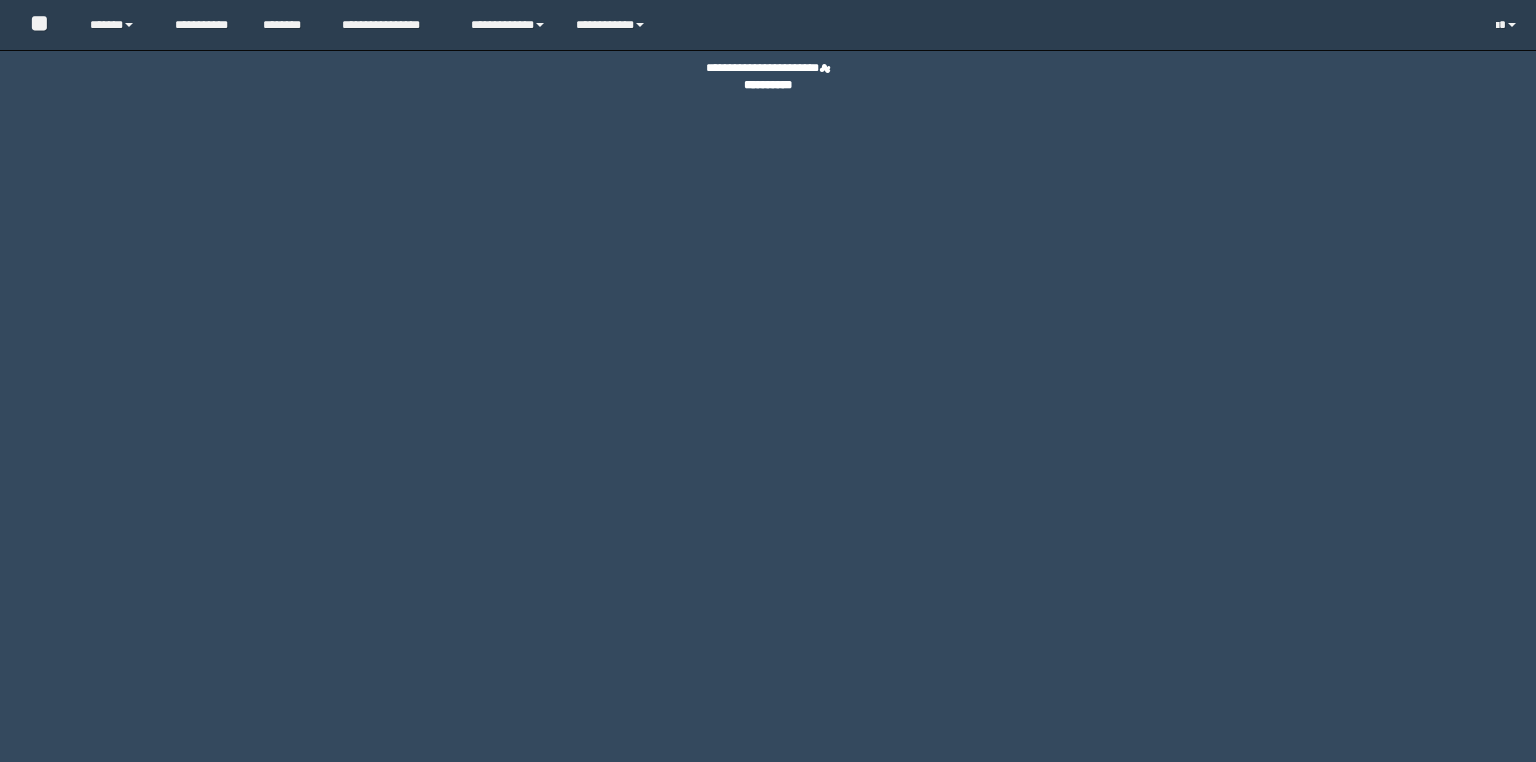 scroll, scrollTop: 0, scrollLeft: 0, axis: both 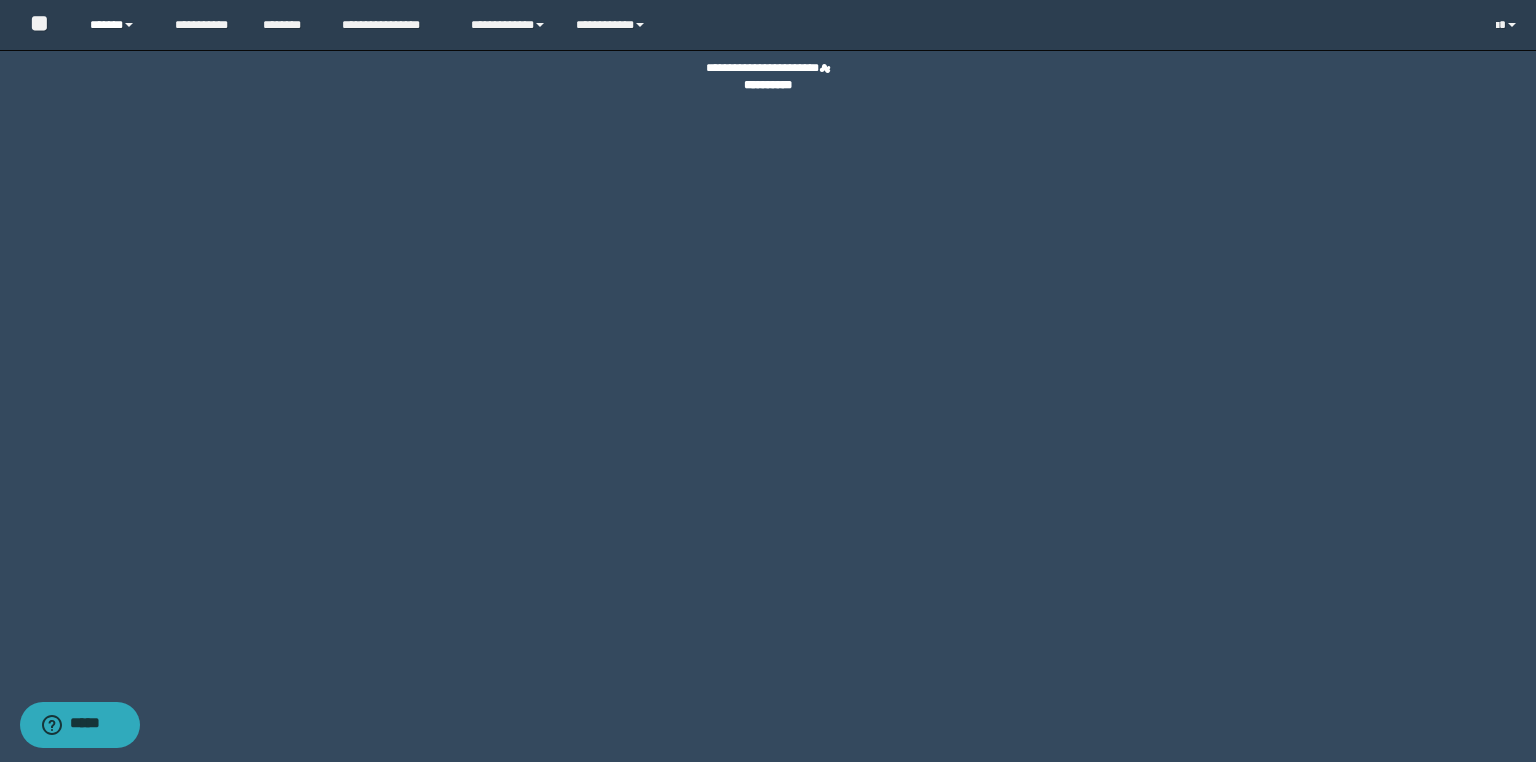 click on "******" at bounding box center [117, 25] 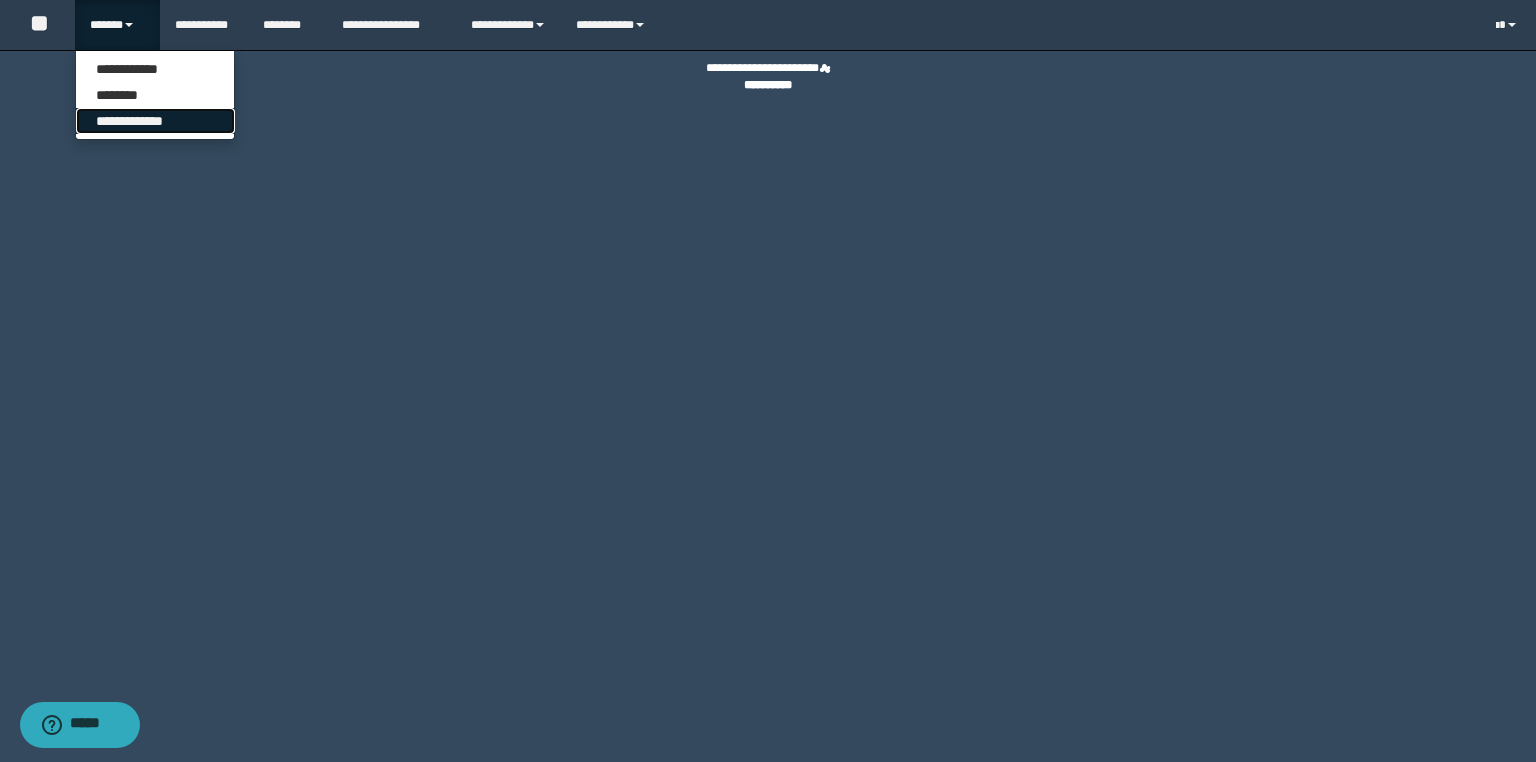 click on "**********" at bounding box center (155, 121) 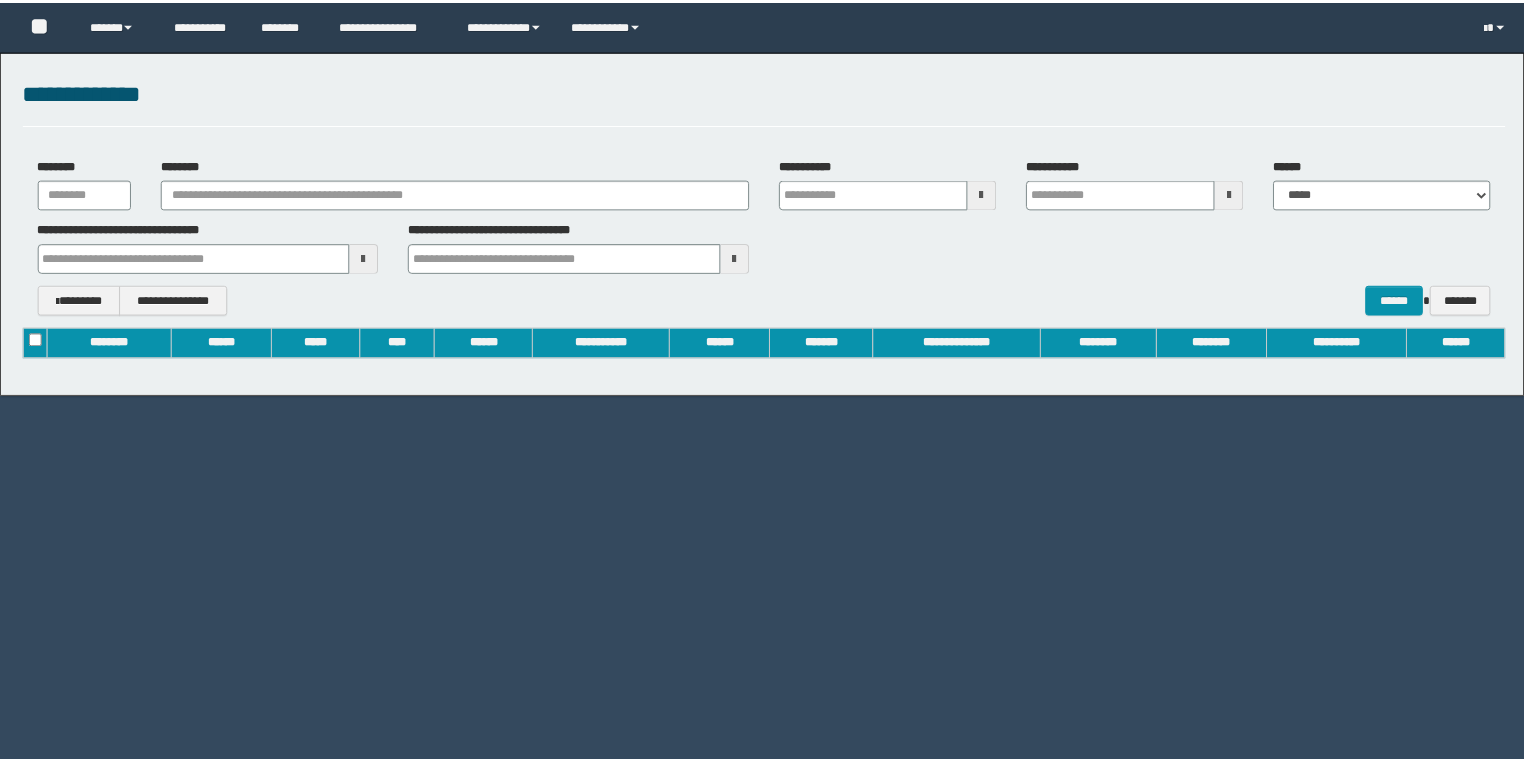 scroll, scrollTop: 0, scrollLeft: 0, axis: both 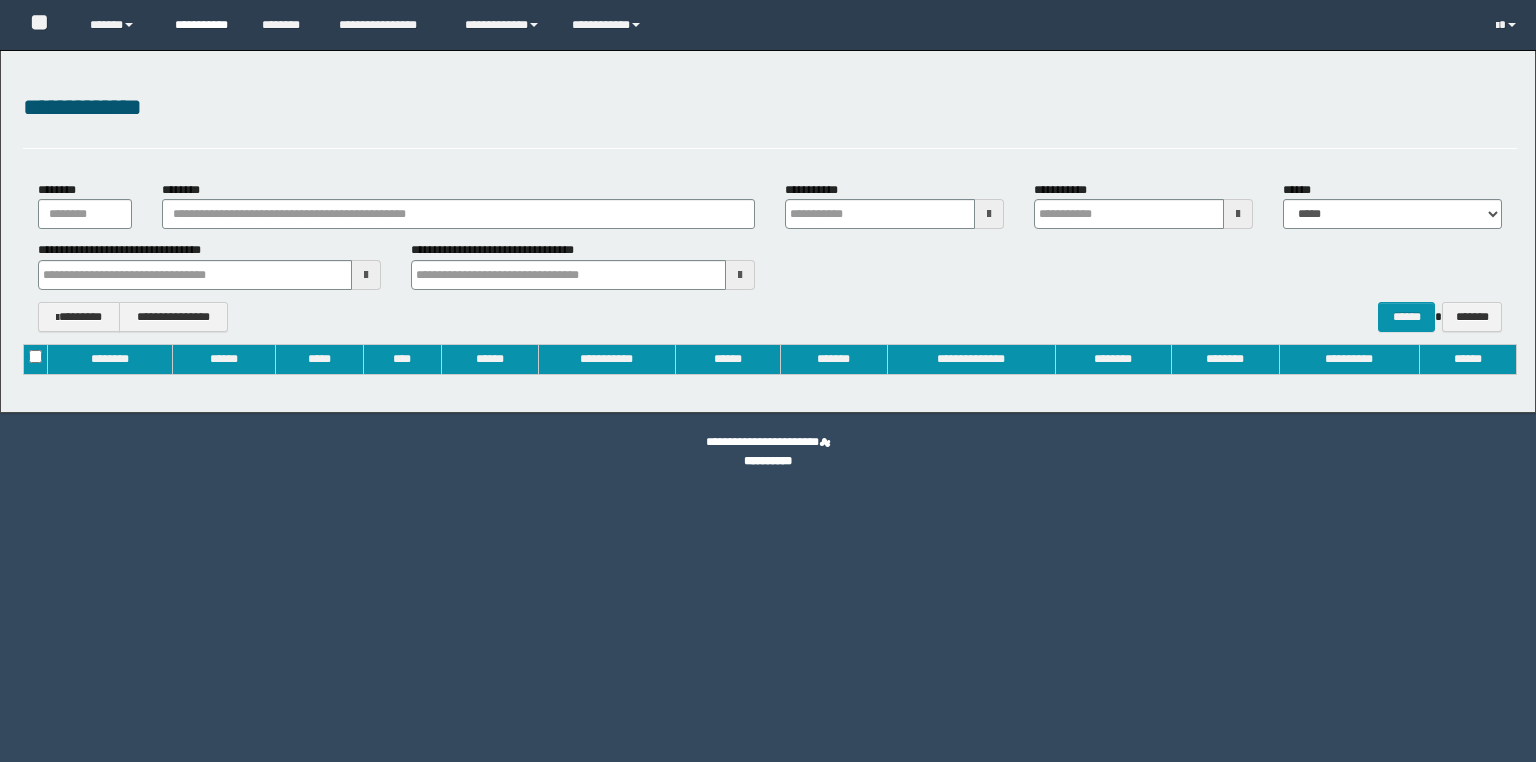 type on "**********" 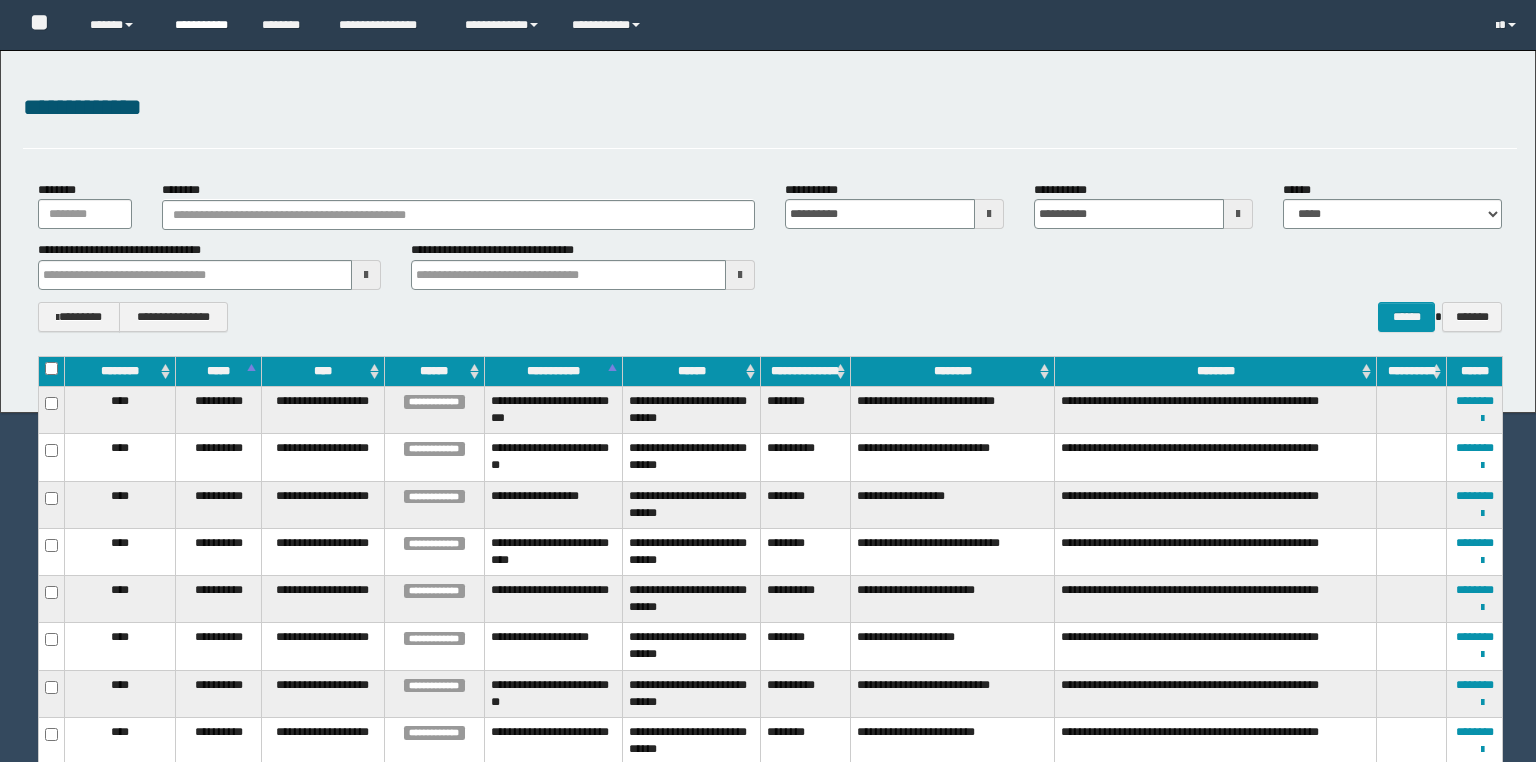 type 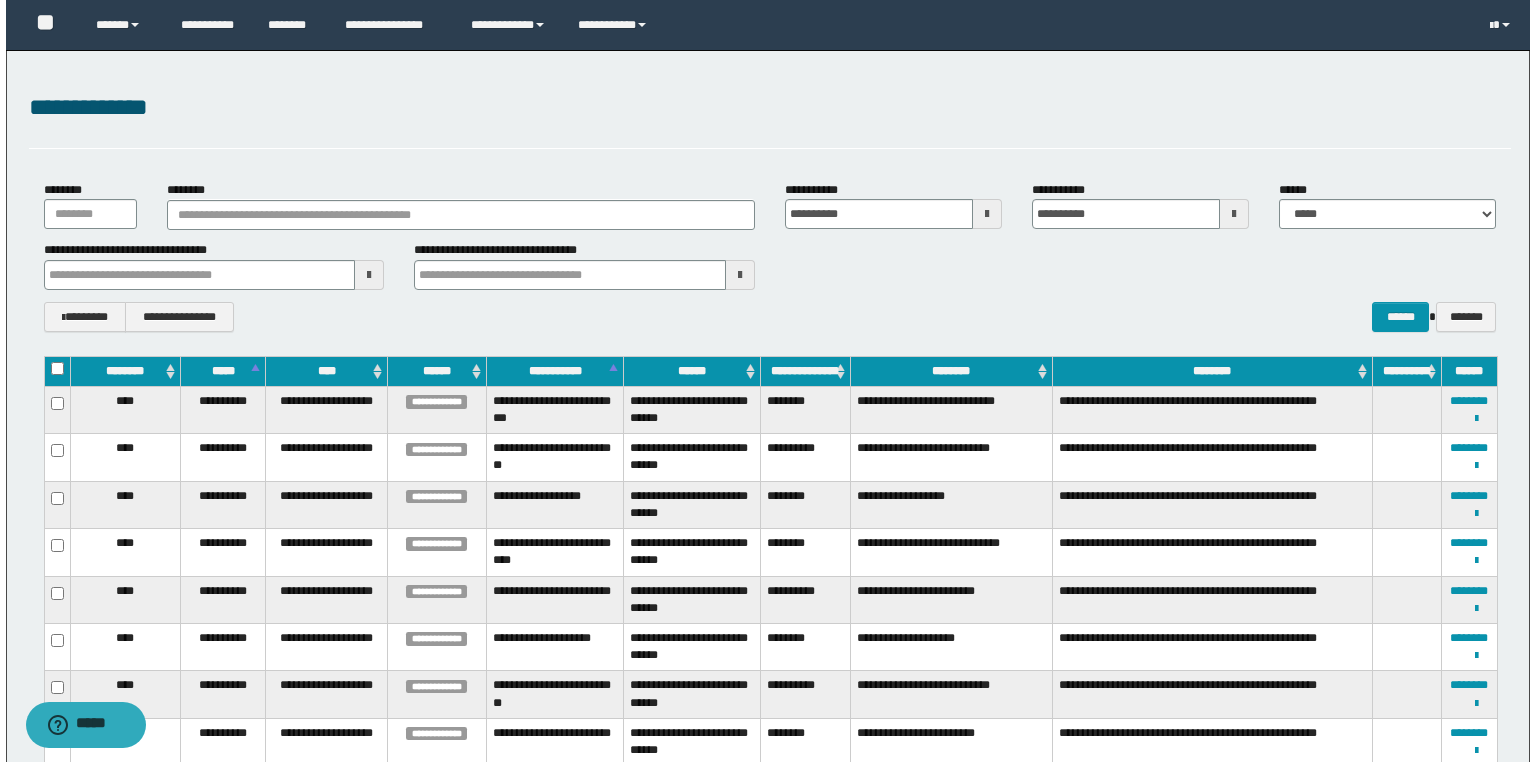 scroll, scrollTop: 0, scrollLeft: 0, axis: both 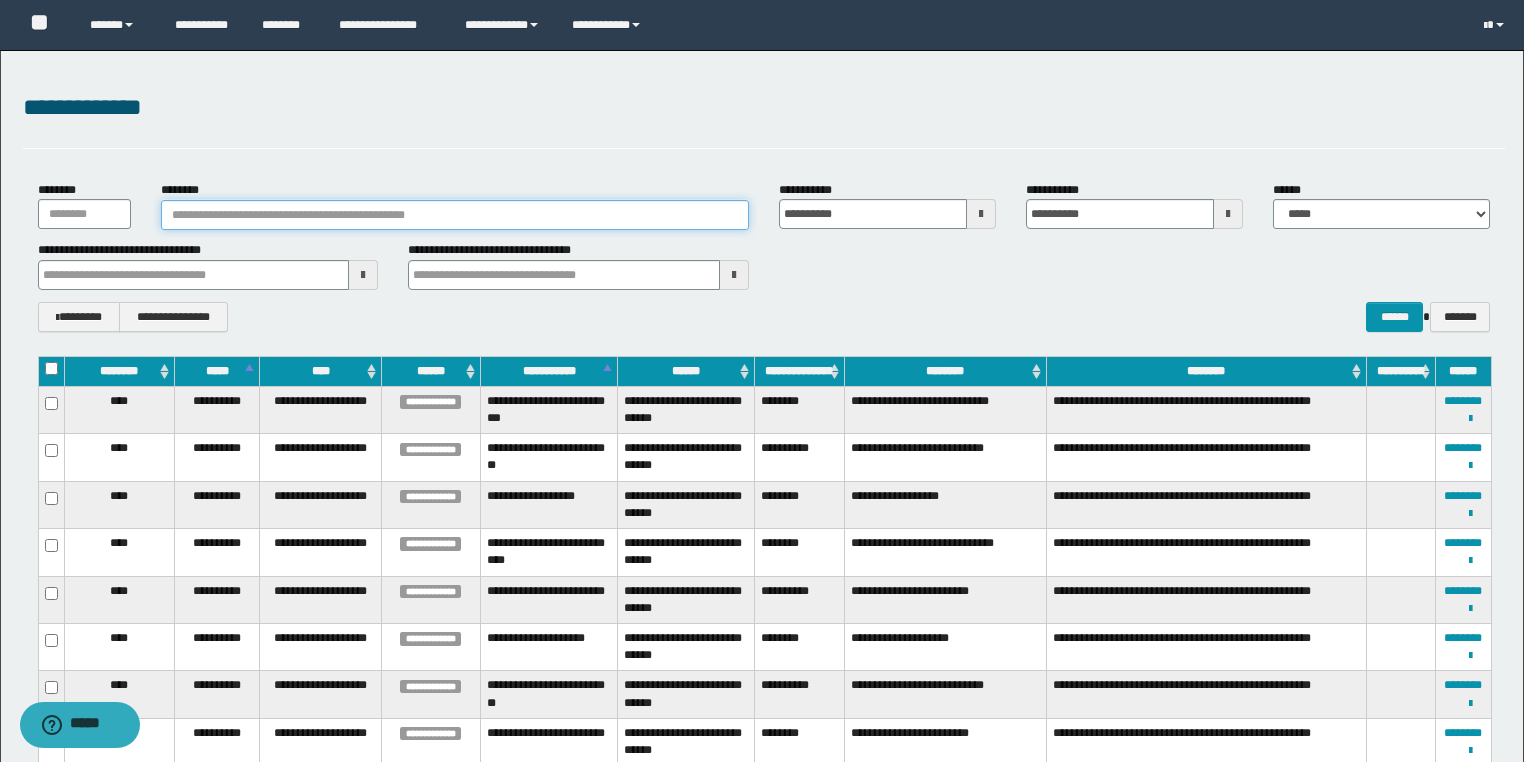 click on "********" at bounding box center (455, 215) 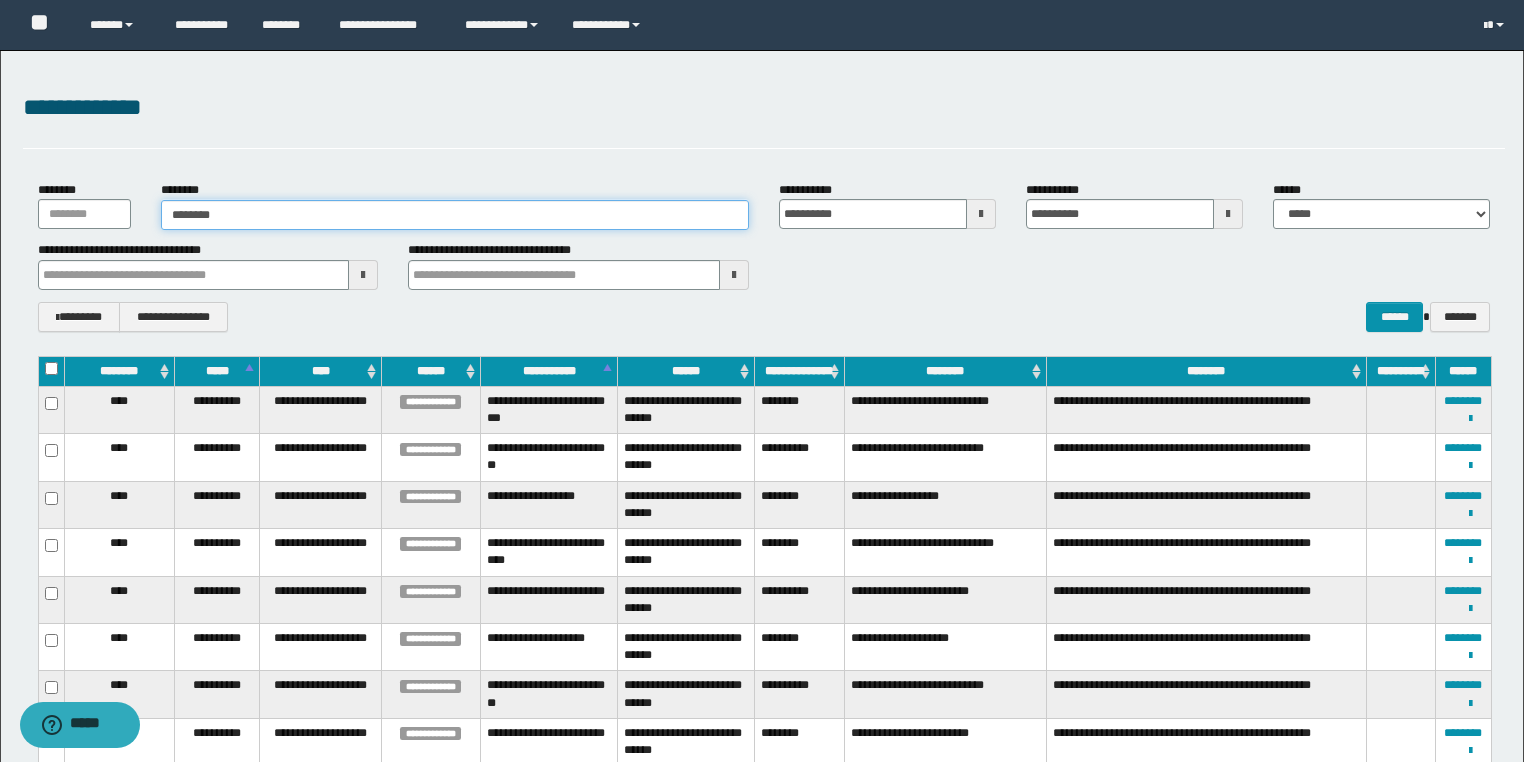 type on "********" 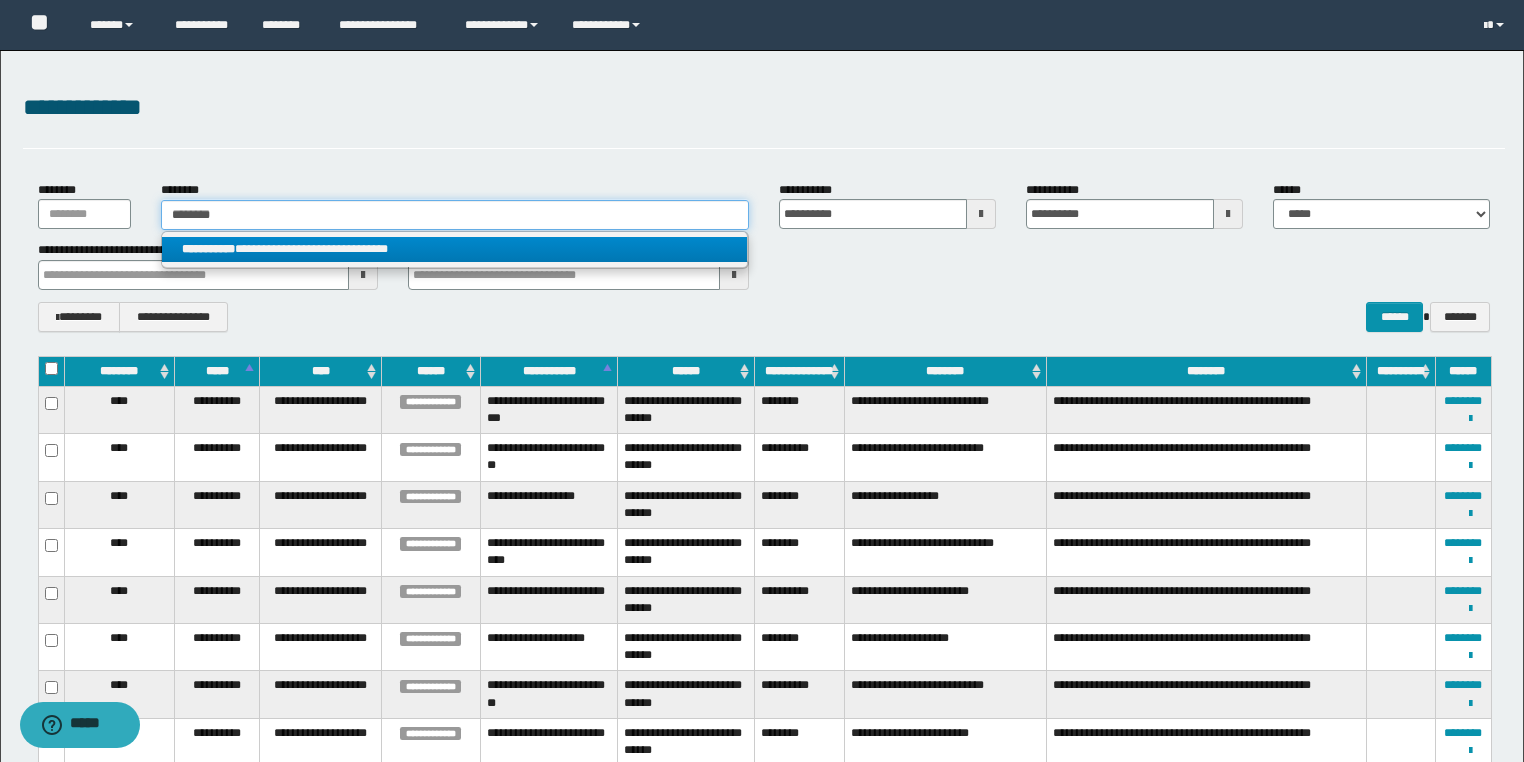 type on "********" 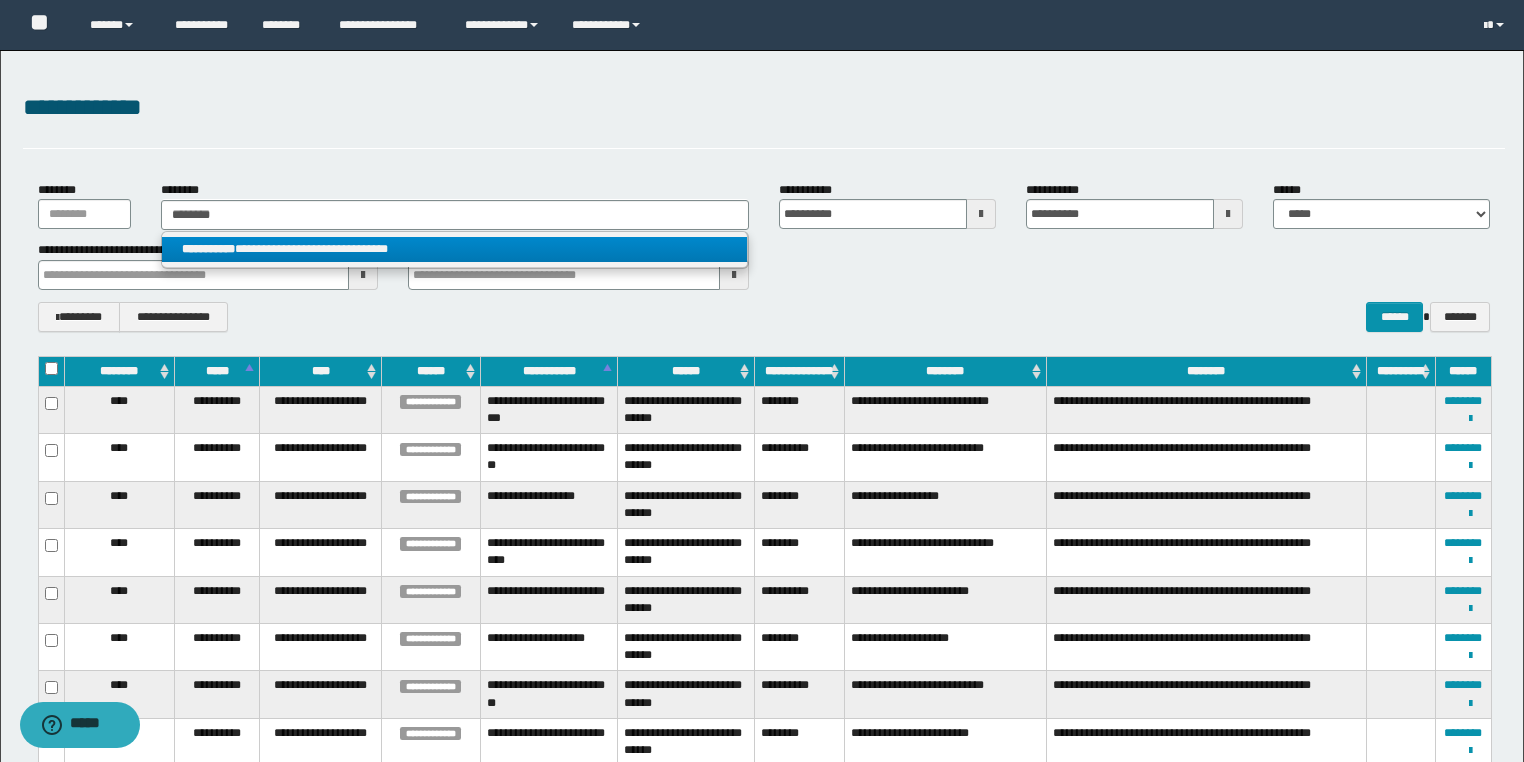click on "**********" at bounding box center [454, 249] 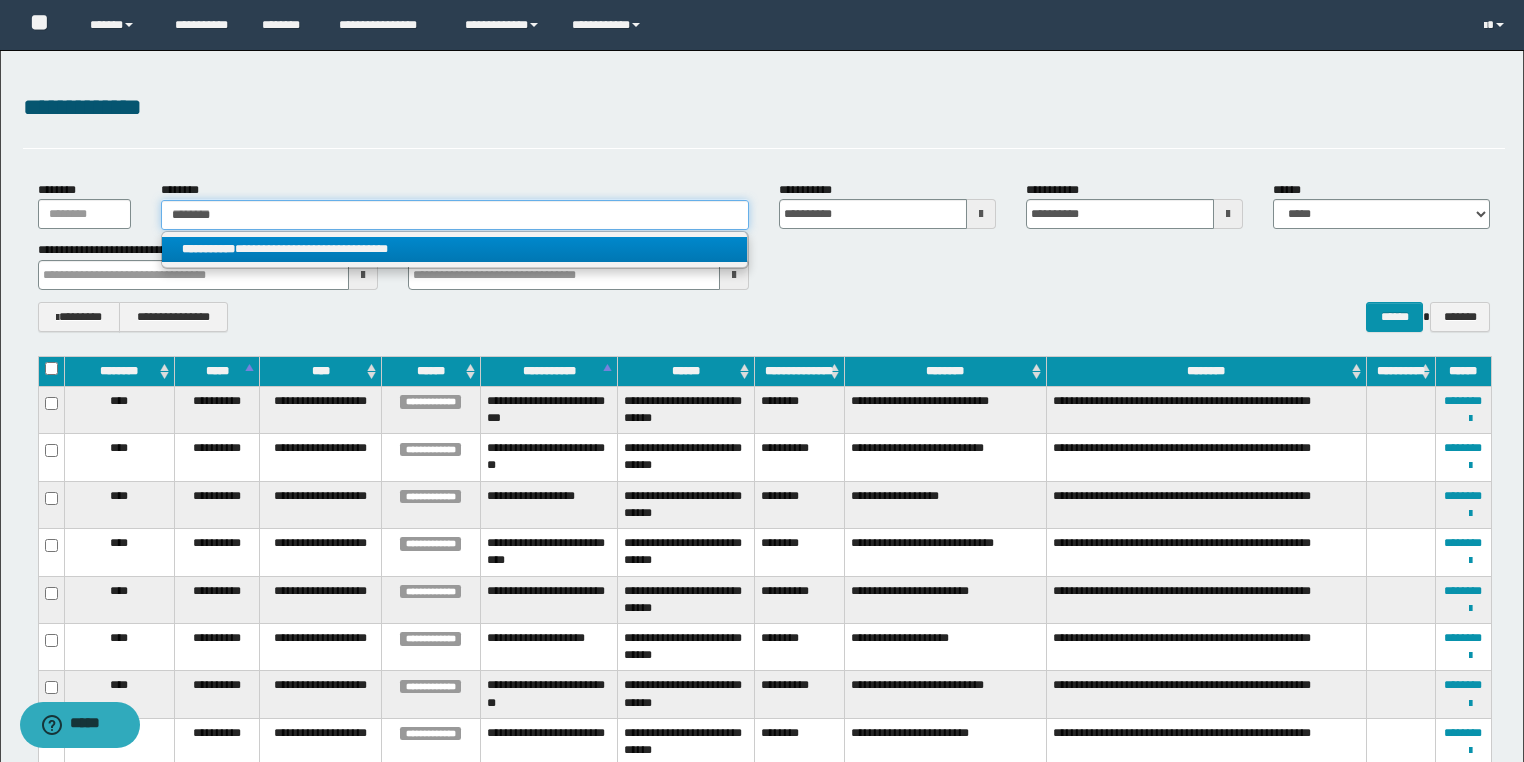 type 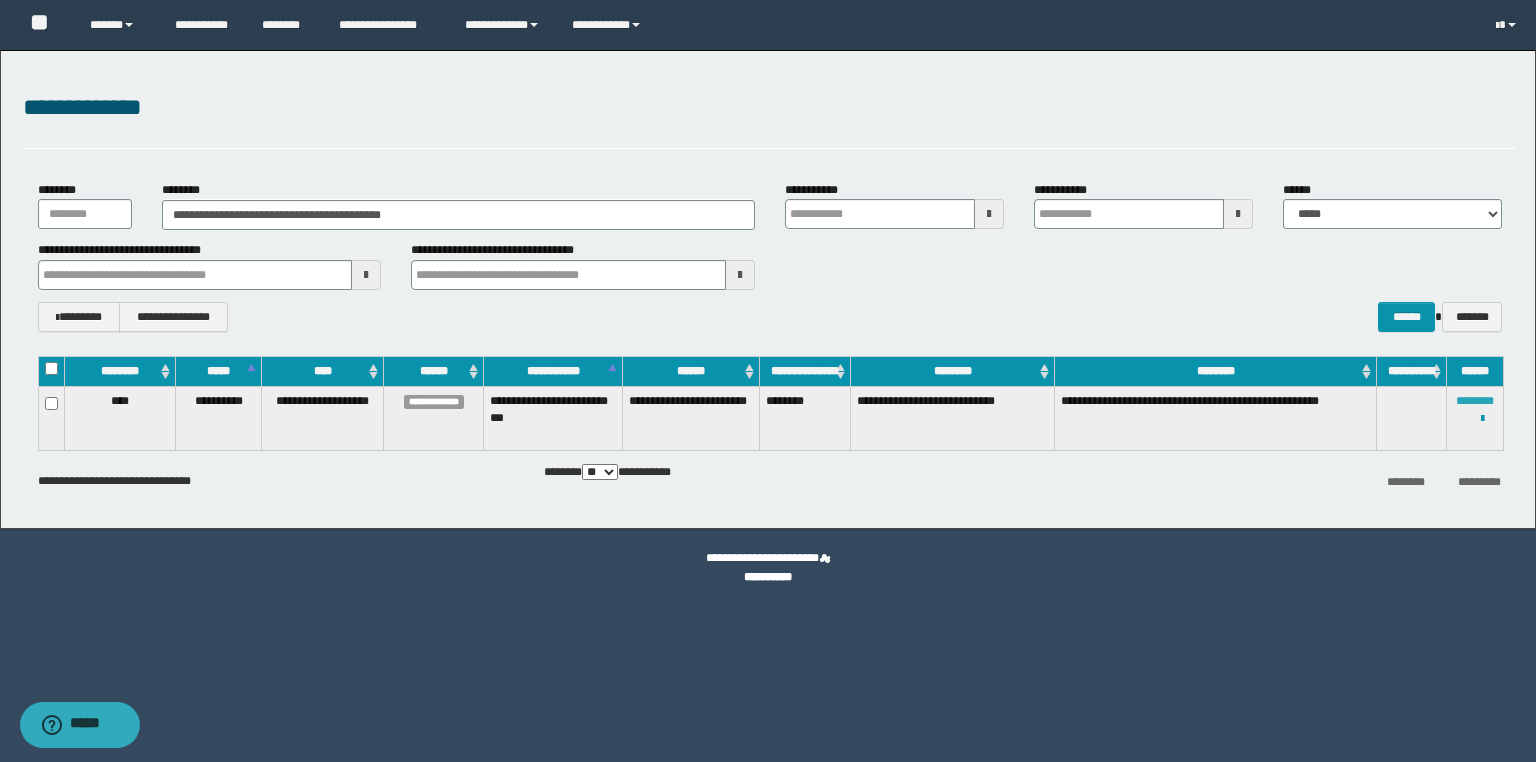 click on "********" at bounding box center [1475, 401] 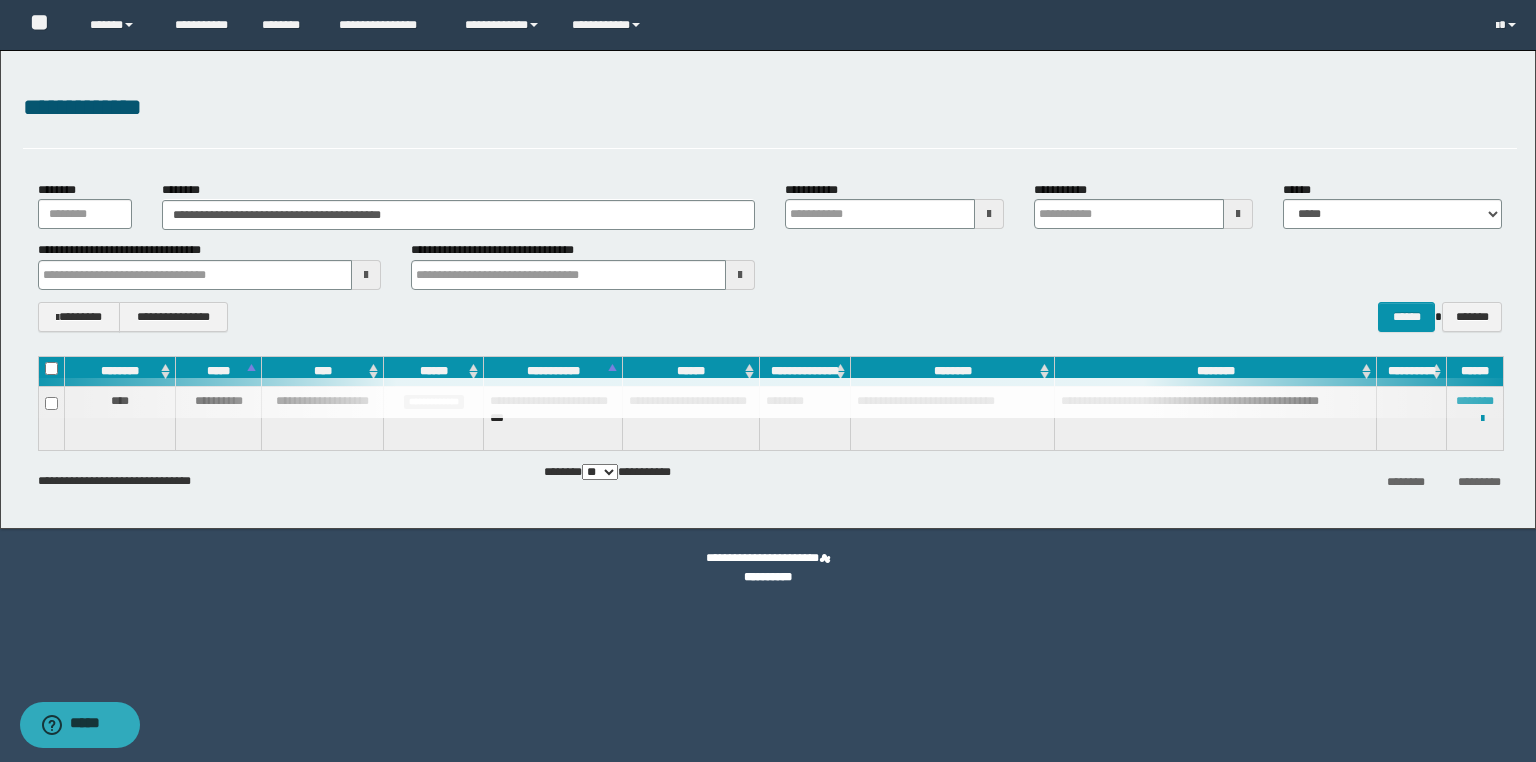 type 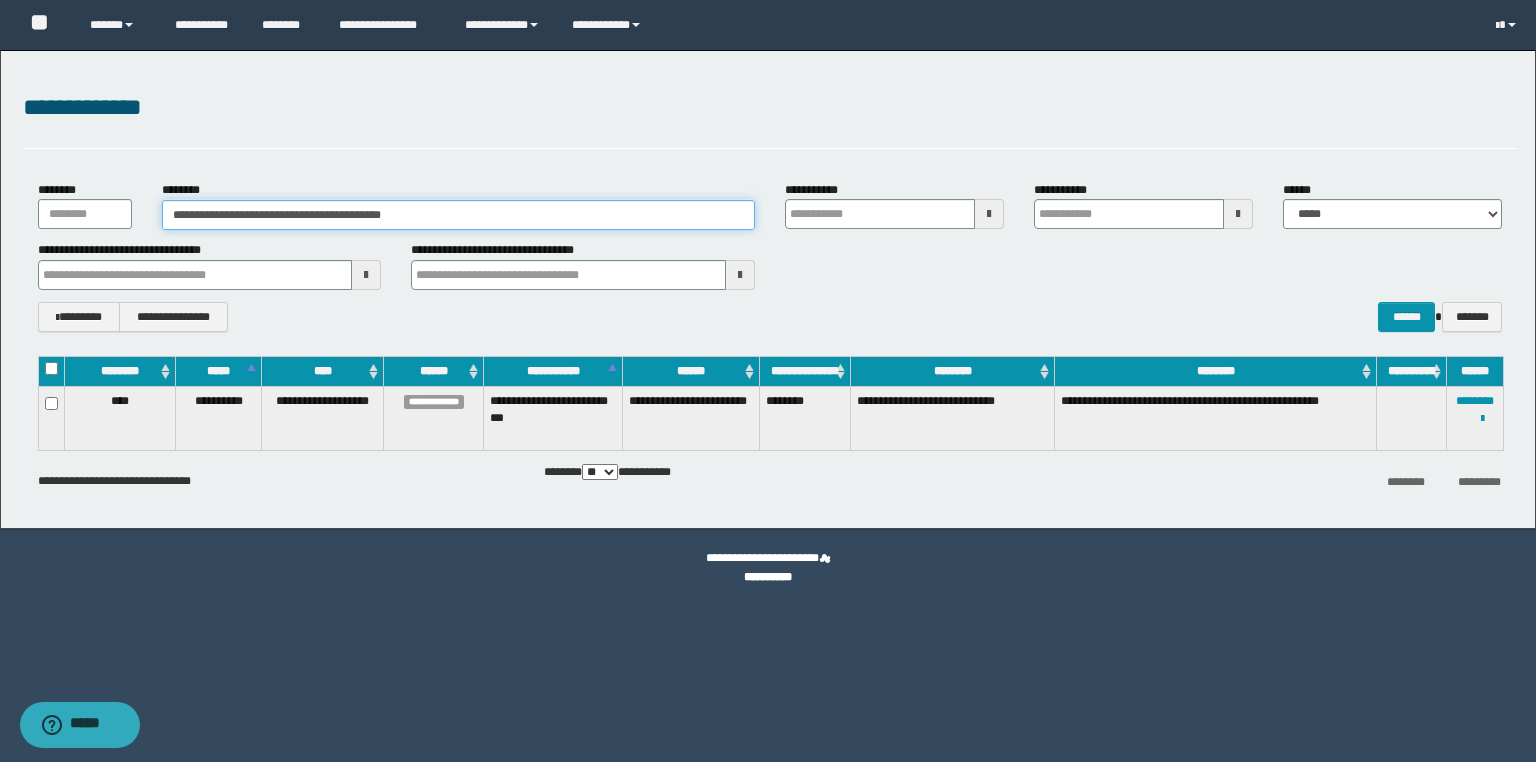 drag, startPoint x: 523, startPoint y: 224, endPoint x: 138, endPoint y: 195, distance: 386.09067 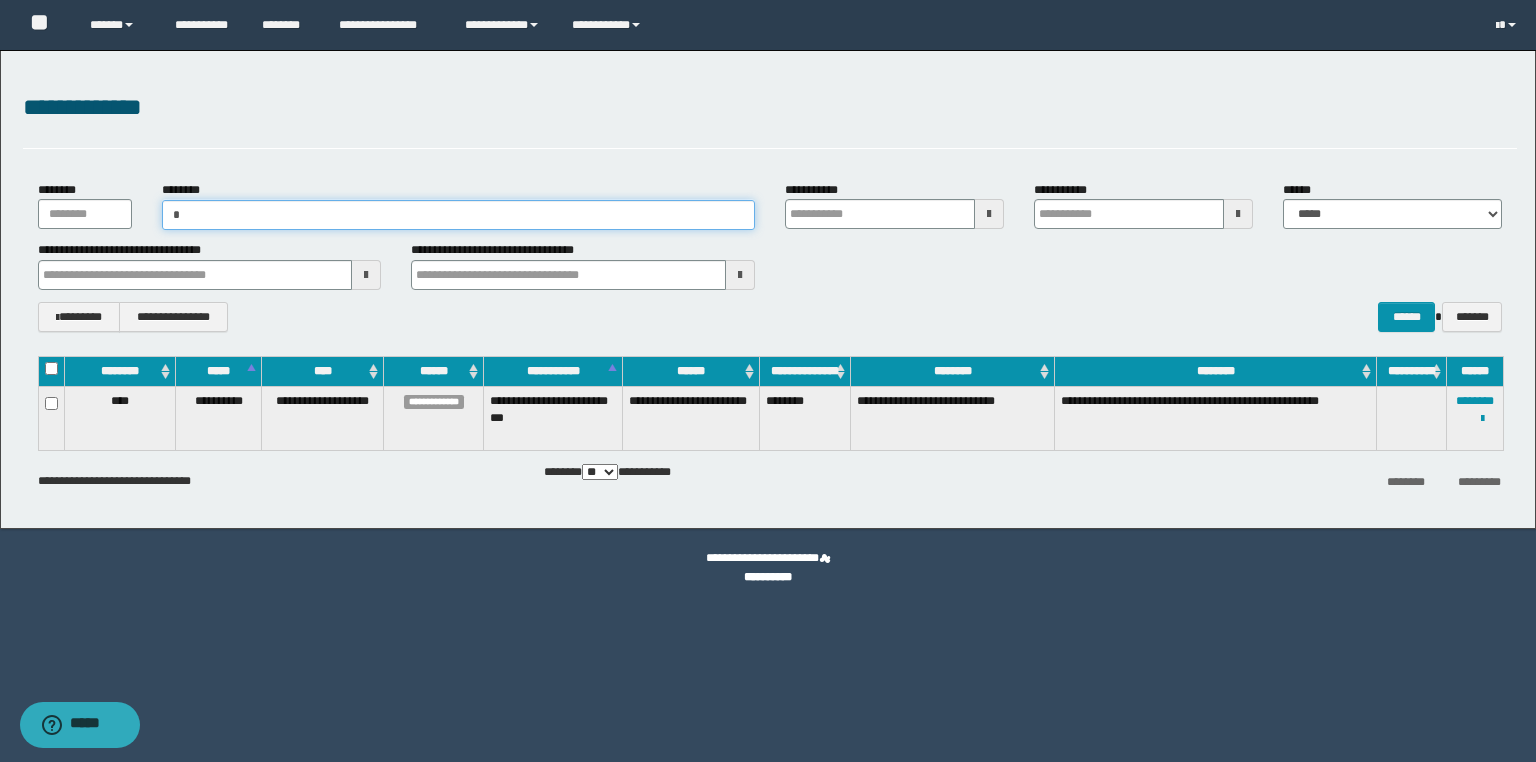 type on "**" 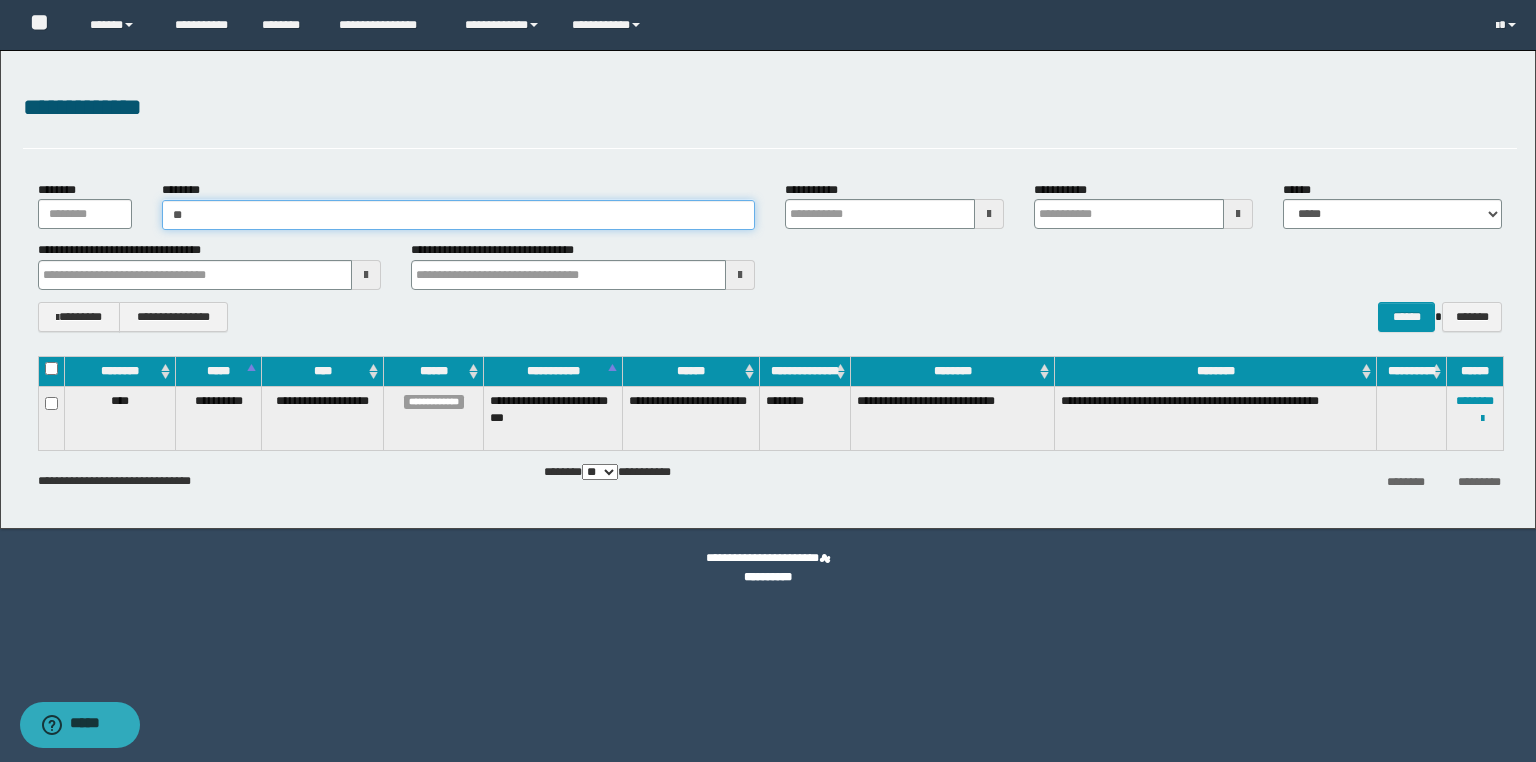type on "**" 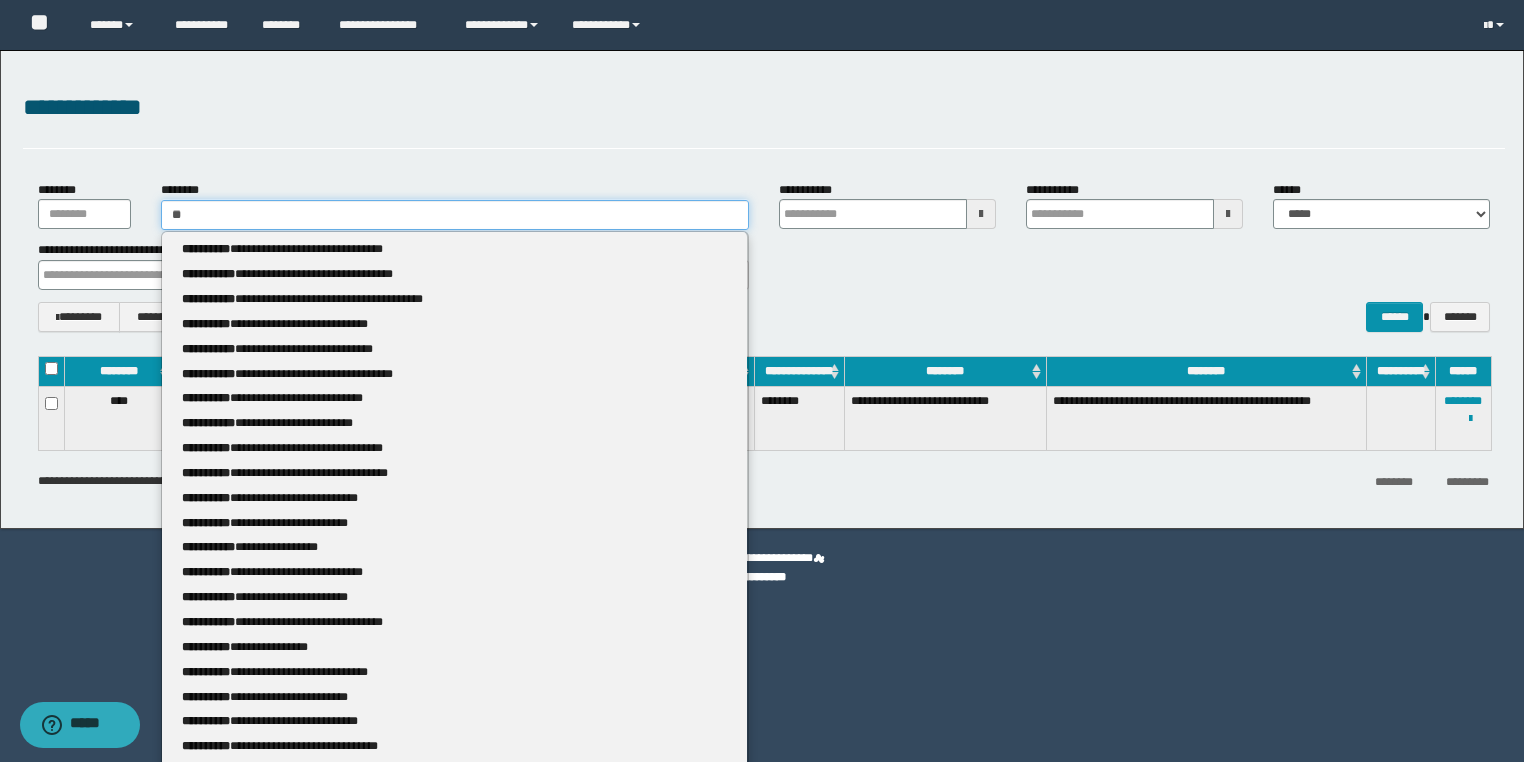 type 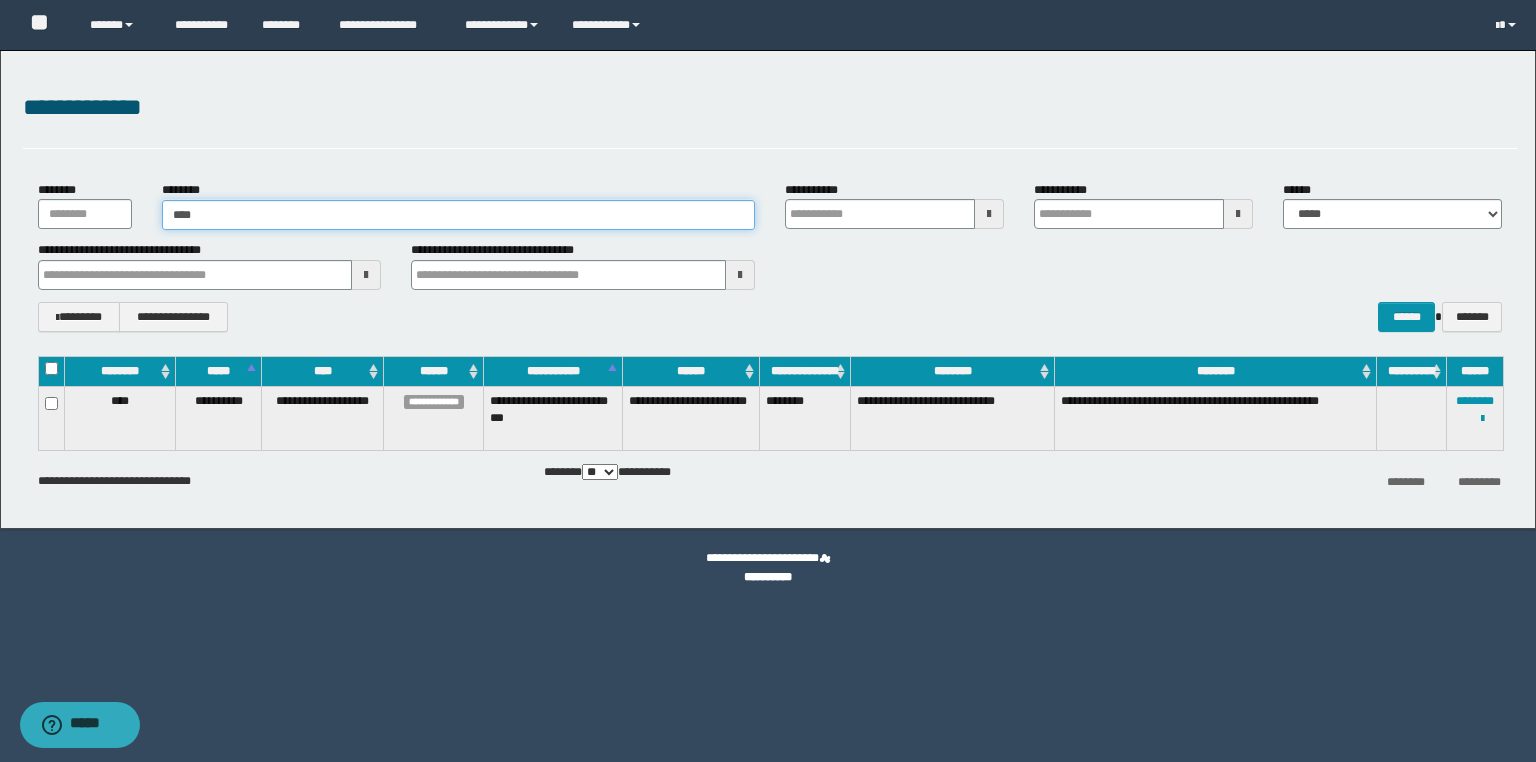 type on "*****" 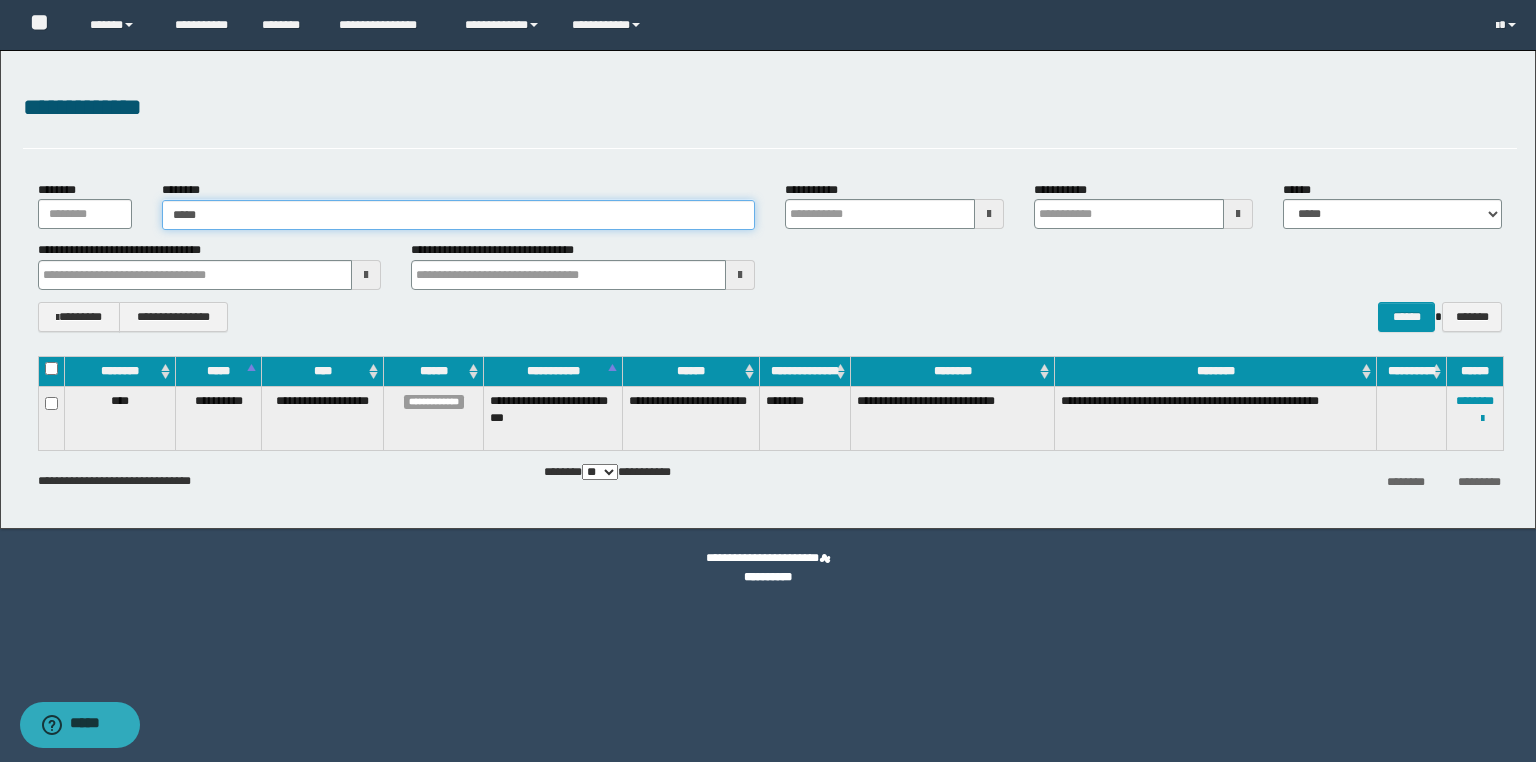 type on "*****" 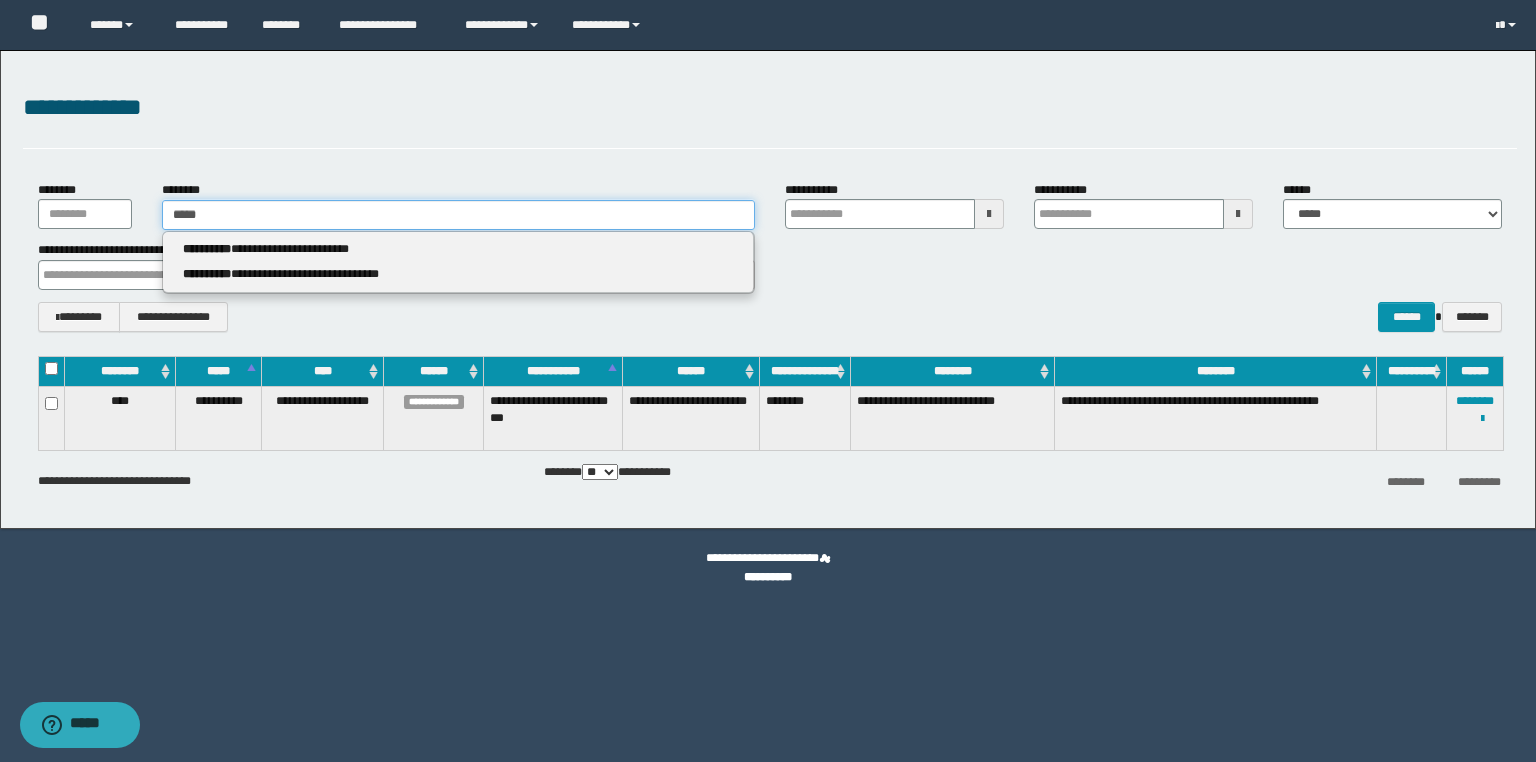 type 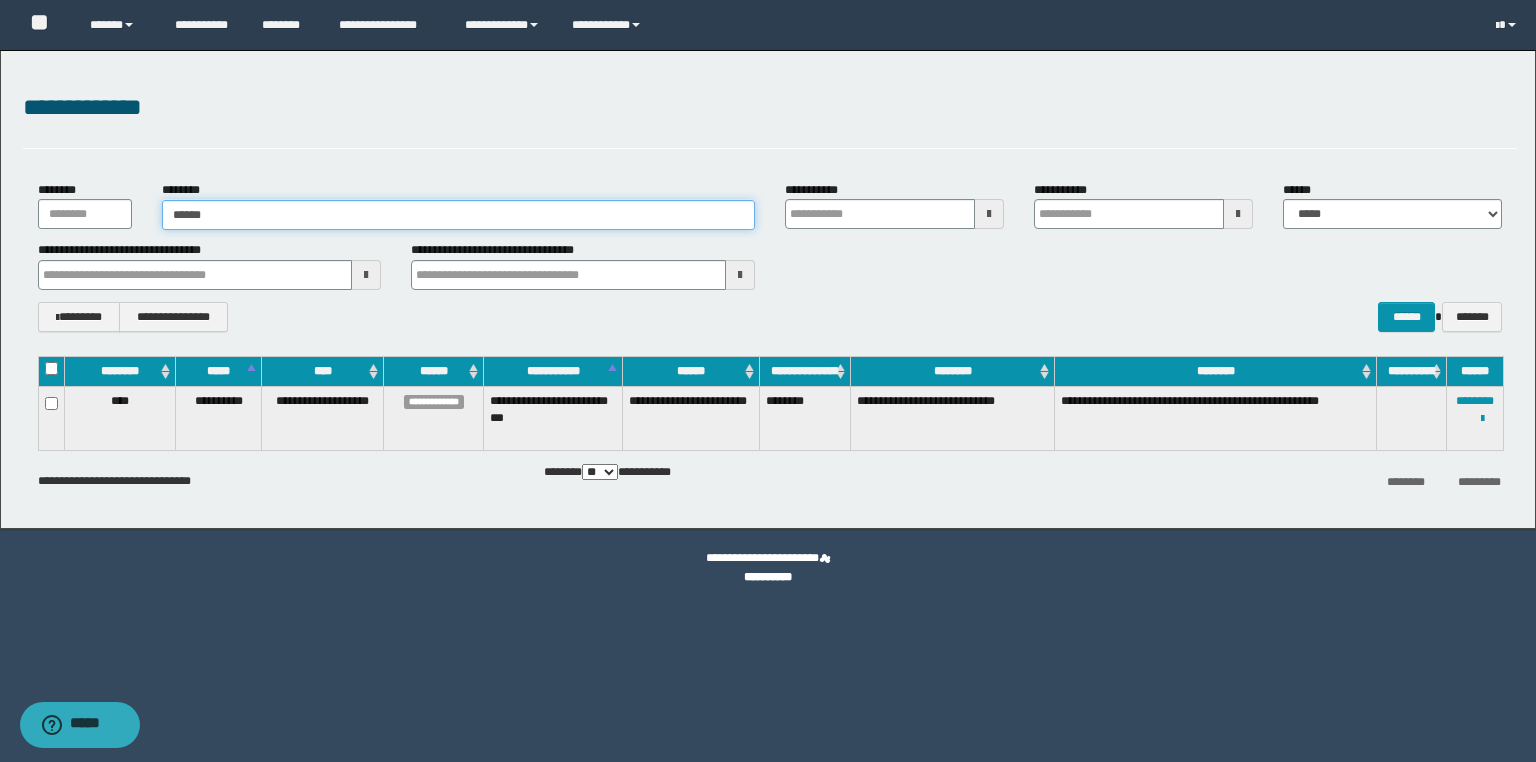 type on "*******" 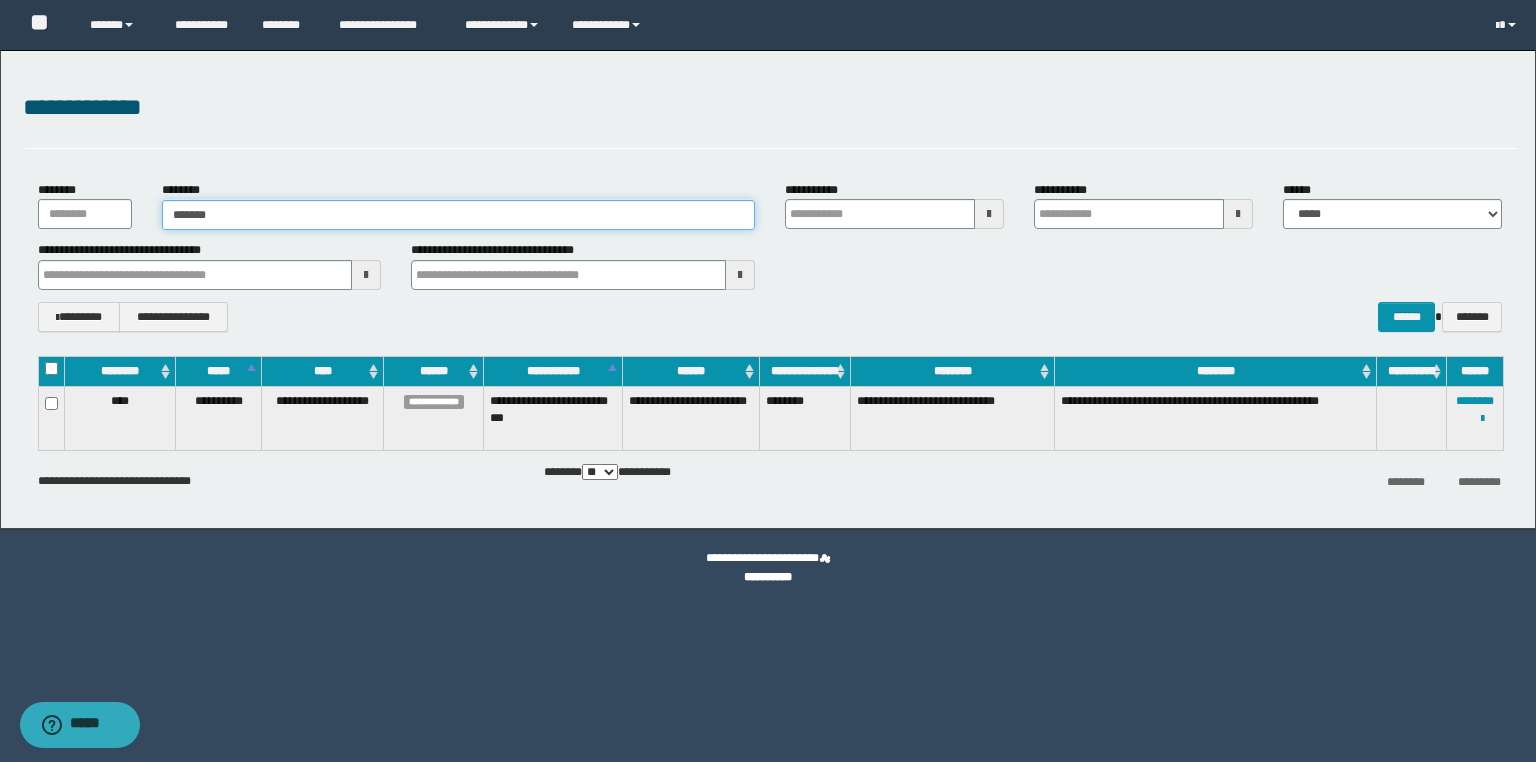 type on "*******" 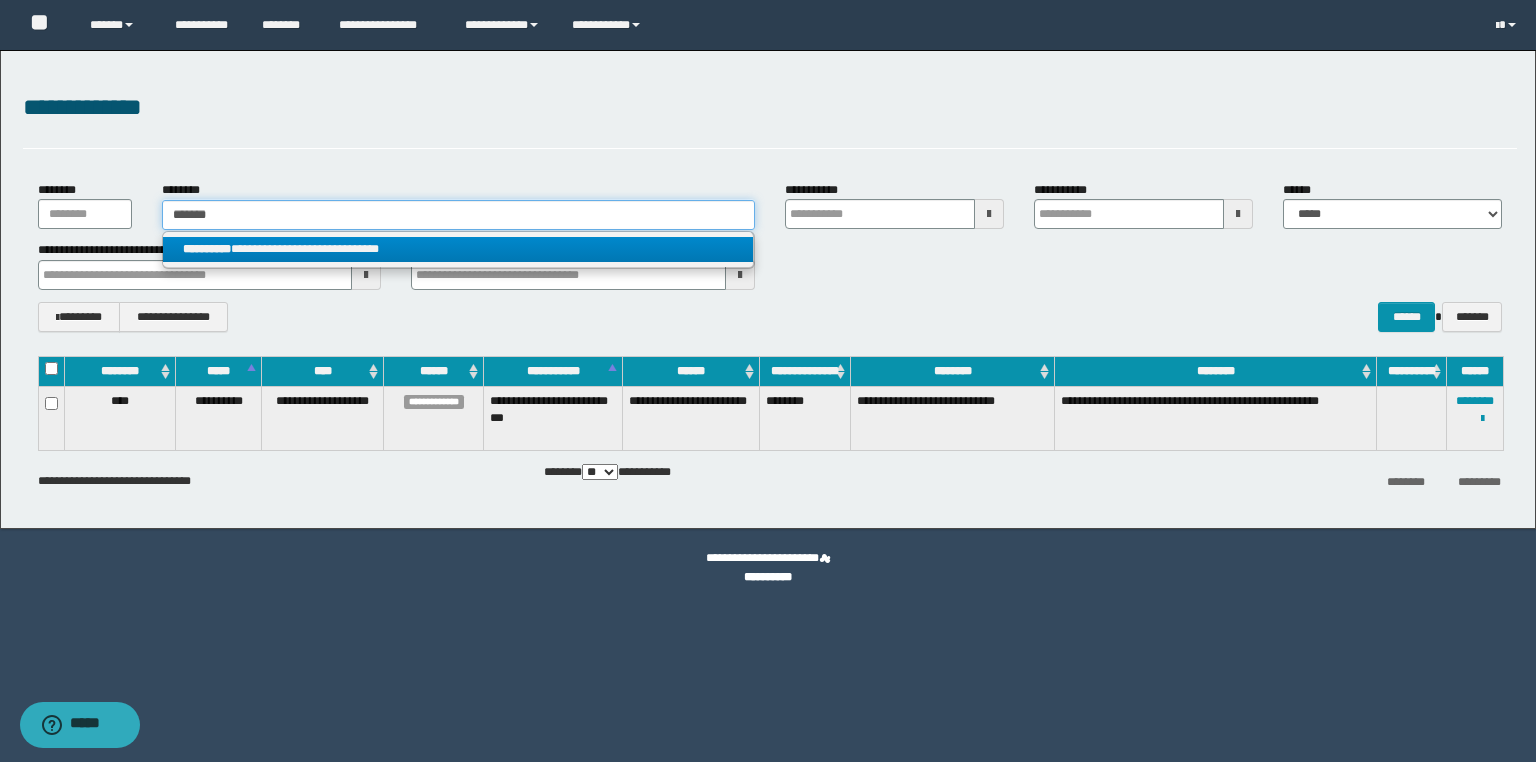 type on "*******" 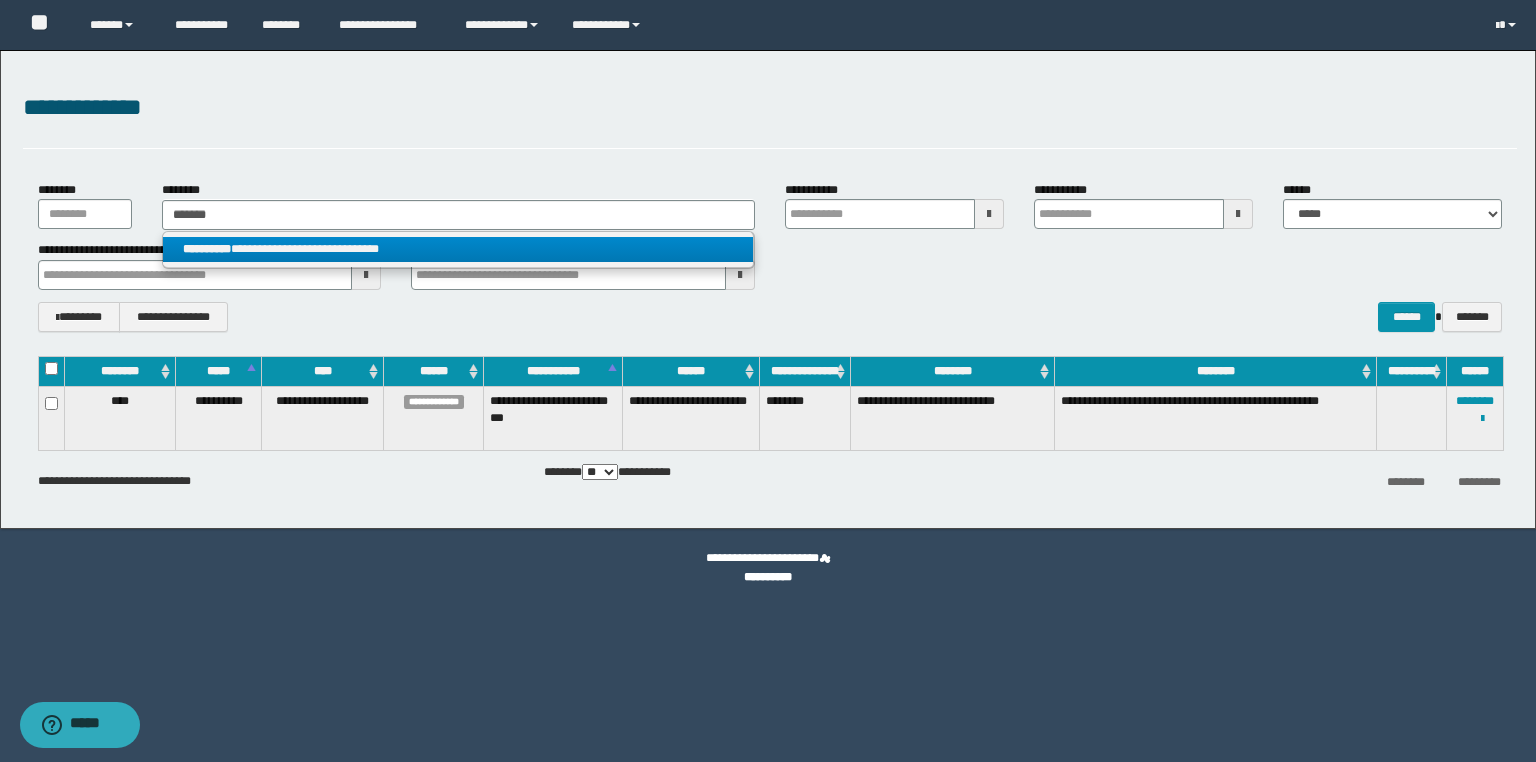 click on "**********" at bounding box center (458, 250) 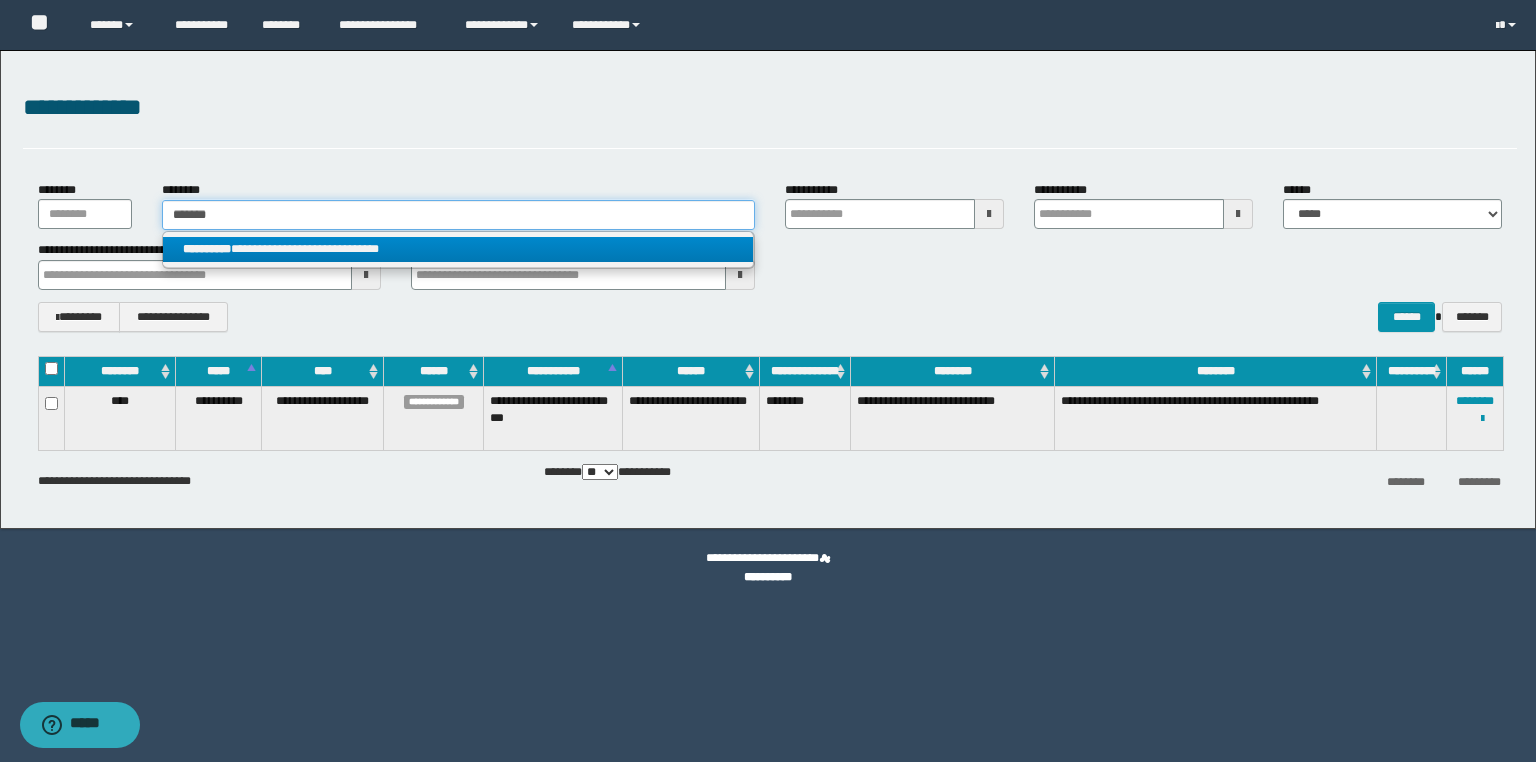 type 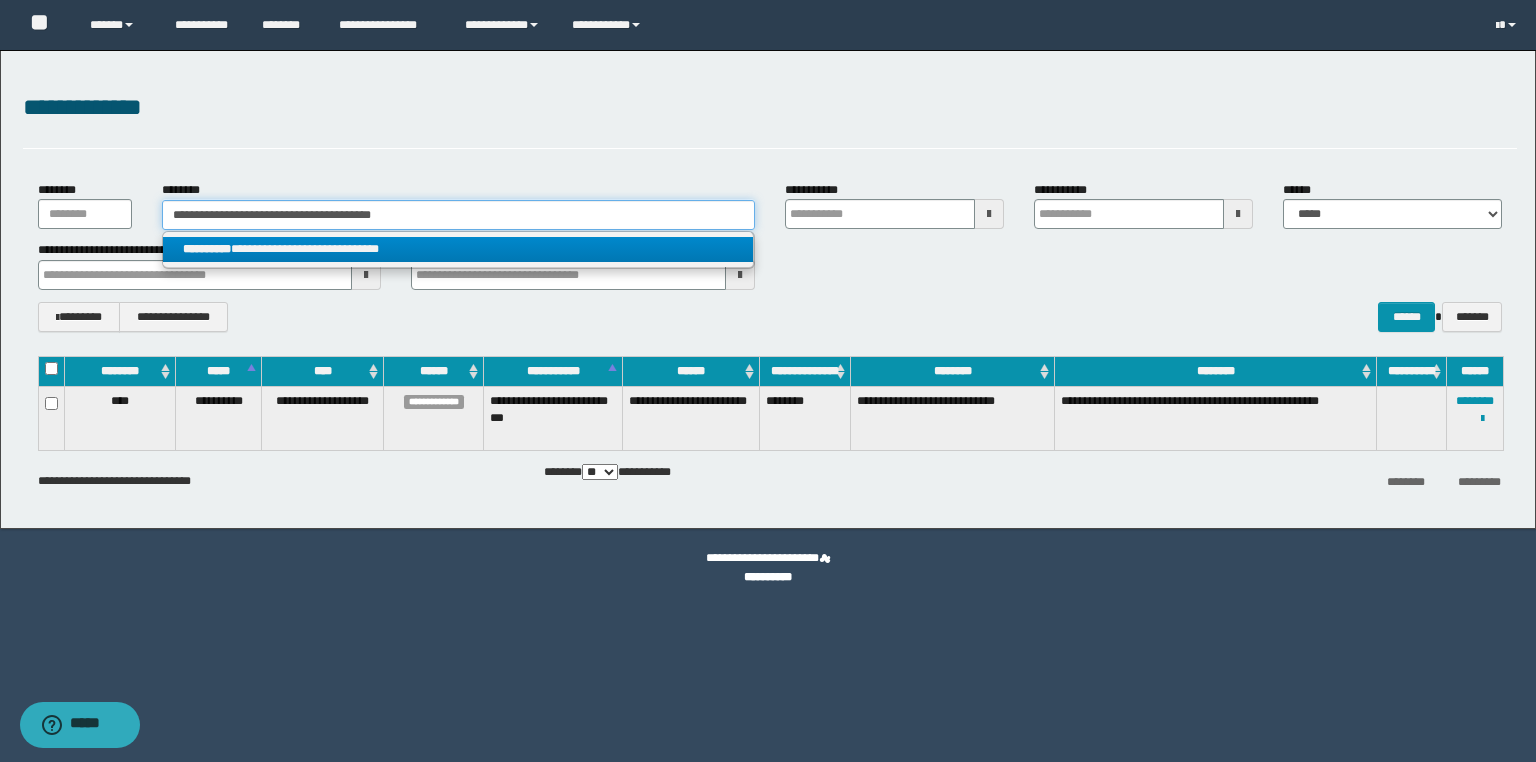 type 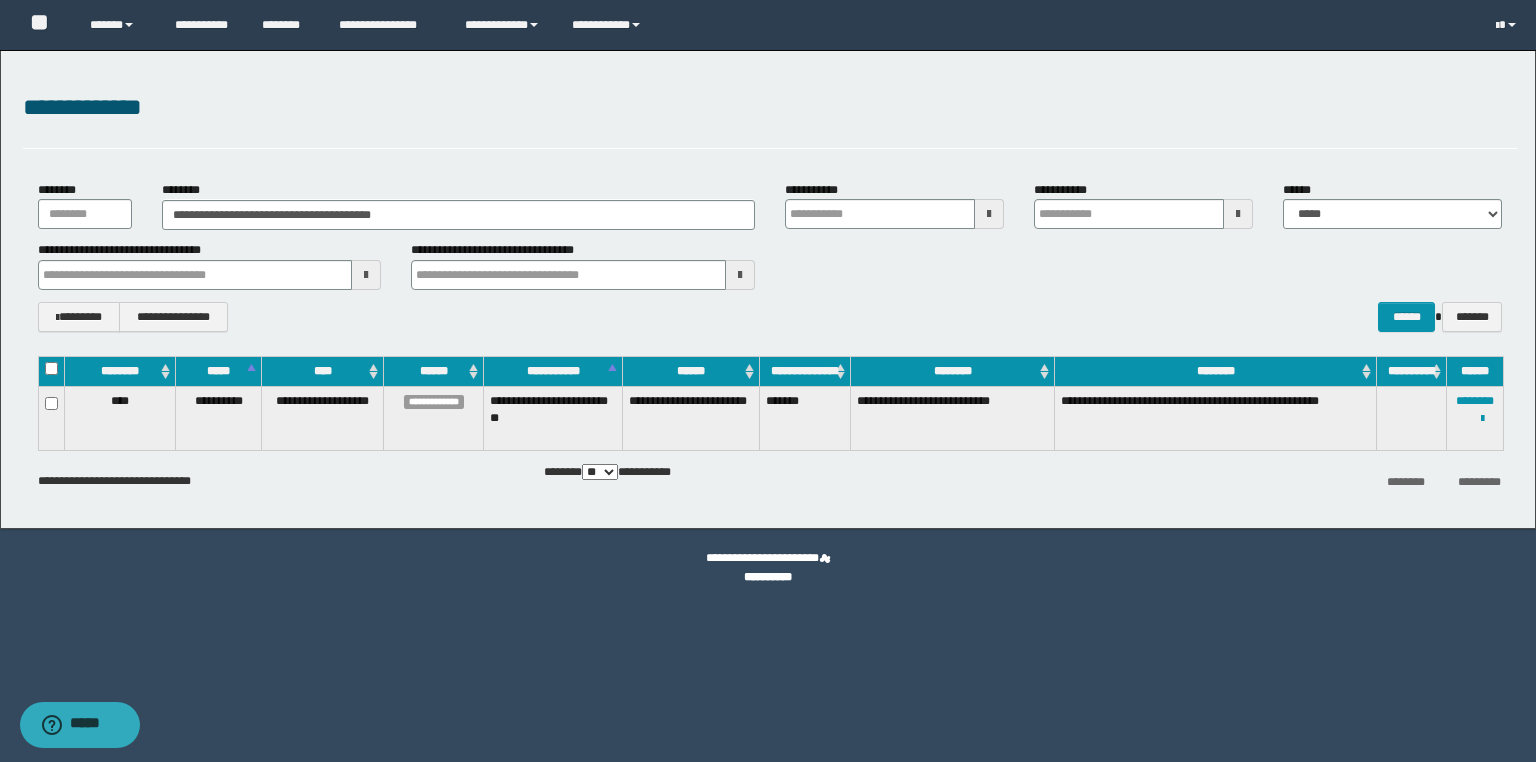 click on "**********" at bounding box center (1475, 418) 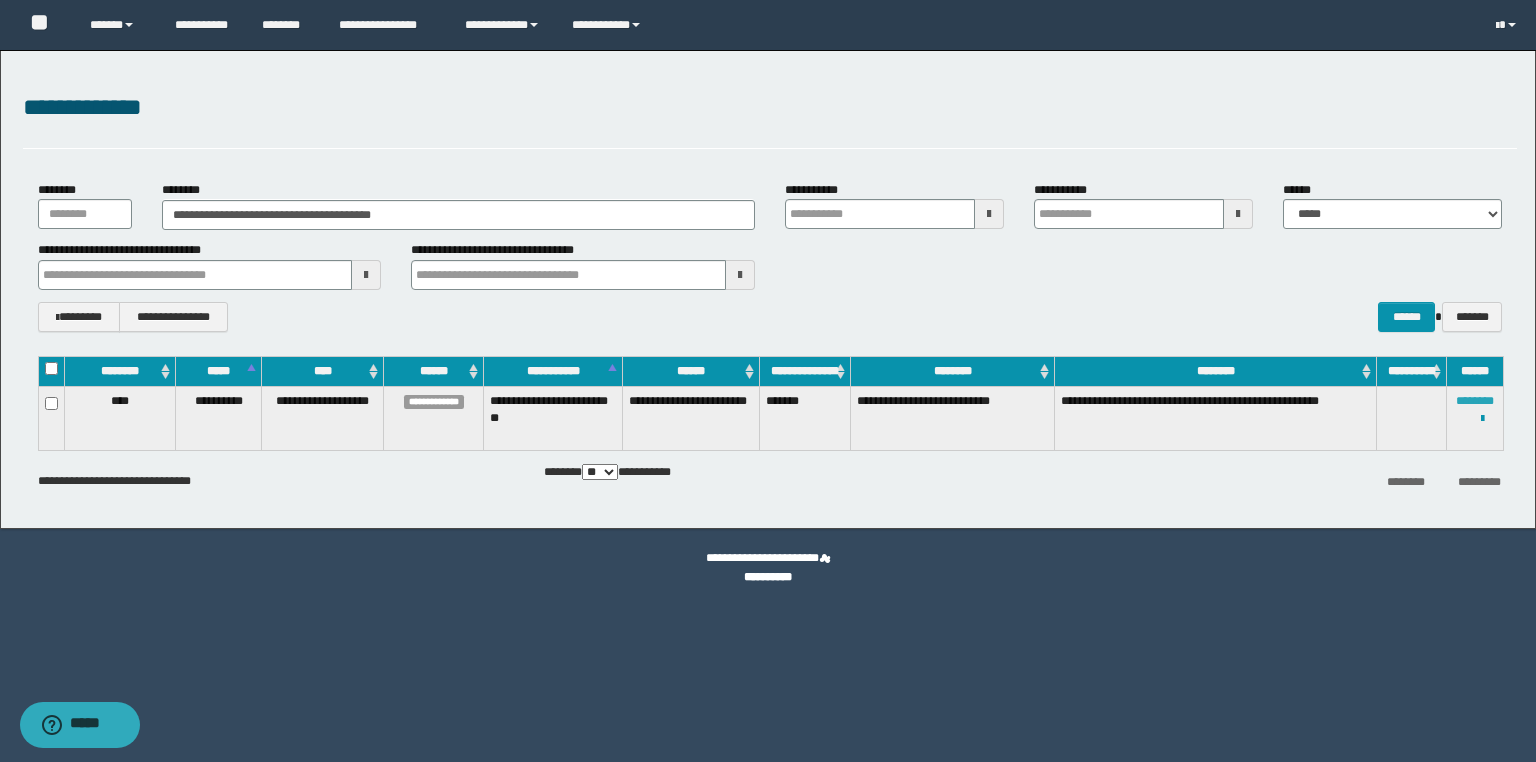 click on "********" at bounding box center (1475, 401) 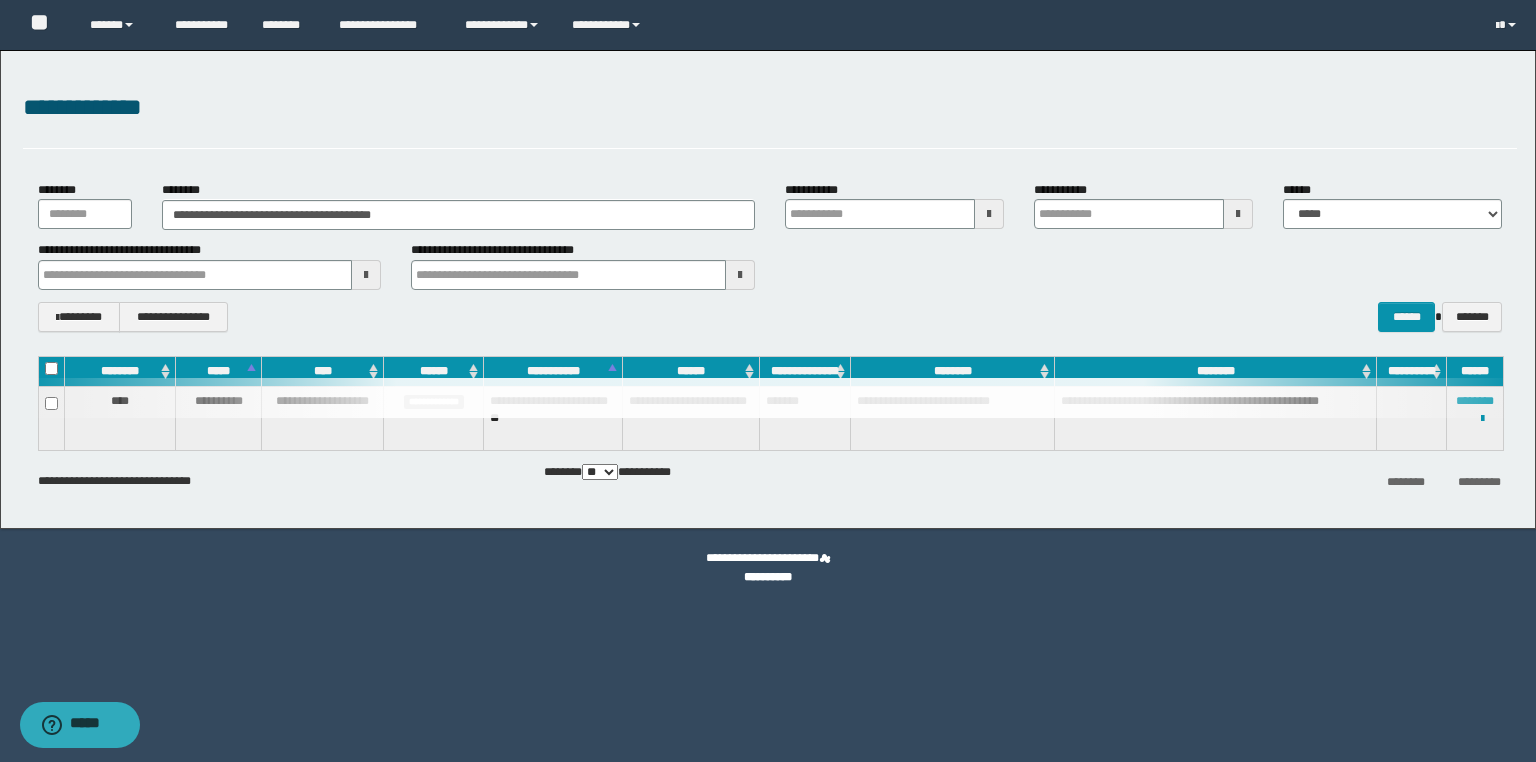 type 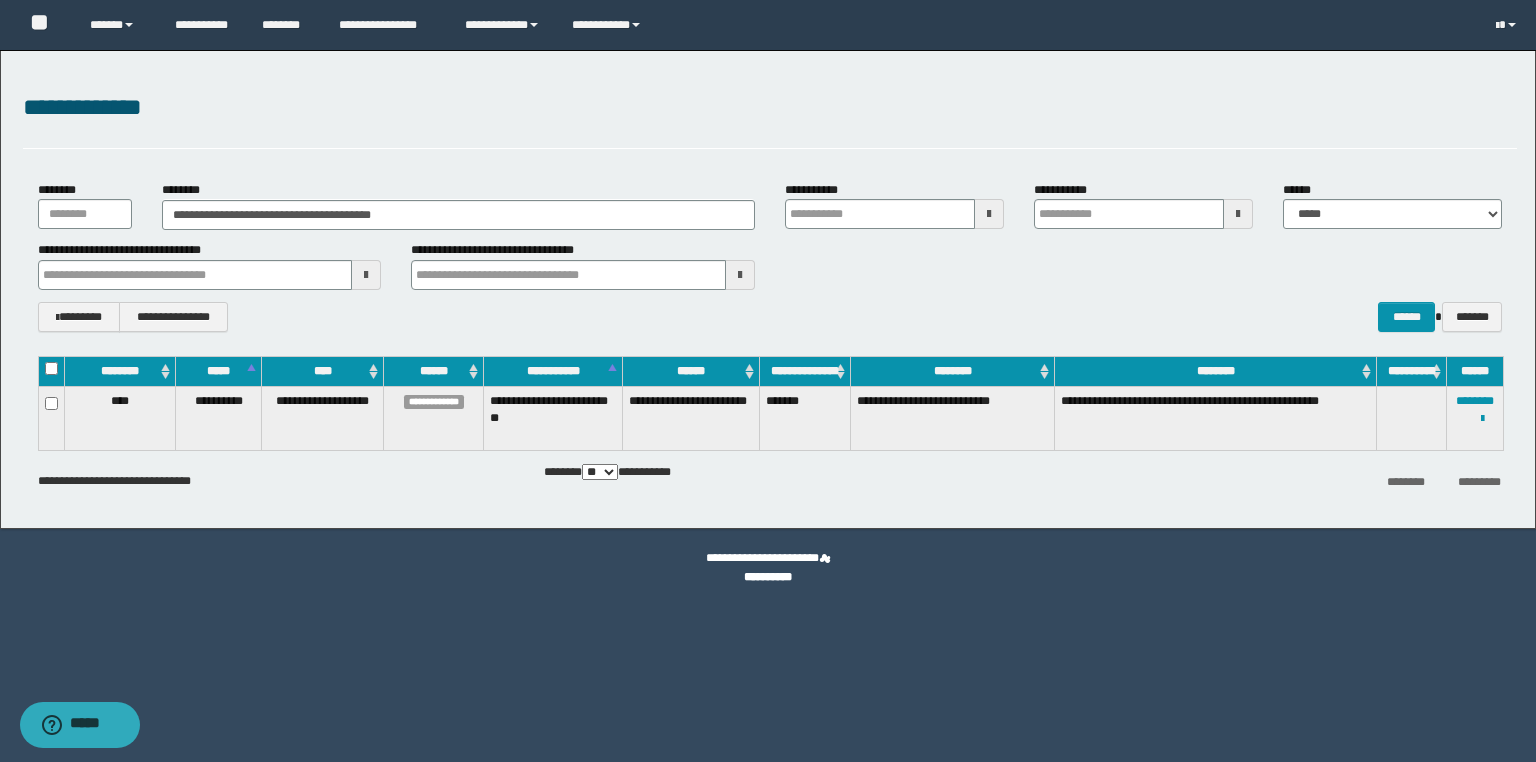 type 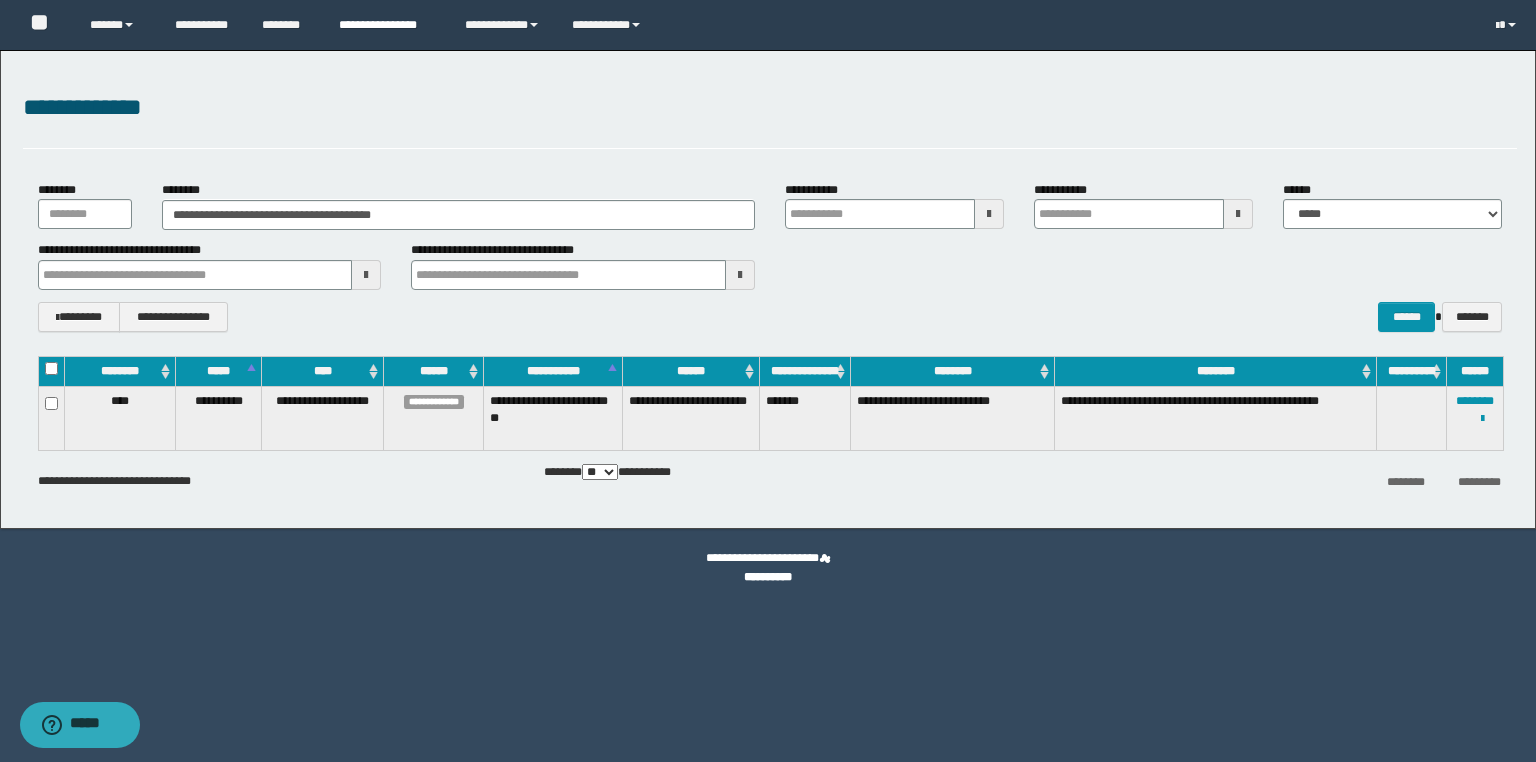 type 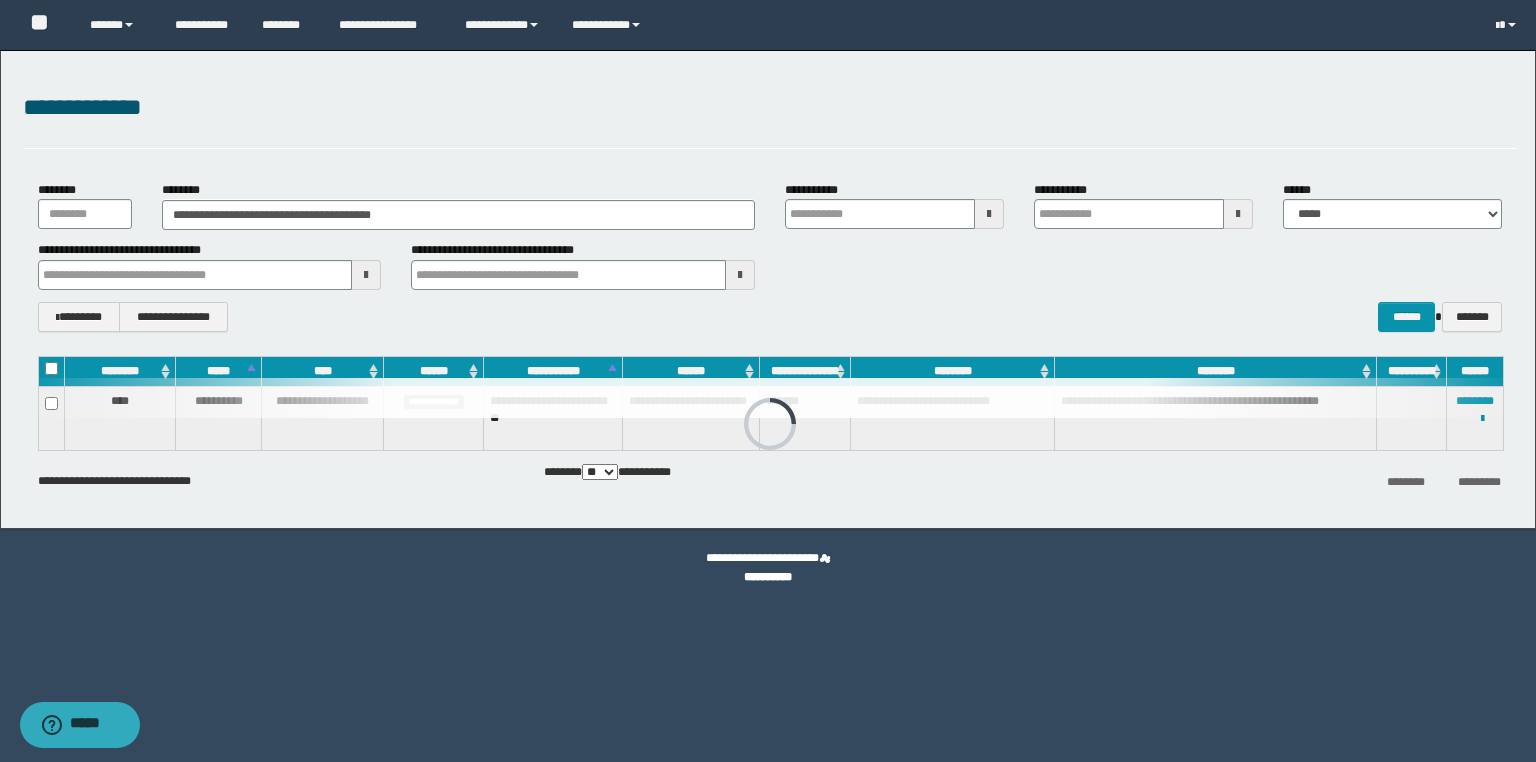 type 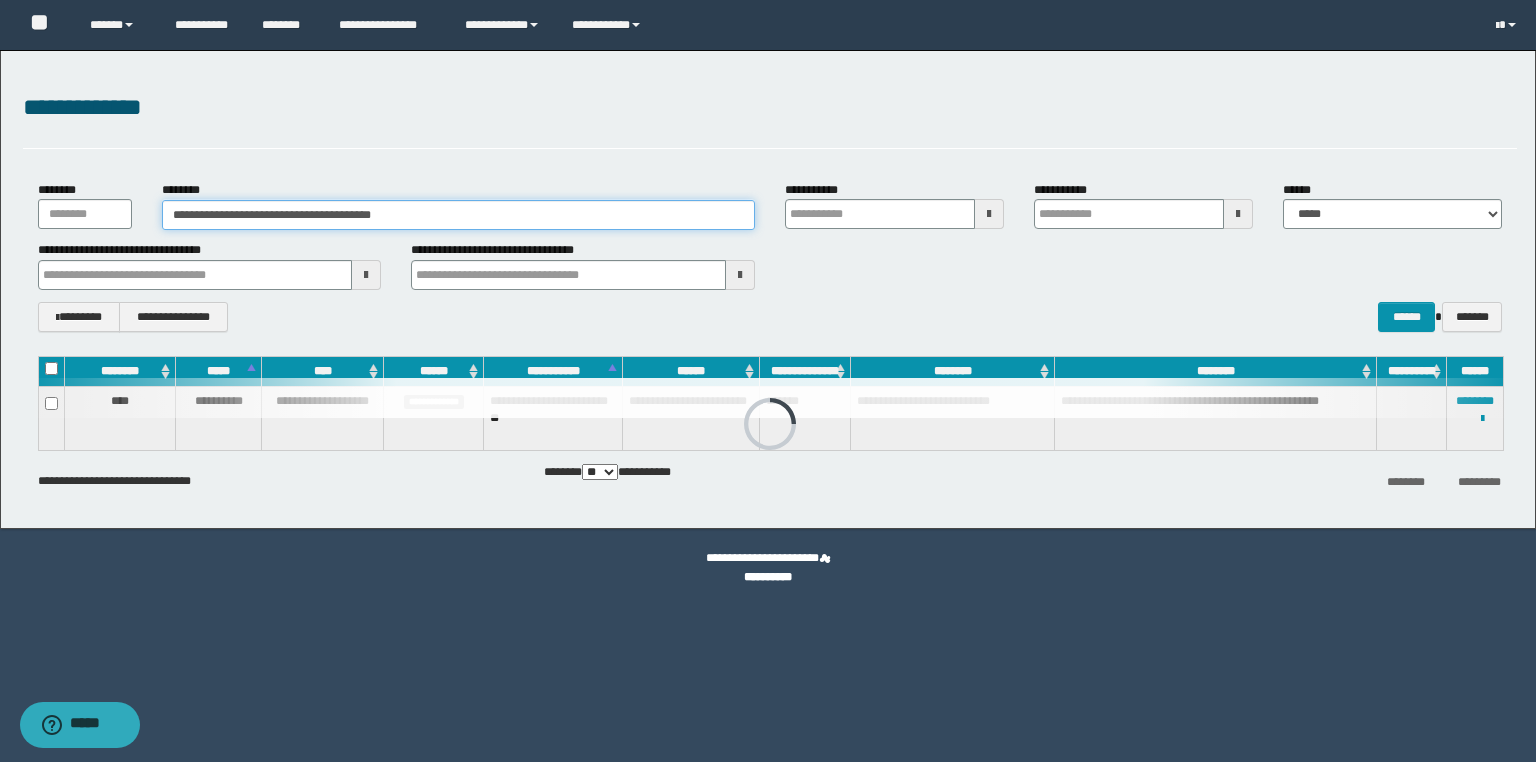 drag, startPoint x: 465, startPoint y: 213, endPoint x: 11, endPoint y: 179, distance: 455.27136 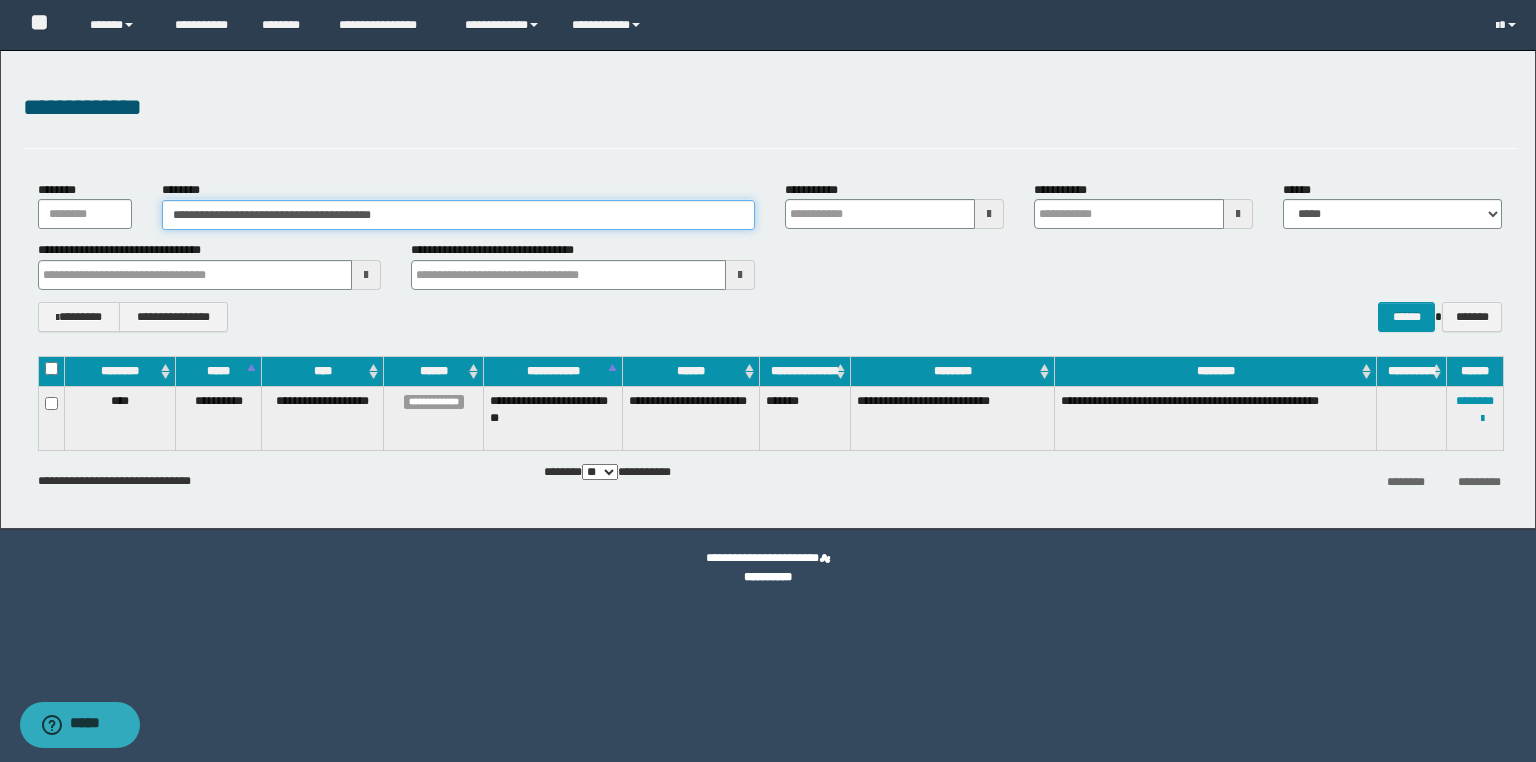 paste 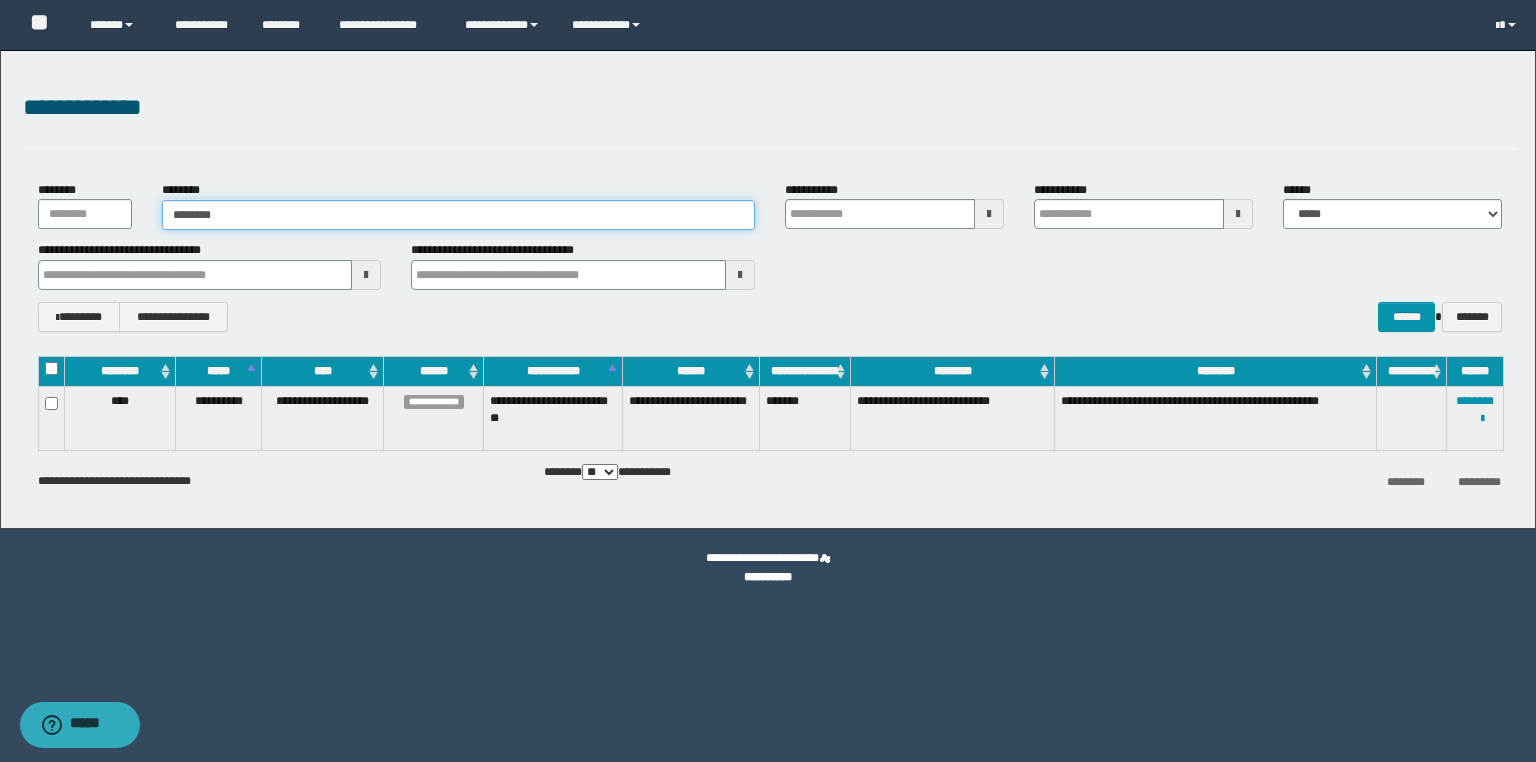 type on "********" 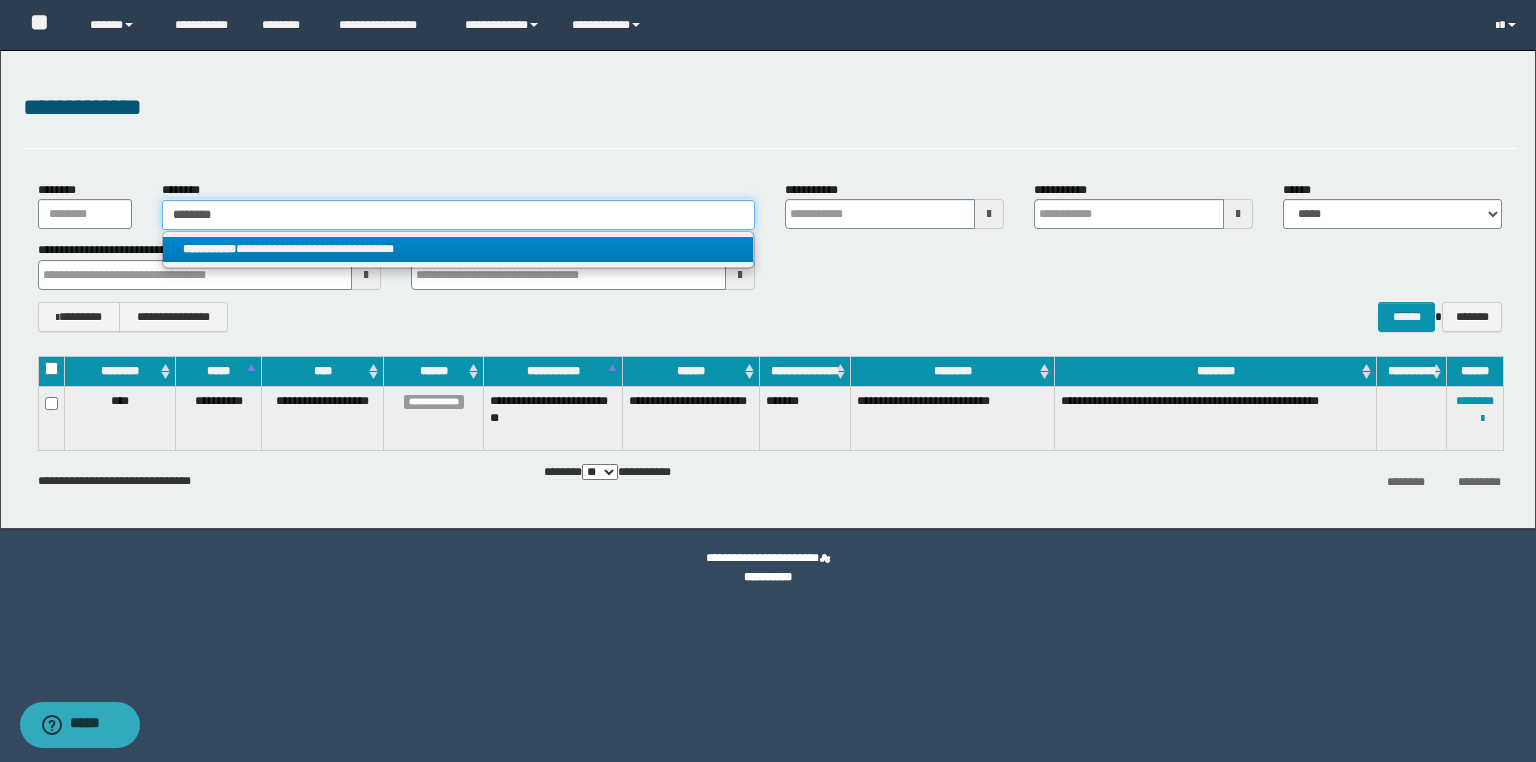 type on "********" 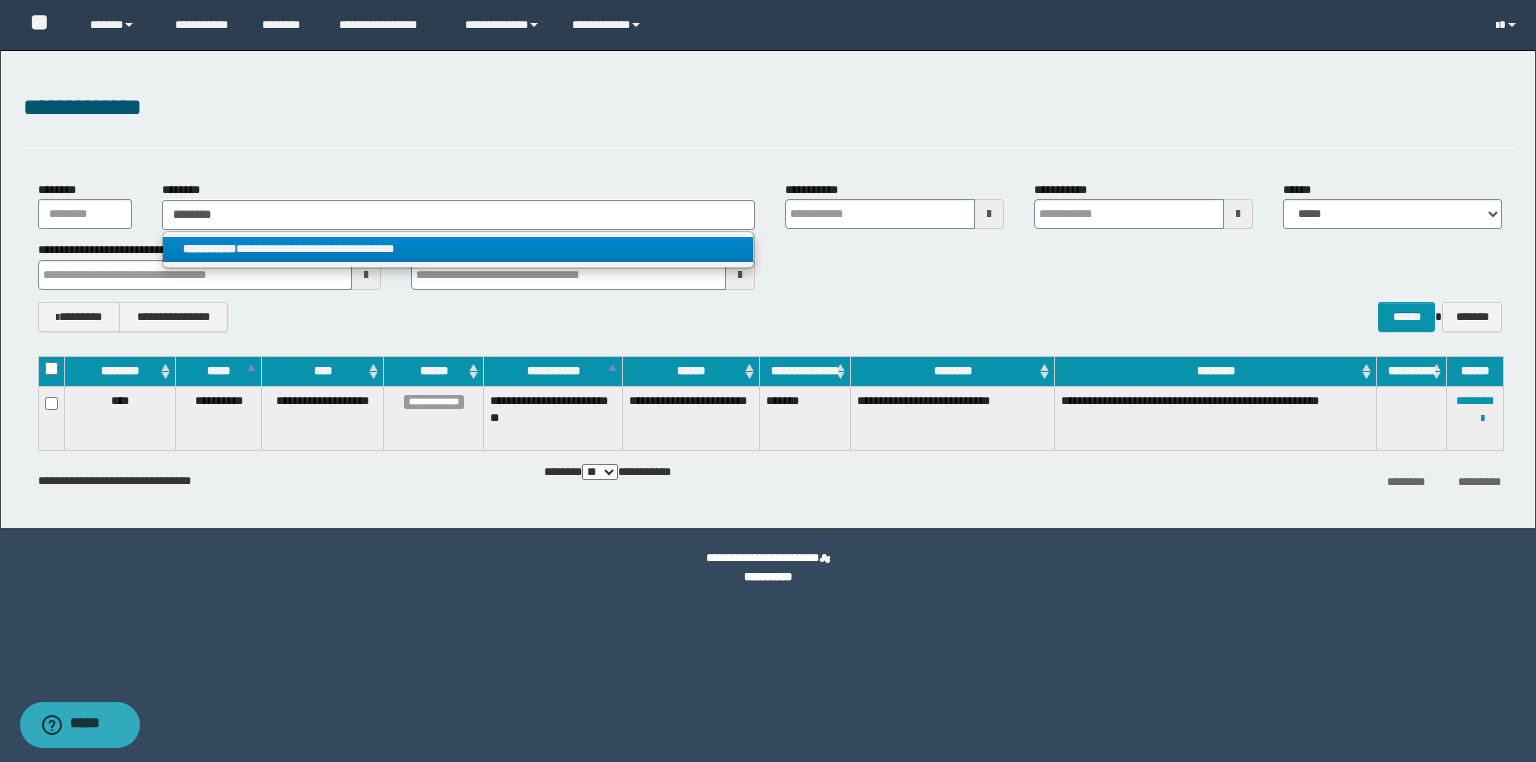 click on "**********" at bounding box center (458, 249) 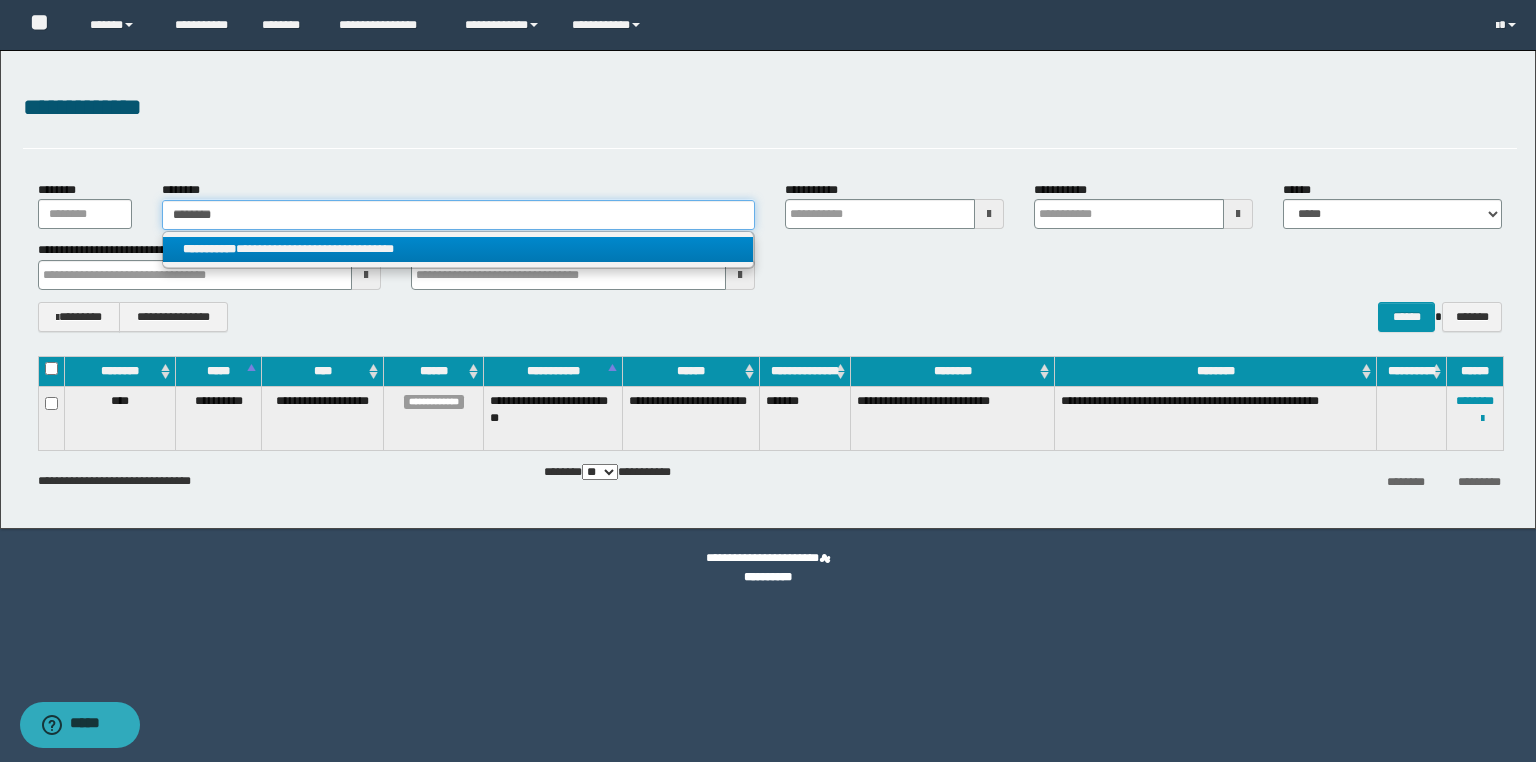 type 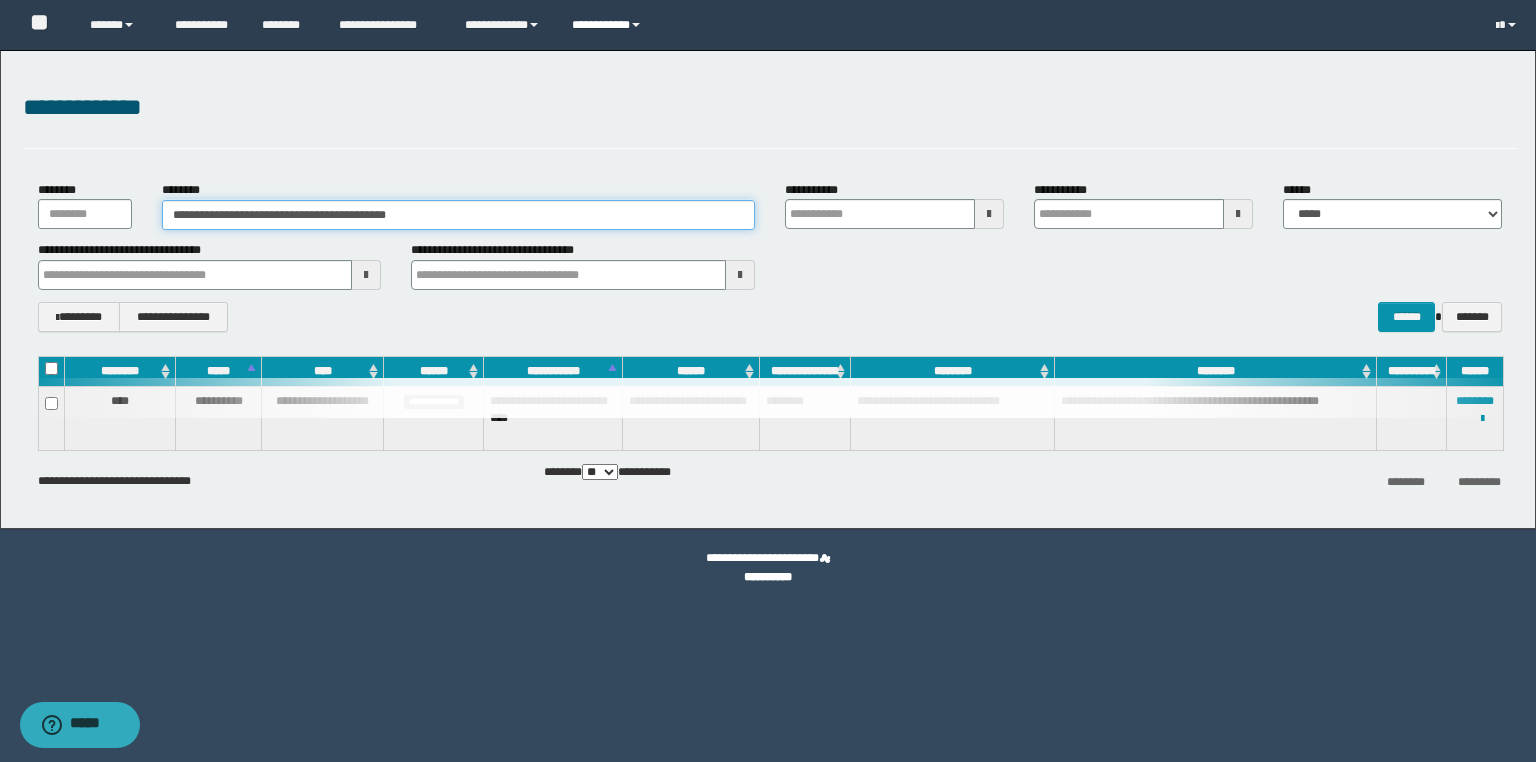 type 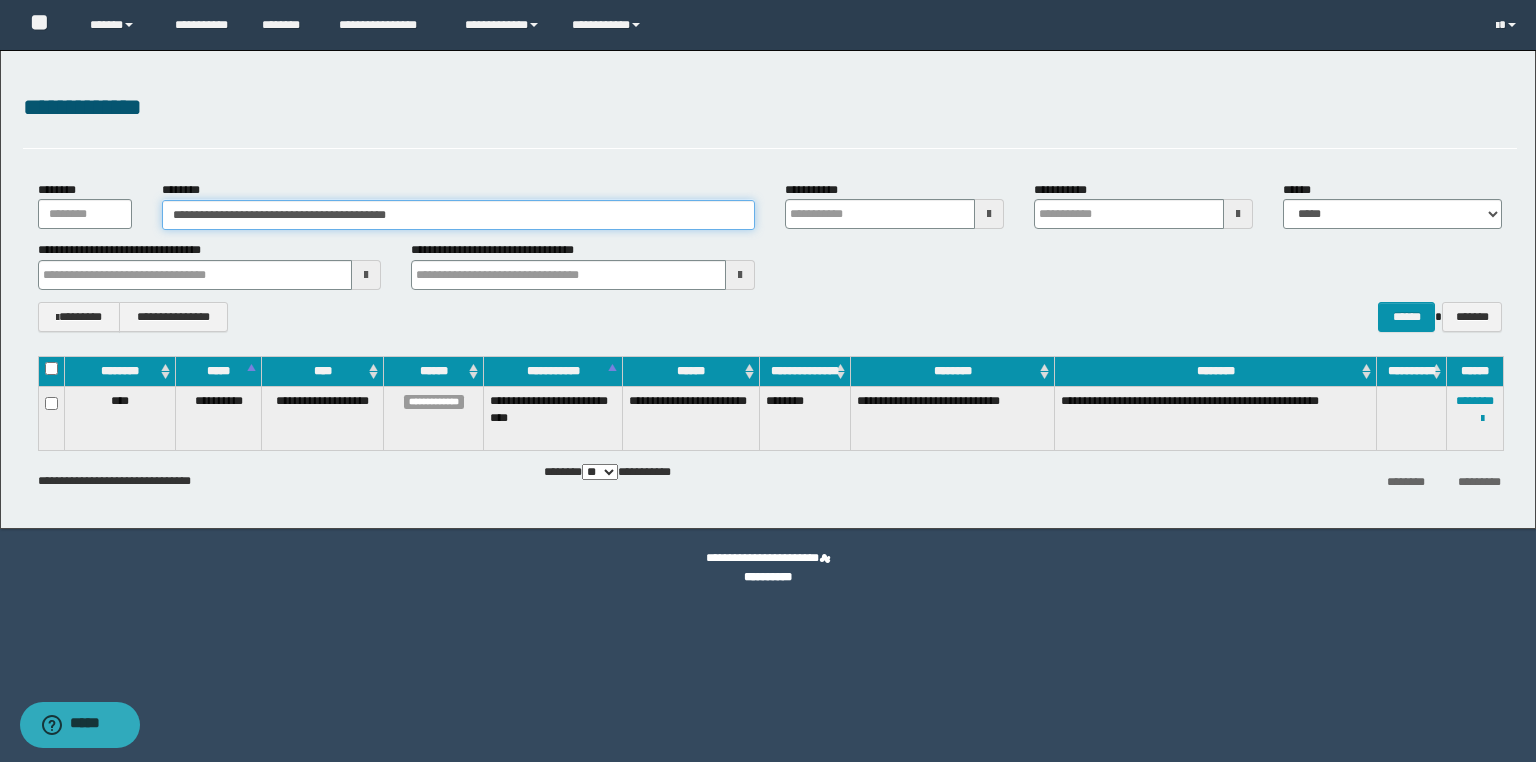 drag, startPoint x: 478, startPoint y: 212, endPoint x: 84, endPoint y: 178, distance: 395.4643 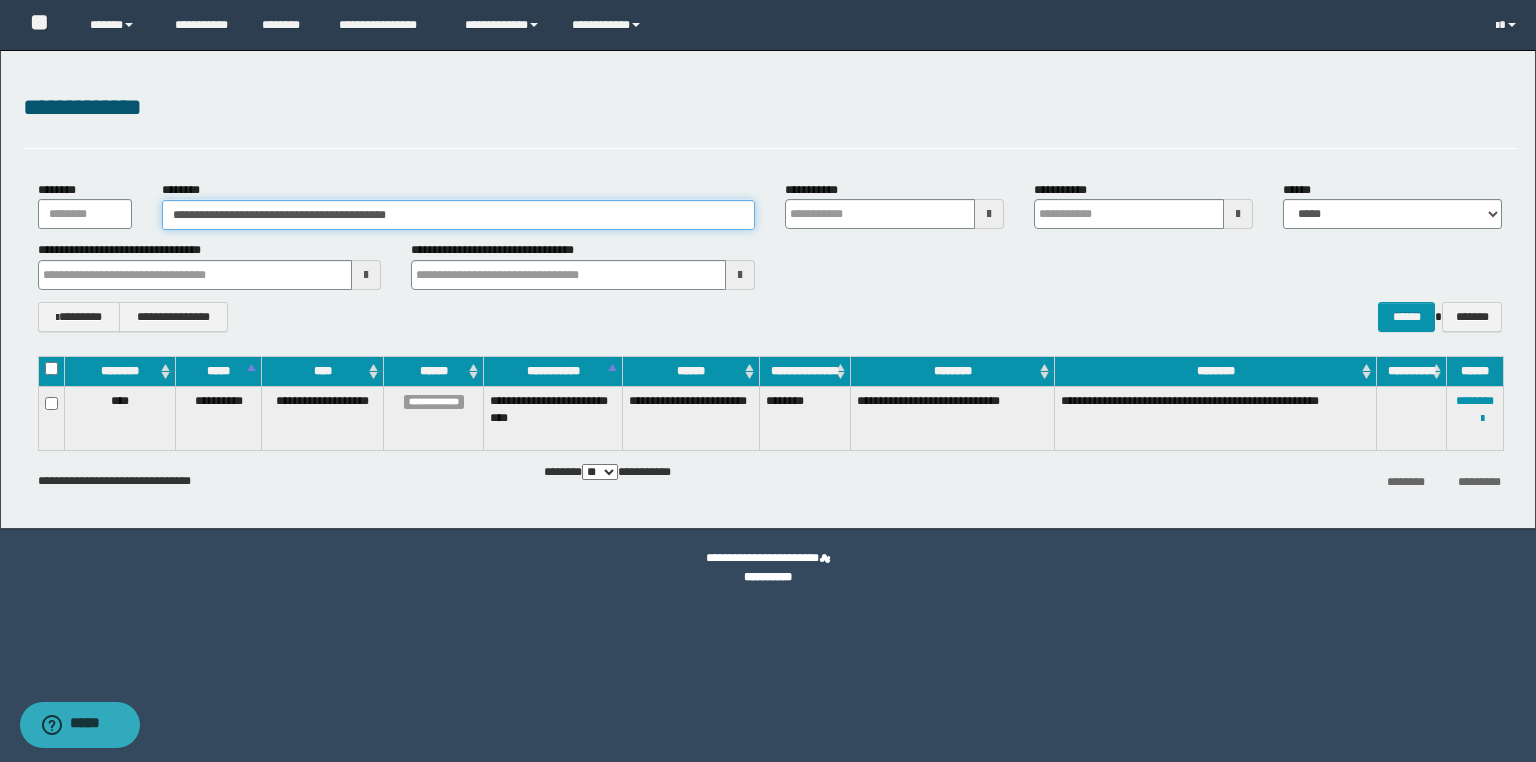 paste 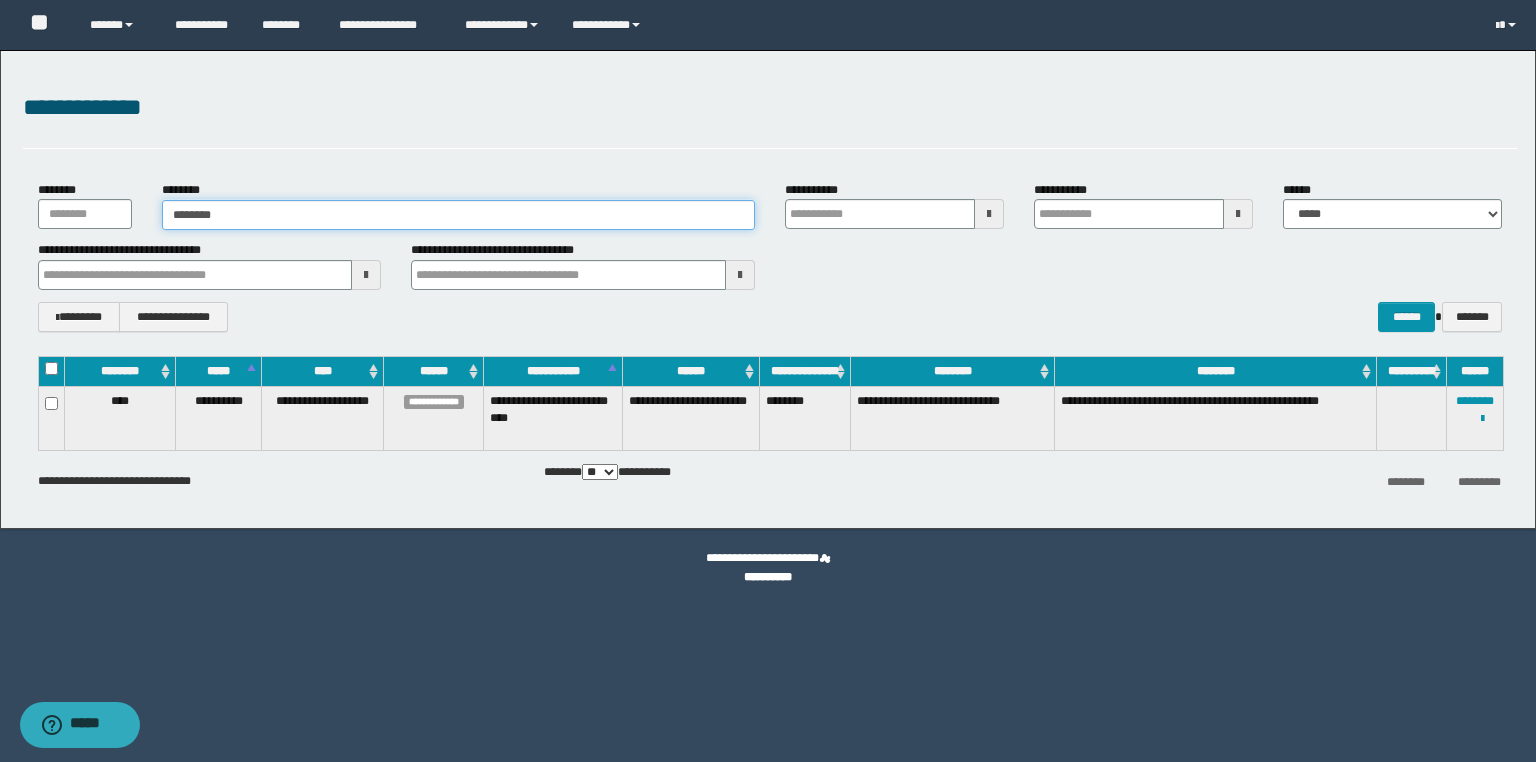 type 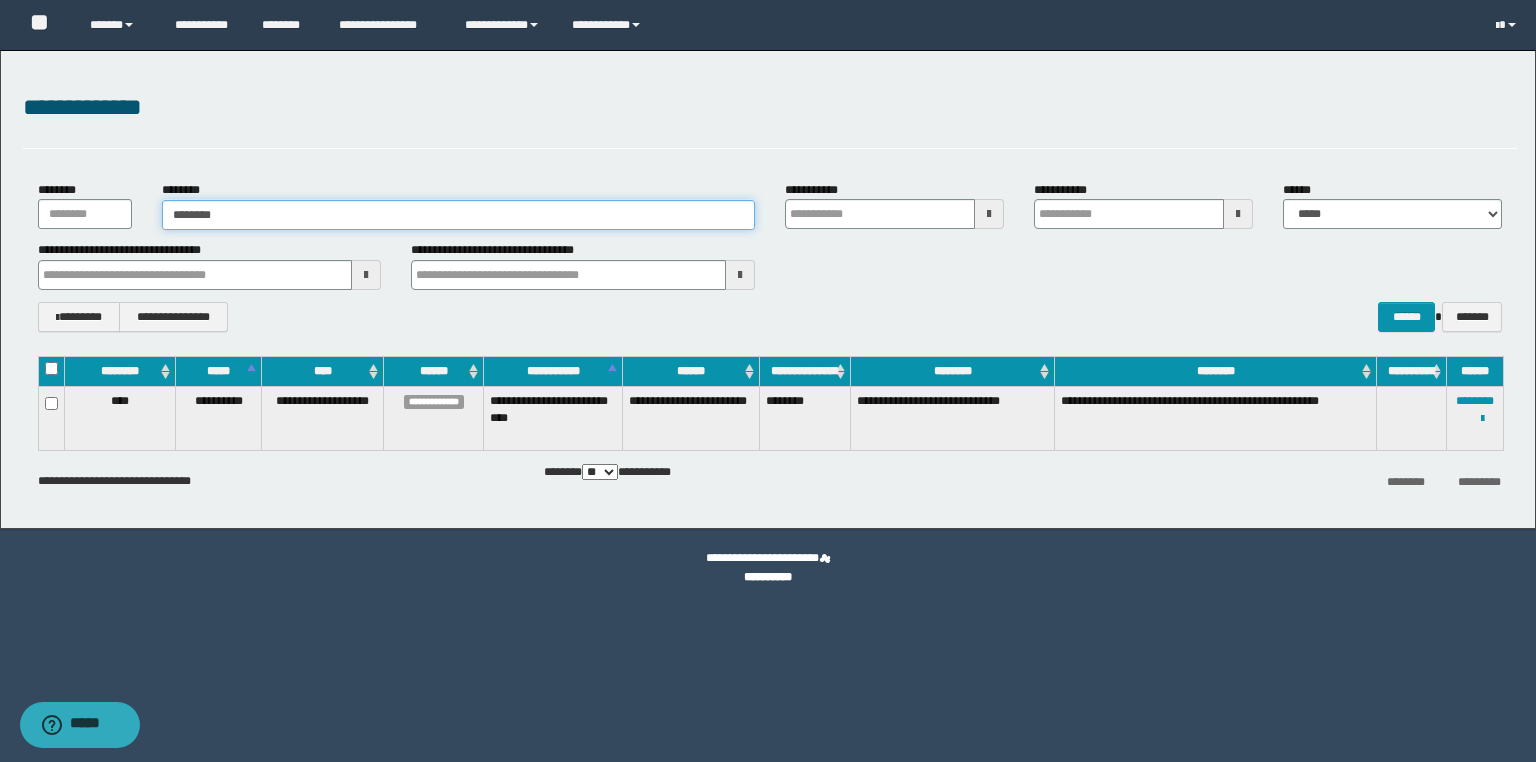 type on "********" 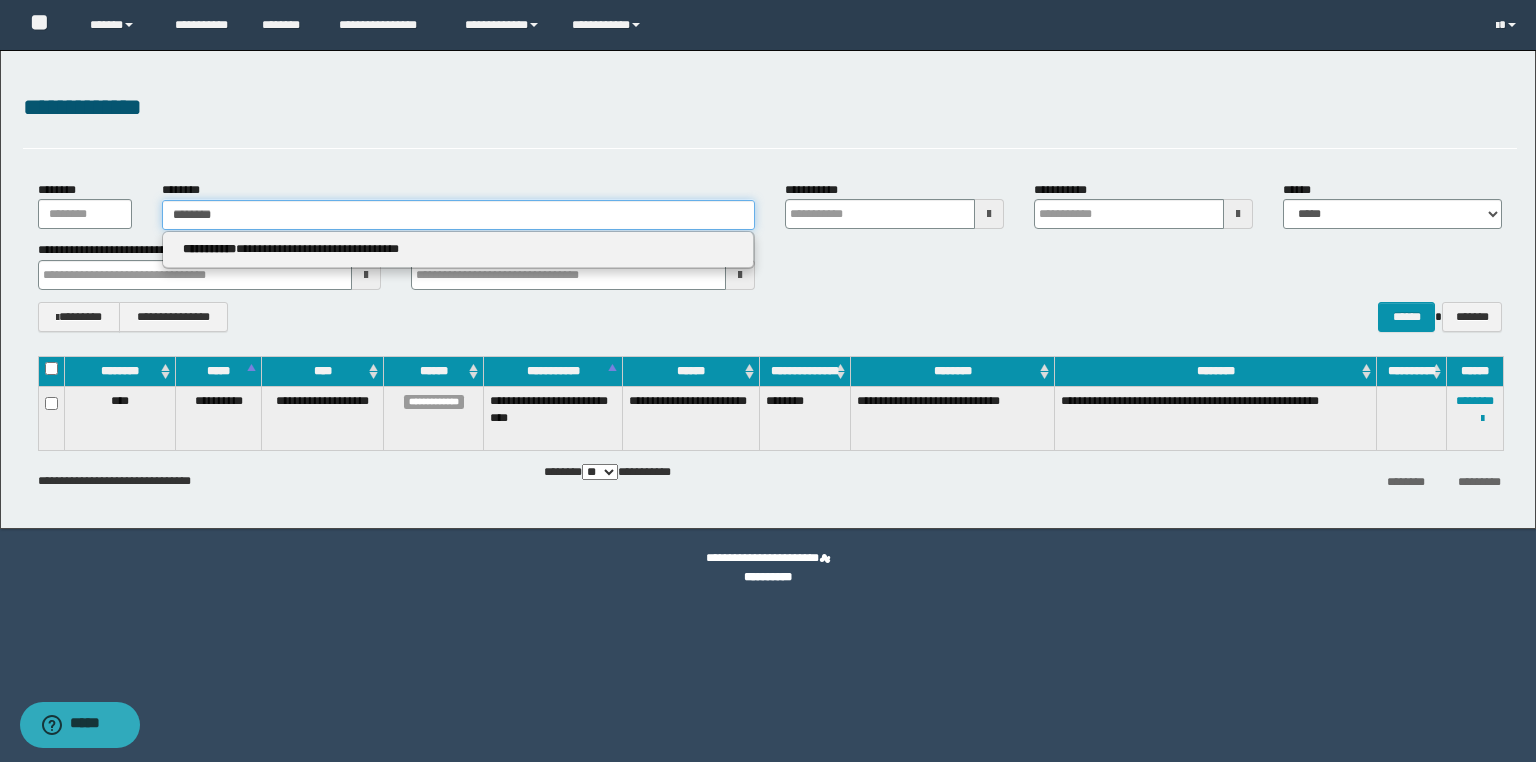 type on "********" 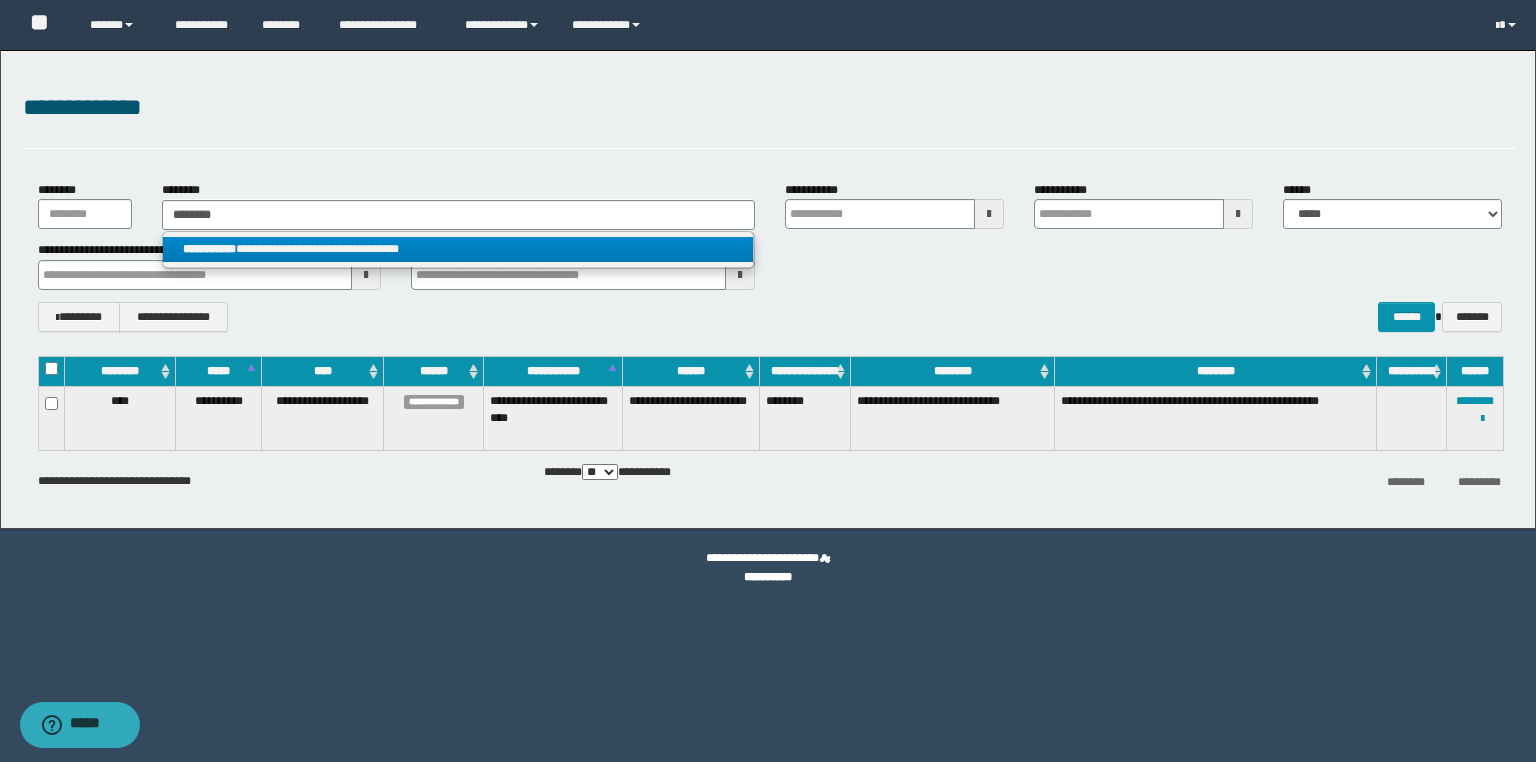 click on "**********" at bounding box center [458, 249] 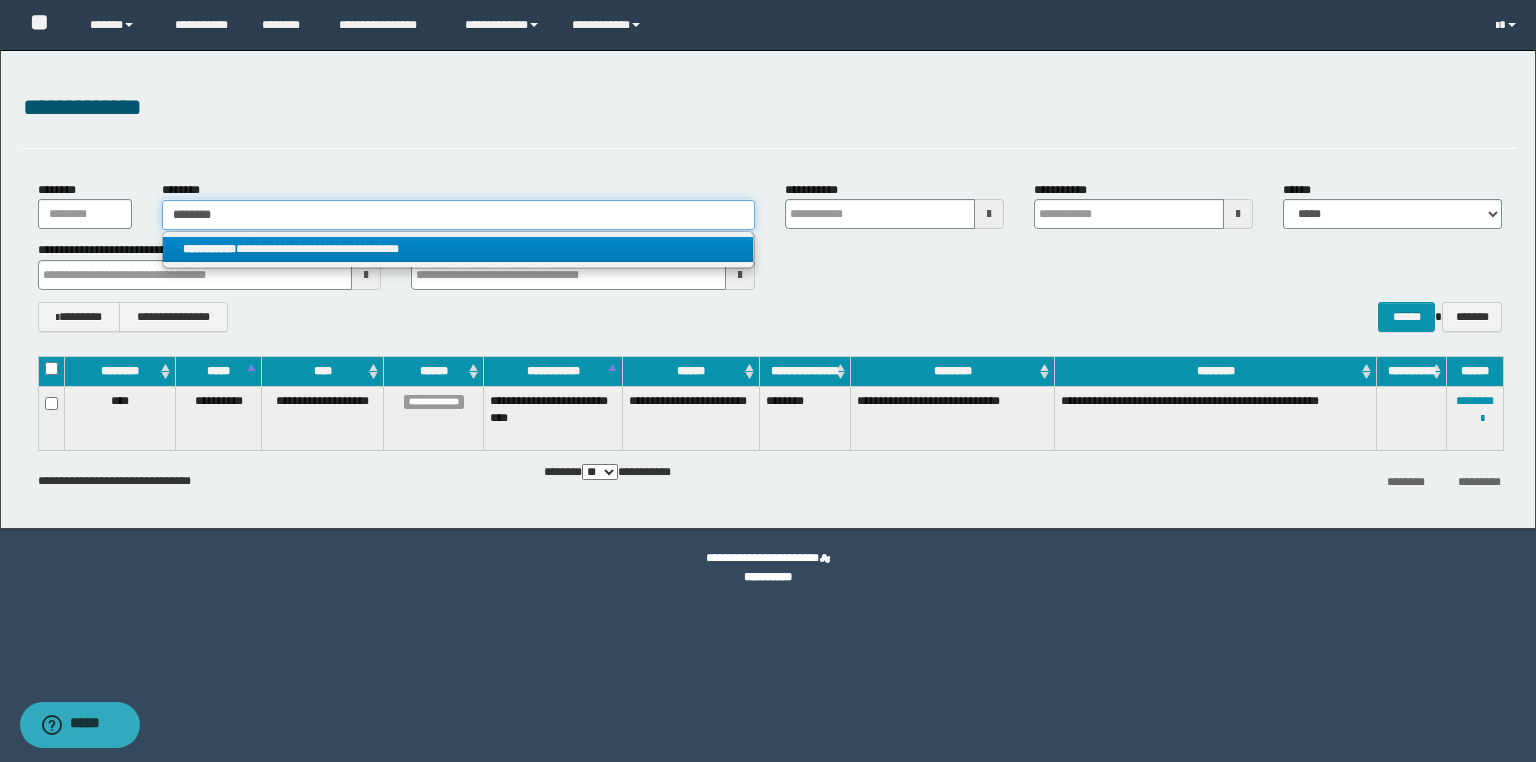 type 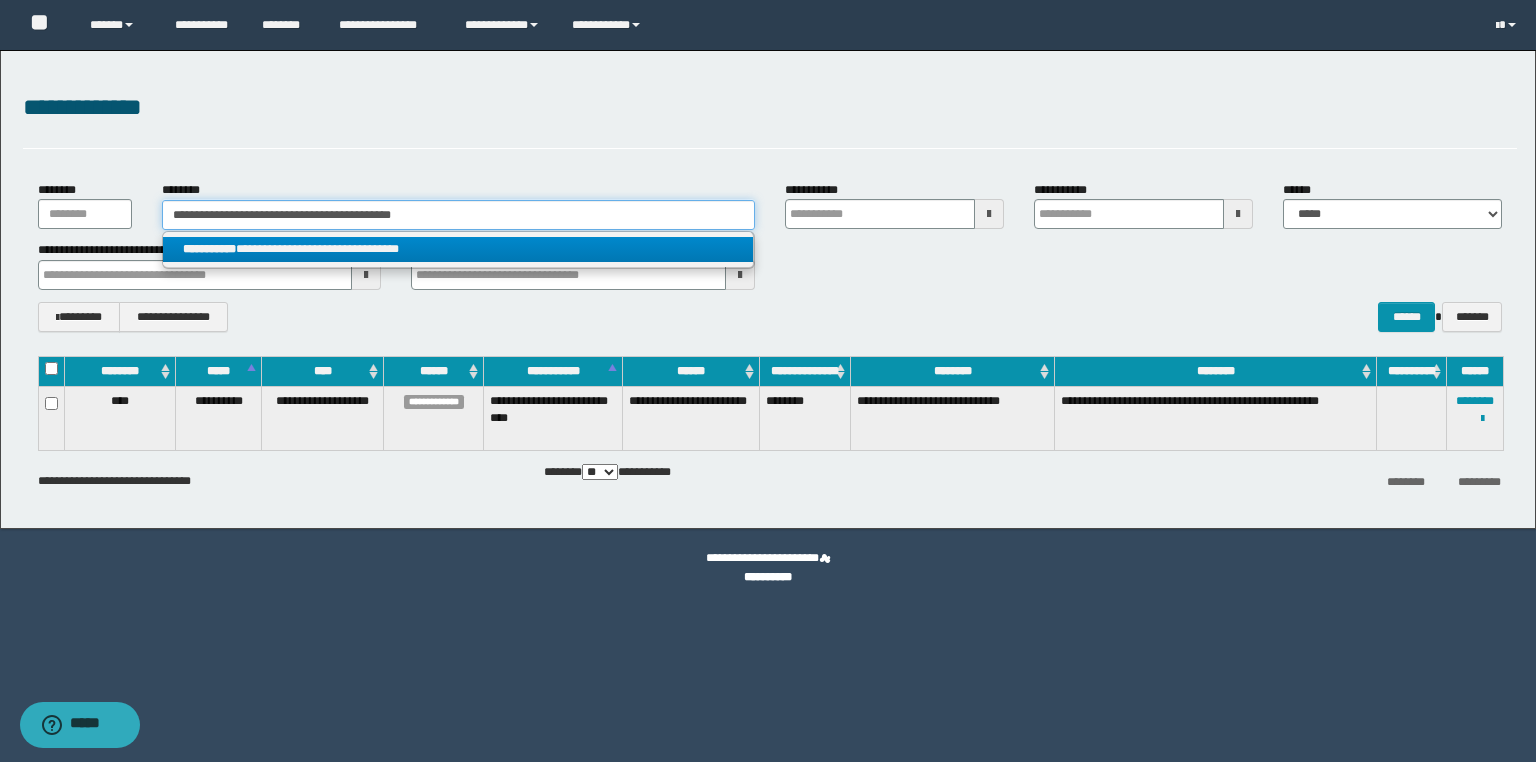 type 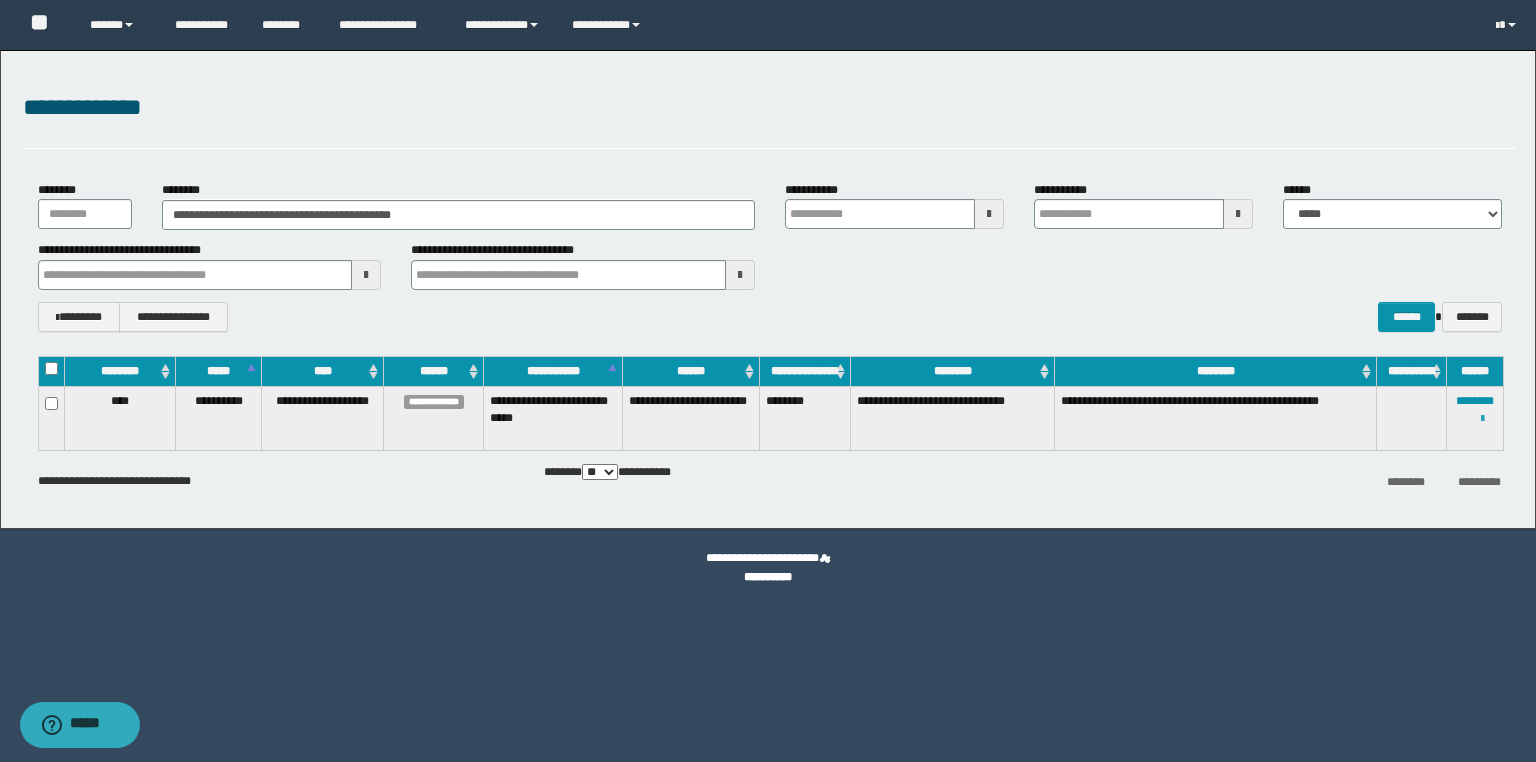 click on "**********" at bounding box center [1475, 418] 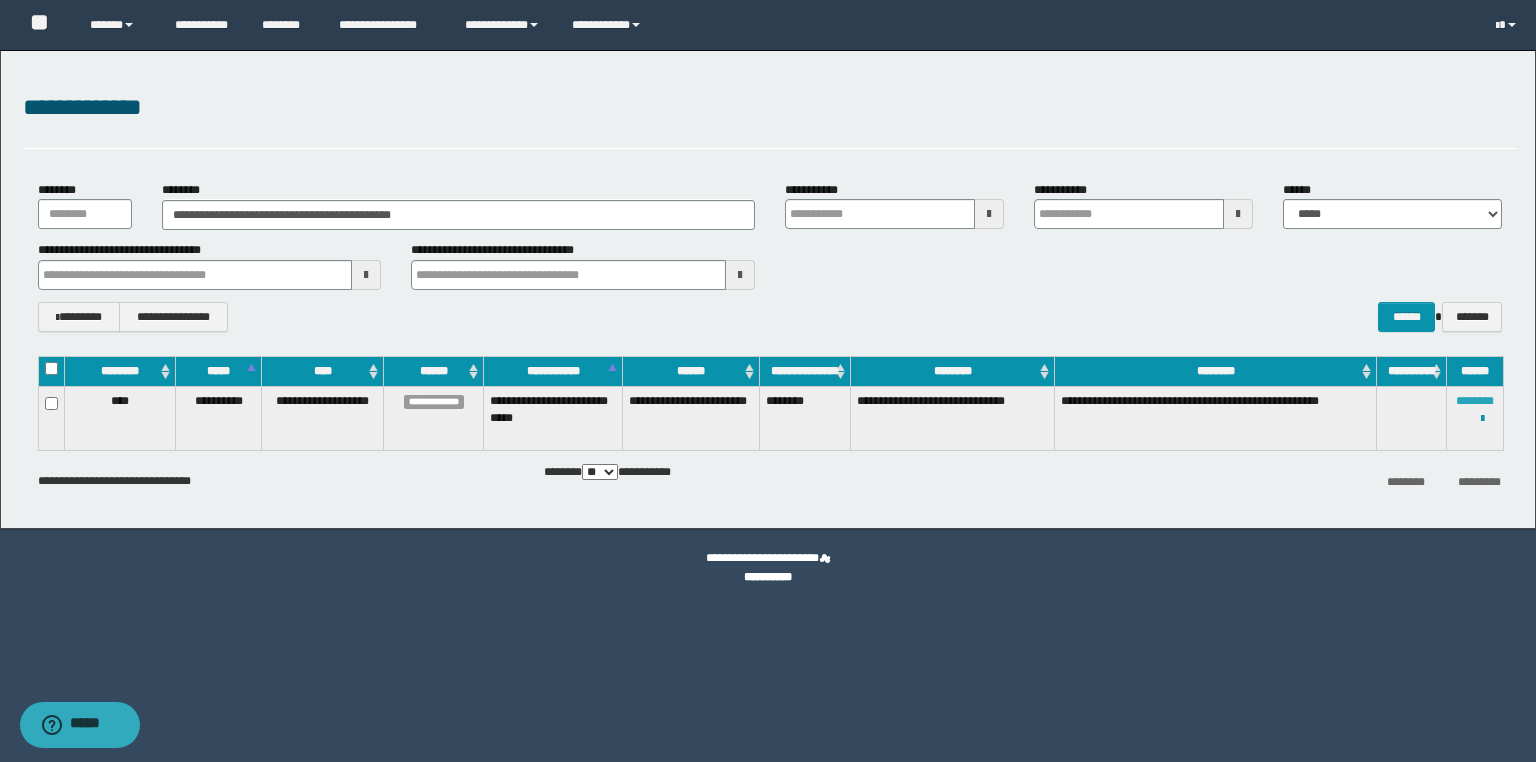 click on "********" at bounding box center (1475, 401) 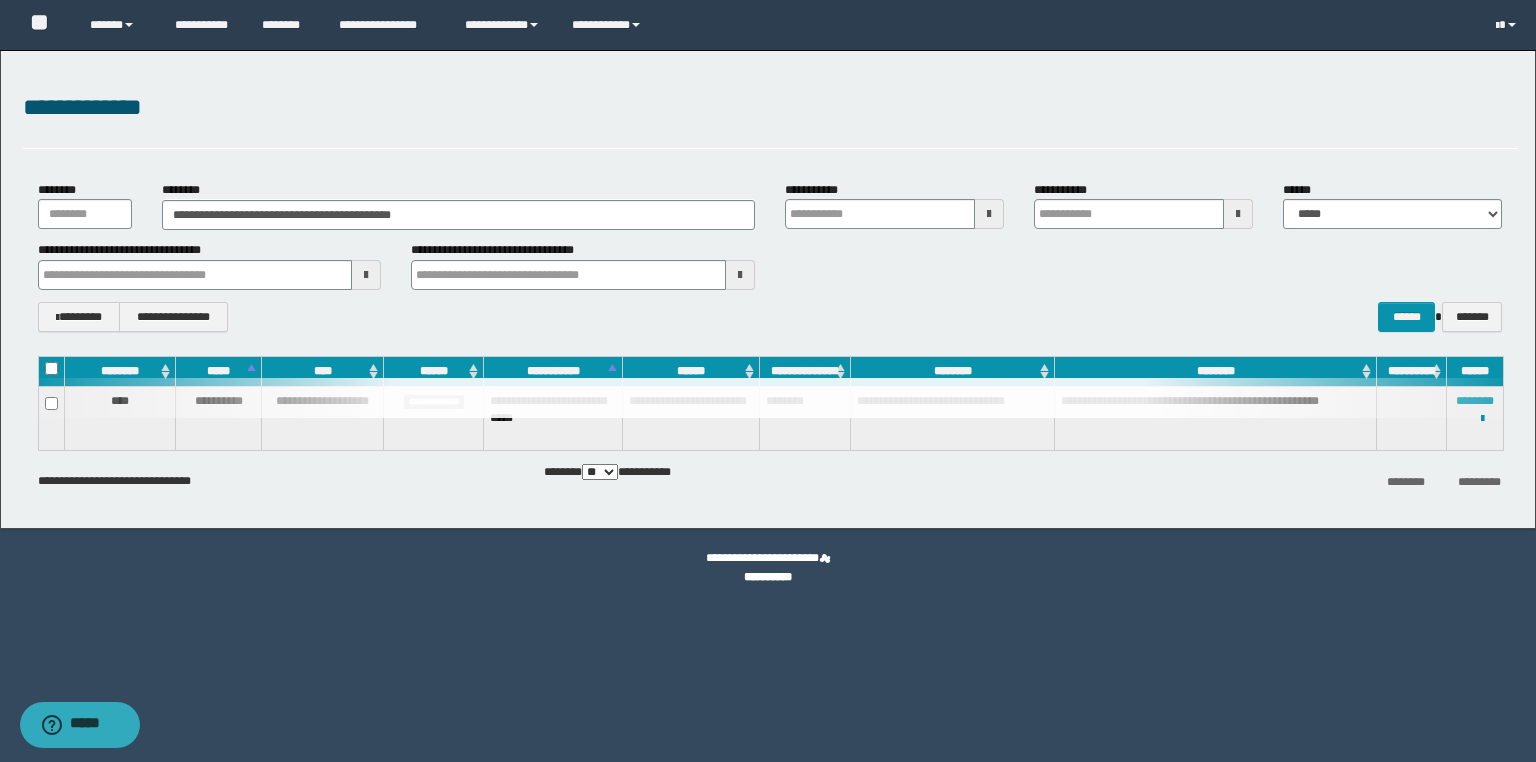 type 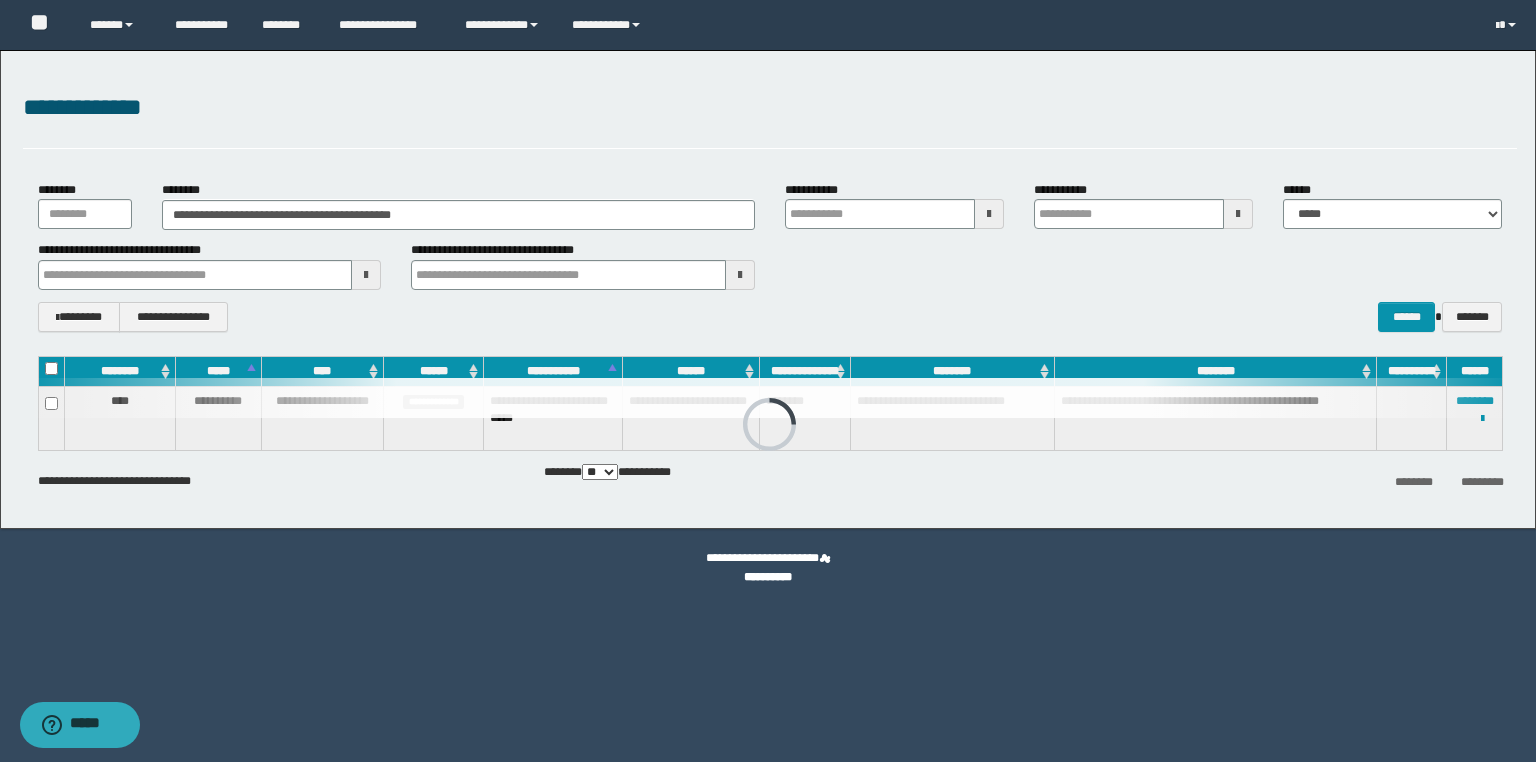 type 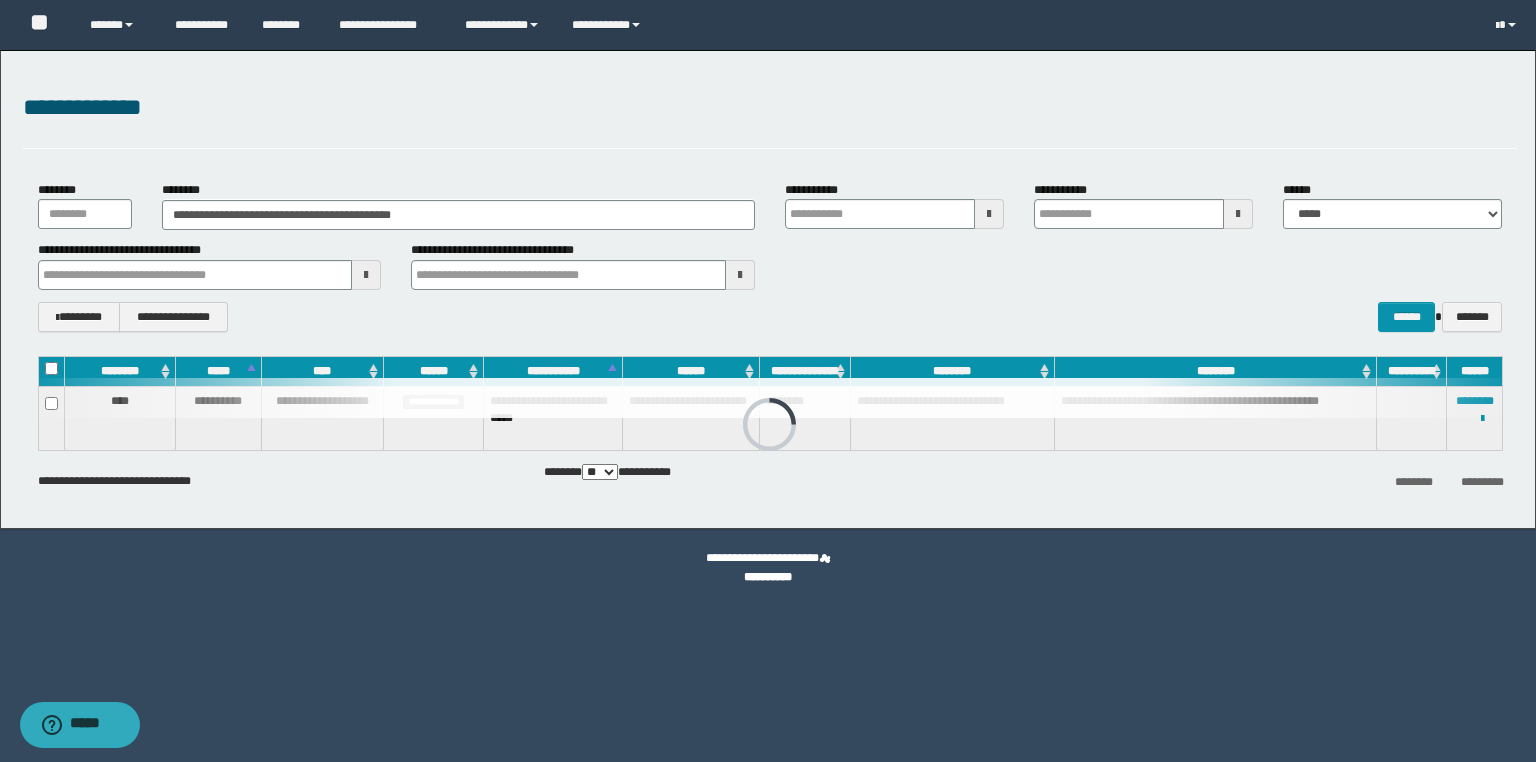 type 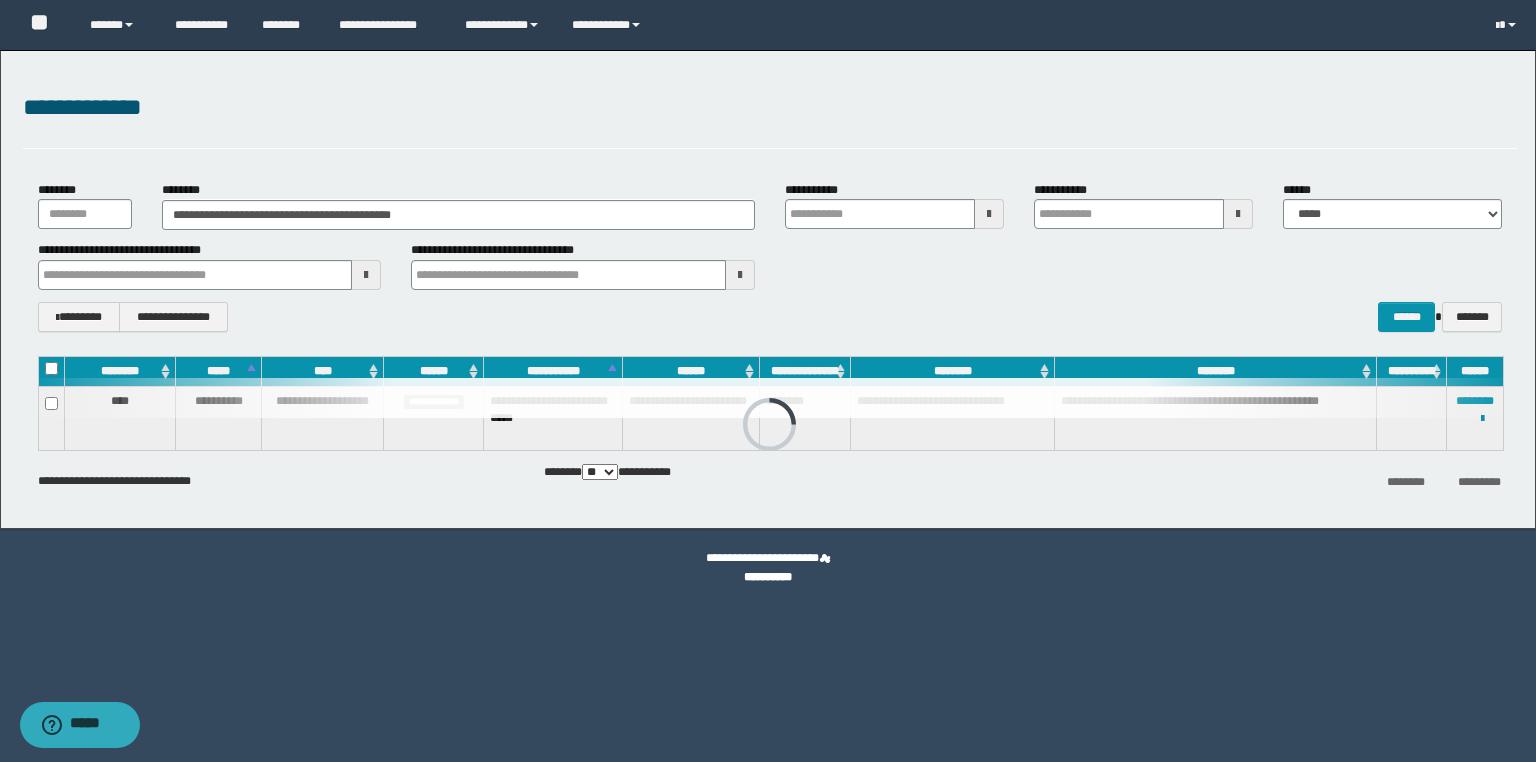 type 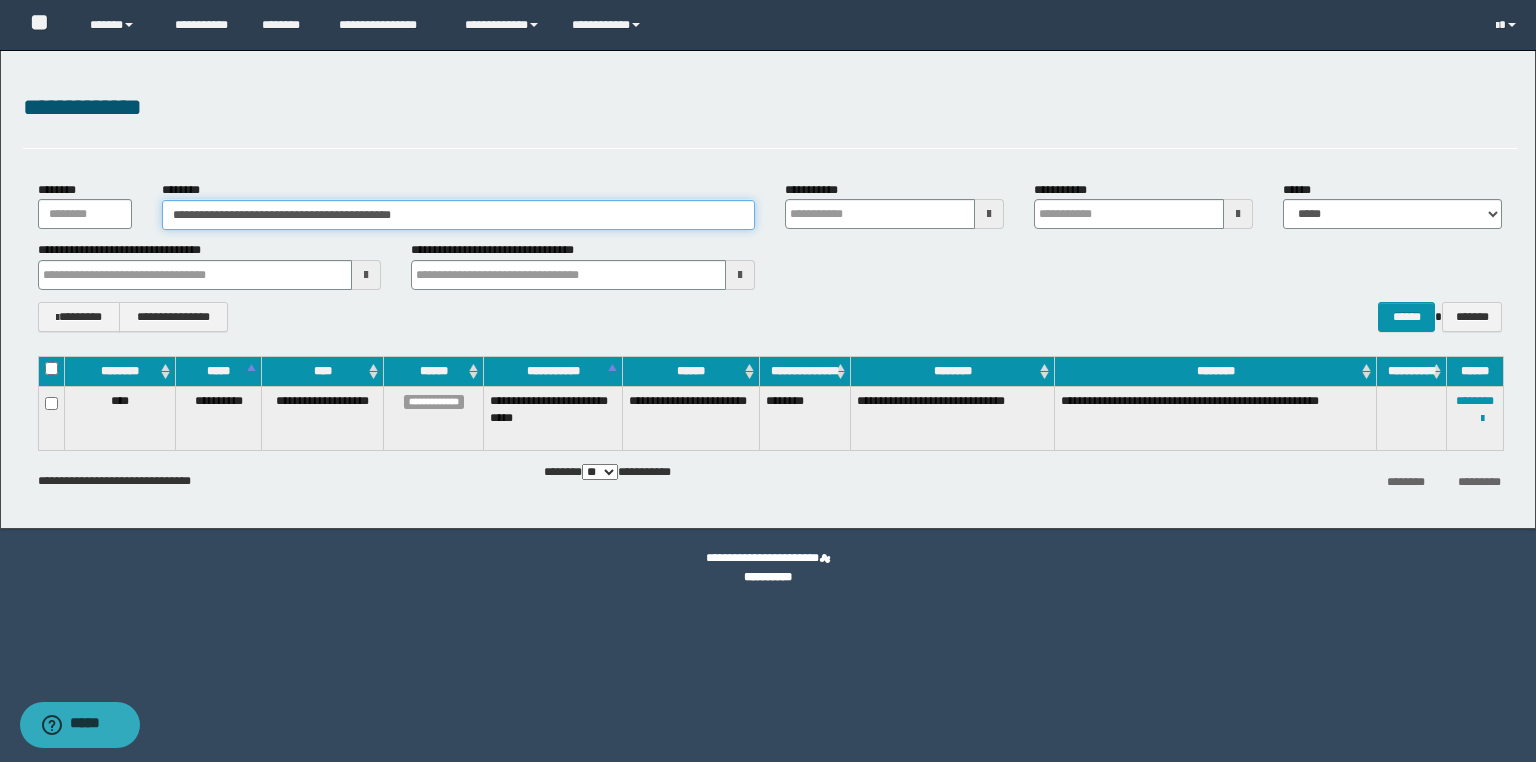 drag, startPoint x: 436, startPoint y: 212, endPoint x: 0, endPoint y: 208, distance: 436.01834 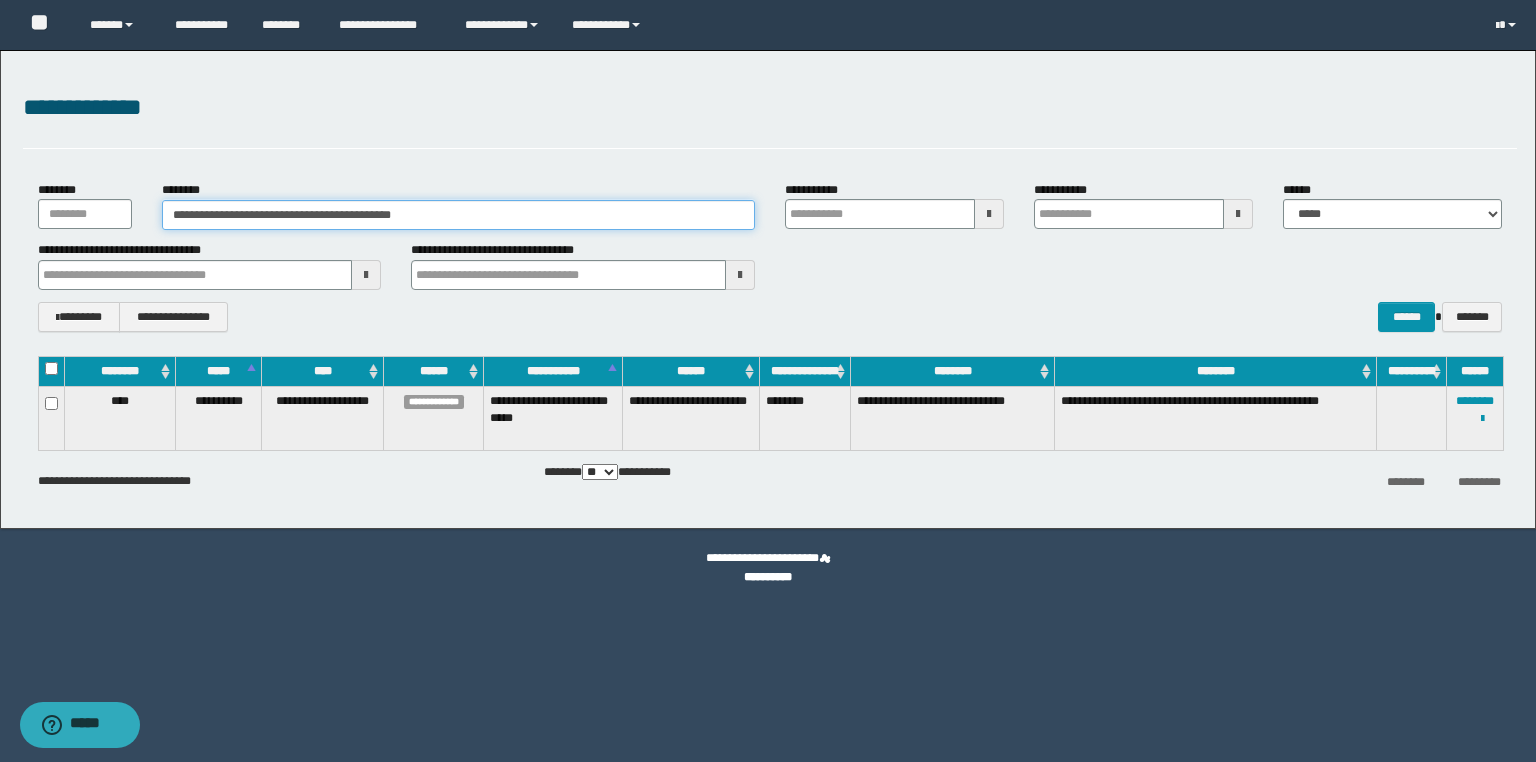 paste 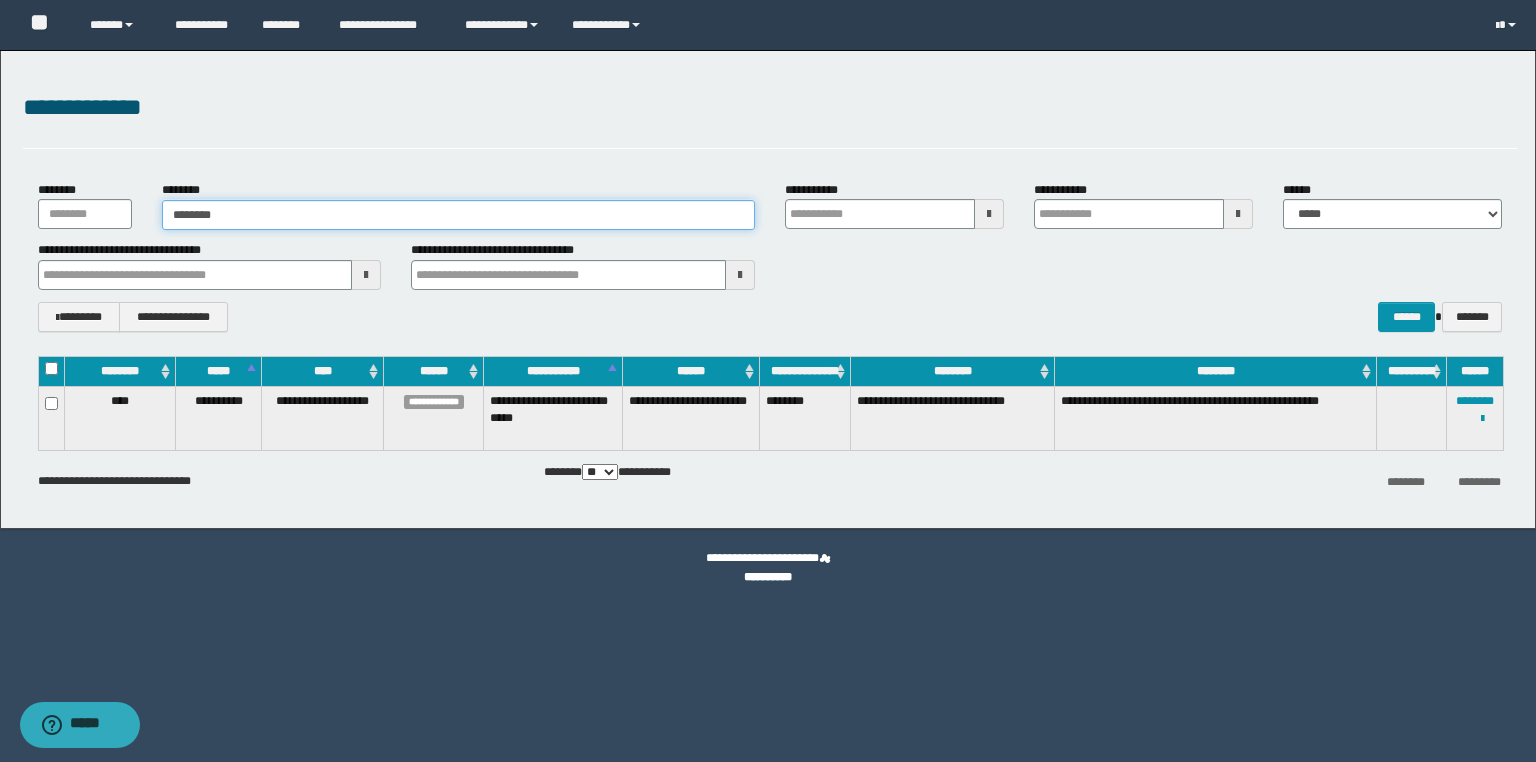 type on "********" 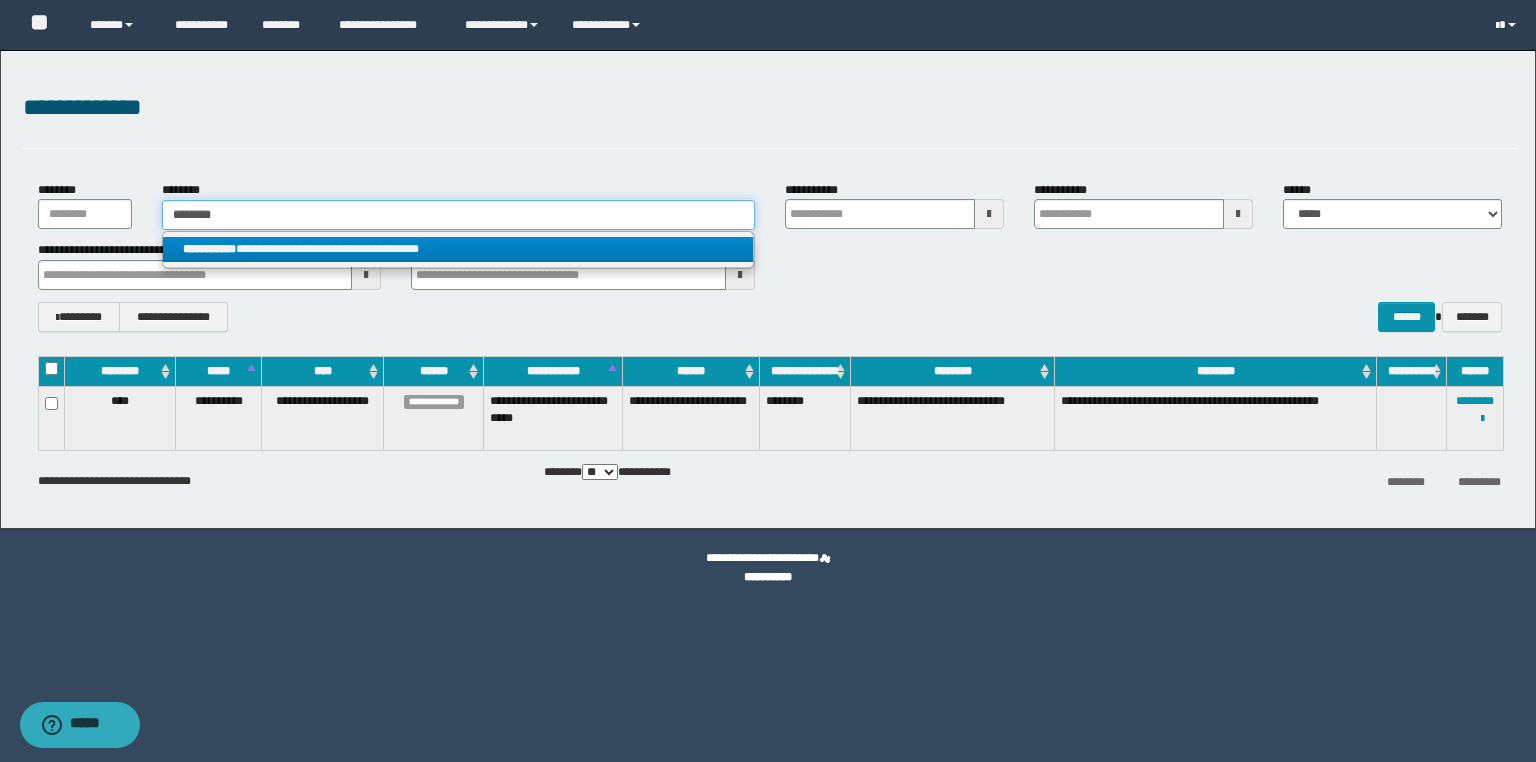 type on "********" 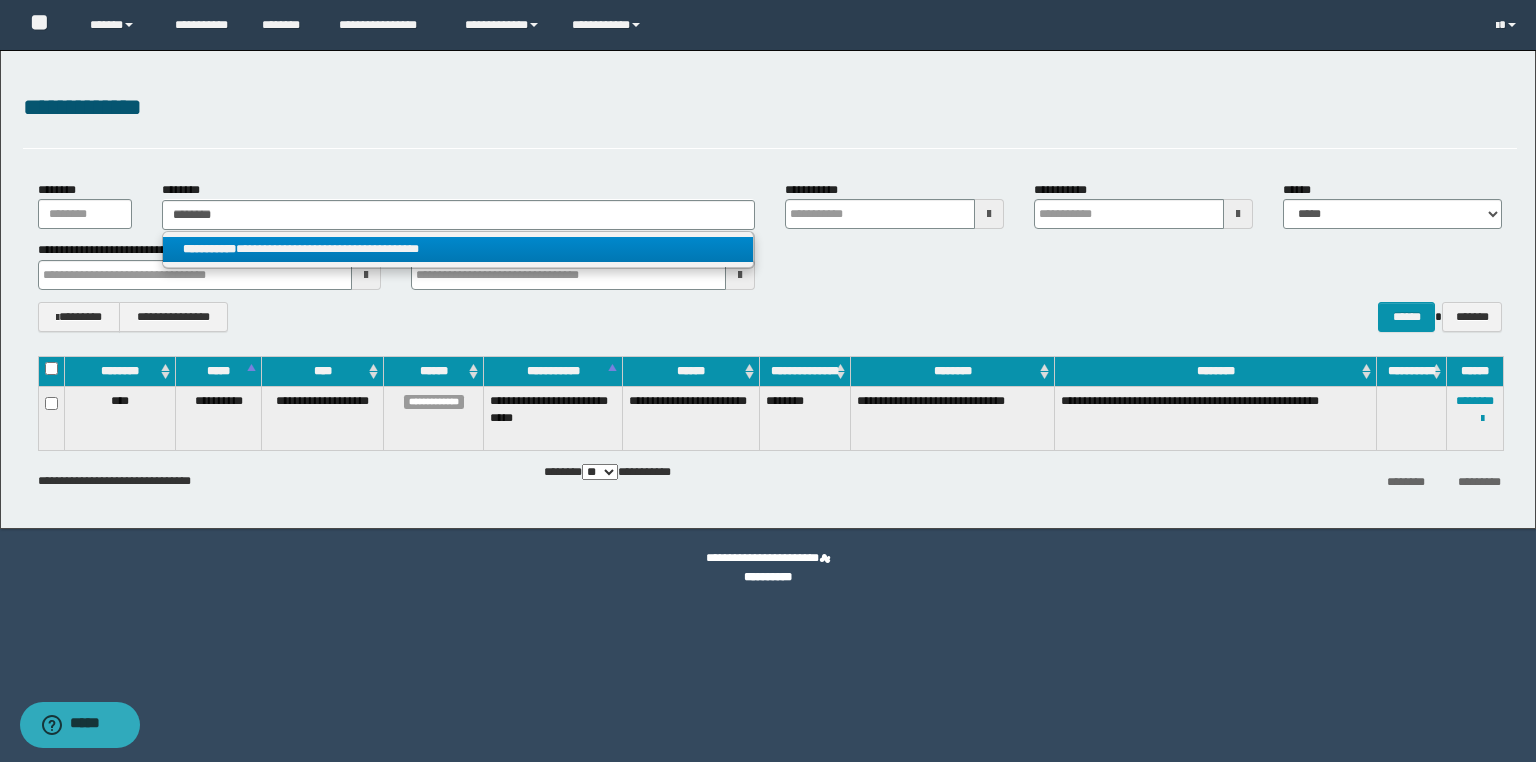 click on "**********" at bounding box center [458, 249] 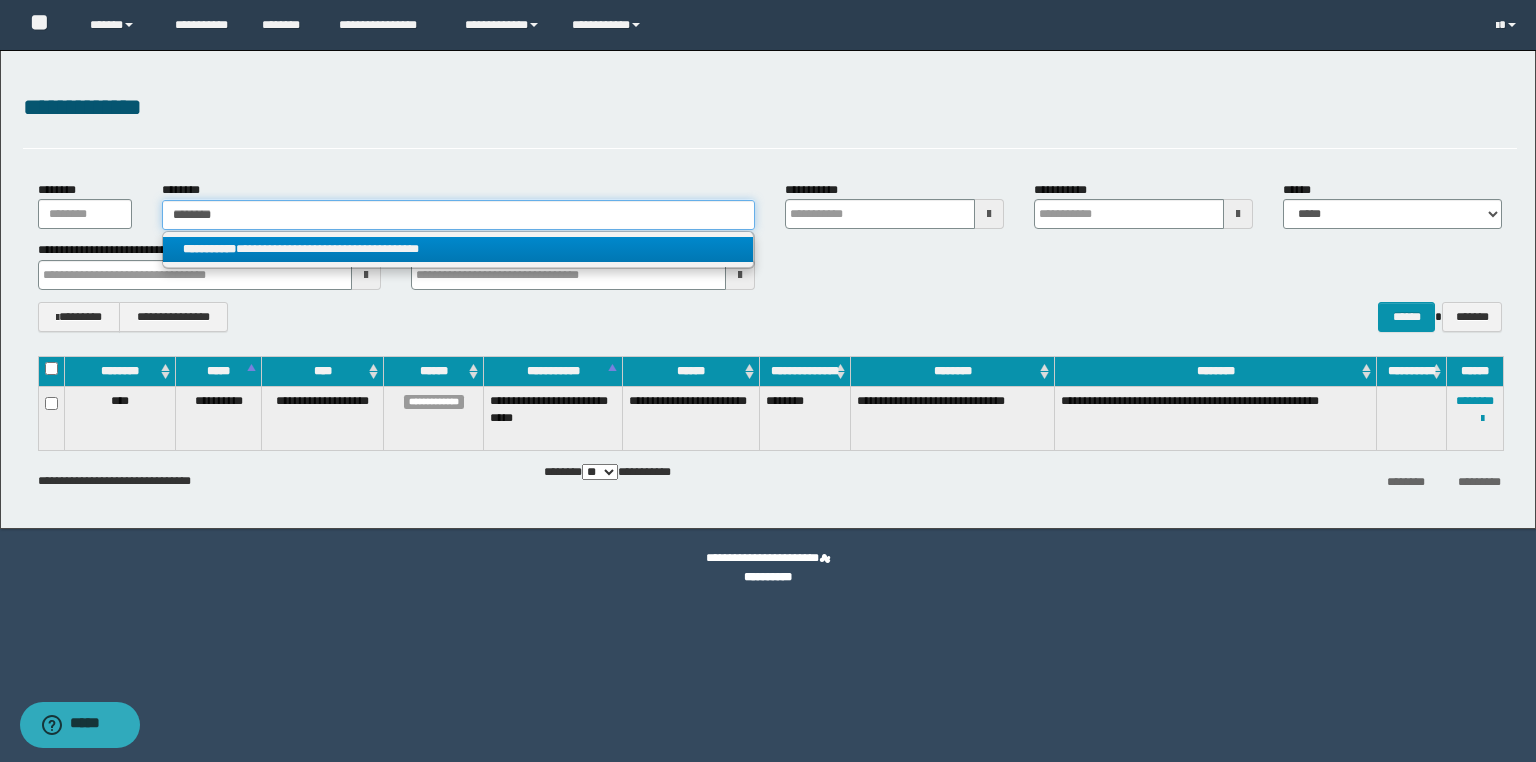 type 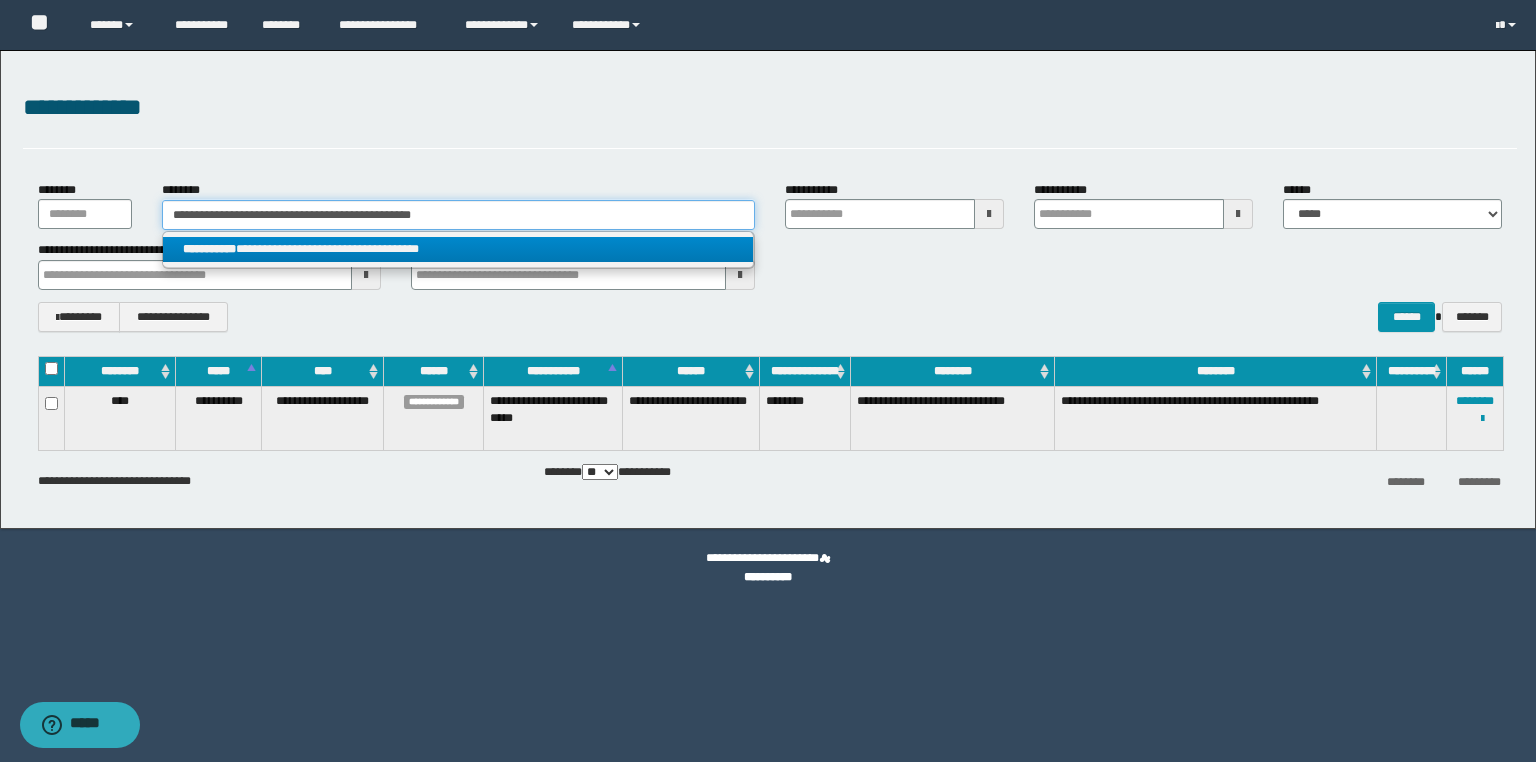 type 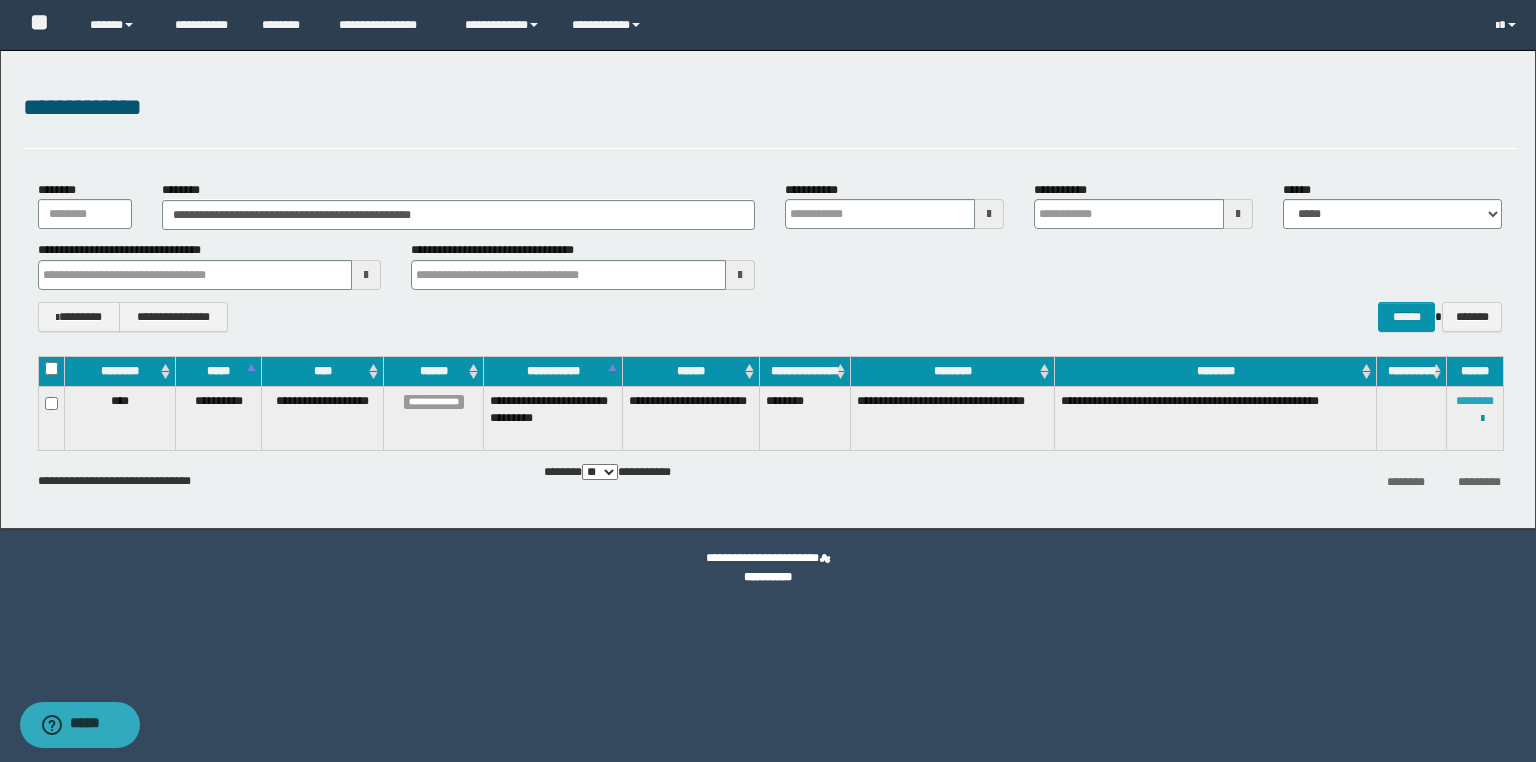 click on "********" at bounding box center (1475, 401) 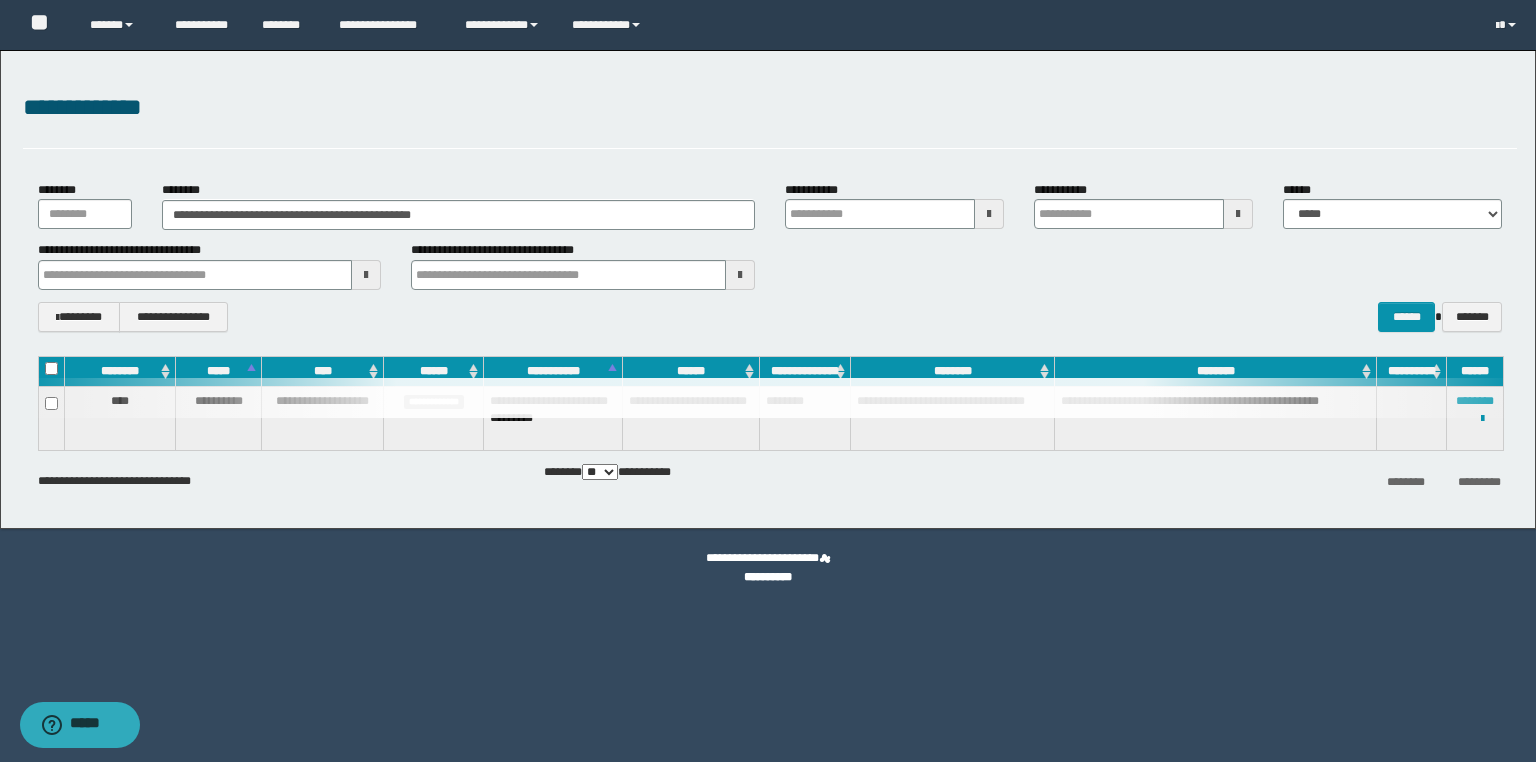 type 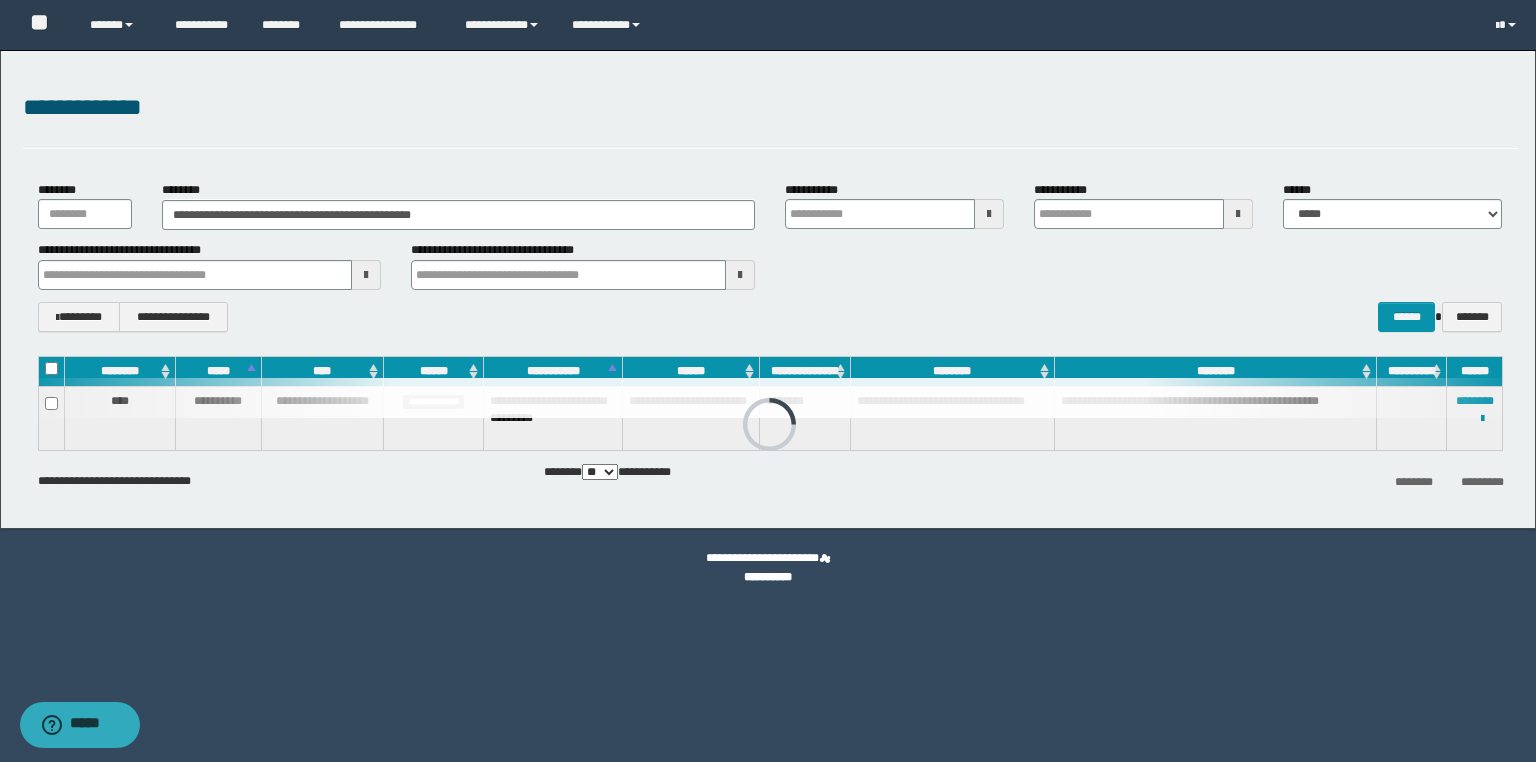 type 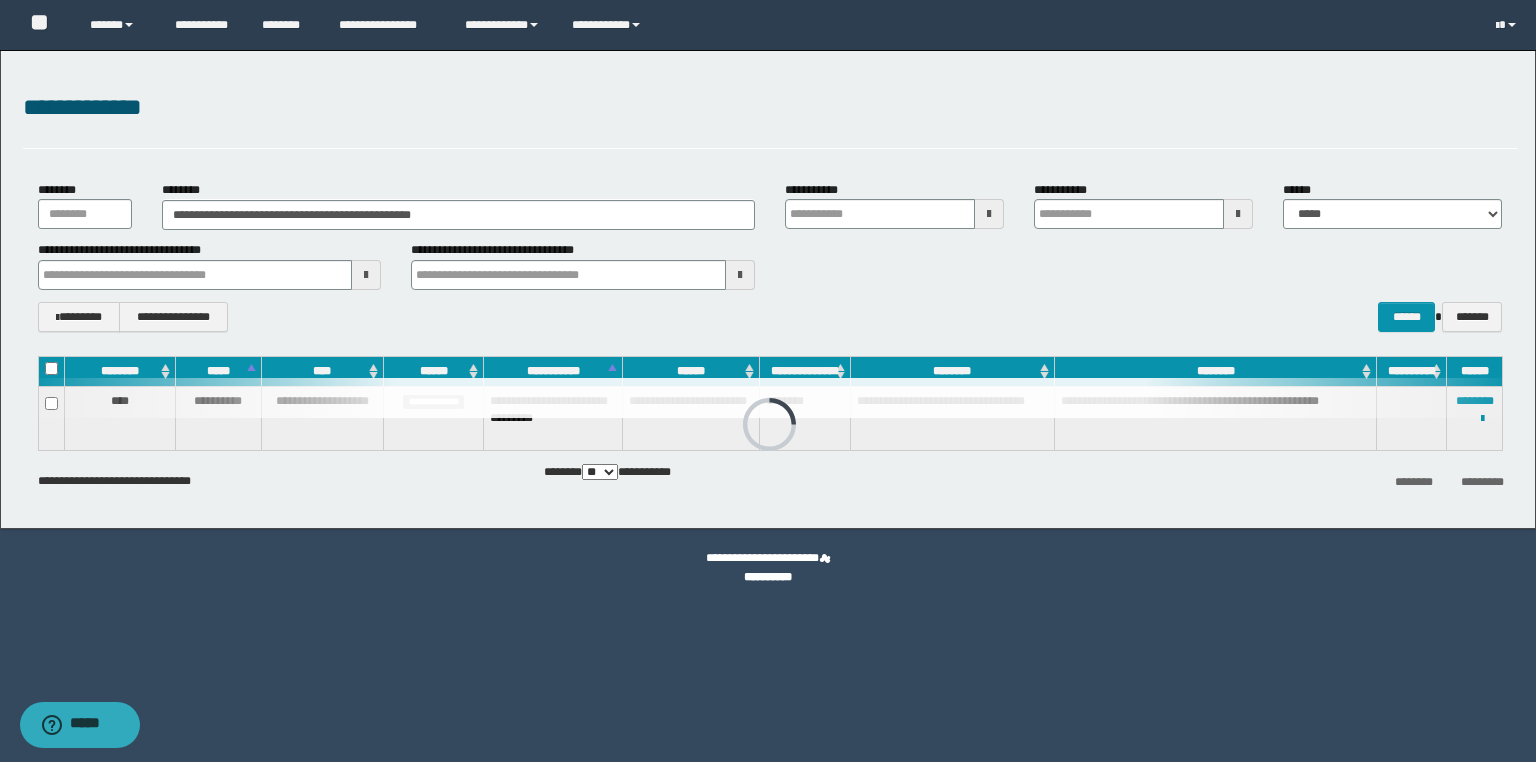 type 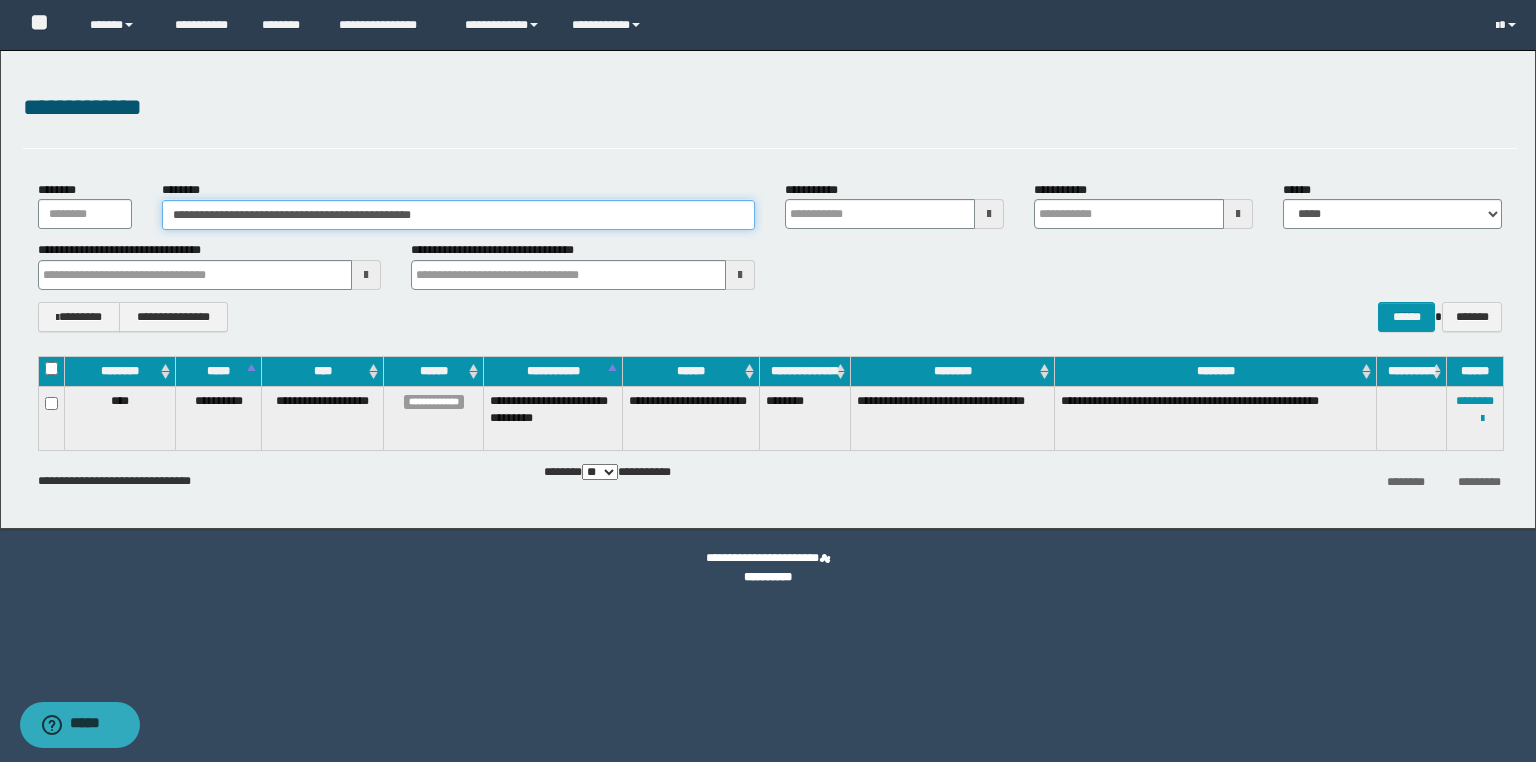 drag, startPoint x: 448, startPoint y: 210, endPoint x: 0, endPoint y: 210, distance: 448 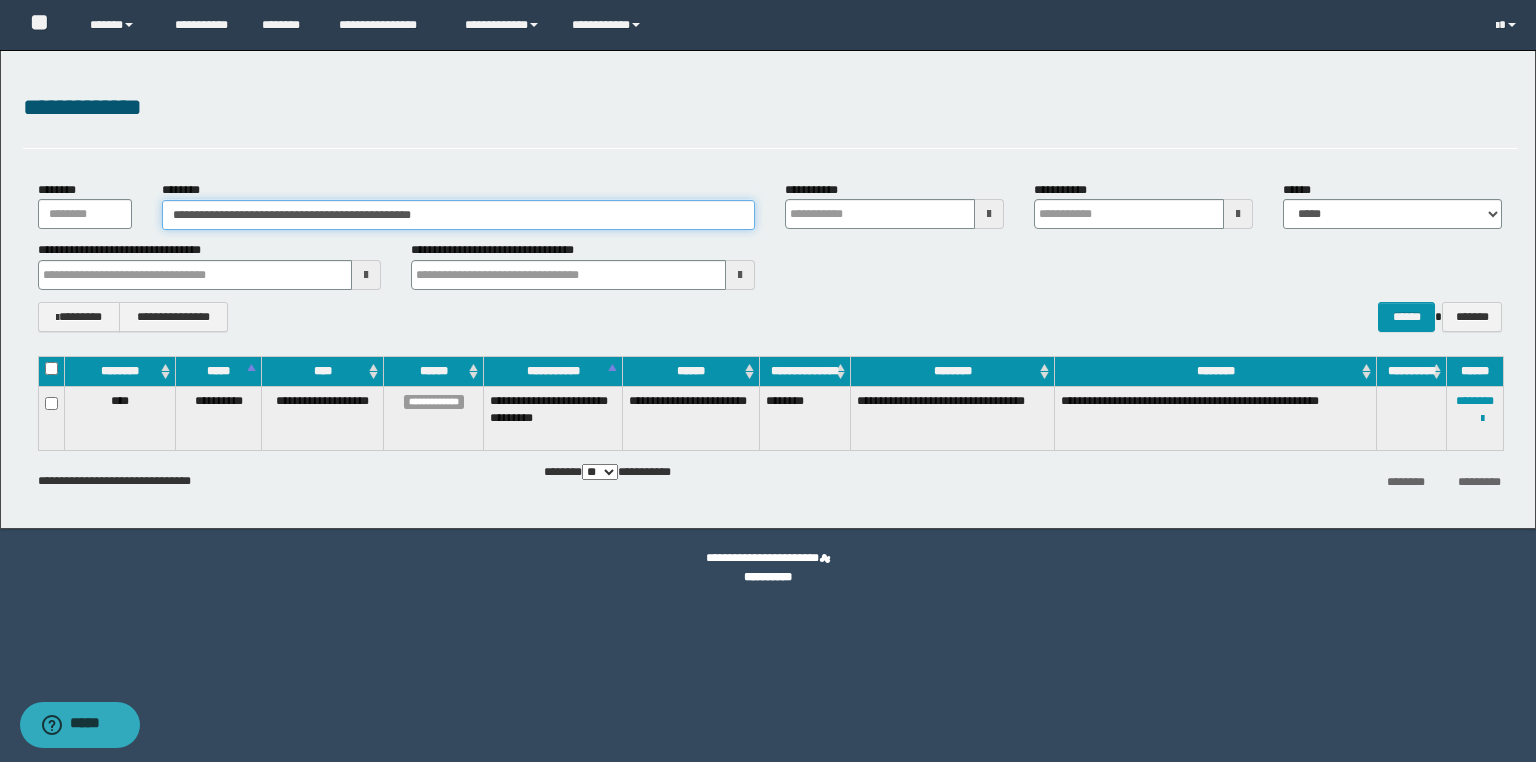 paste 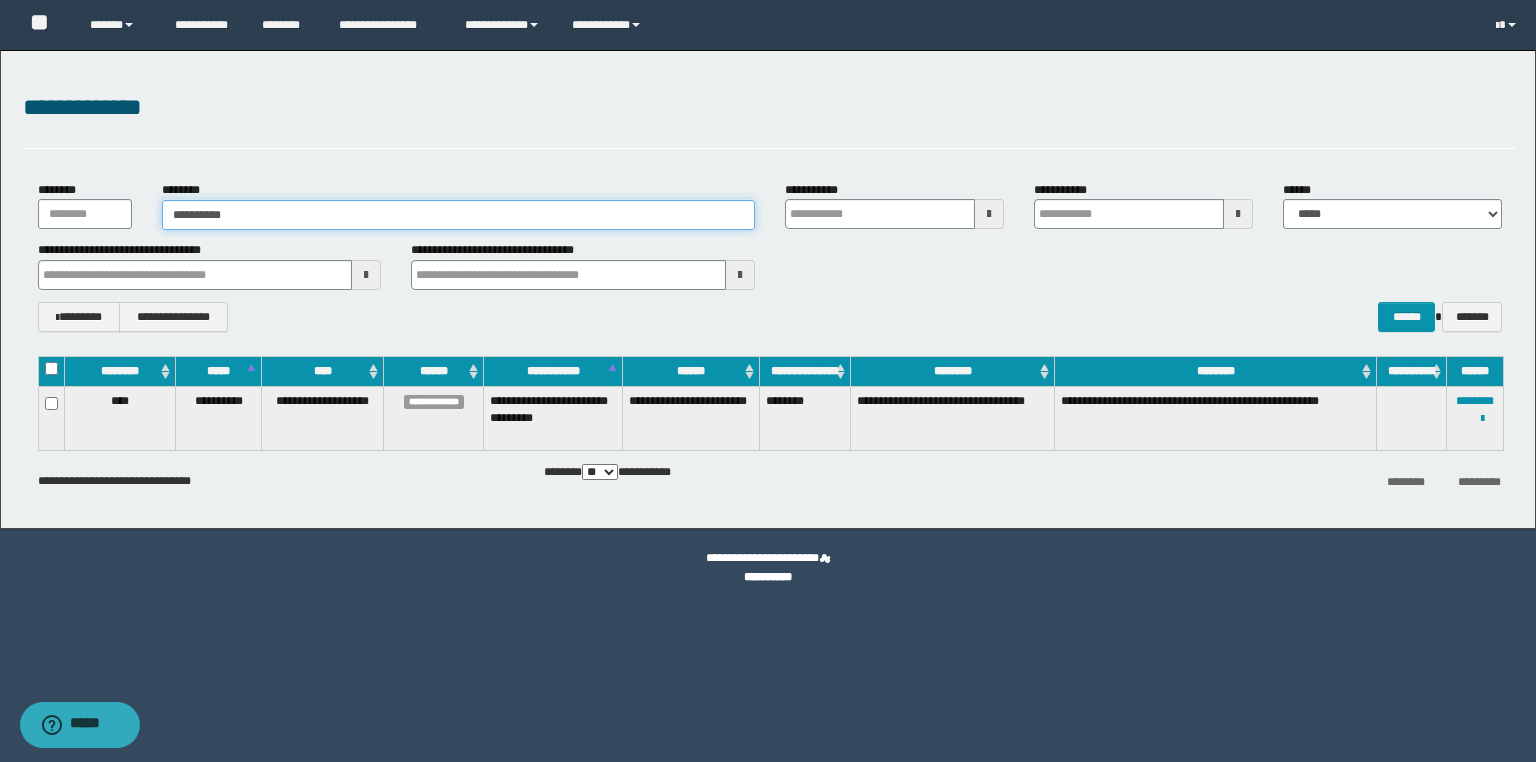 type on "**********" 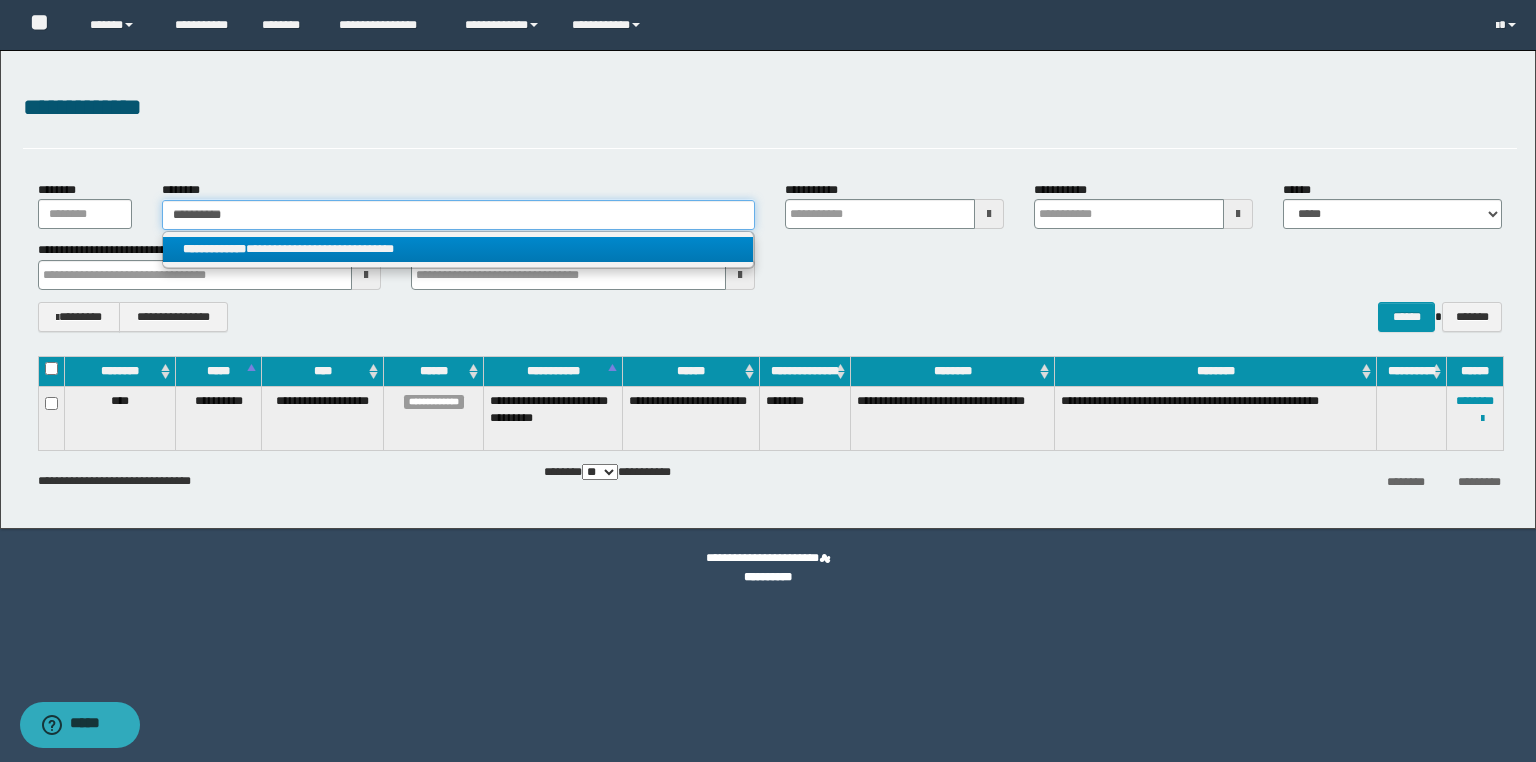 type on "**********" 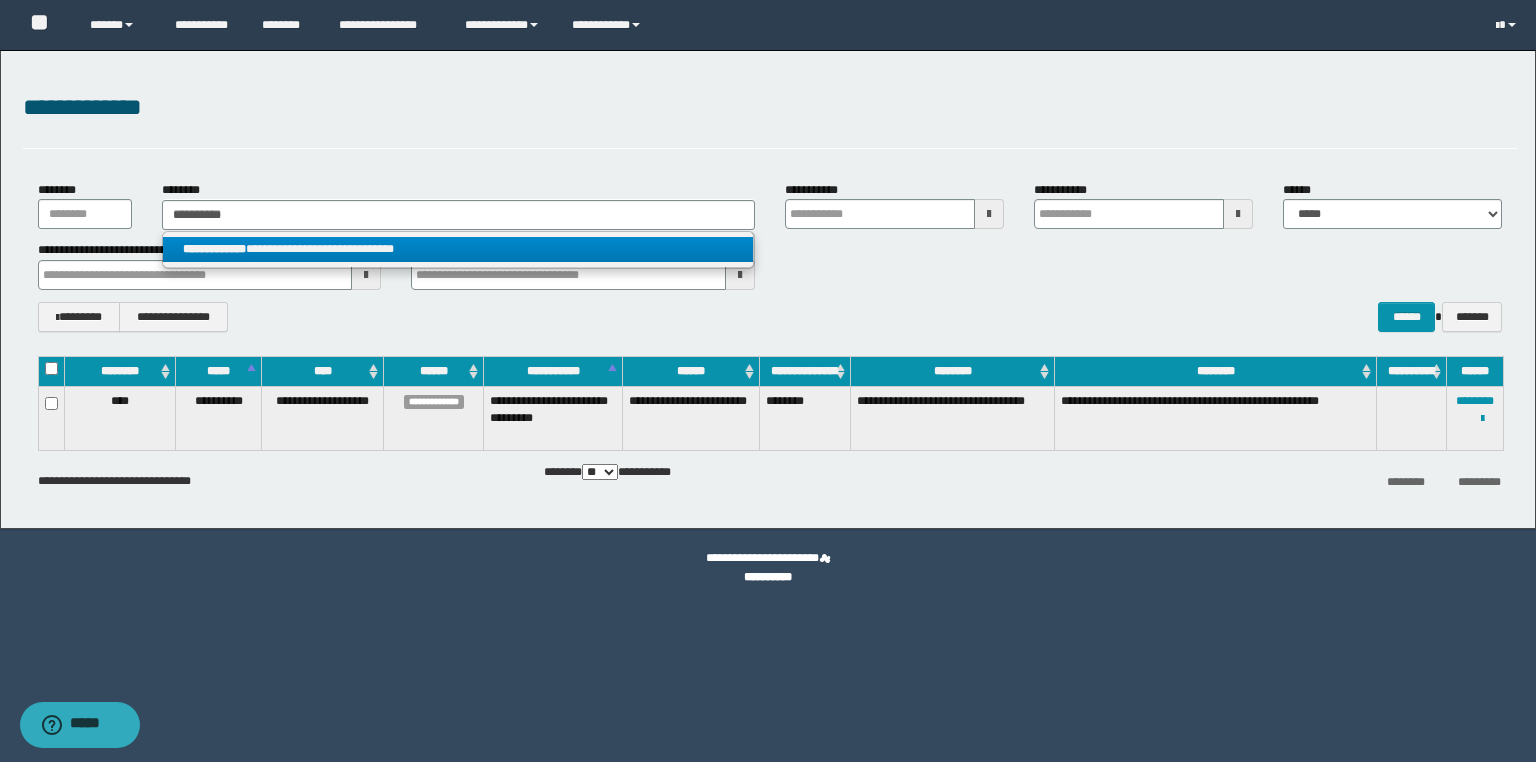 click on "**********" at bounding box center [458, 249] 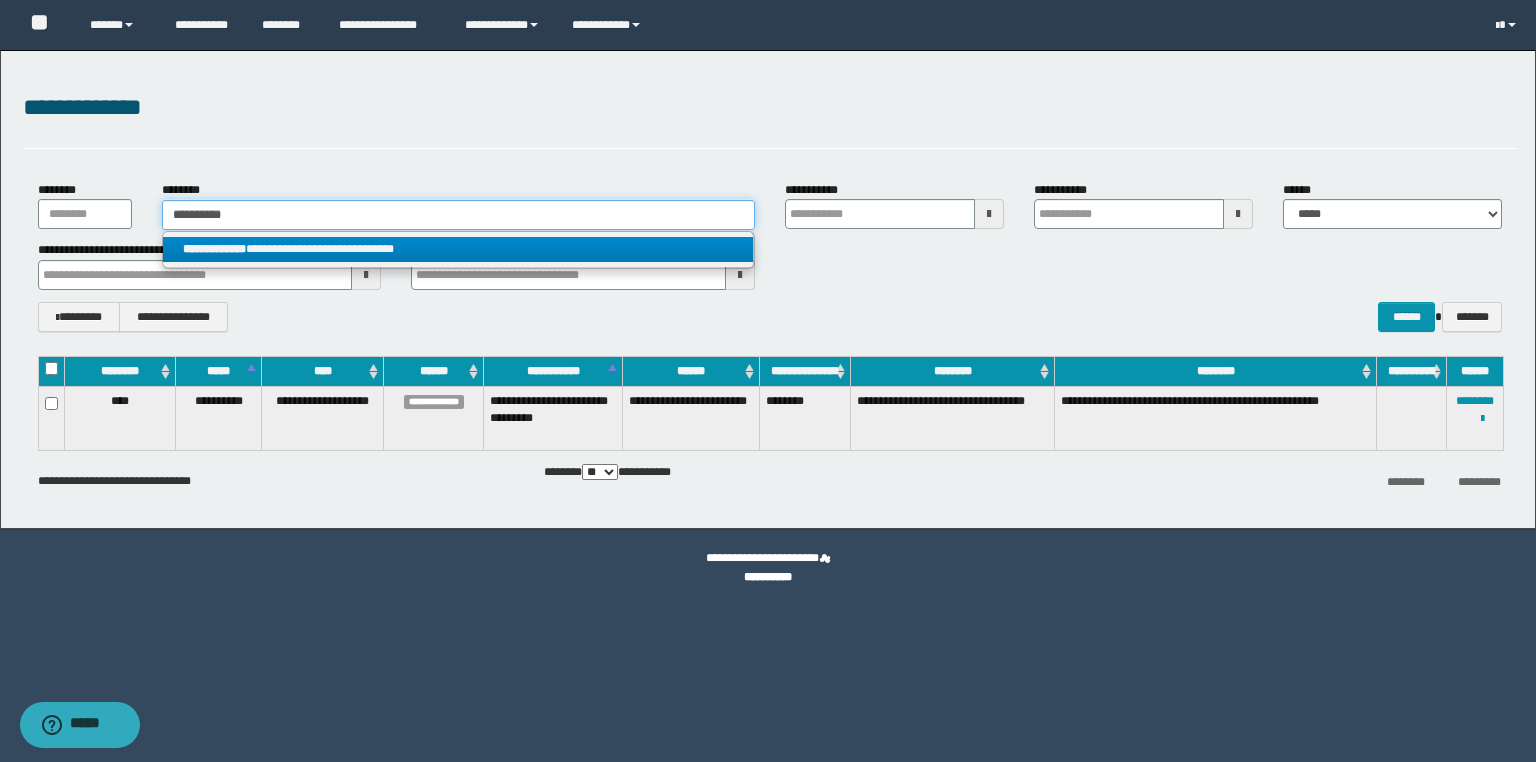 type 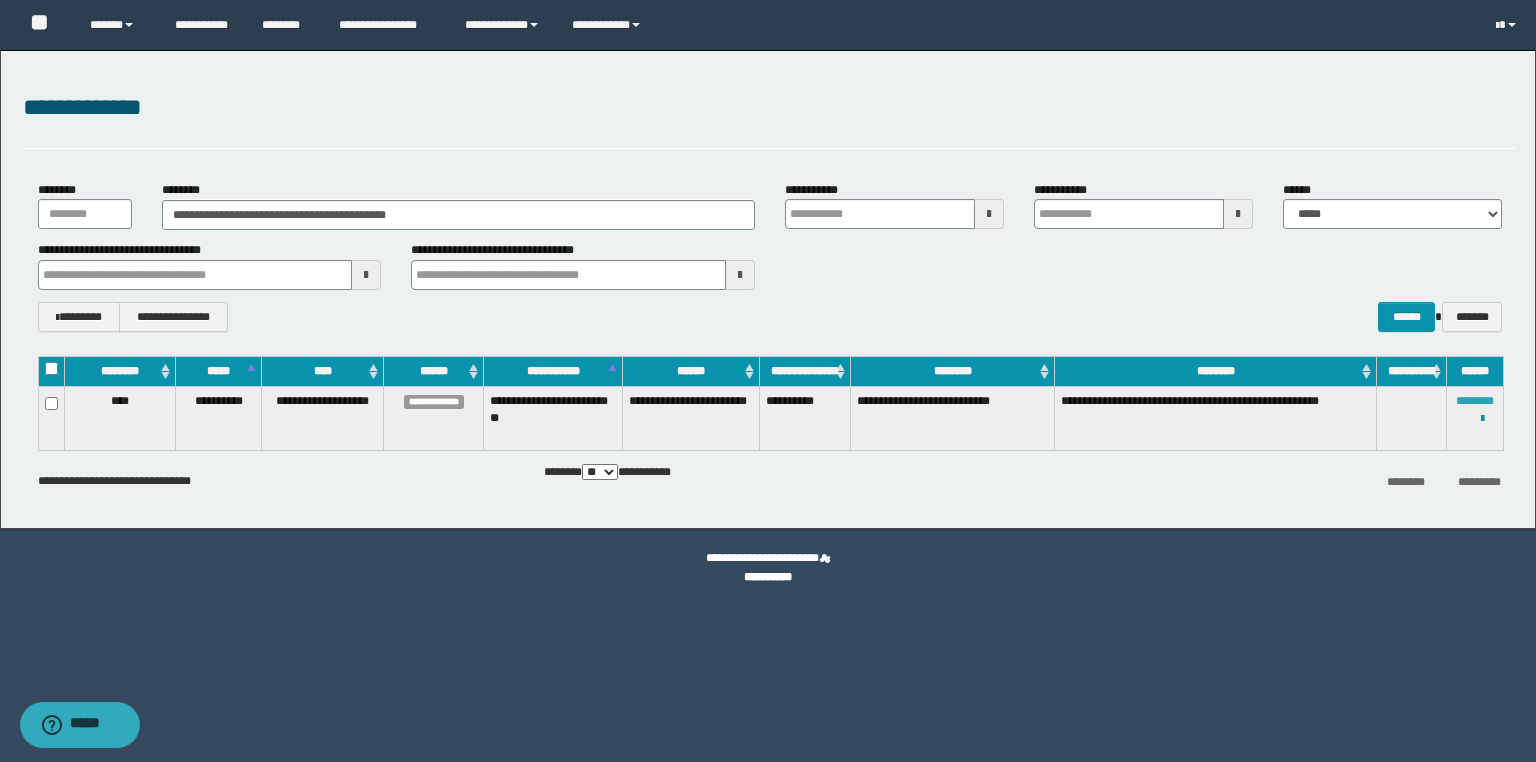 click on "********" at bounding box center [1475, 401] 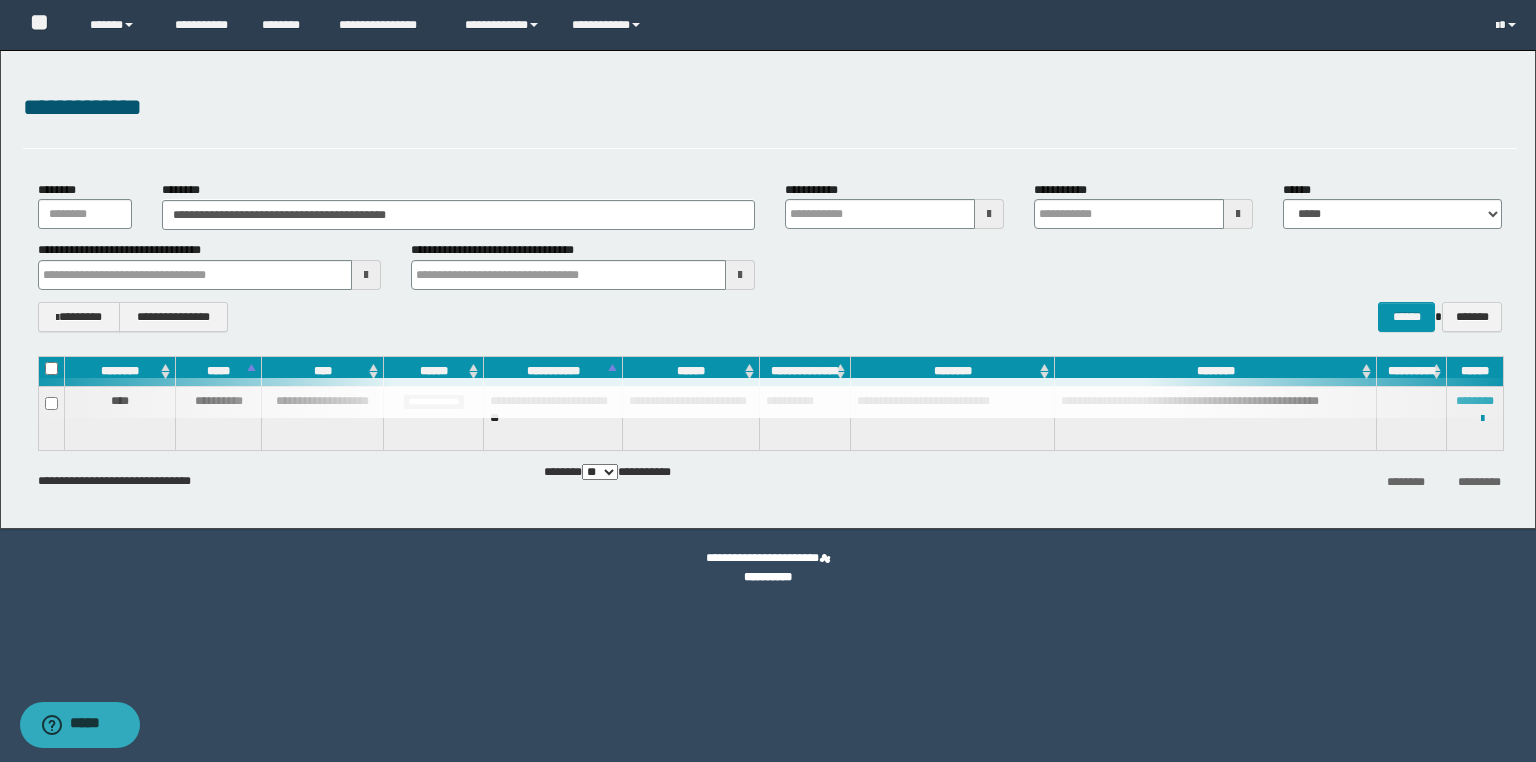 type 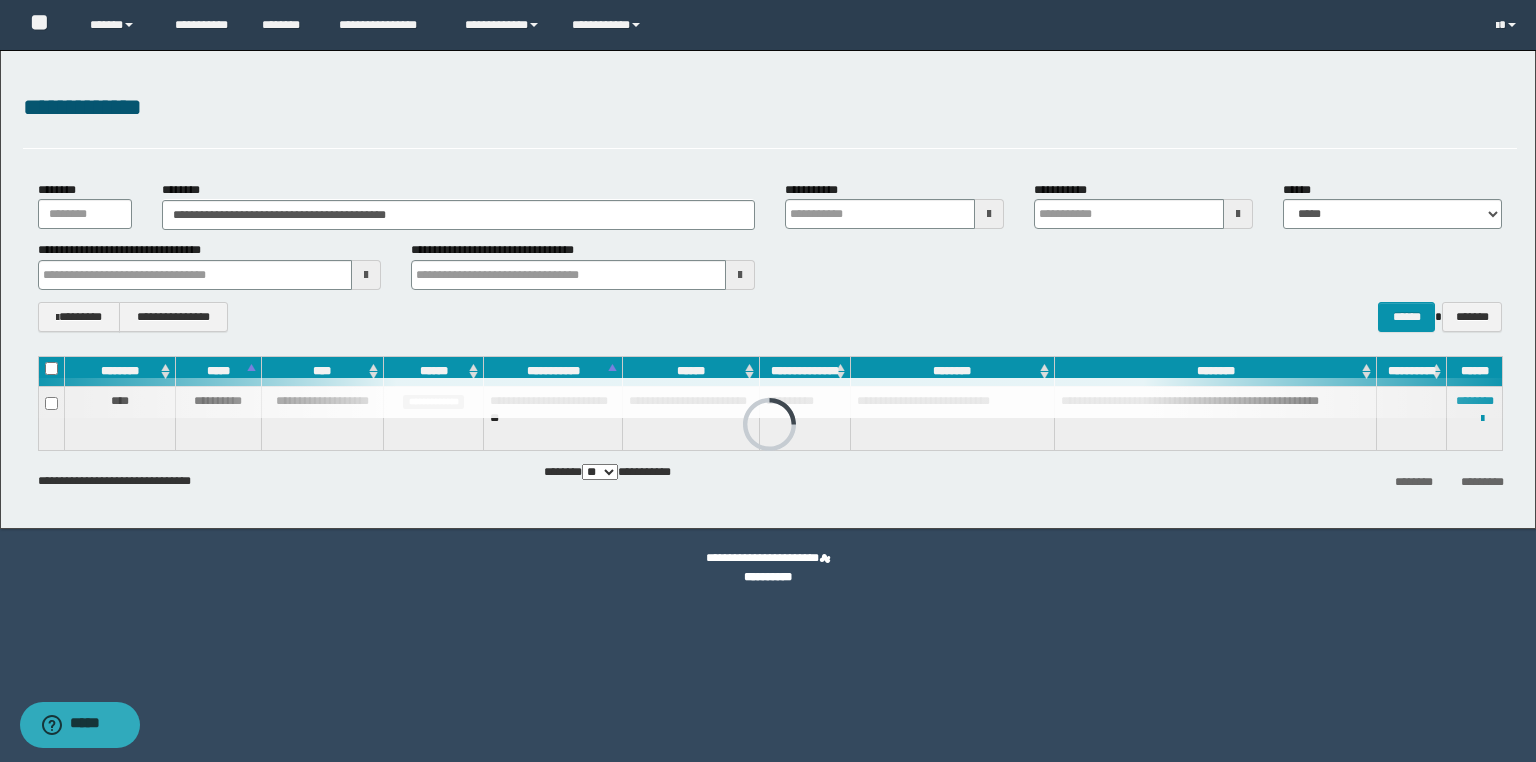type 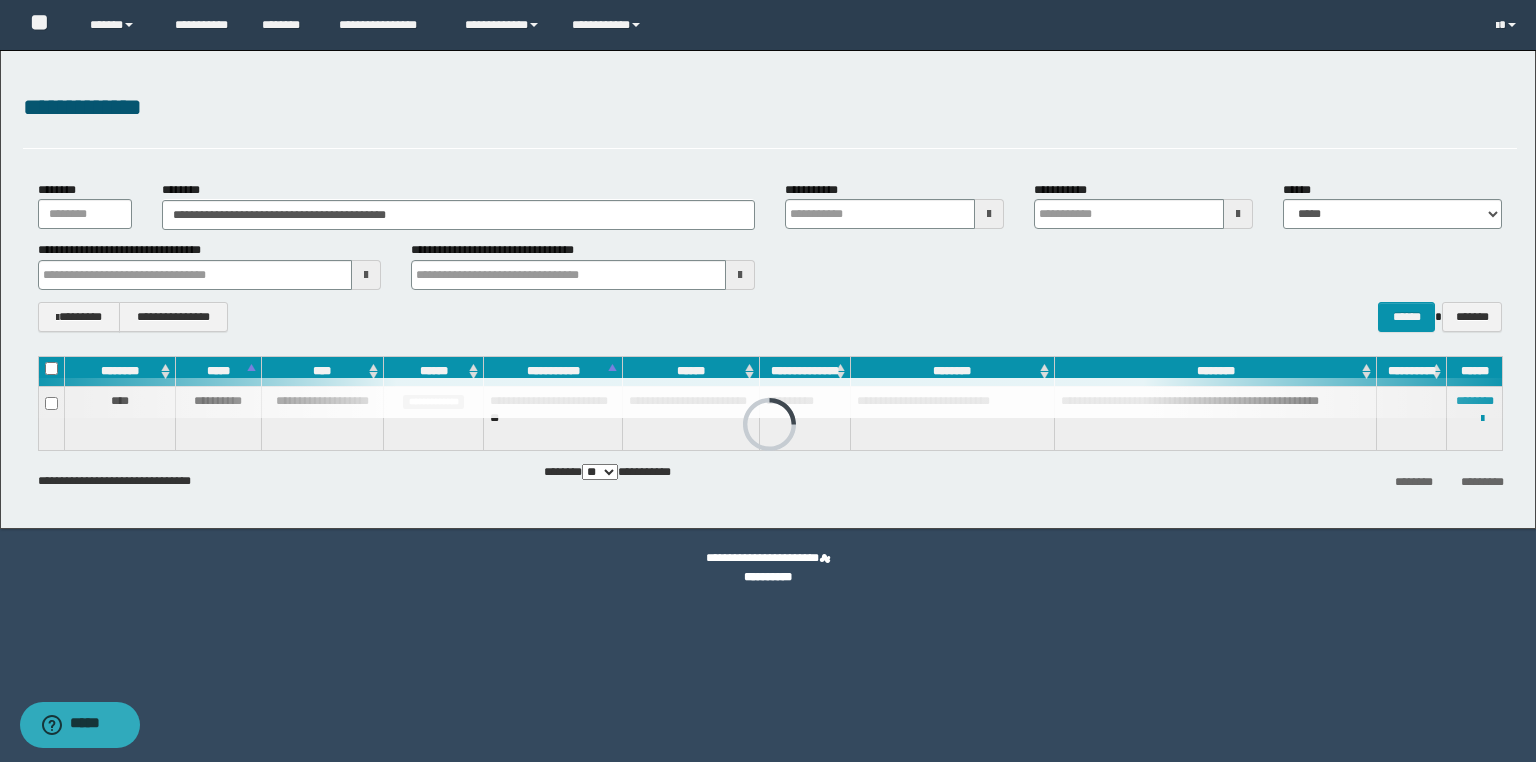type 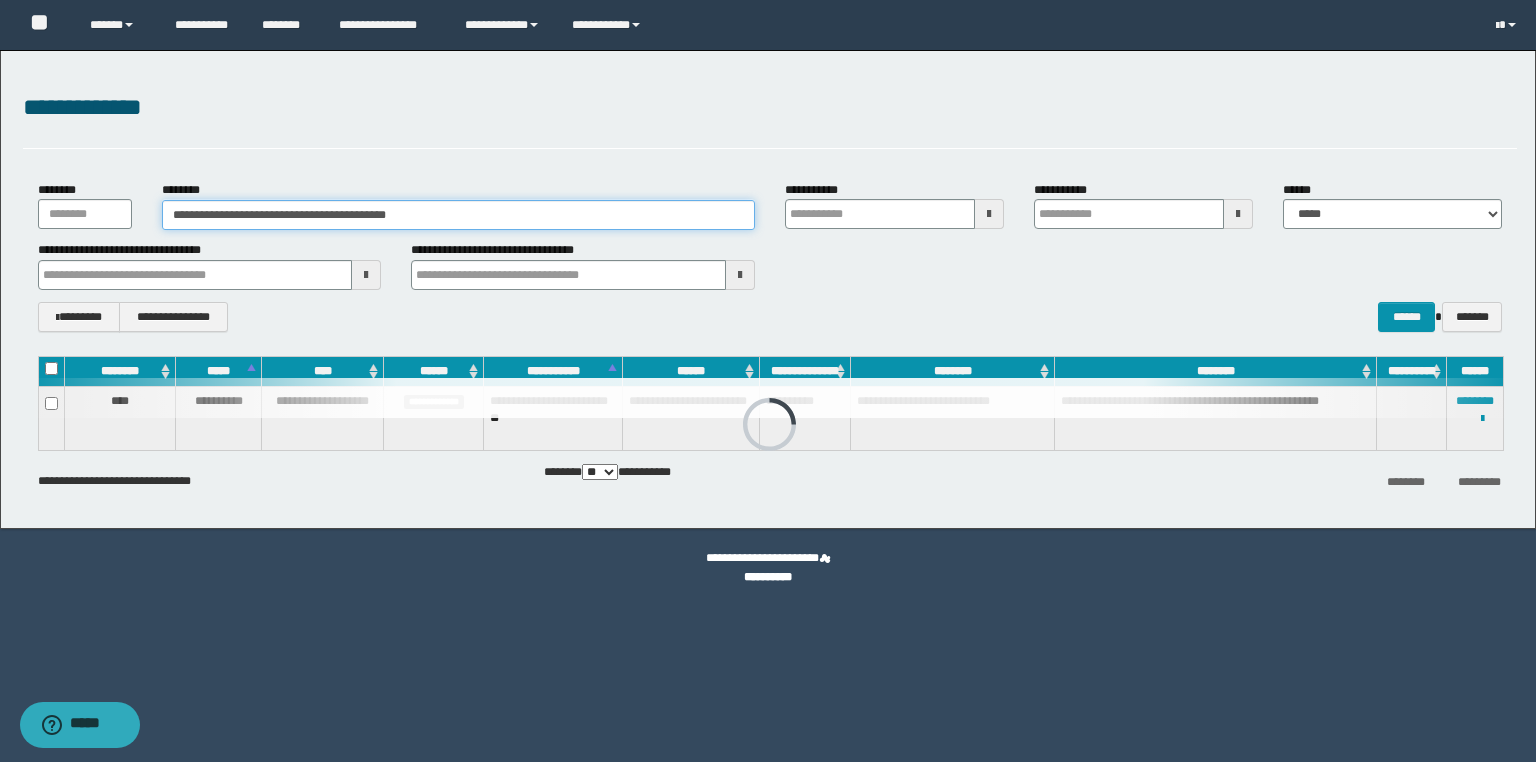 drag, startPoint x: 452, startPoint y: 225, endPoint x: 40, endPoint y: 192, distance: 413.3195 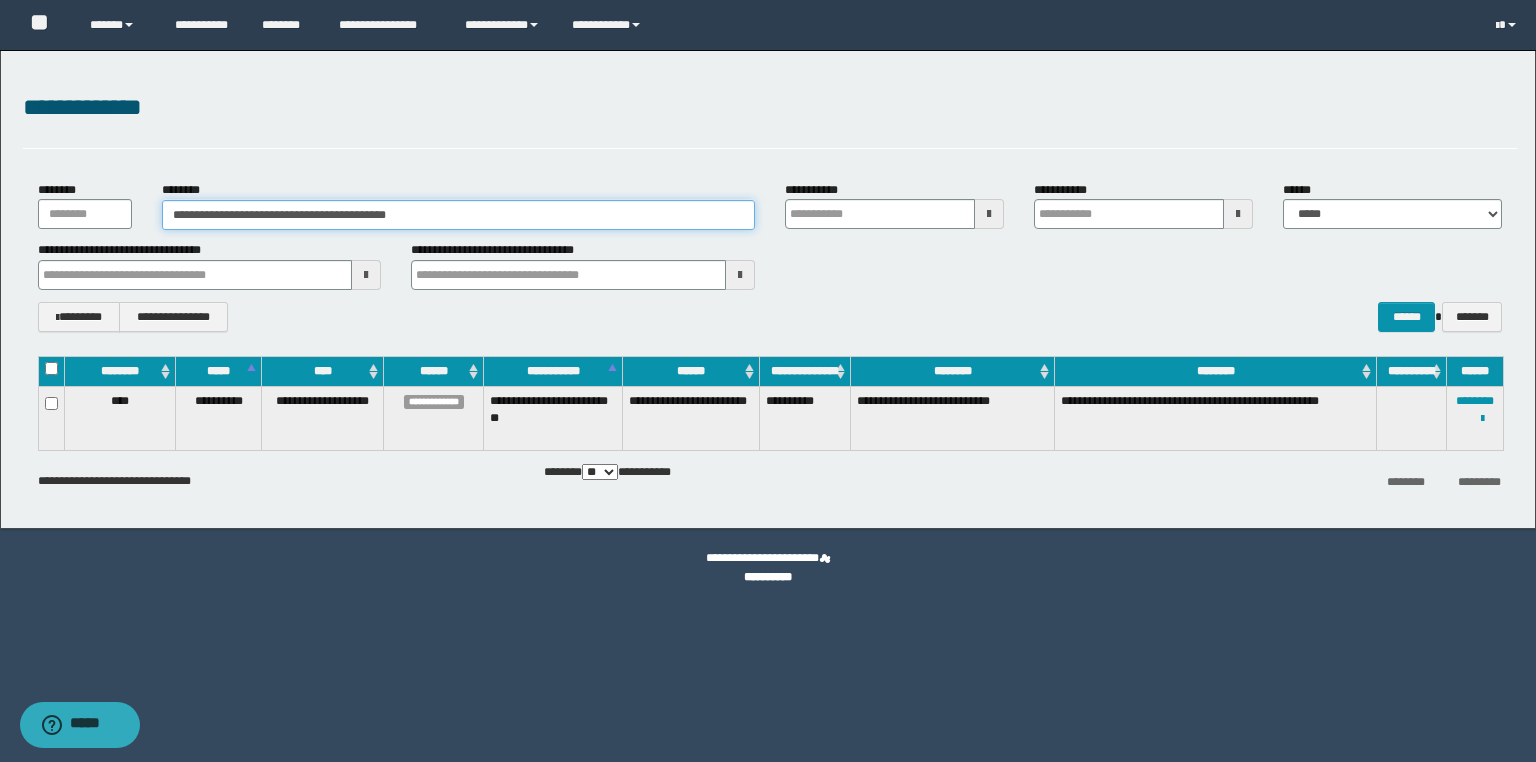 paste 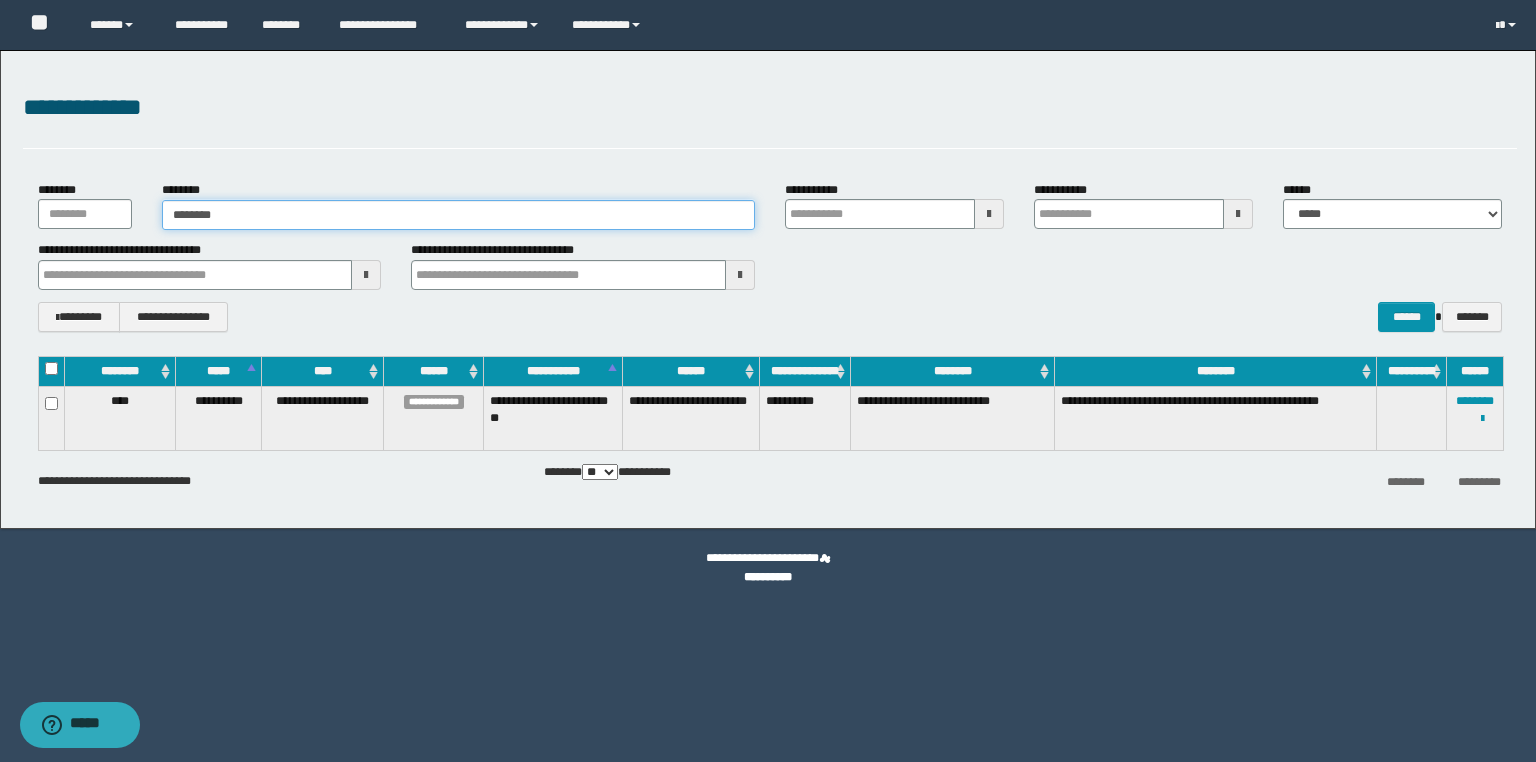 type on "********" 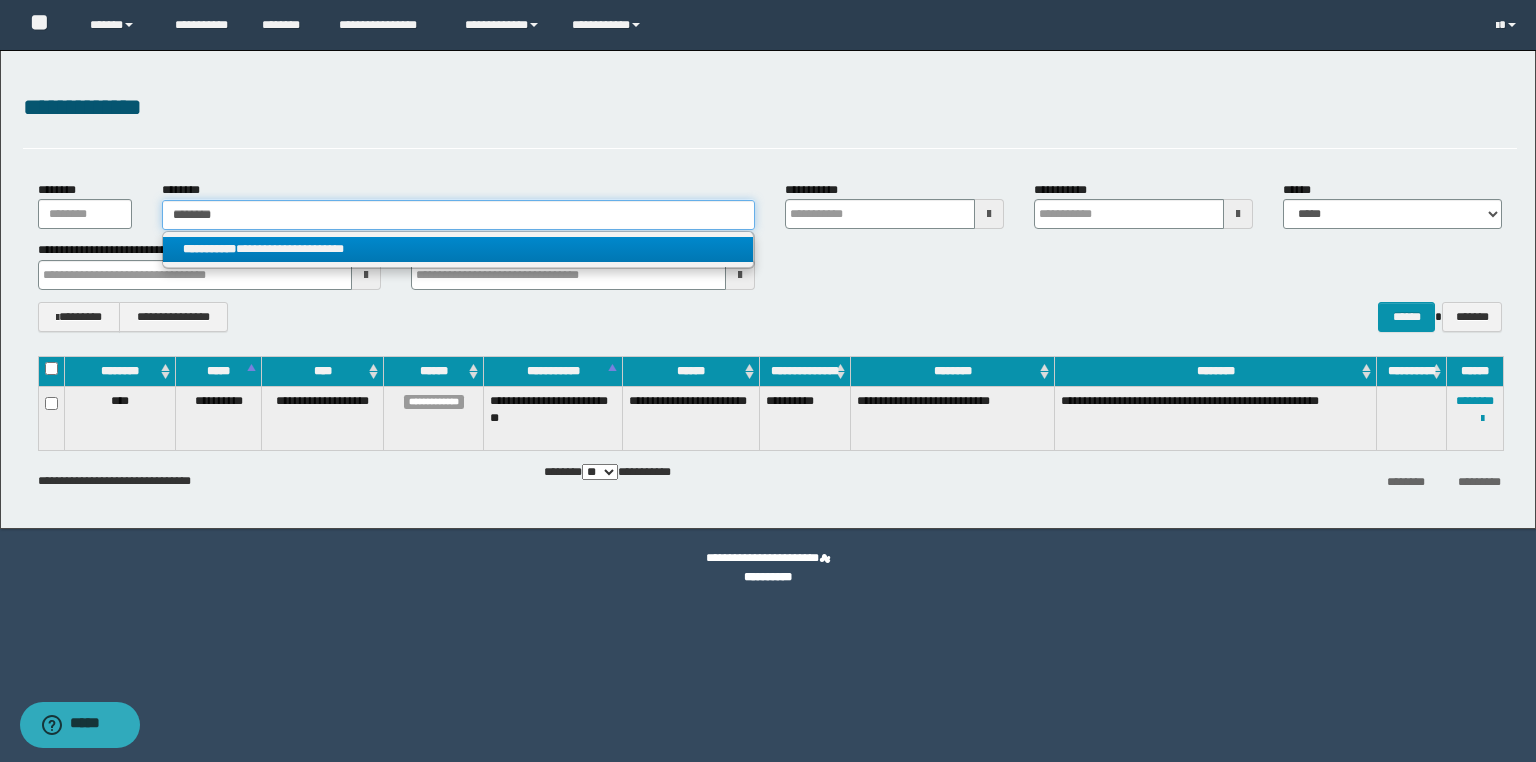 type on "********" 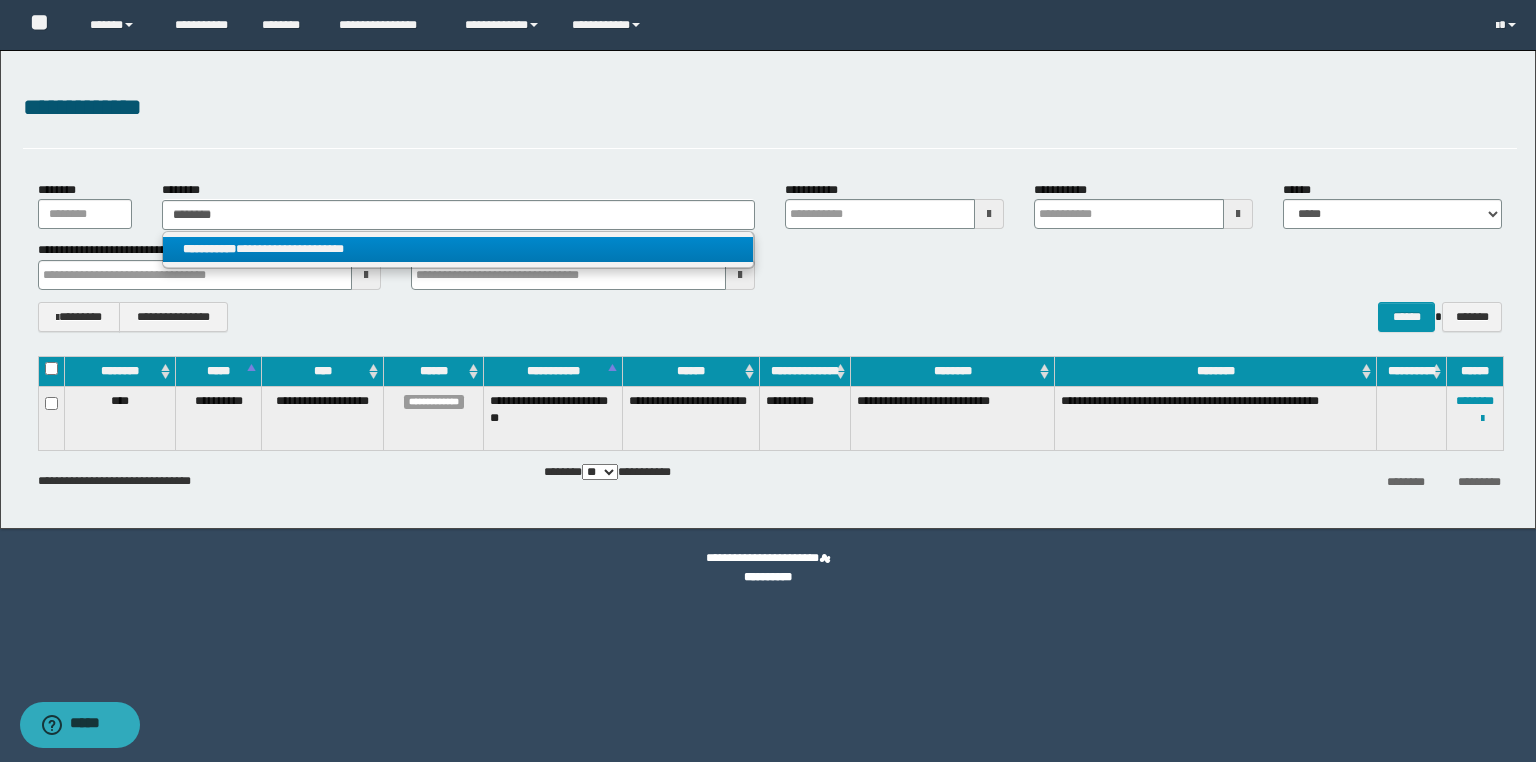 click on "**********" at bounding box center (458, 249) 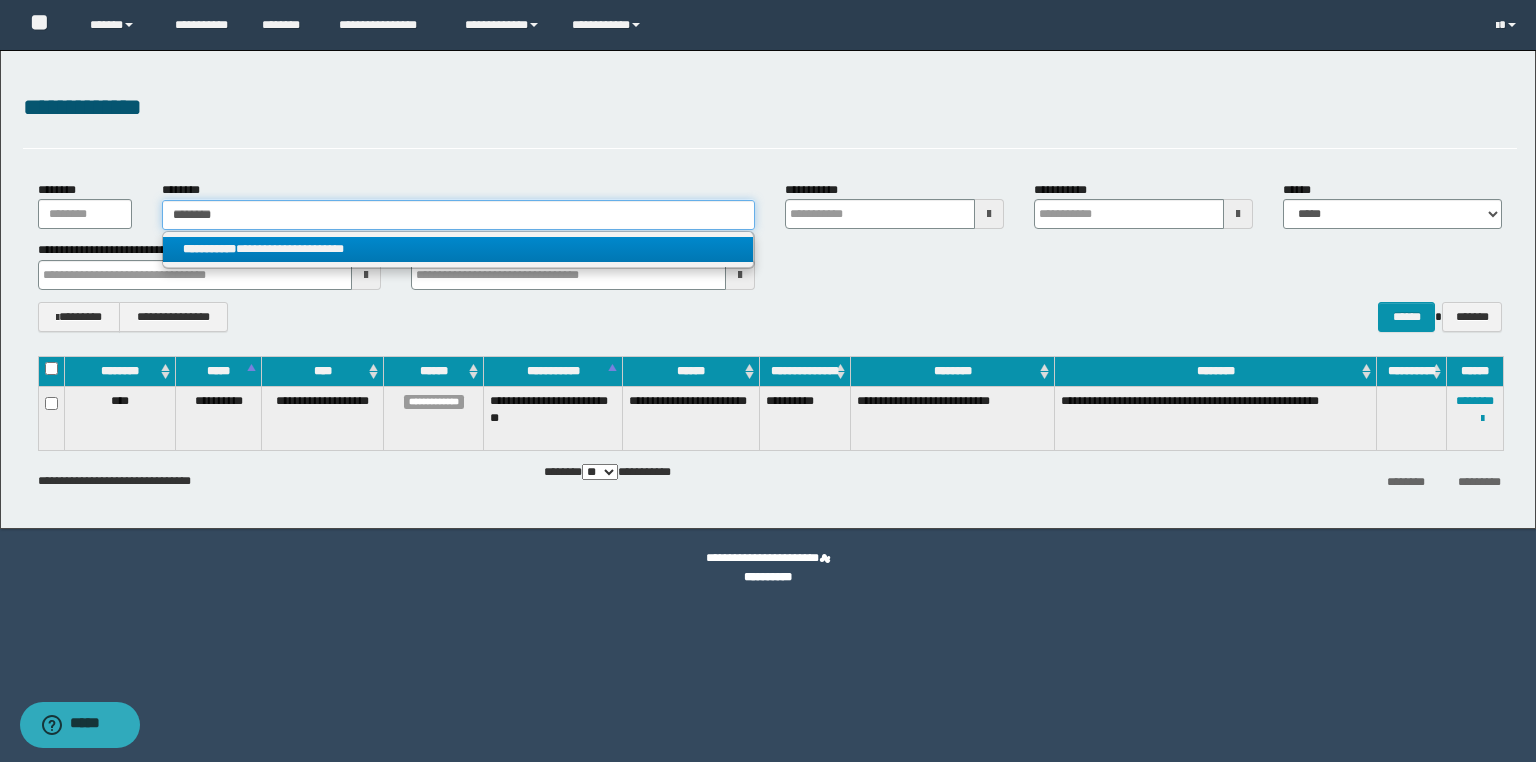 type 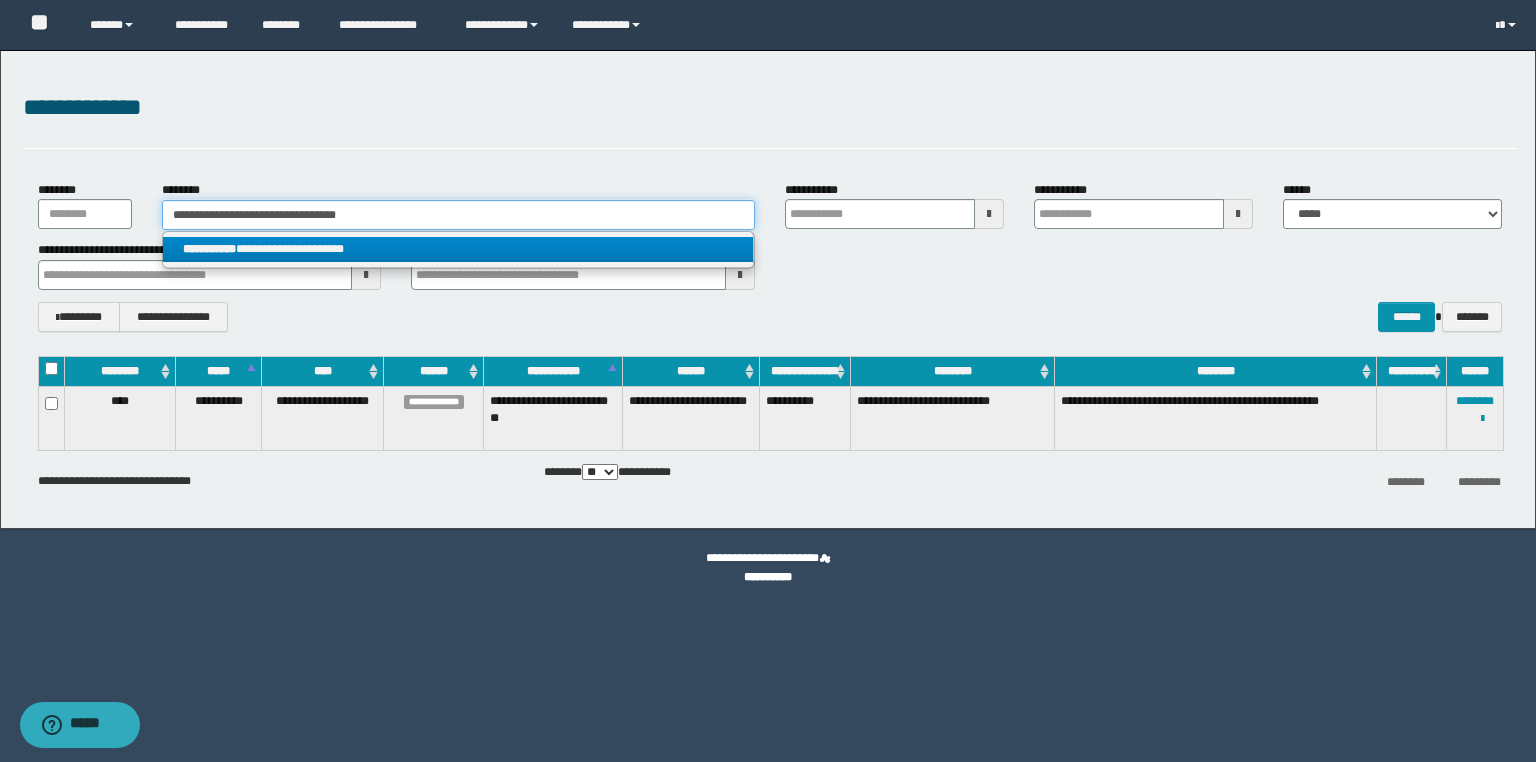 type 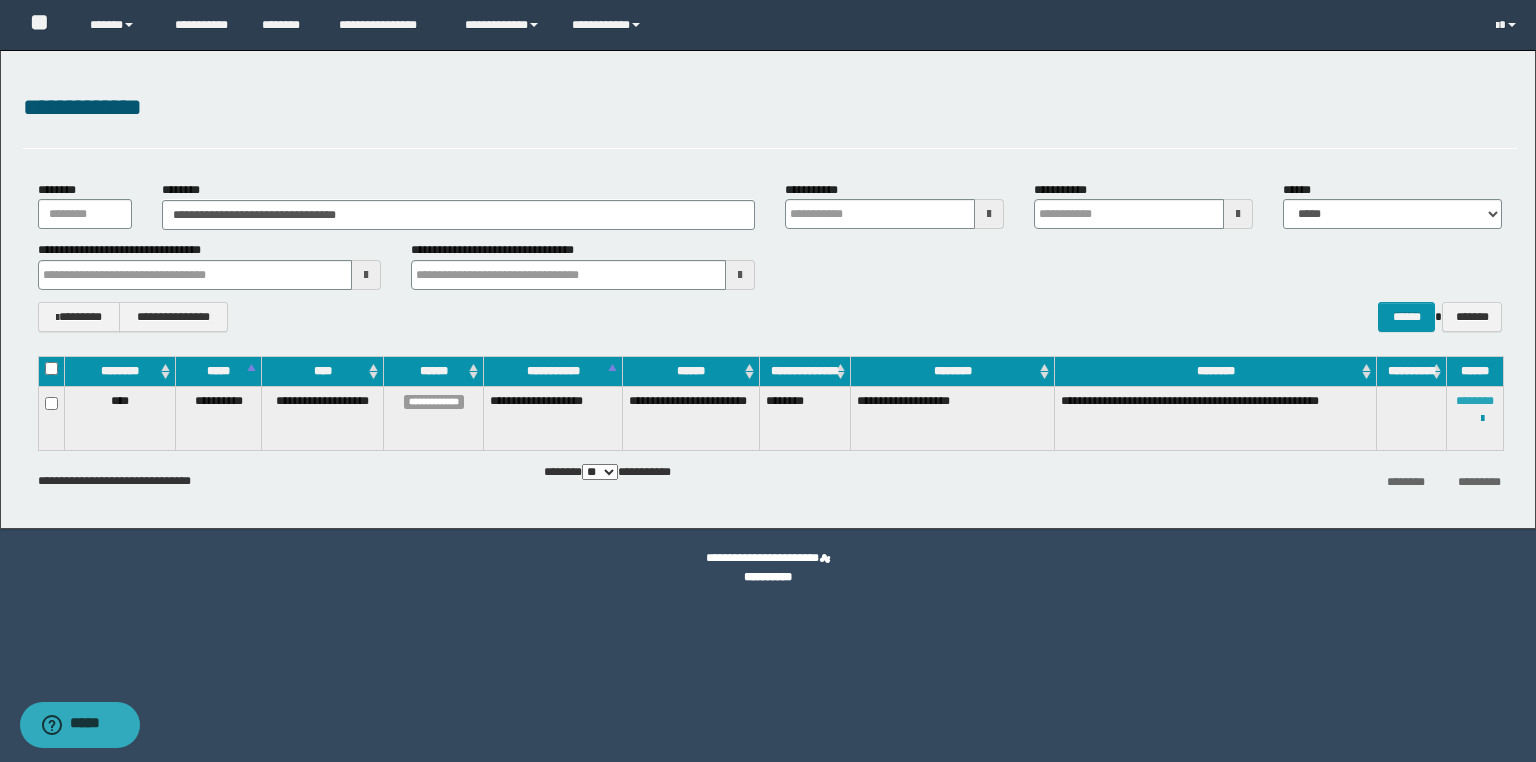 click on "********" at bounding box center [1475, 401] 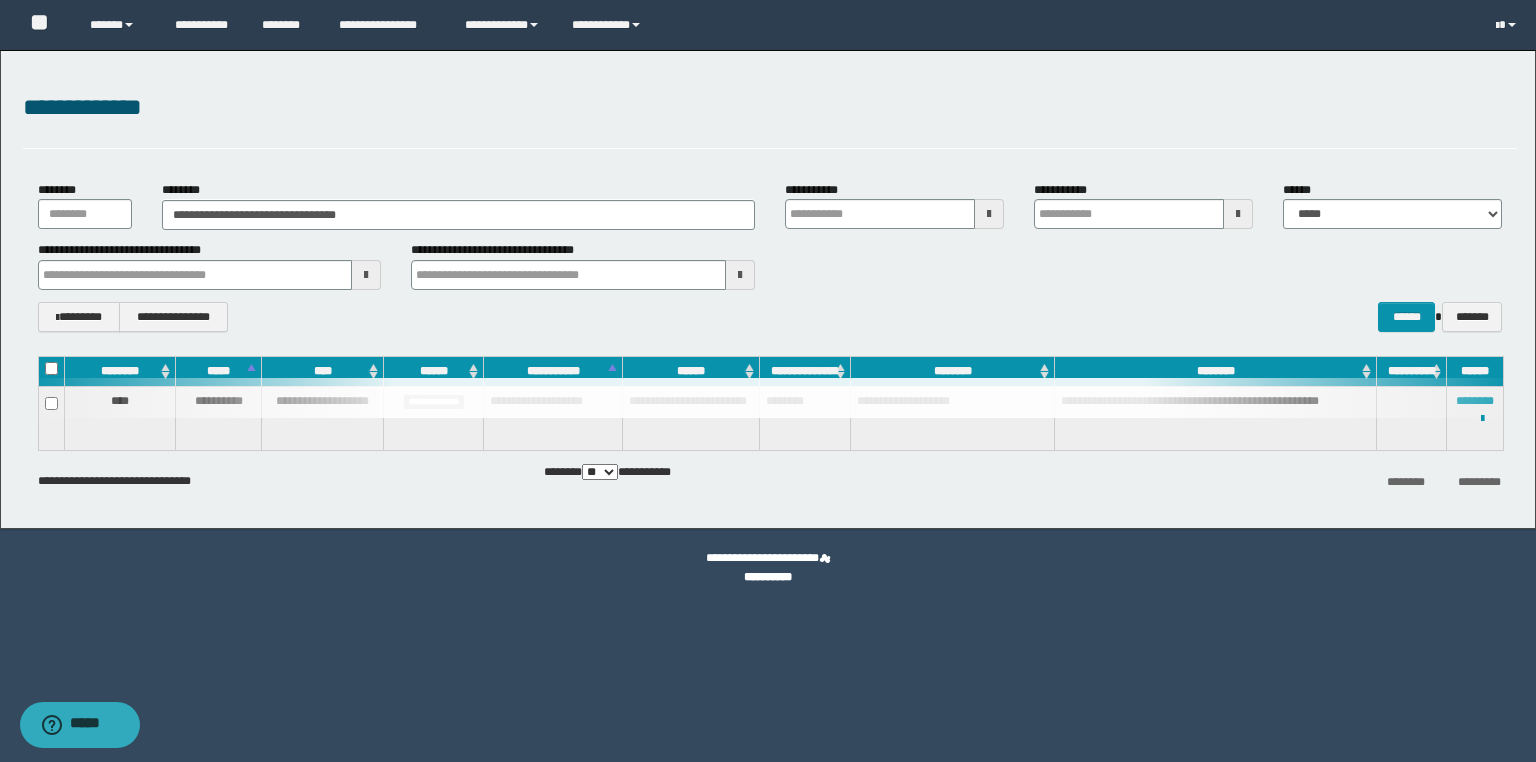 type 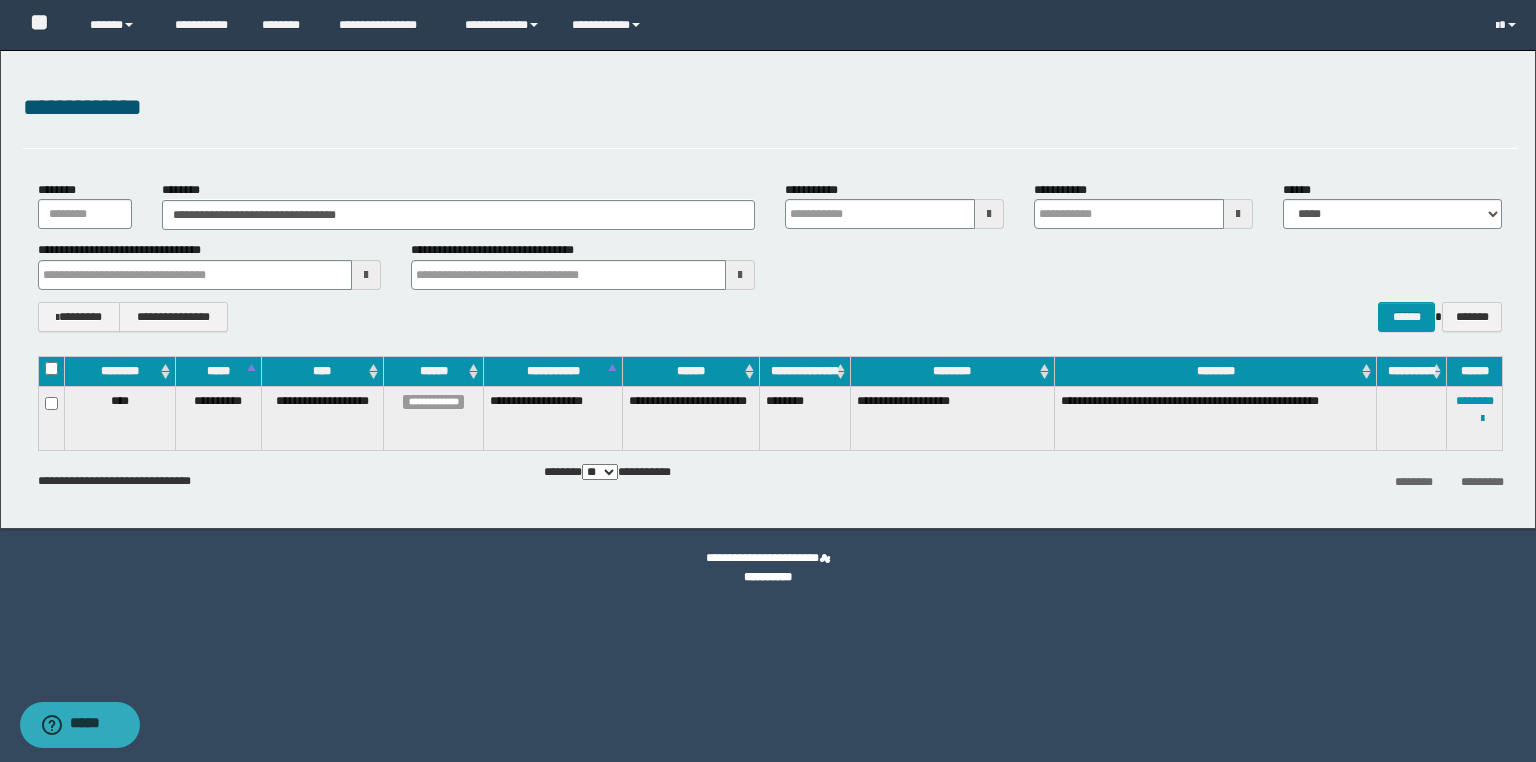 type 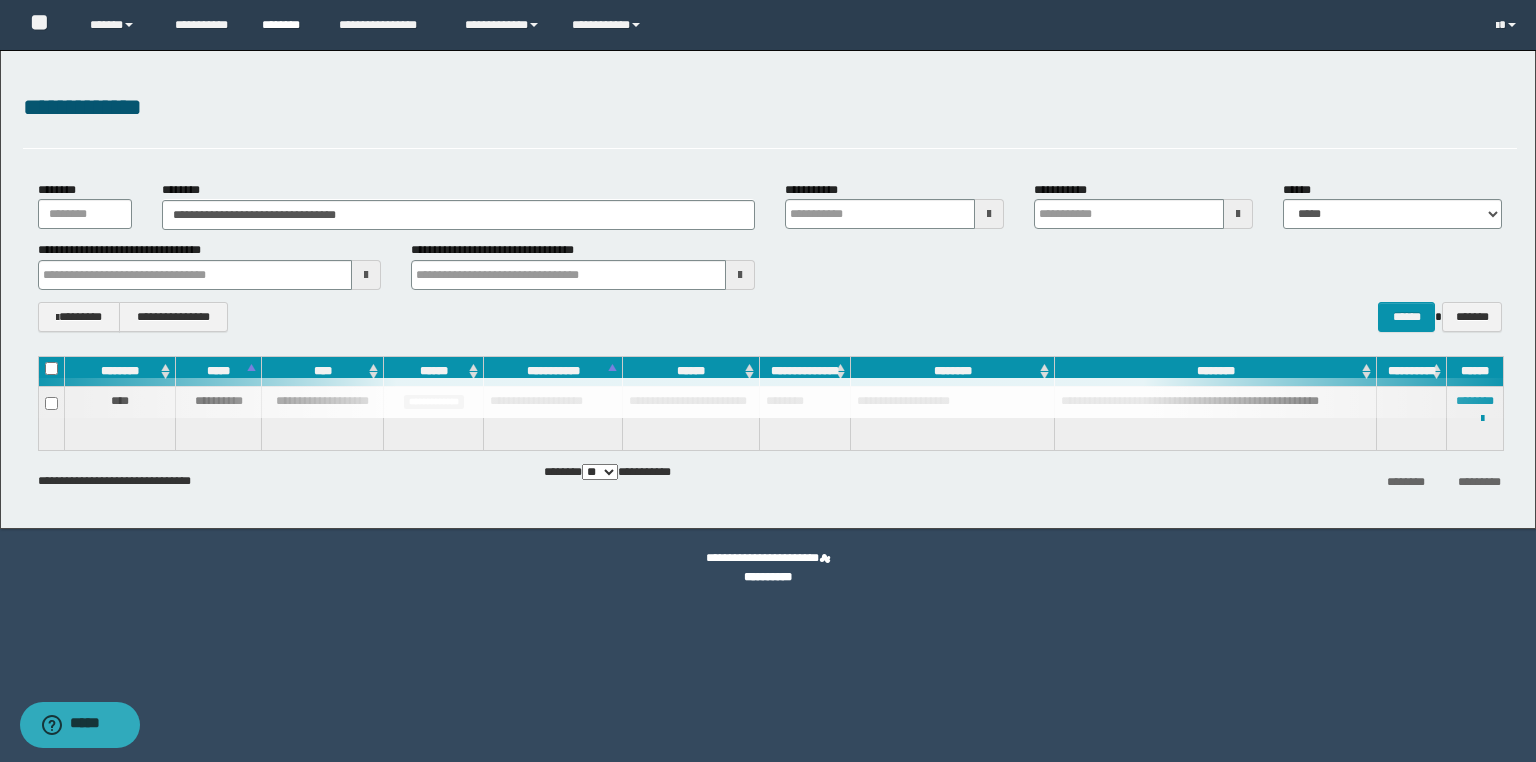 type 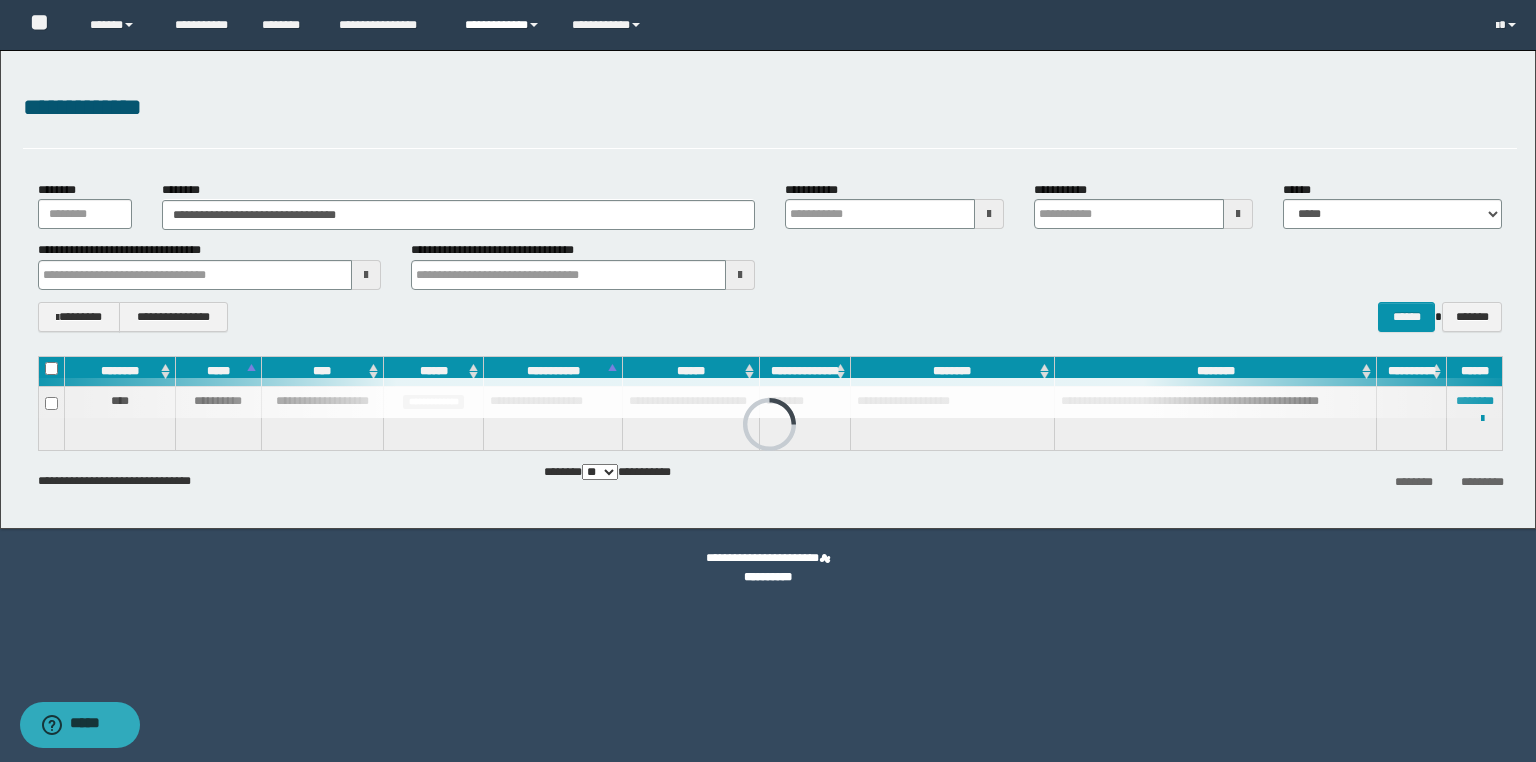 type 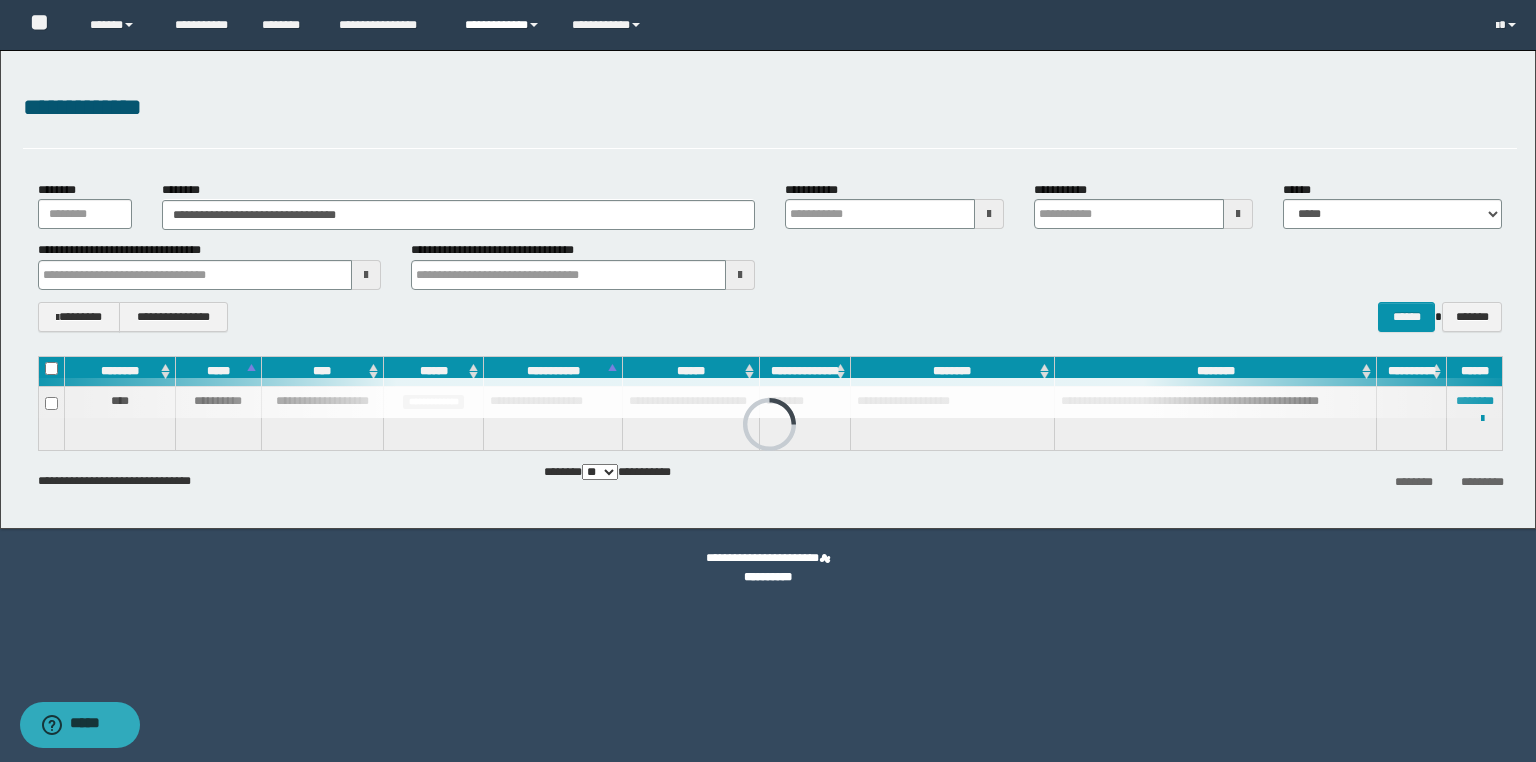 type 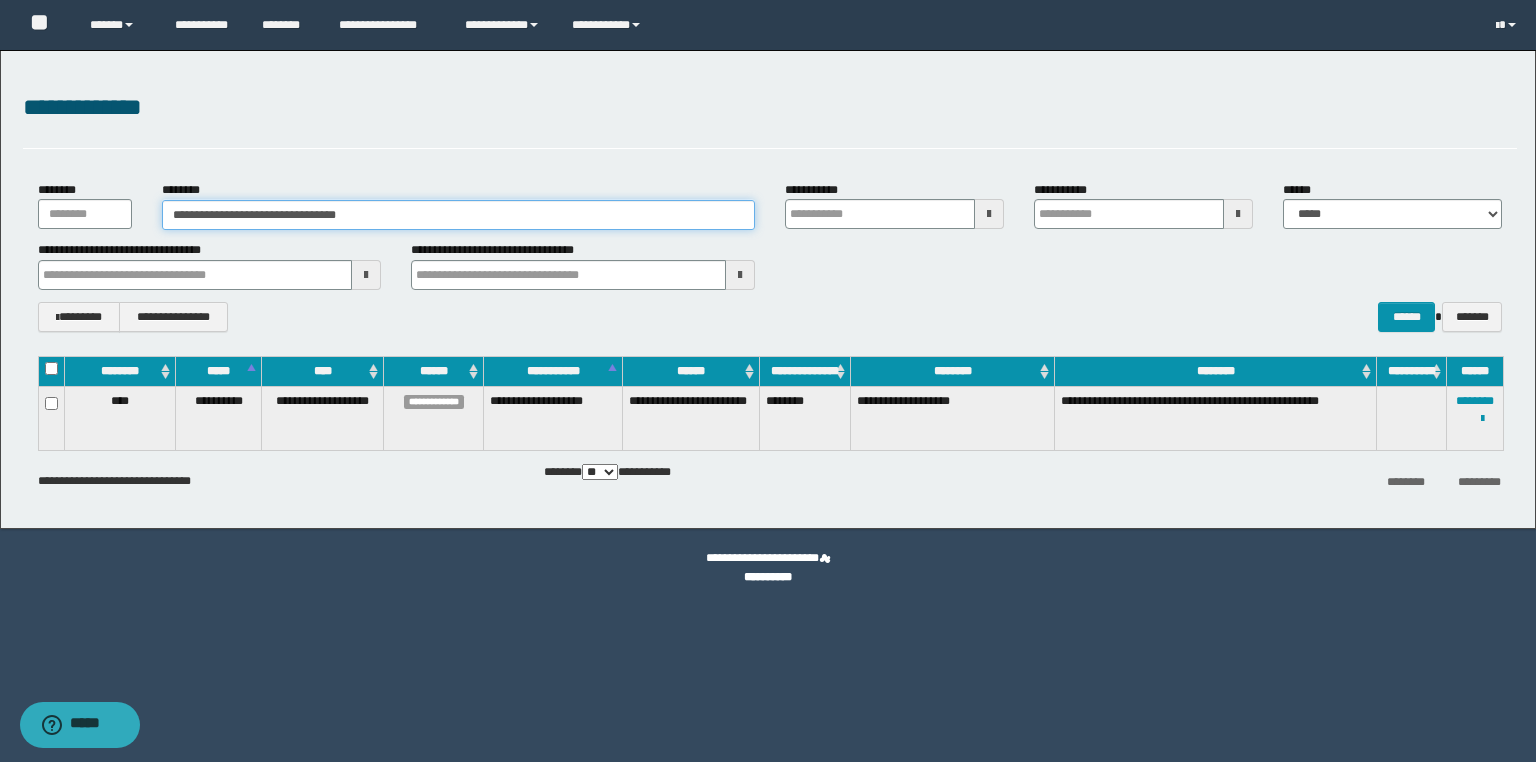 drag, startPoint x: 425, startPoint y: 218, endPoint x: 41, endPoint y: 179, distance: 385.9754 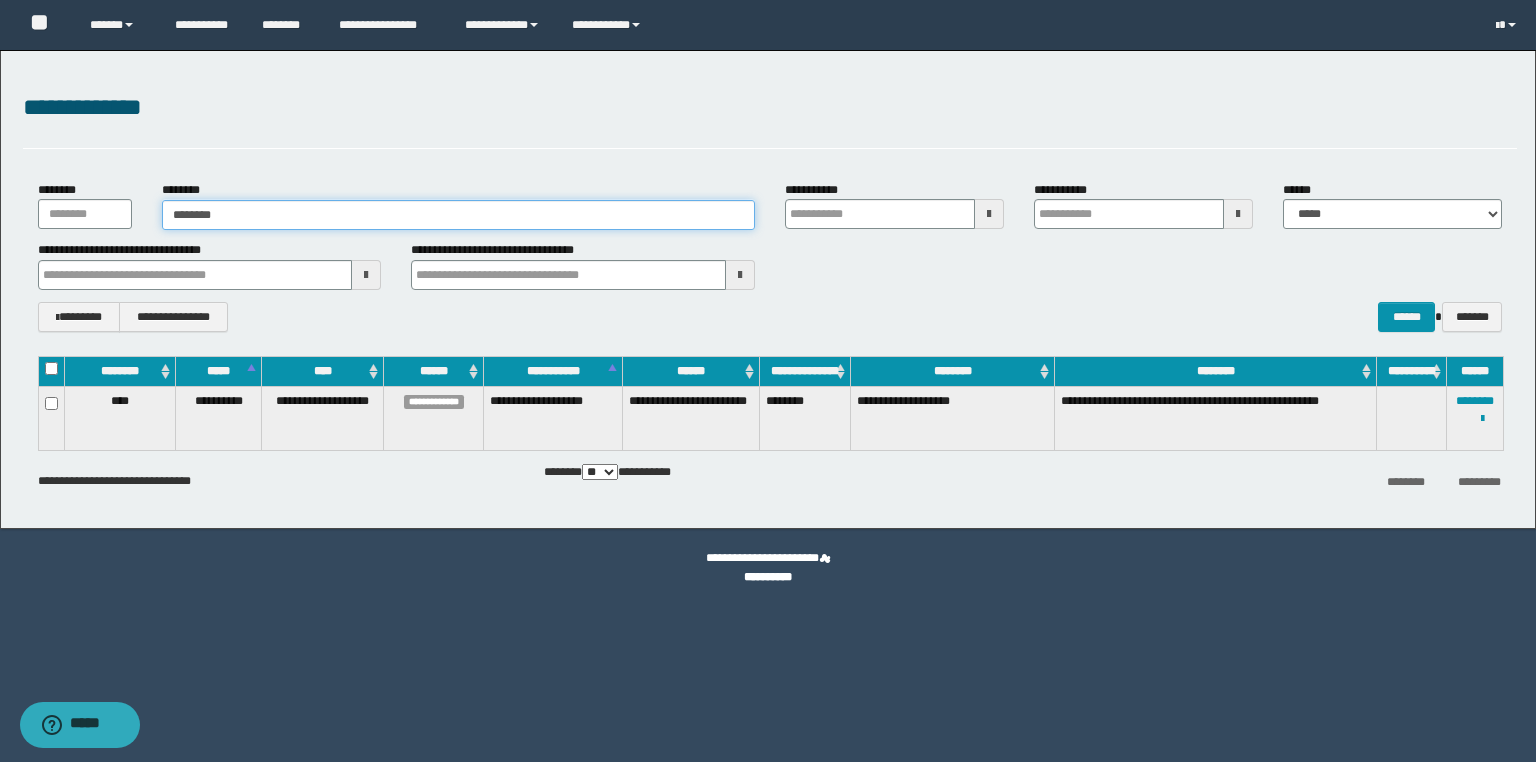 type on "********" 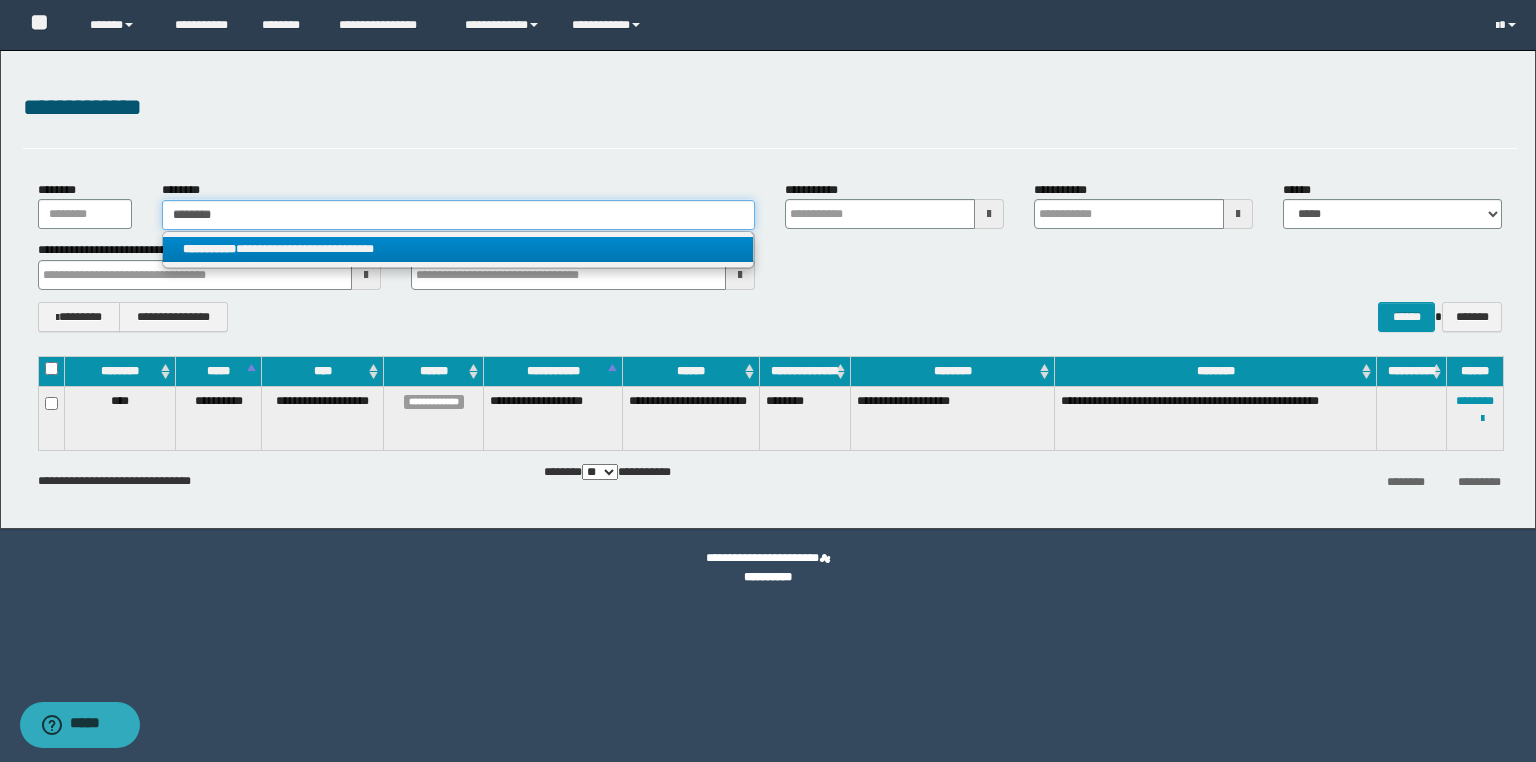 type on "********" 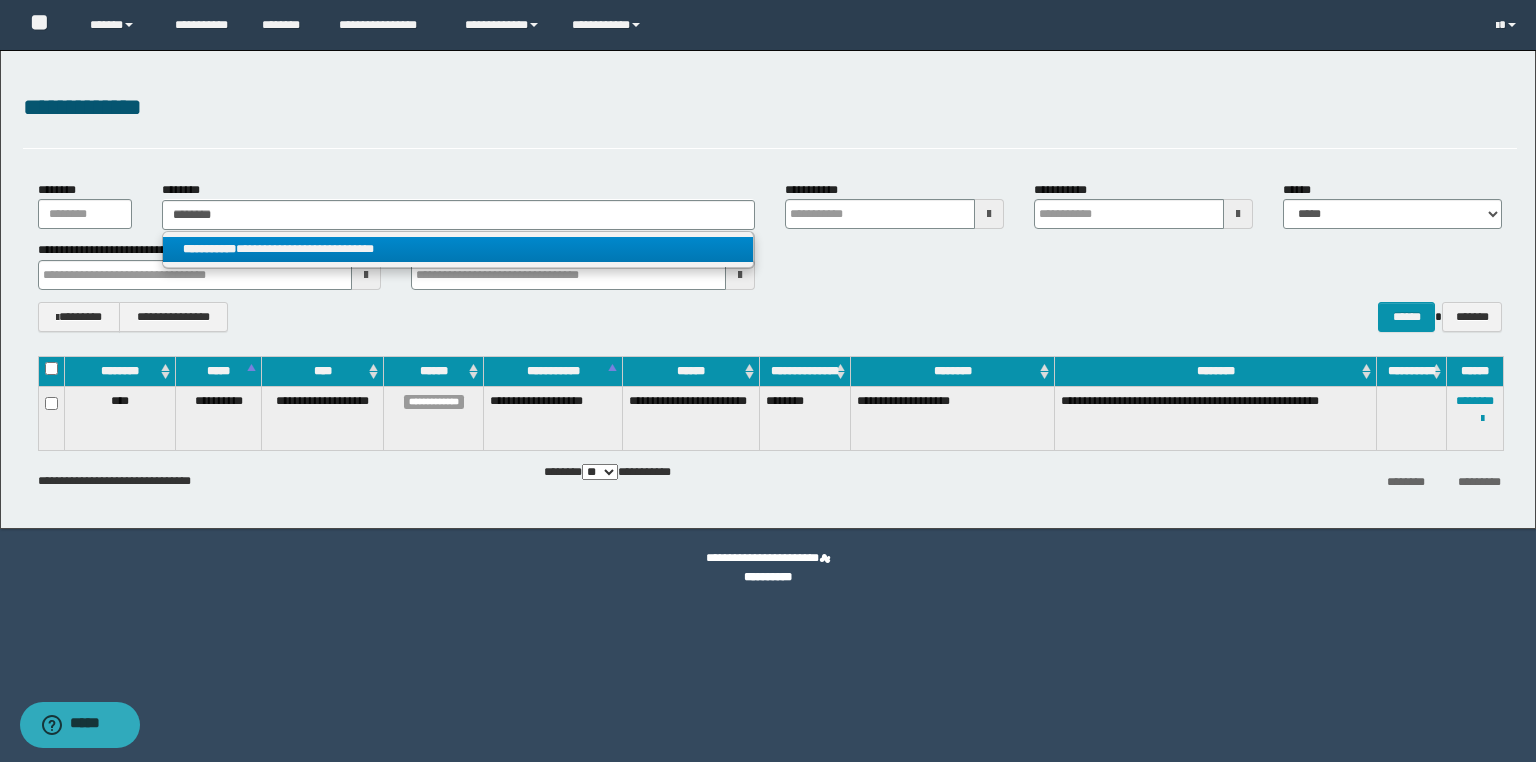 click on "**********" at bounding box center [458, 249] 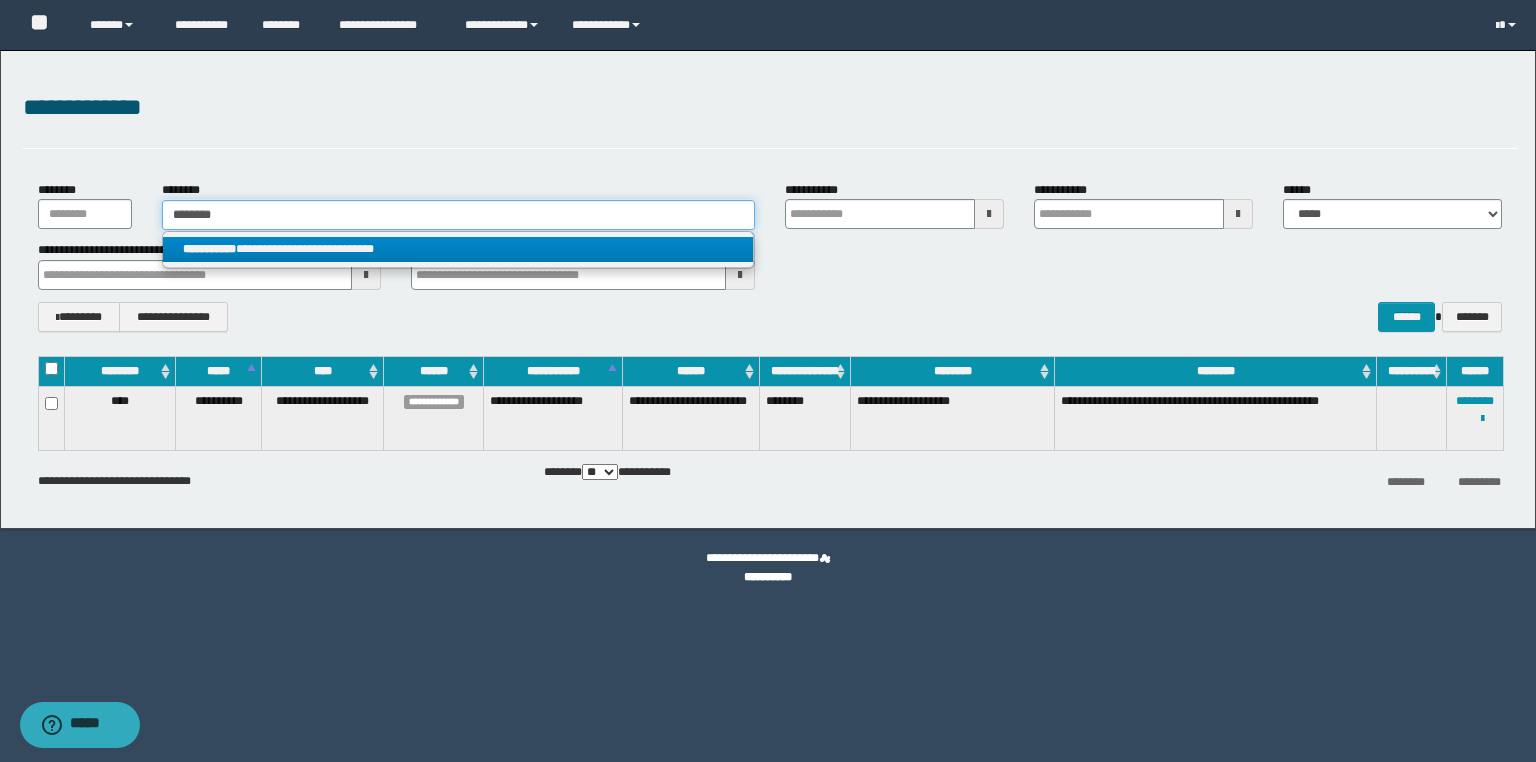 type 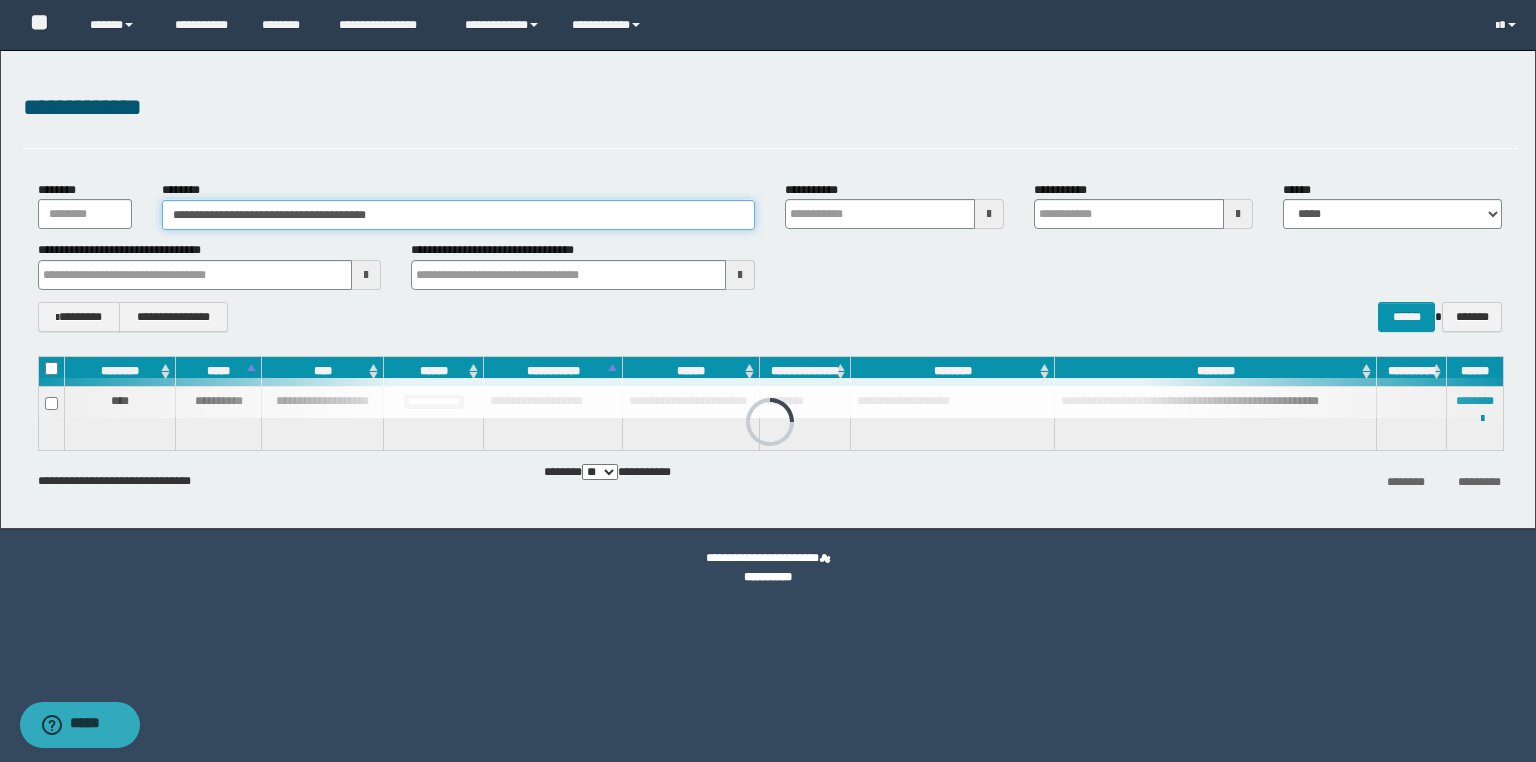type 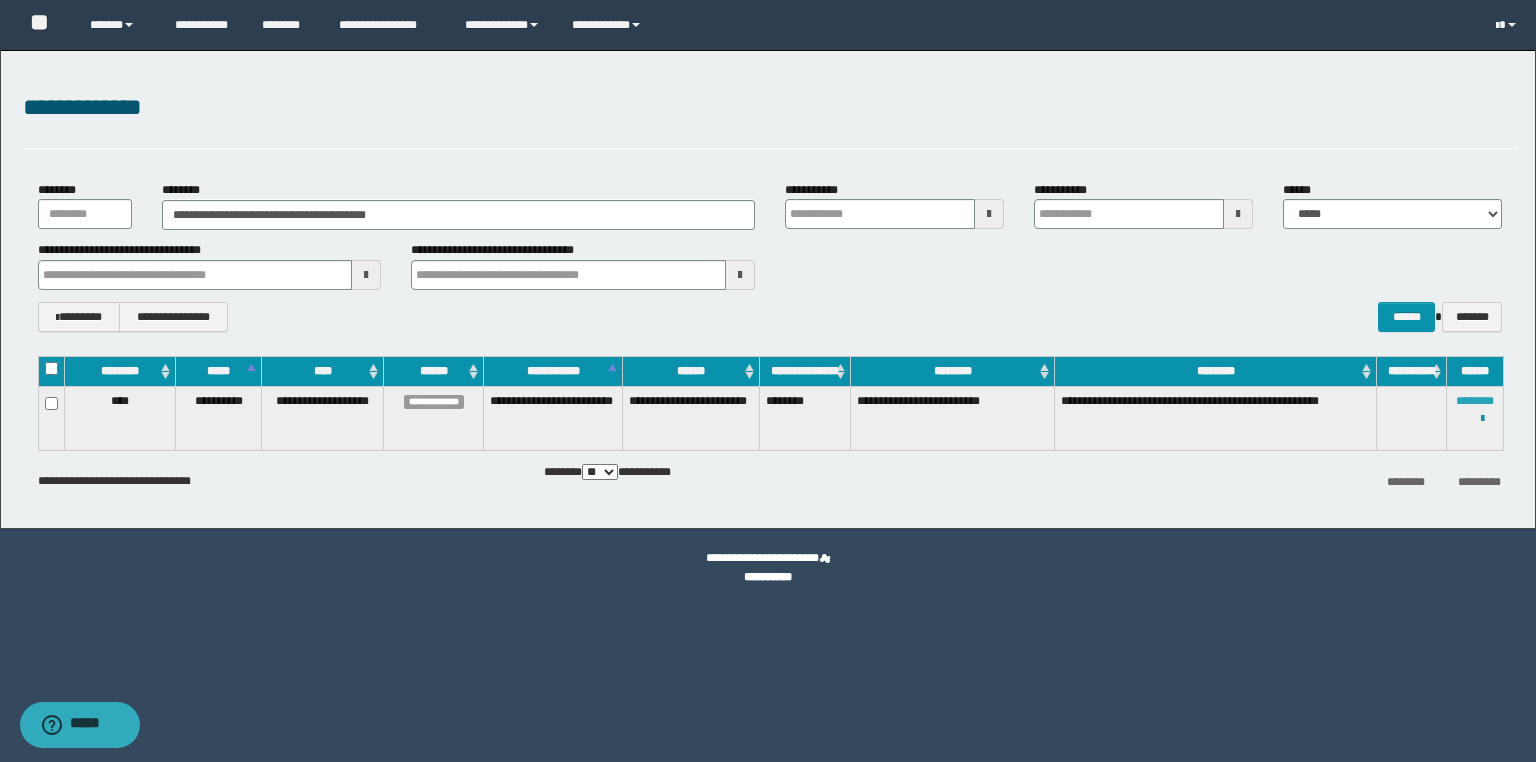 click on "********" at bounding box center (1475, 401) 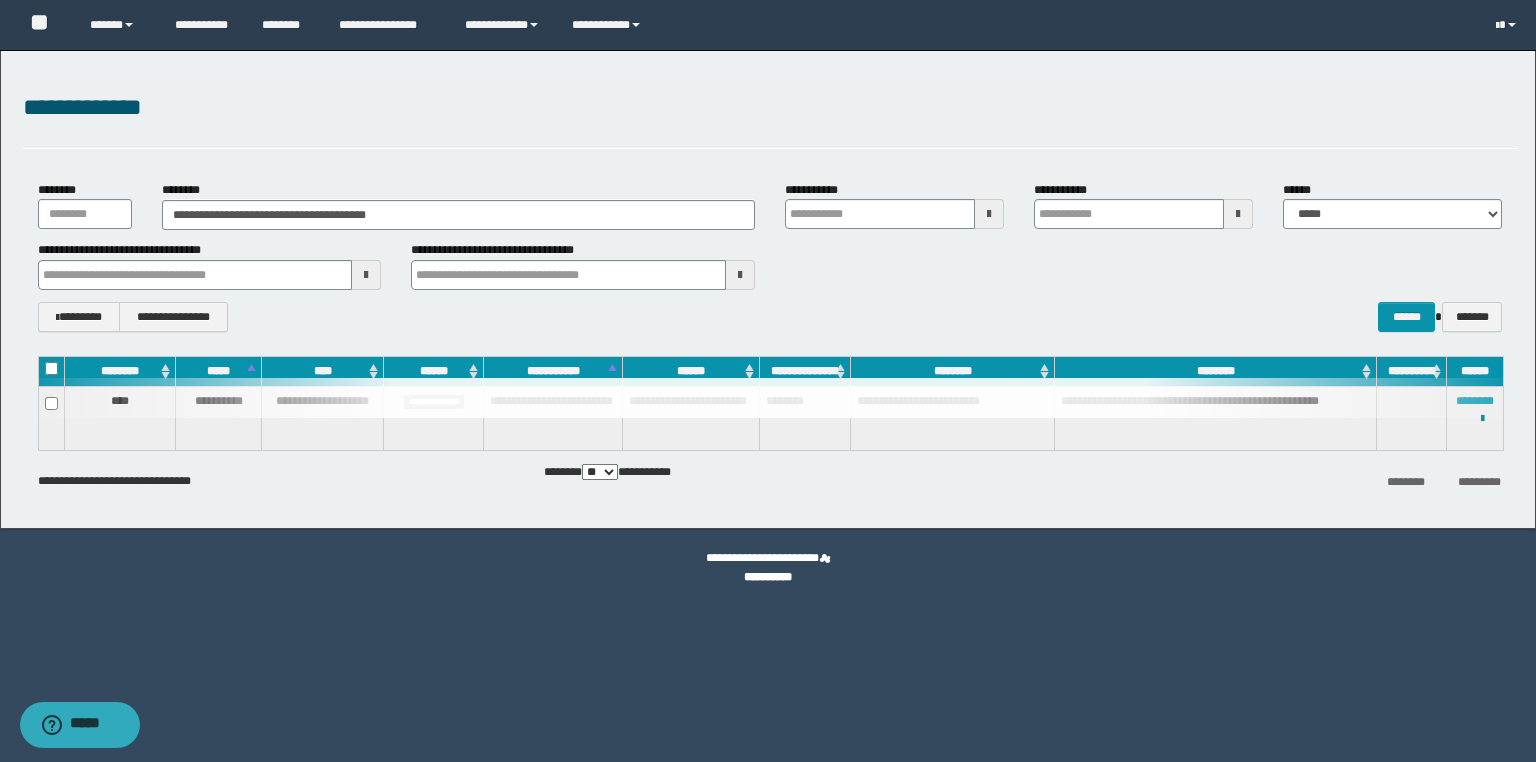 type 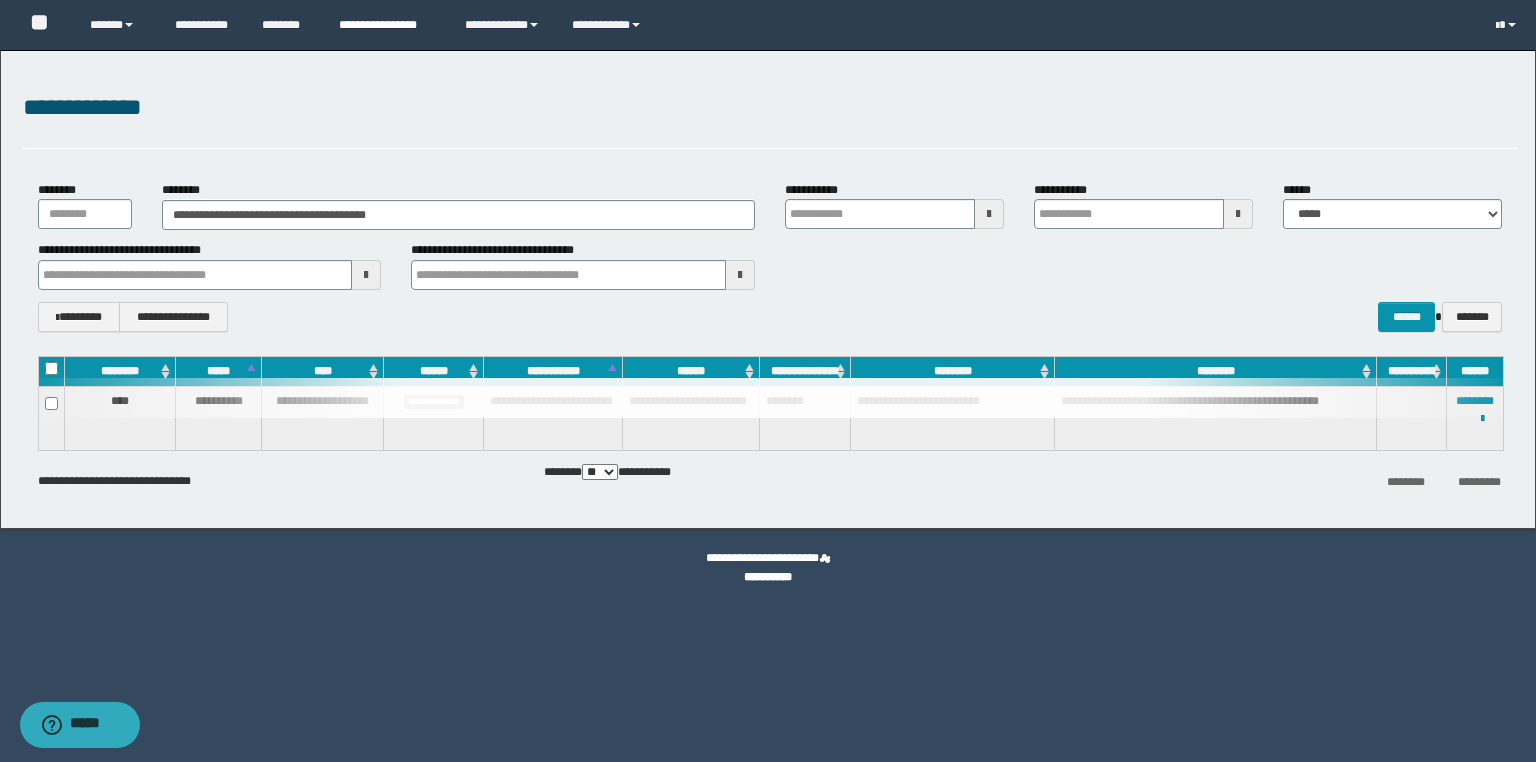 type 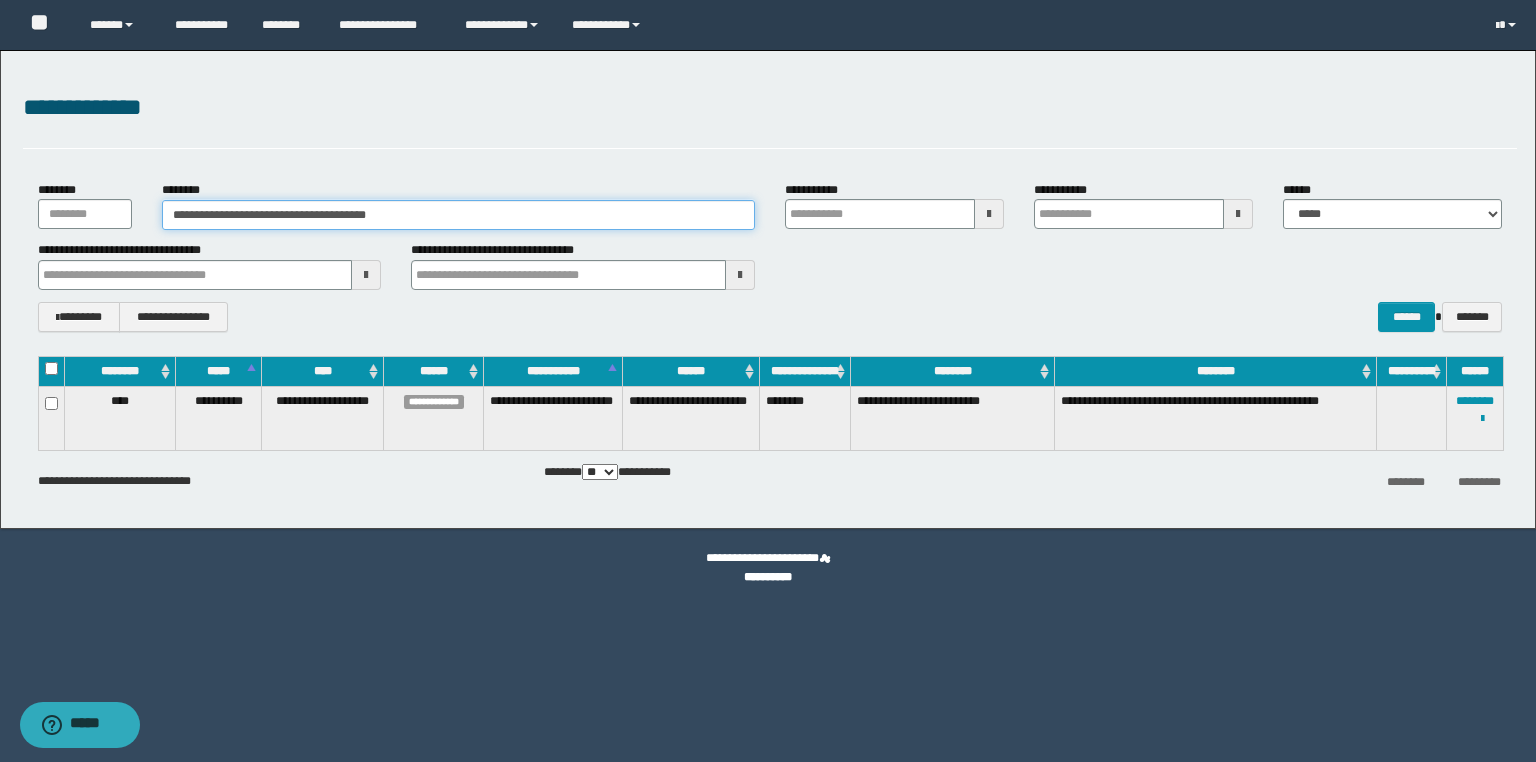 drag, startPoint x: 464, startPoint y: 211, endPoint x: 14, endPoint y: 196, distance: 450.24994 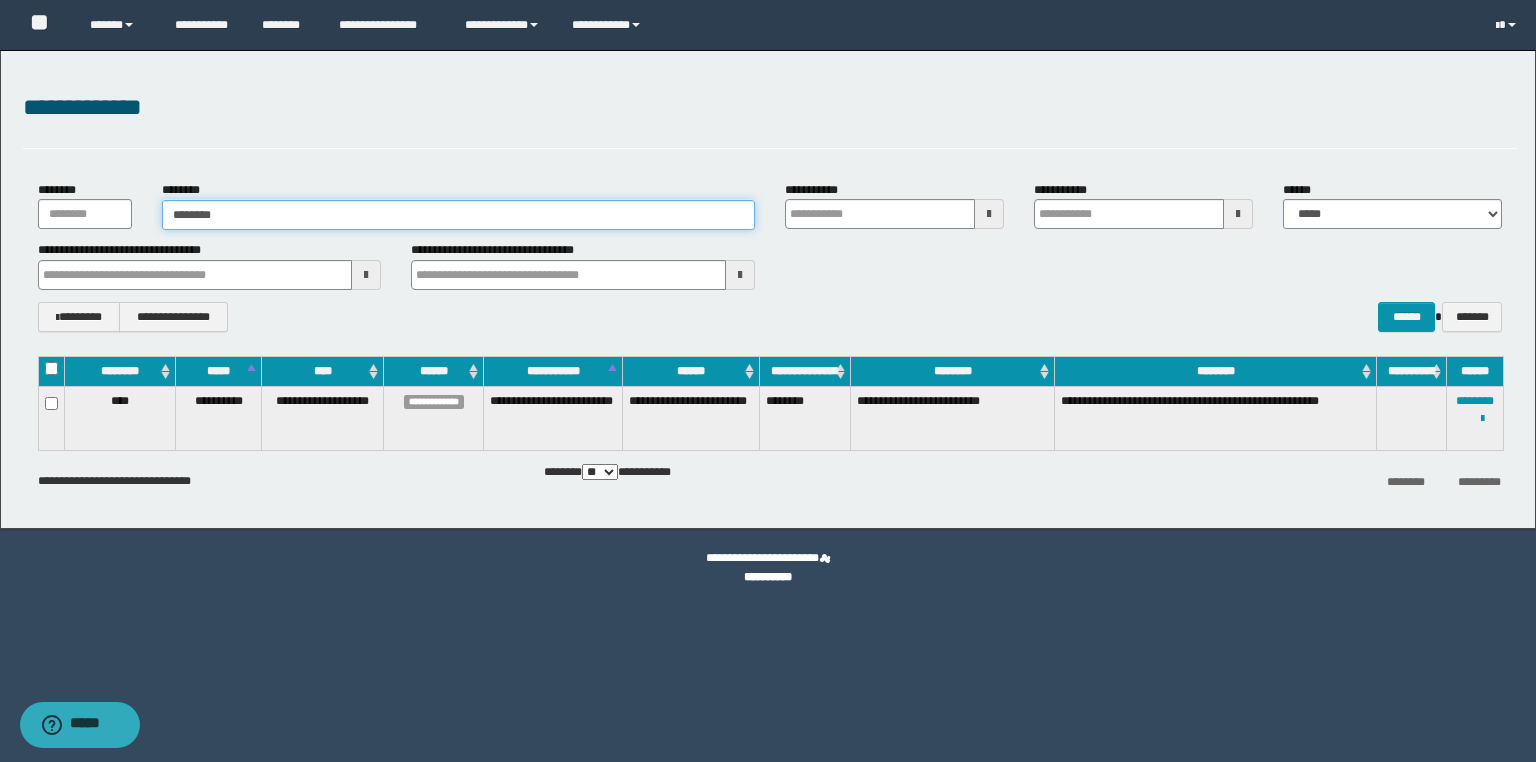 type on "********" 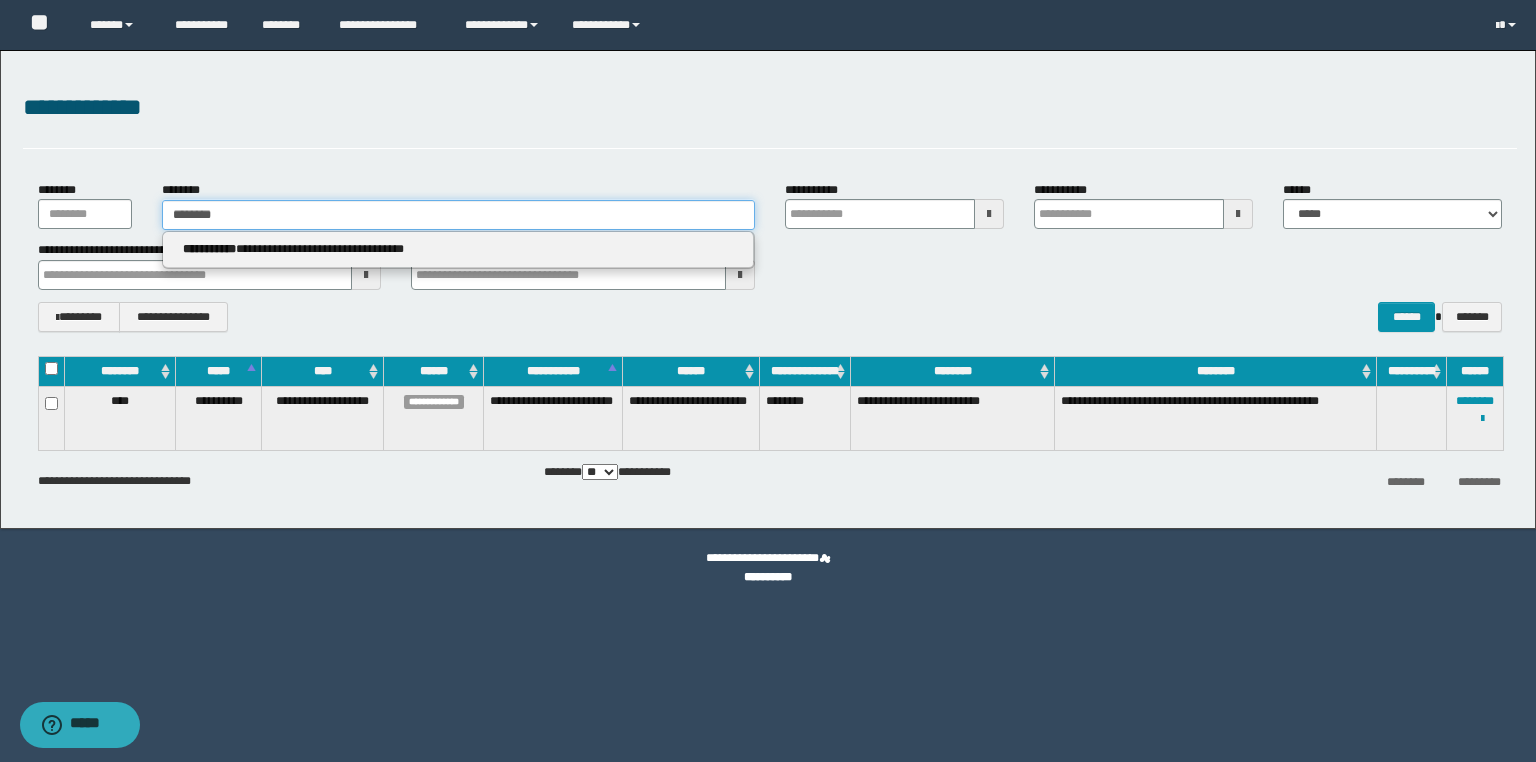type on "********" 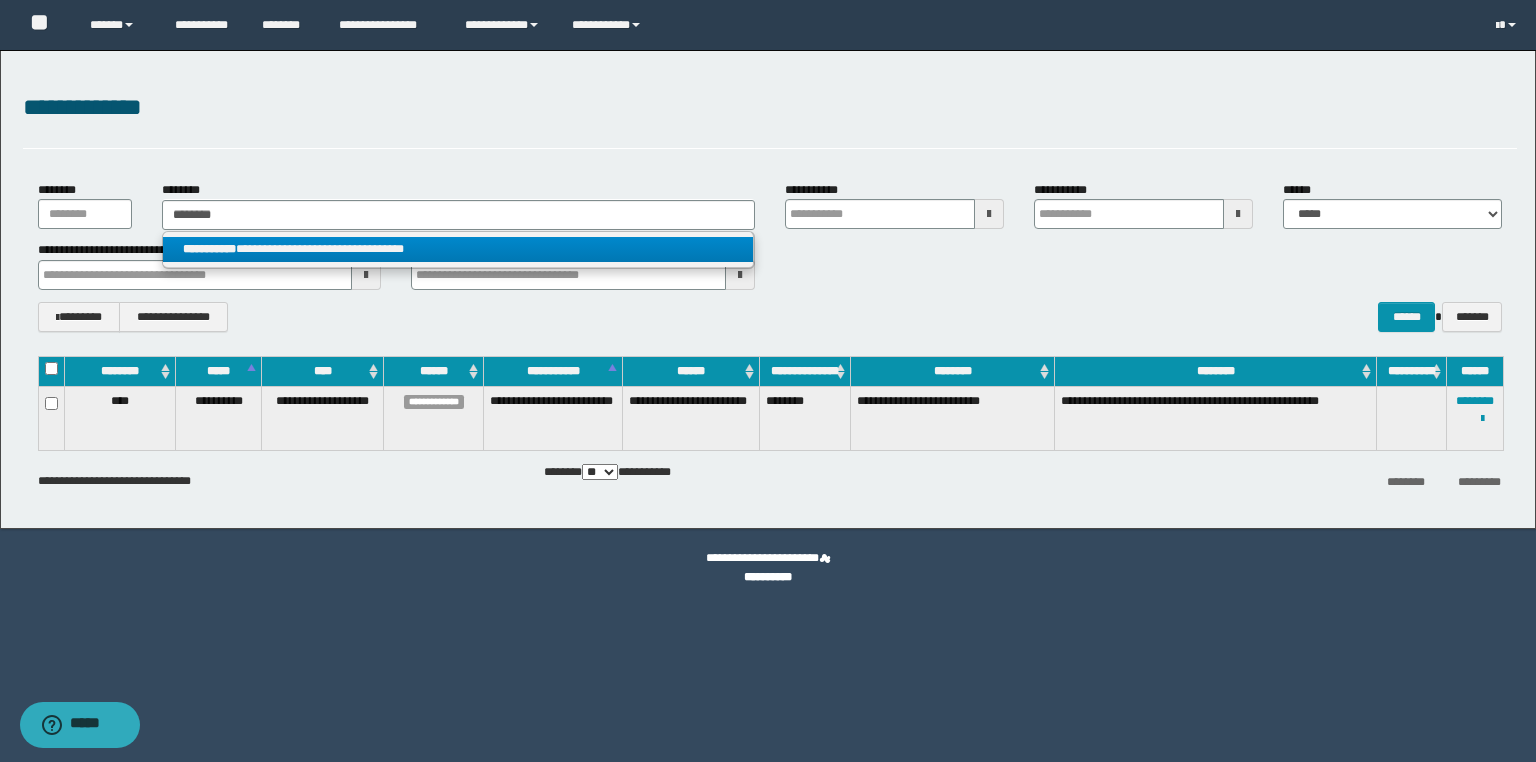 click on "**********" at bounding box center [458, 249] 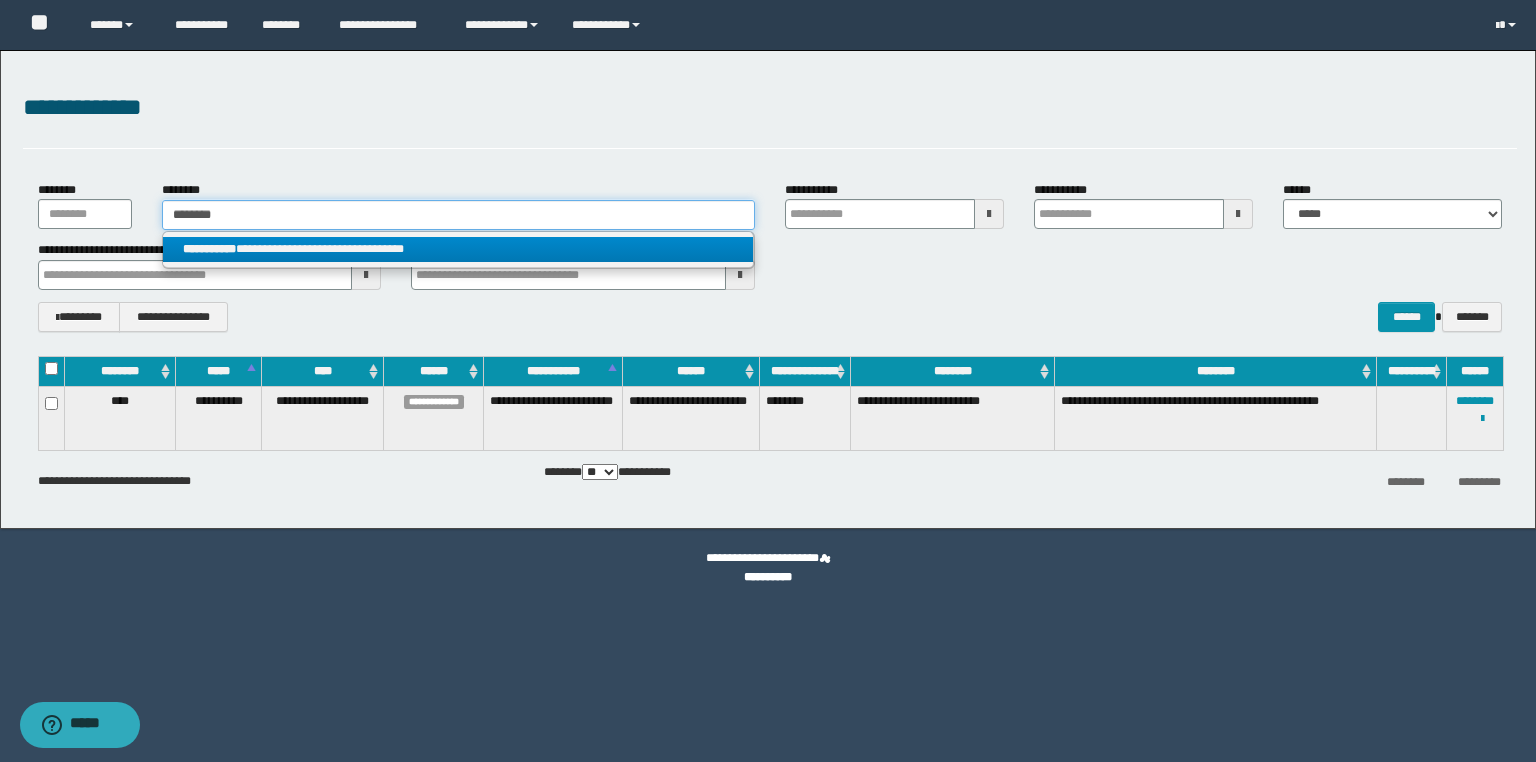 type 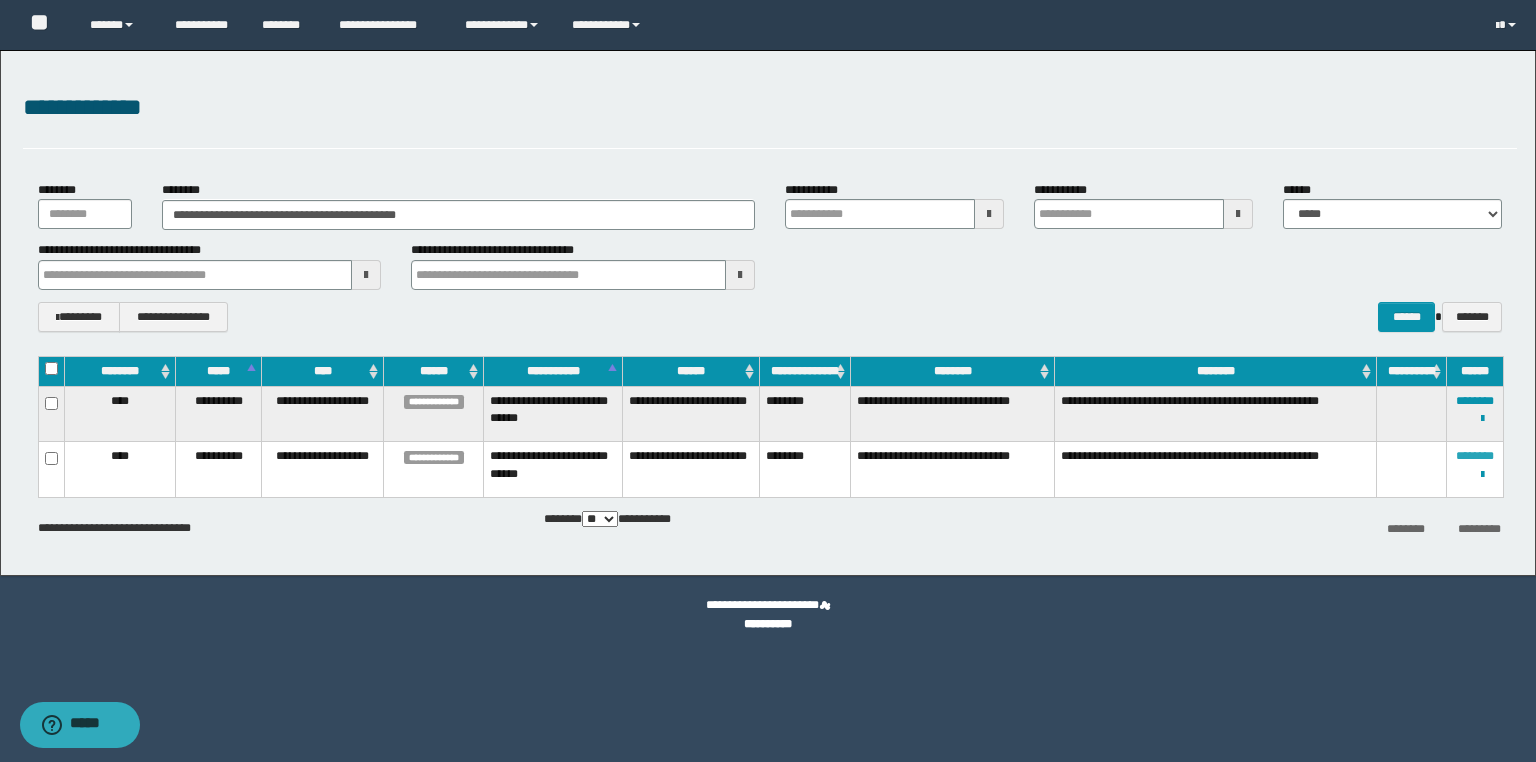 click on "********" at bounding box center [1475, 456] 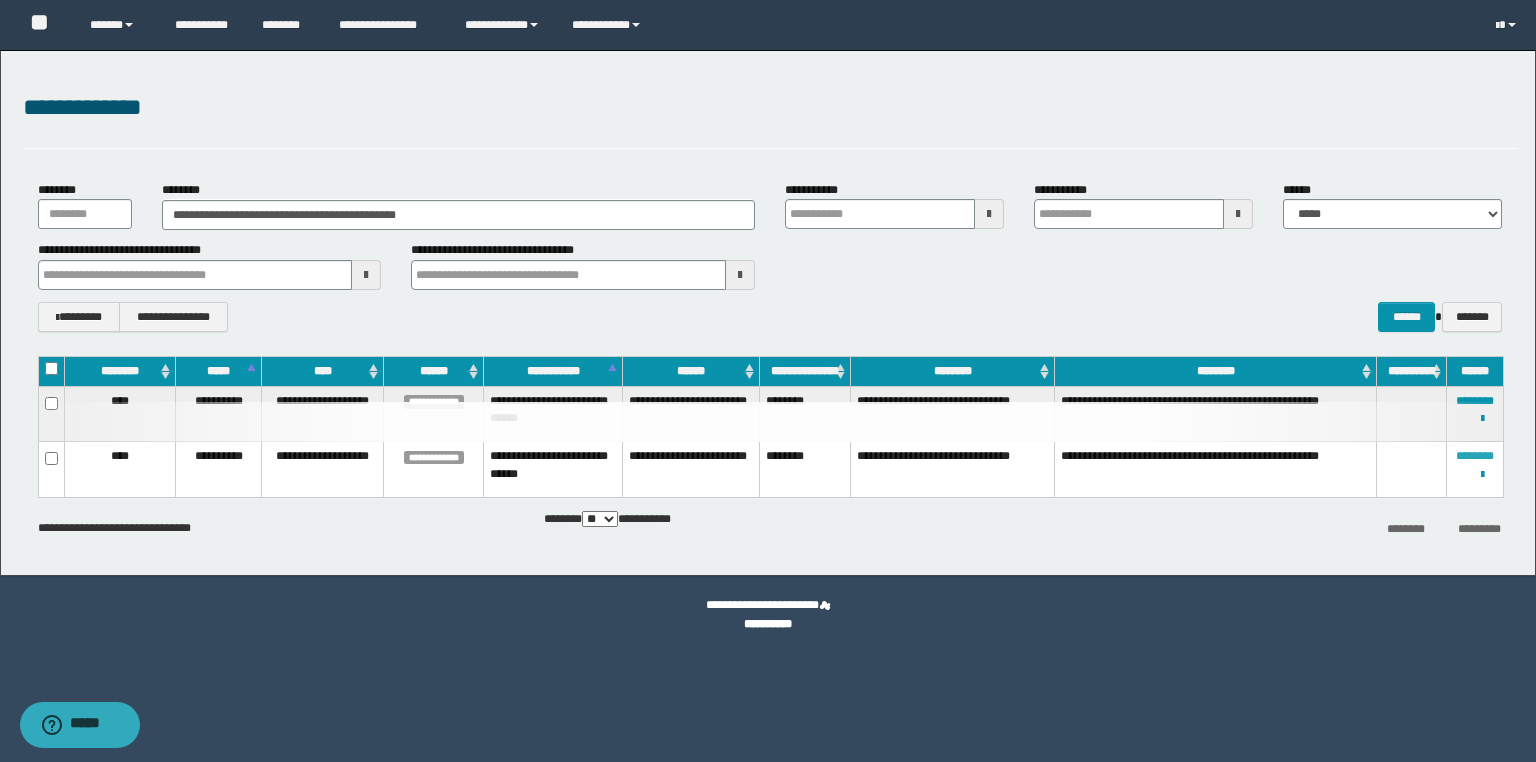 type 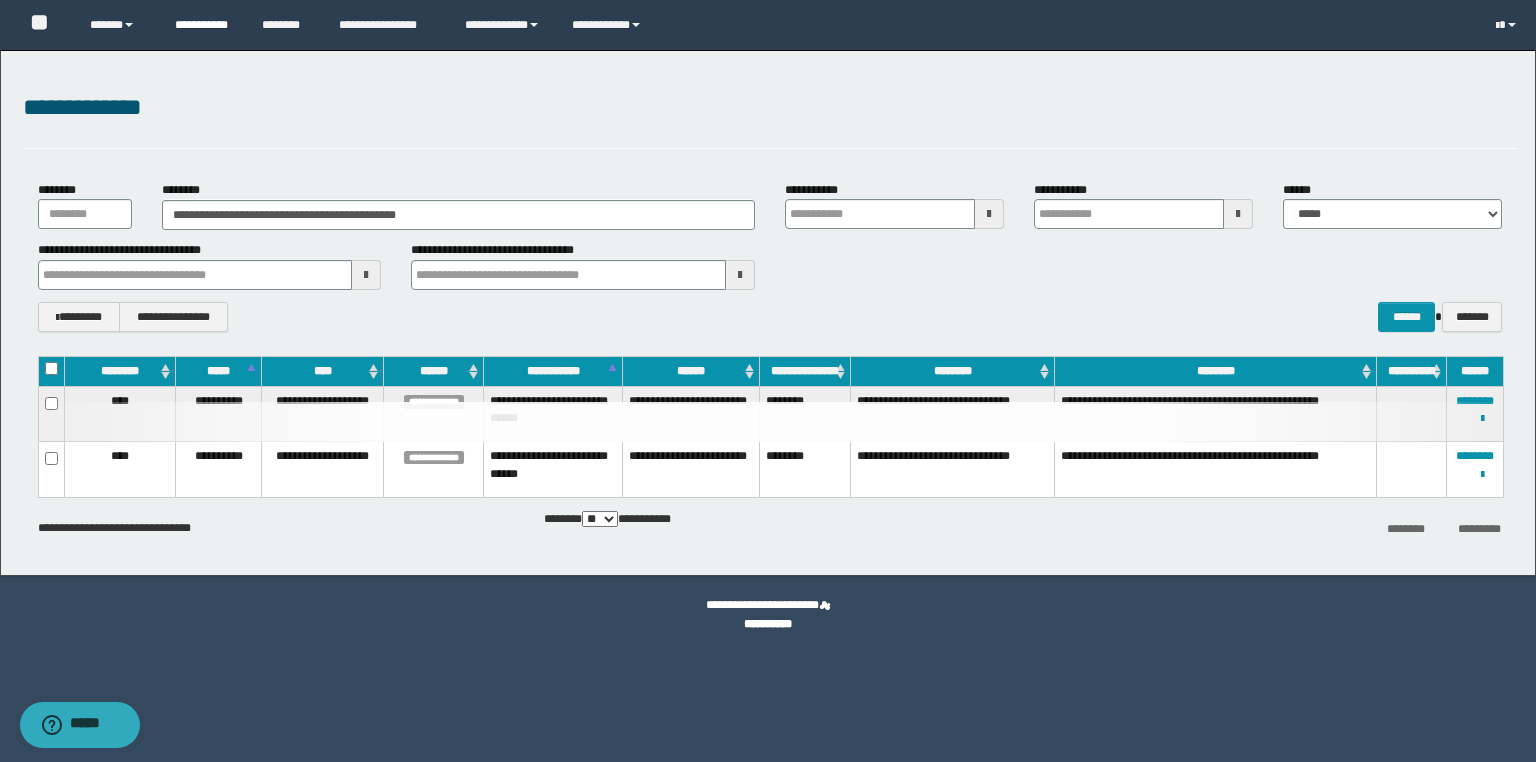 type 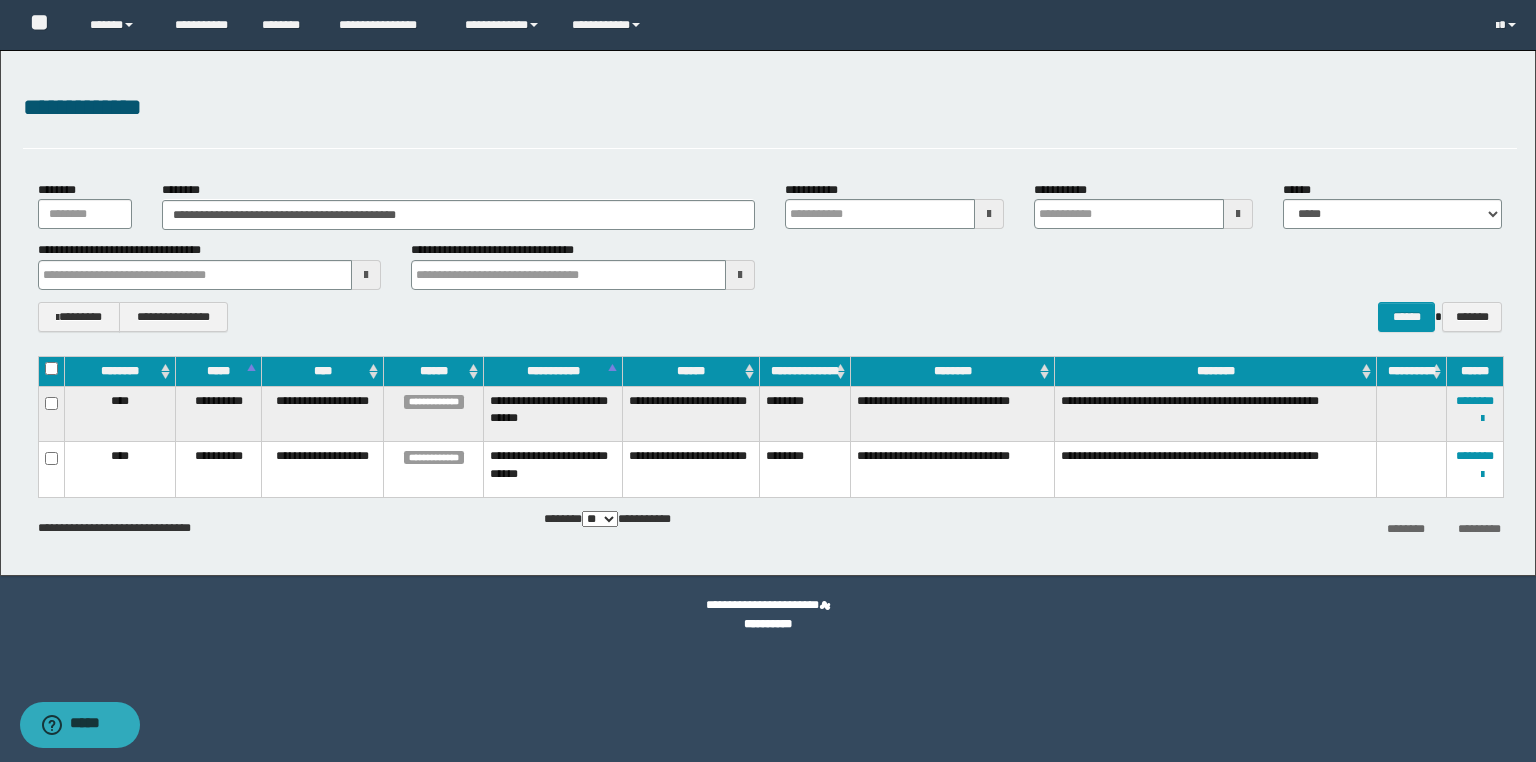 type 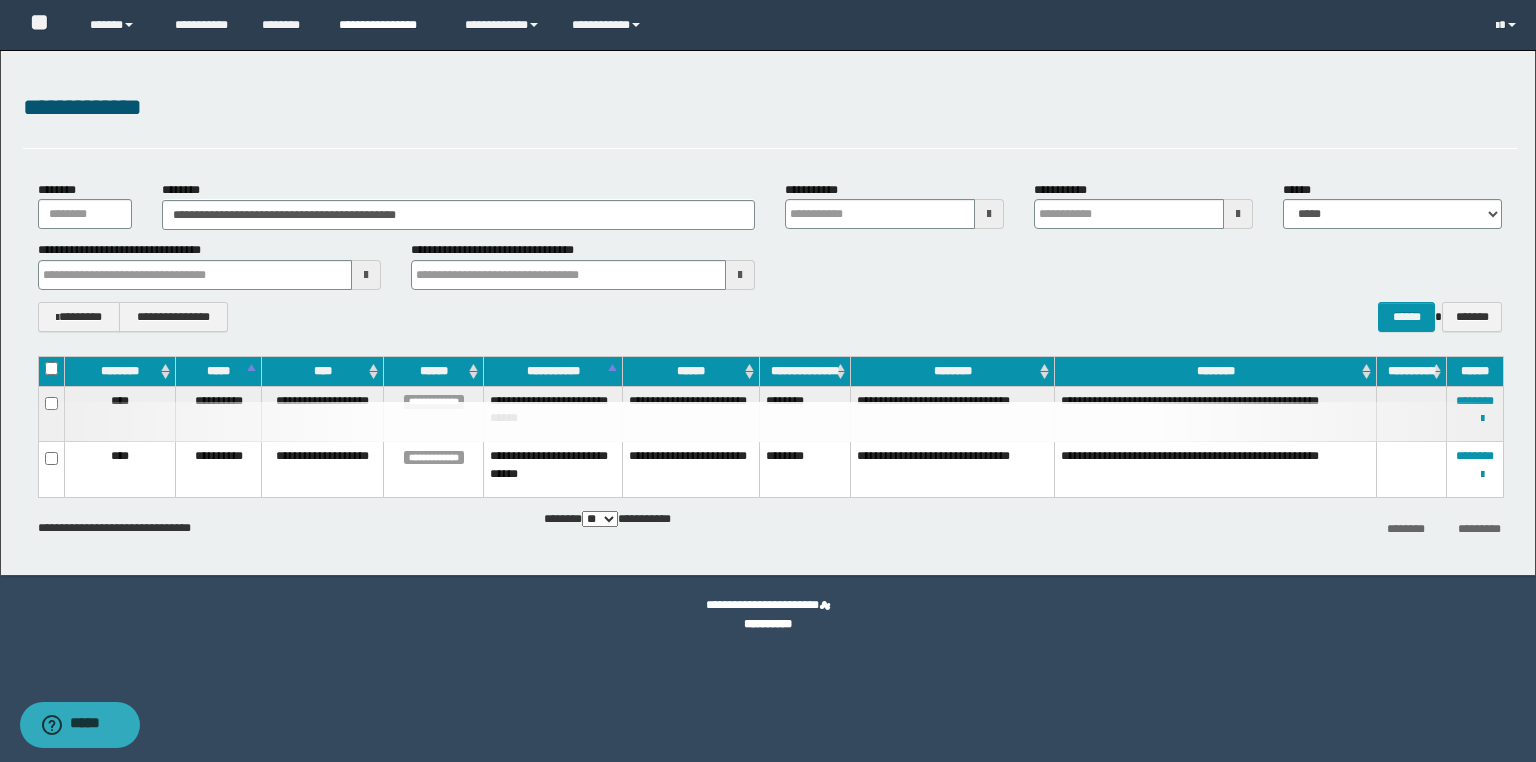 type 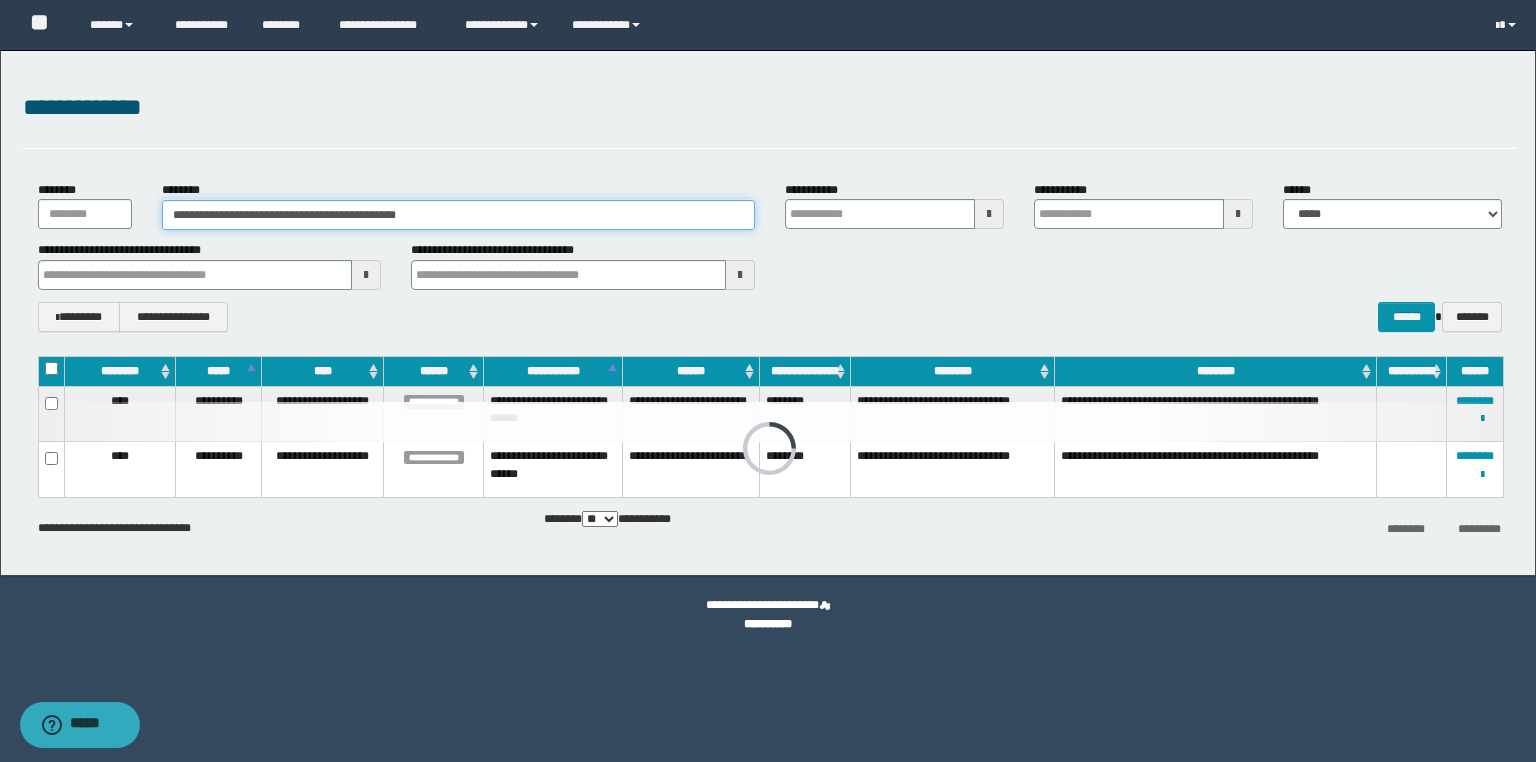 drag, startPoint x: 494, startPoint y: 215, endPoint x: 101, endPoint y: 215, distance: 393 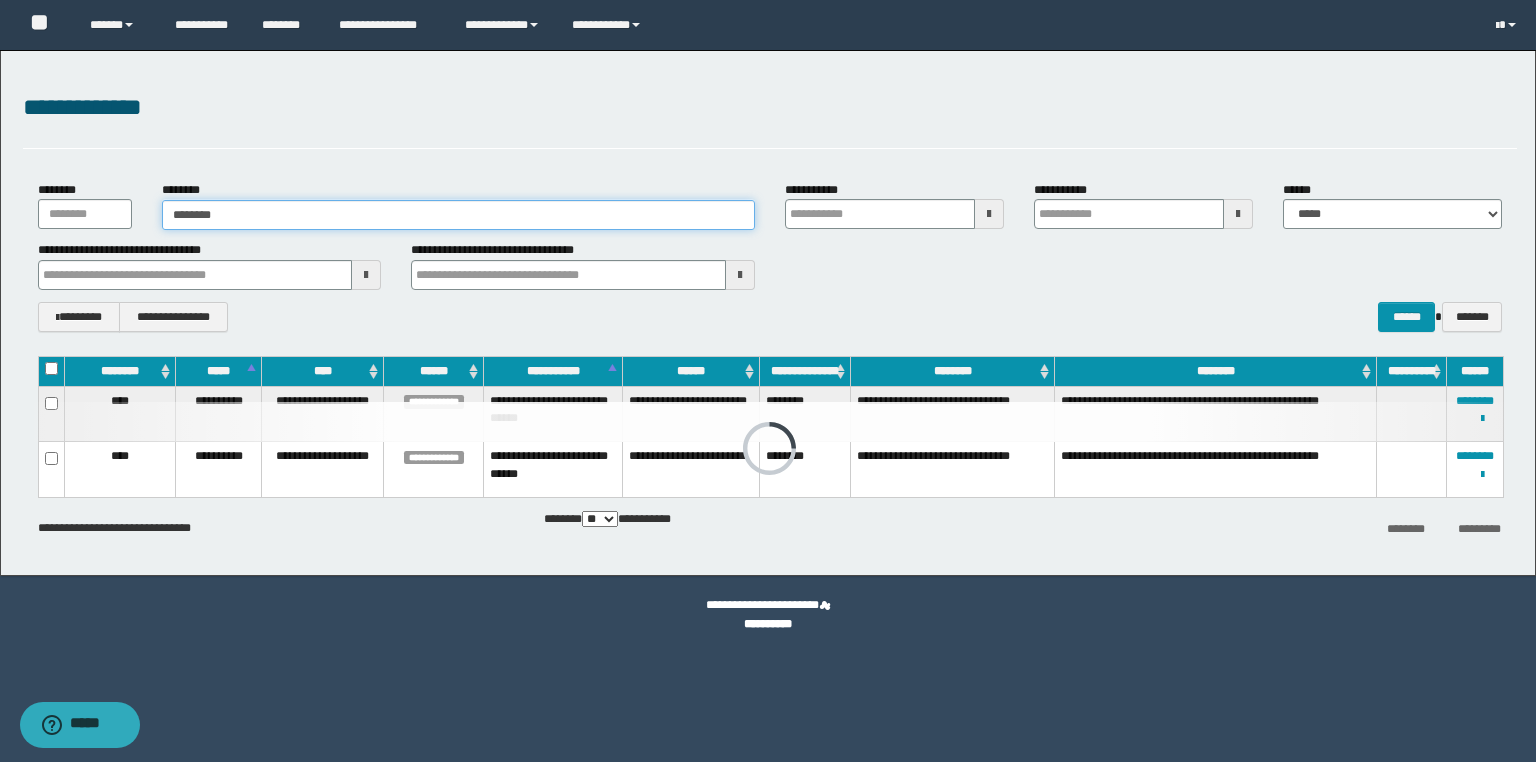type on "********" 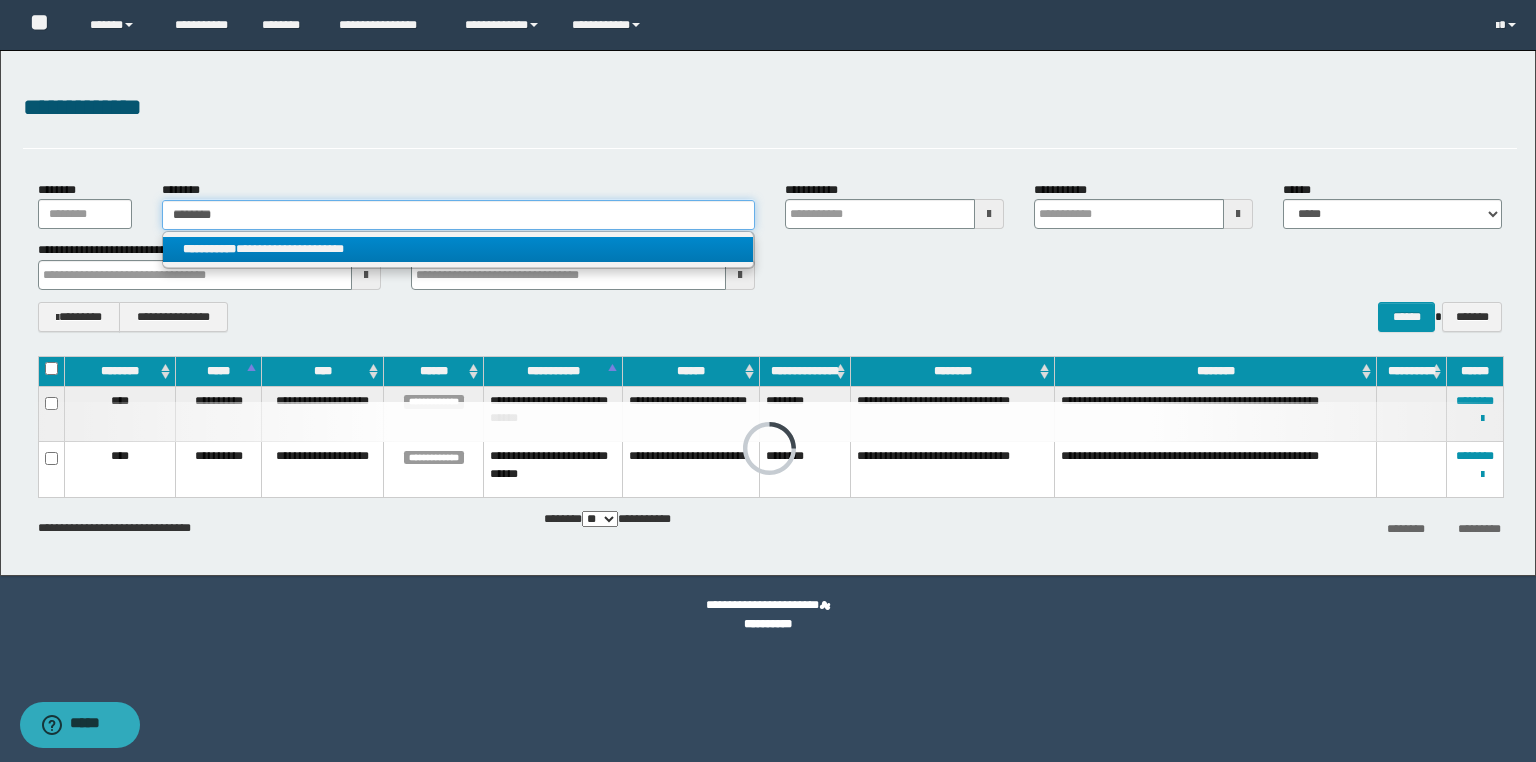 type on "********" 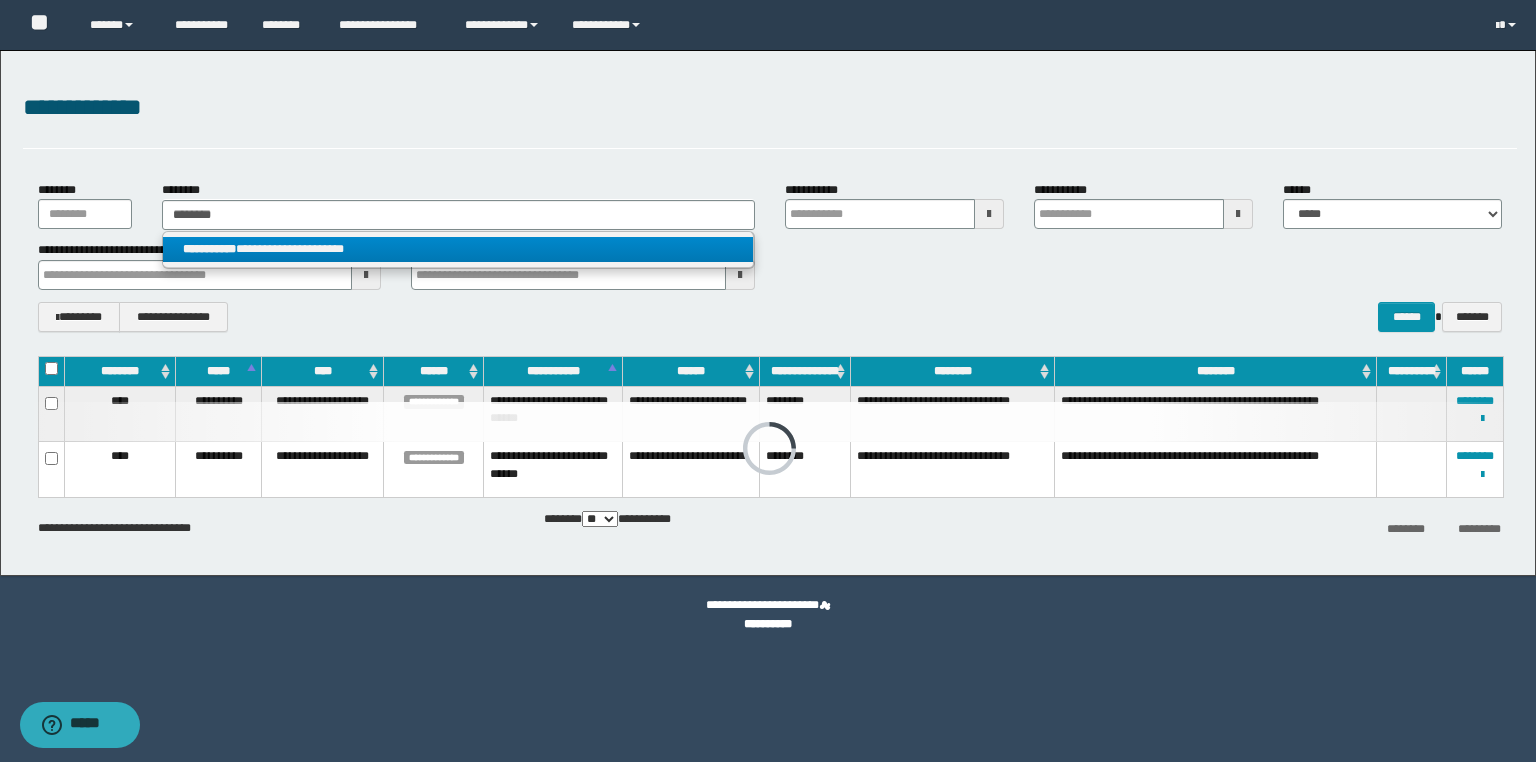 click on "**********" at bounding box center (458, 249) 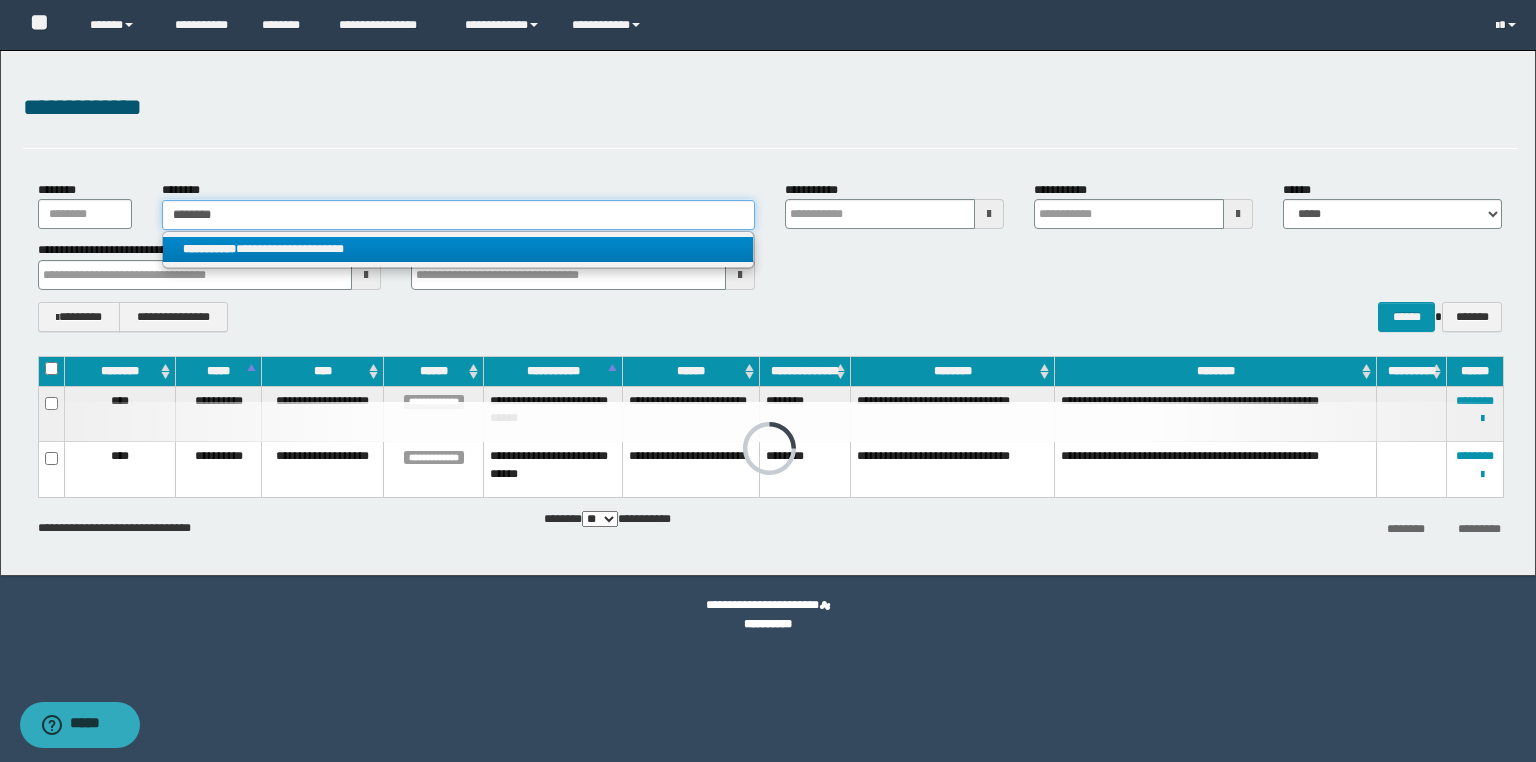 type 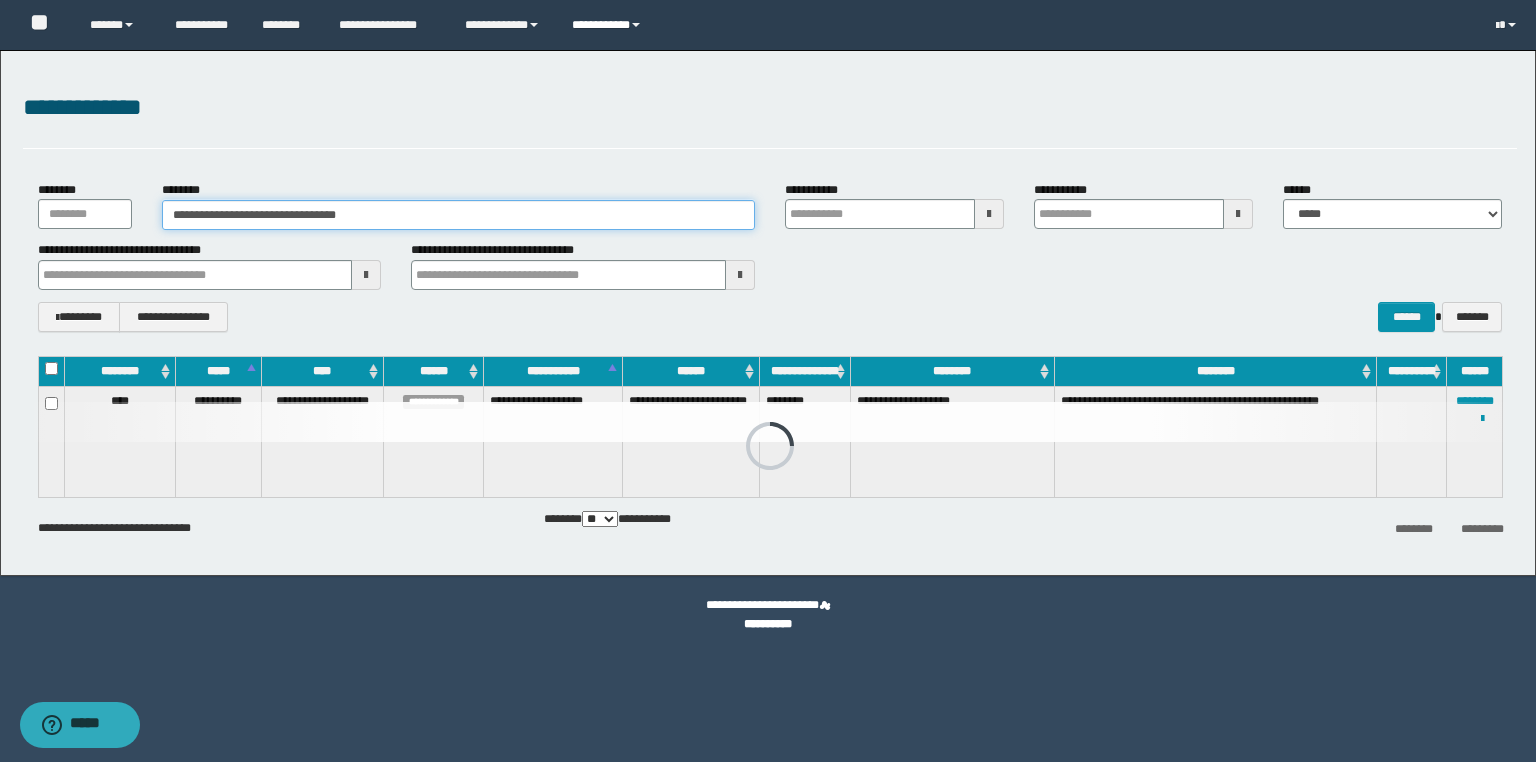 type 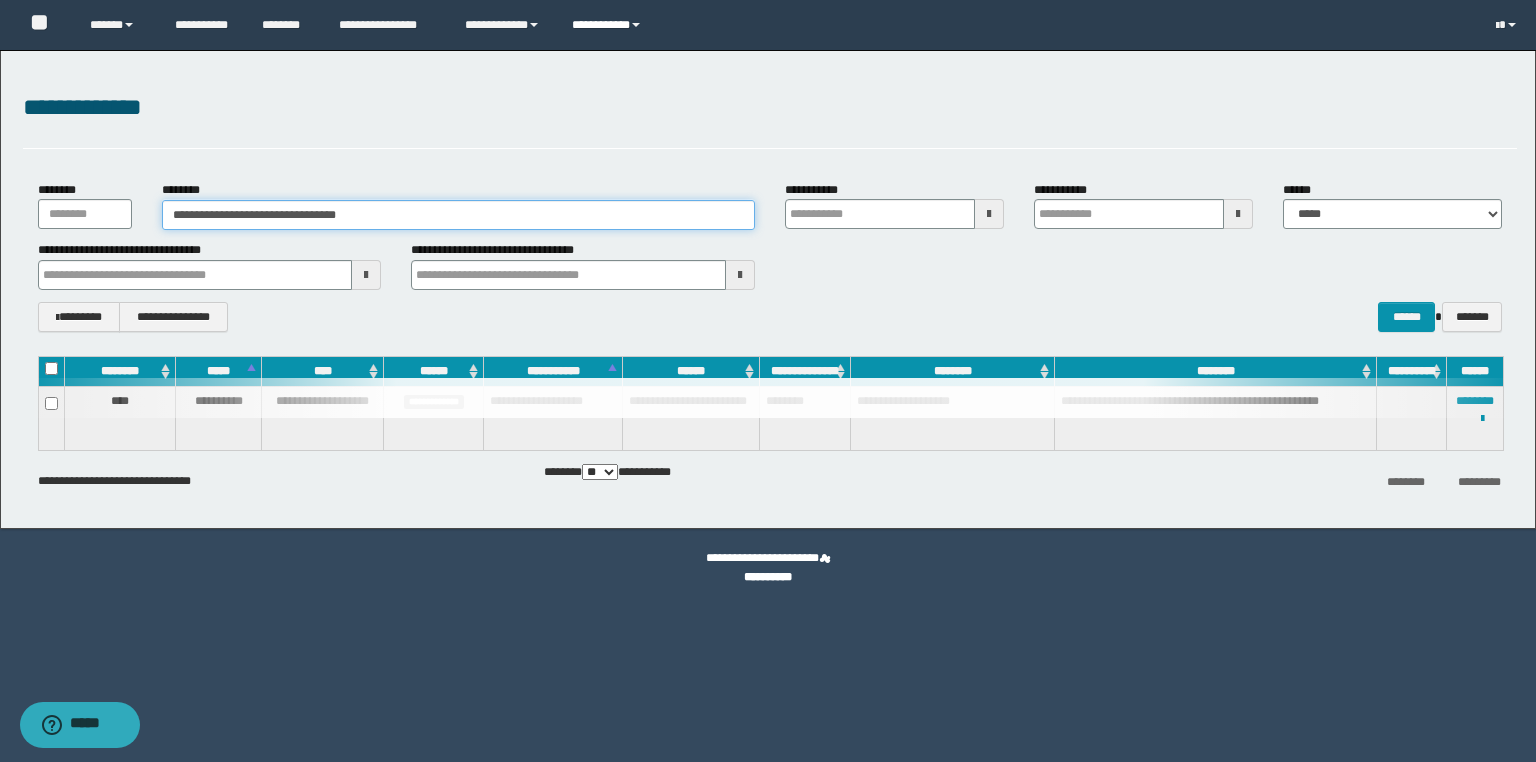 type 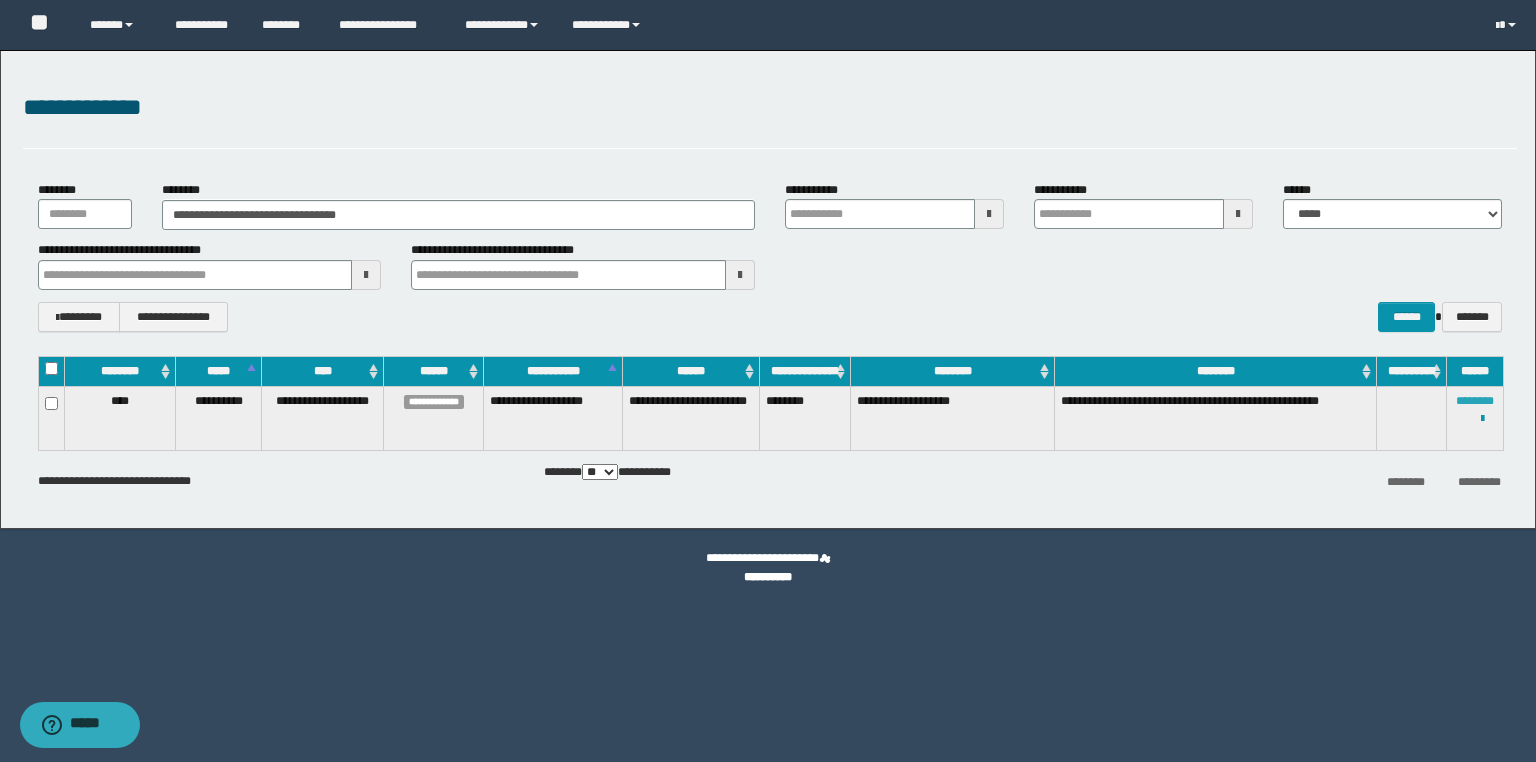 click on "********" at bounding box center (1475, 401) 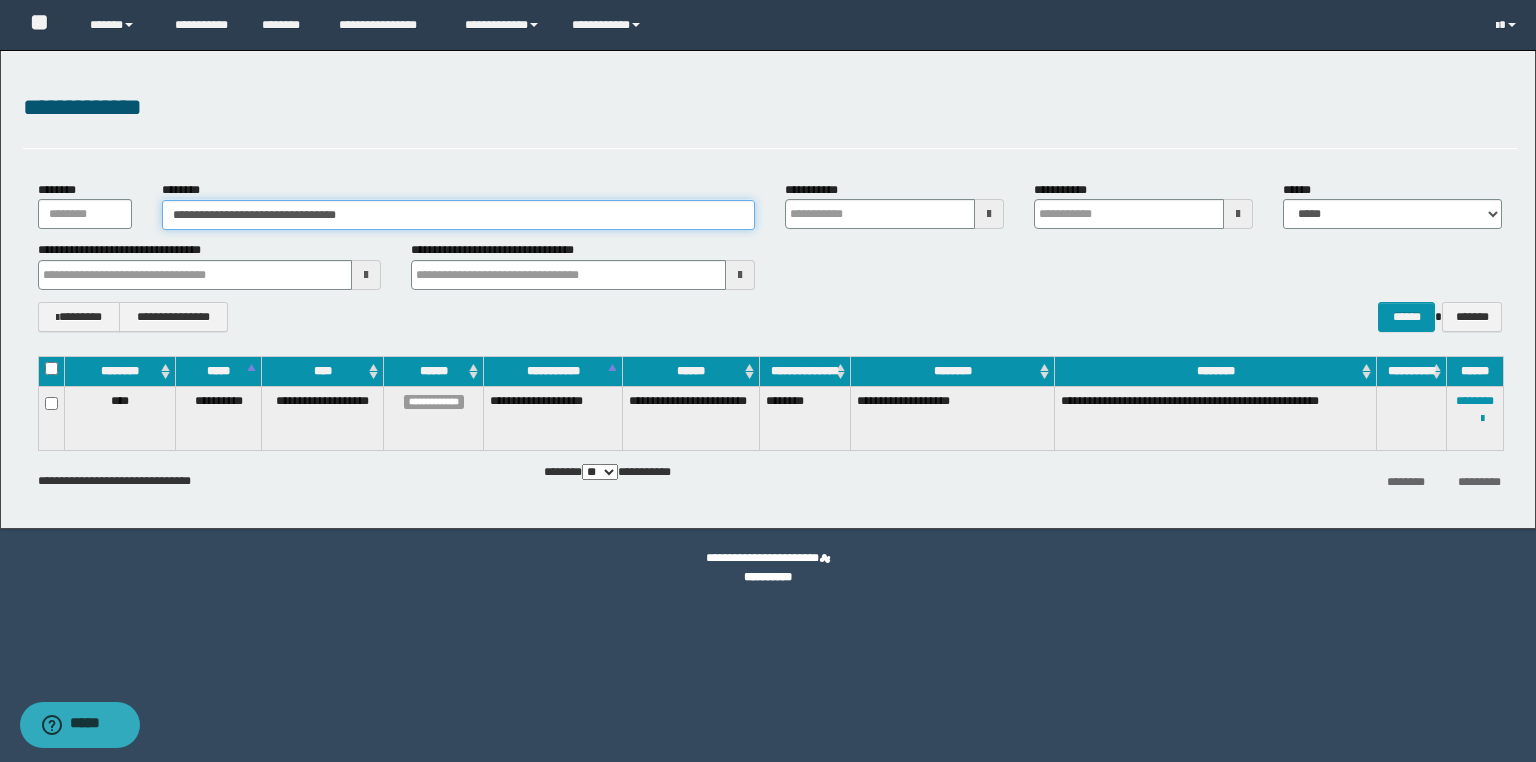 drag, startPoint x: 385, startPoint y: 207, endPoint x: 0, endPoint y: 207, distance: 385 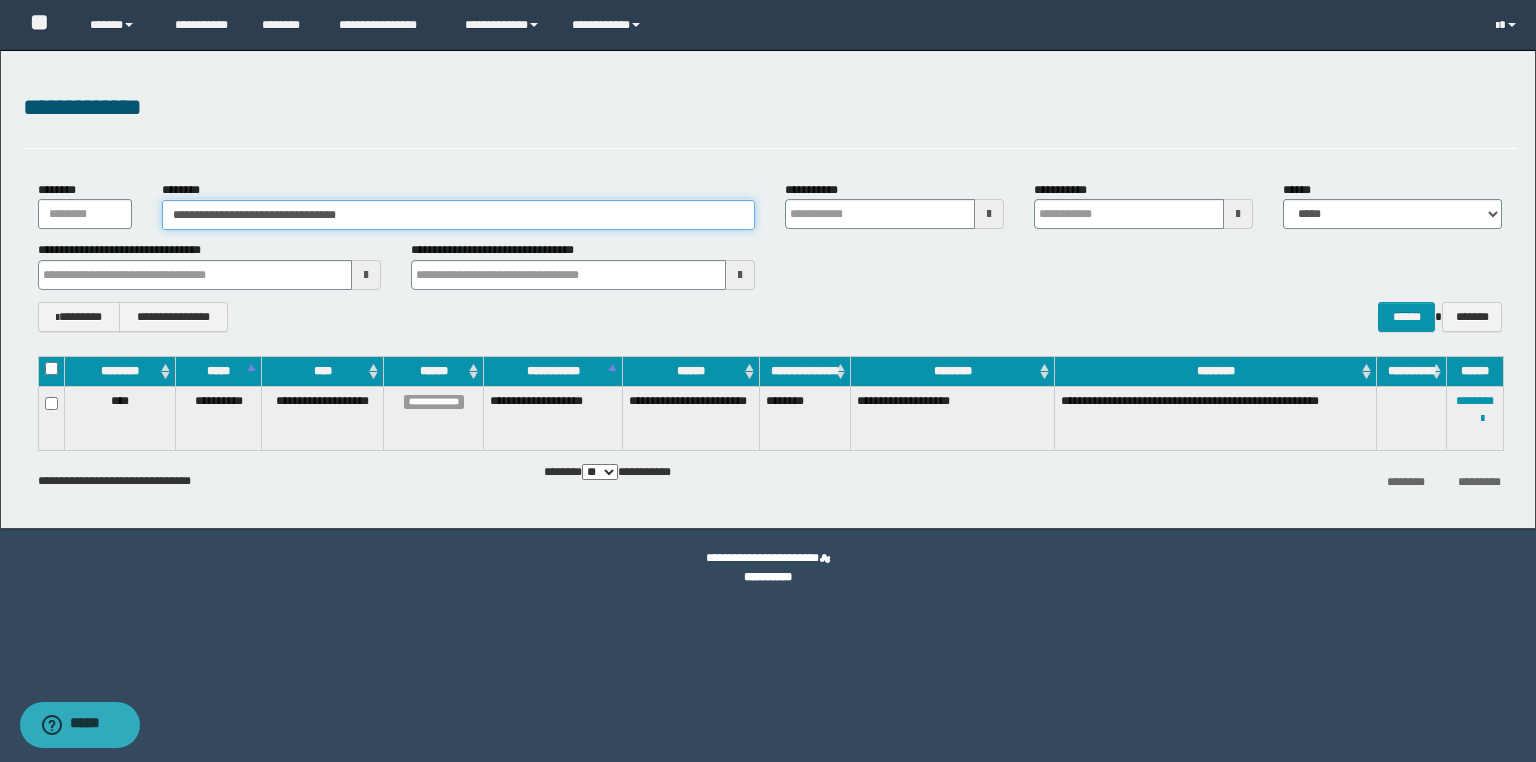 paste 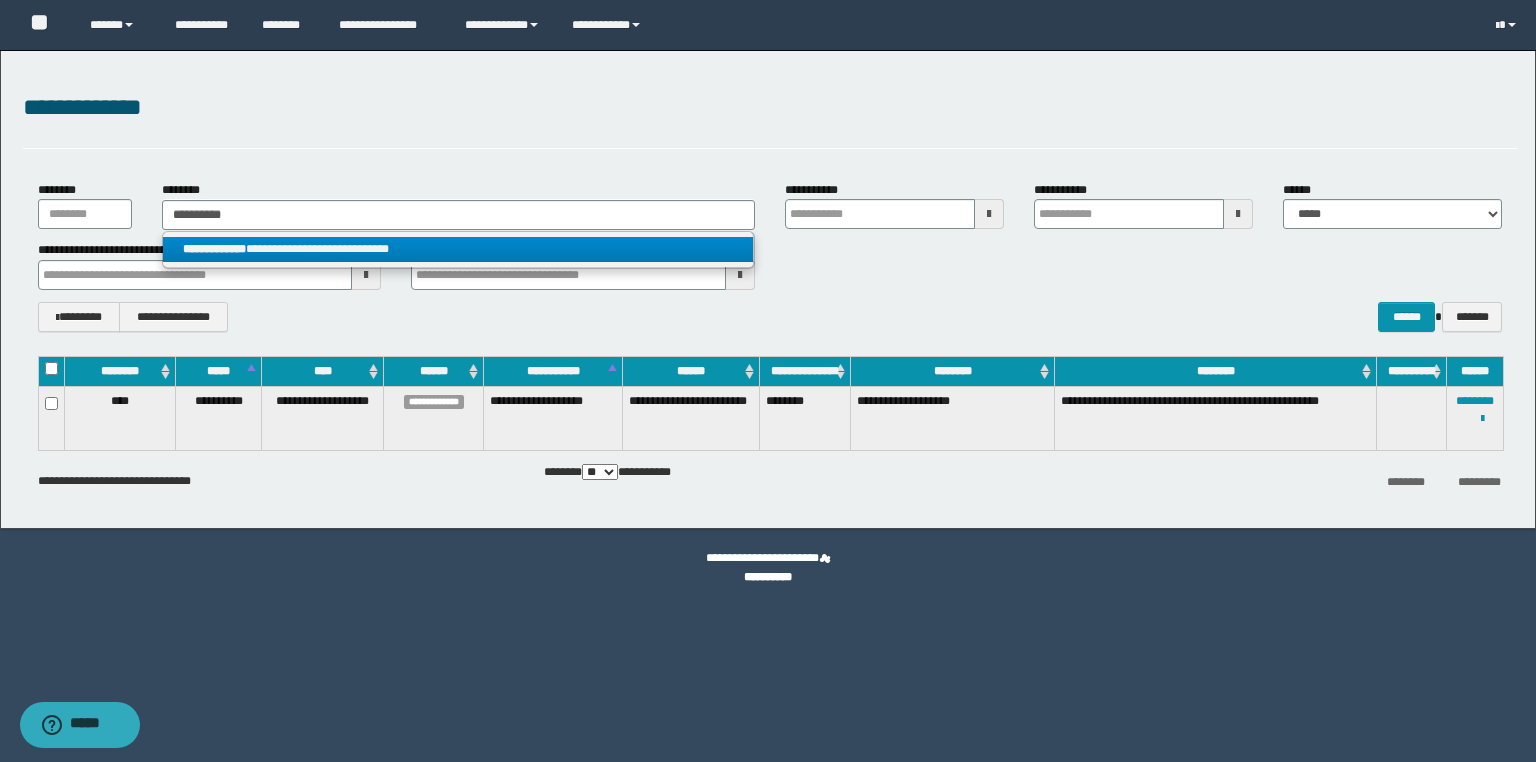 click on "**********" at bounding box center (458, 249) 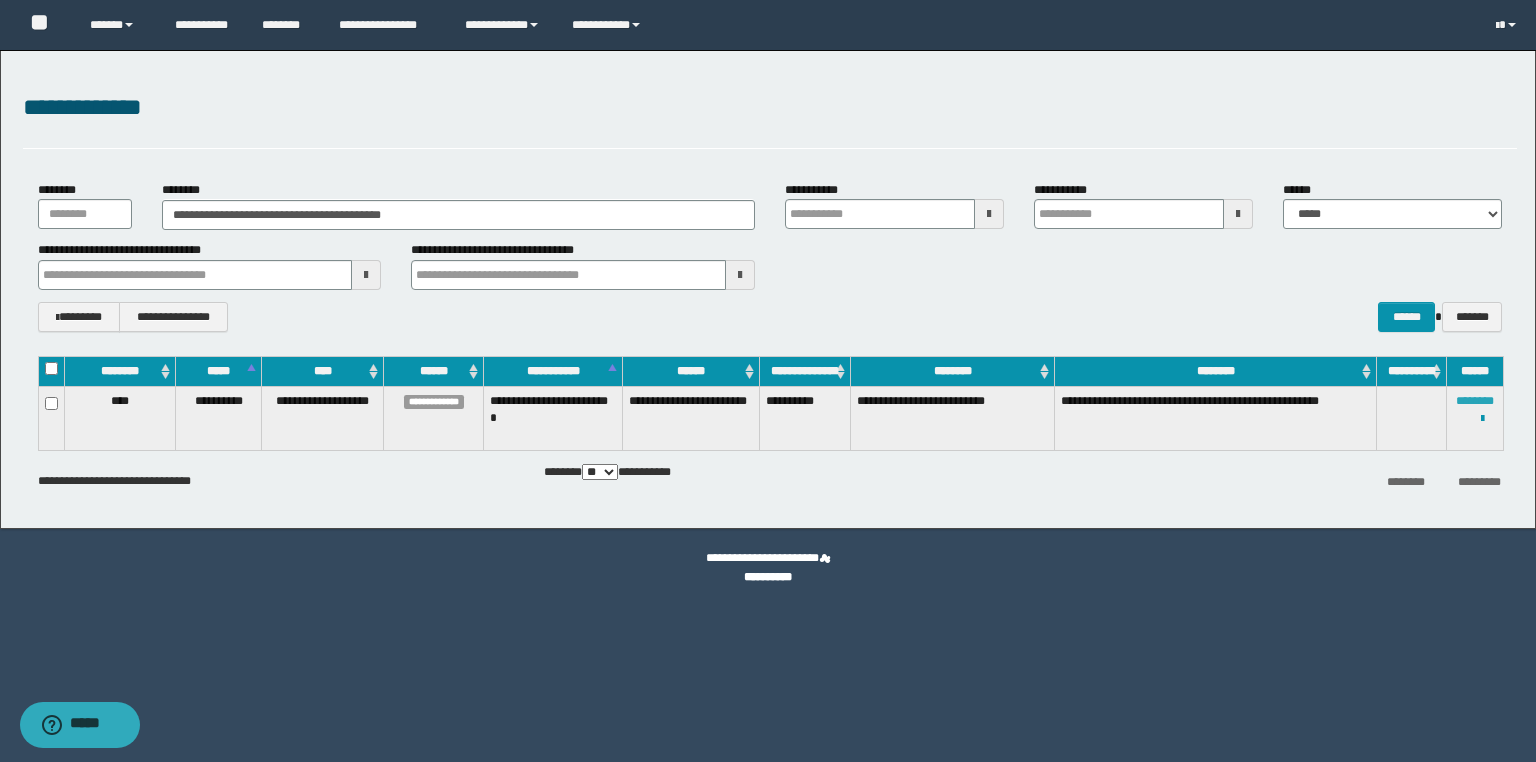 click on "********" at bounding box center (1475, 401) 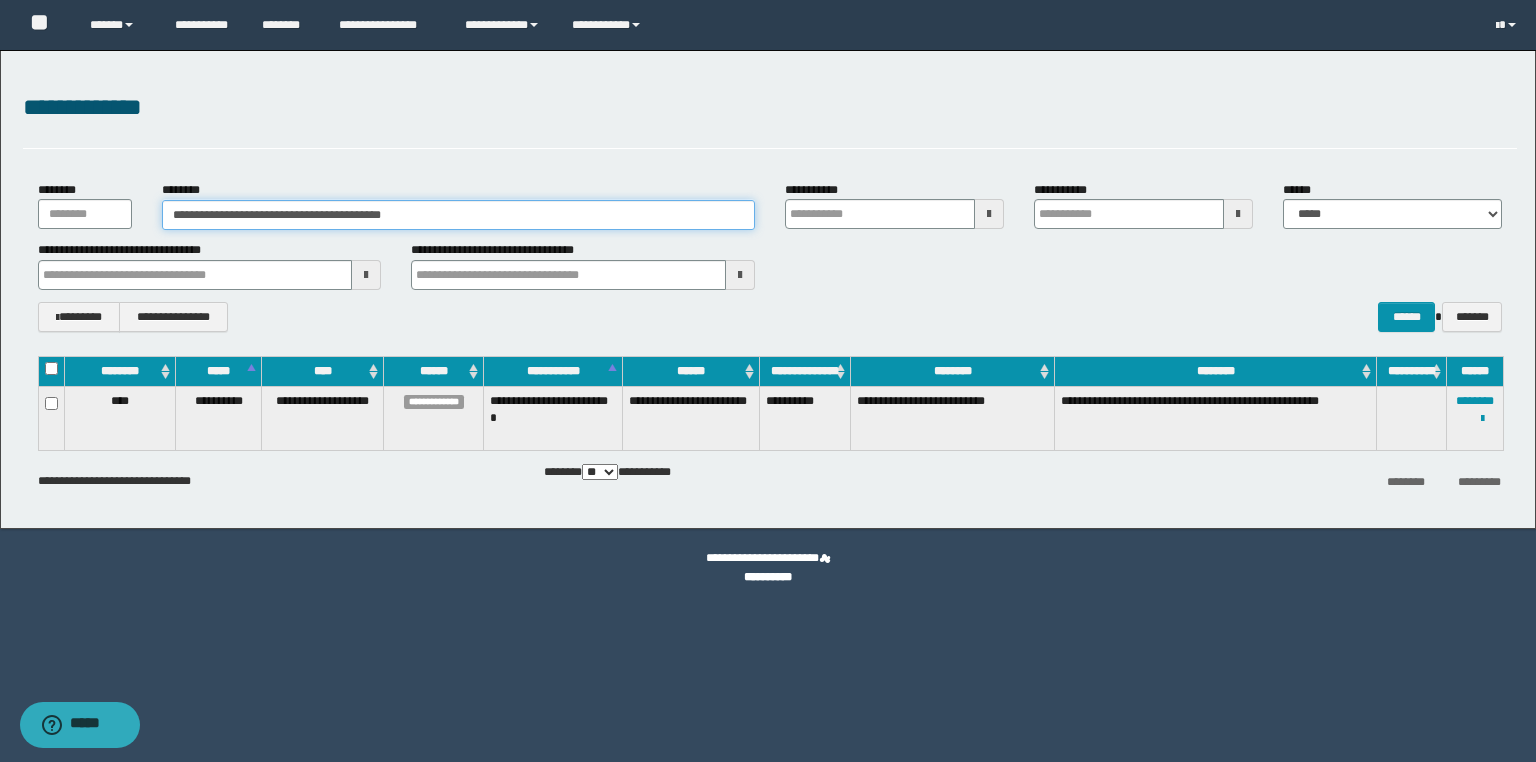 drag, startPoint x: 476, startPoint y: 210, endPoint x: 82, endPoint y: 210, distance: 394 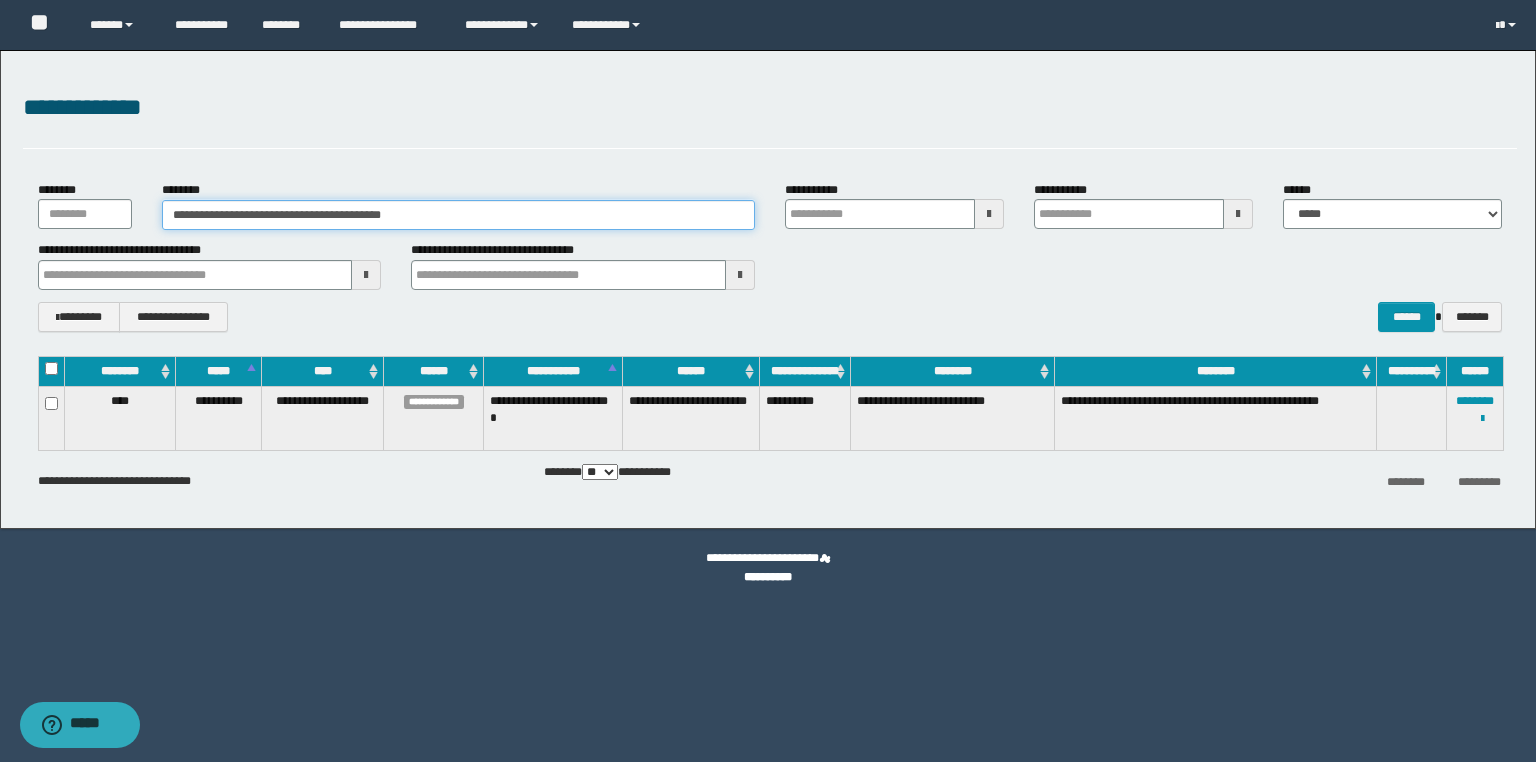 paste 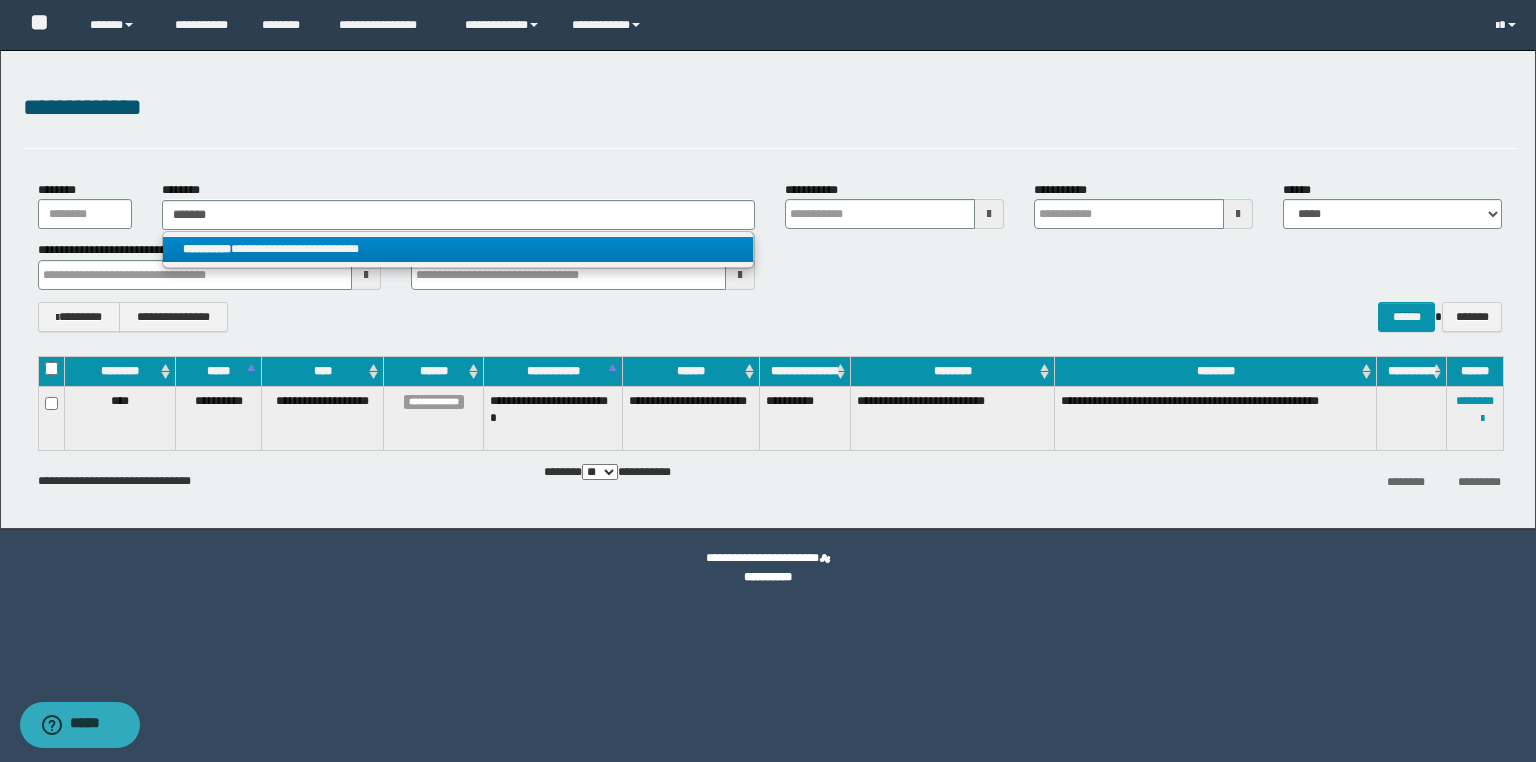 click on "**********" at bounding box center (458, 249) 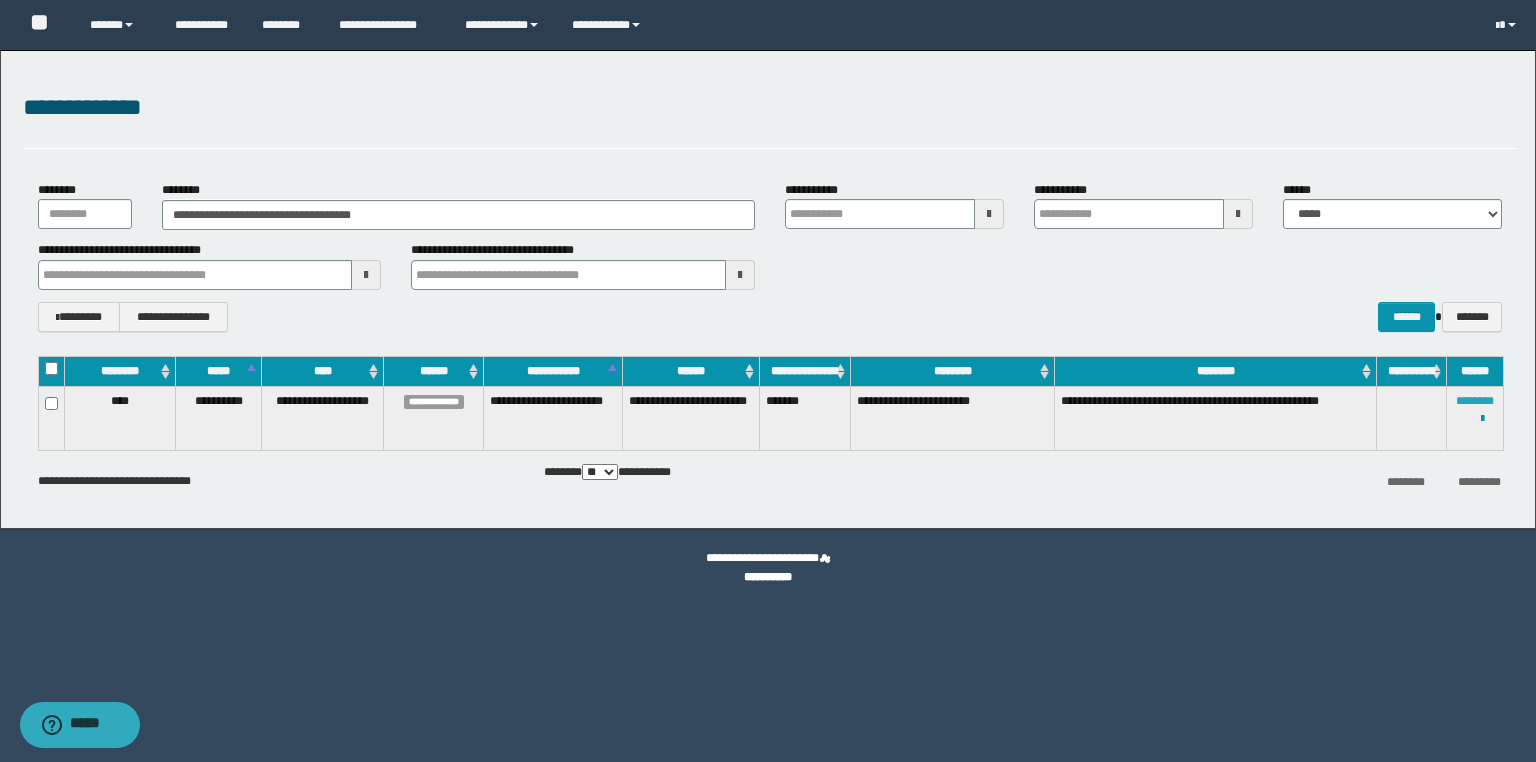 click on "********" at bounding box center (1475, 401) 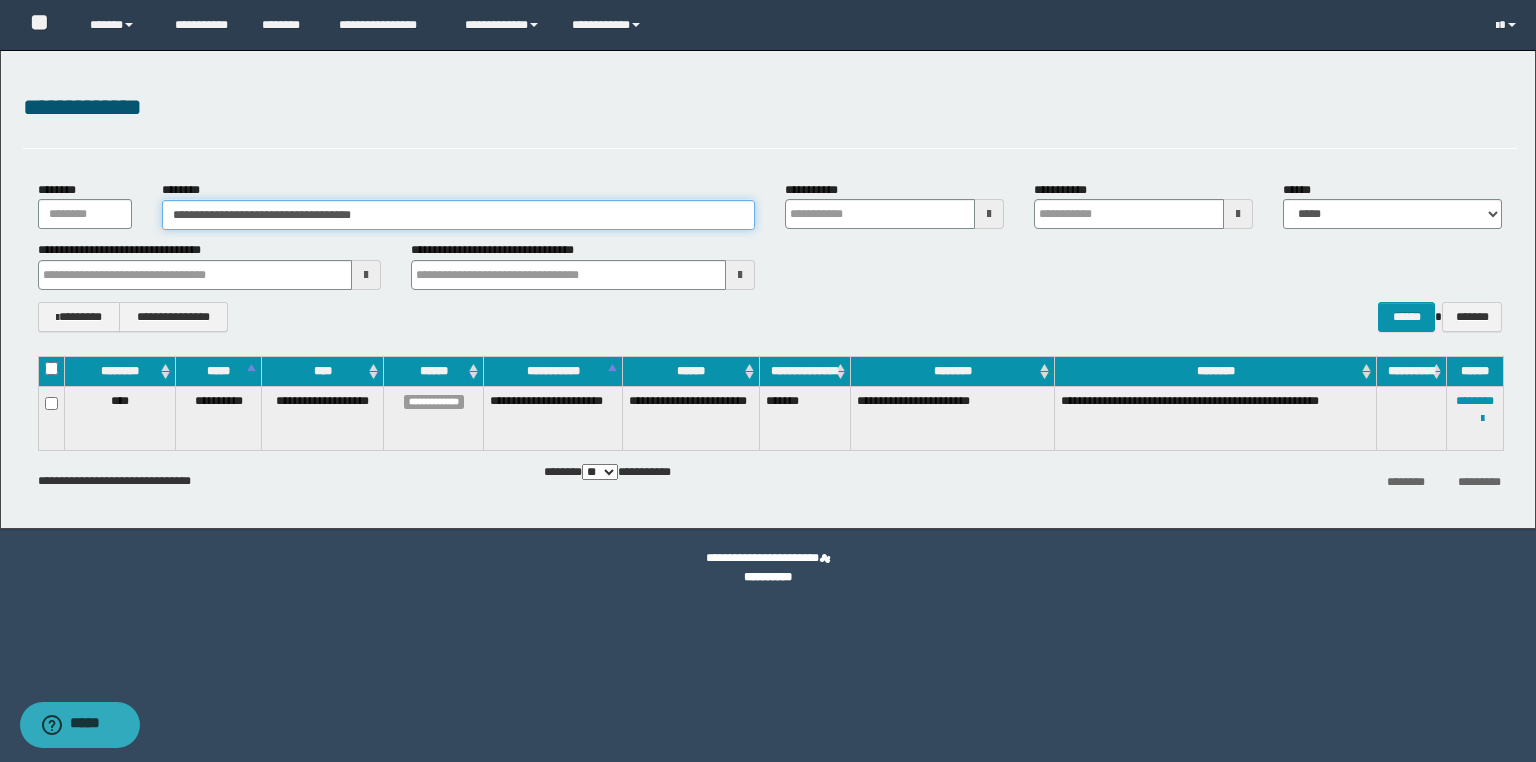 drag, startPoint x: 448, startPoint y: 206, endPoint x: 0, endPoint y: 207, distance: 448.00113 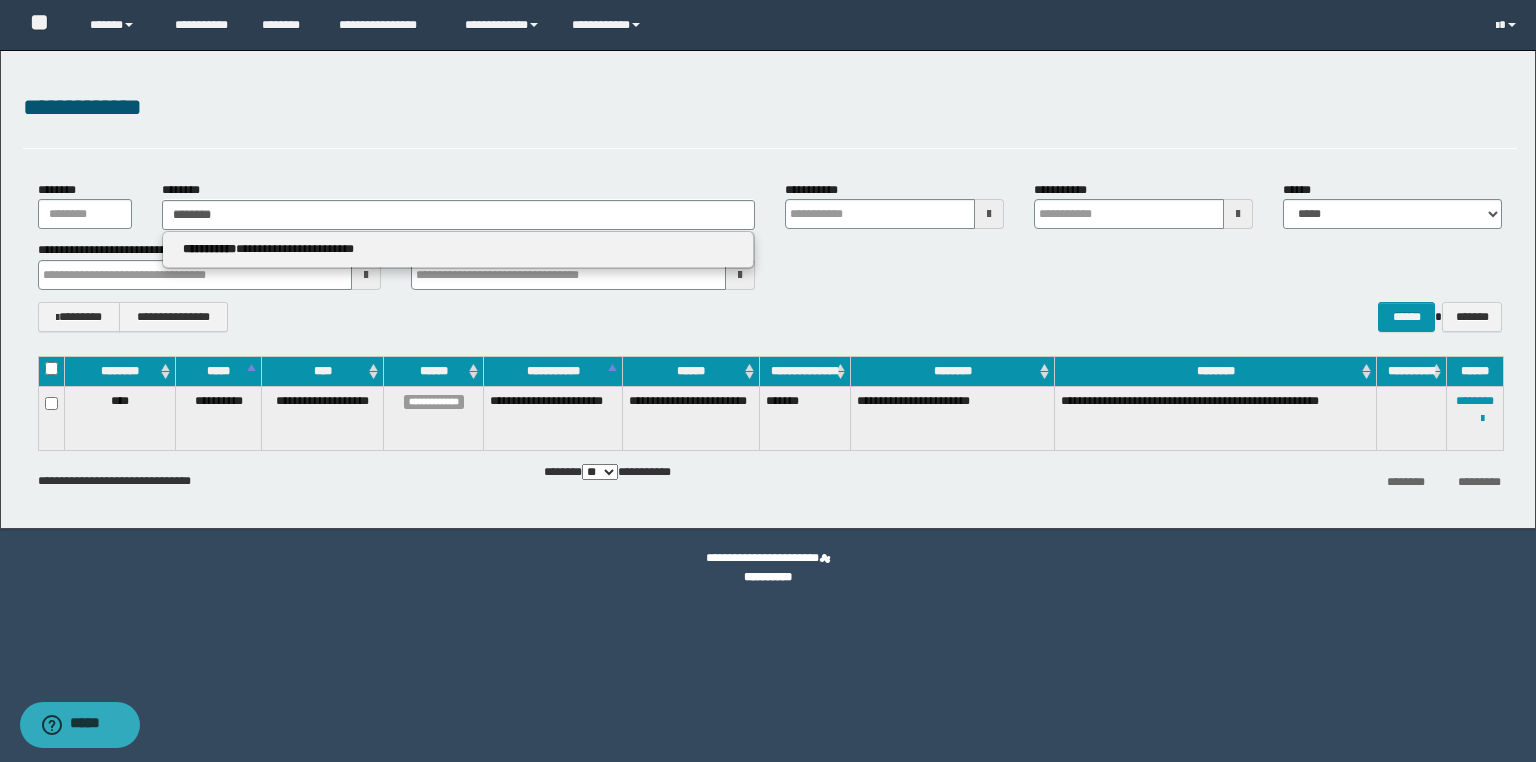 click on "**********" at bounding box center (458, 250) 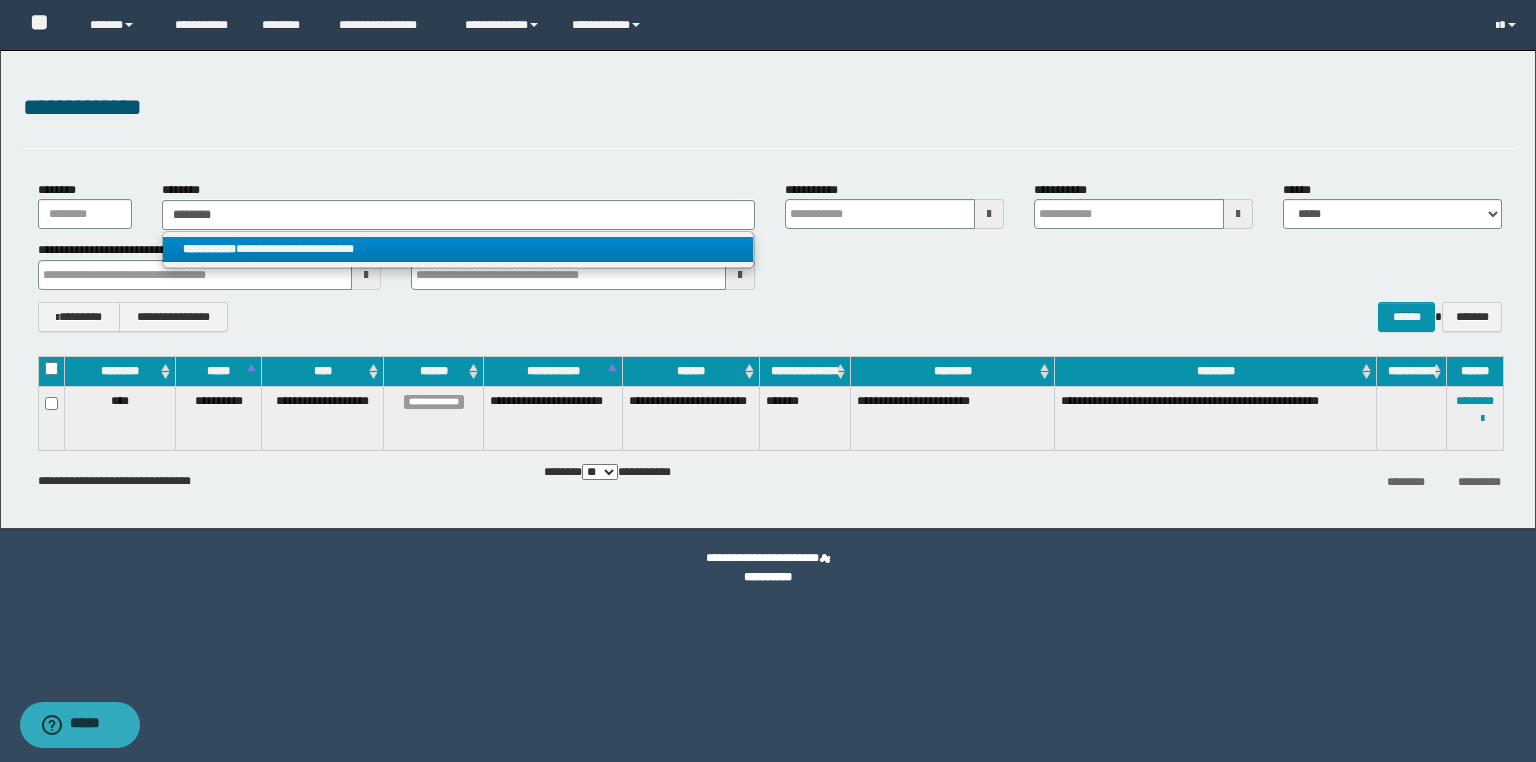 click on "**********" at bounding box center (458, 250) 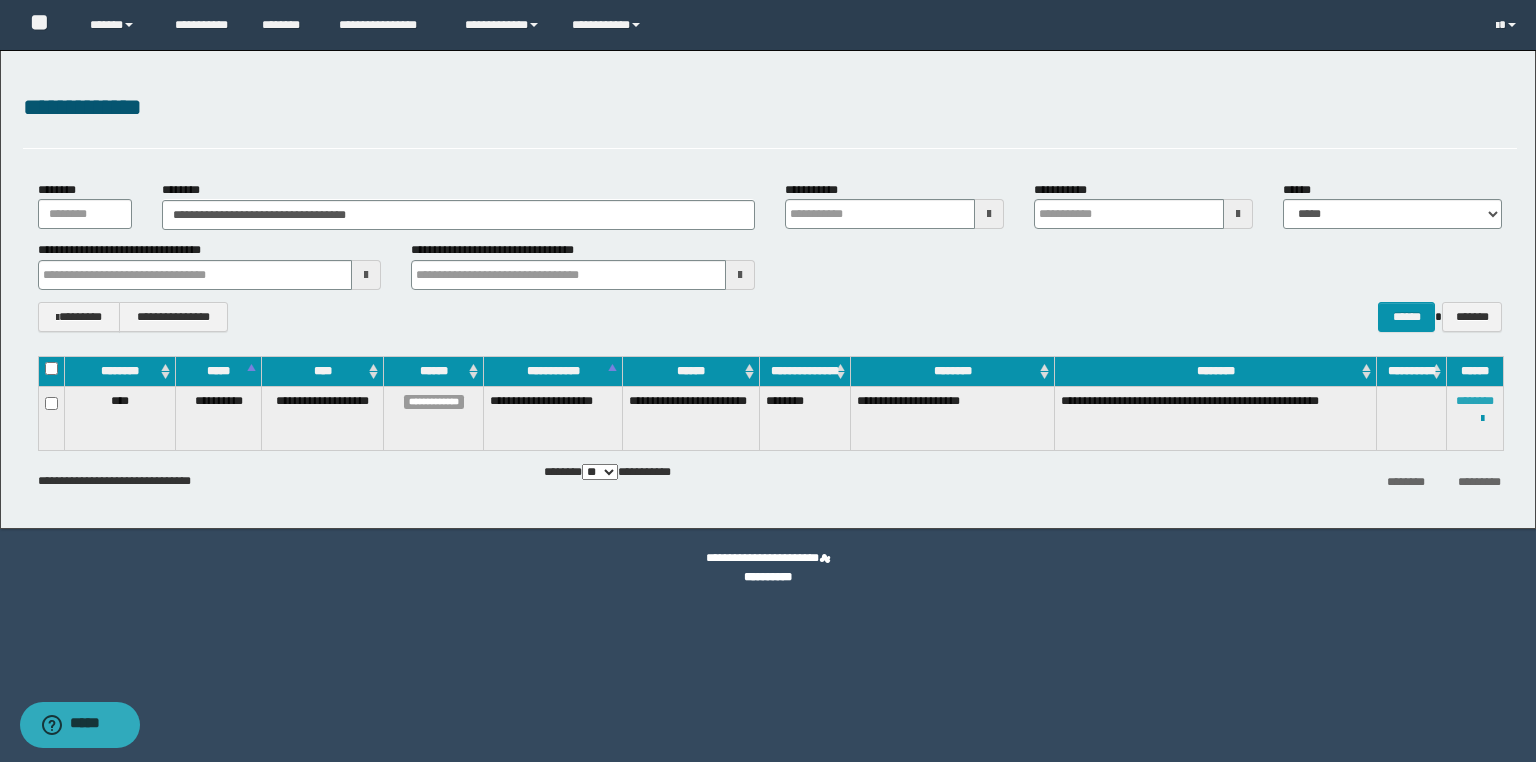 click on "********" at bounding box center [1475, 401] 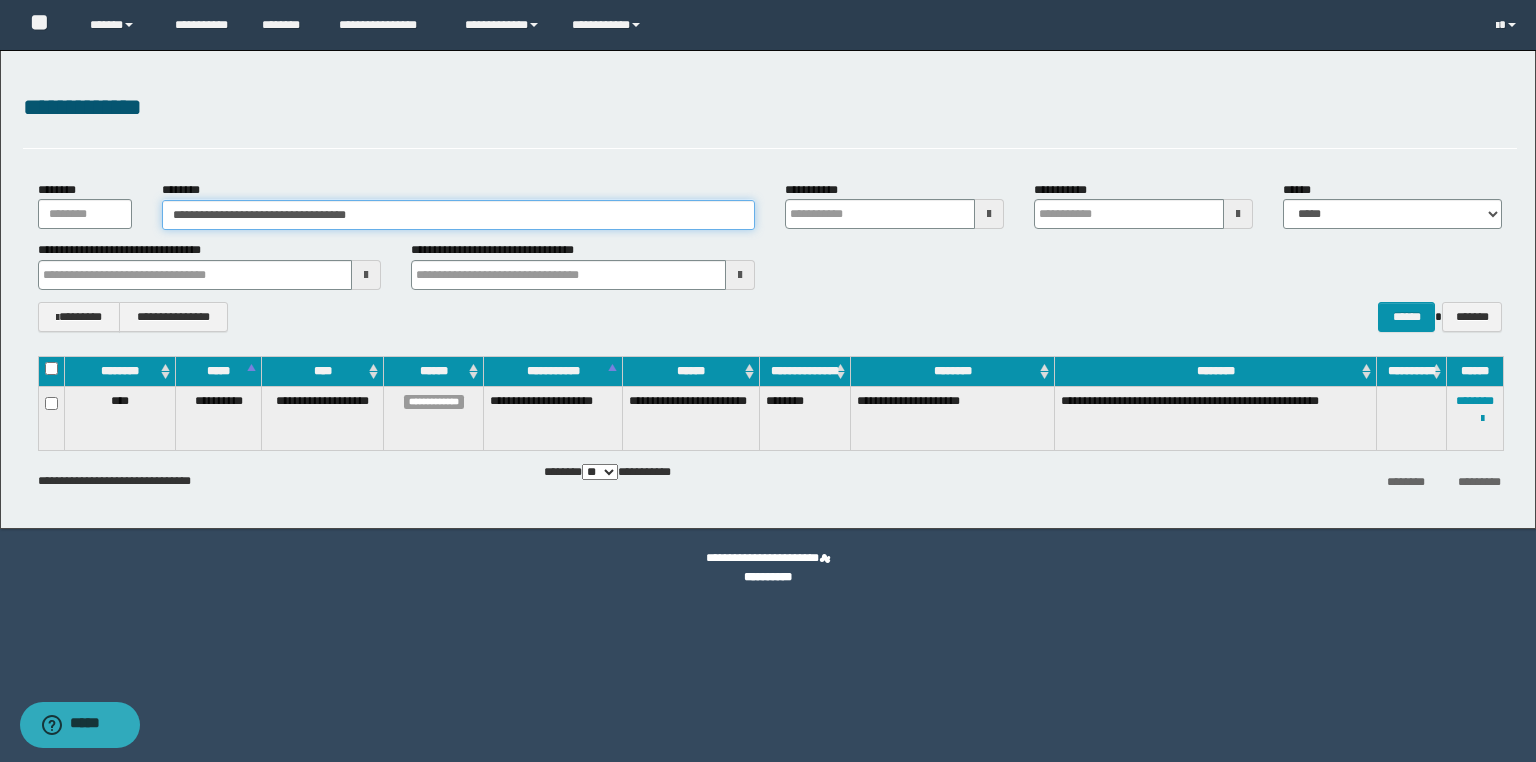 drag, startPoint x: 419, startPoint y: 216, endPoint x: 148, endPoint y: 207, distance: 271.1494 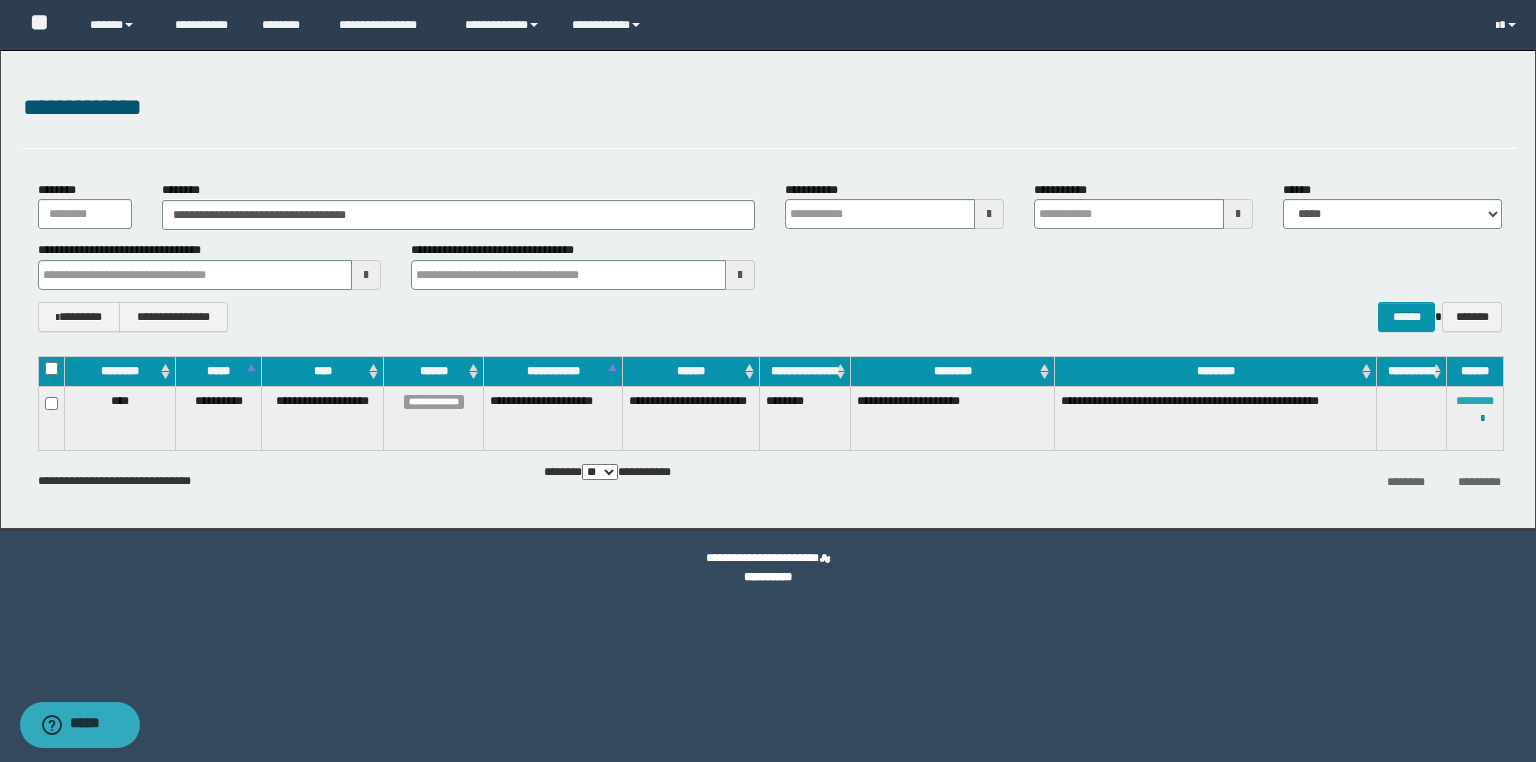 click on "********" at bounding box center (1475, 401) 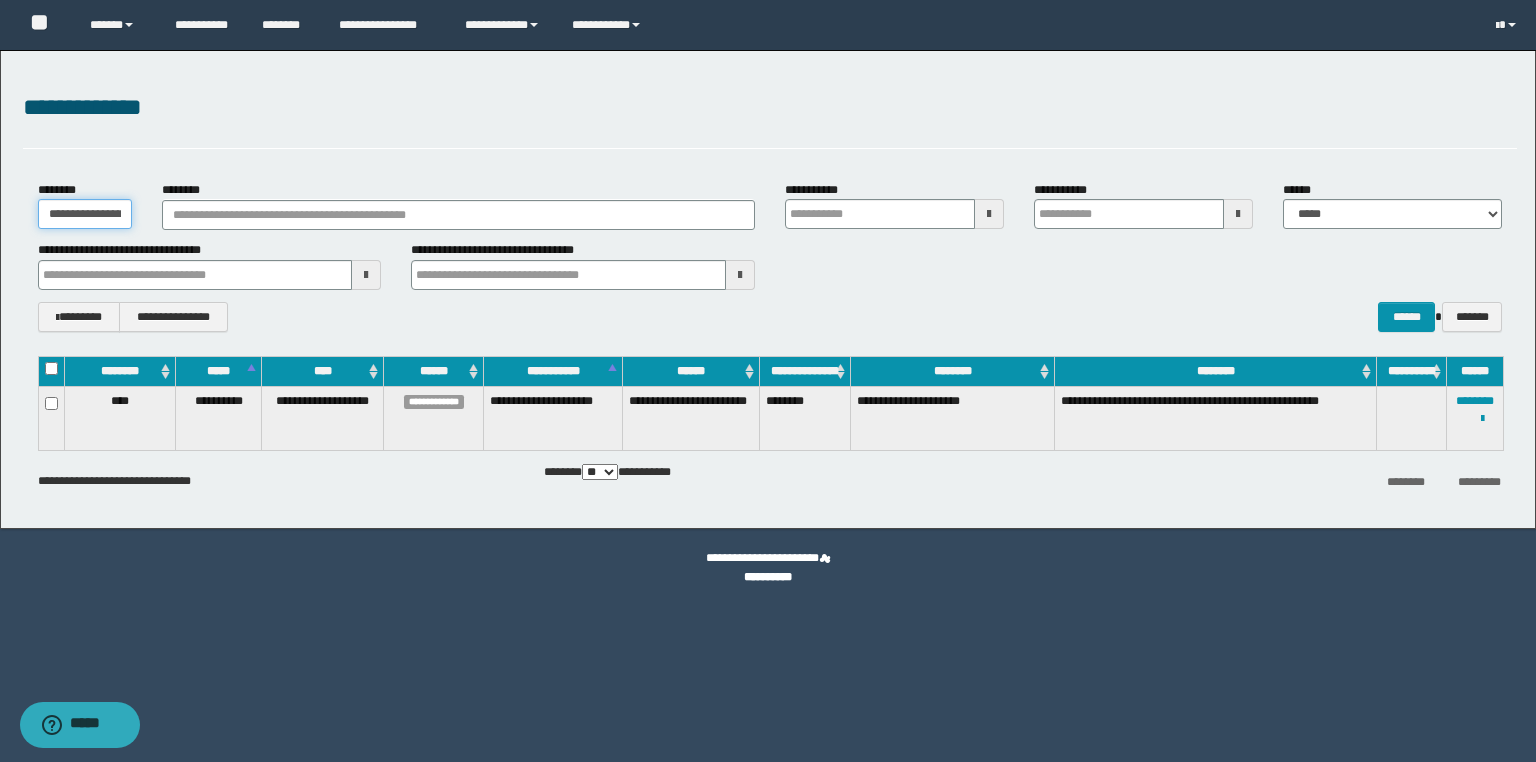 paste 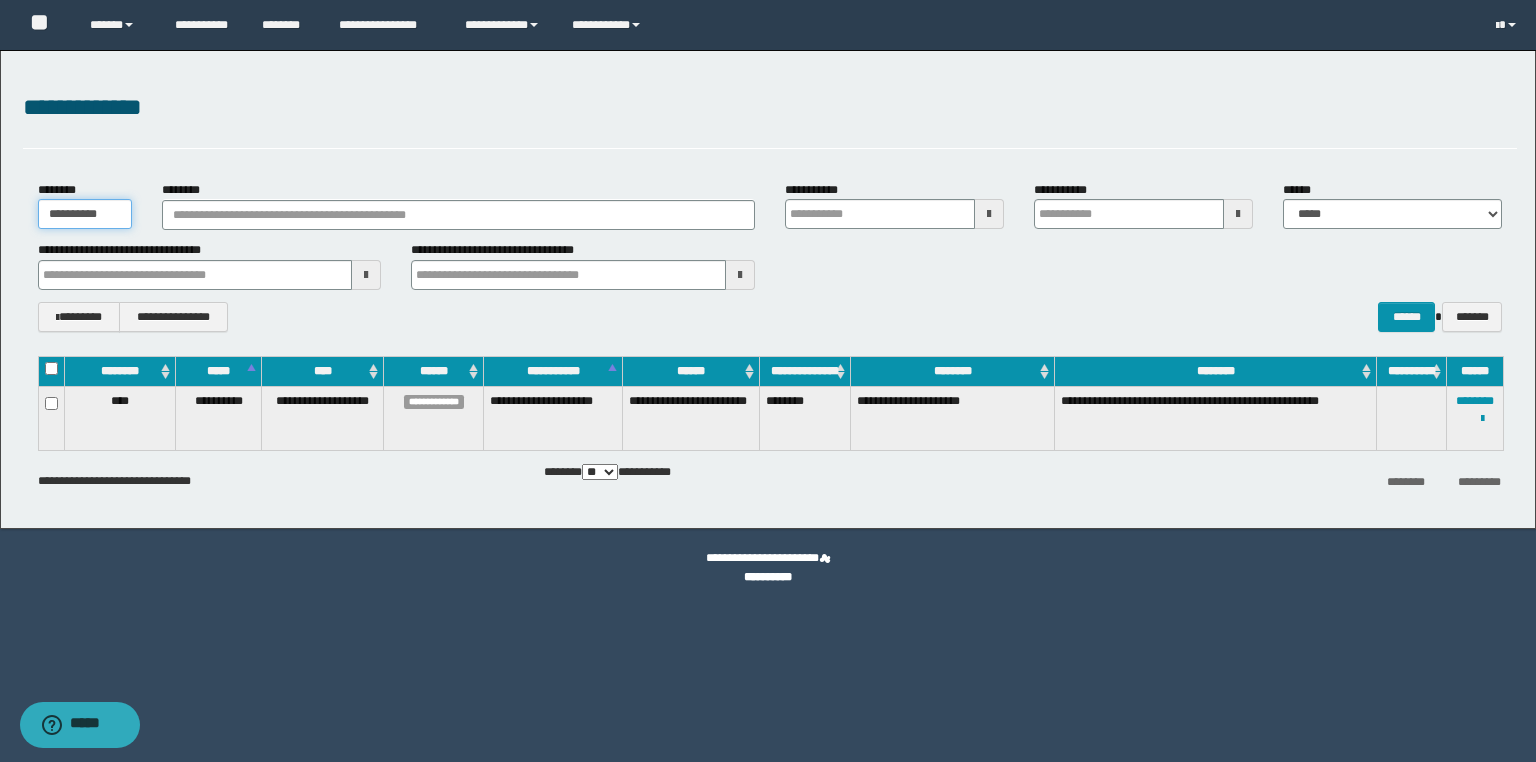 drag, startPoint x: 121, startPoint y: 214, endPoint x: 22, endPoint y: 211, distance: 99.04544 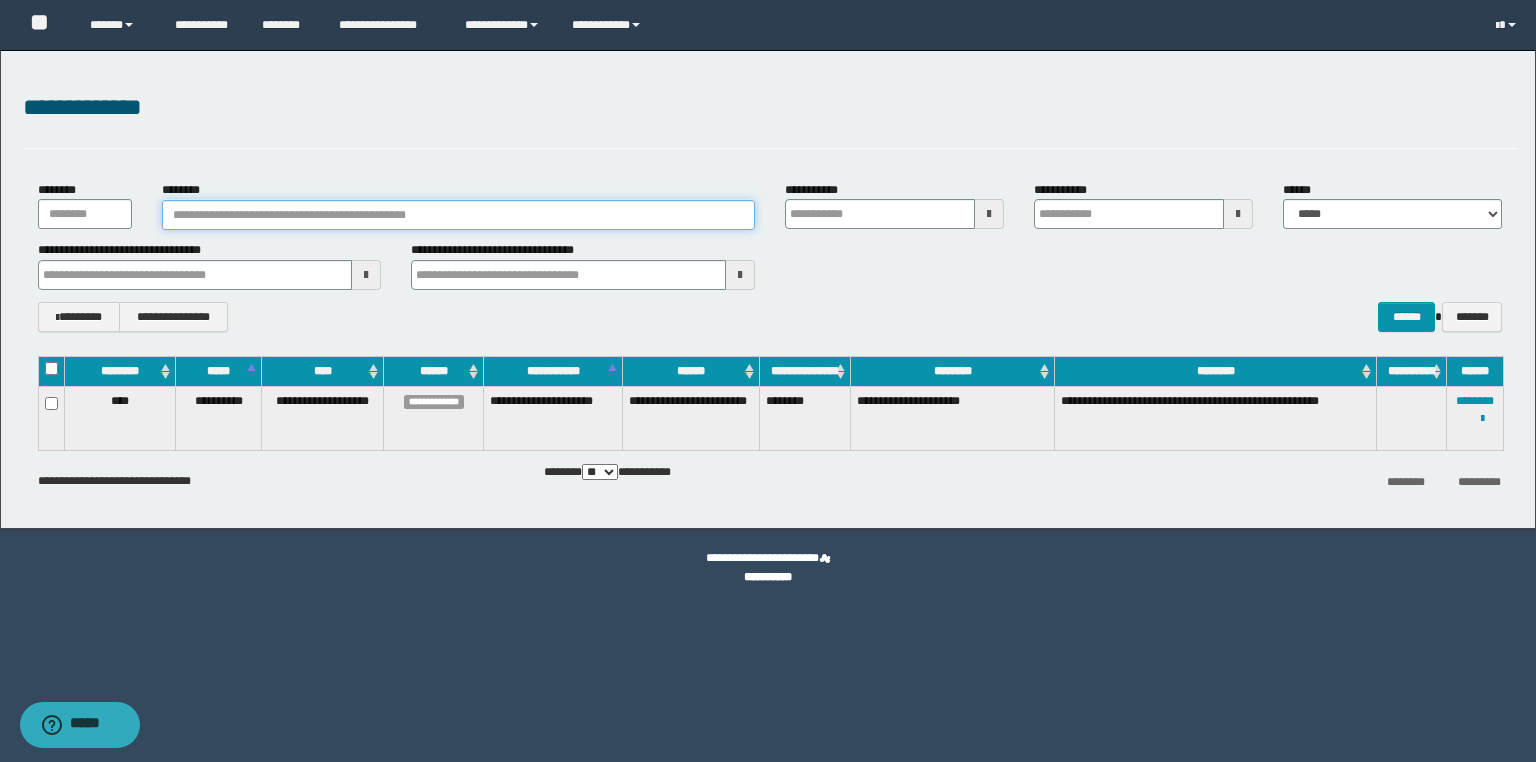 click on "********" at bounding box center (458, 215) 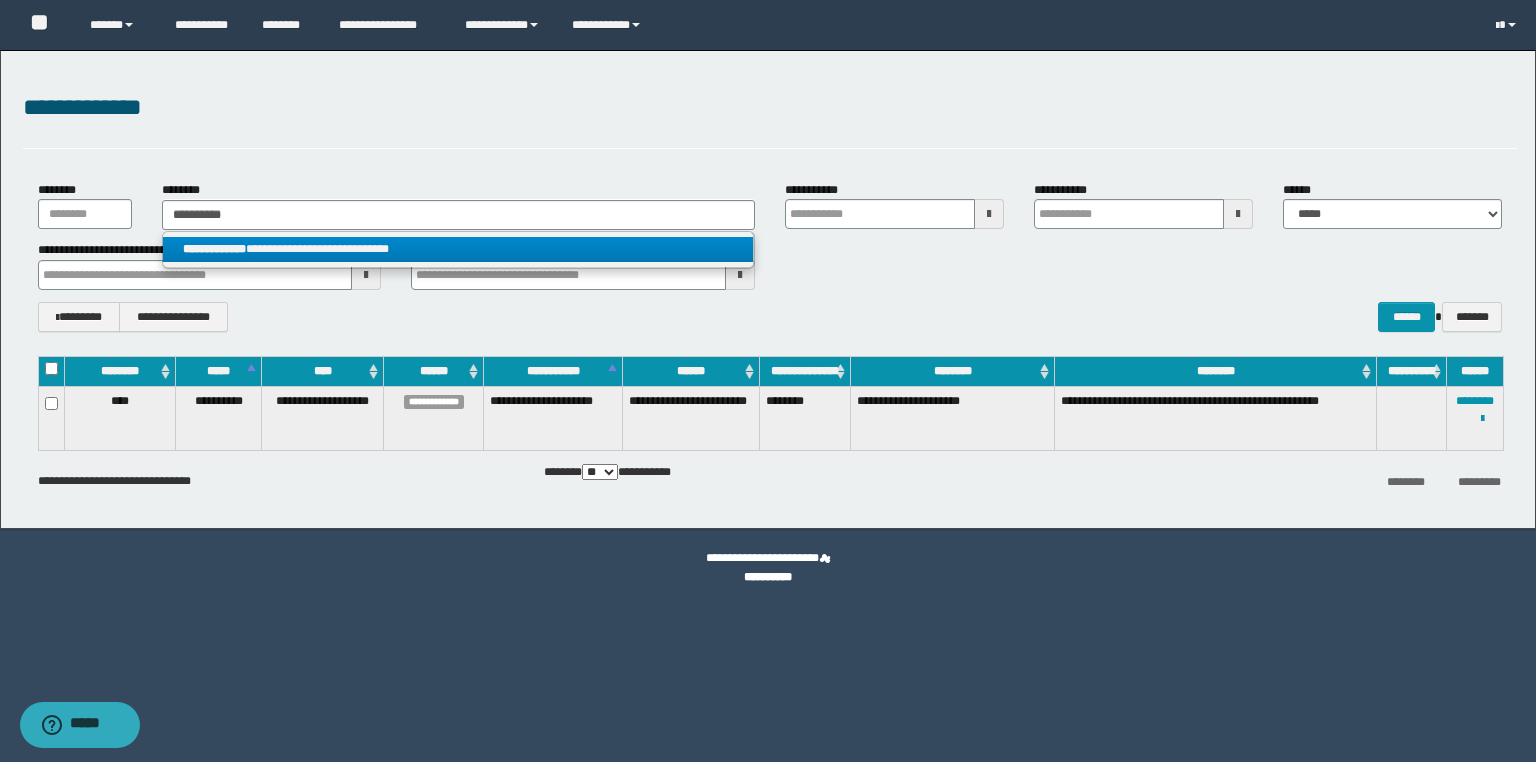 click on "**********" at bounding box center [458, 249] 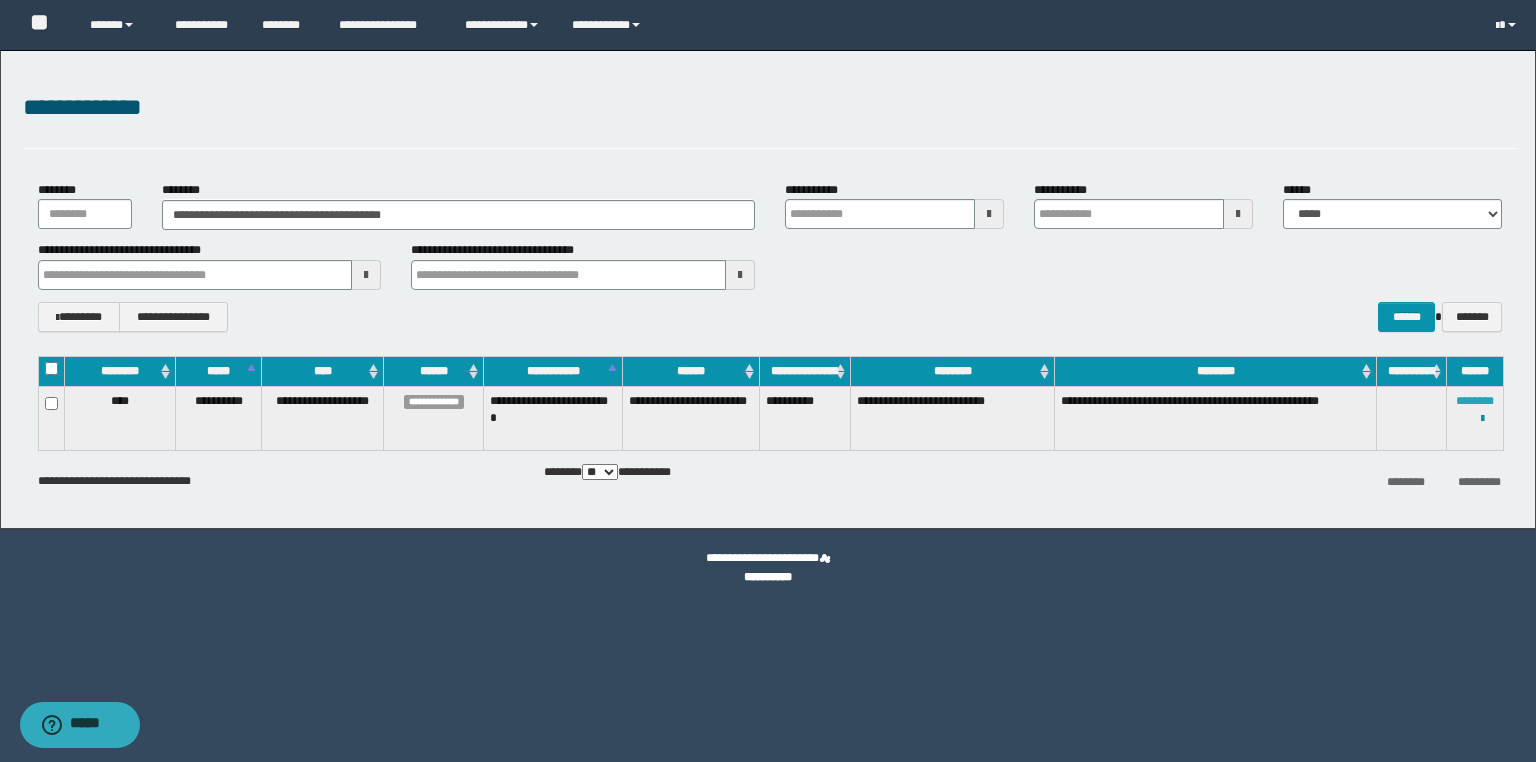 click on "********" at bounding box center [1475, 401] 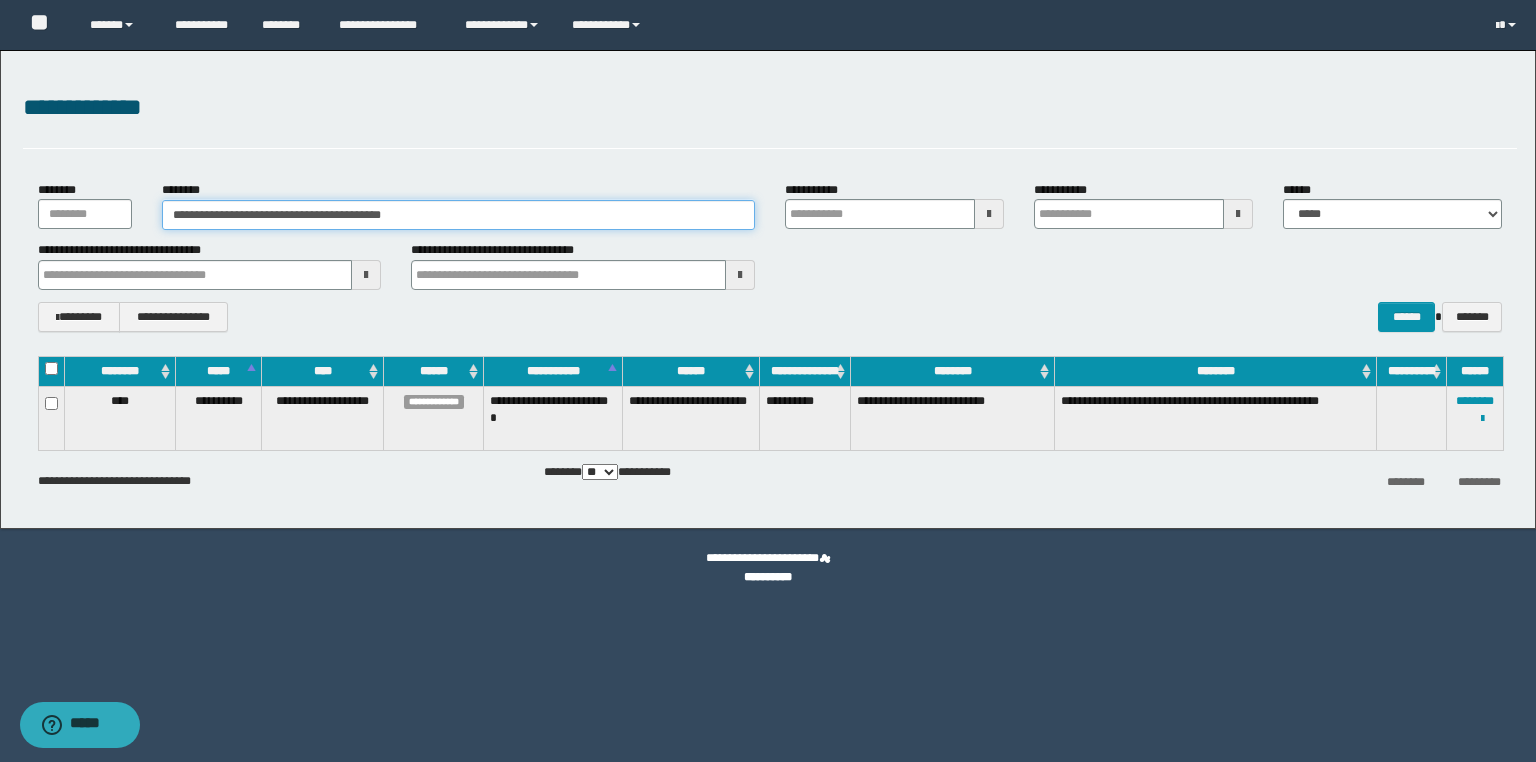 drag, startPoint x: 457, startPoint y: 212, endPoint x: 28, endPoint y: 212, distance: 429 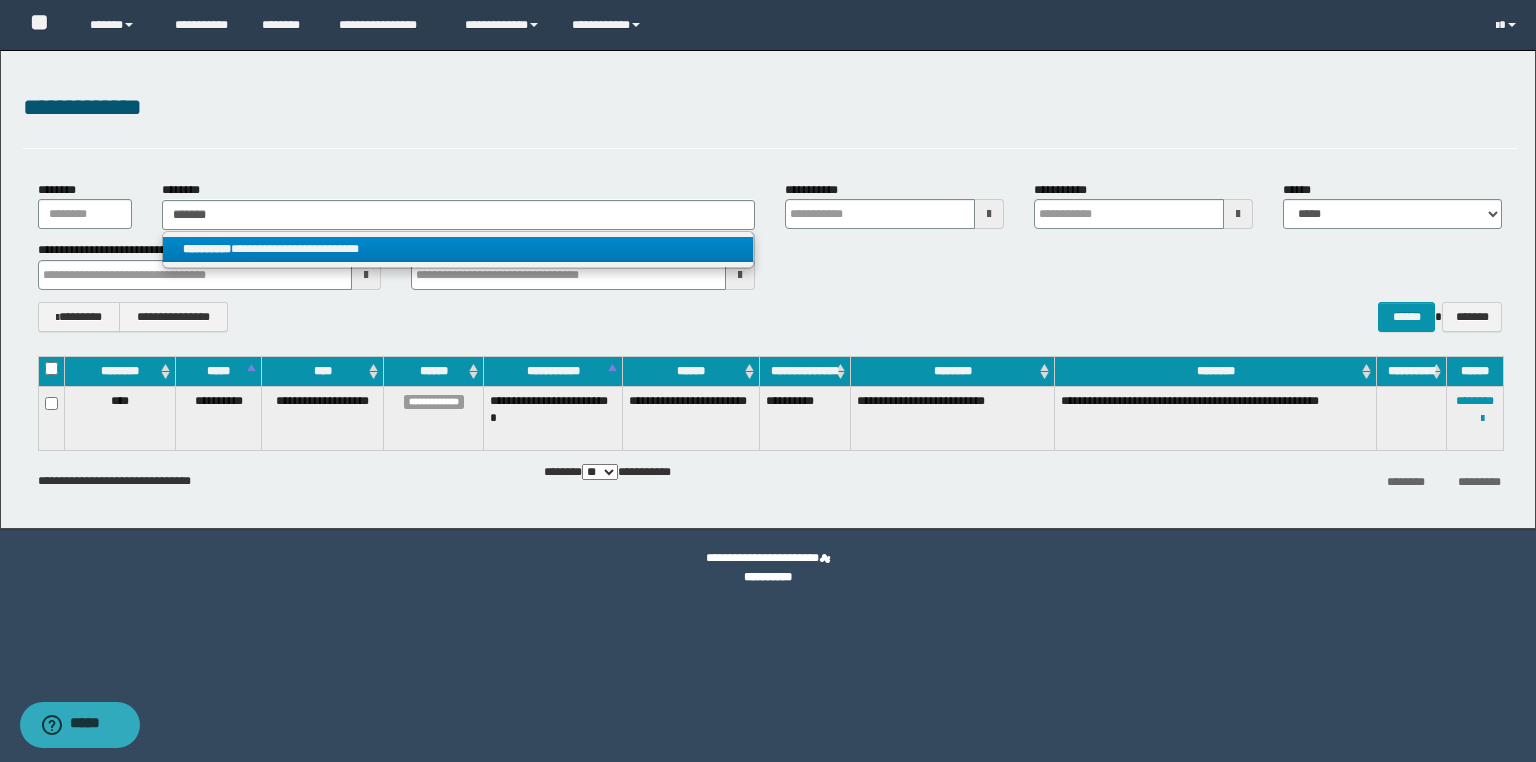 click on "**********" at bounding box center (458, 249) 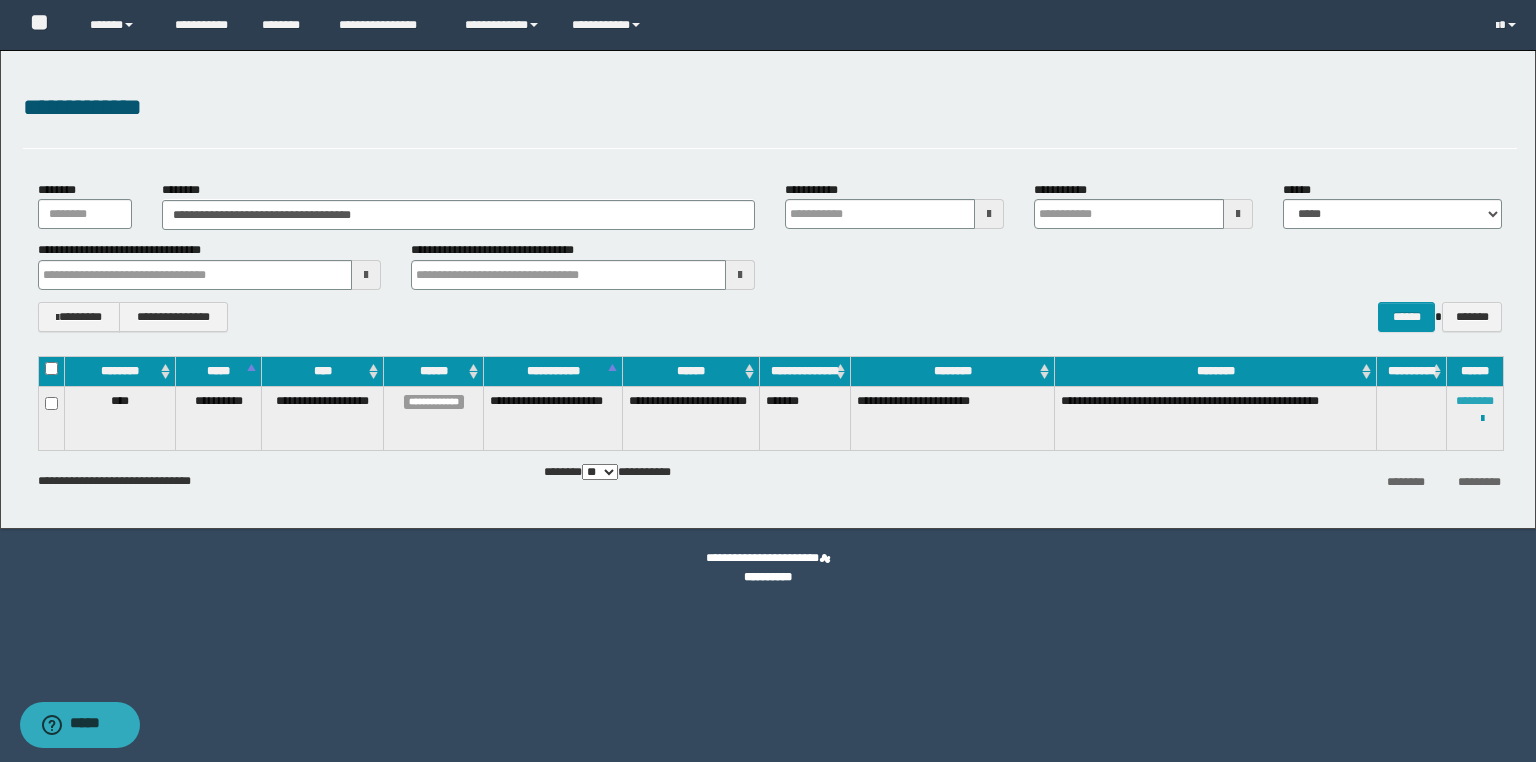 click on "********" at bounding box center (1475, 401) 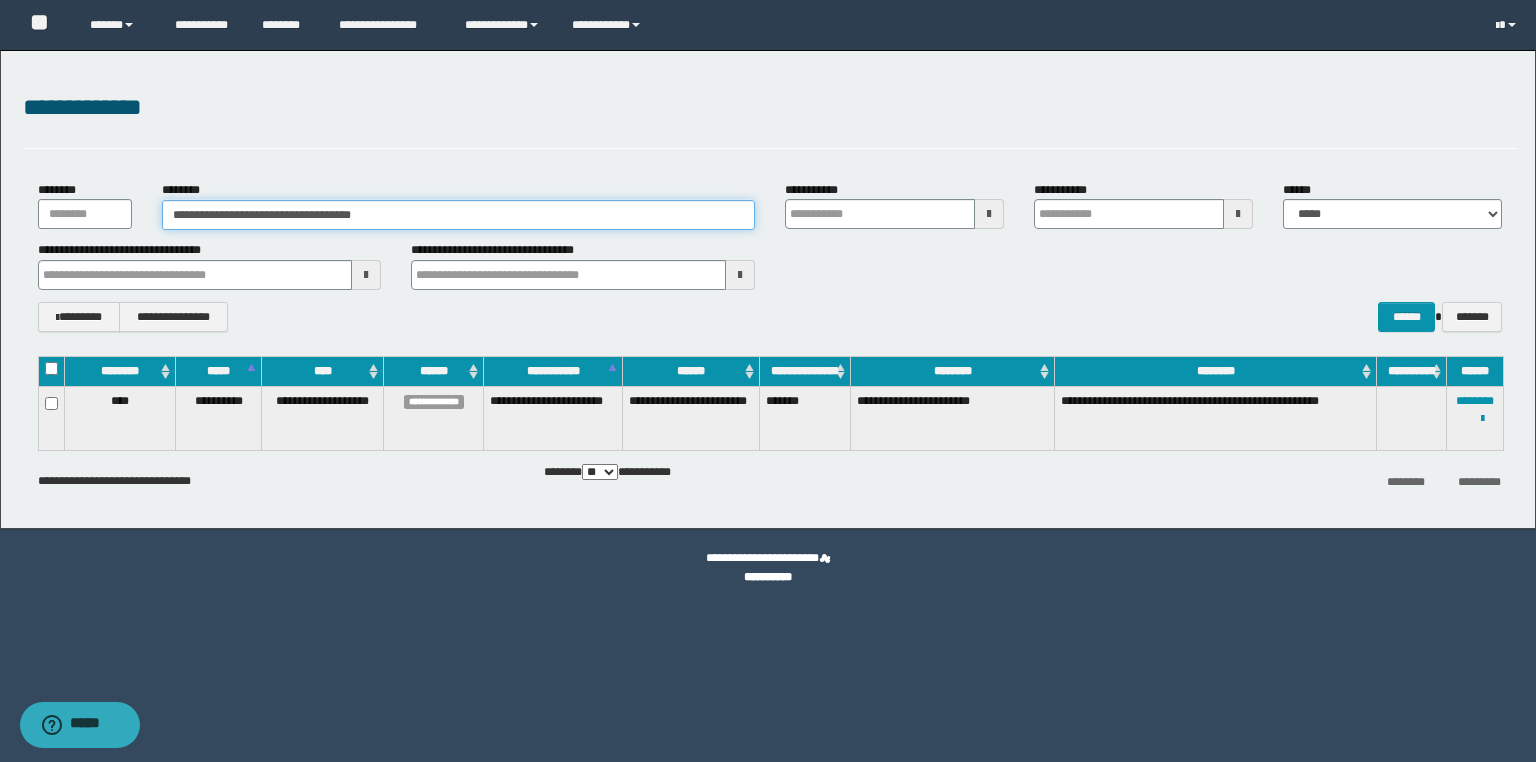 drag, startPoint x: 422, startPoint y: 216, endPoint x: 14, endPoint y: 190, distance: 408.8276 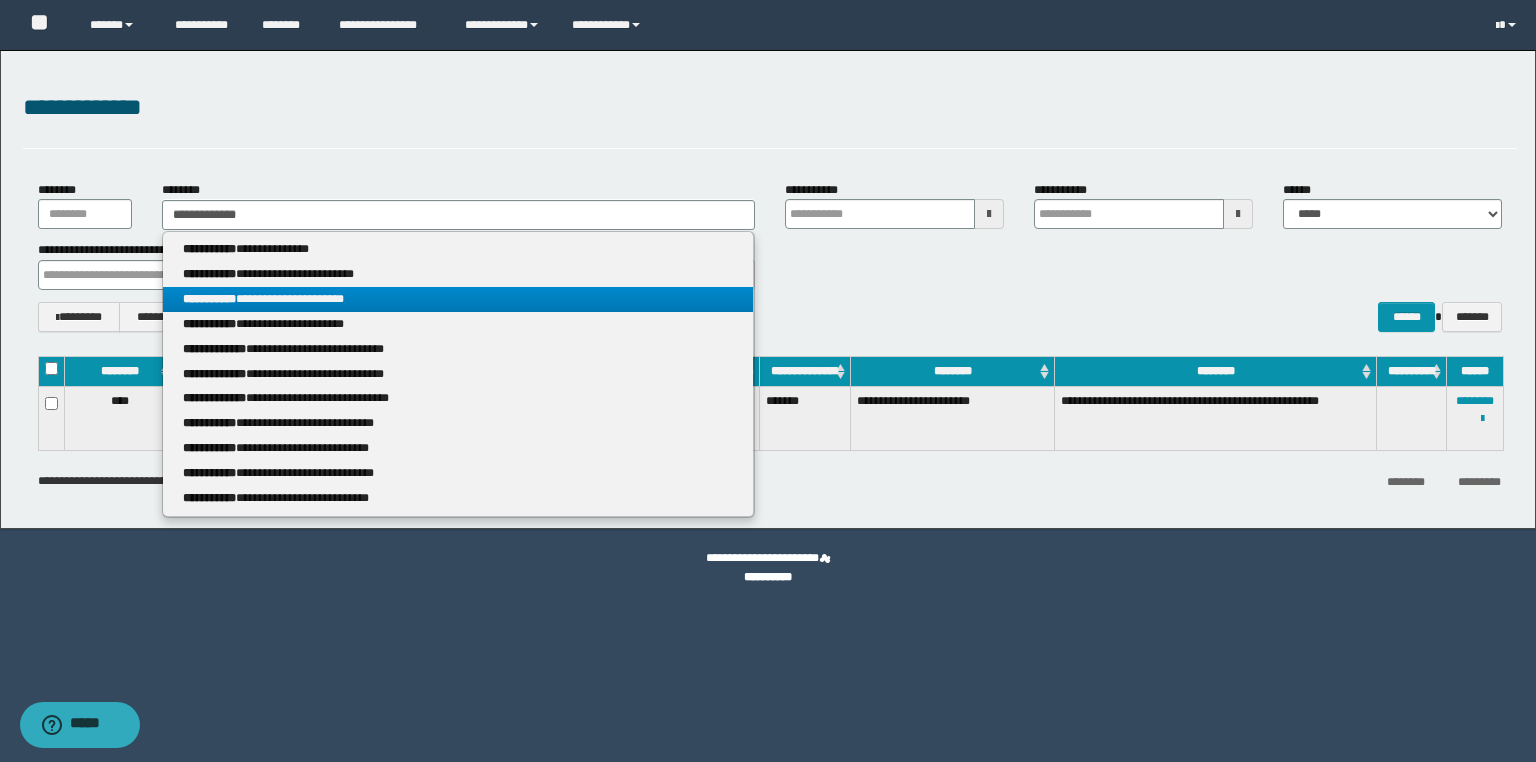 click on "**********" at bounding box center (458, 299) 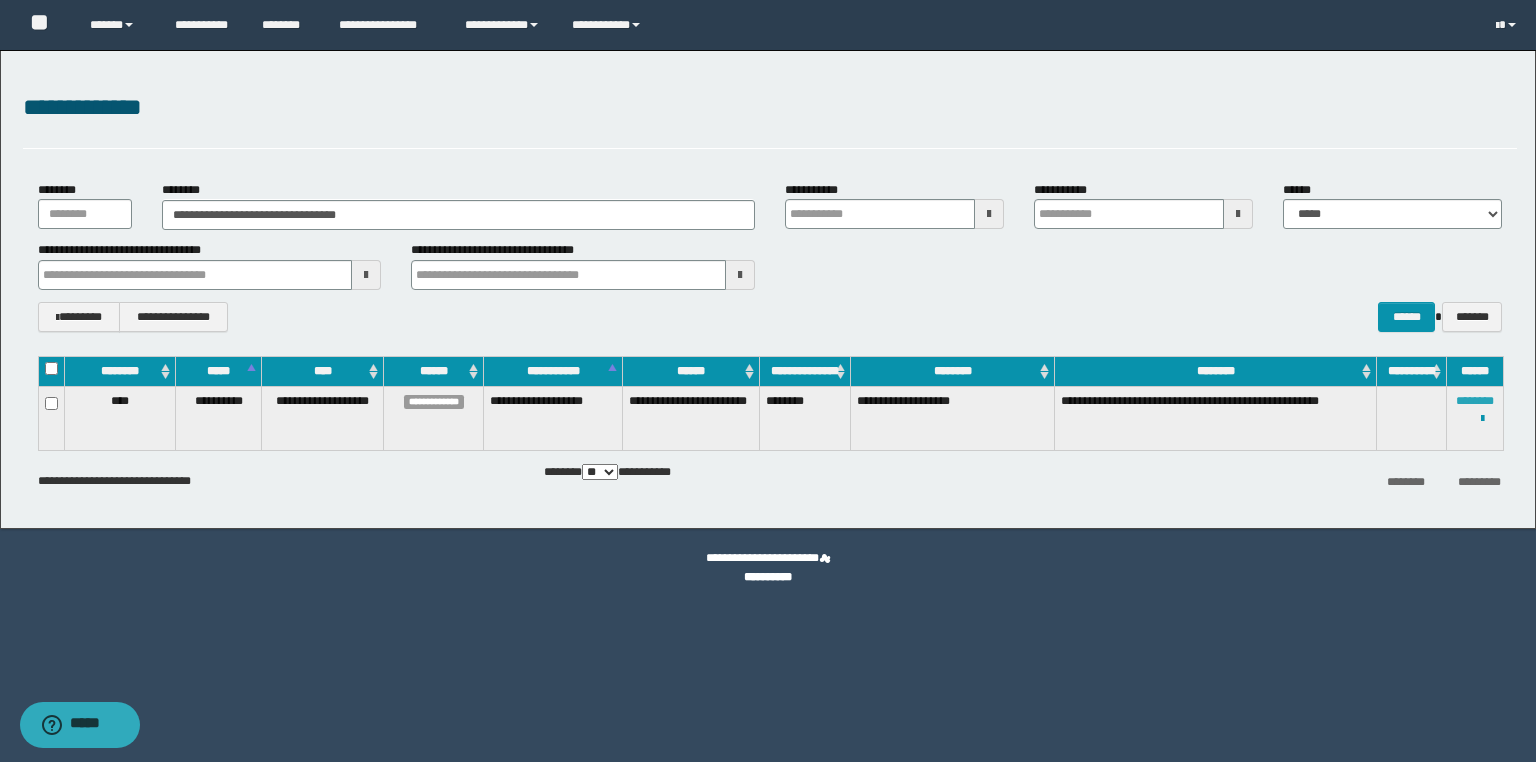 click on "********" at bounding box center [1475, 401] 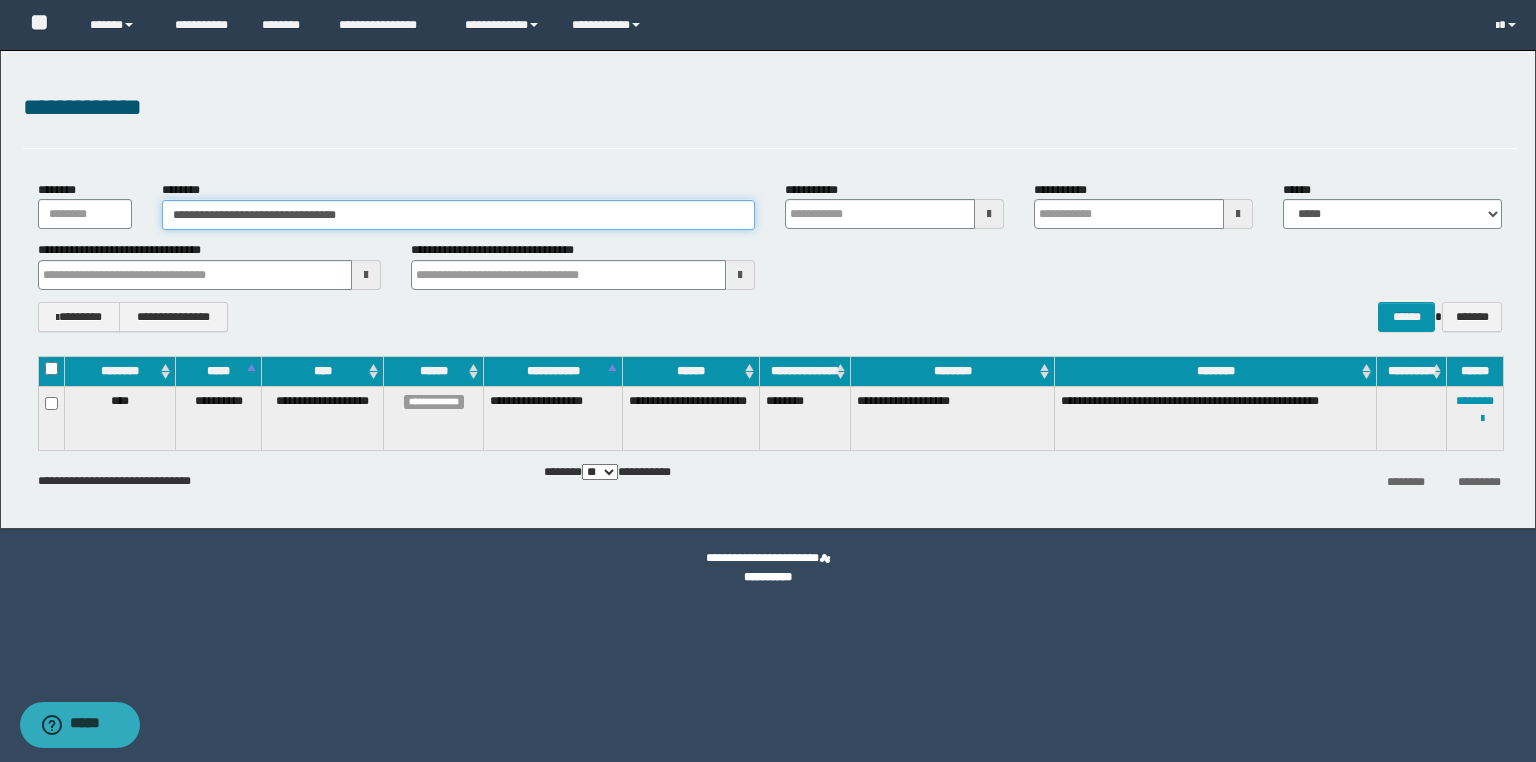 drag, startPoint x: 398, startPoint y: 216, endPoint x: 0, endPoint y: 216, distance: 398 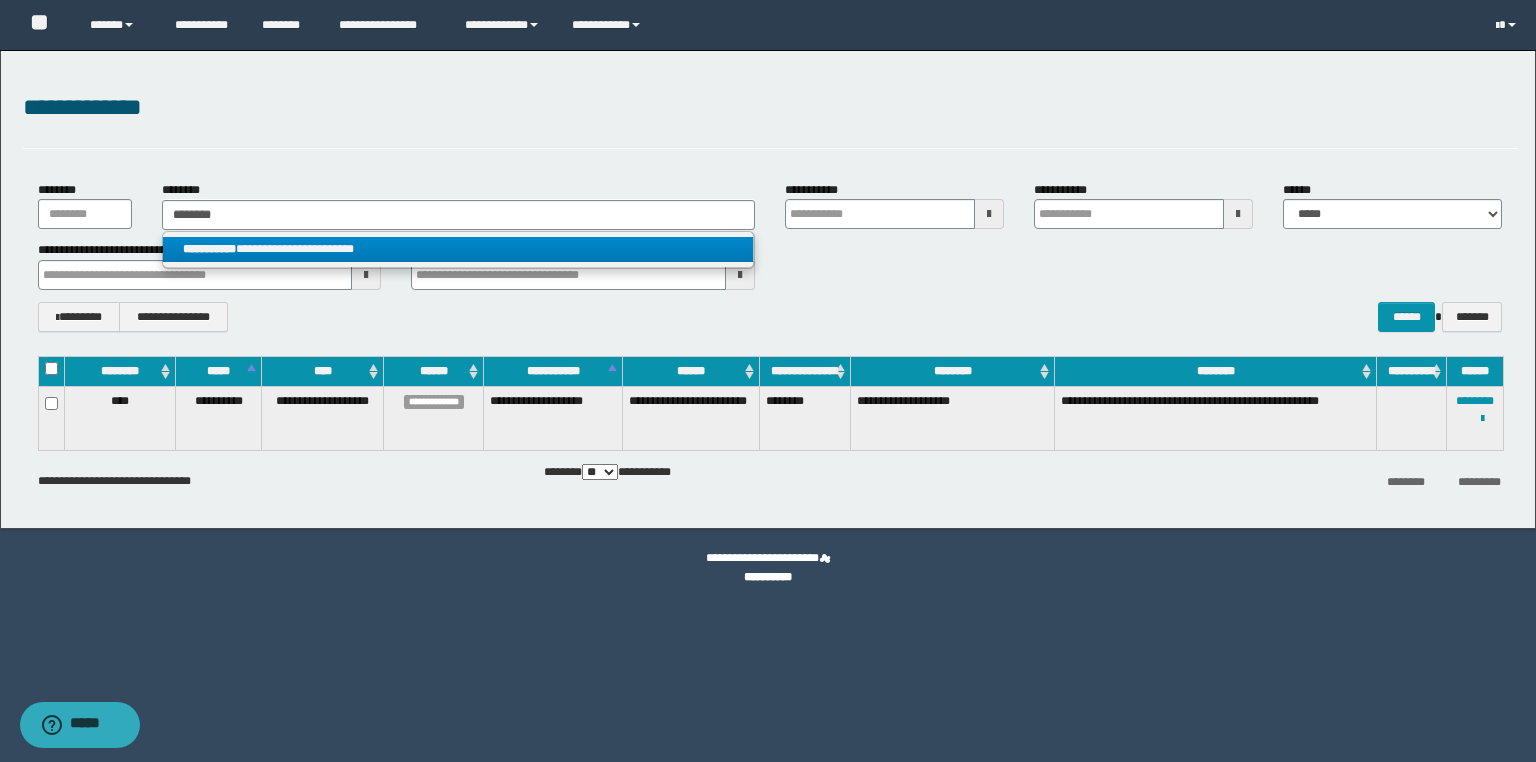 click on "**********" at bounding box center (458, 249) 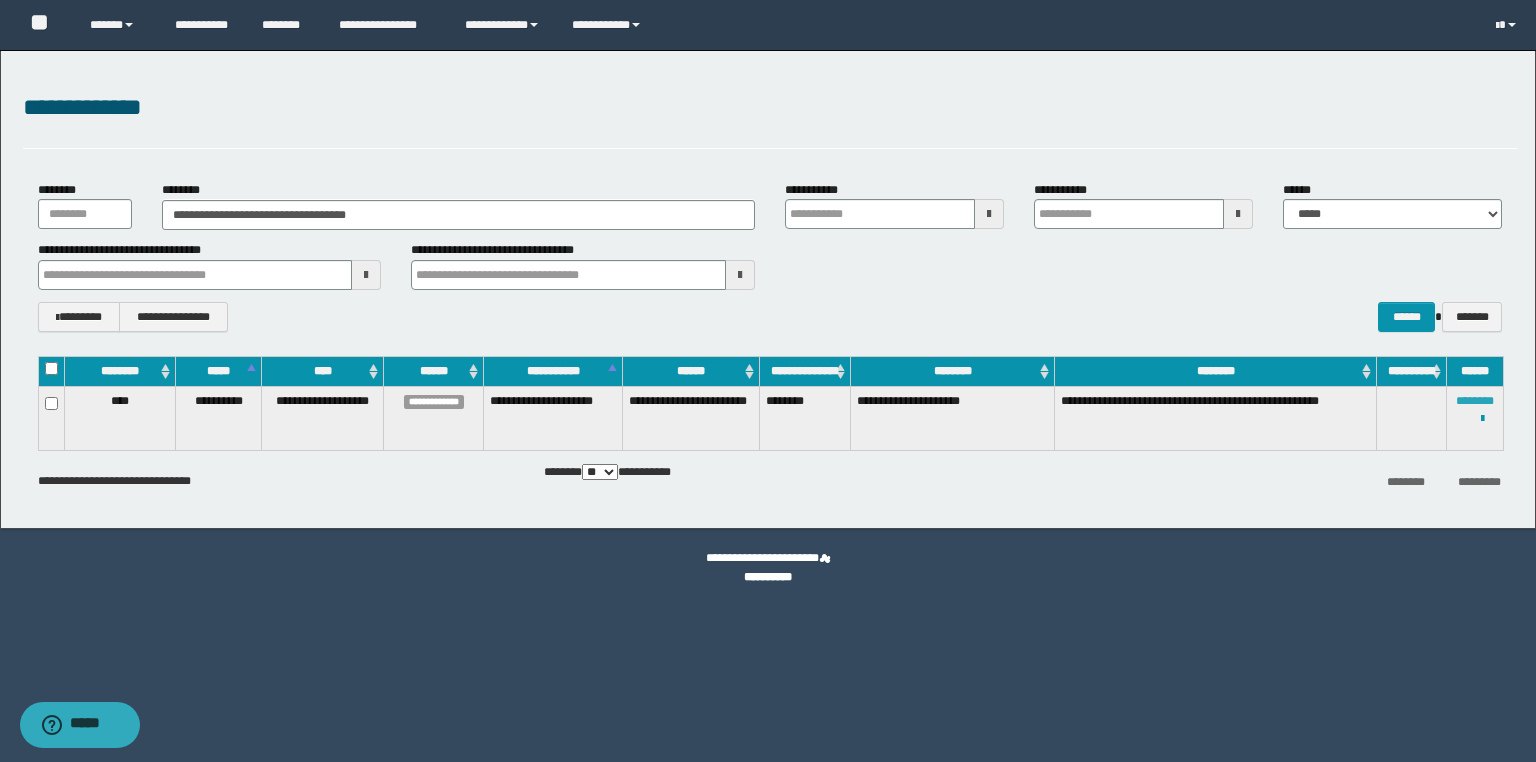 click on "********" at bounding box center (1475, 401) 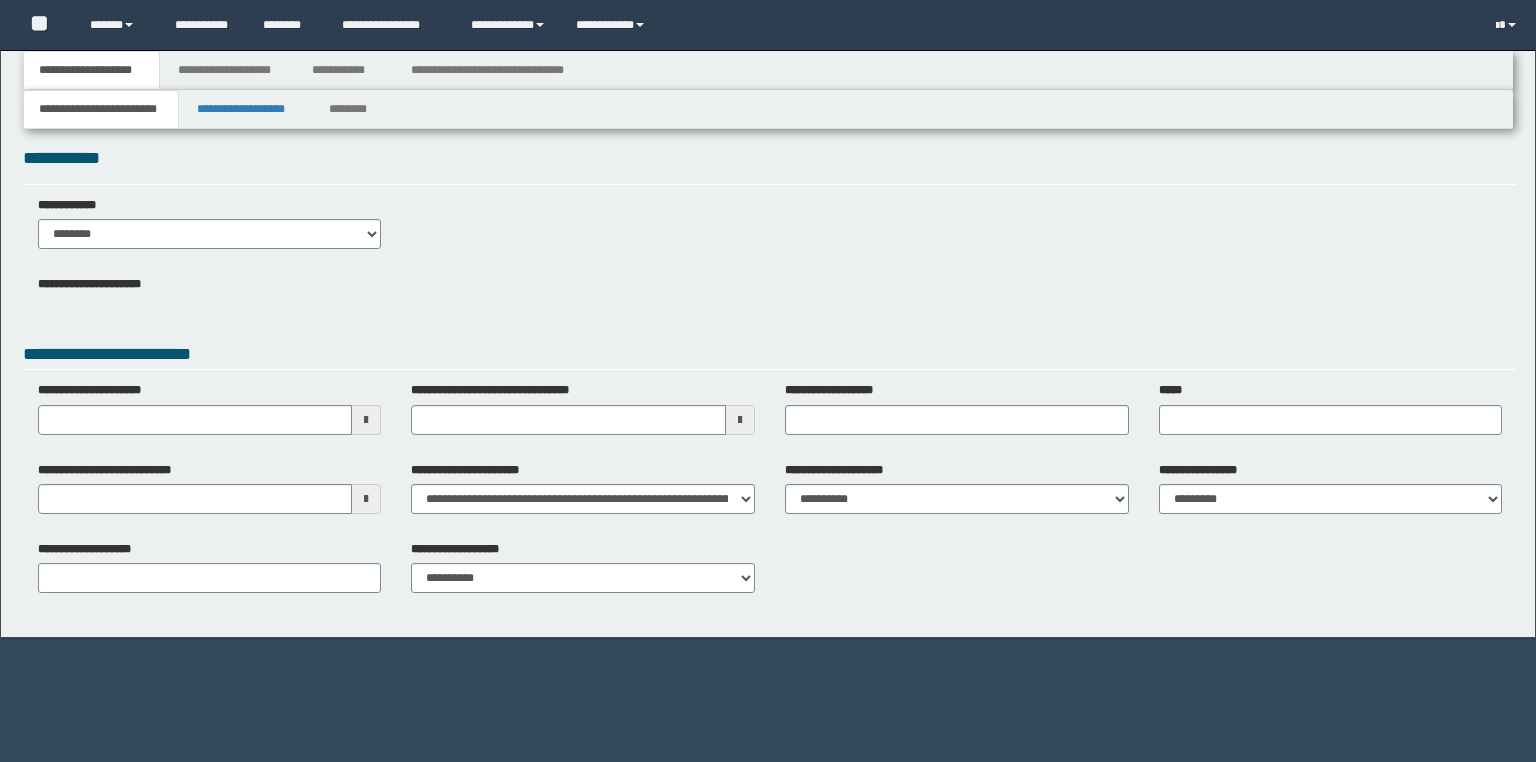 scroll, scrollTop: 0, scrollLeft: 0, axis: both 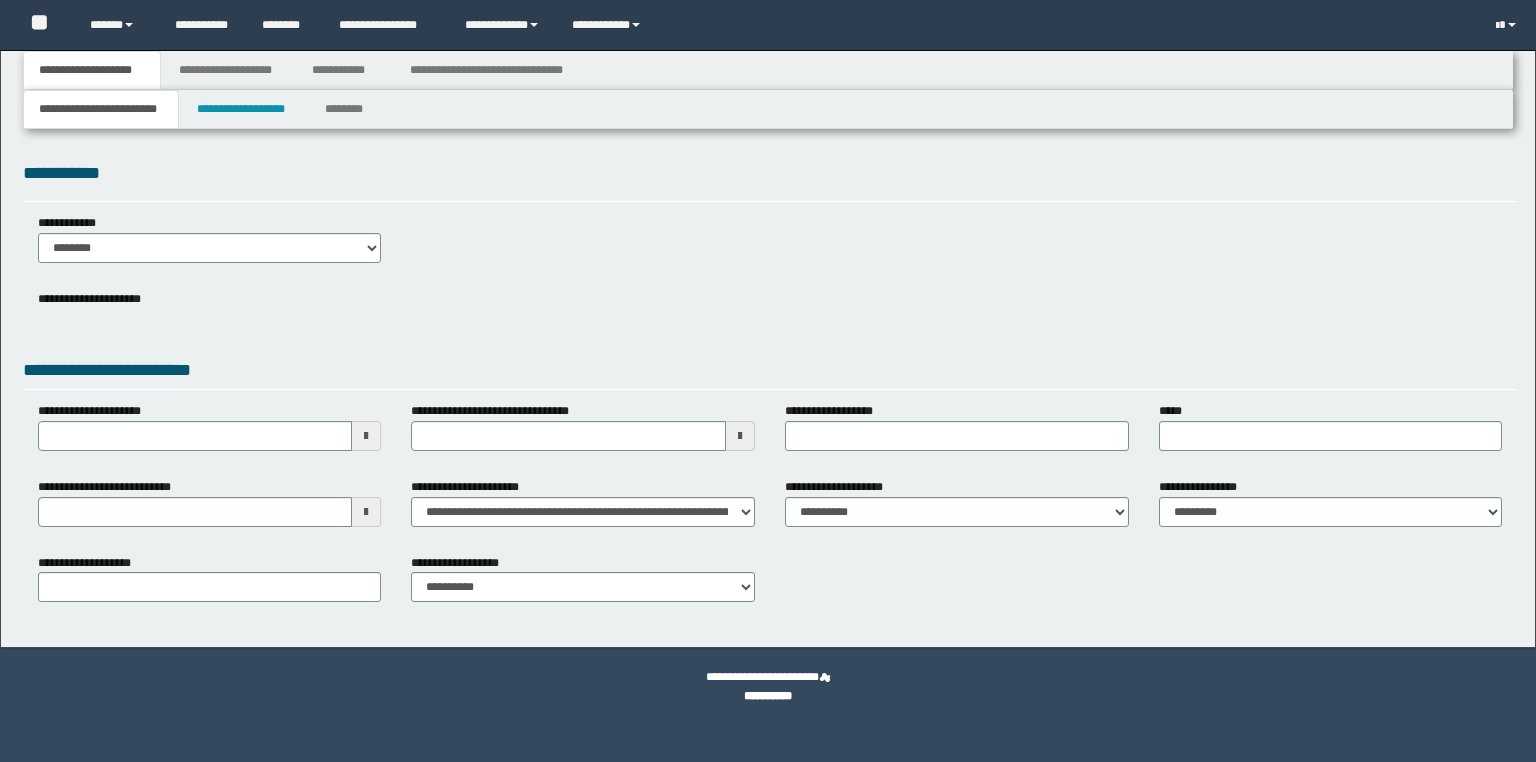 type 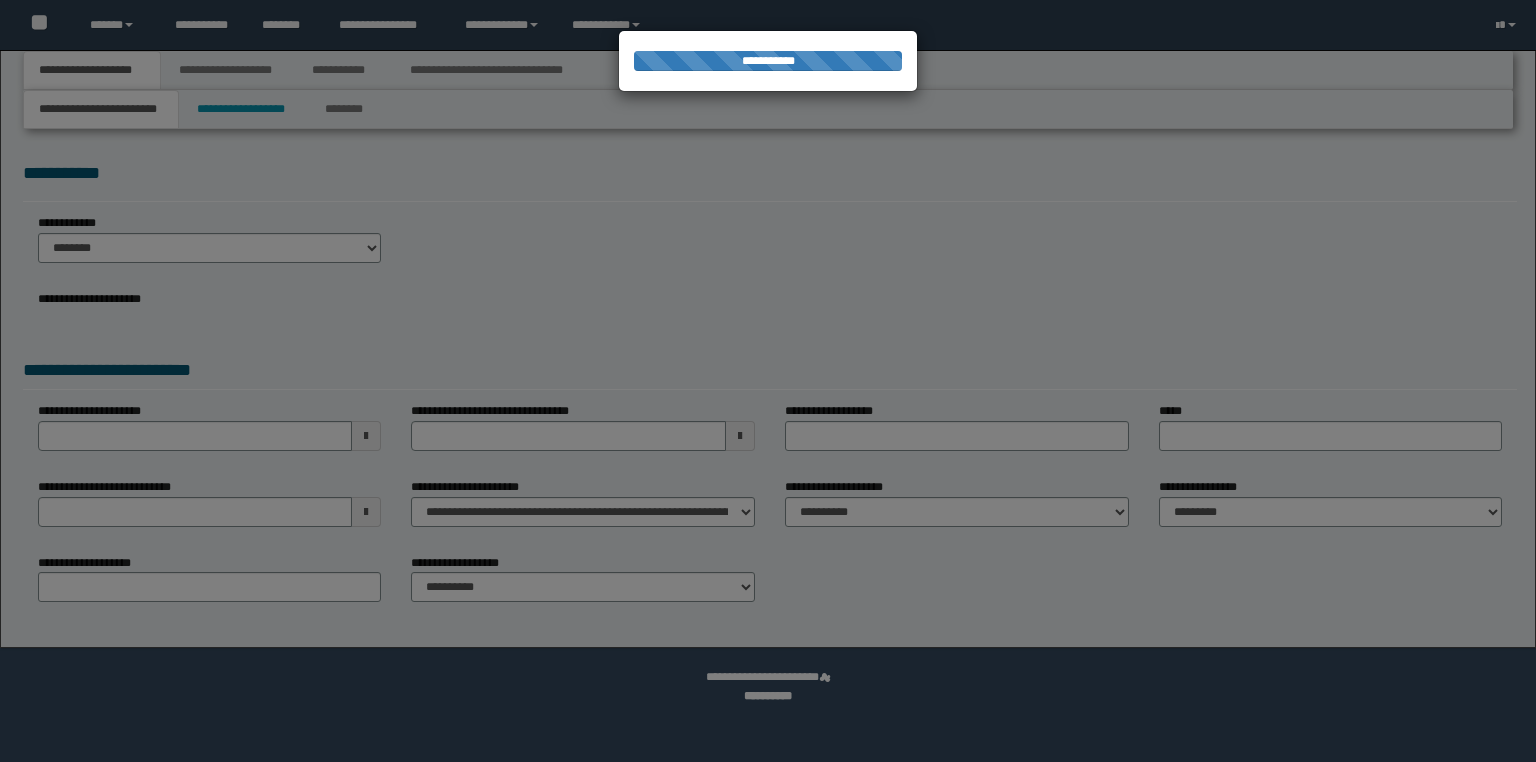 scroll, scrollTop: 0, scrollLeft: 0, axis: both 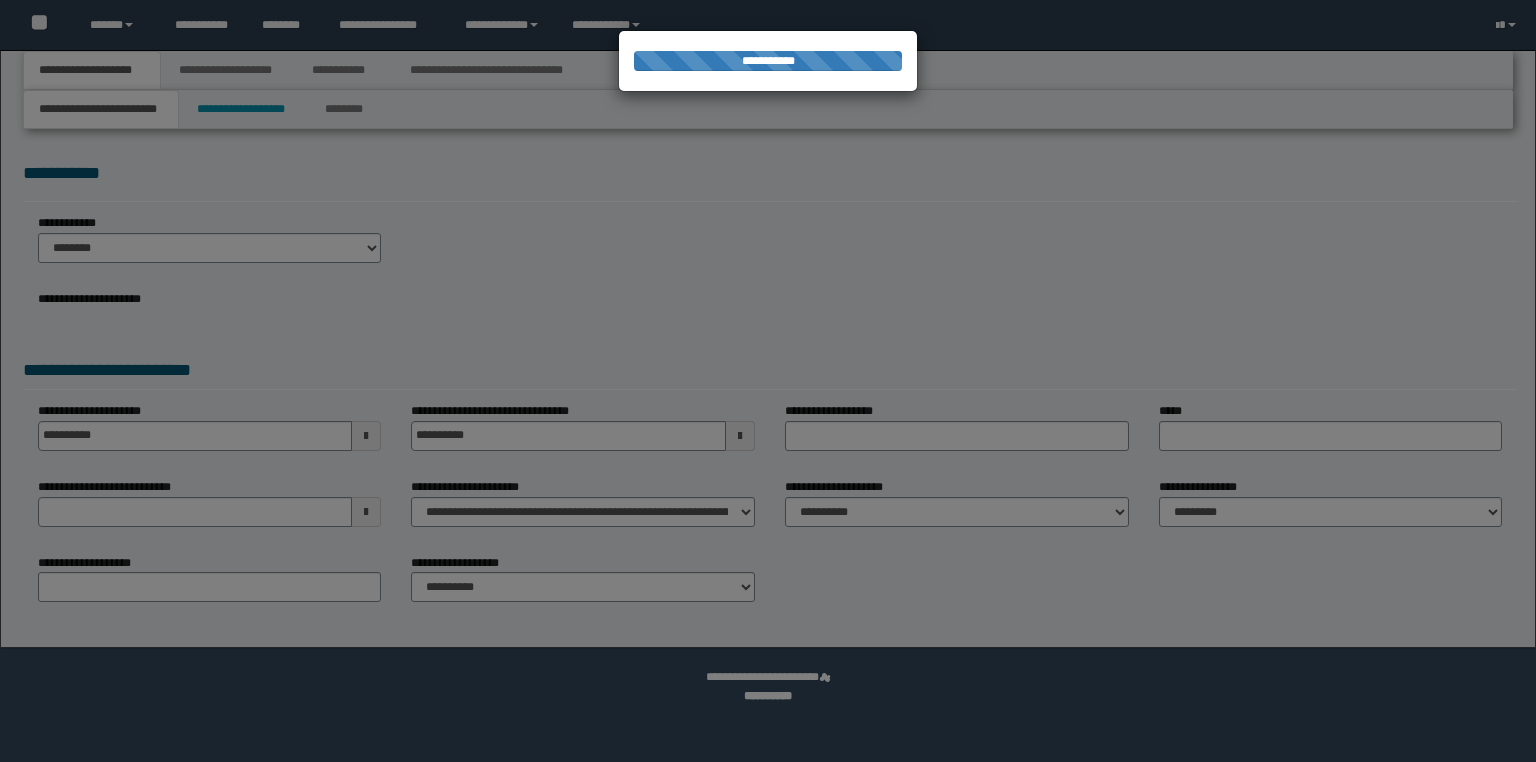 type on "**********" 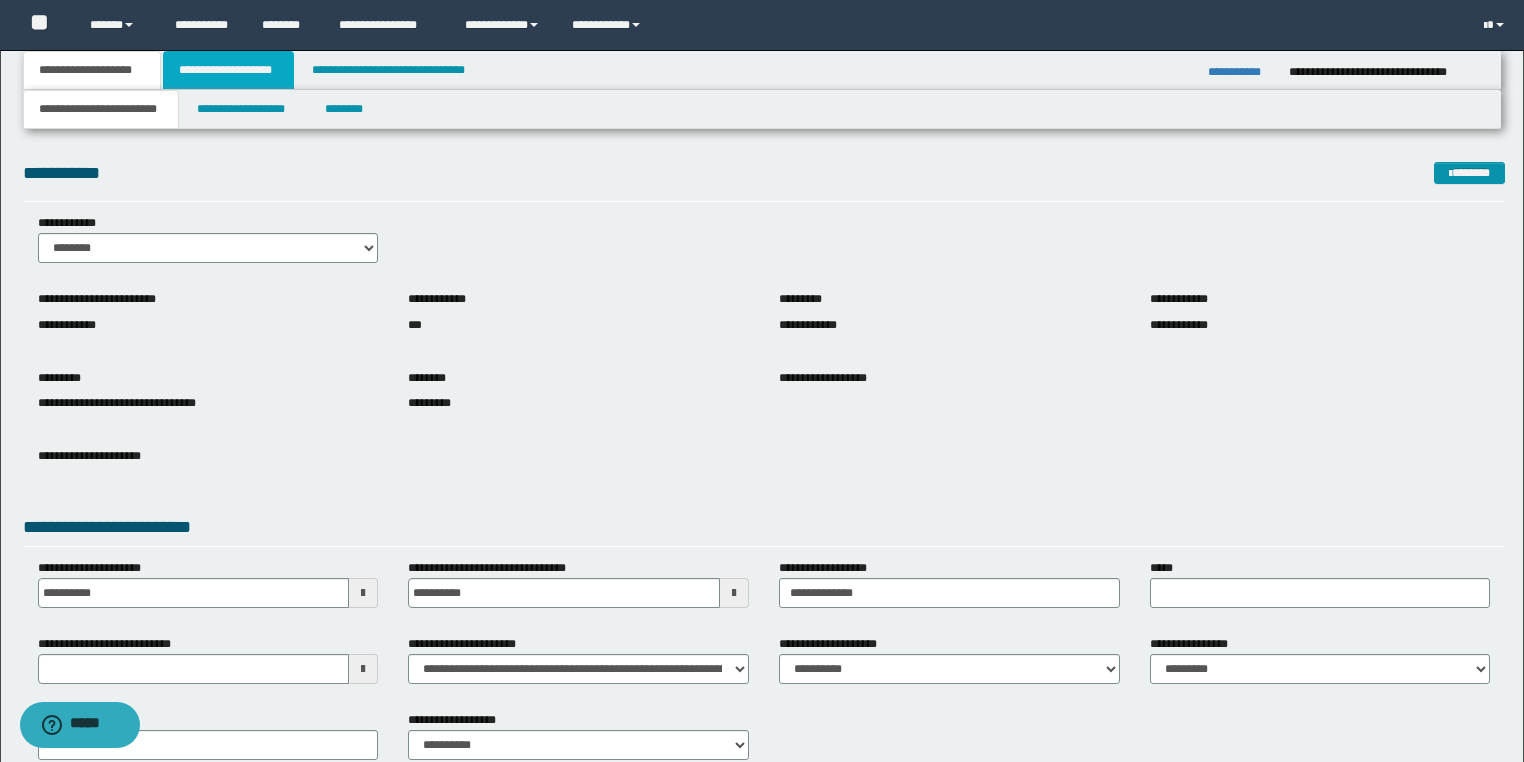 click on "**********" at bounding box center [228, 70] 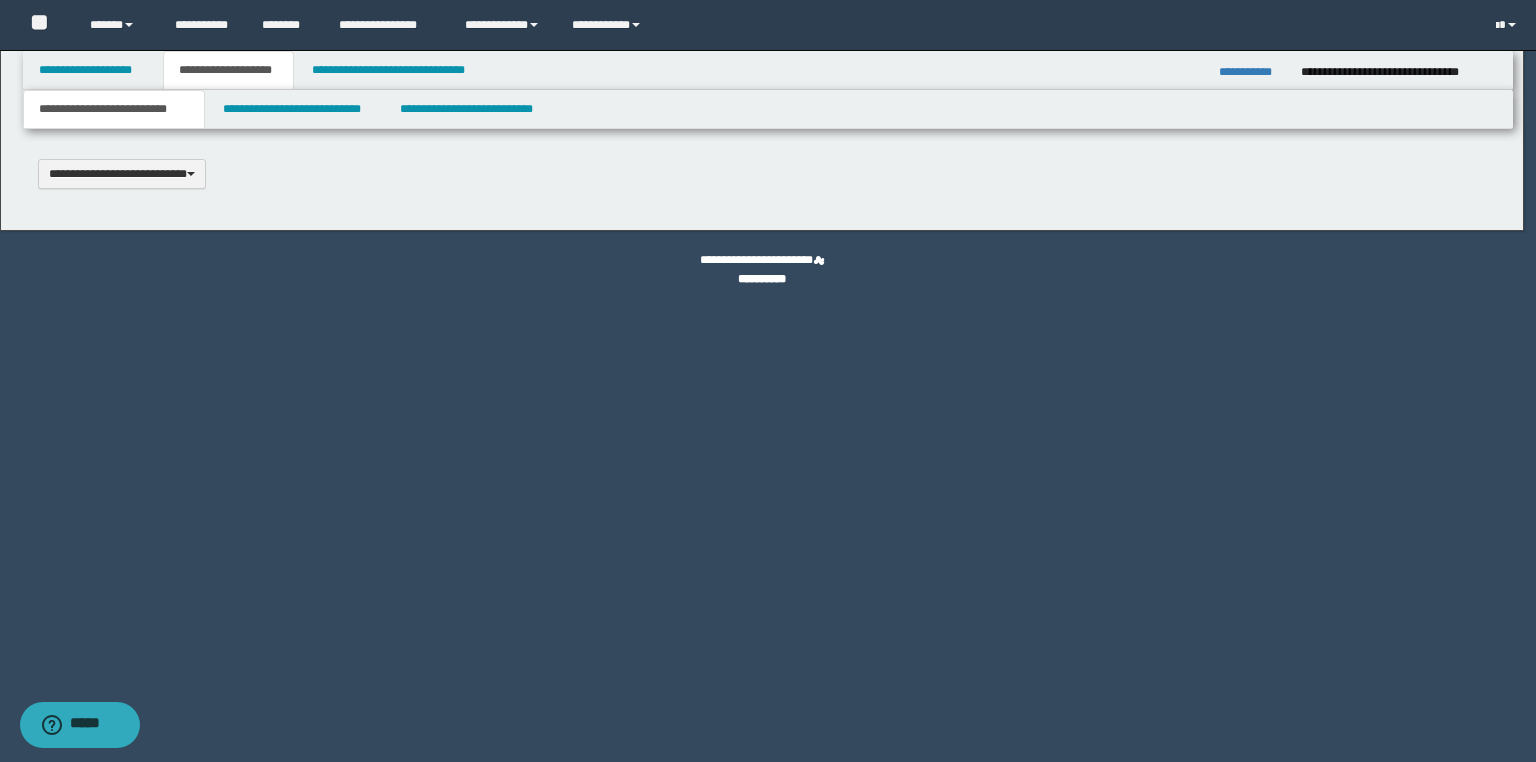 type 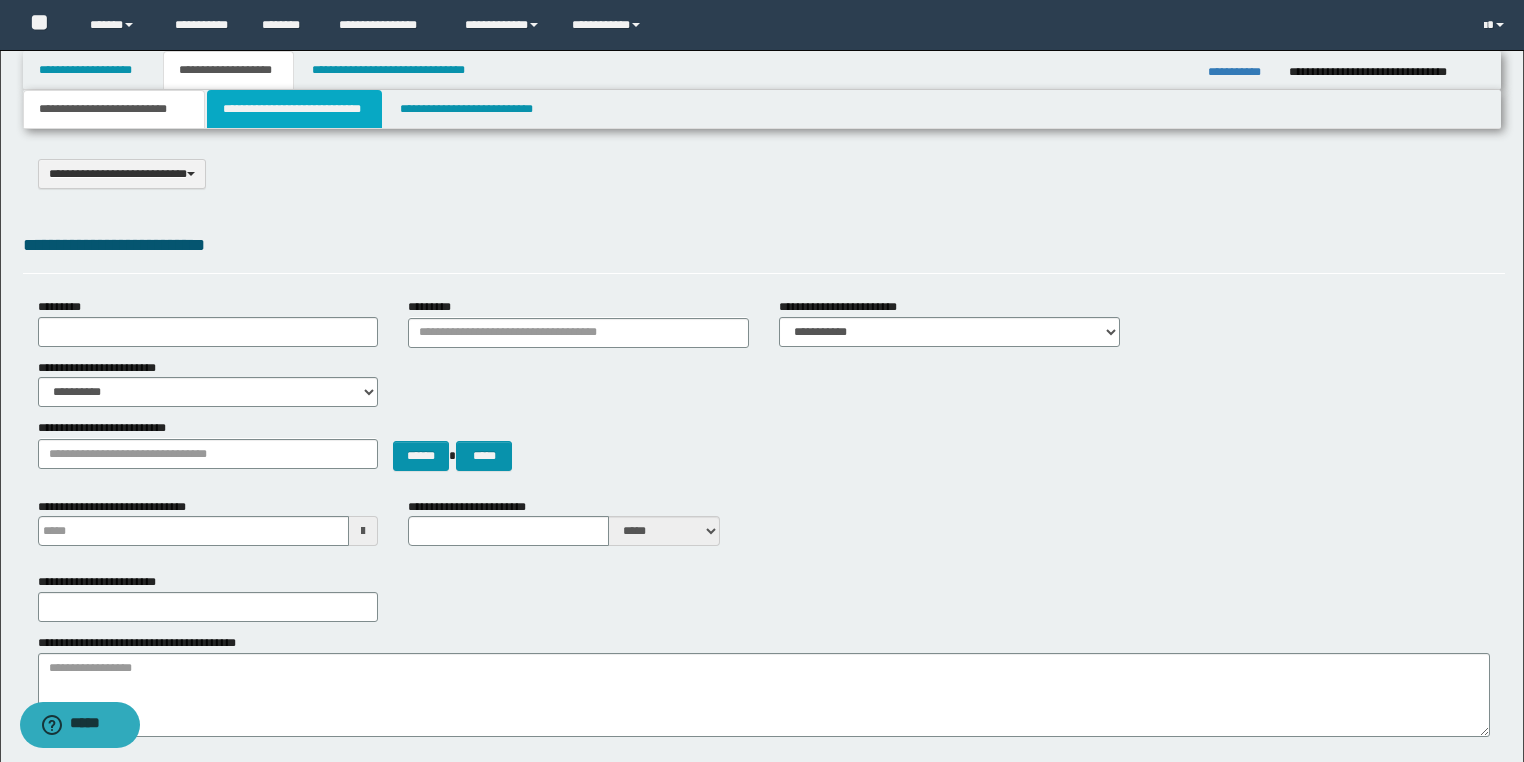 click on "**********" at bounding box center (294, 109) 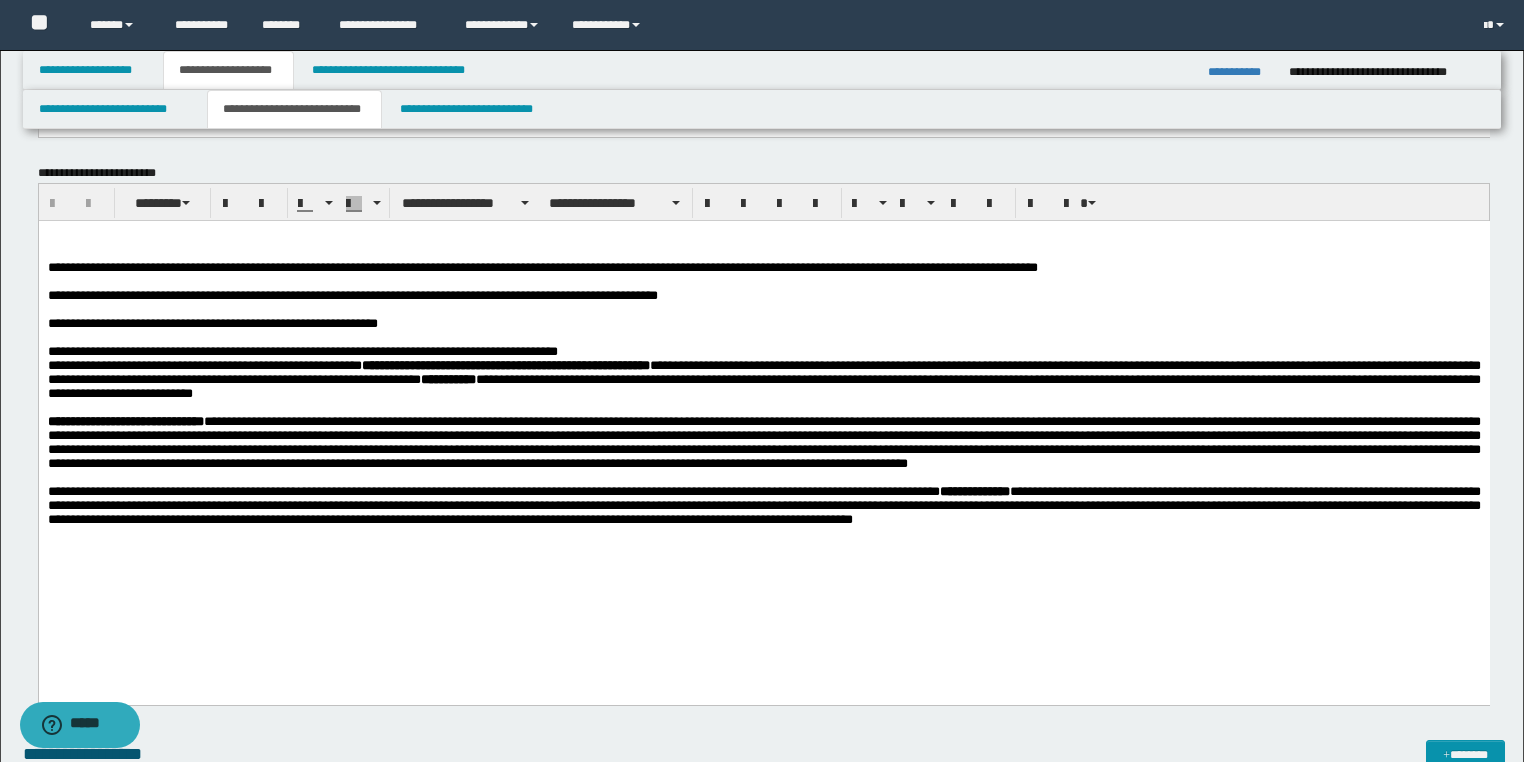 scroll, scrollTop: 720, scrollLeft: 0, axis: vertical 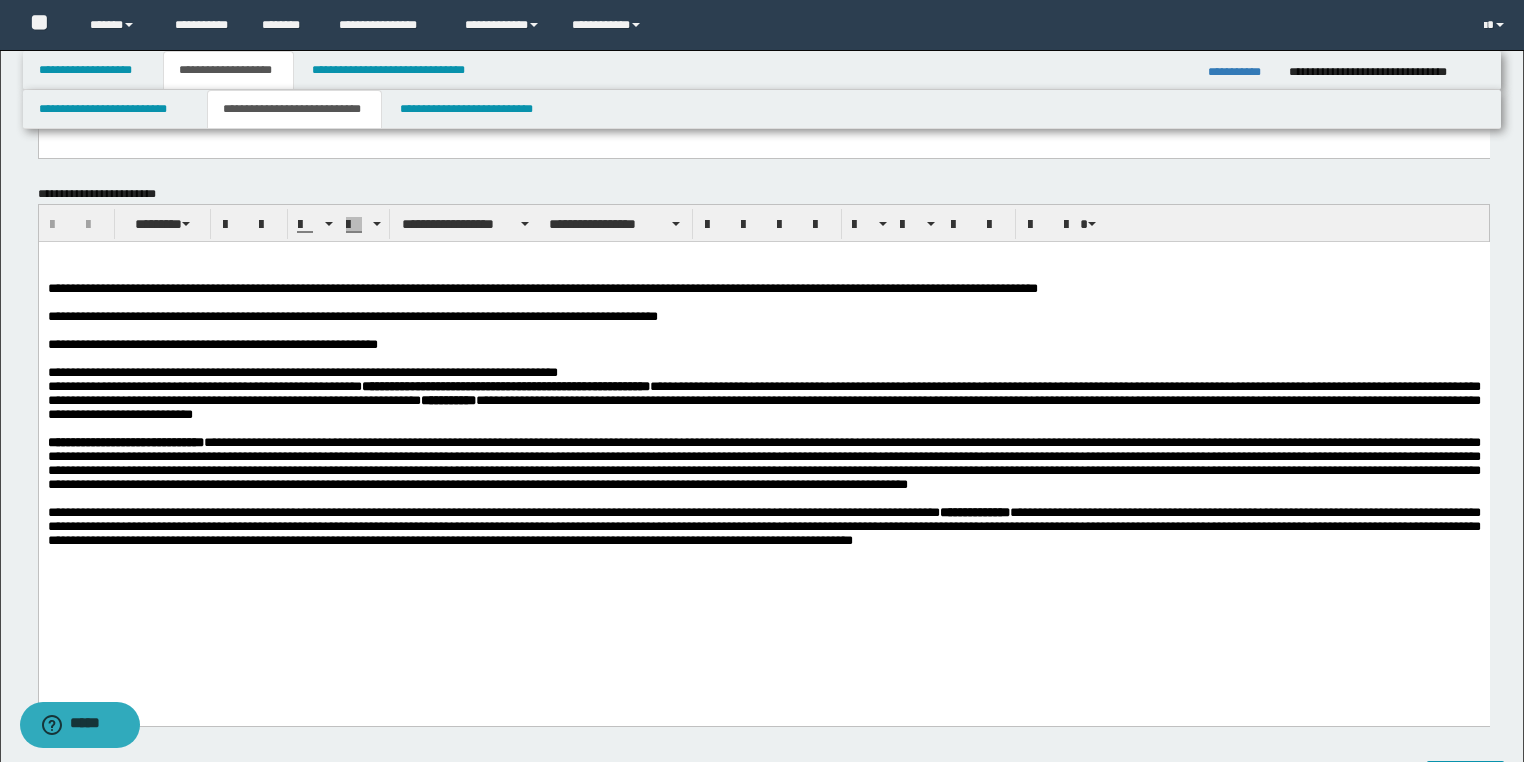 click at bounding box center [763, 330] 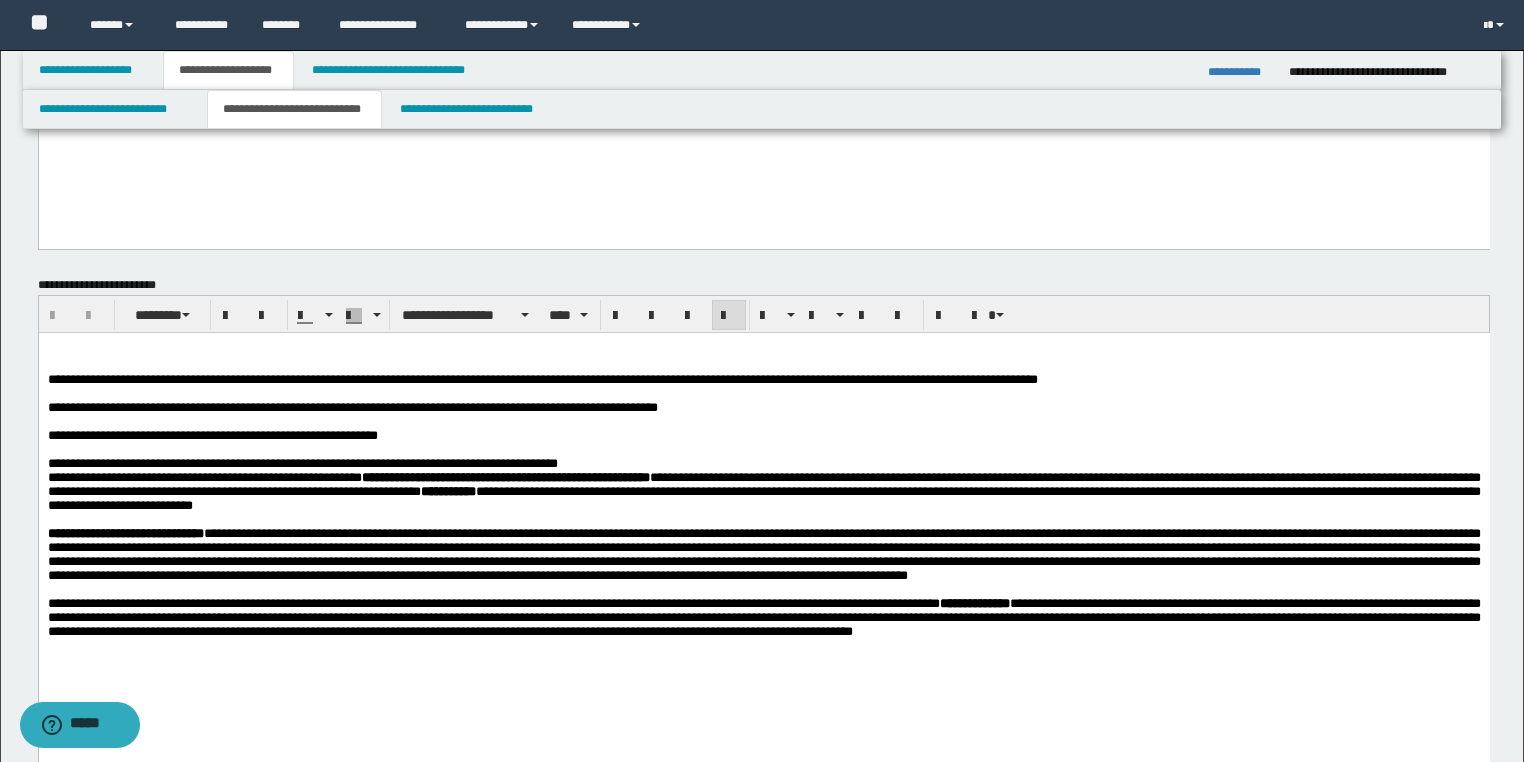 scroll, scrollTop: 640, scrollLeft: 0, axis: vertical 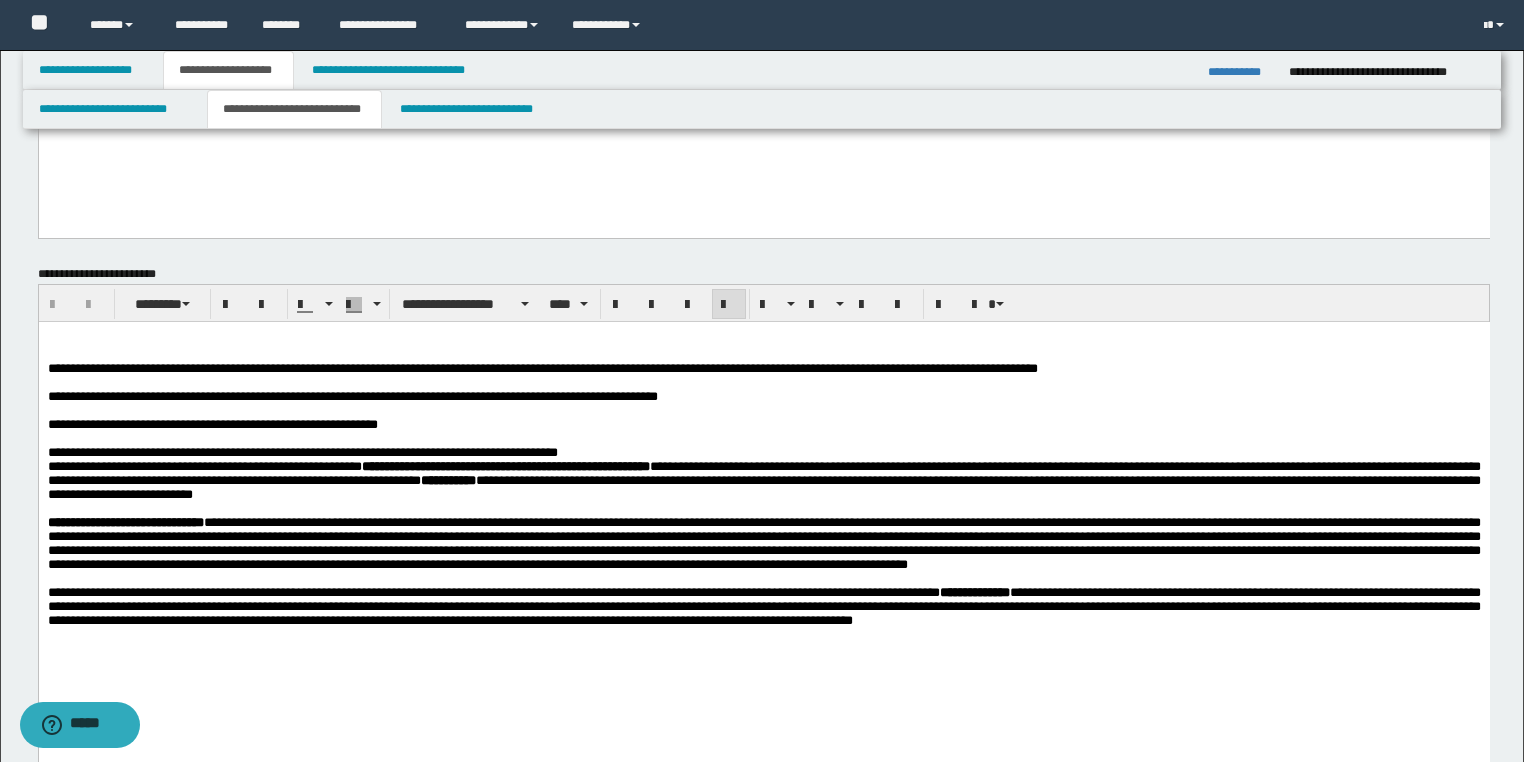 click on "**********" at bounding box center (763, 424) 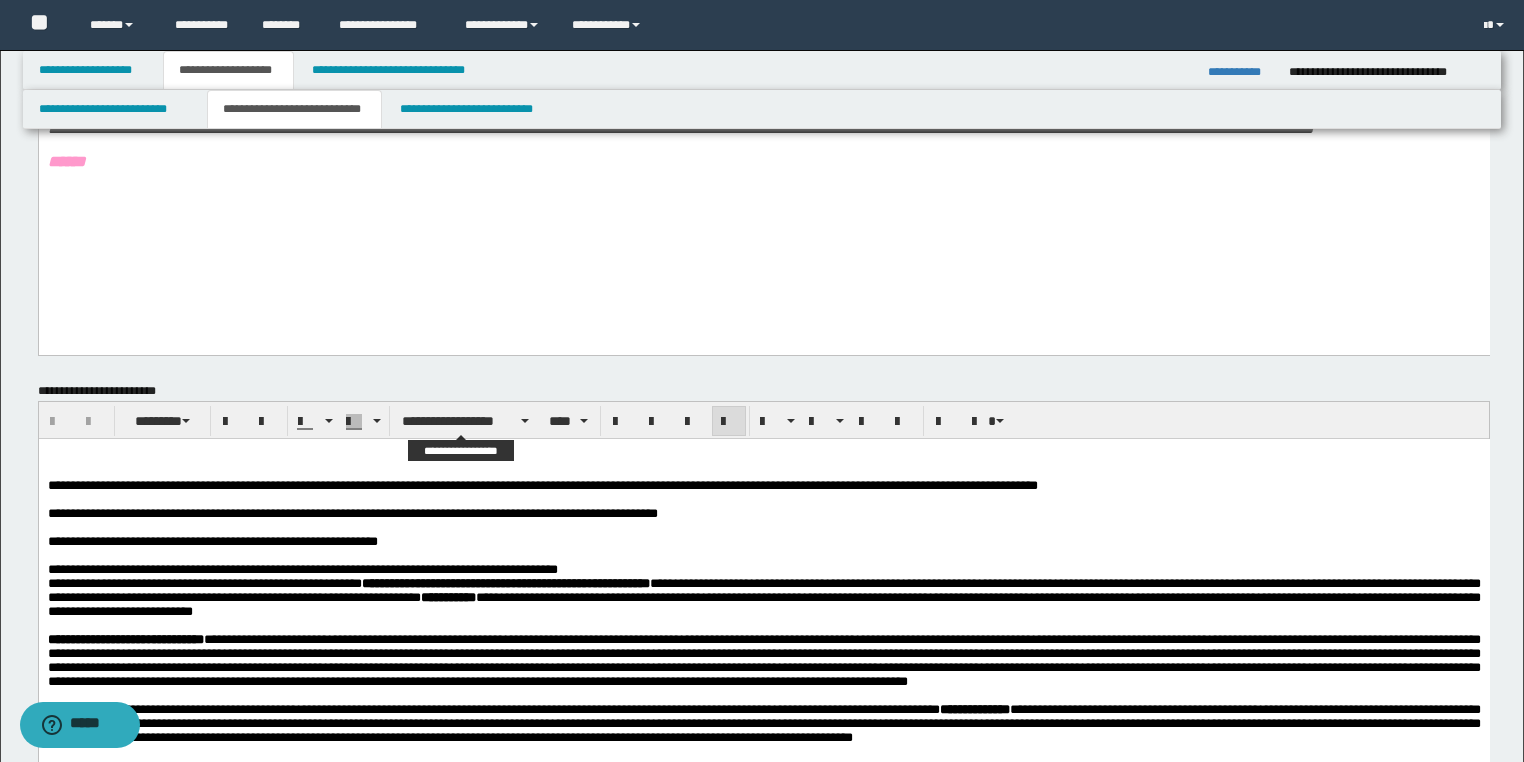 scroll, scrollTop: 560, scrollLeft: 0, axis: vertical 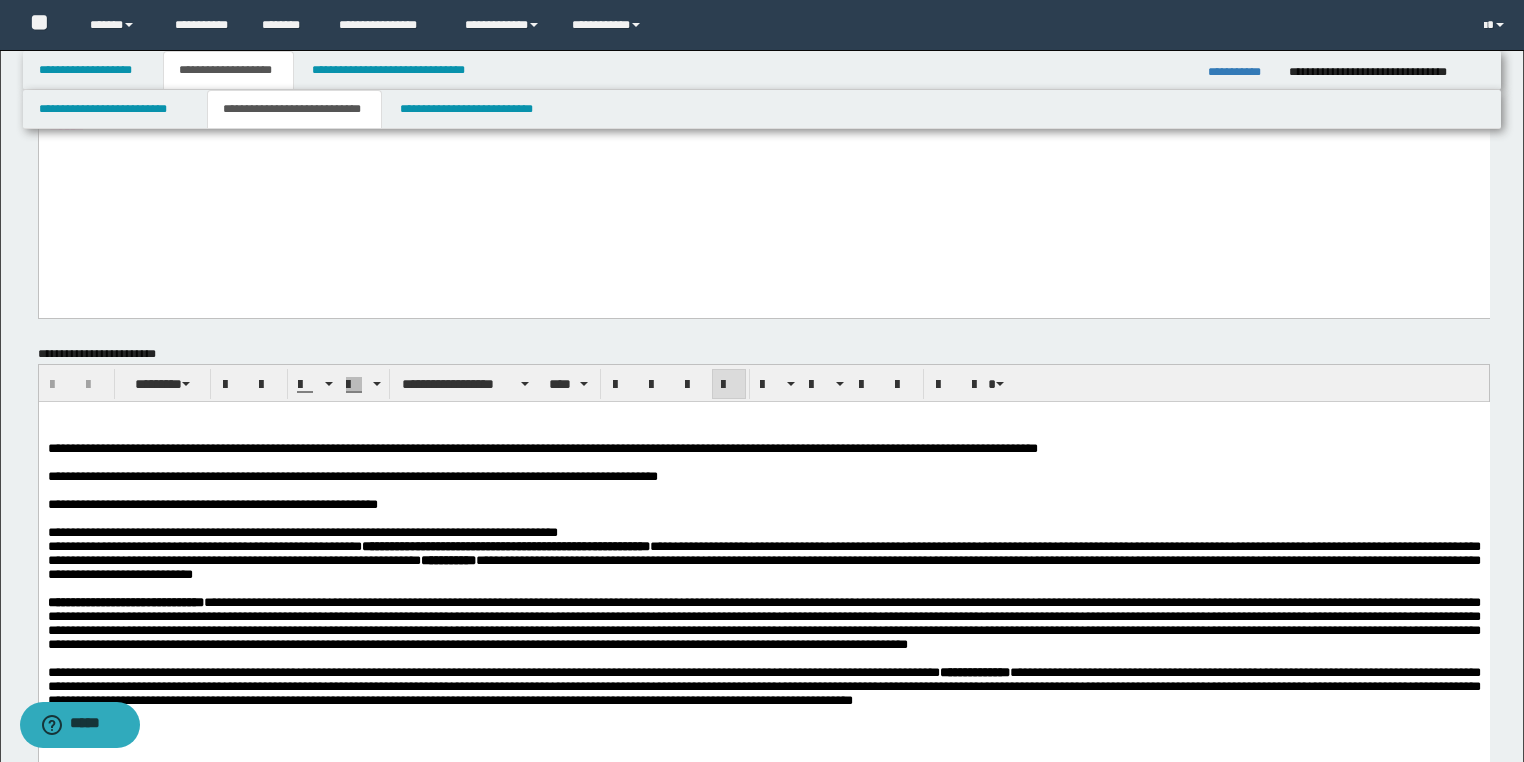 type 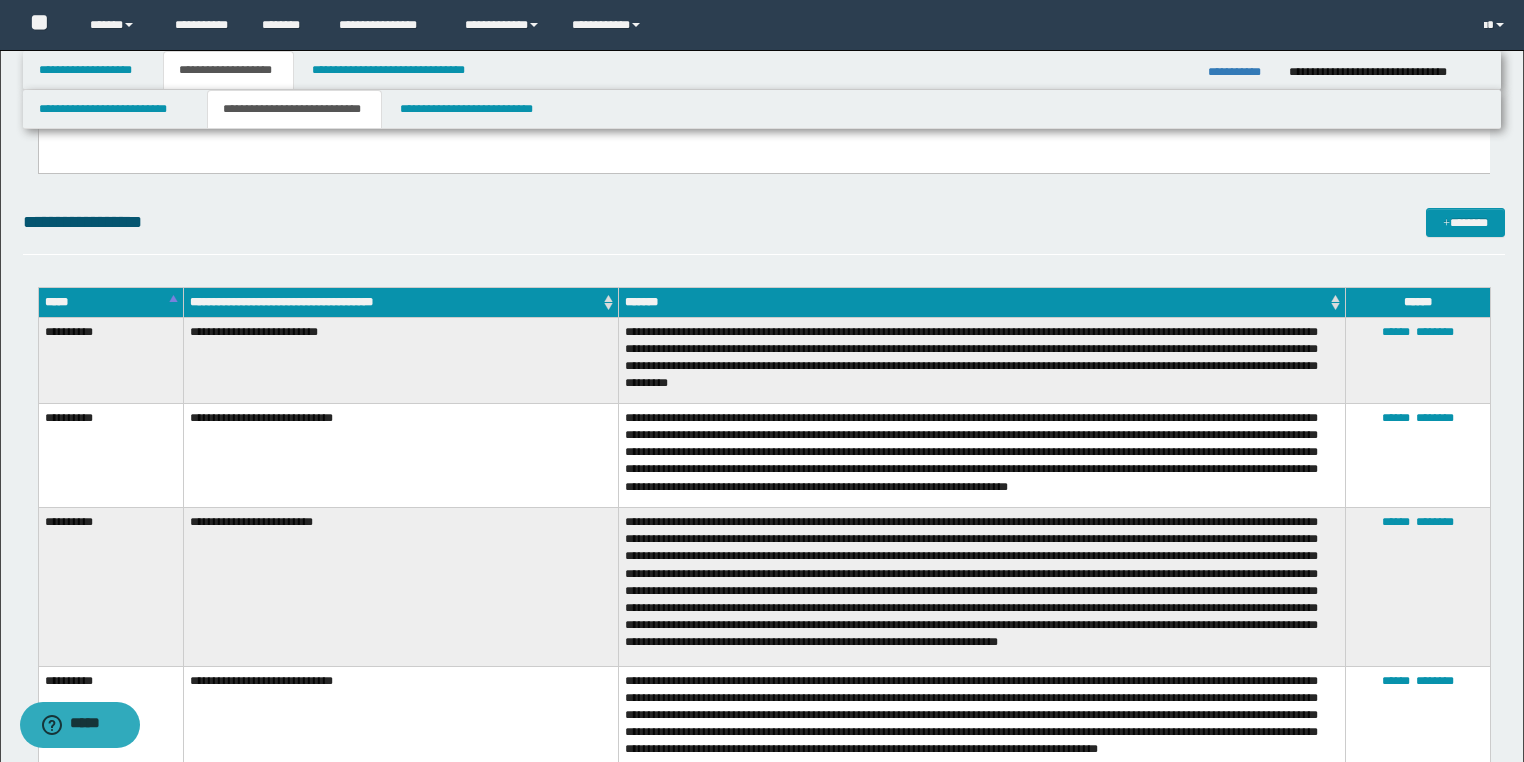 scroll, scrollTop: 1360, scrollLeft: 0, axis: vertical 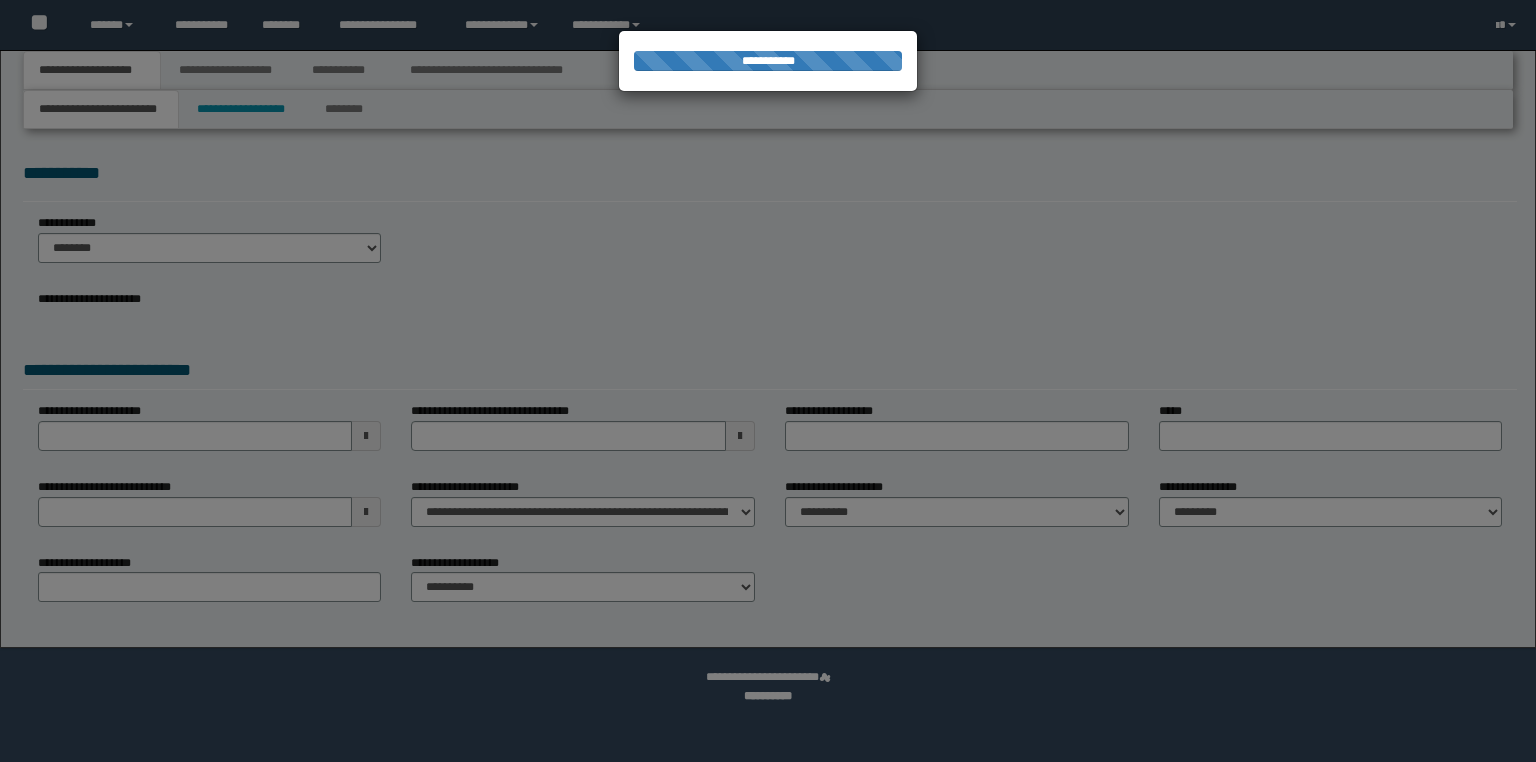 type on "**********" 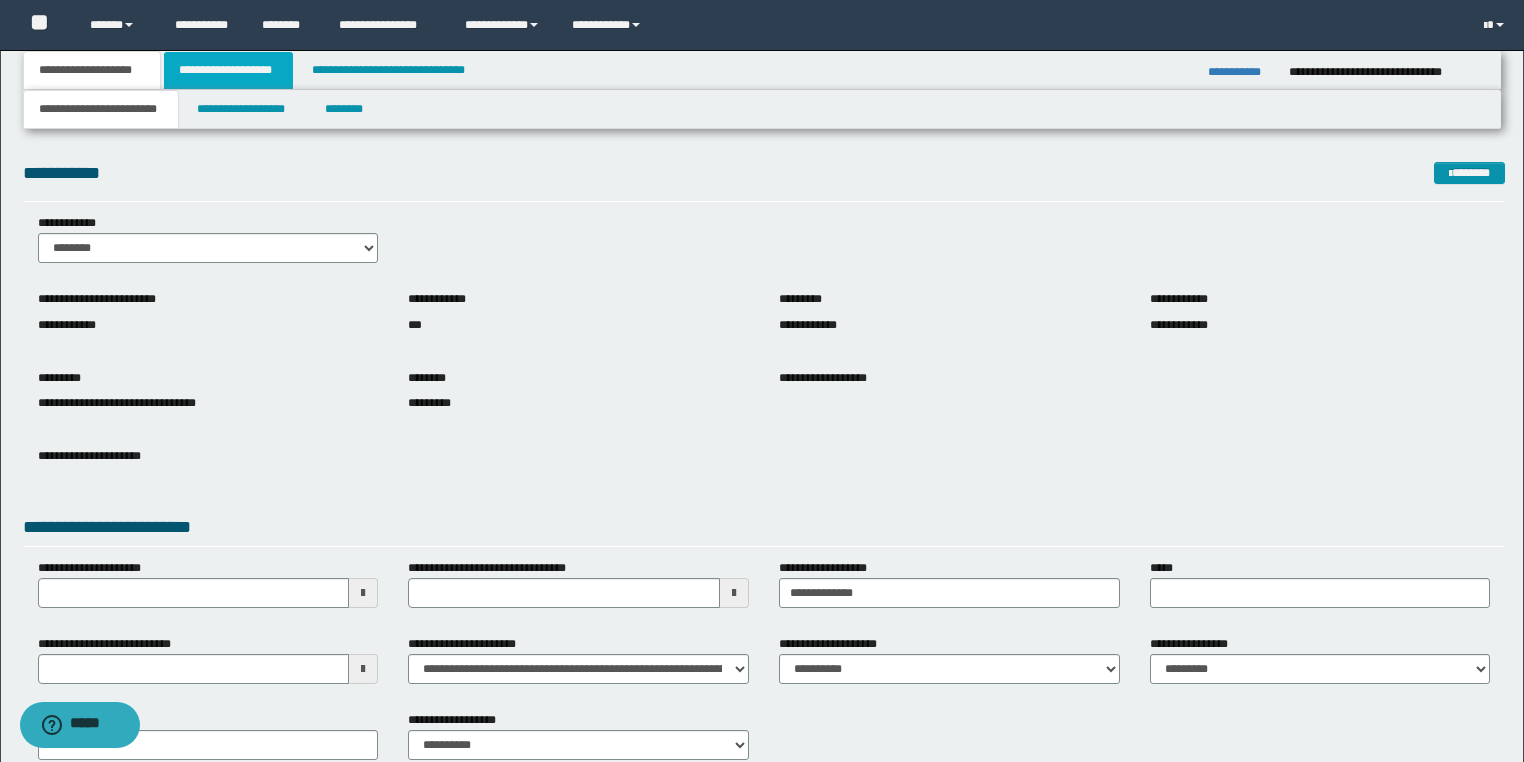 click on "**********" at bounding box center (228, 70) 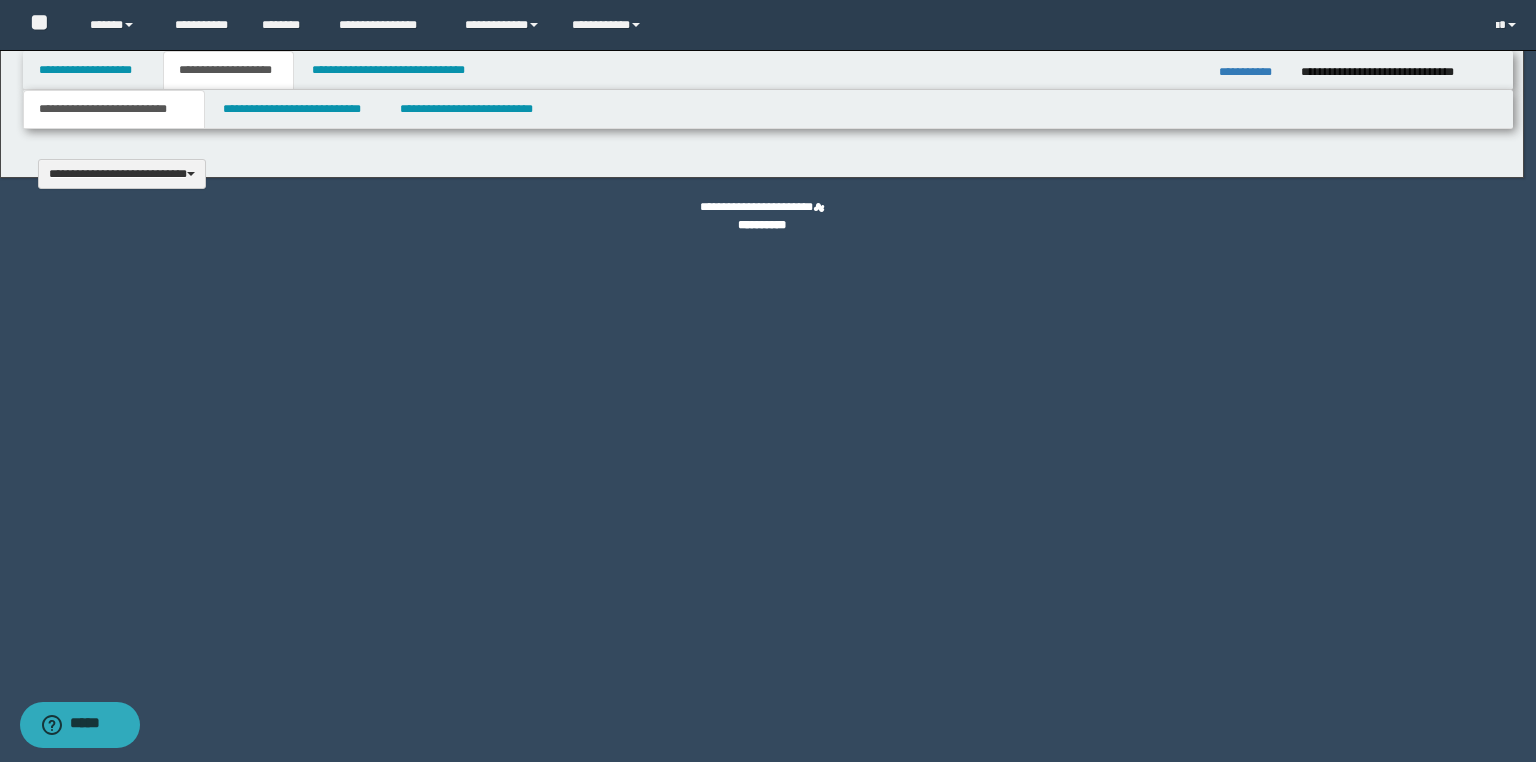 type 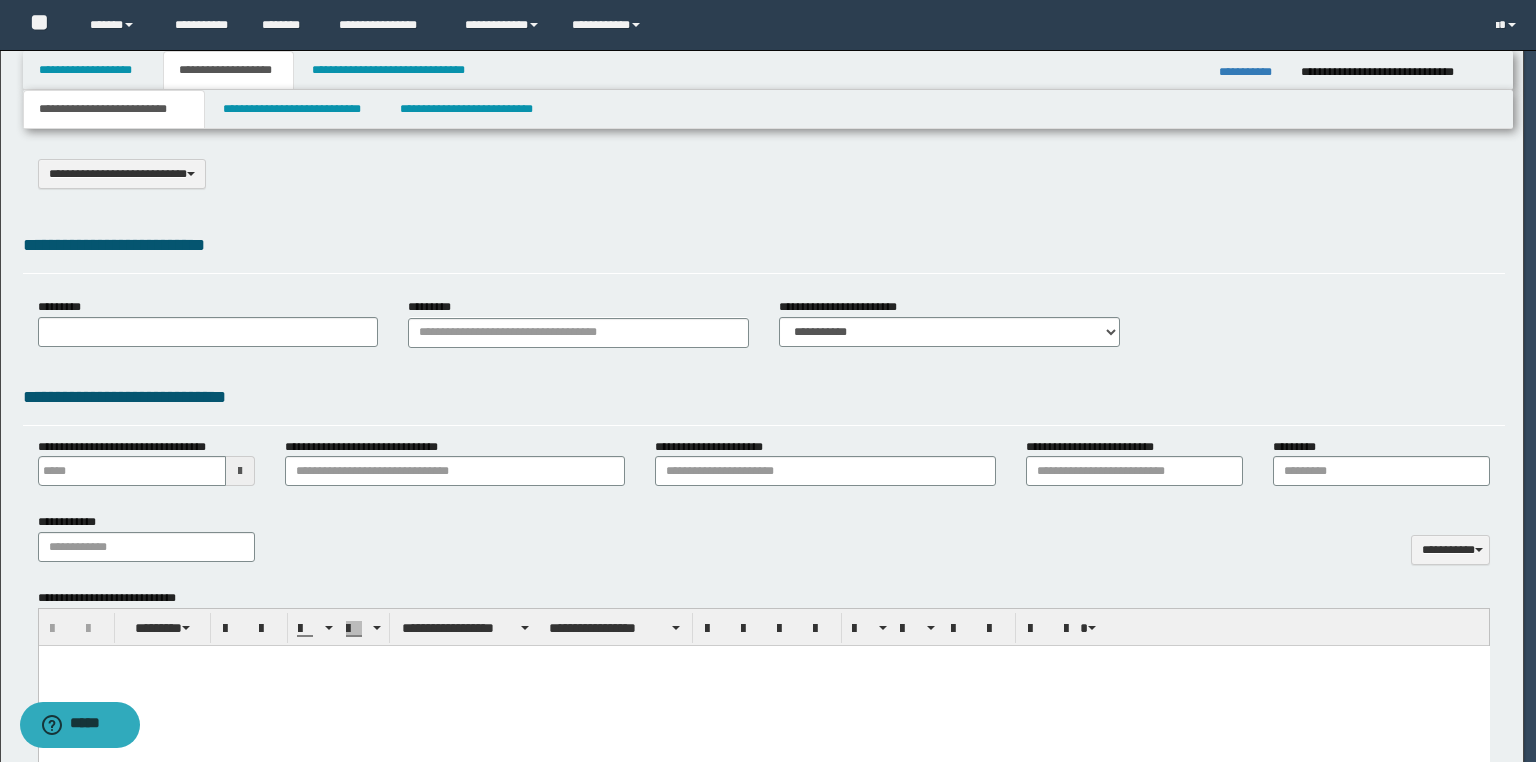 scroll, scrollTop: 0, scrollLeft: 0, axis: both 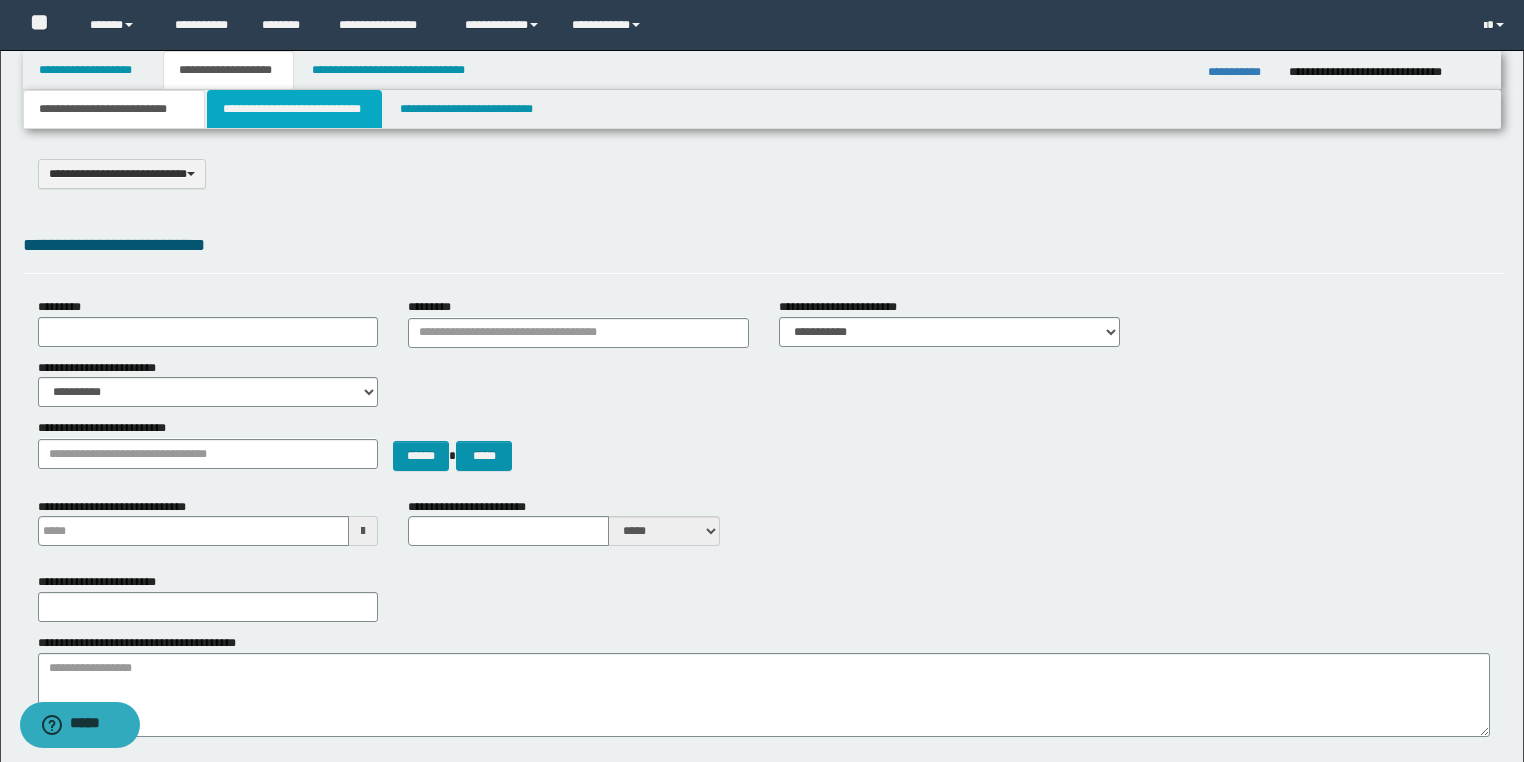 click on "**********" at bounding box center [294, 109] 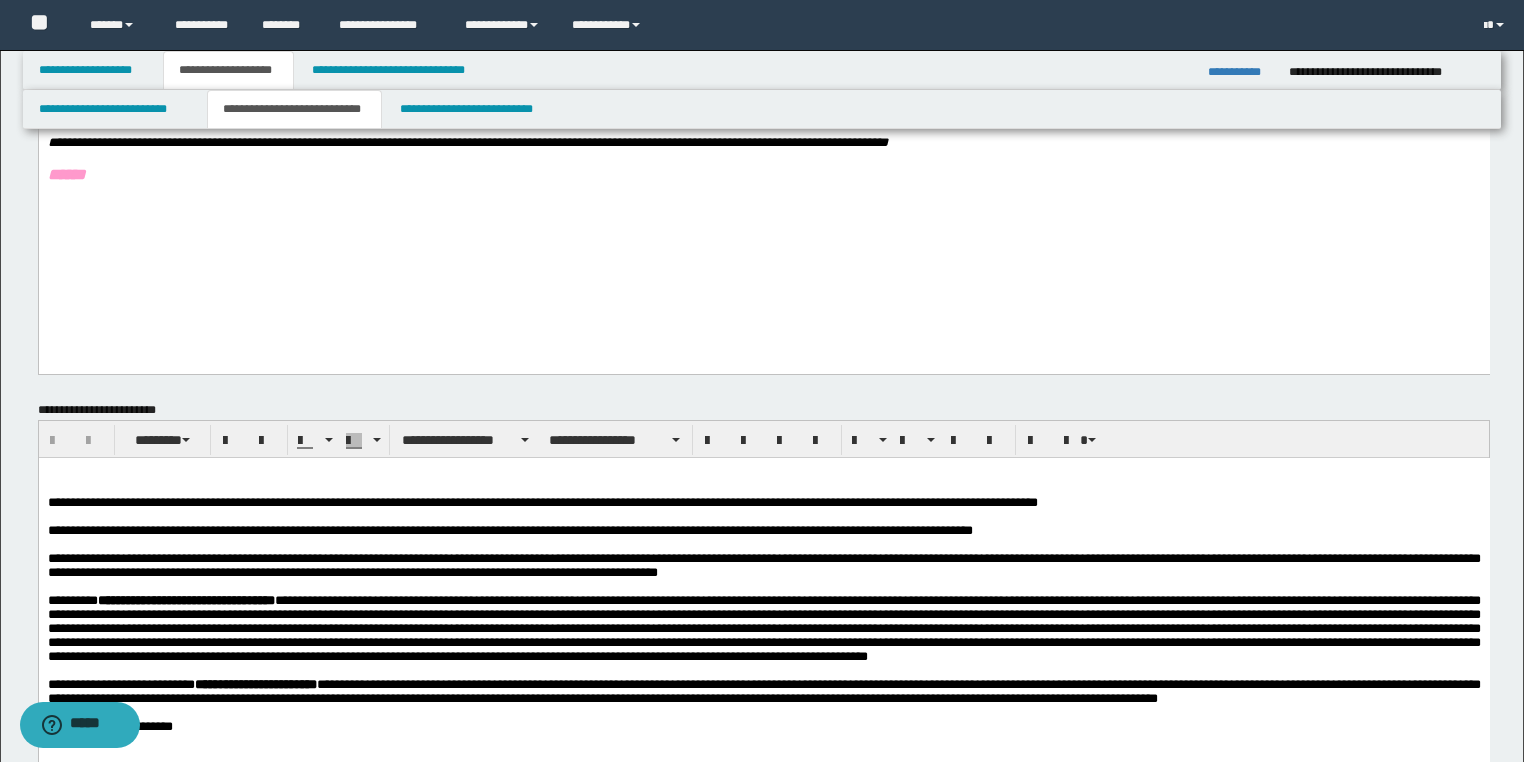 scroll, scrollTop: 480, scrollLeft: 0, axis: vertical 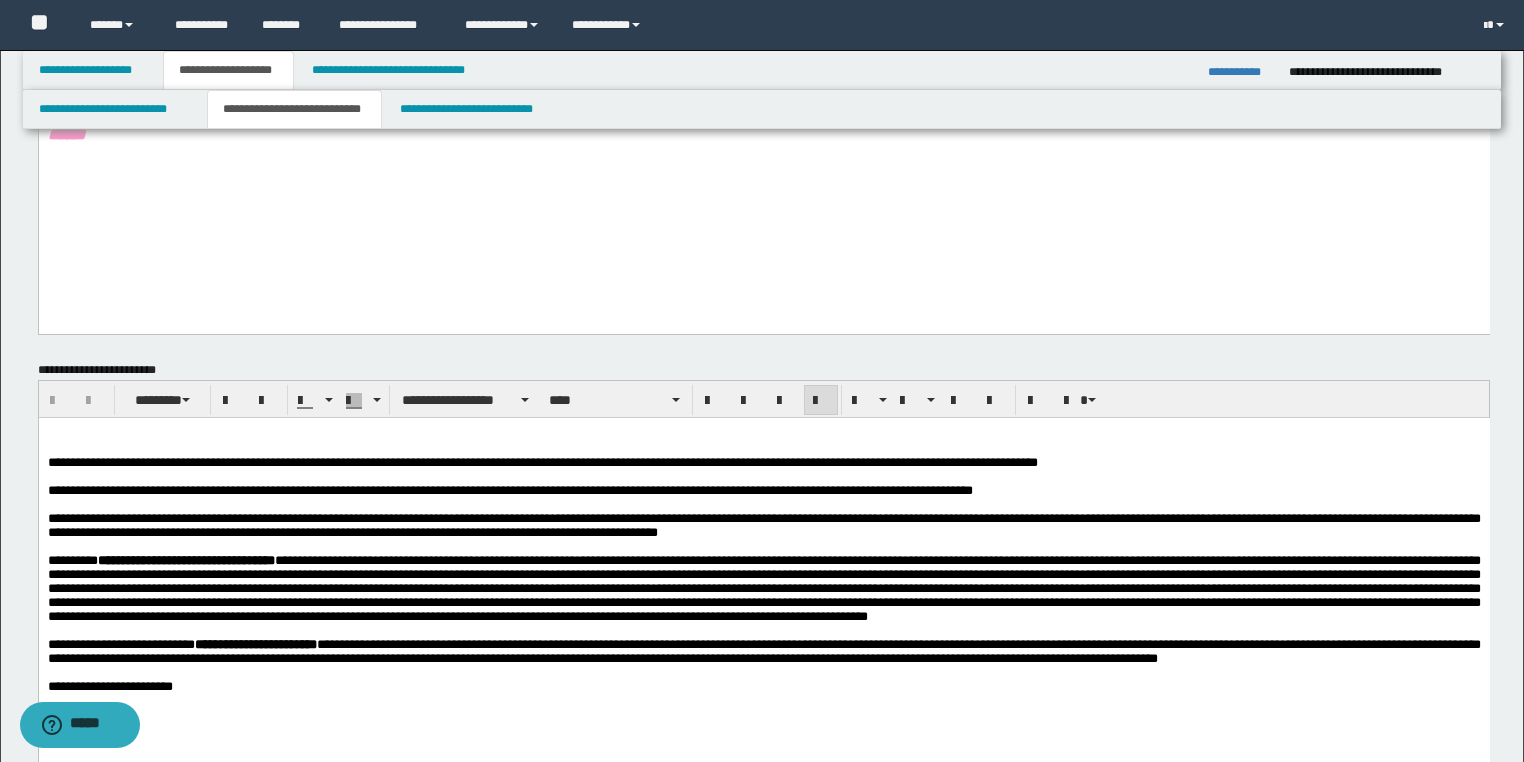 click on "**********" at bounding box center (764, 489) 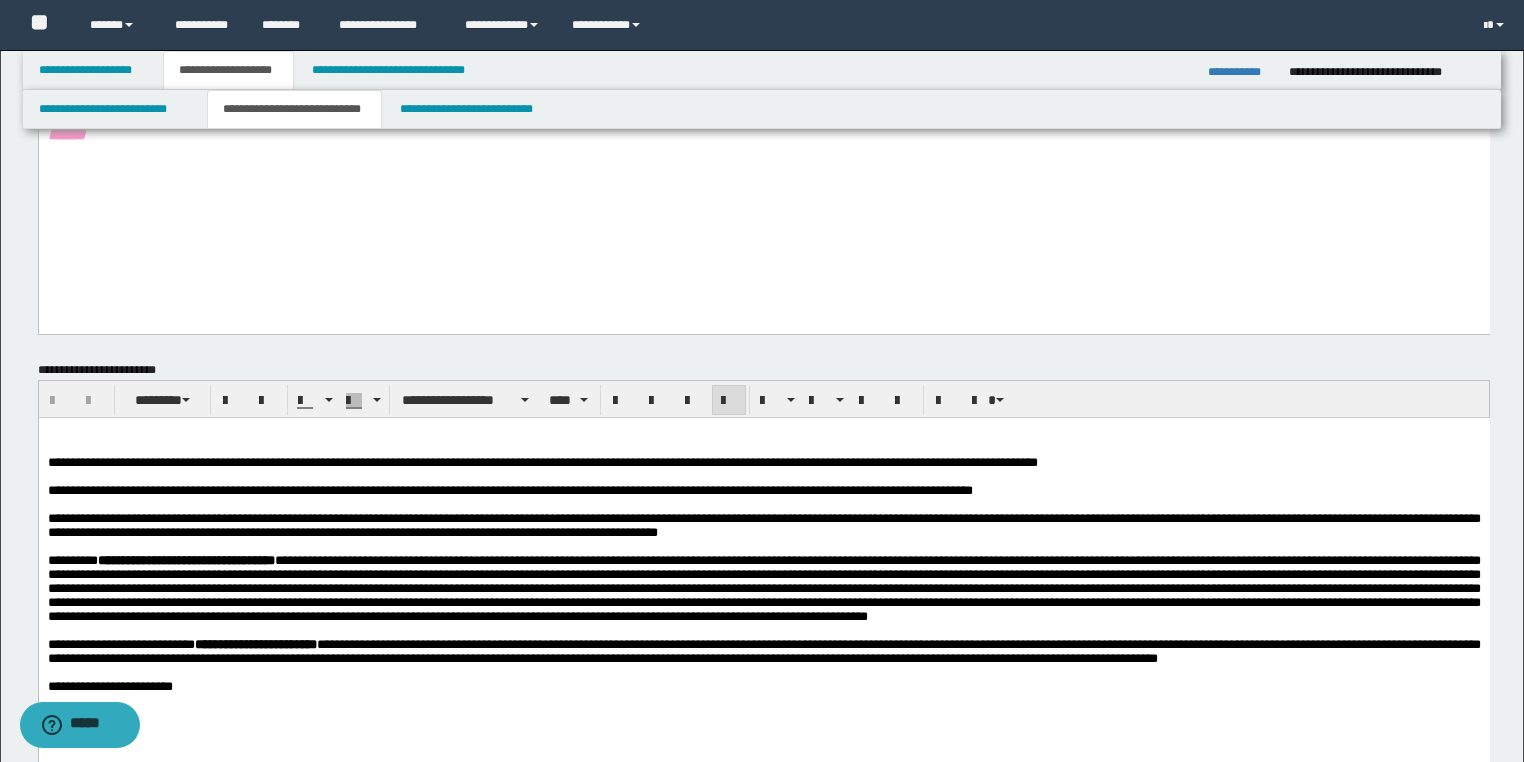 type 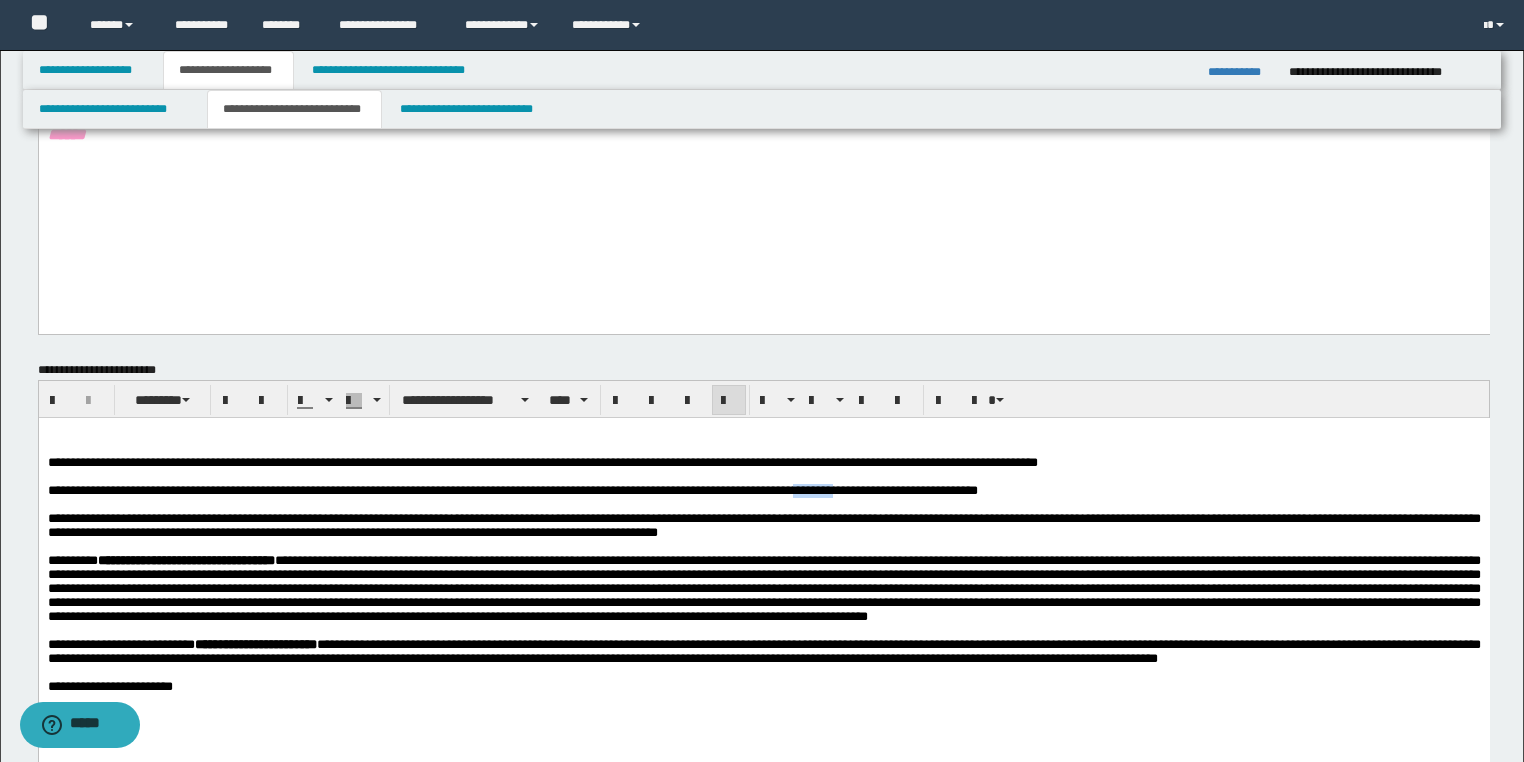 drag, startPoint x: 910, startPoint y: 496, endPoint x: 867, endPoint y: 494, distance: 43.046486 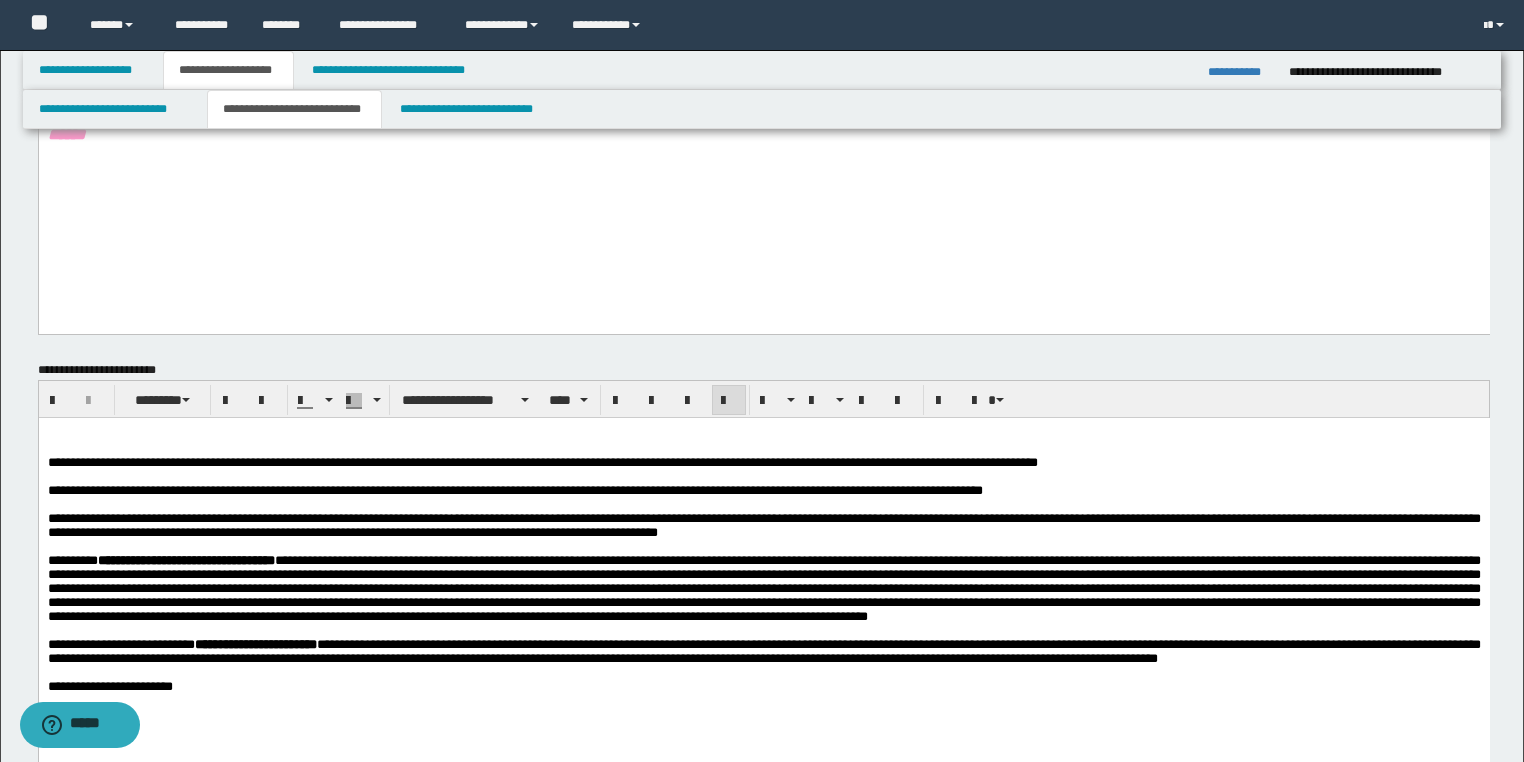 click on "**********" at bounding box center [769, 489] 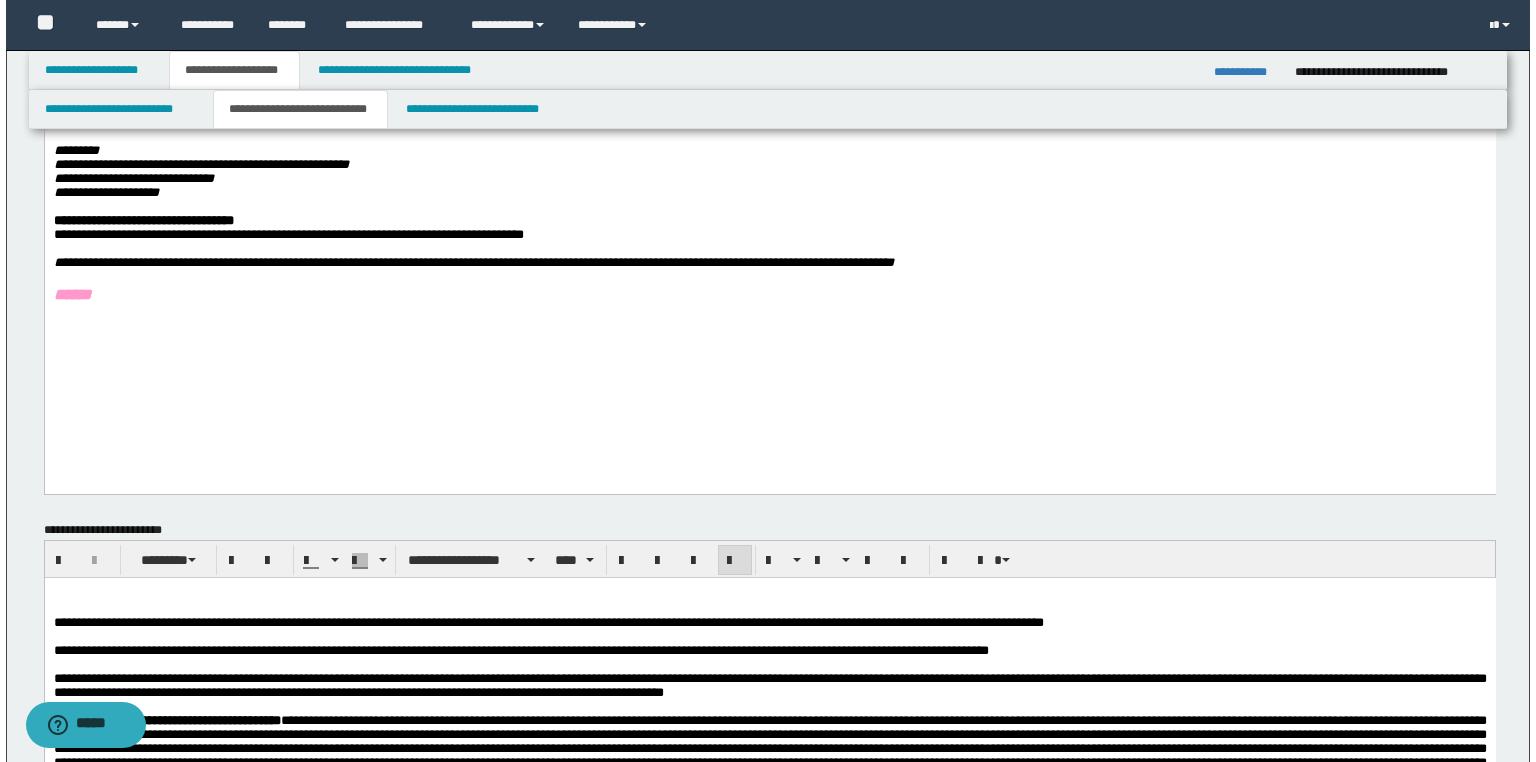 scroll, scrollTop: 0, scrollLeft: 0, axis: both 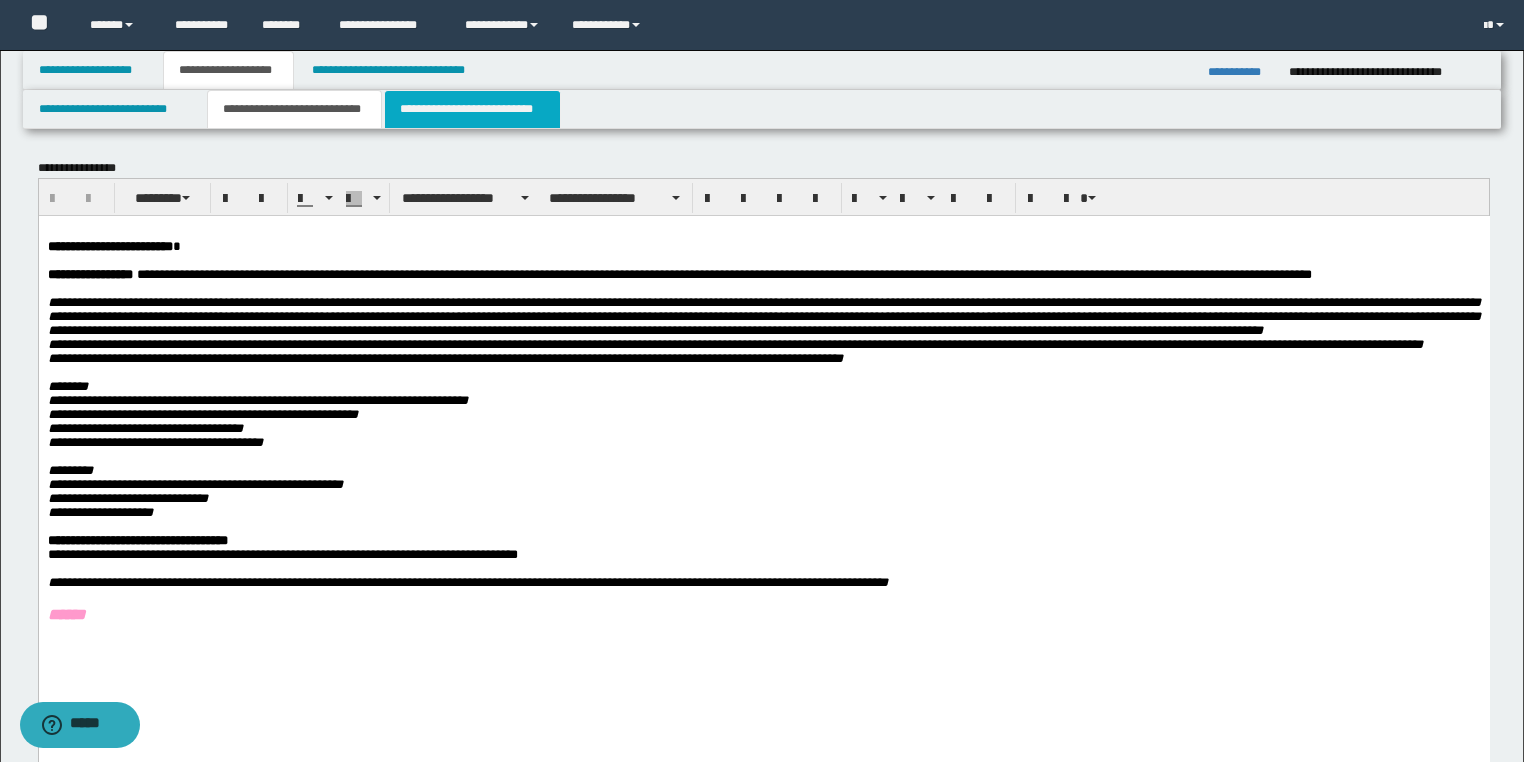 click on "**********" at bounding box center (472, 109) 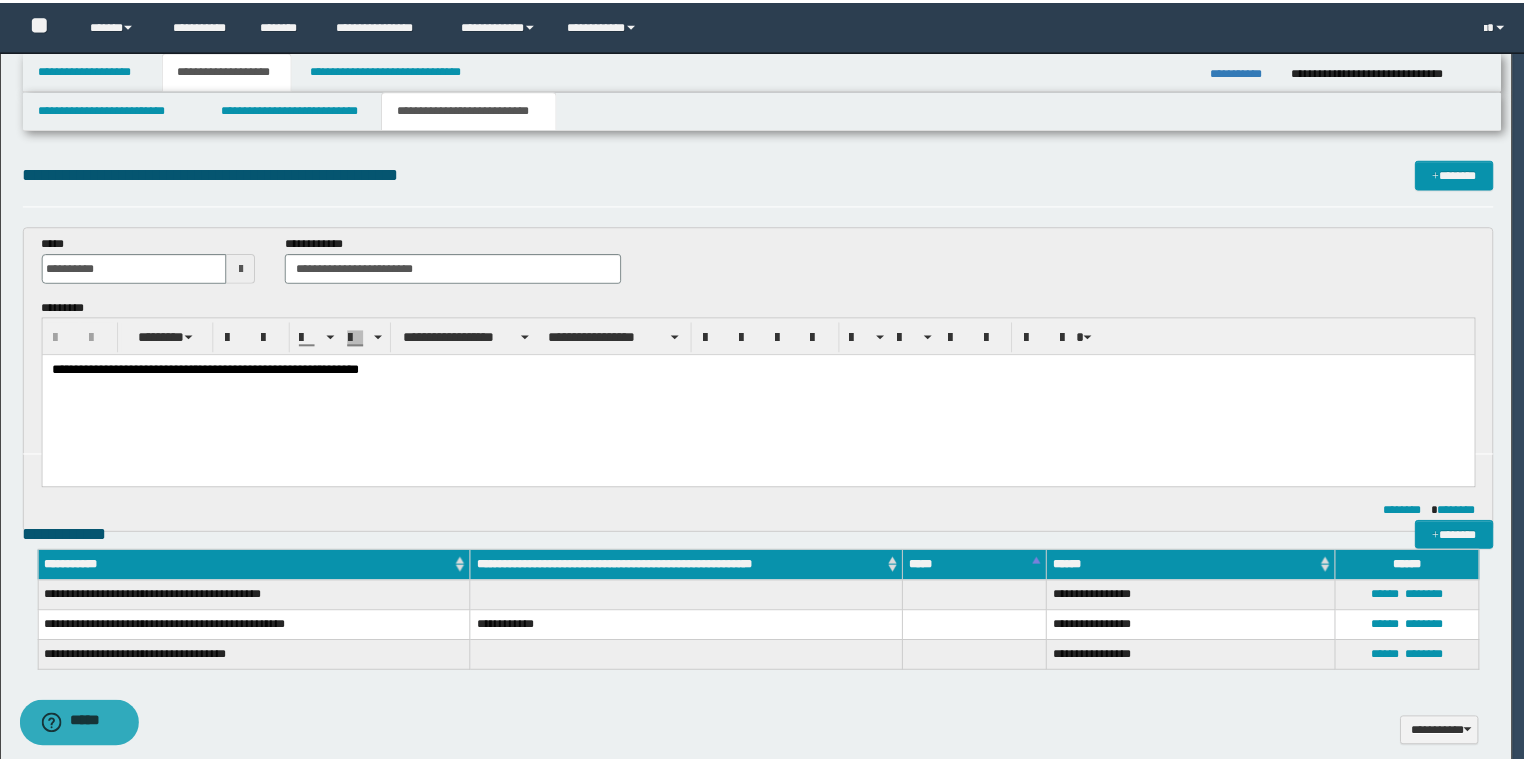 scroll, scrollTop: 0, scrollLeft: 0, axis: both 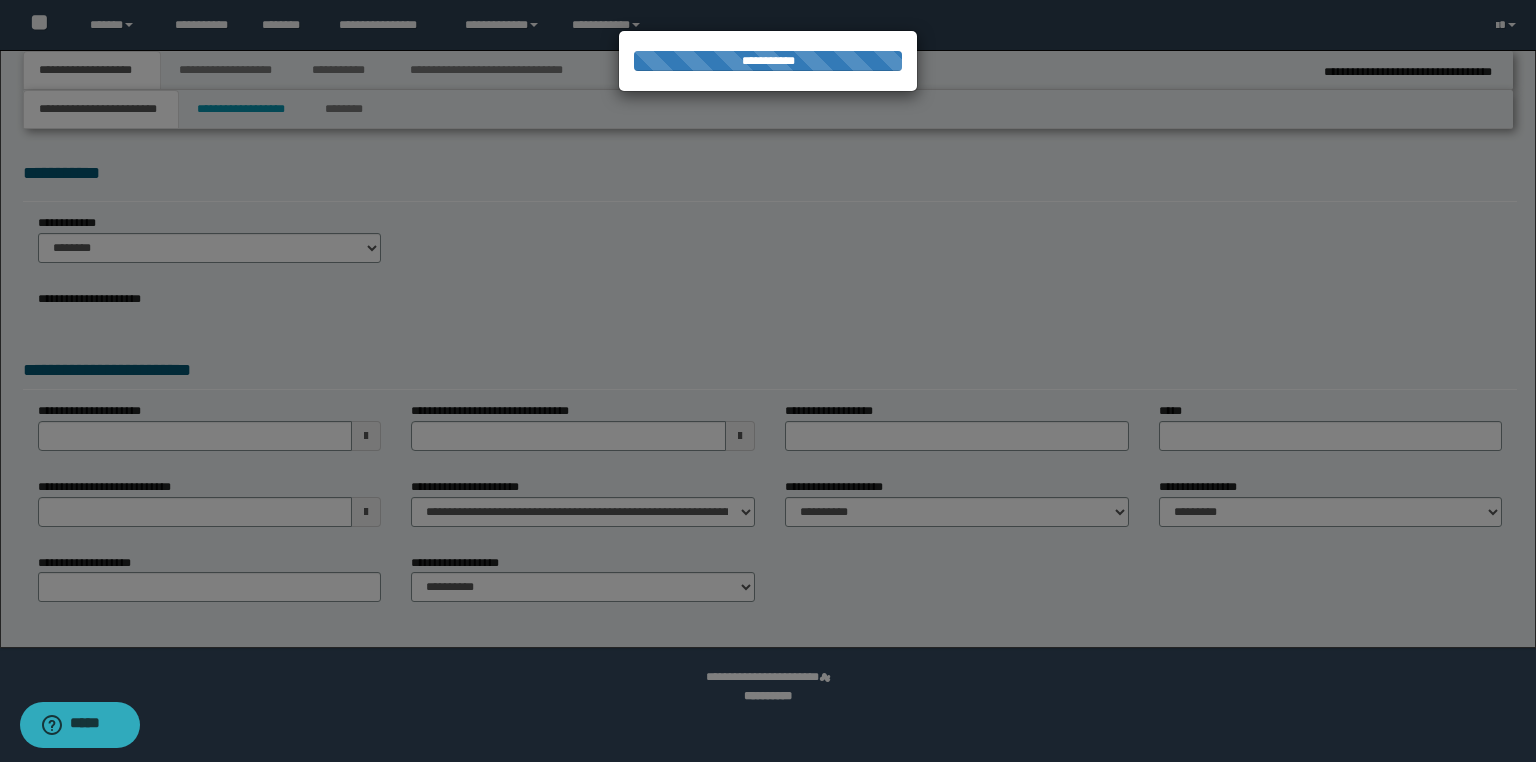 type on "********" 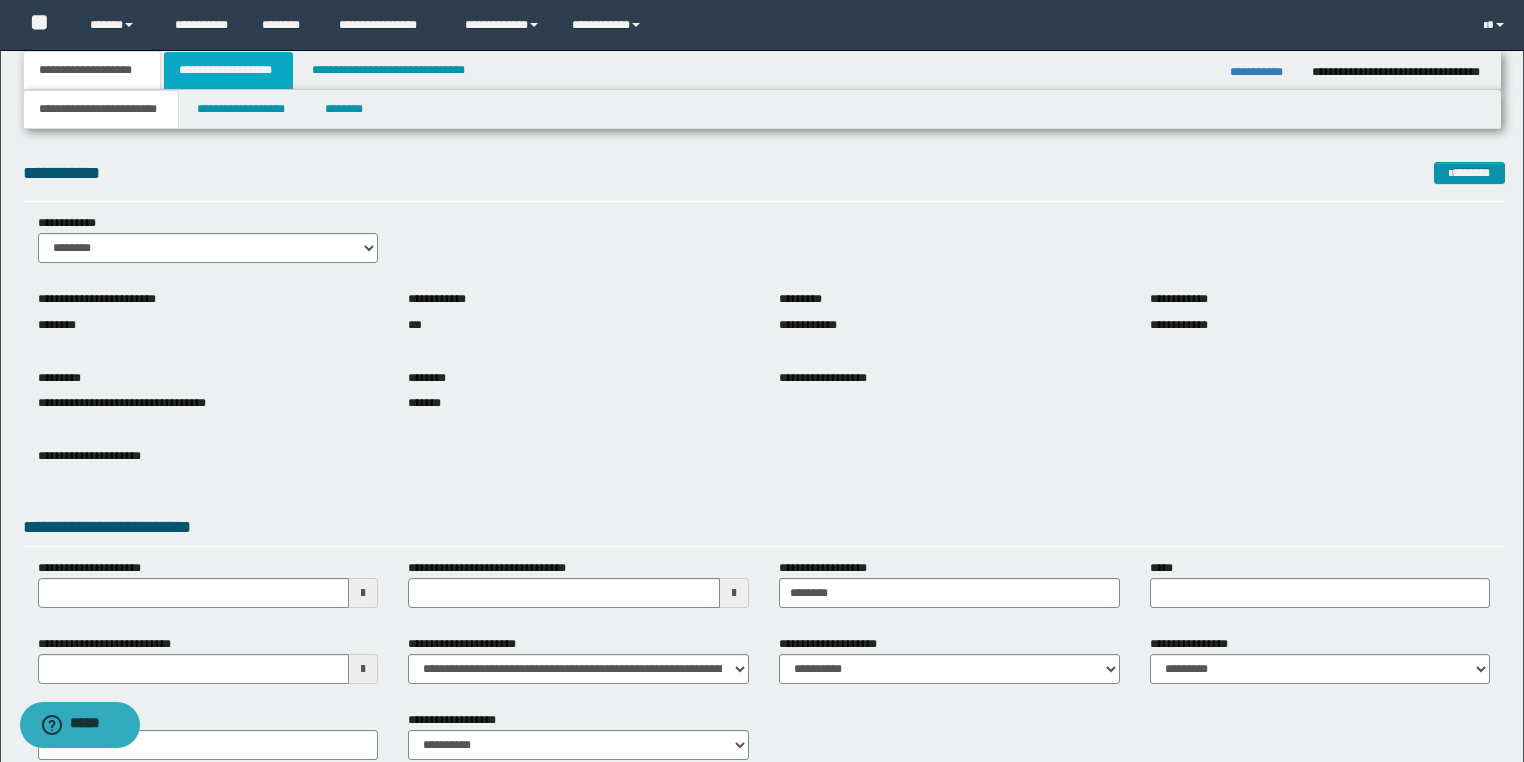 click on "**********" at bounding box center [228, 70] 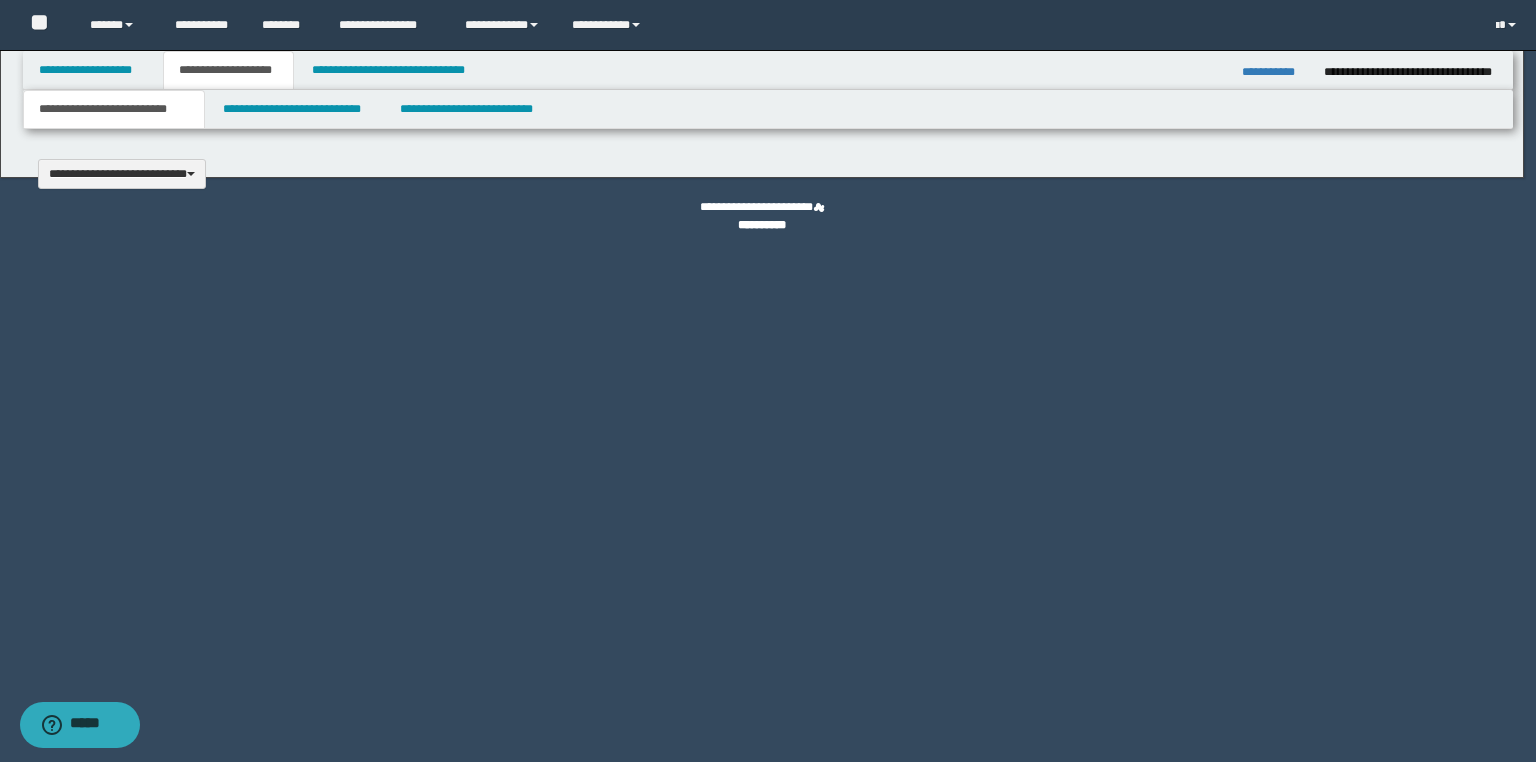 type 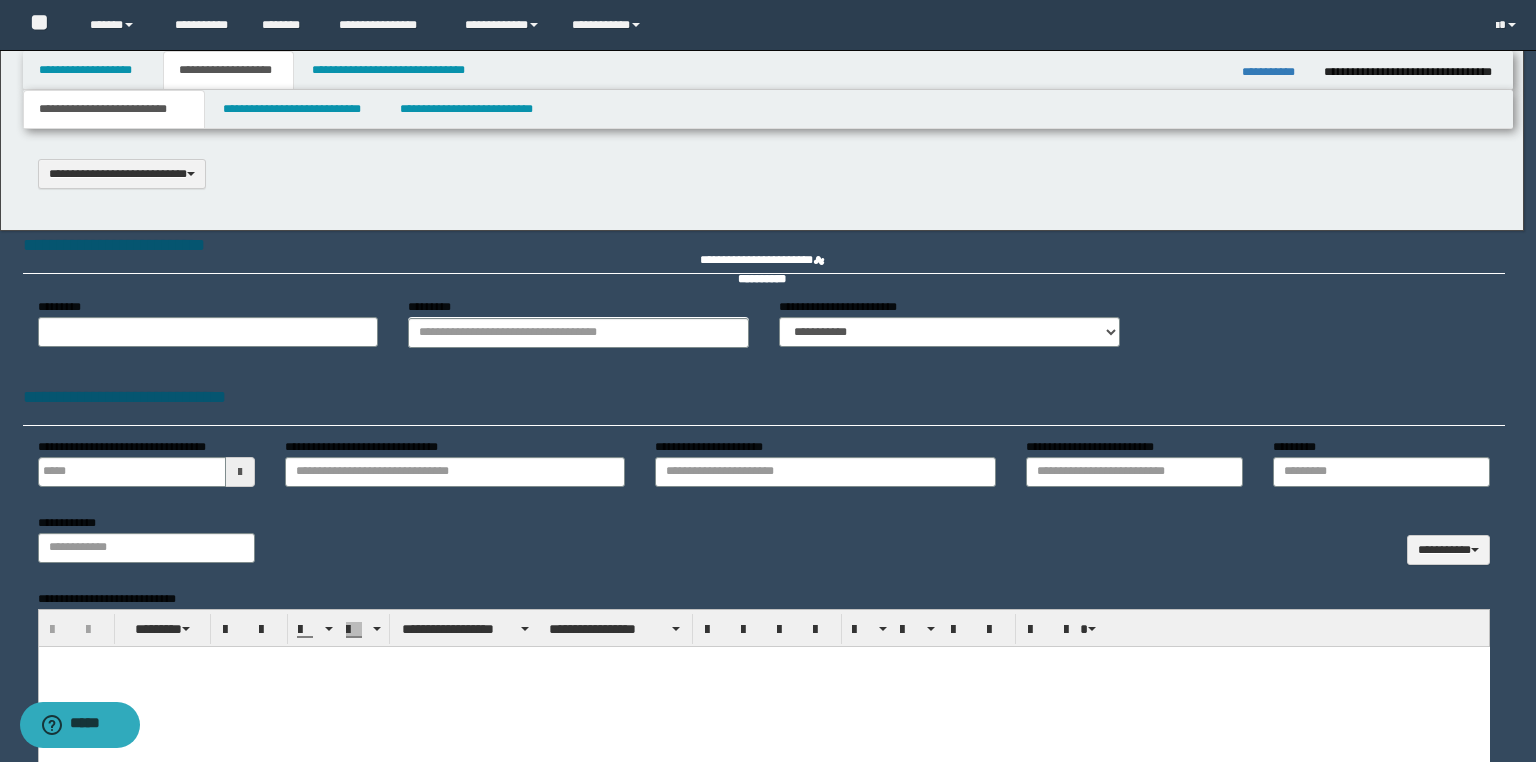scroll, scrollTop: 0, scrollLeft: 0, axis: both 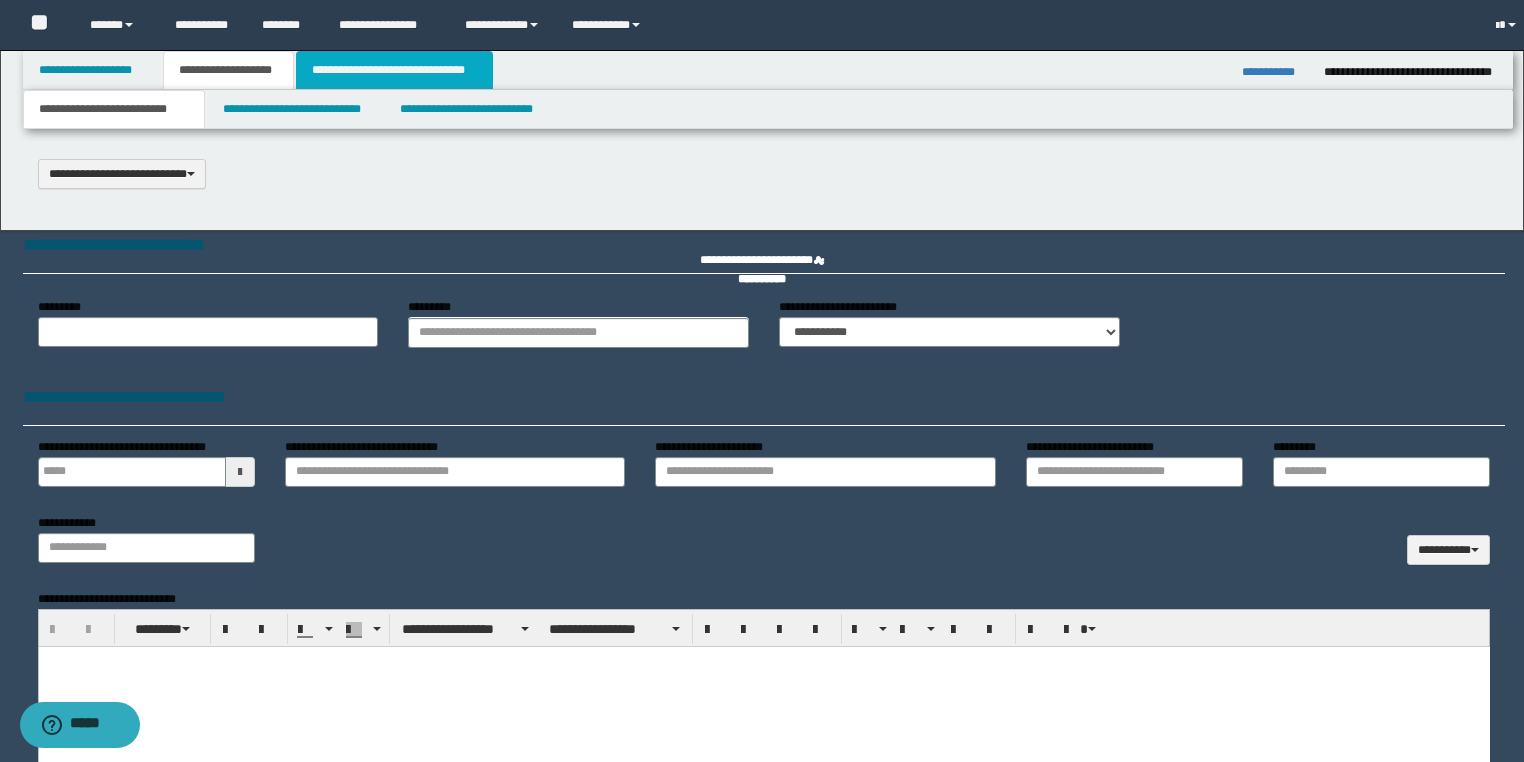 click on "**********" at bounding box center [394, 70] 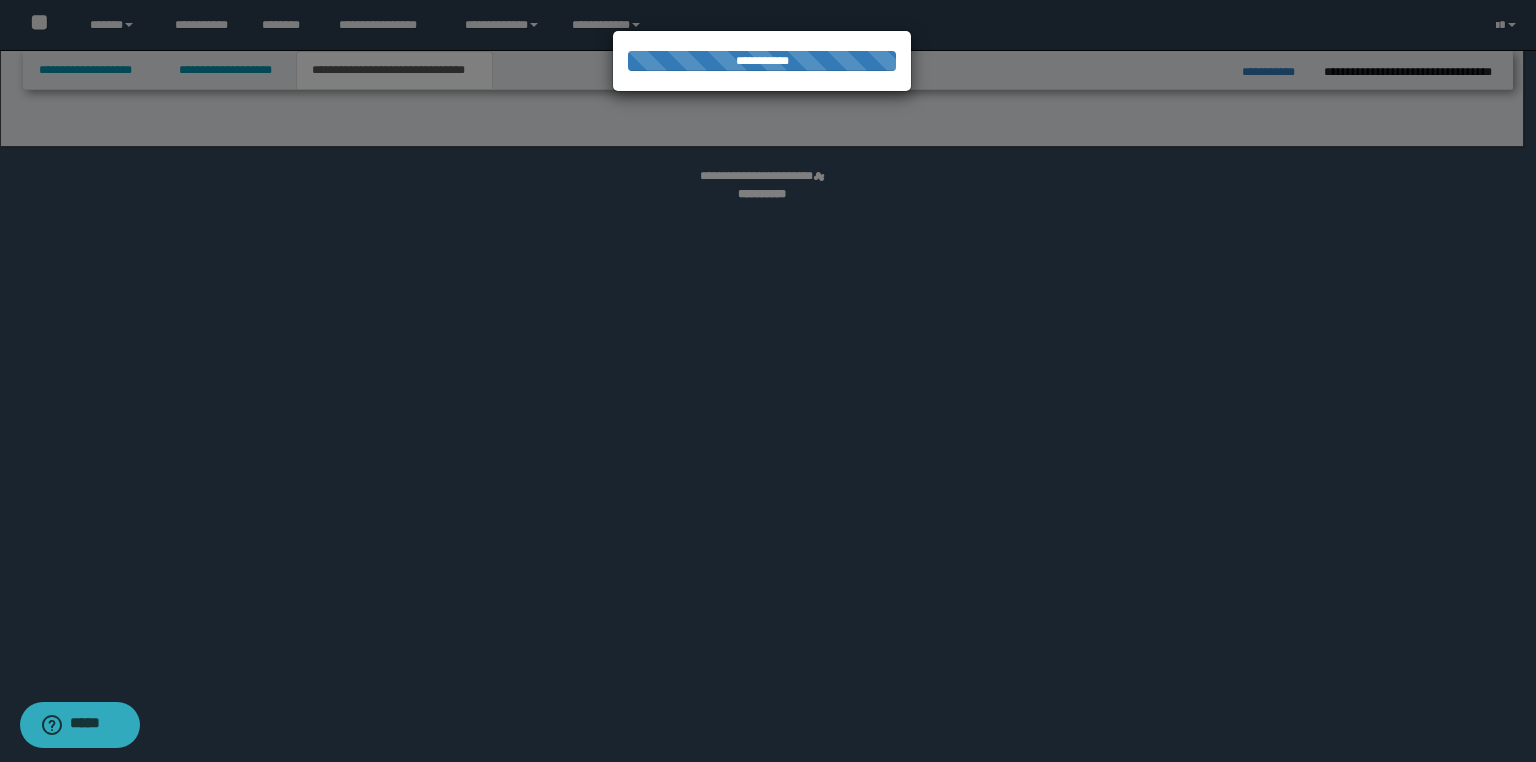 select on "*" 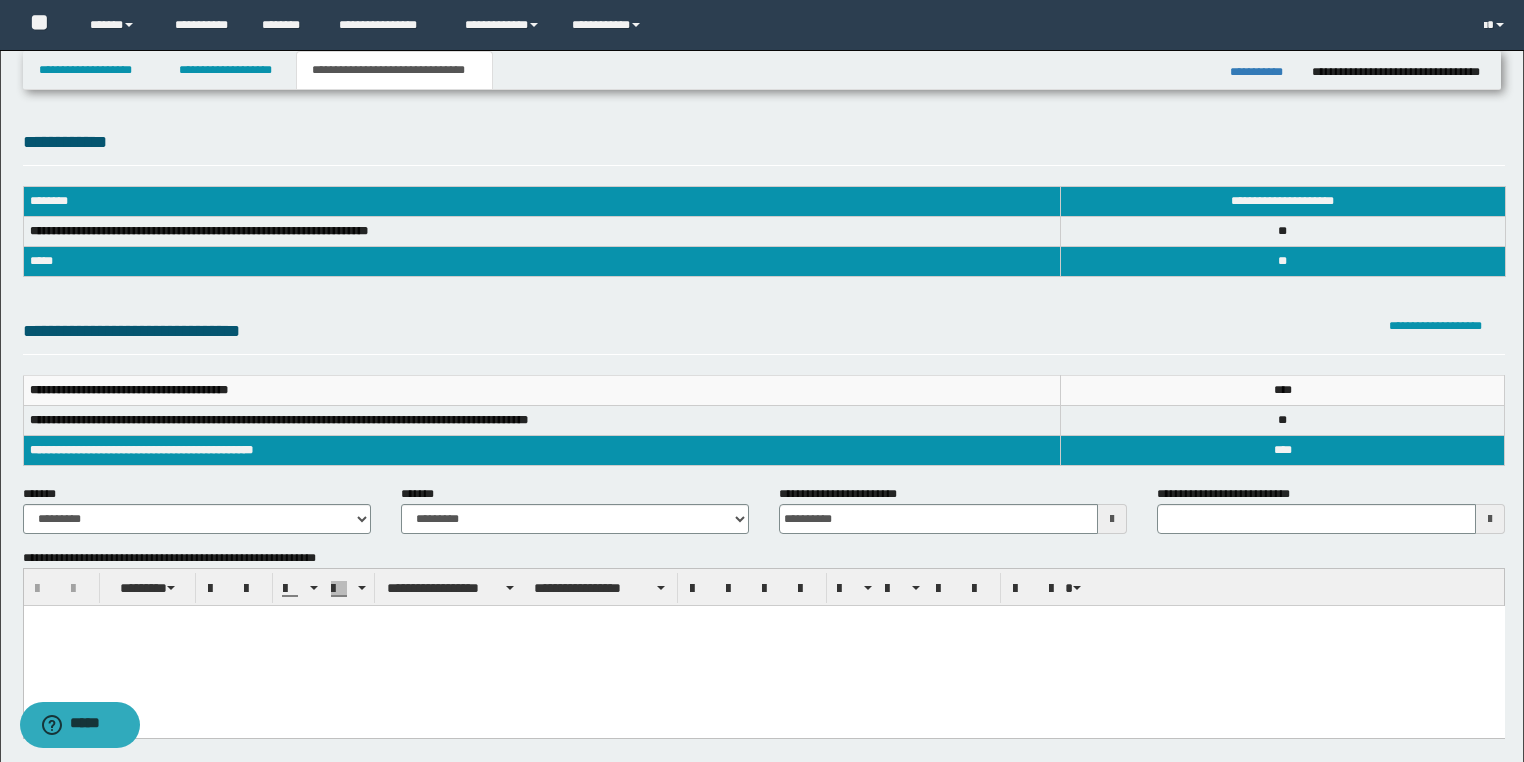 scroll, scrollTop: 80, scrollLeft: 0, axis: vertical 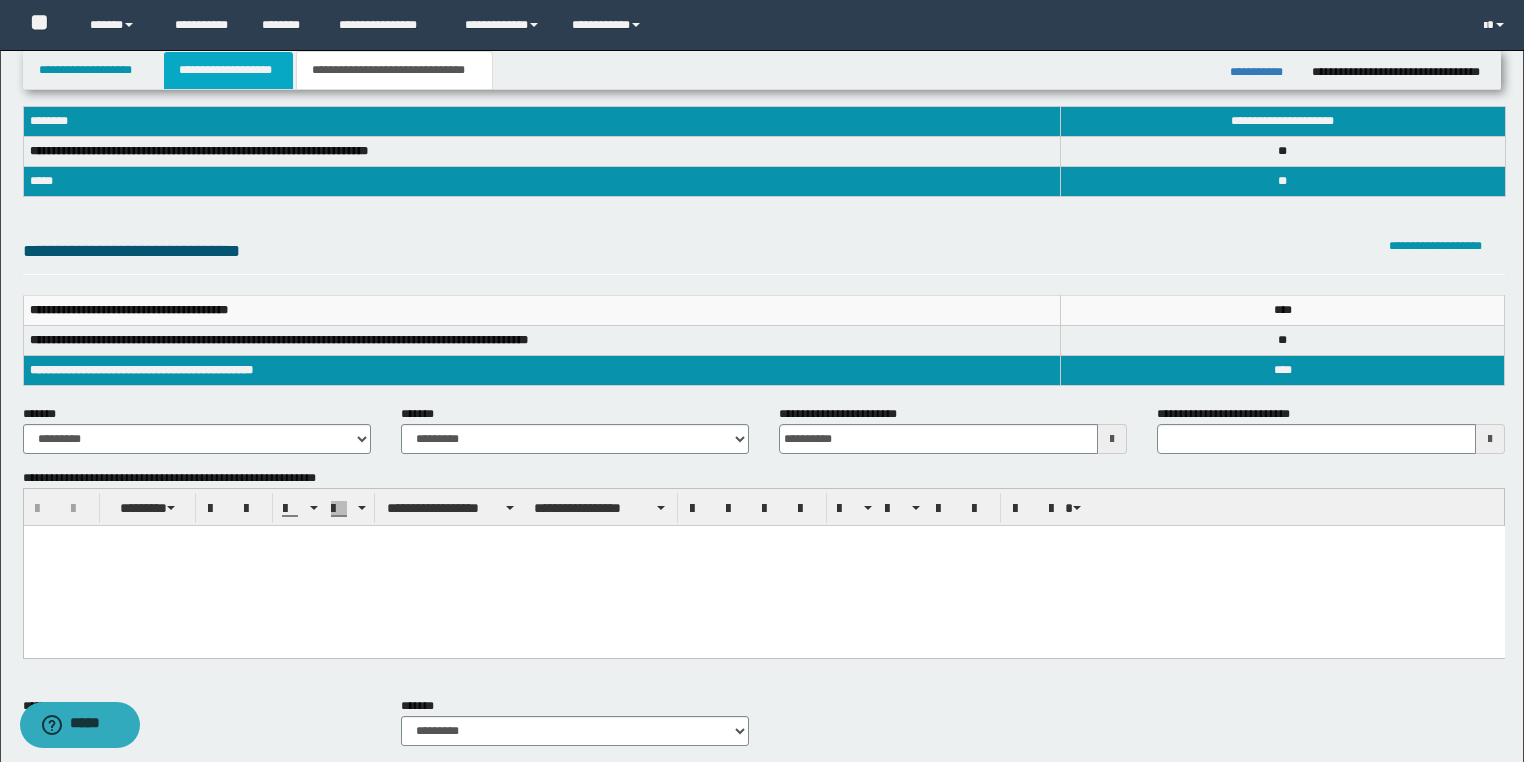 click on "**********" at bounding box center [228, 70] 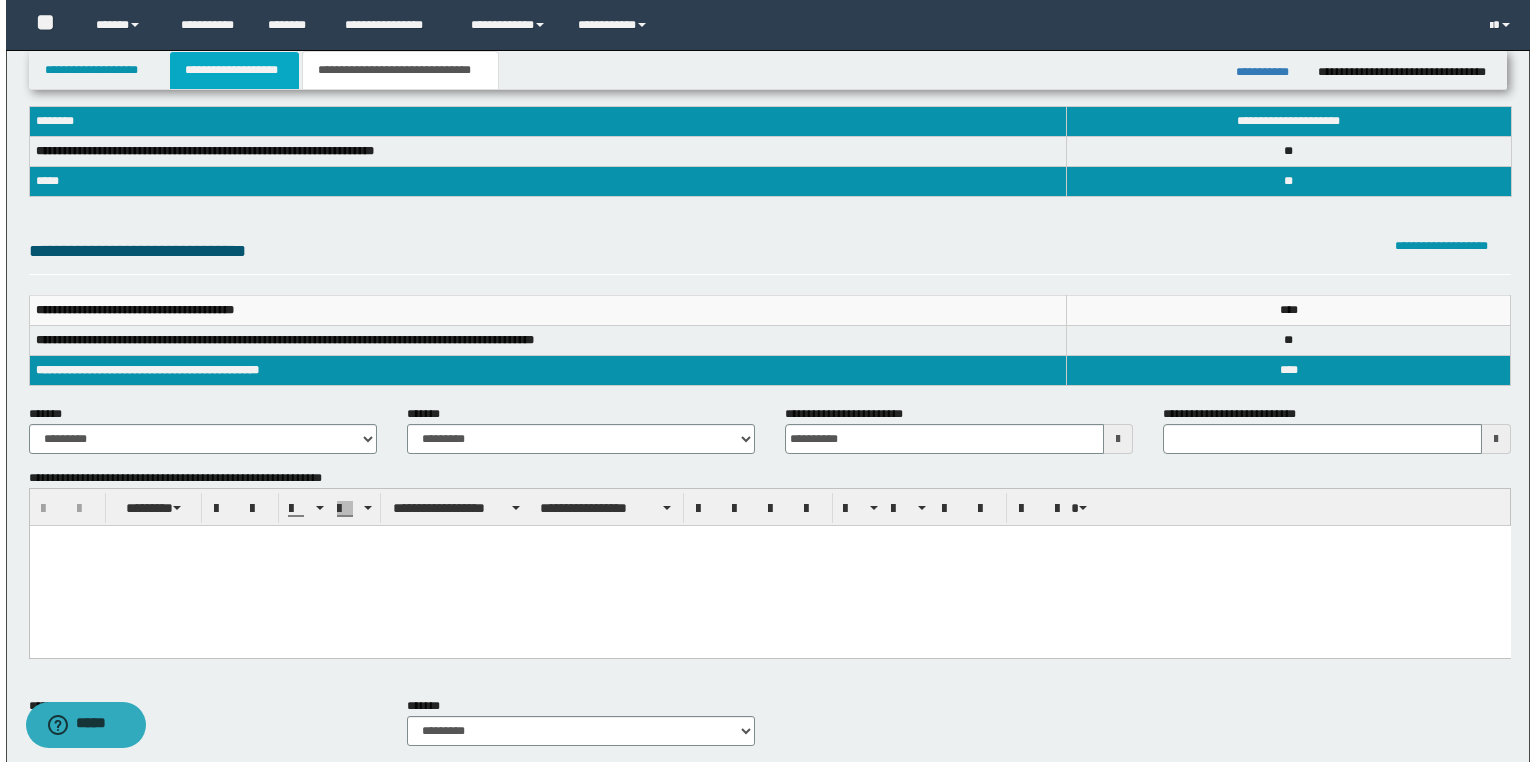 scroll, scrollTop: 111, scrollLeft: 0, axis: vertical 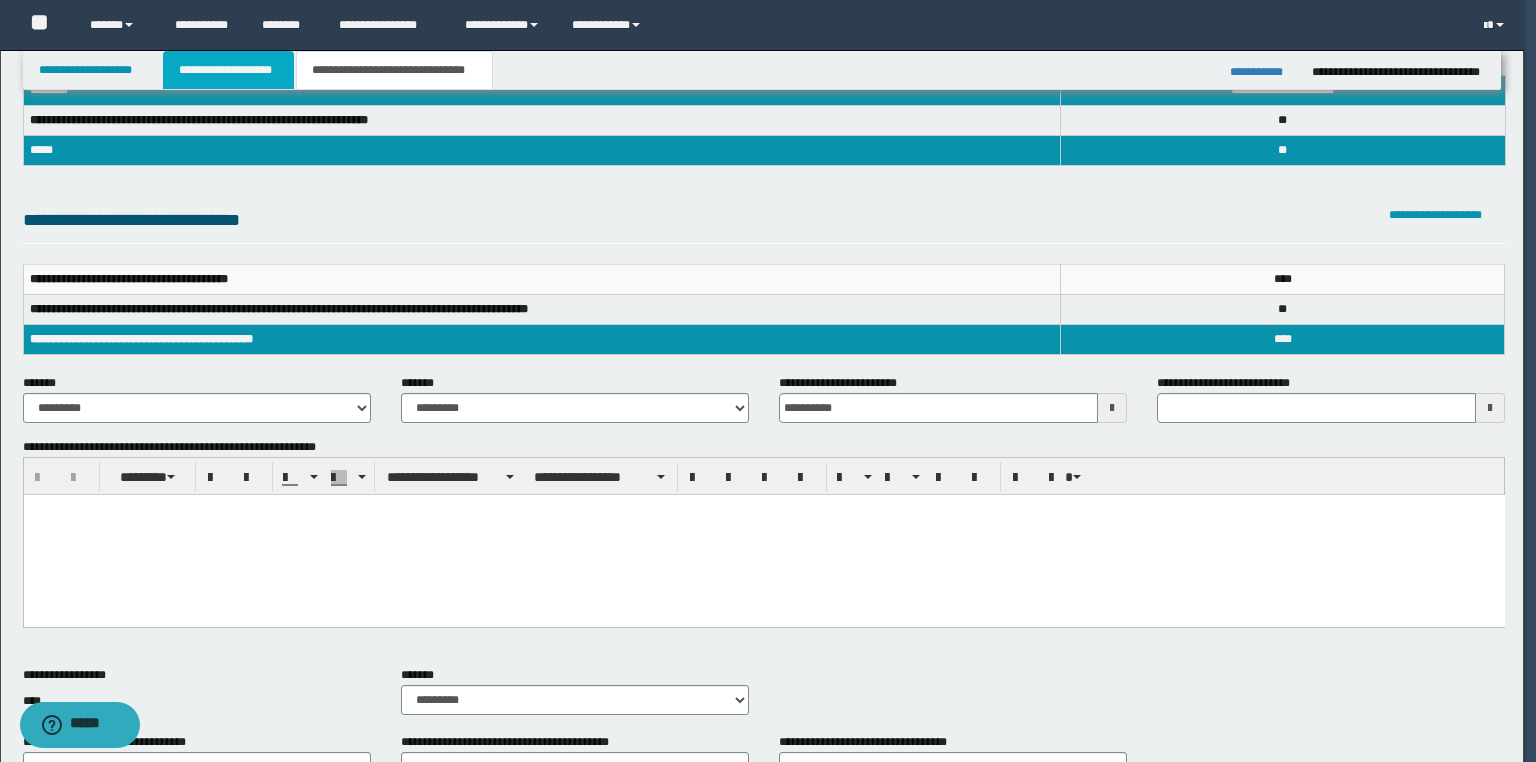 type 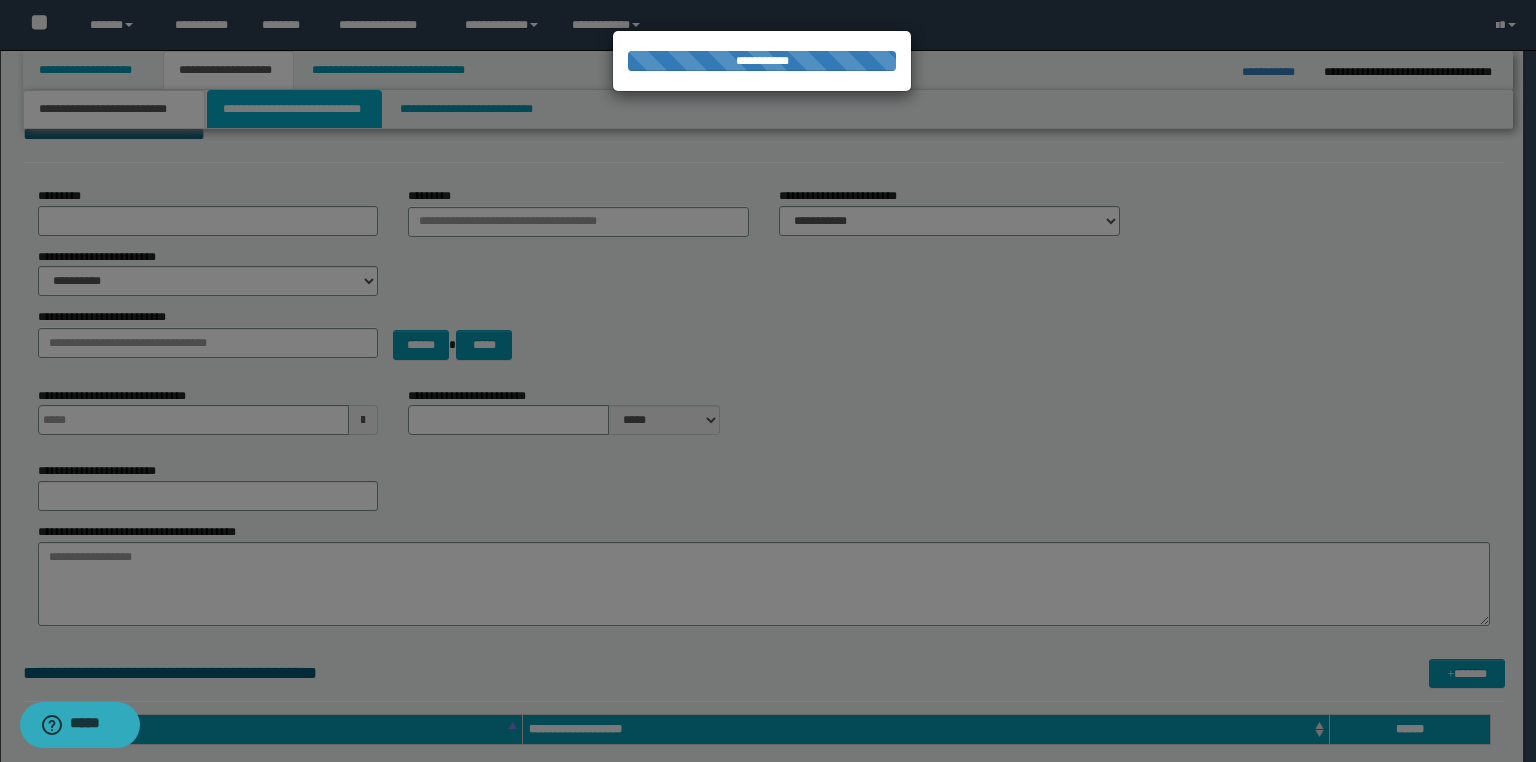 click on "**********" at bounding box center [294, 109] 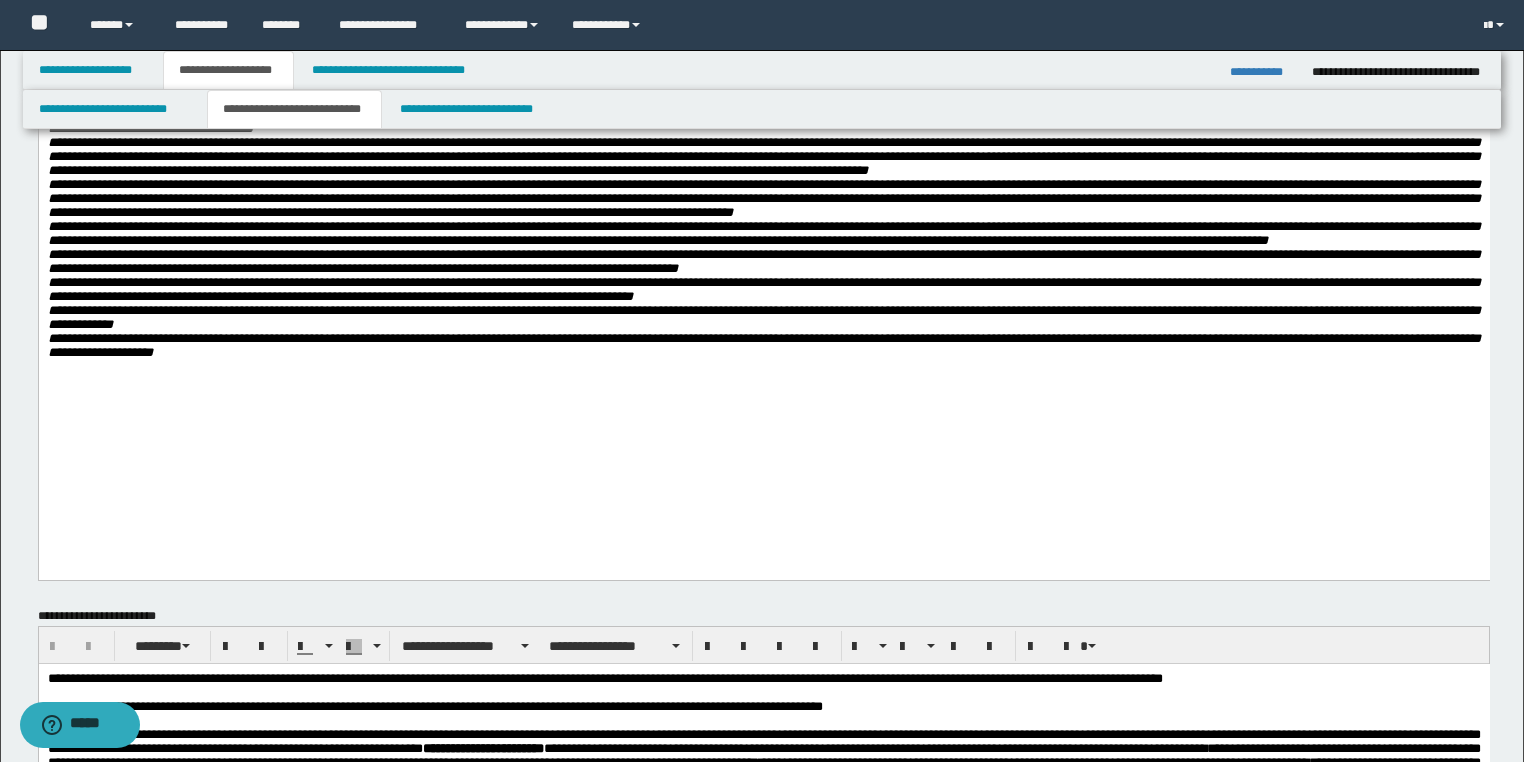 scroll, scrollTop: 800, scrollLeft: 0, axis: vertical 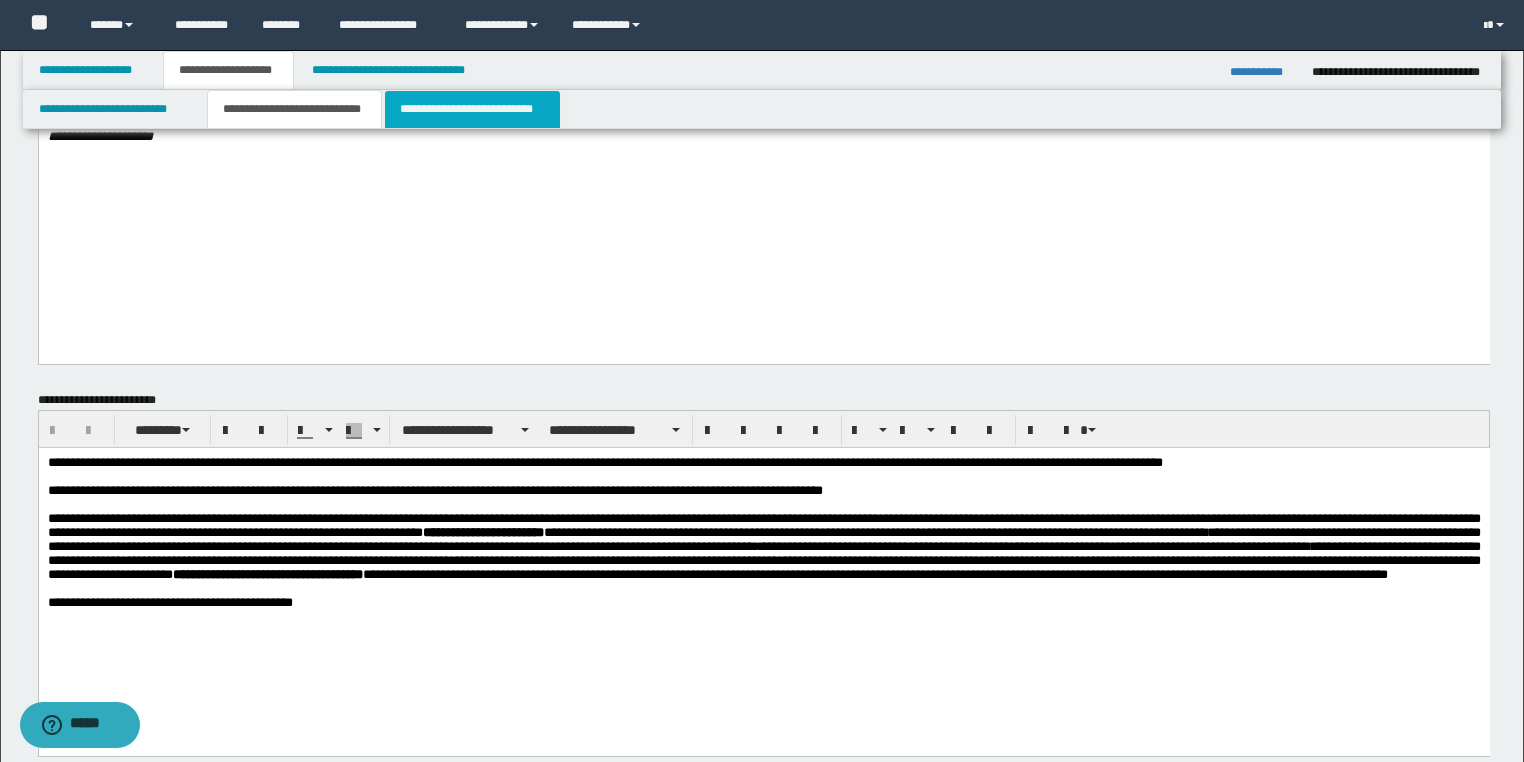click on "**********" at bounding box center (472, 109) 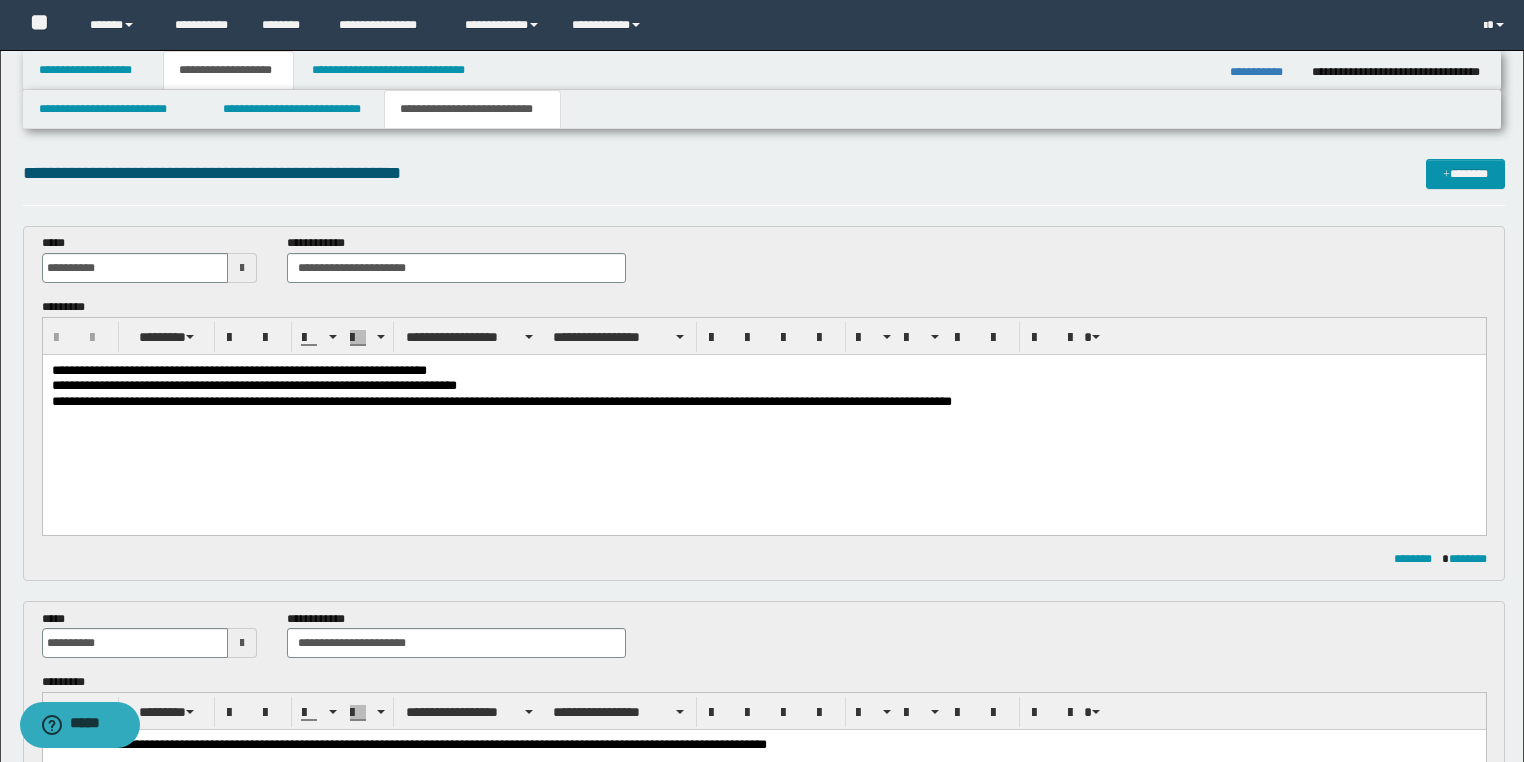 scroll, scrollTop: 0, scrollLeft: 0, axis: both 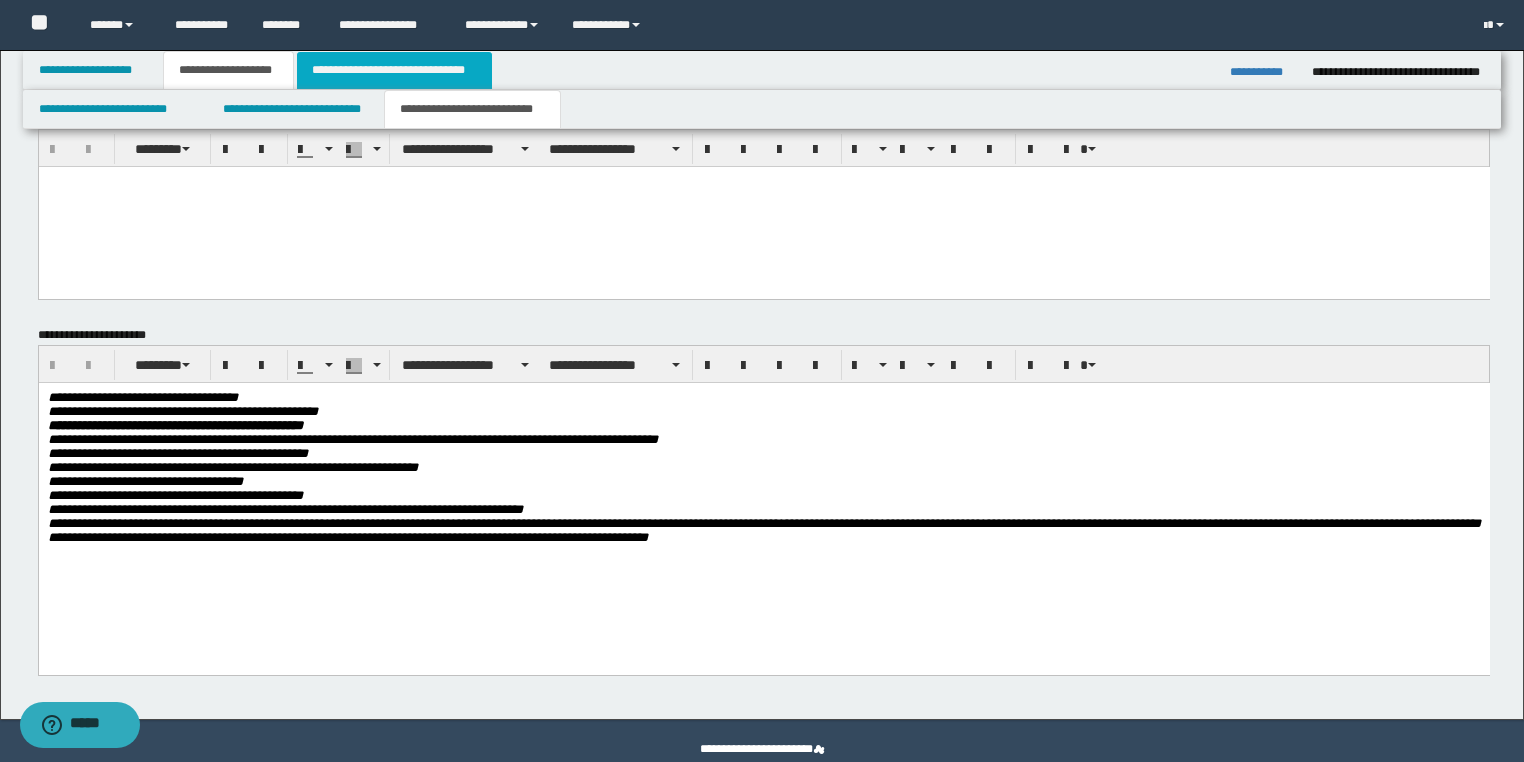 click on "**********" at bounding box center (394, 70) 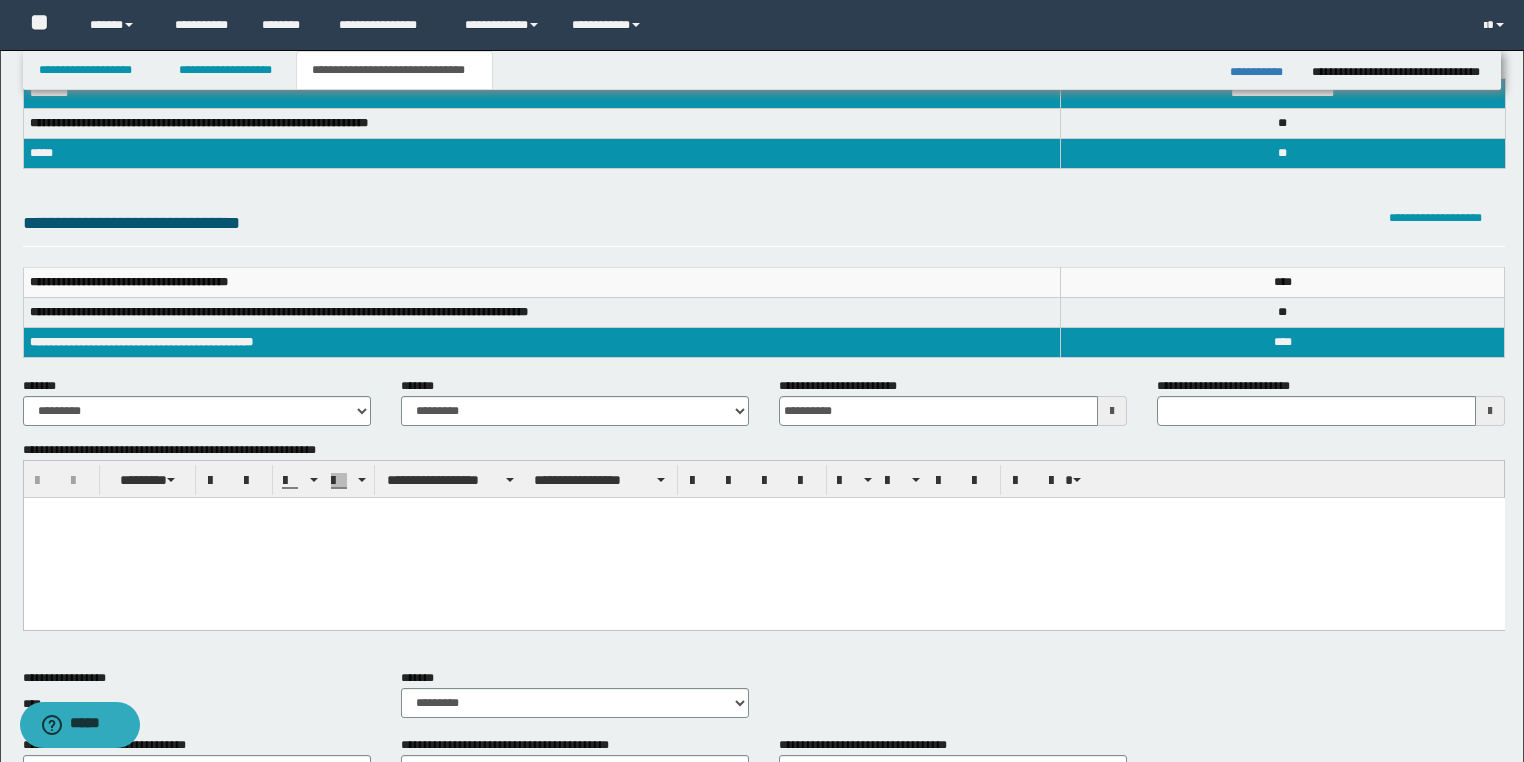 scroll, scrollTop: 106, scrollLeft: 0, axis: vertical 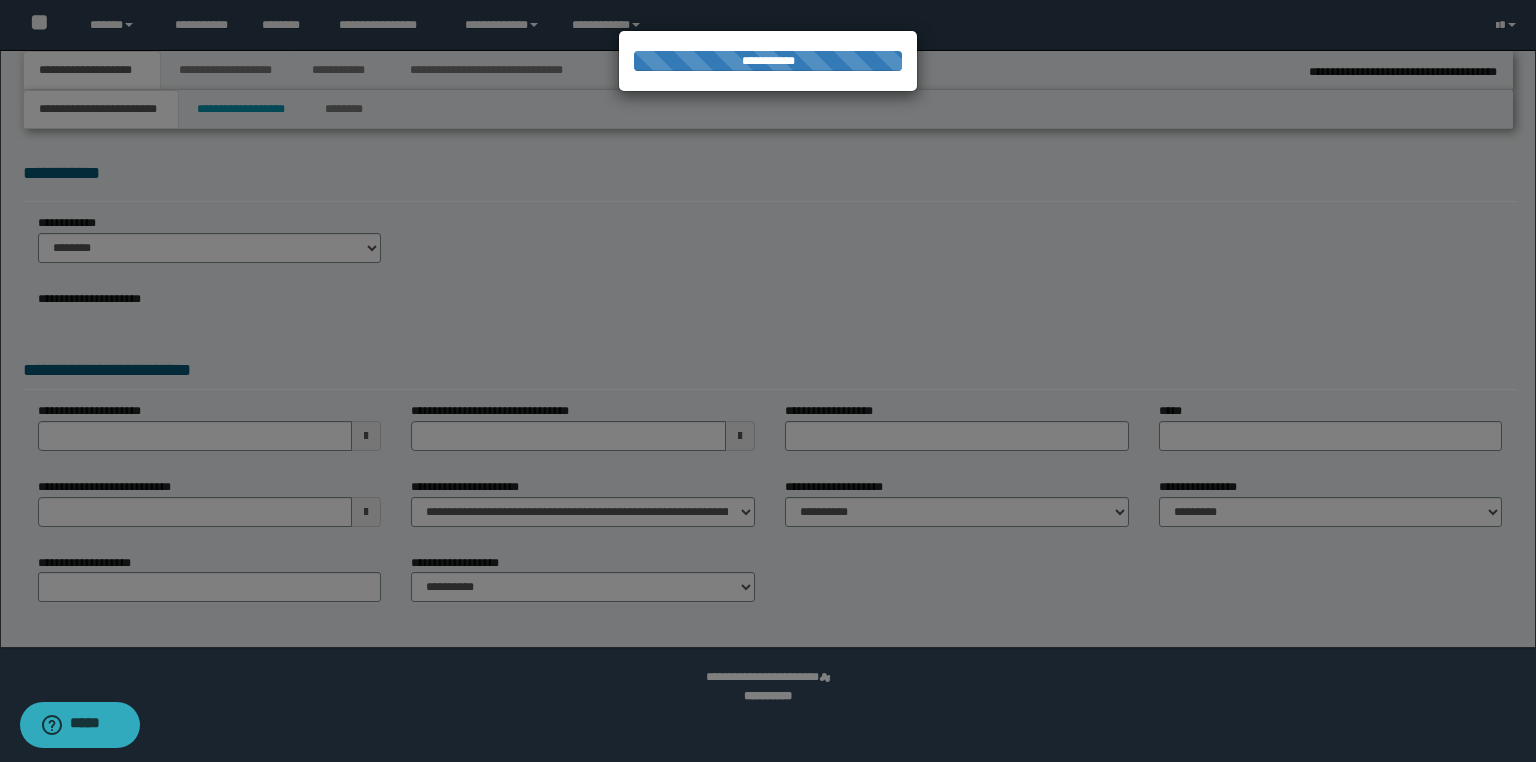 type on "********" 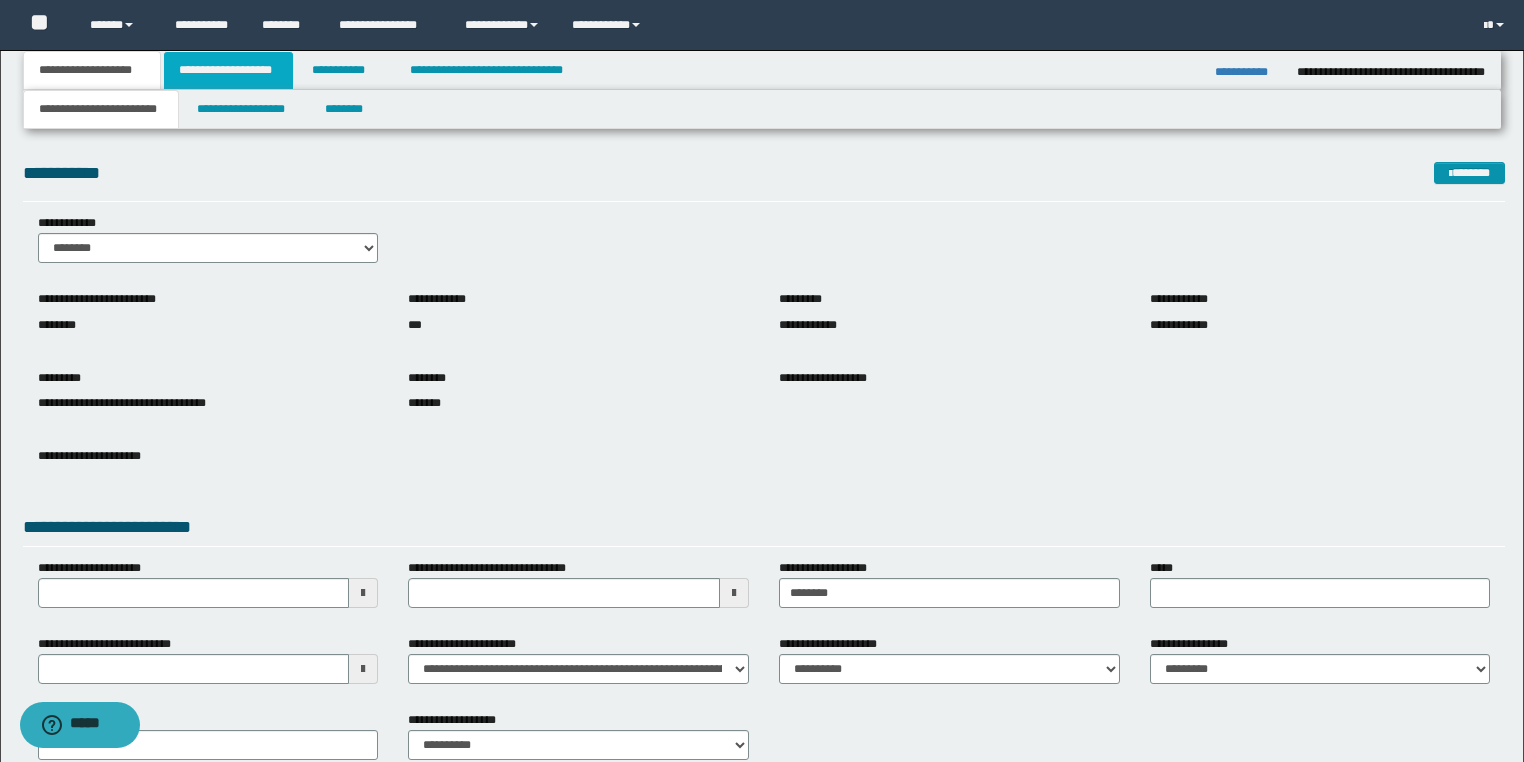 click on "**********" at bounding box center [228, 70] 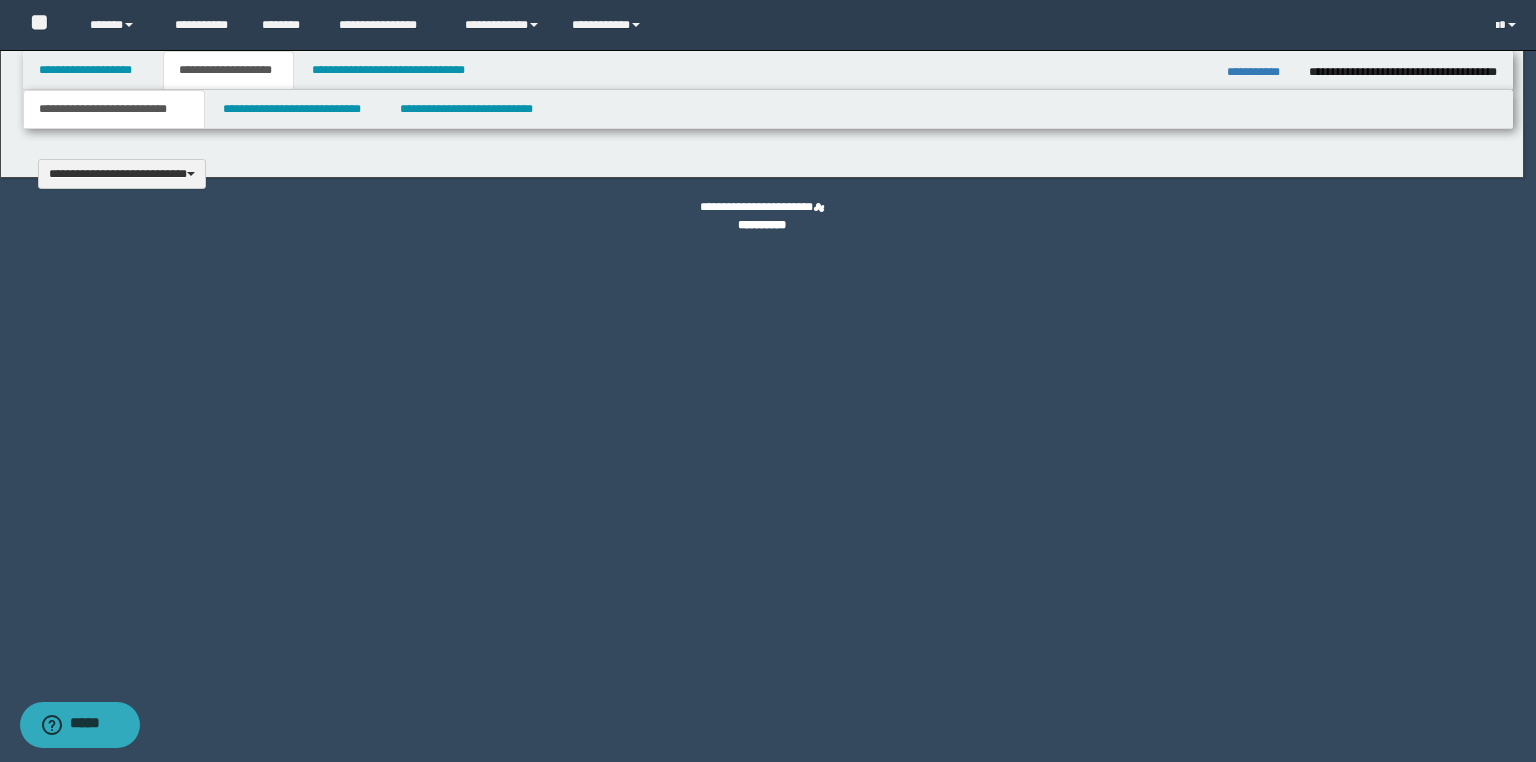 type 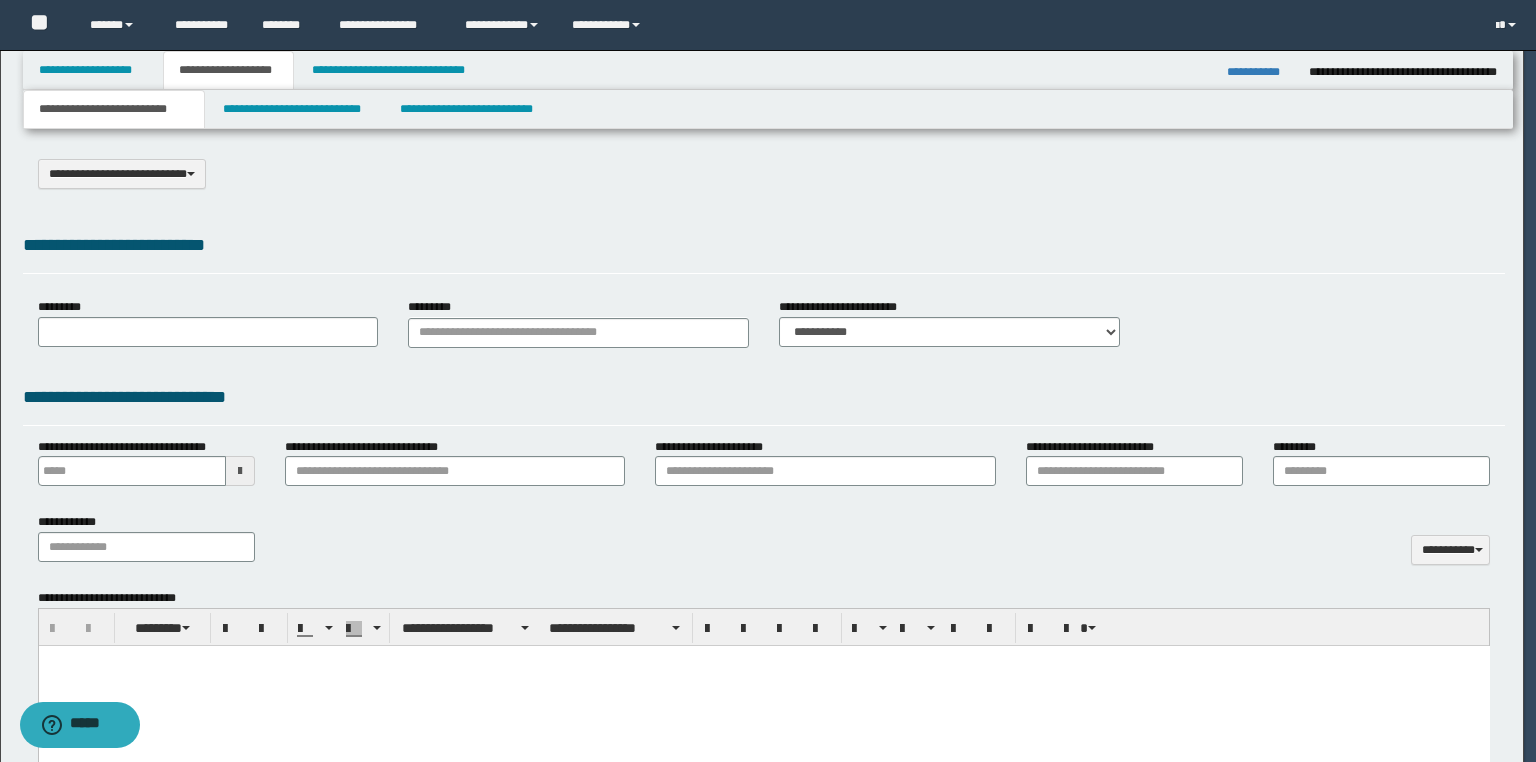 scroll, scrollTop: 0, scrollLeft: 0, axis: both 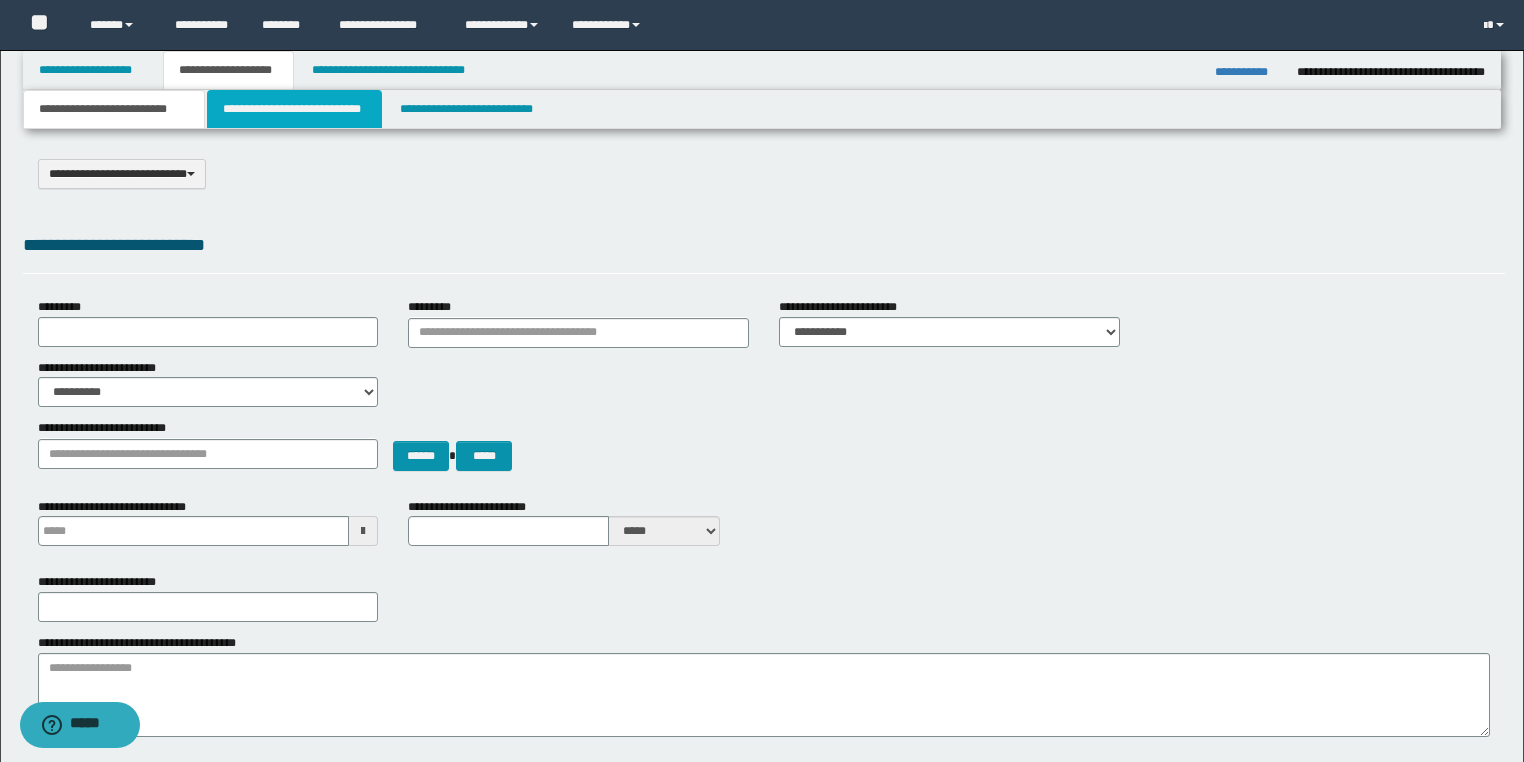 click on "**********" at bounding box center [294, 109] 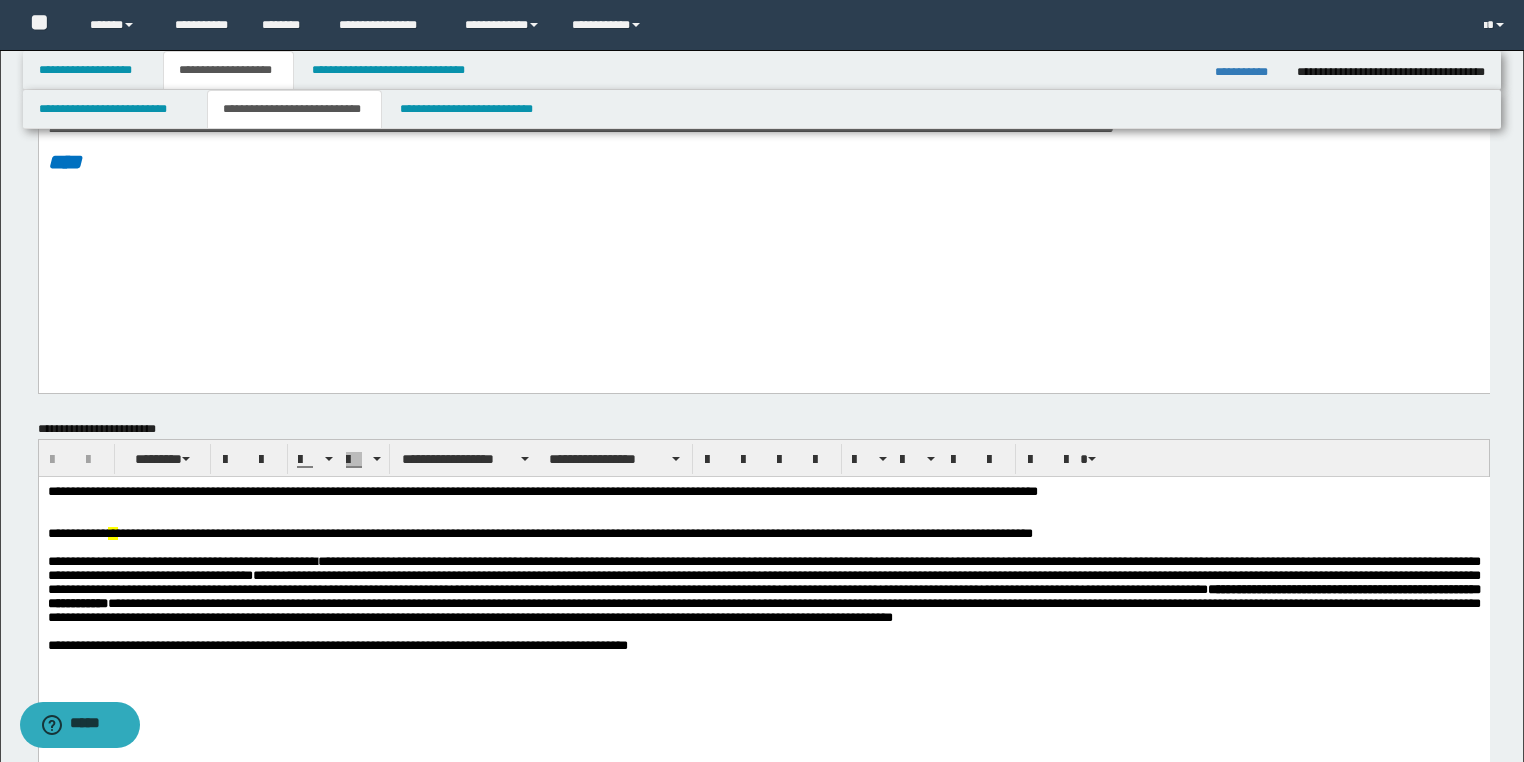 scroll, scrollTop: 800, scrollLeft: 0, axis: vertical 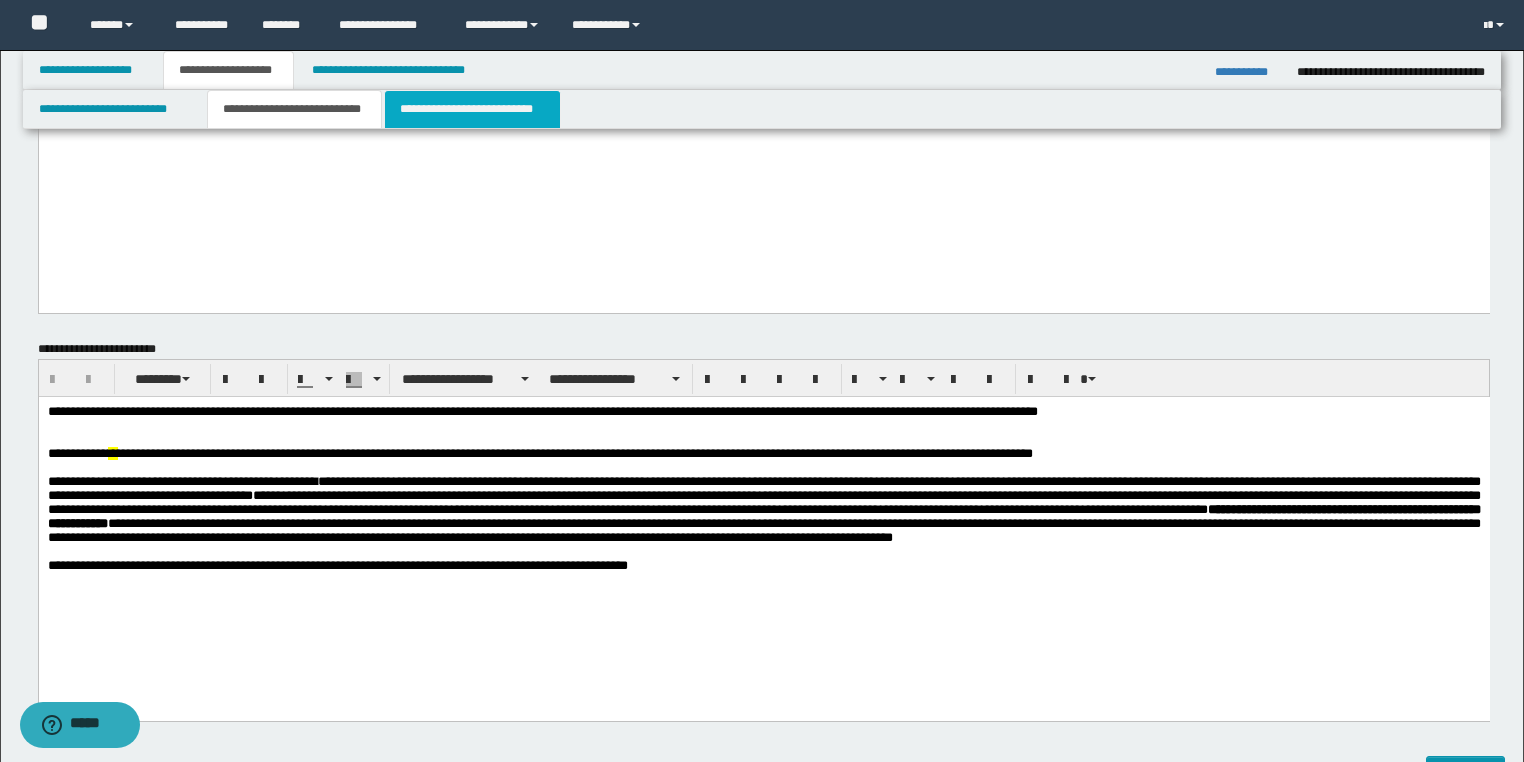click on "**********" at bounding box center [472, 109] 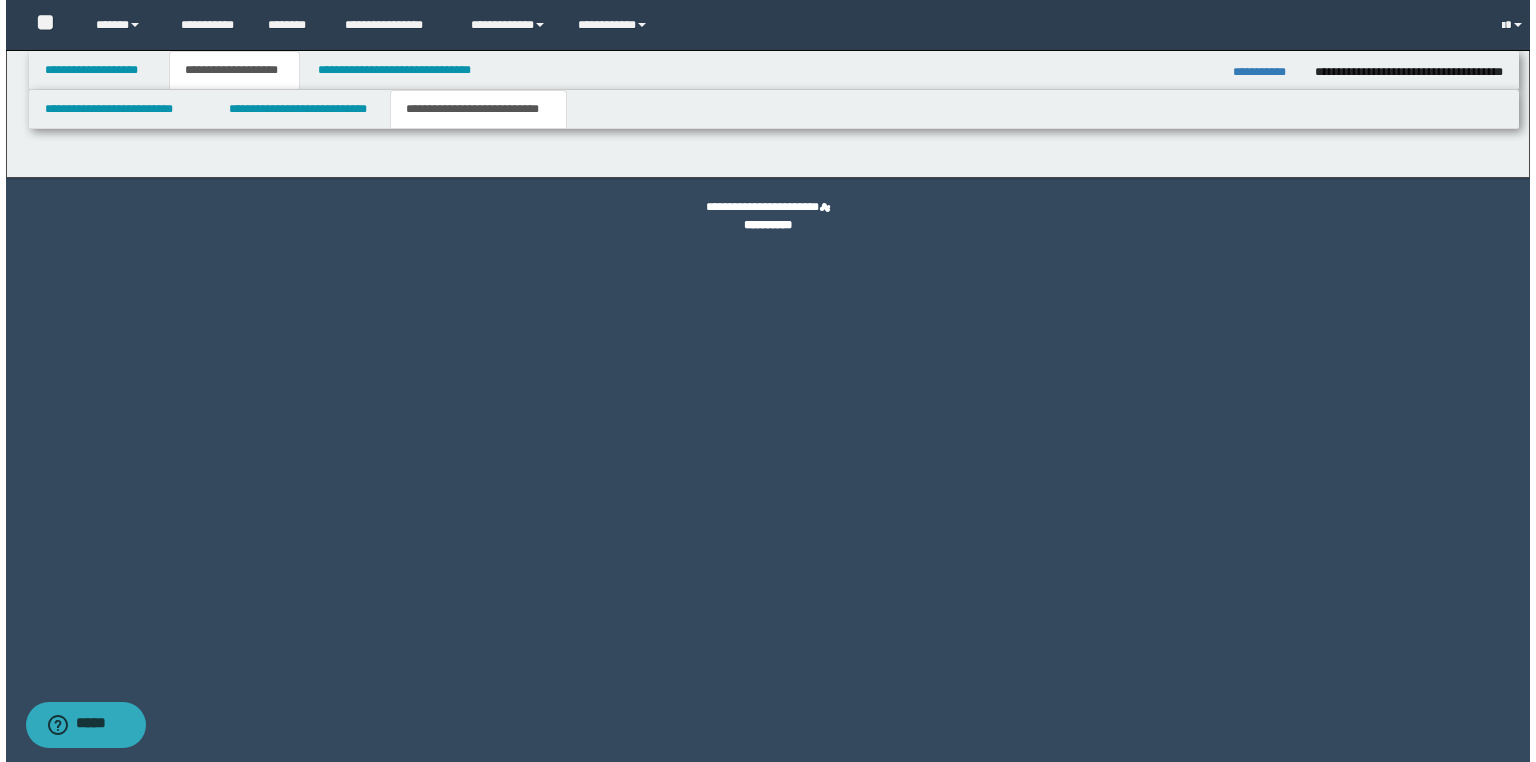 scroll, scrollTop: 0, scrollLeft: 0, axis: both 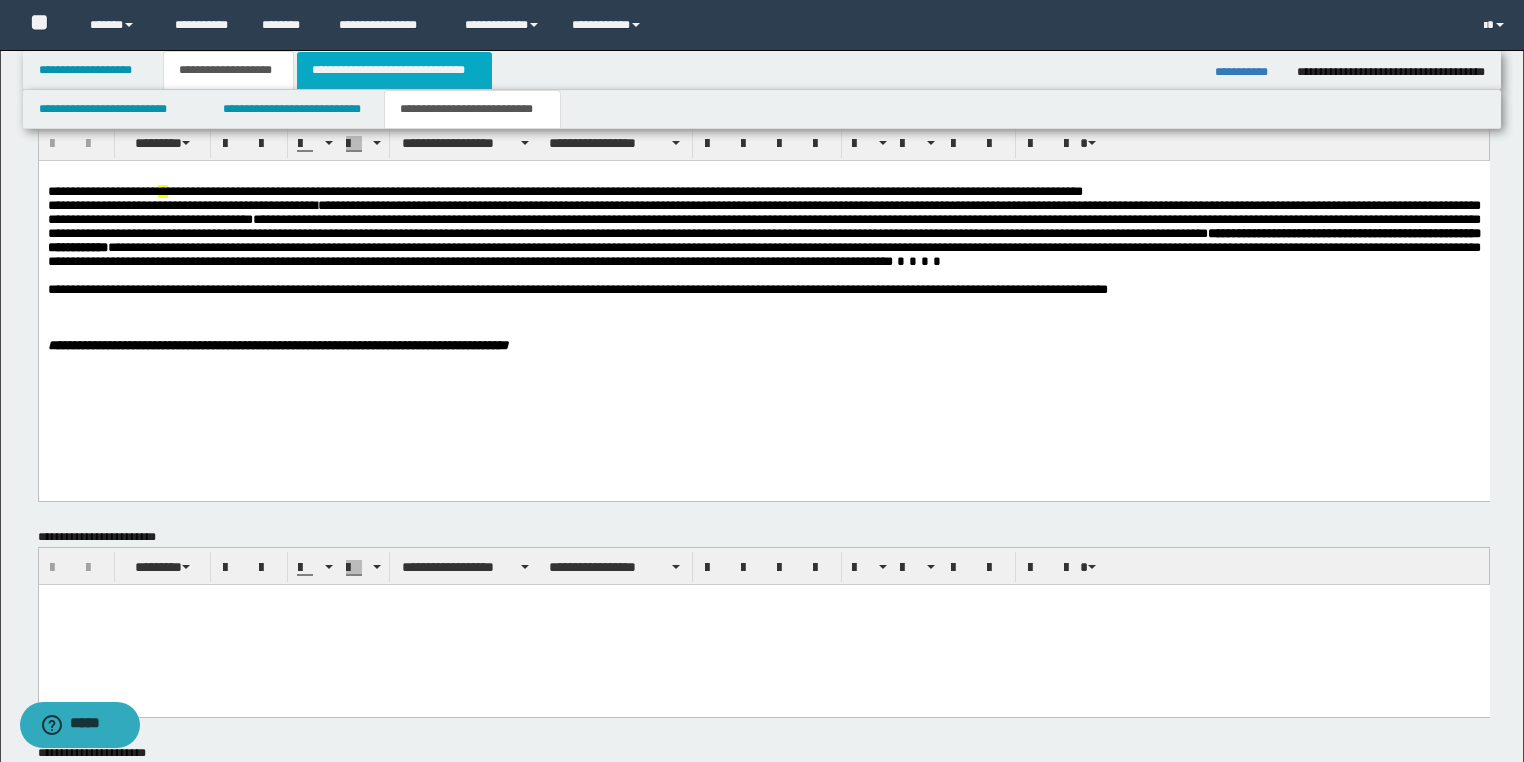 click on "**********" at bounding box center (394, 70) 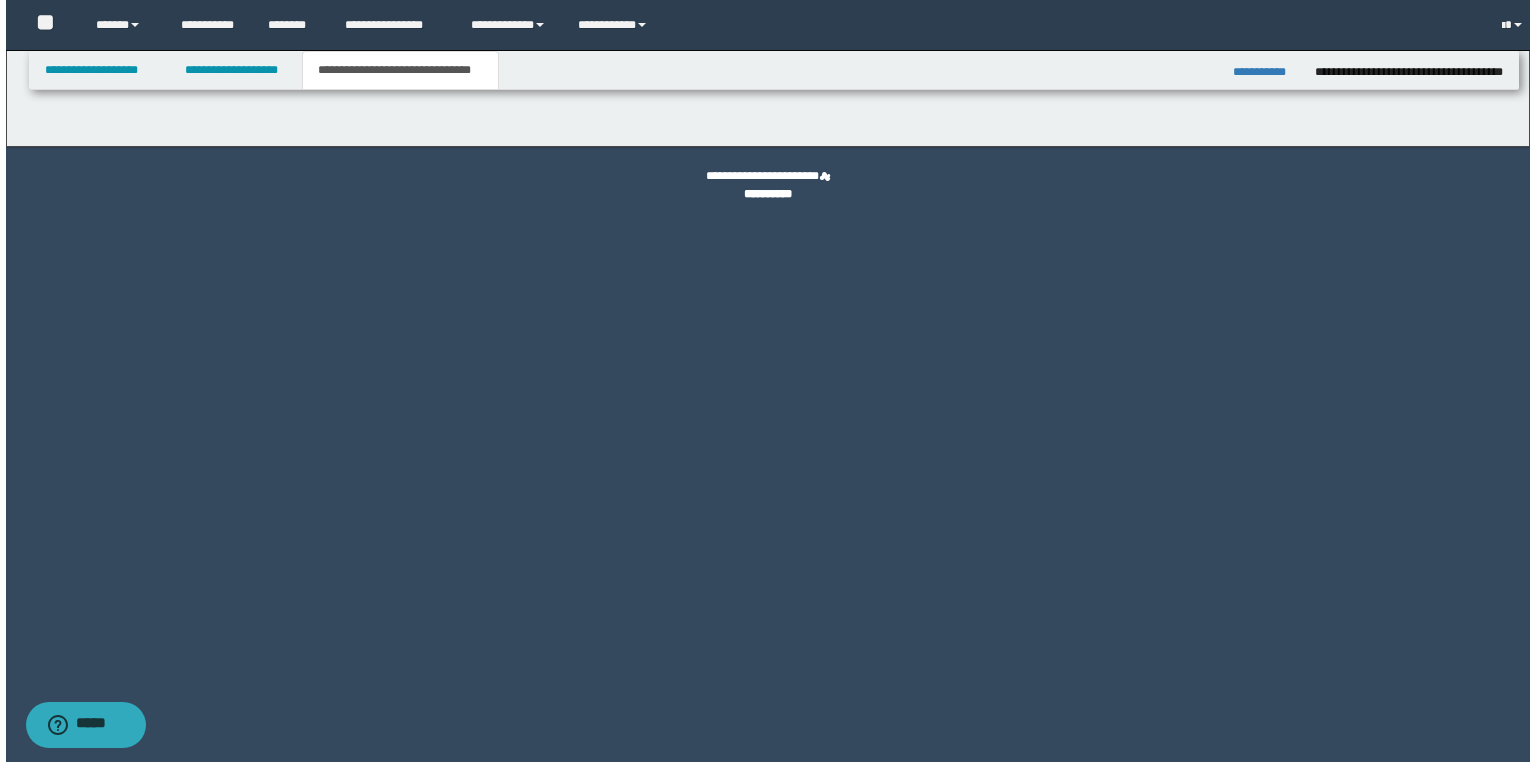 scroll, scrollTop: 0, scrollLeft: 0, axis: both 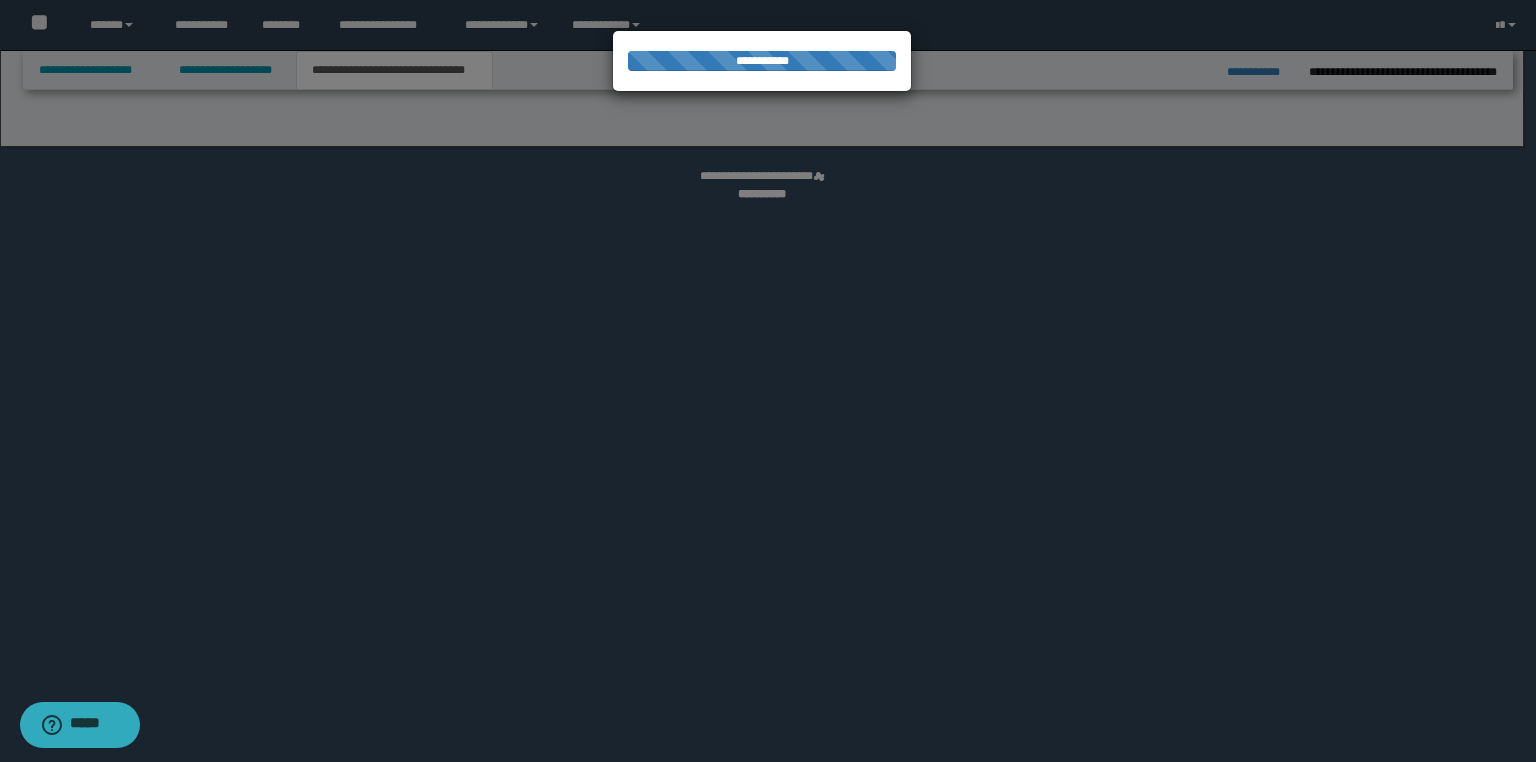select on "*" 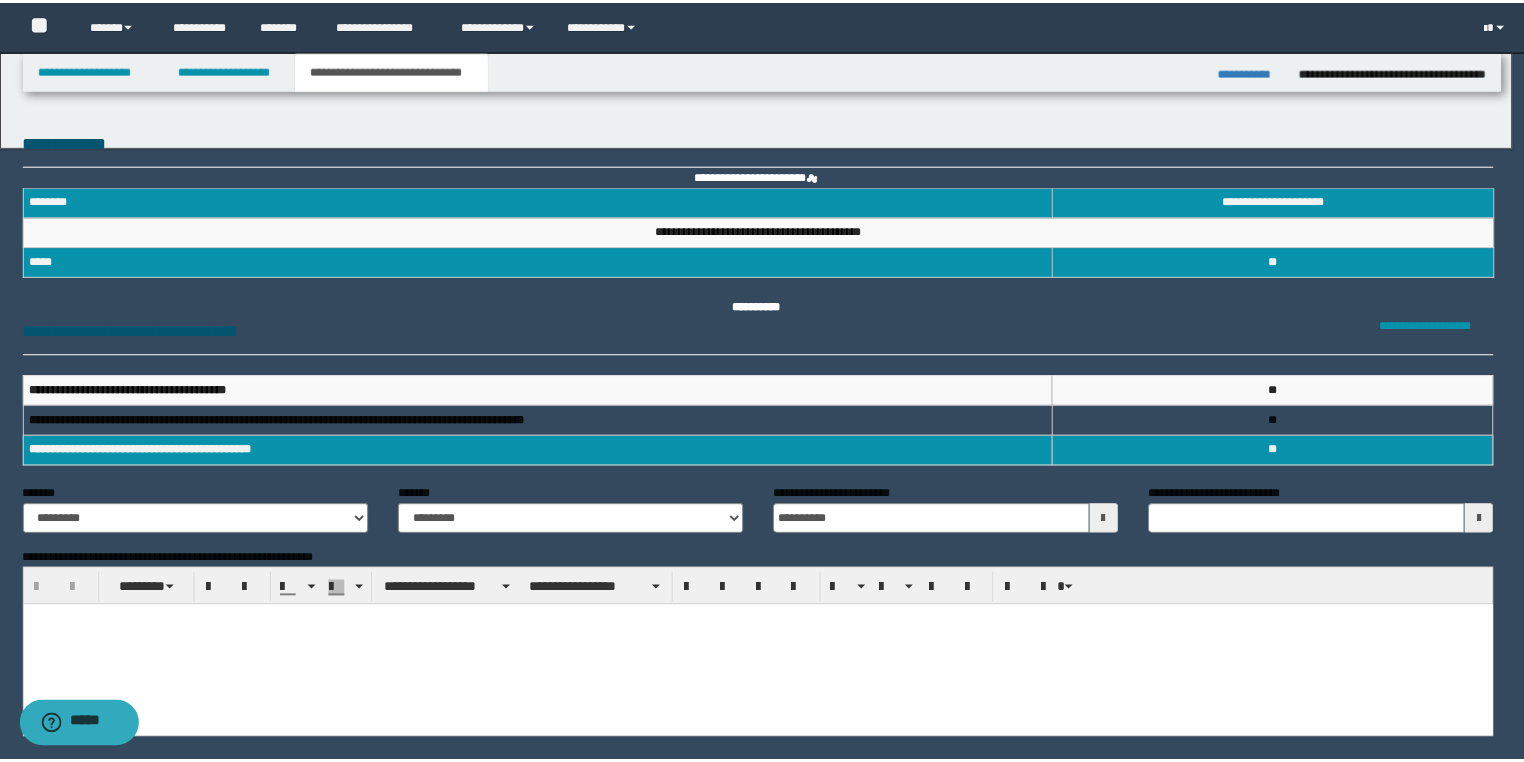 scroll, scrollTop: 0, scrollLeft: 0, axis: both 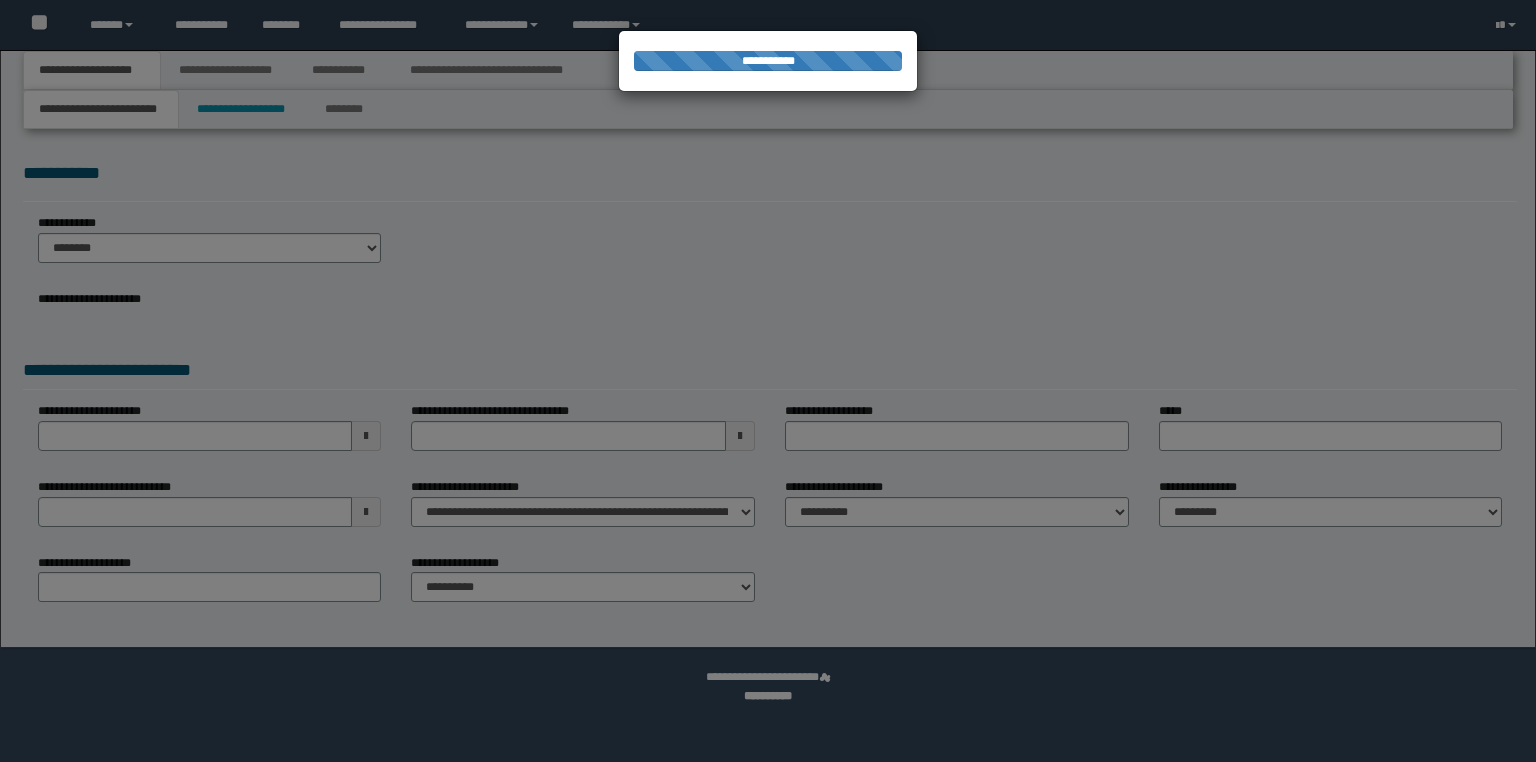 type on "********" 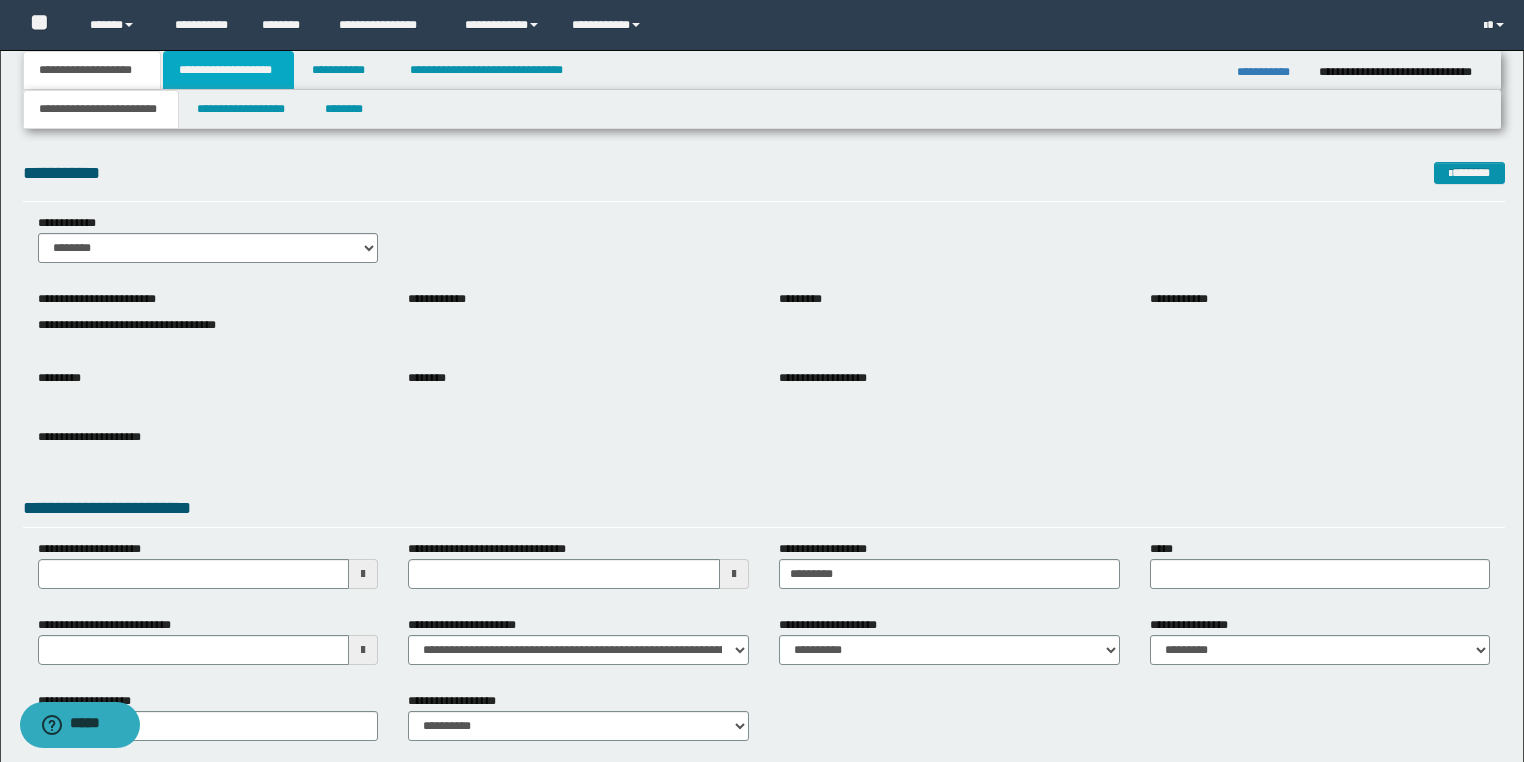 click on "**********" at bounding box center (228, 70) 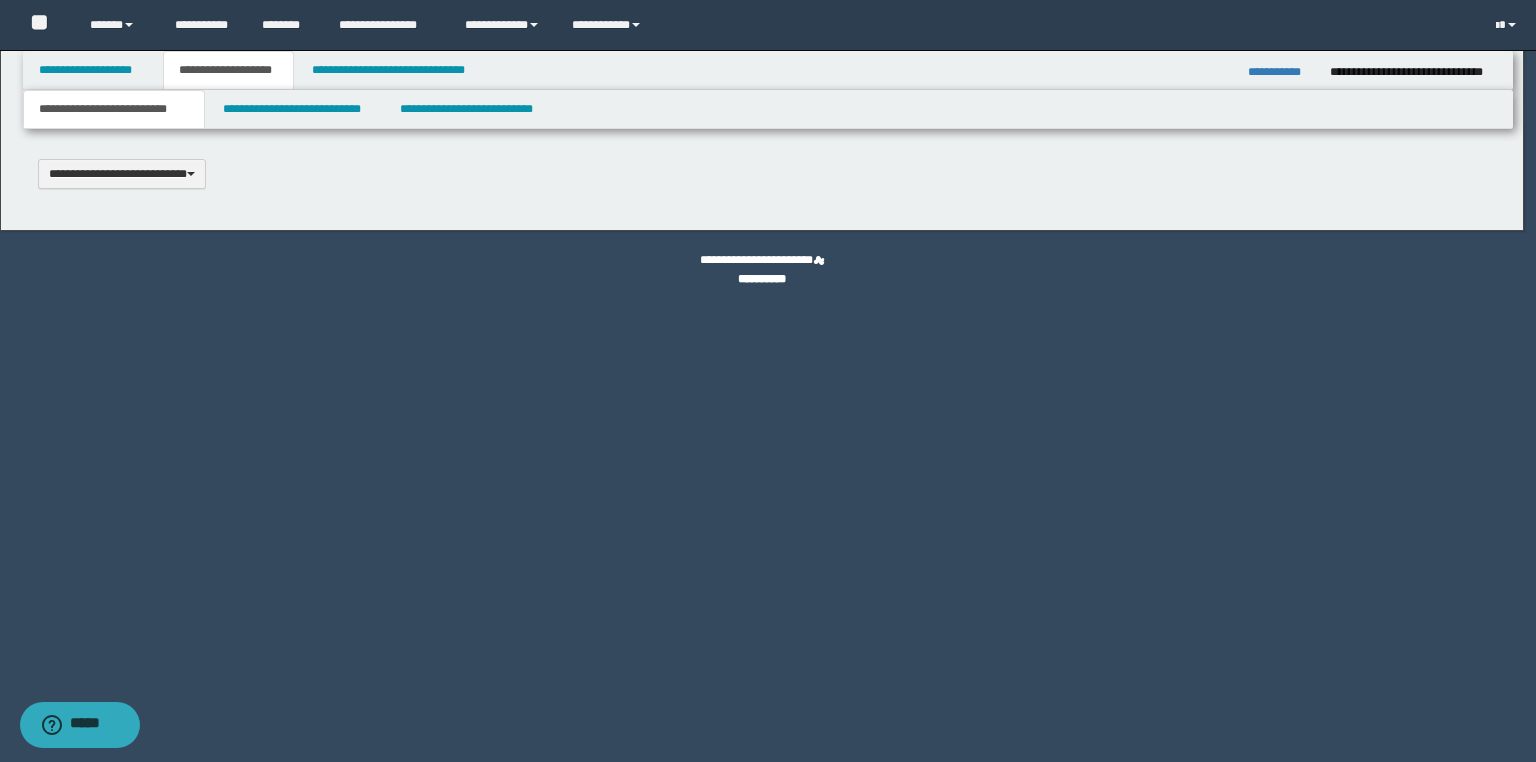 scroll, scrollTop: 0, scrollLeft: 0, axis: both 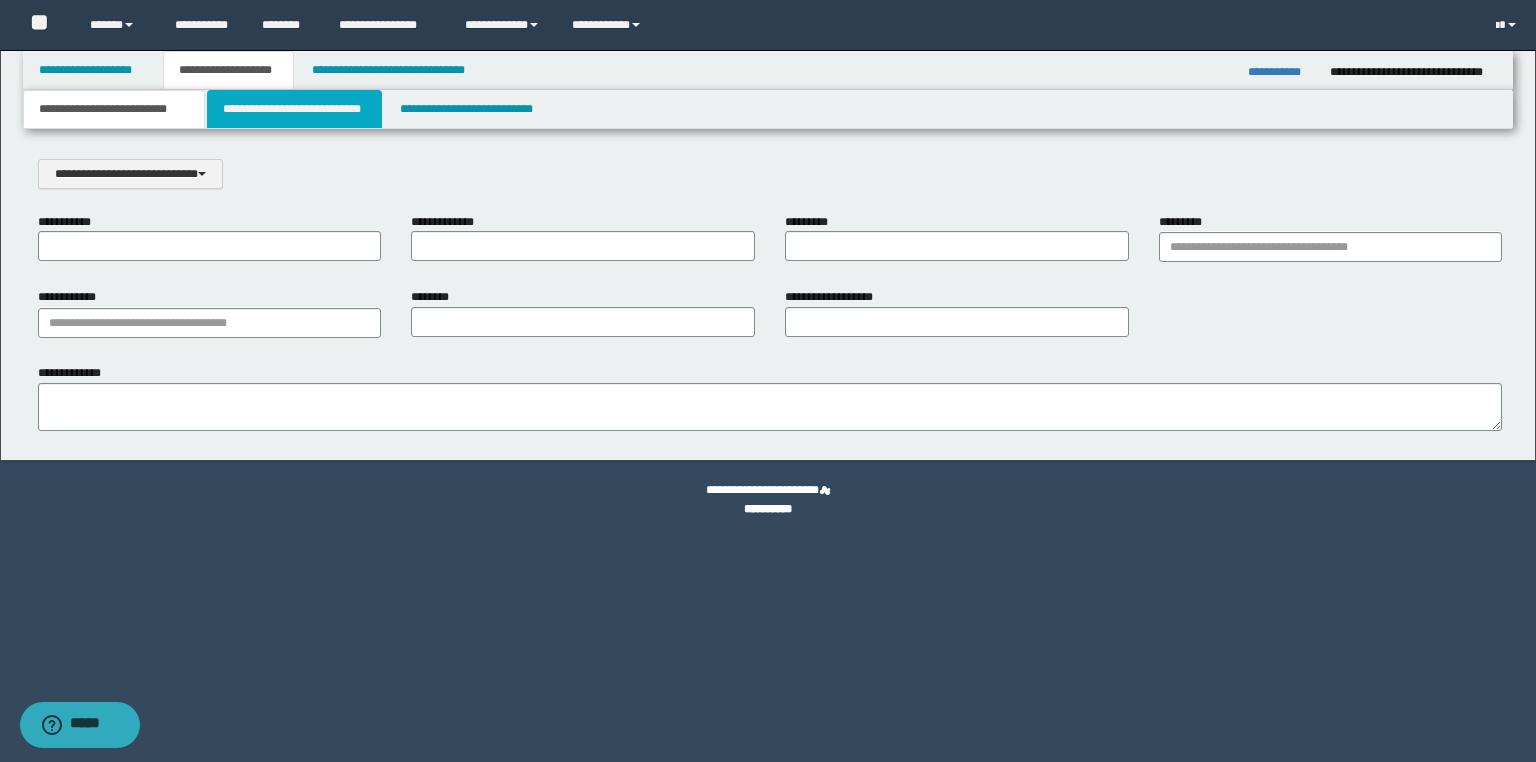 click on "**********" at bounding box center (294, 109) 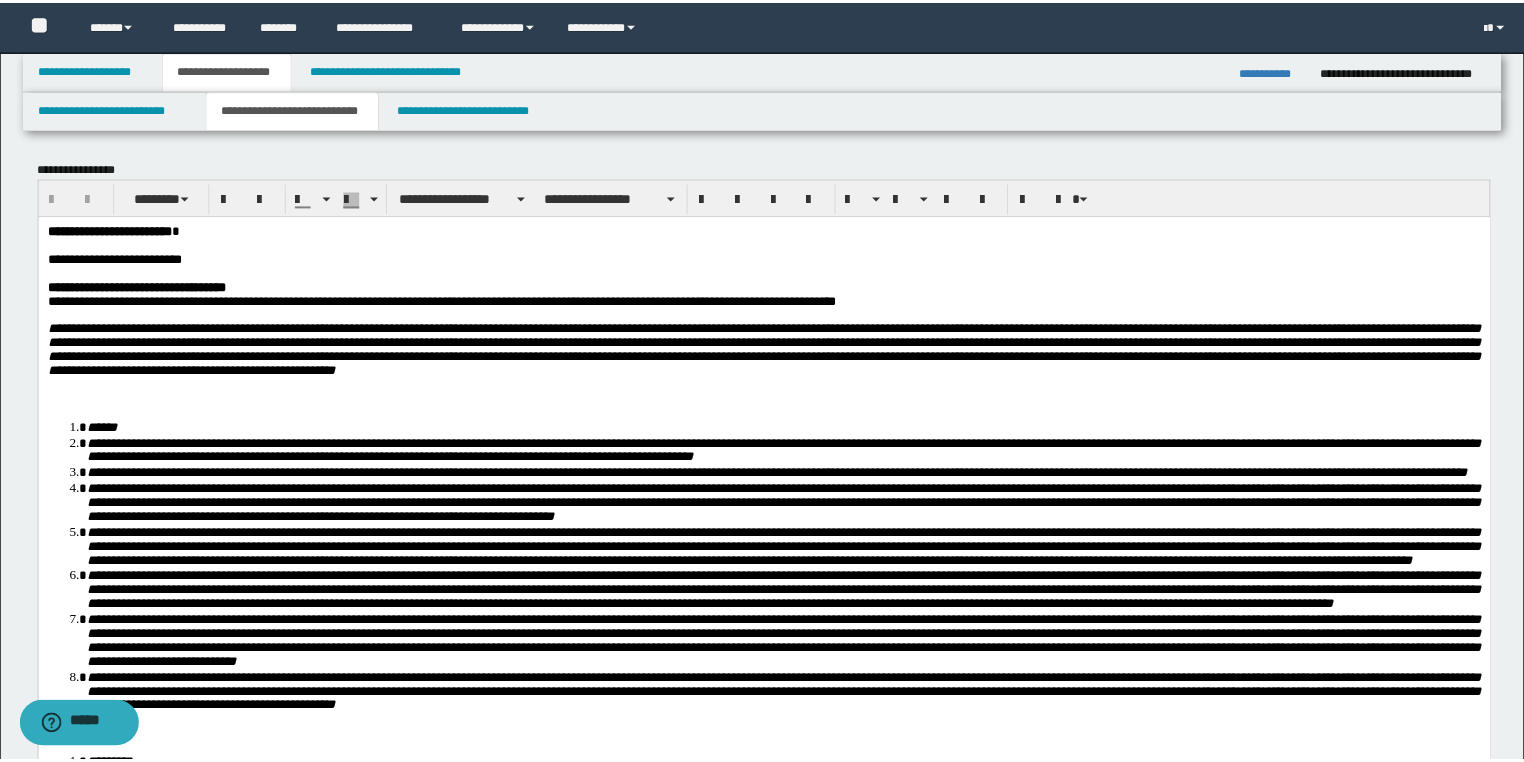 scroll, scrollTop: 0, scrollLeft: 0, axis: both 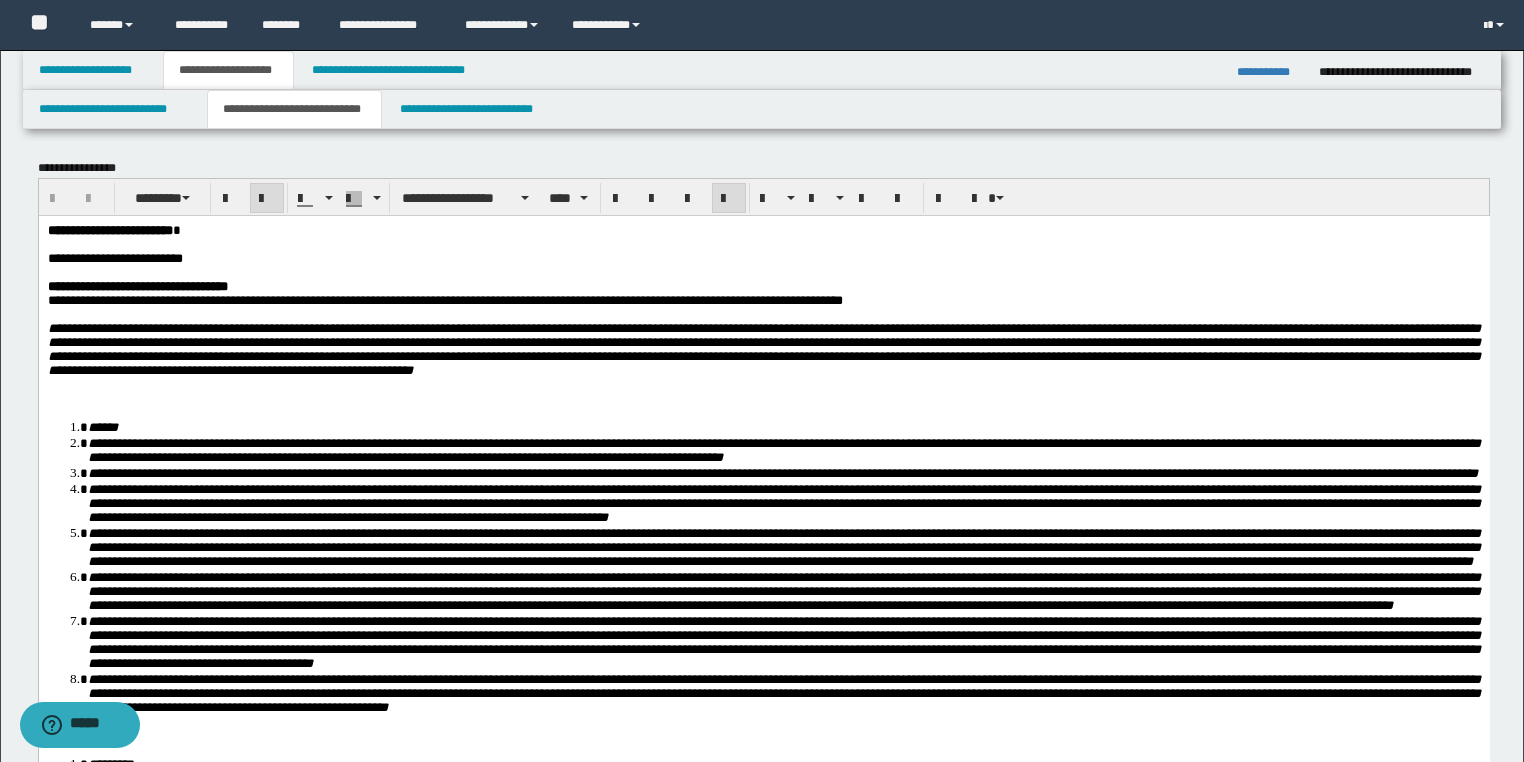 click at bounding box center (763, 398) 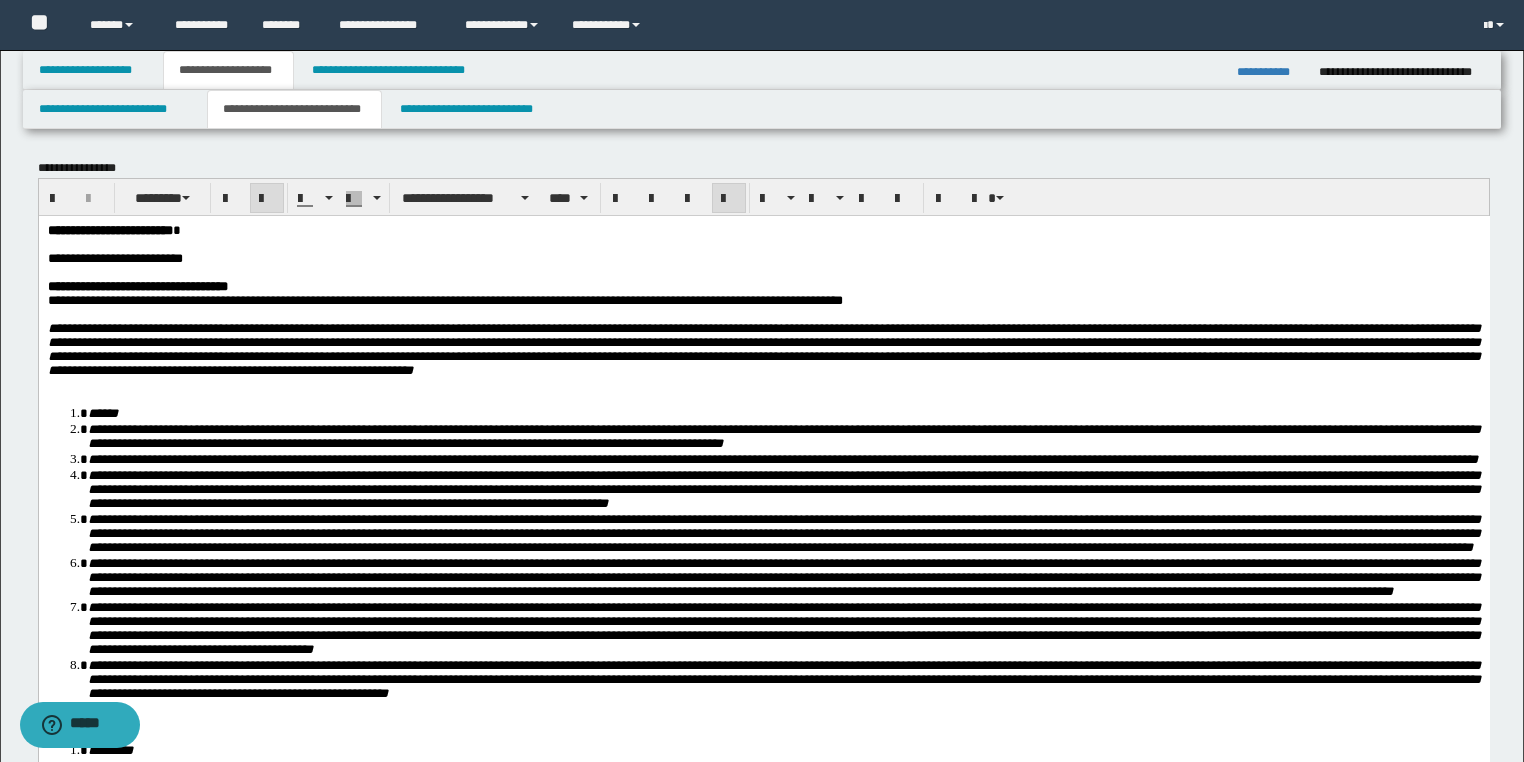 type 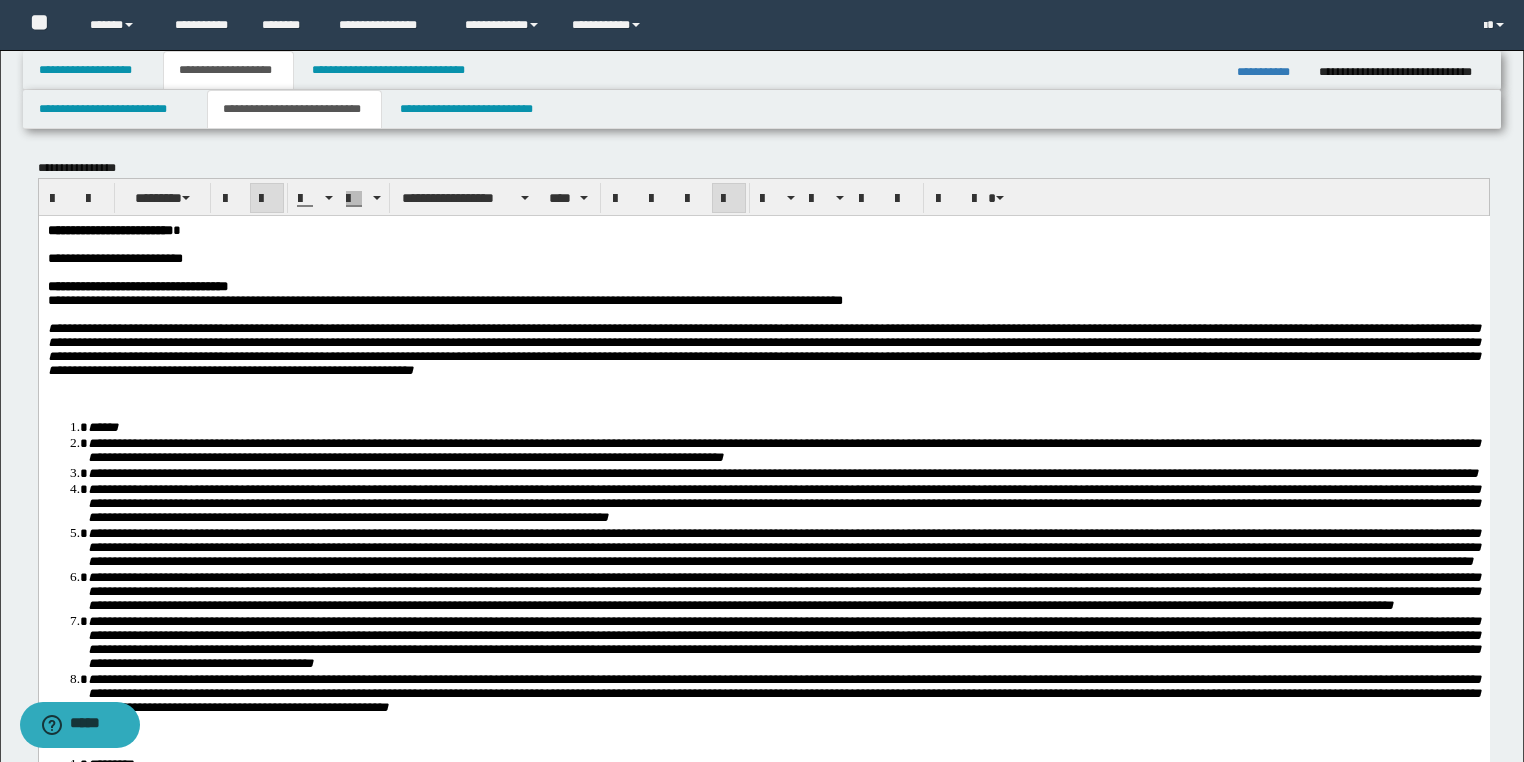 click on "**********" at bounding box center (763, 349) 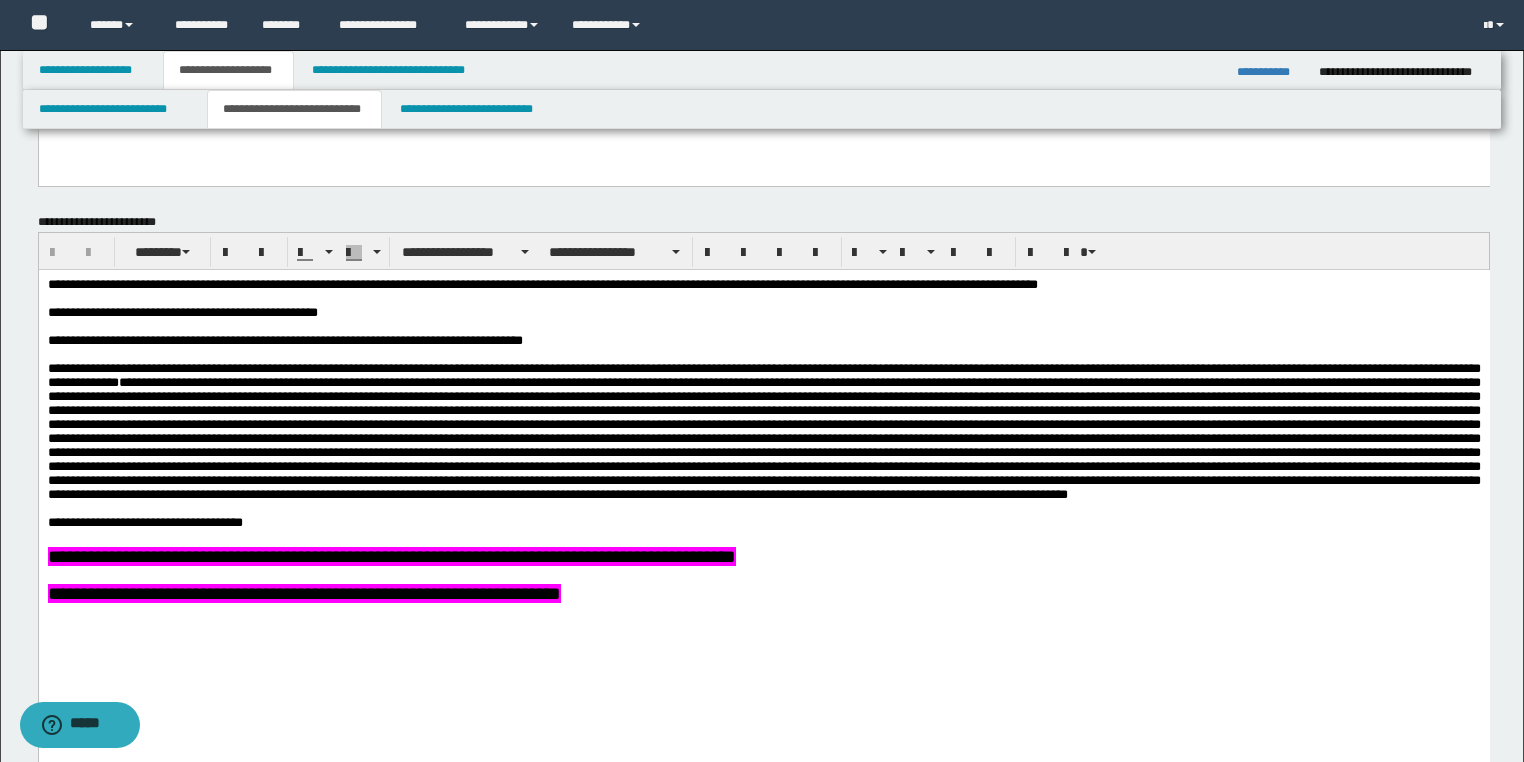 scroll, scrollTop: 960, scrollLeft: 0, axis: vertical 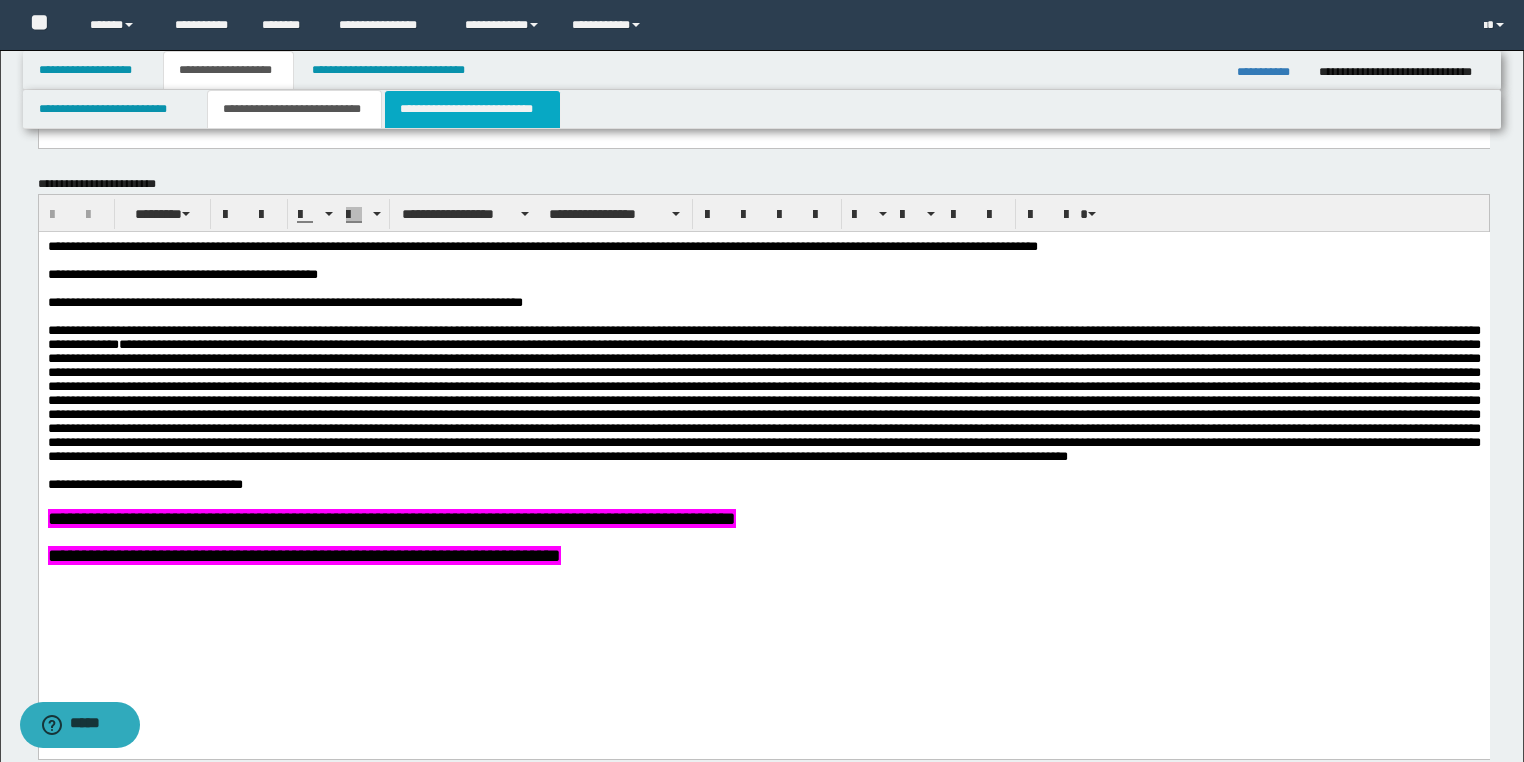 click on "**********" at bounding box center [472, 109] 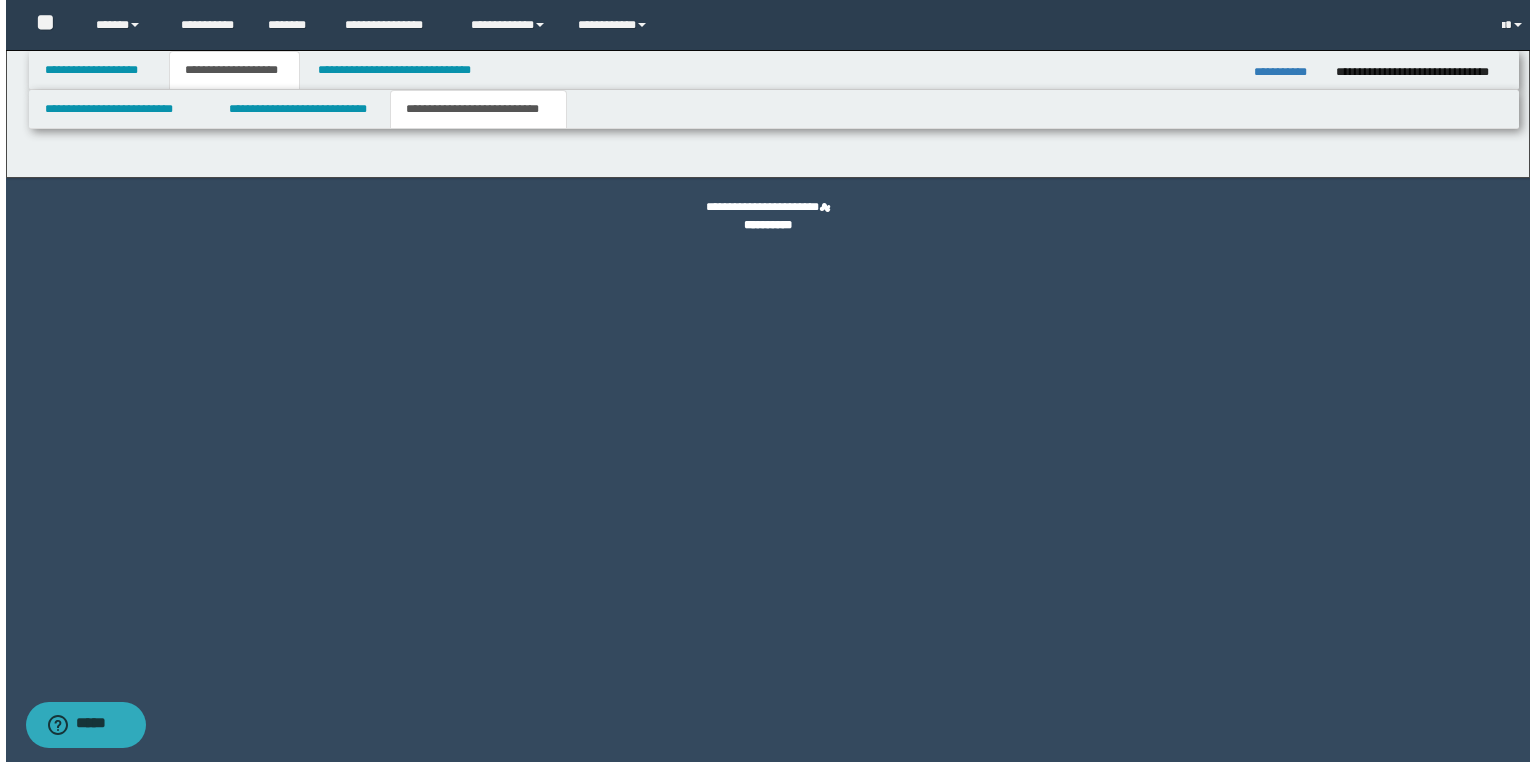 scroll, scrollTop: 0, scrollLeft: 0, axis: both 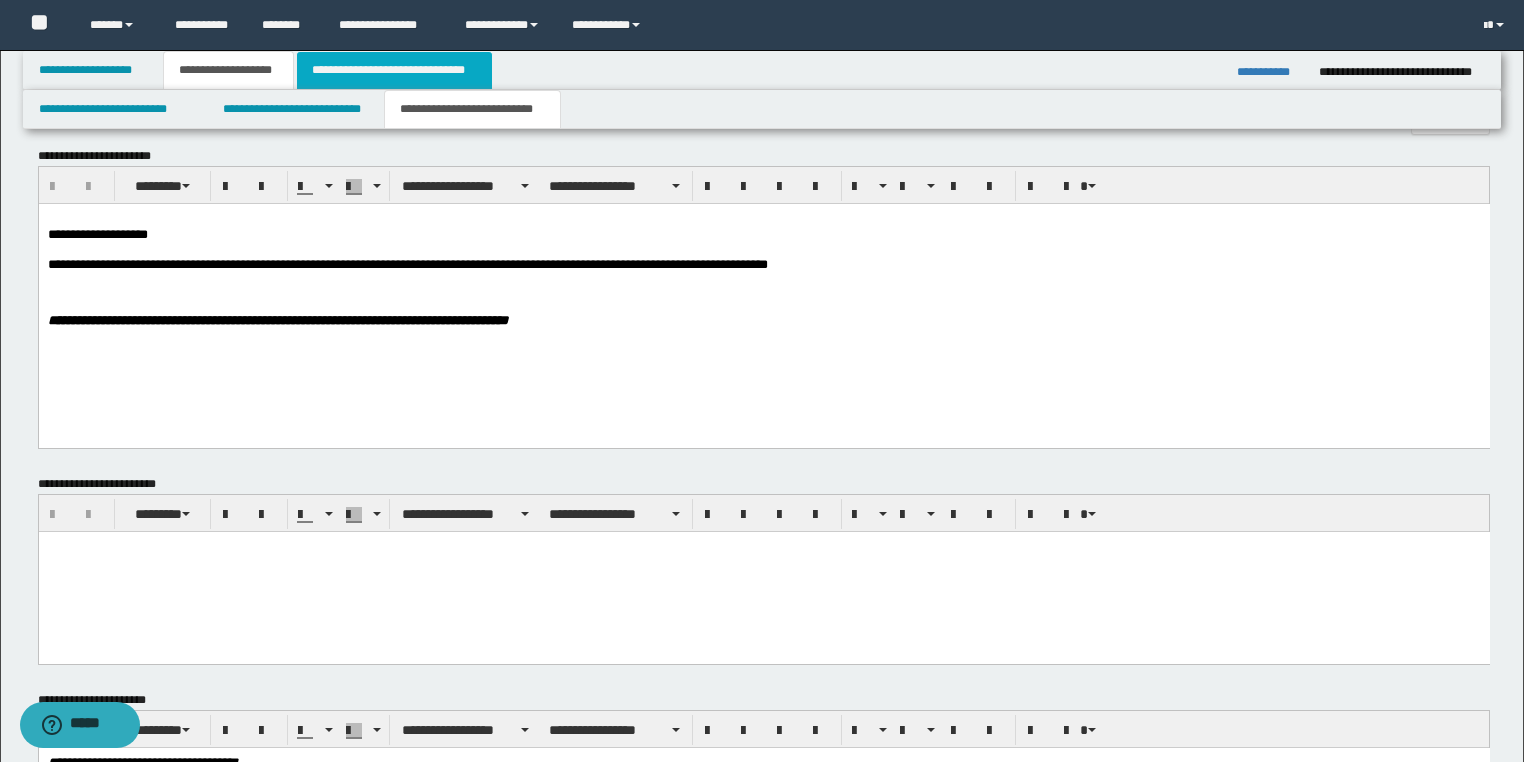 click on "**********" at bounding box center (394, 70) 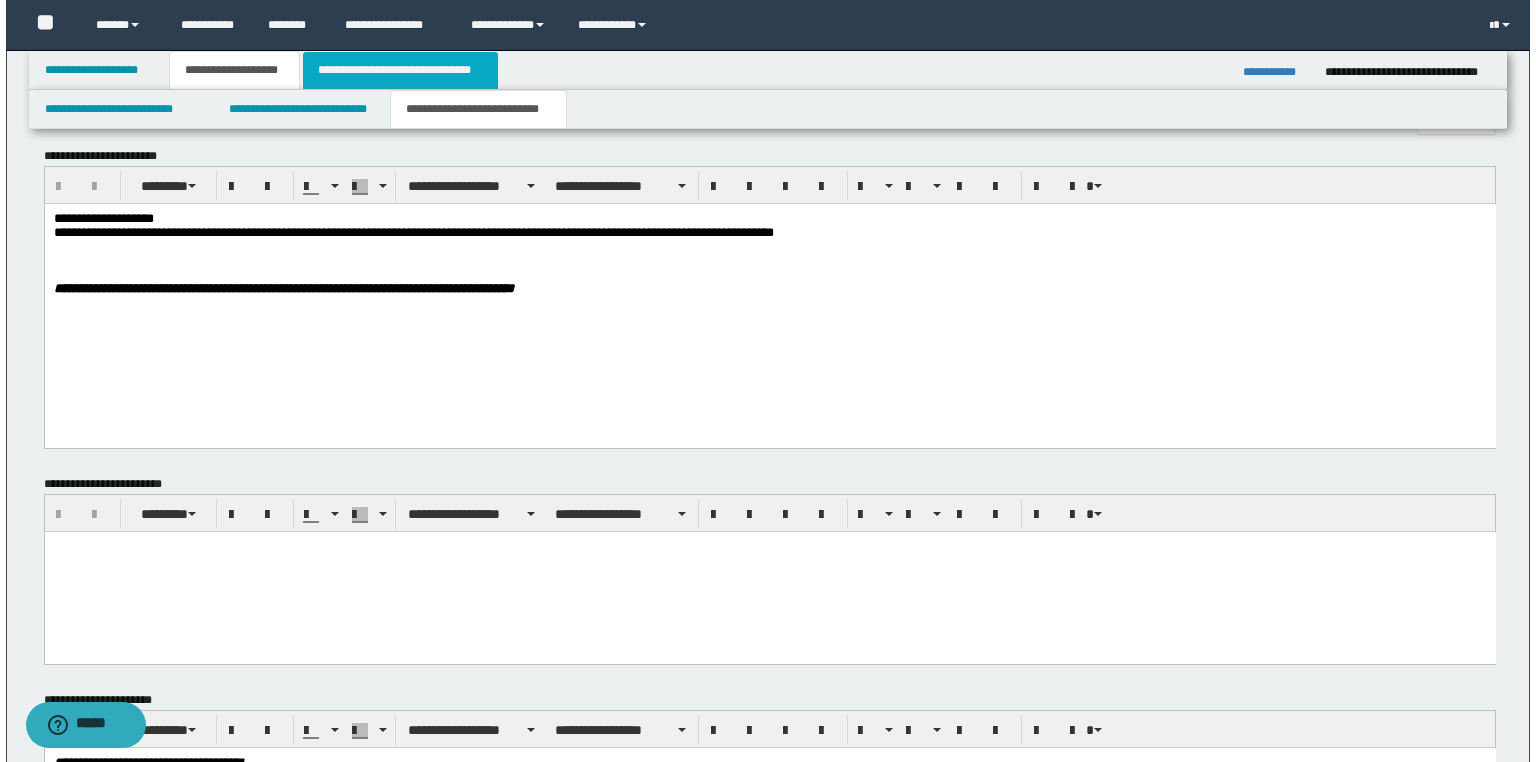 scroll, scrollTop: 0, scrollLeft: 0, axis: both 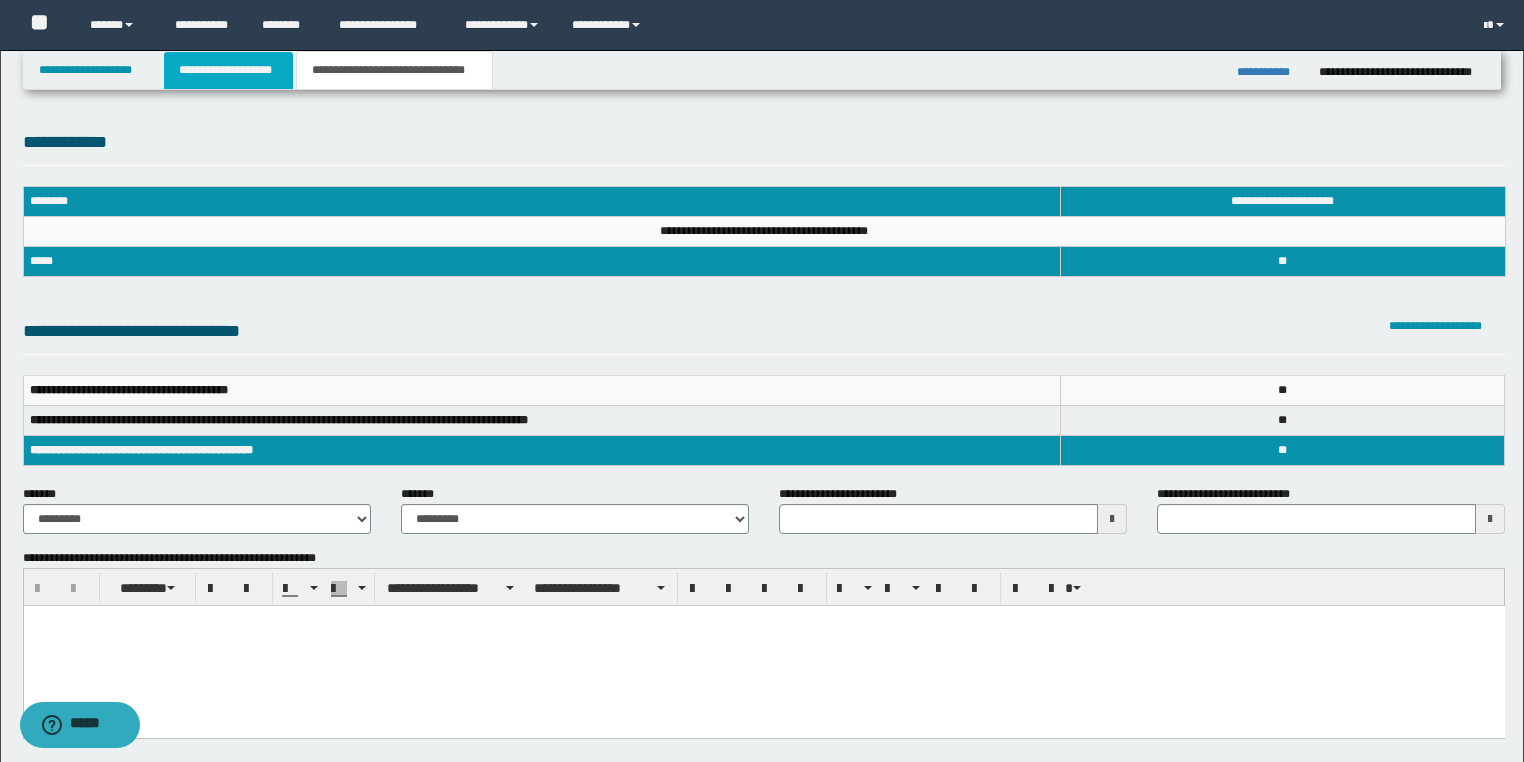 click on "**********" at bounding box center [228, 70] 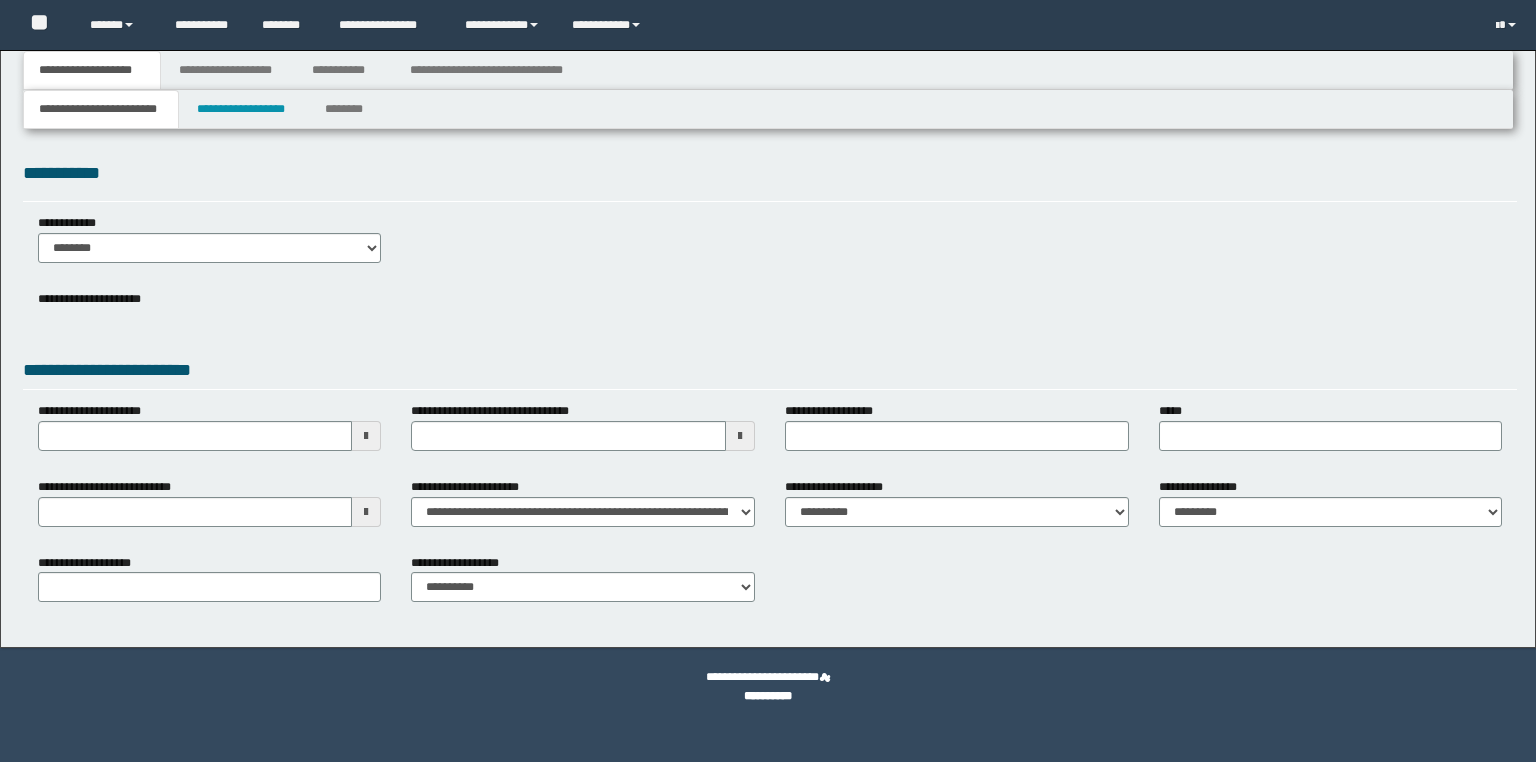 scroll, scrollTop: 0, scrollLeft: 0, axis: both 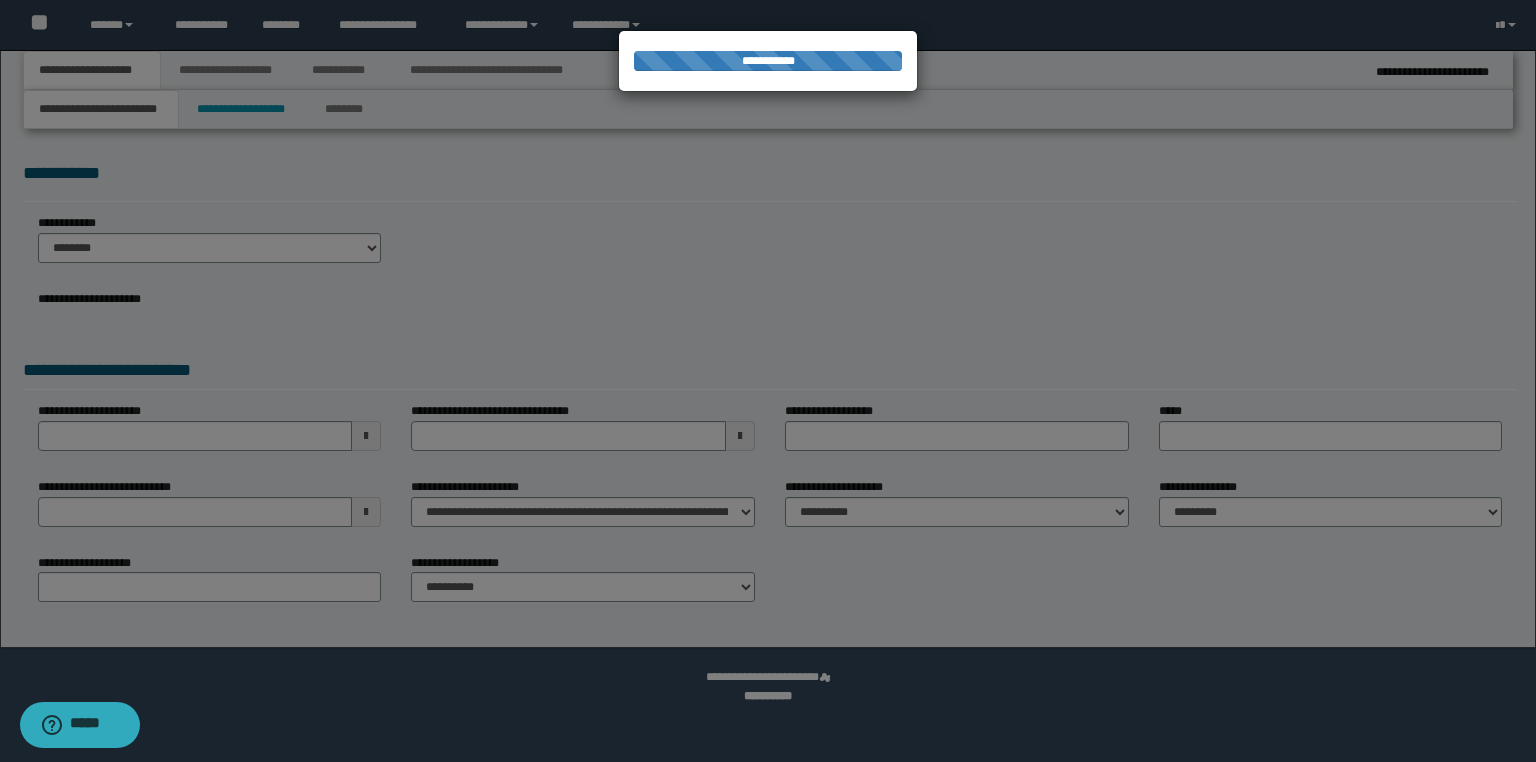 type on "**********" 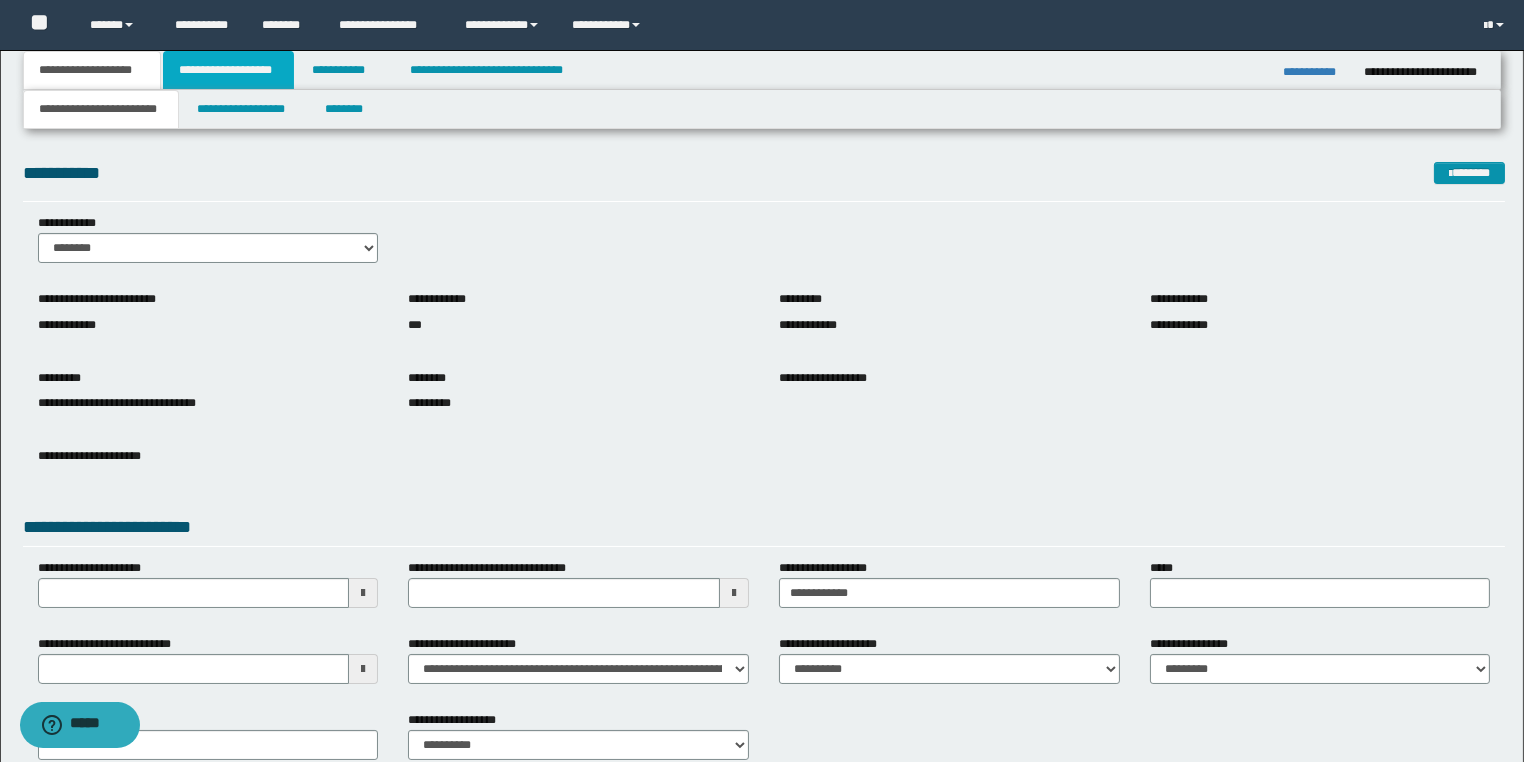 click on "**********" at bounding box center [228, 70] 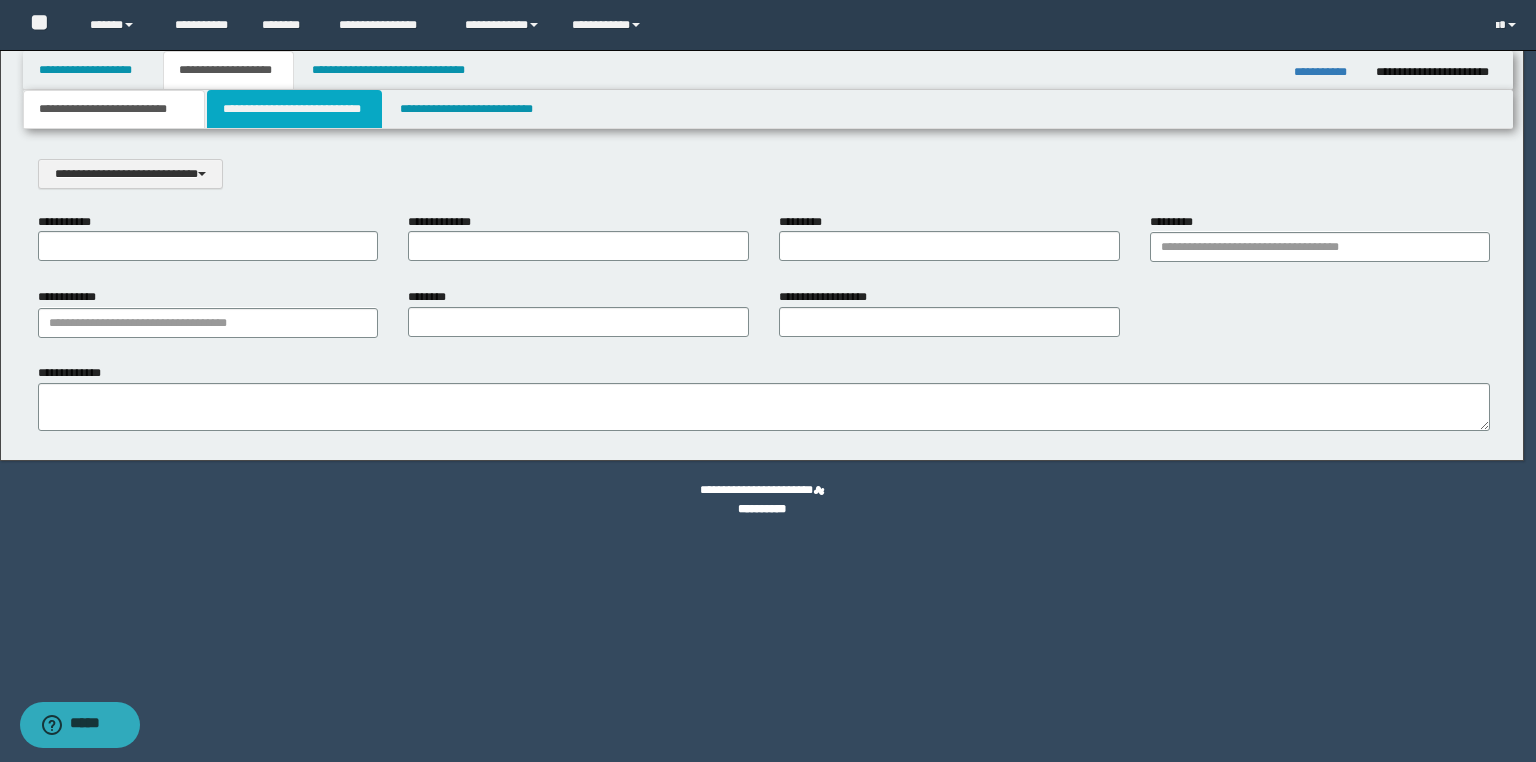 scroll, scrollTop: 0, scrollLeft: 0, axis: both 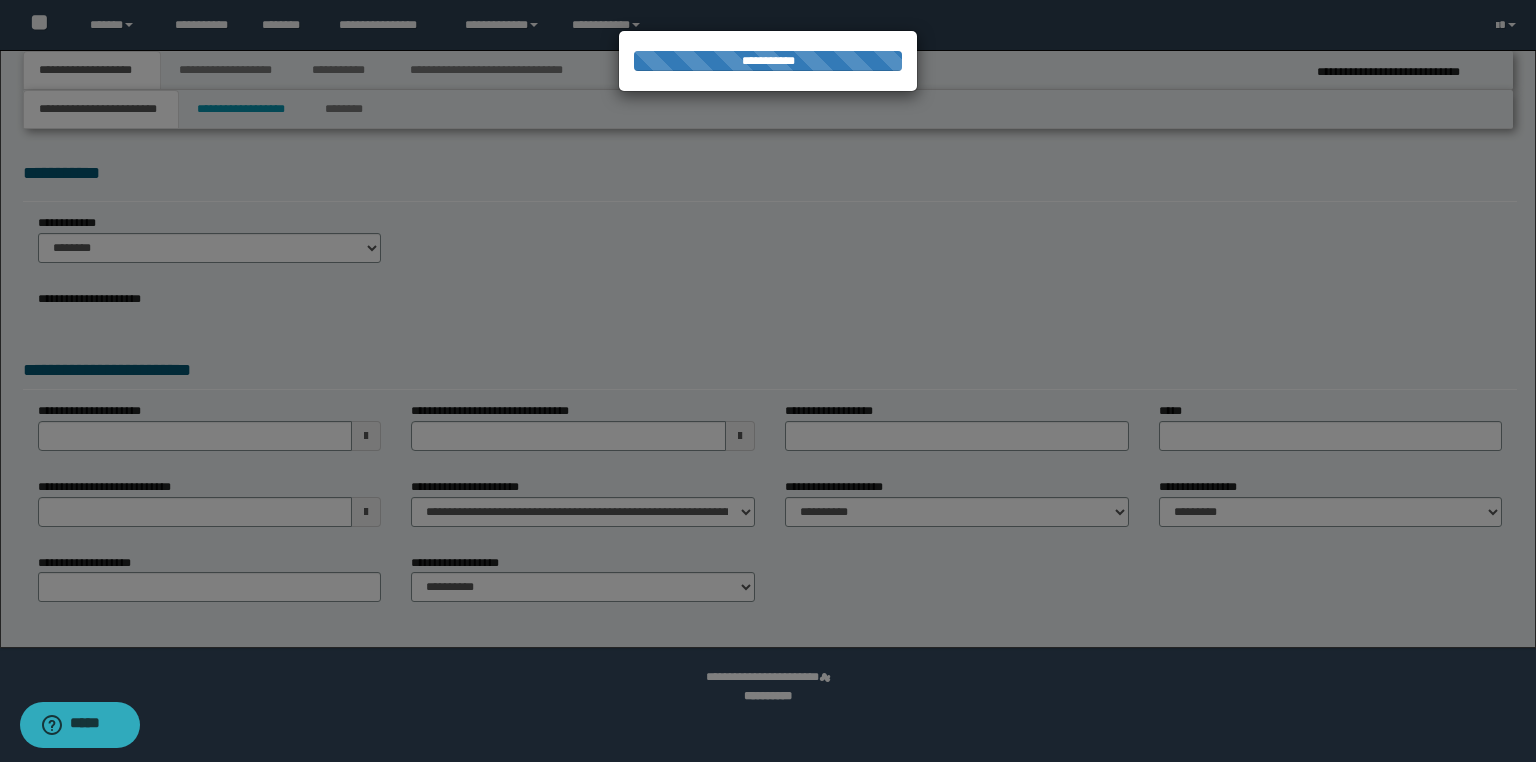 type on "**********" 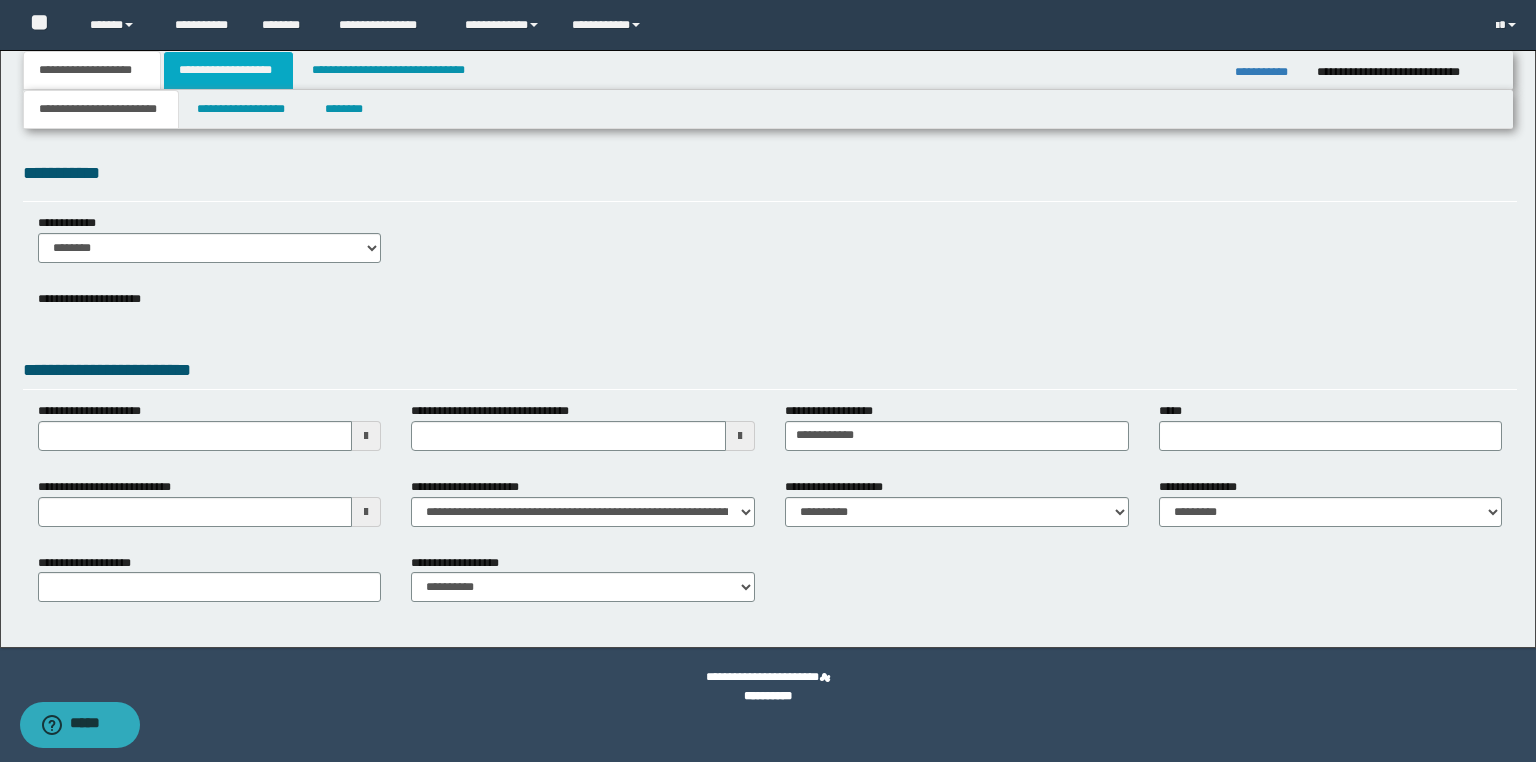 click on "**********" at bounding box center [228, 70] 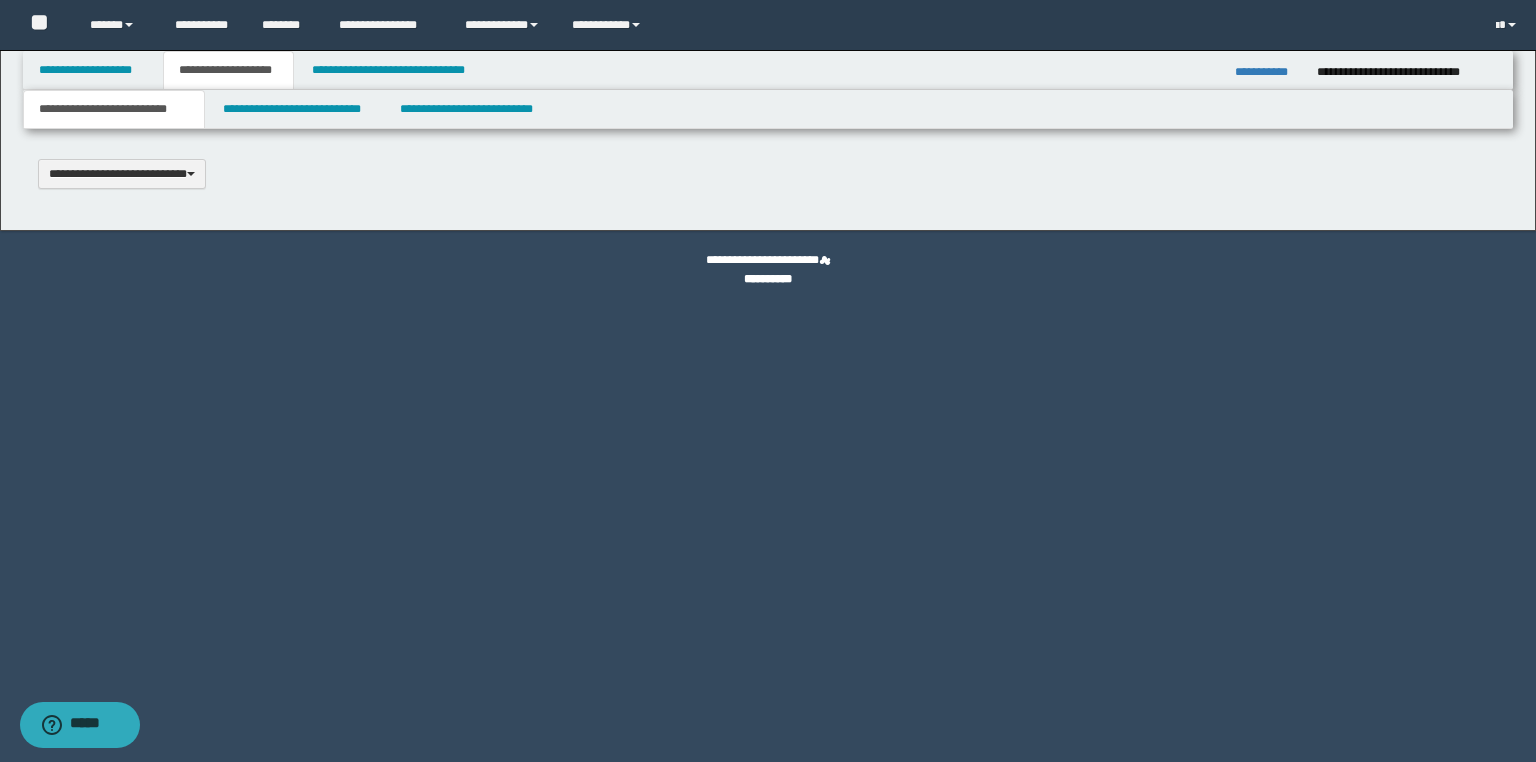 type 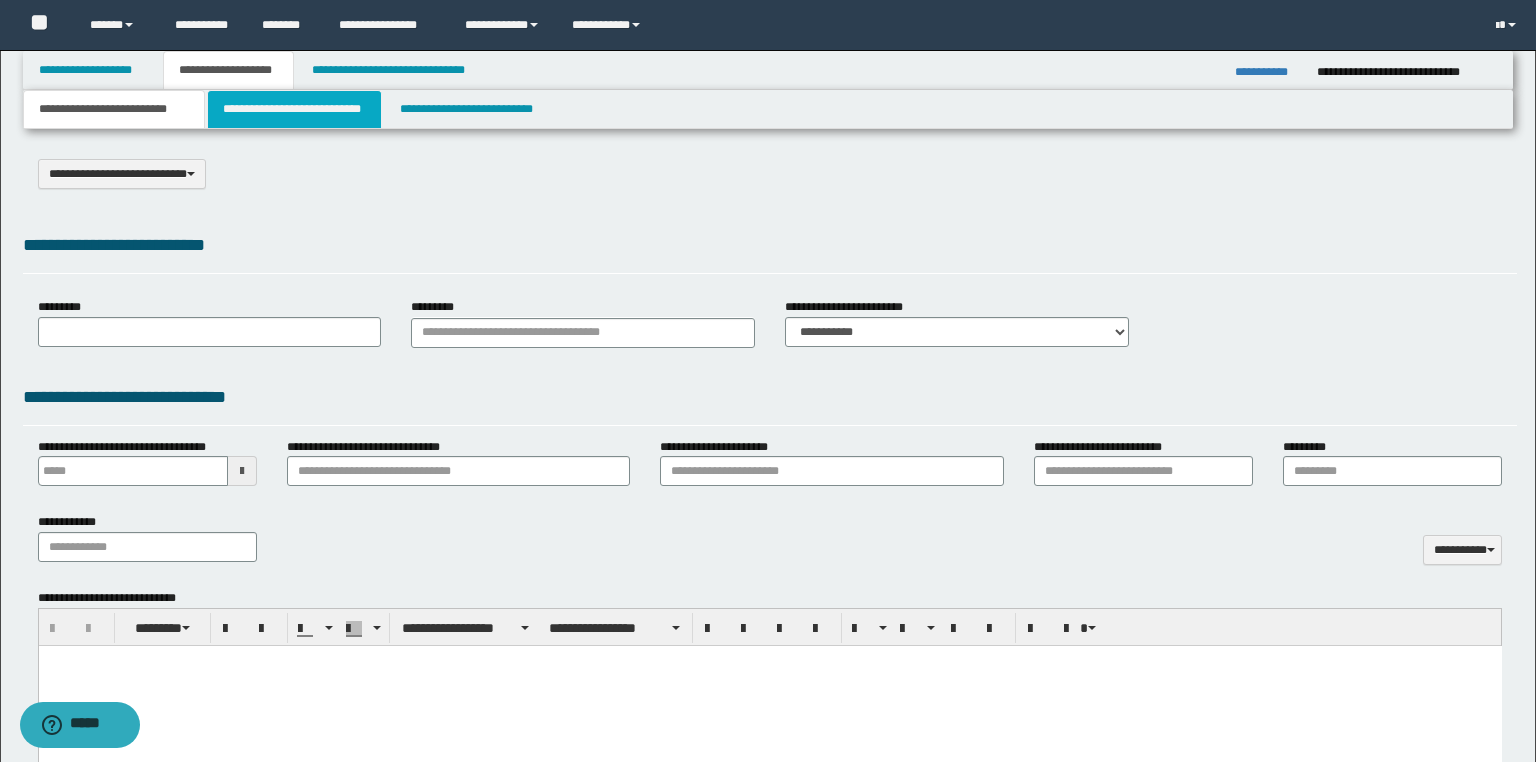 select on "*" 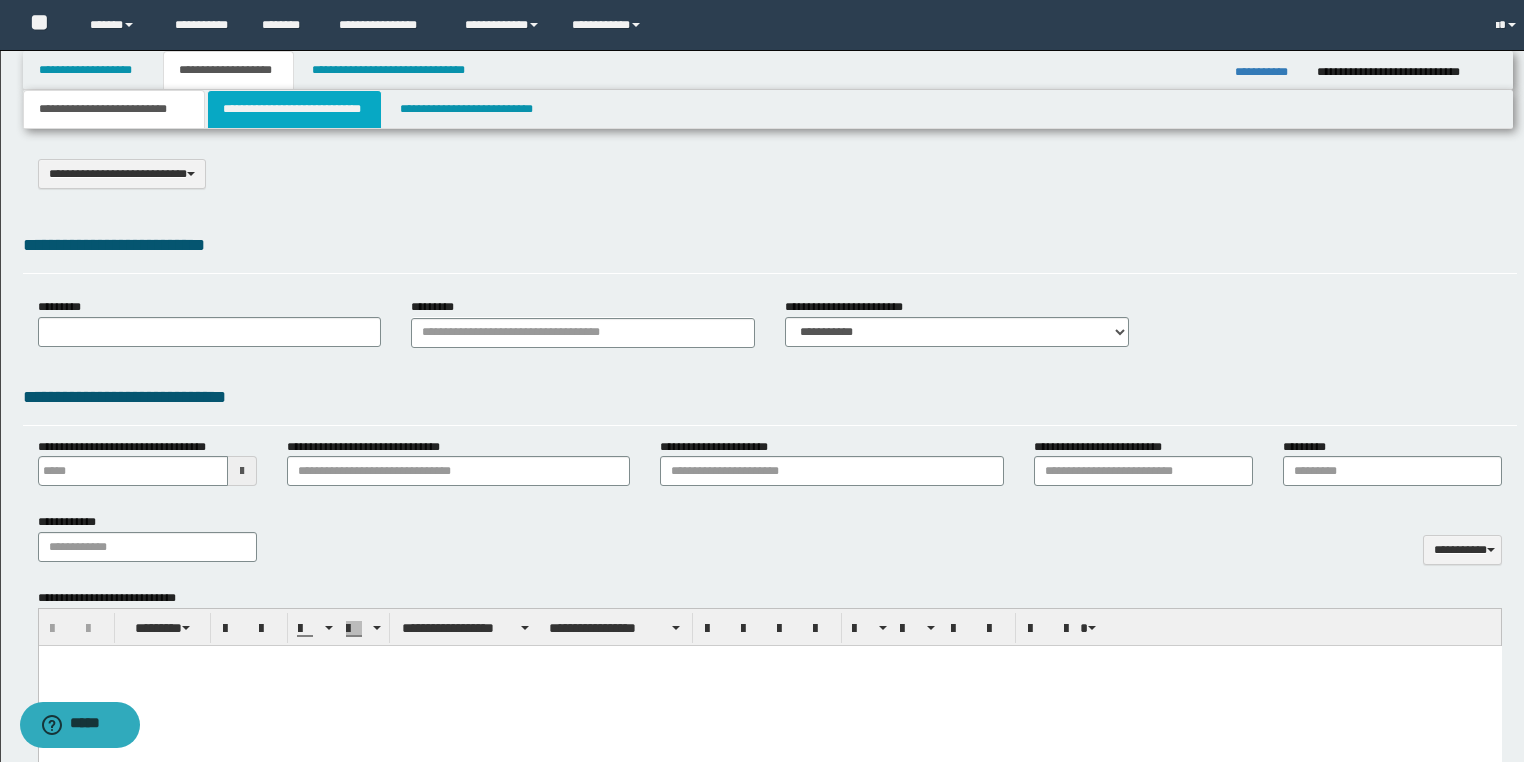 click on "**********" at bounding box center [294, 109] 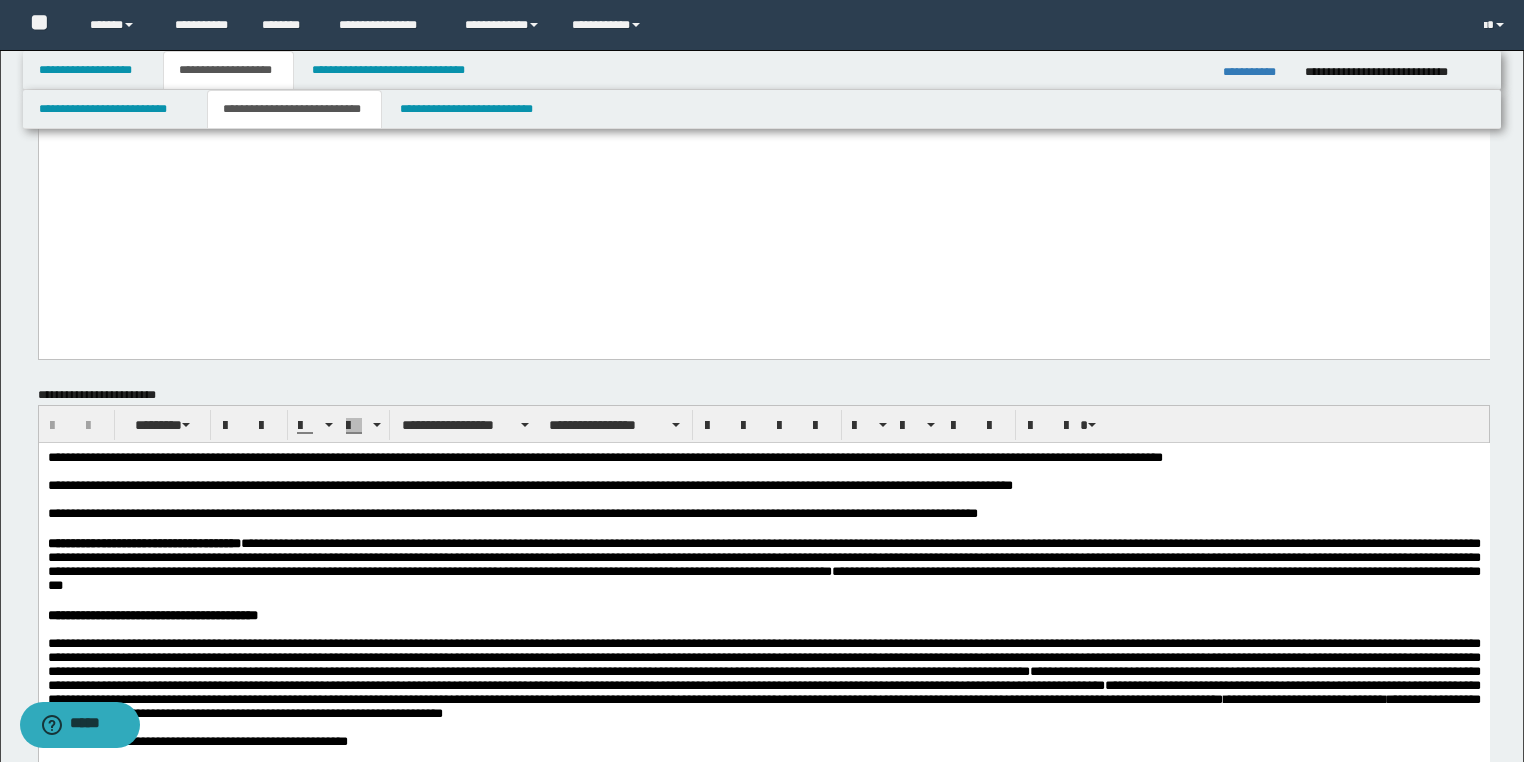scroll, scrollTop: 1520, scrollLeft: 0, axis: vertical 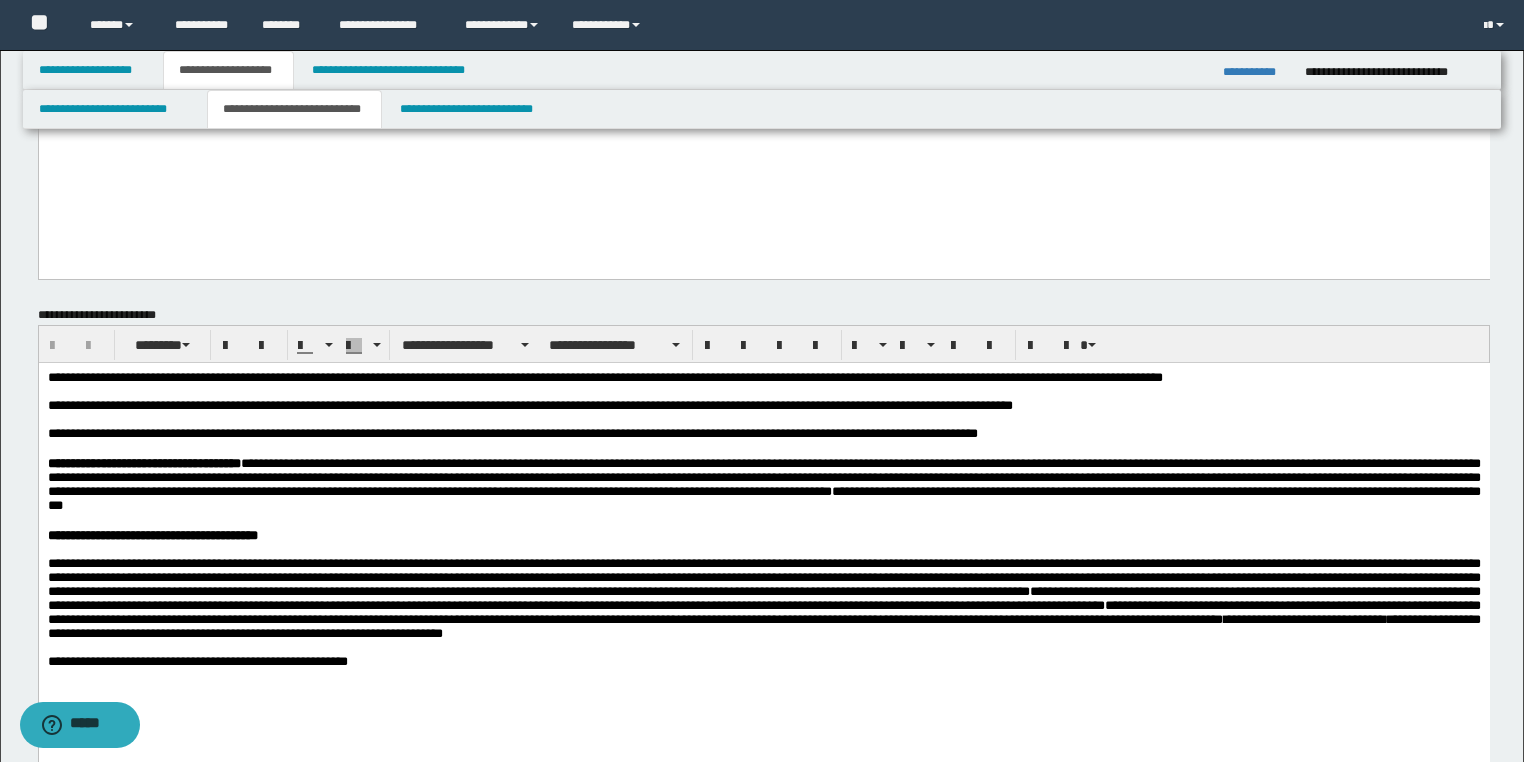 click on "**********" at bounding box center (529, 404) 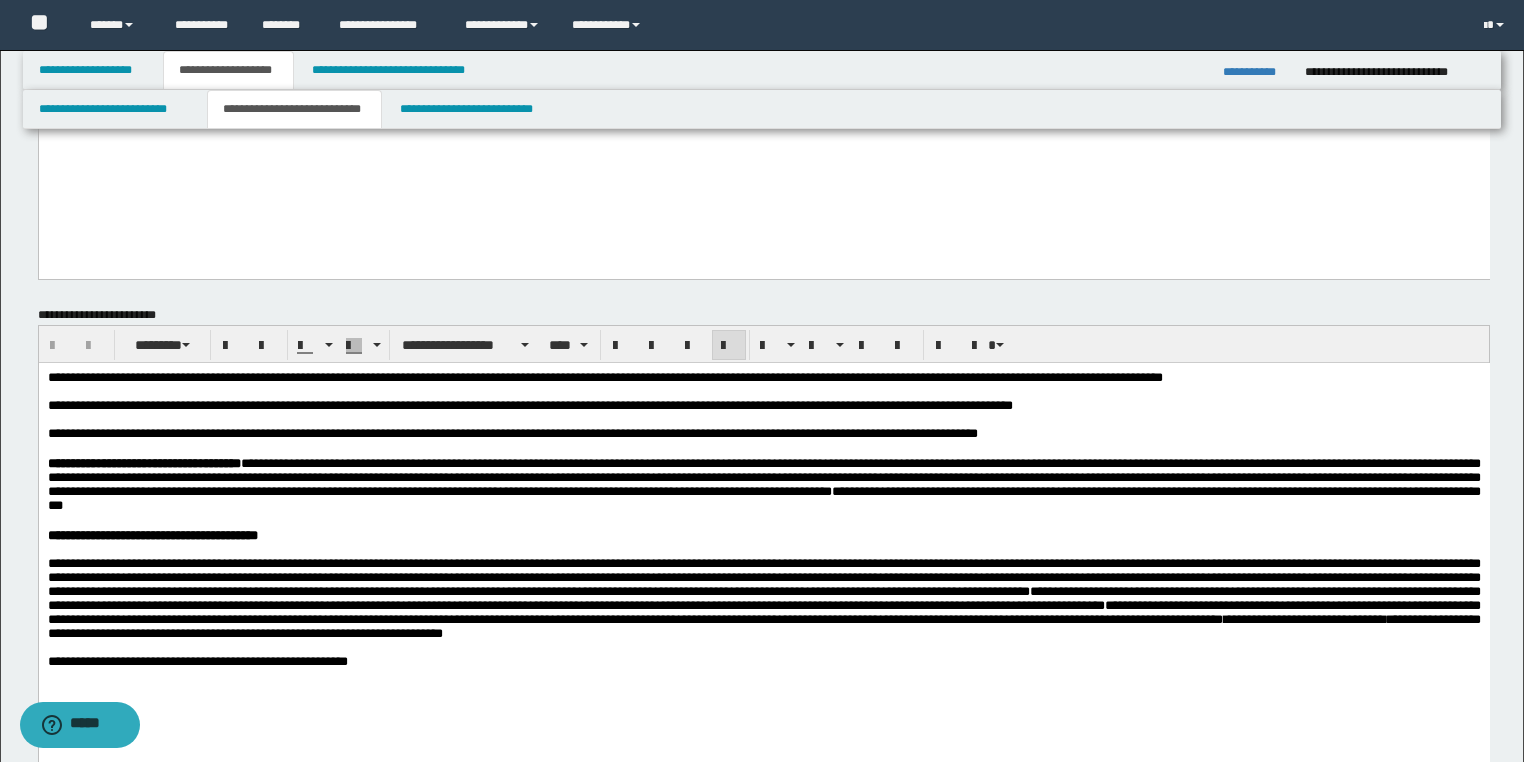 click on "**********" at bounding box center (529, 404) 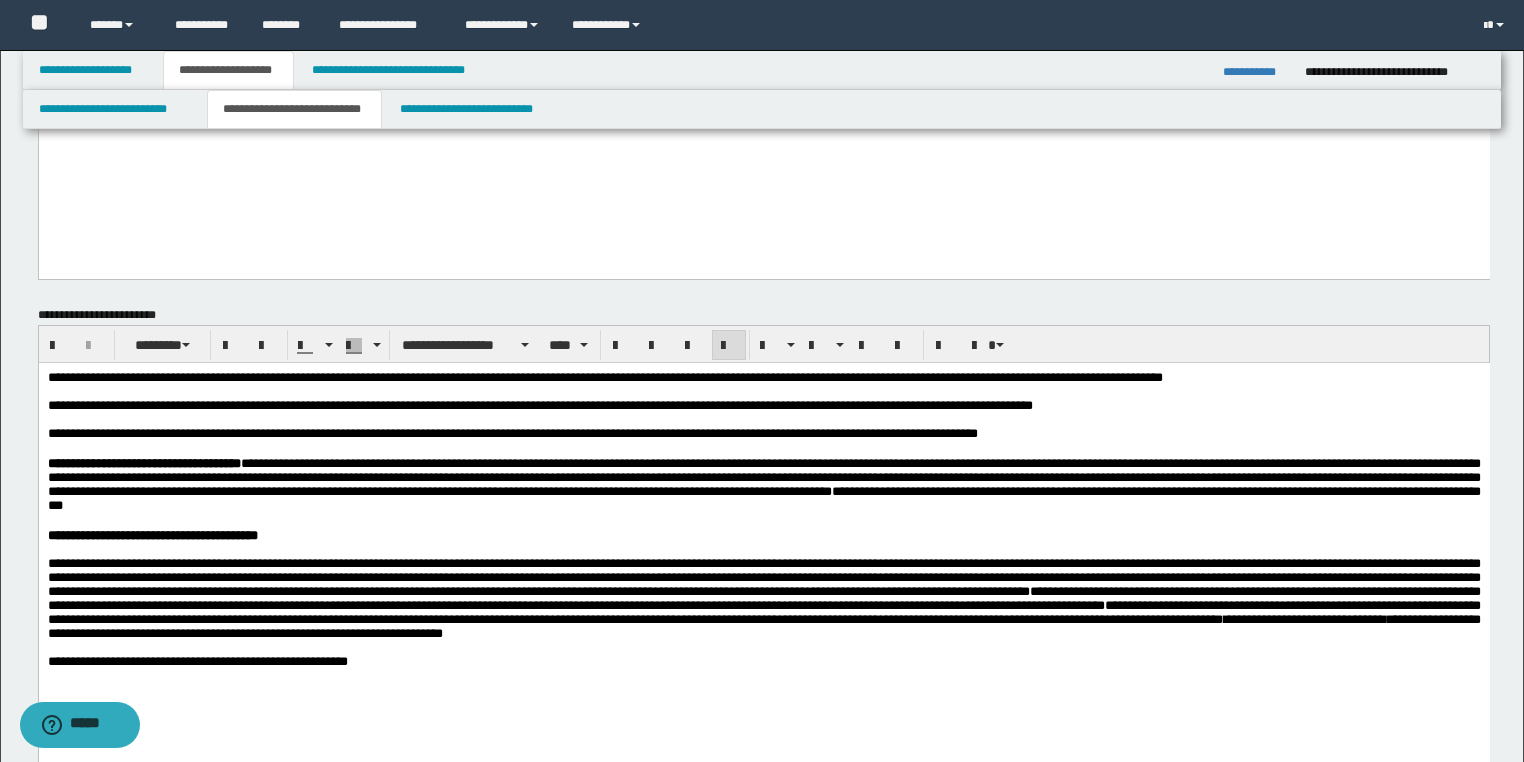 click on "**********" at bounding box center [539, 404] 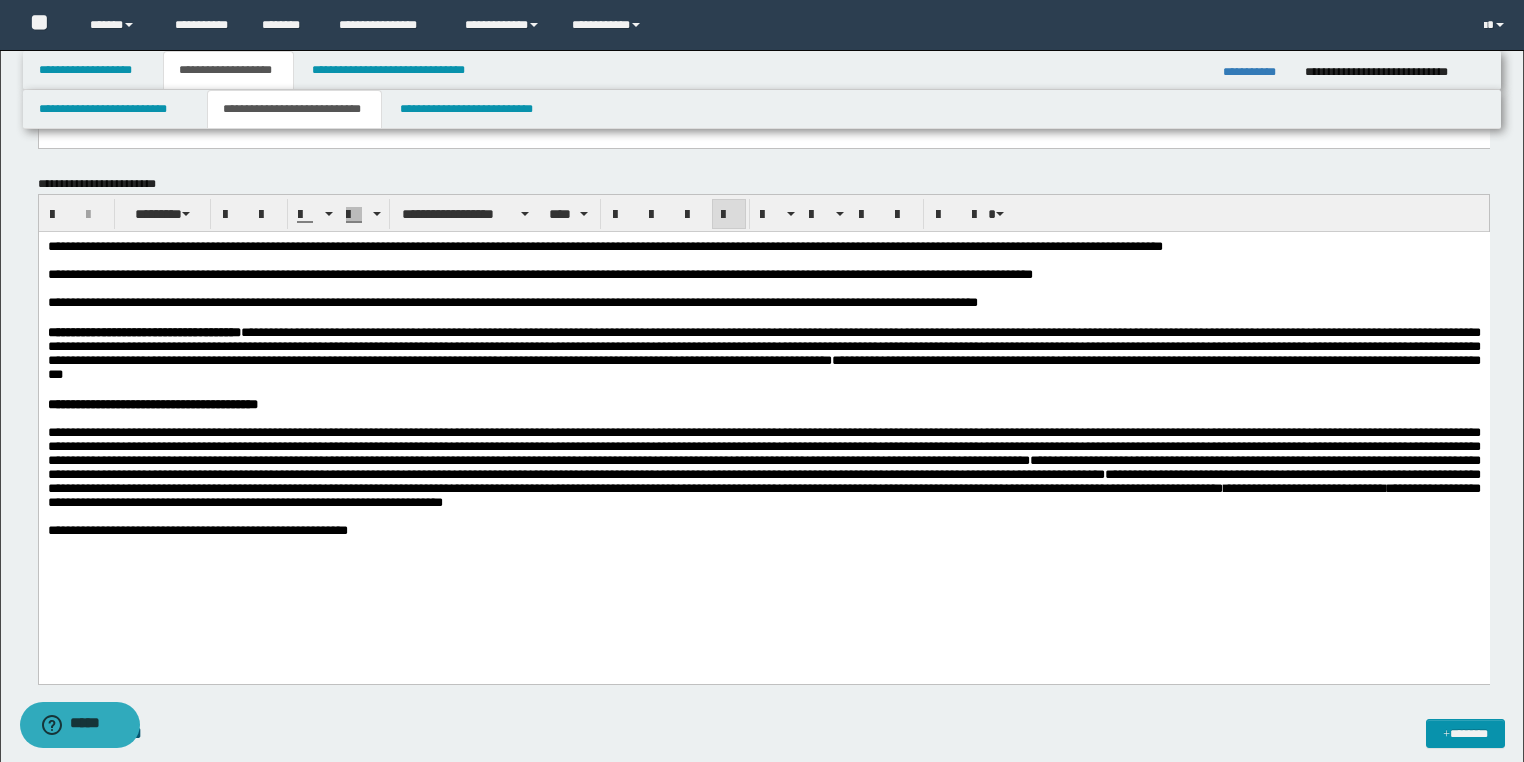 scroll, scrollTop: 1680, scrollLeft: 0, axis: vertical 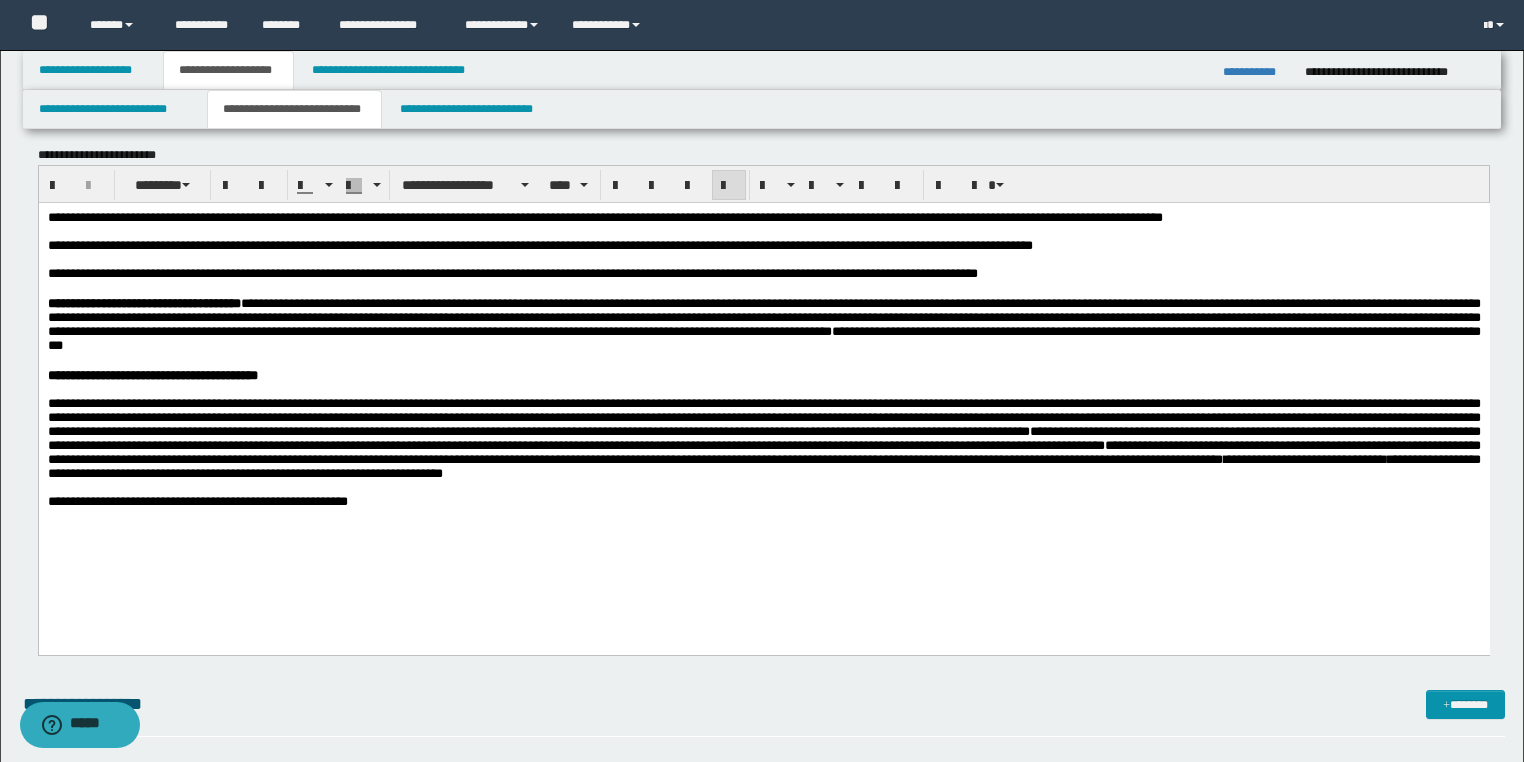 click on "**********" at bounding box center [763, 501] 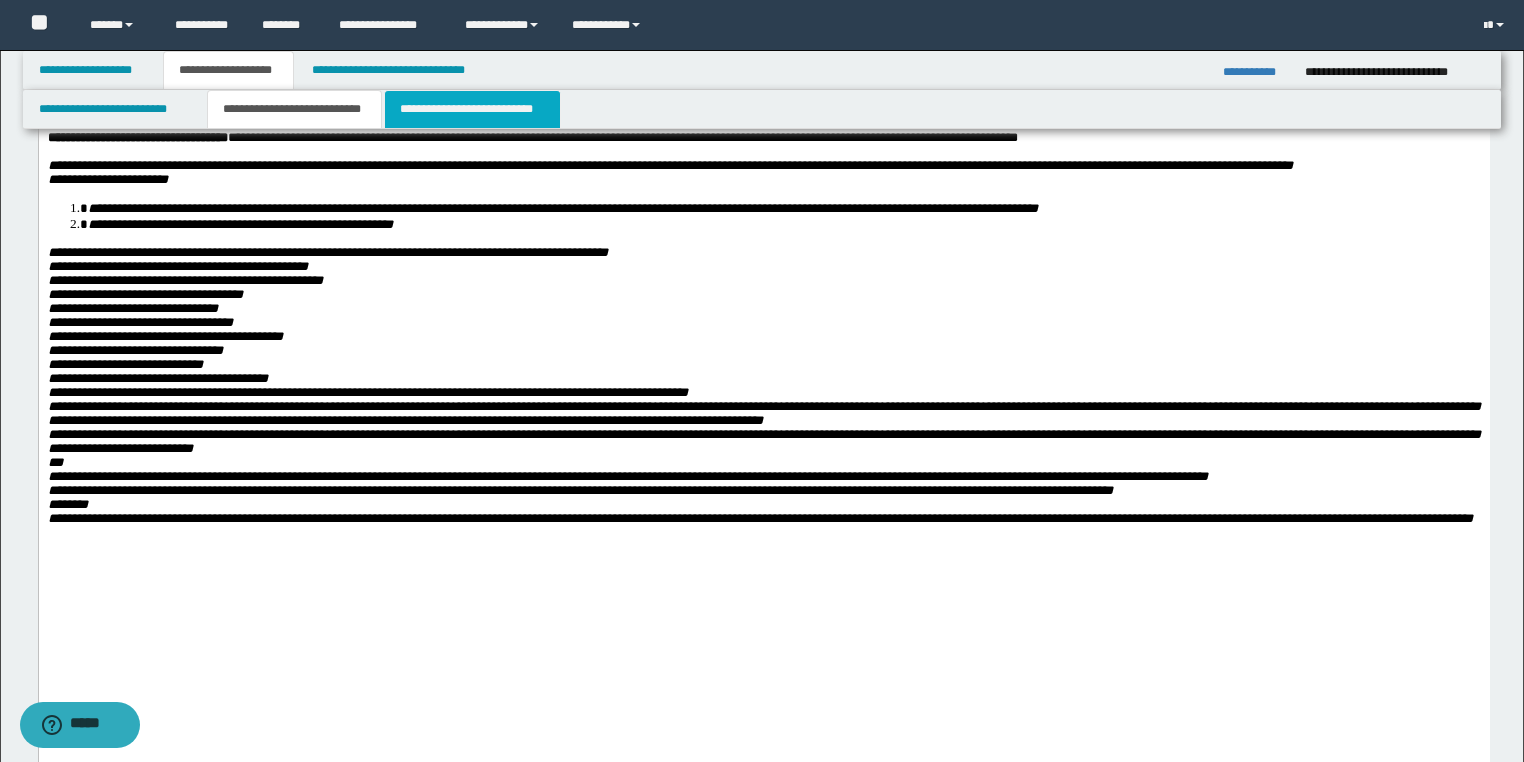 scroll, scrollTop: 960, scrollLeft: 0, axis: vertical 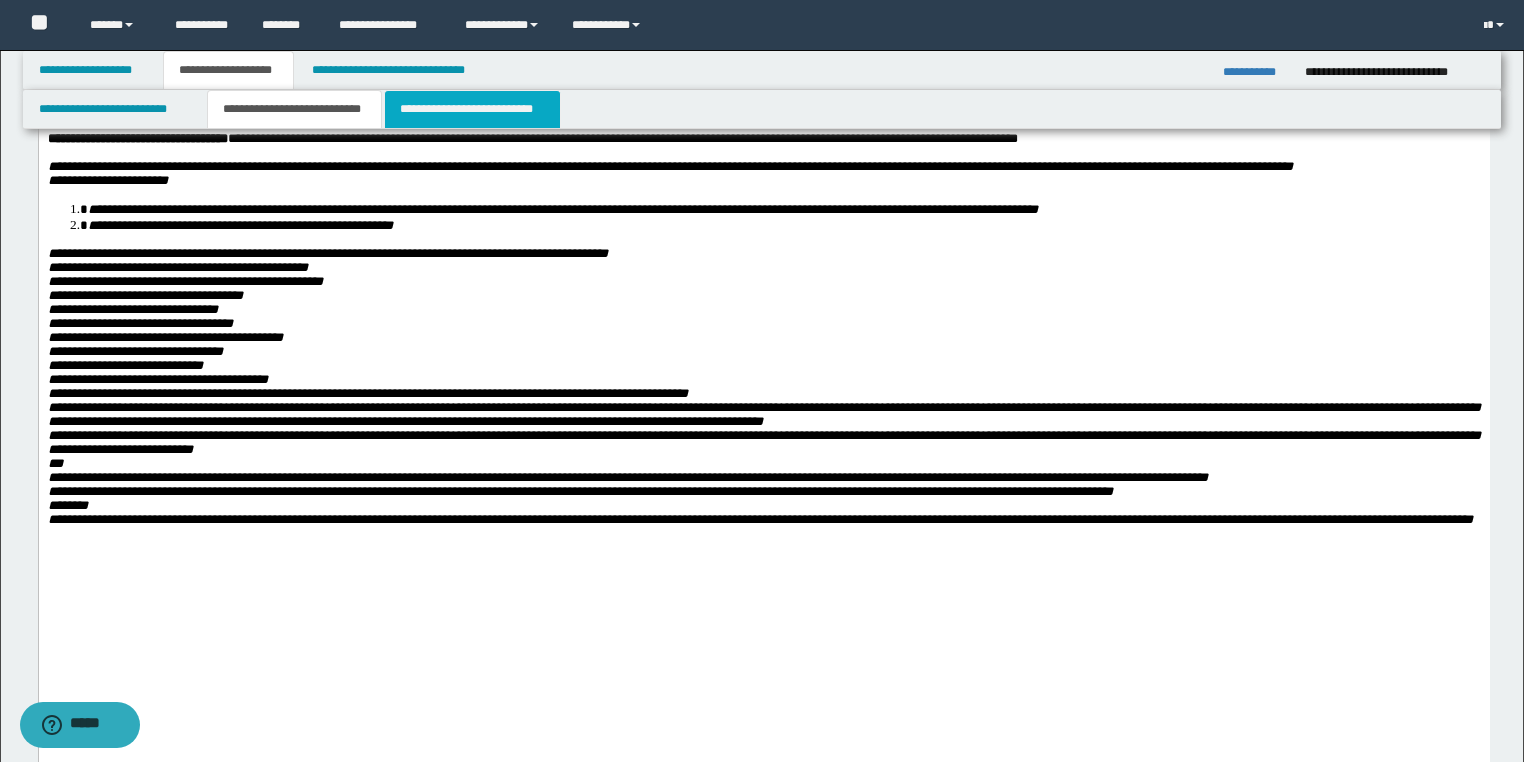 click on "**********" at bounding box center [472, 109] 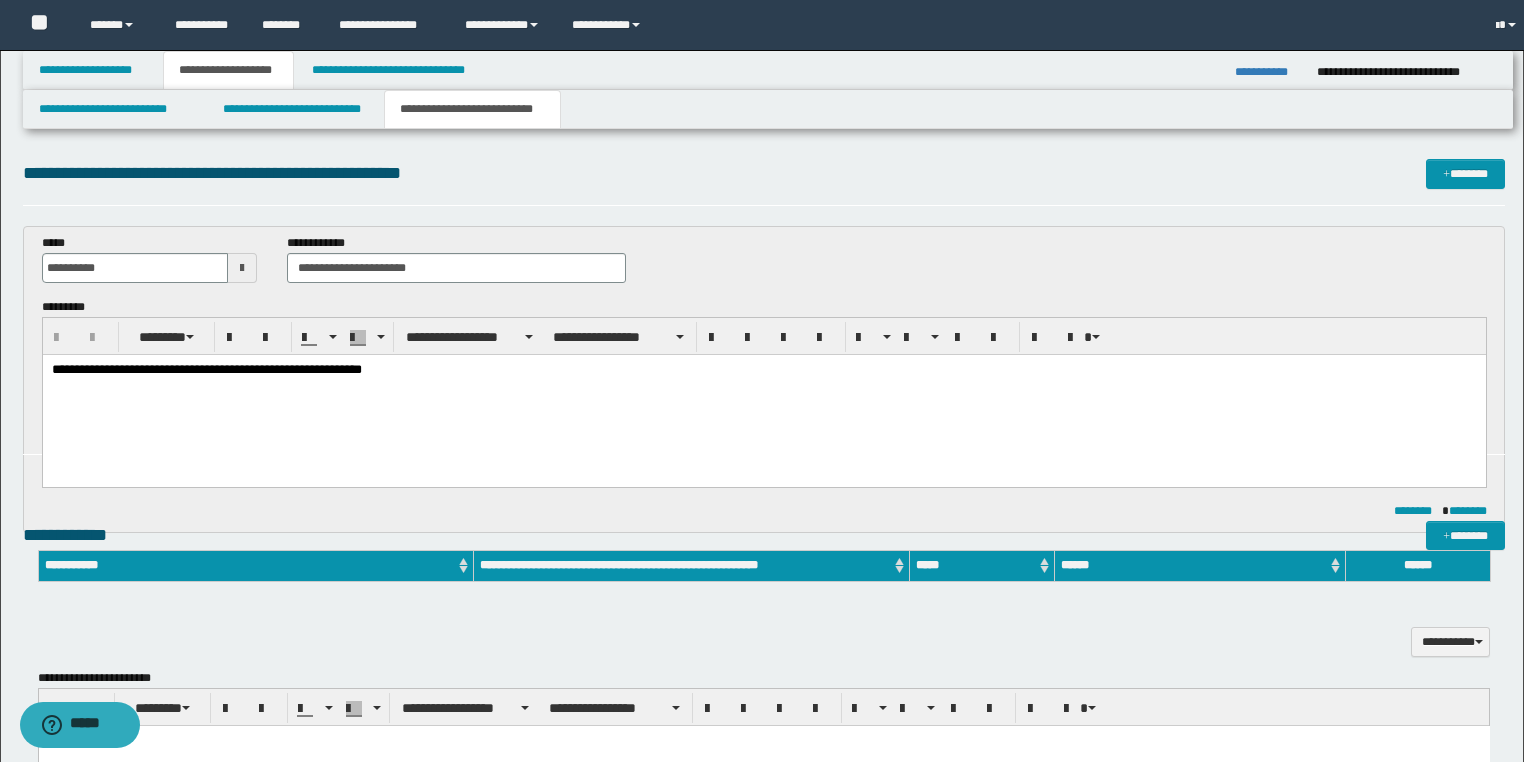 scroll, scrollTop: 0, scrollLeft: 0, axis: both 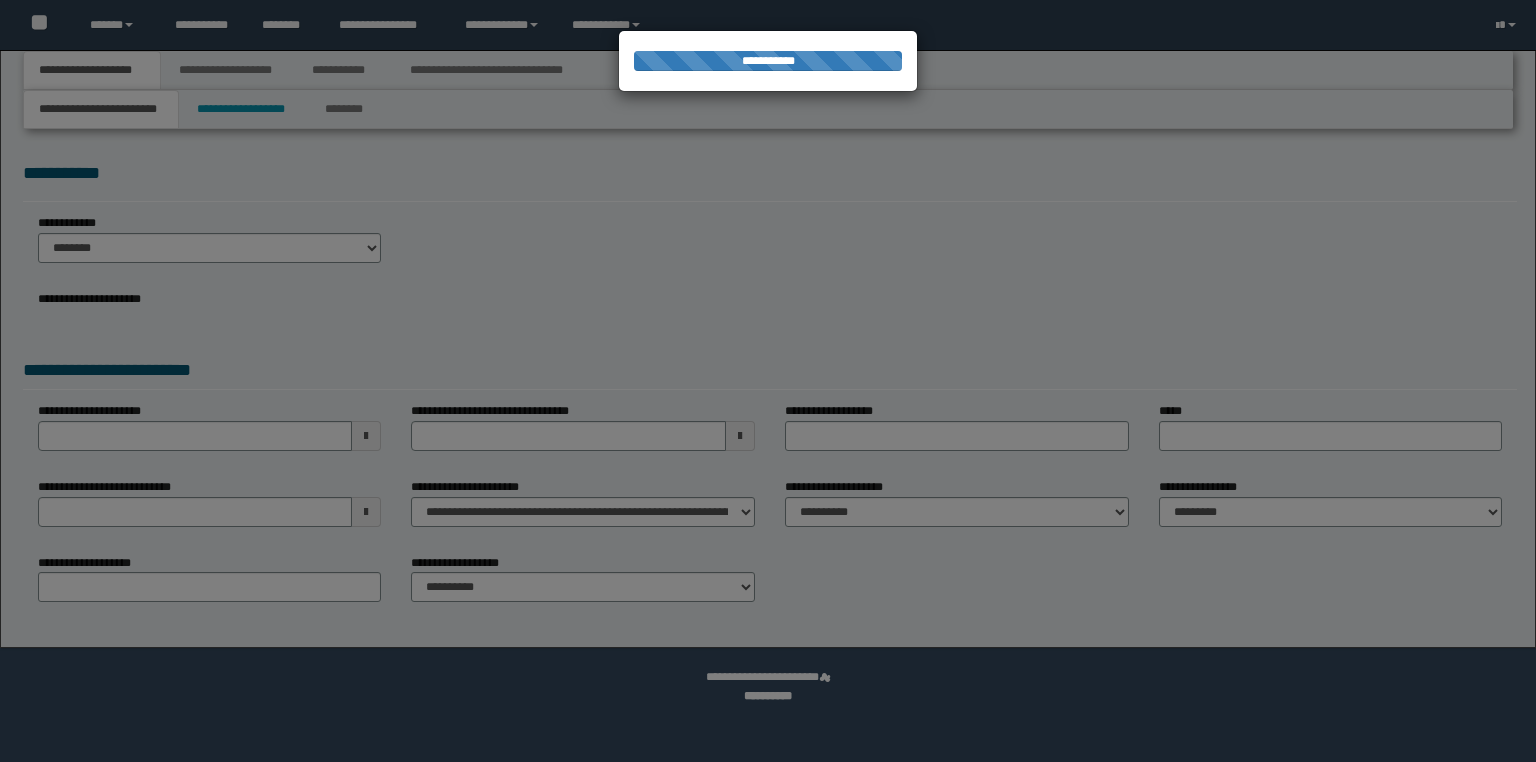 type on "**********" 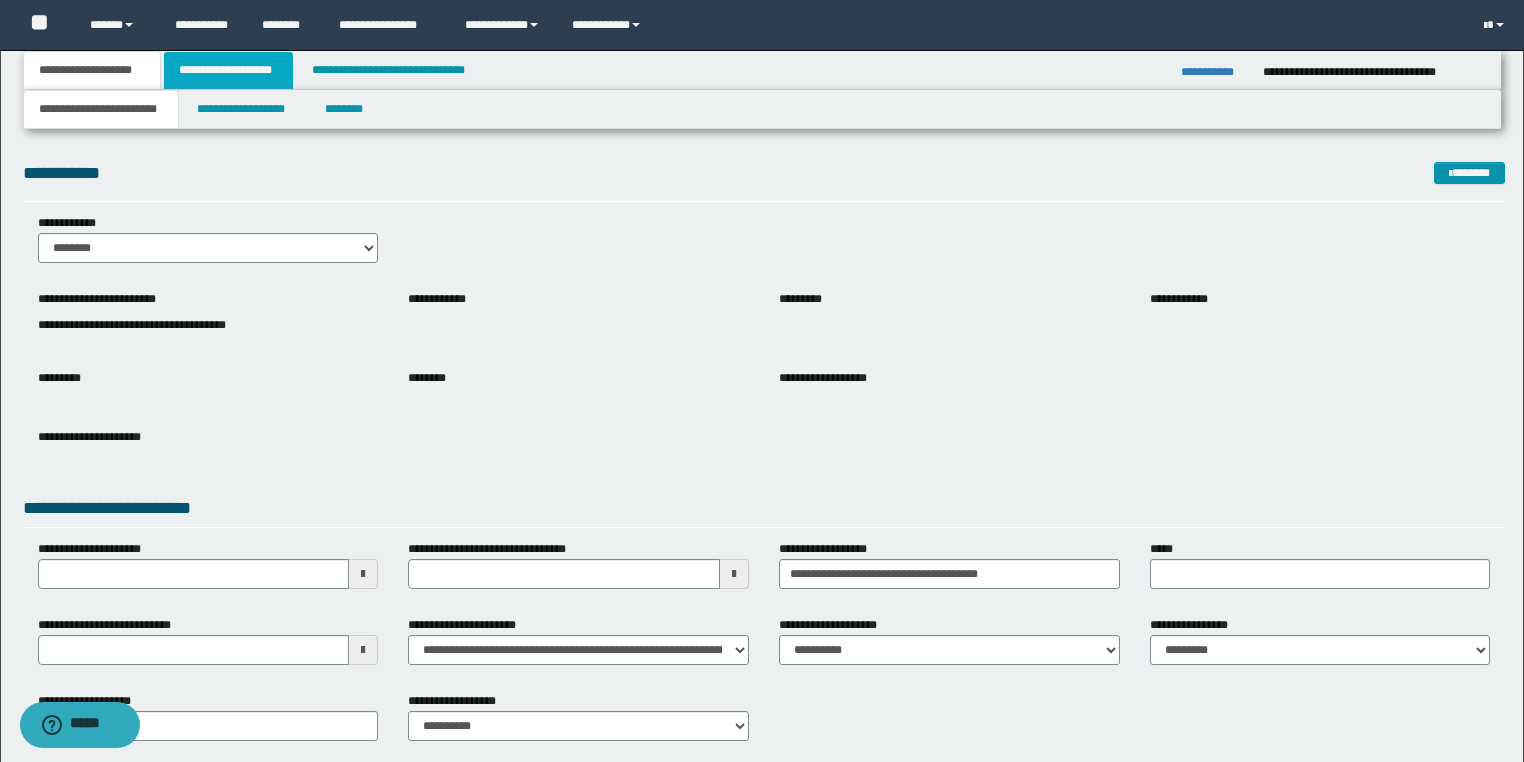 click on "**********" at bounding box center (228, 70) 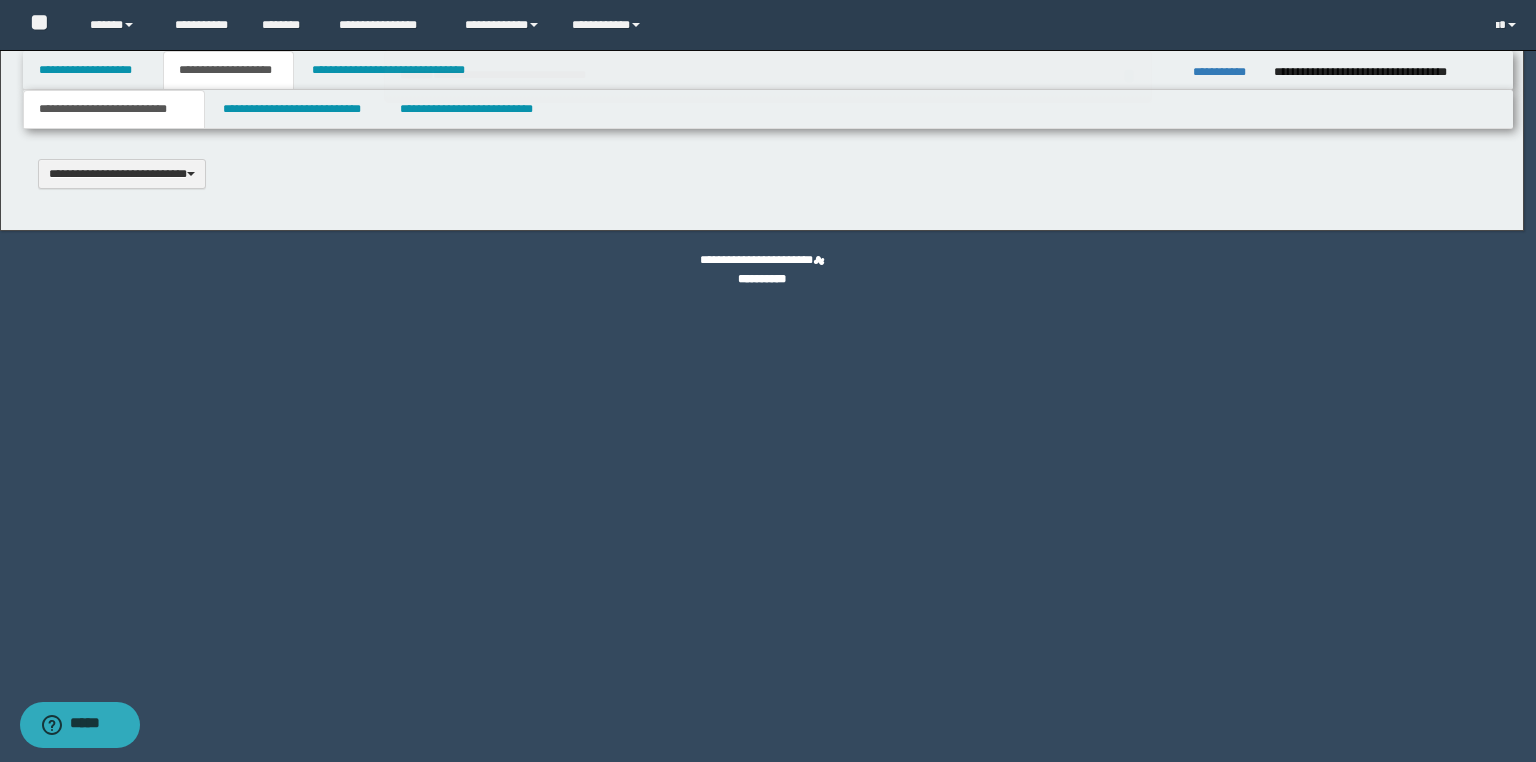 scroll, scrollTop: 0, scrollLeft: 0, axis: both 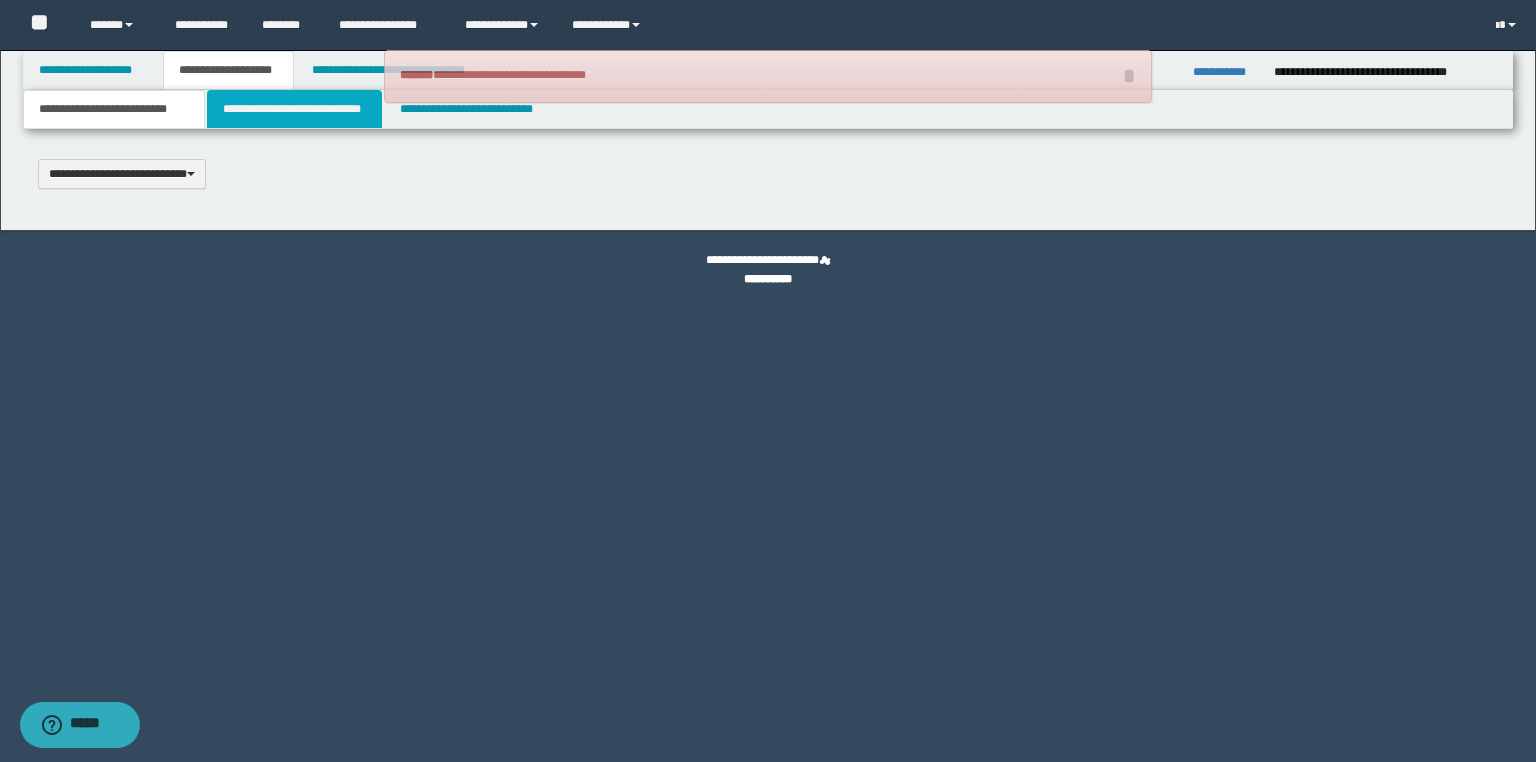 click on "**********" at bounding box center (294, 109) 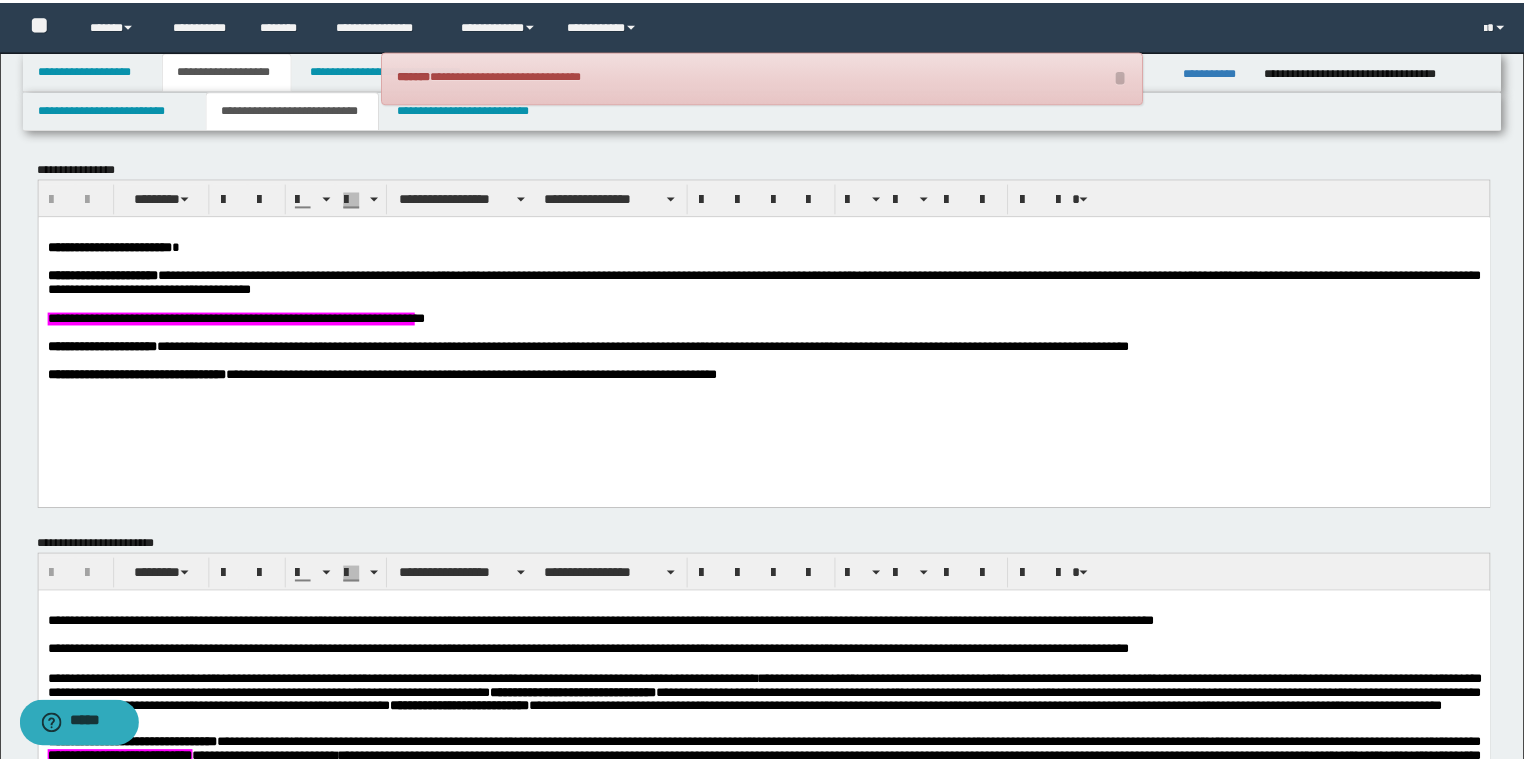 scroll, scrollTop: 0, scrollLeft: 0, axis: both 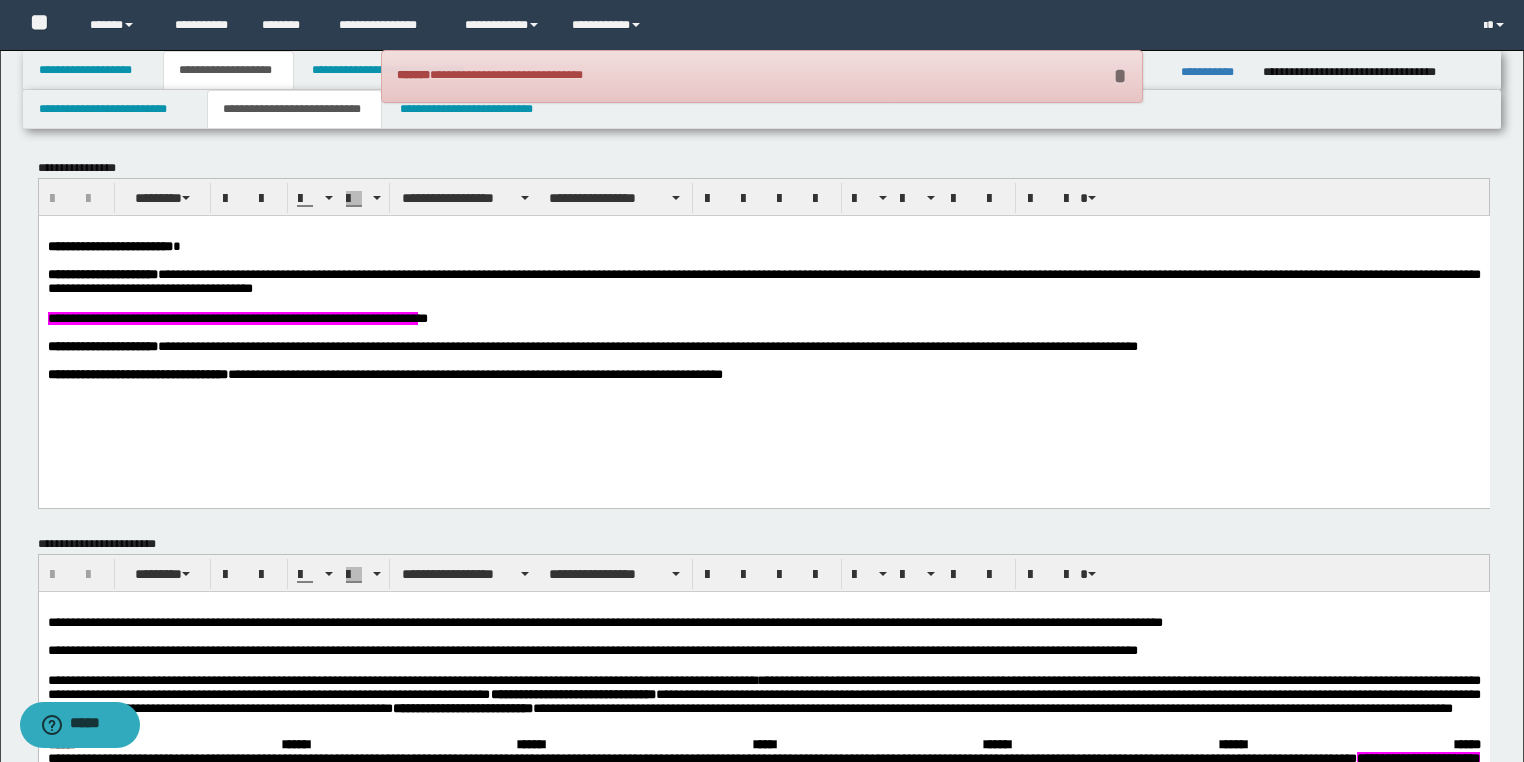click on "*" at bounding box center (1119, 76) 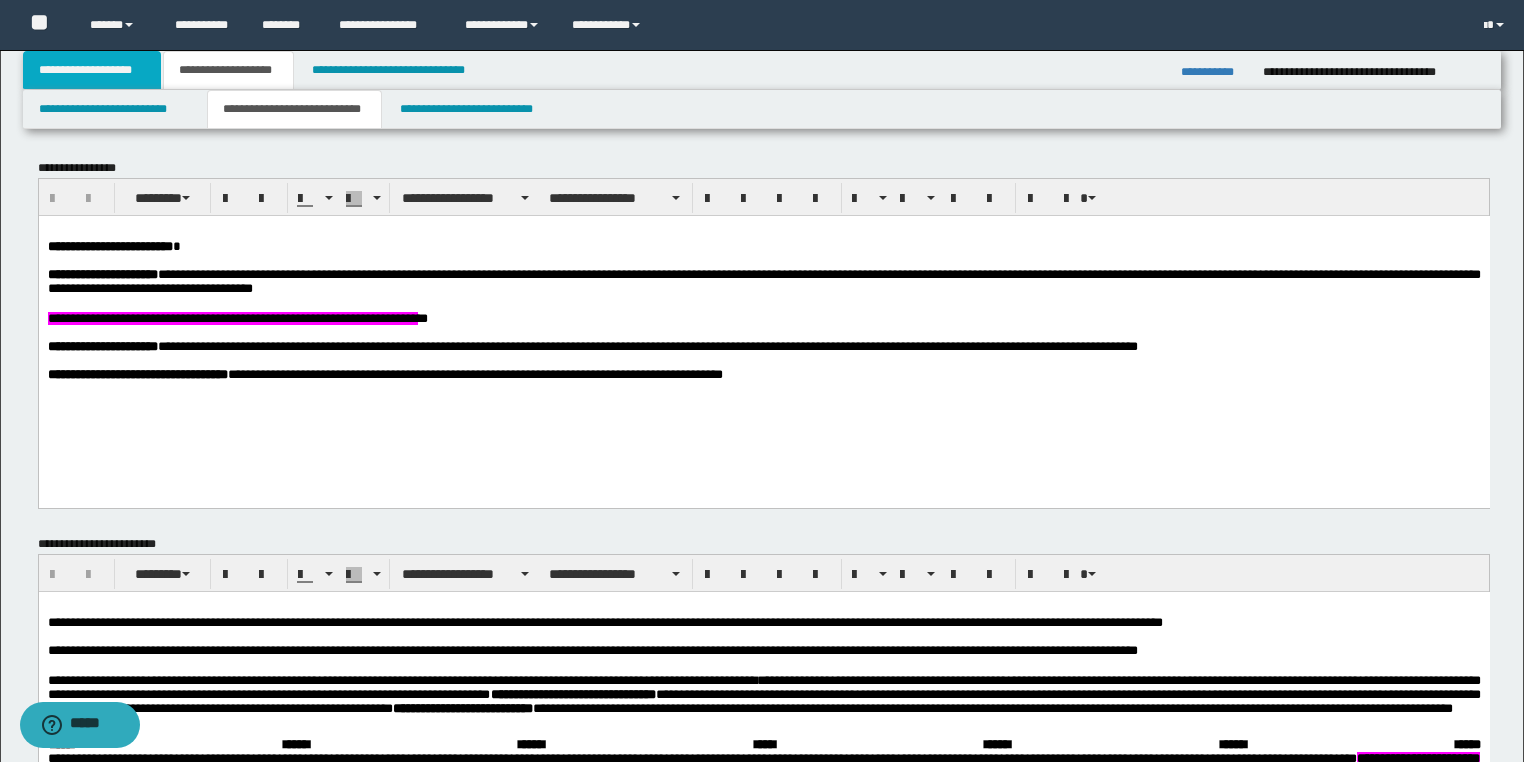 drag, startPoint x: 74, startPoint y: 83, endPoint x: 84, endPoint y: 104, distance: 23.259407 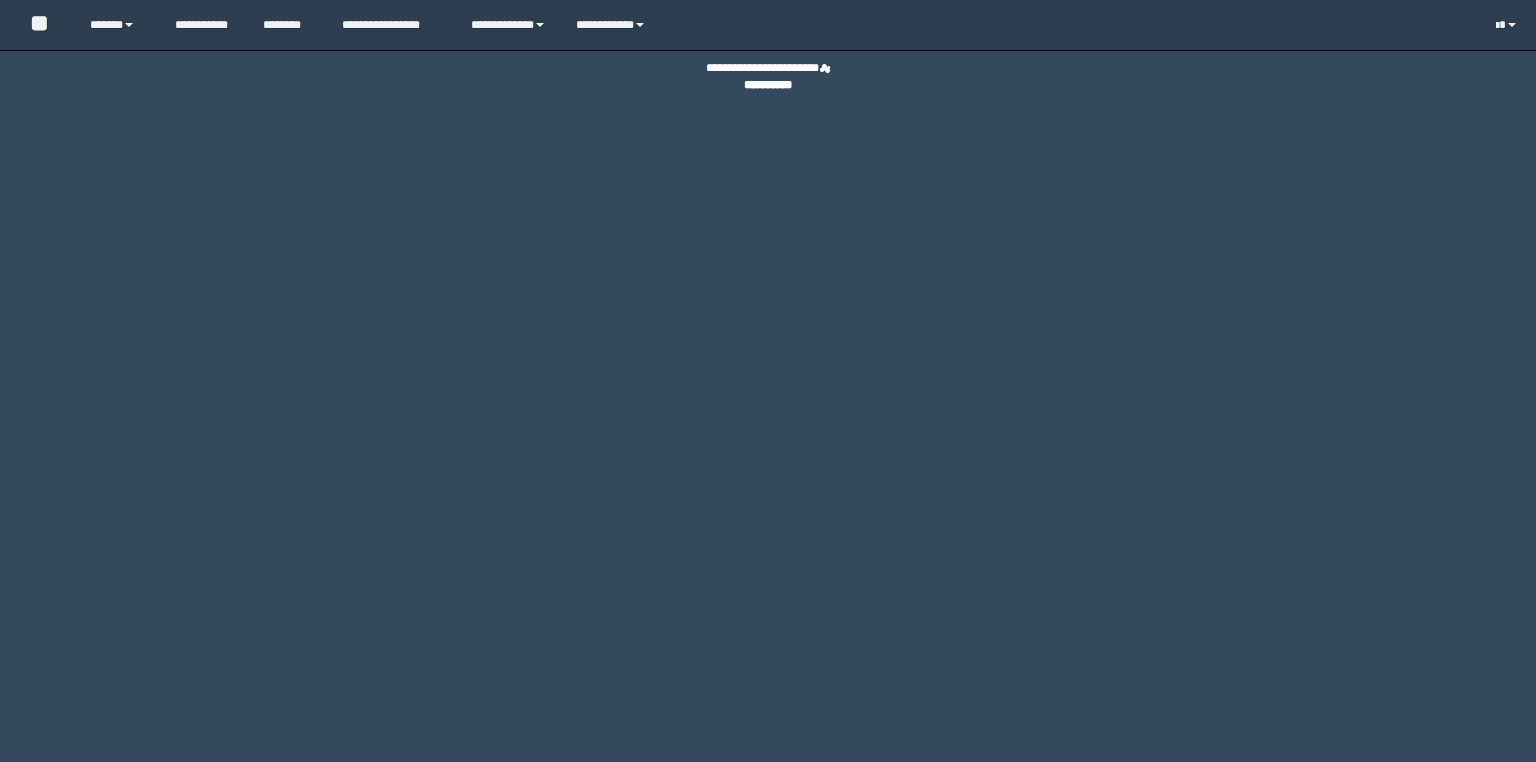 scroll, scrollTop: 0, scrollLeft: 0, axis: both 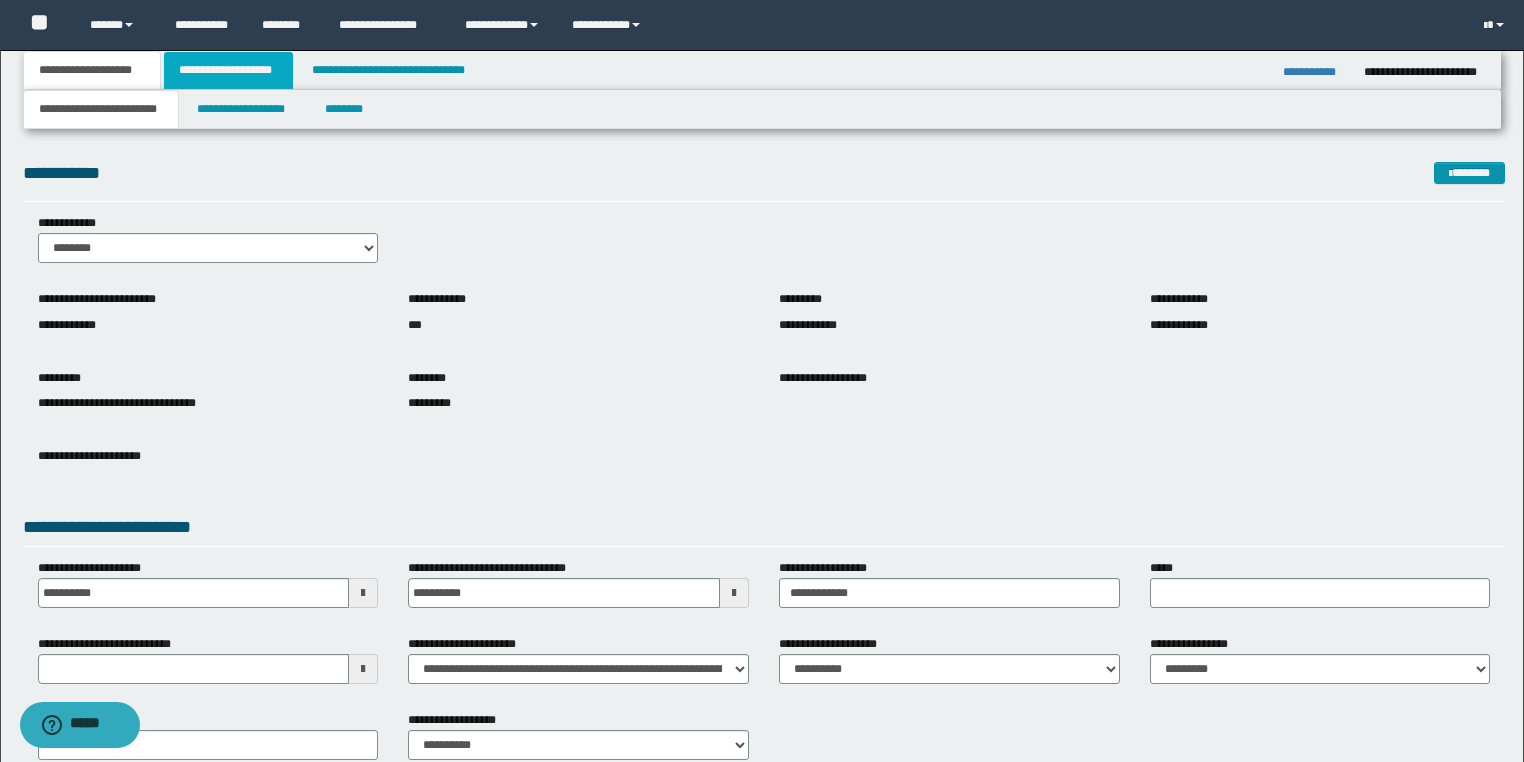 click on "**********" at bounding box center [228, 70] 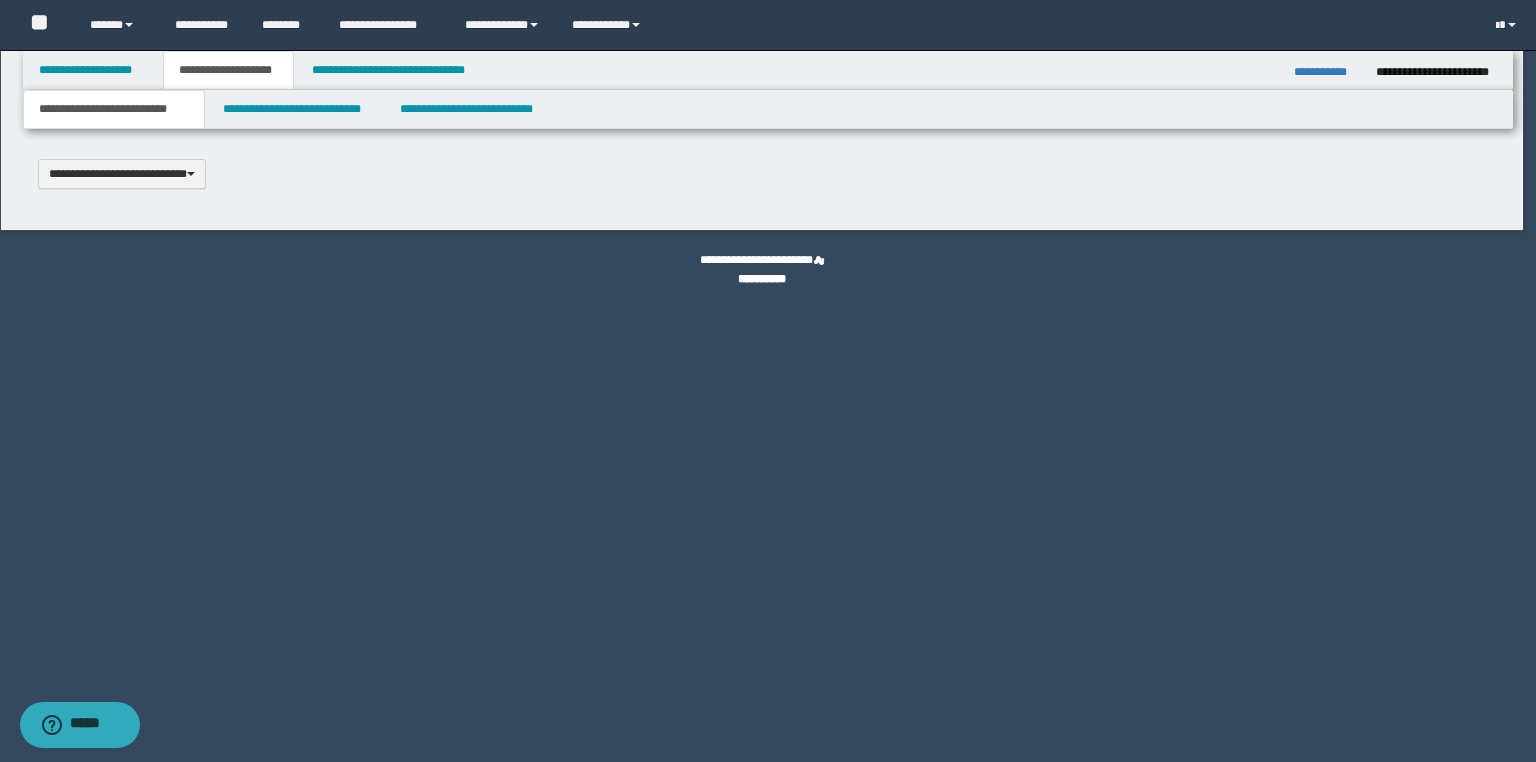 scroll, scrollTop: 0, scrollLeft: 0, axis: both 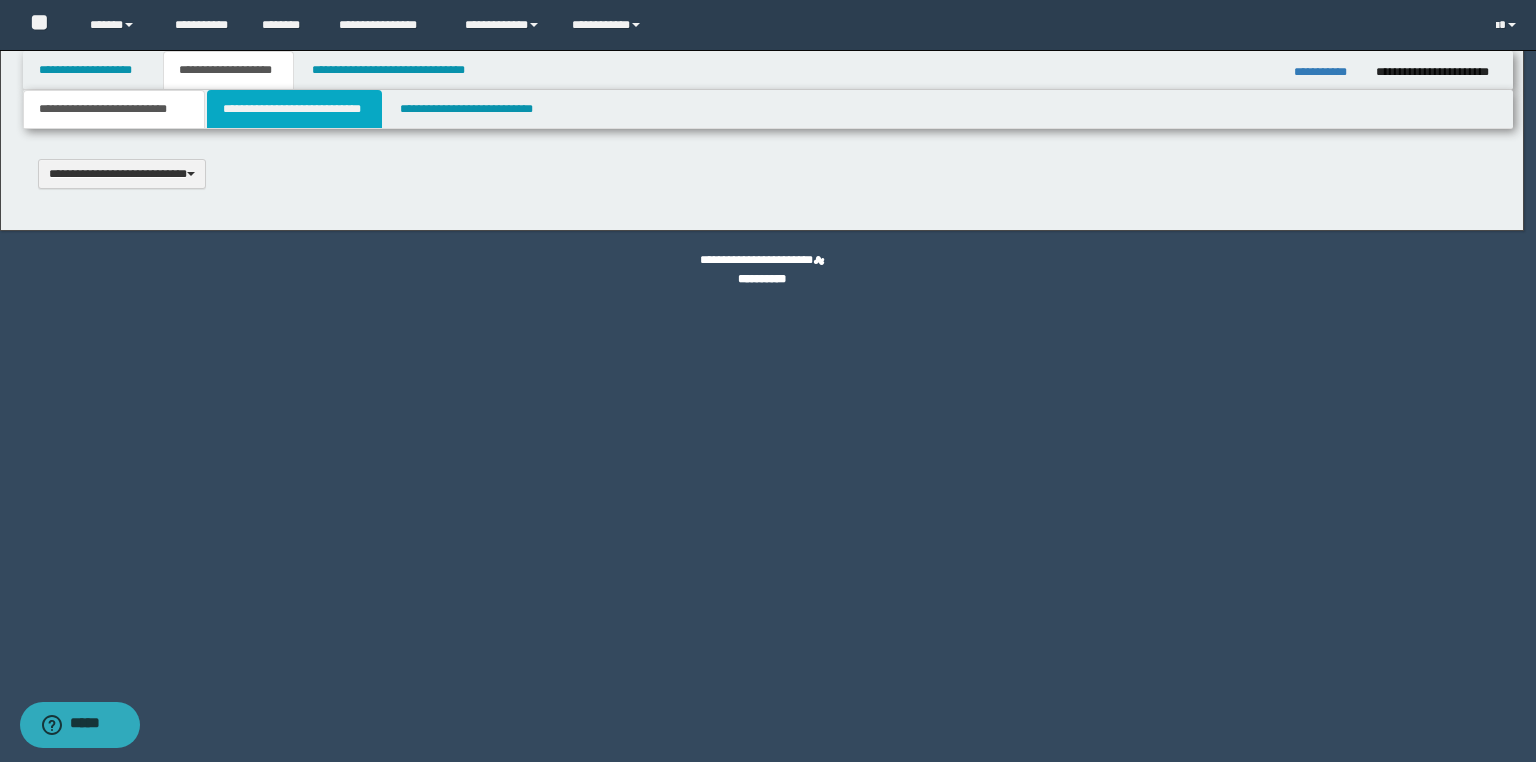 click on "**********" at bounding box center (294, 109) 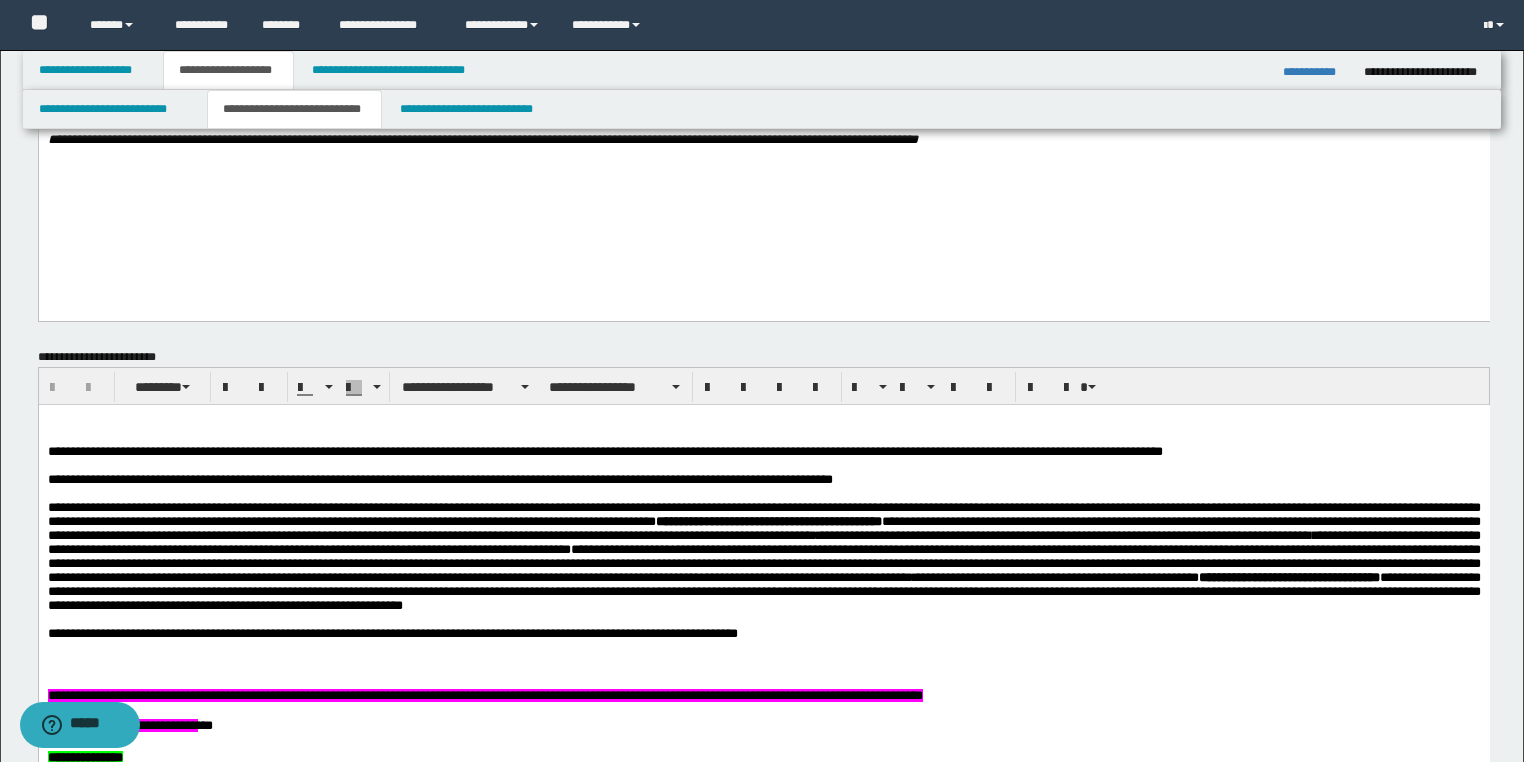 scroll, scrollTop: 480, scrollLeft: 0, axis: vertical 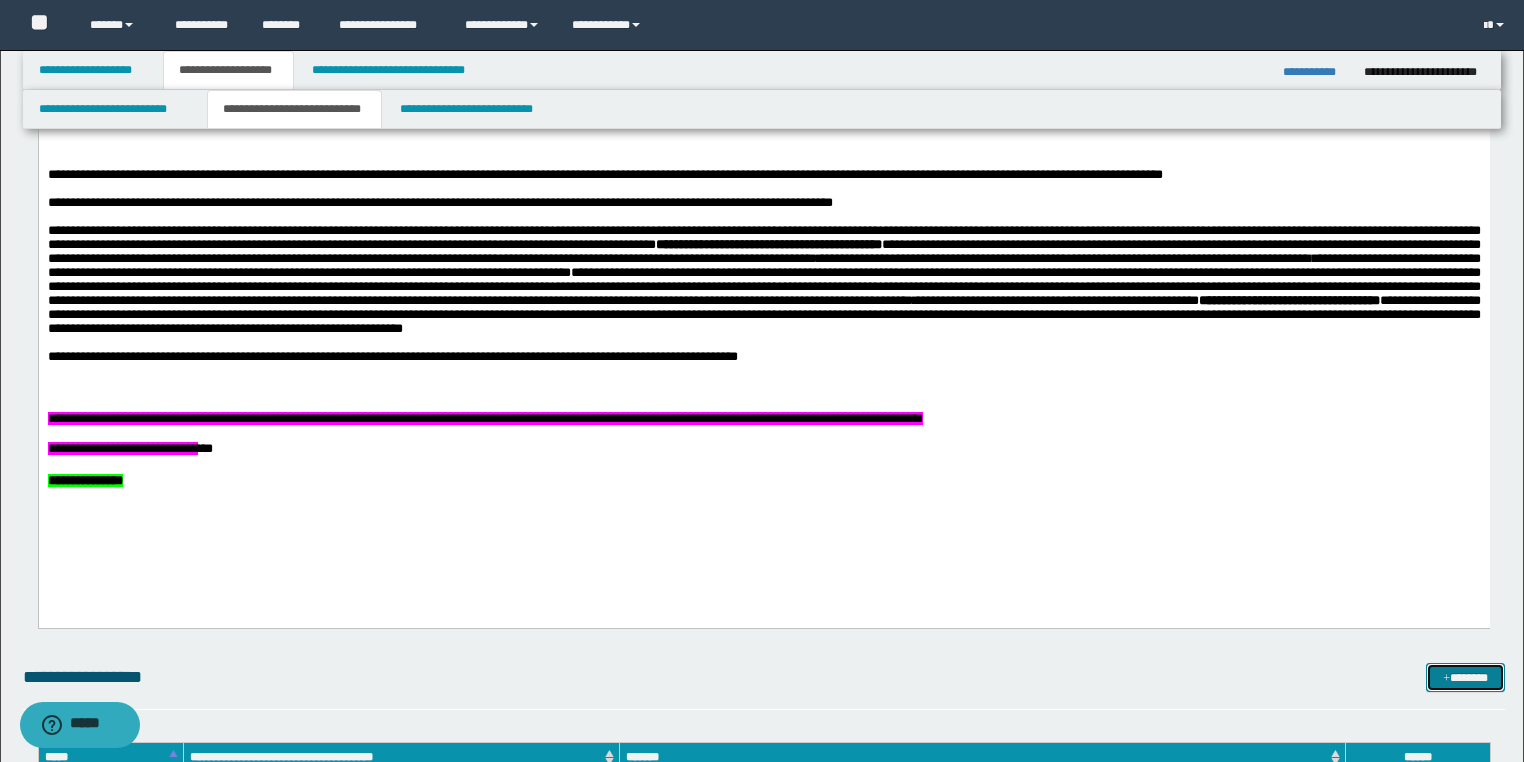 click on "*******" at bounding box center [1465, 678] 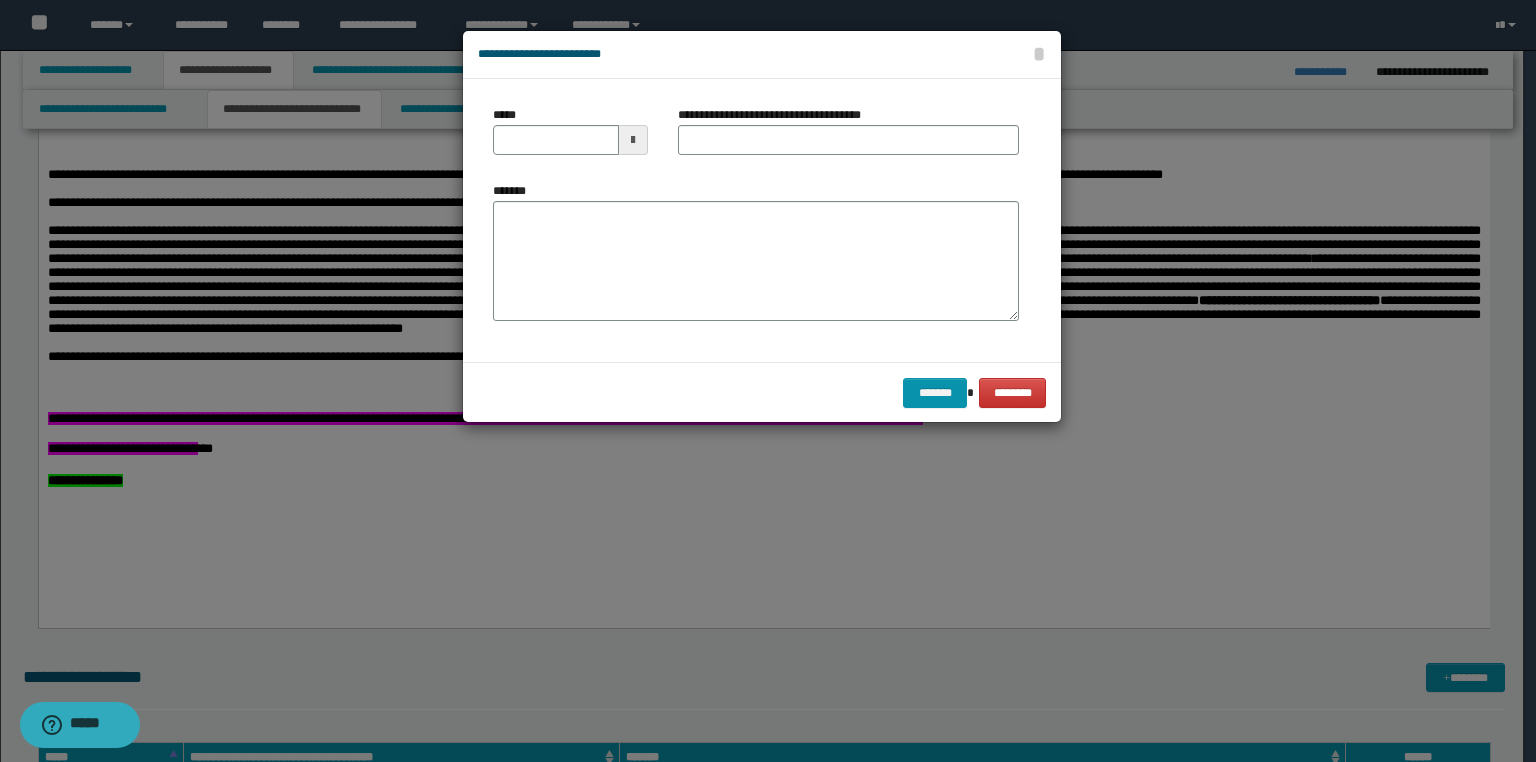 drag, startPoint x: 708, startPoint y: 158, endPoint x: 712, endPoint y: 144, distance: 14.56022 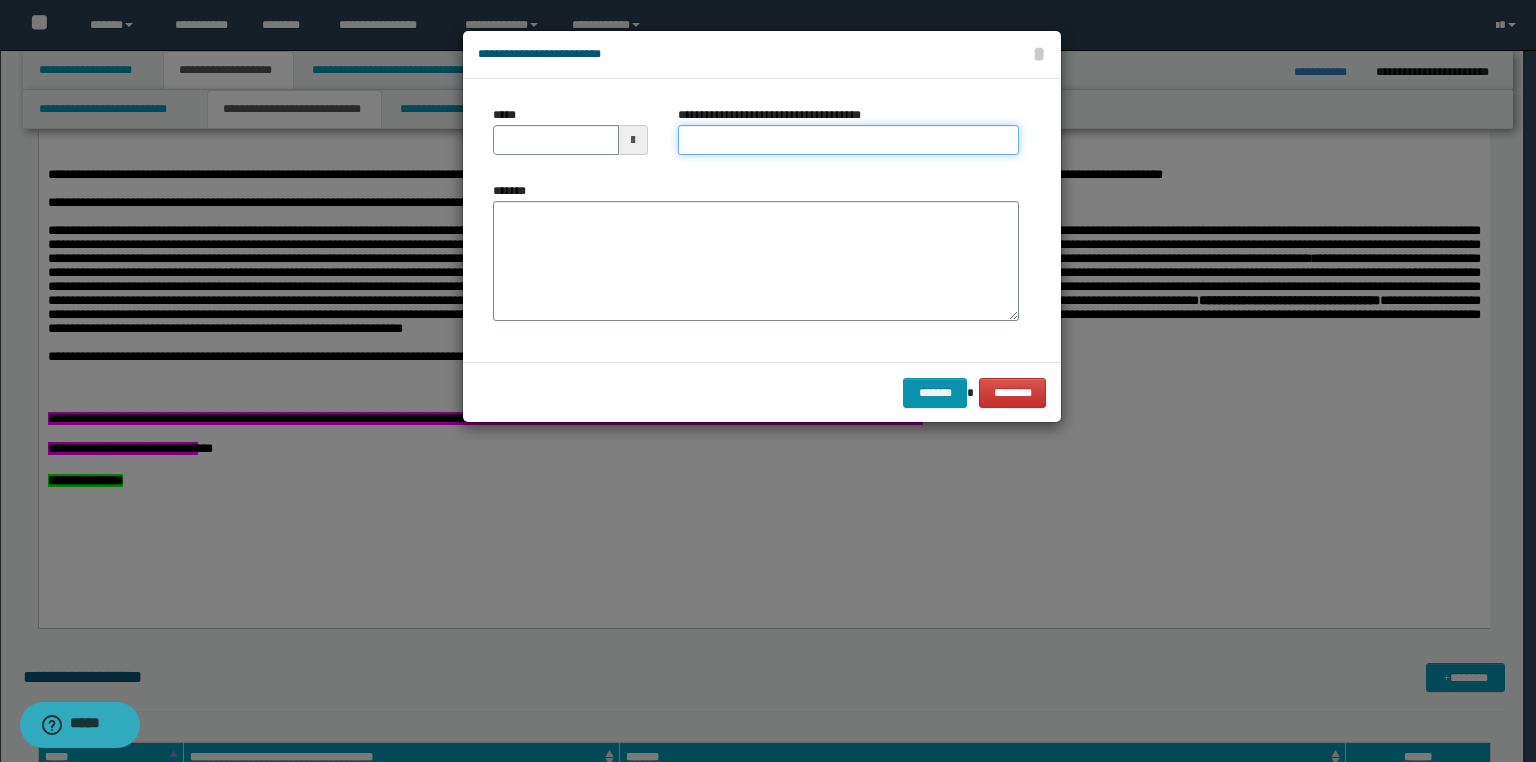 drag, startPoint x: 712, startPoint y: 144, endPoint x: 696, endPoint y: 142, distance: 16.124516 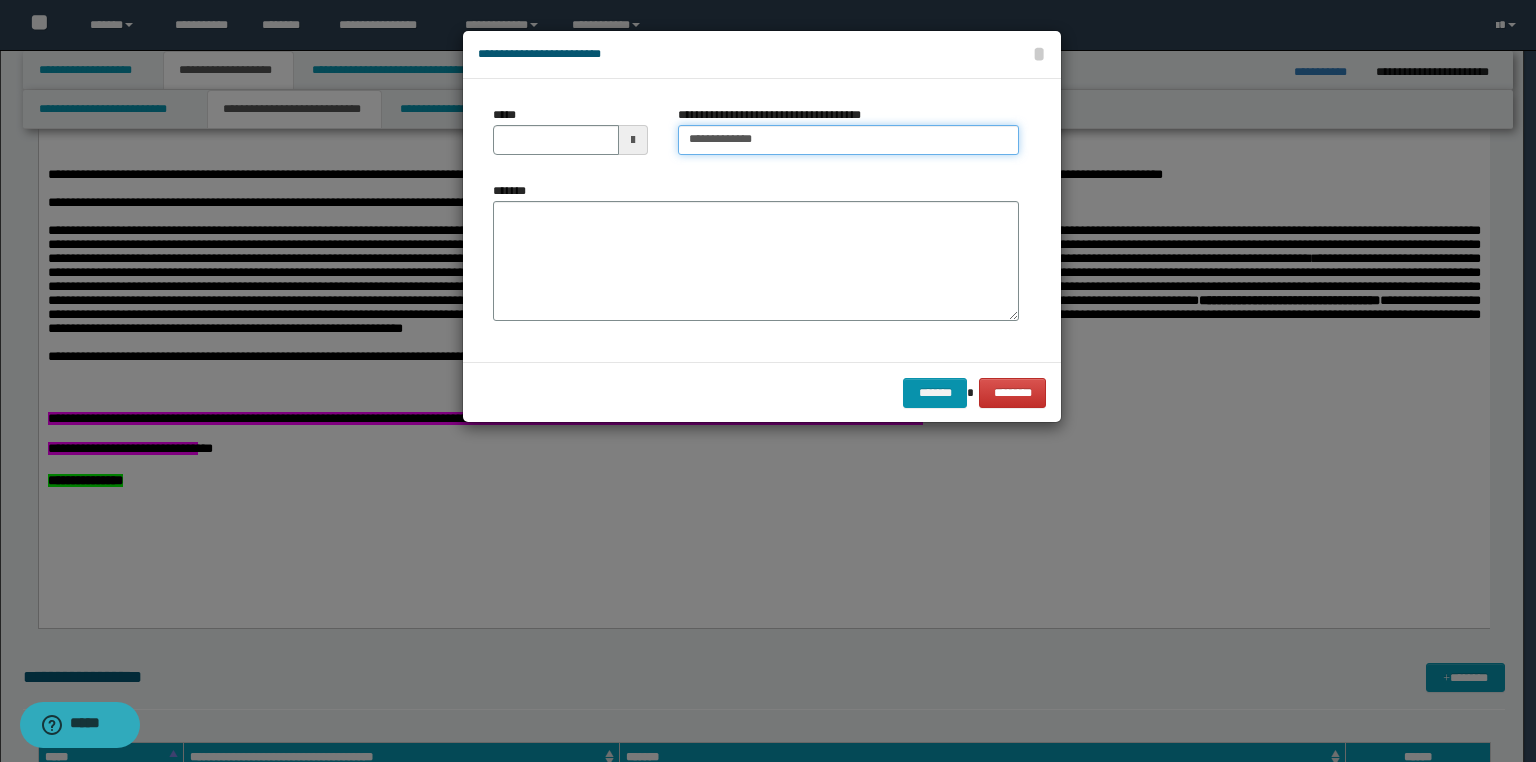 type on "**********" 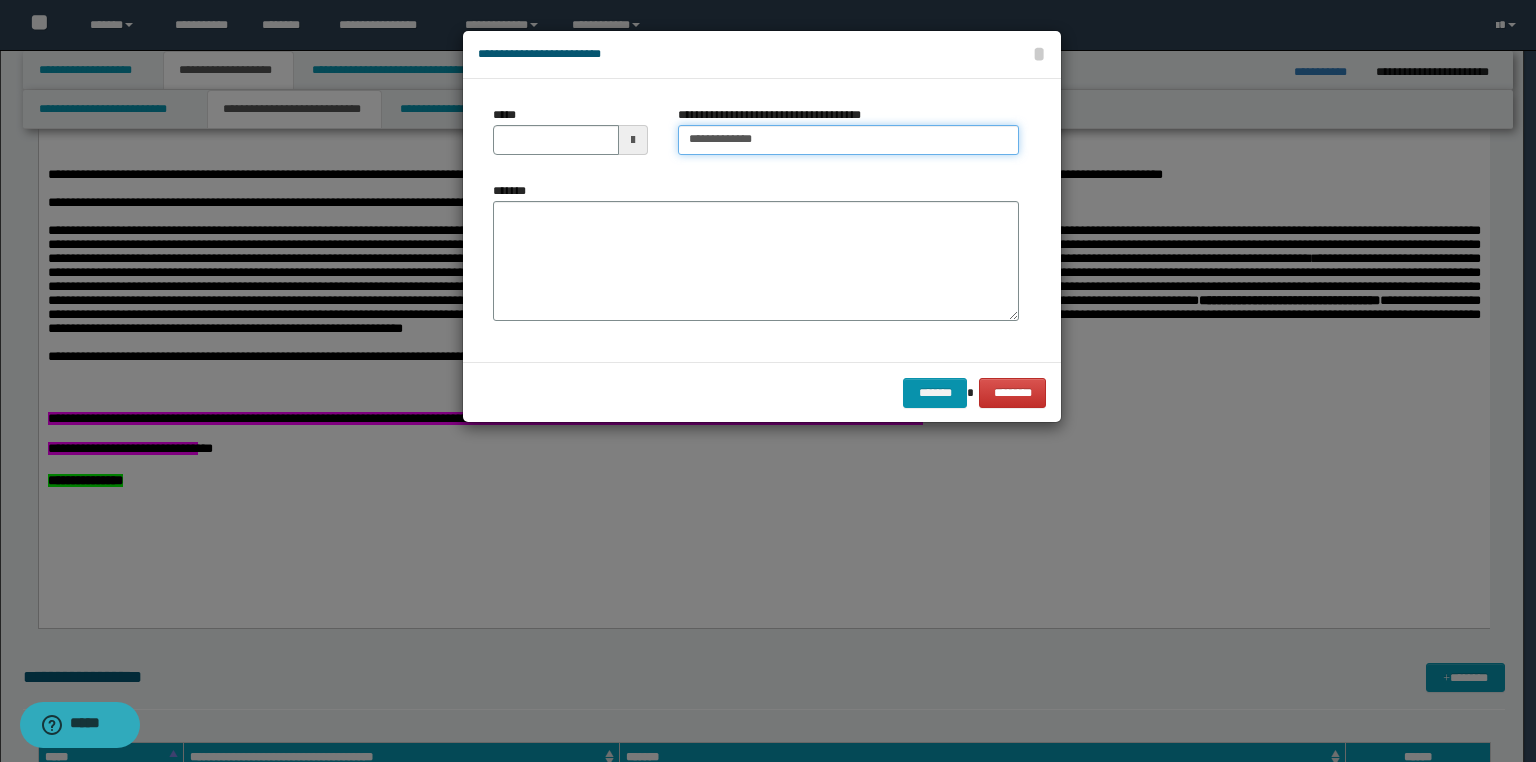 type 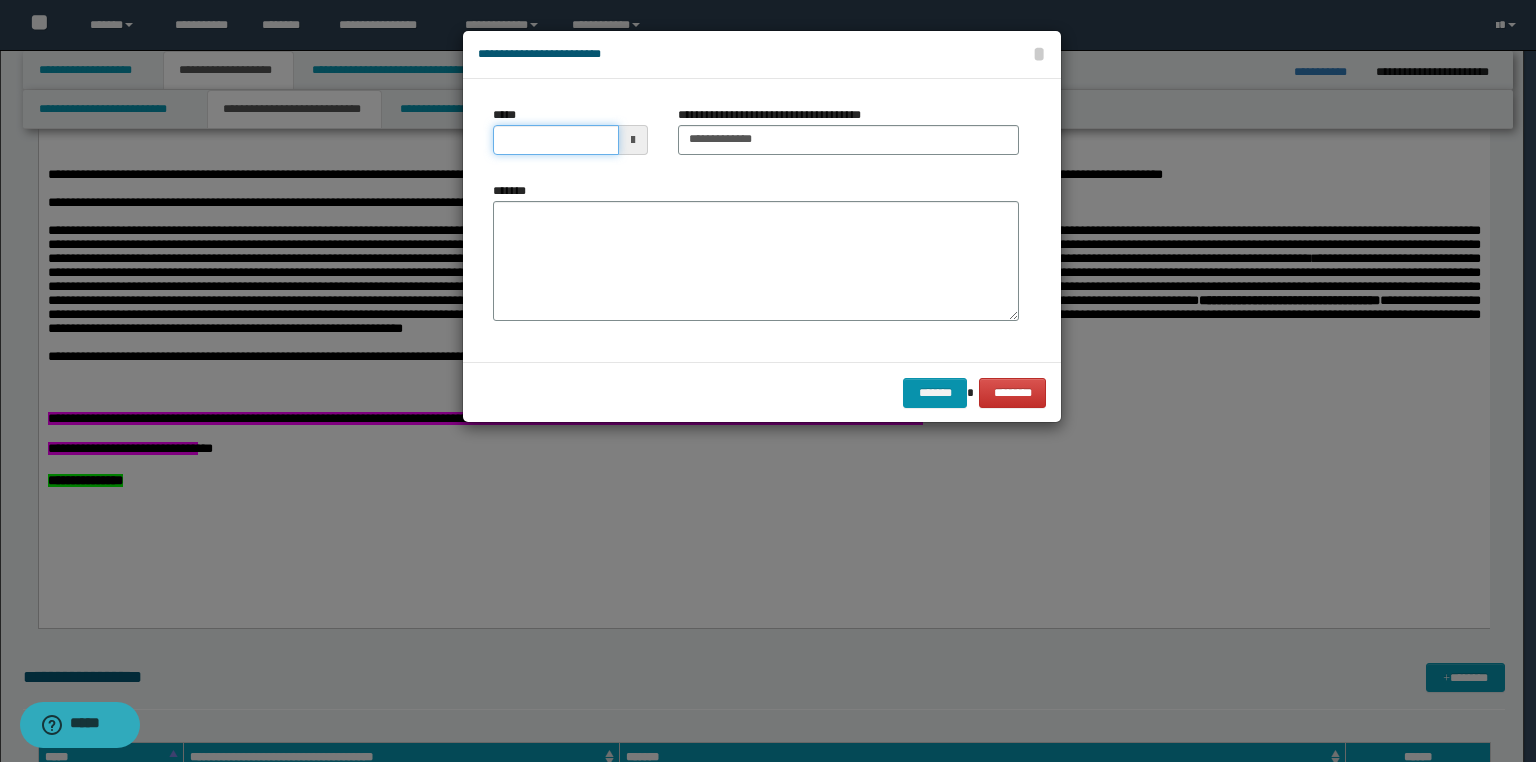 click on "*****" at bounding box center [556, 140] 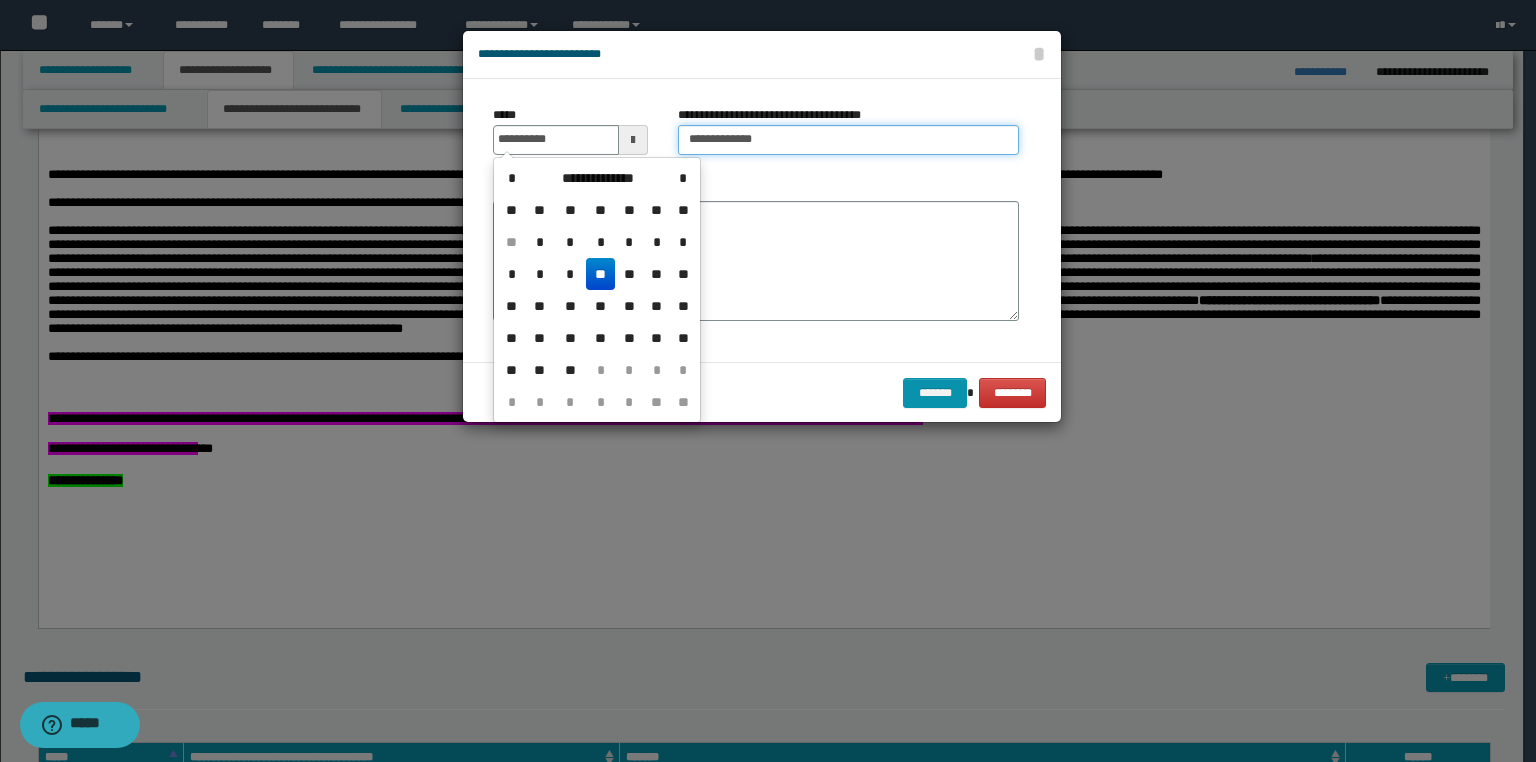type on "**********" 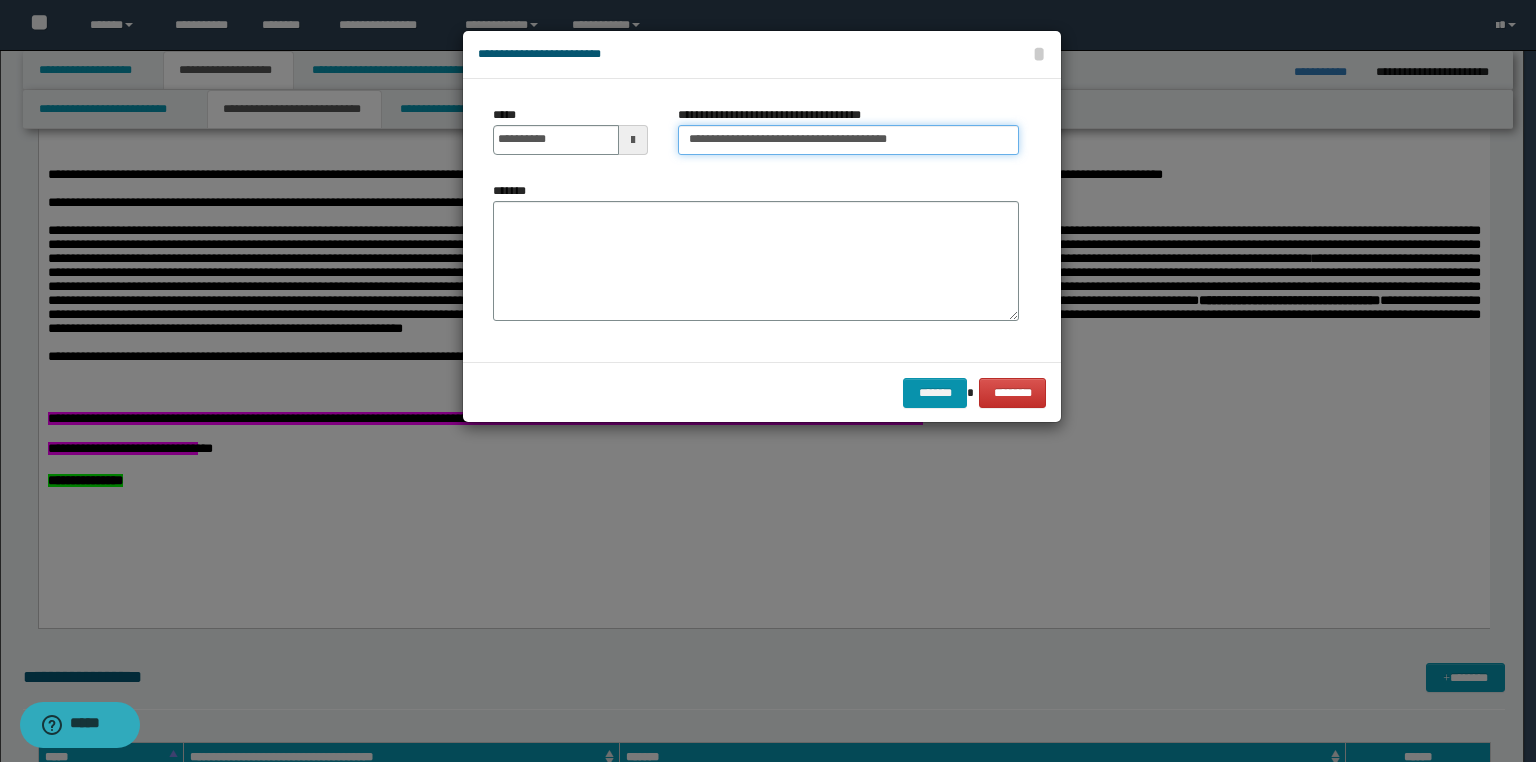 type on "**********" 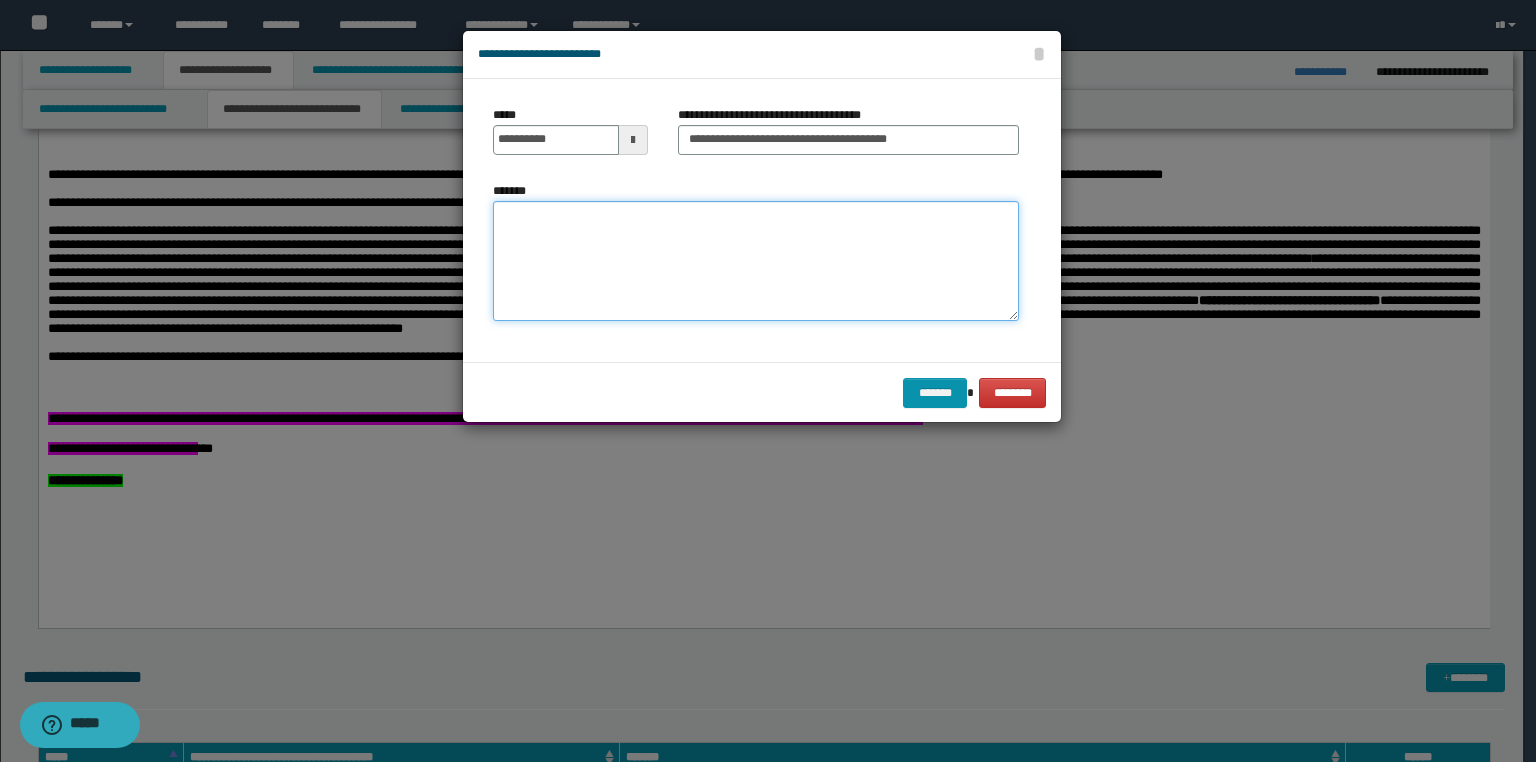 click on "*******" at bounding box center [756, 261] 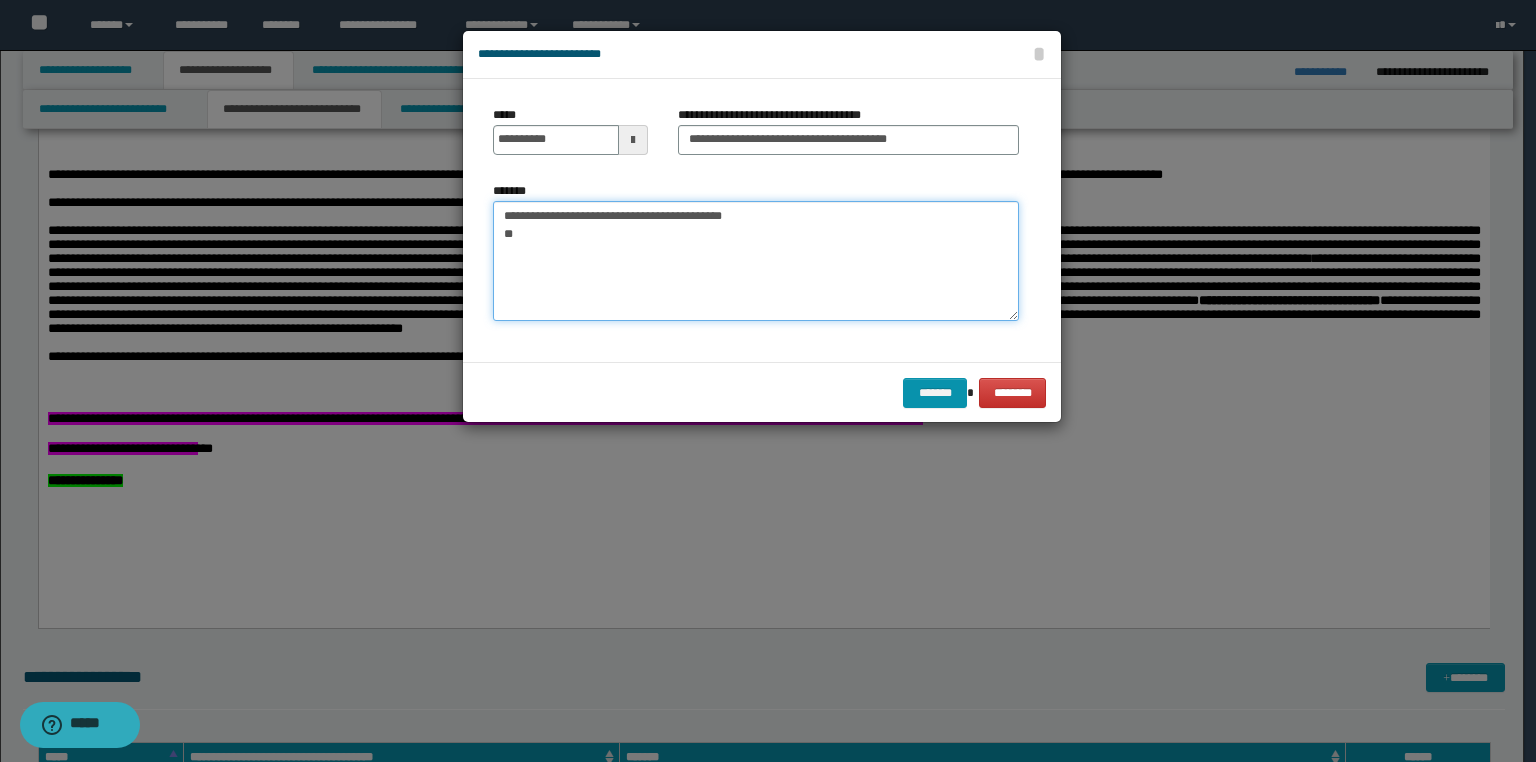 click on "**********" at bounding box center [756, 261] 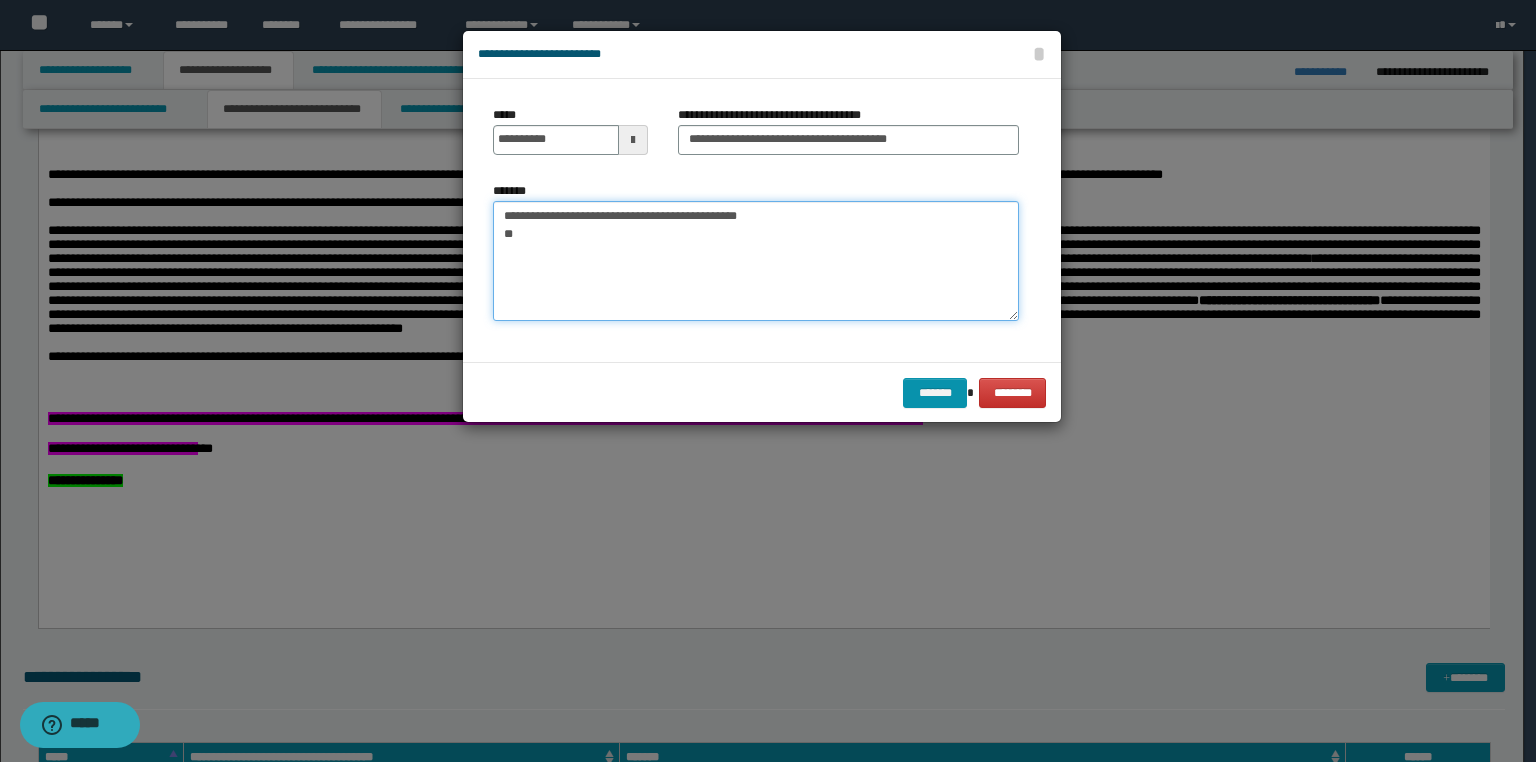 click on "**********" at bounding box center [756, 261] 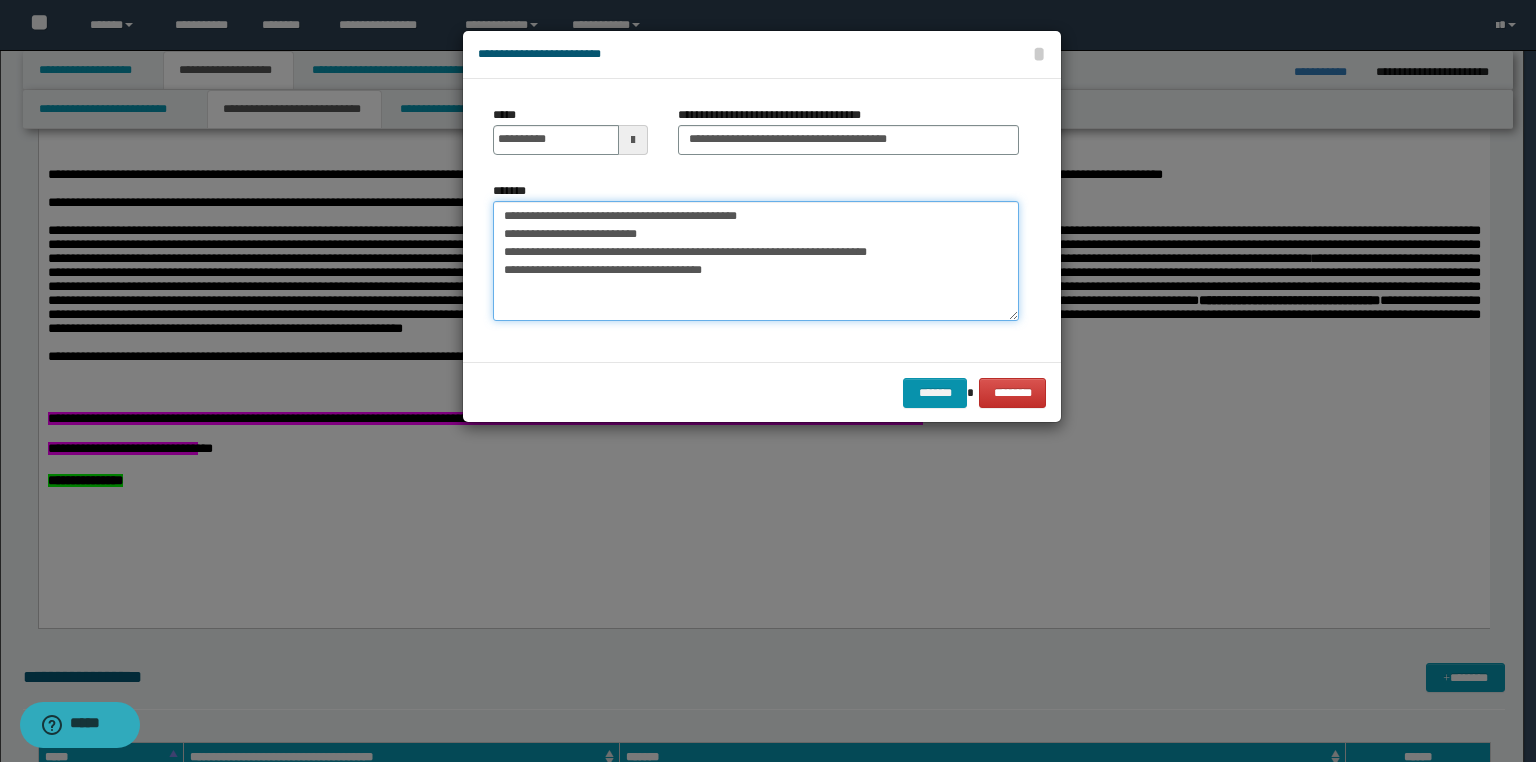 click on "**********" at bounding box center (756, 261) 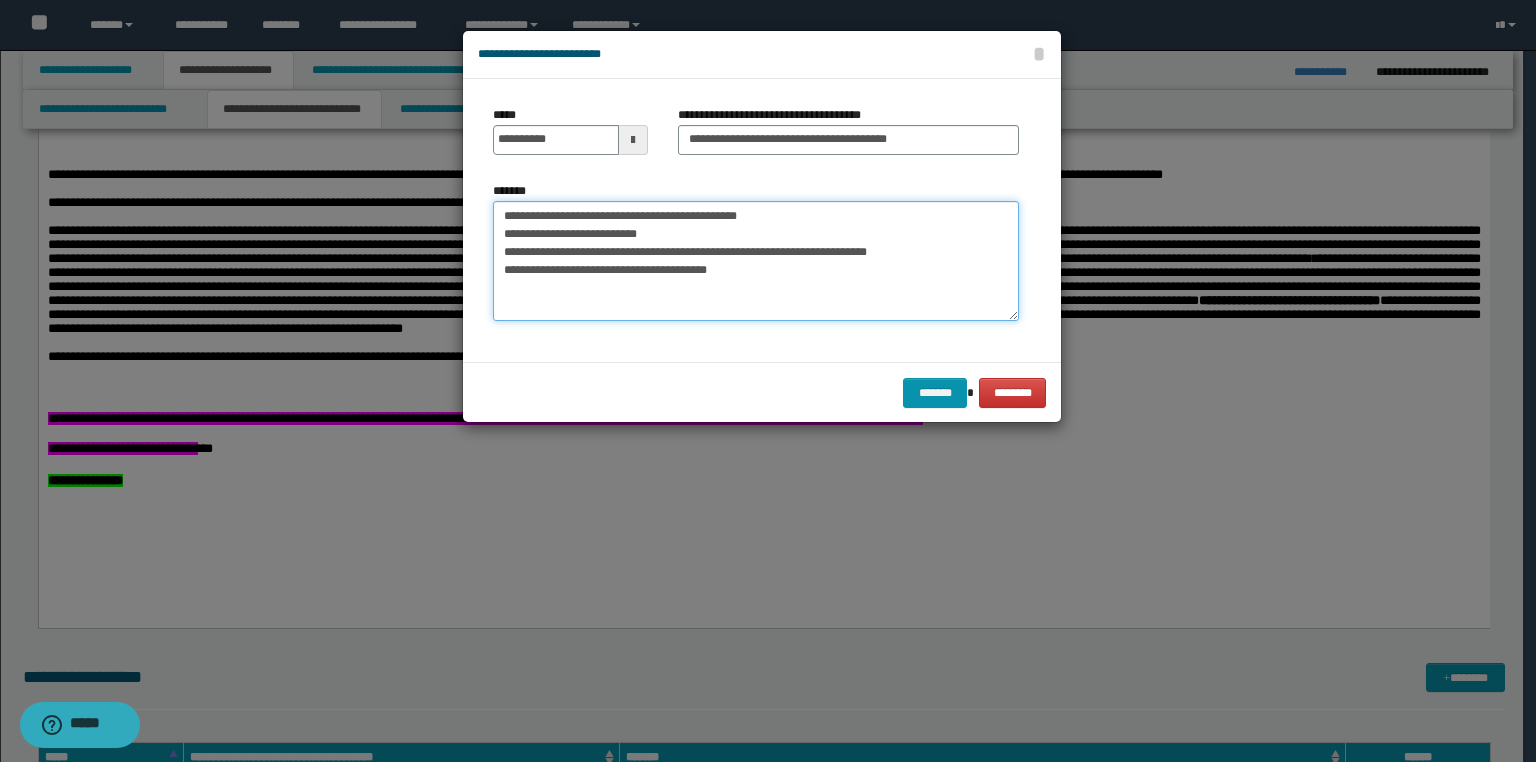 click on "**********" at bounding box center (756, 261) 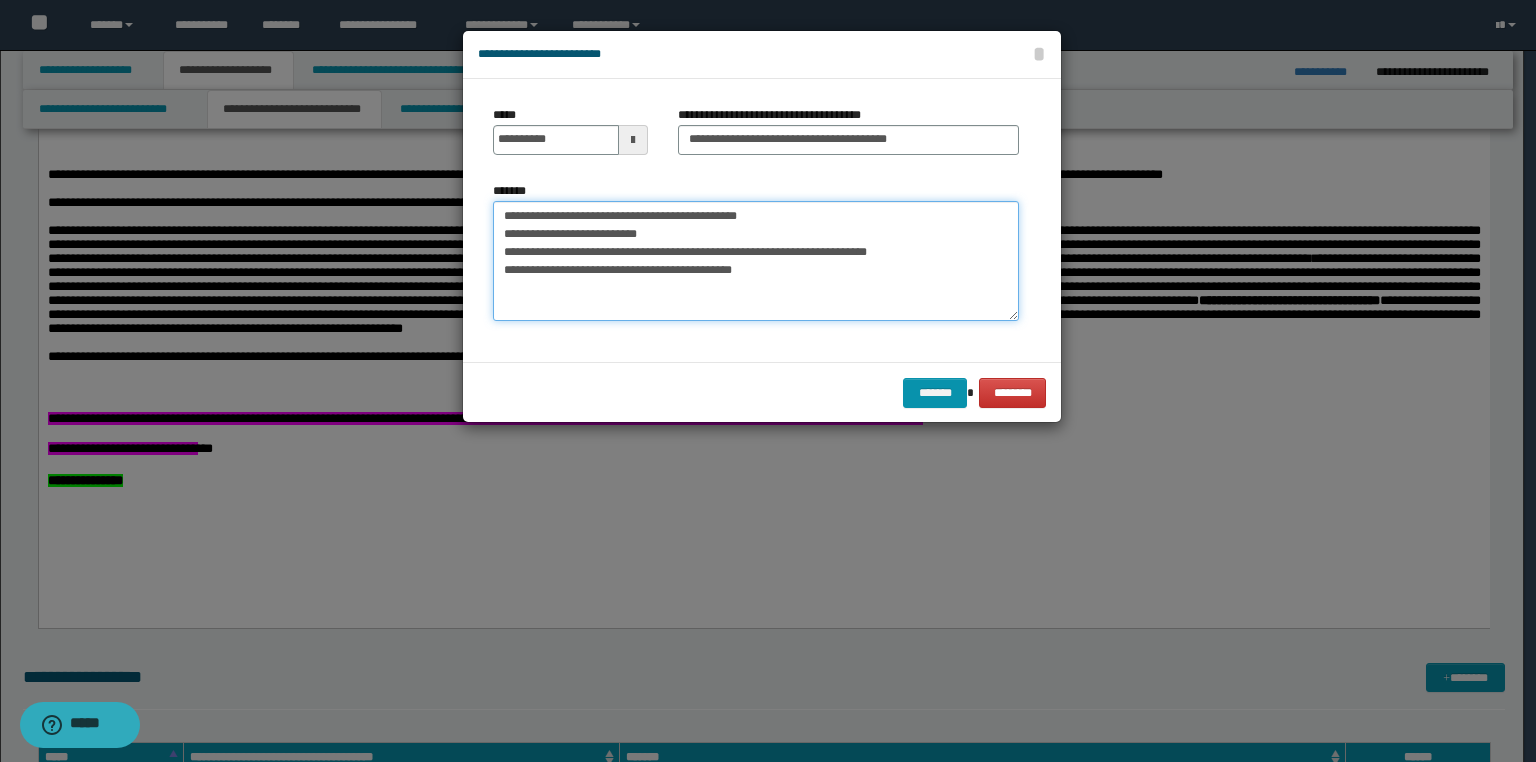 click on "**********" at bounding box center [756, 261] 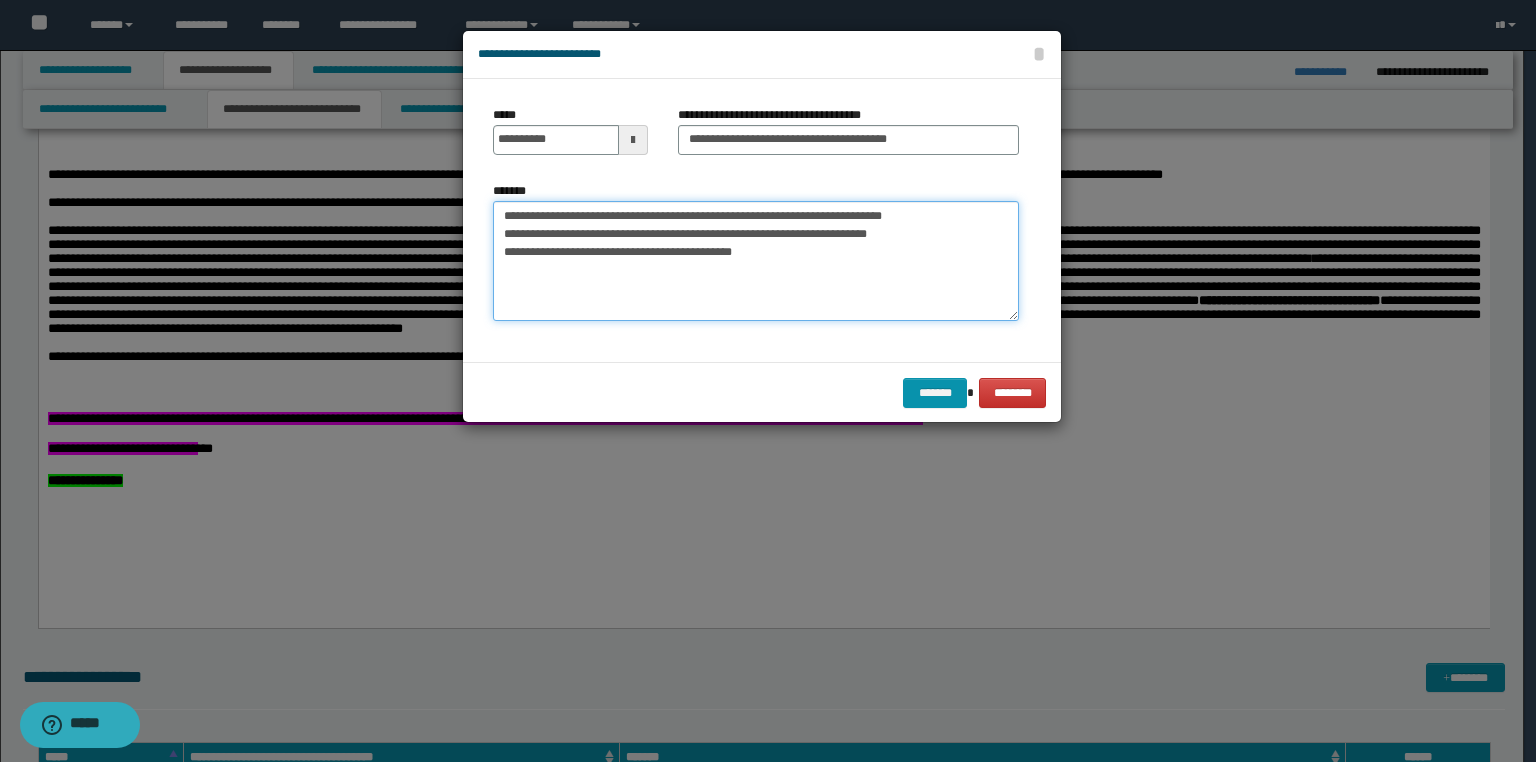 click on "**********" at bounding box center (756, 261) 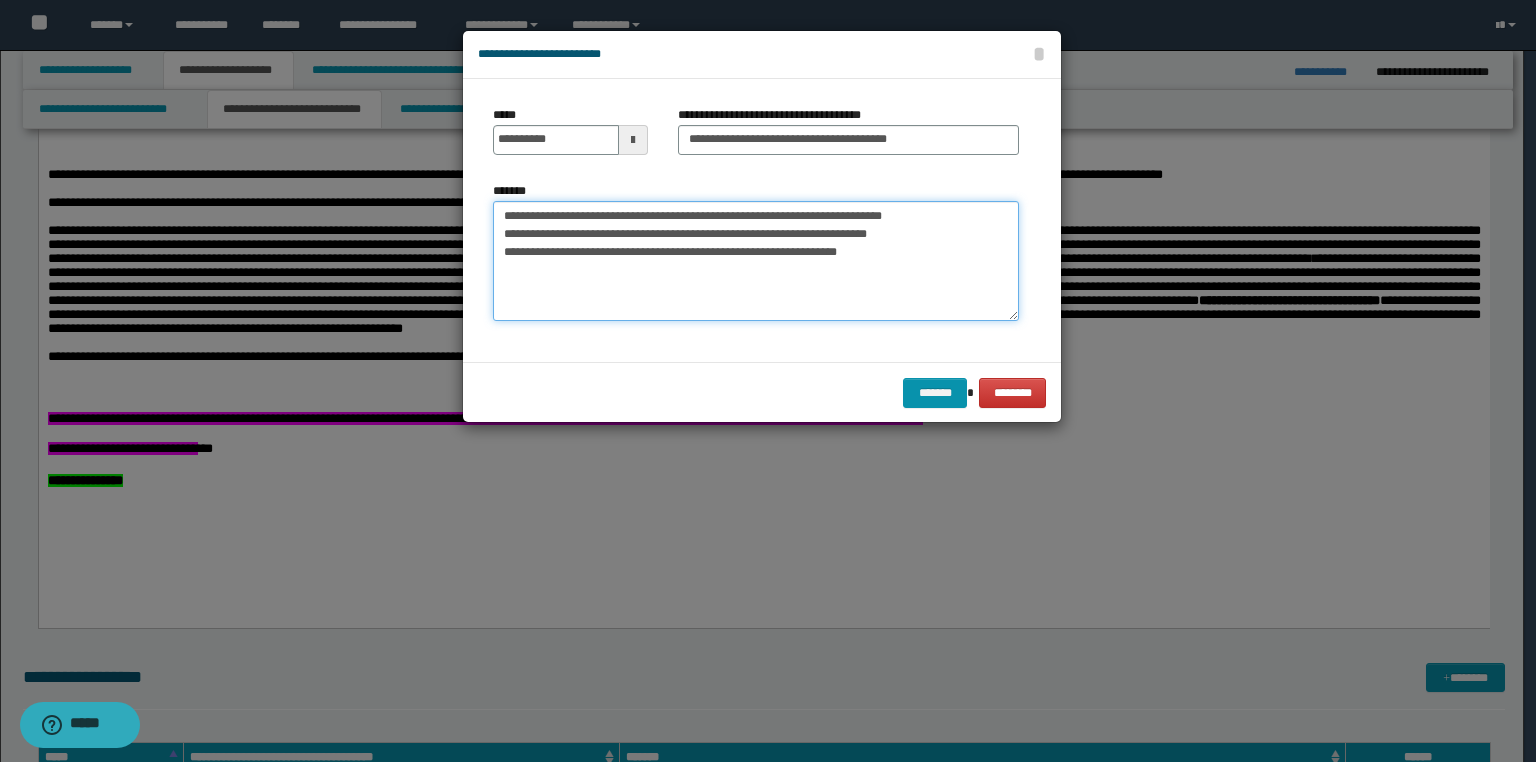 click on "**********" at bounding box center [756, 261] 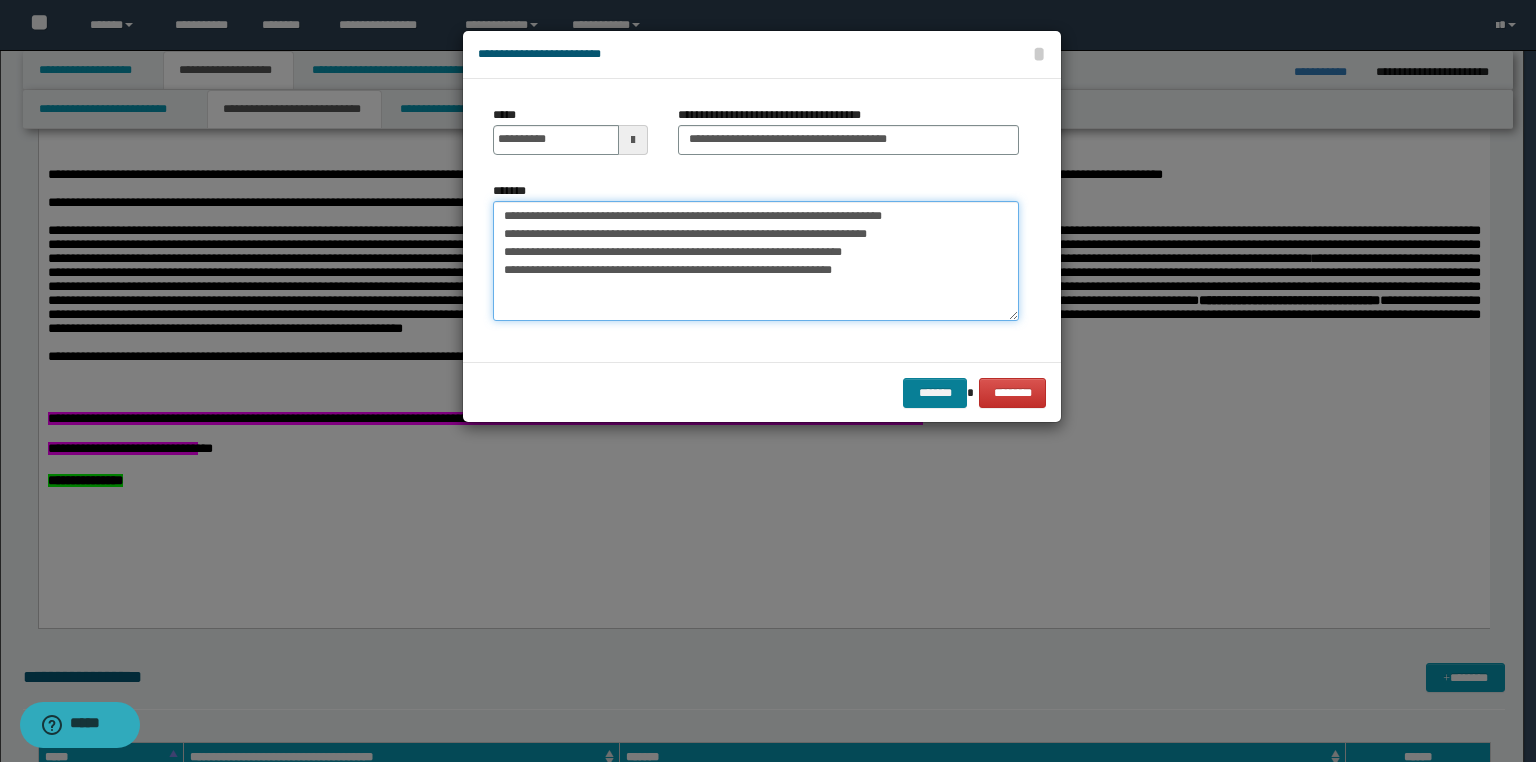 type on "**********" 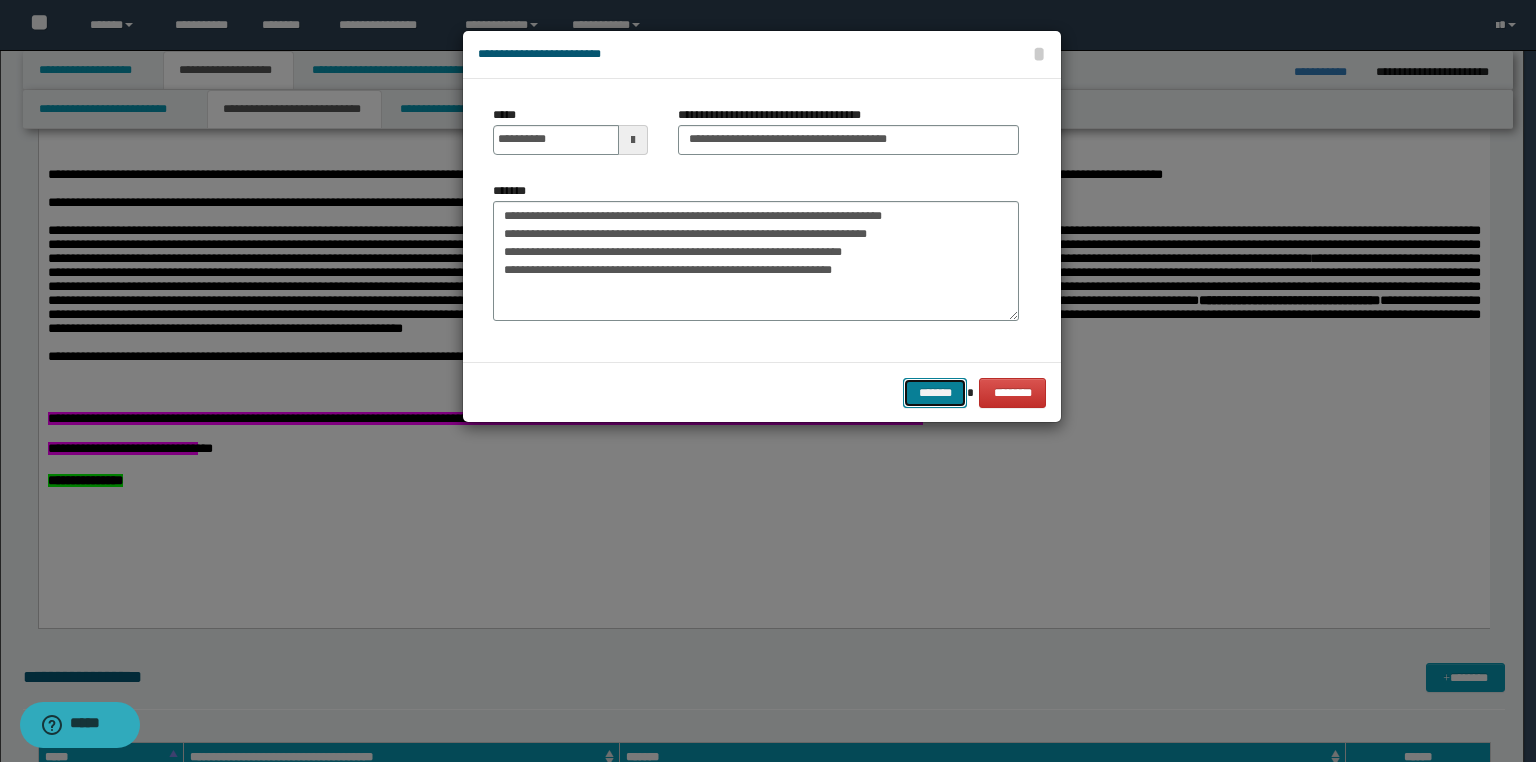 click on "*******" at bounding box center (935, 393) 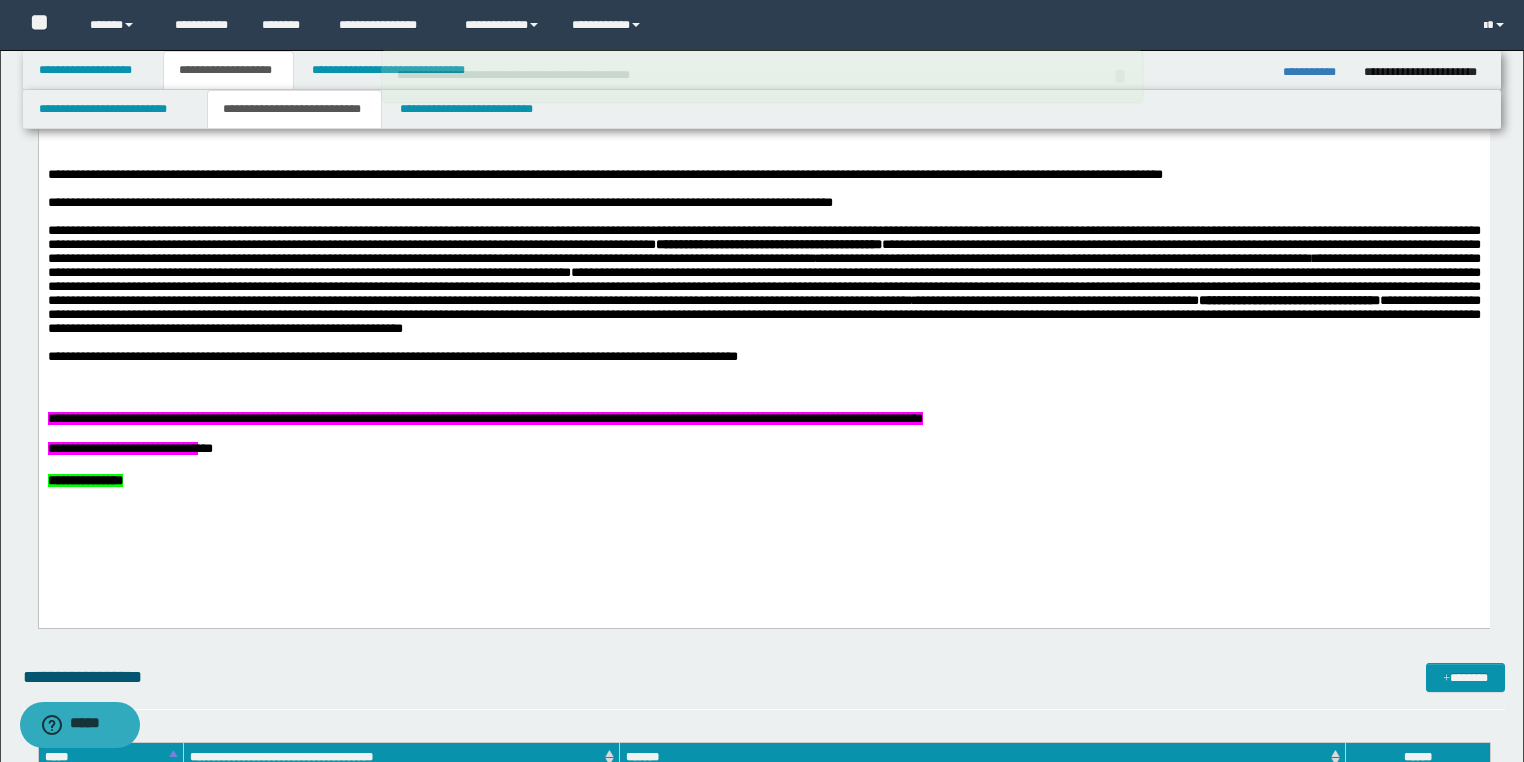 click on "**********" at bounding box center [1316, 72] 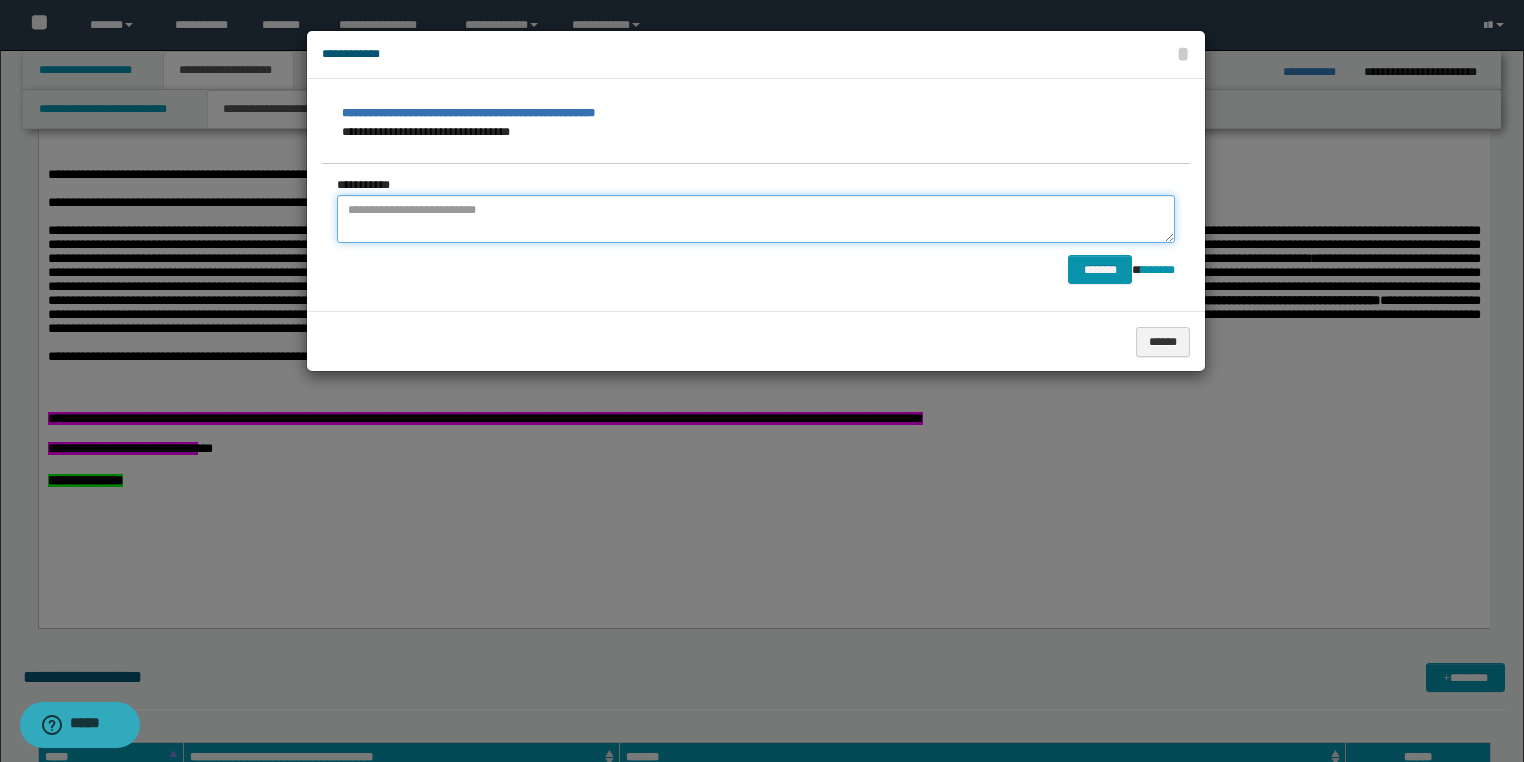 click at bounding box center [756, 219] 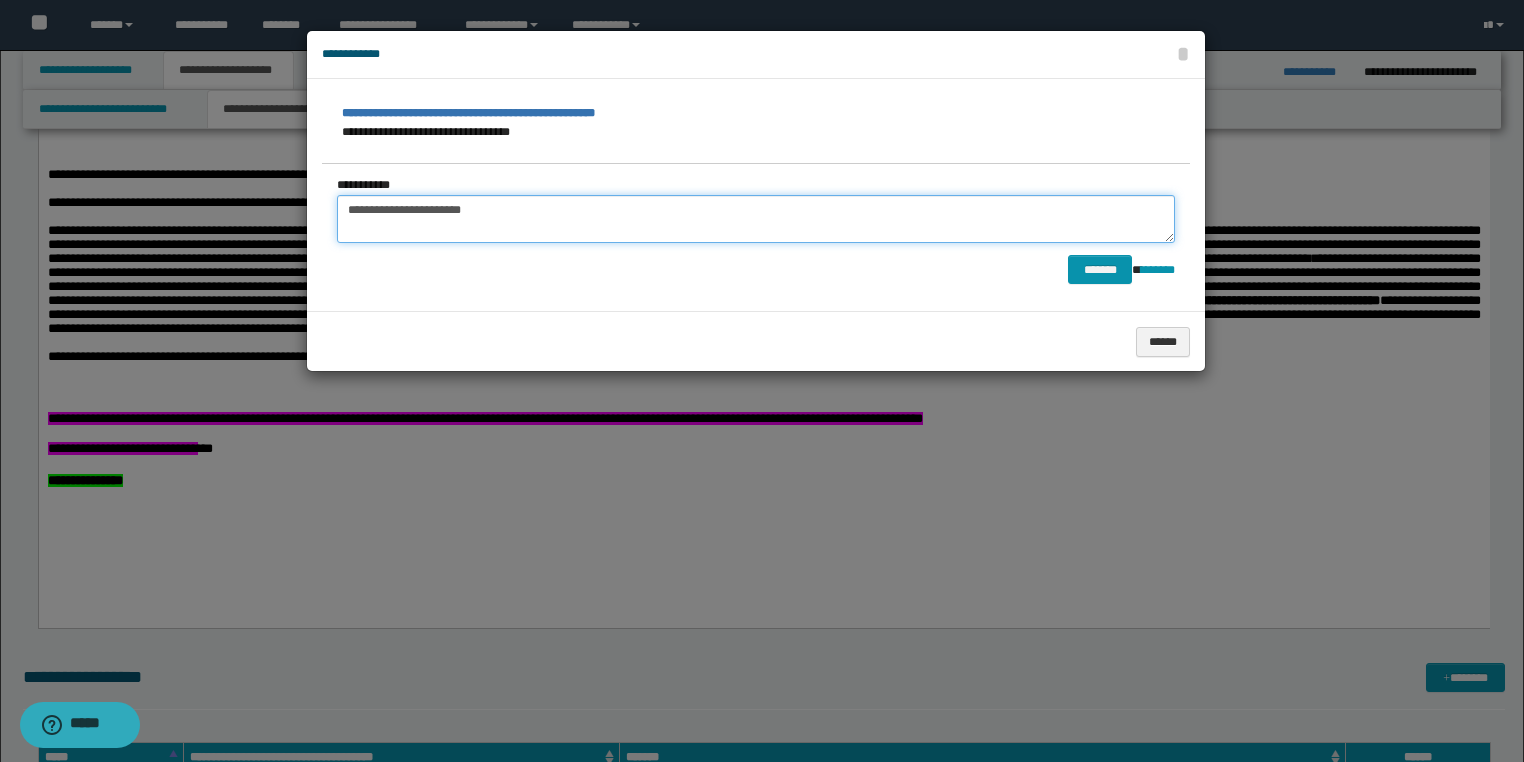 type on "**********" 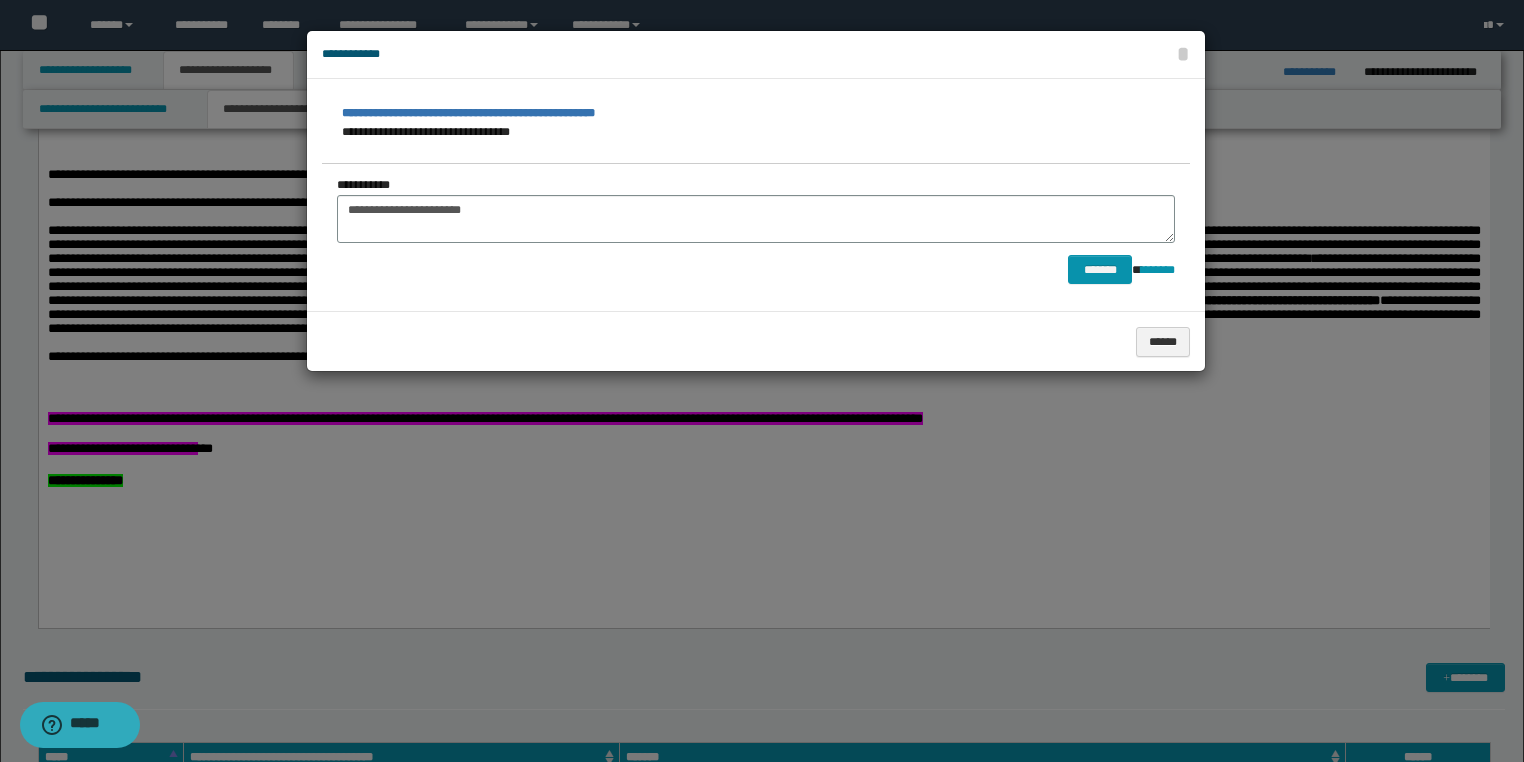 click at bounding box center [762, 381] 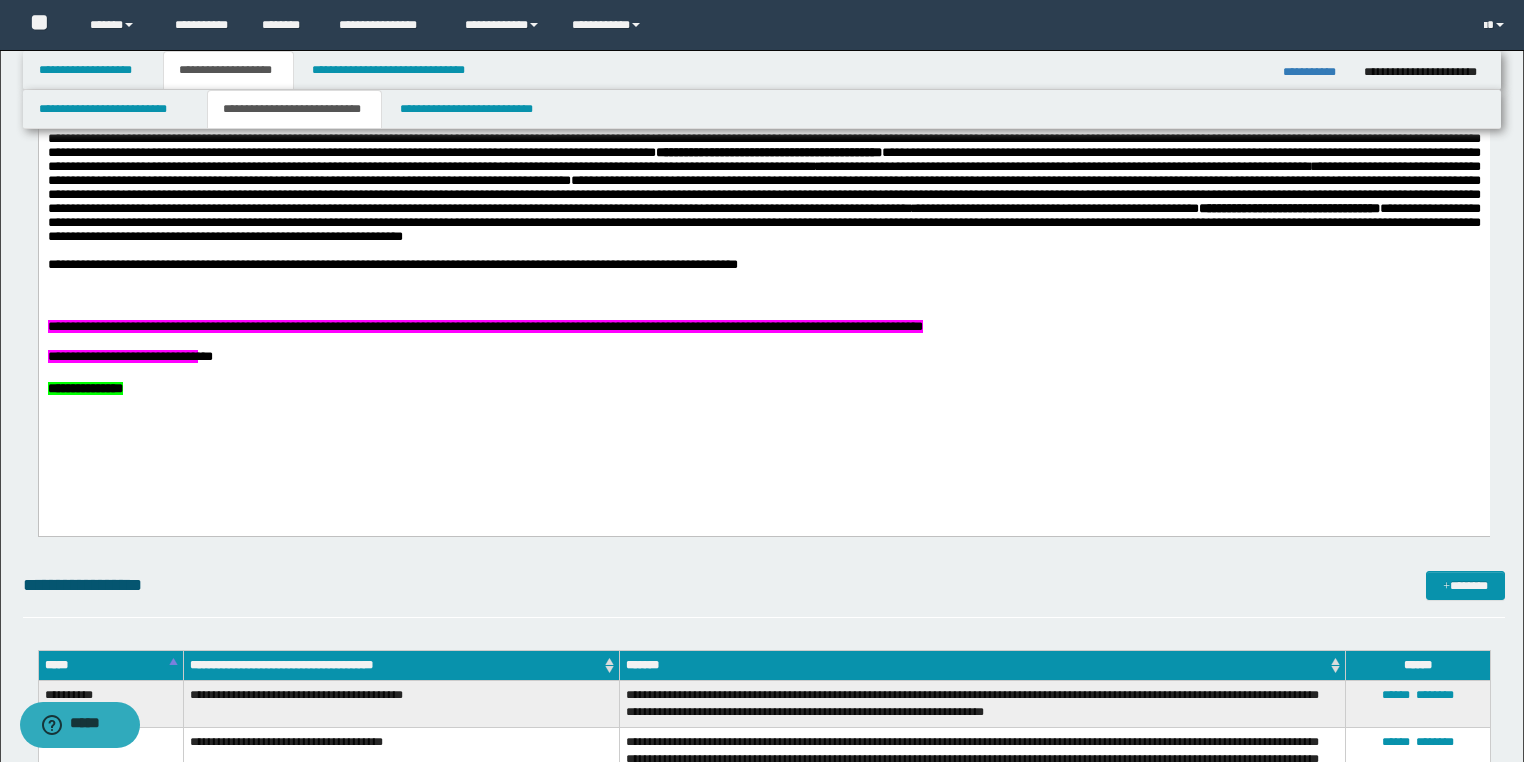 scroll, scrollTop: 960, scrollLeft: 0, axis: vertical 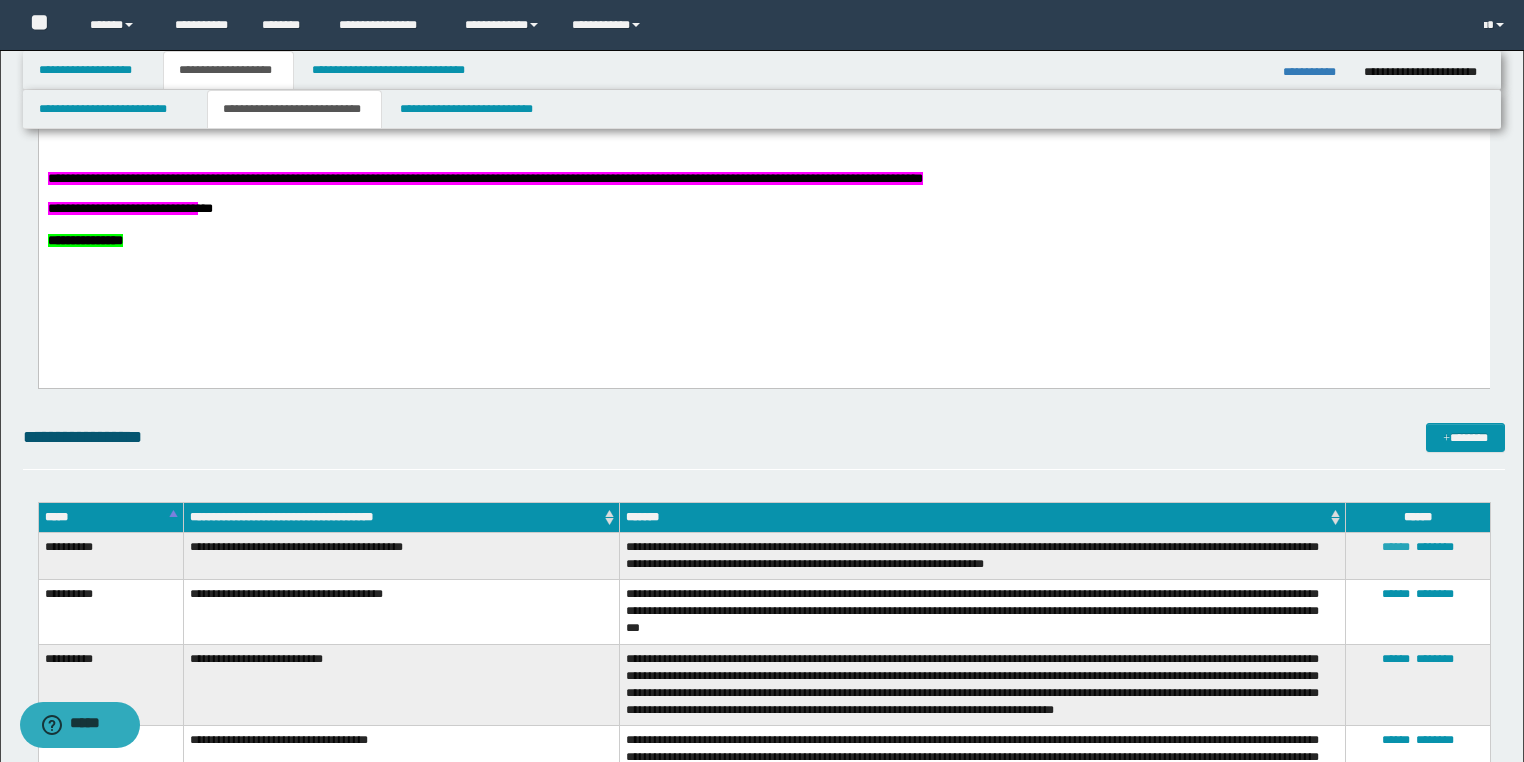 click on "******" at bounding box center [1396, 547] 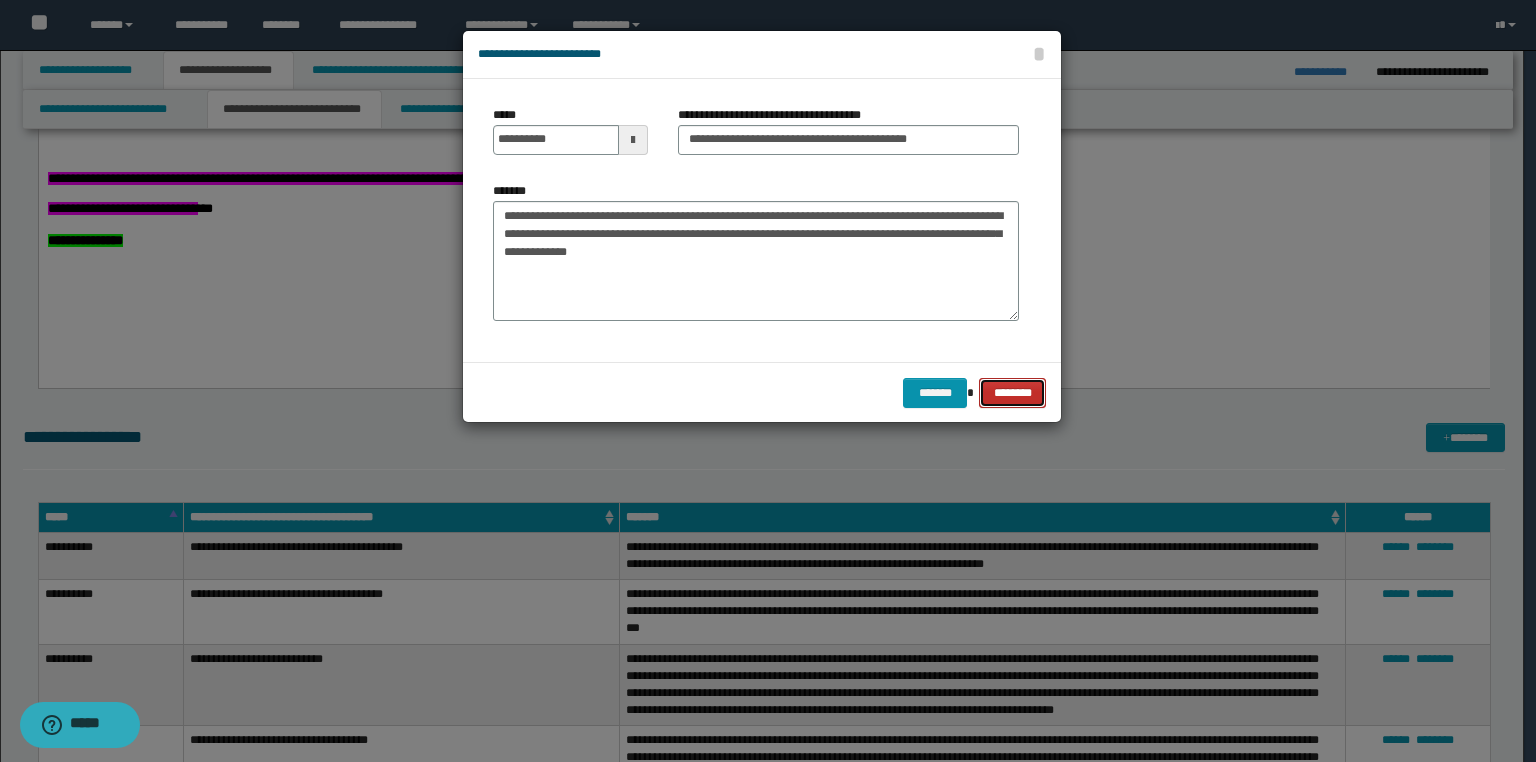 click on "********" at bounding box center (1012, 393) 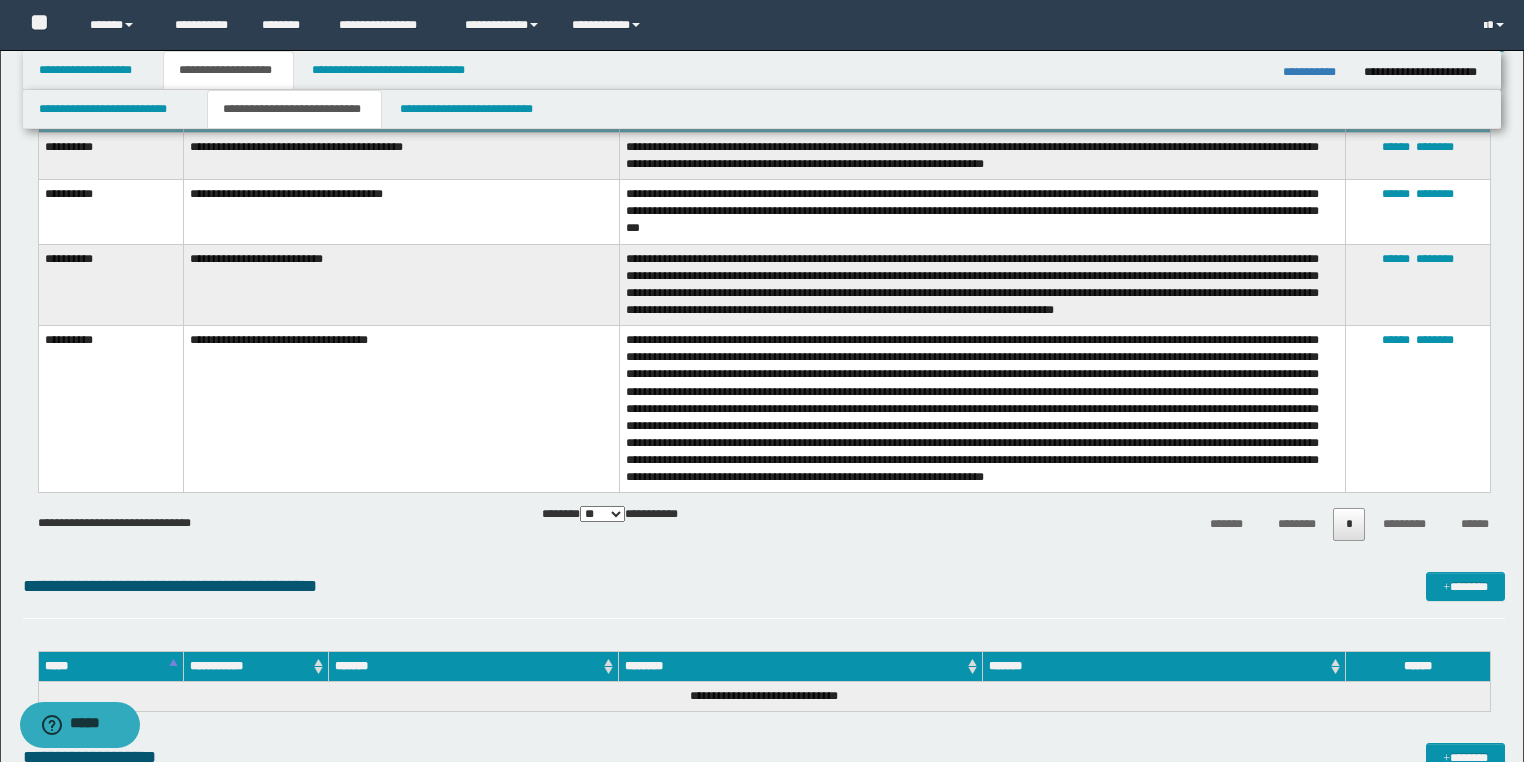 scroll, scrollTop: 1200, scrollLeft: 0, axis: vertical 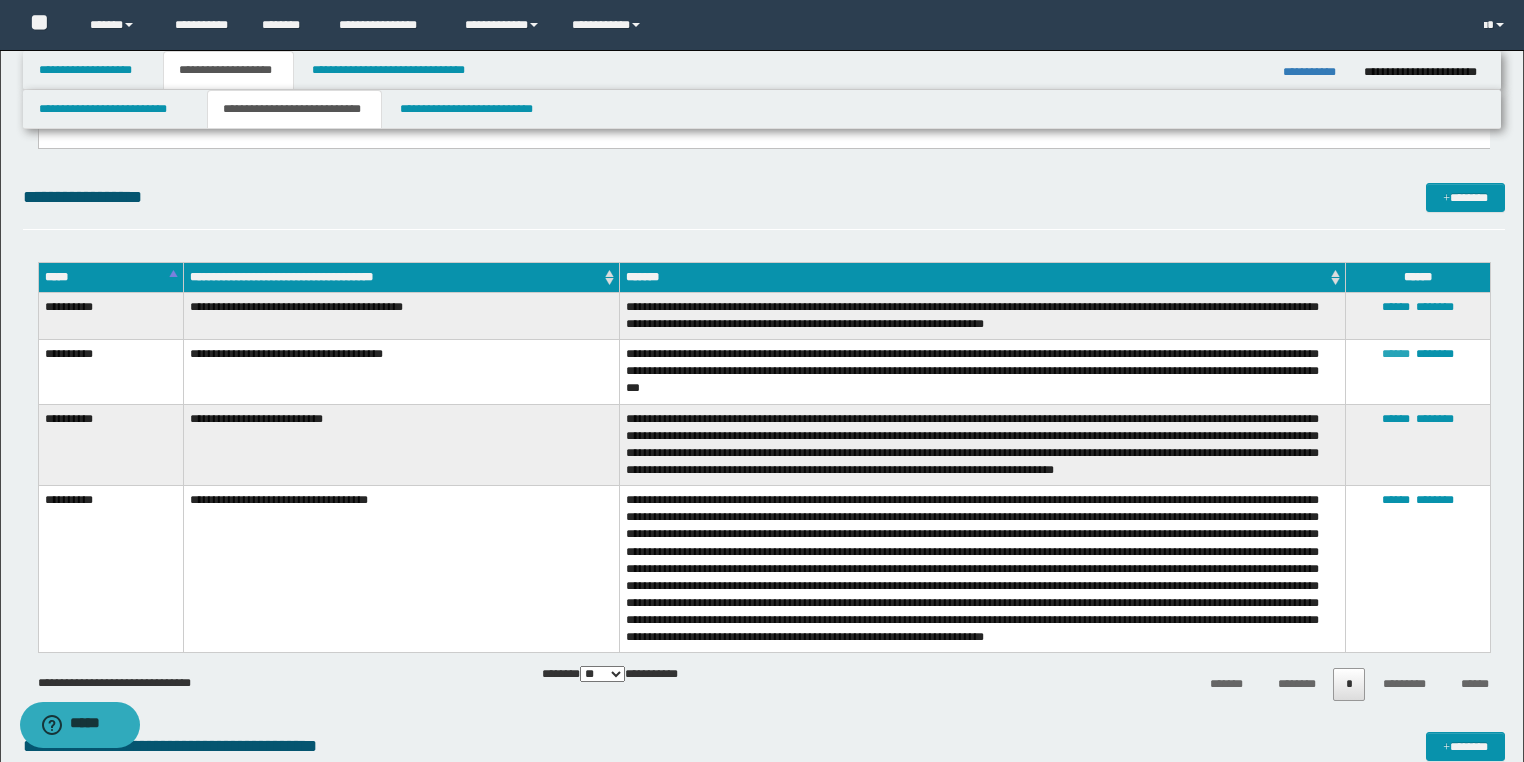 click on "******" at bounding box center (1396, 354) 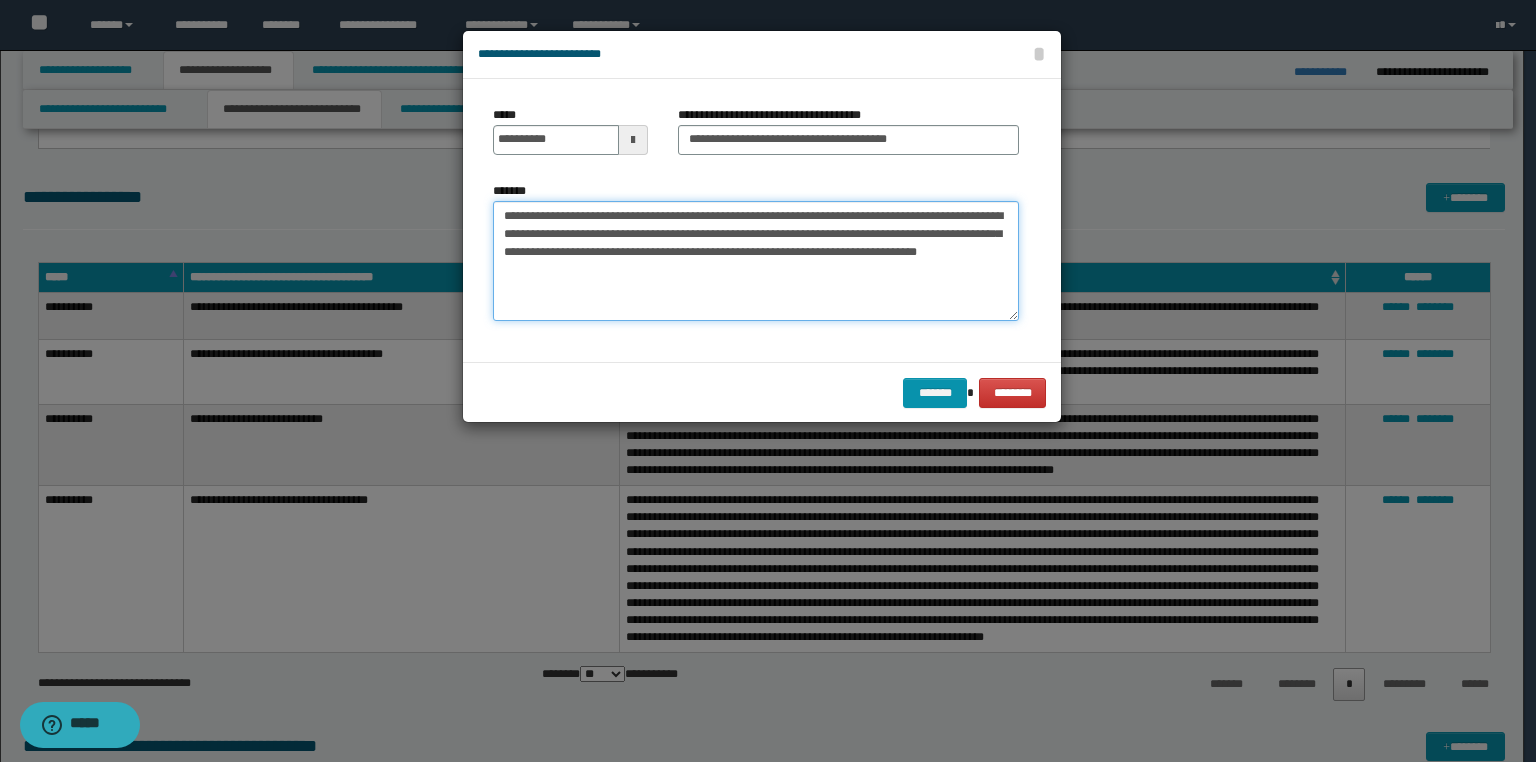 drag, startPoint x: 892, startPoint y: 248, endPoint x: 877, endPoint y: 248, distance: 15 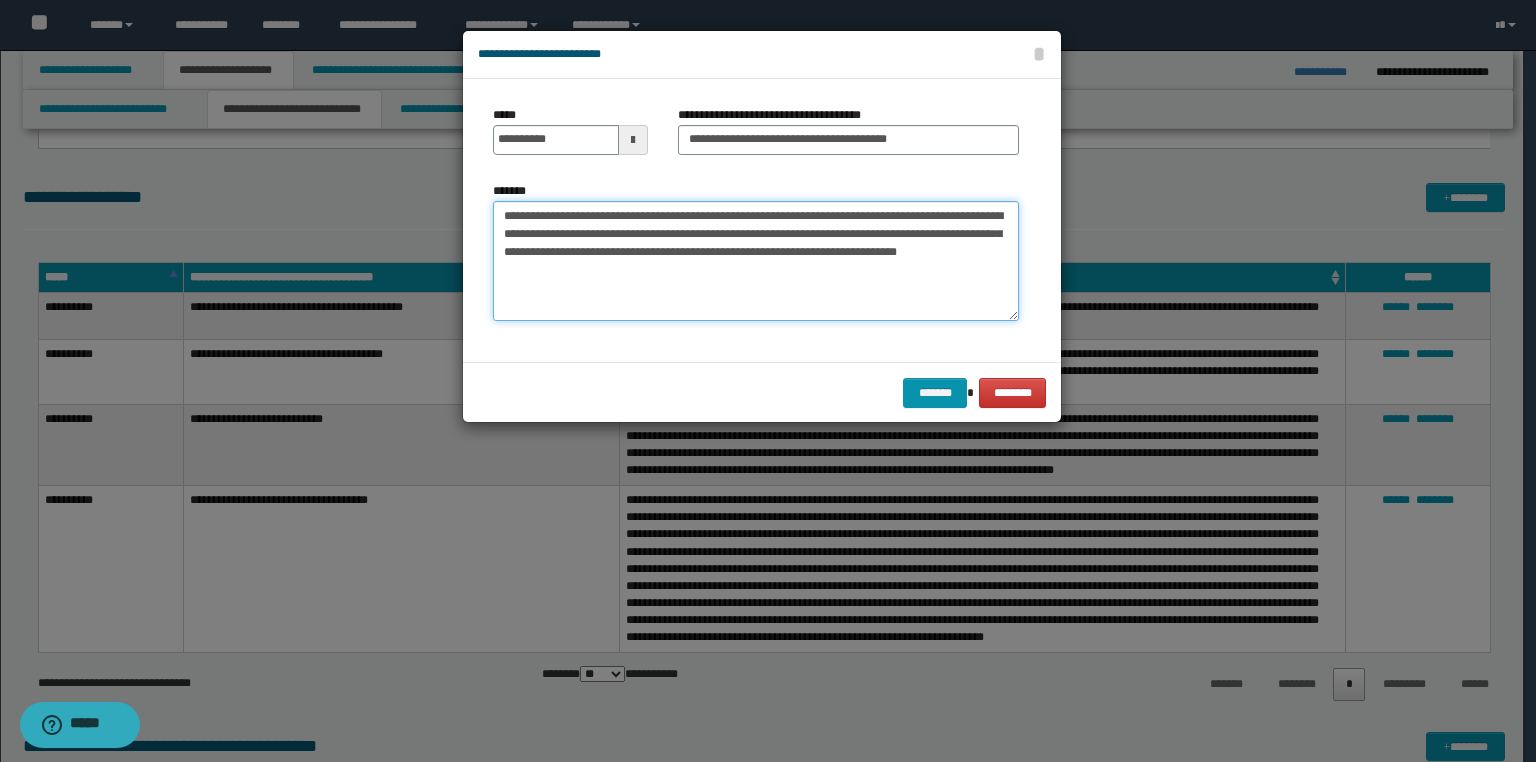 click on "**********" at bounding box center (756, 261) 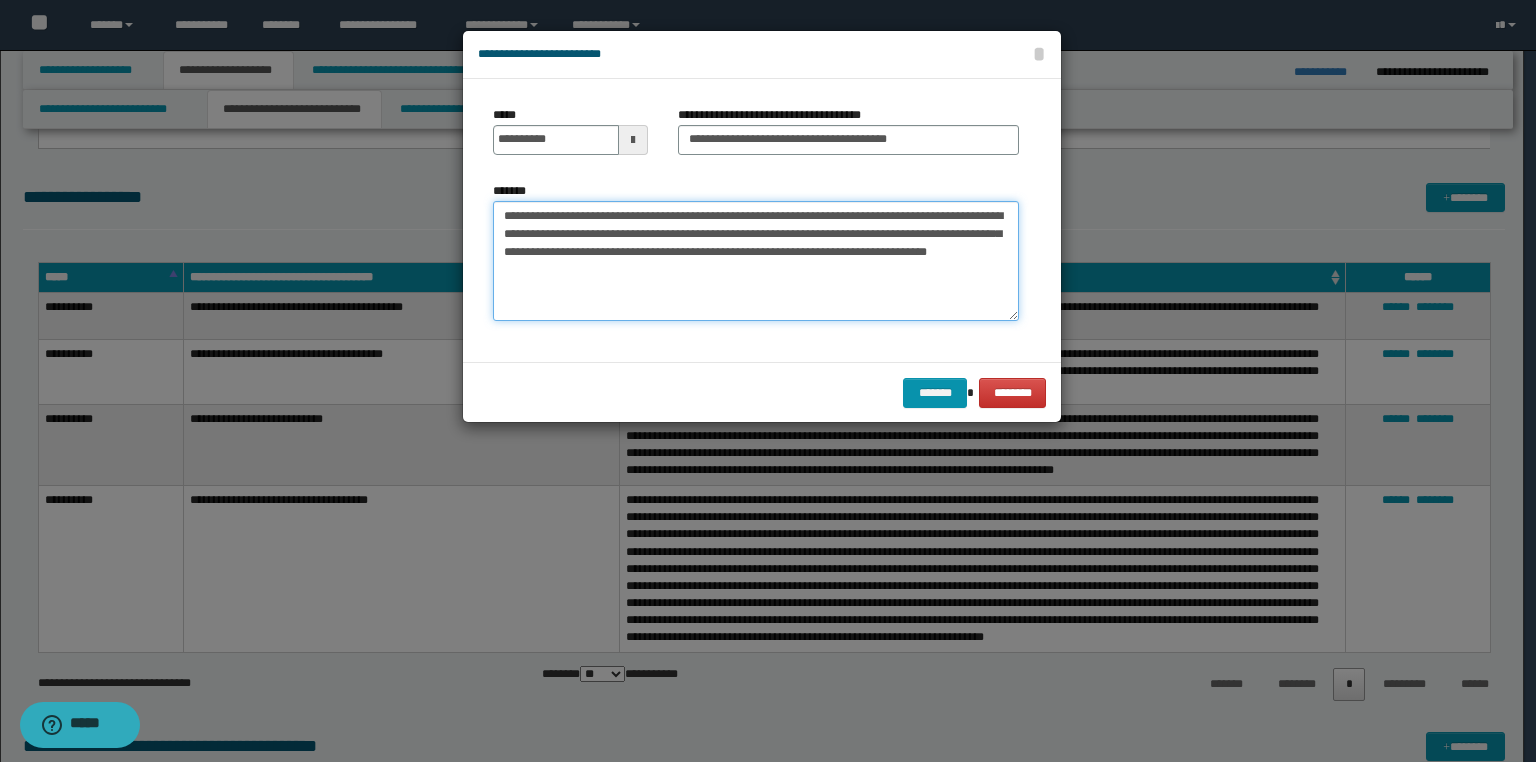 type on "**********" 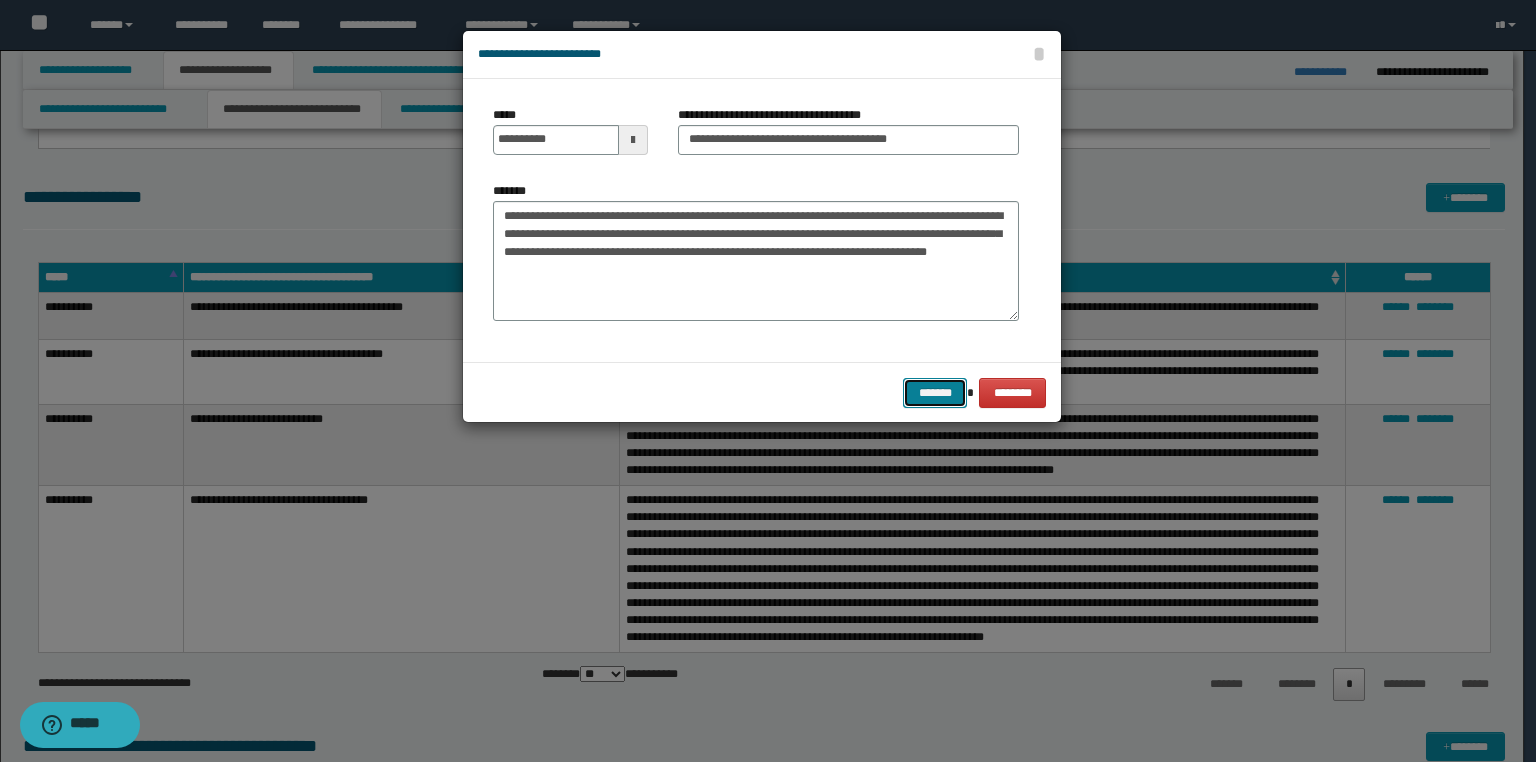 click on "*******" at bounding box center [935, 393] 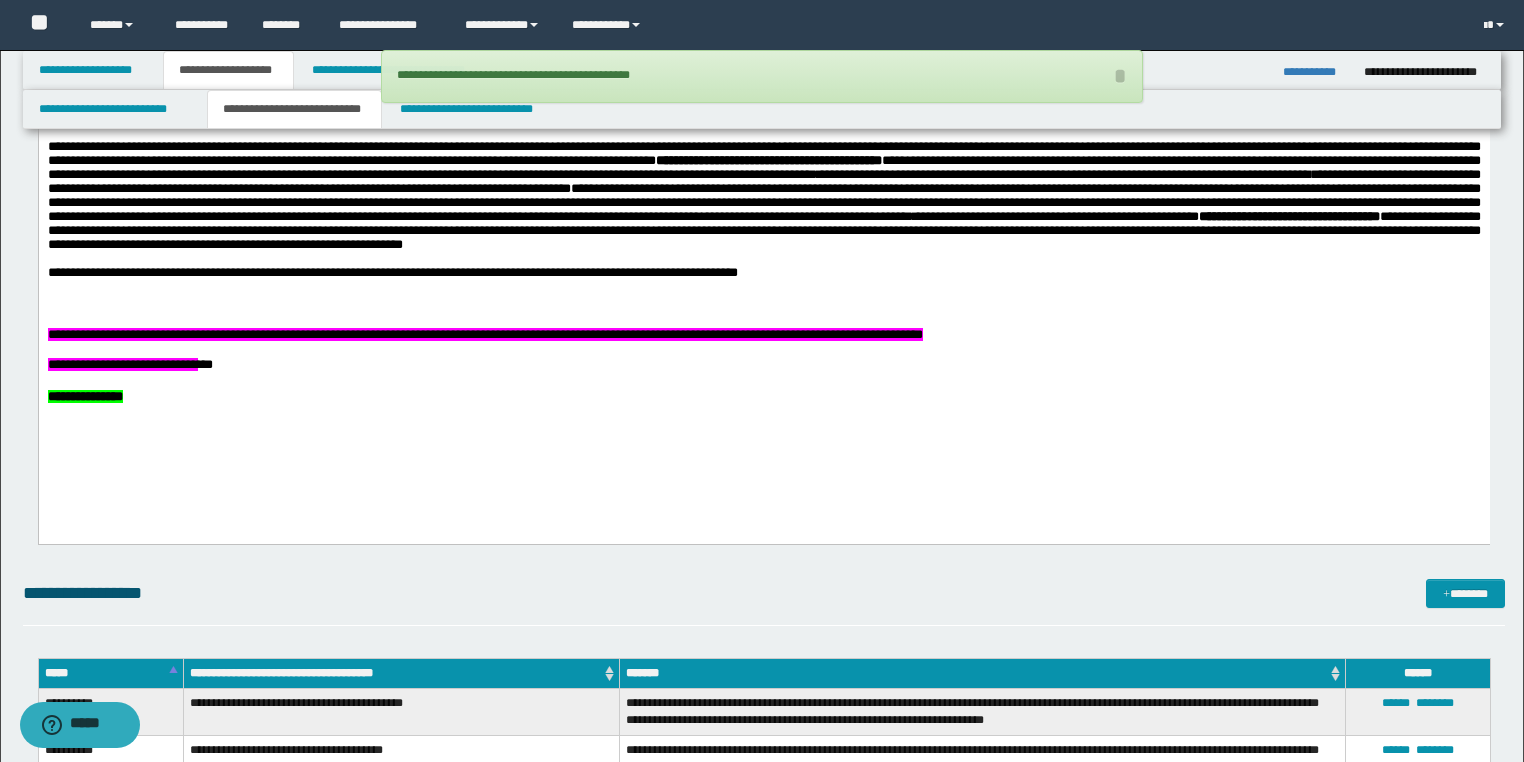 scroll, scrollTop: 800, scrollLeft: 0, axis: vertical 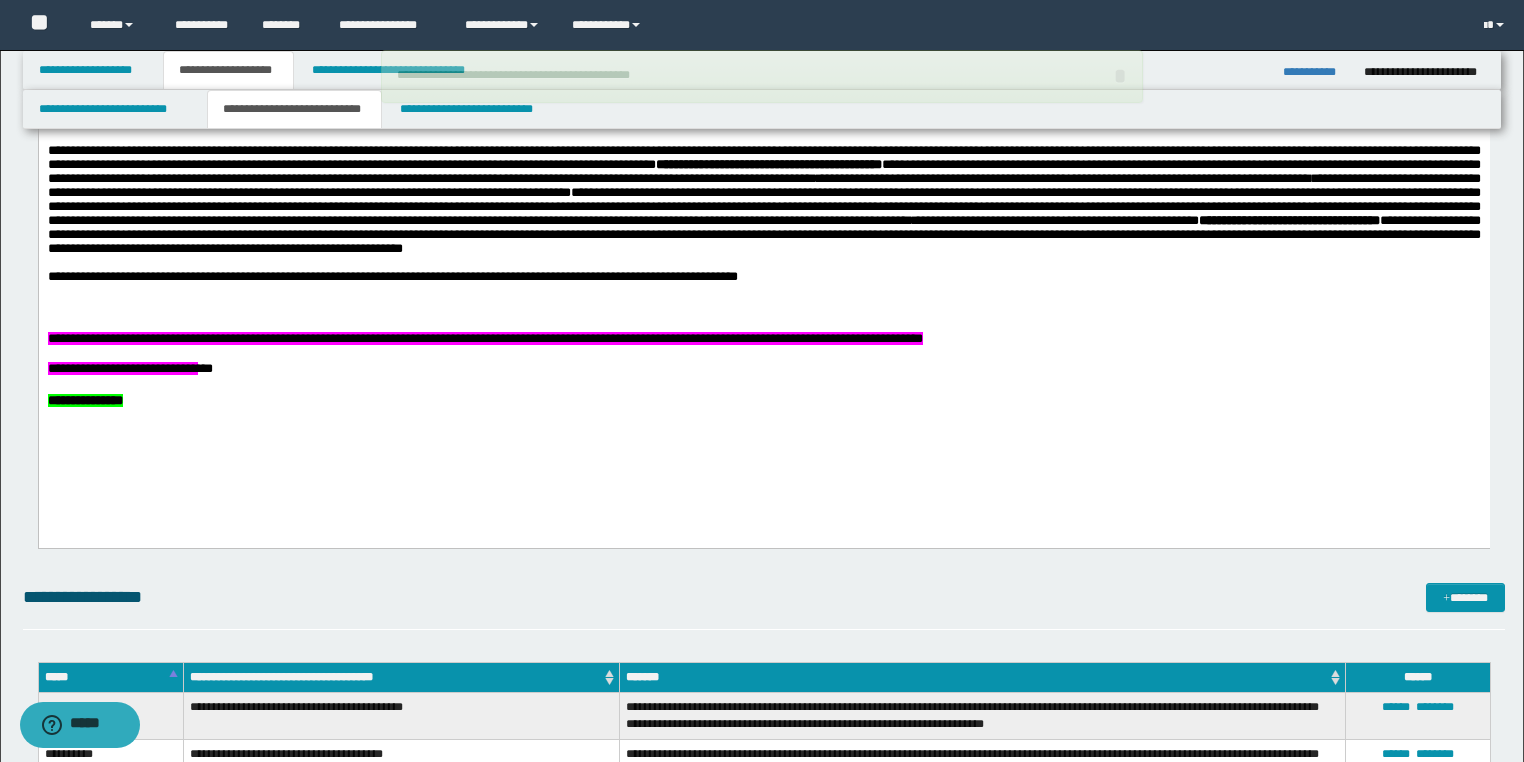 click on "**********" at bounding box center [763, 256] 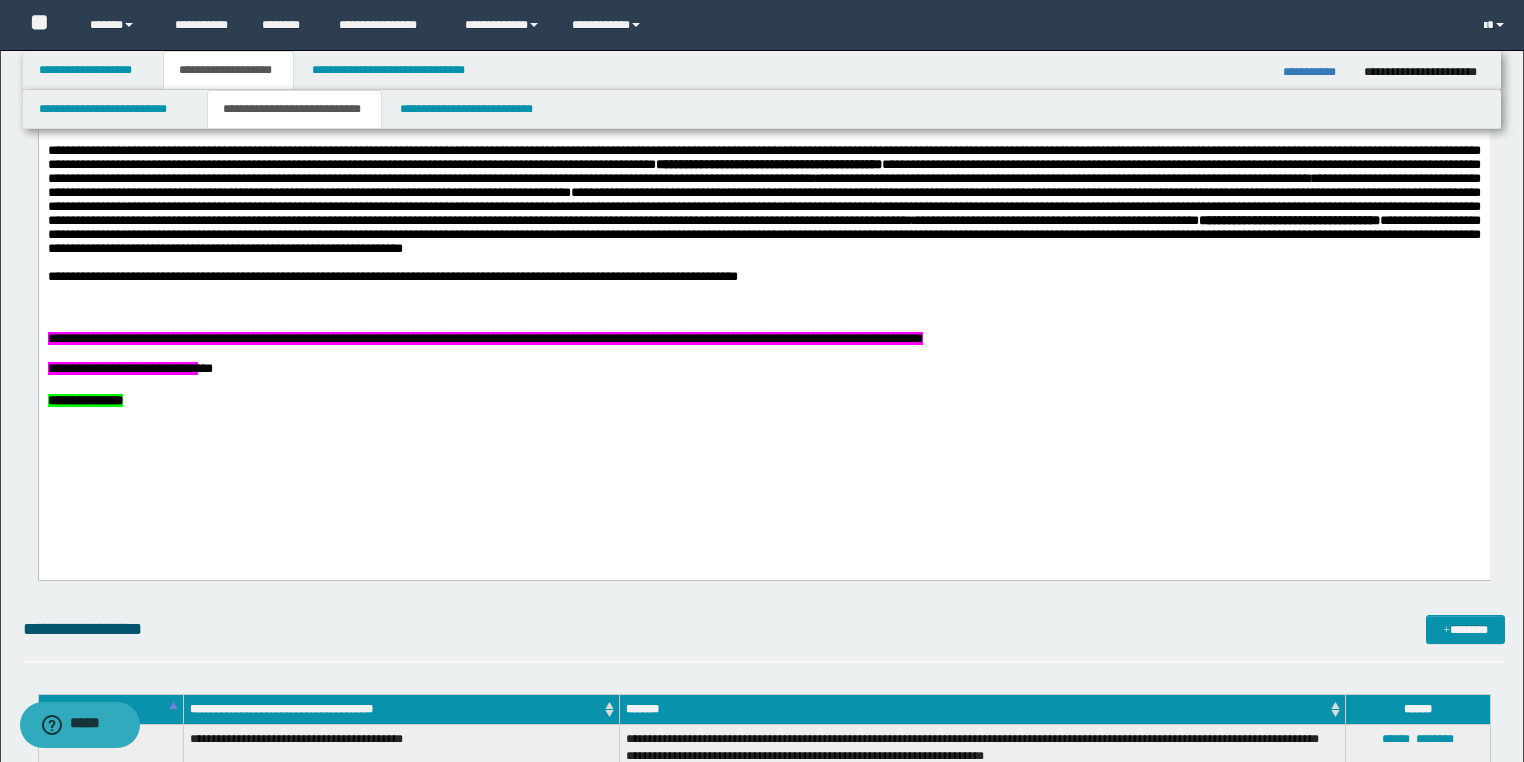 type 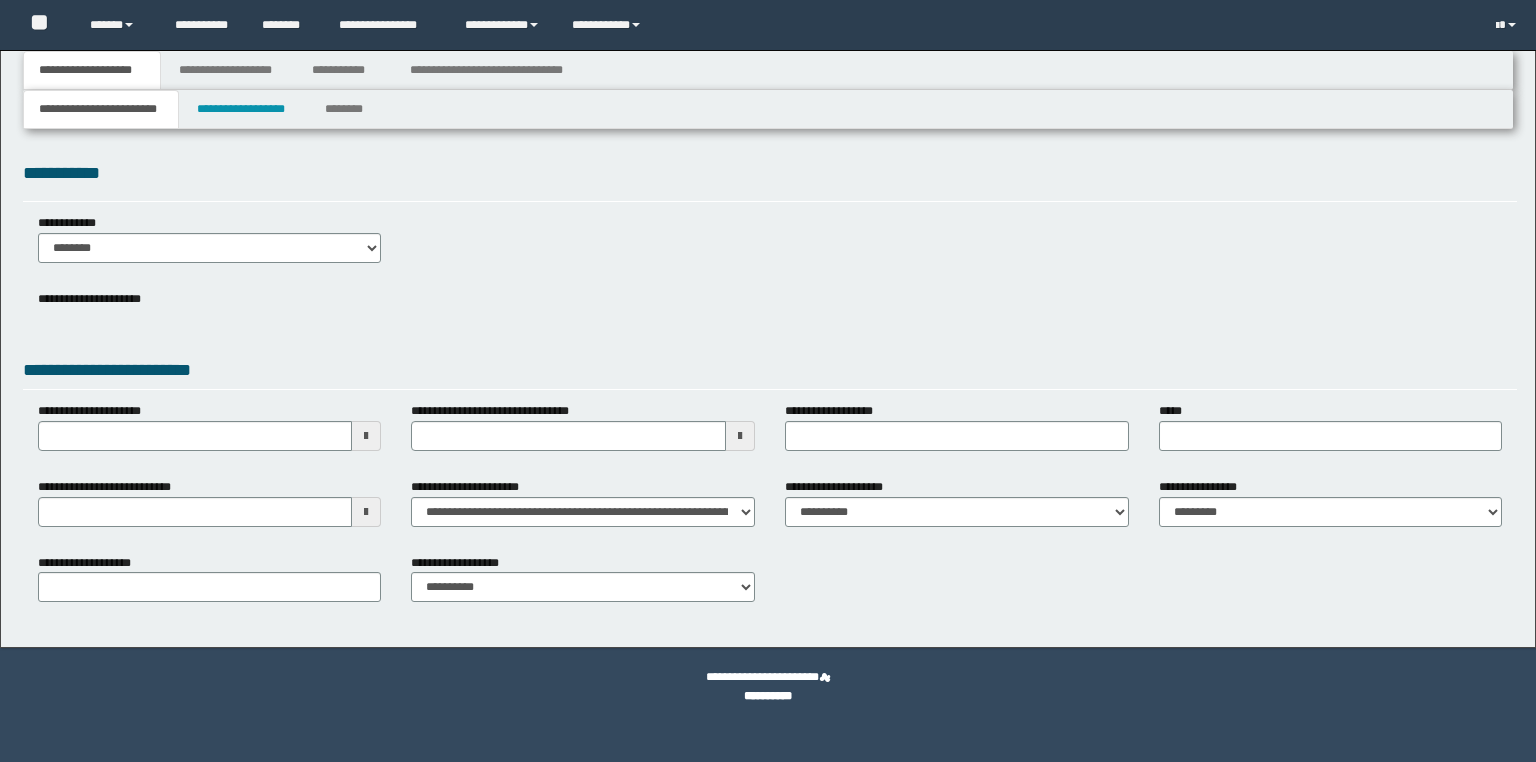 scroll, scrollTop: 0, scrollLeft: 0, axis: both 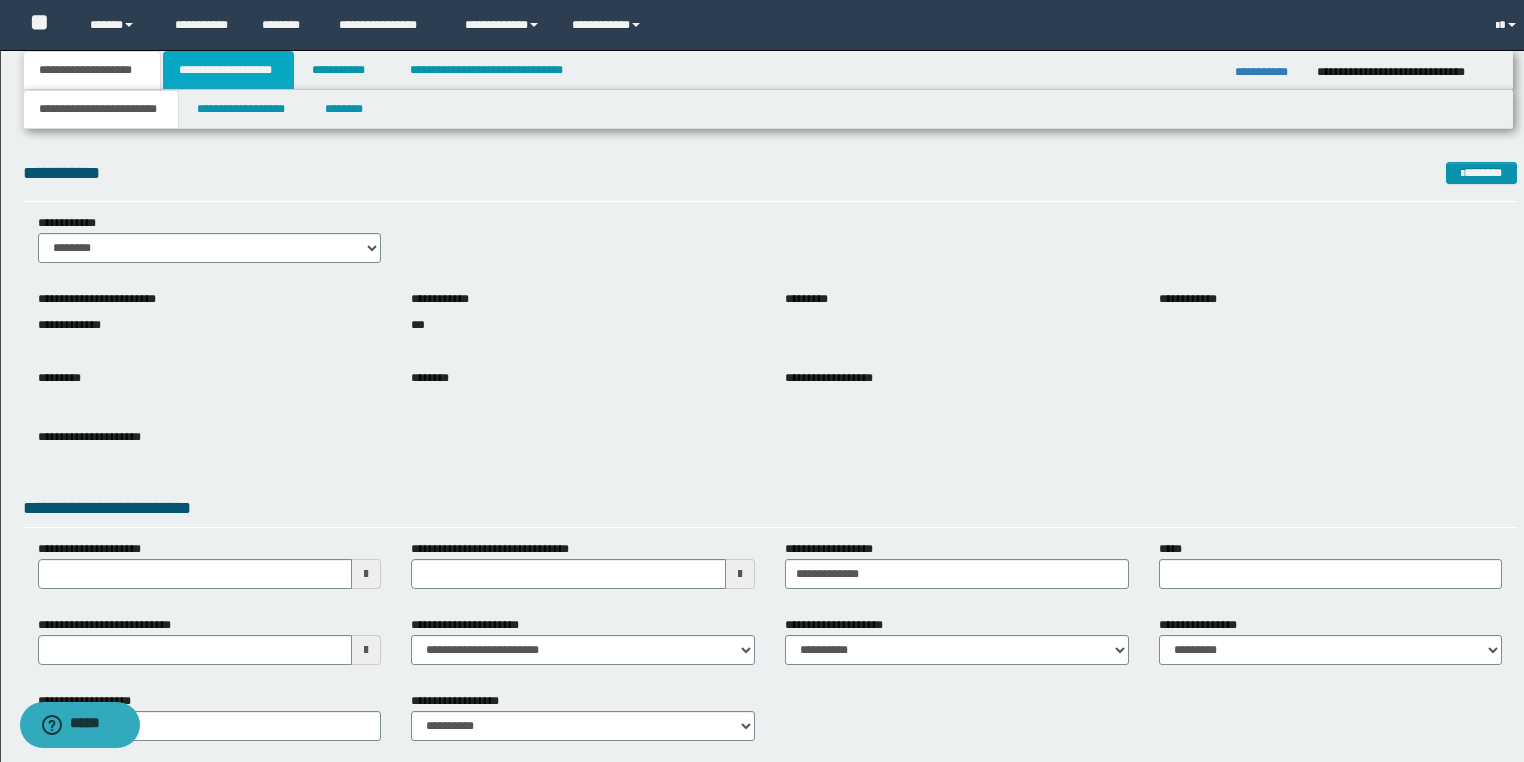 click on "**********" at bounding box center (228, 70) 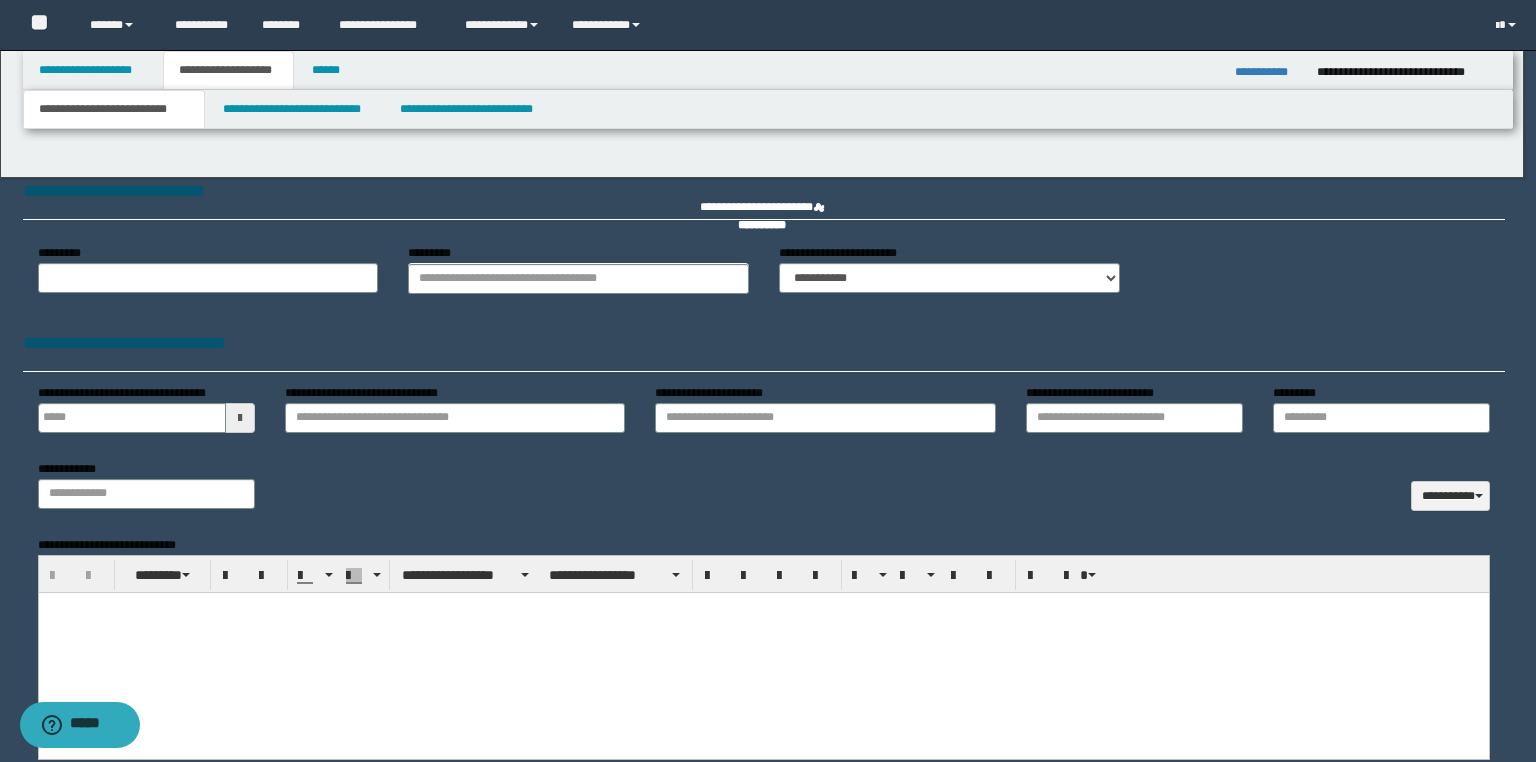 type 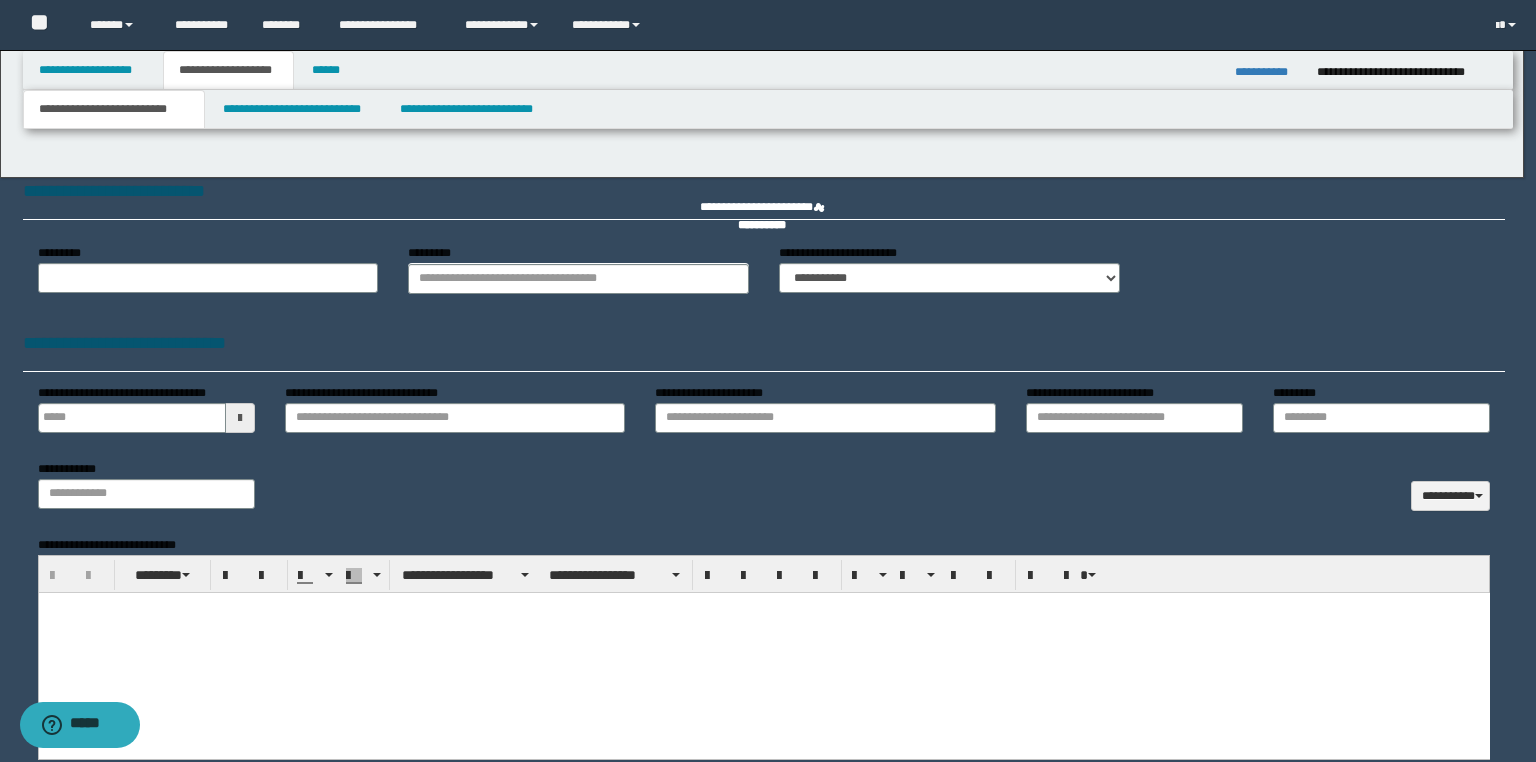 scroll, scrollTop: 0, scrollLeft: 0, axis: both 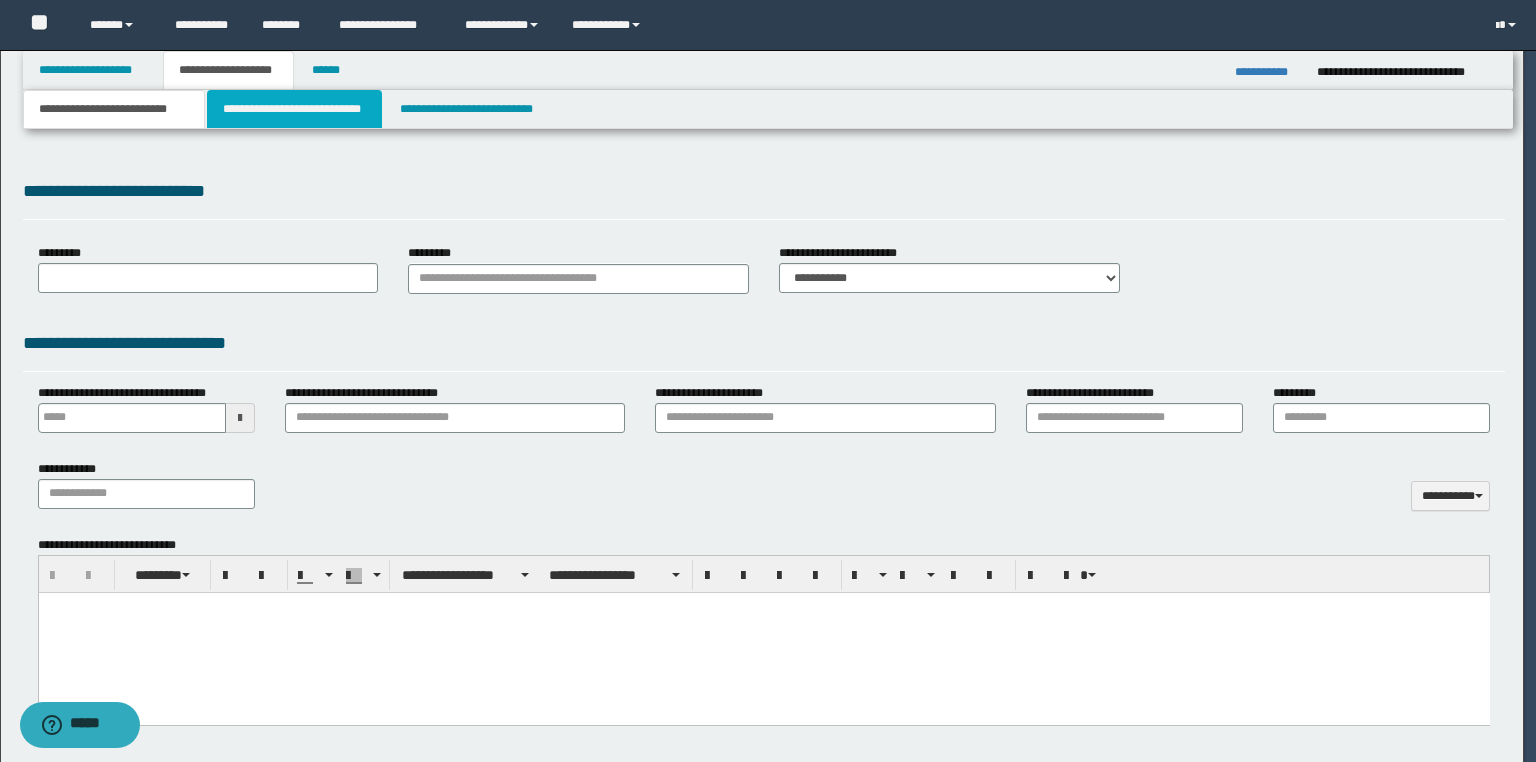click on "**********" at bounding box center (294, 109) 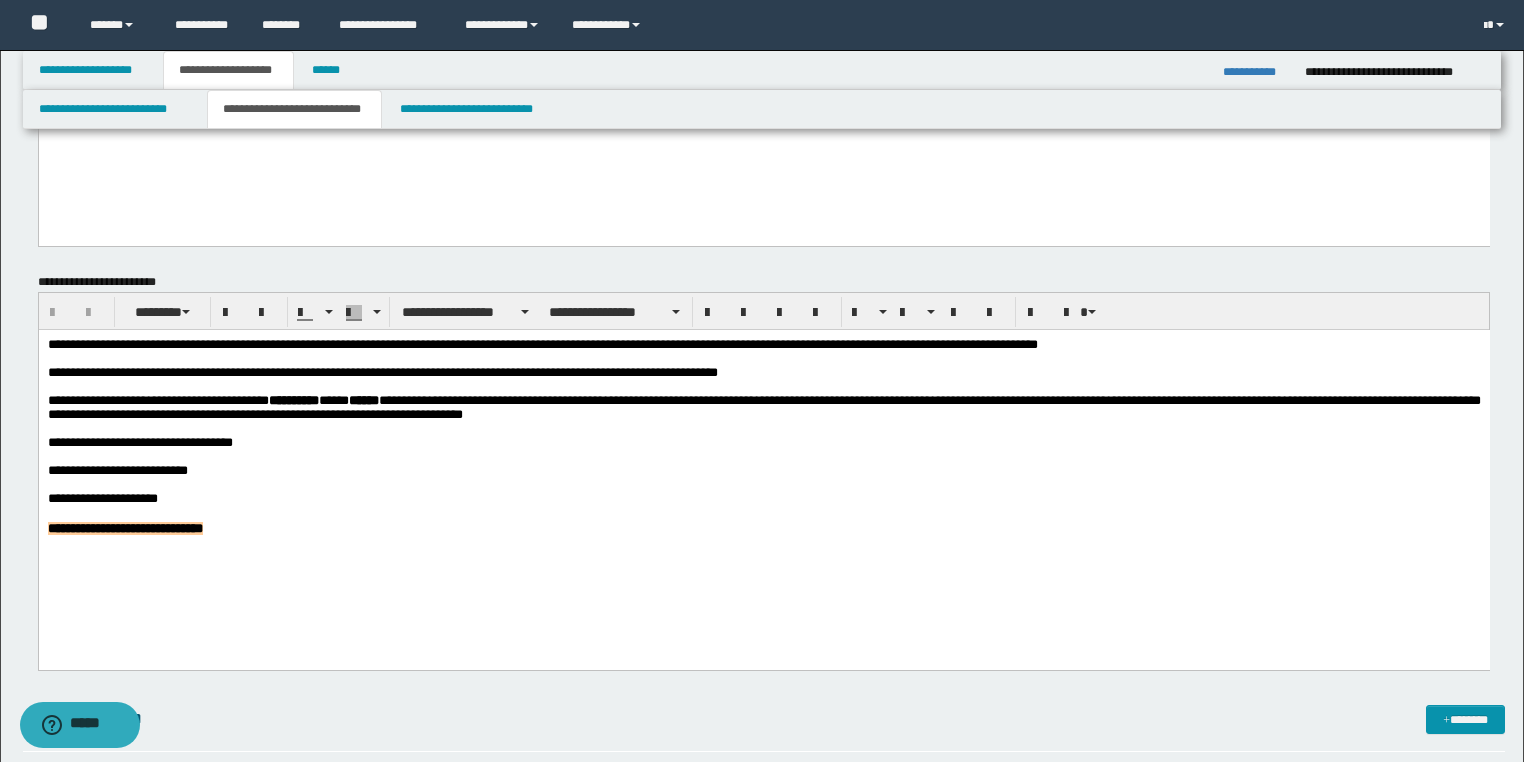 scroll, scrollTop: 480, scrollLeft: 0, axis: vertical 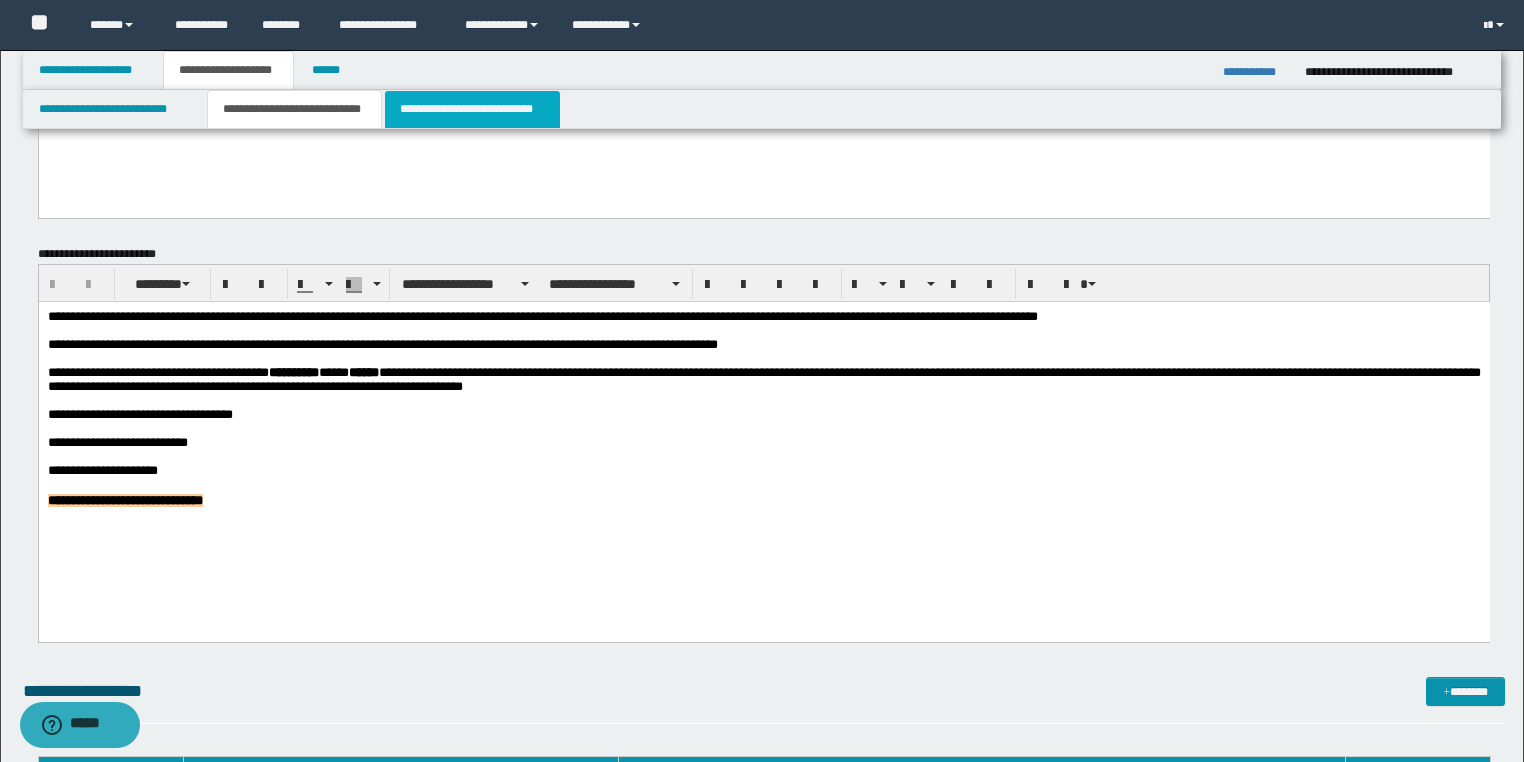 click on "**********" at bounding box center (472, 109) 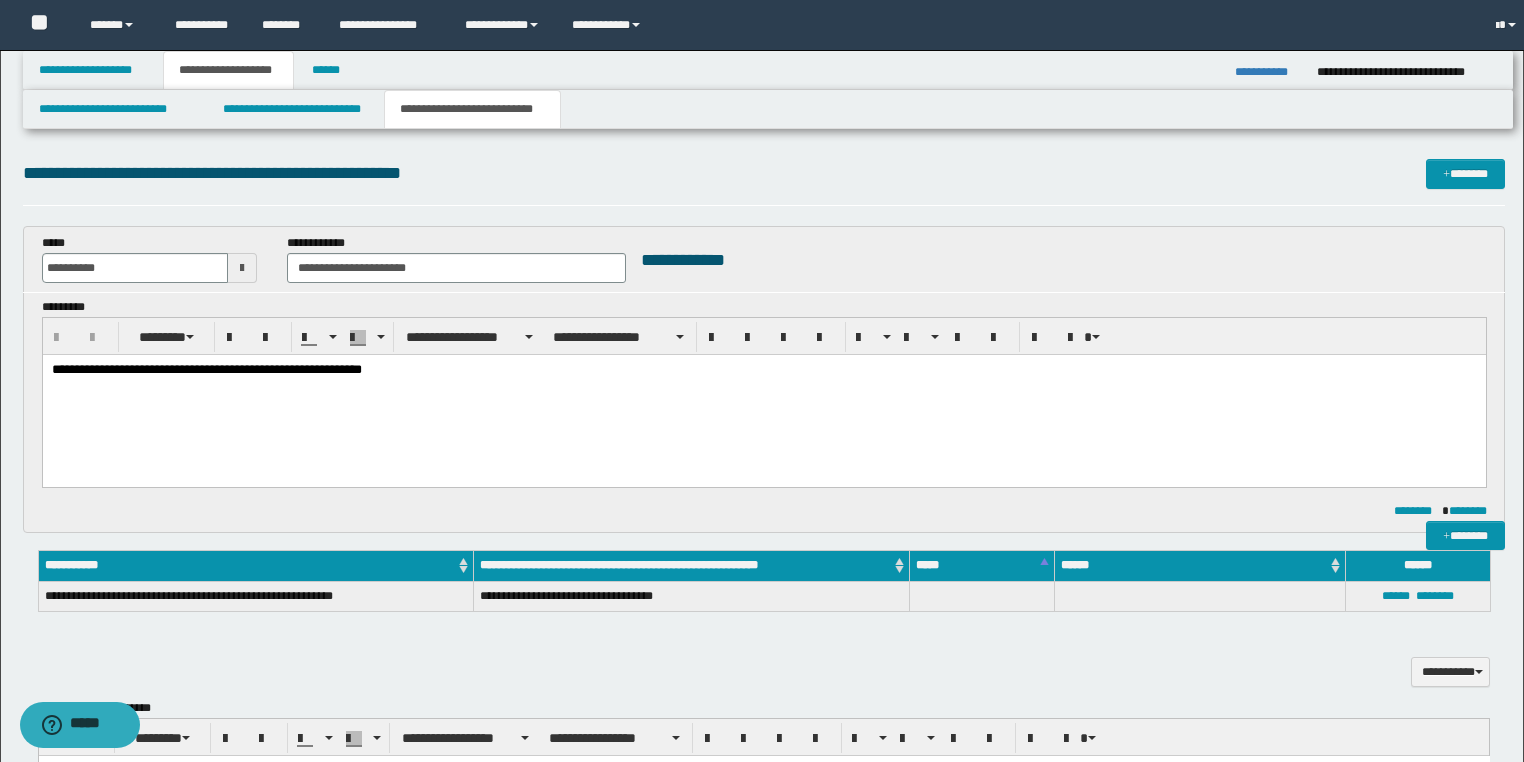 scroll, scrollTop: 0, scrollLeft: 0, axis: both 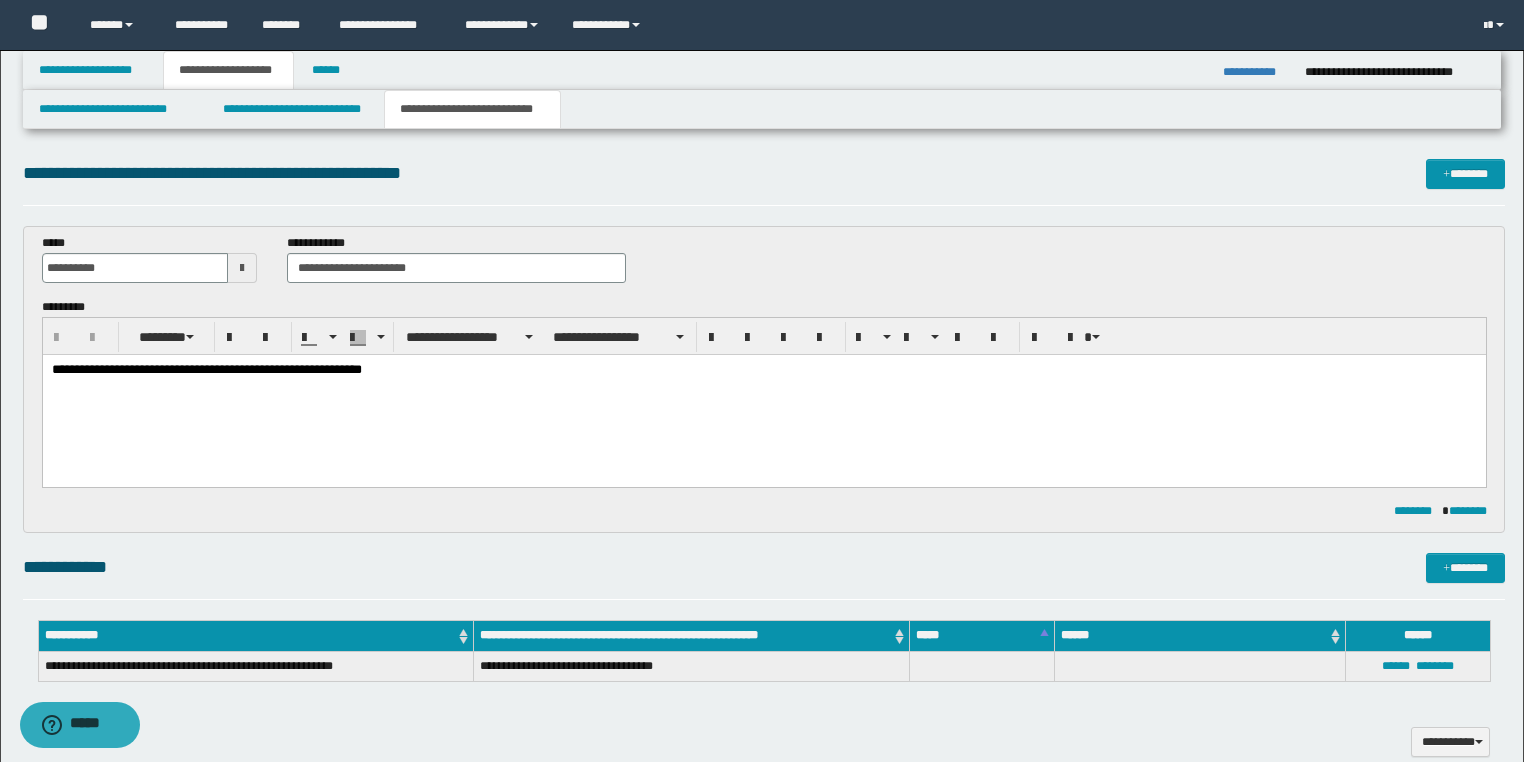 click on "**********" at bounding box center (762, 846) 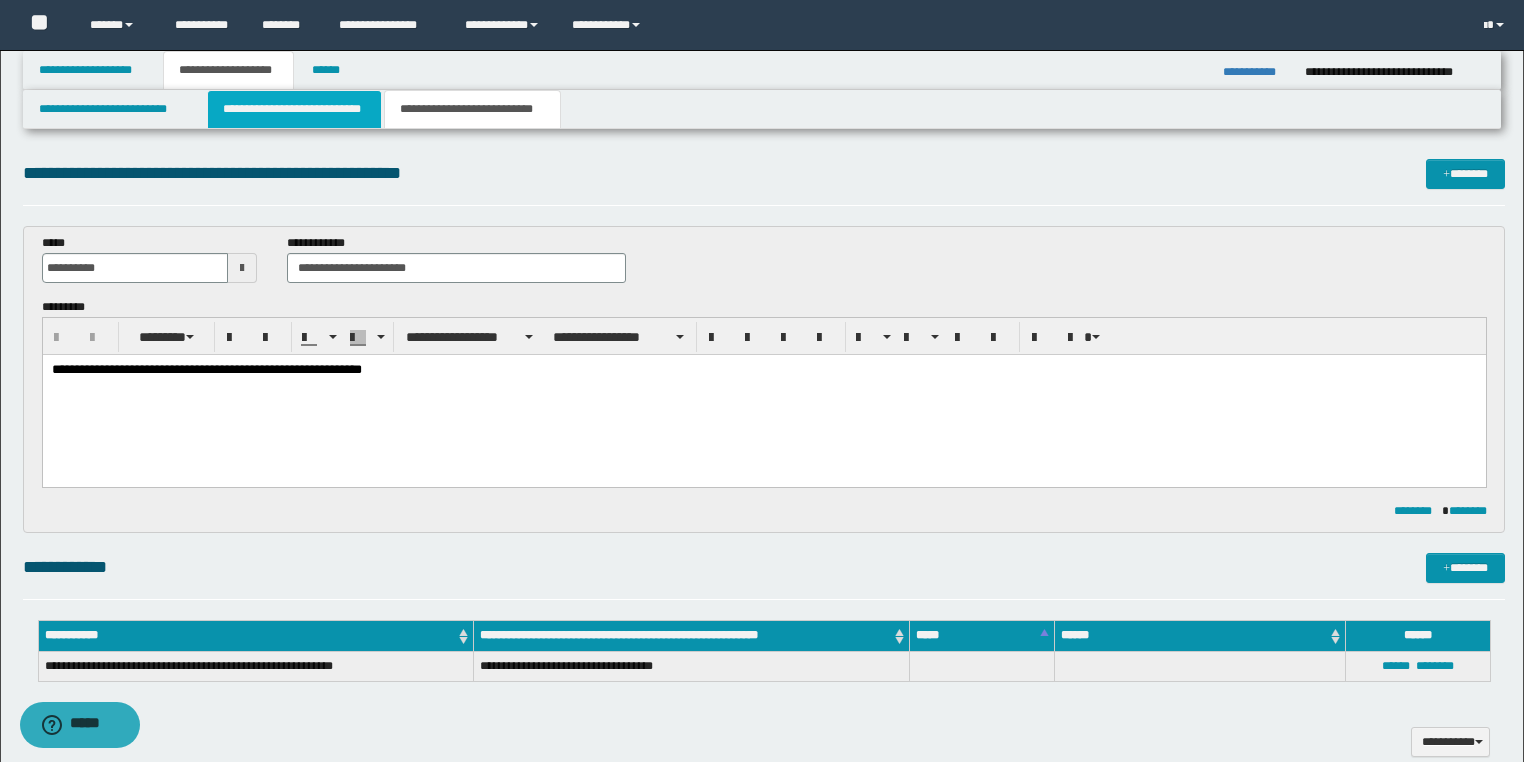 click on "**********" at bounding box center [294, 109] 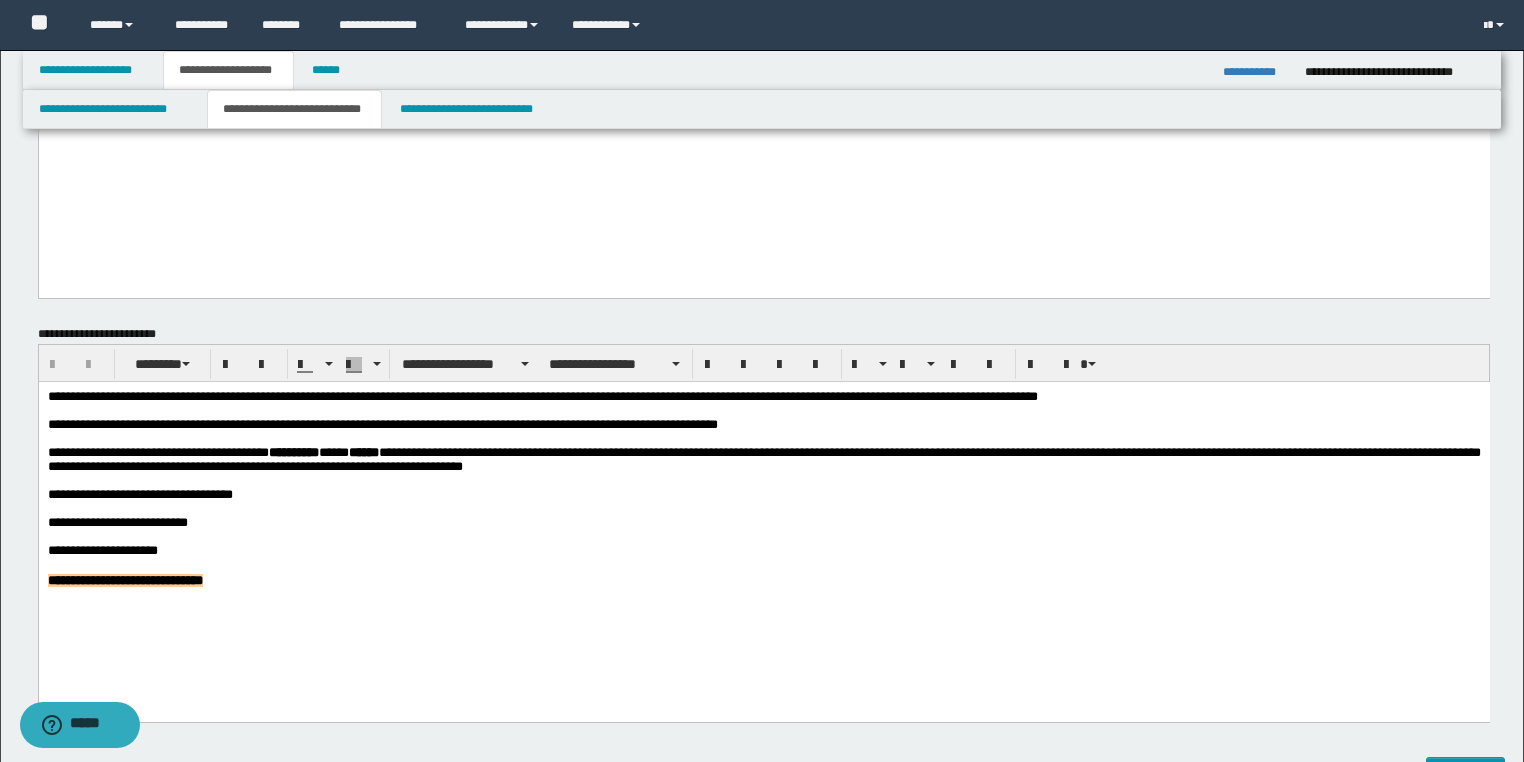 scroll, scrollTop: 400, scrollLeft: 0, axis: vertical 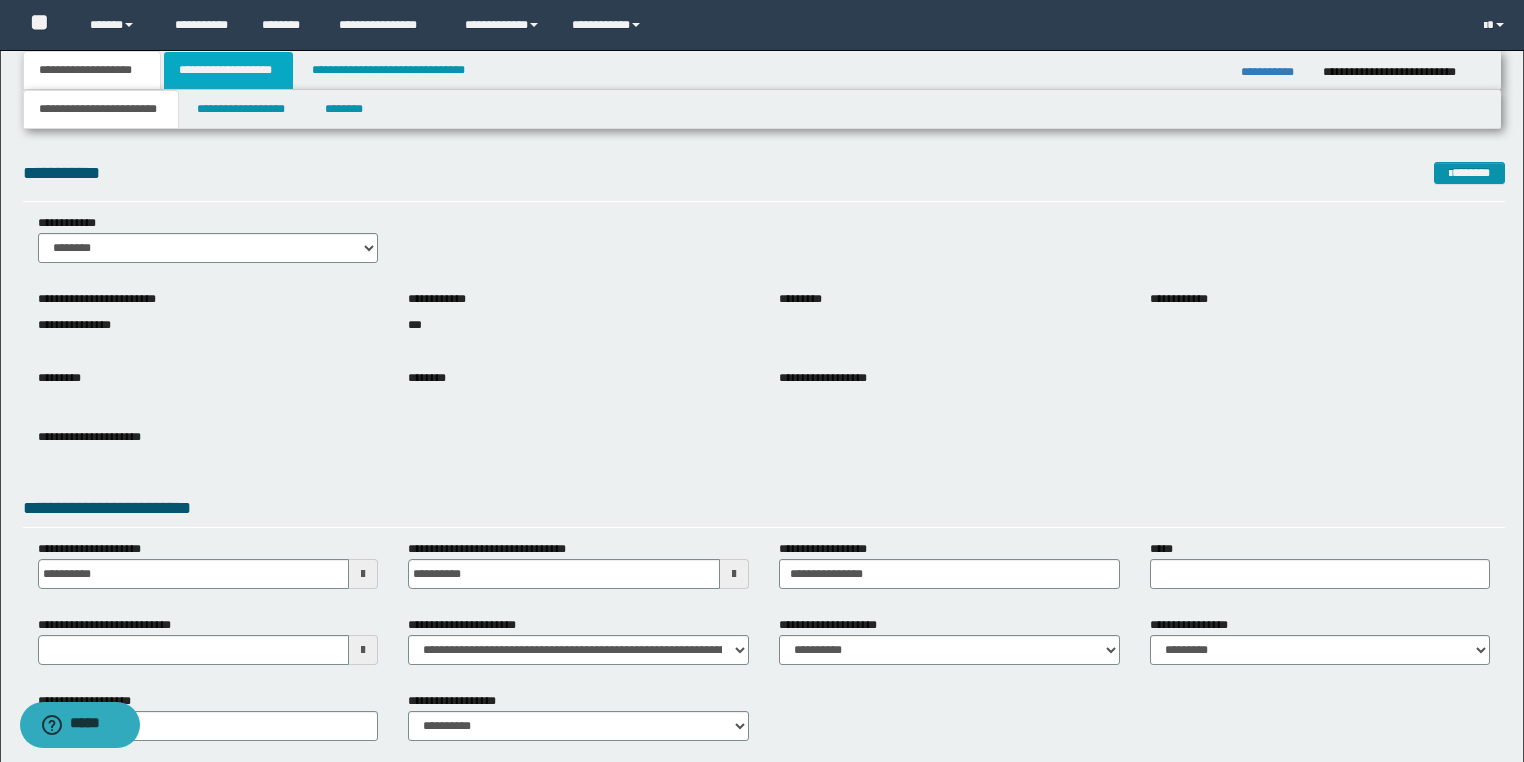 click on "**********" at bounding box center [228, 70] 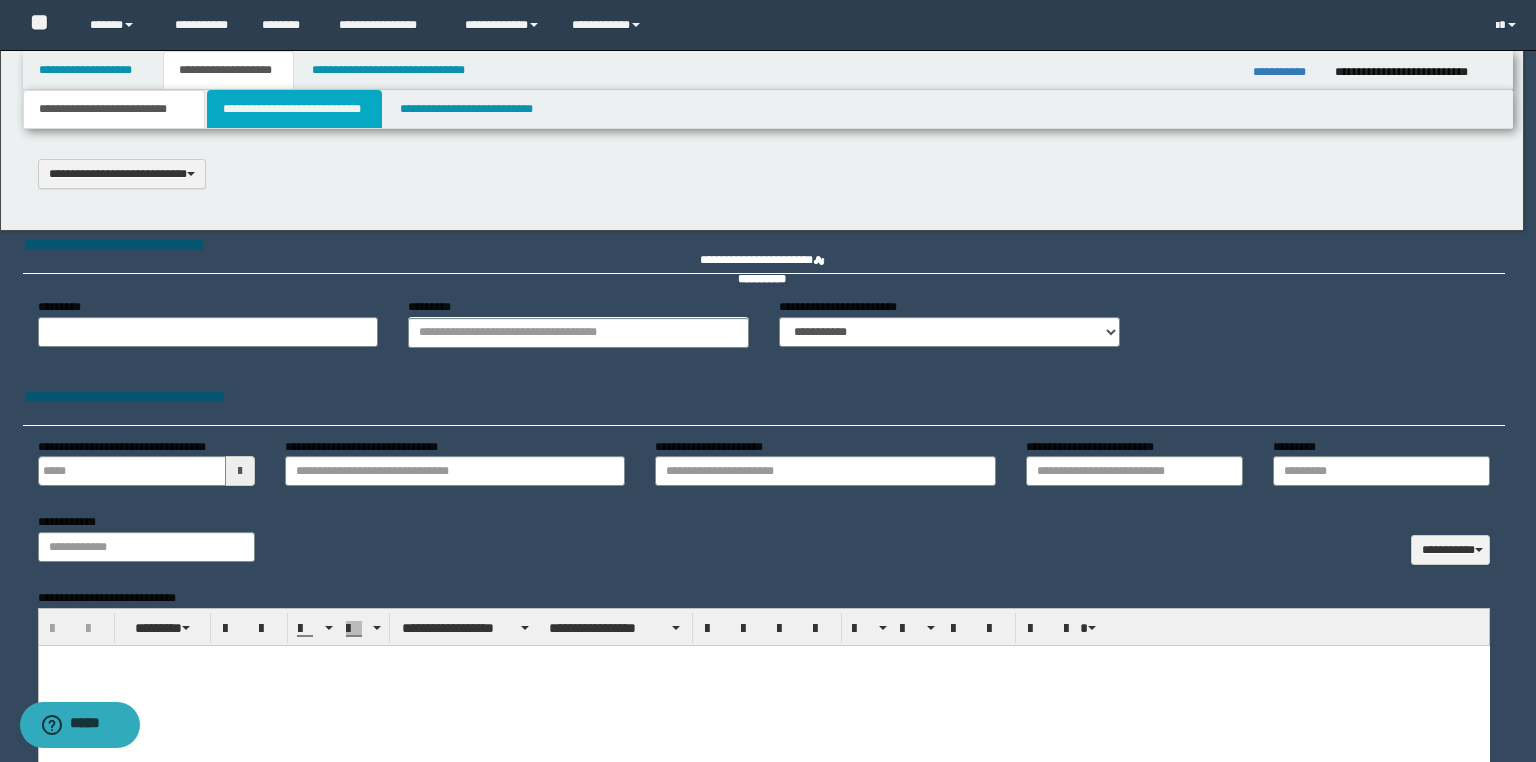 select on "*" 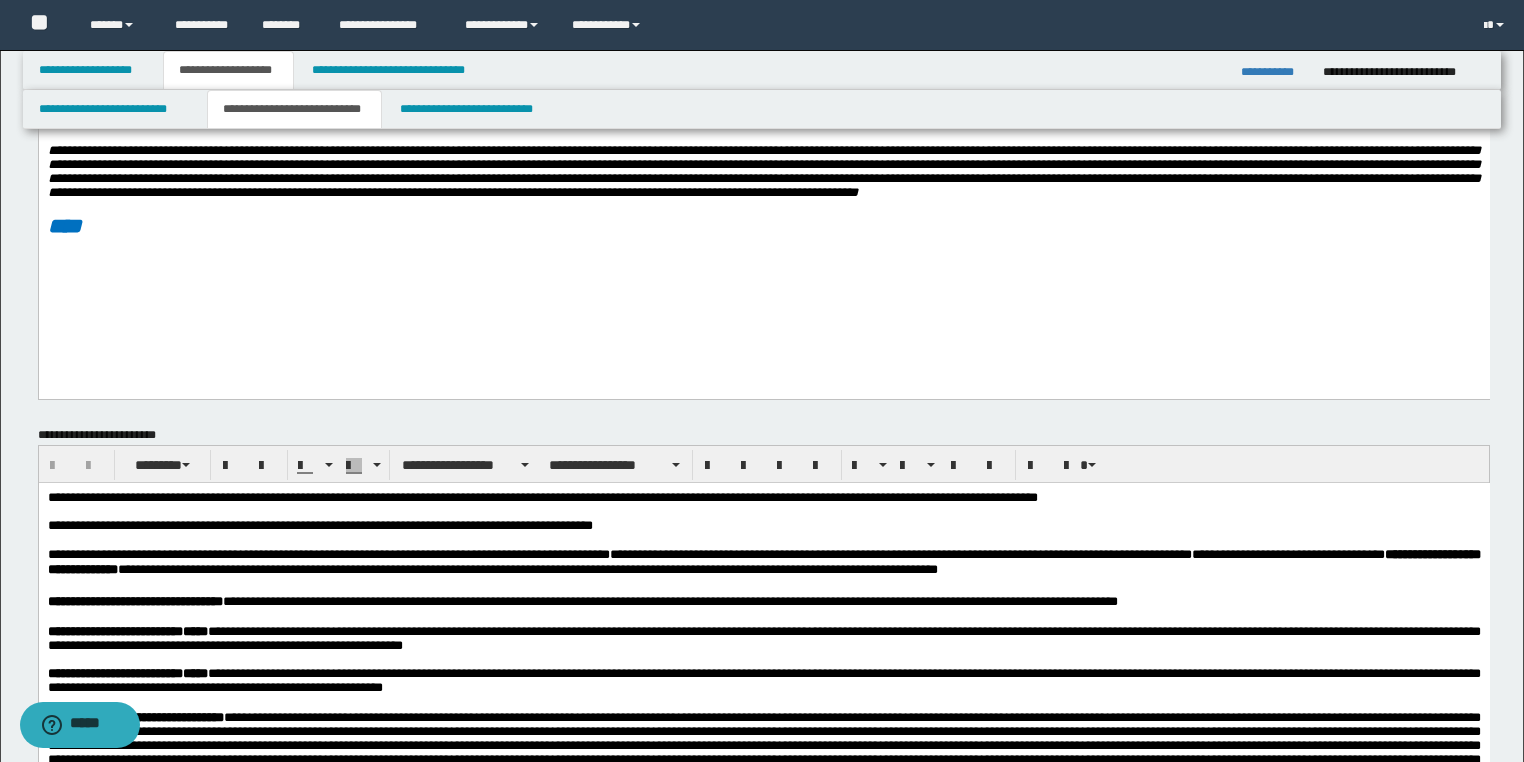 scroll, scrollTop: 400, scrollLeft: 0, axis: vertical 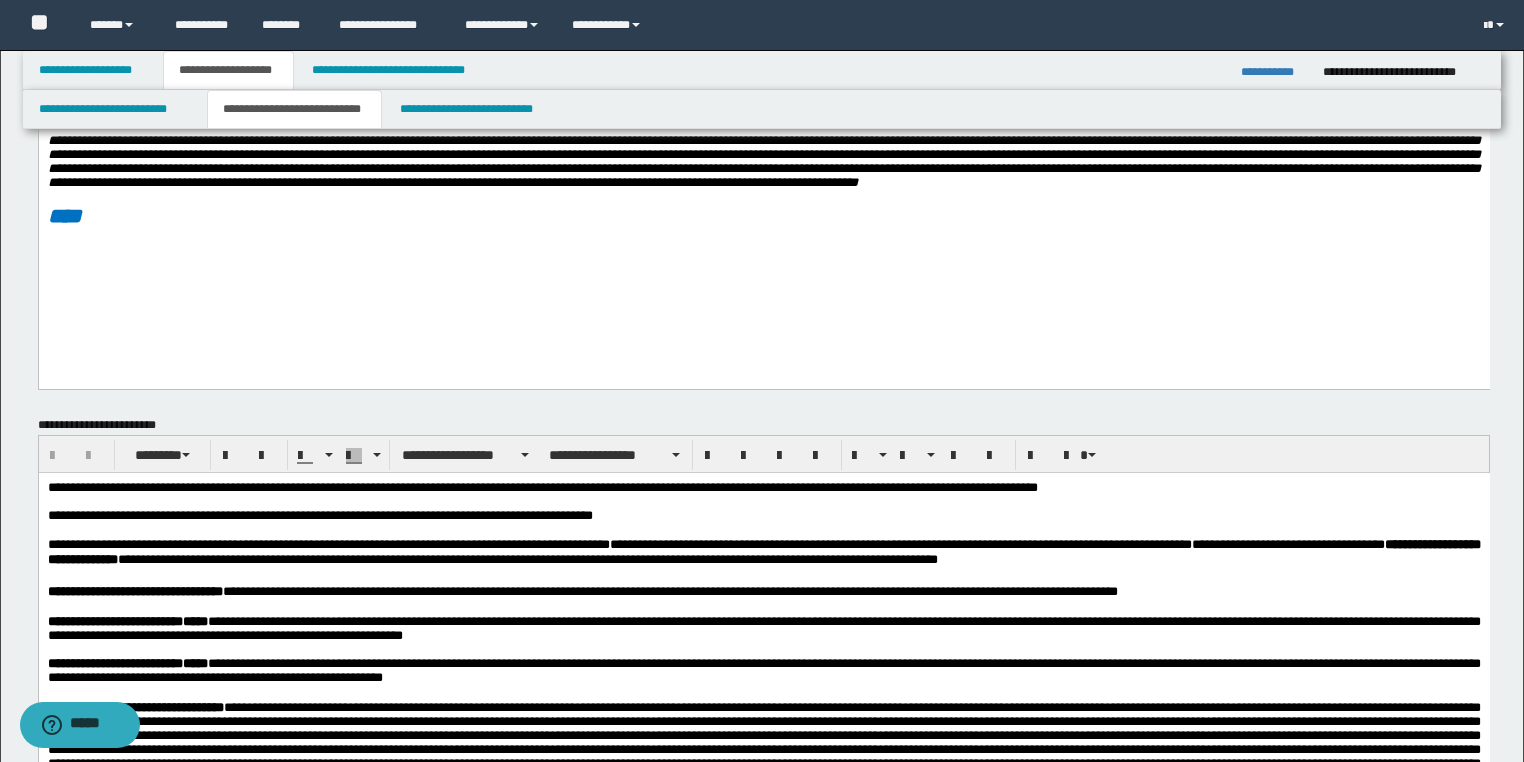 click on "**********" at bounding box center [319, 514] 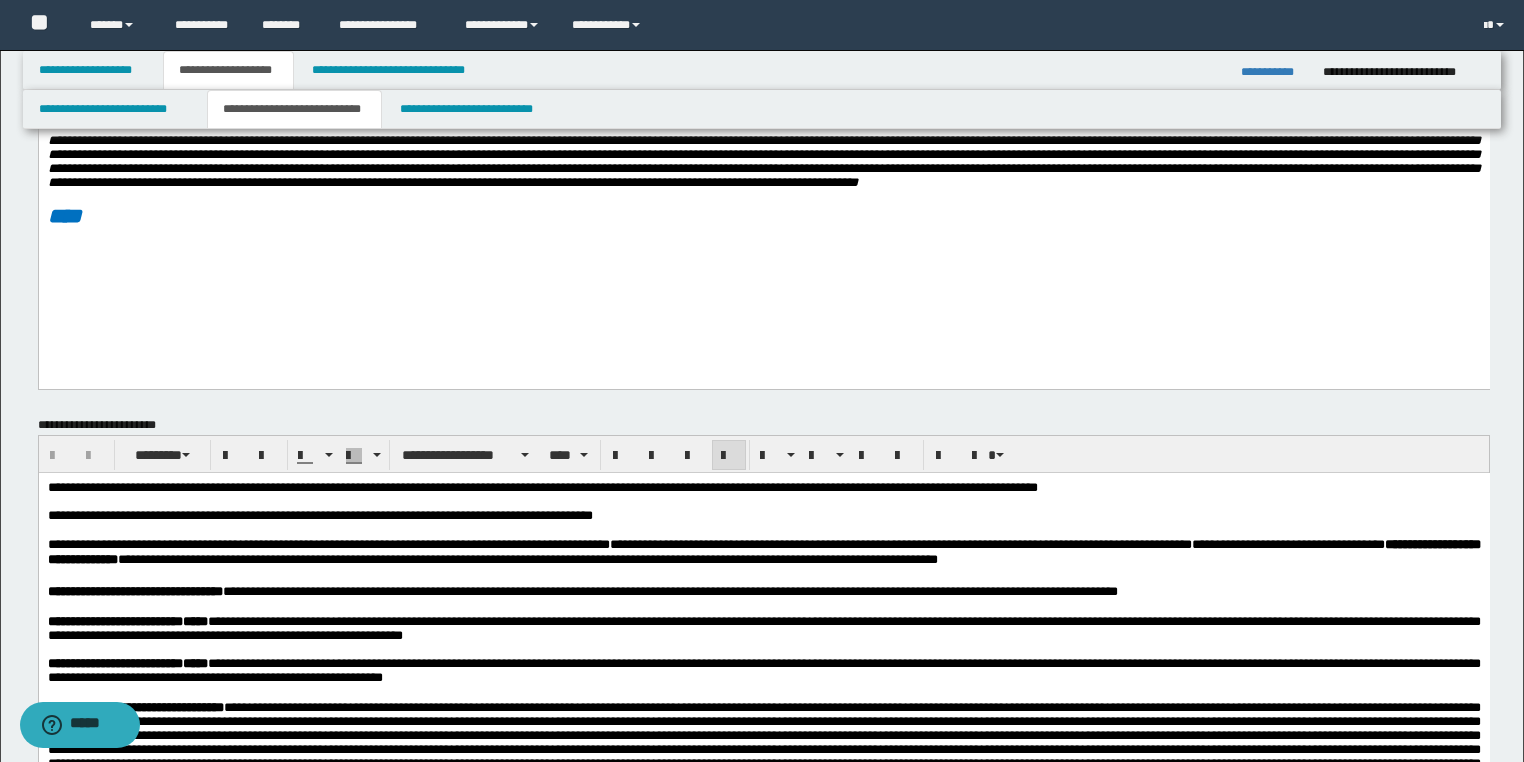type 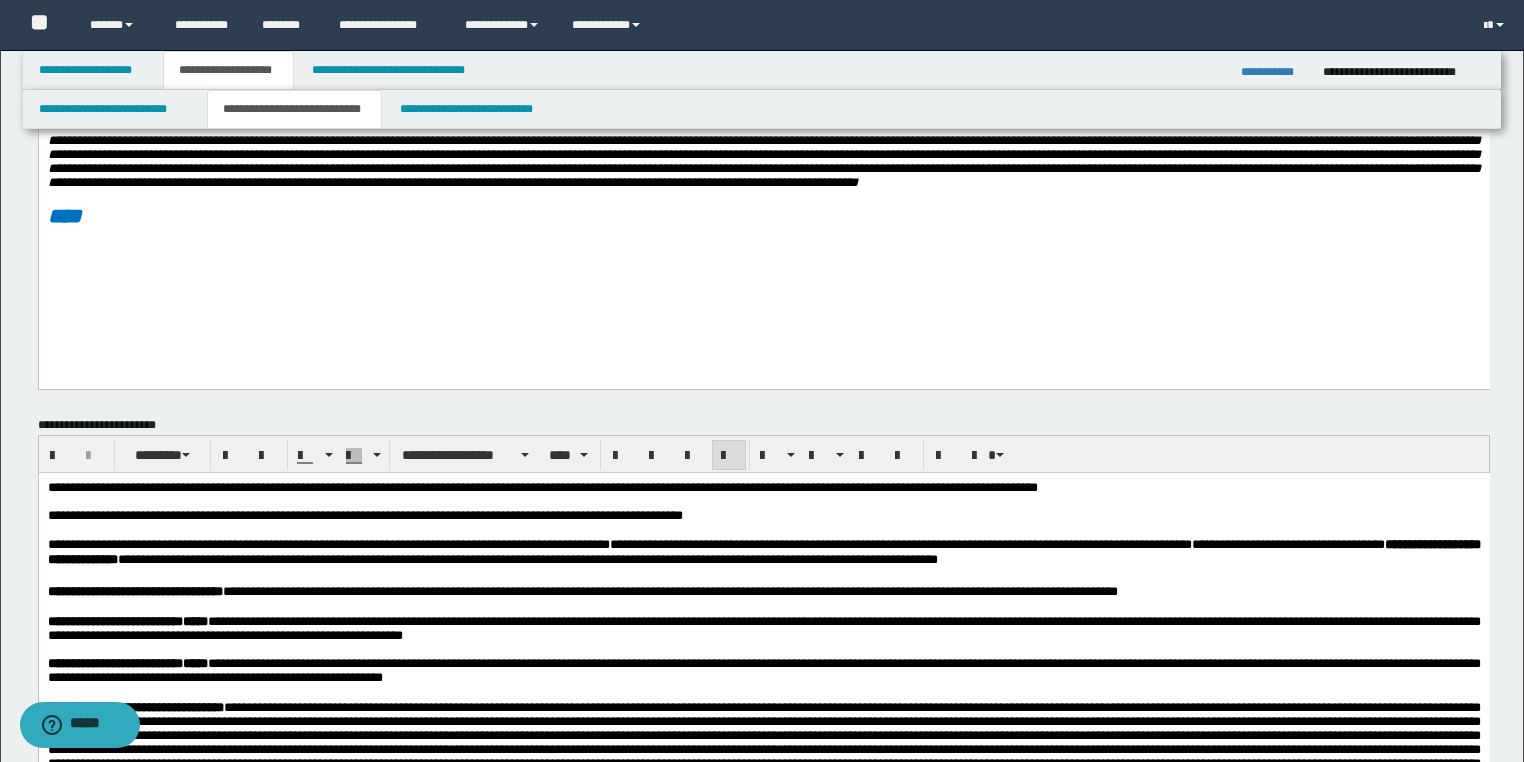 click on "**********" at bounding box center (364, 514) 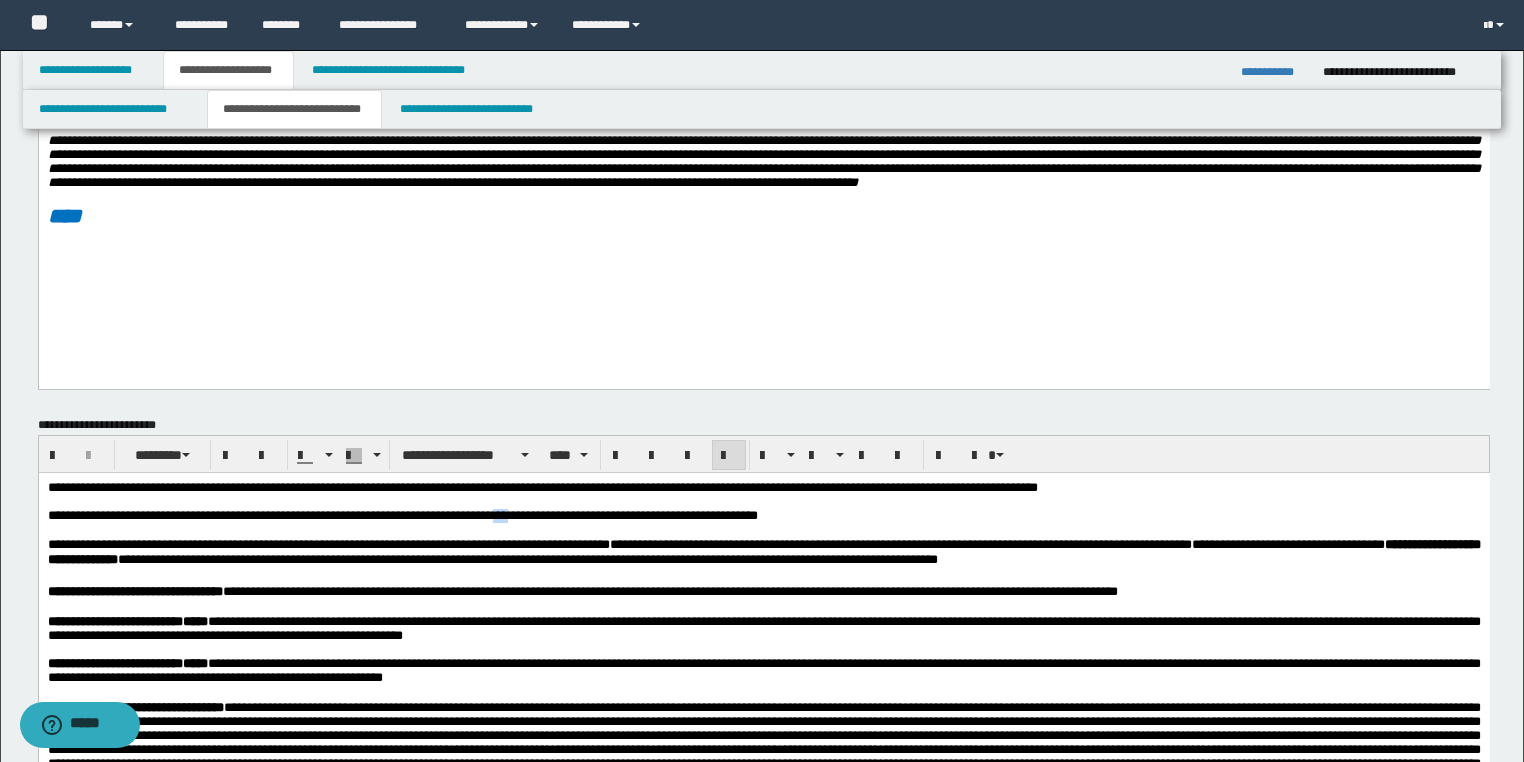 drag, startPoint x: 571, startPoint y: 517, endPoint x: 545, endPoint y: 523, distance: 26.683329 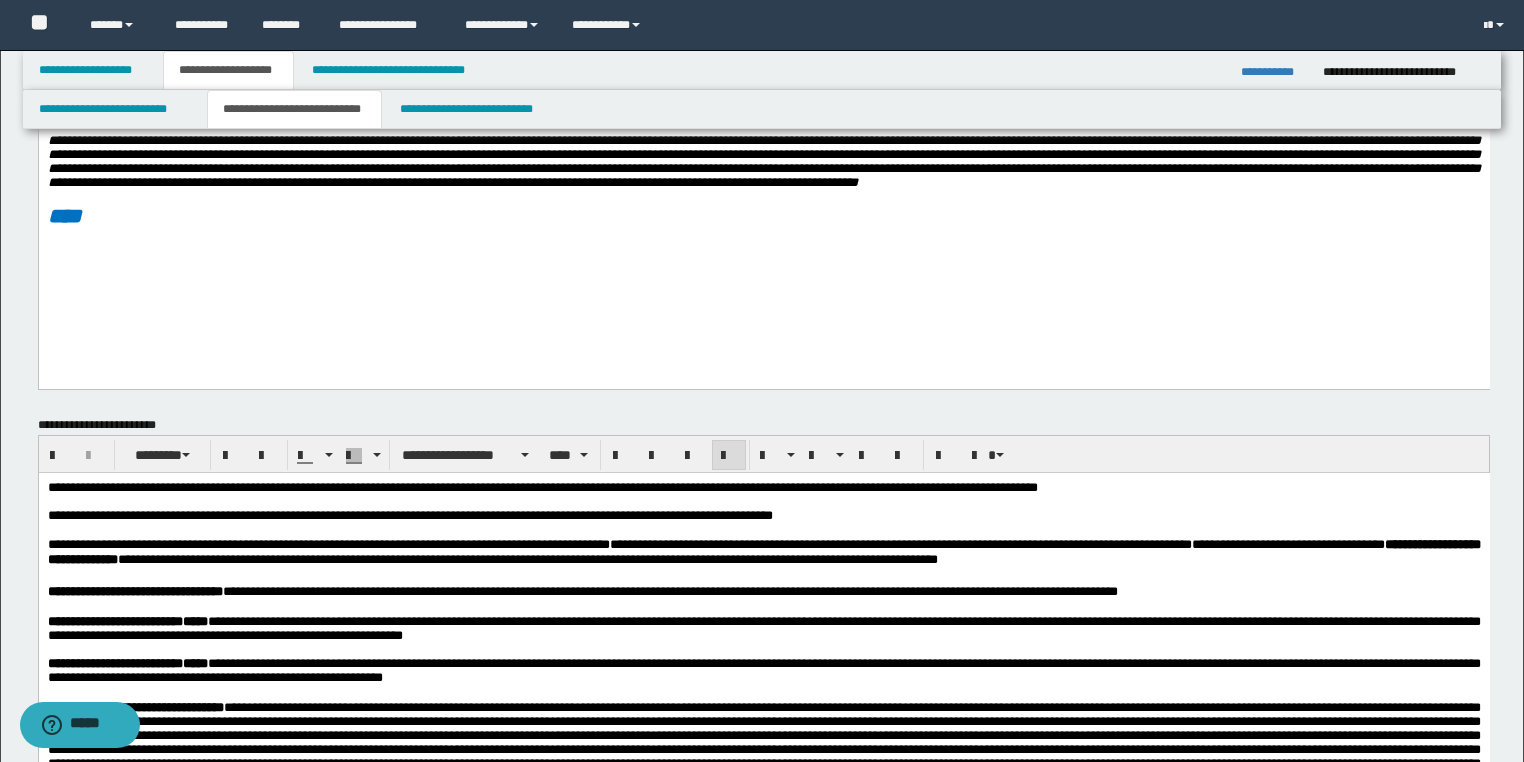 click on "**********" at bounding box center [409, 514] 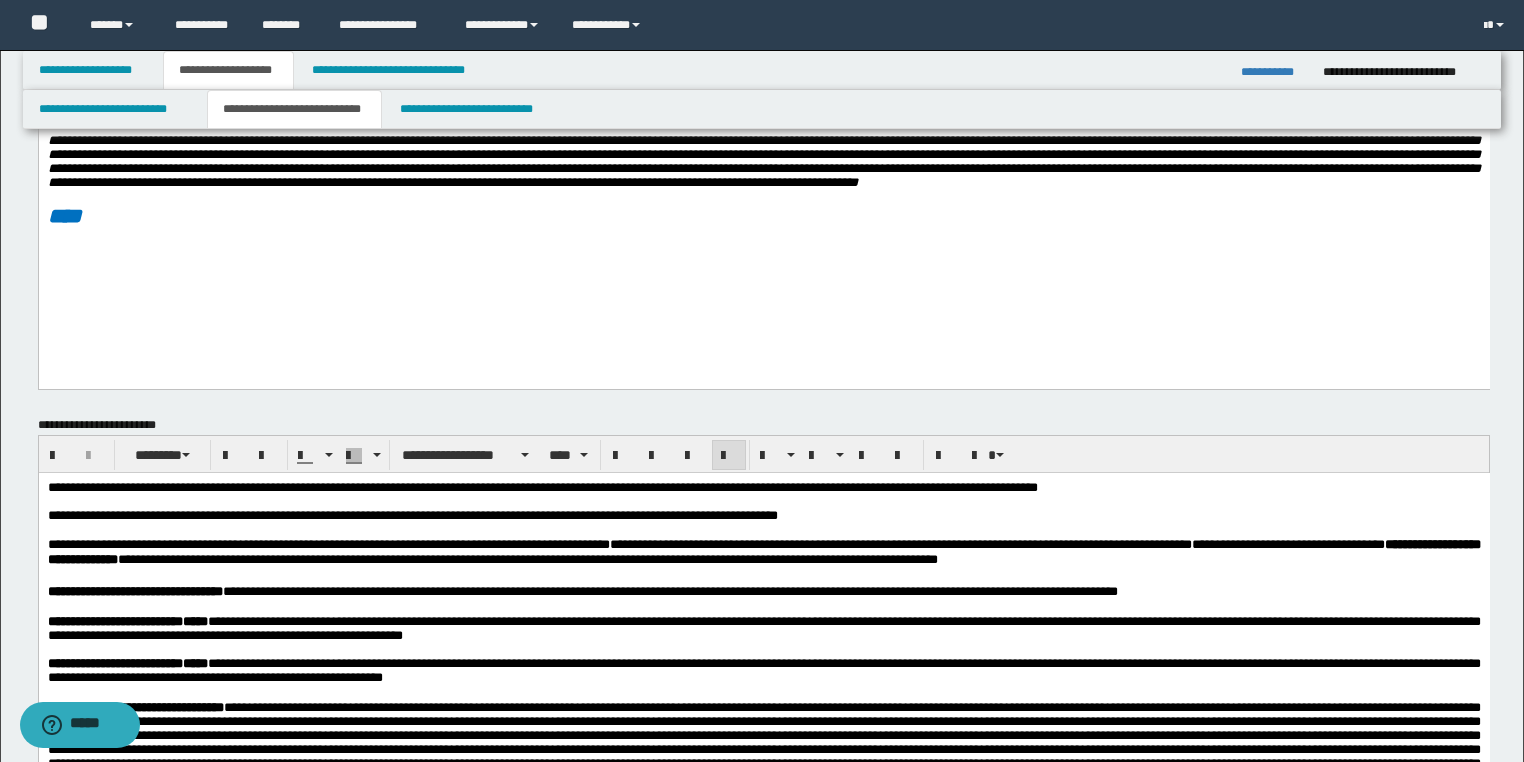 click on "**********" at bounding box center (412, 514) 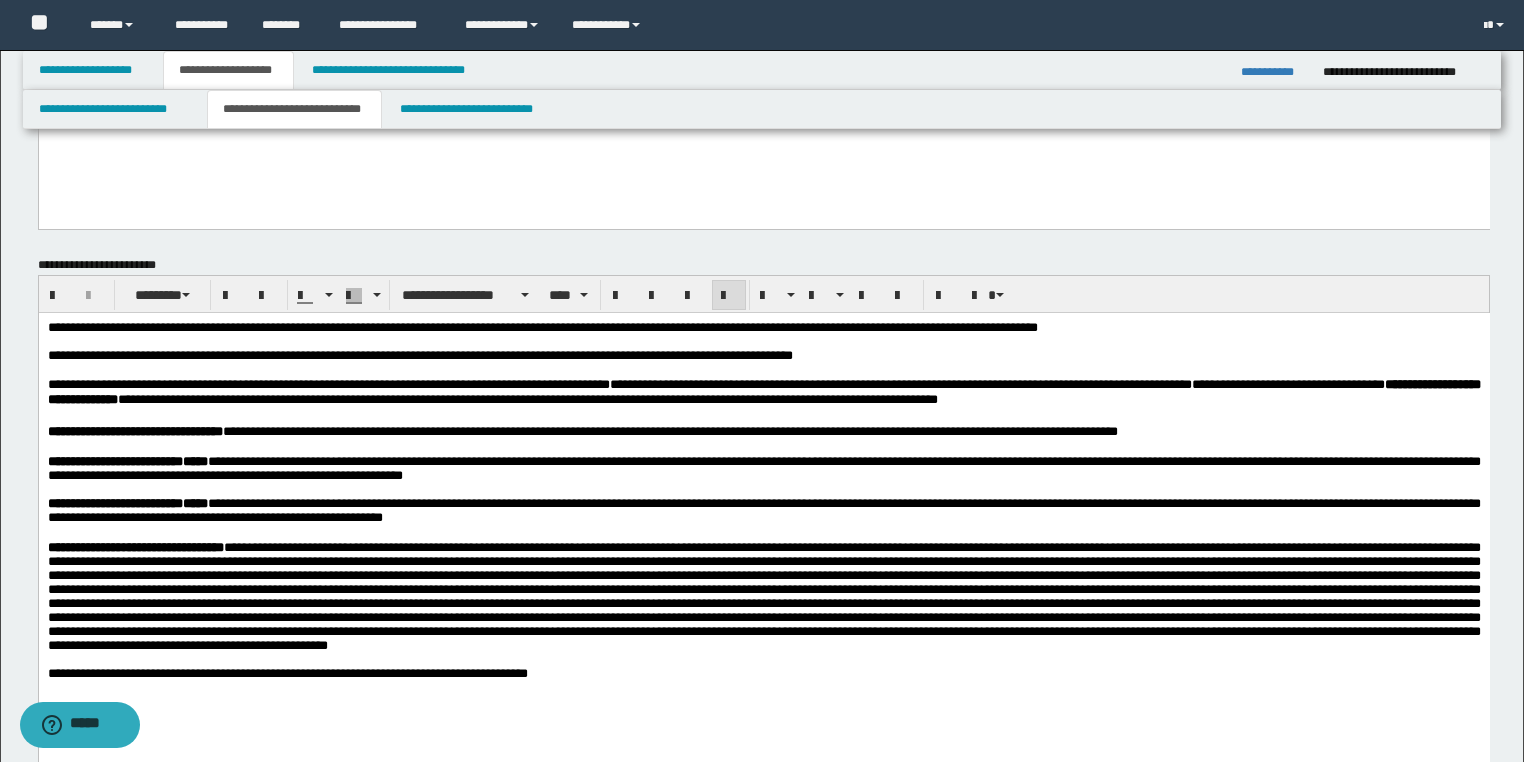 scroll, scrollTop: 640, scrollLeft: 0, axis: vertical 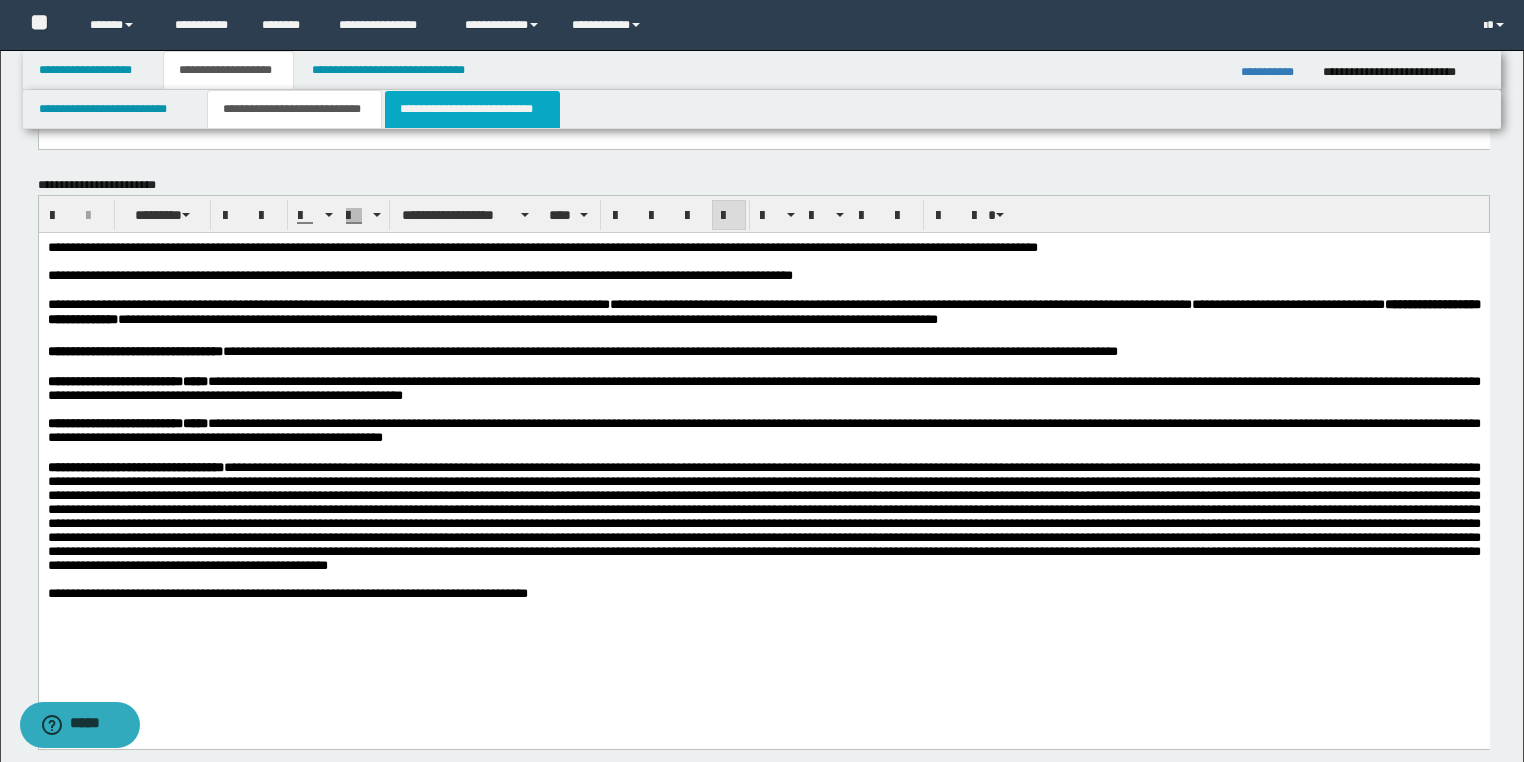 click on "**********" at bounding box center (472, 109) 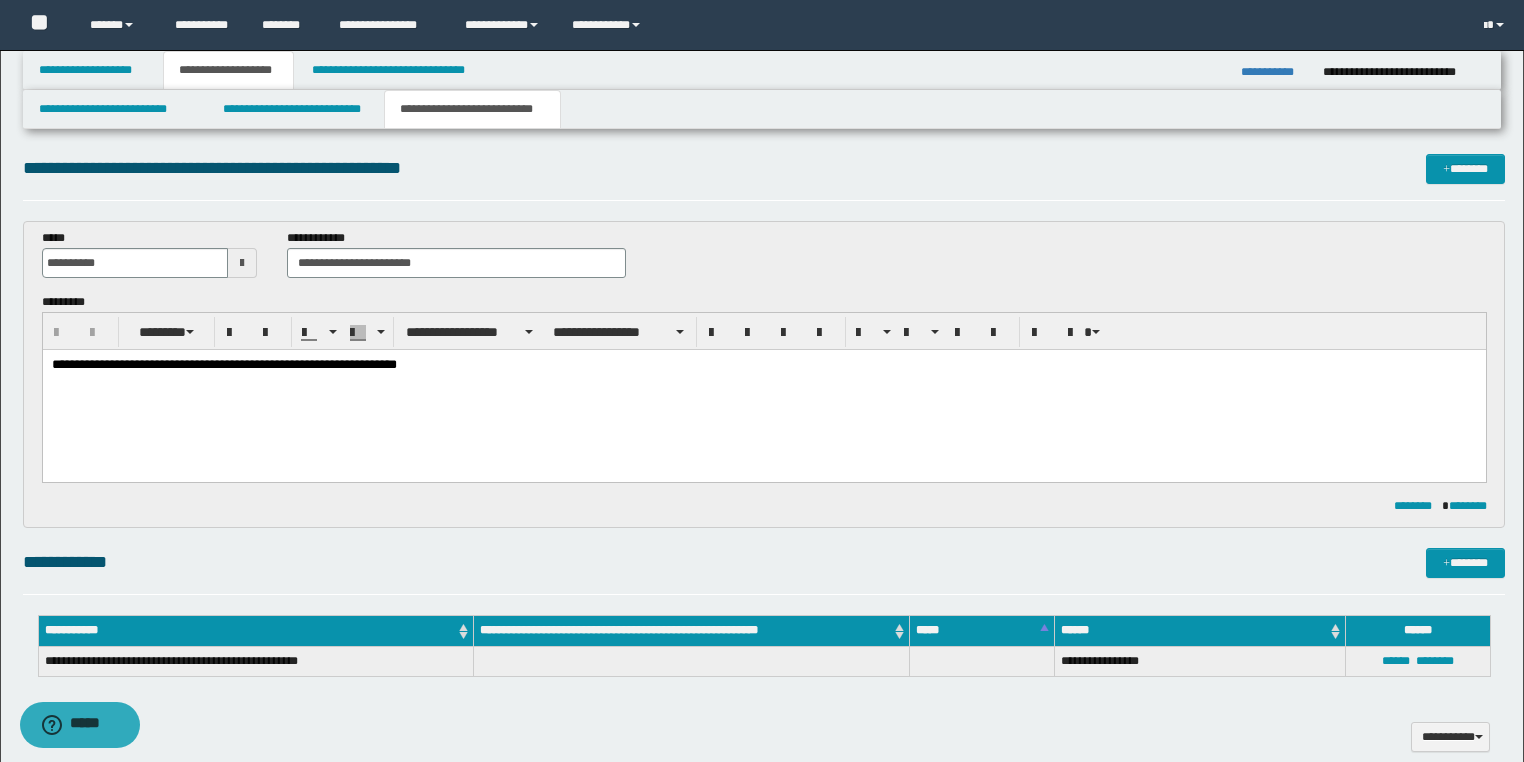 scroll, scrollTop: 0, scrollLeft: 0, axis: both 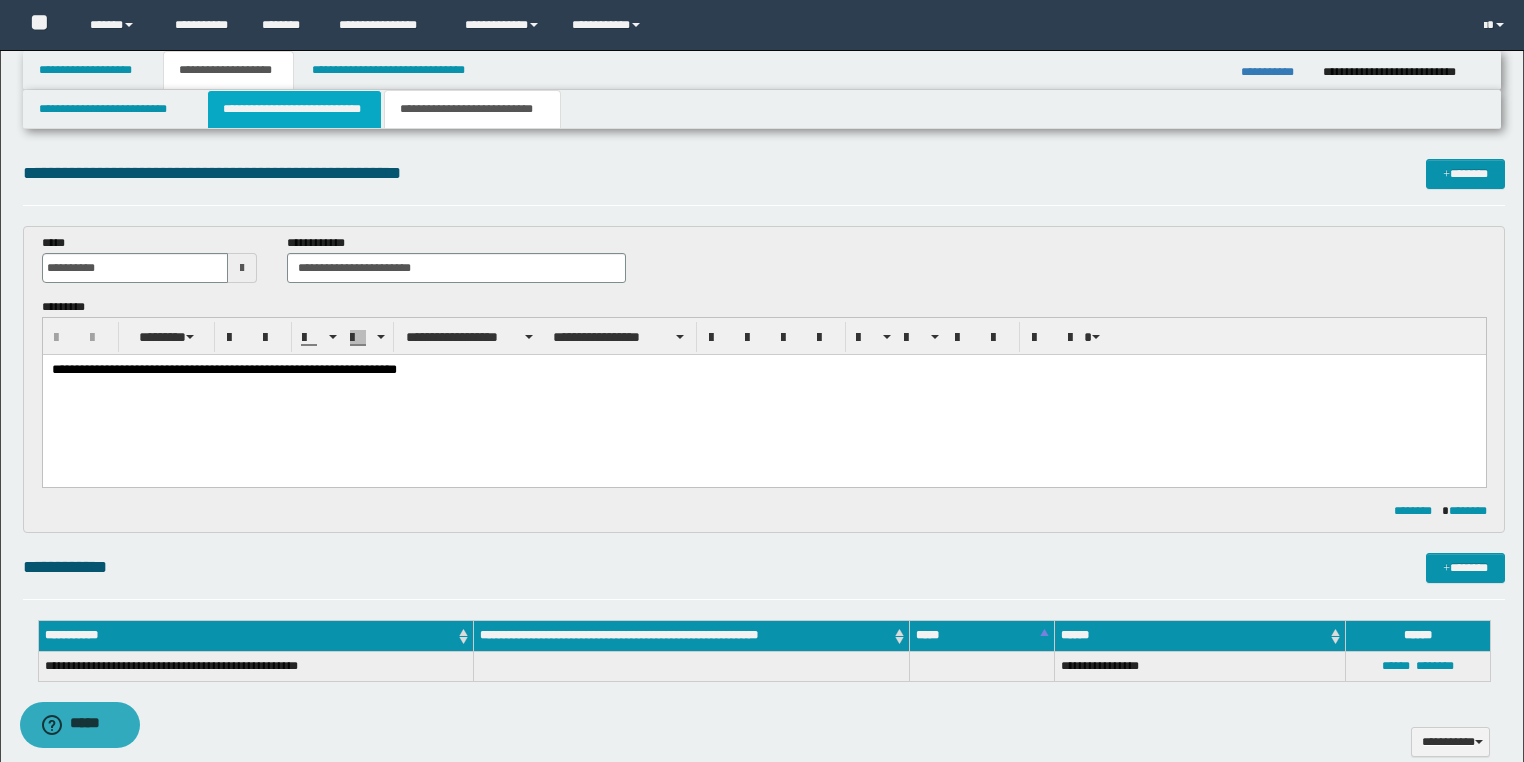 click on "**********" at bounding box center (294, 109) 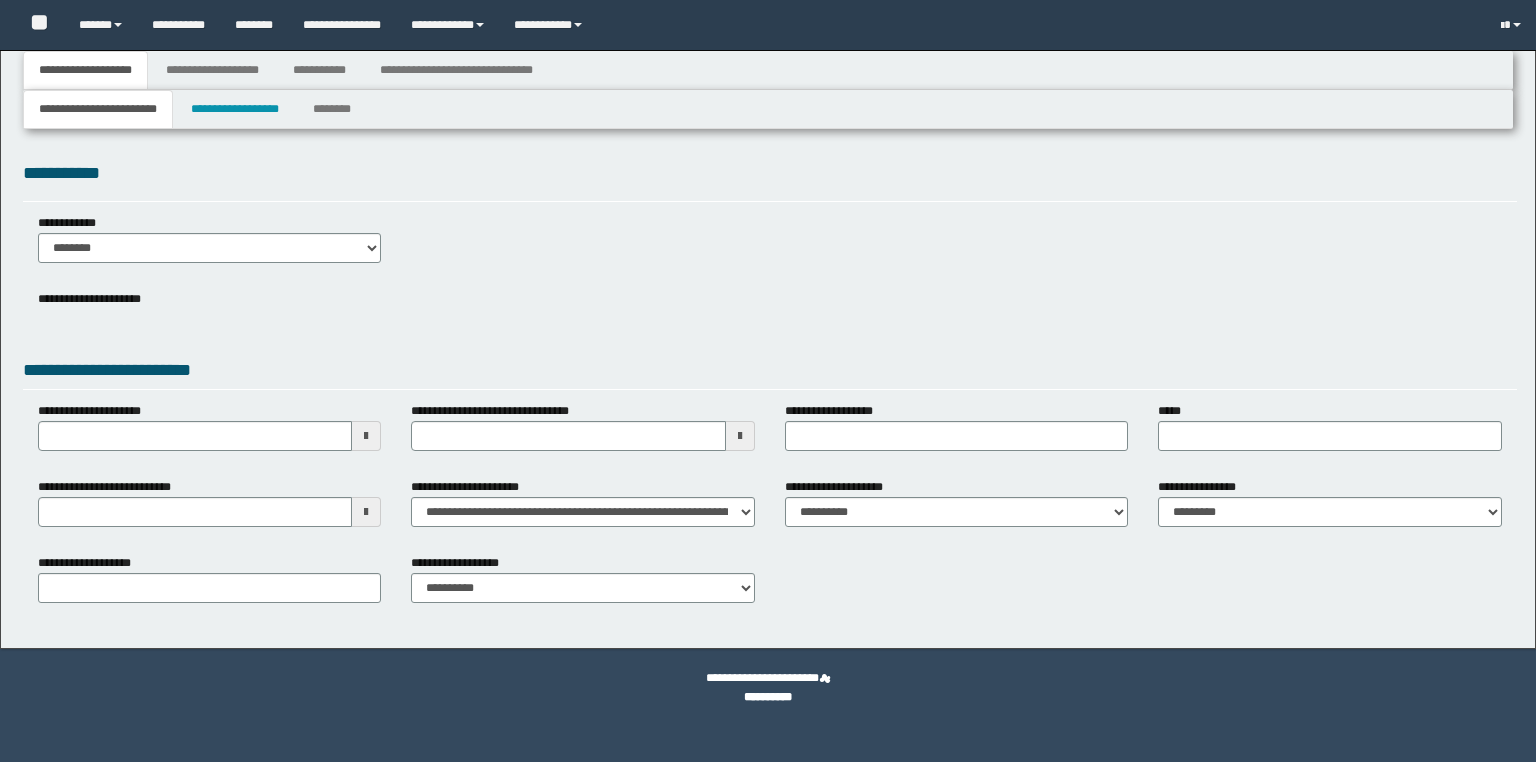 scroll, scrollTop: 0, scrollLeft: 0, axis: both 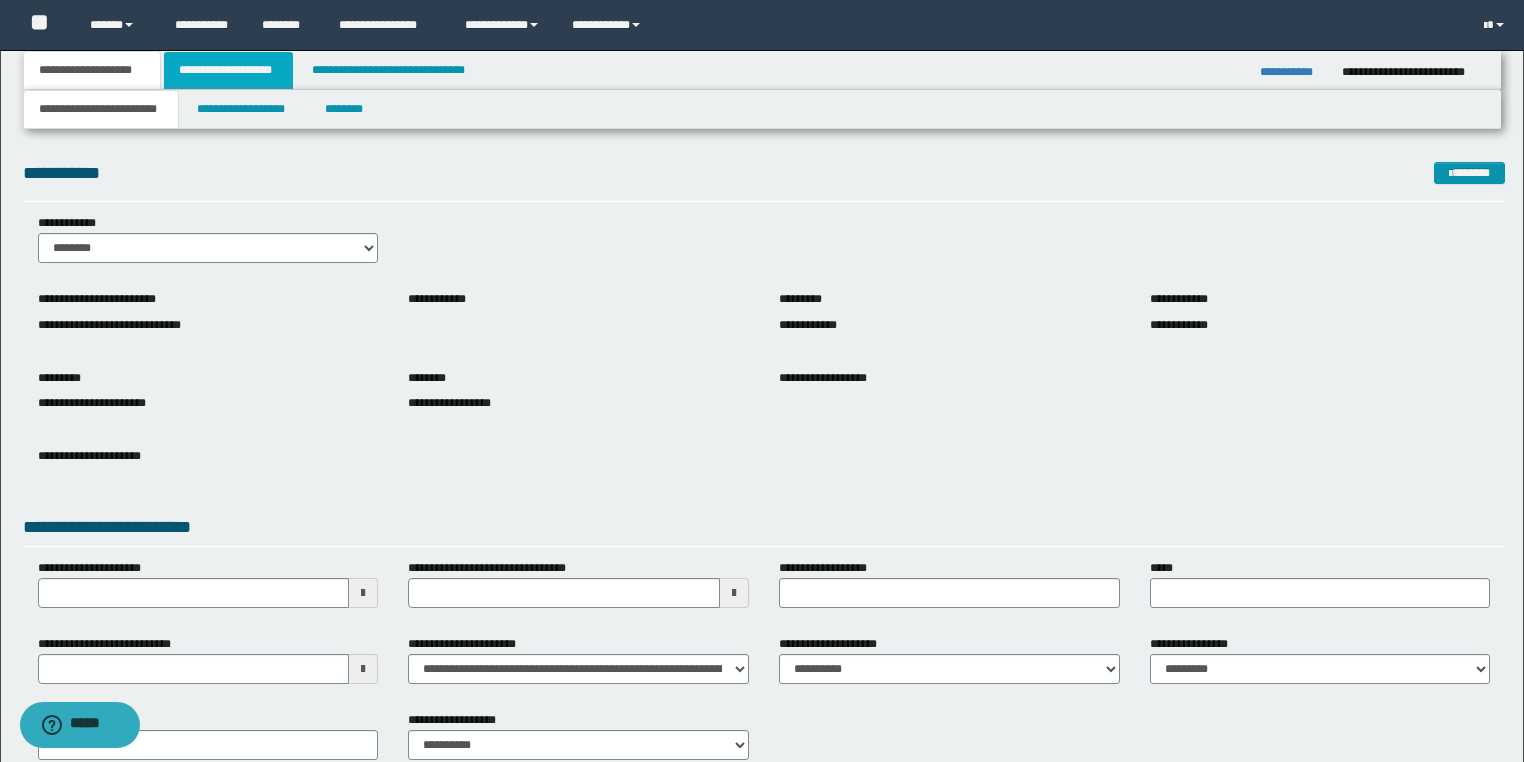 click on "**********" at bounding box center (228, 70) 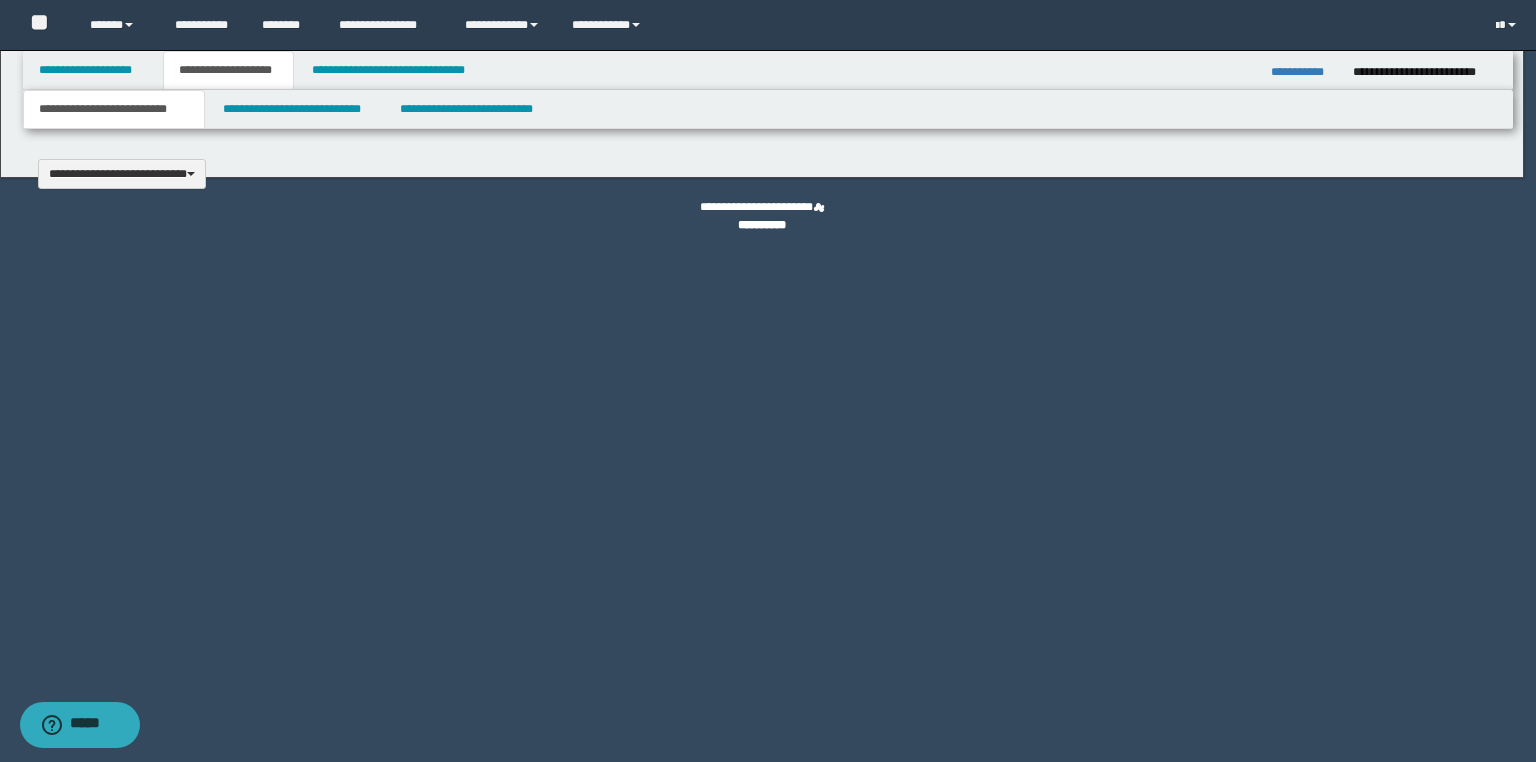 type 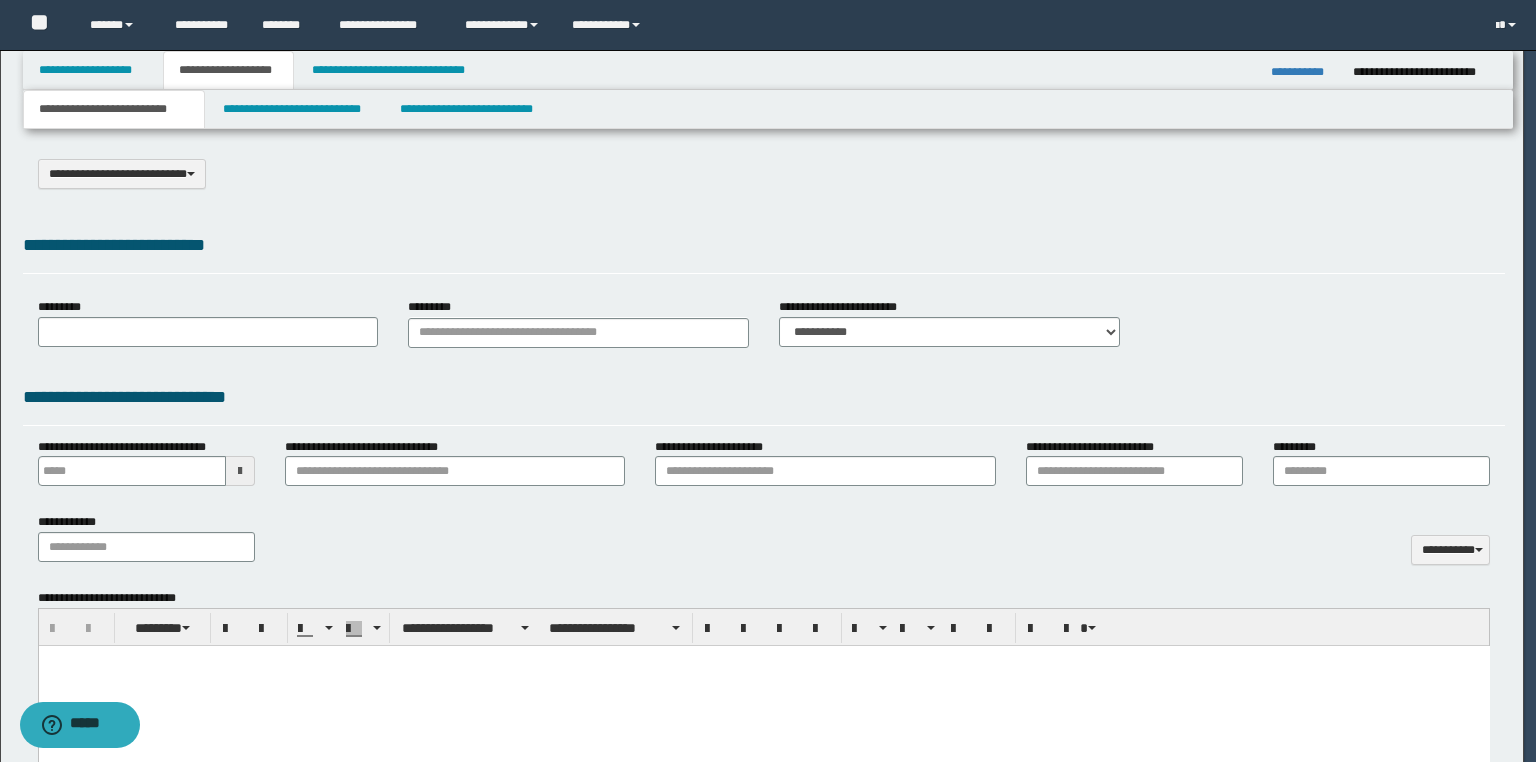 scroll, scrollTop: 0, scrollLeft: 0, axis: both 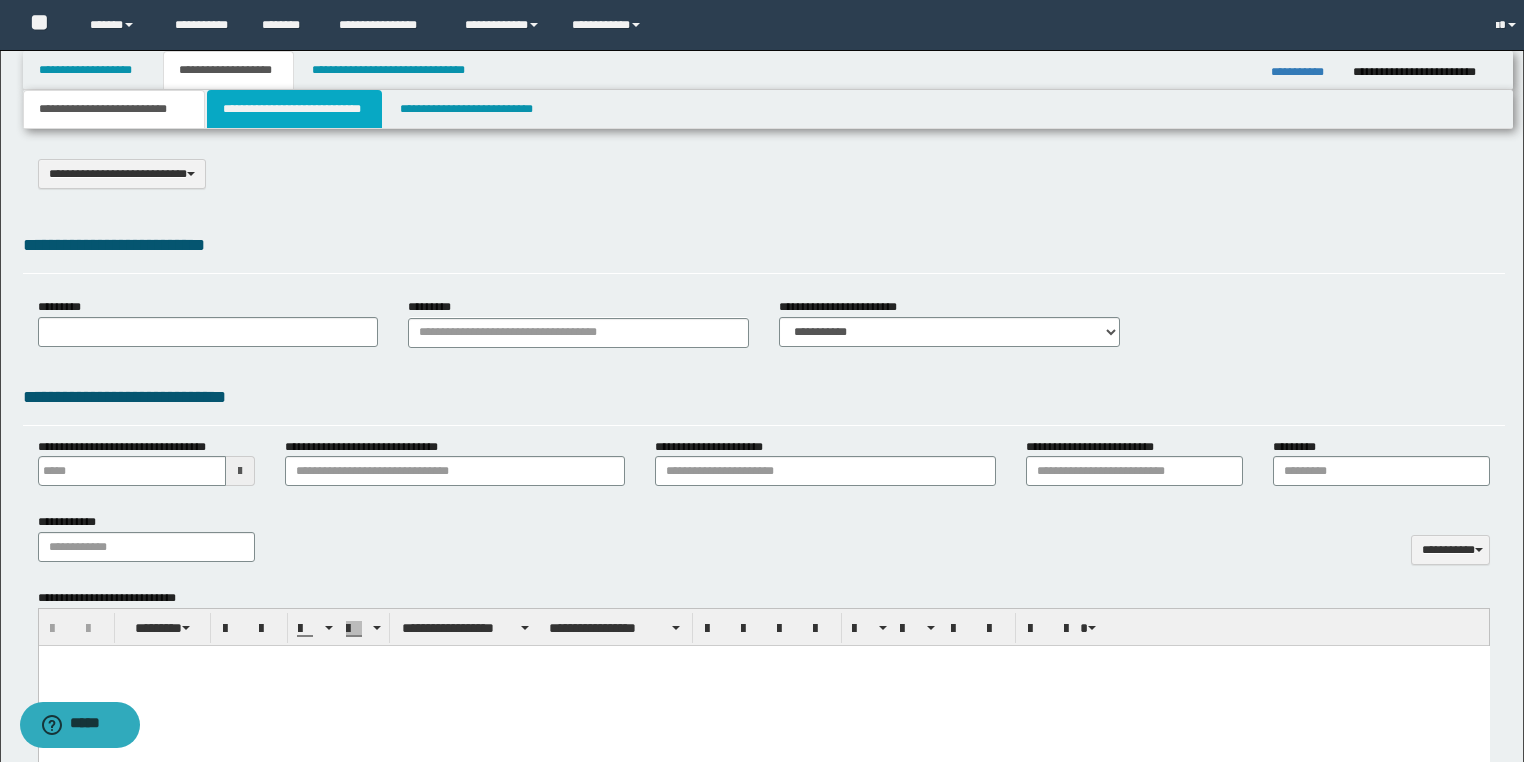 click on "**********" at bounding box center (294, 109) 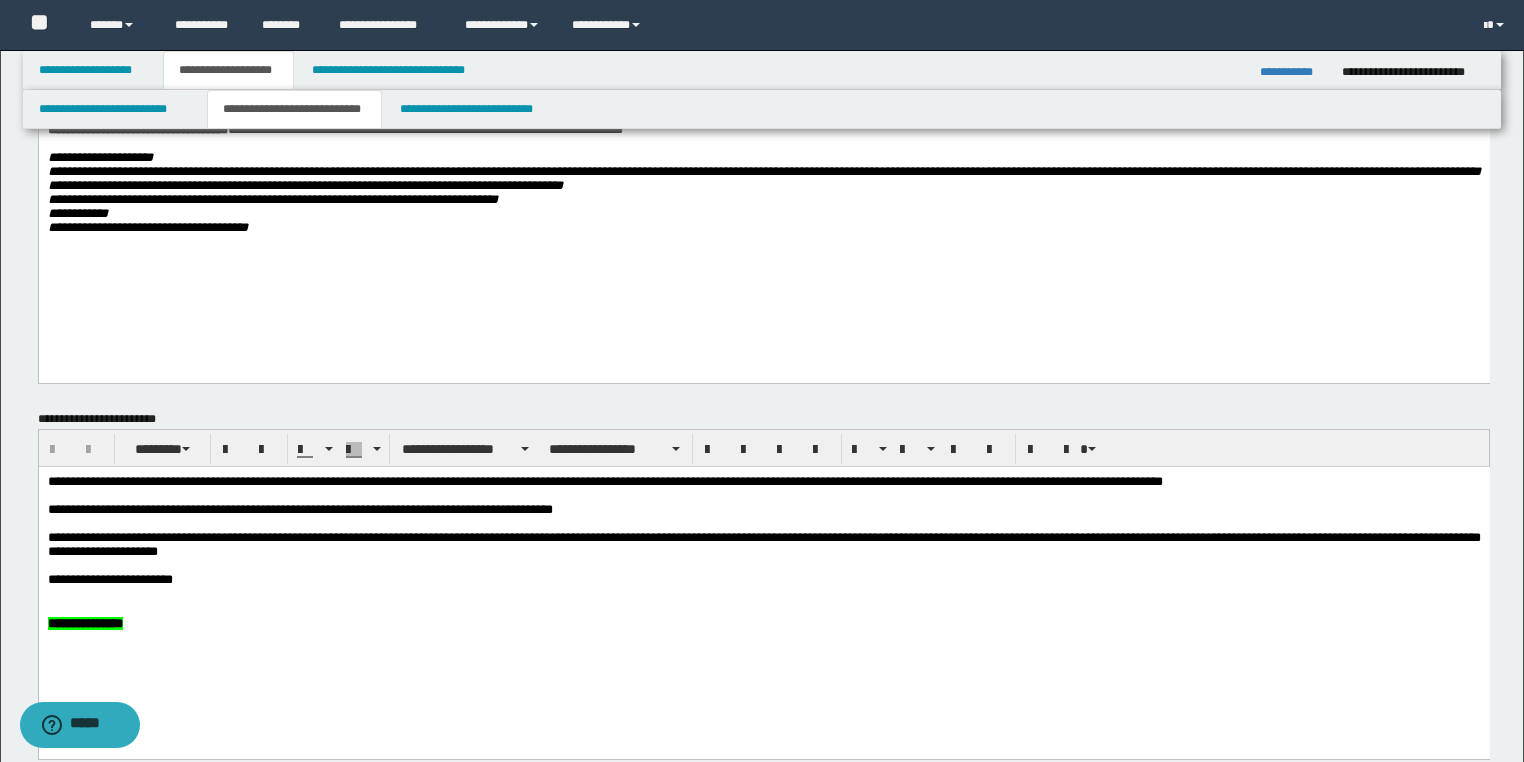 scroll, scrollTop: 160, scrollLeft: 0, axis: vertical 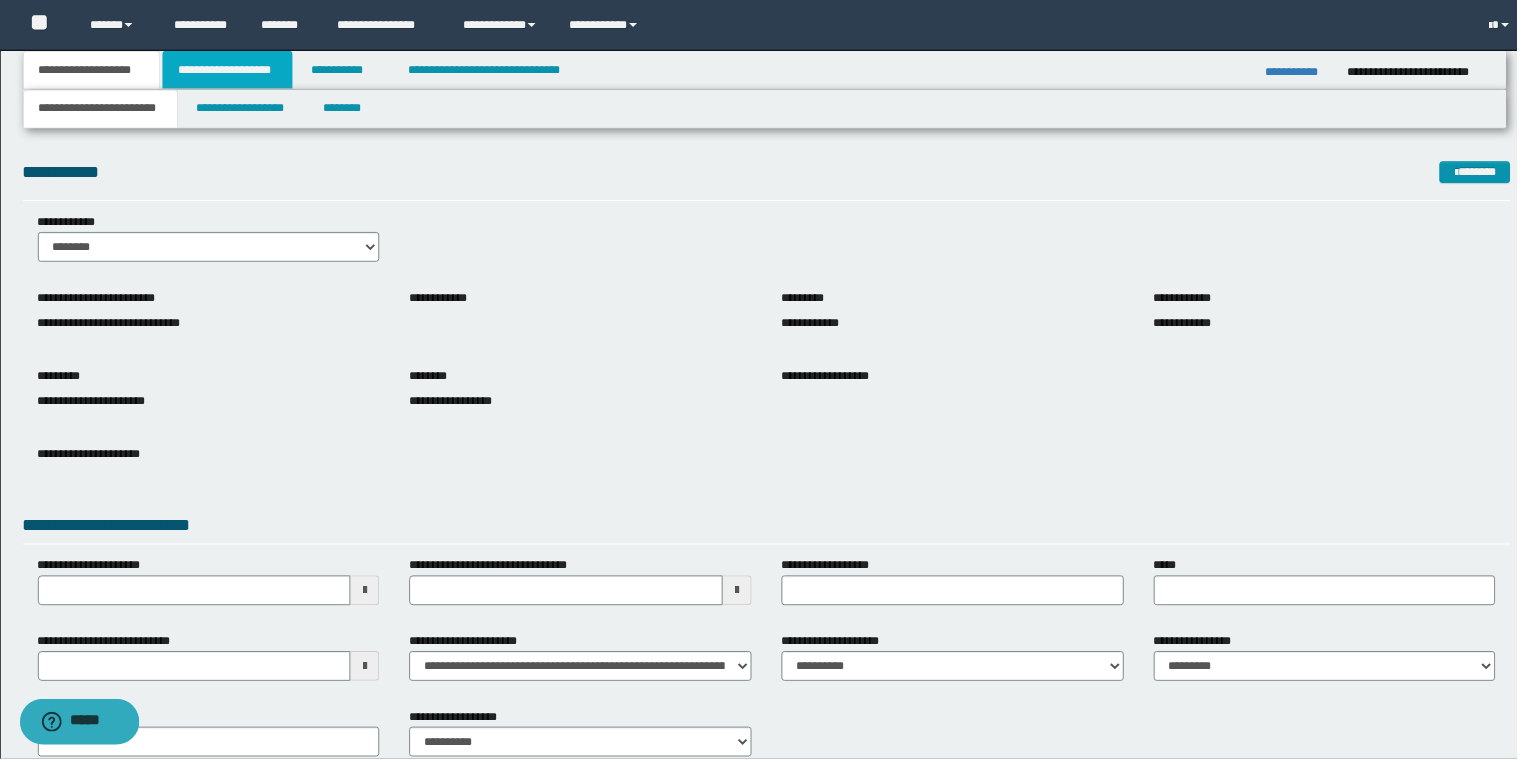 click on "**********" at bounding box center (228, 70) 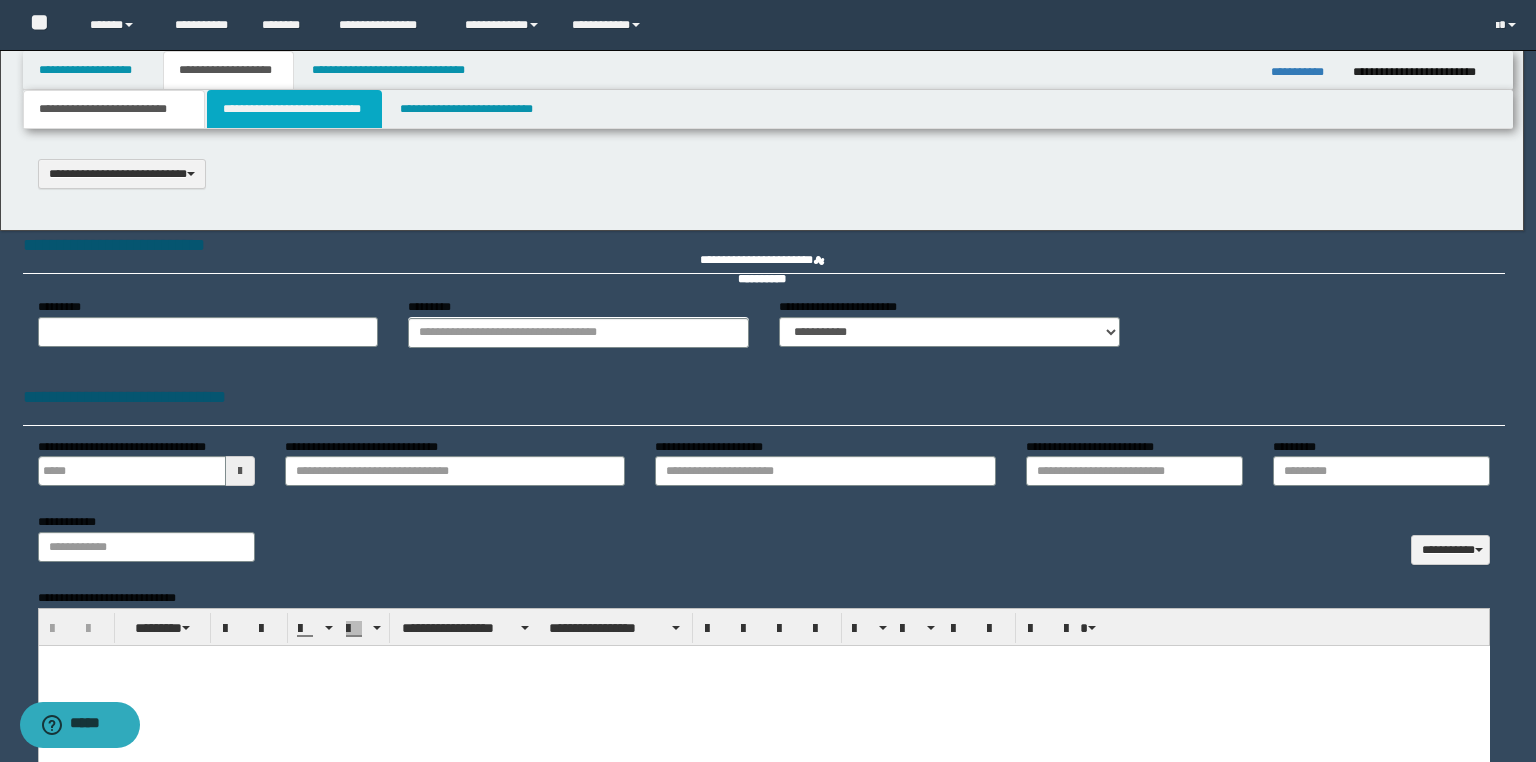 select on "*" 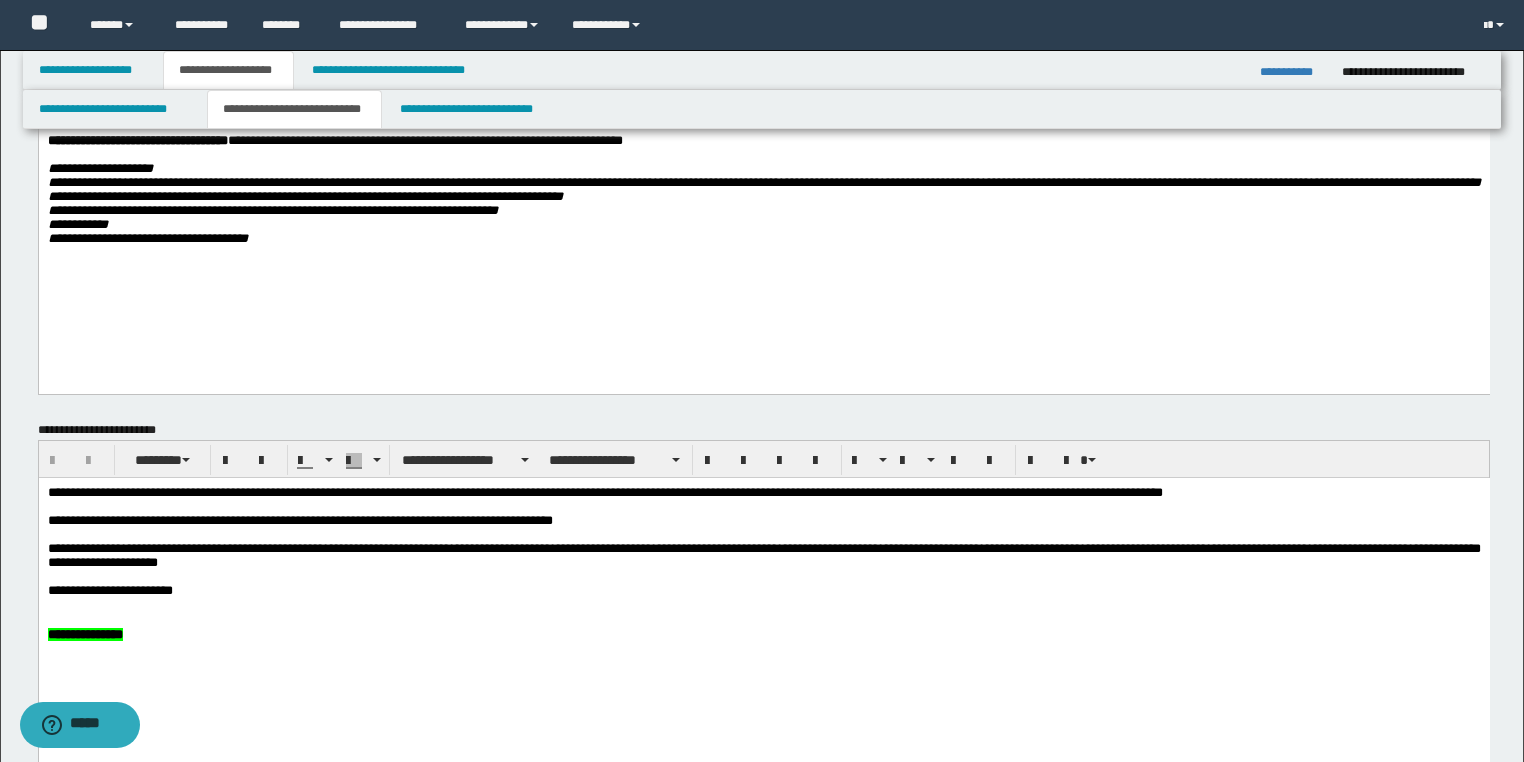 scroll, scrollTop: 160, scrollLeft: 0, axis: vertical 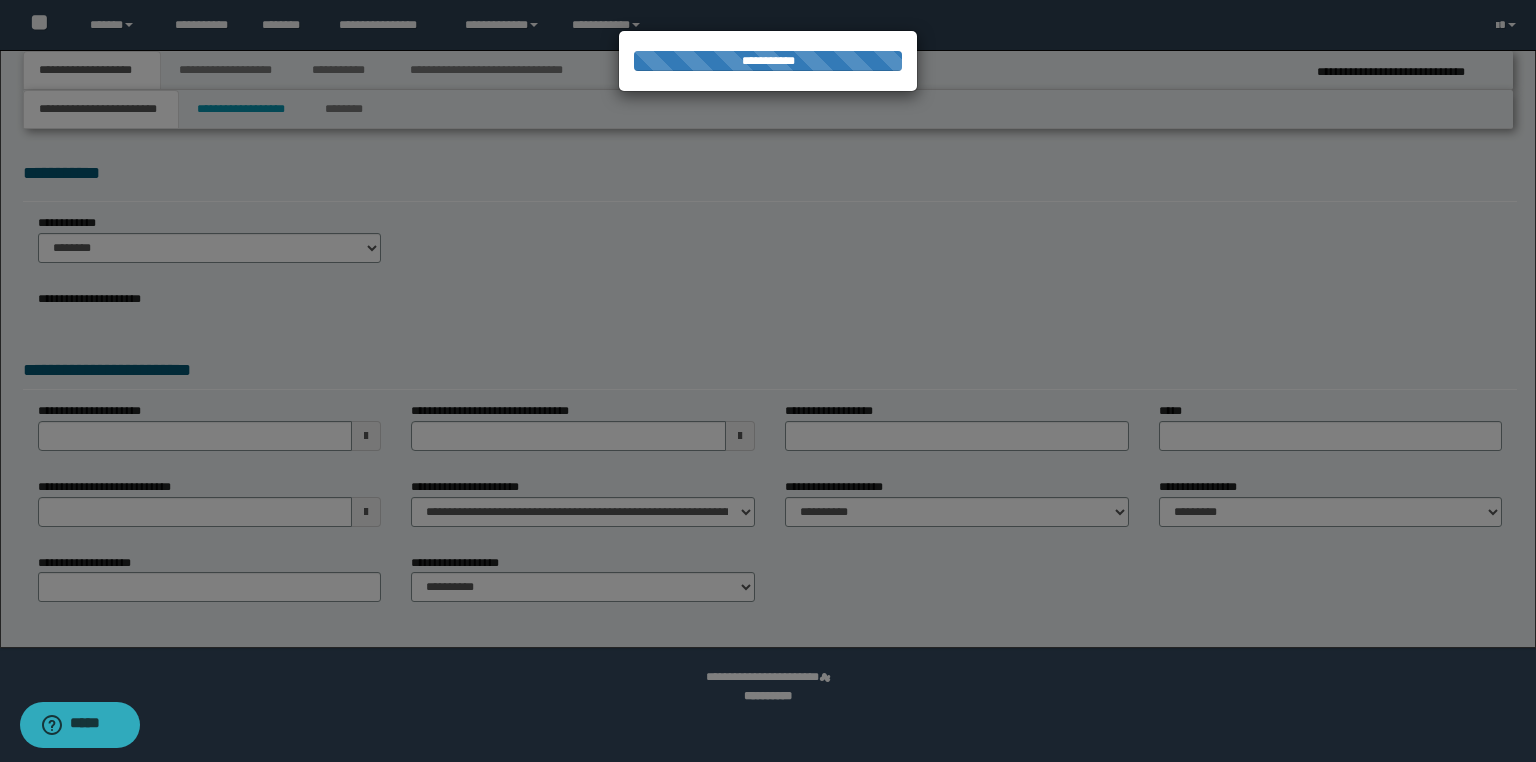 type on "**********" 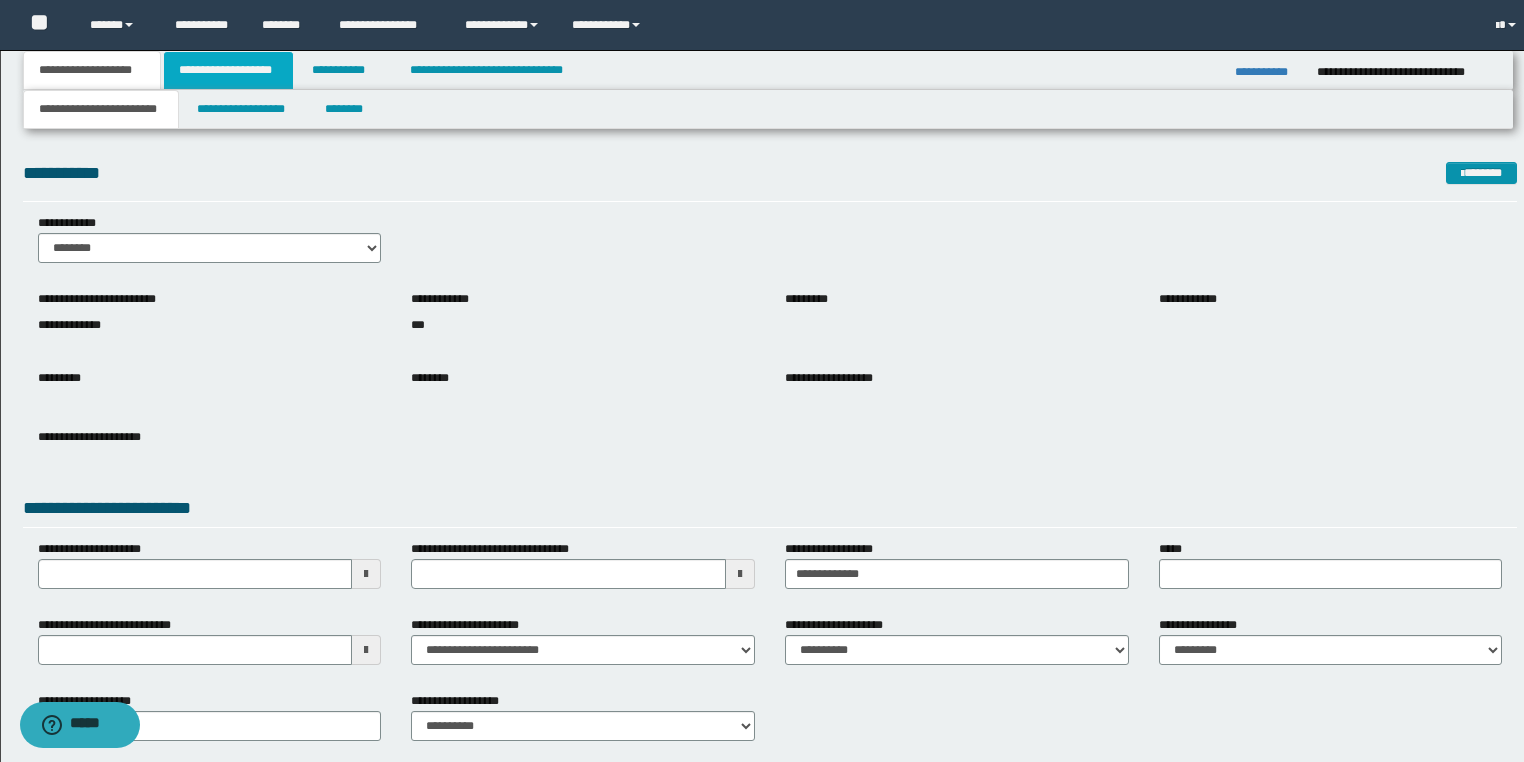 click on "**********" at bounding box center (228, 70) 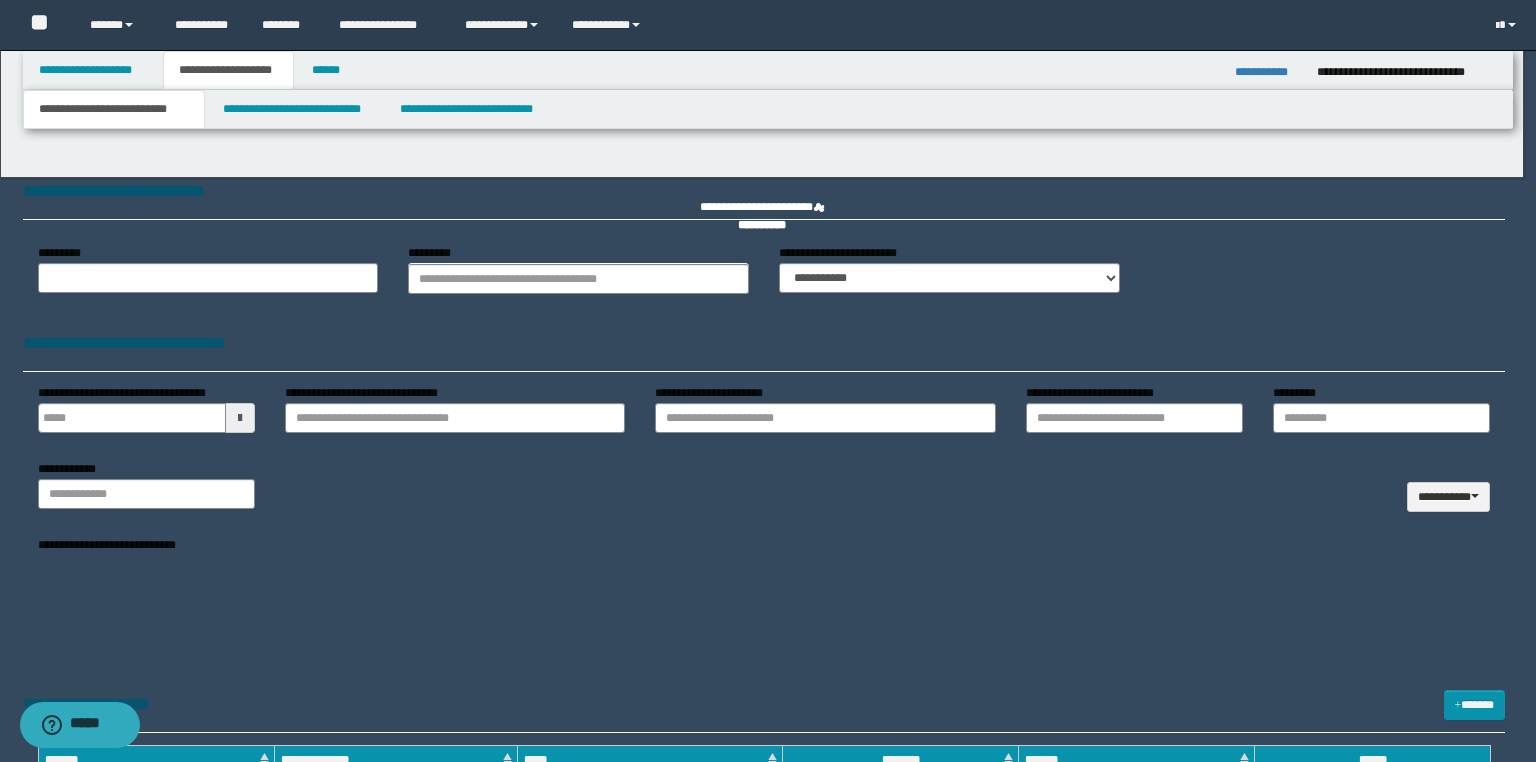 click at bounding box center [768, 381] 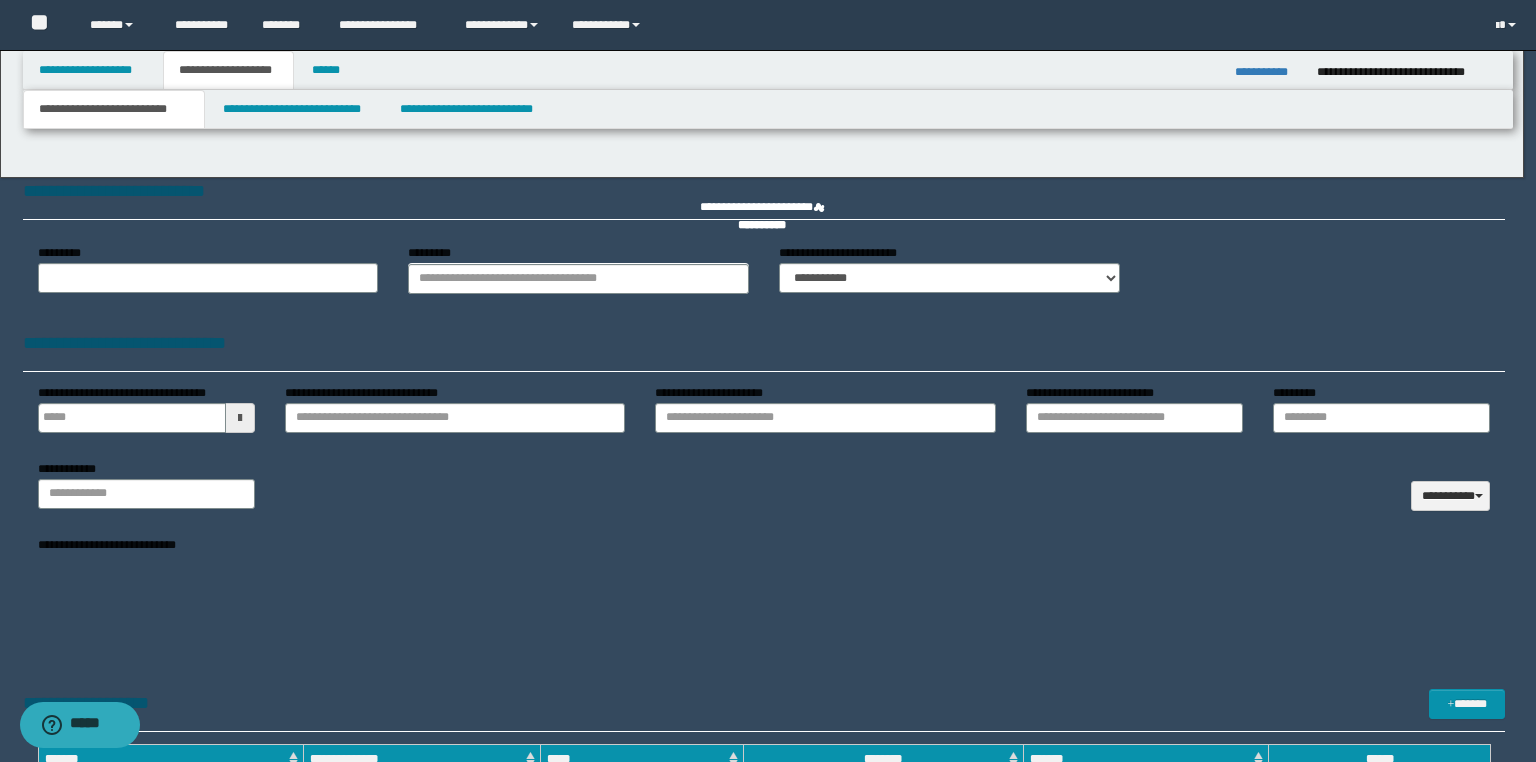 type 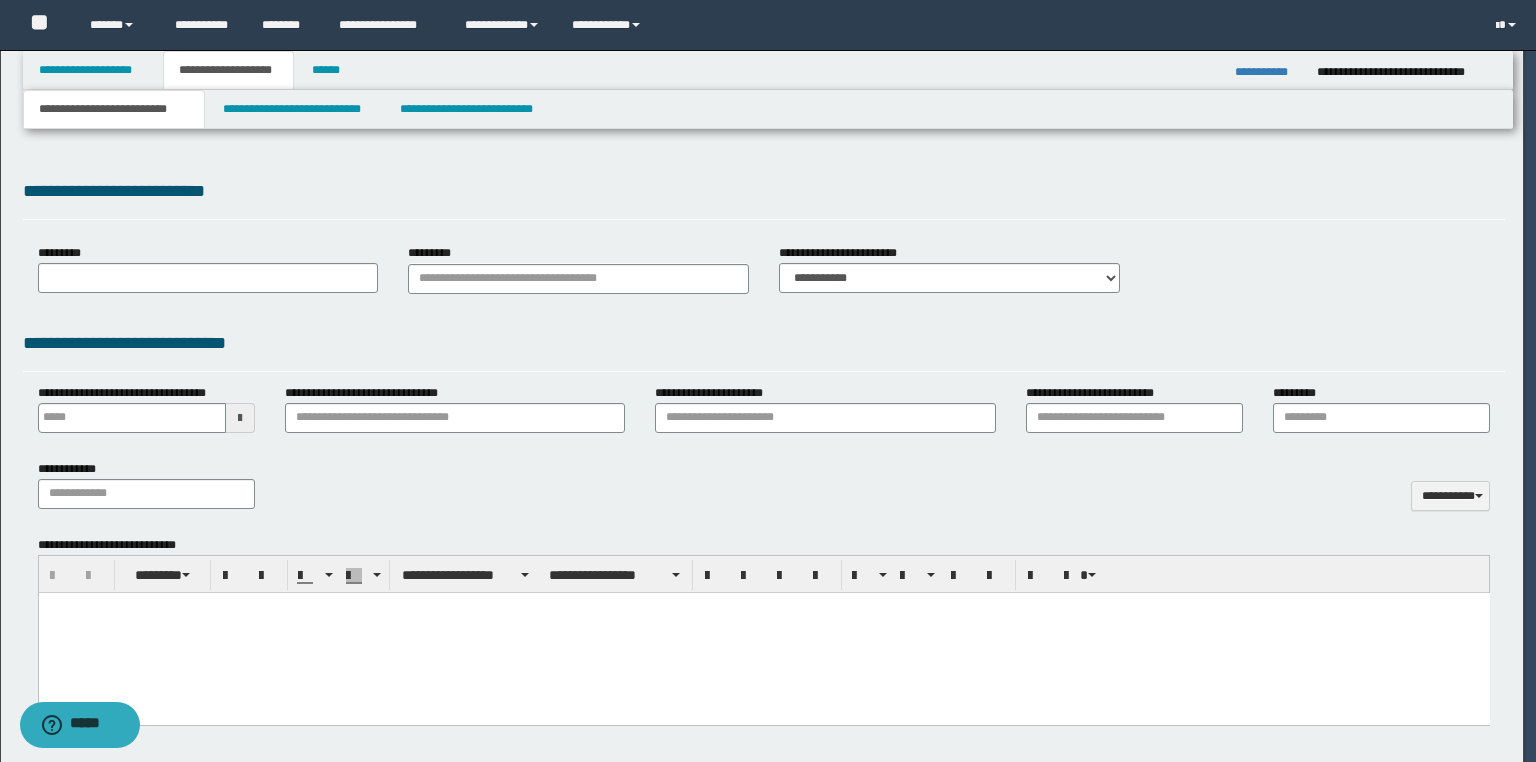 scroll, scrollTop: 0, scrollLeft: 0, axis: both 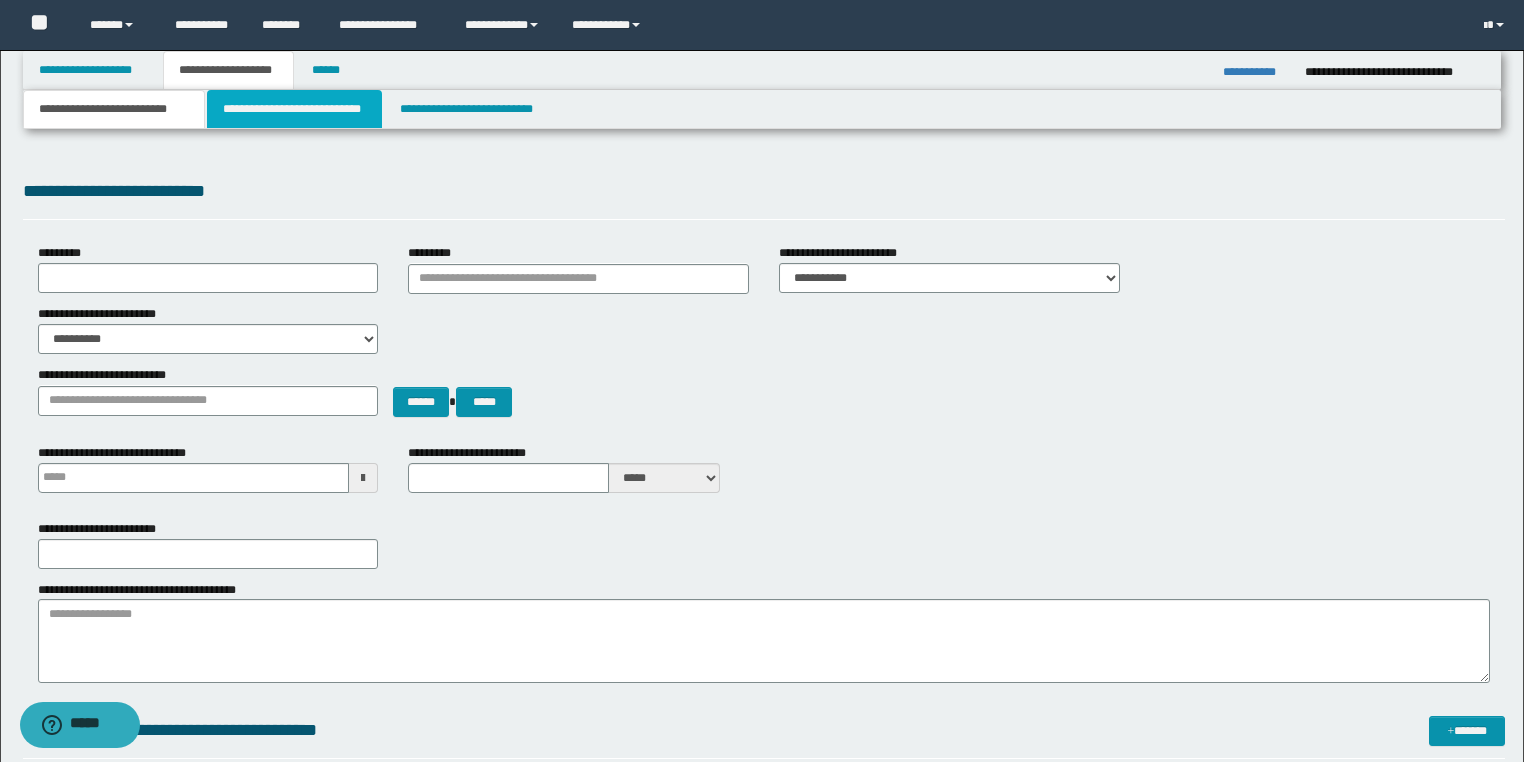 click on "**********" at bounding box center [294, 109] 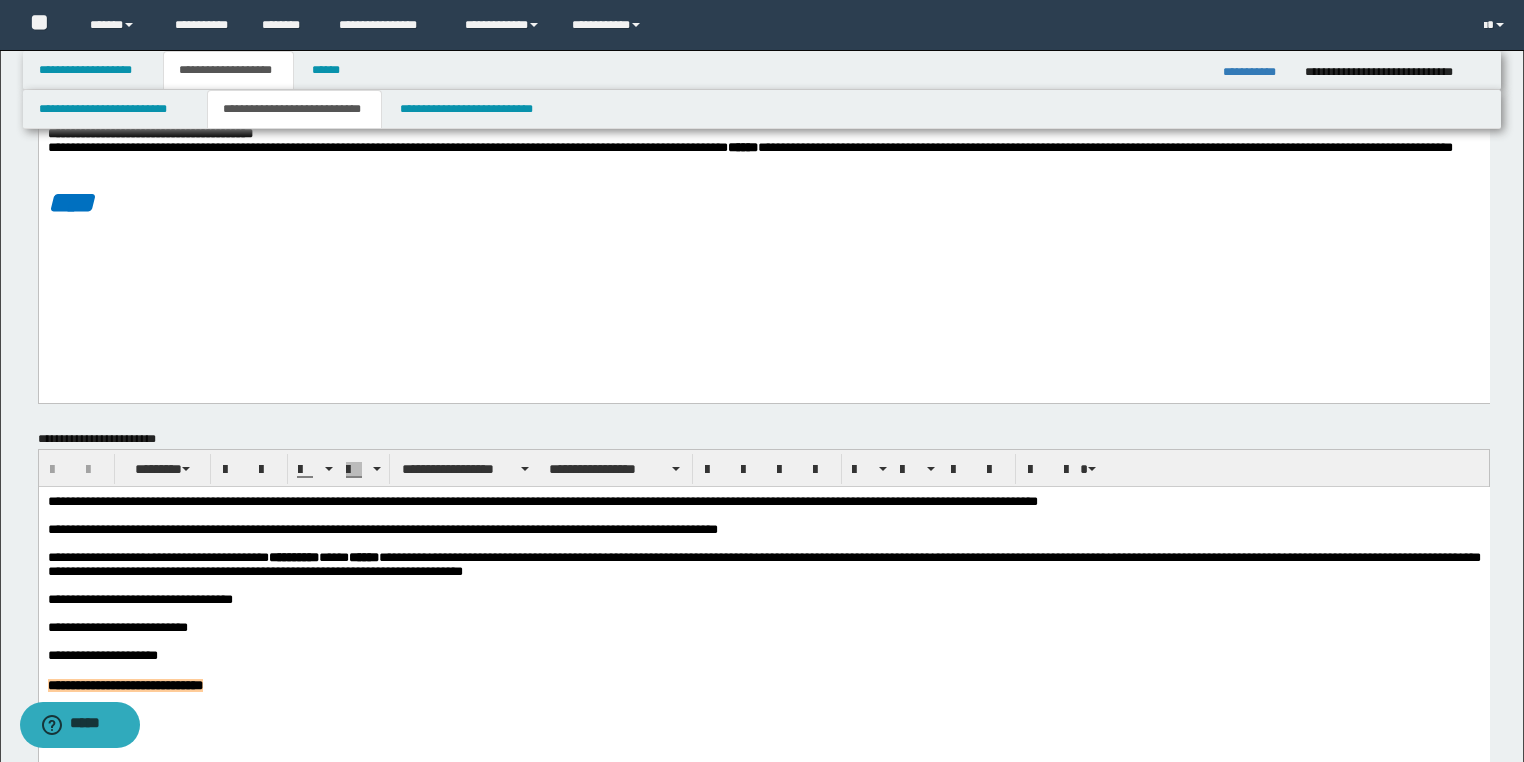 scroll, scrollTop: 320, scrollLeft: 0, axis: vertical 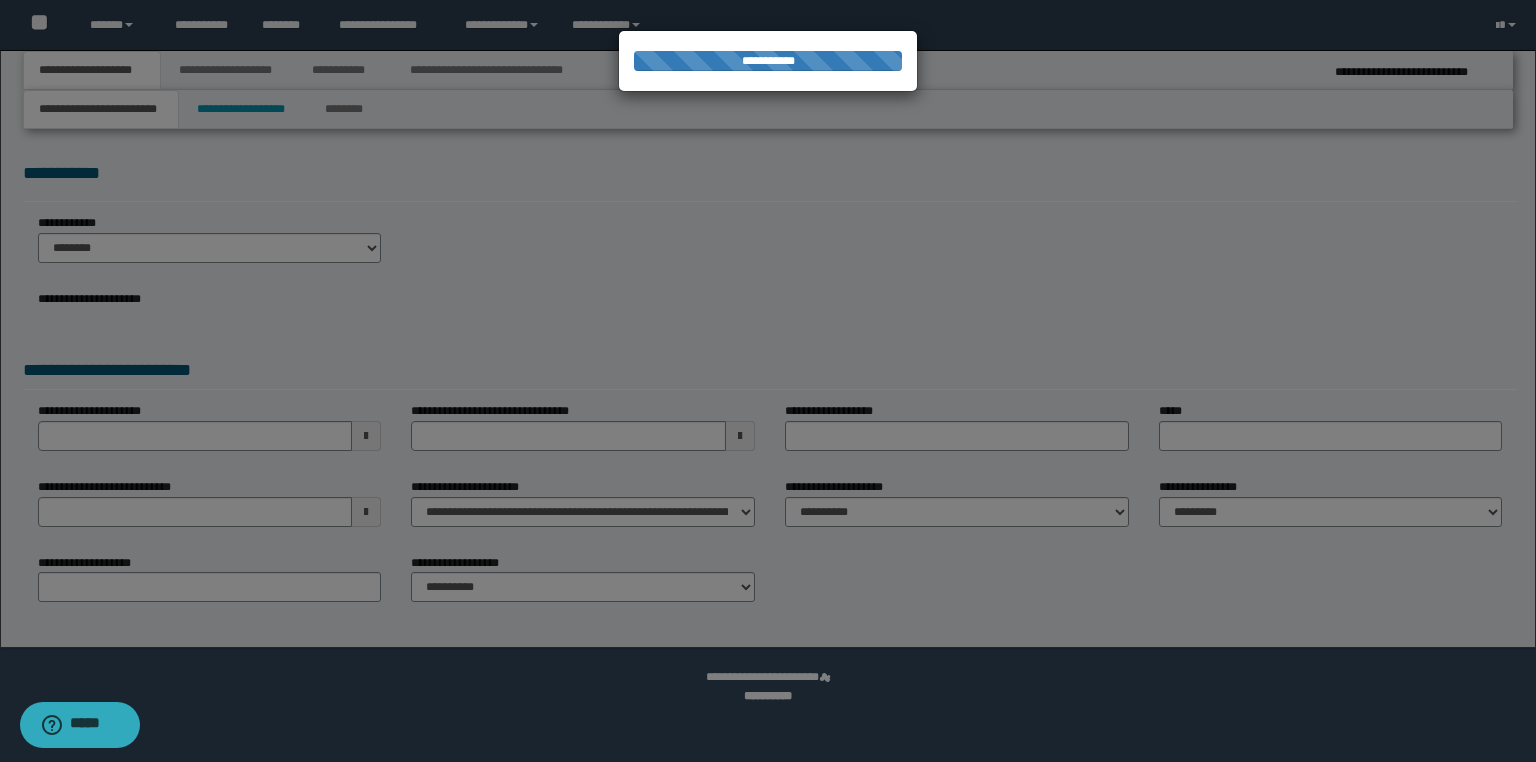 type on "**********" 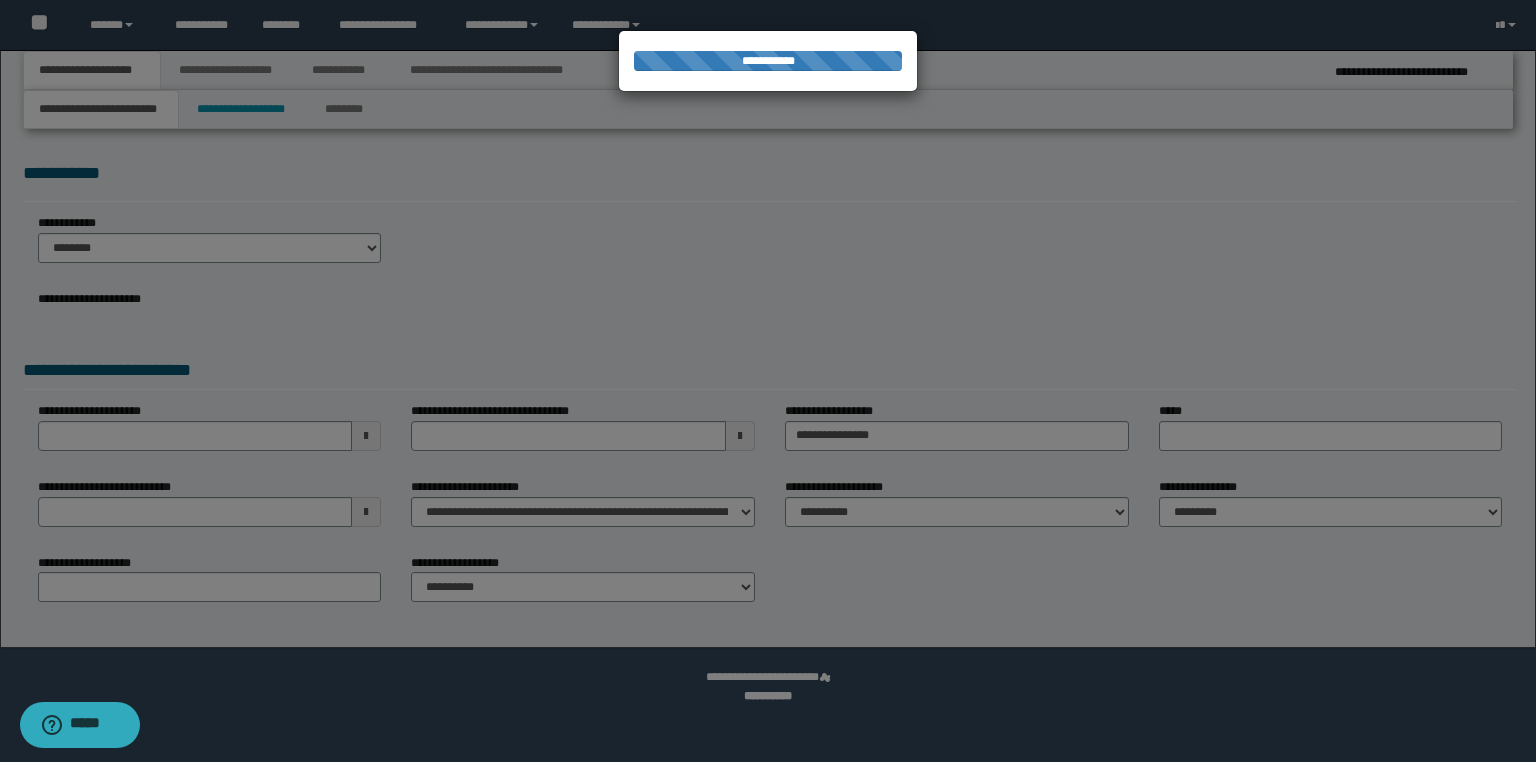 click at bounding box center [768, 381] 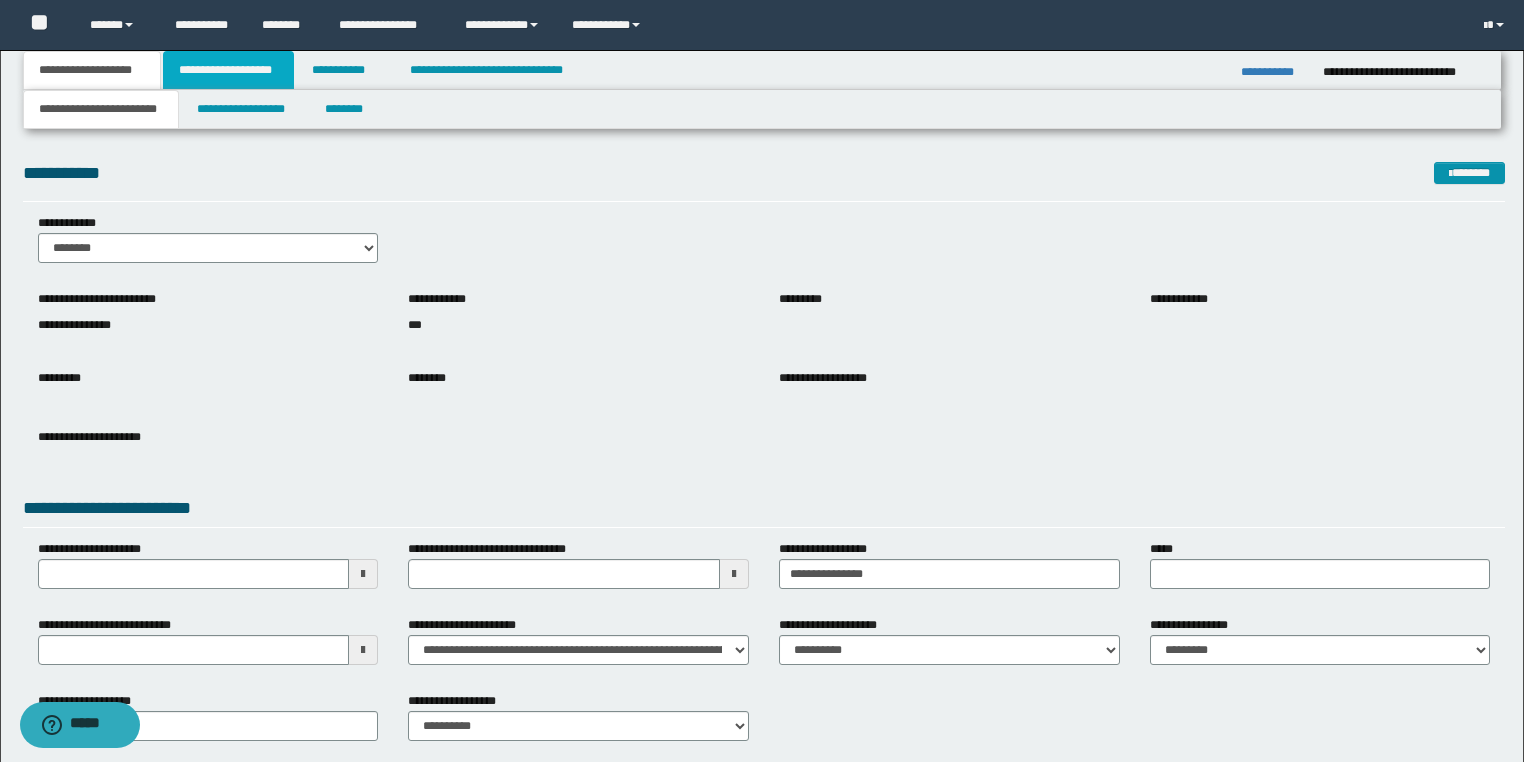 click on "**********" at bounding box center (228, 70) 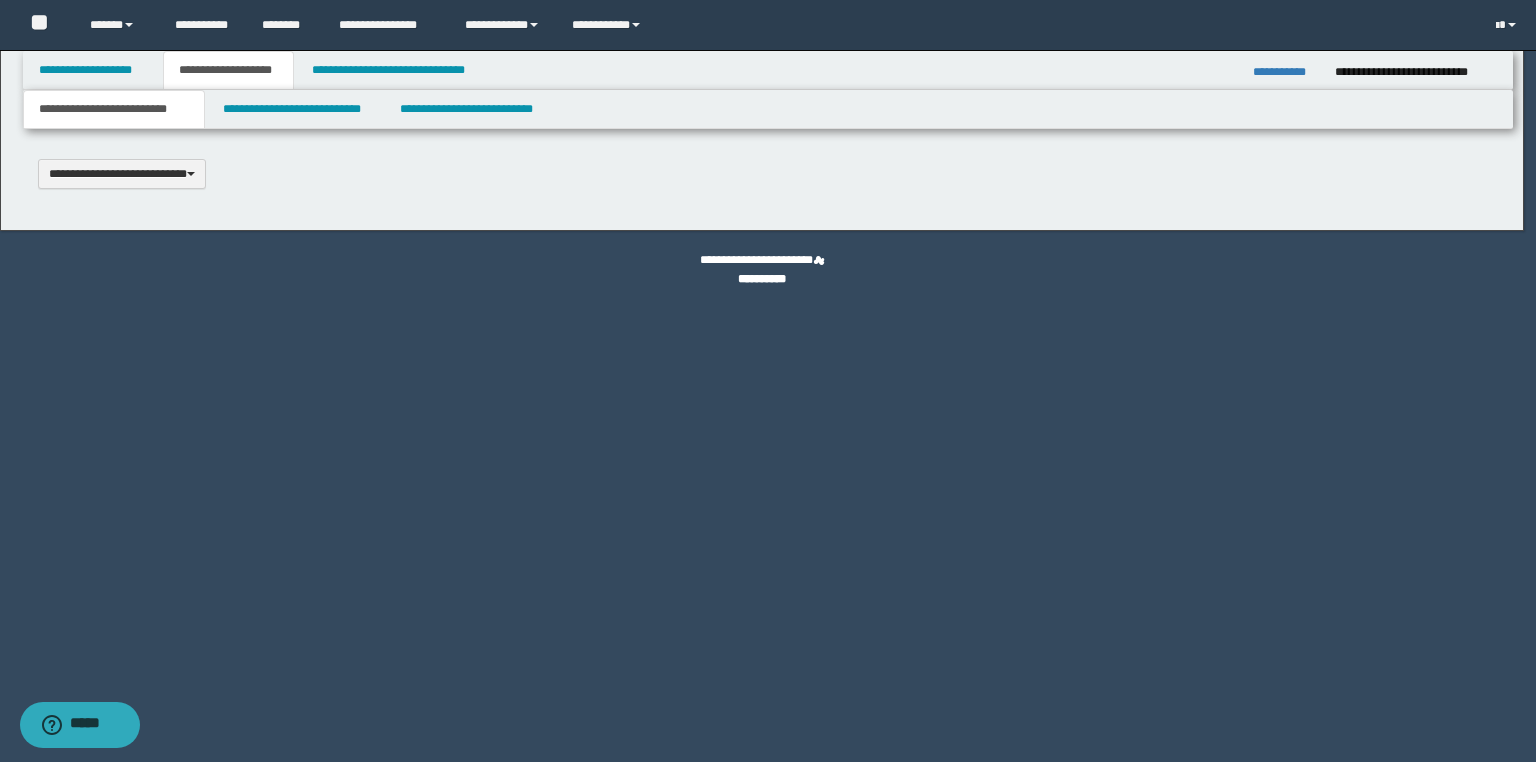 type 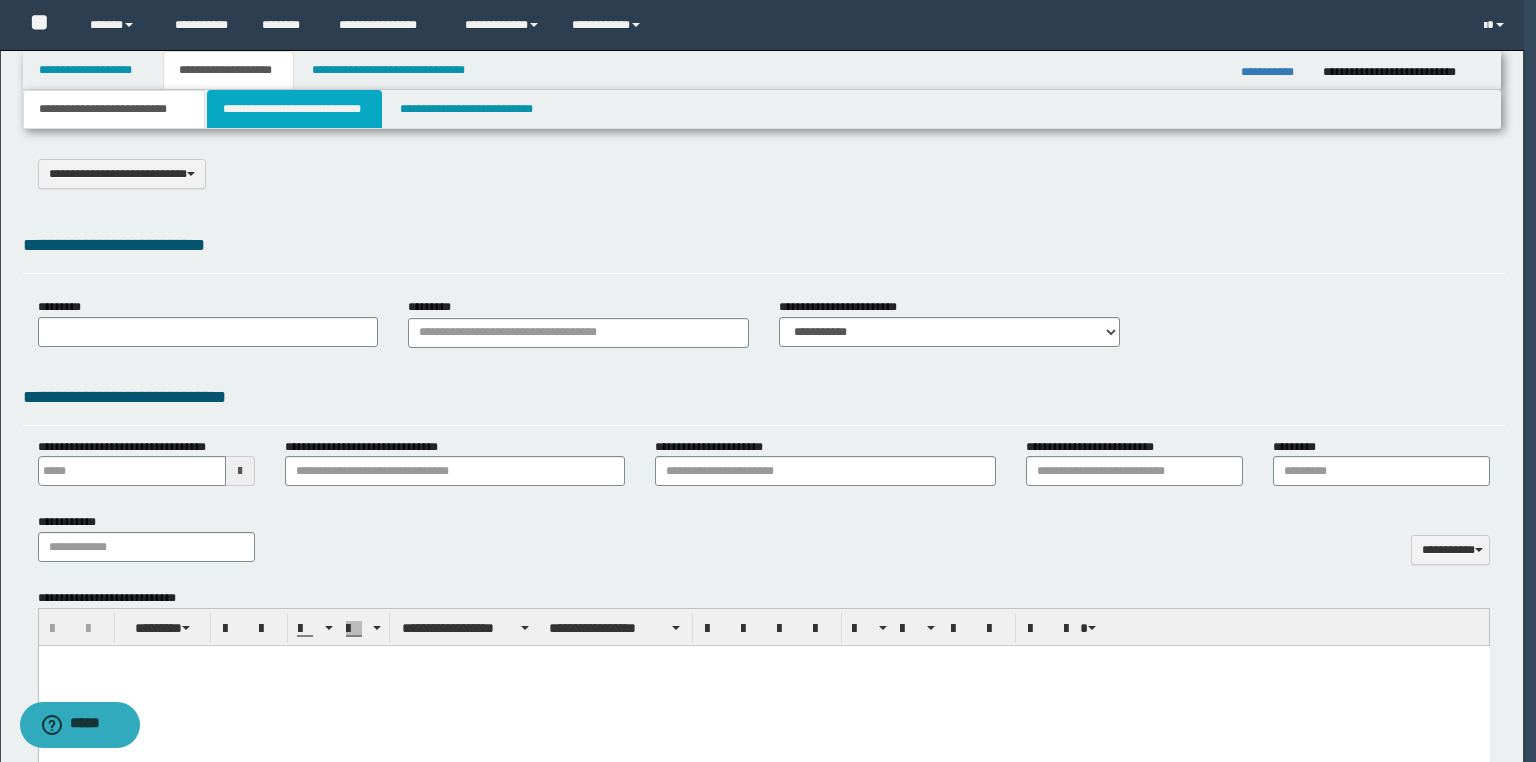 select on "*" 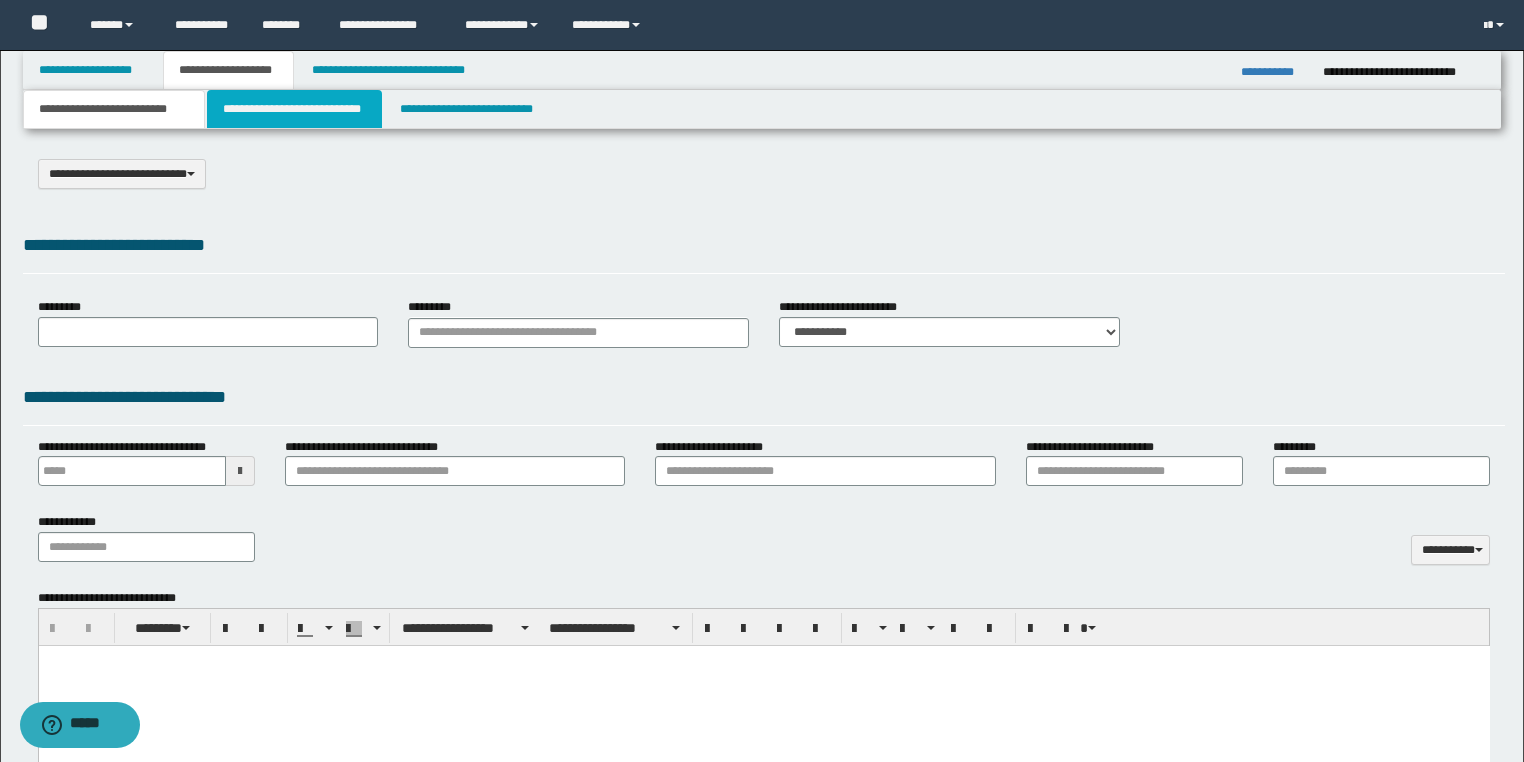 click on "**********" at bounding box center [294, 109] 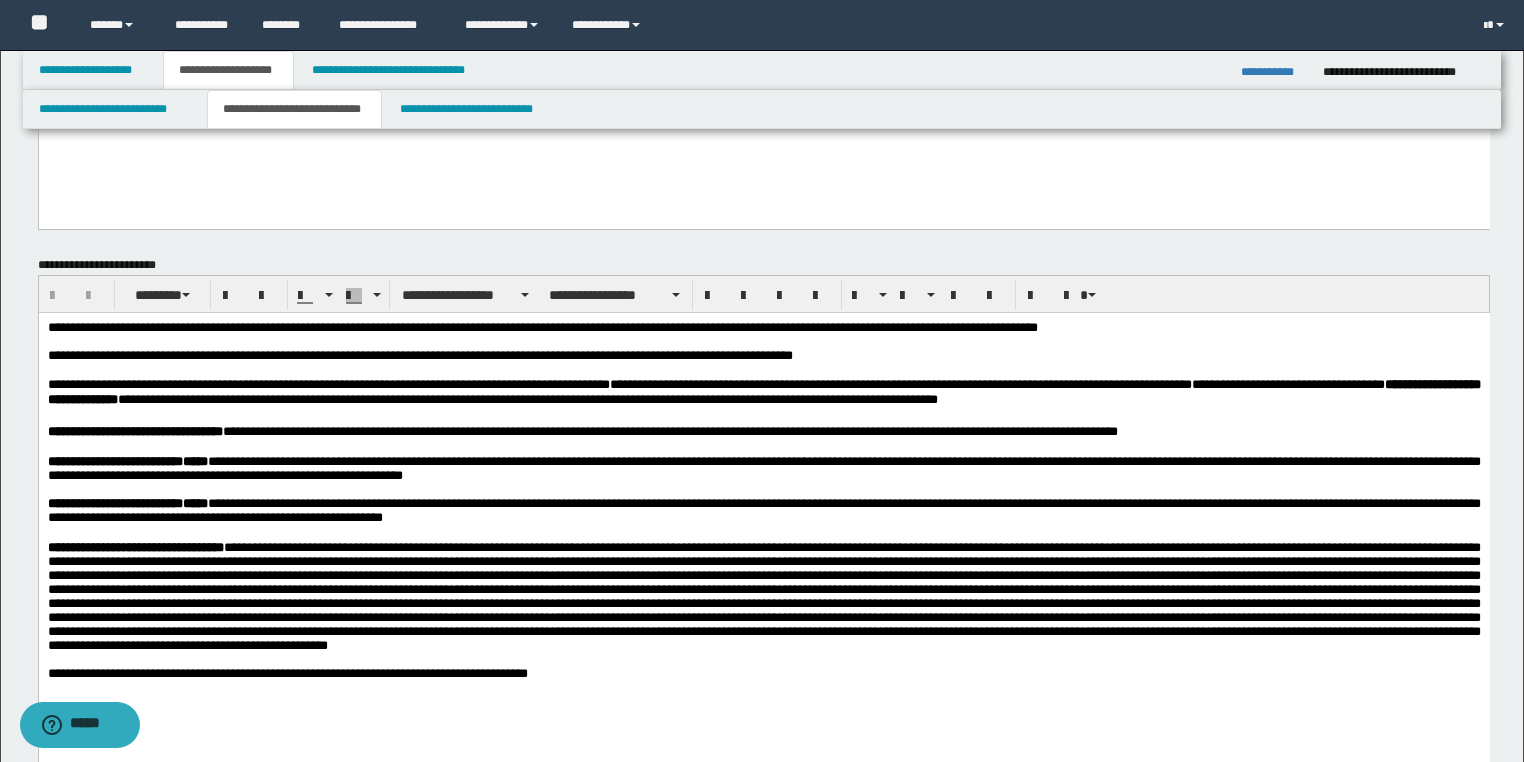 scroll, scrollTop: 640, scrollLeft: 0, axis: vertical 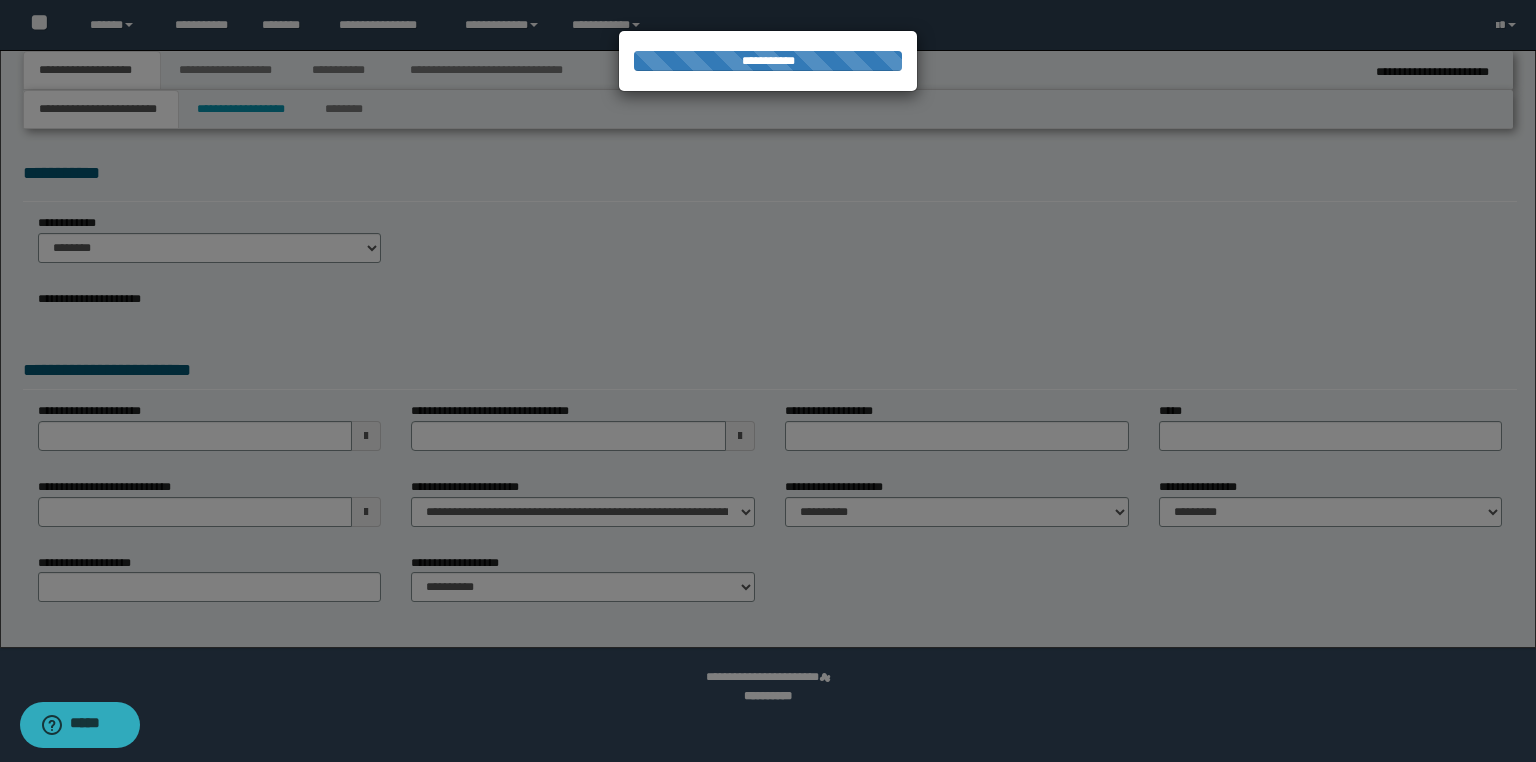 type on "**********" 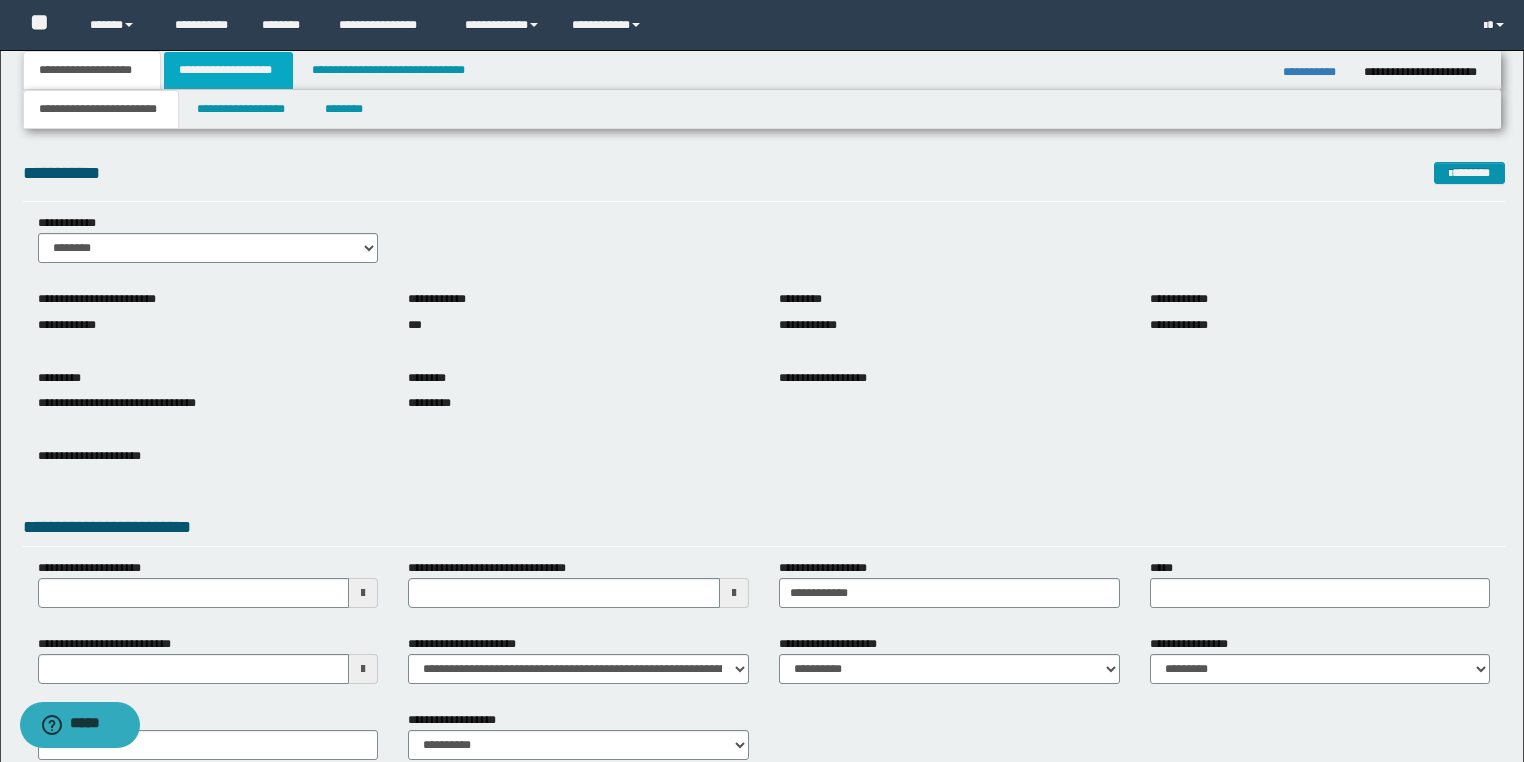 click on "**********" at bounding box center (228, 70) 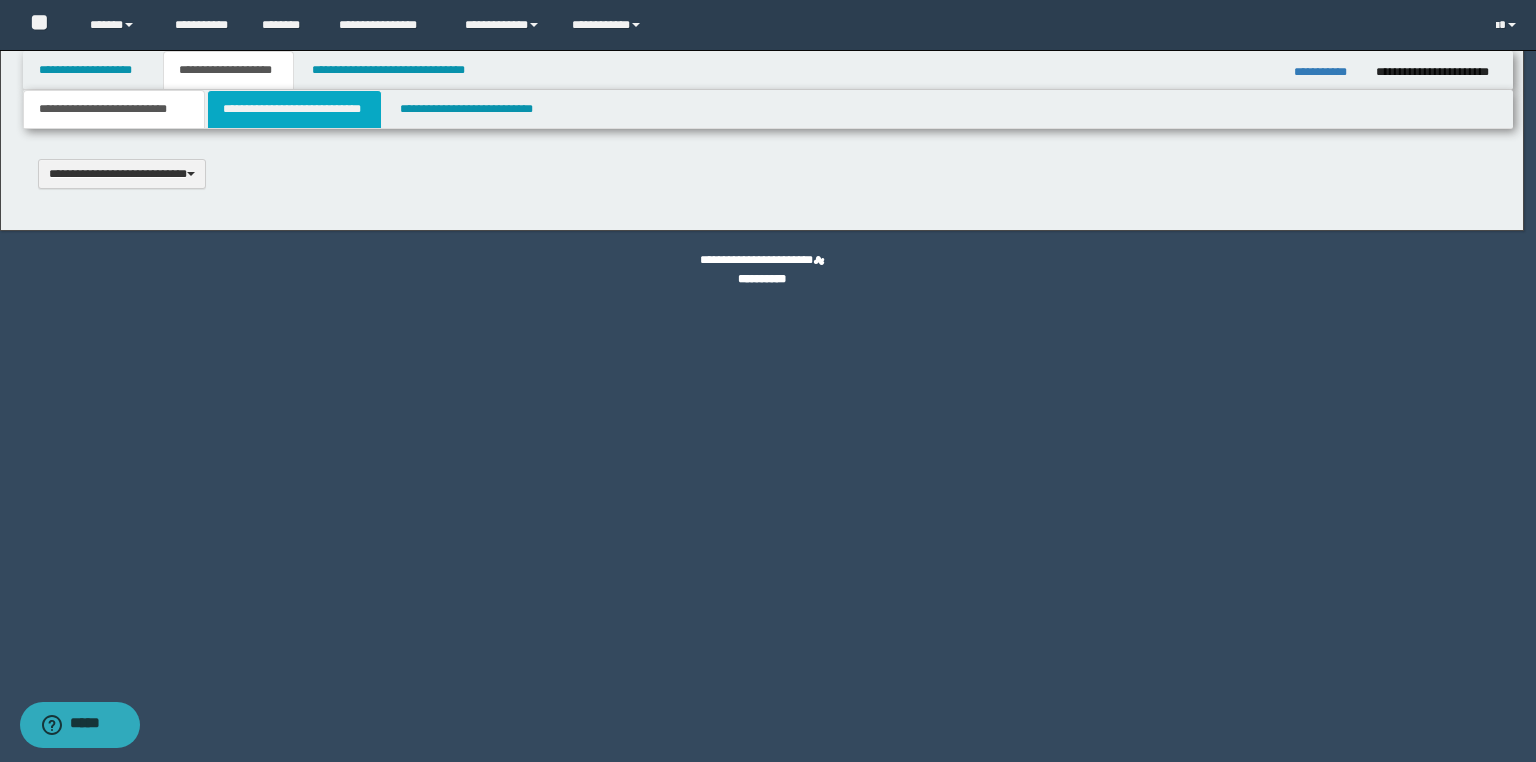 scroll, scrollTop: 0, scrollLeft: 0, axis: both 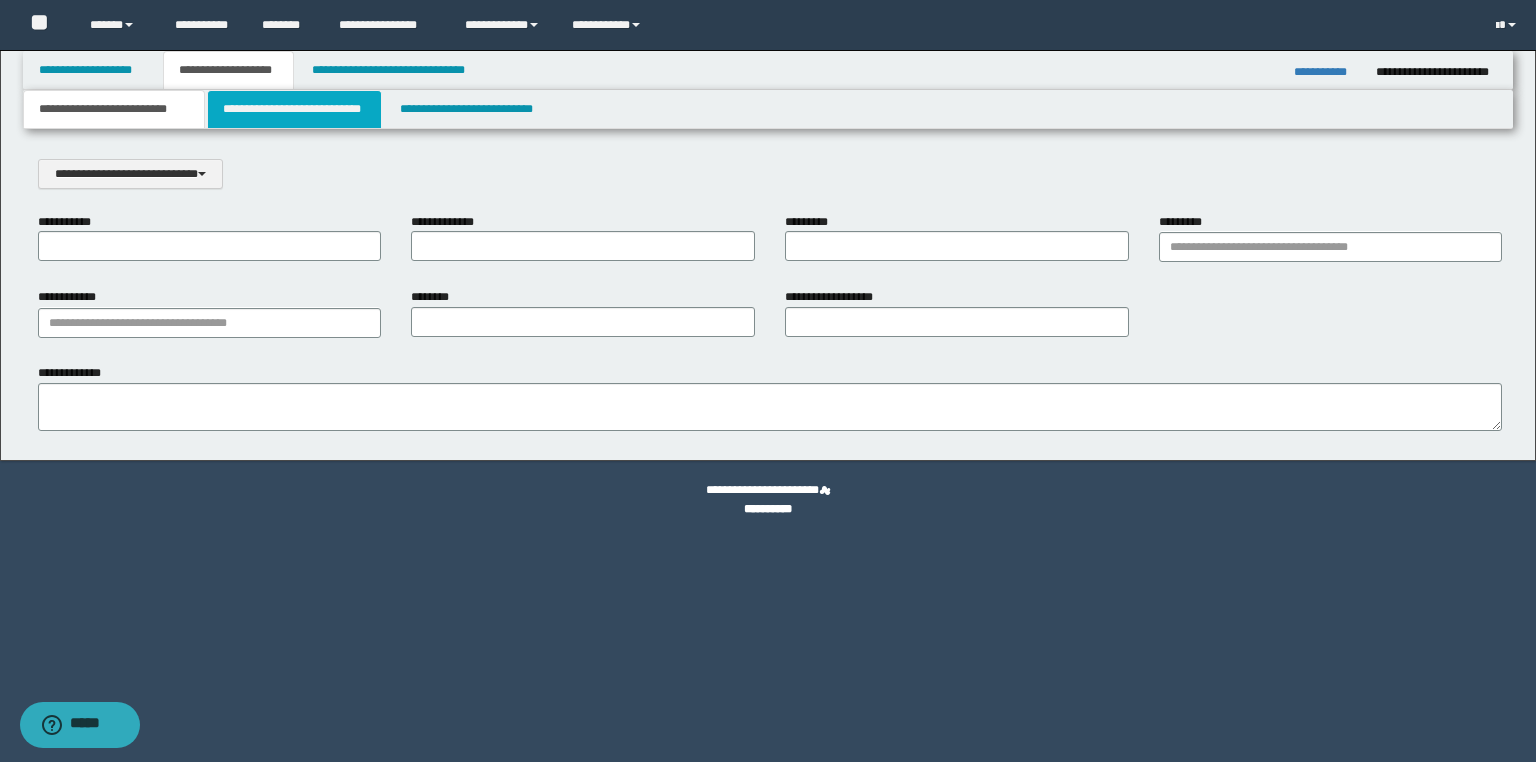click on "**********" at bounding box center (294, 109) 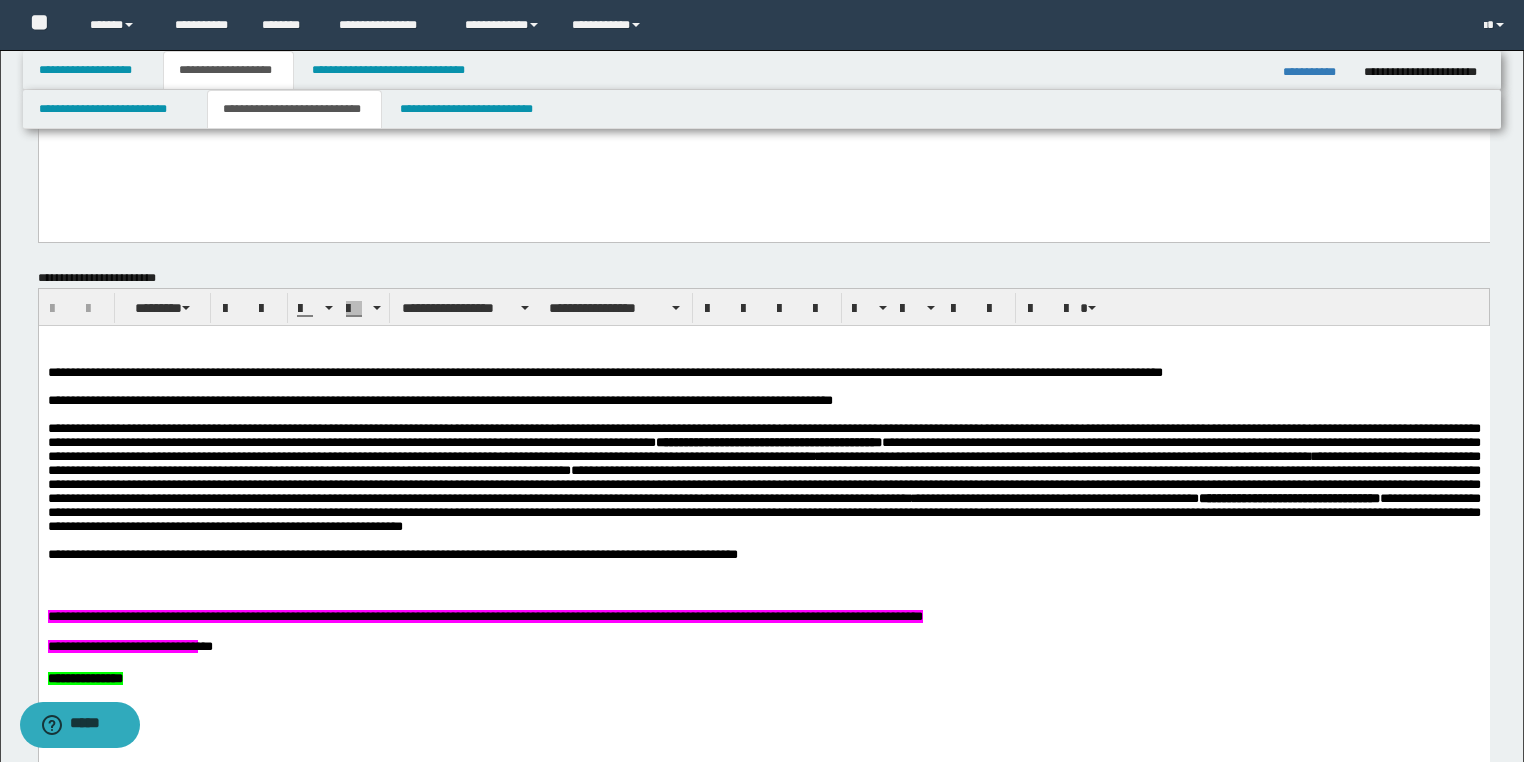 scroll, scrollTop: 560, scrollLeft: 0, axis: vertical 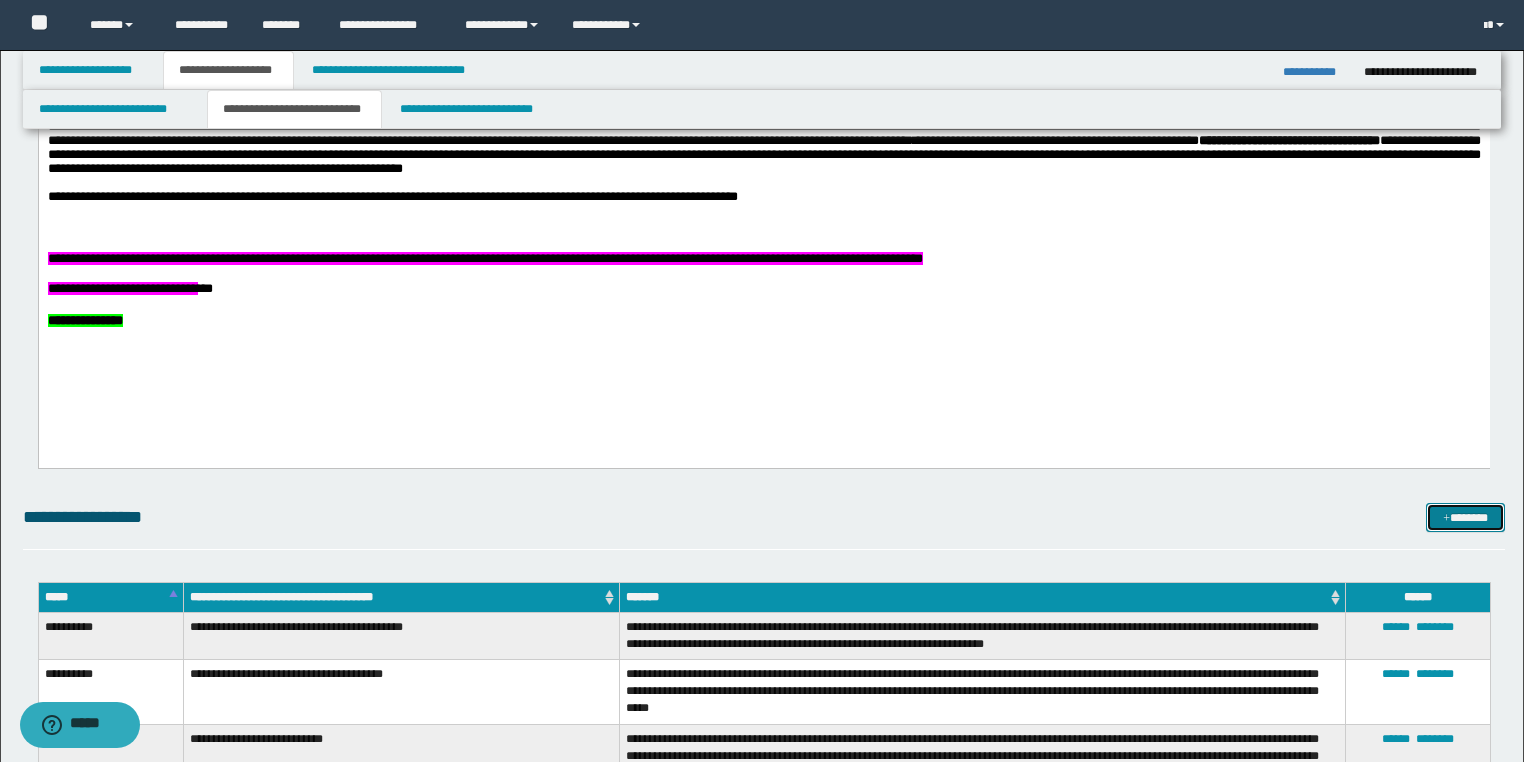 click at bounding box center [1446, 519] 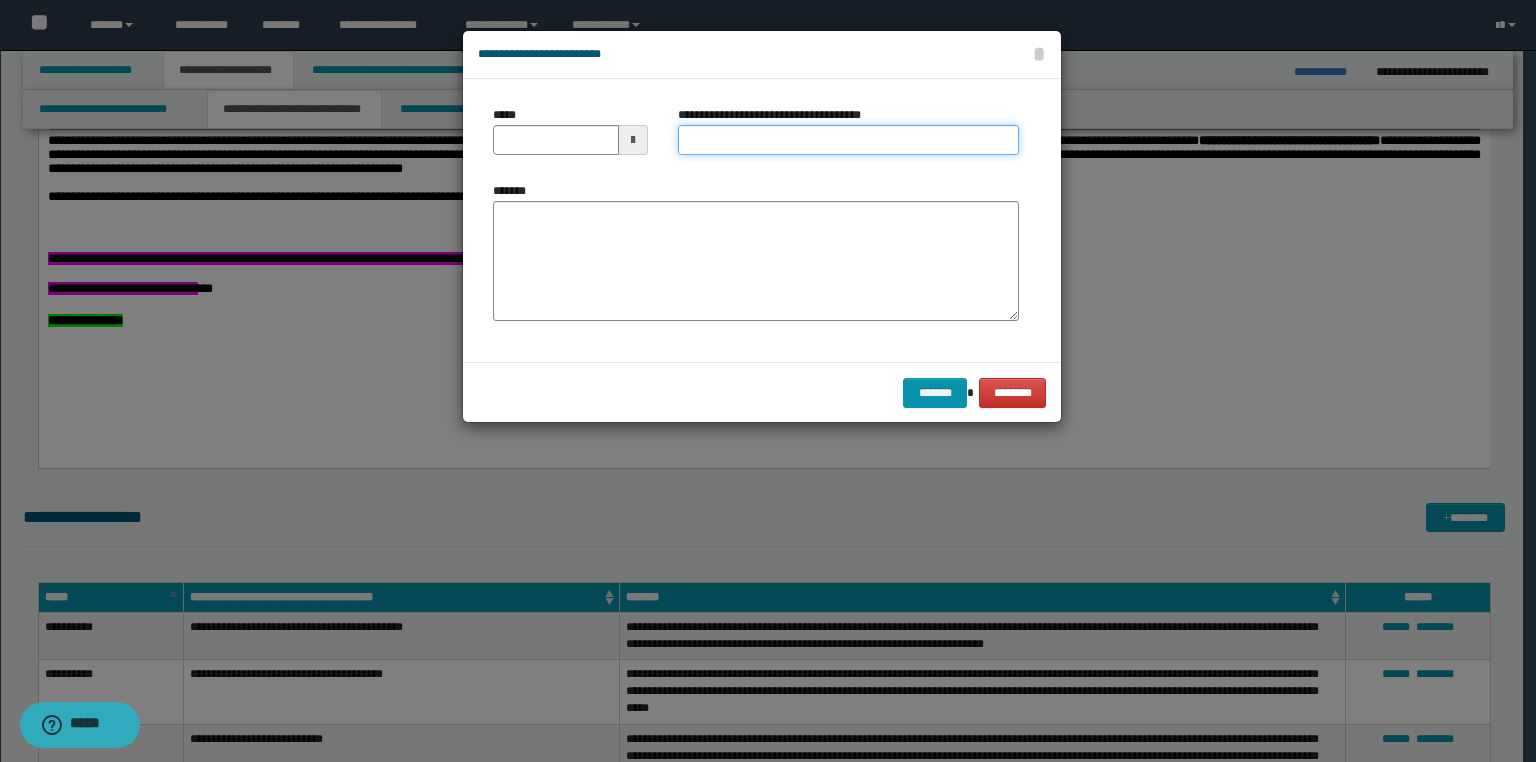 click on "**********" at bounding box center (848, 140) 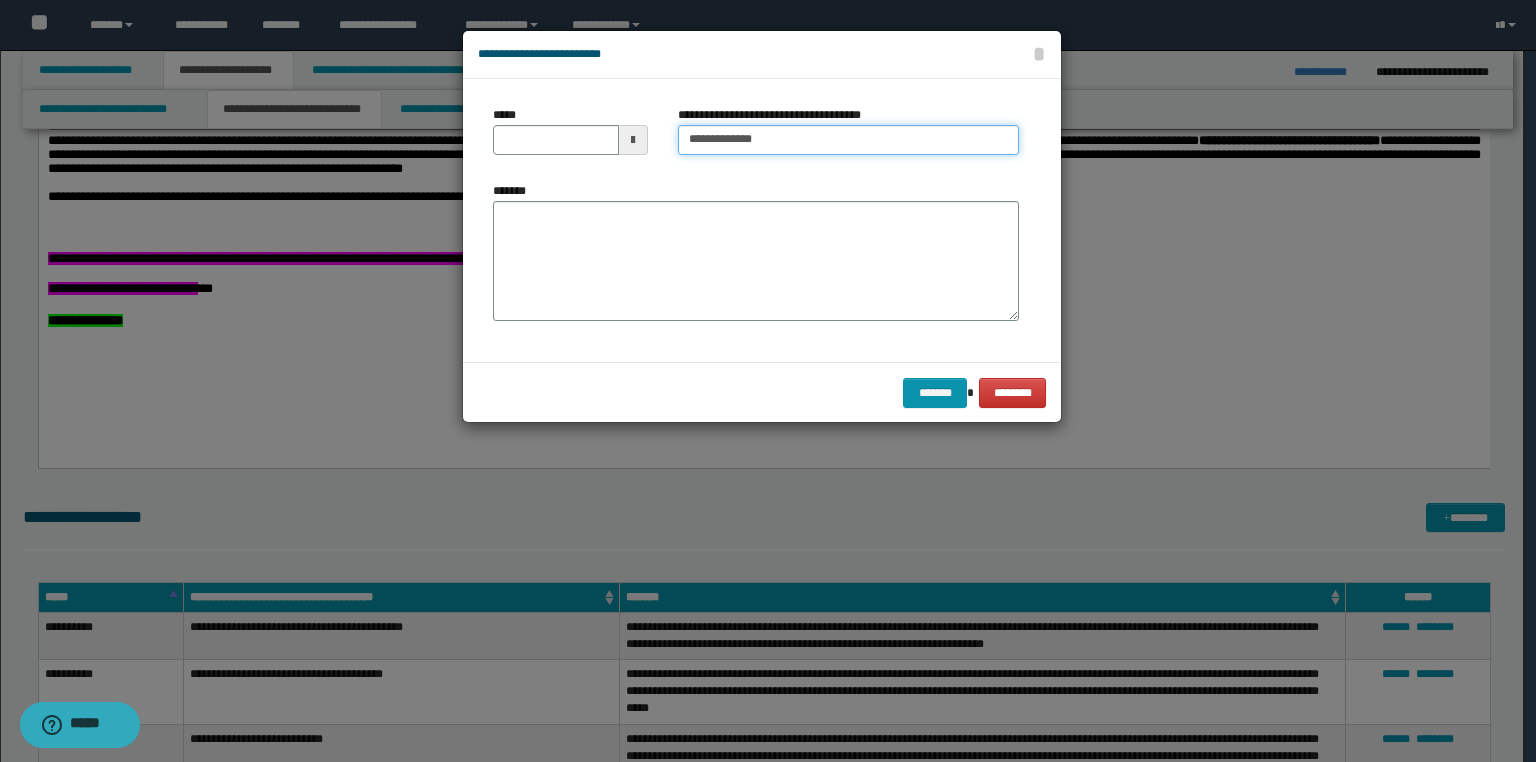 type on "**********" 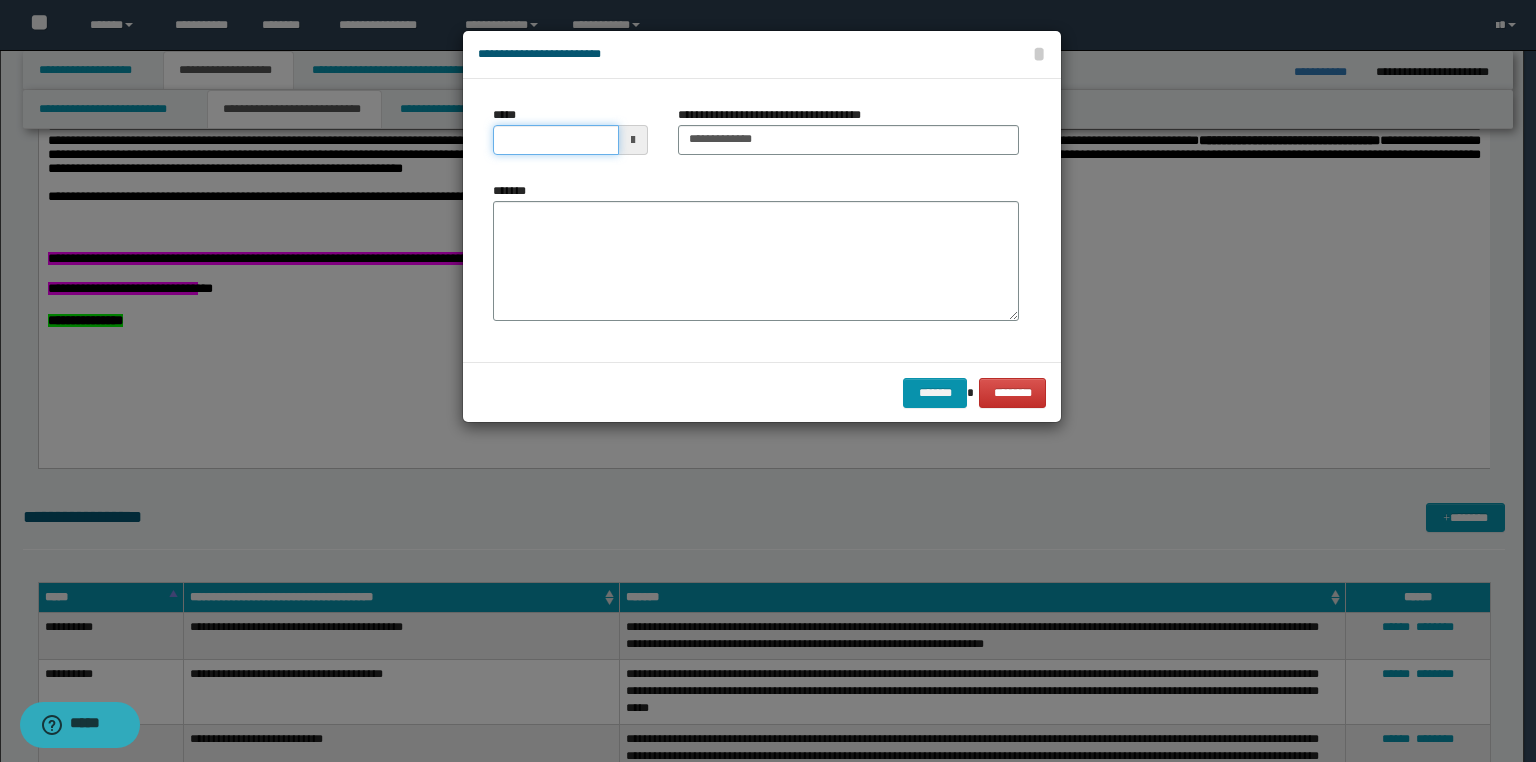 click on "*****" at bounding box center [556, 140] 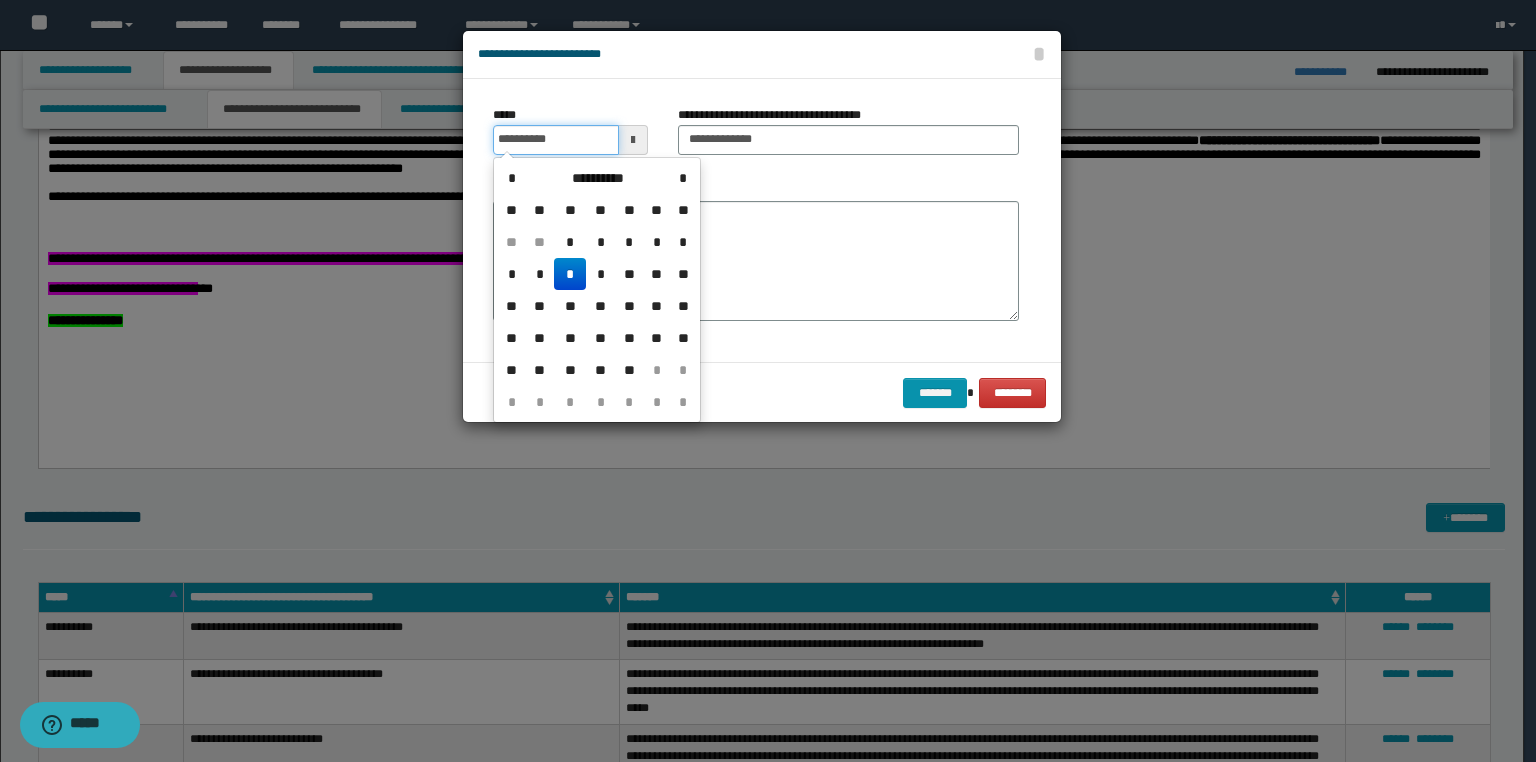drag, startPoint x: 560, startPoint y: 139, endPoint x: 533, endPoint y: 140, distance: 27.018513 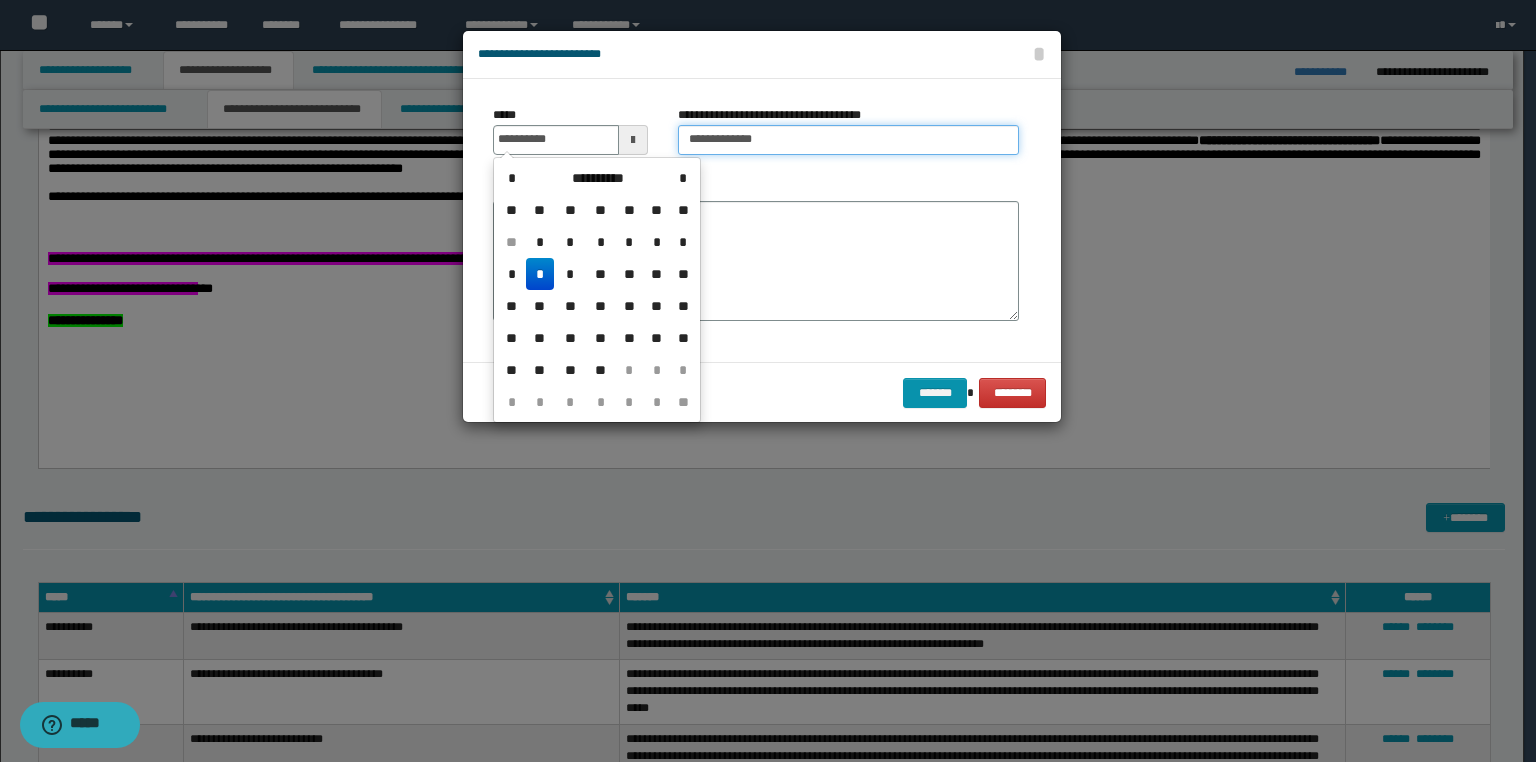 type on "**********" 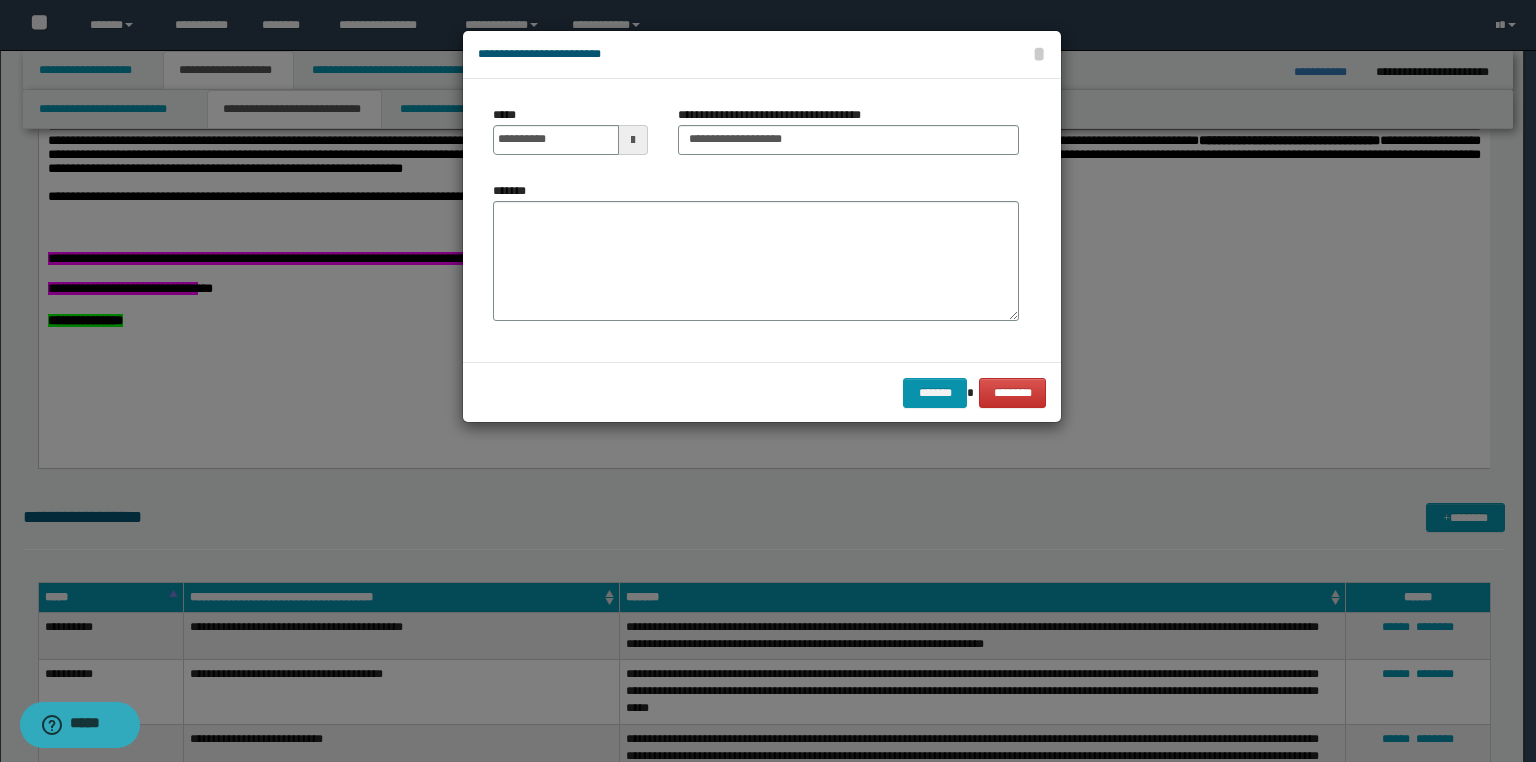click at bounding box center [768, 381] 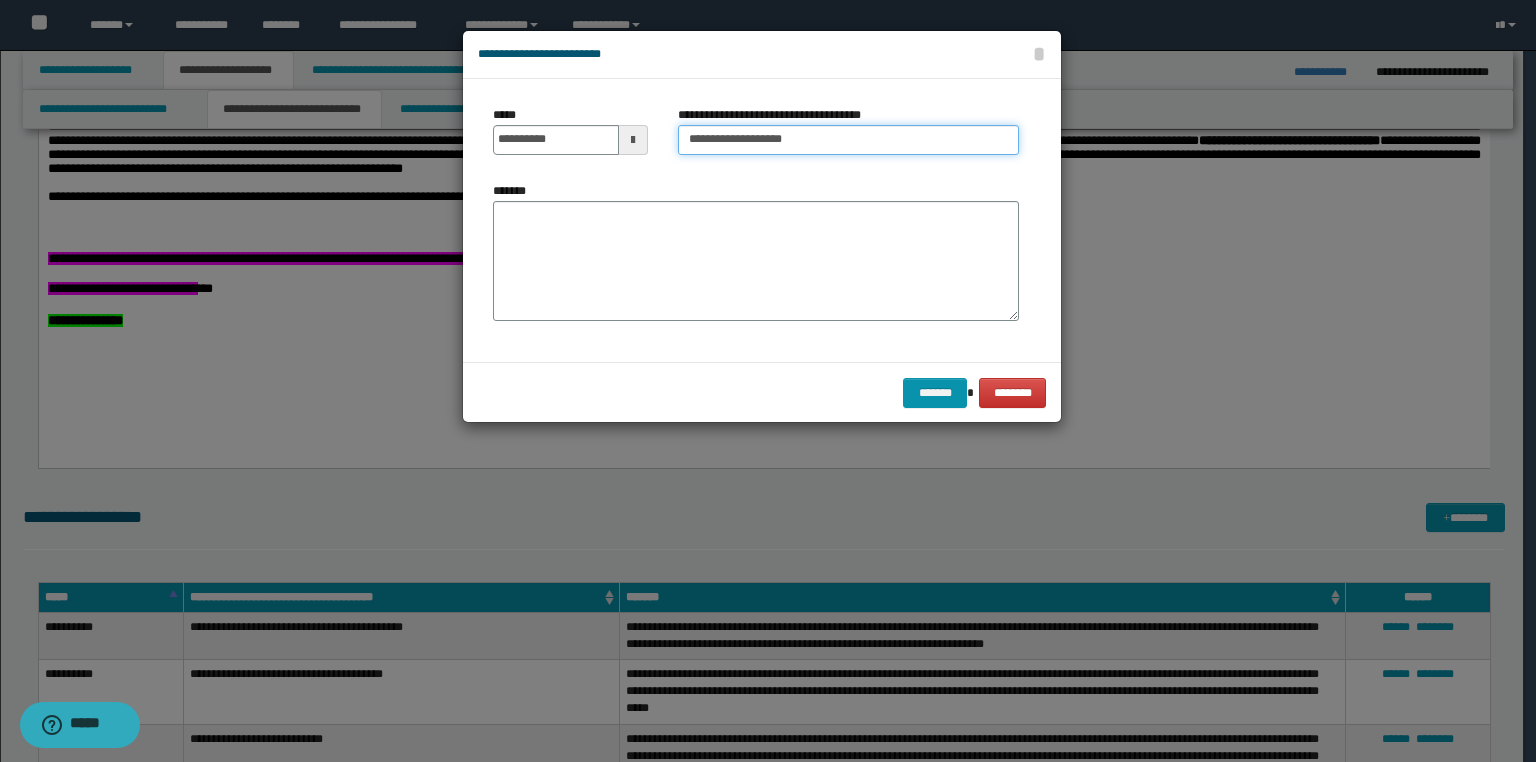 click on "**********" at bounding box center (848, 140) 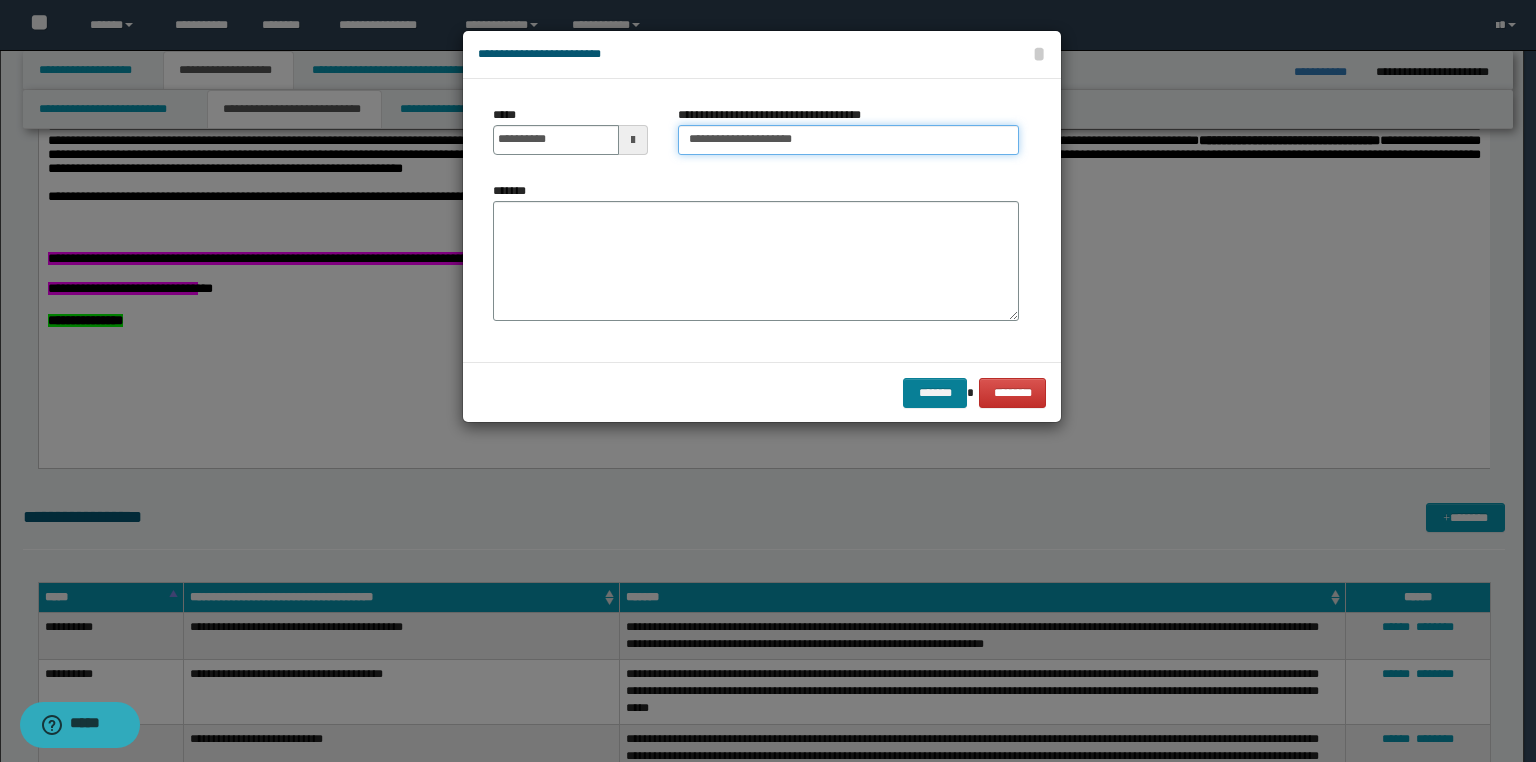 type on "**********" 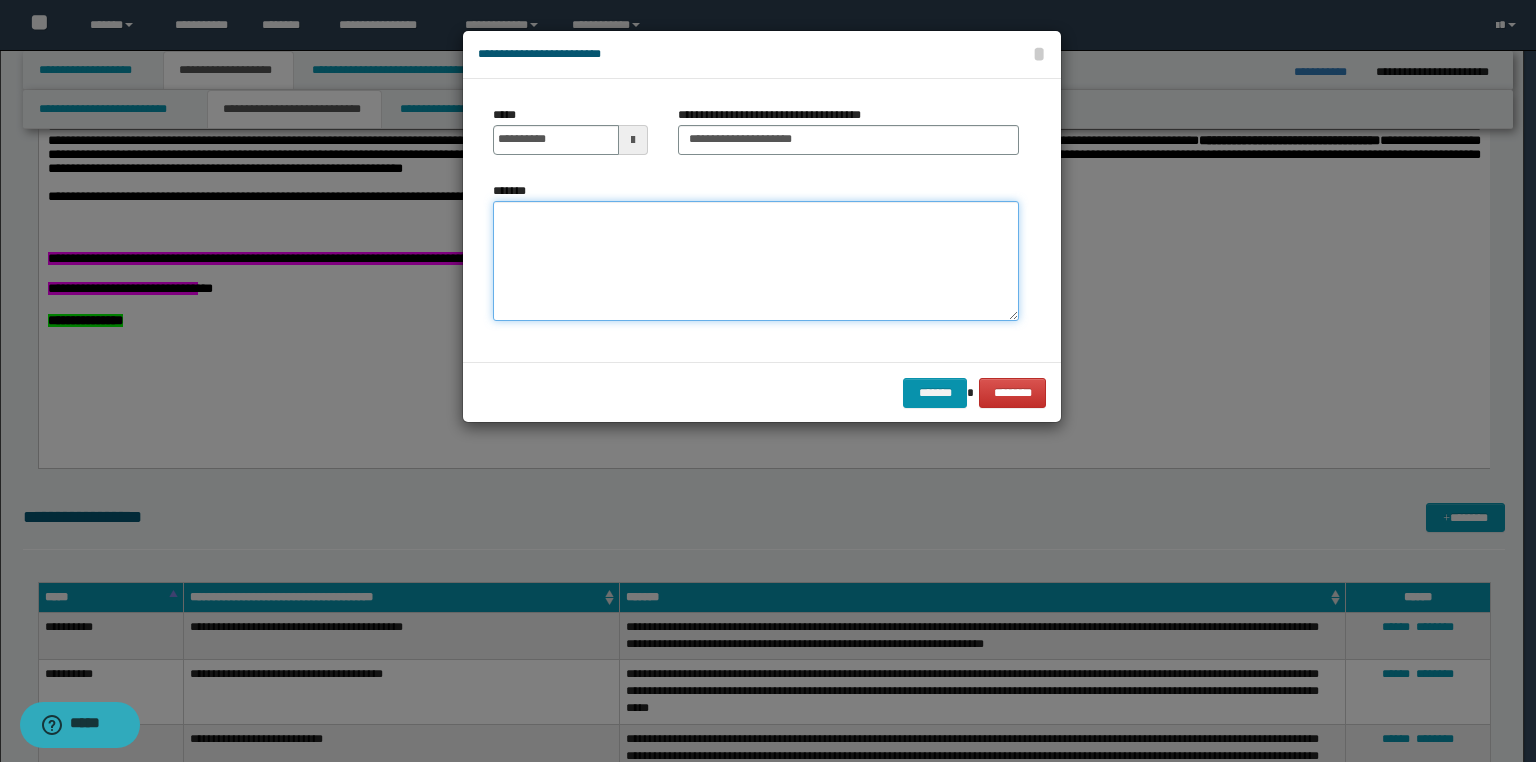 click on "*******" at bounding box center [756, 261] 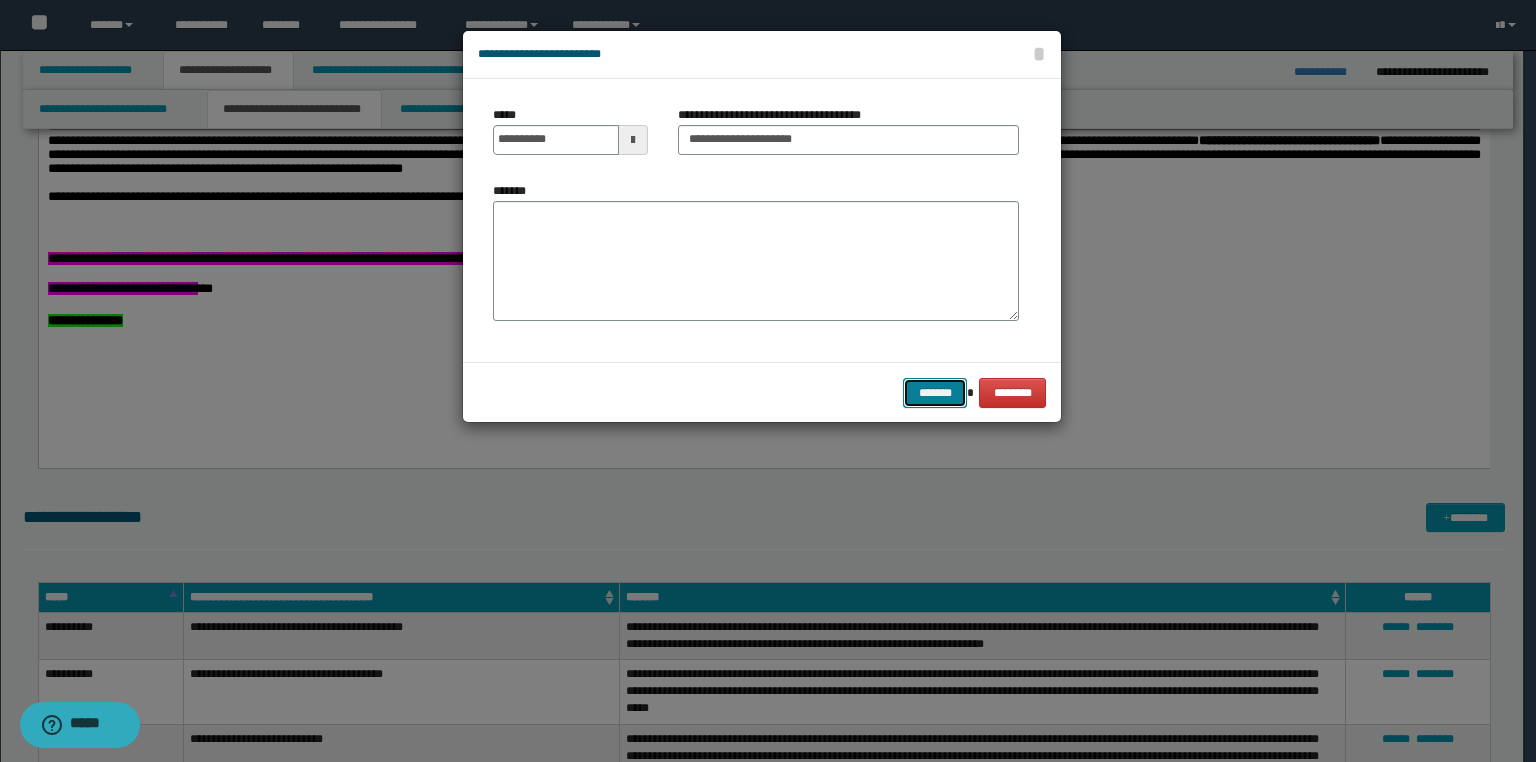 click on "*******" at bounding box center [935, 393] 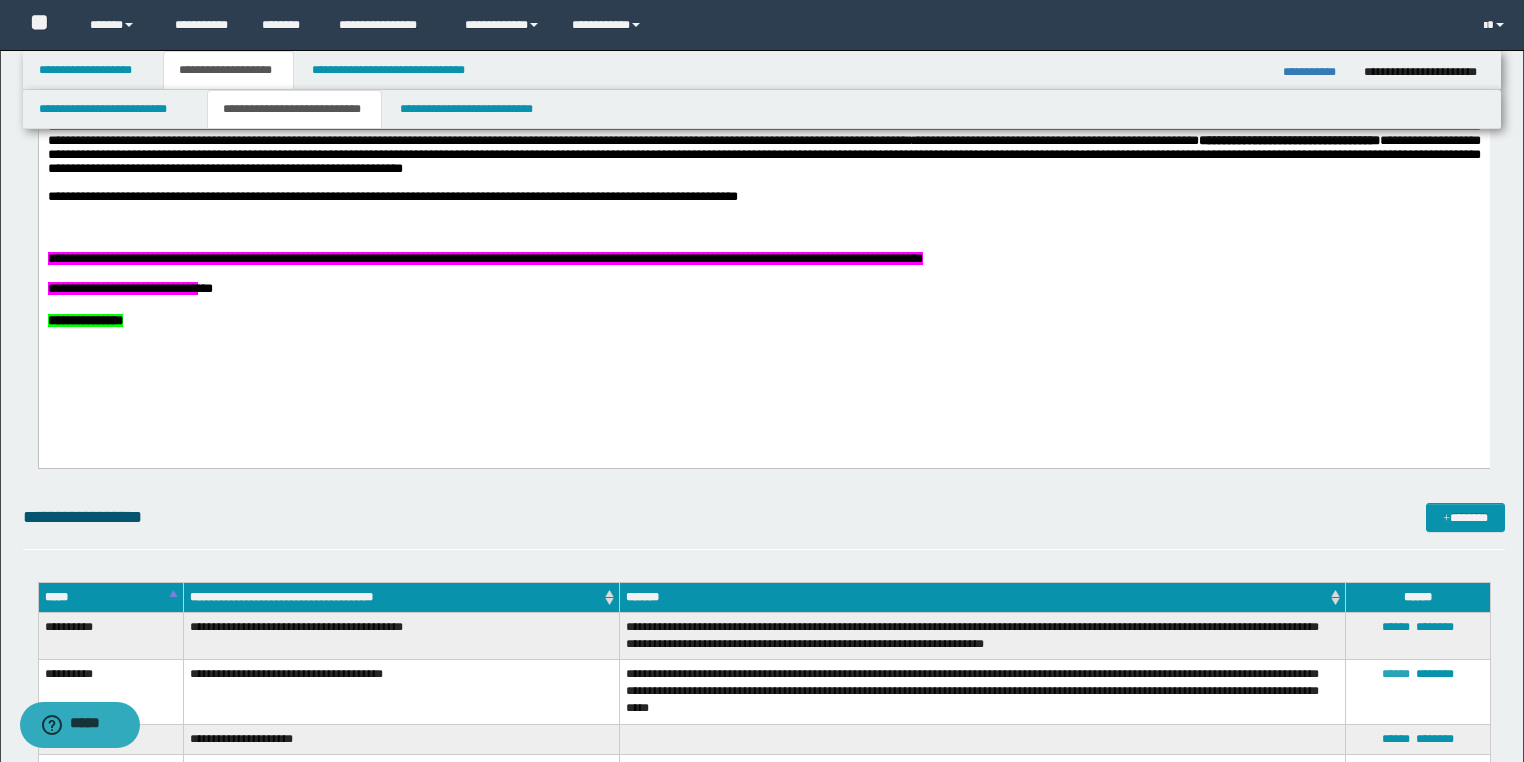 click on "******" at bounding box center (1396, 674) 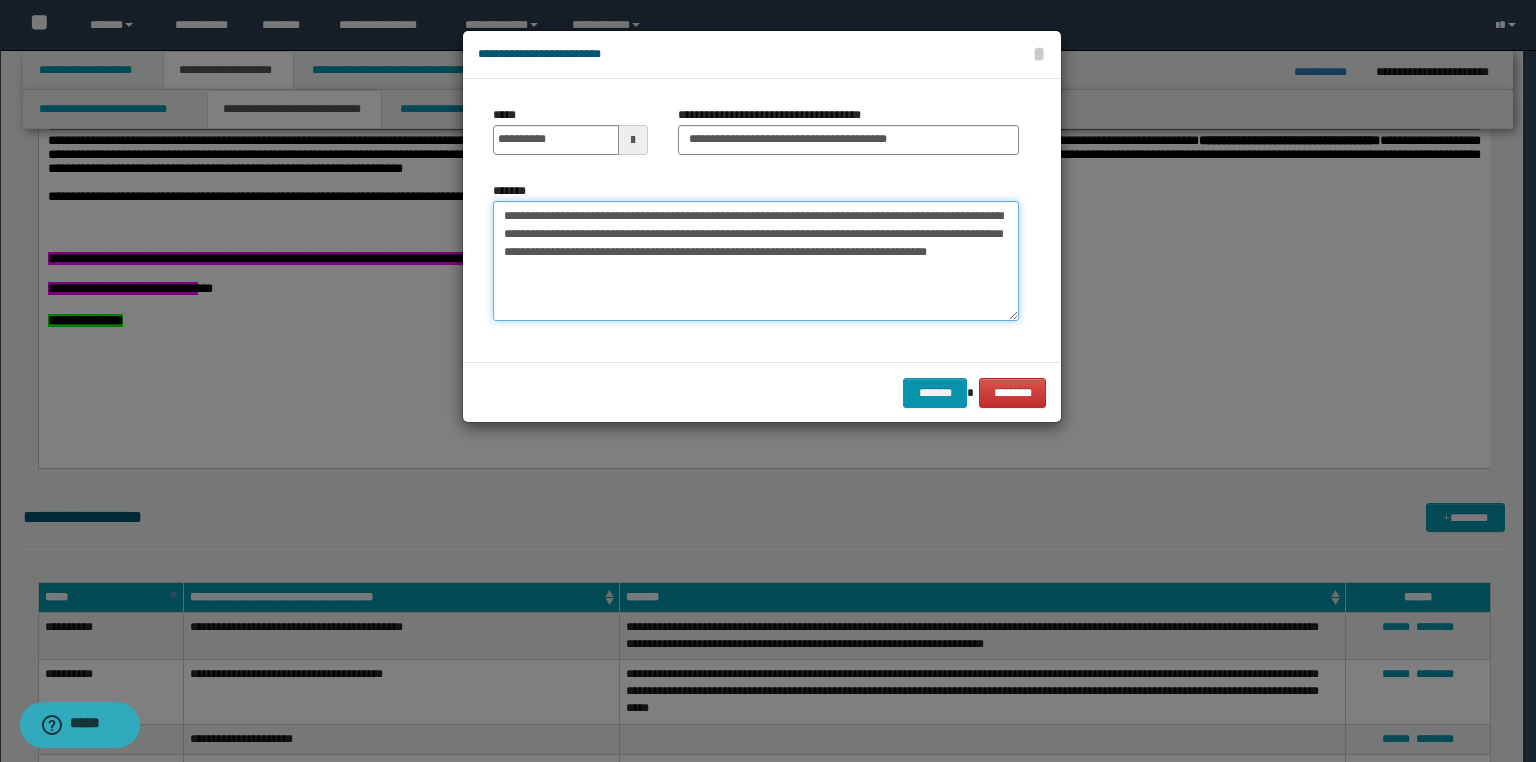 click on "**********" at bounding box center (756, 261) 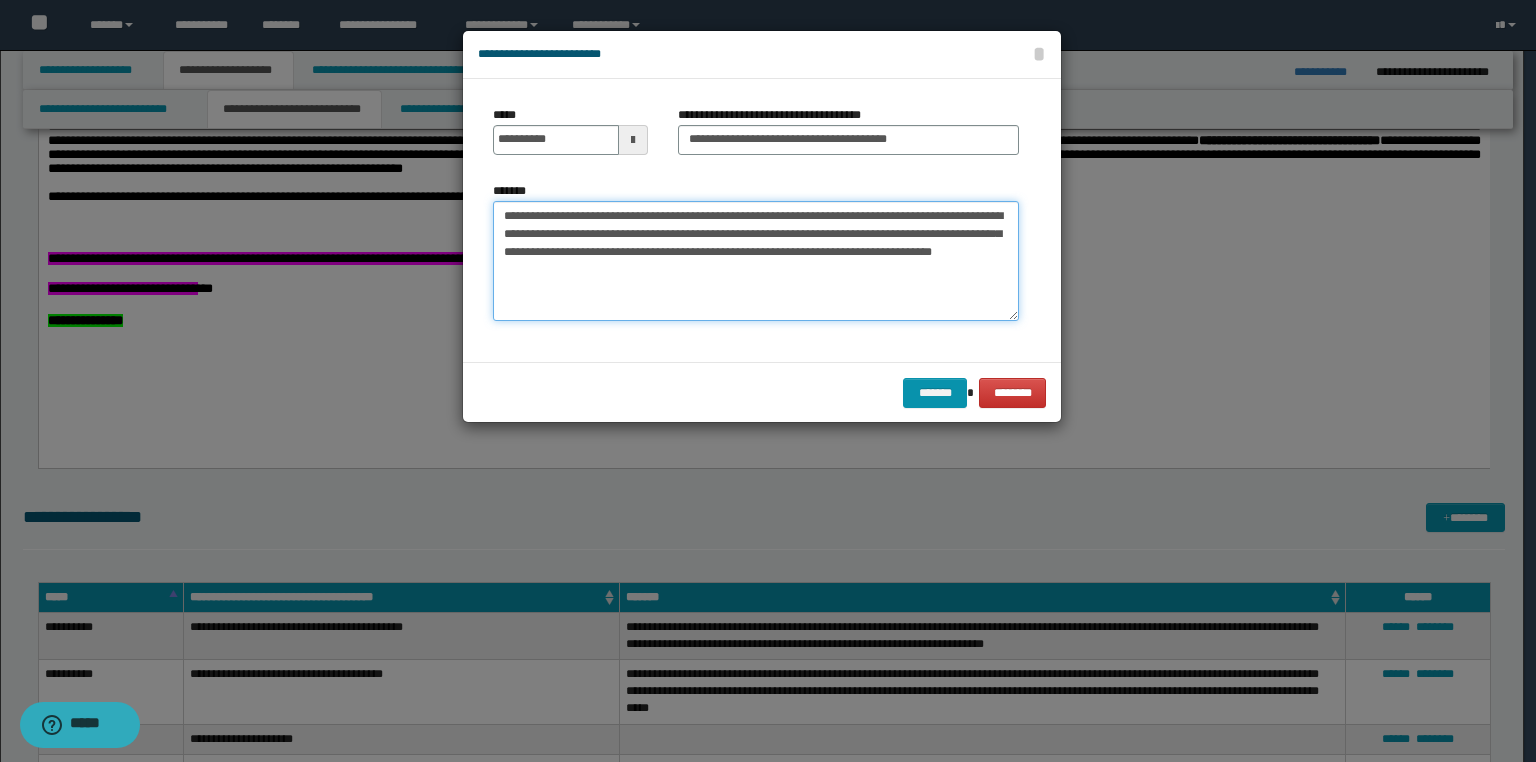 click on "**********" at bounding box center (756, 261) 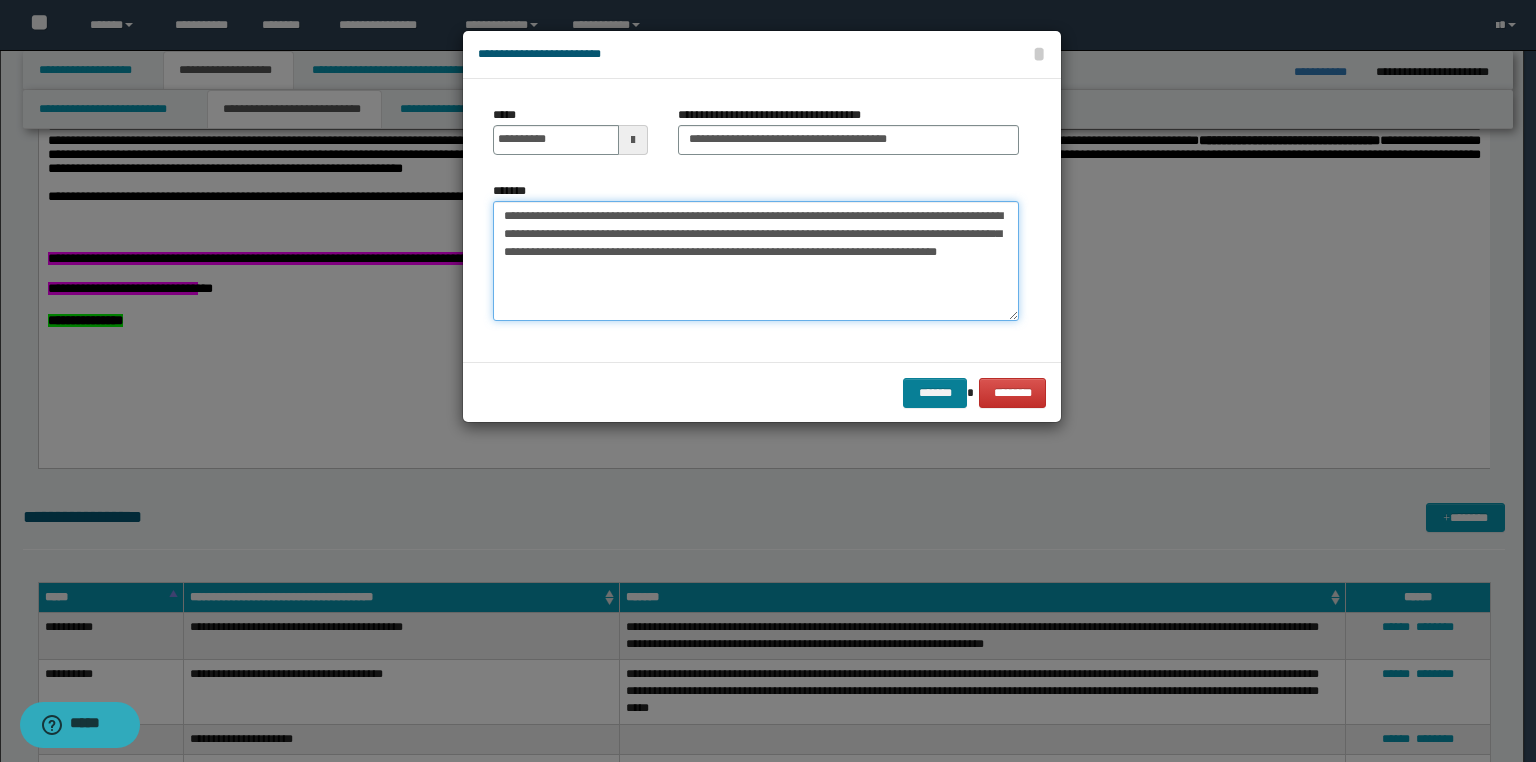 type on "**********" 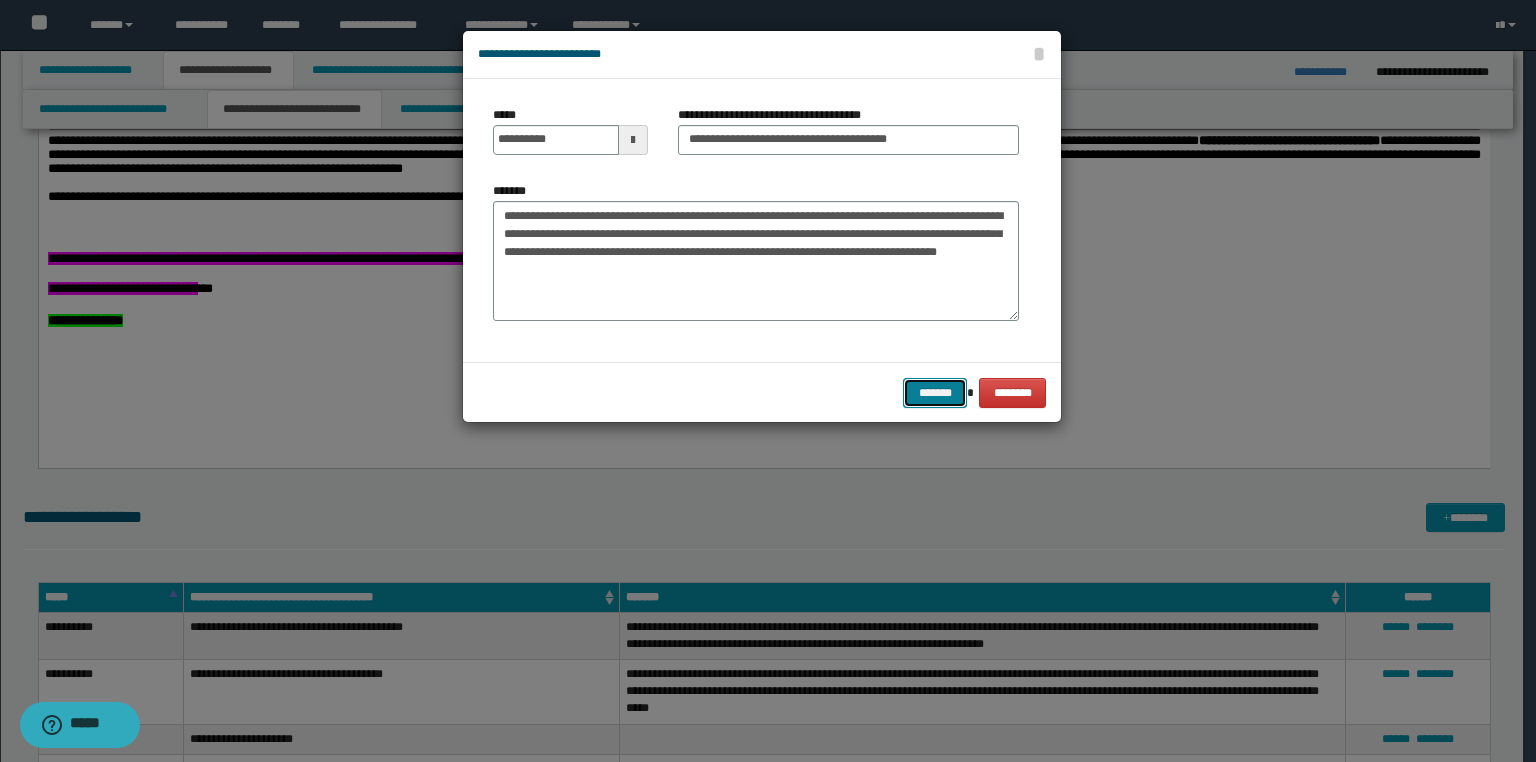 click on "*******" at bounding box center (935, 393) 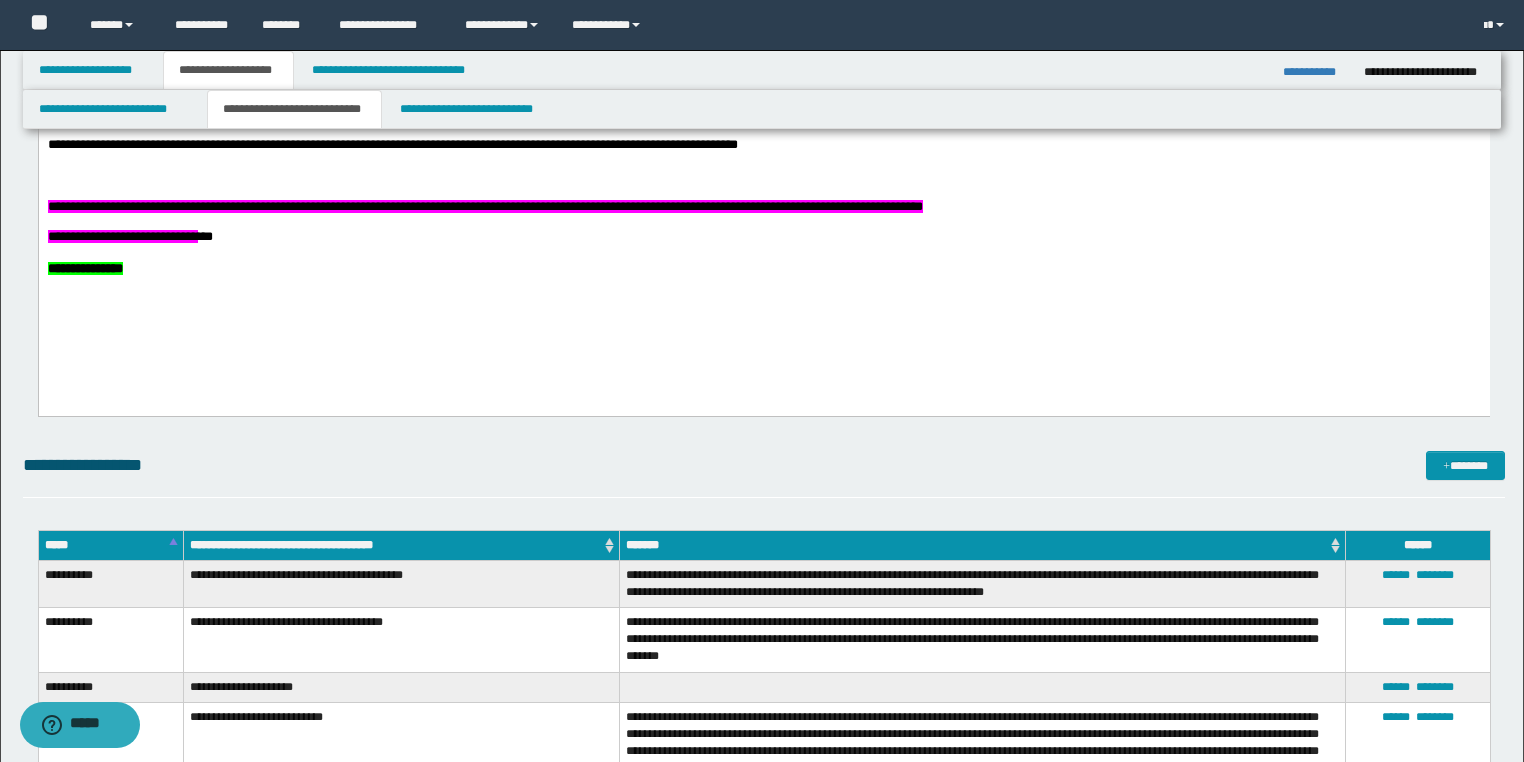 scroll, scrollTop: 1040, scrollLeft: 0, axis: vertical 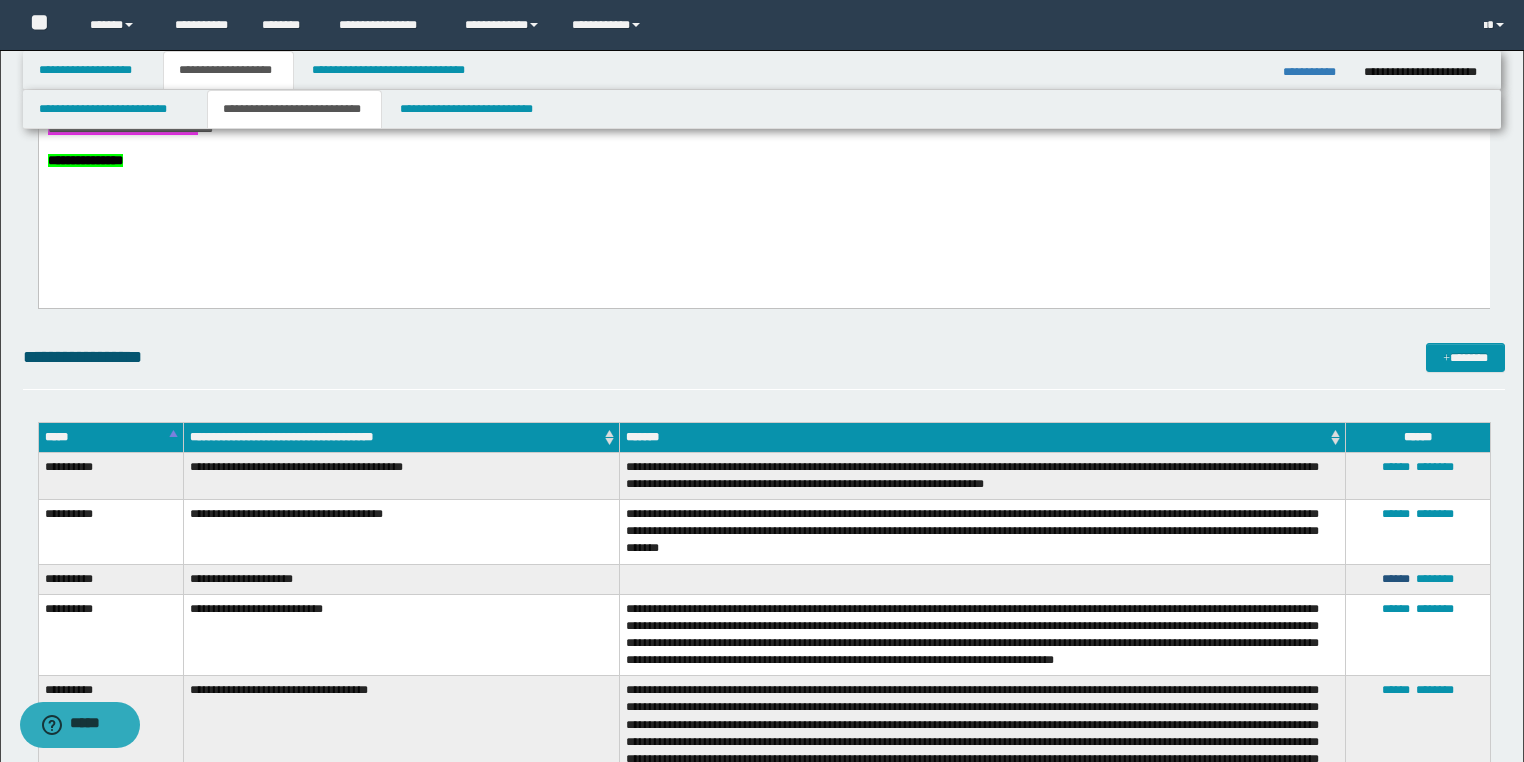 drag, startPoint x: 1386, startPoint y: 562, endPoint x: 1362, endPoint y: 556, distance: 24.738634 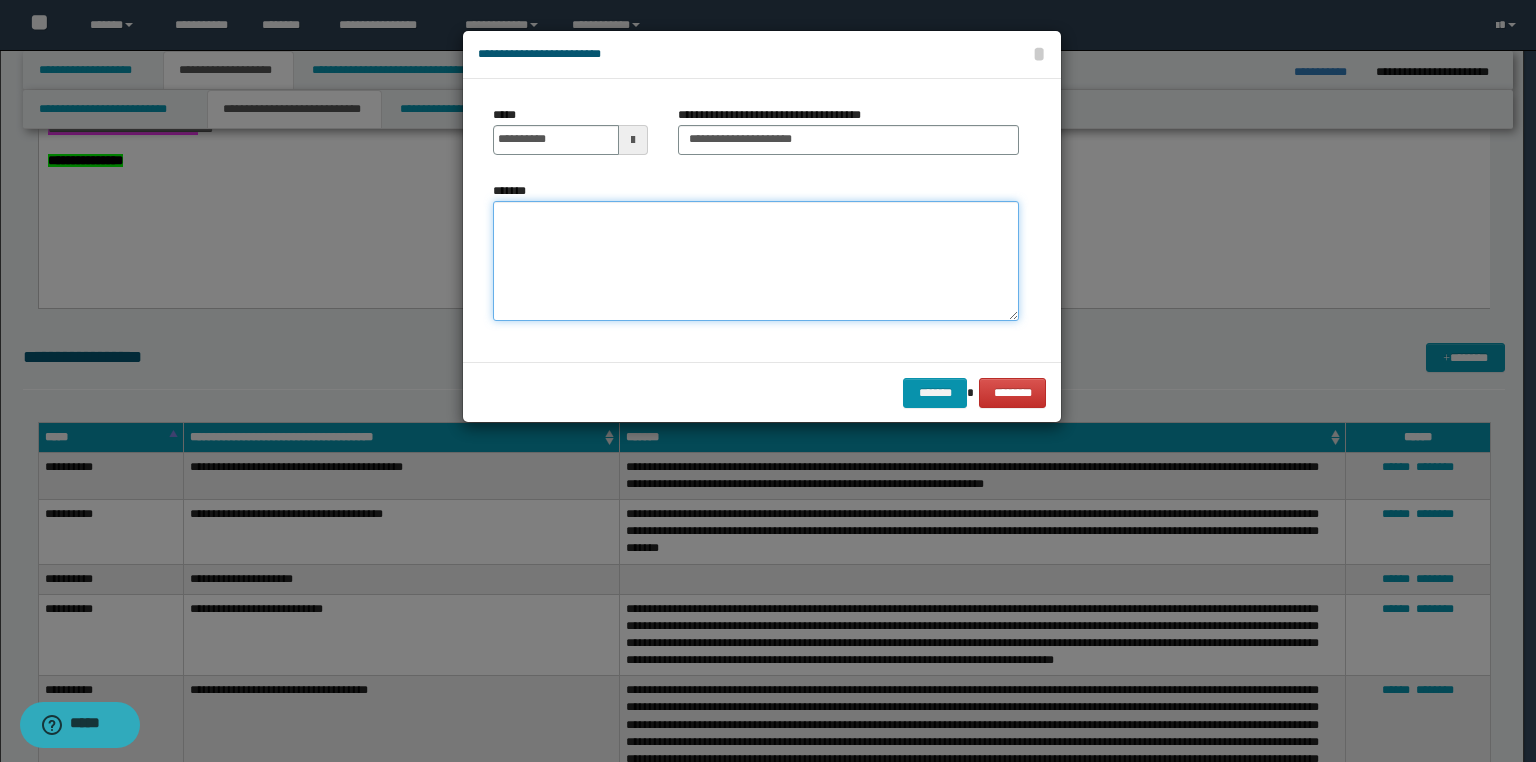 click on "*******" at bounding box center [756, 261] 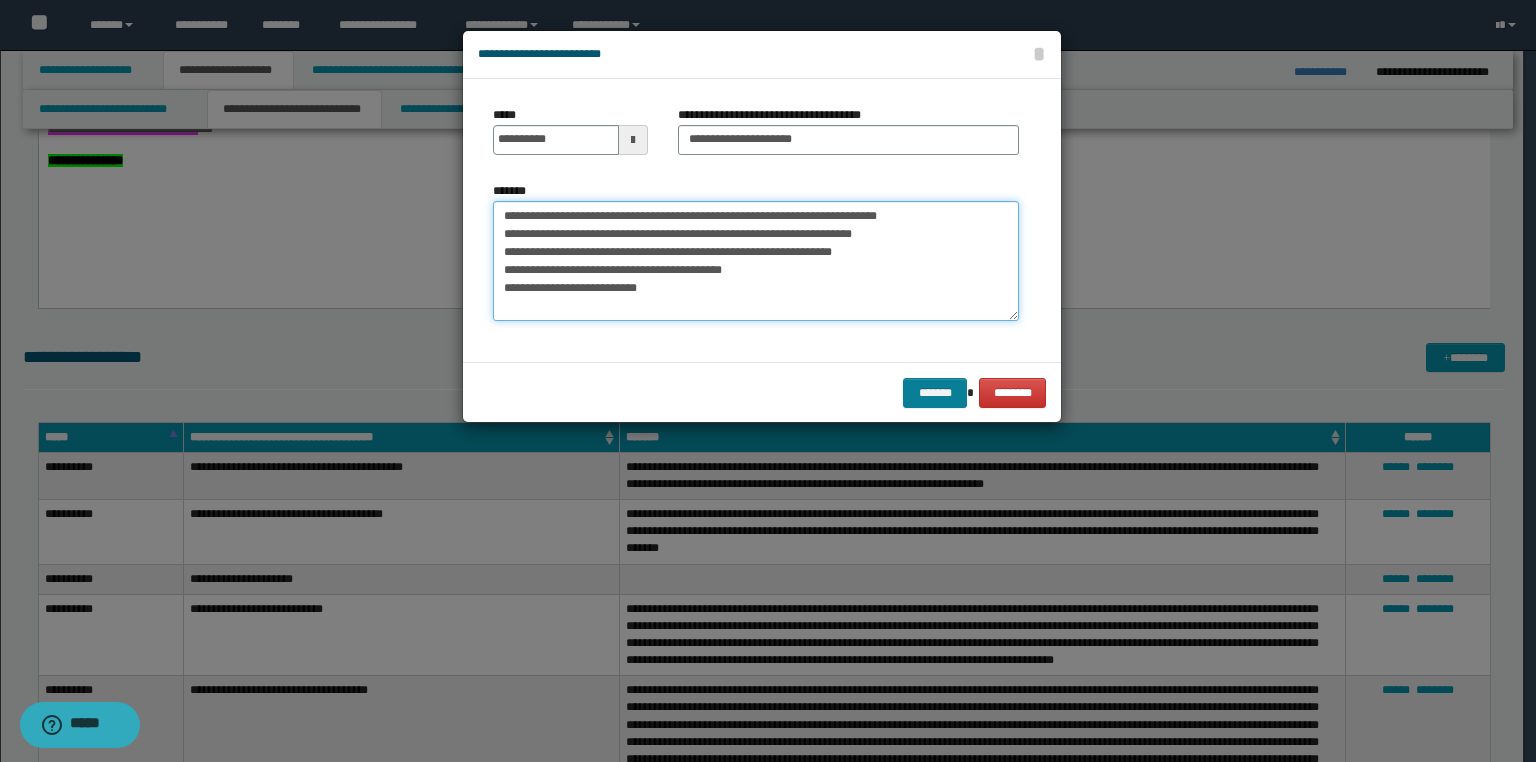 type on "**********" 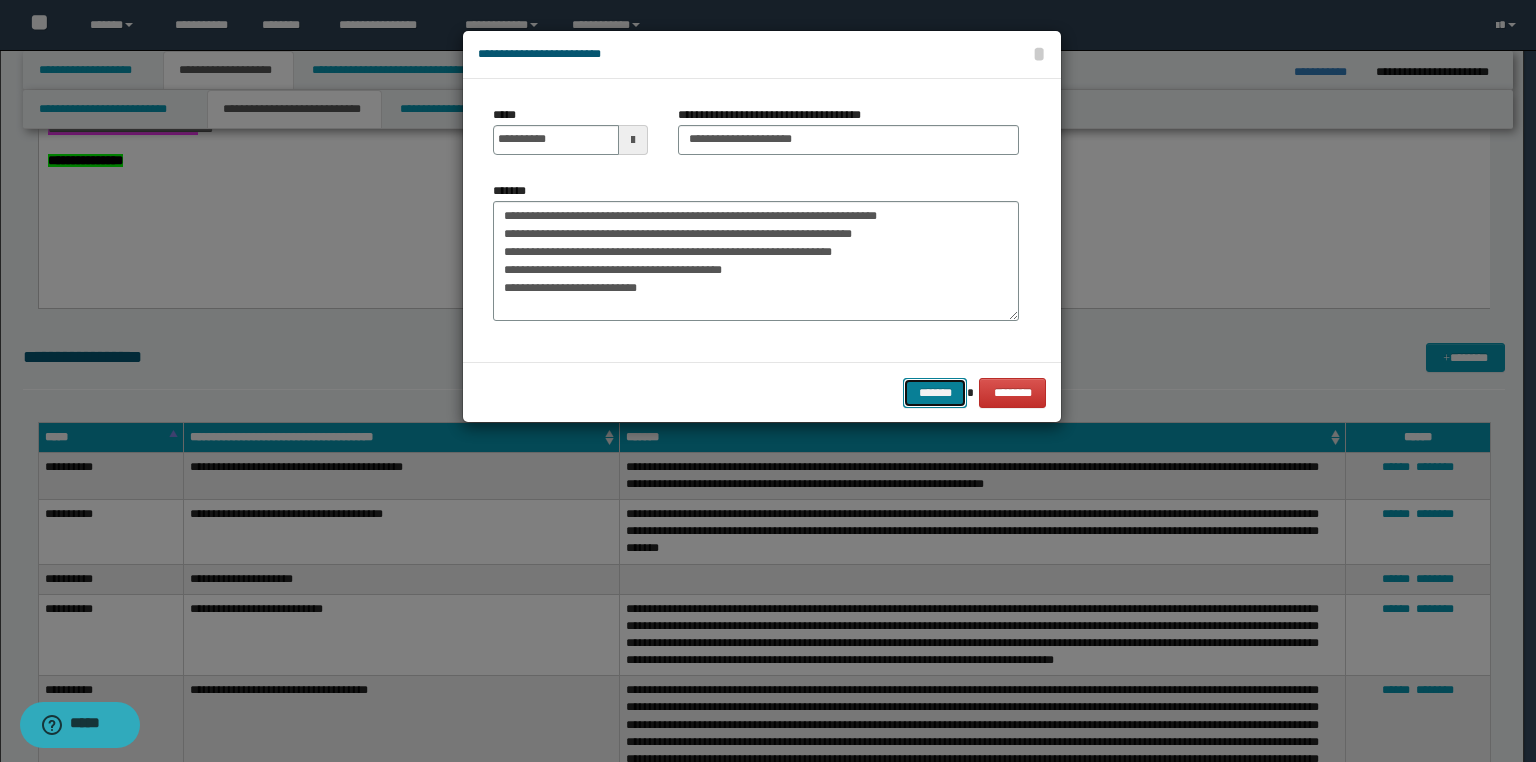 click on "*******" at bounding box center (935, 393) 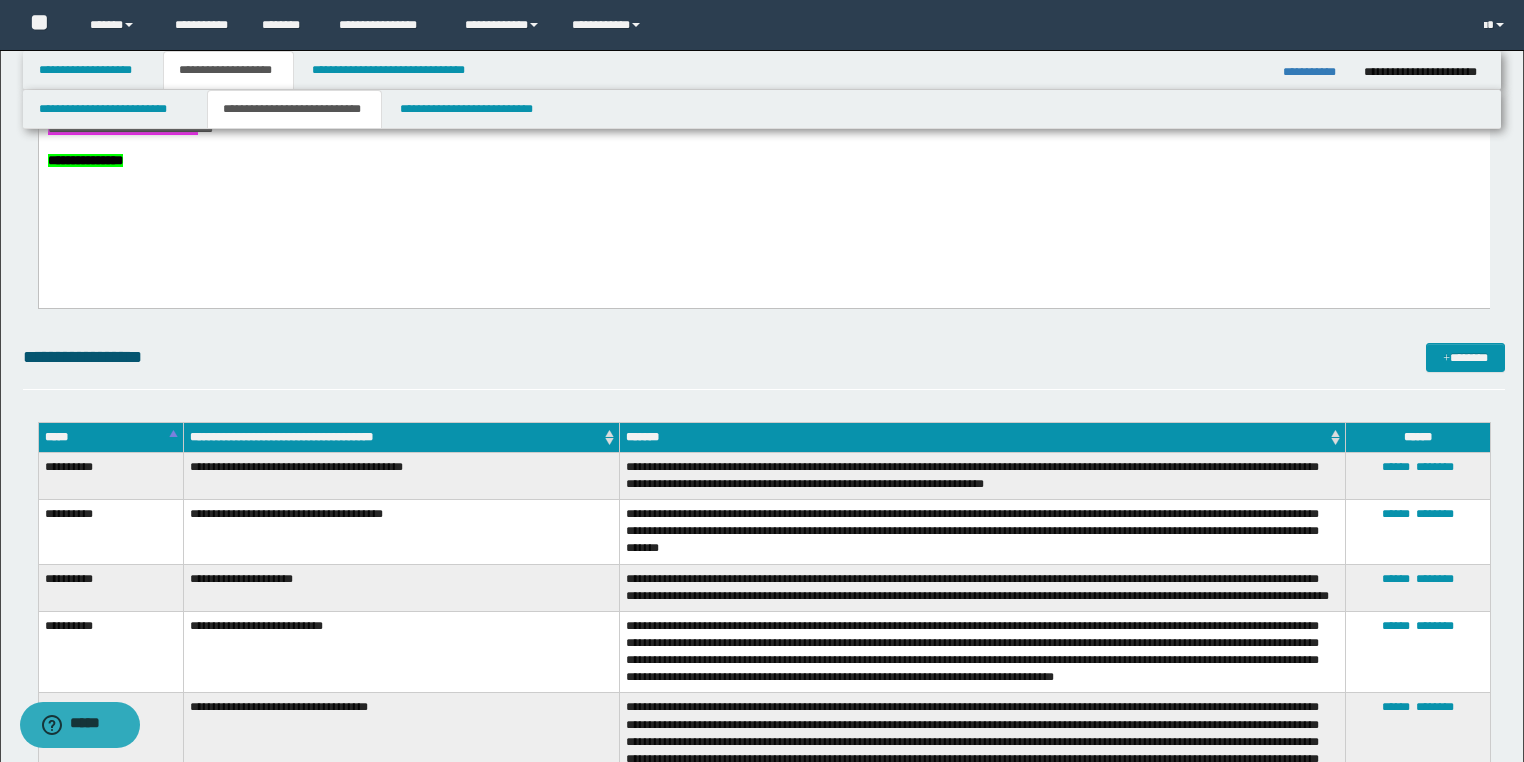 click on "**********" at bounding box center [1316, 72] 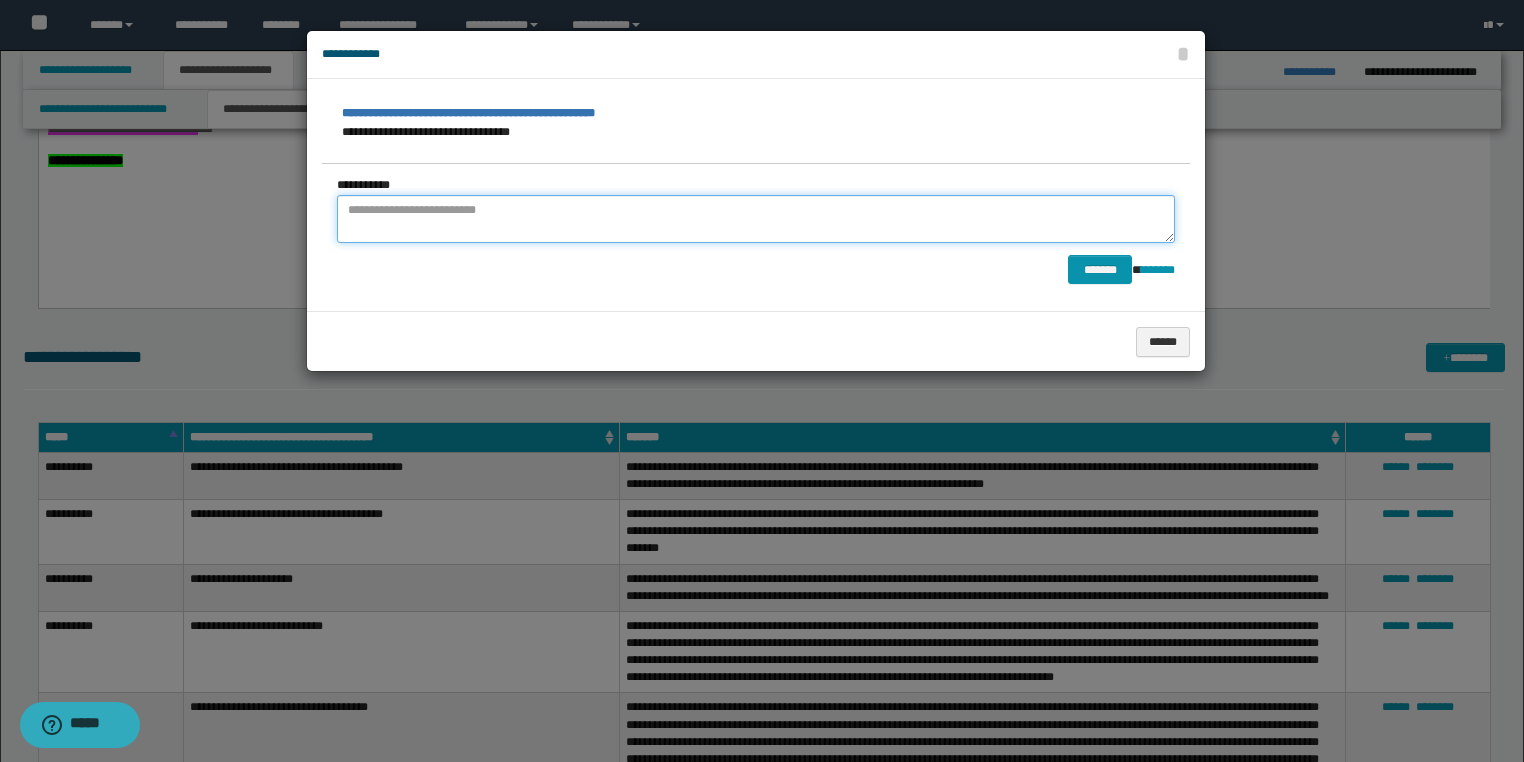 click at bounding box center [756, 219] 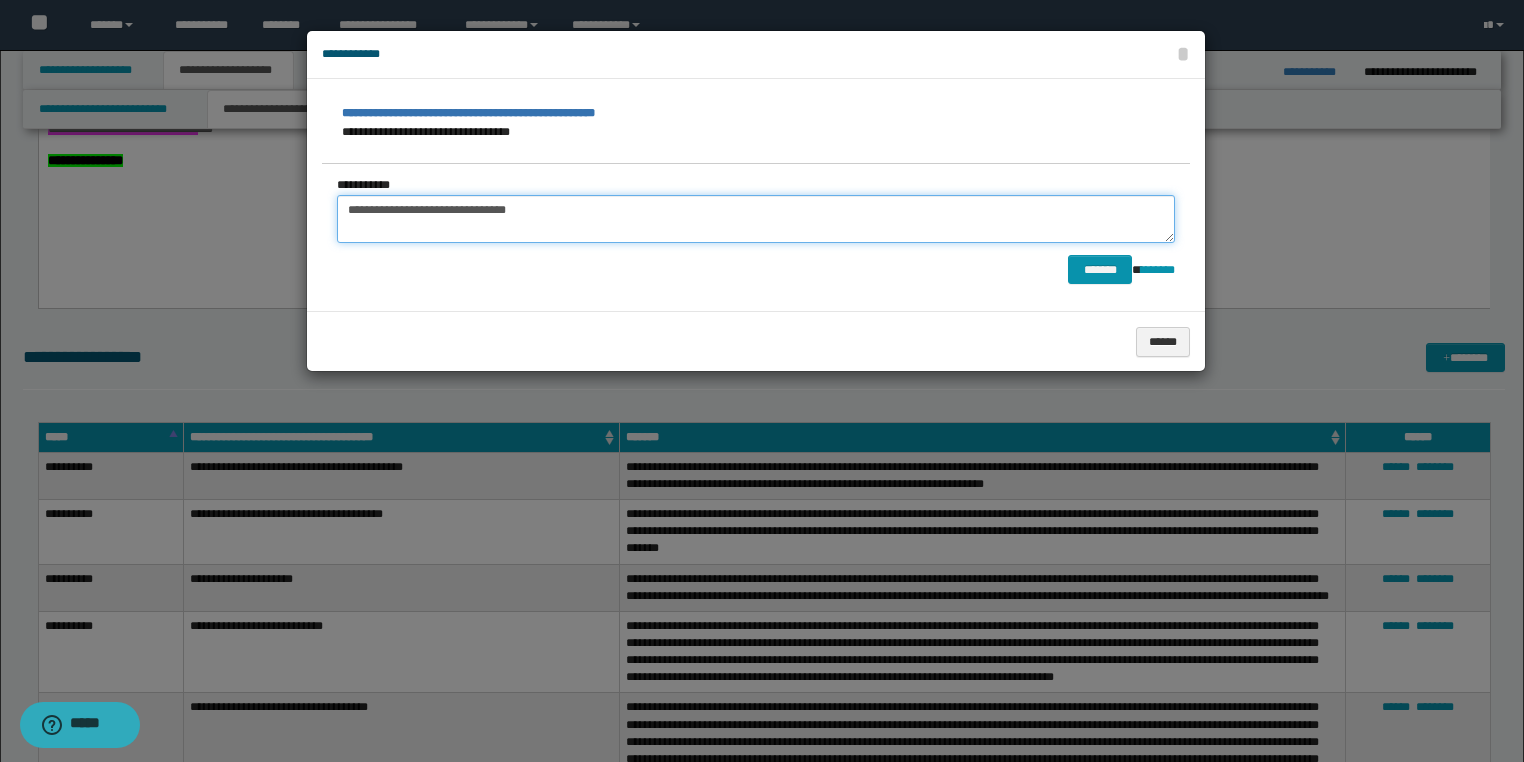 type on "**********" 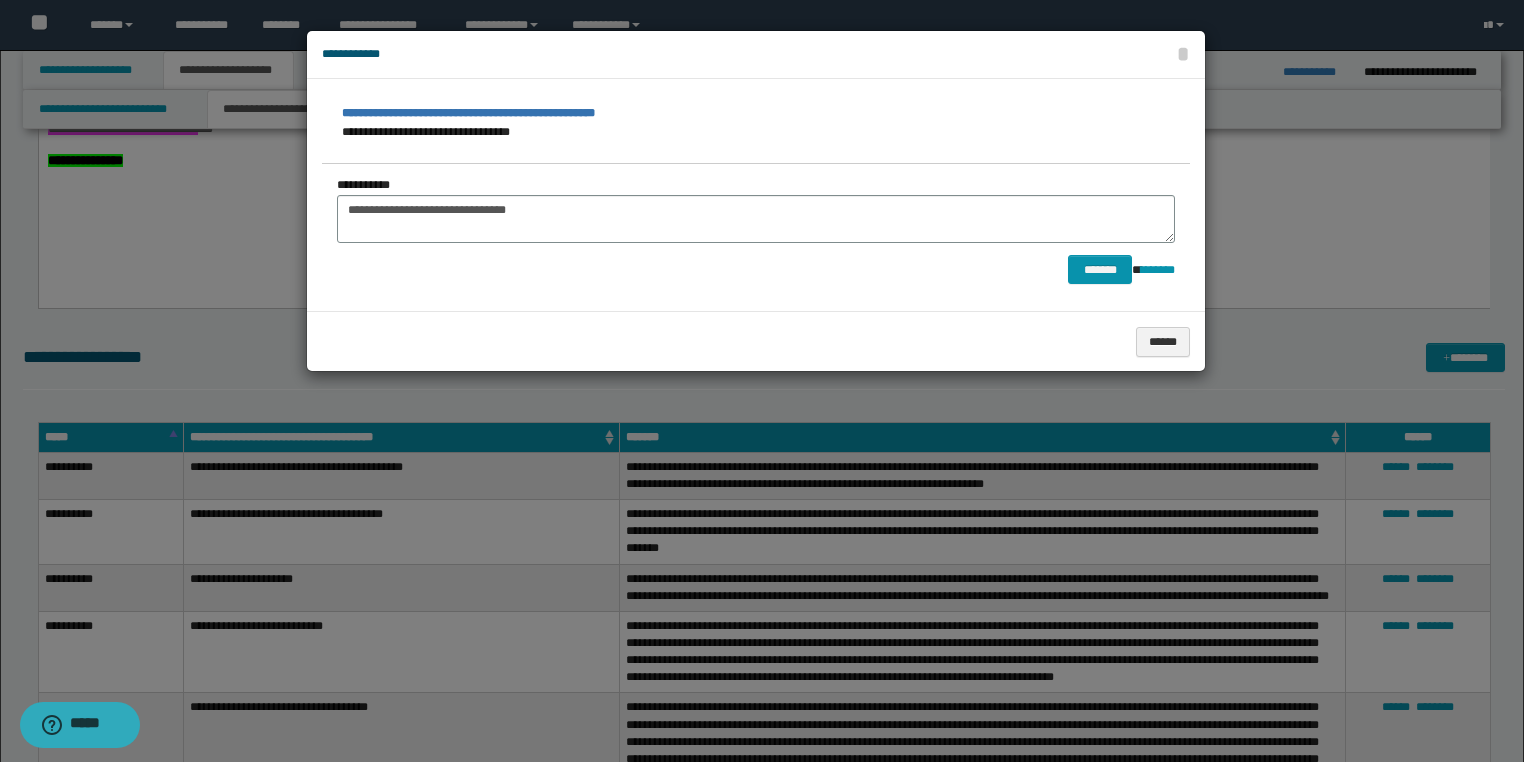 click at bounding box center [762, 381] 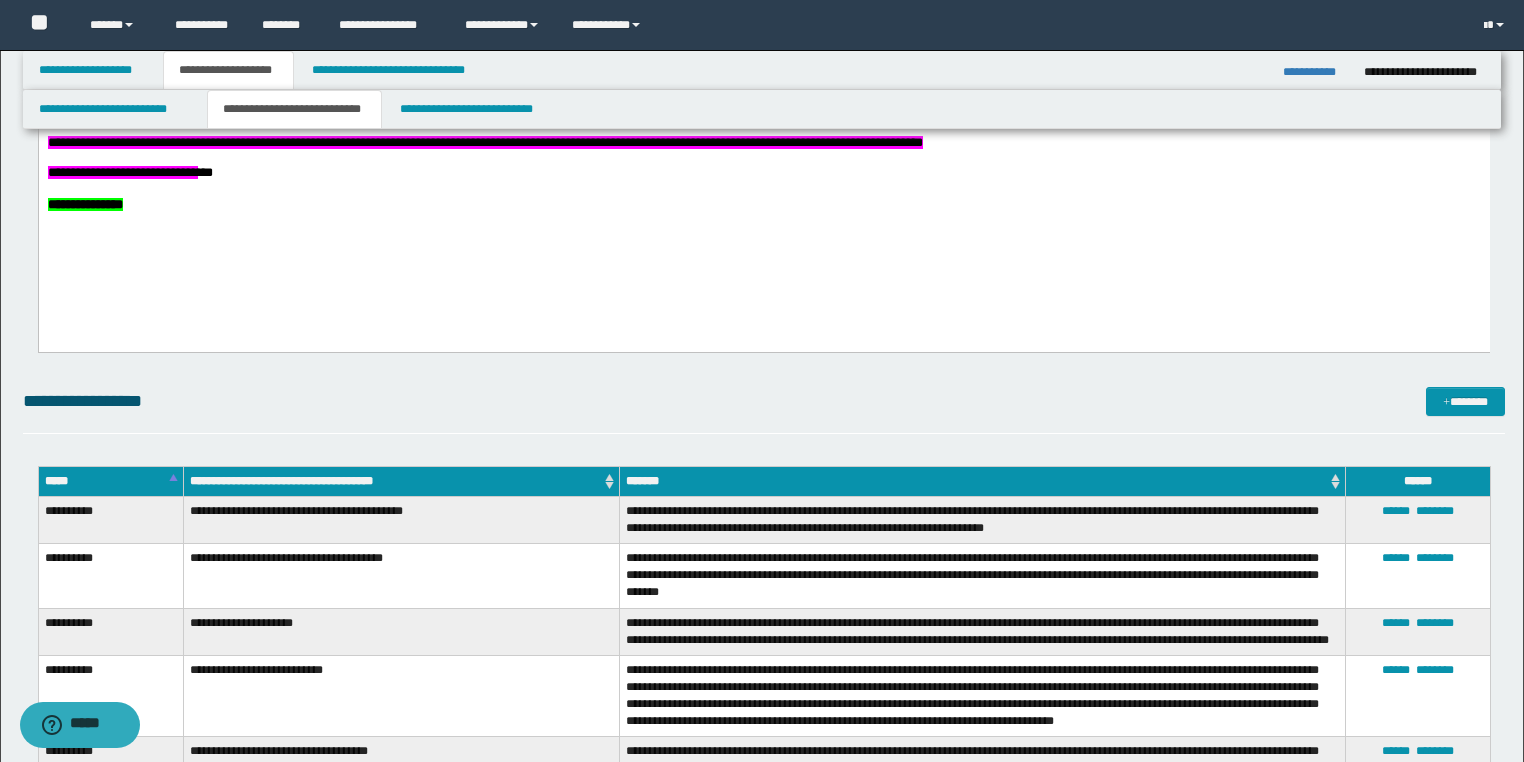 scroll, scrollTop: 960, scrollLeft: 0, axis: vertical 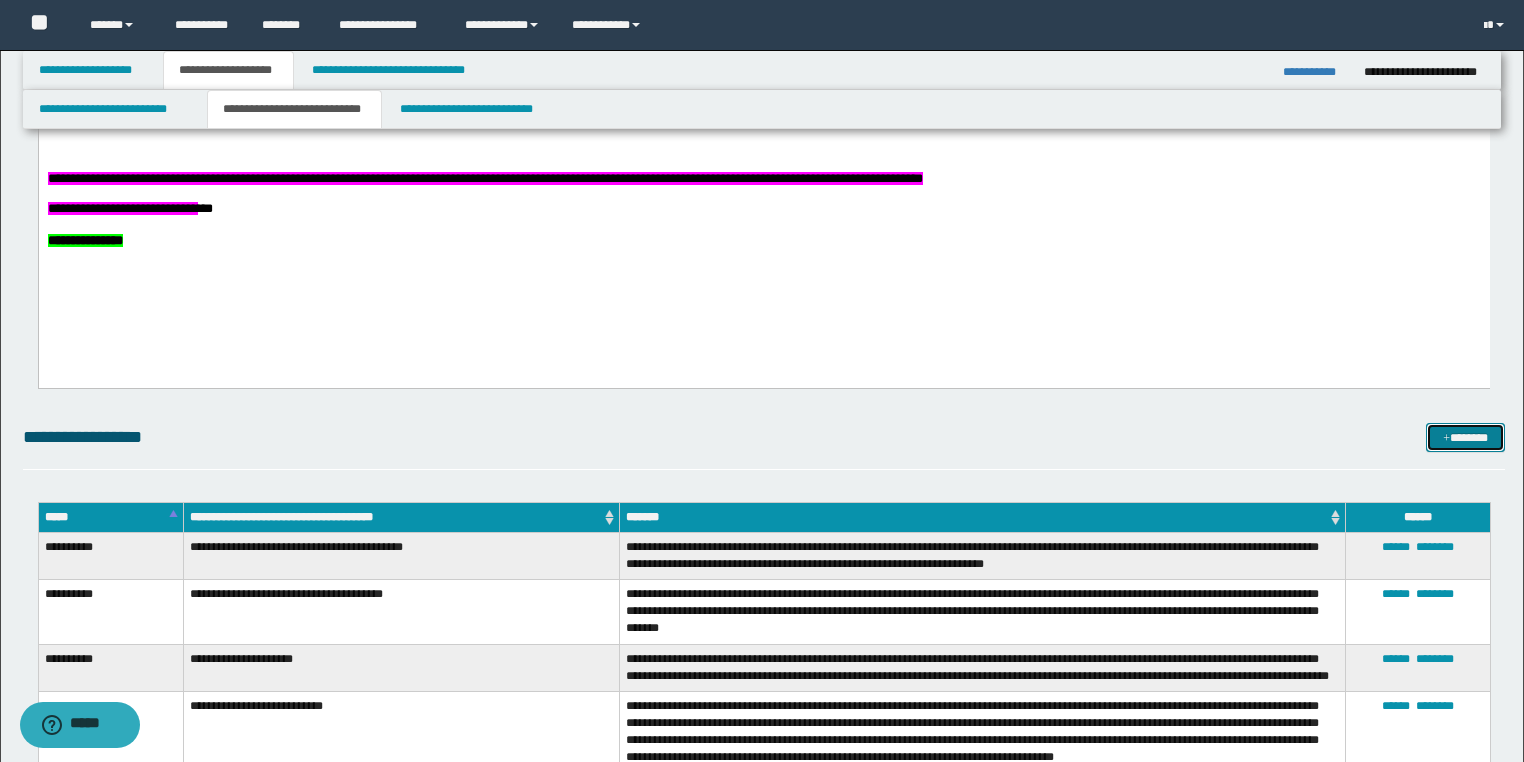 click on "*******" at bounding box center (1465, 438) 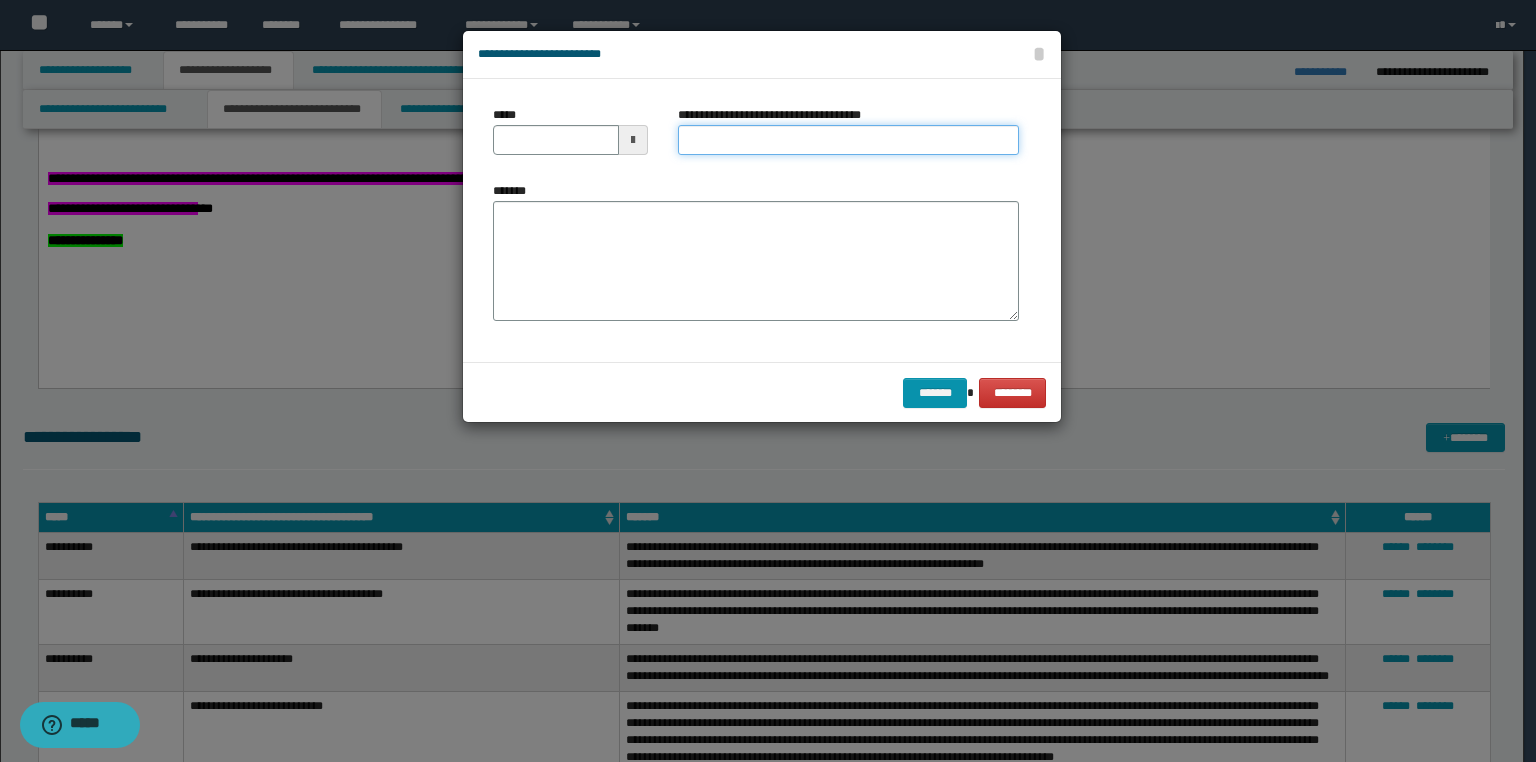 click on "**********" at bounding box center [848, 140] 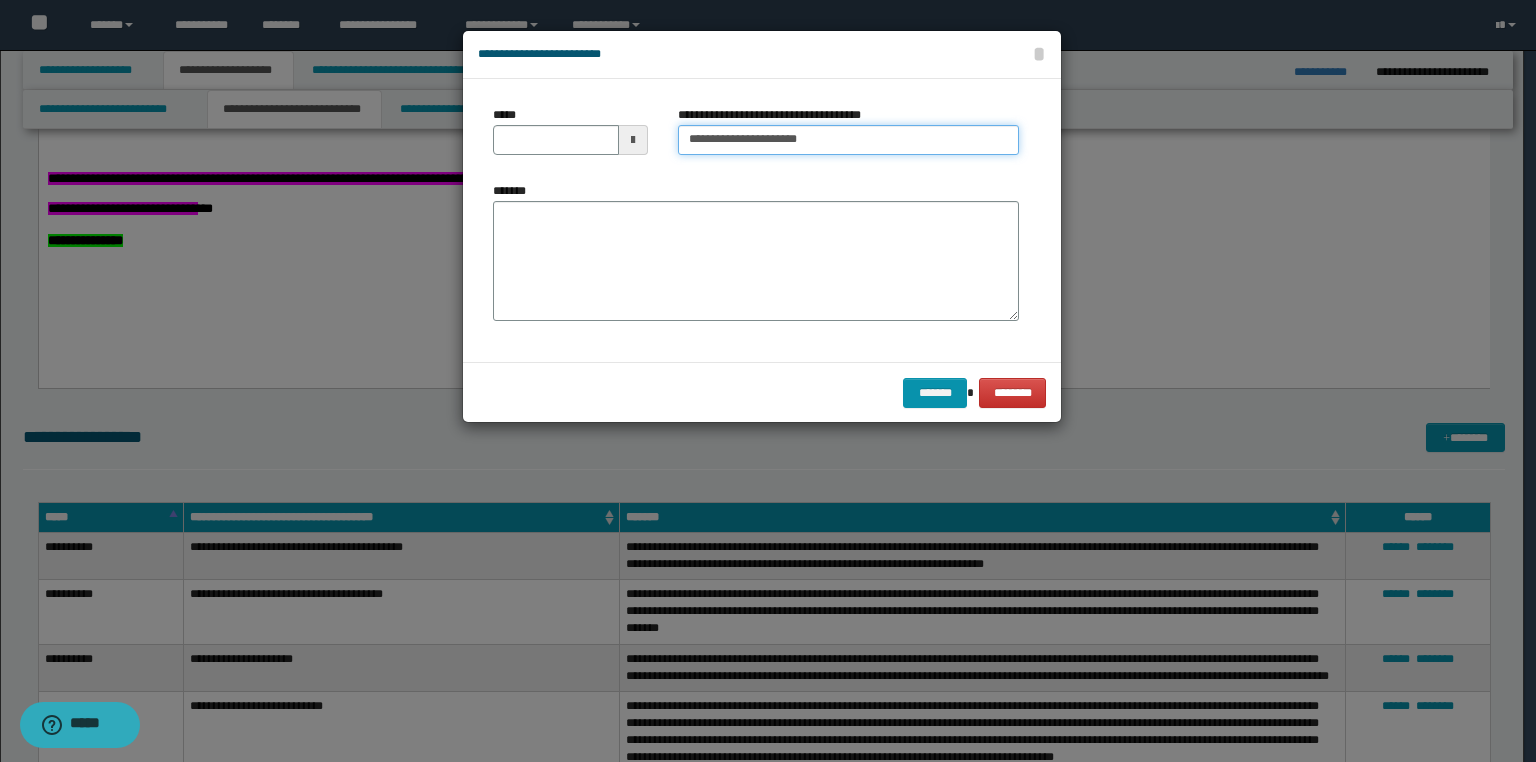 type on "**********" 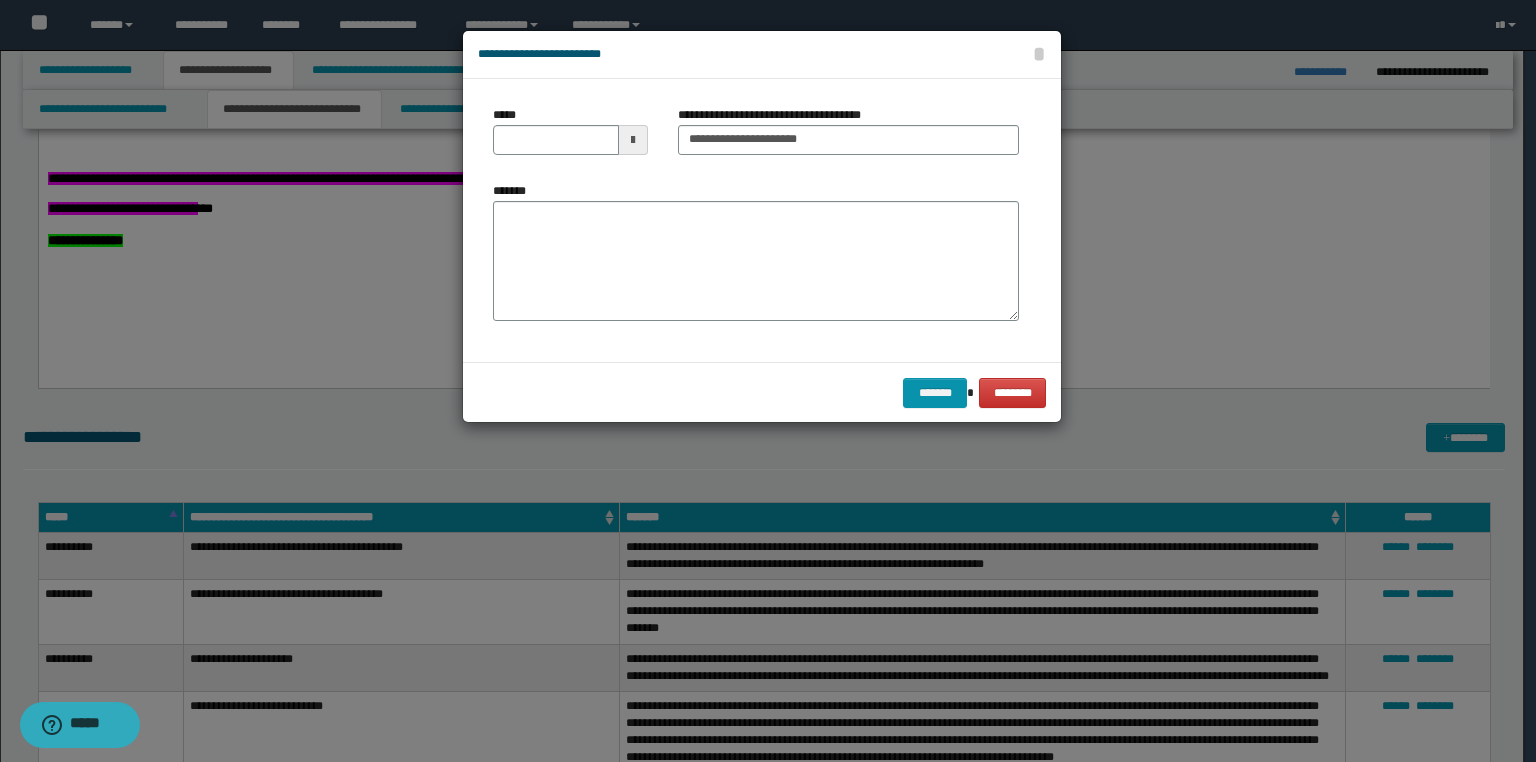 click at bounding box center (768, 381) 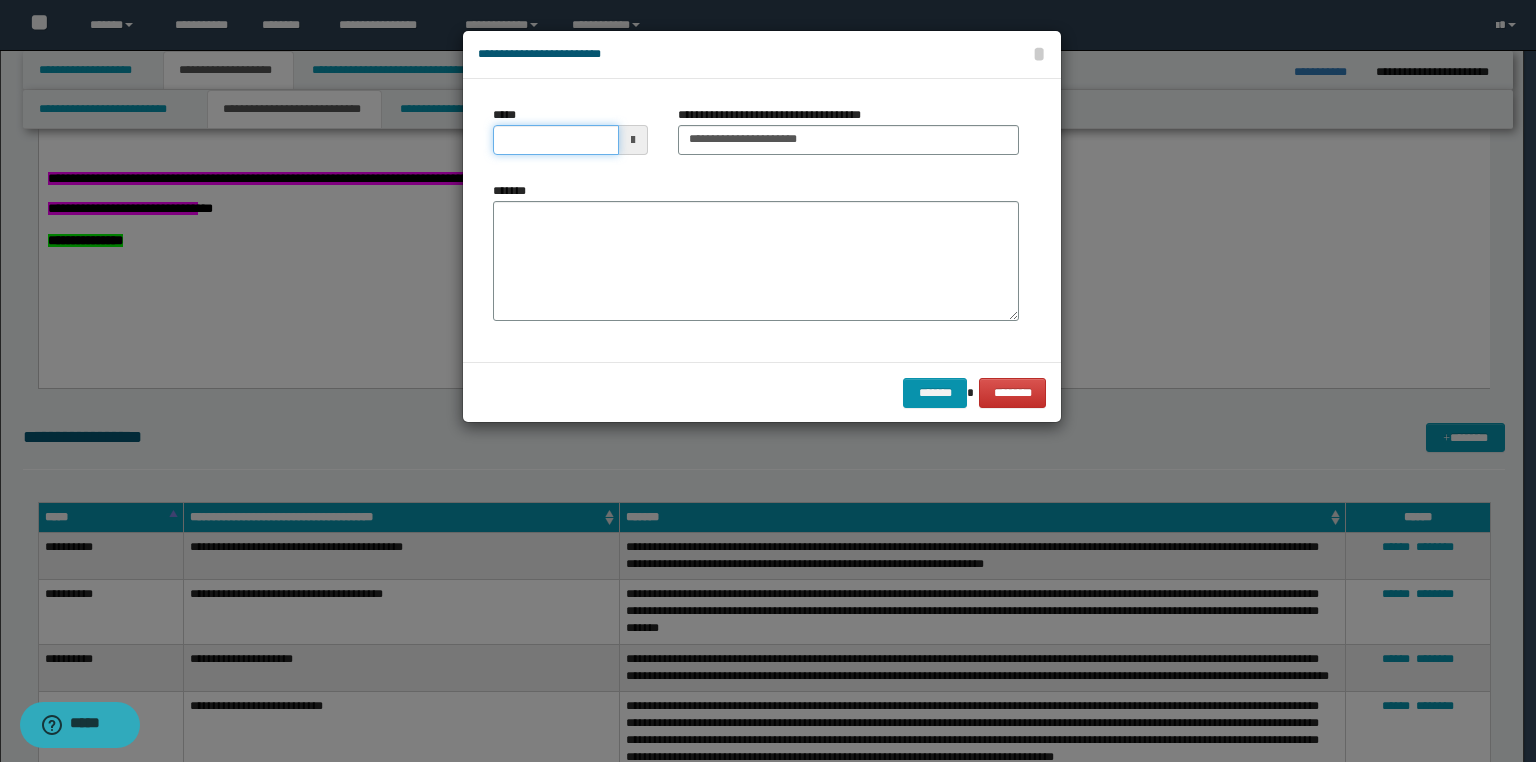 click on "**********" at bounding box center [762, -579] 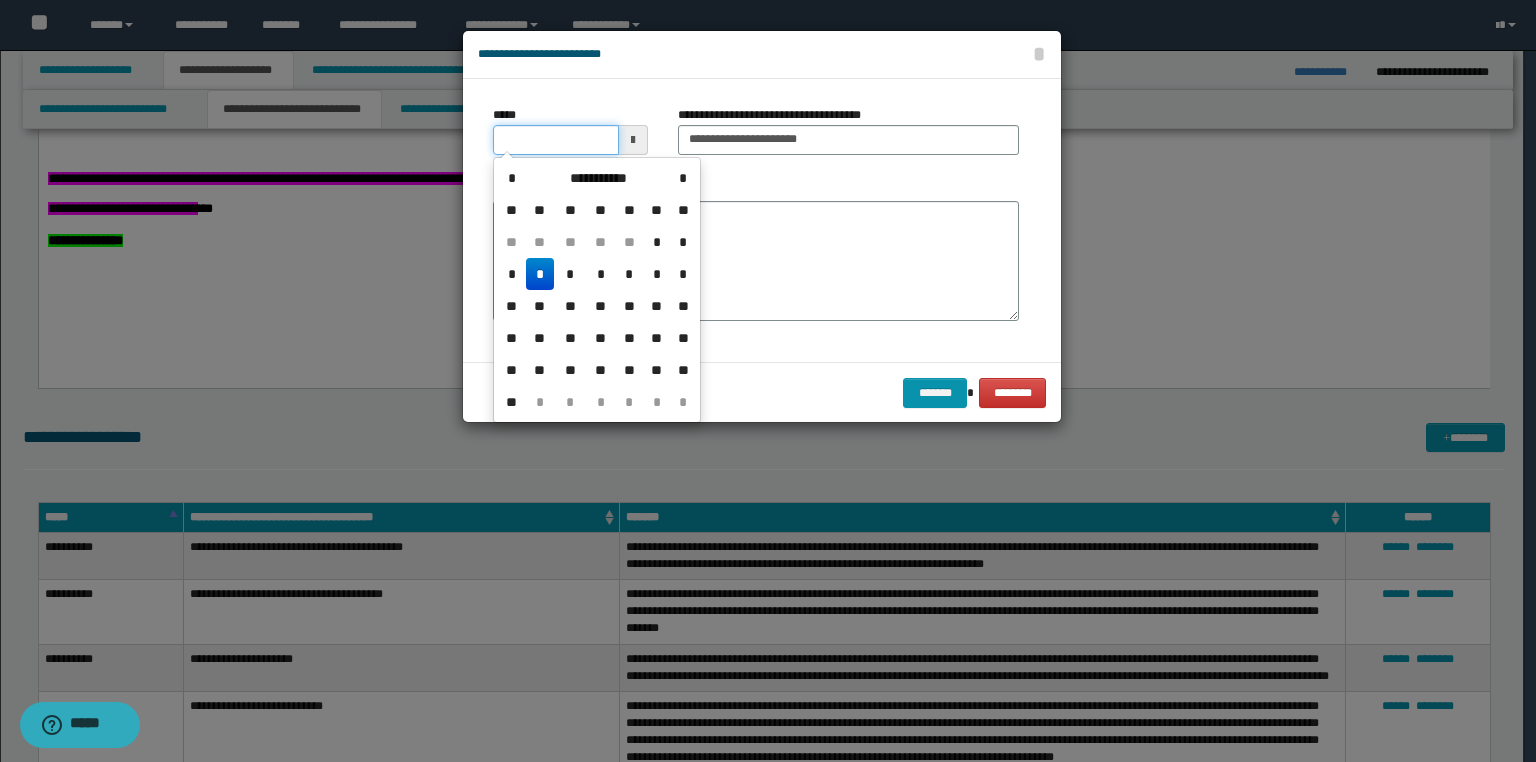 click on "*****" at bounding box center [556, 140] 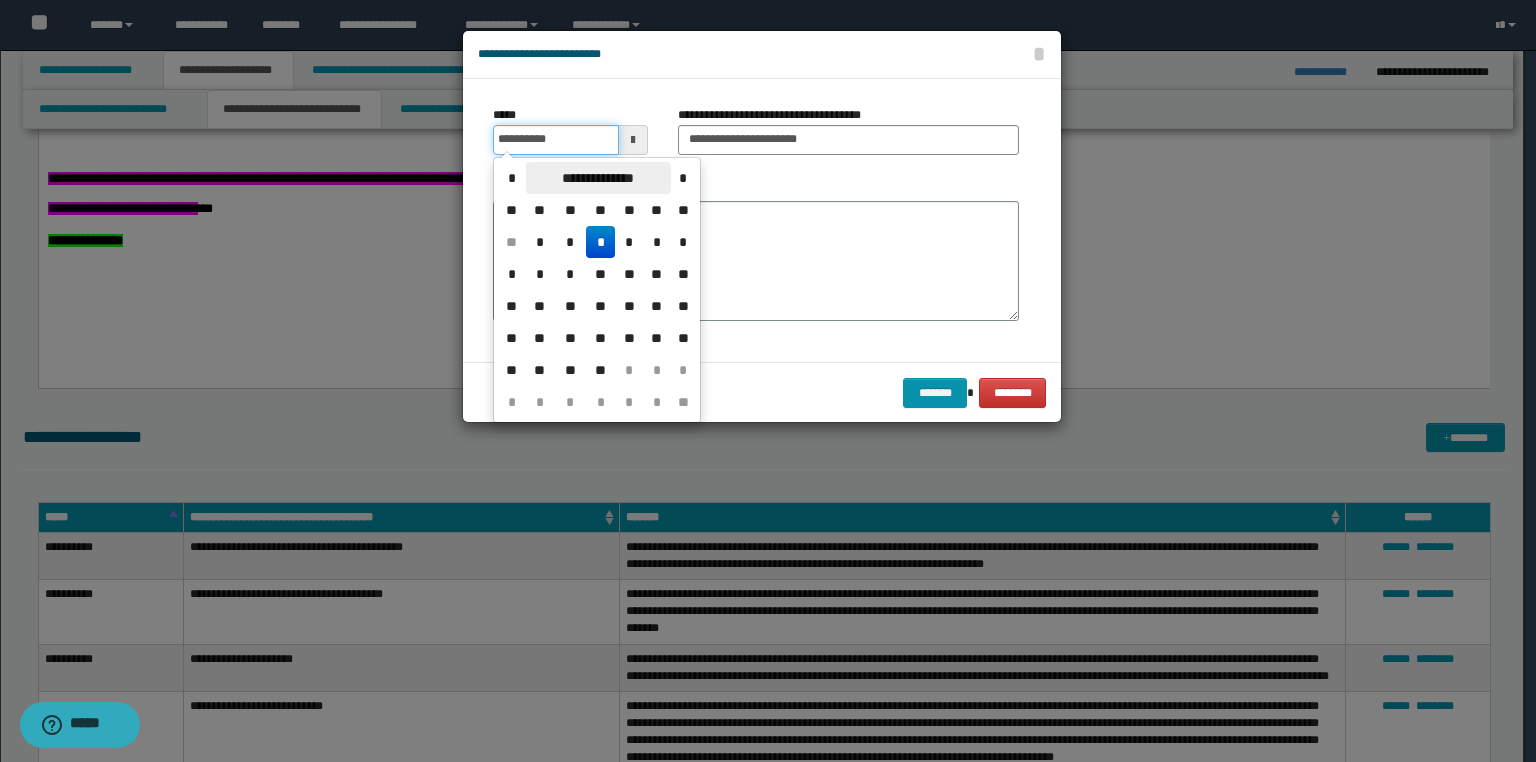 type on "**********" 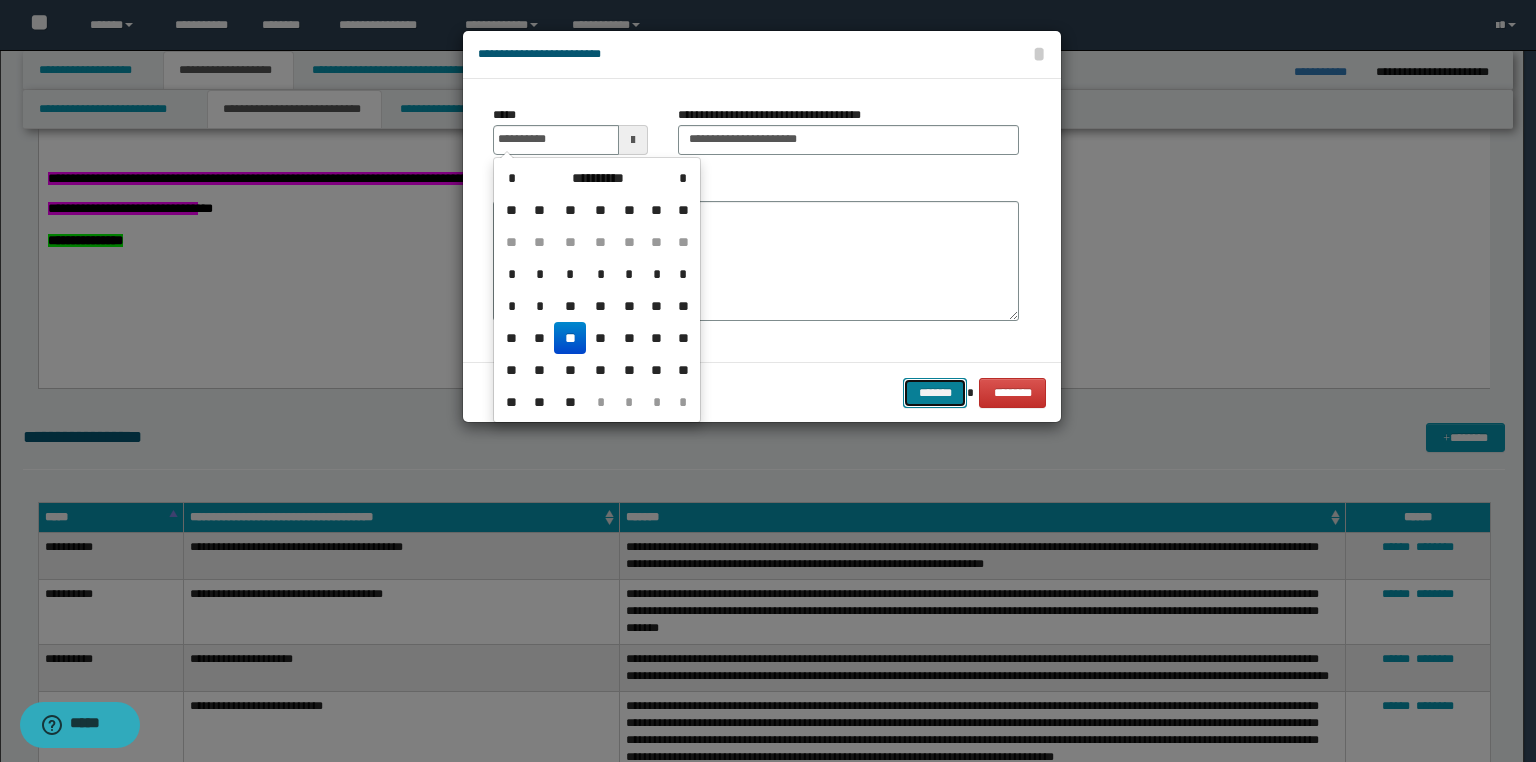 type on "**********" 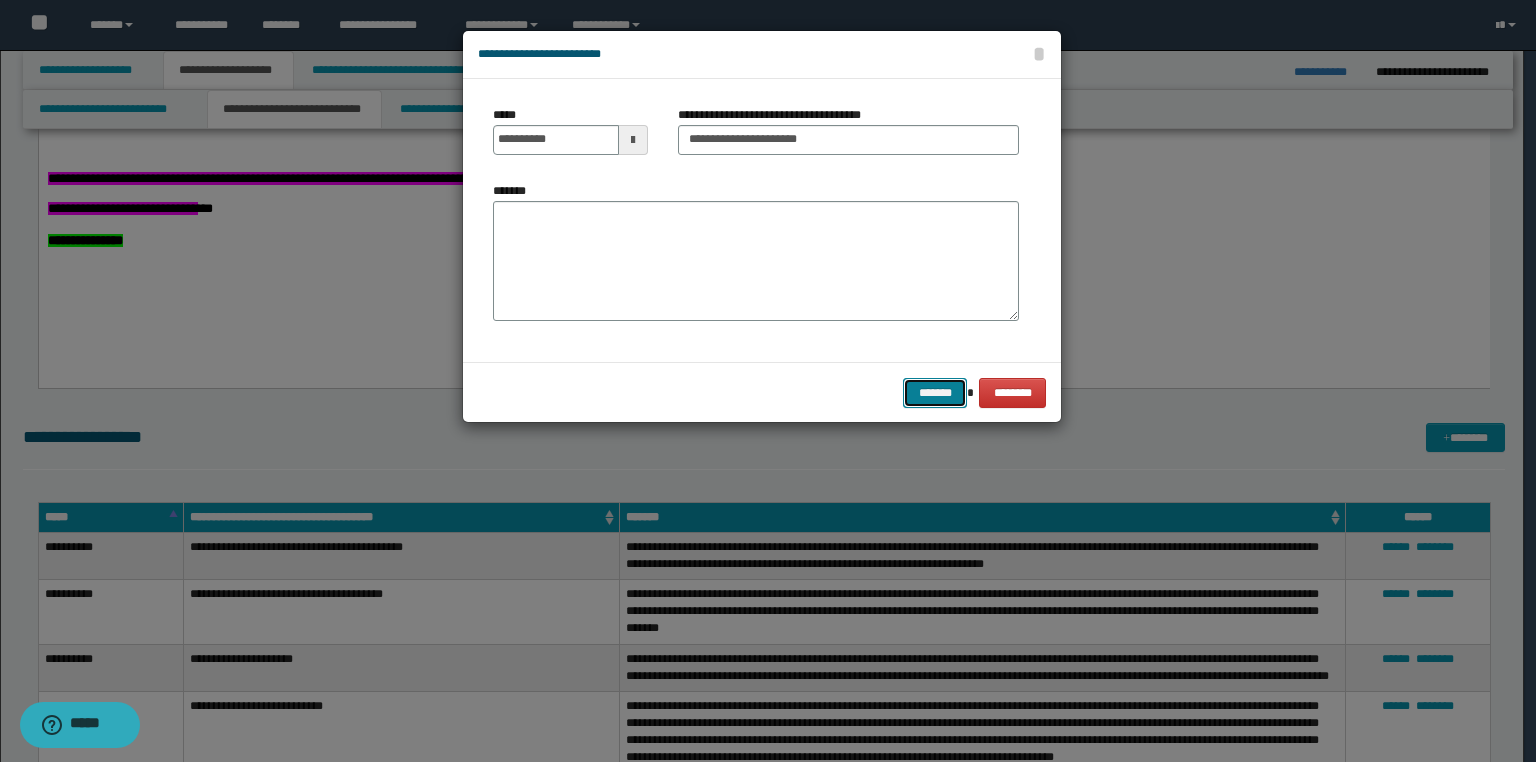 click on "*******" at bounding box center (935, 393) 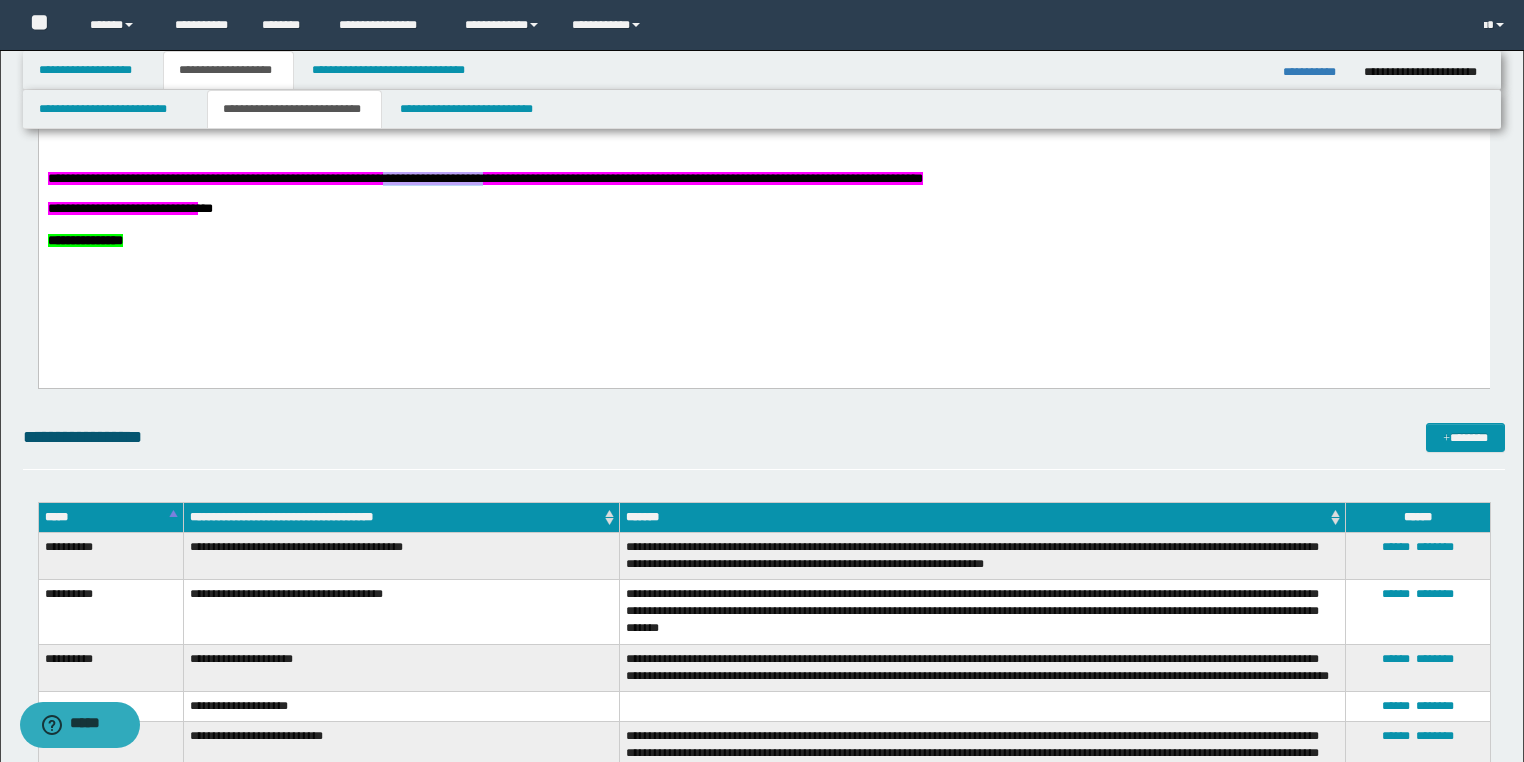 drag, startPoint x: 491, startPoint y: 208, endPoint x: 610, endPoint y: 213, distance: 119.104996 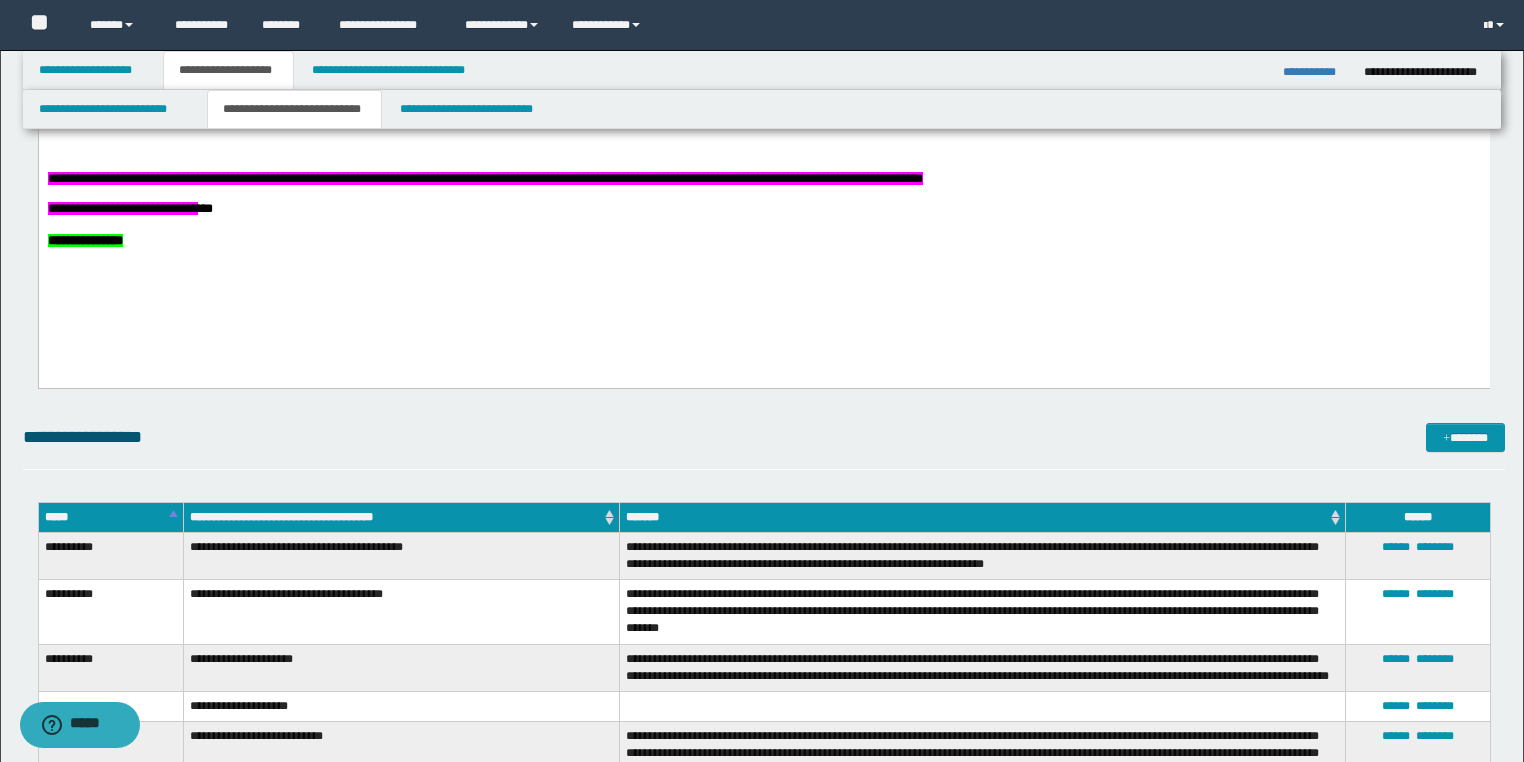 click on "**********" at bounding box center (763, 97) 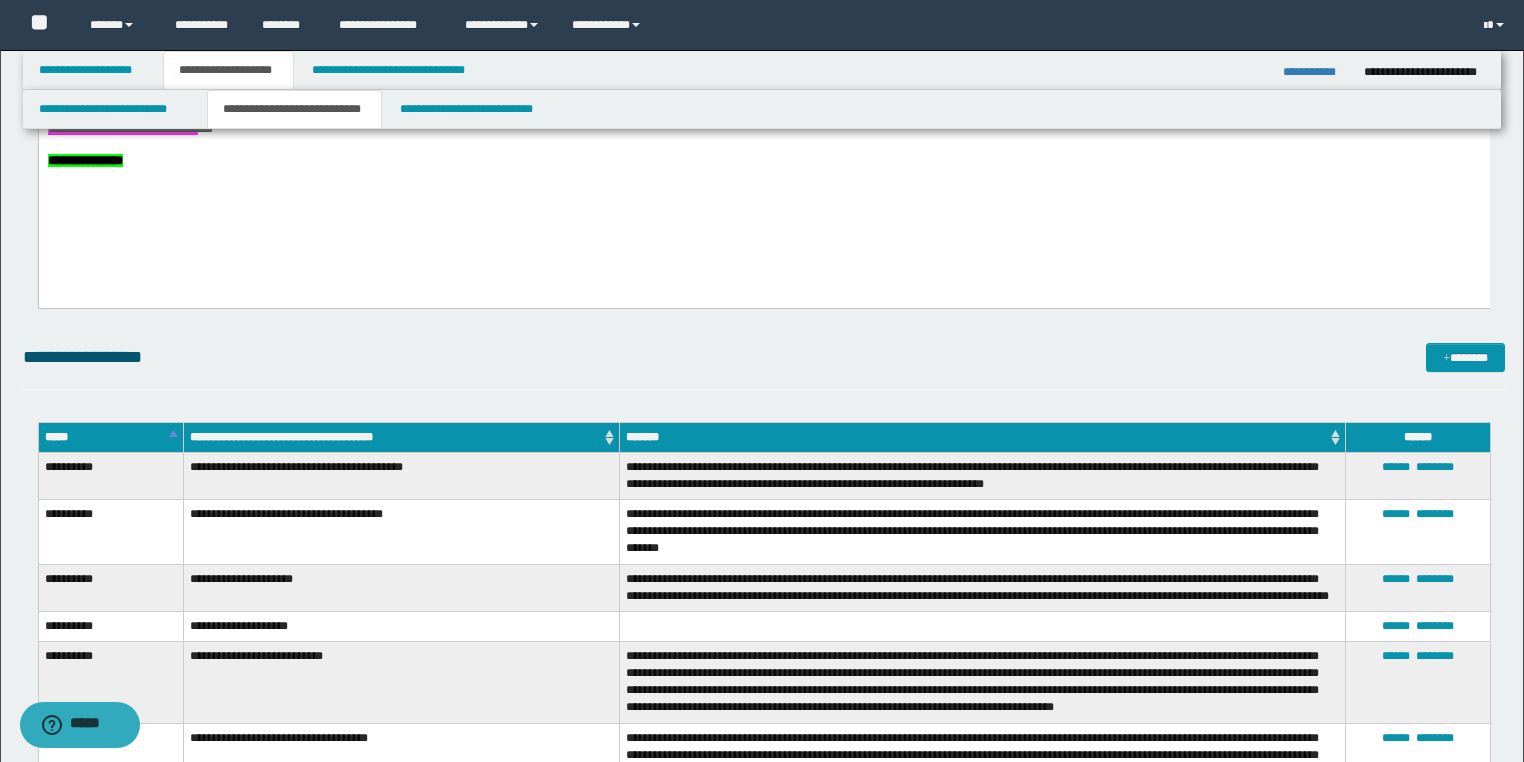 click on "**********" at bounding box center (1316, 72) 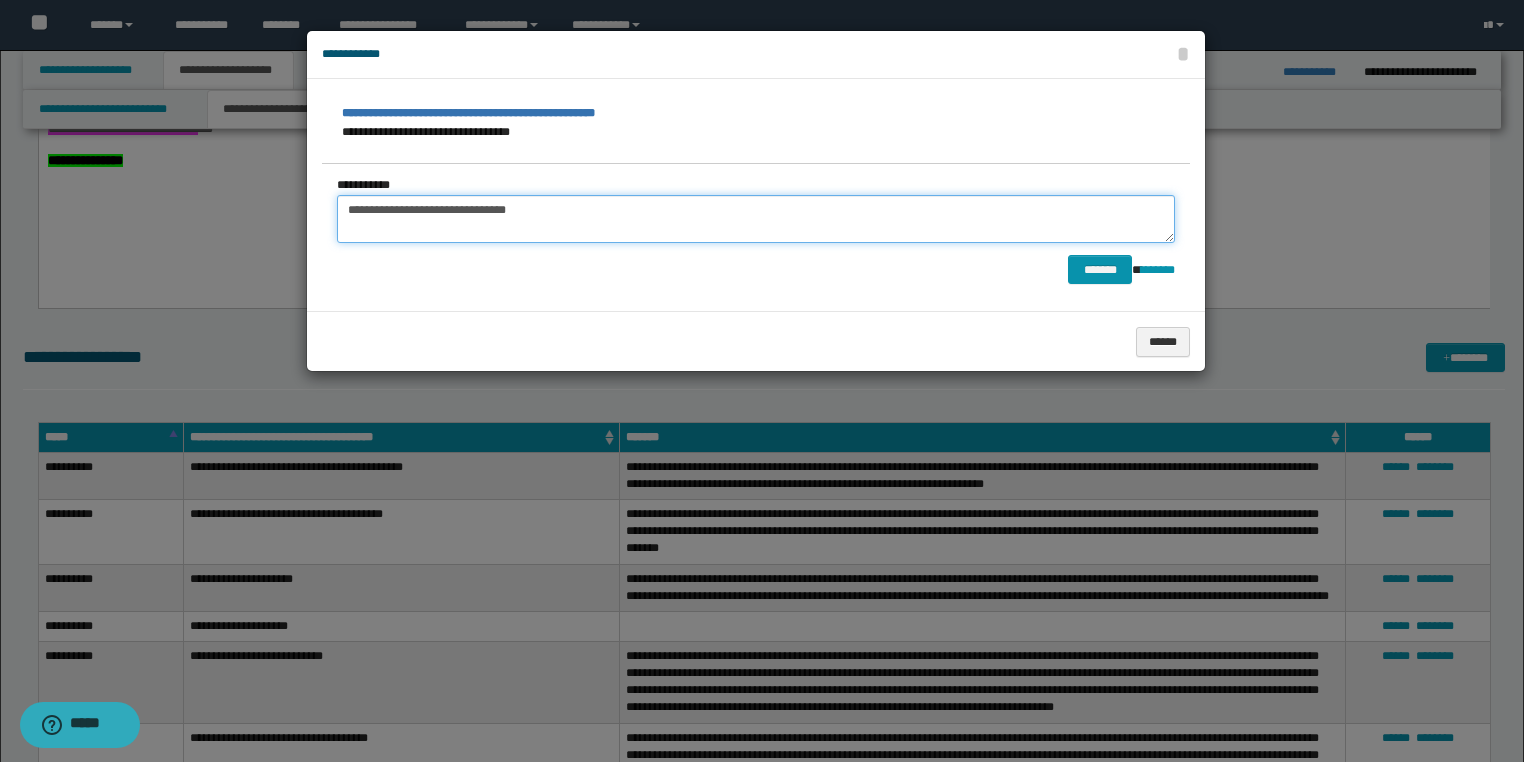 click on "**********" at bounding box center (756, 219) 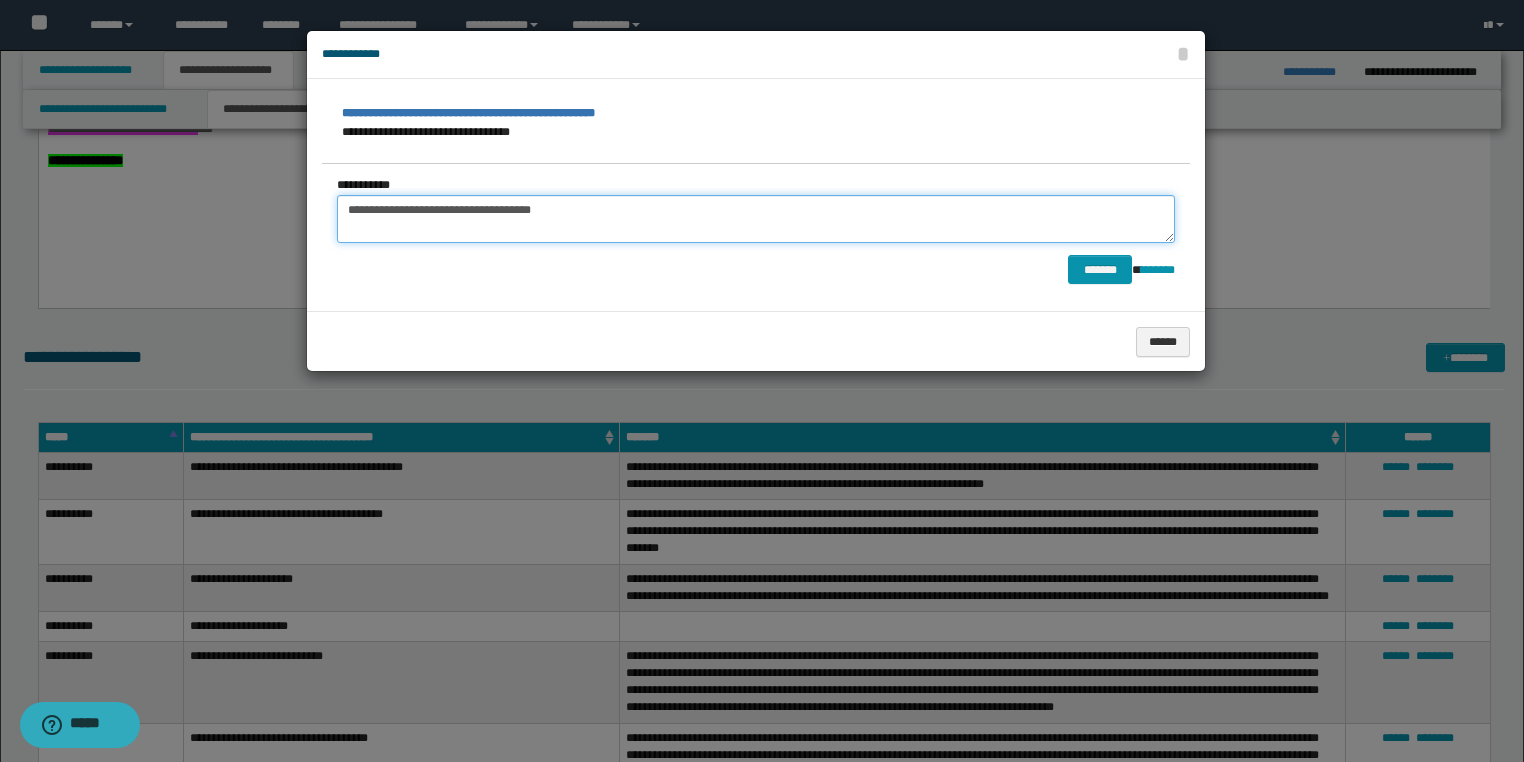 click on "**********" at bounding box center (756, 219) 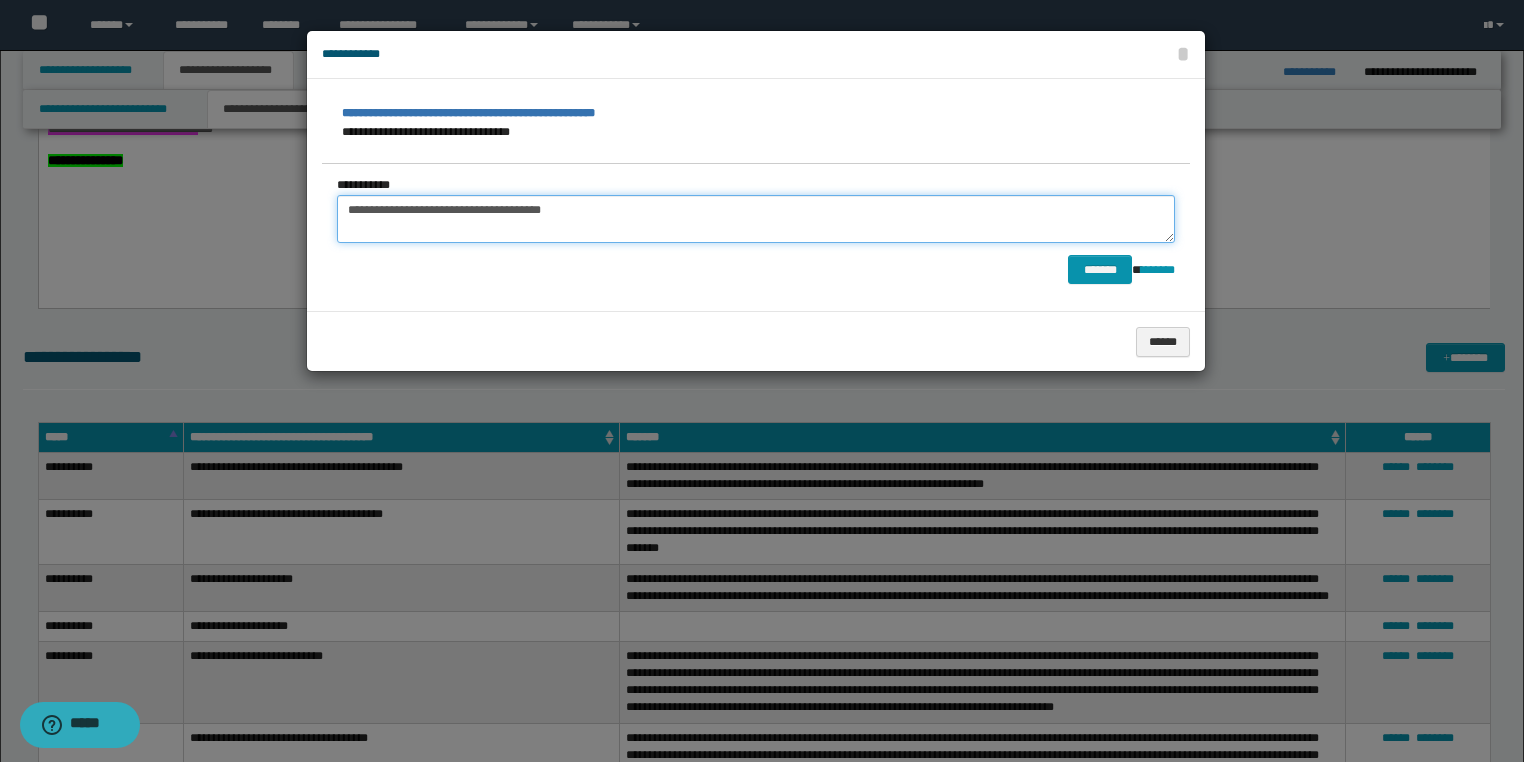 click on "**********" at bounding box center (756, 219) 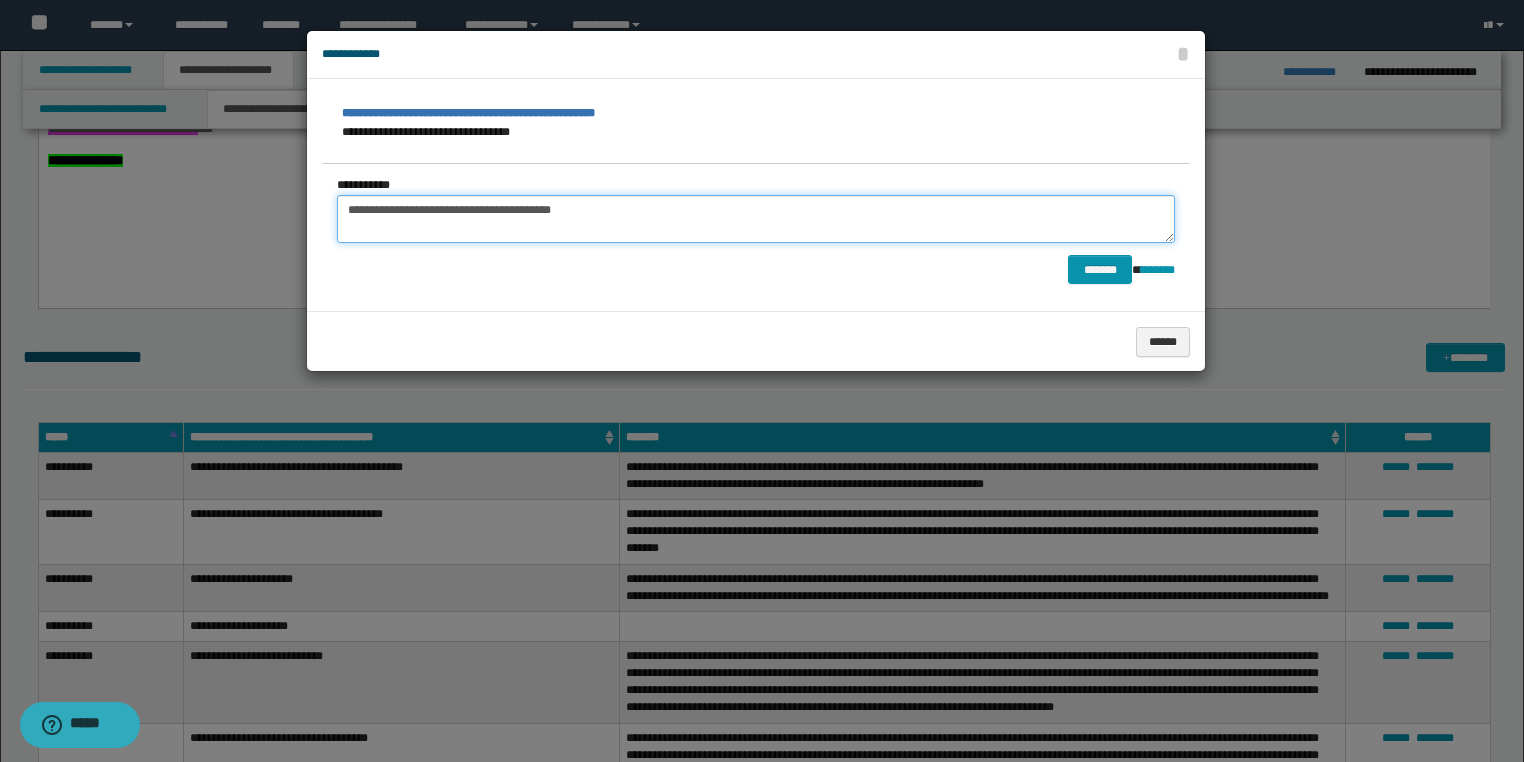 click on "**********" at bounding box center [756, 219] 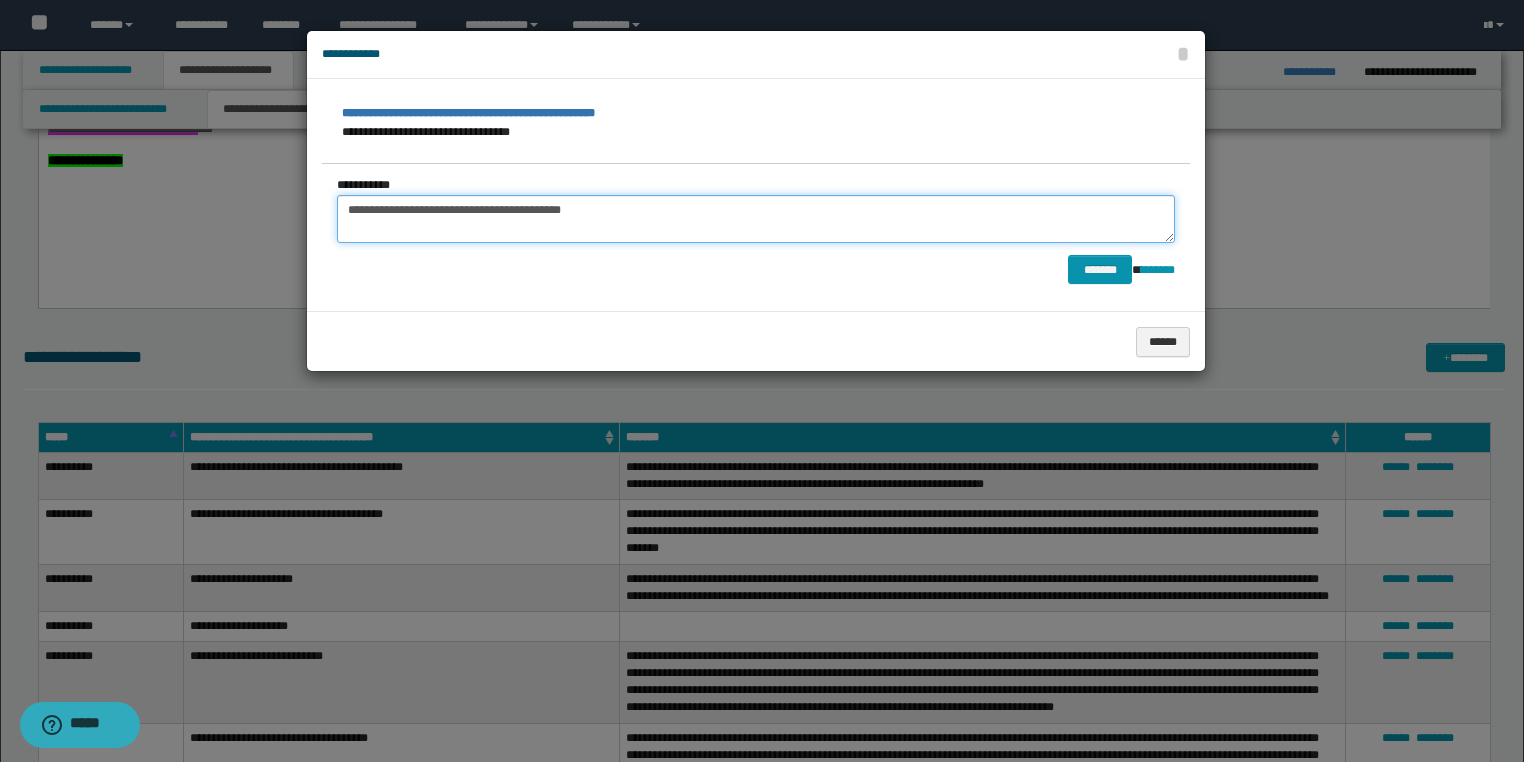 click on "**********" at bounding box center [756, 219] 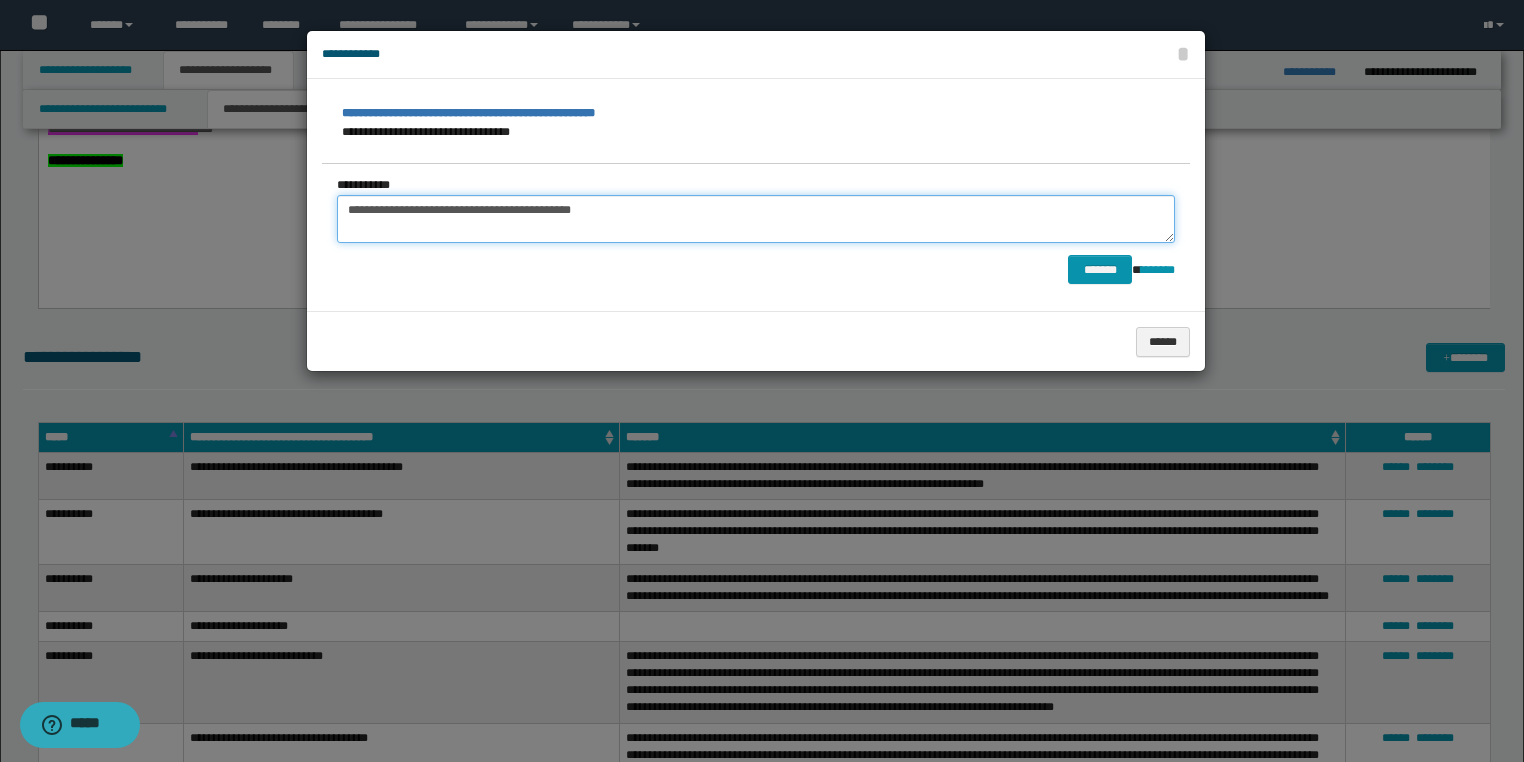 type on "**********" 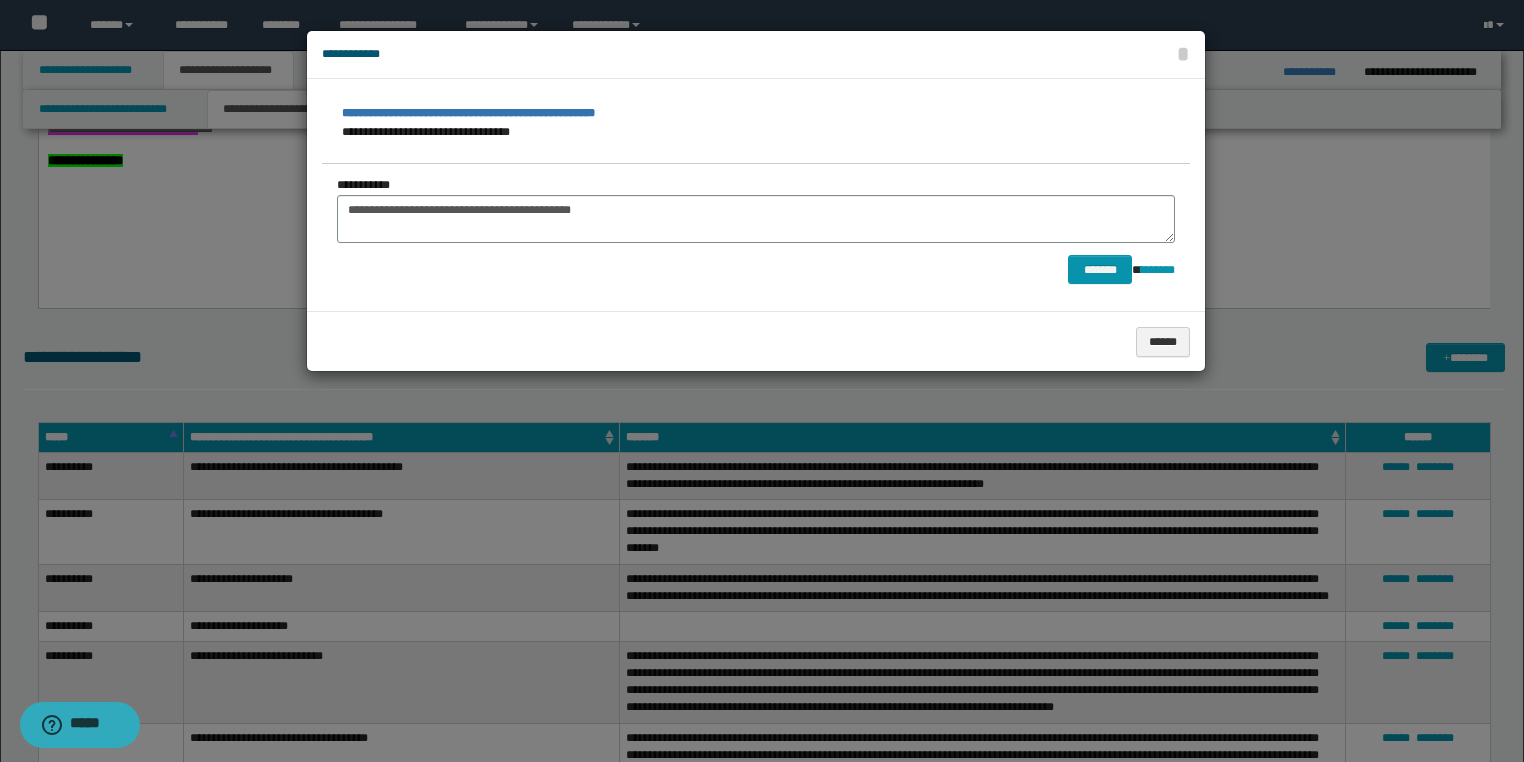 click at bounding box center (762, 381) 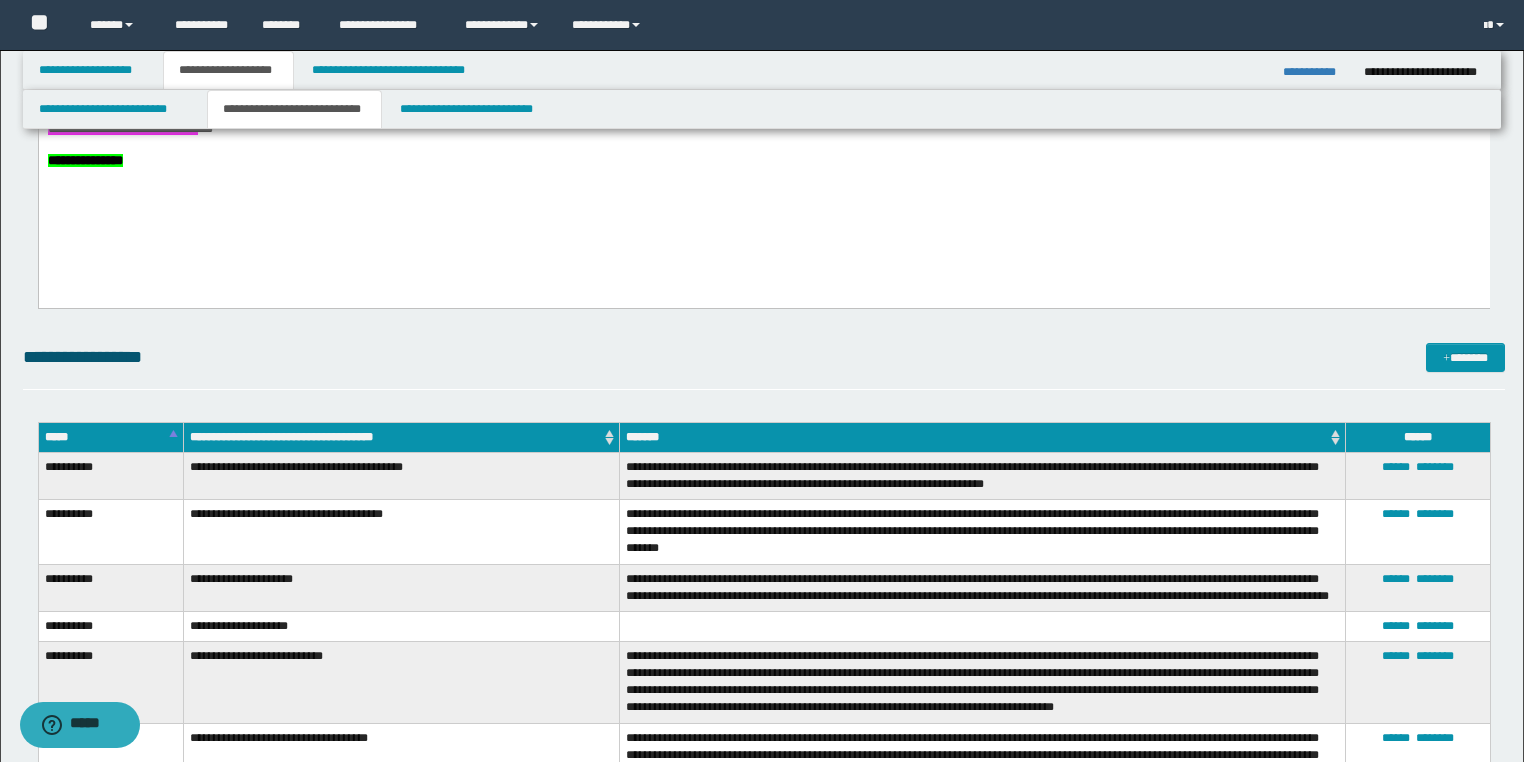 scroll, scrollTop: 1120, scrollLeft: 0, axis: vertical 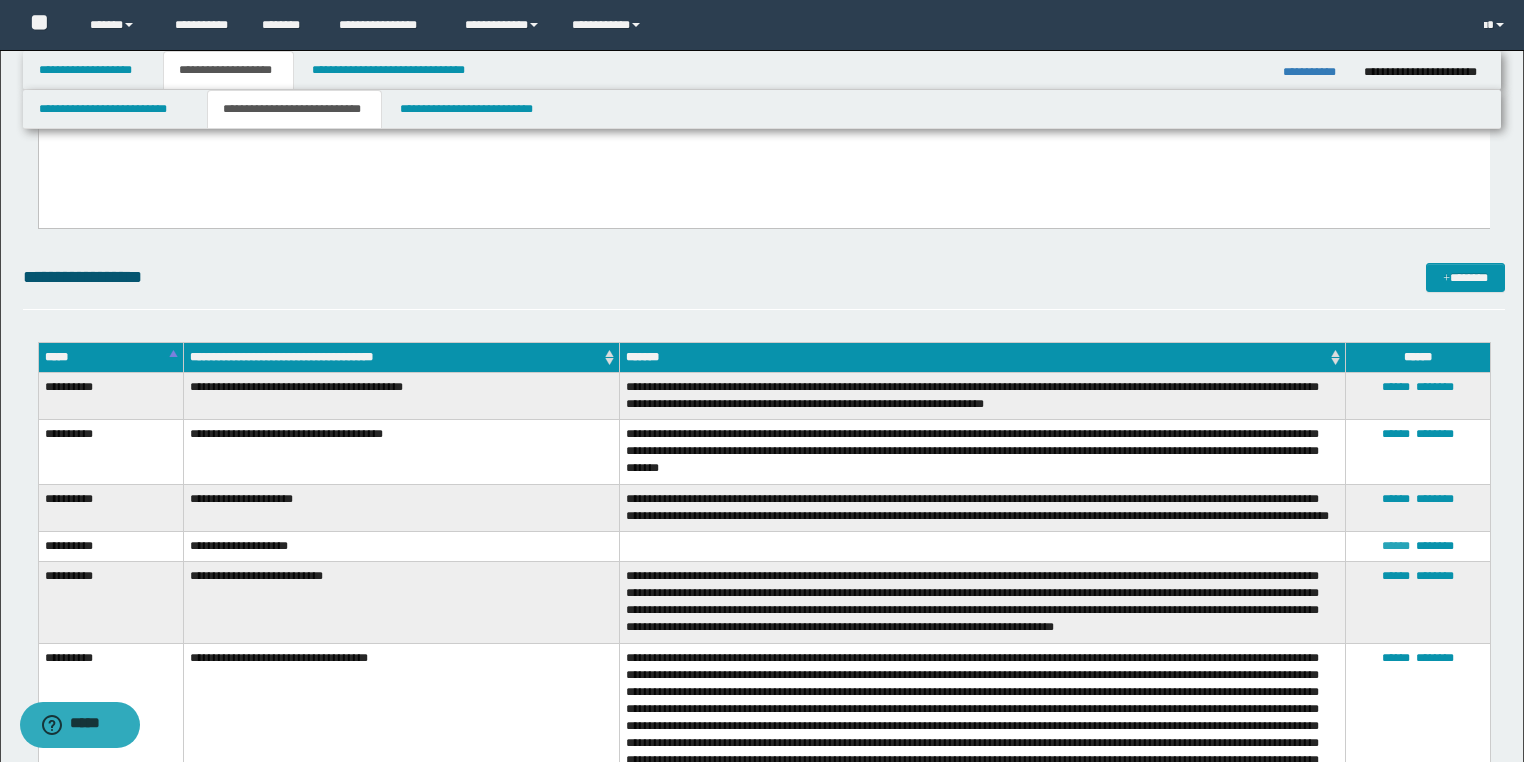 click on "******" at bounding box center (1396, 546) 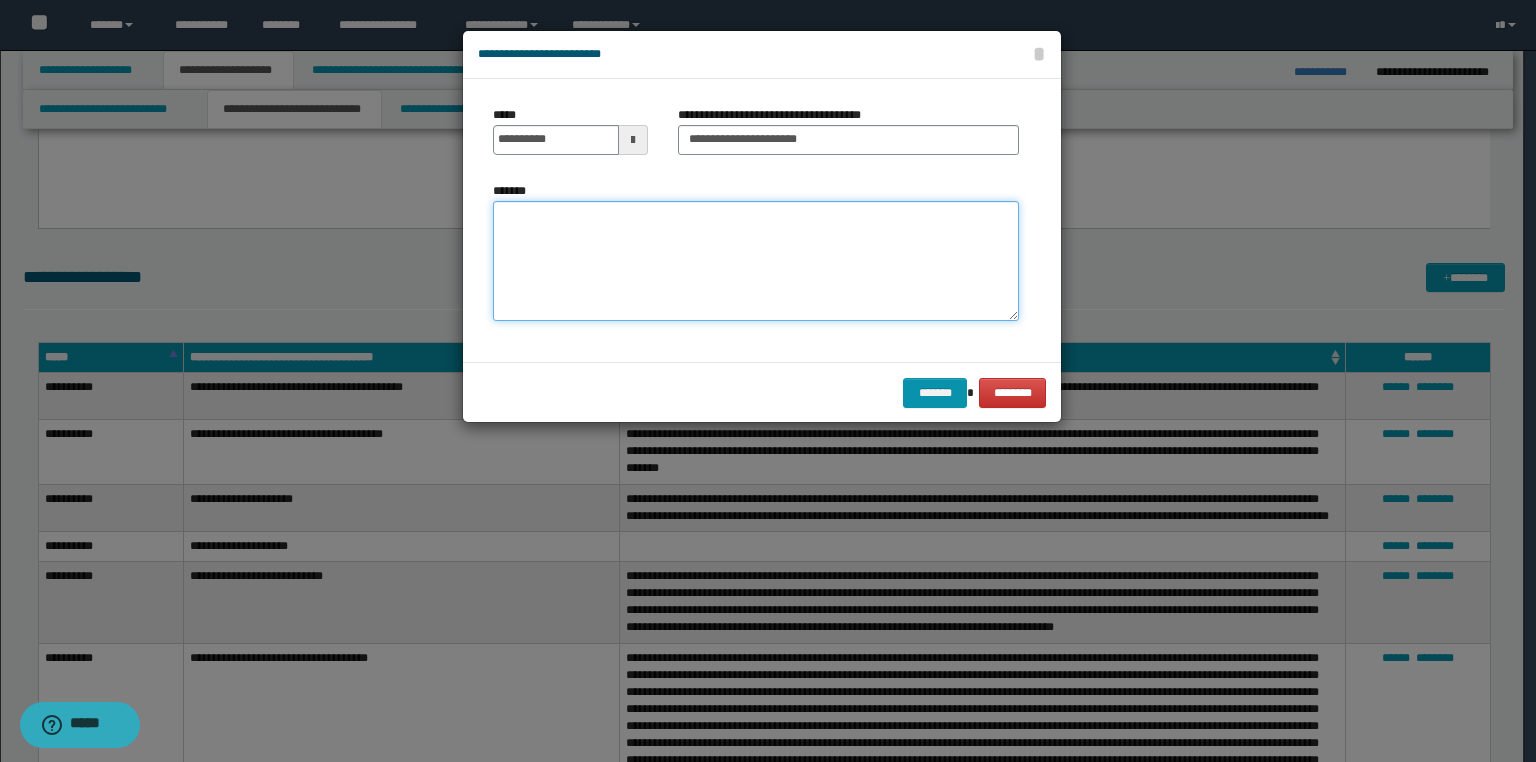 click on "*******" at bounding box center (756, 261) 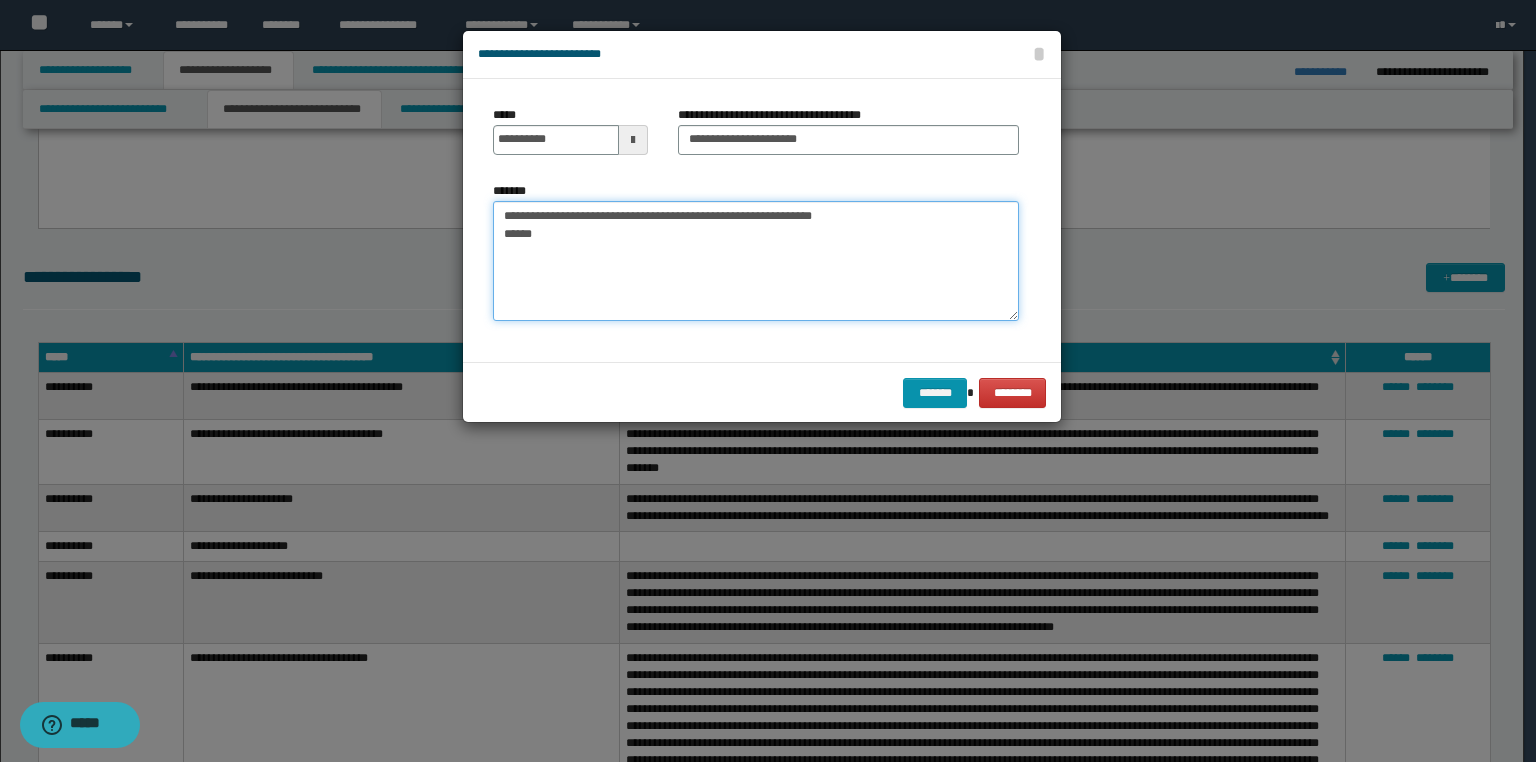 click on "**********" at bounding box center (756, 261) 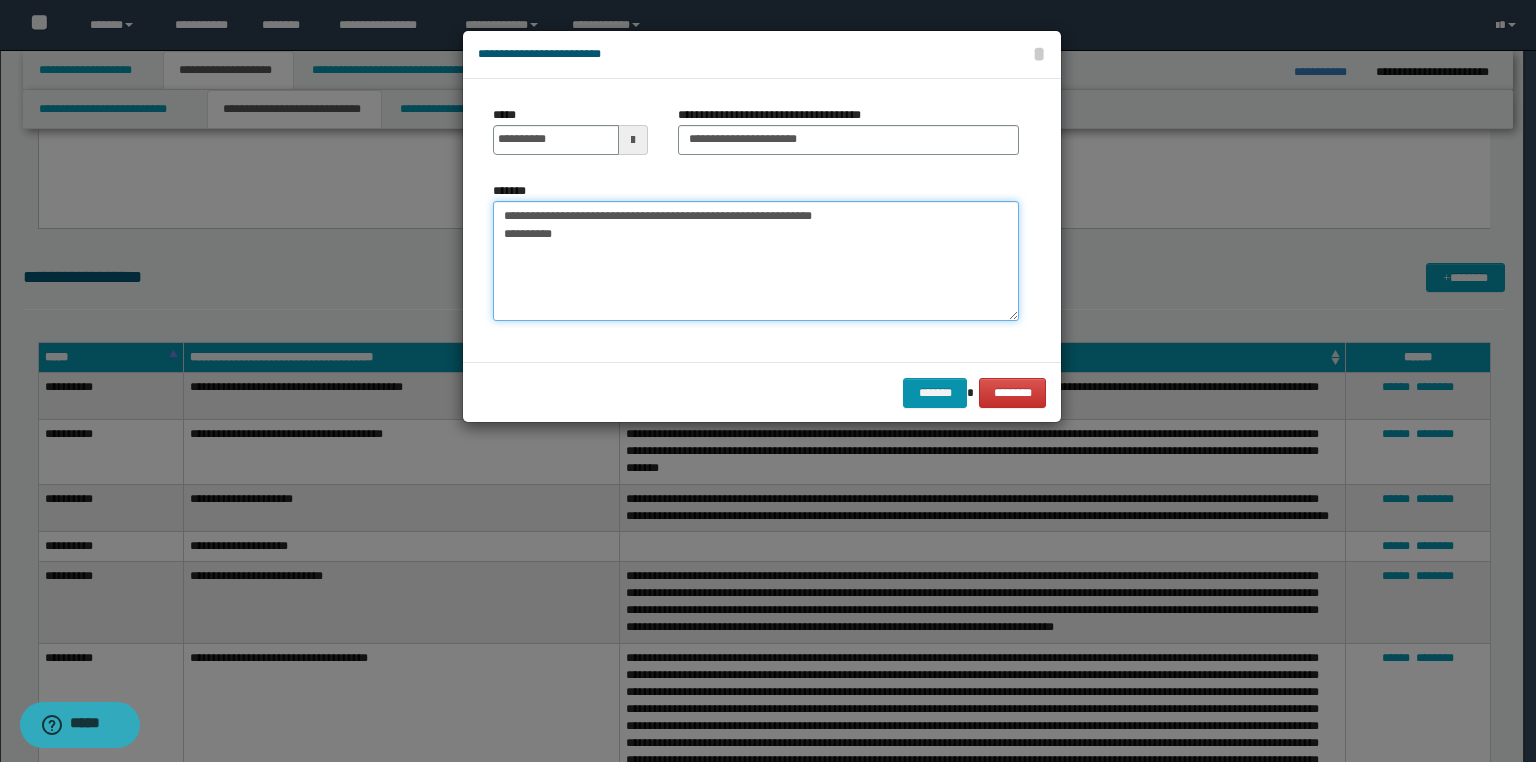 click on "**********" at bounding box center [756, 261] 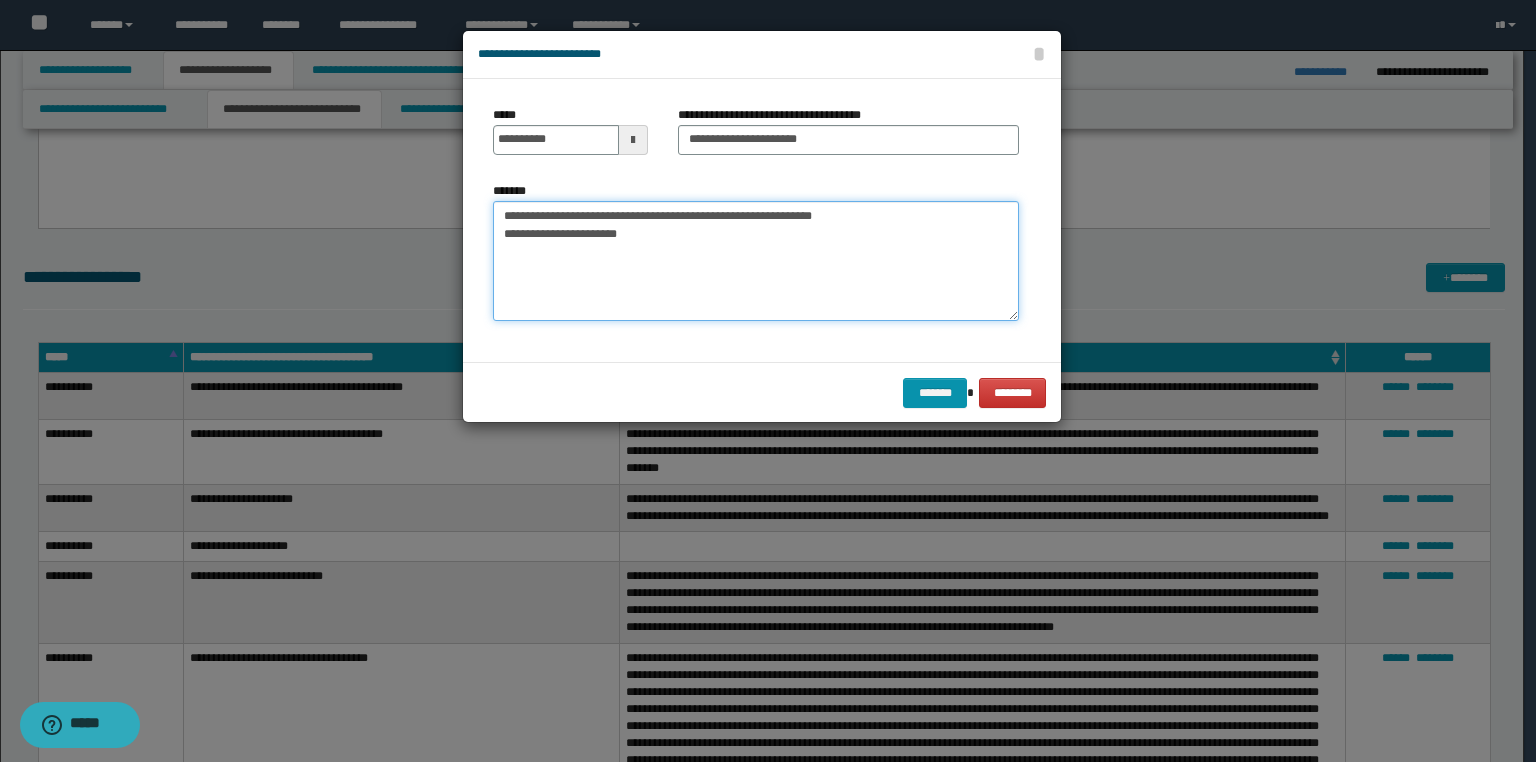 click on "**********" at bounding box center (756, 261) 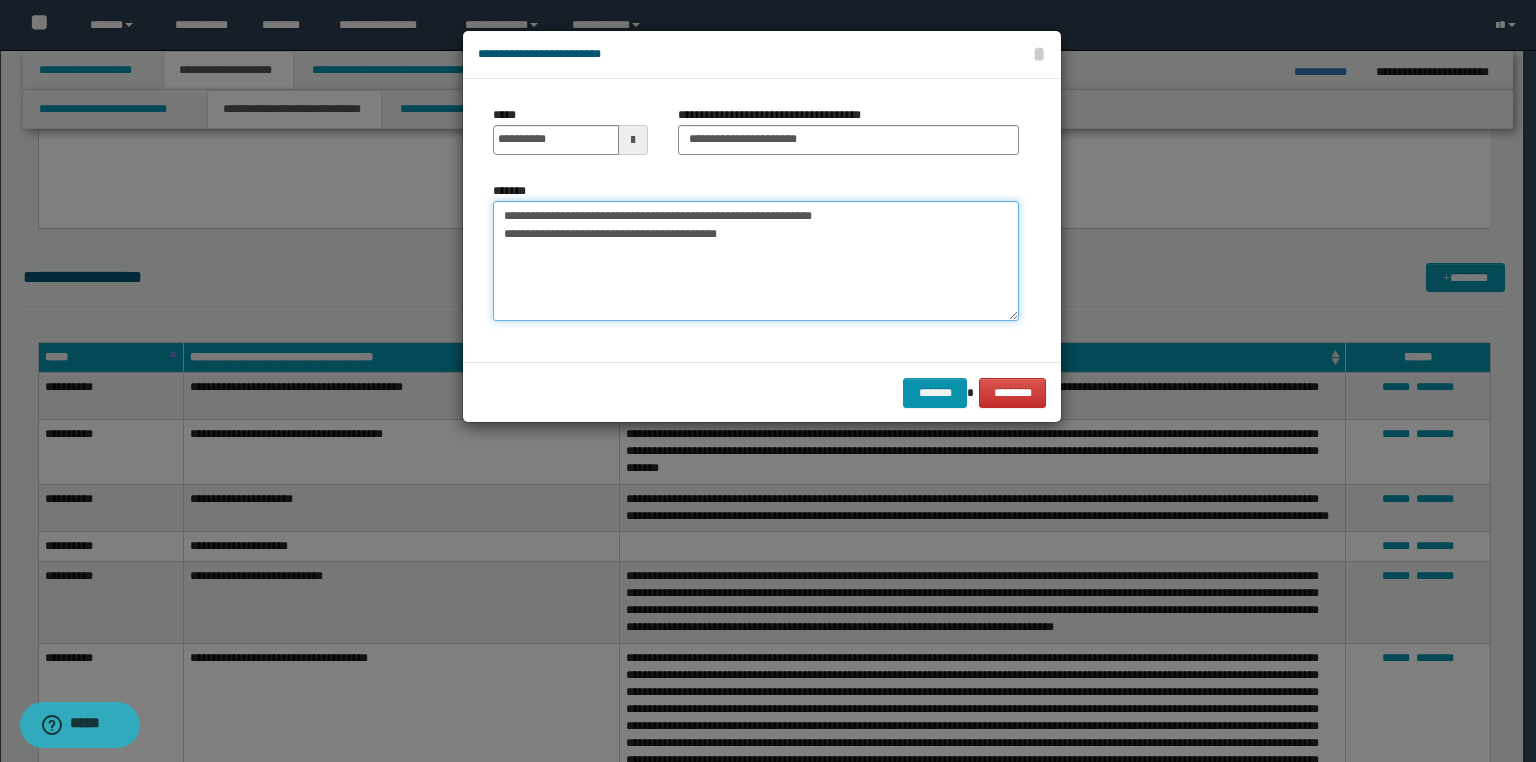 click on "**********" at bounding box center [756, 261] 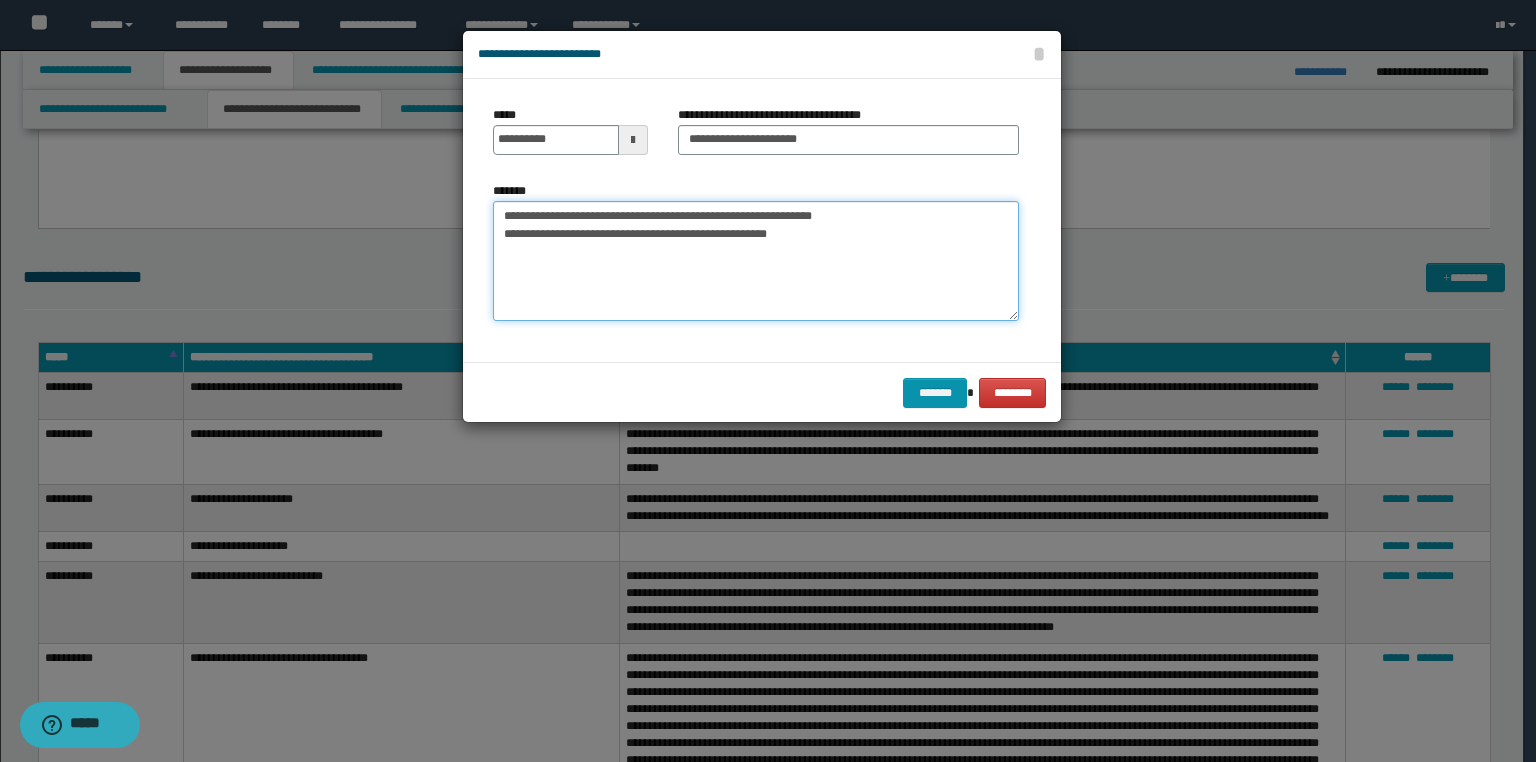click on "**********" at bounding box center (756, 261) 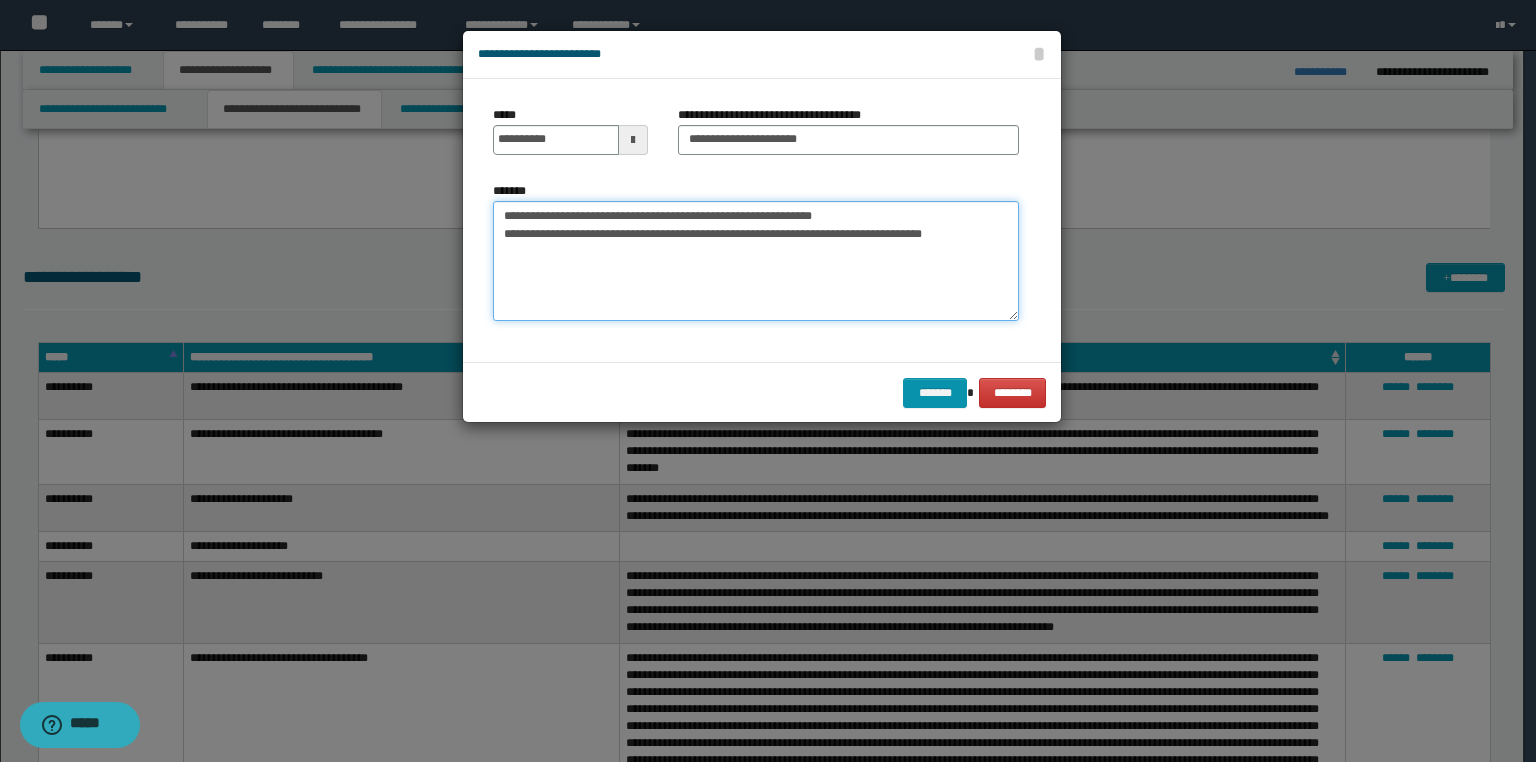click on "**********" at bounding box center [756, 261] 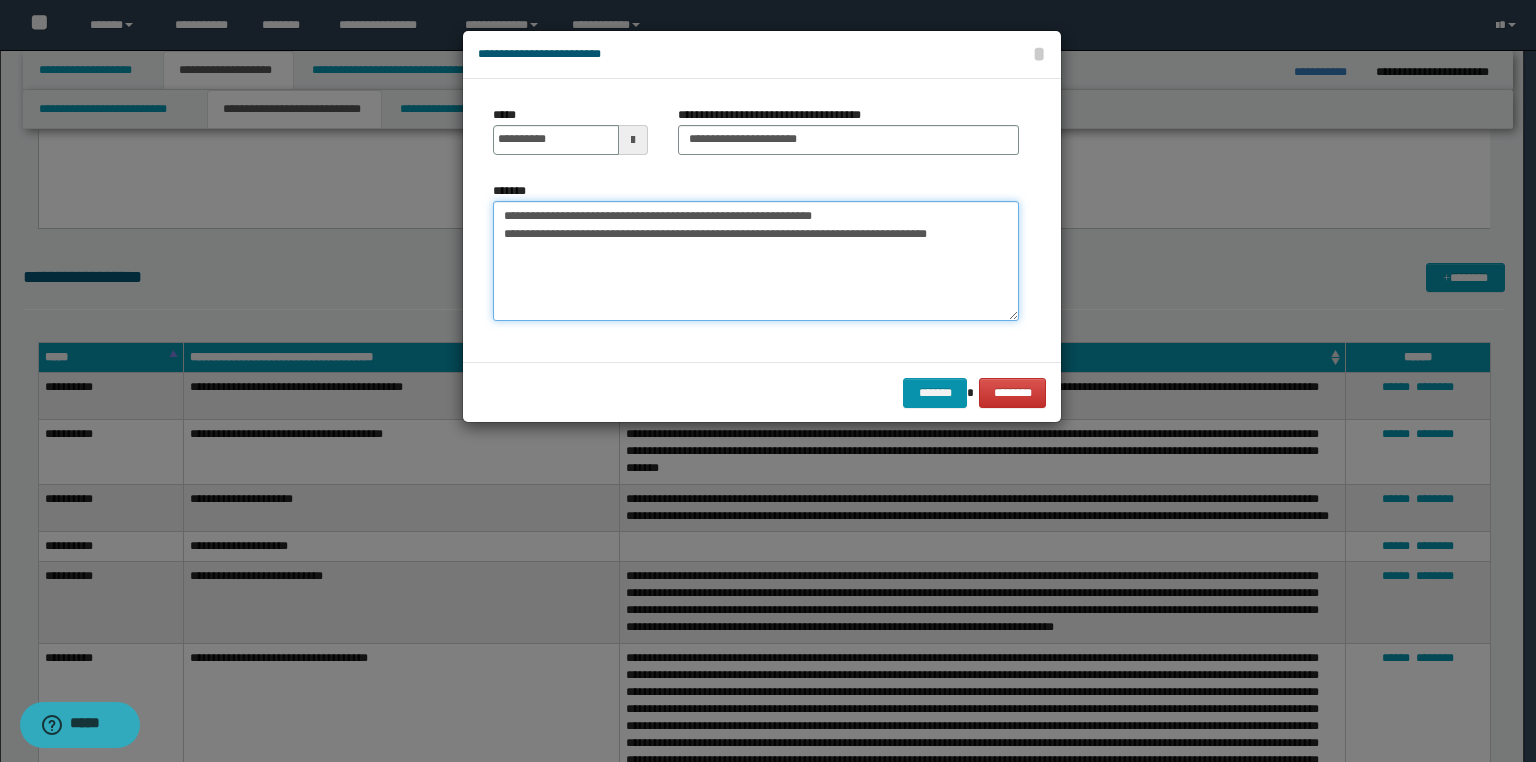 drag, startPoint x: 781, startPoint y: 232, endPoint x: 727, endPoint y: 227, distance: 54.230988 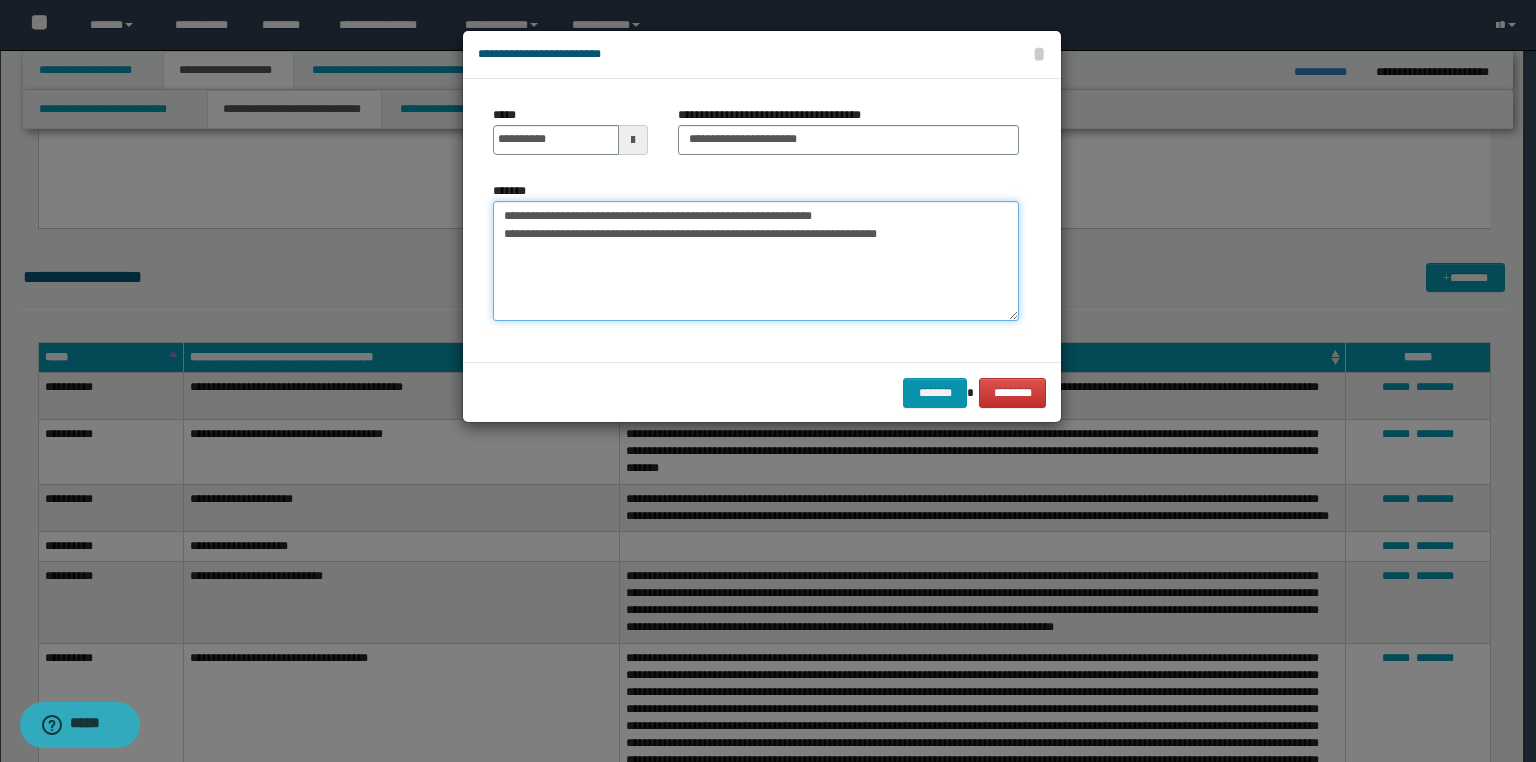 drag, startPoint x: 714, startPoint y: 229, endPoint x: 647, endPoint y: 252, distance: 70.837845 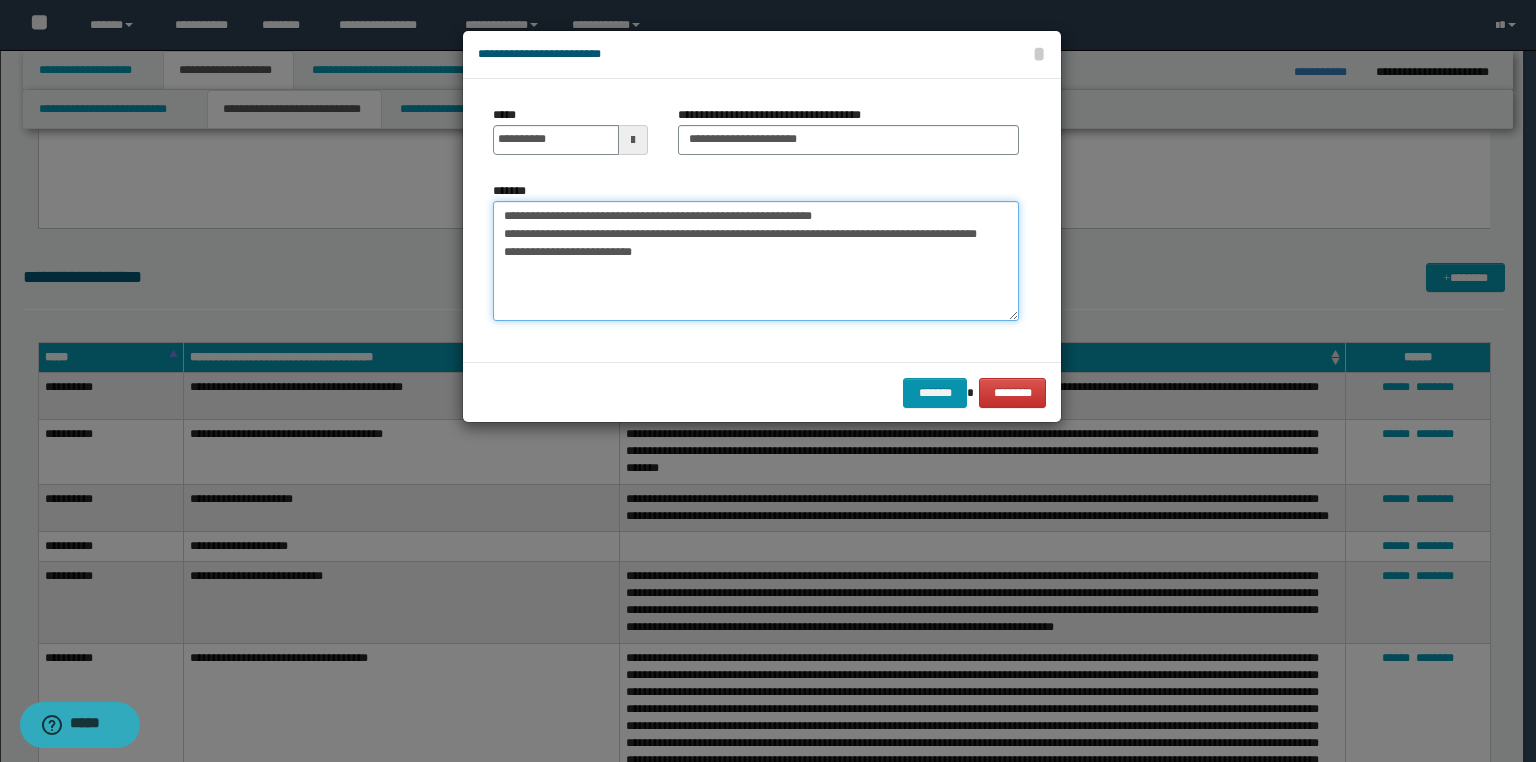 drag, startPoint x: 552, startPoint y: 244, endPoint x: 584, endPoint y: 240, distance: 32.24903 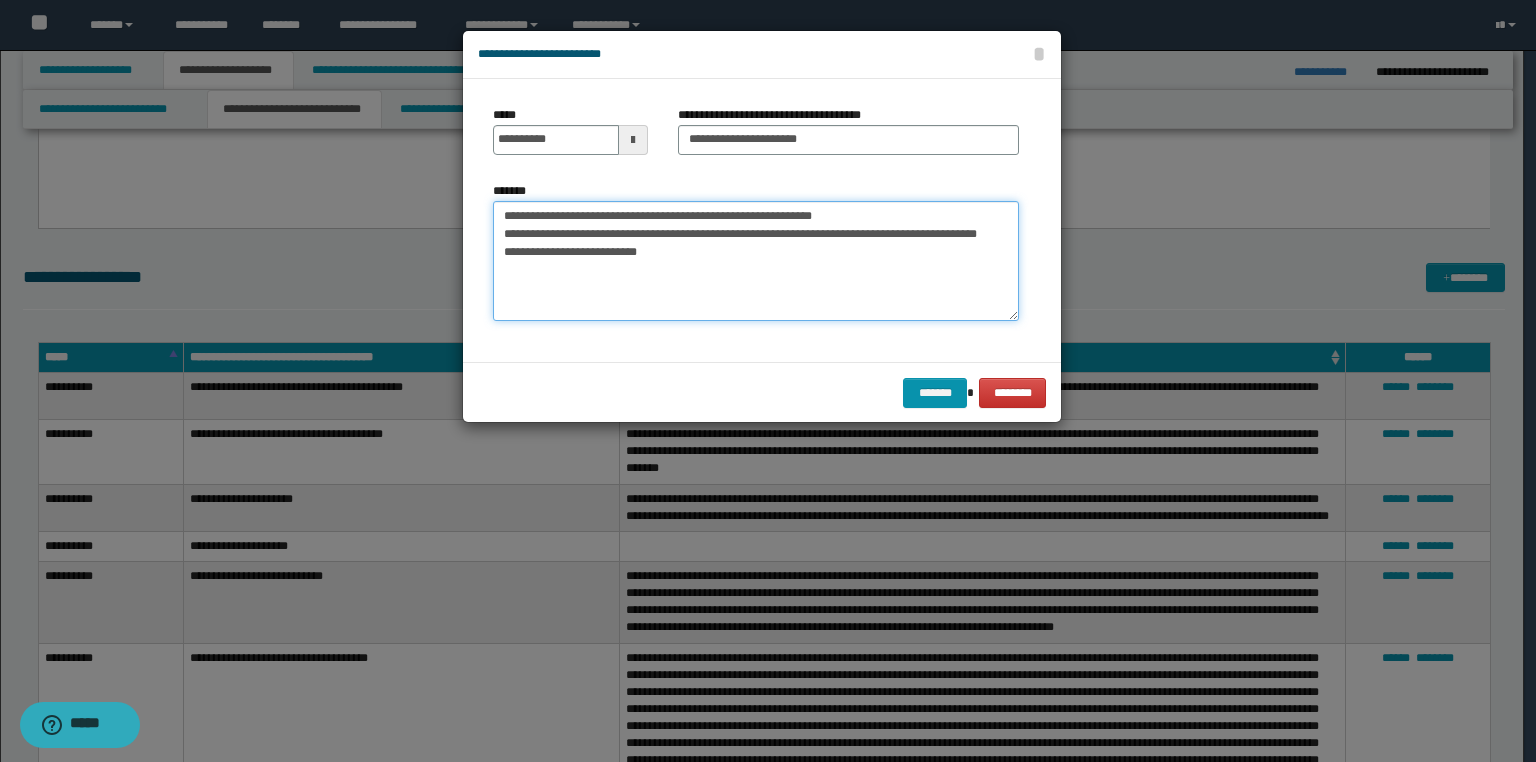click on "**********" at bounding box center (756, 261) 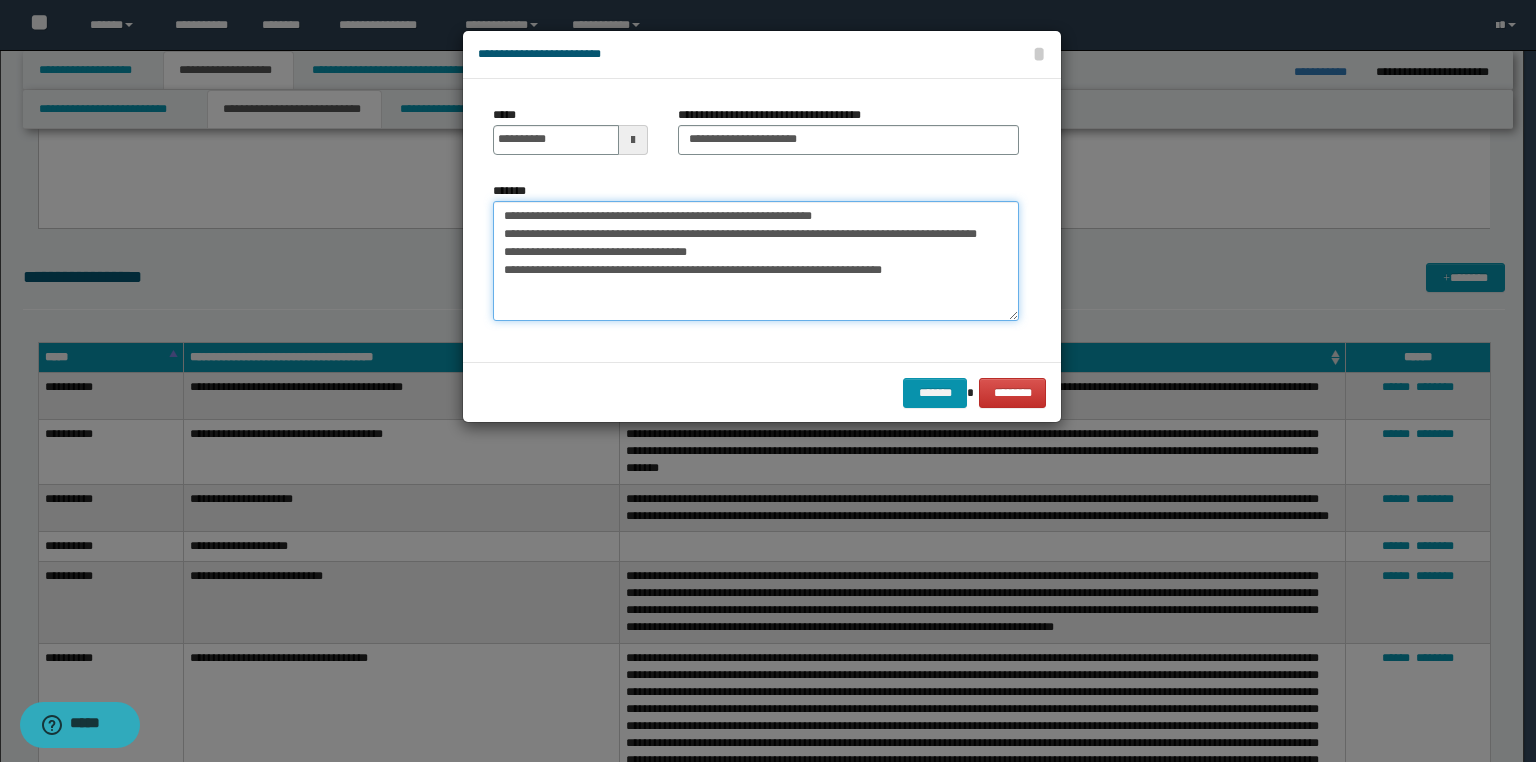 click on "**********" at bounding box center (756, 261) 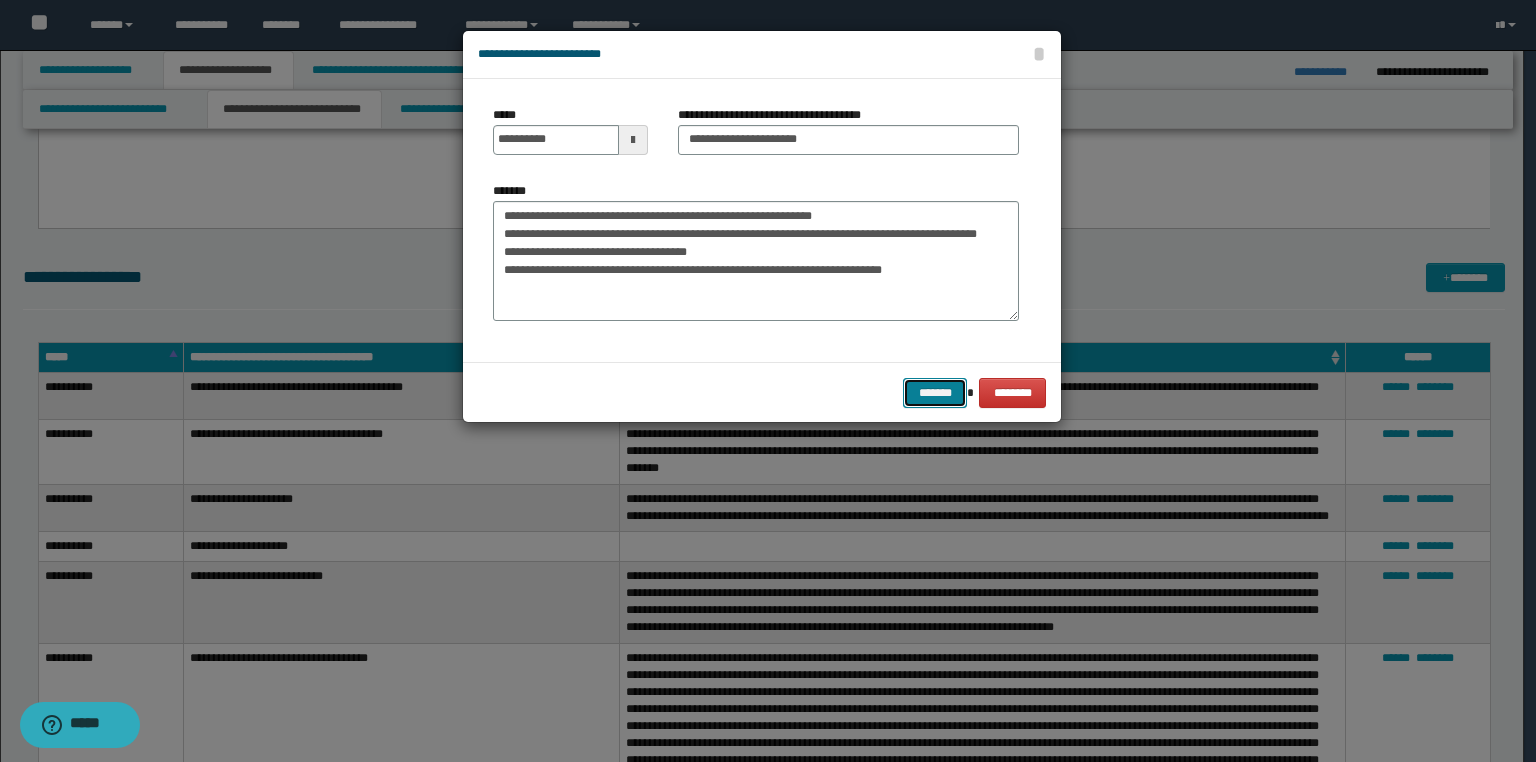 click on "*******" at bounding box center (935, 393) 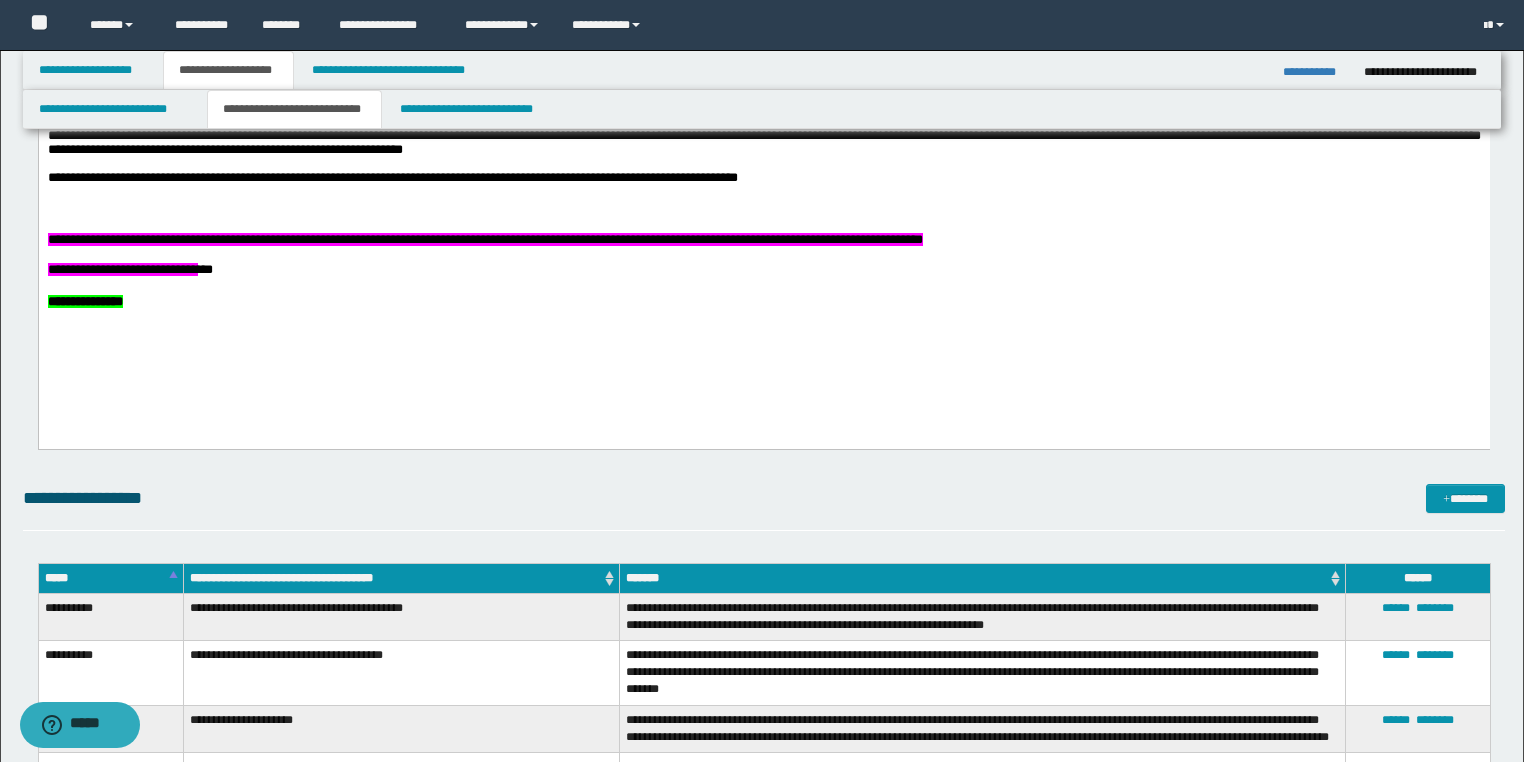 scroll, scrollTop: 880, scrollLeft: 0, axis: vertical 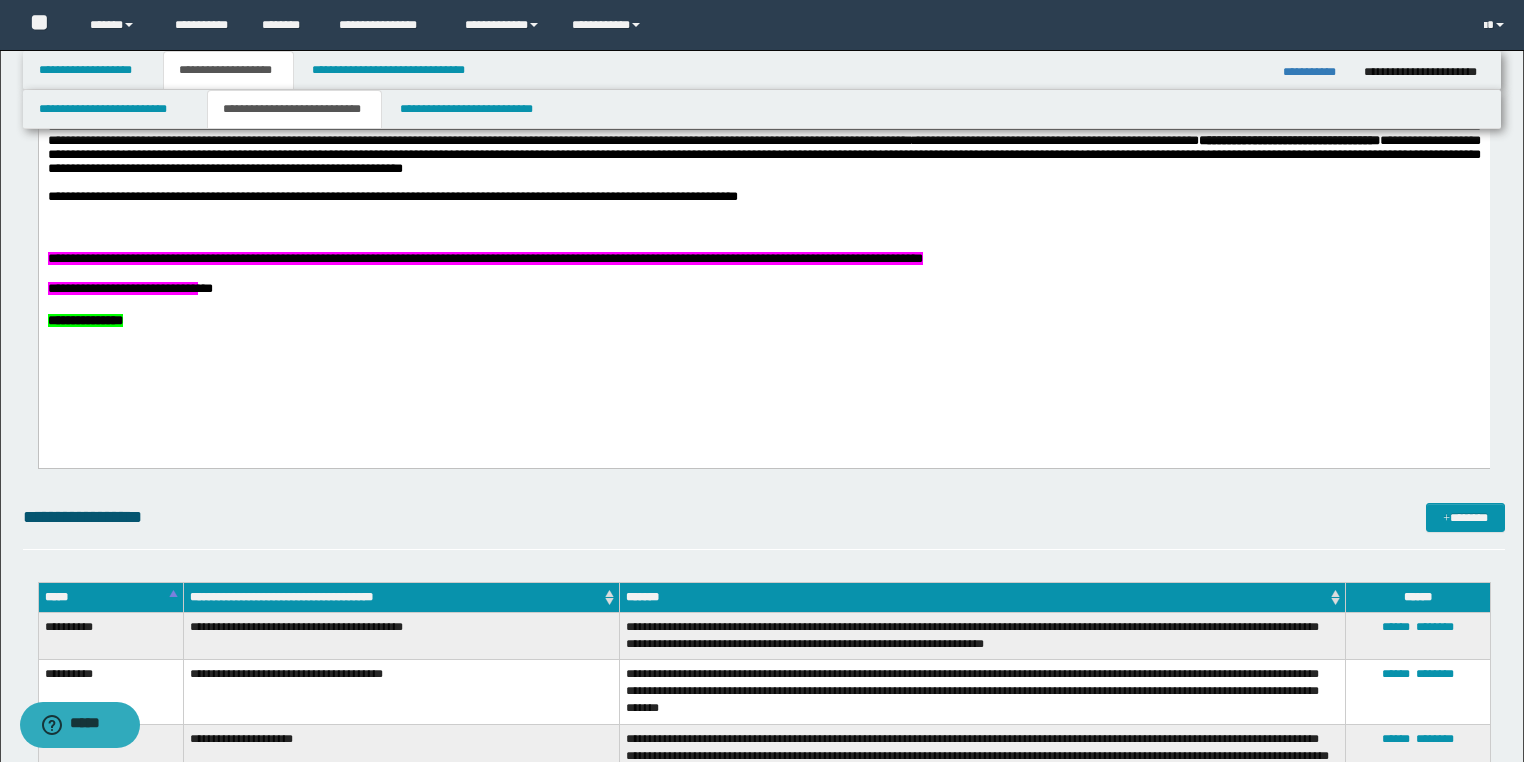 click on "**********" at bounding box center (1316, 72) 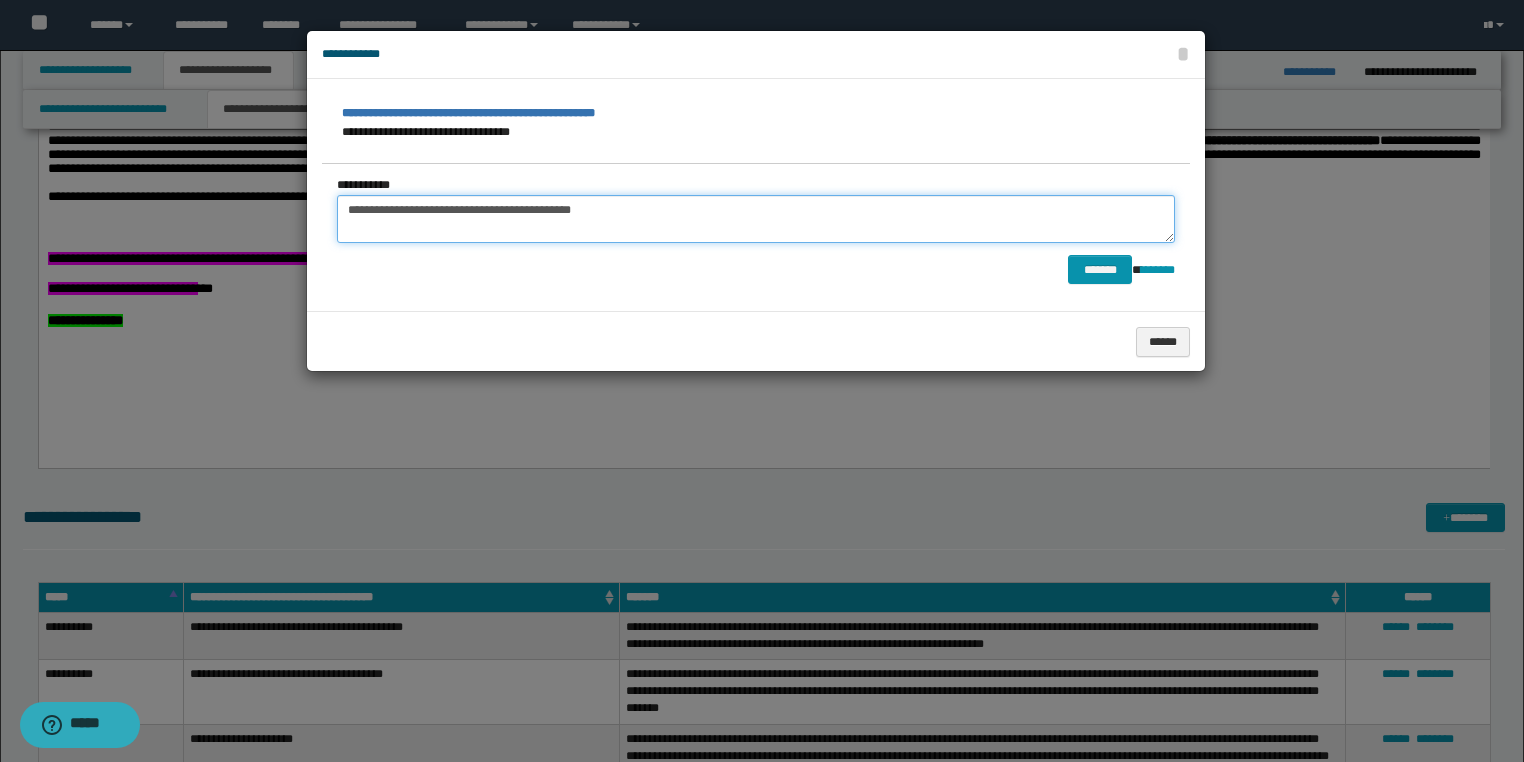 click on "**********" at bounding box center [756, 219] 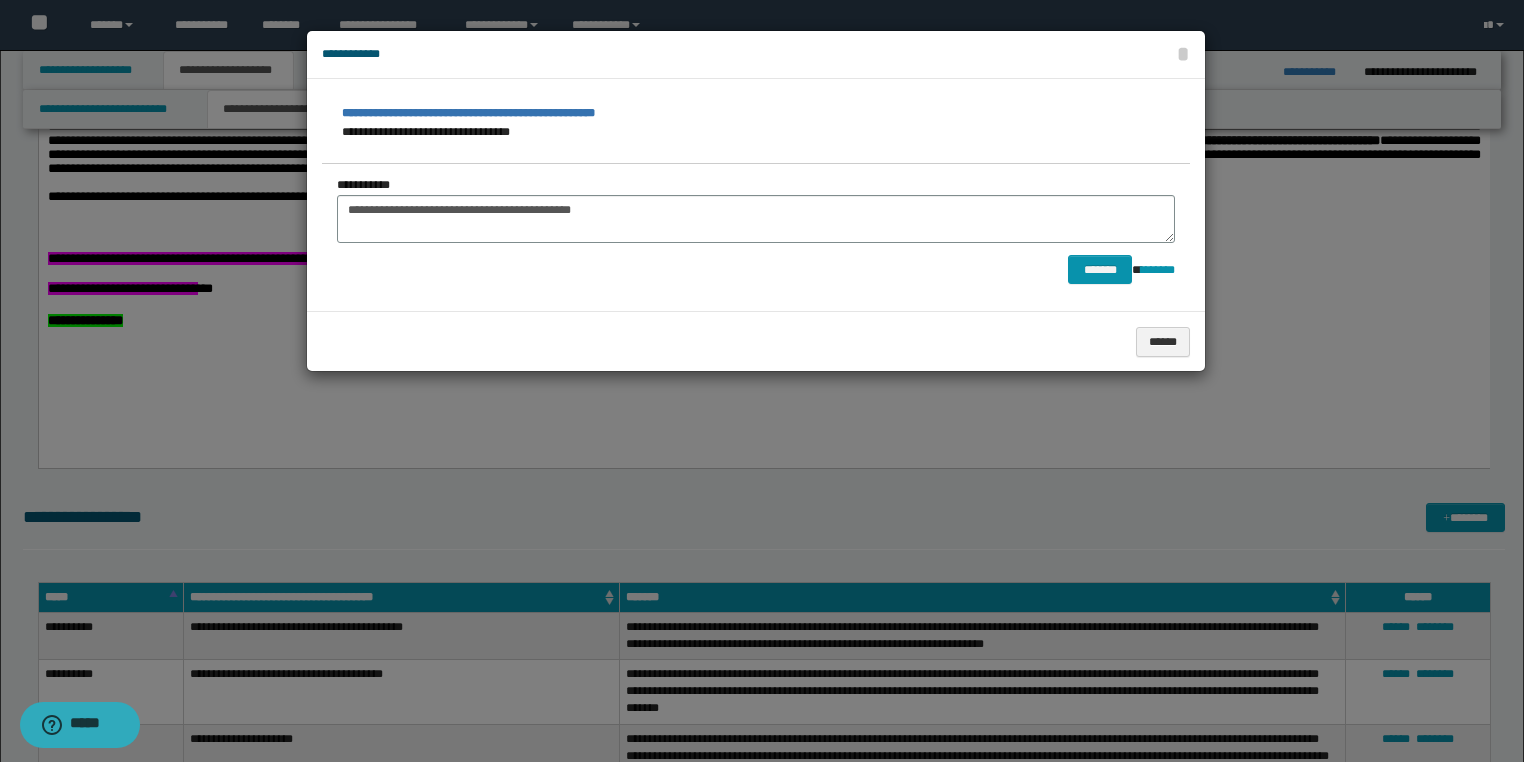 click at bounding box center [762, 381] 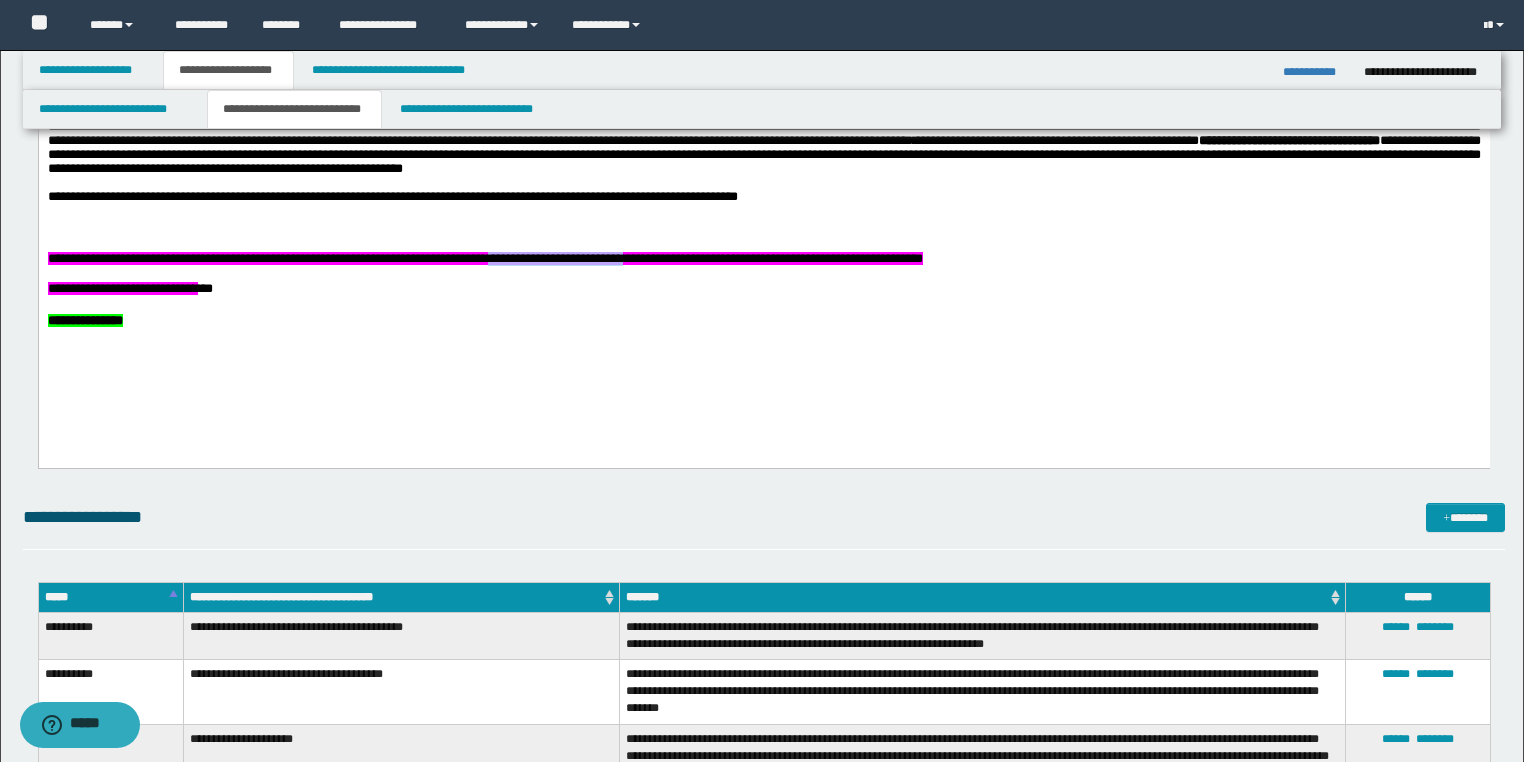drag, startPoint x: 616, startPoint y: 282, endPoint x: 769, endPoint y: 286, distance: 153.05228 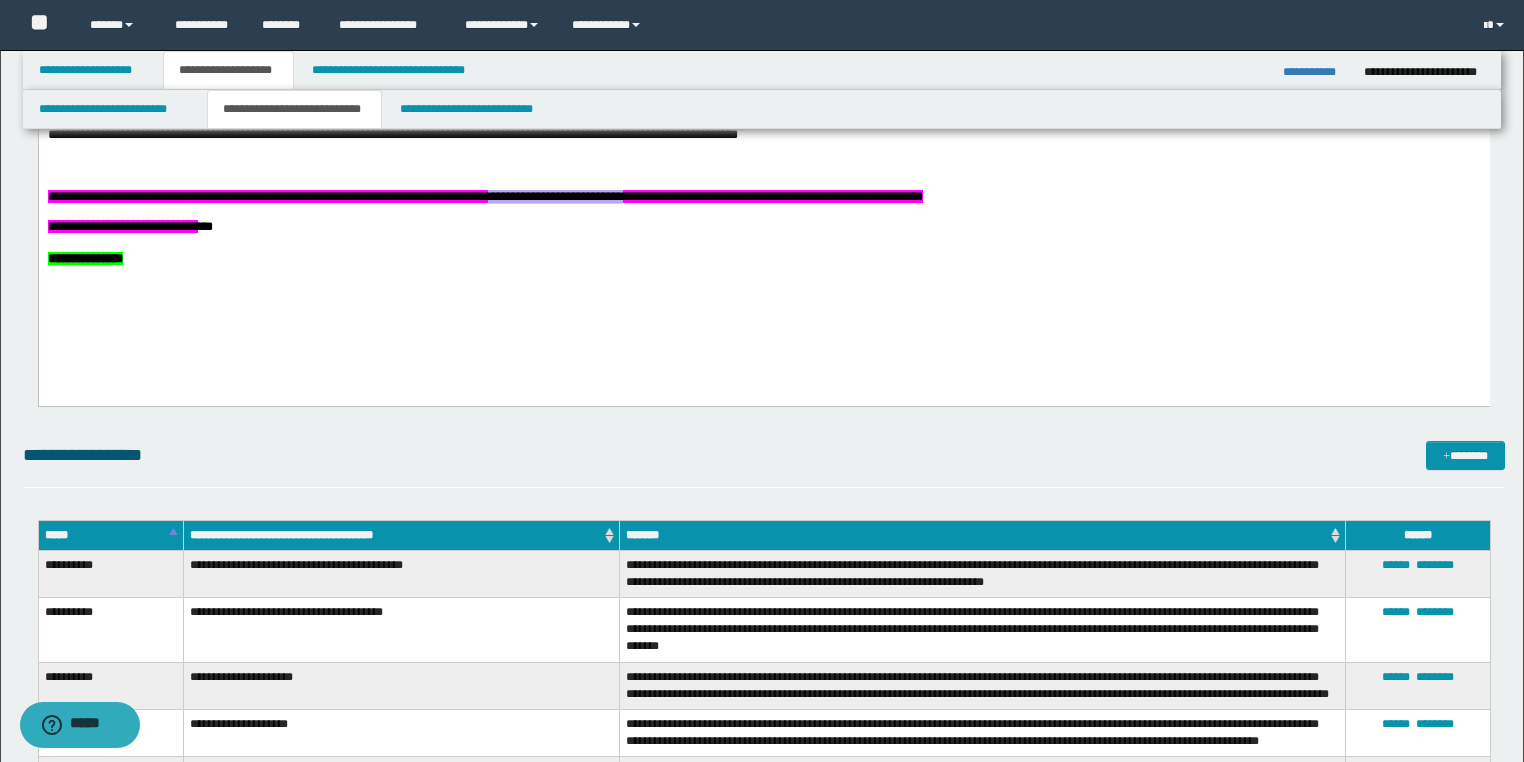 scroll, scrollTop: 1040, scrollLeft: 0, axis: vertical 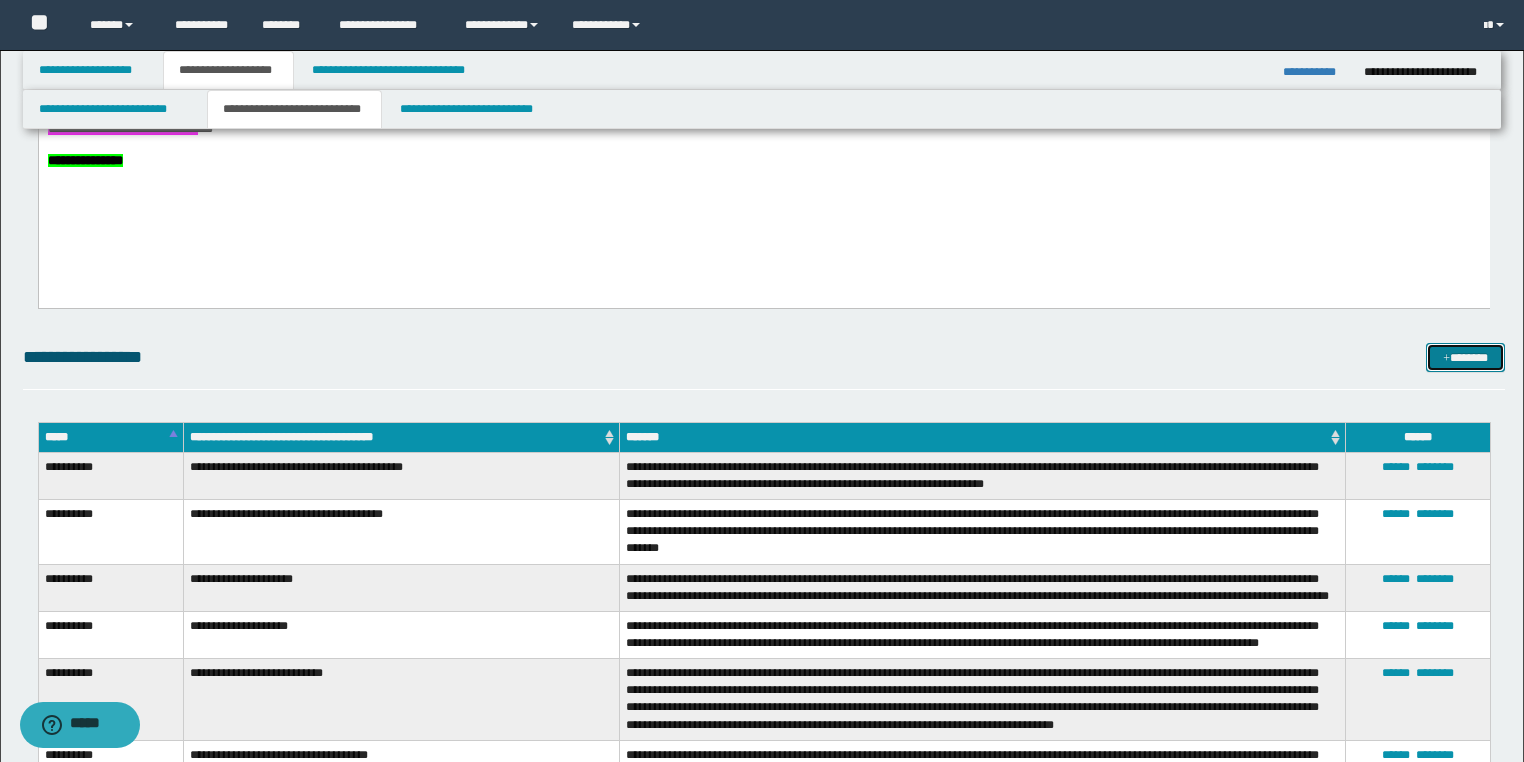click on "*******" at bounding box center [1465, 358] 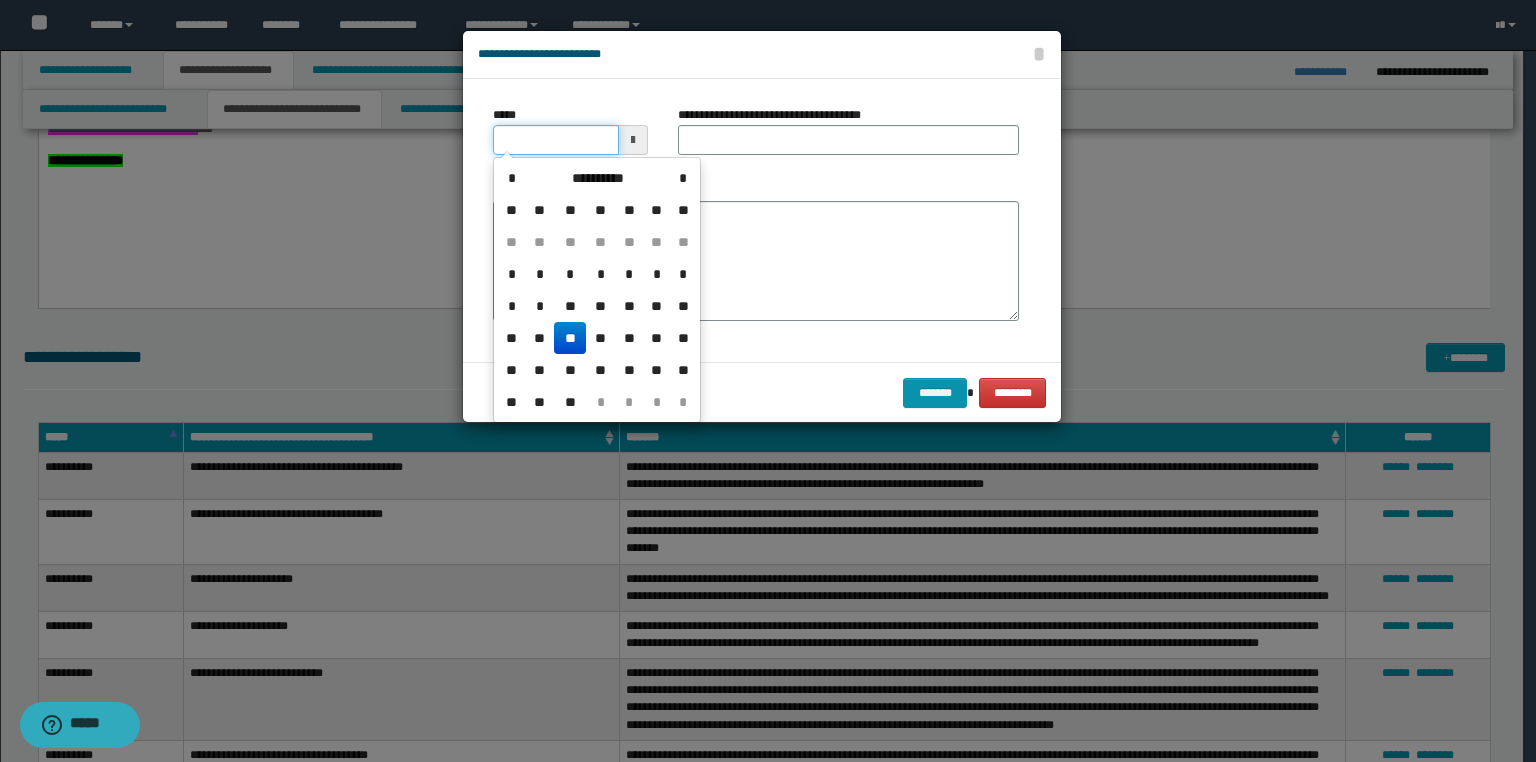 click on "*****" at bounding box center (556, 140) 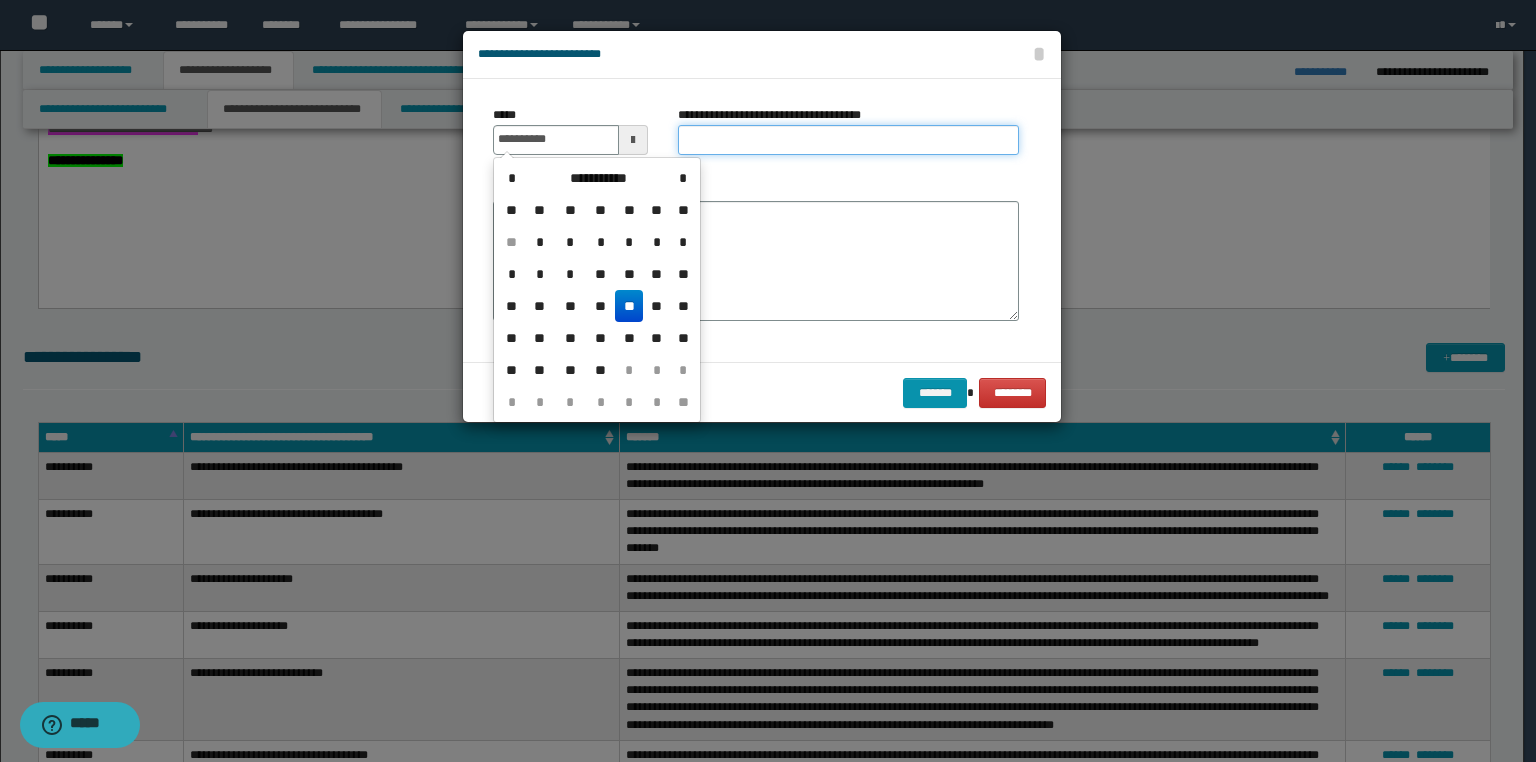 type on "**********" 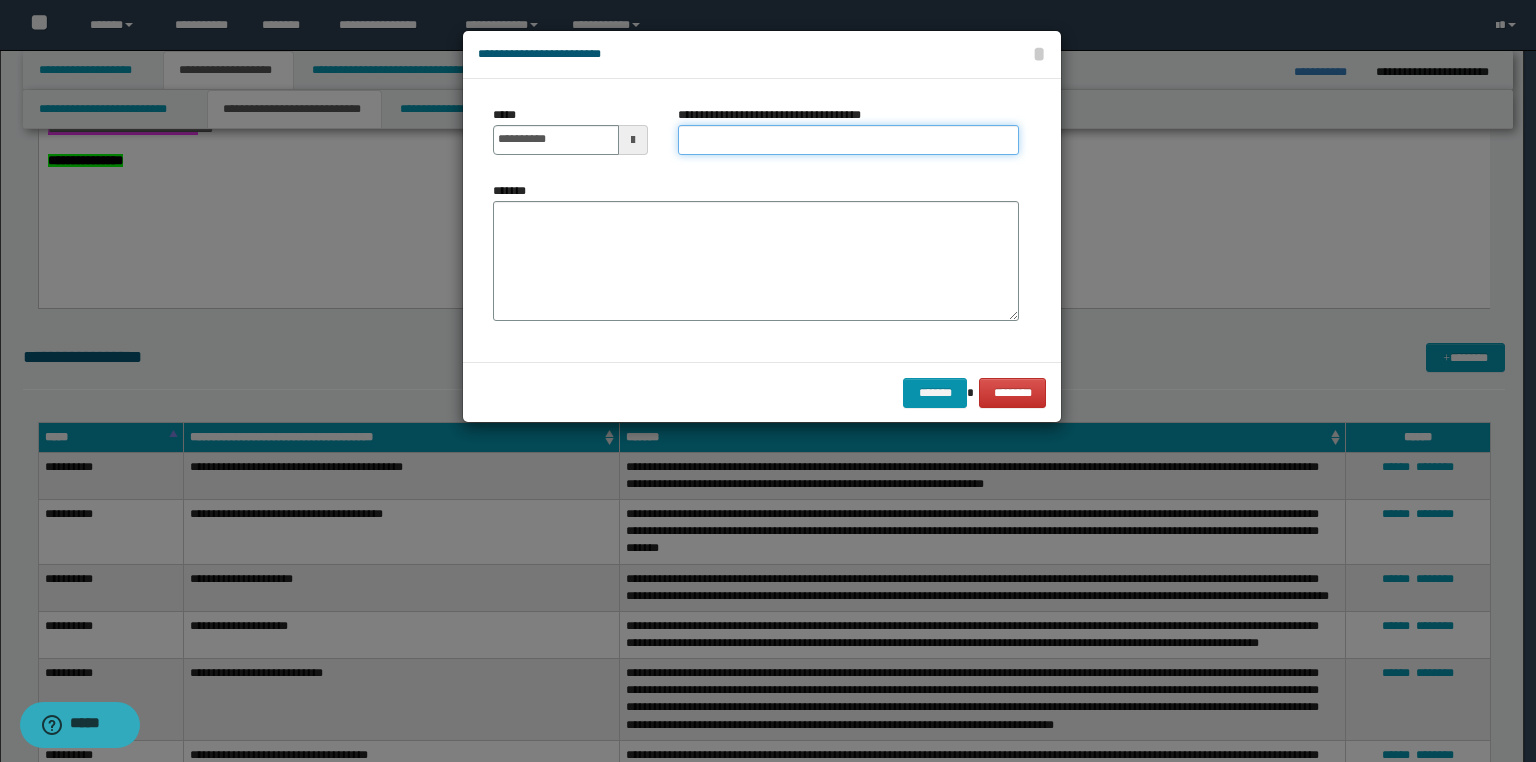click on "**********" at bounding box center (848, 140) 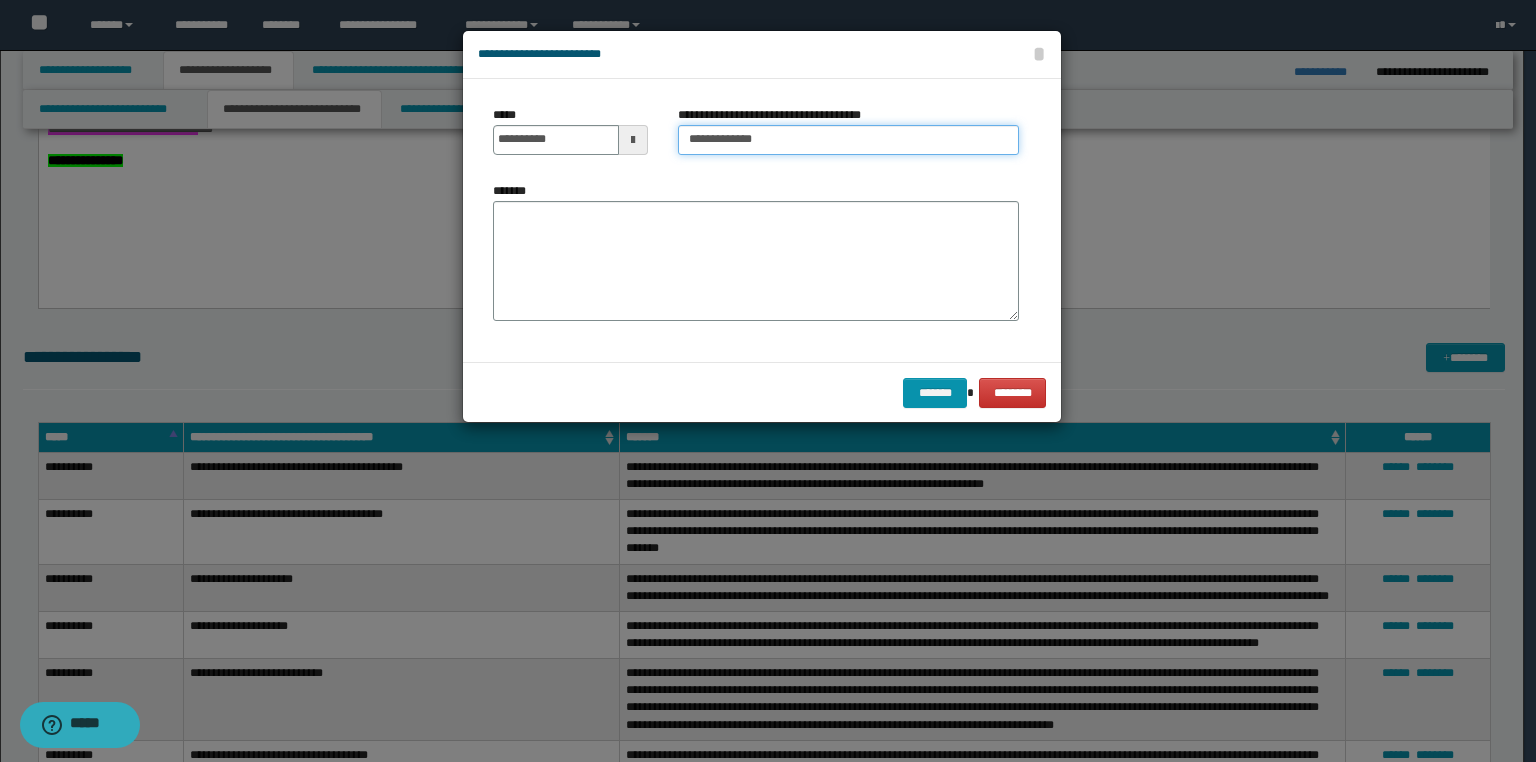 click on "**********" at bounding box center (848, 140) 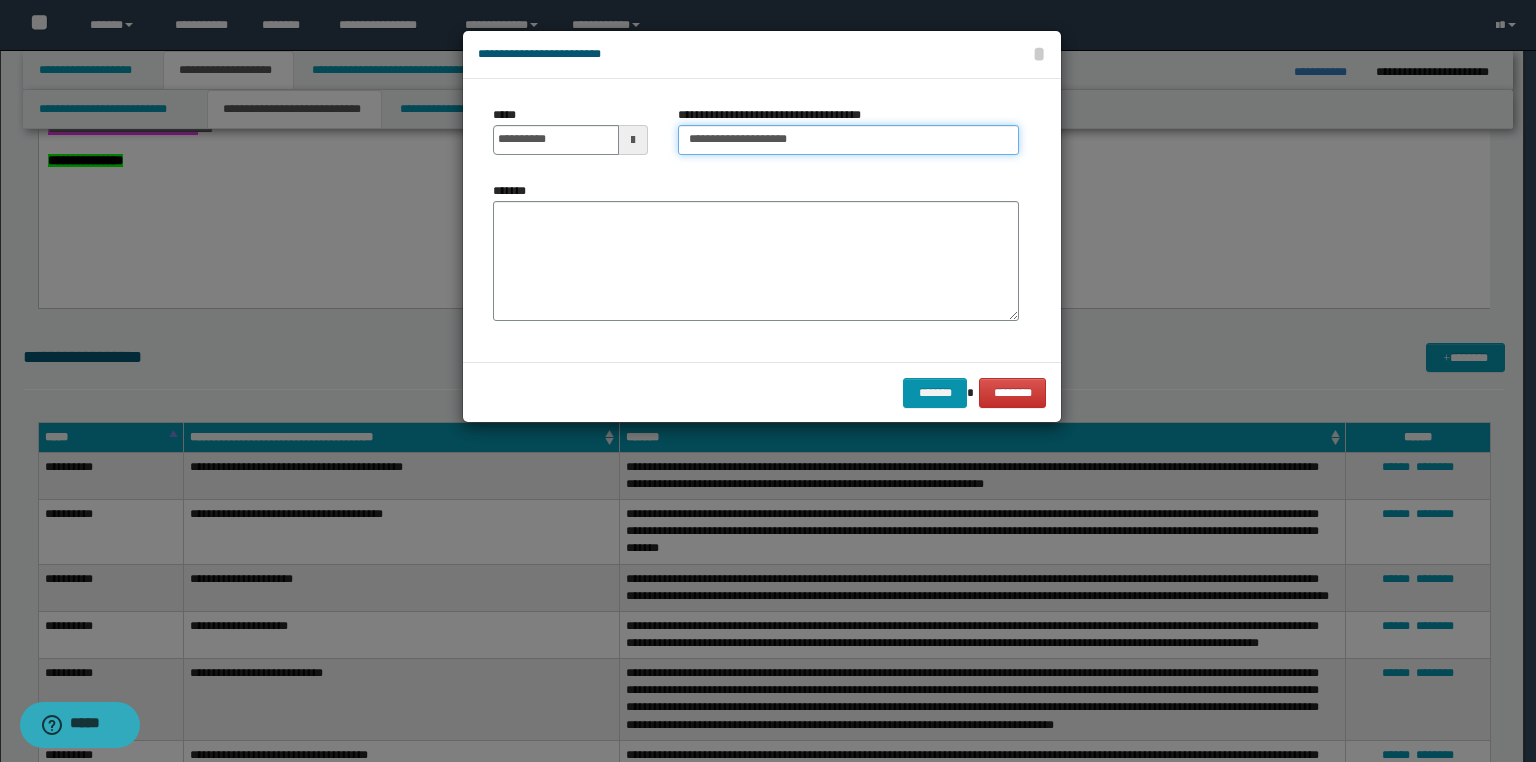 click on "**********" at bounding box center [848, 140] 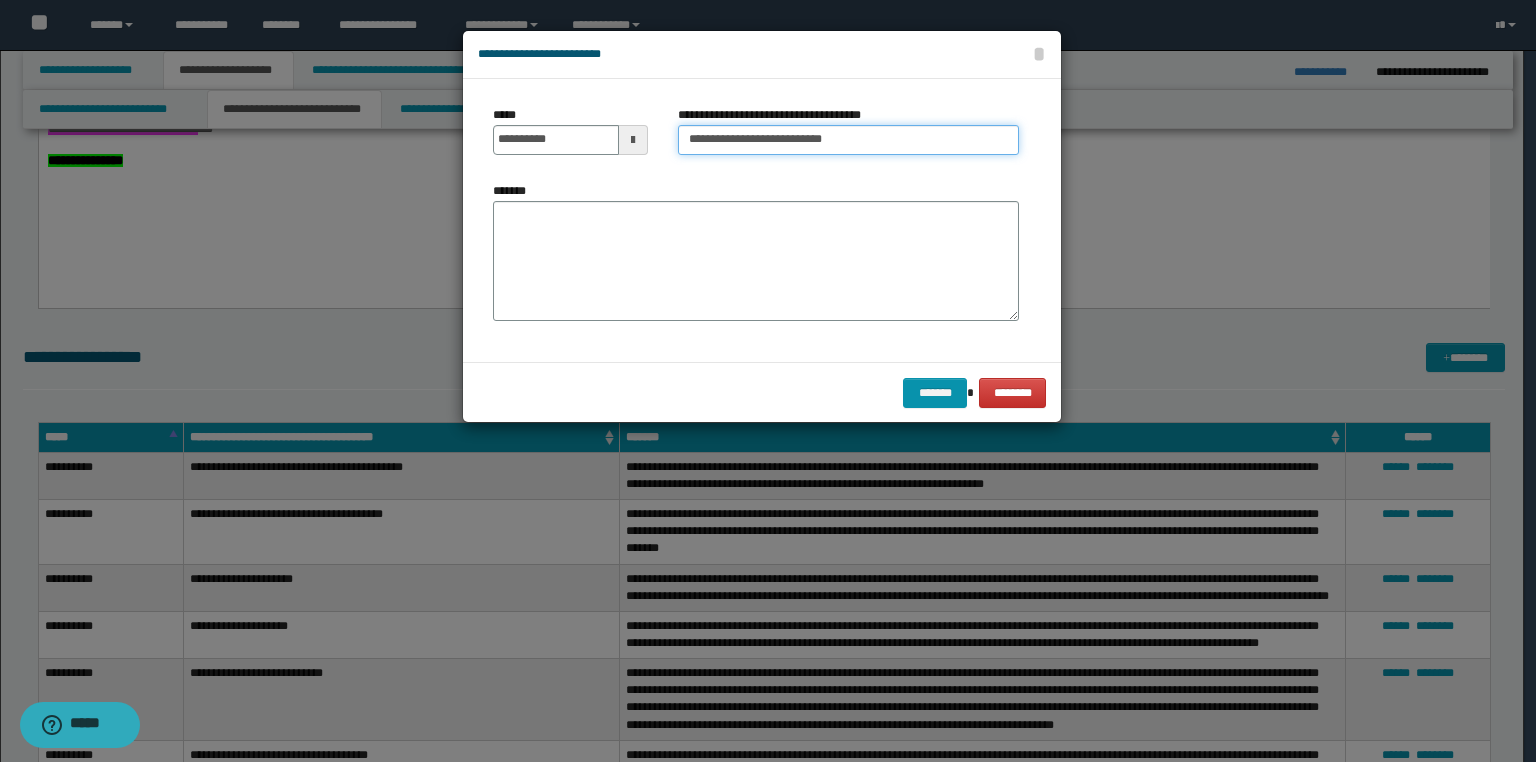 click on "**********" at bounding box center [848, 140] 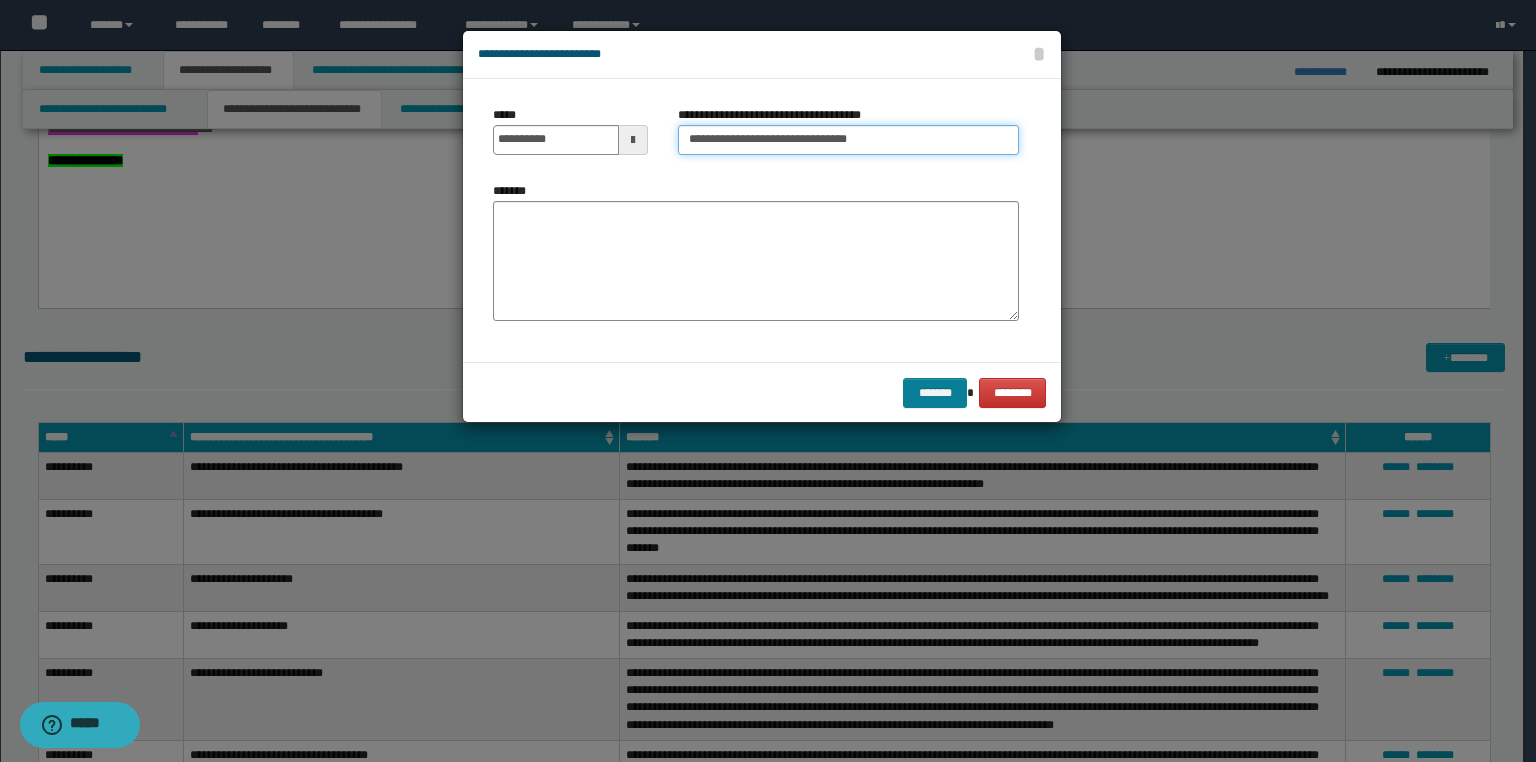 type on "**********" 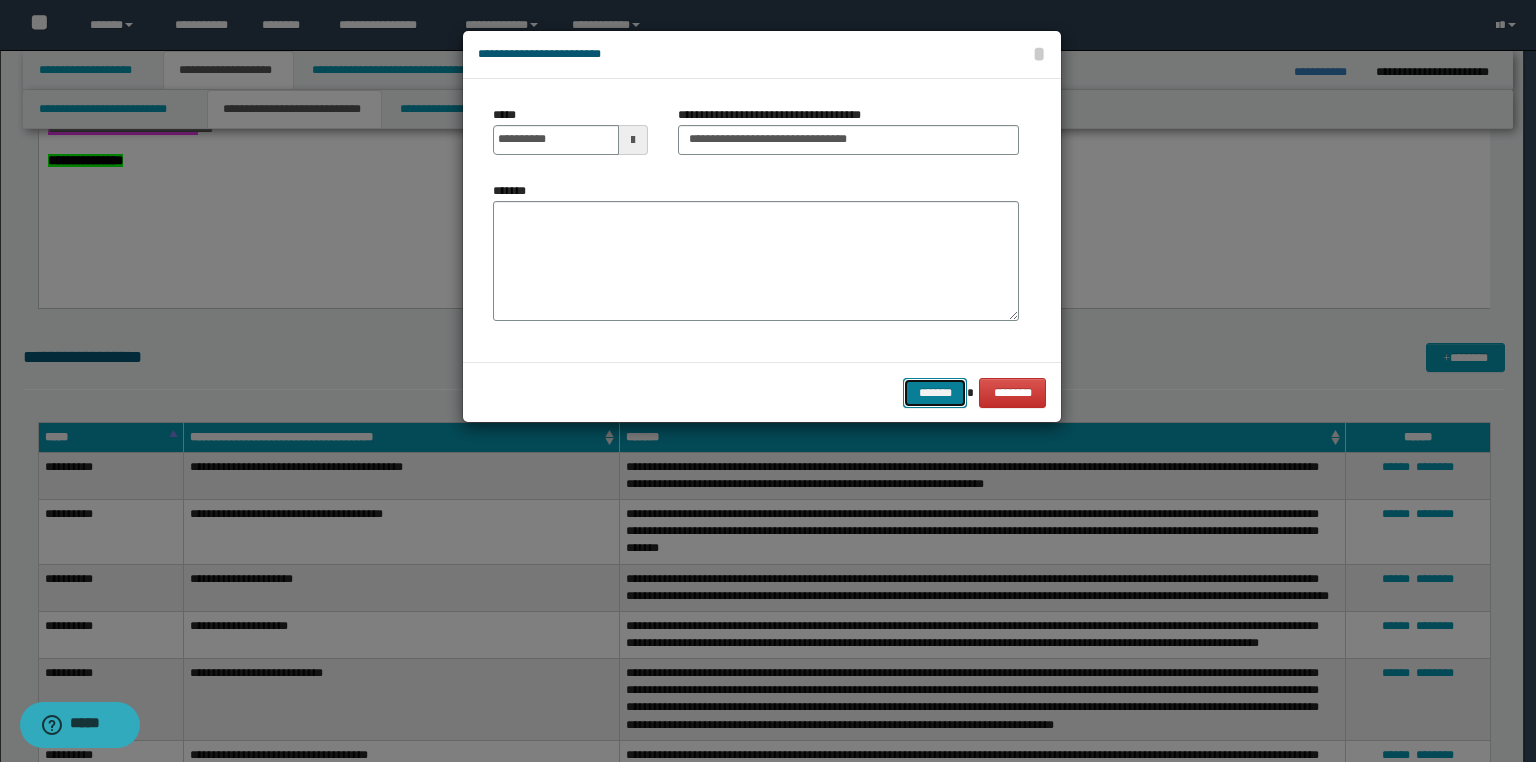 click on "*******" at bounding box center [935, 393] 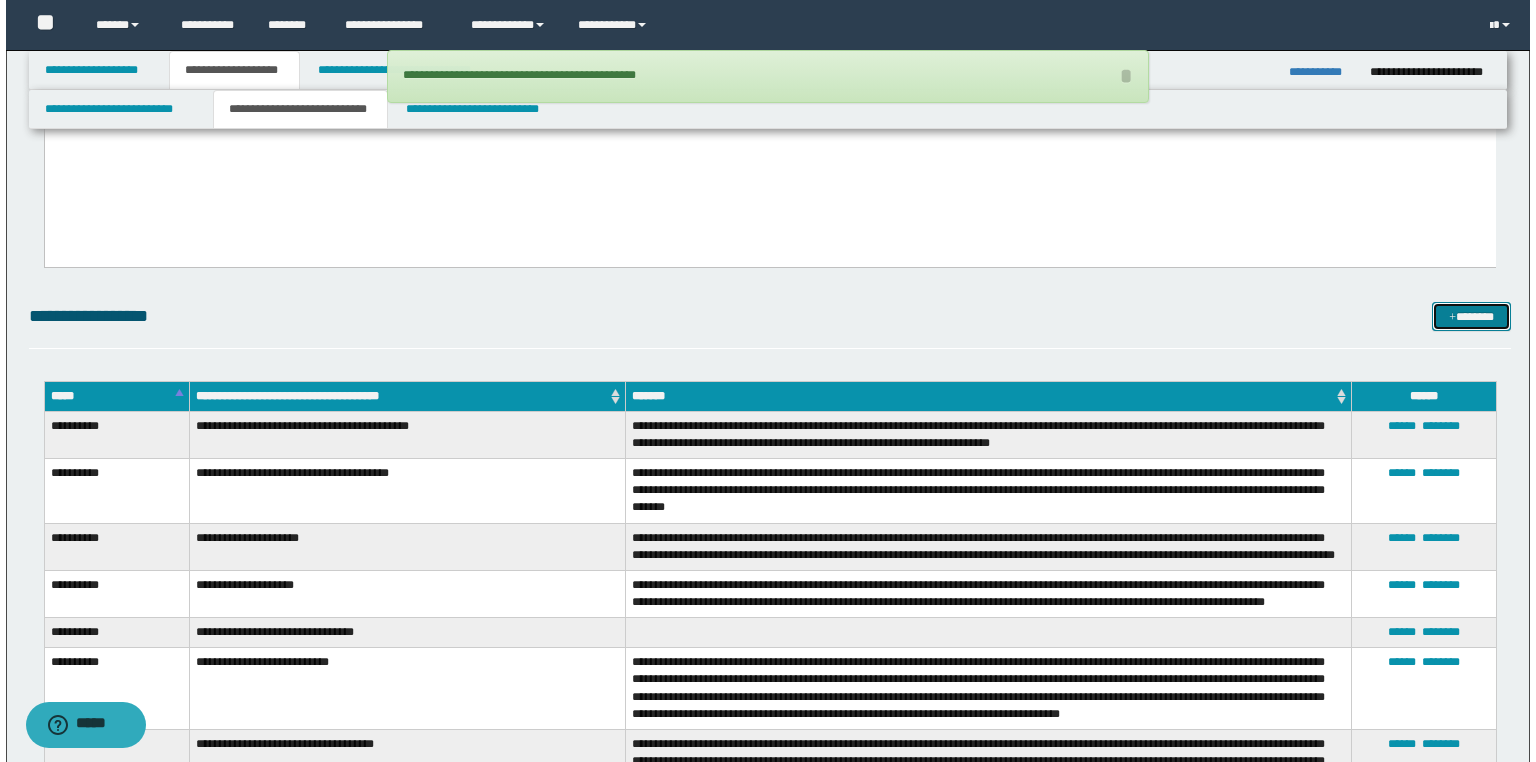 scroll, scrollTop: 1120, scrollLeft: 0, axis: vertical 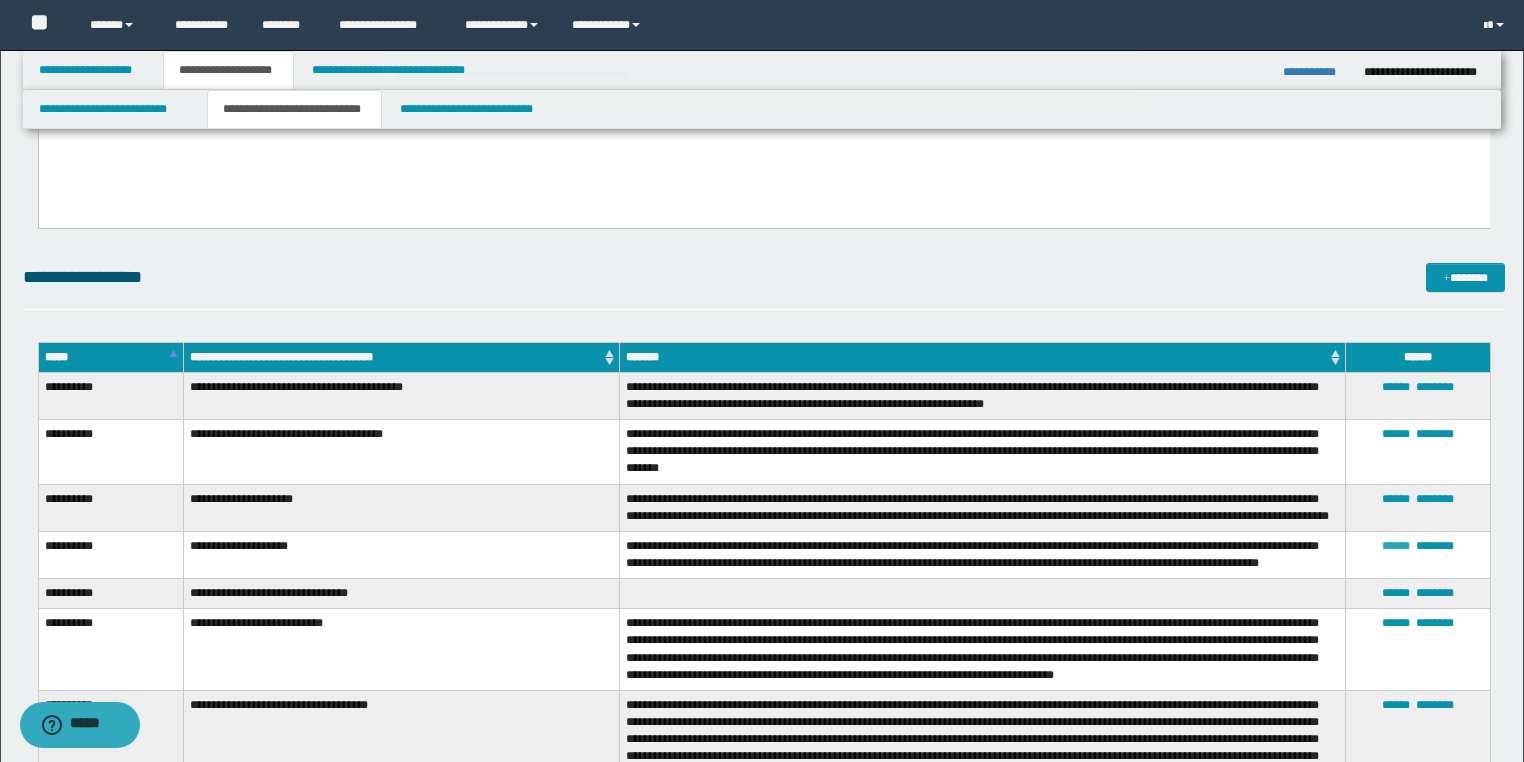 click on "******" at bounding box center [1396, 546] 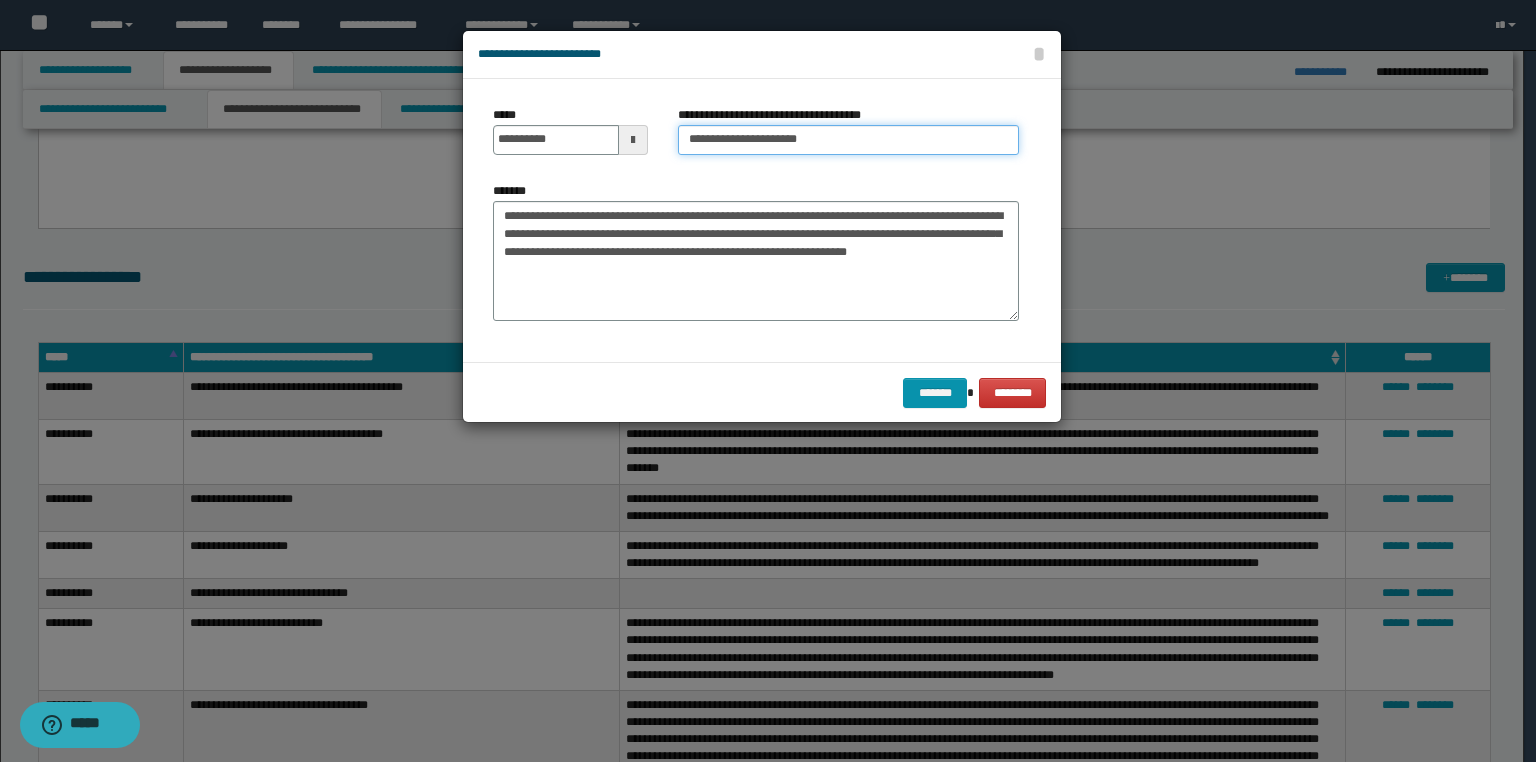 click on "**********" at bounding box center [848, 140] 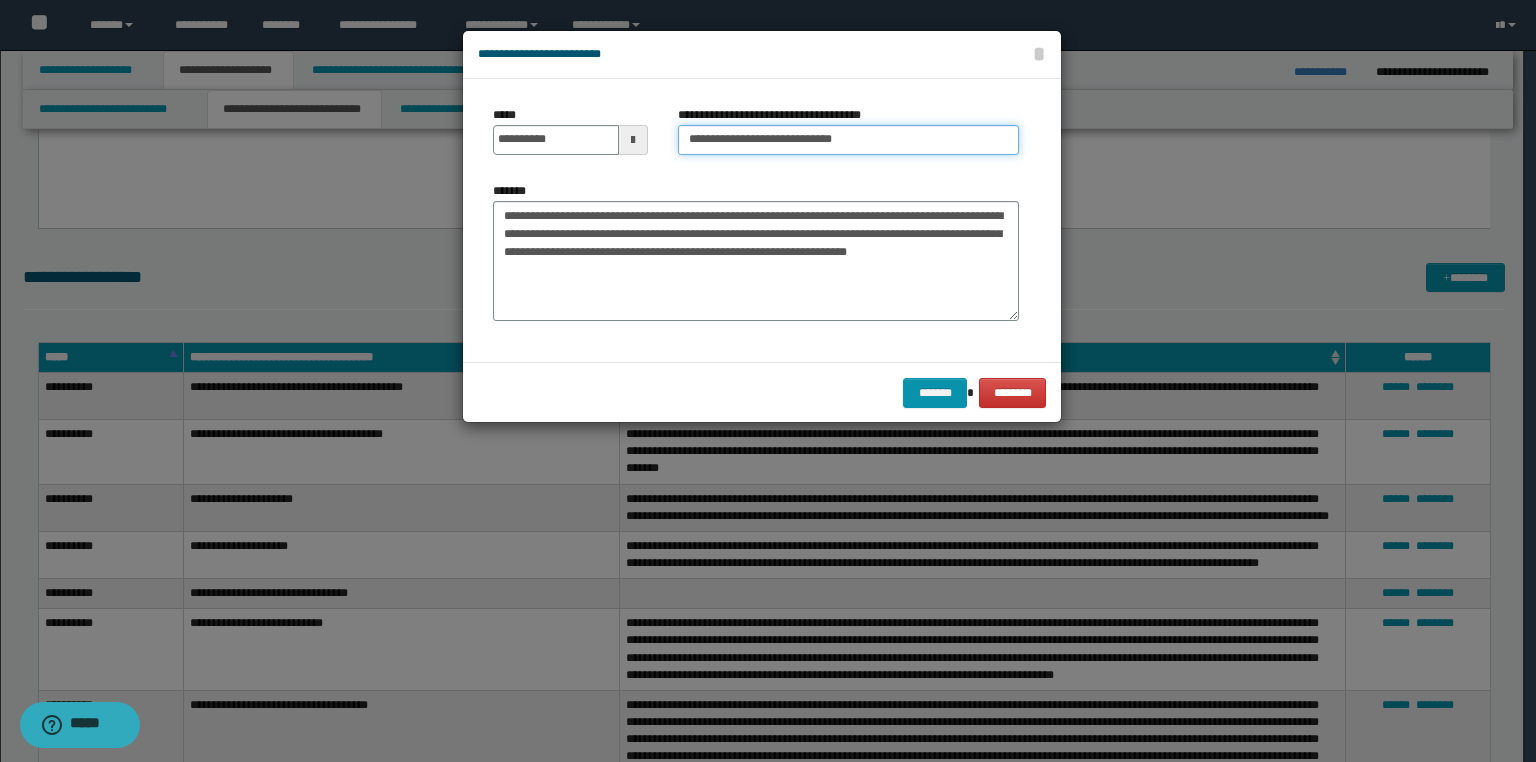 click on "**********" at bounding box center (848, 140) 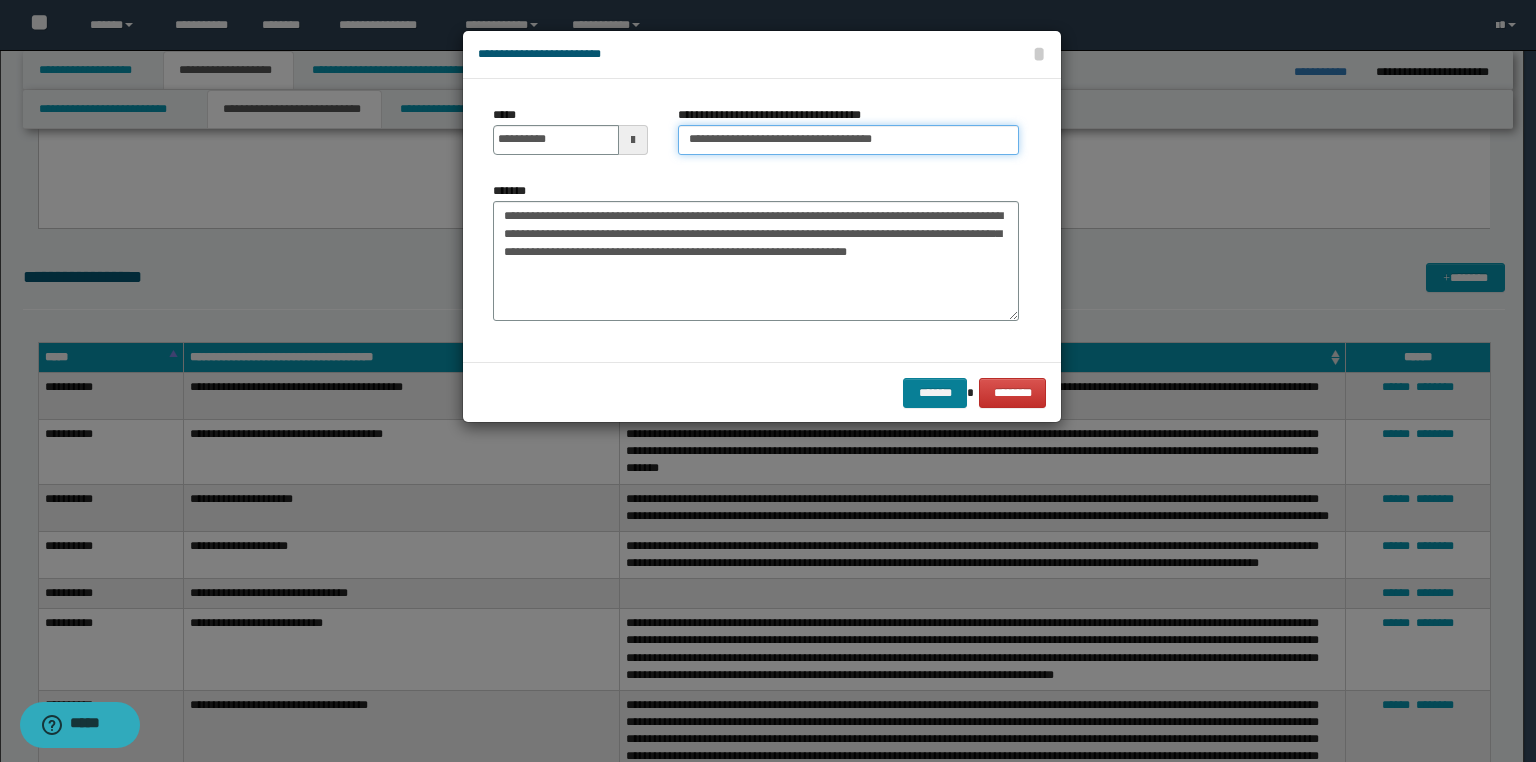 type on "**********" 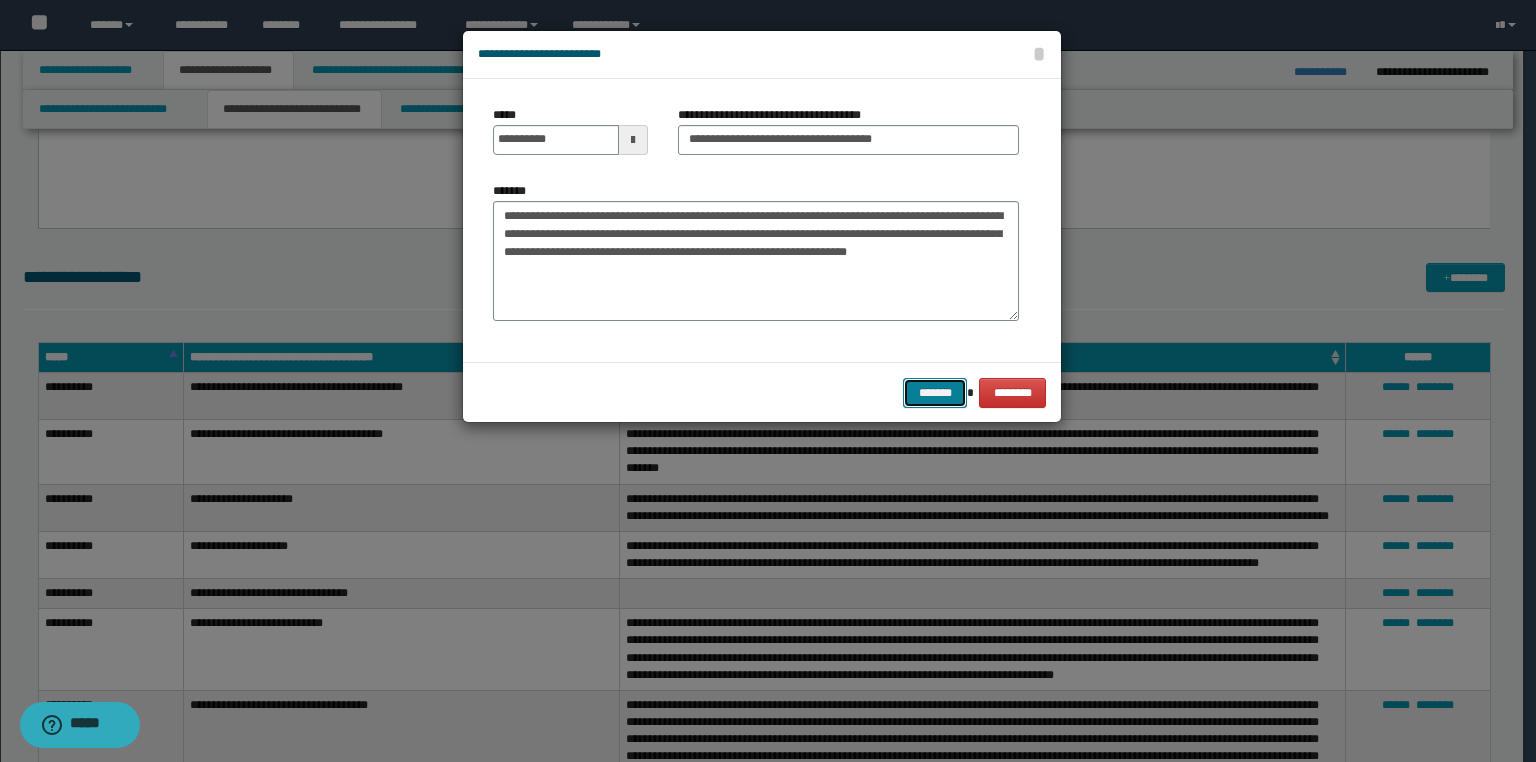 click on "*******" at bounding box center (935, 393) 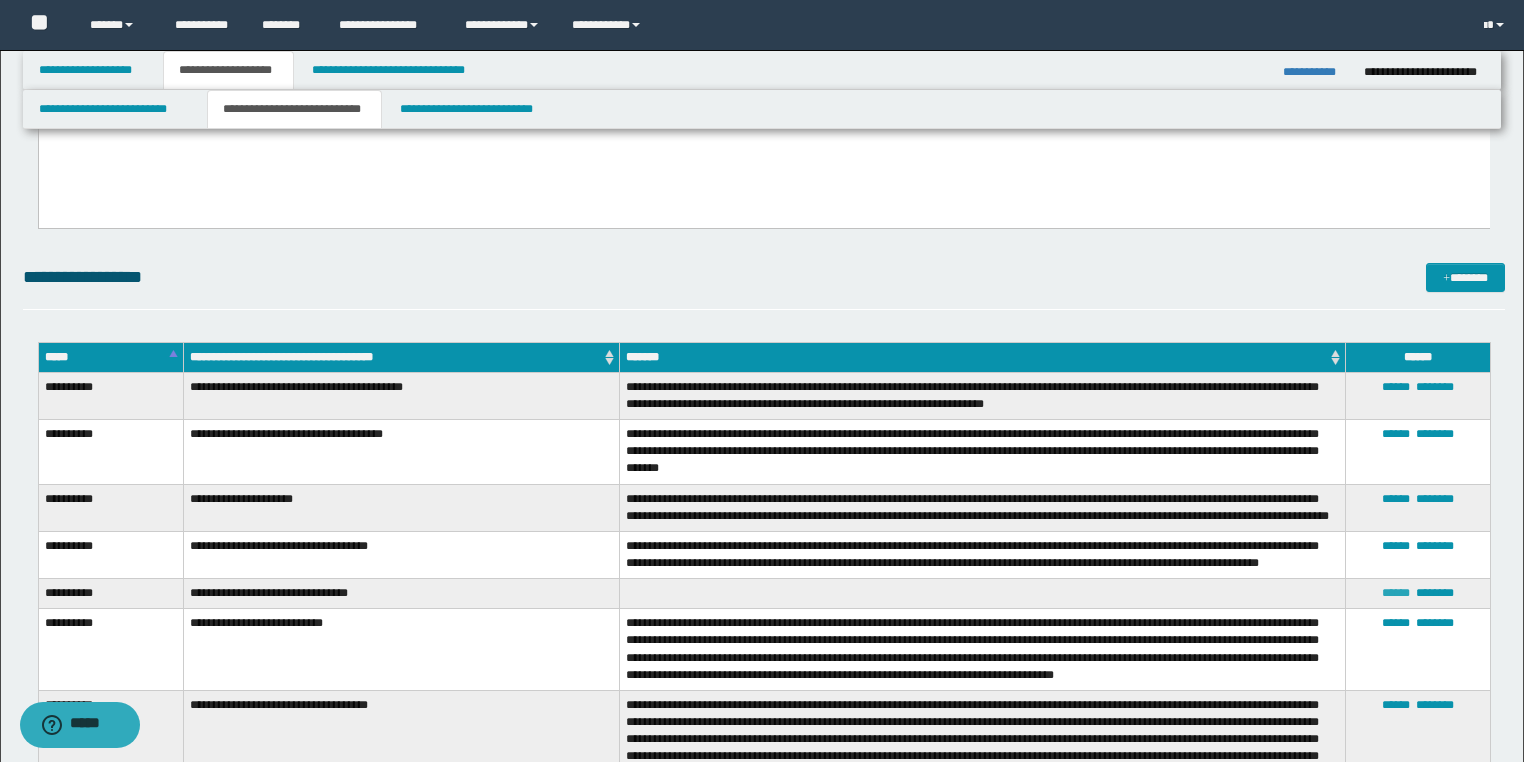 click on "******" at bounding box center [1396, 593] 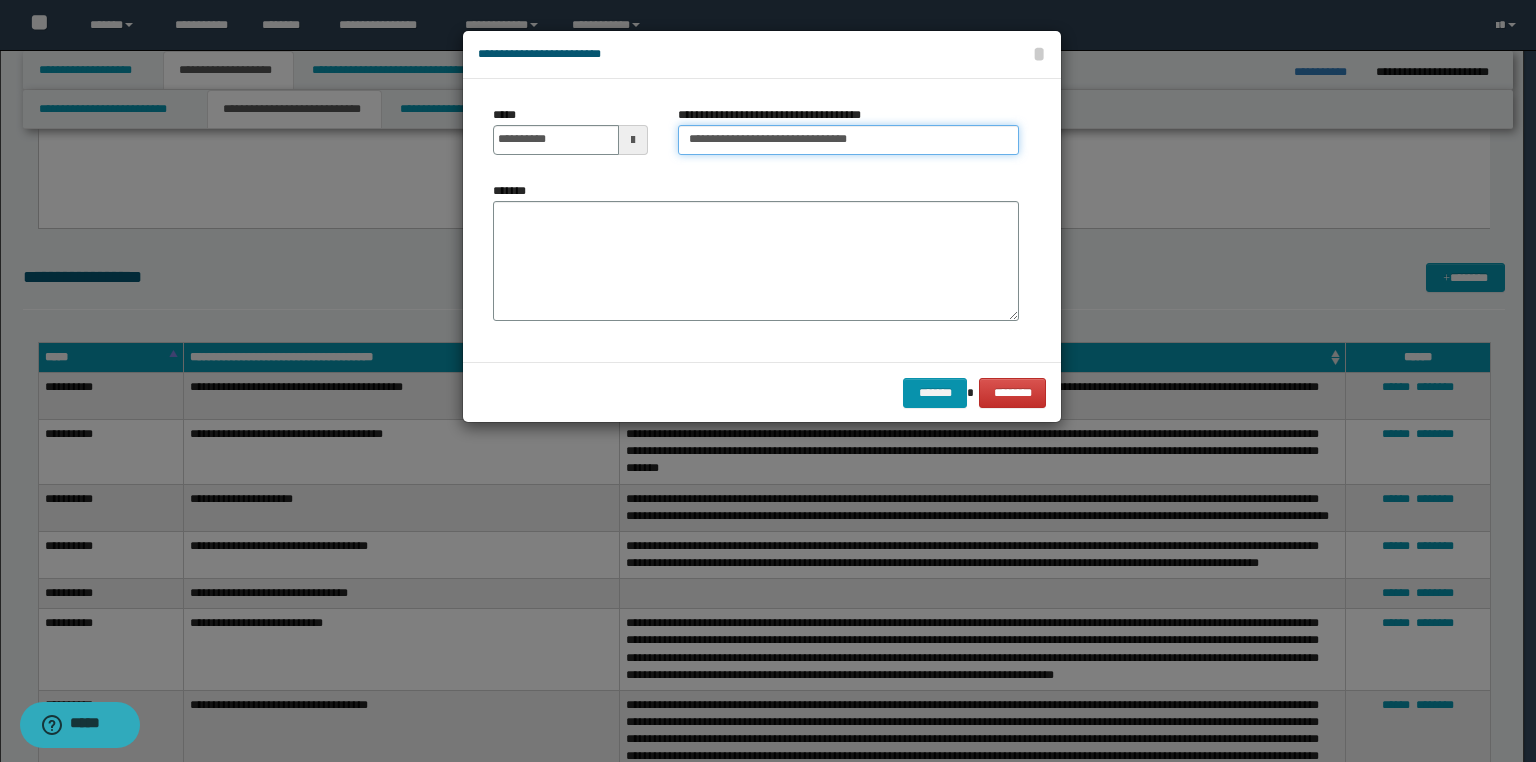 click on "**********" at bounding box center (848, 140) 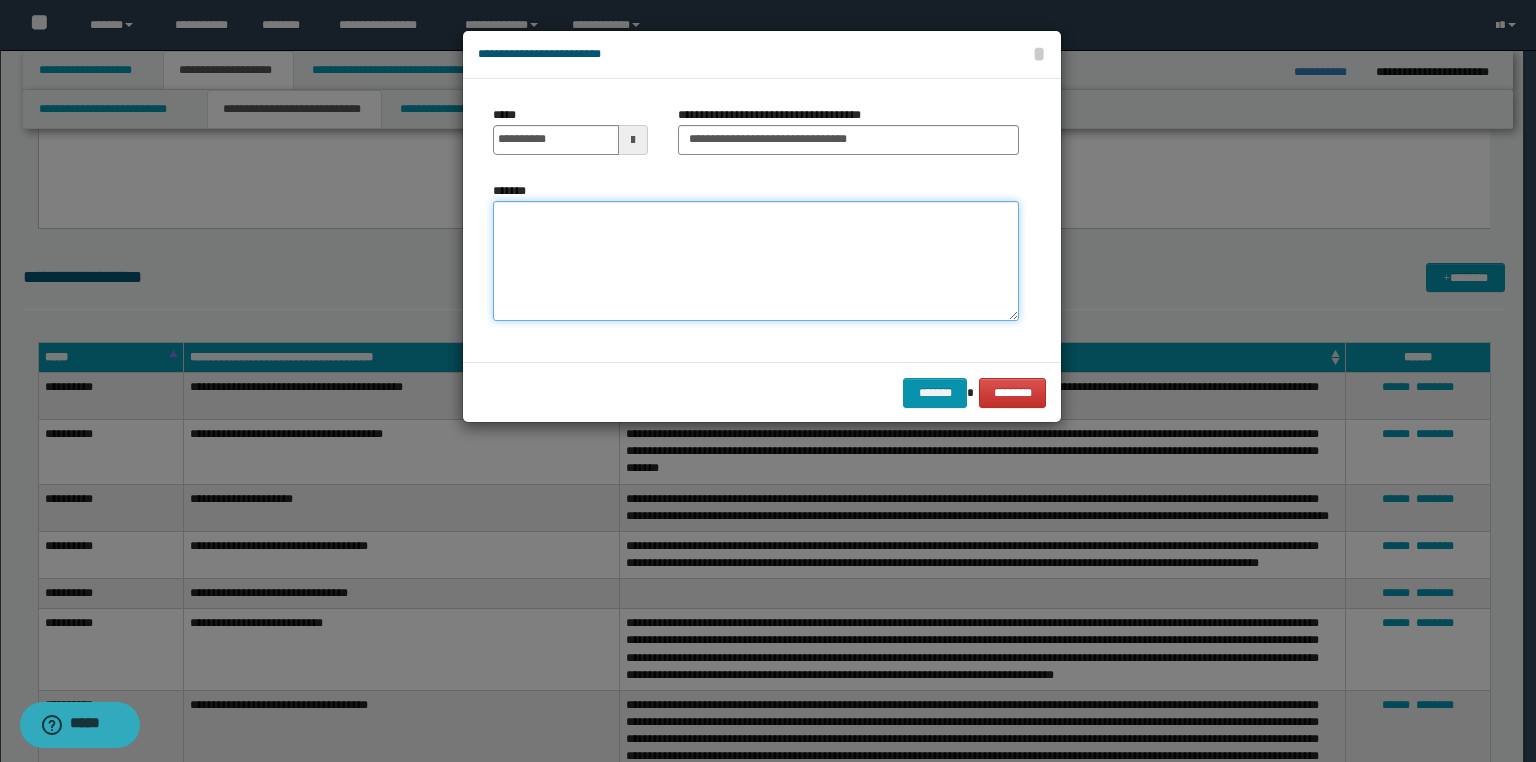 click on "*******" at bounding box center [756, 261] 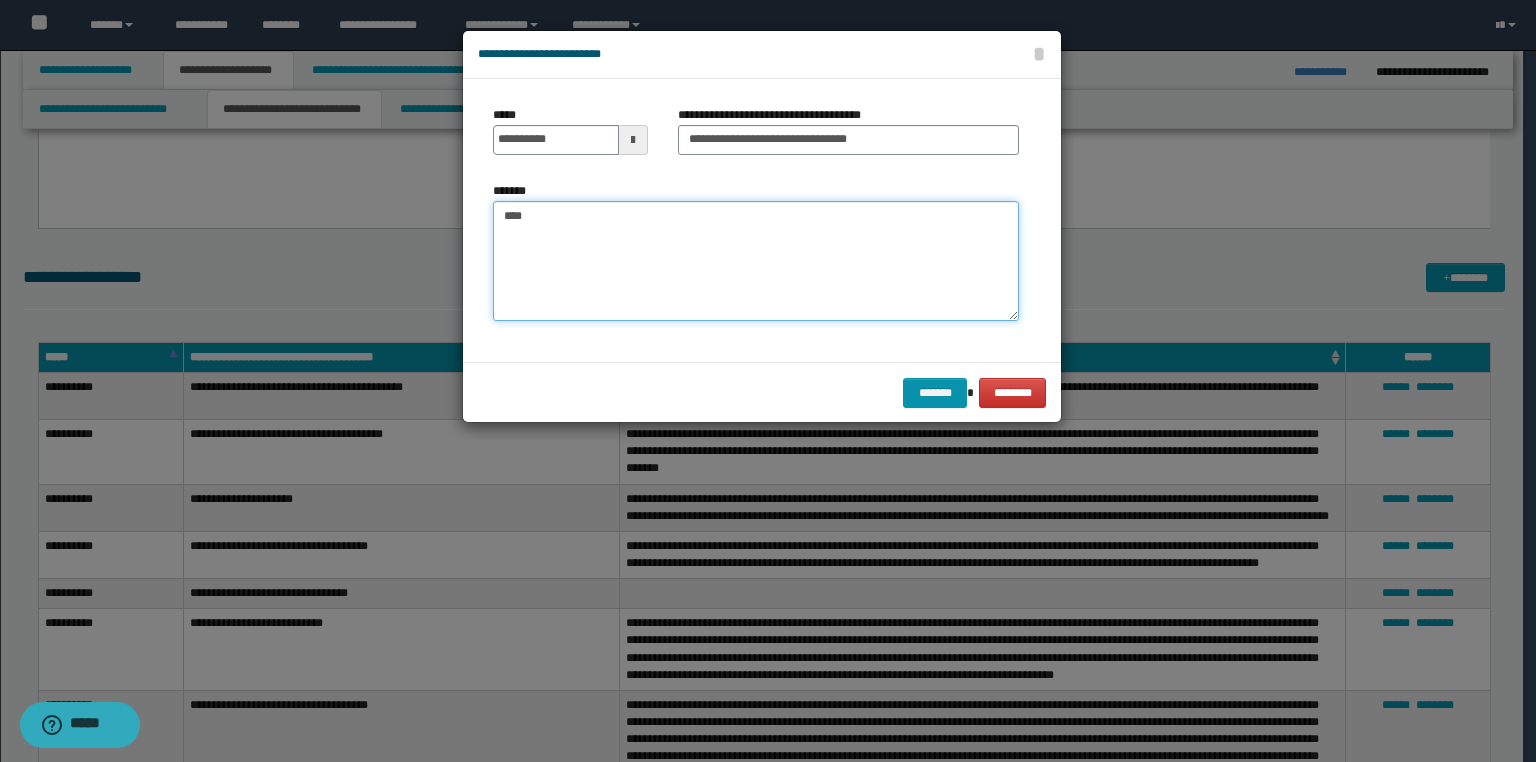 click on "***" at bounding box center [756, 261] 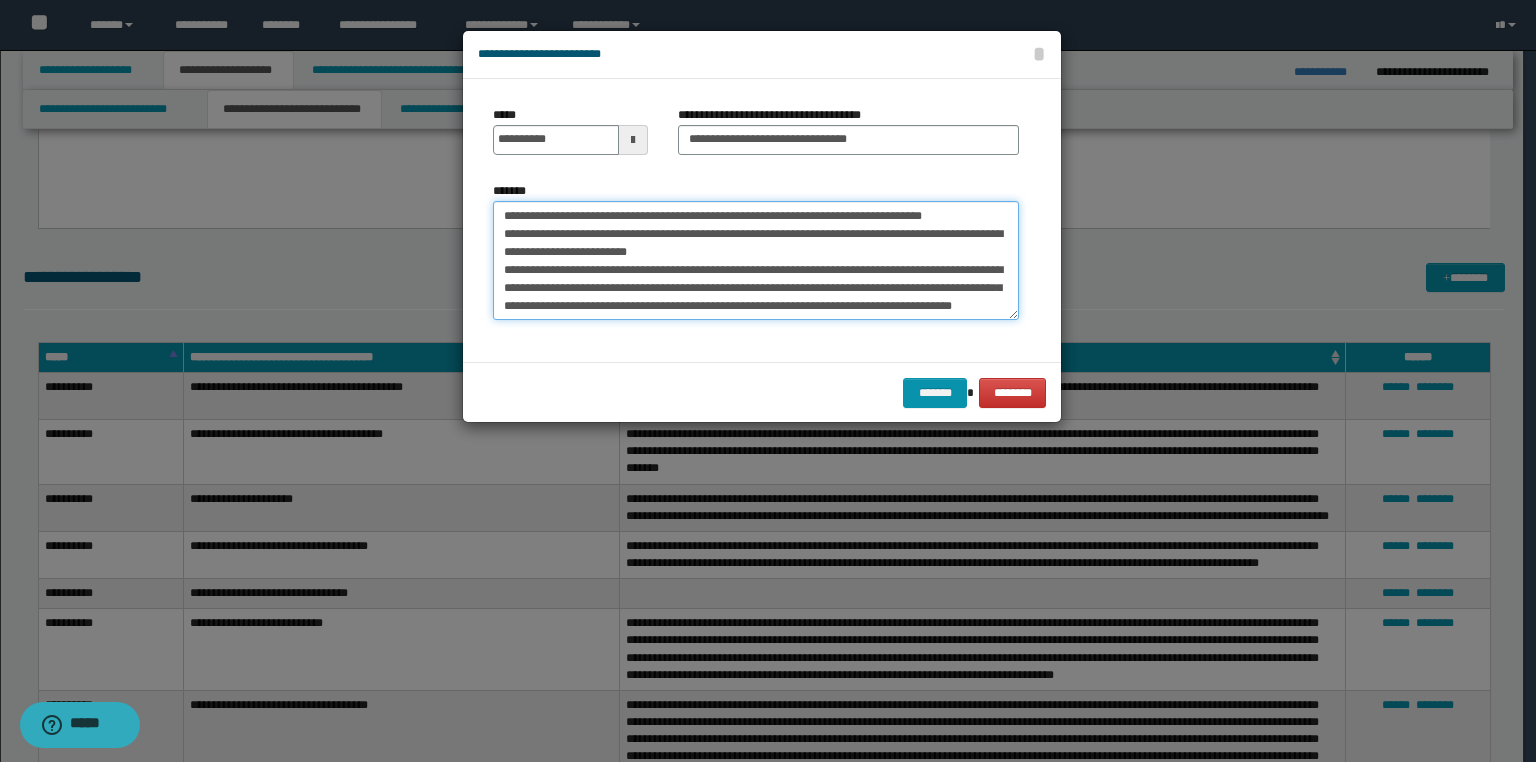 scroll, scrollTop: 0, scrollLeft: 0, axis: both 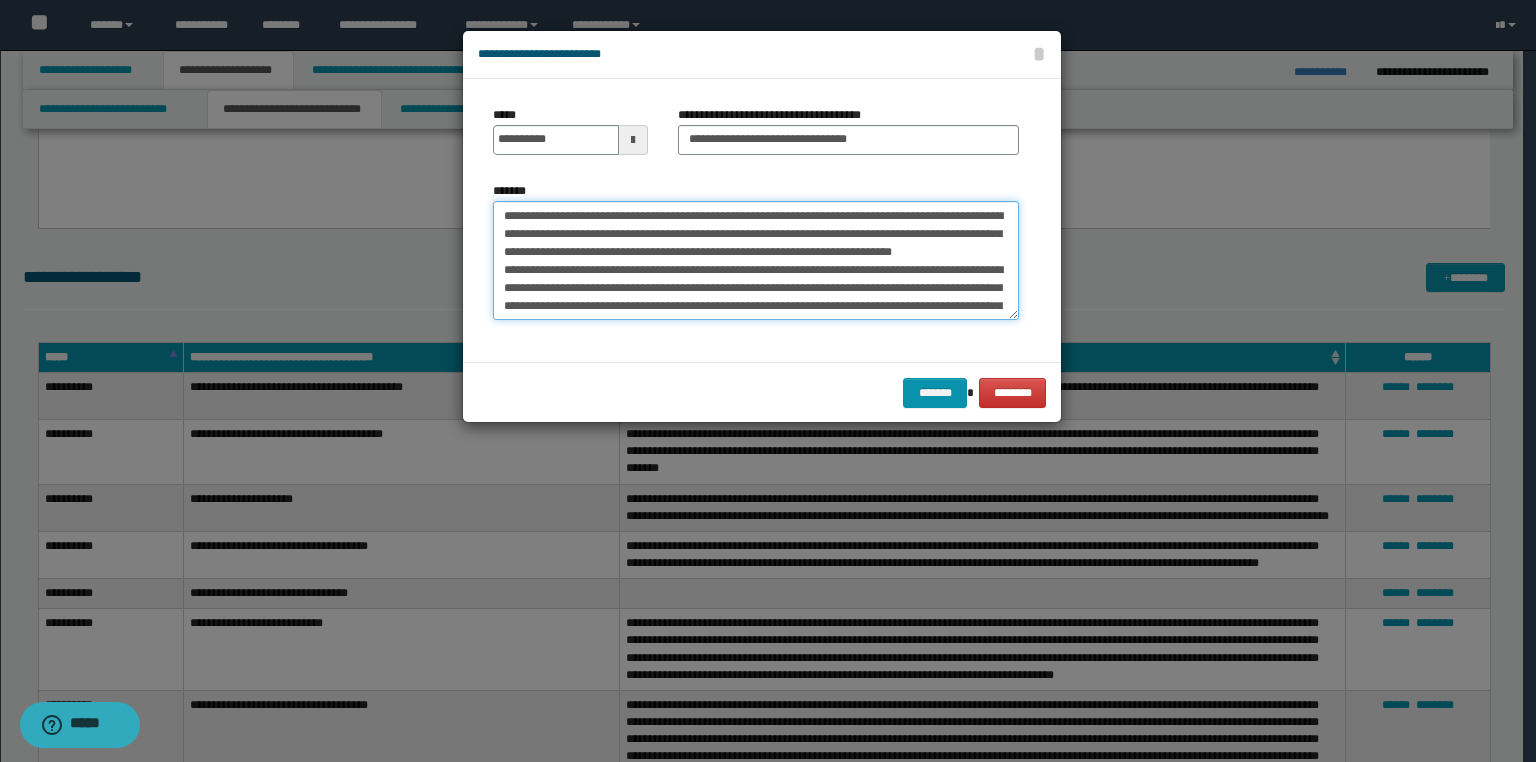 drag, startPoint x: 519, startPoint y: 219, endPoint x: 437, endPoint y: 209, distance: 82.607506 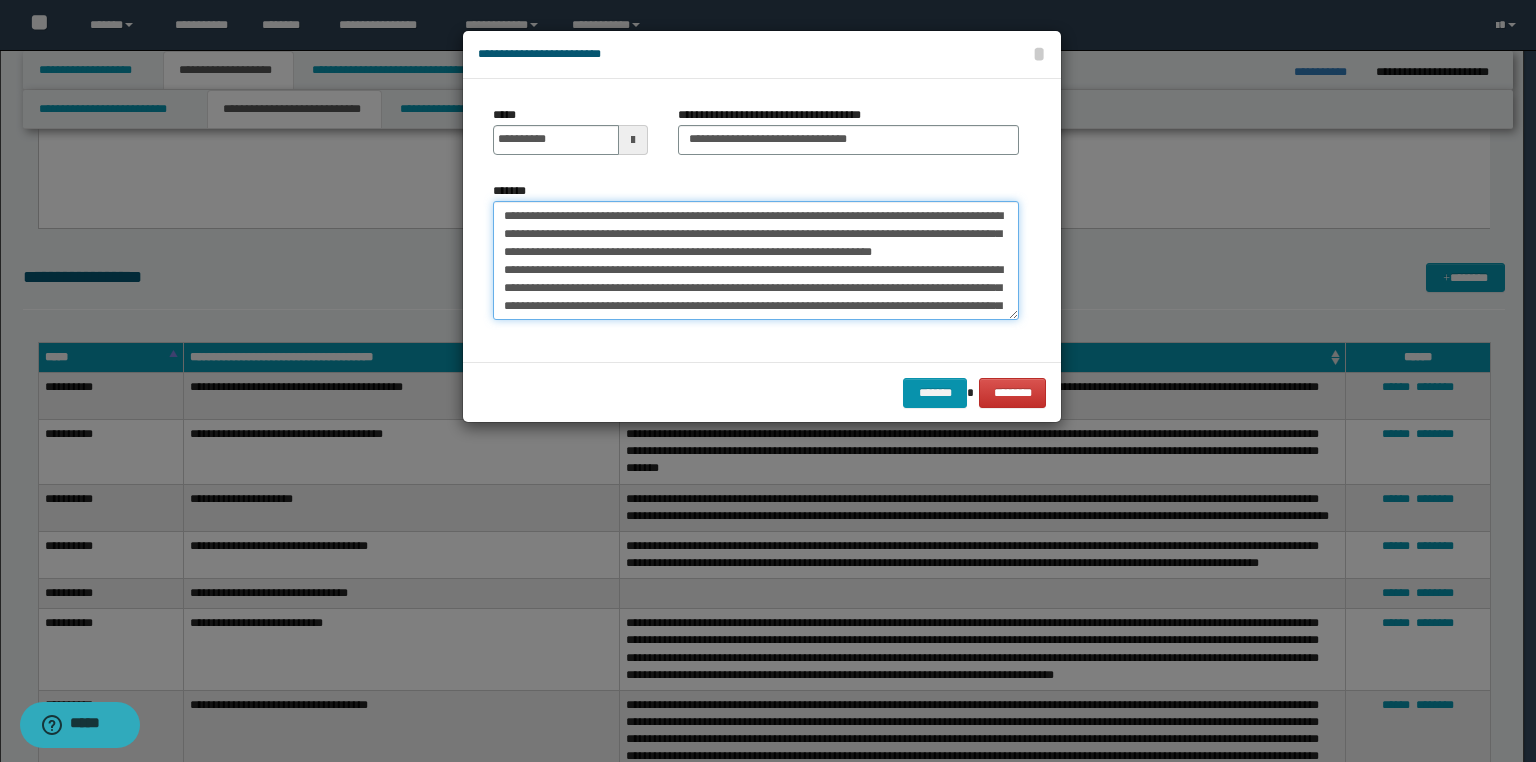 click on "*******" at bounding box center [756, 261] 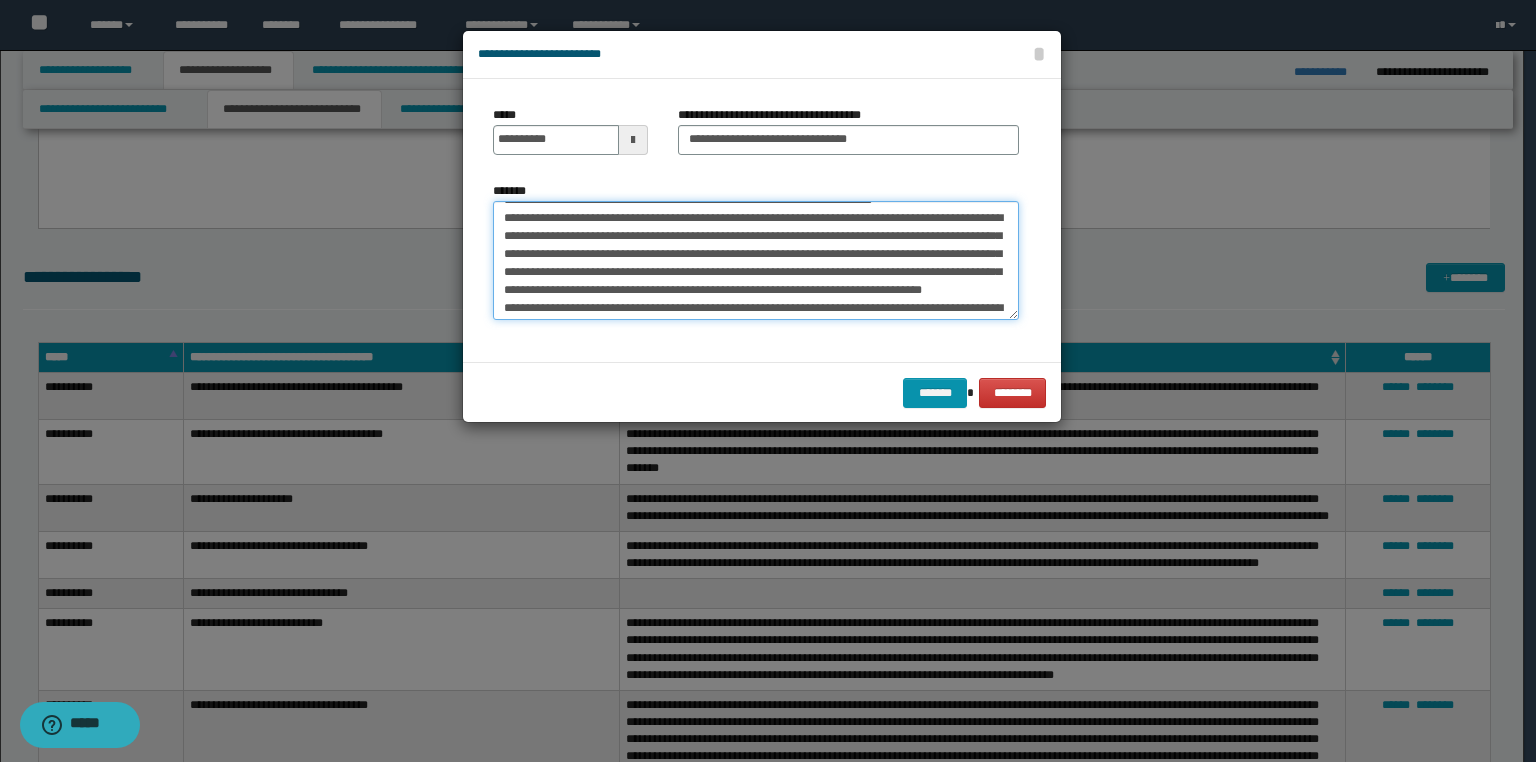 scroll, scrollTop: 80, scrollLeft: 0, axis: vertical 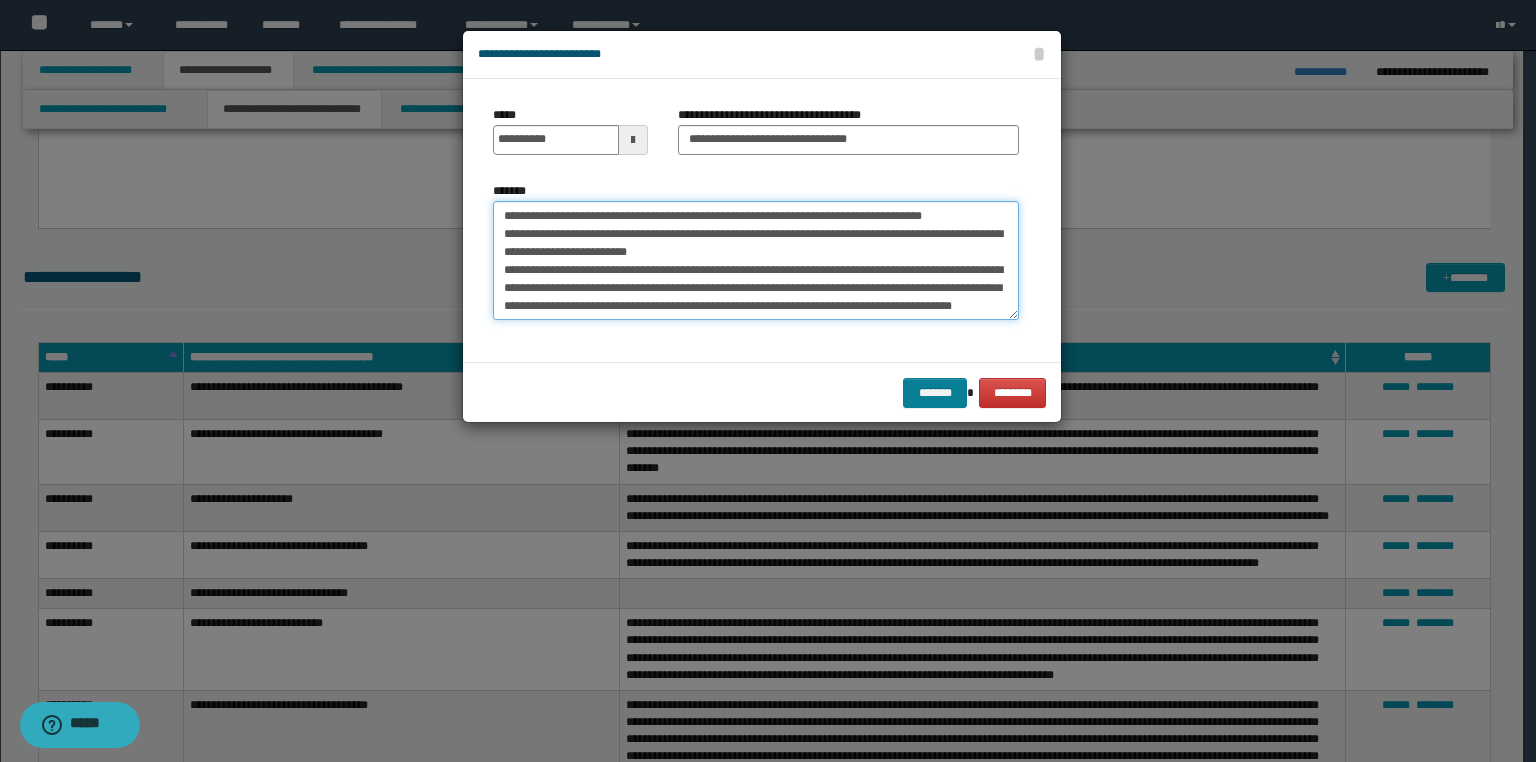 type on "**********" 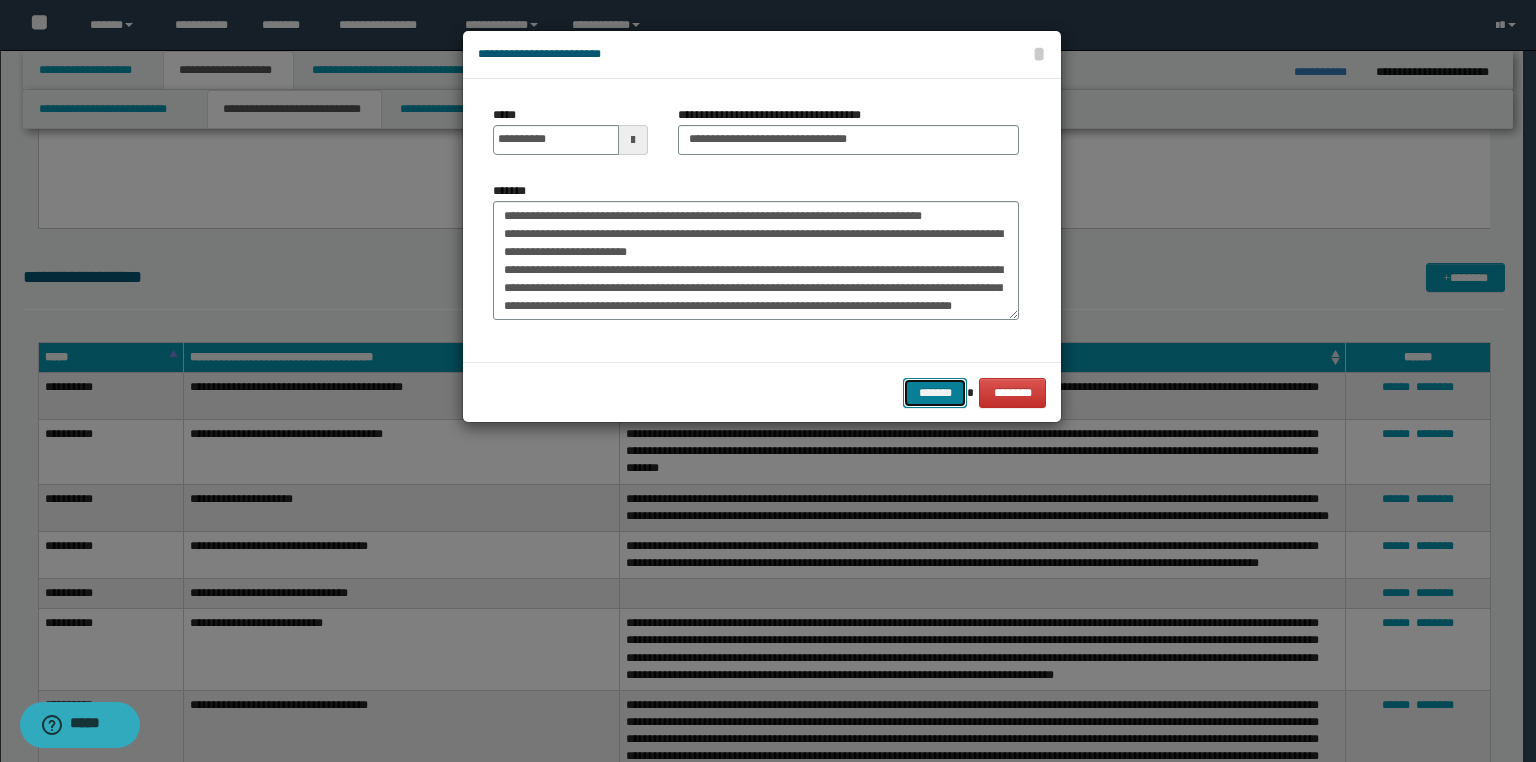 click on "*******" at bounding box center [935, 393] 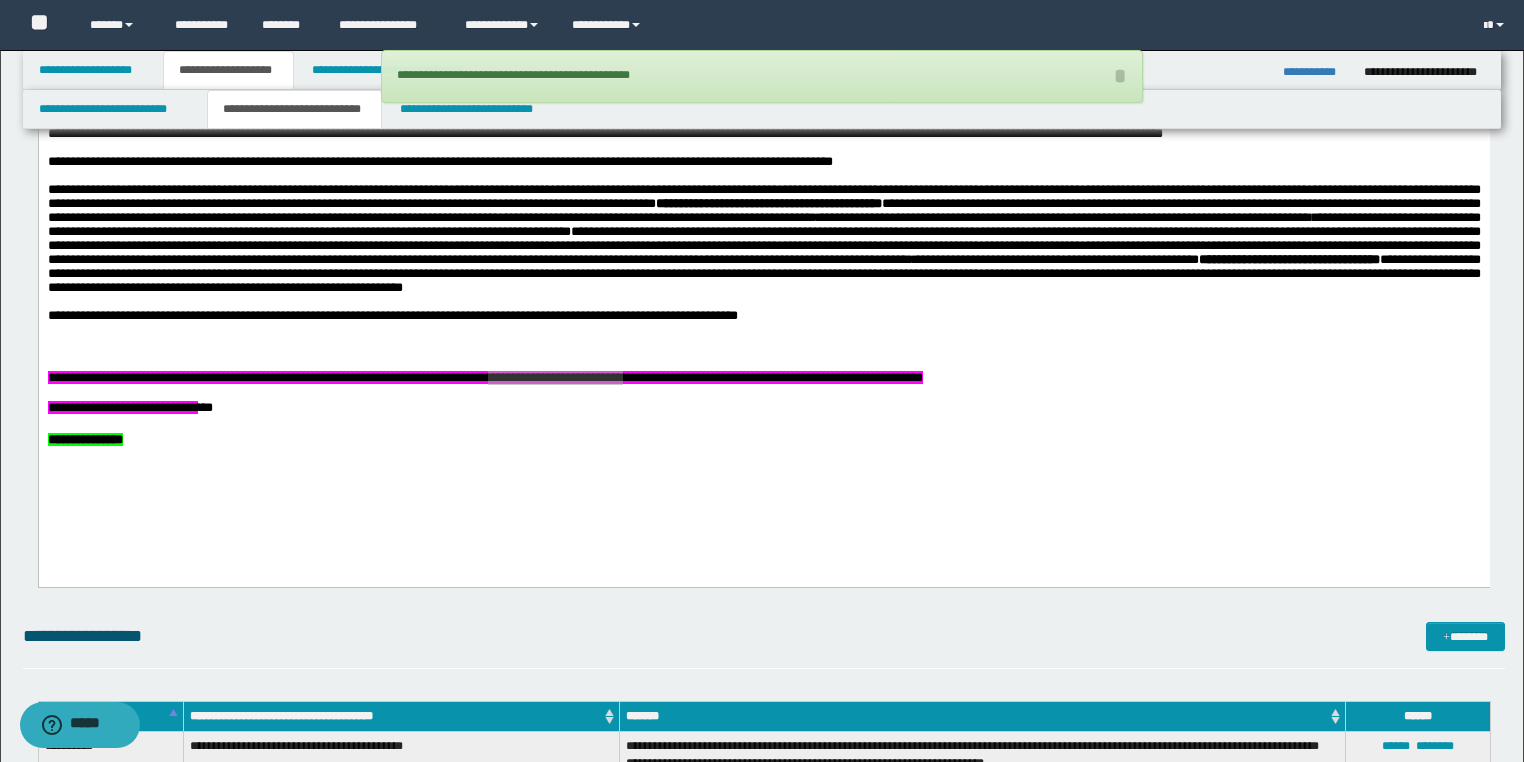 scroll, scrollTop: 800, scrollLeft: 0, axis: vertical 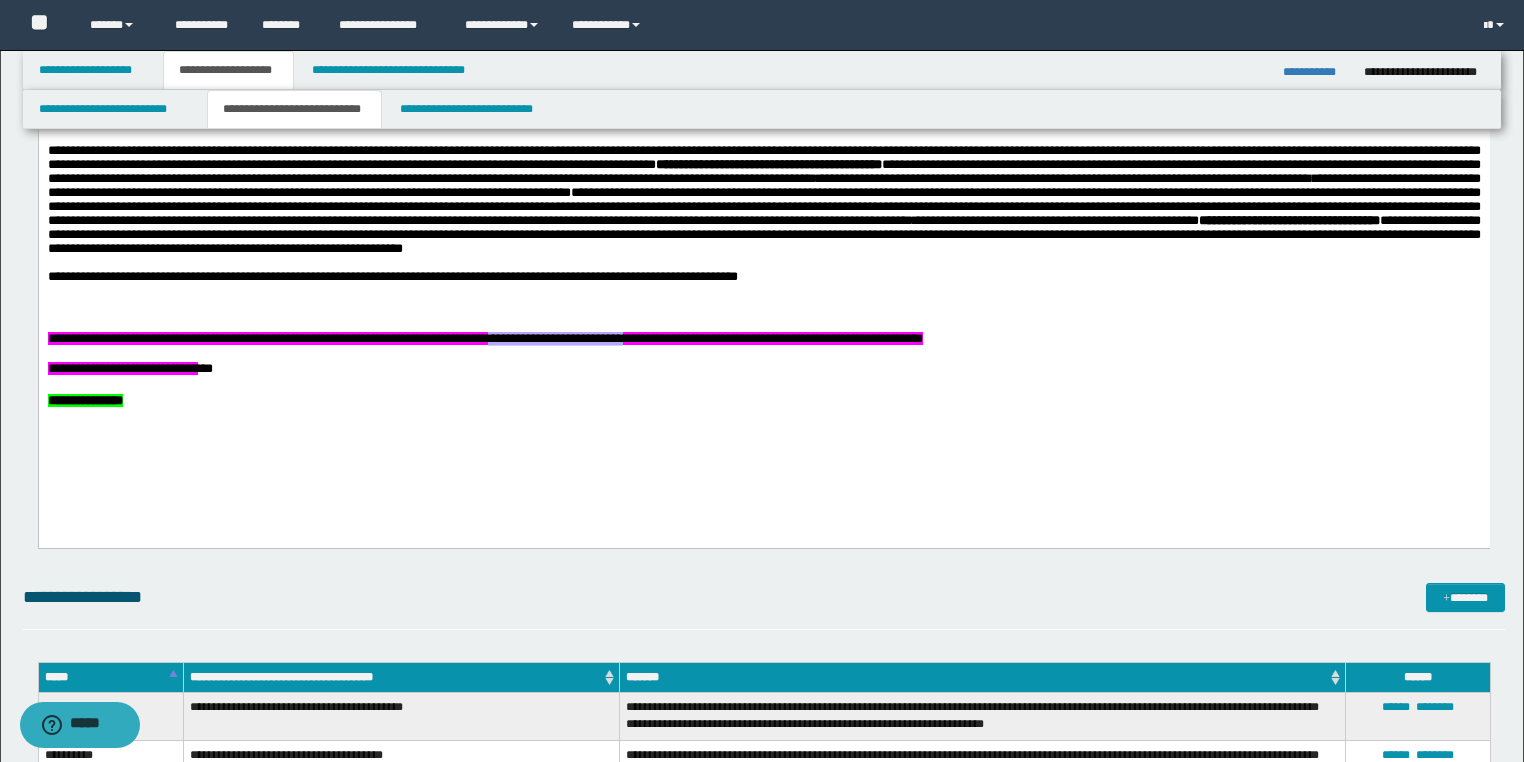 click on "**********" at bounding box center (763, 400) 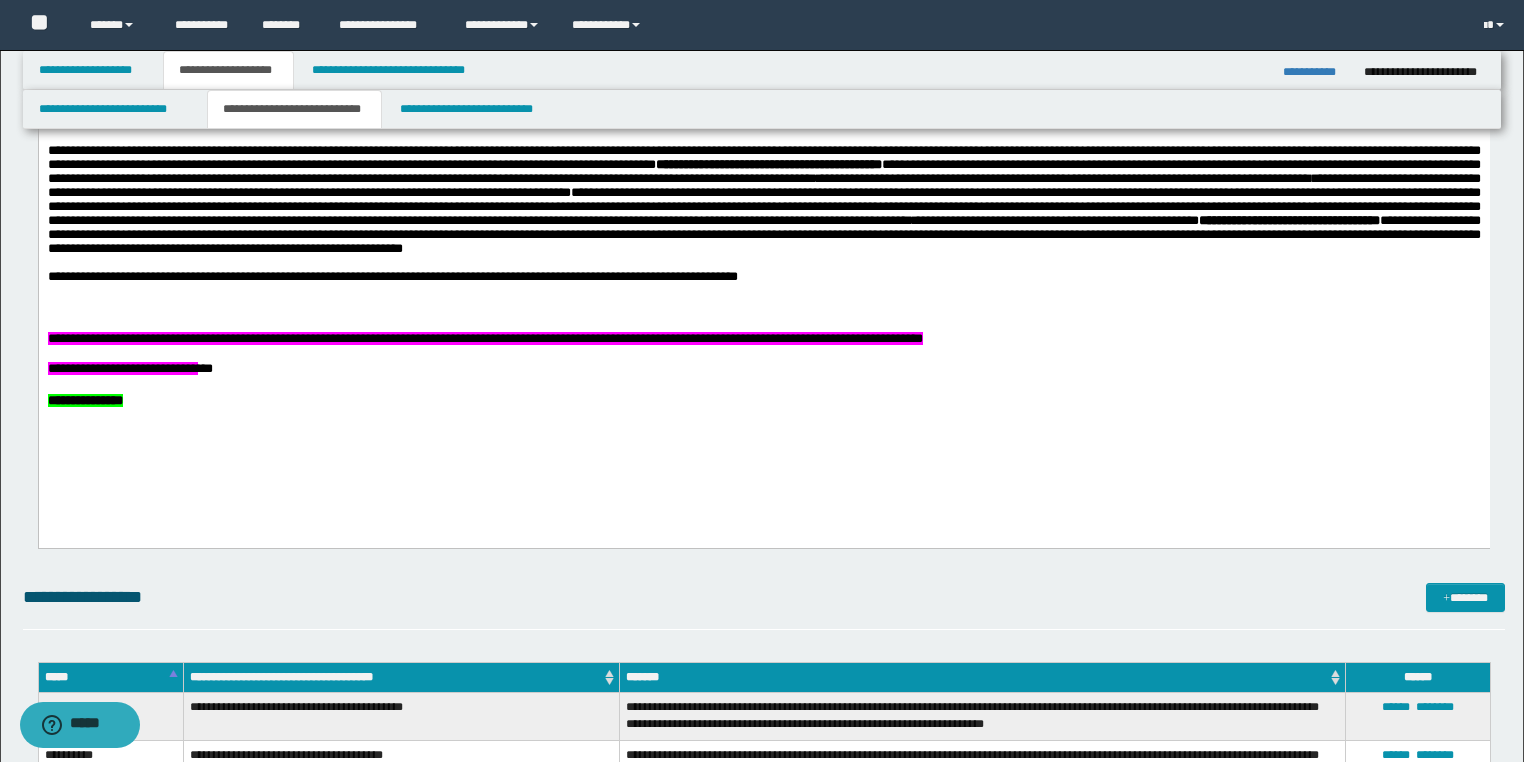 click at bounding box center [763, 385] 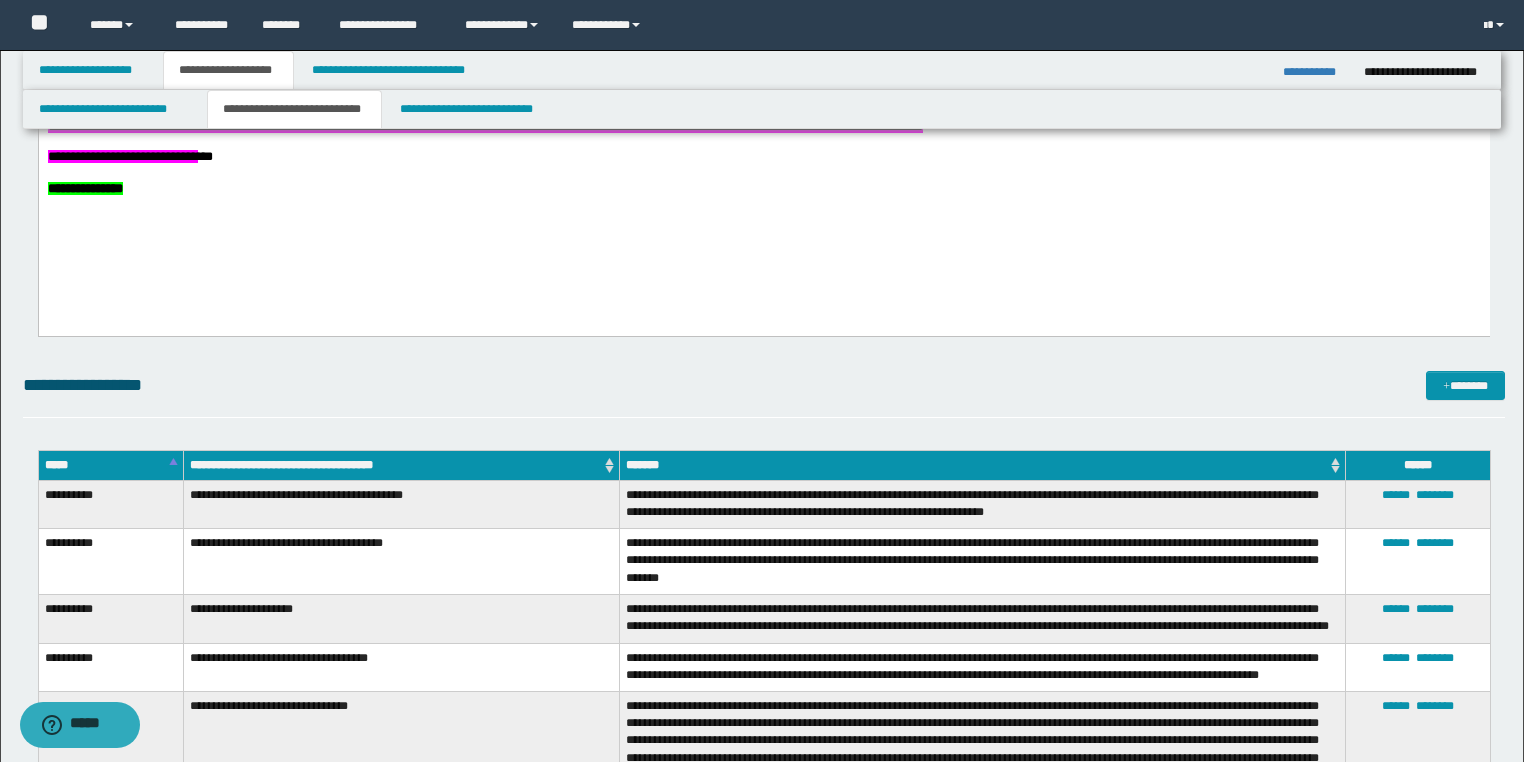 scroll, scrollTop: 1040, scrollLeft: 0, axis: vertical 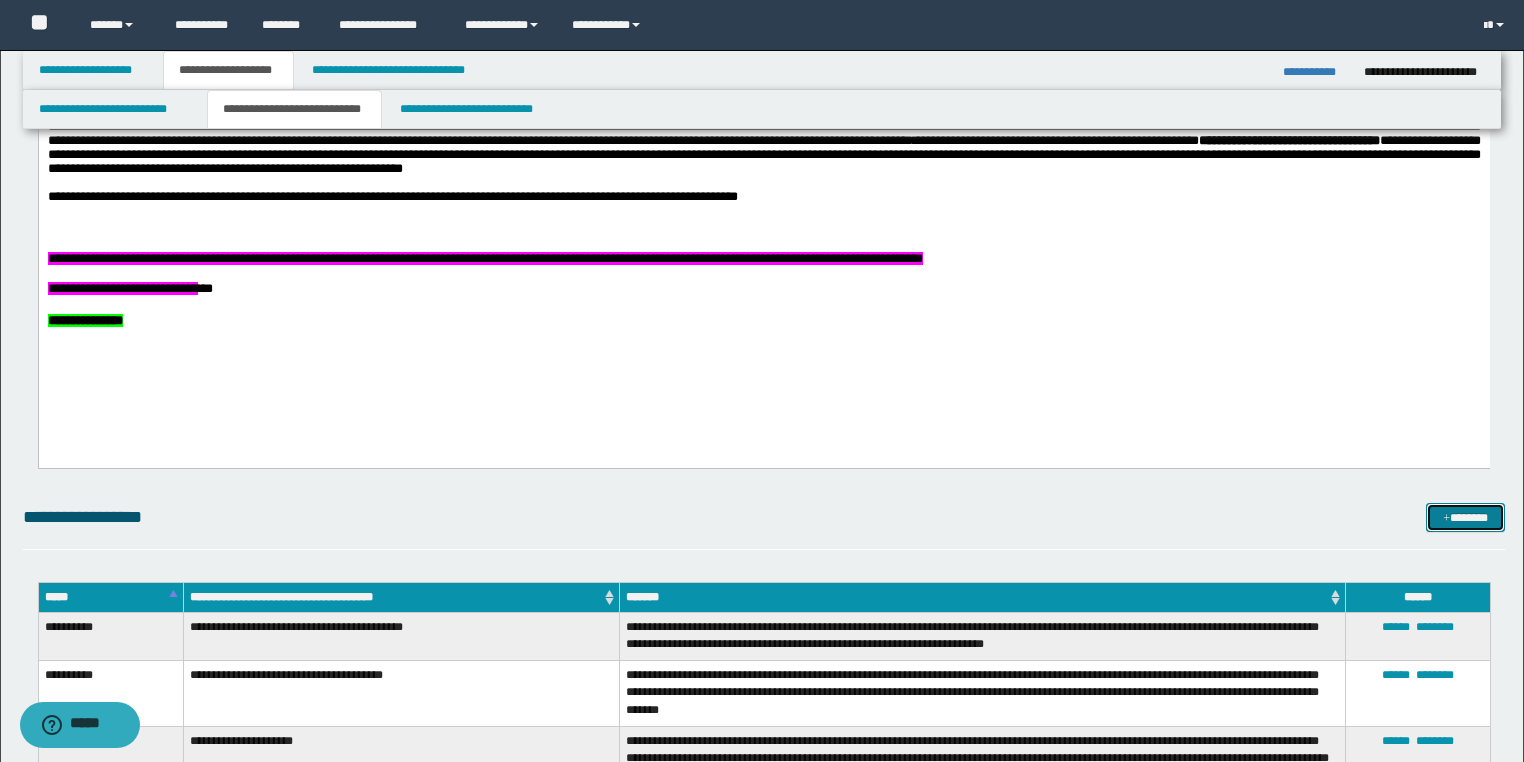 click on "*******" at bounding box center [1465, 518] 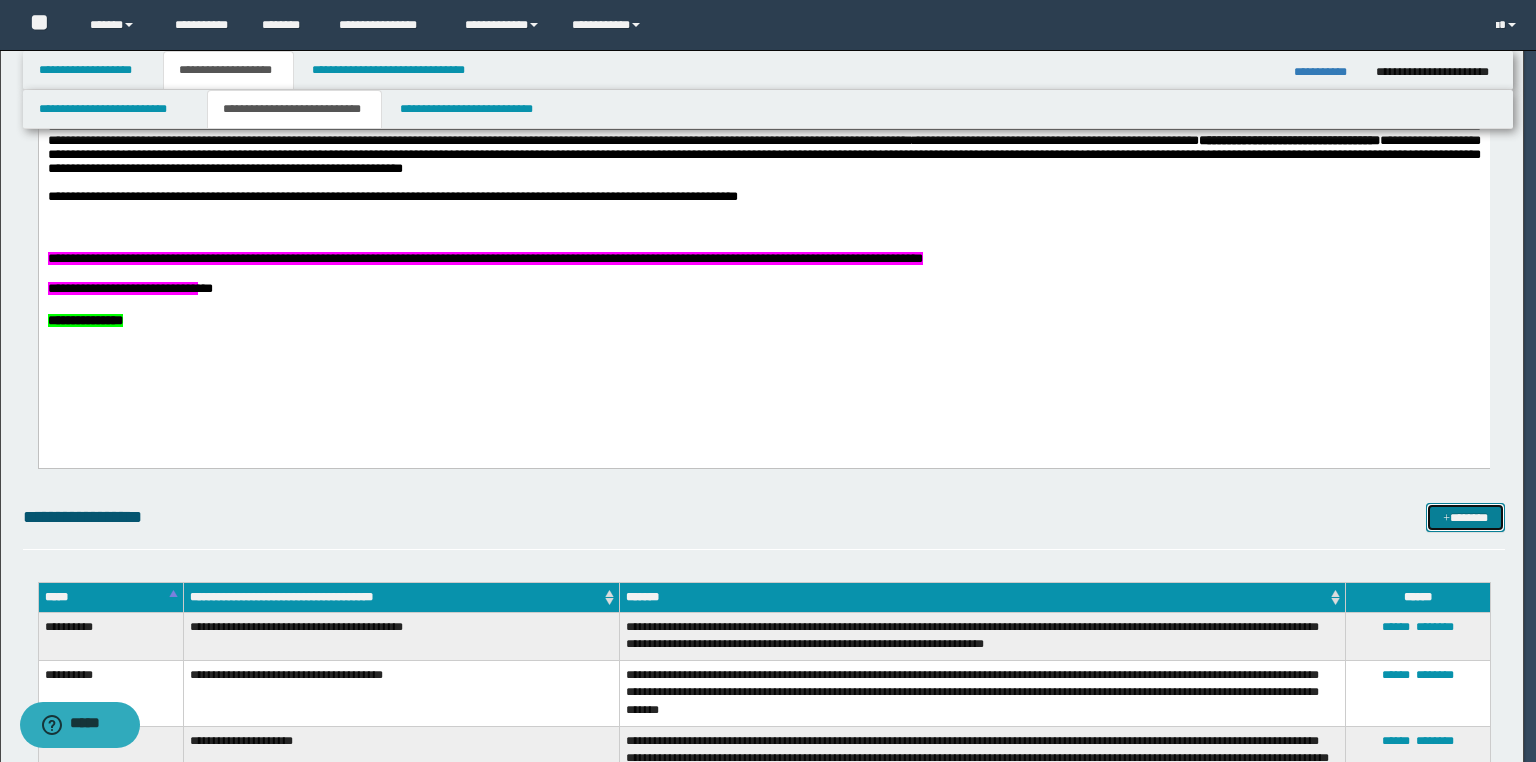 scroll, scrollTop: 0, scrollLeft: 0, axis: both 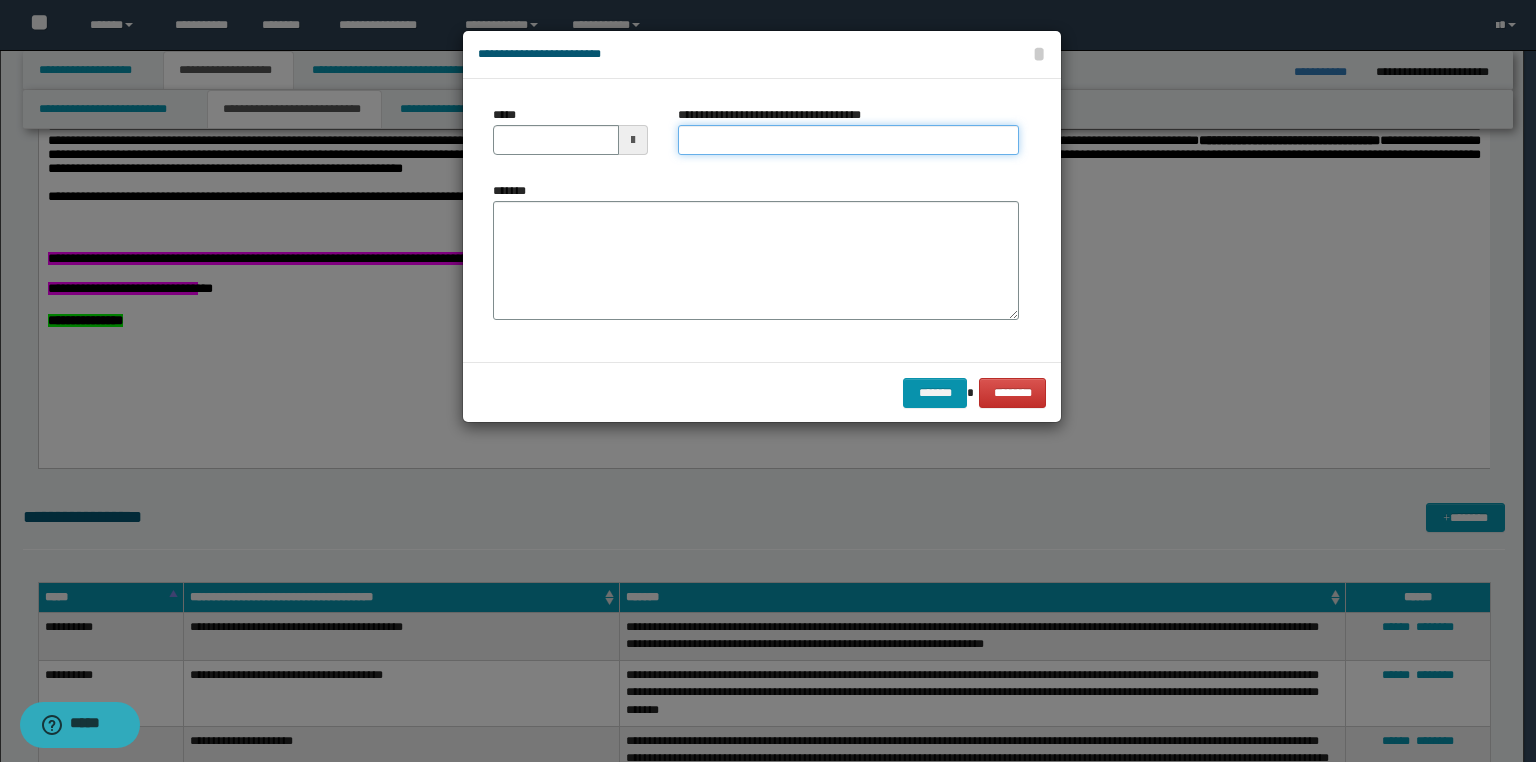 click on "**********" at bounding box center (848, 140) 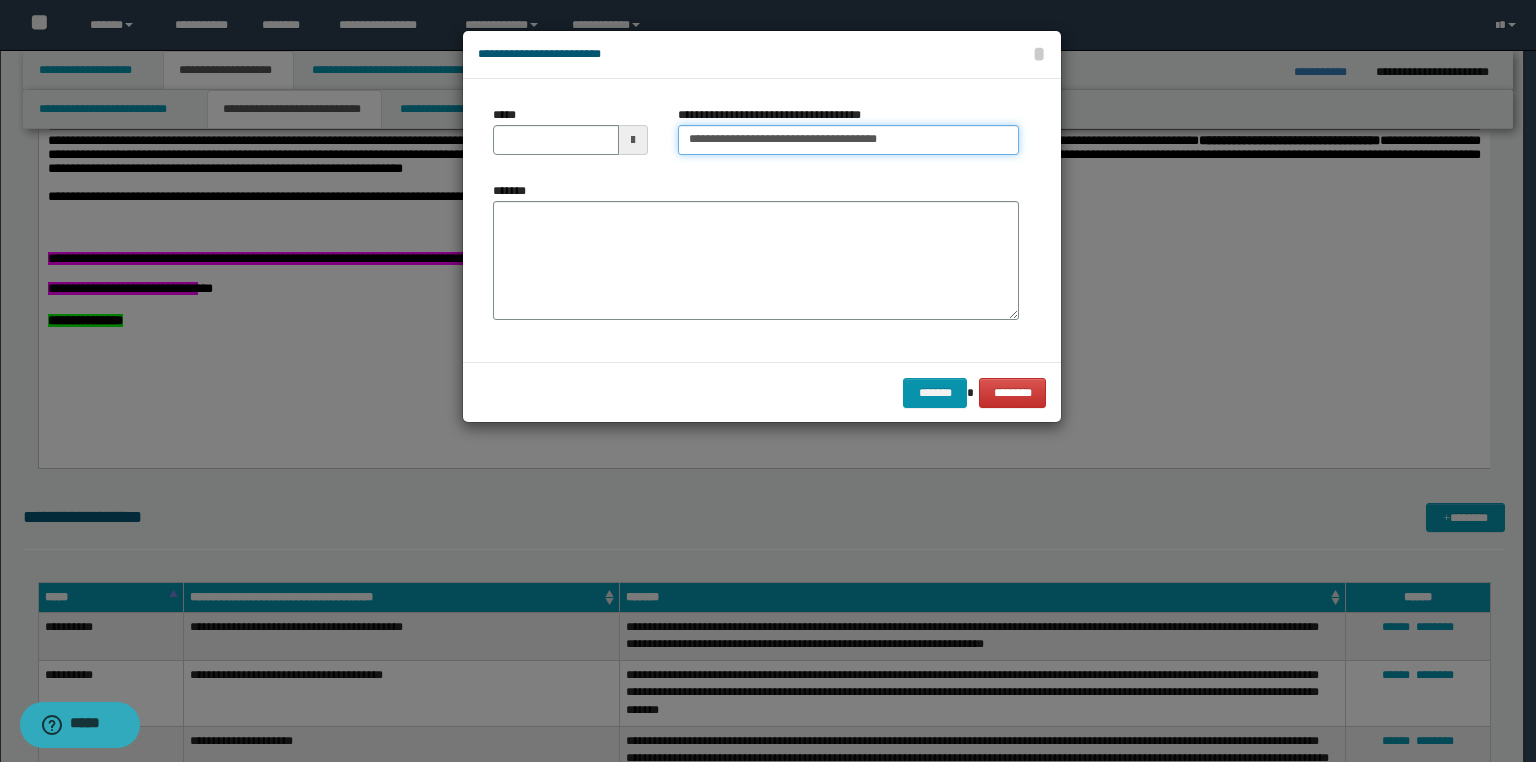 type on "**********" 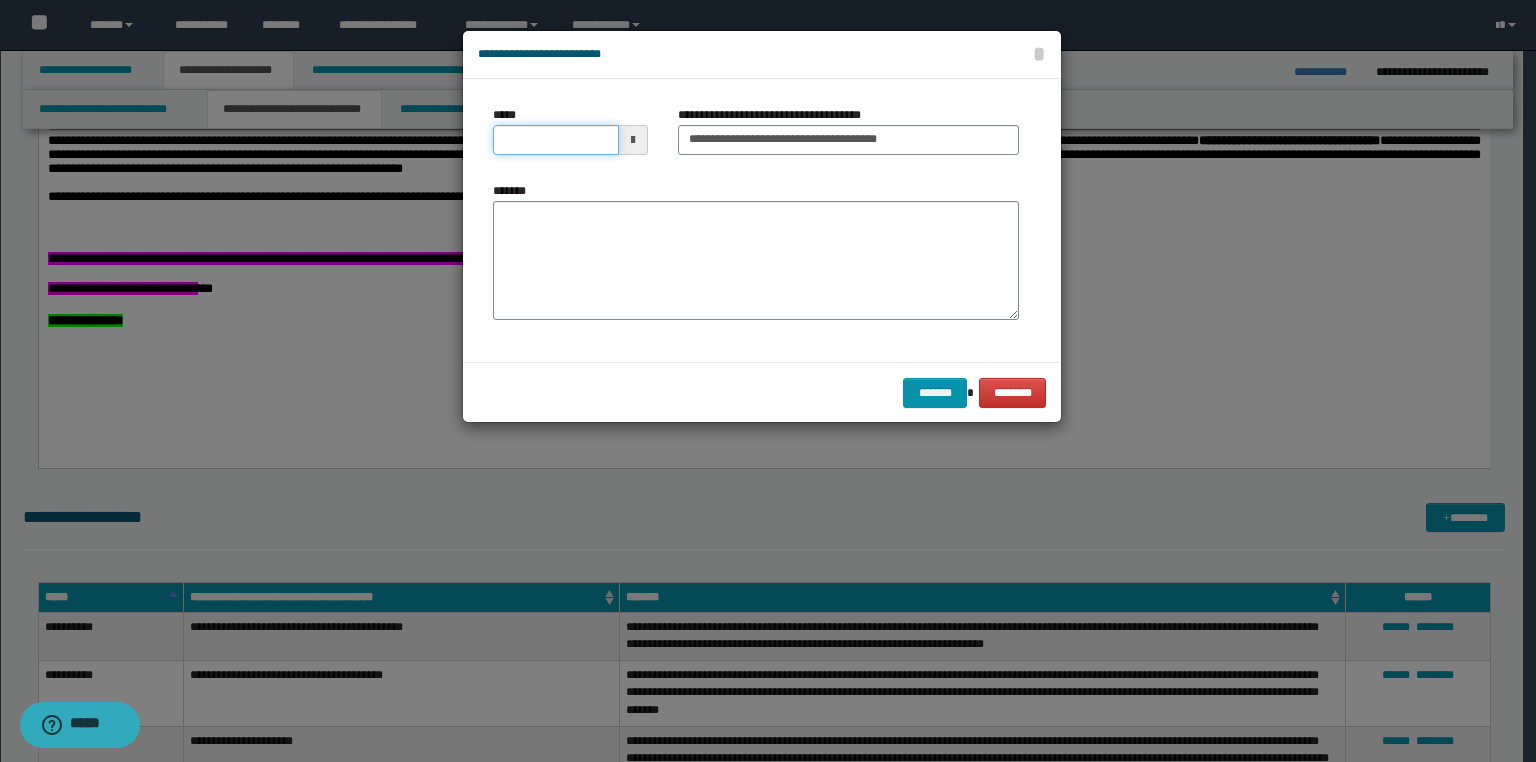 click on "*****" at bounding box center [556, 140] 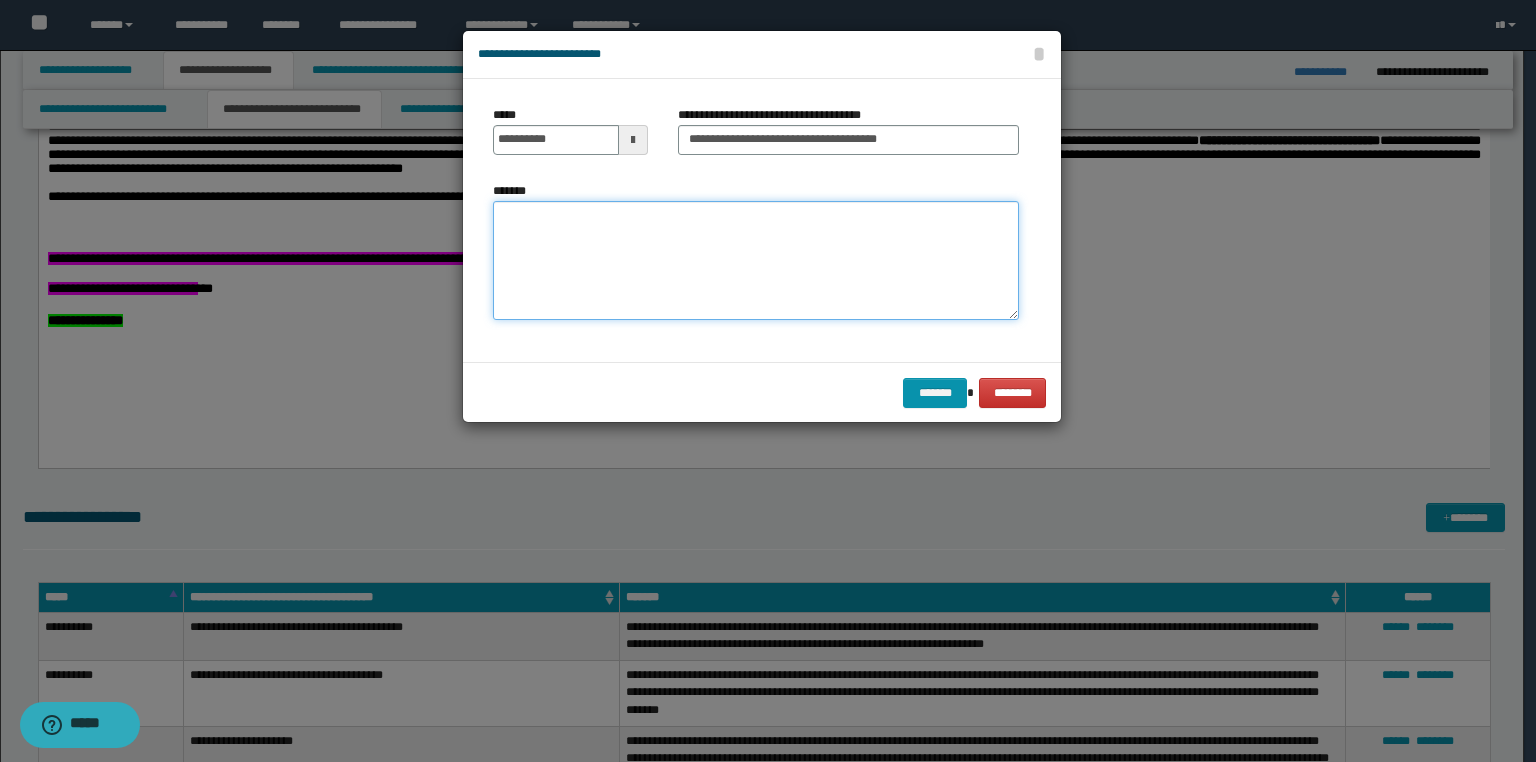 click on "*******" at bounding box center (756, 261) 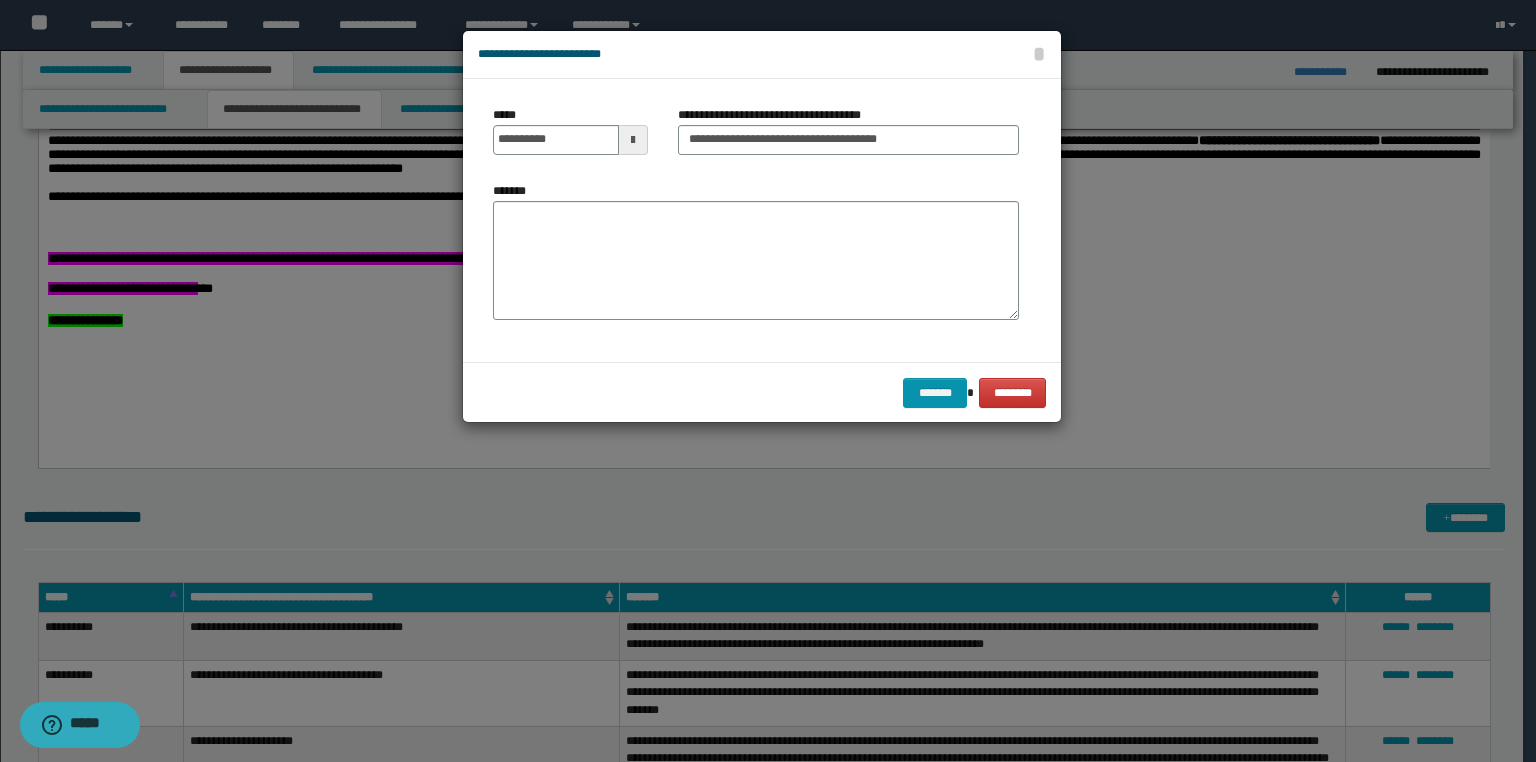click at bounding box center (768, 381) 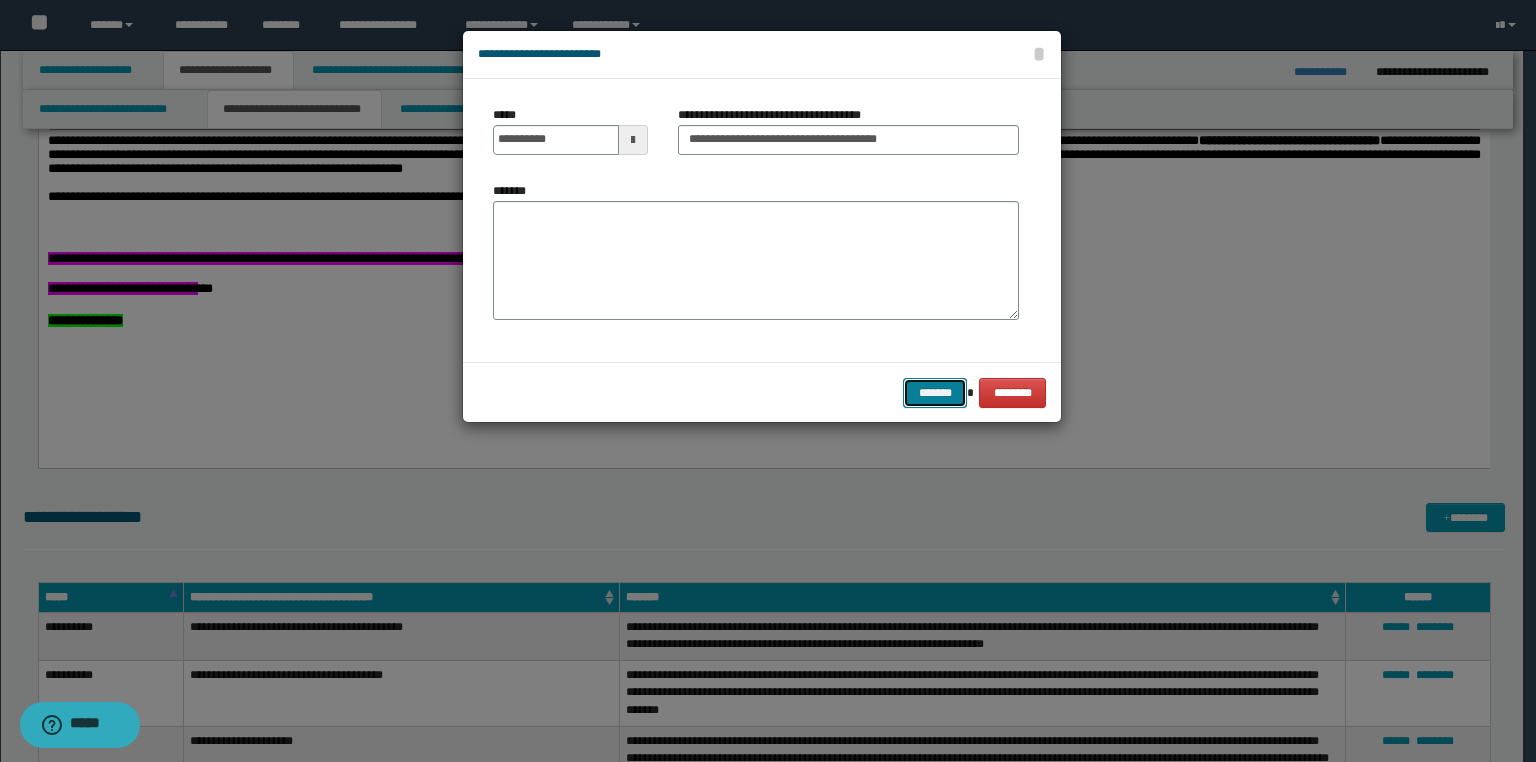 click on "*******" at bounding box center [935, 393] 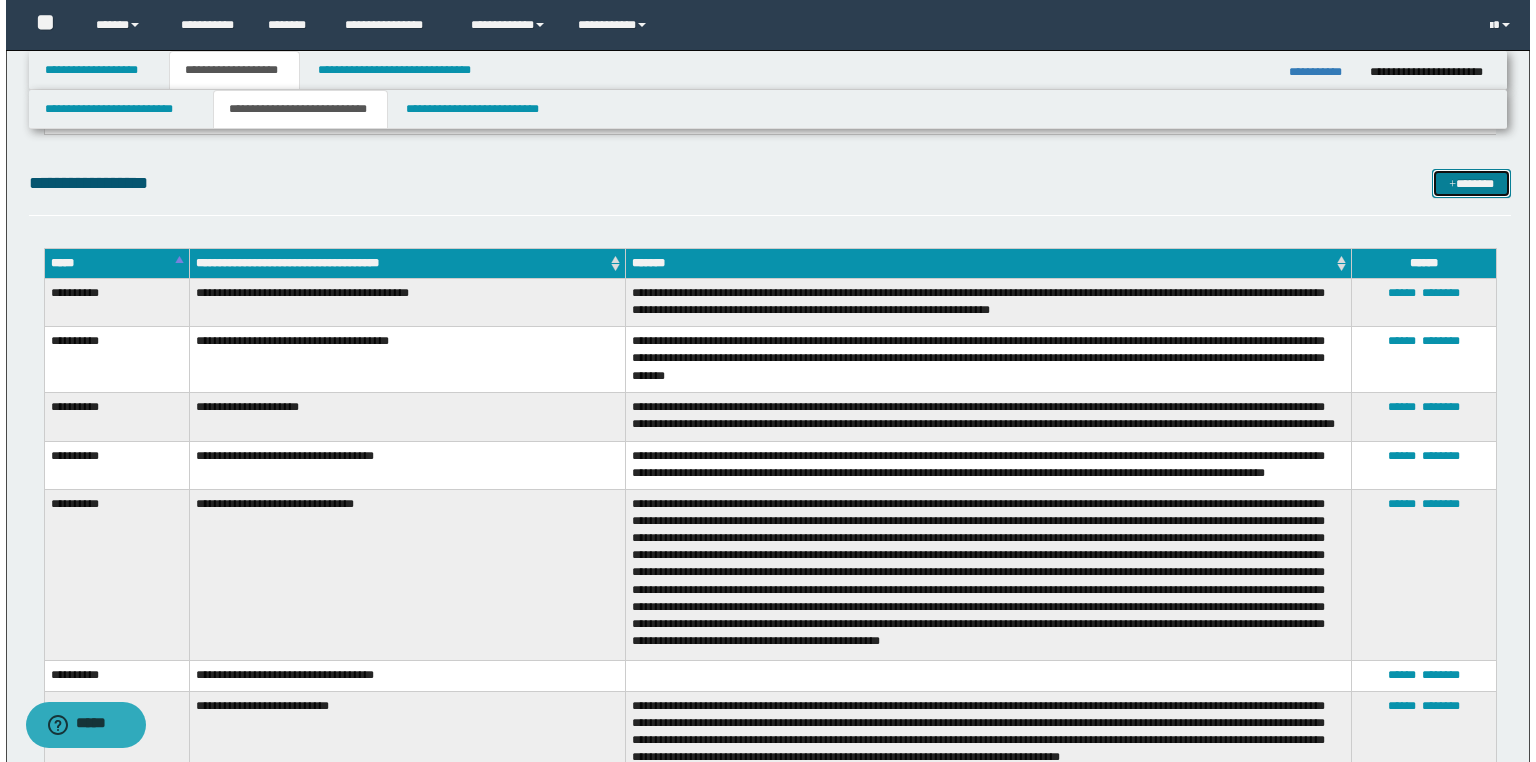 scroll, scrollTop: 1360, scrollLeft: 0, axis: vertical 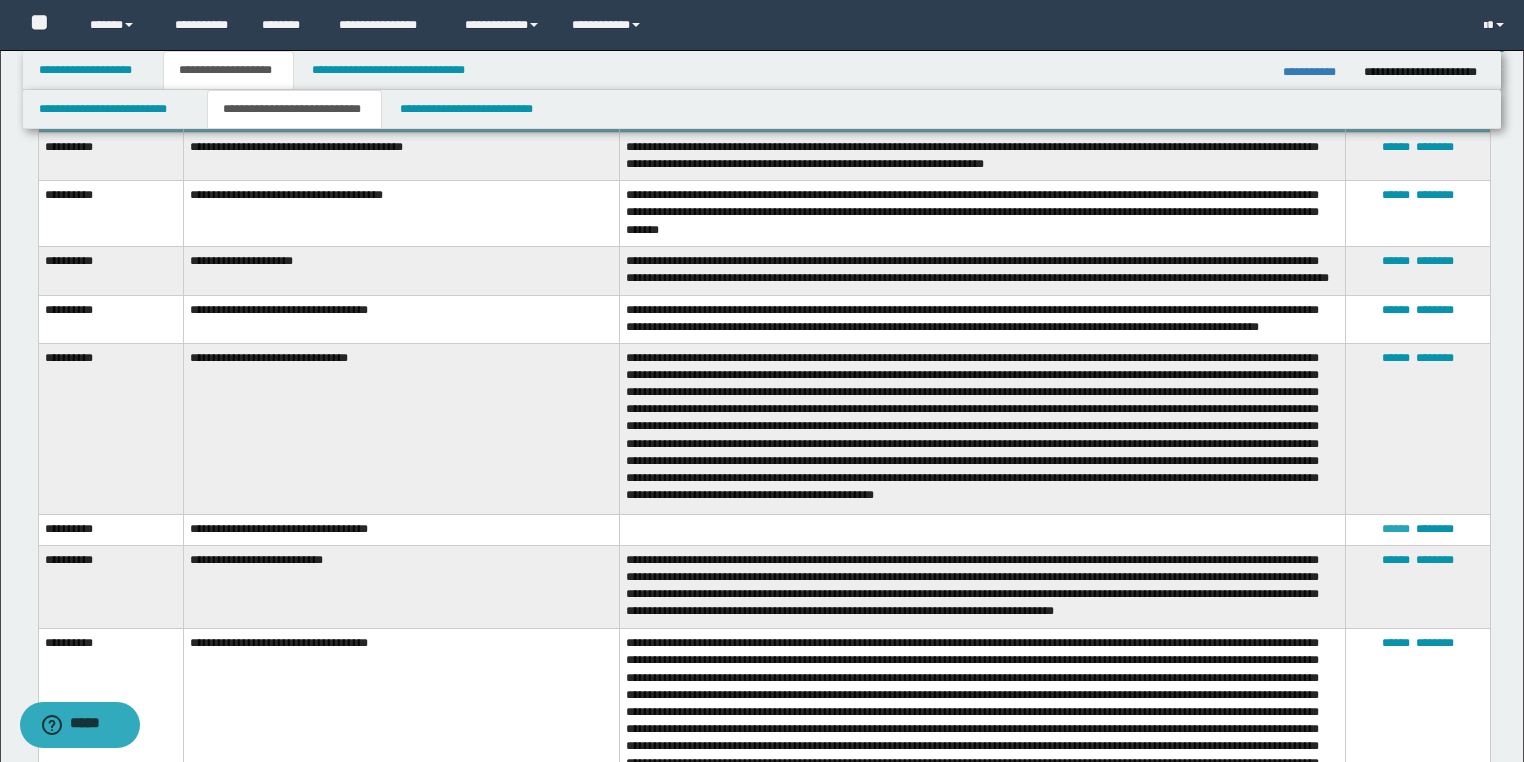 click on "******" at bounding box center [1396, 529] 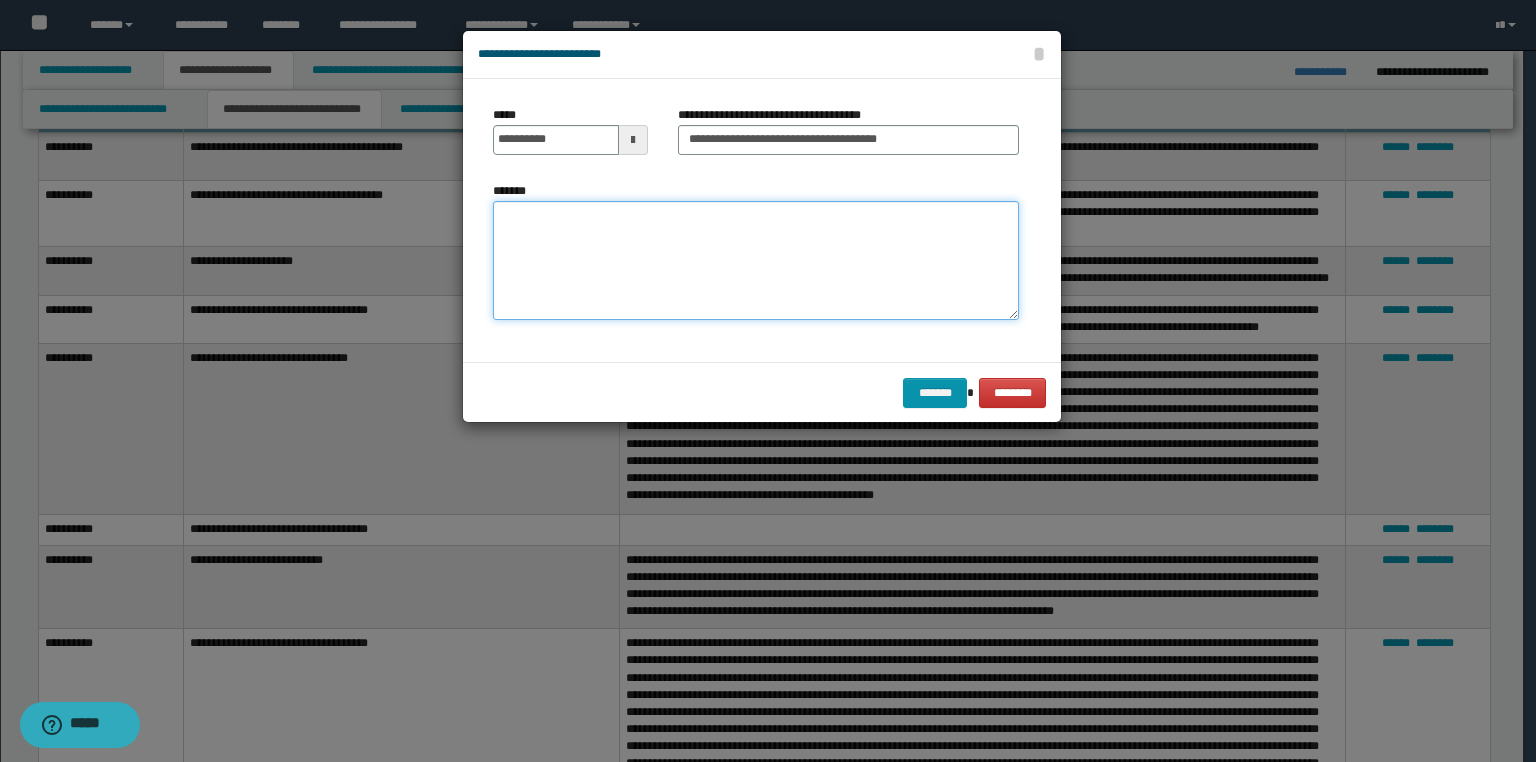 click on "*******" at bounding box center [756, 261] 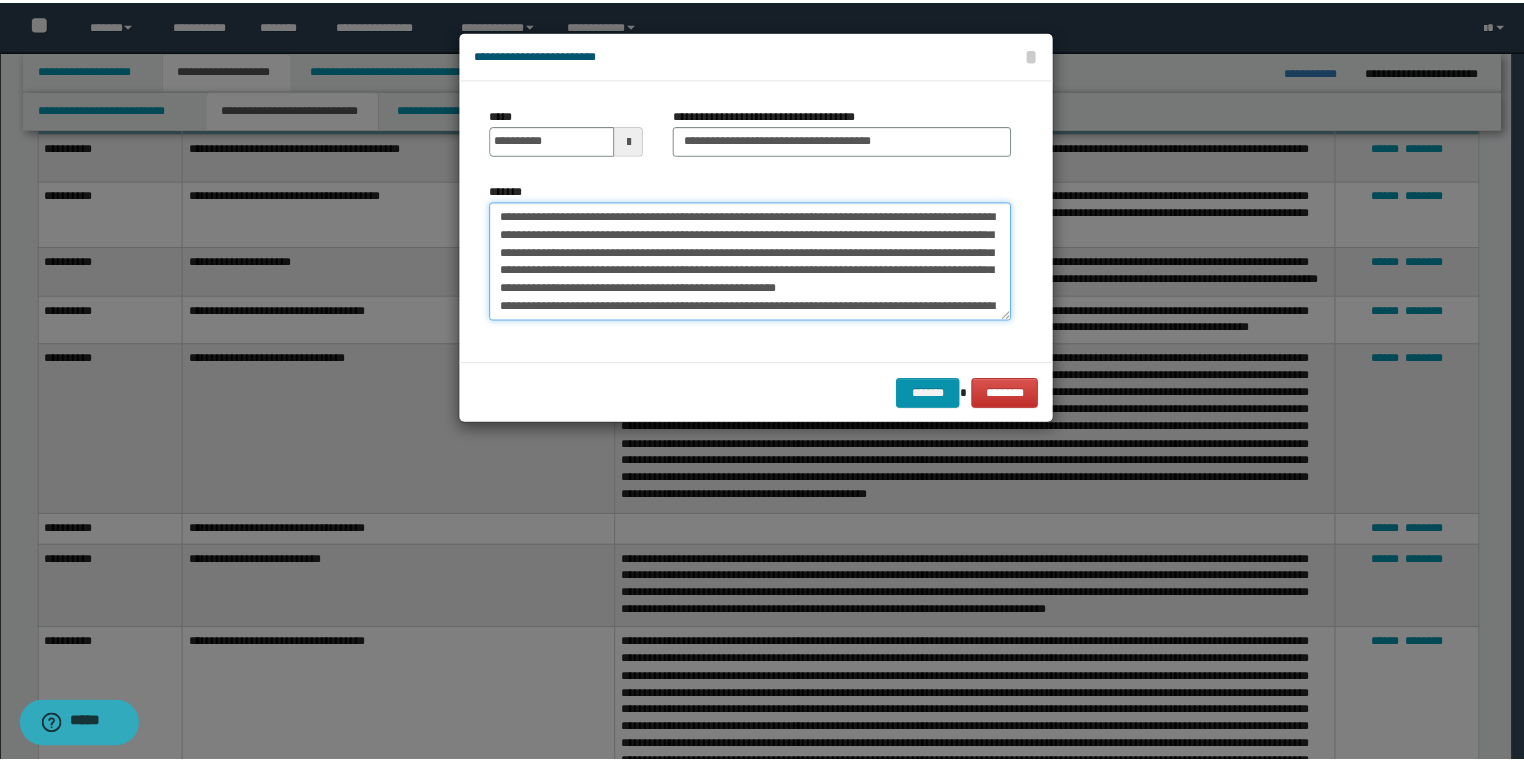 scroll, scrollTop: 156, scrollLeft: 0, axis: vertical 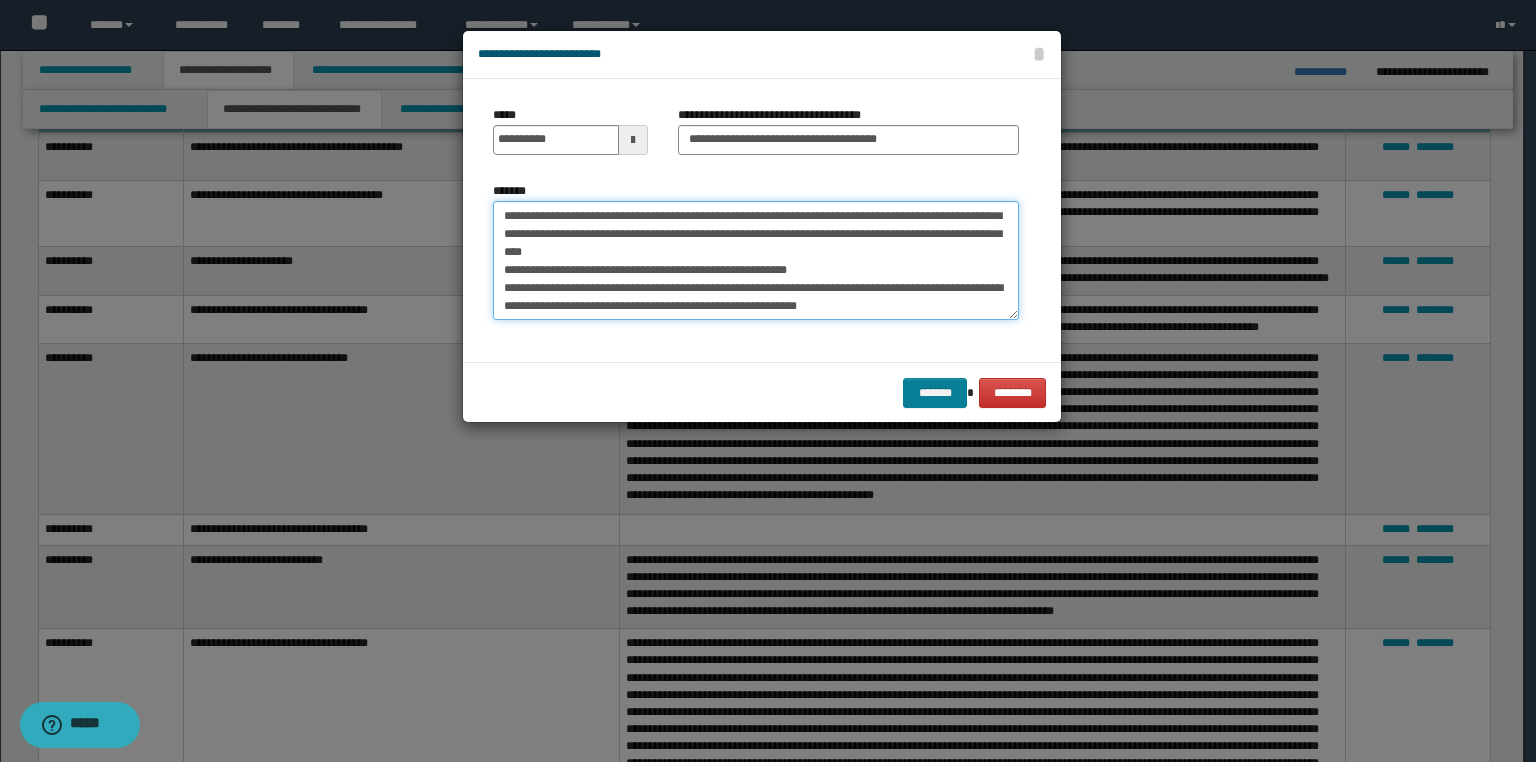 type on "**********" 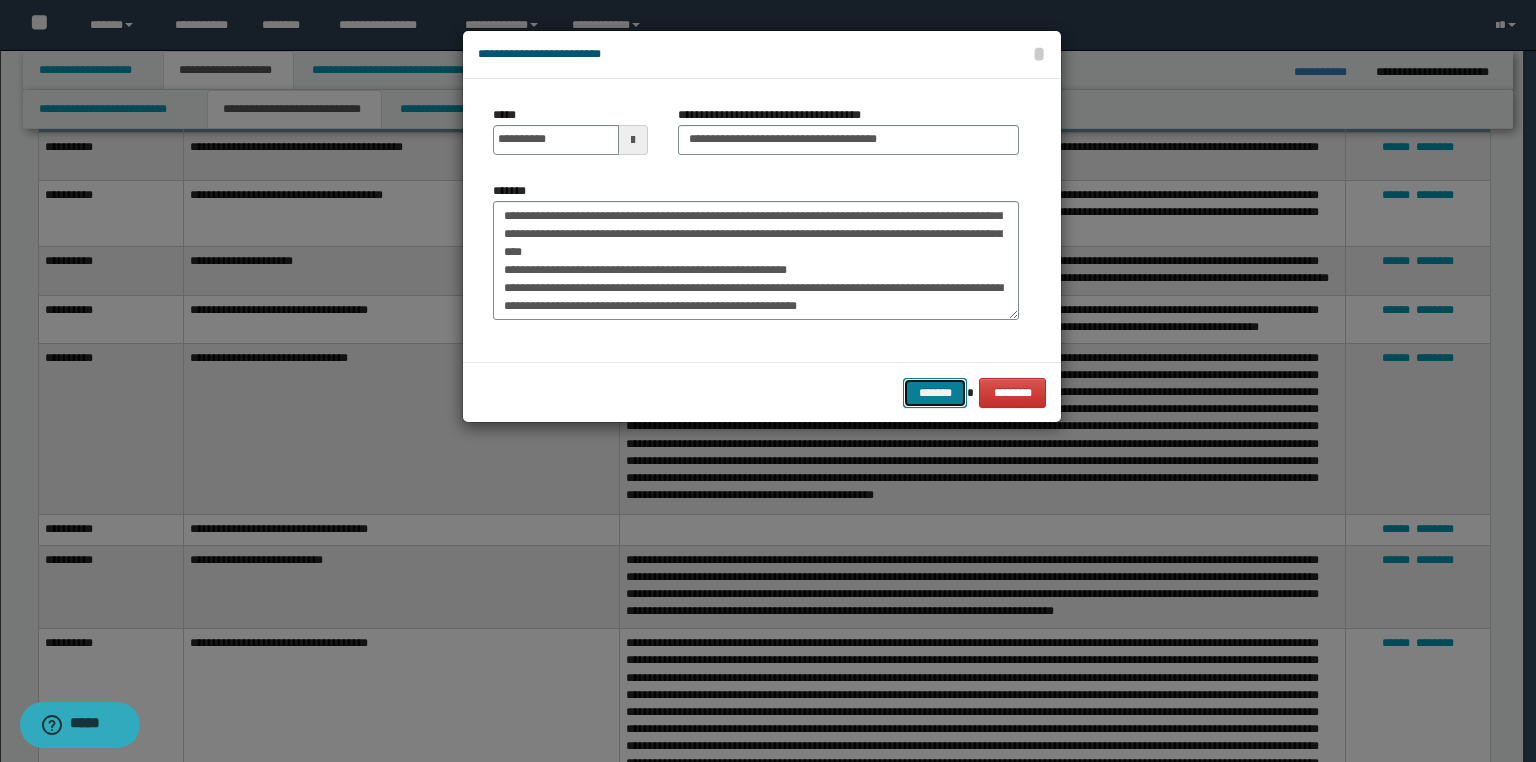 click on "*******" at bounding box center (935, 393) 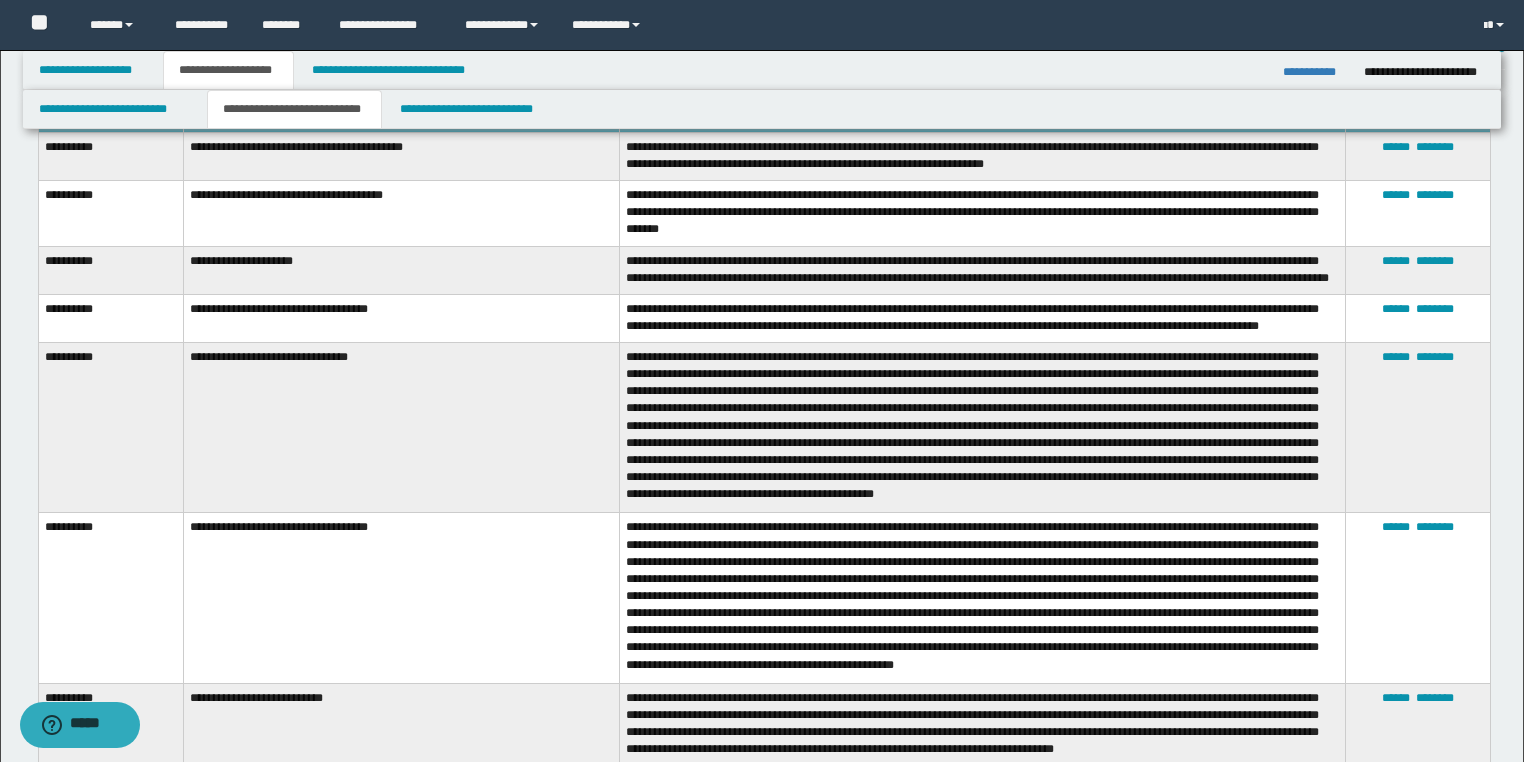 click on "**********" at bounding box center (1316, 72) 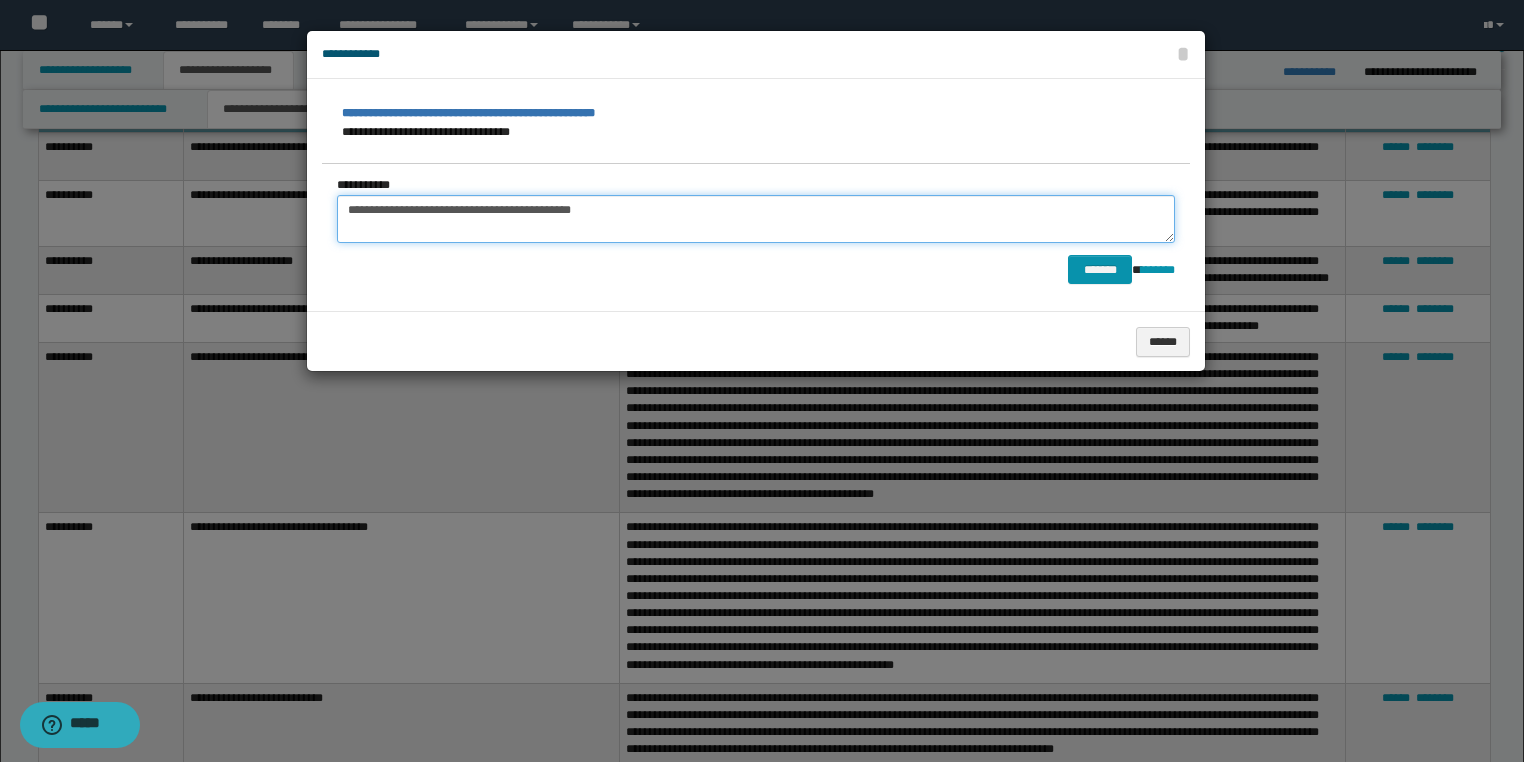 click on "**********" at bounding box center [756, 219] 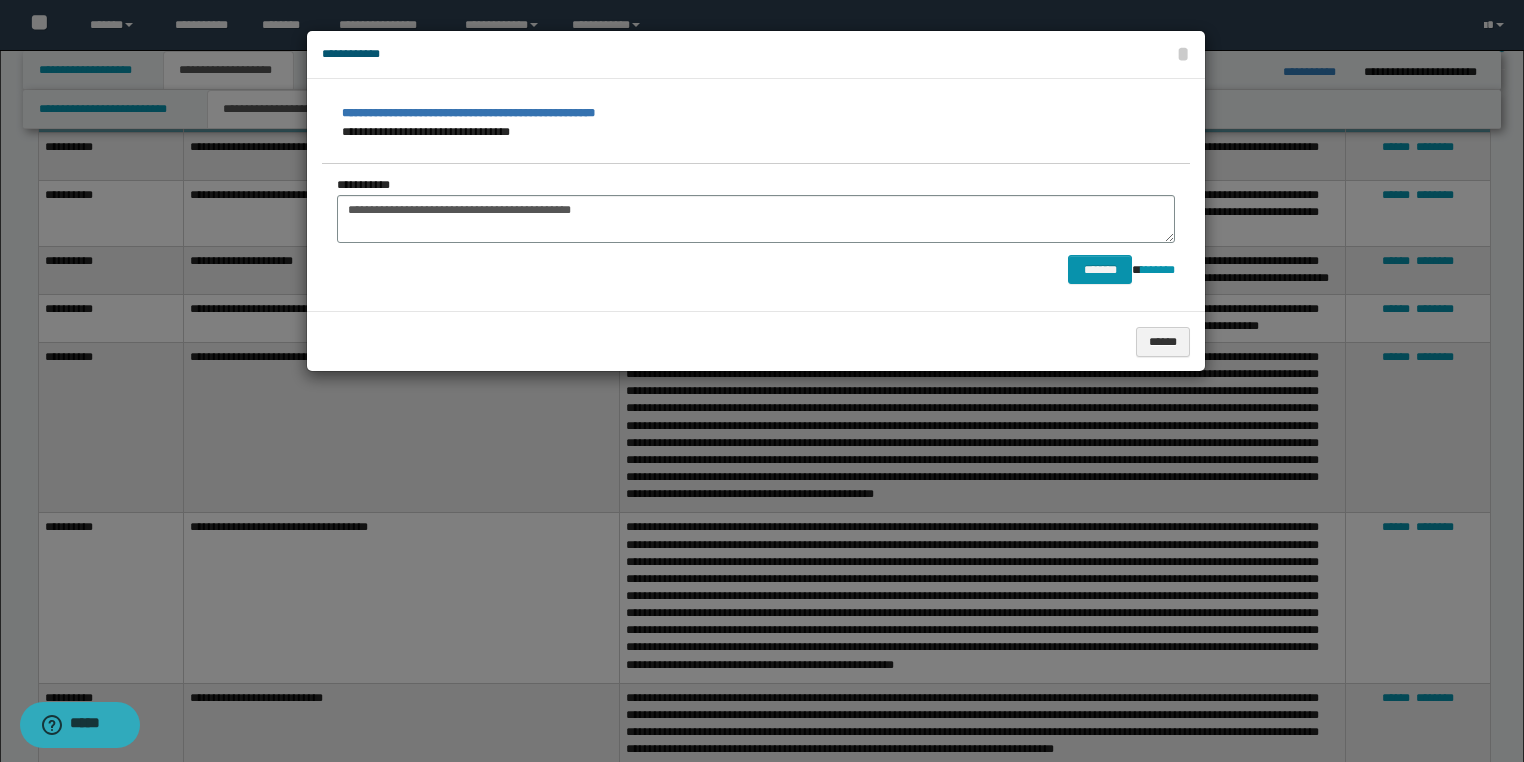 click at bounding box center (762, 381) 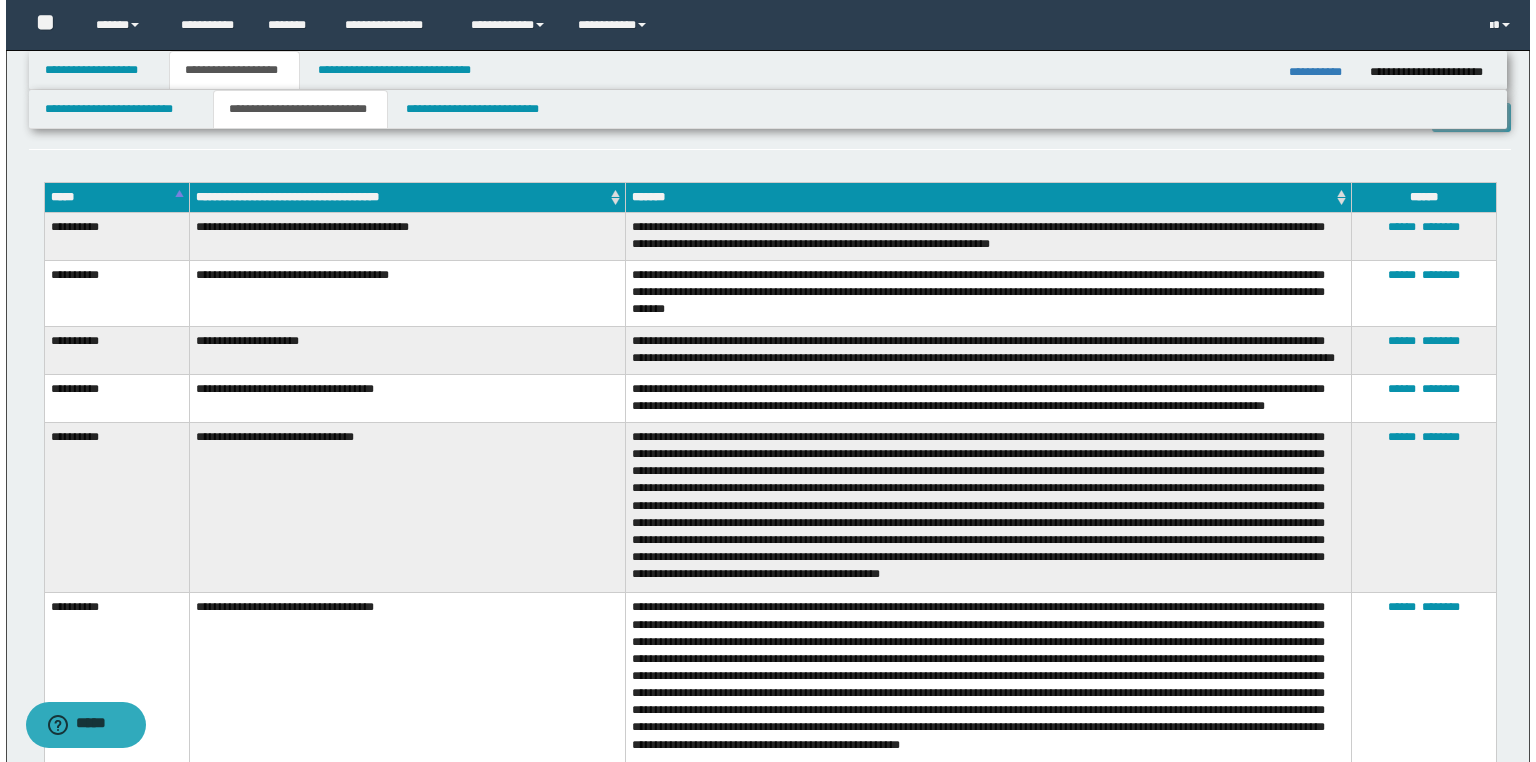 scroll, scrollTop: 1280, scrollLeft: 0, axis: vertical 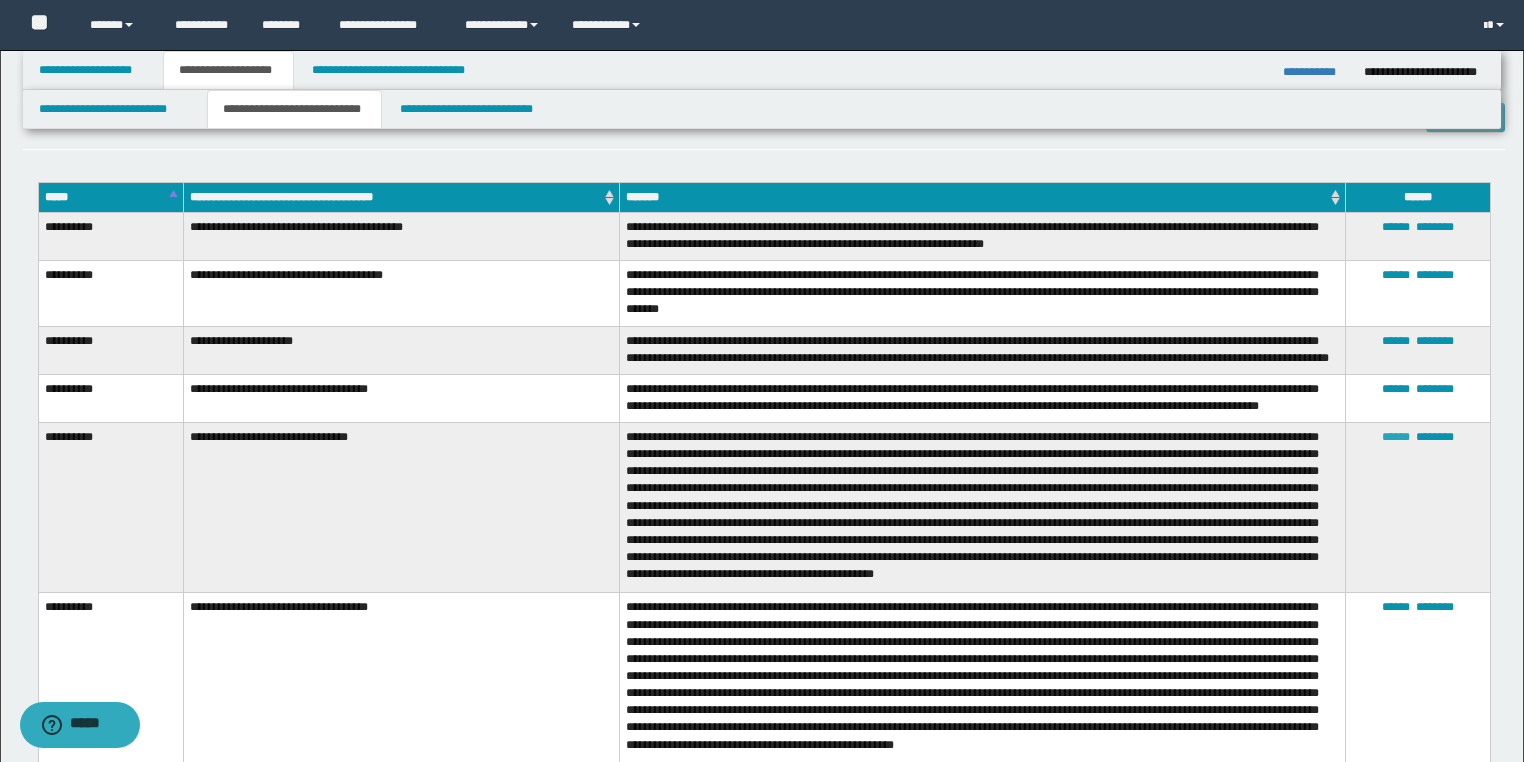 click on "******" at bounding box center [1396, 437] 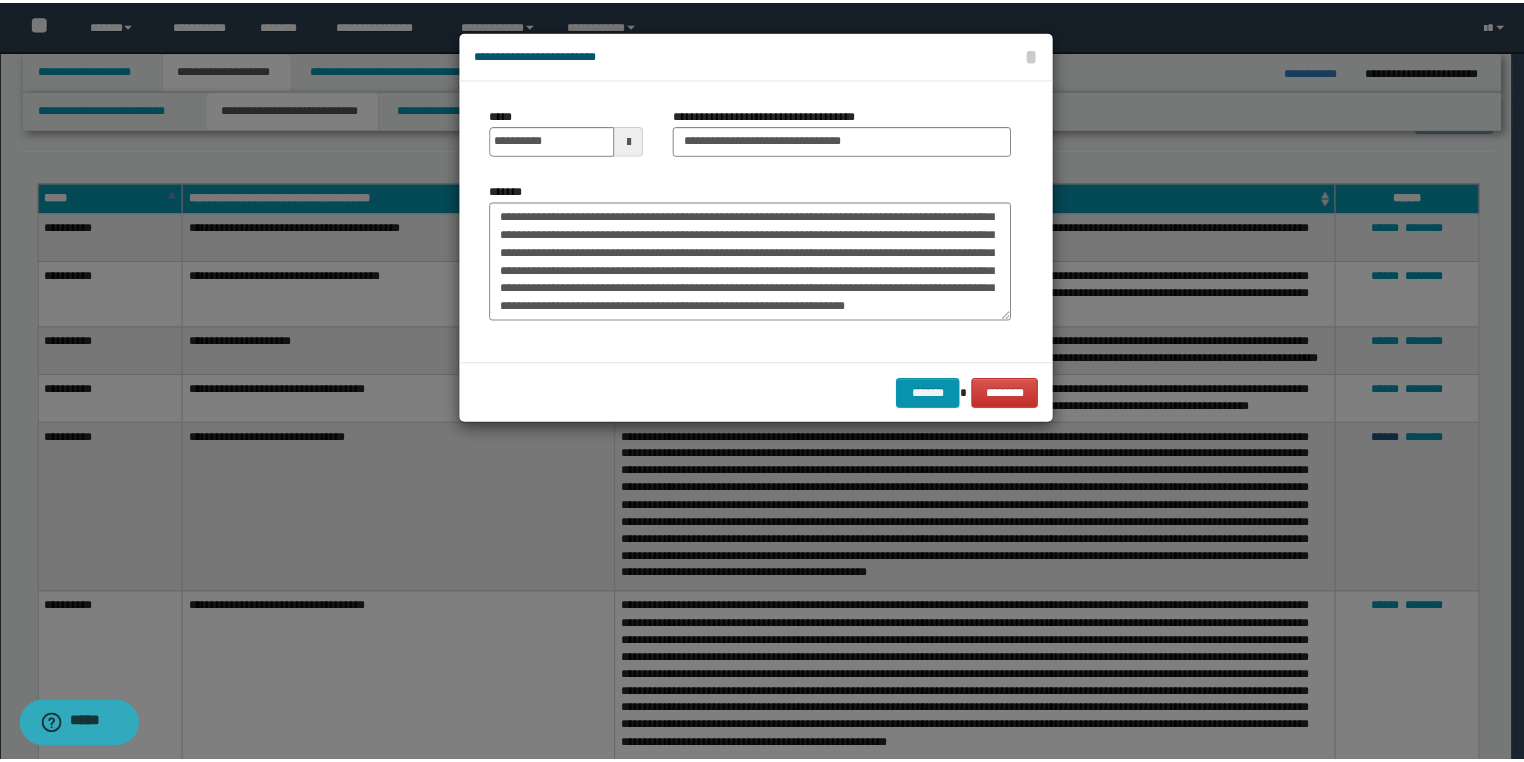 scroll, scrollTop: 144, scrollLeft: 0, axis: vertical 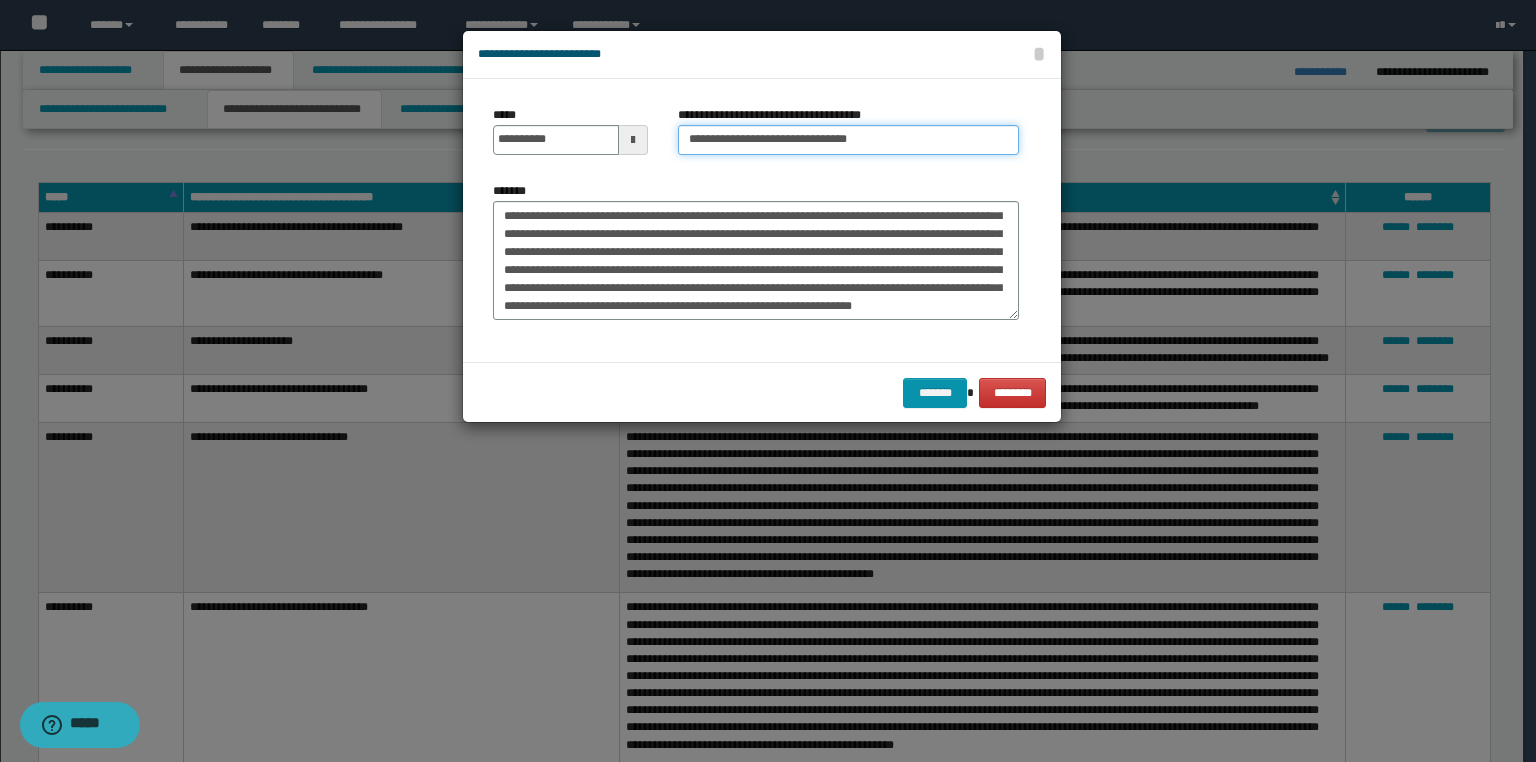 click on "**********" at bounding box center [848, 140] 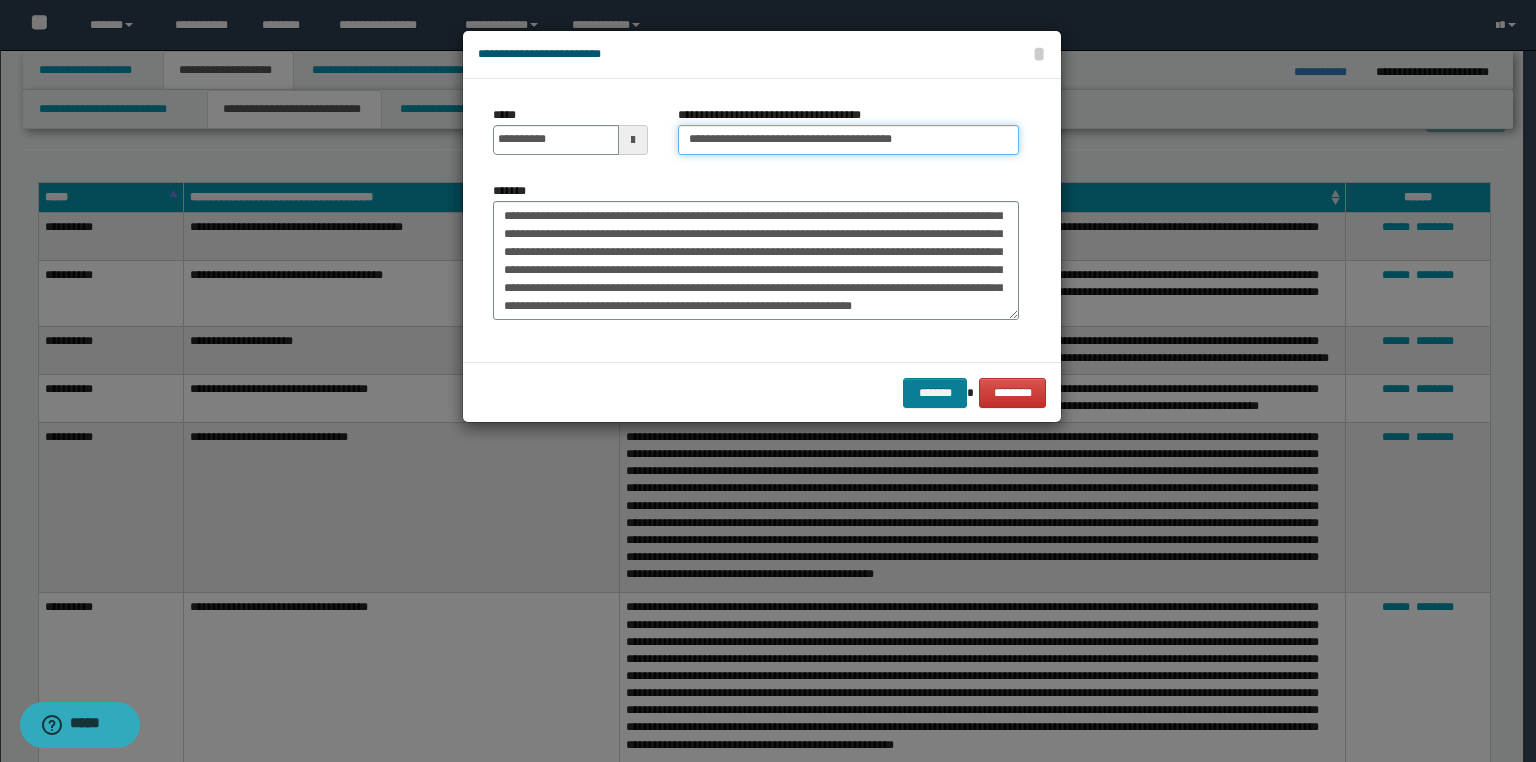 type on "**********" 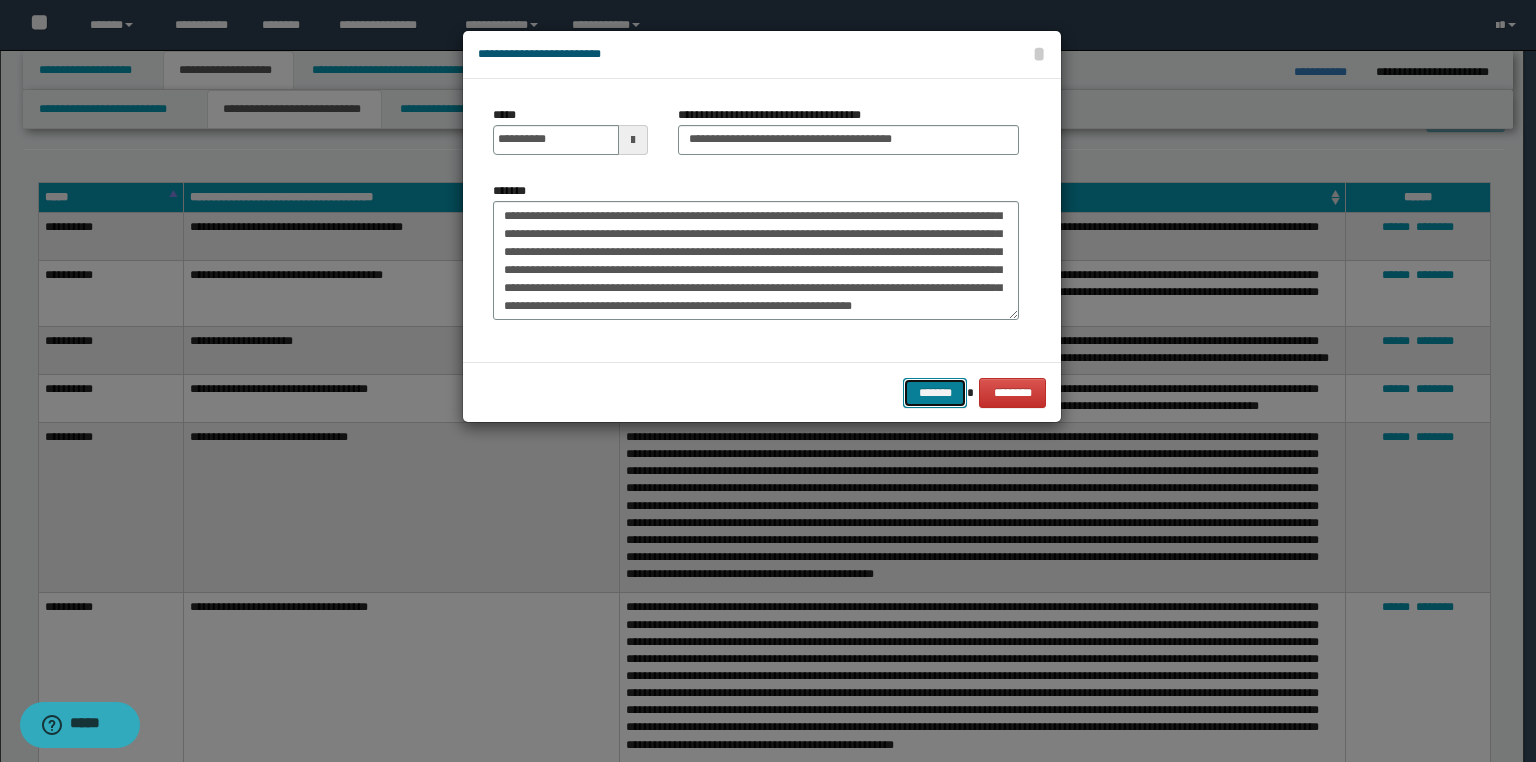 type 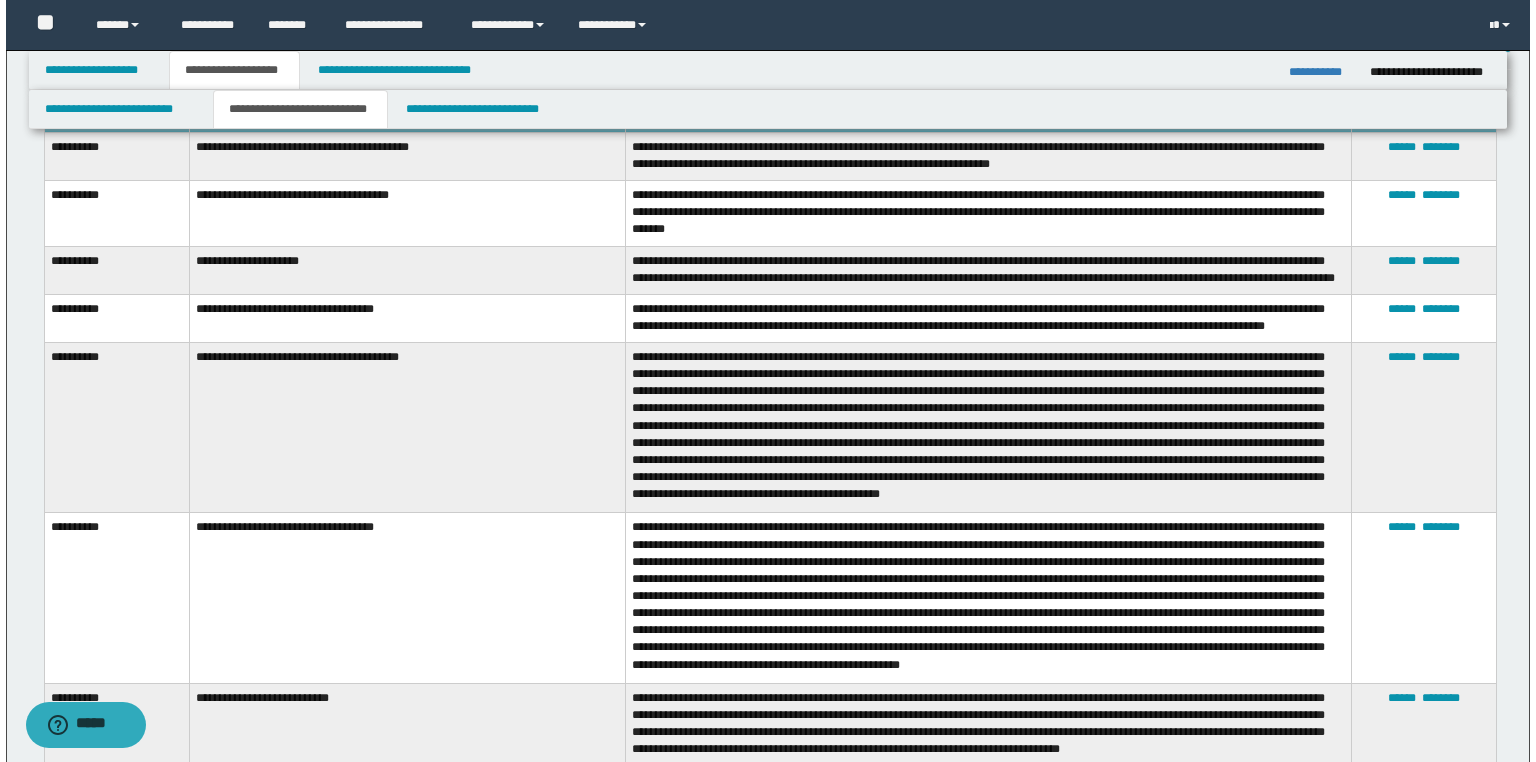 scroll, scrollTop: 1440, scrollLeft: 0, axis: vertical 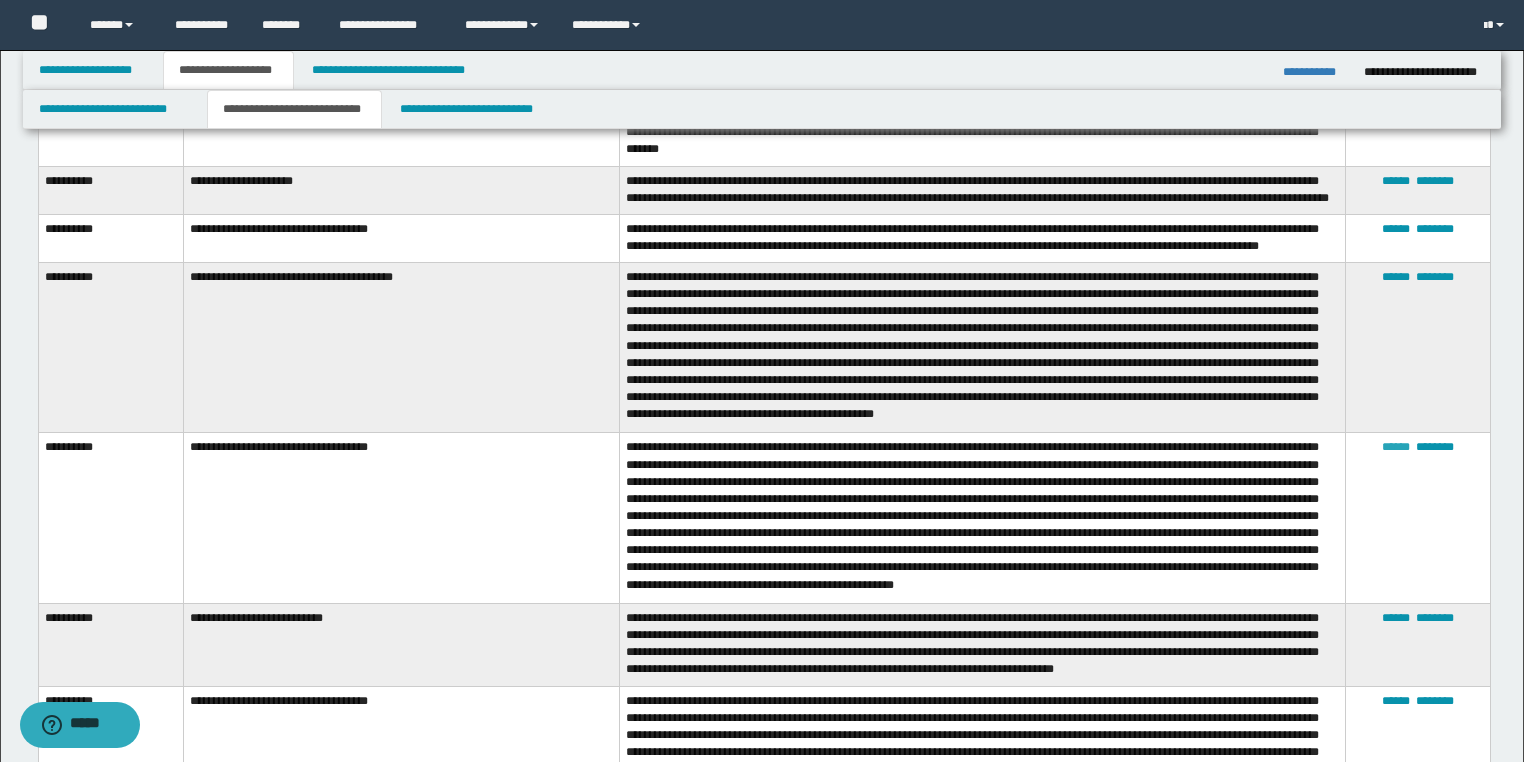 click on "******" at bounding box center (1396, 447) 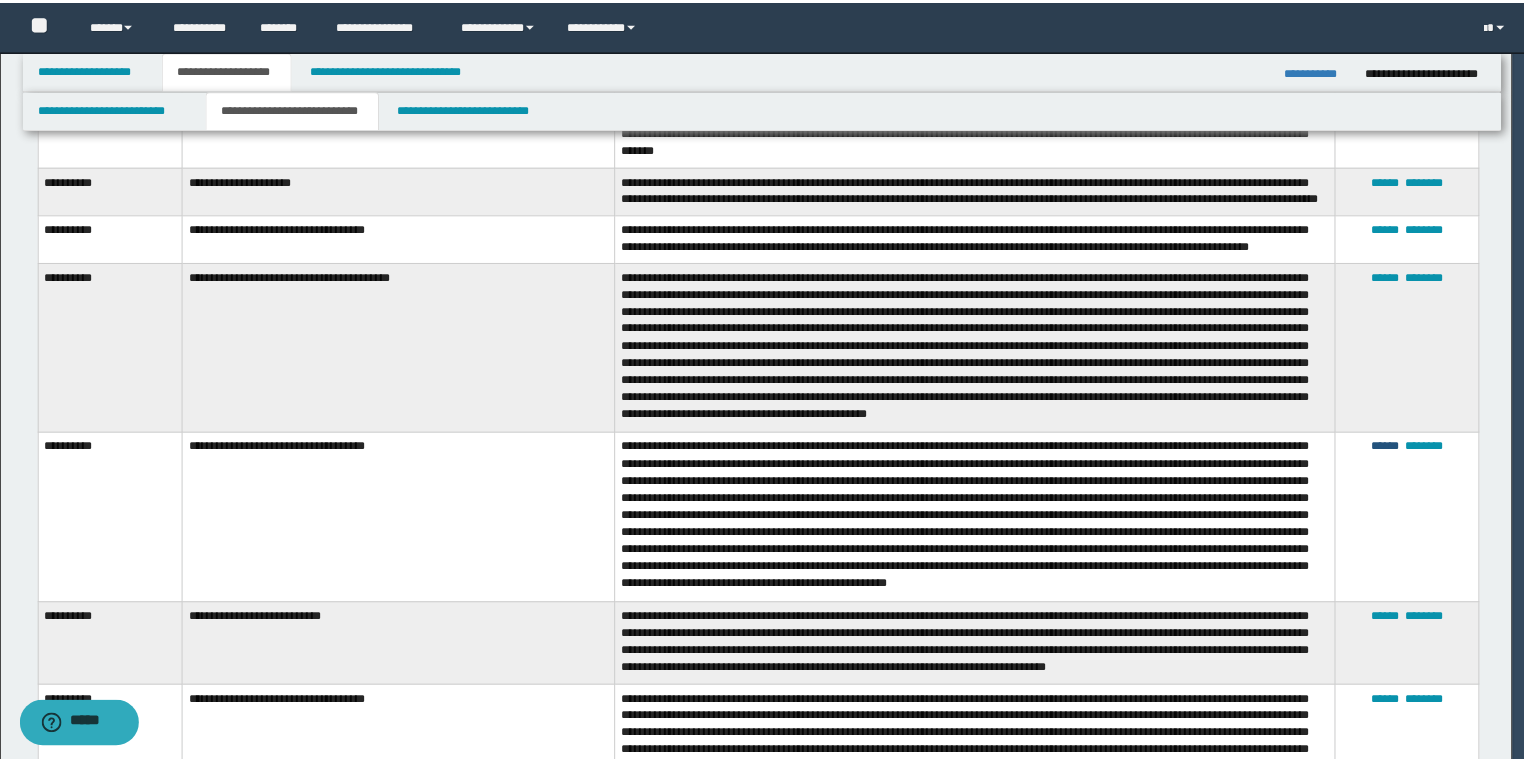 scroll, scrollTop: 125, scrollLeft: 0, axis: vertical 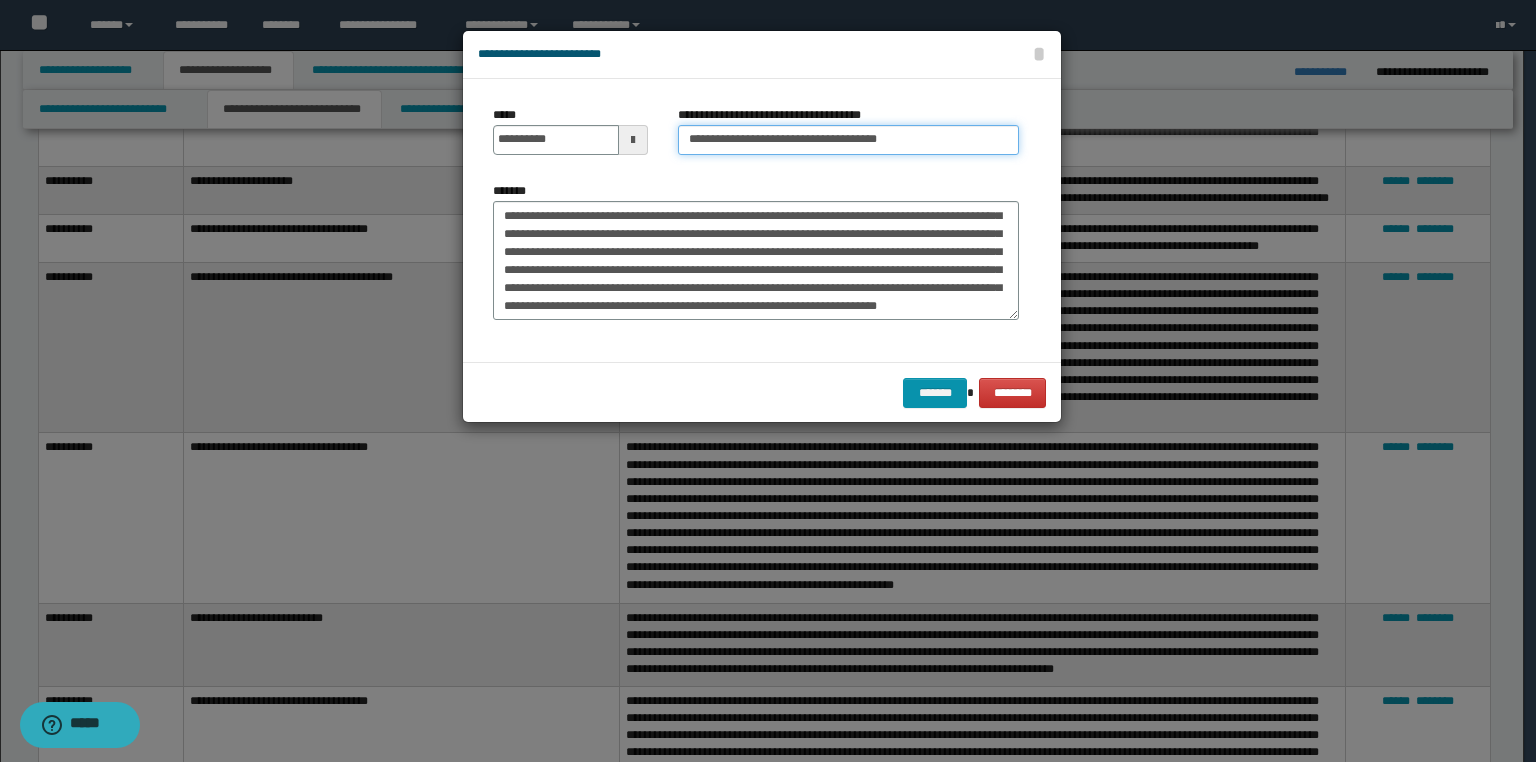 click on "**********" at bounding box center [848, 140] 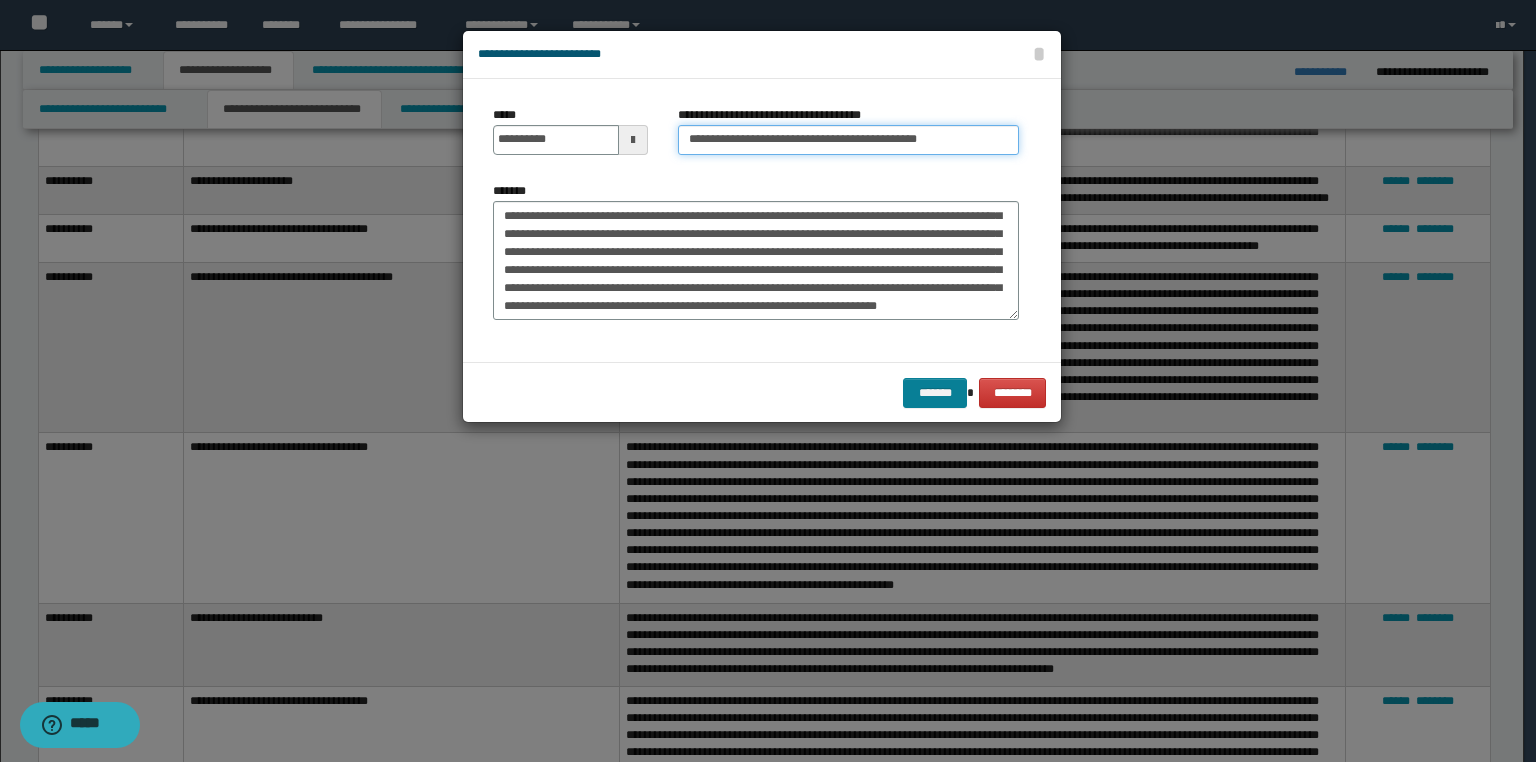 type on "**********" 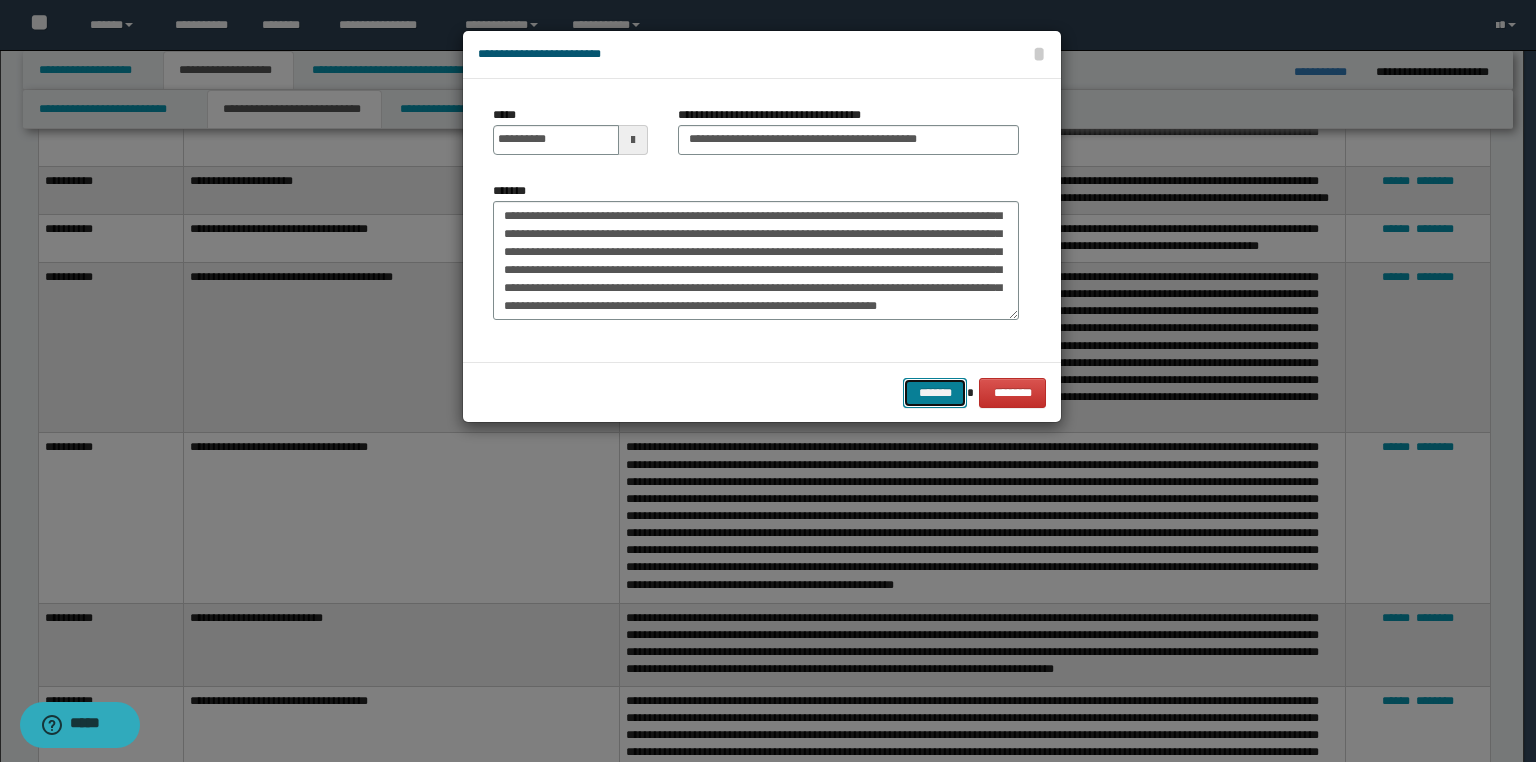 click on "*******" at bounding box center (935, 393) 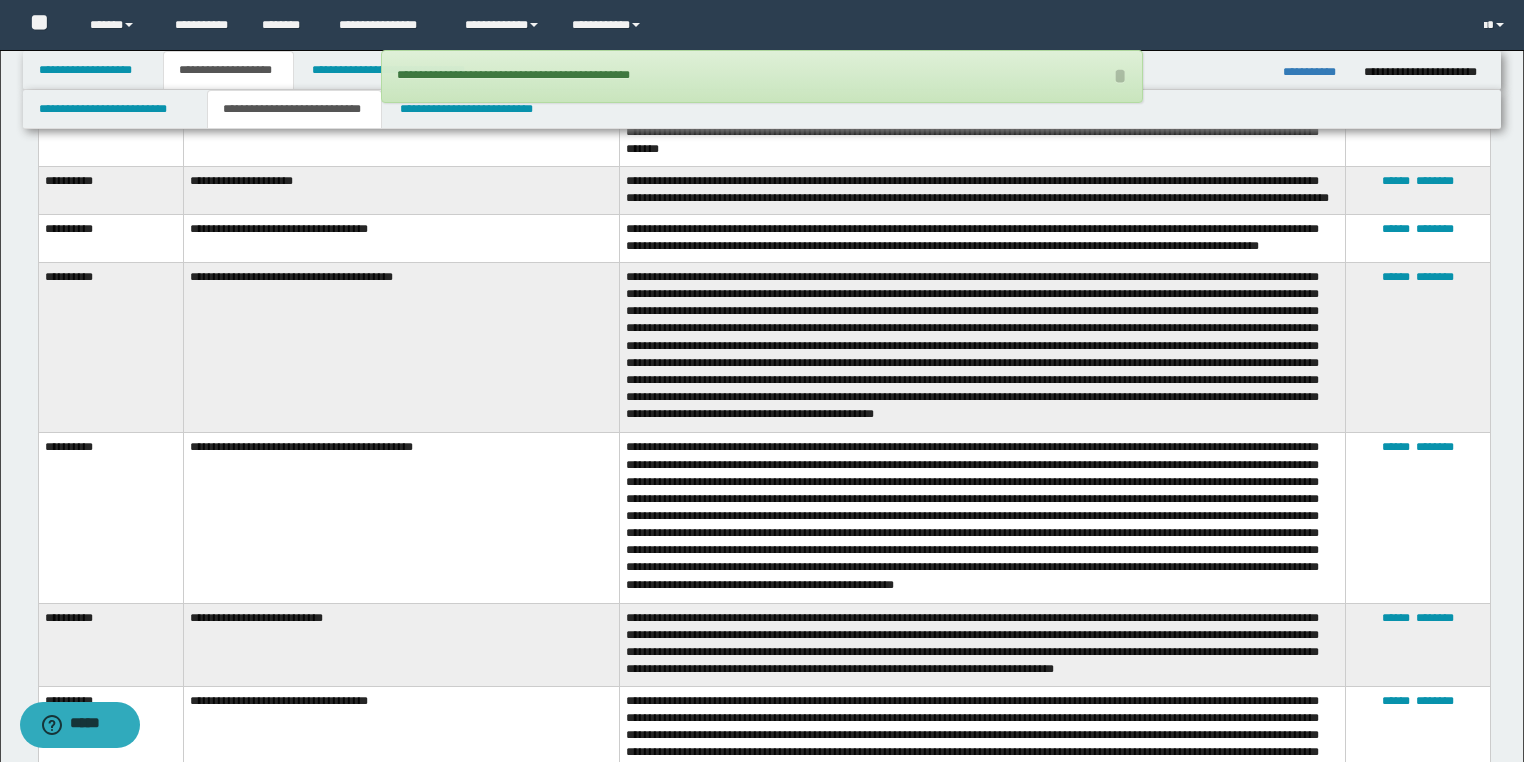 click on "**********" at bounding box center [1316, 72] 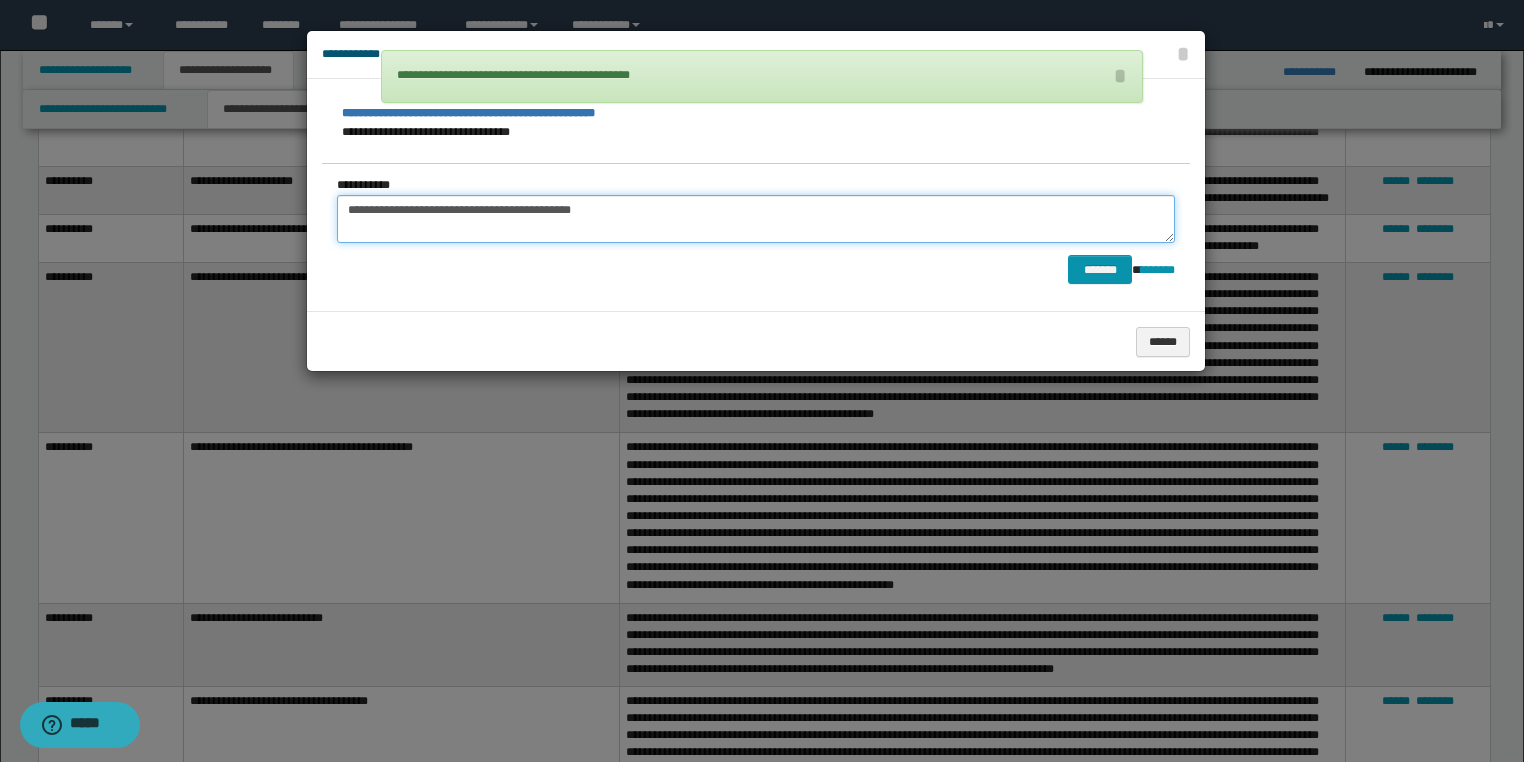 click on "**********" at bounding box center (756, 219) 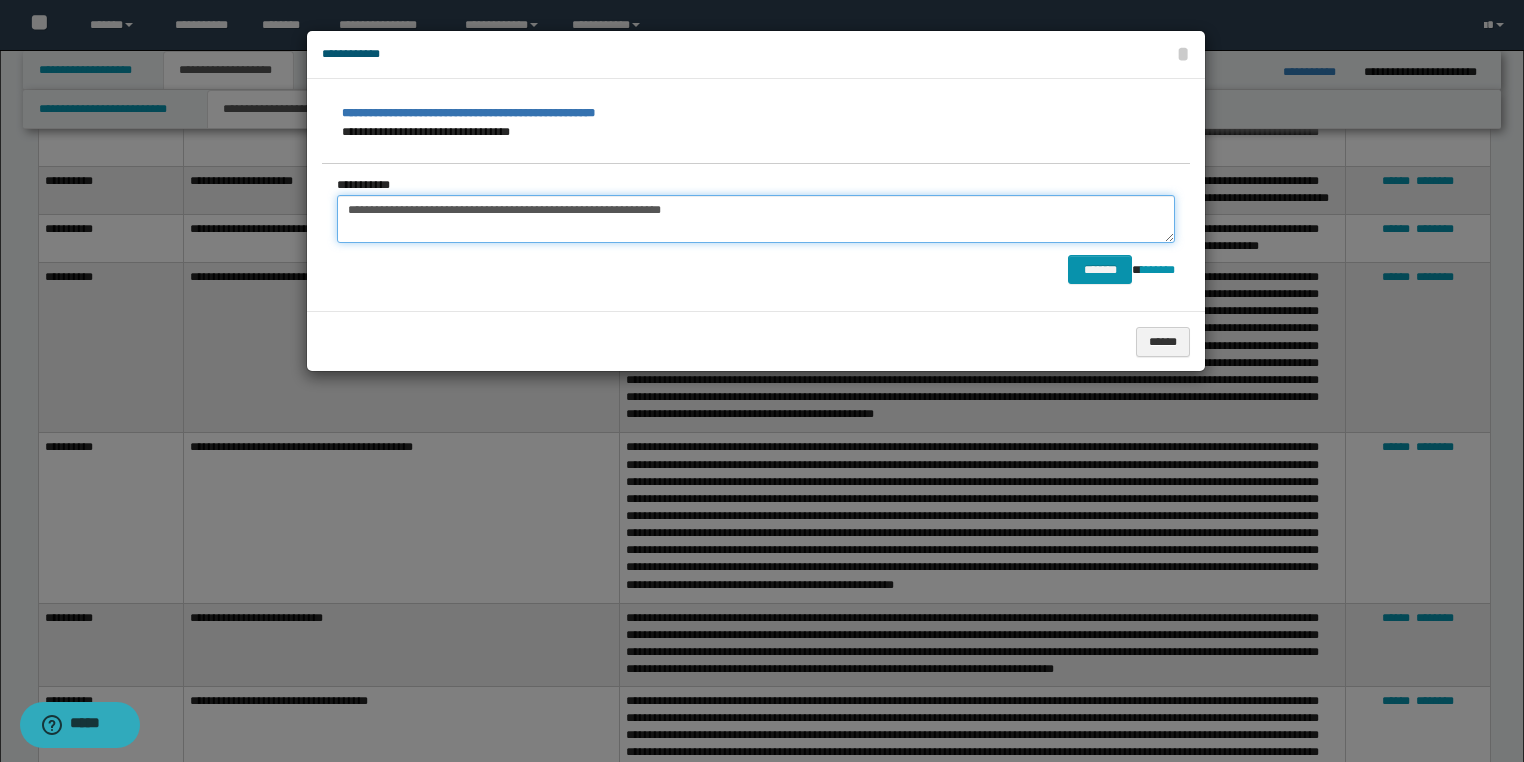 drag, startPoint x: 727, startPoint y: 212, endPoint x: 298, endPoint y: 209, distance: 429.0105 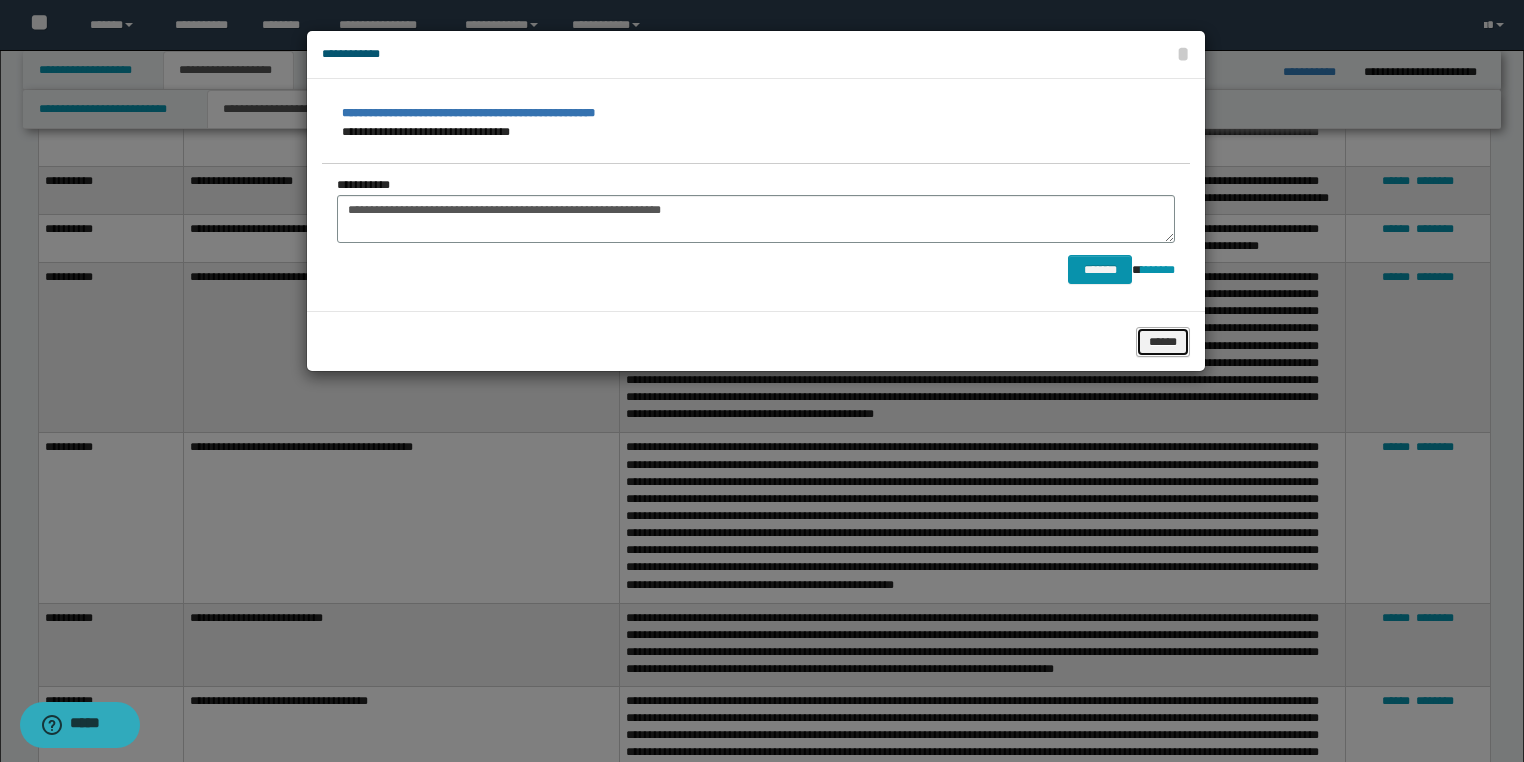 click on "******" at bounding box center [1163, 342] 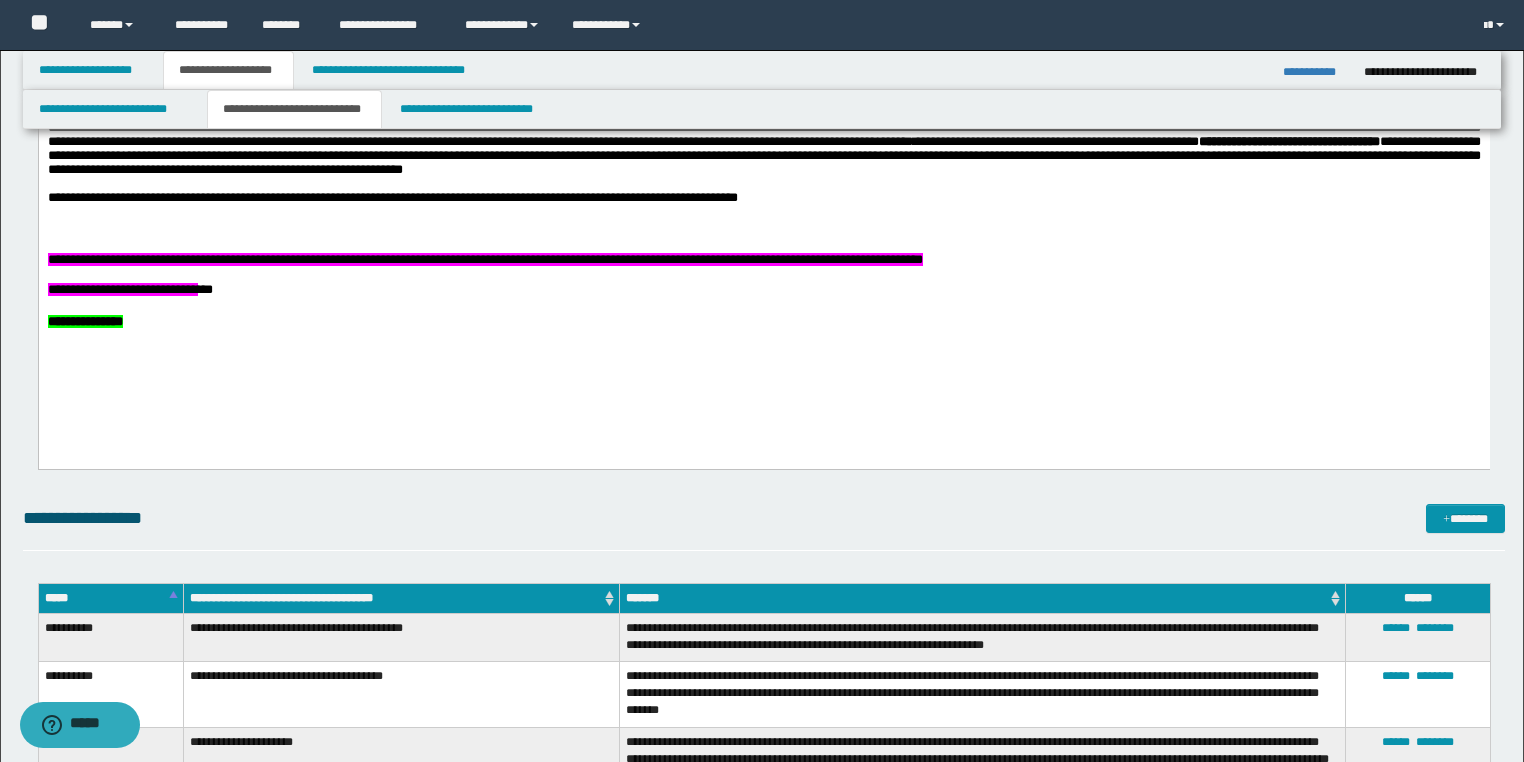 scroll, scrollTop: 880, scrollLeft: 0, axis: vertical 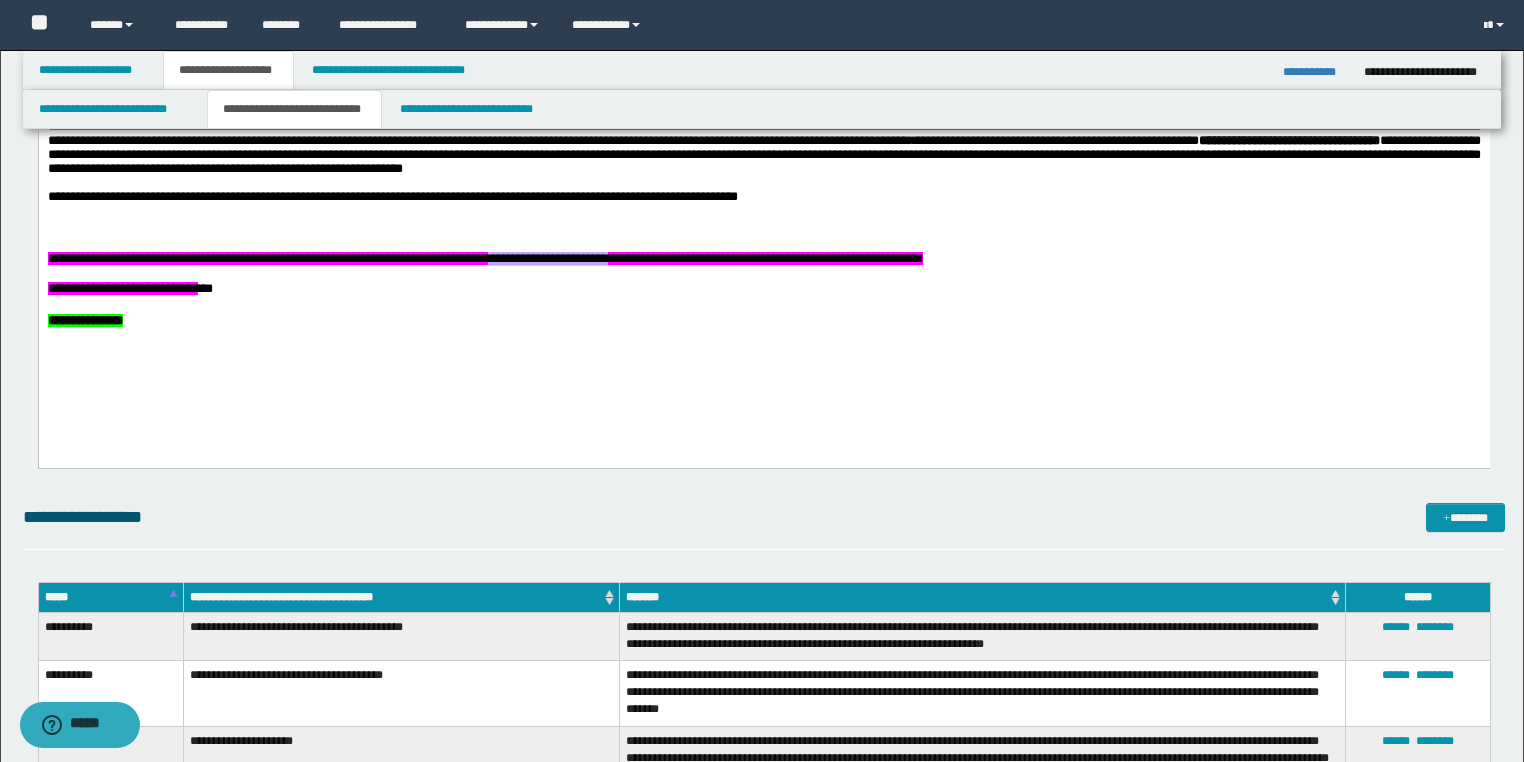 drag, startPoint x: 616, startPoint y: 284, endPoint x: 759, endPoint y: 286, distance: 143.01399 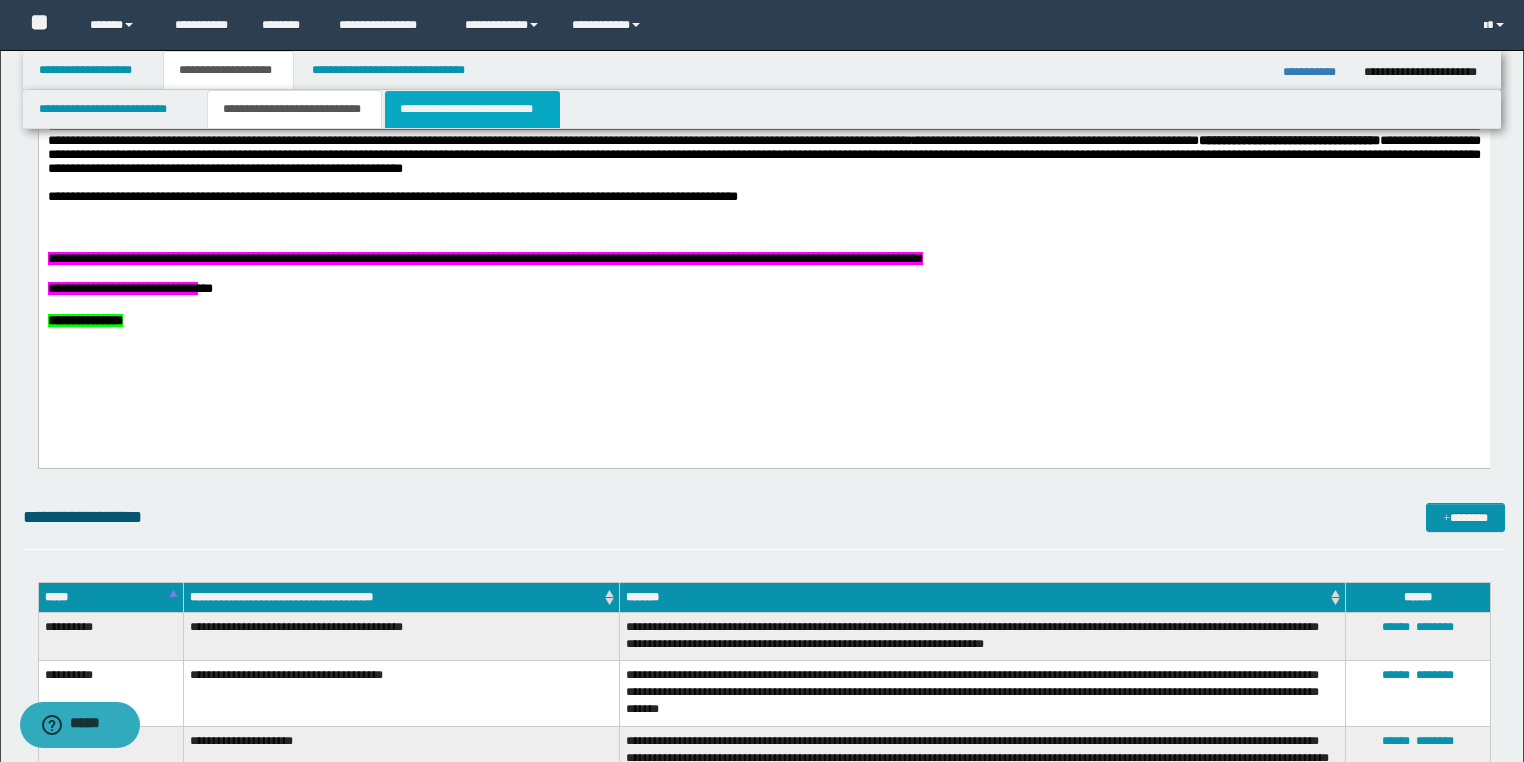 click on "**********" at bounding box center [472, 109] 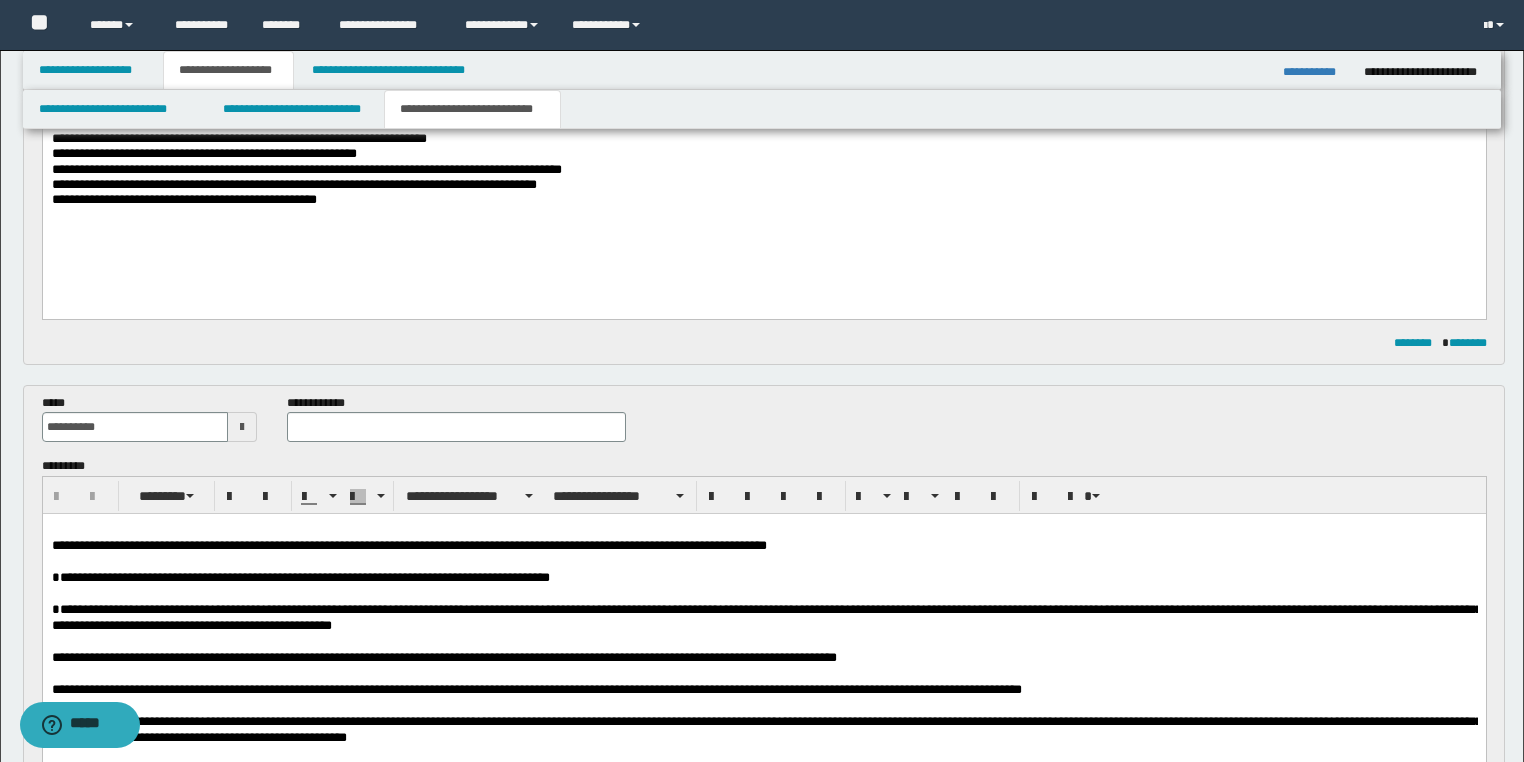 scroll, scrollTop: 480, scrollLeft: 0, axis: vertical 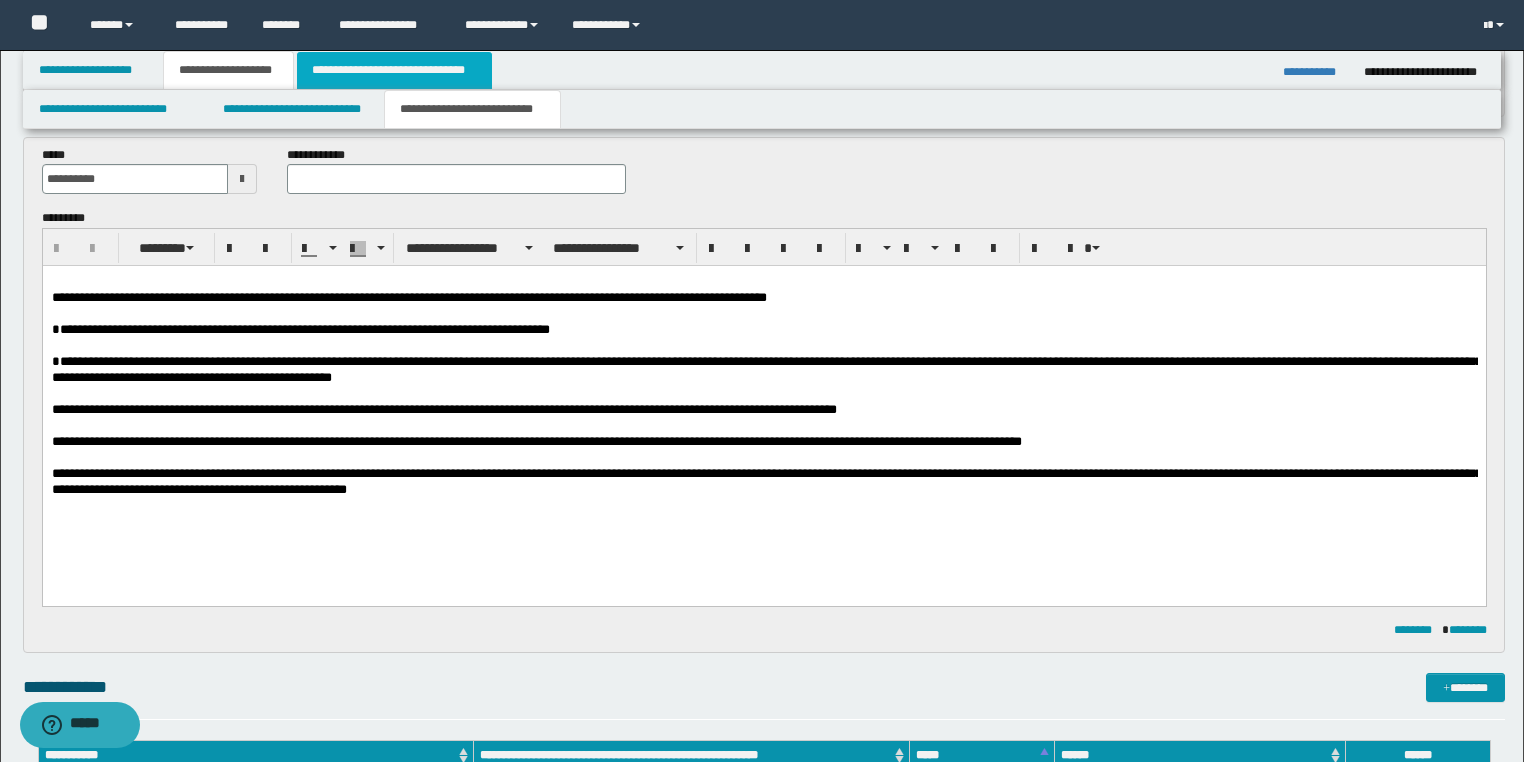 click on "**********" at bounding box center (394, 70) 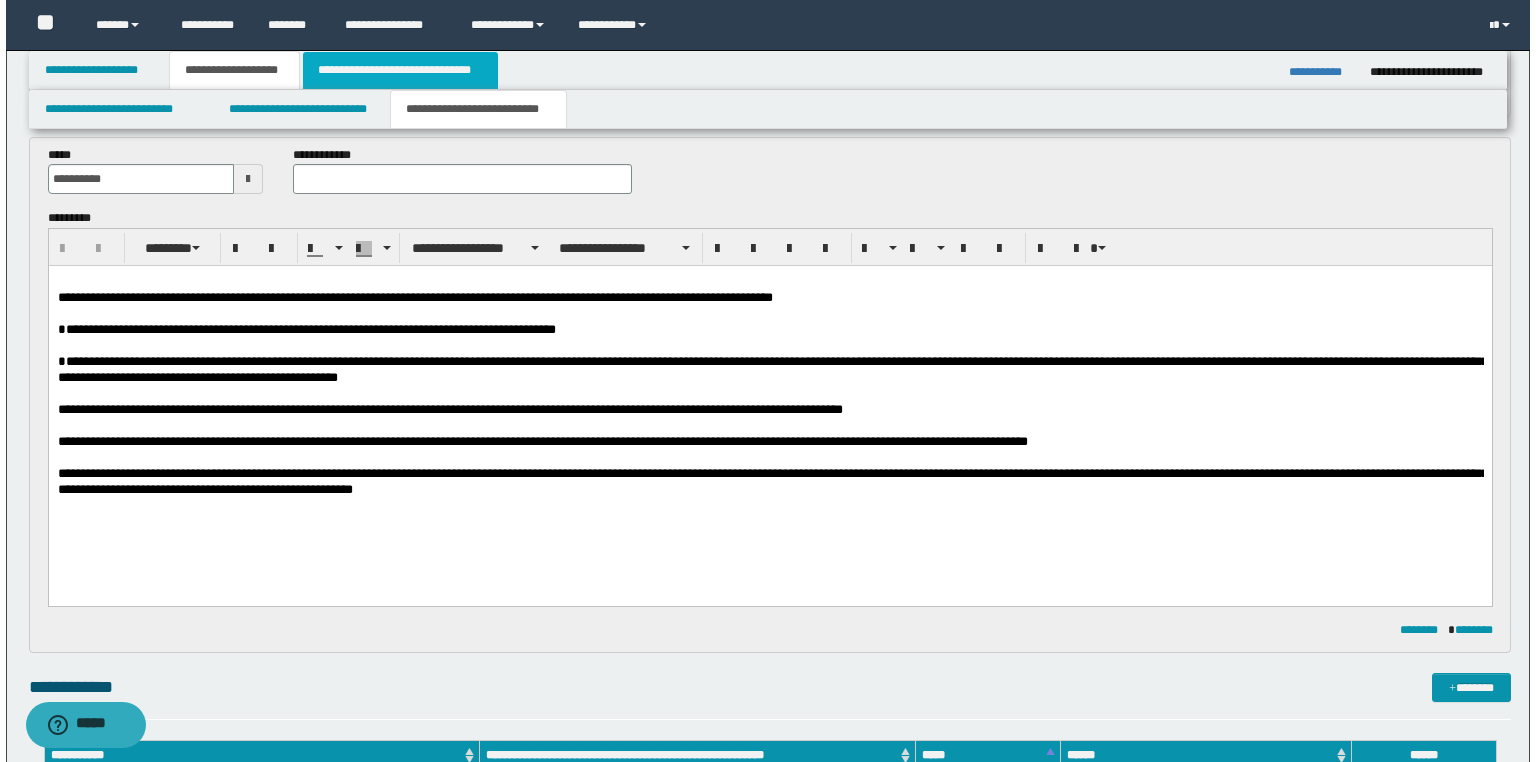 scroll, scrollTop: 0, scrollLeft: 0, axis: both 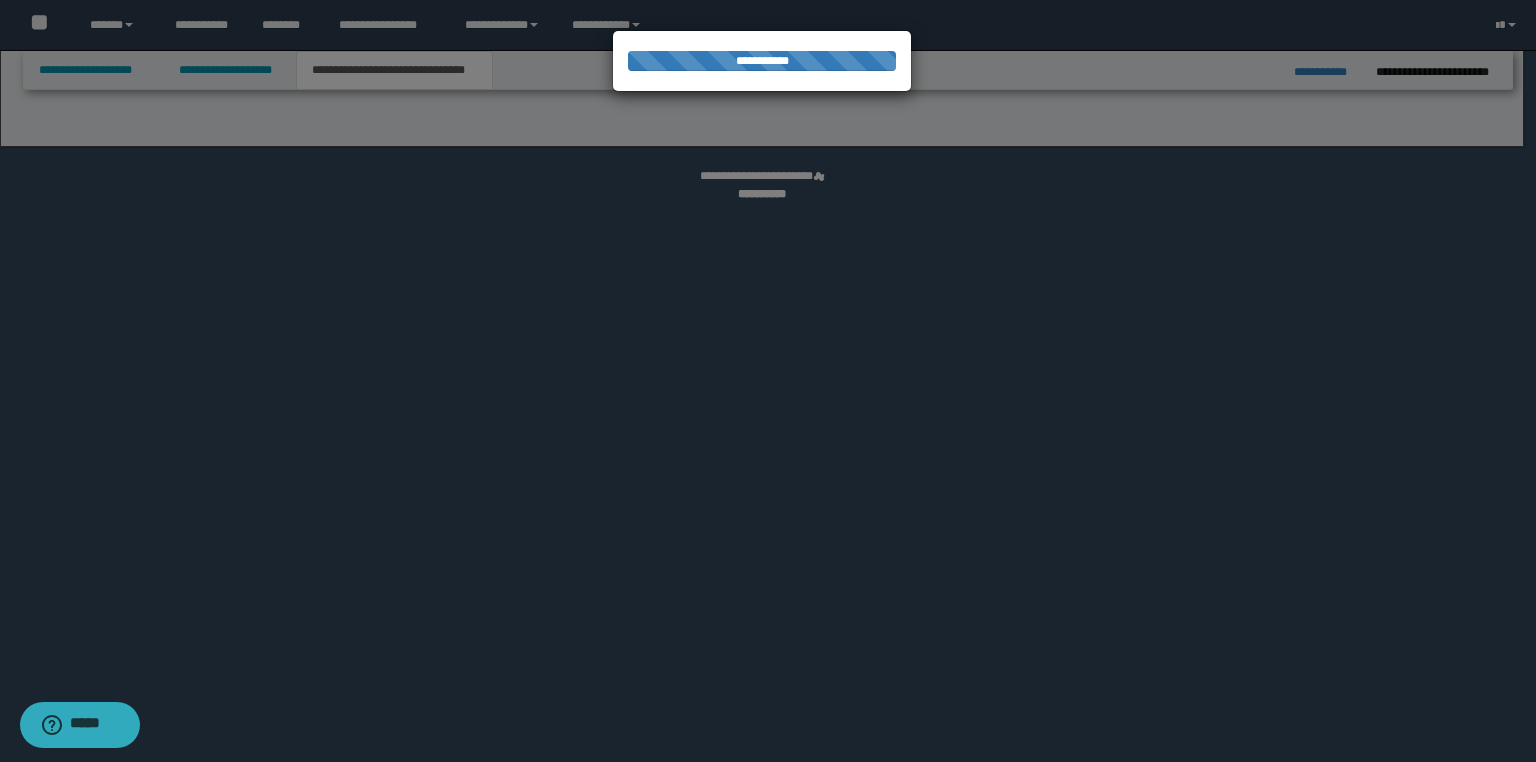 select on "*" 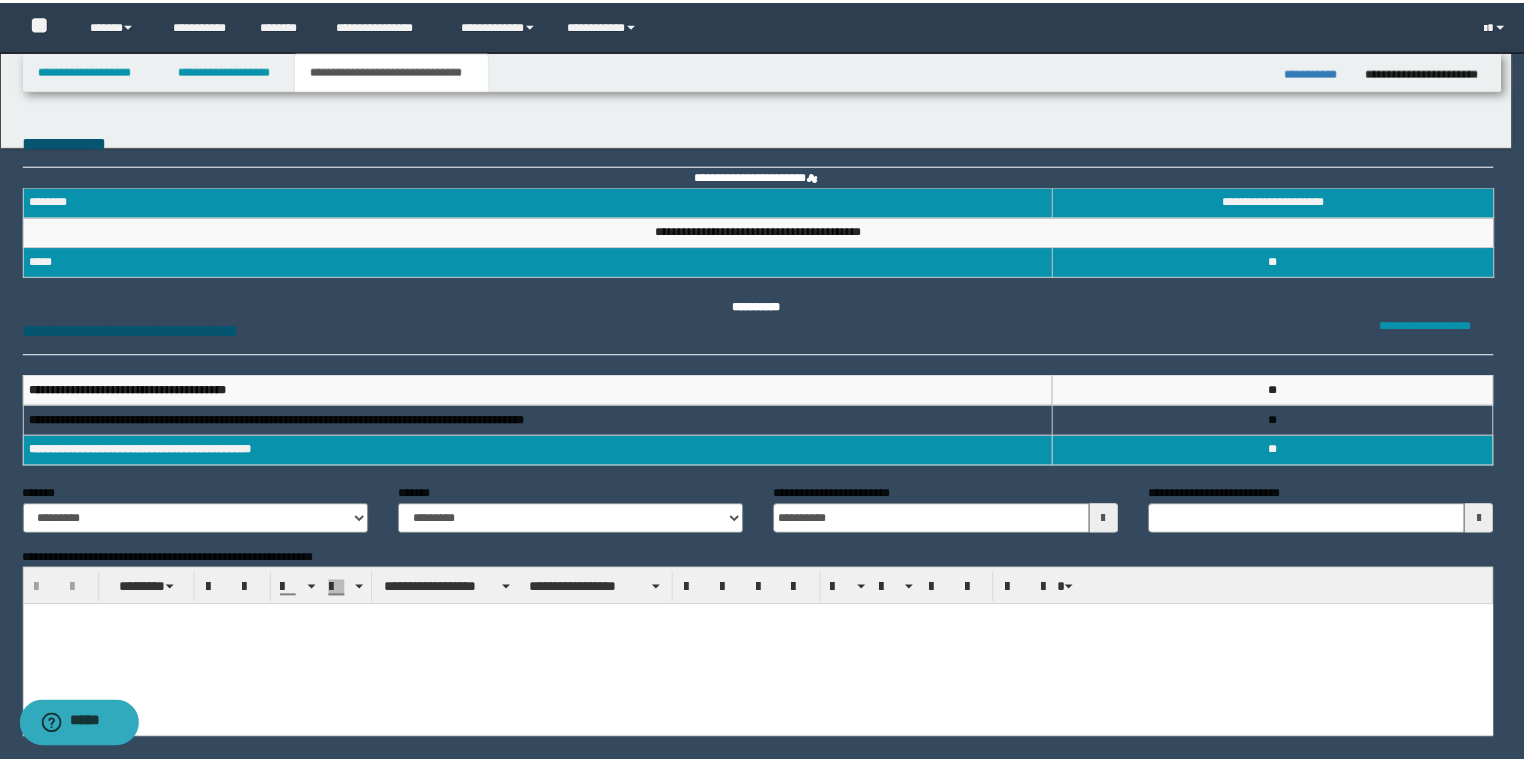 scroll, scrollTop: 0, scrollLeft: 0, axis: both 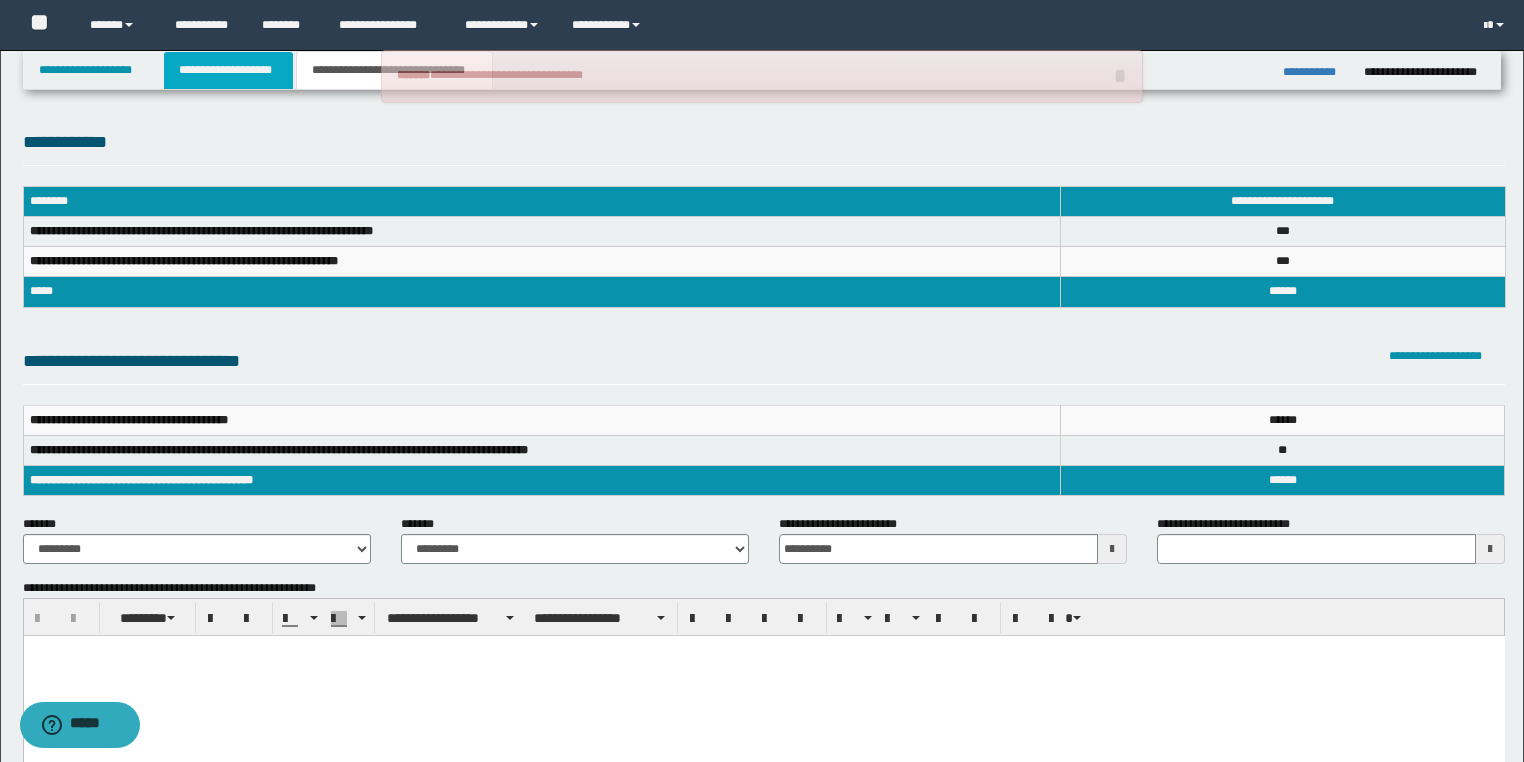 click on "**********" at bounding box center [228, 70] 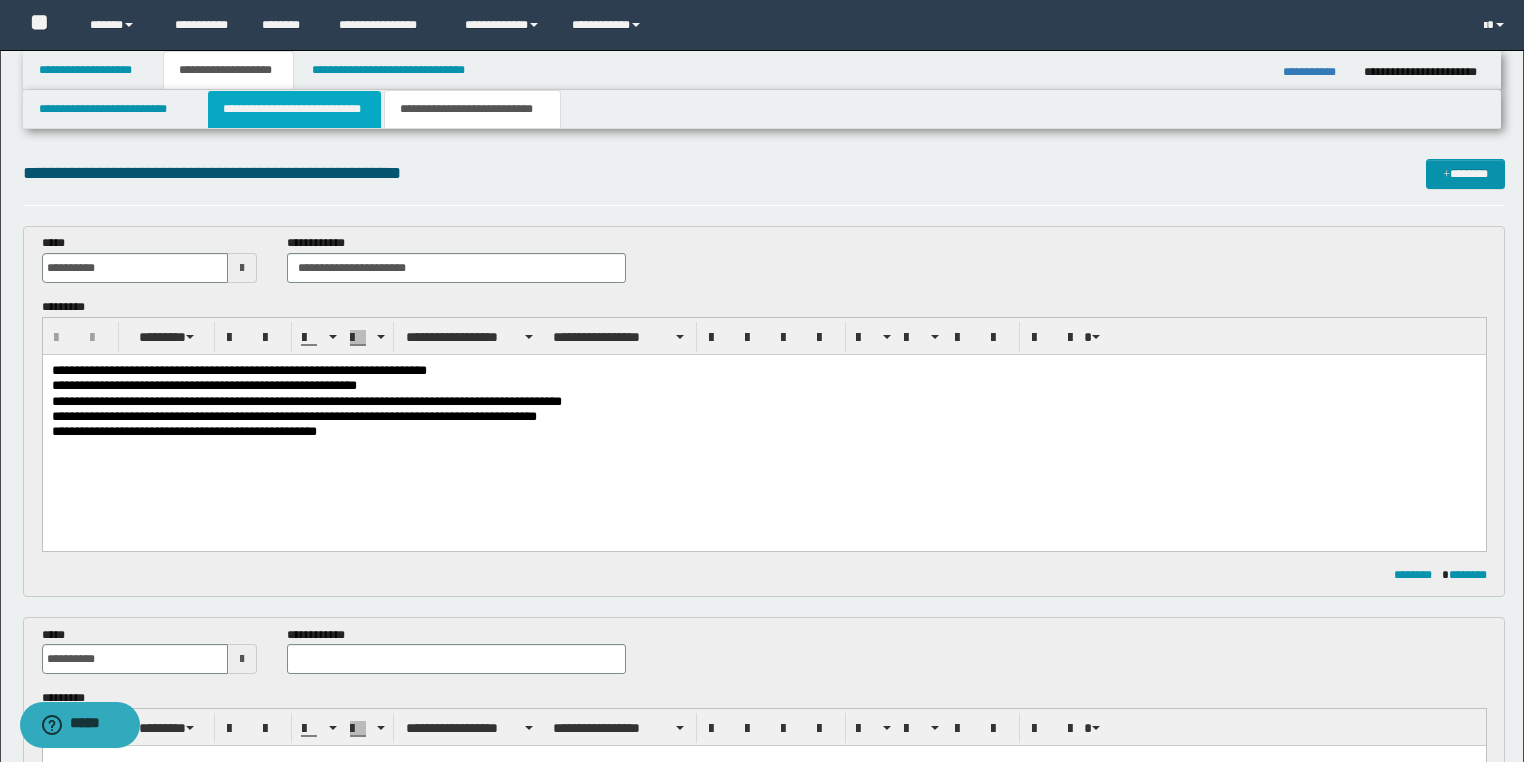 click on "**********" at bounding box center [294, 109] 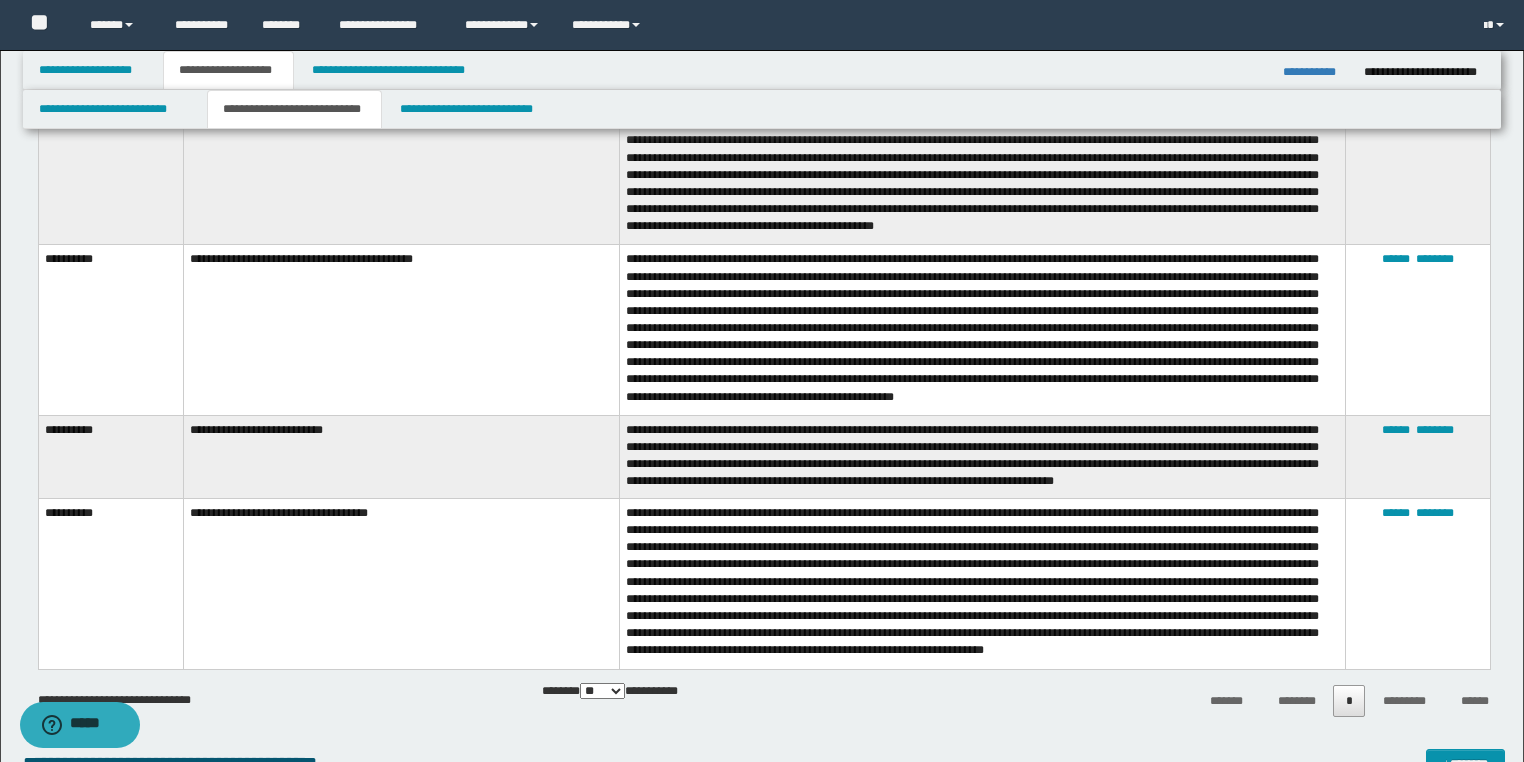 scroll, scrollTop: 1600, scrollLeft: 0, axis: vertical 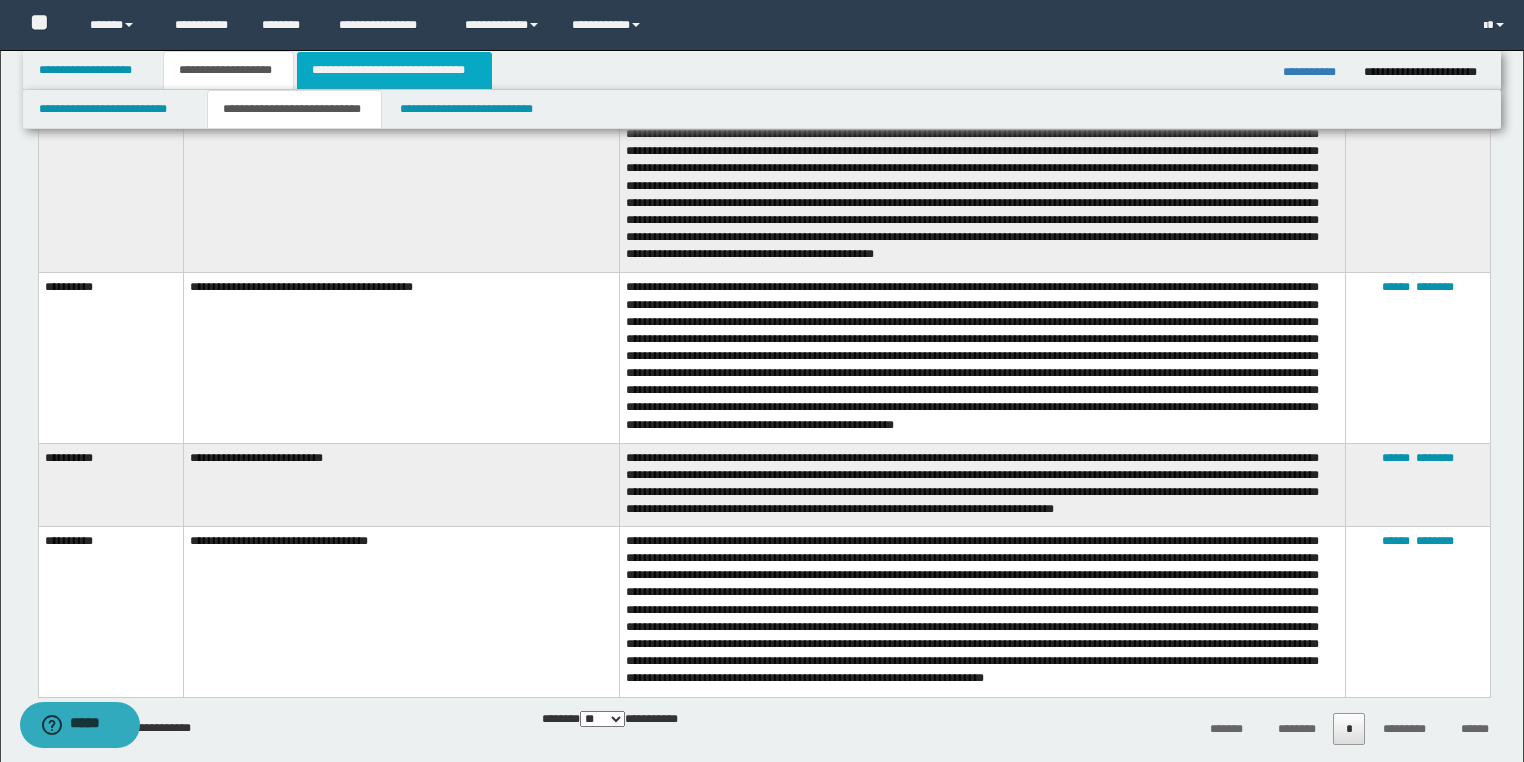 click on "**********" at bounding box center (394, 70) 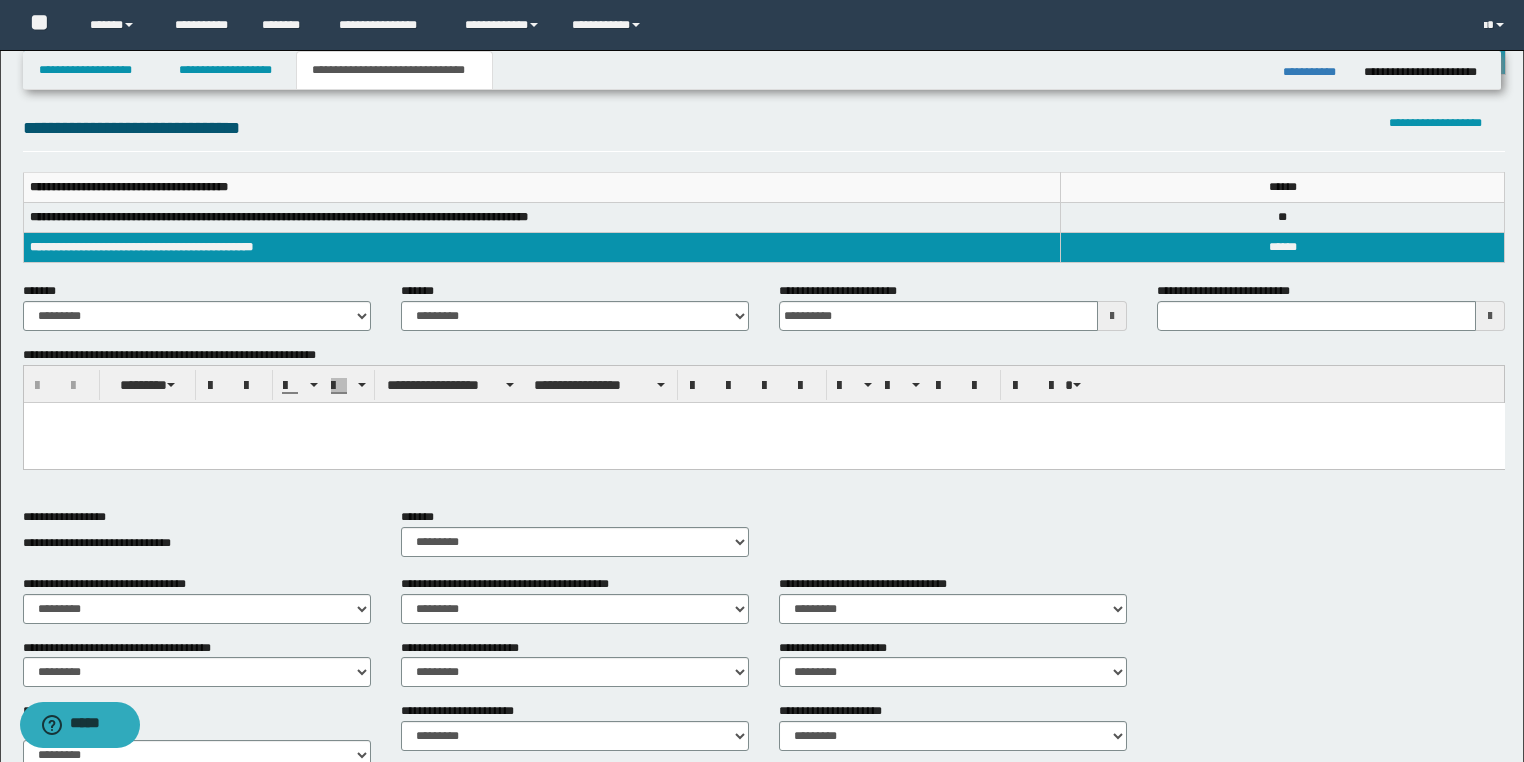 scroll, scrollTop: 229, scrollLeft: 0, axis: vertical 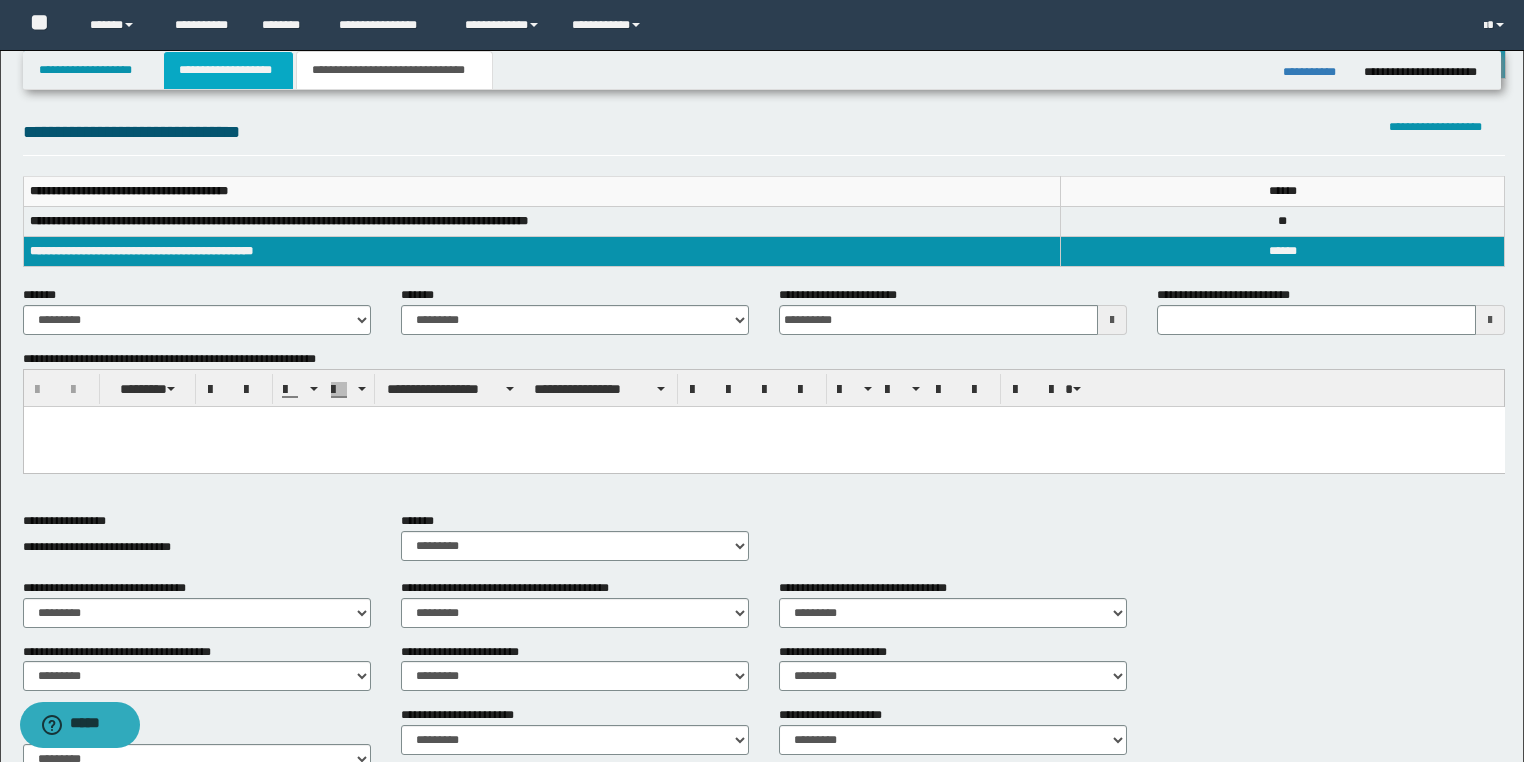 click on "**********" at bounding box center (228, 70) 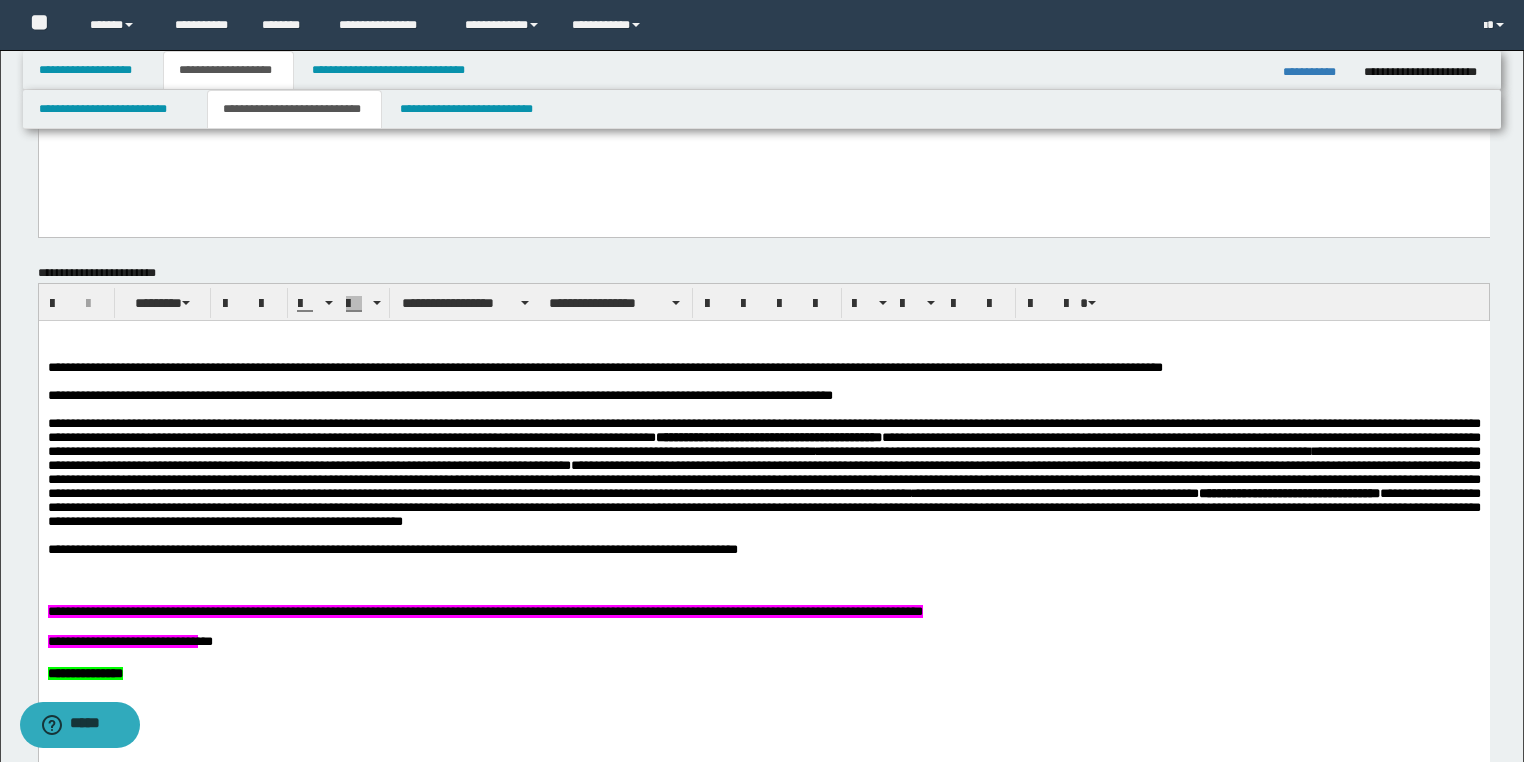 scroll, scrollTop: 660, scrollLeft: 0, axis: vertical 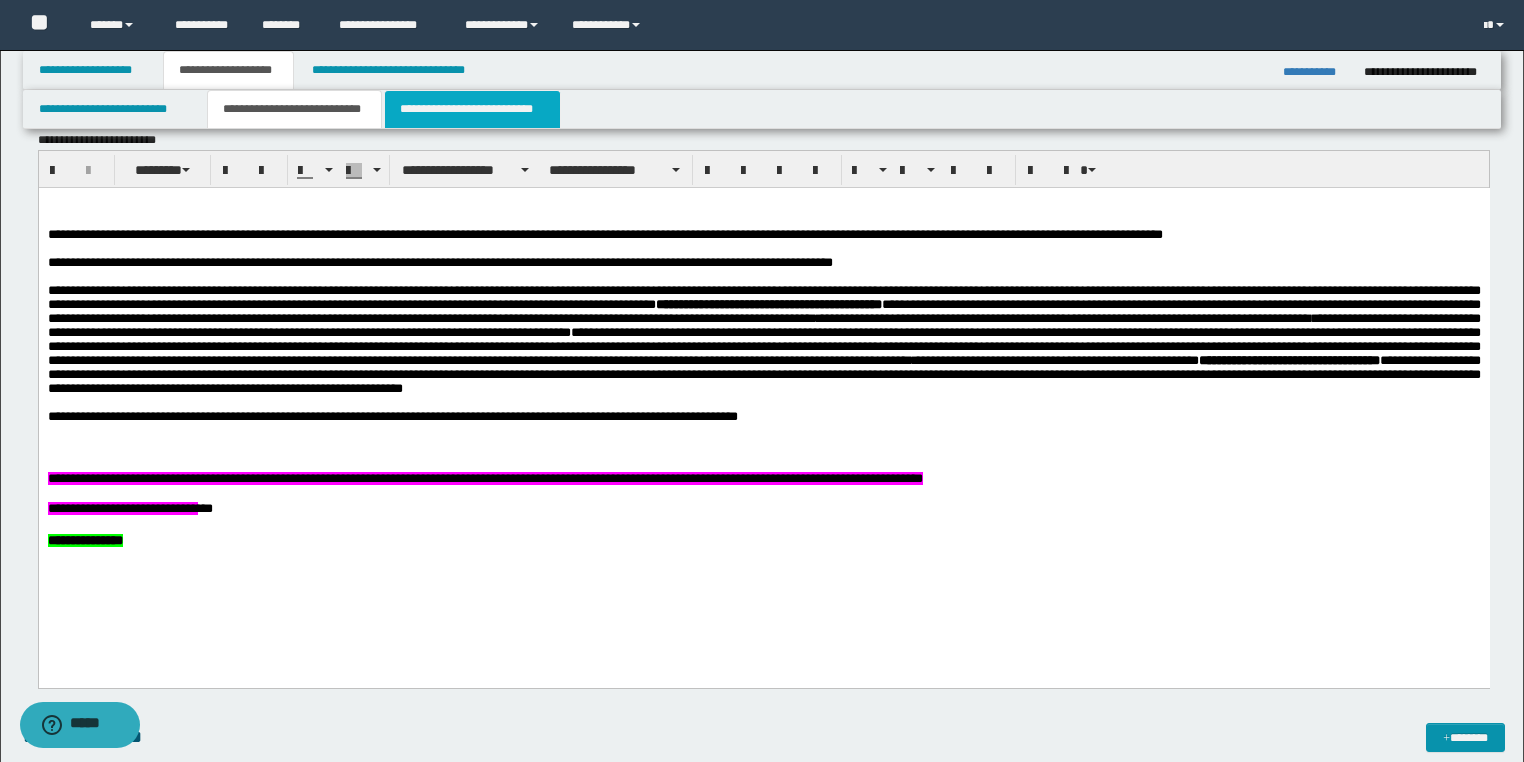 click on "**********" at bounding box center [472, 109] 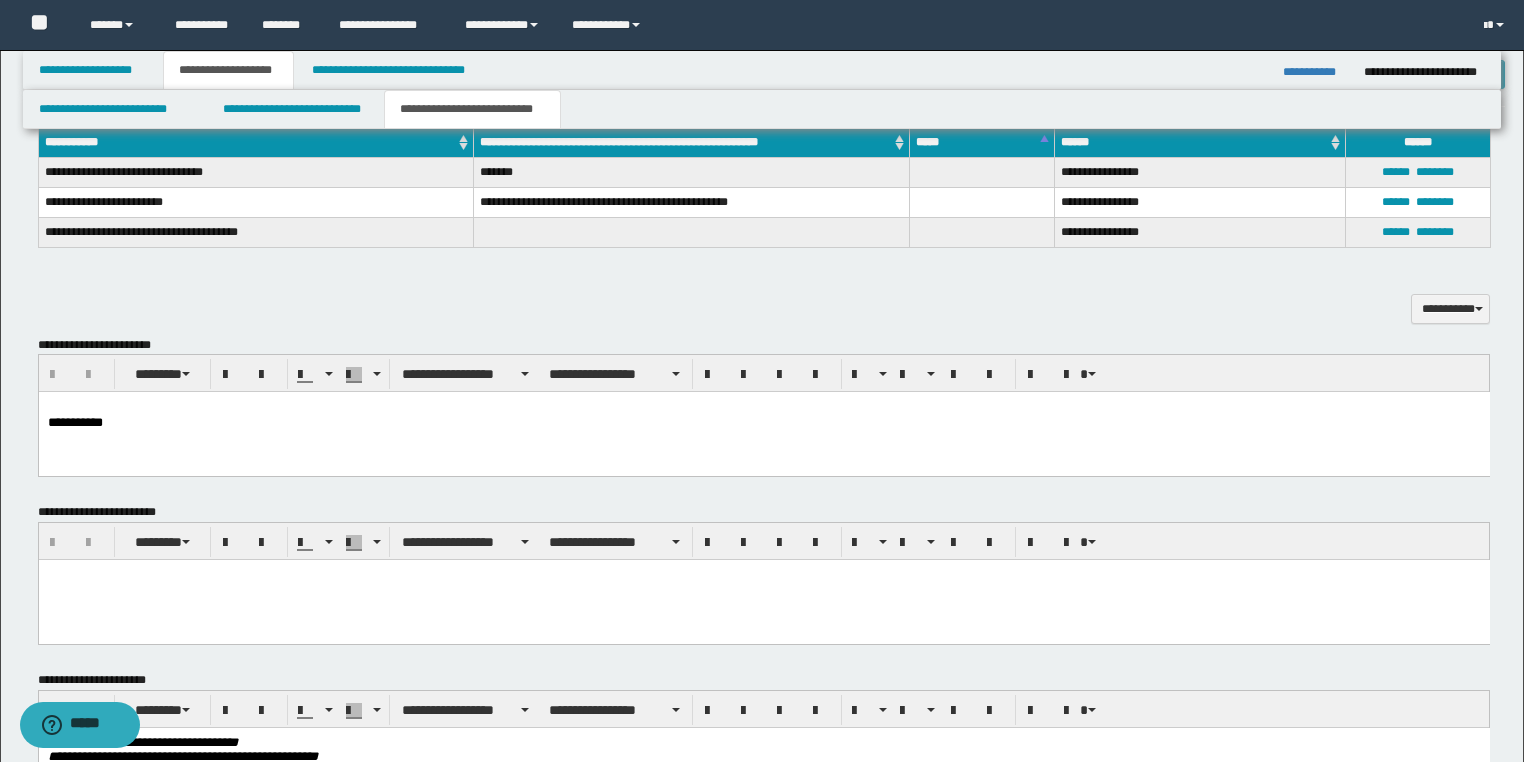 scroll, scrollTop: 660, scrollLeft: 0, axis: vertical 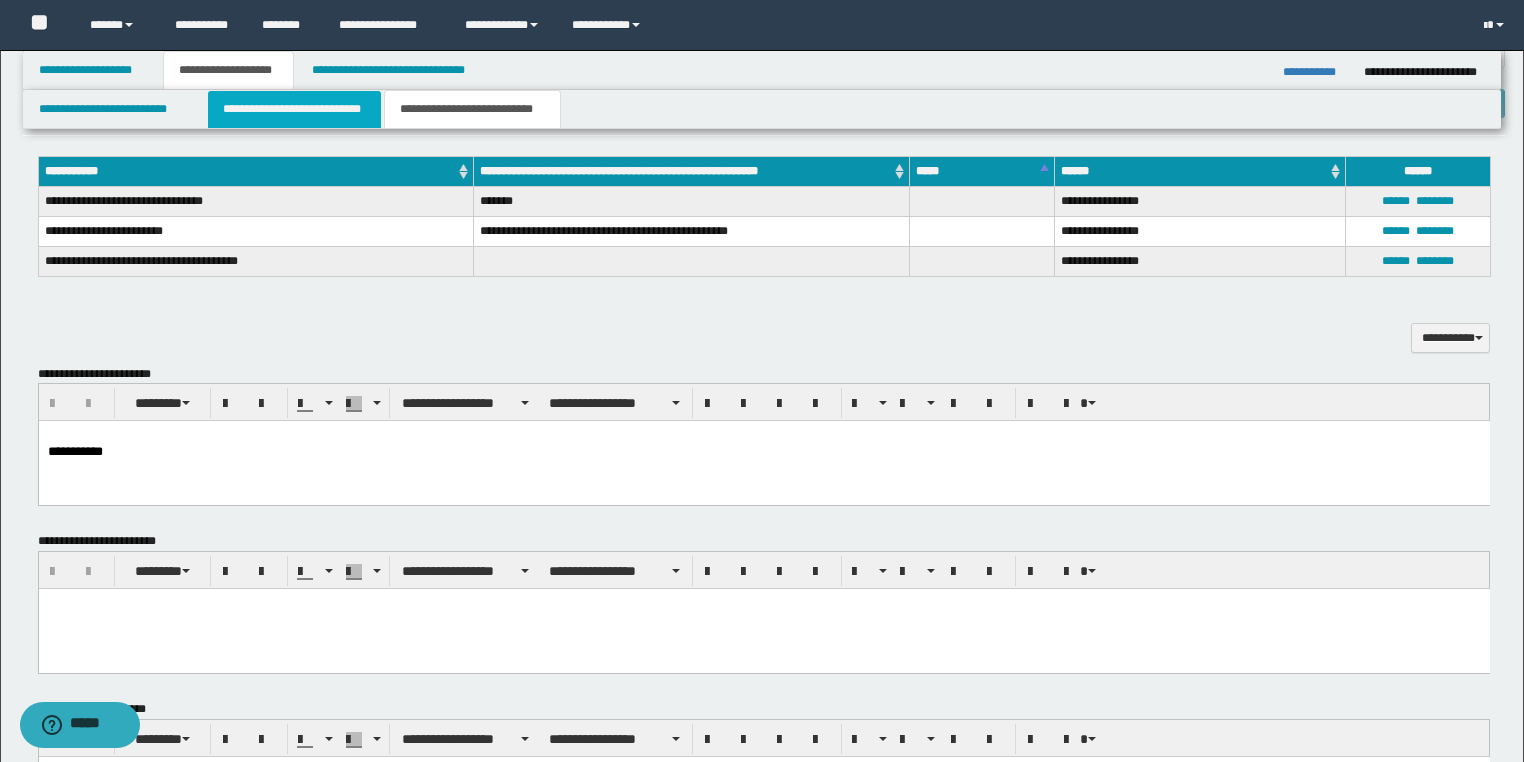 click on "**********" at bounding box center (294, 109) 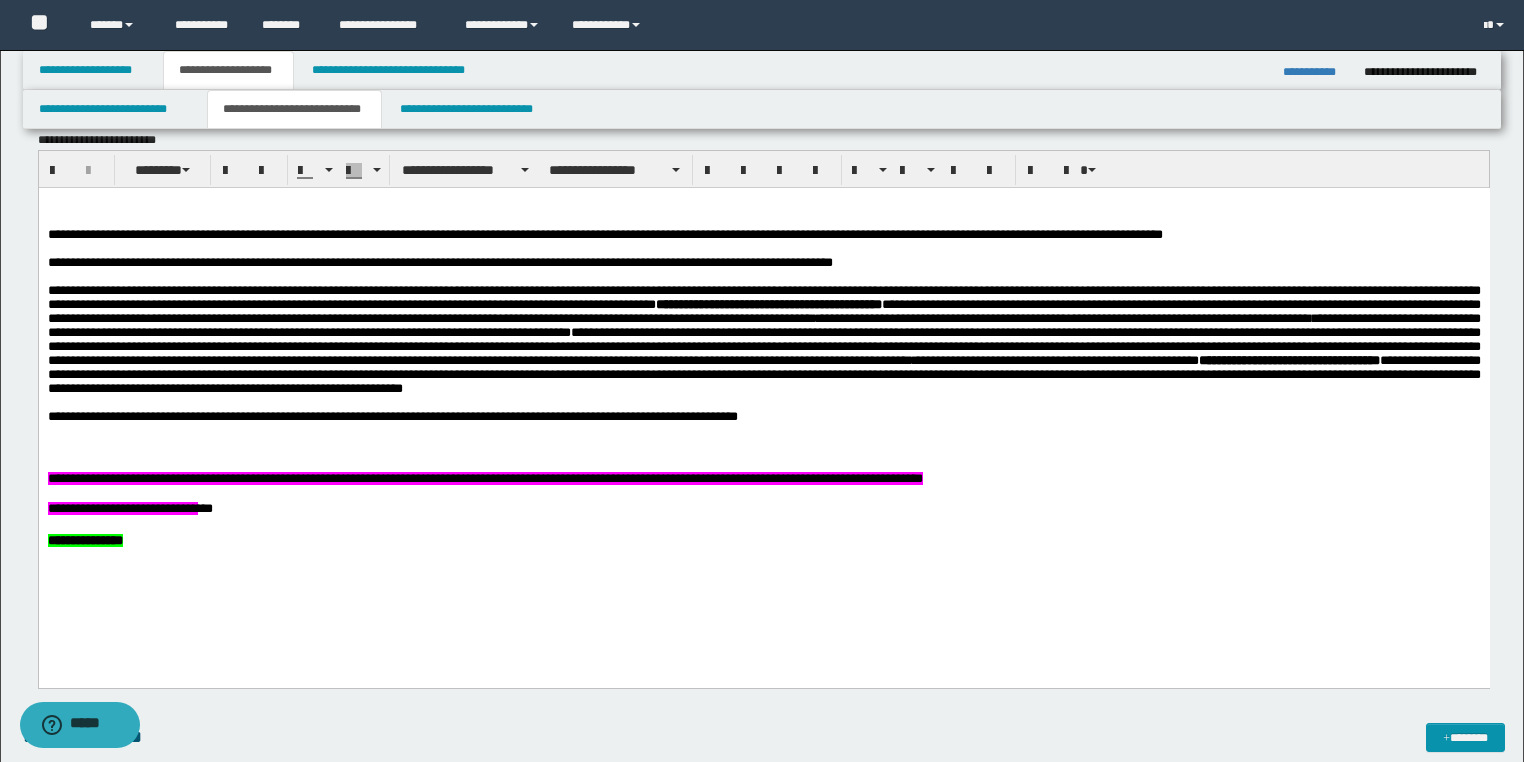 click on "**********" at bounding box center (763, 509) 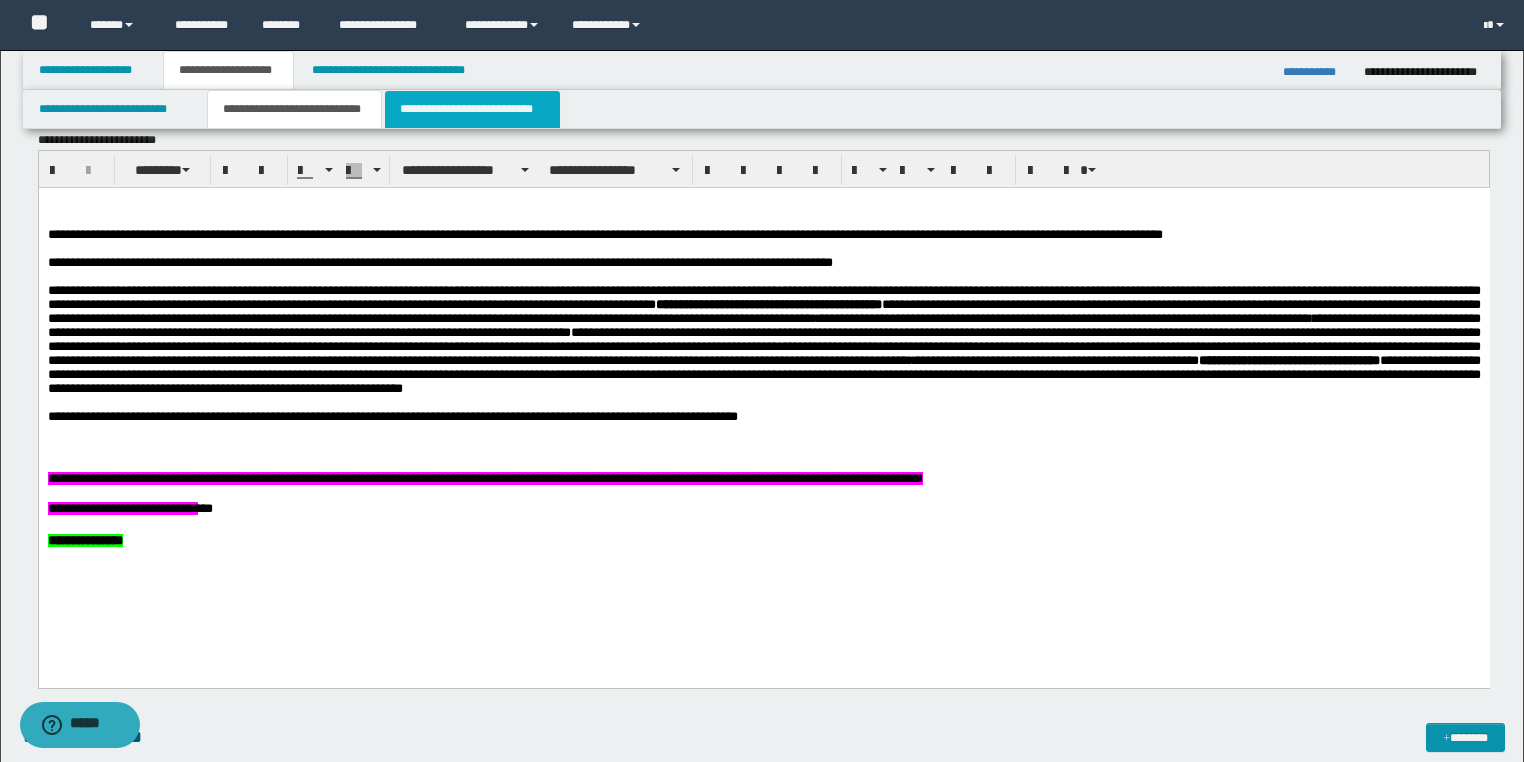 click on "**********" at bounding box center [472, 109] 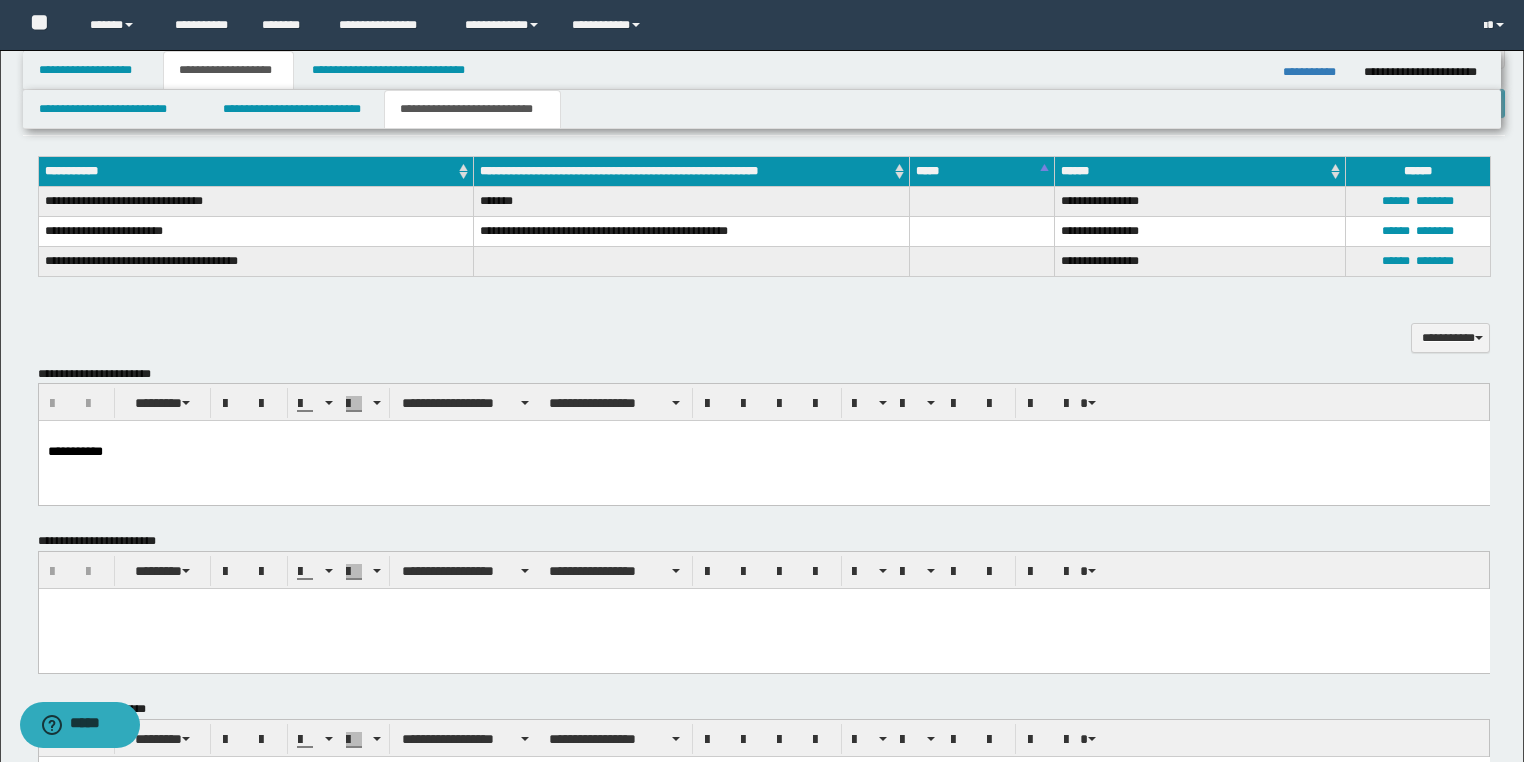click at bounding box center (763, 485) 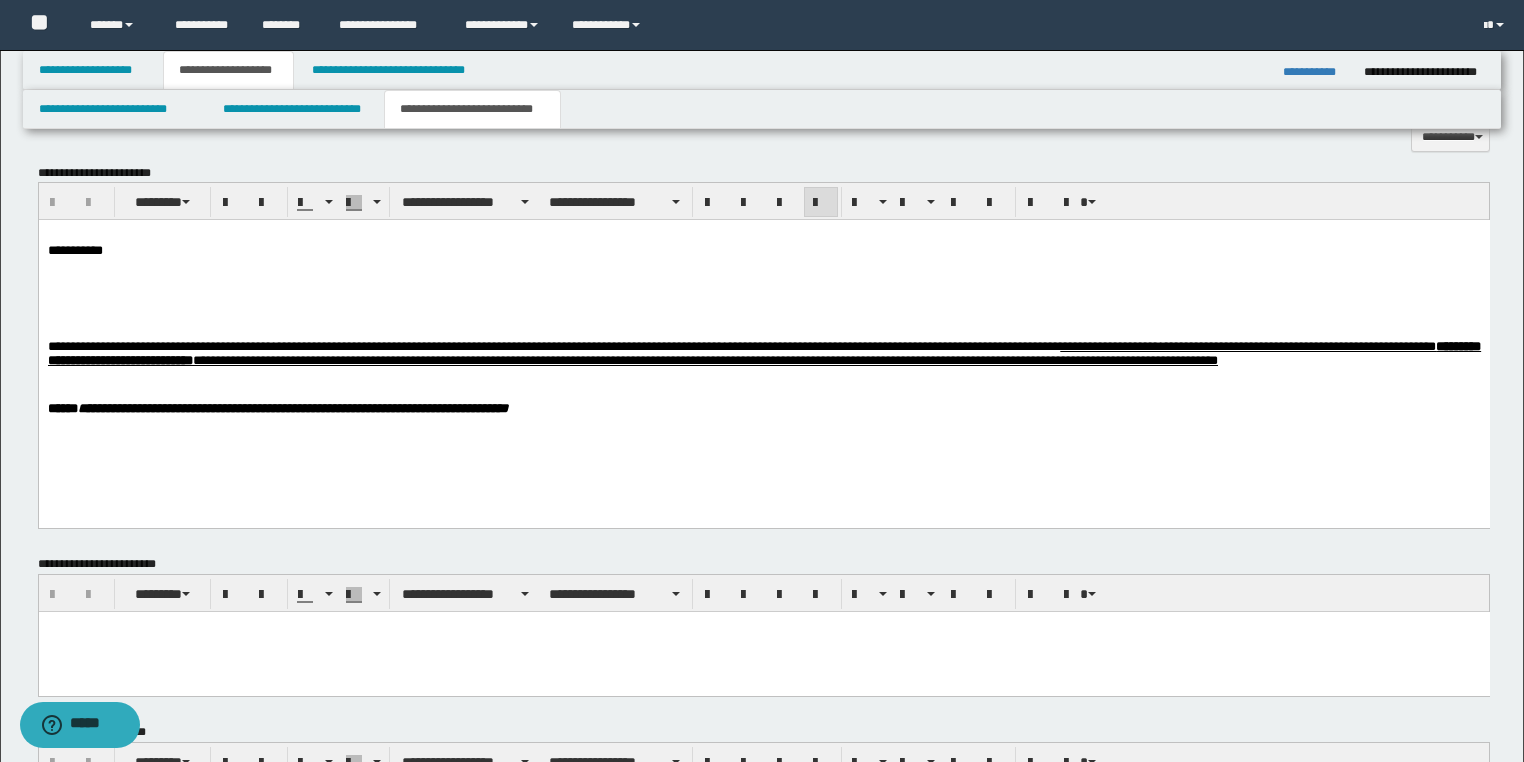 scroll, scrollTop: 900, scrollLeft: 0, axis: vertical 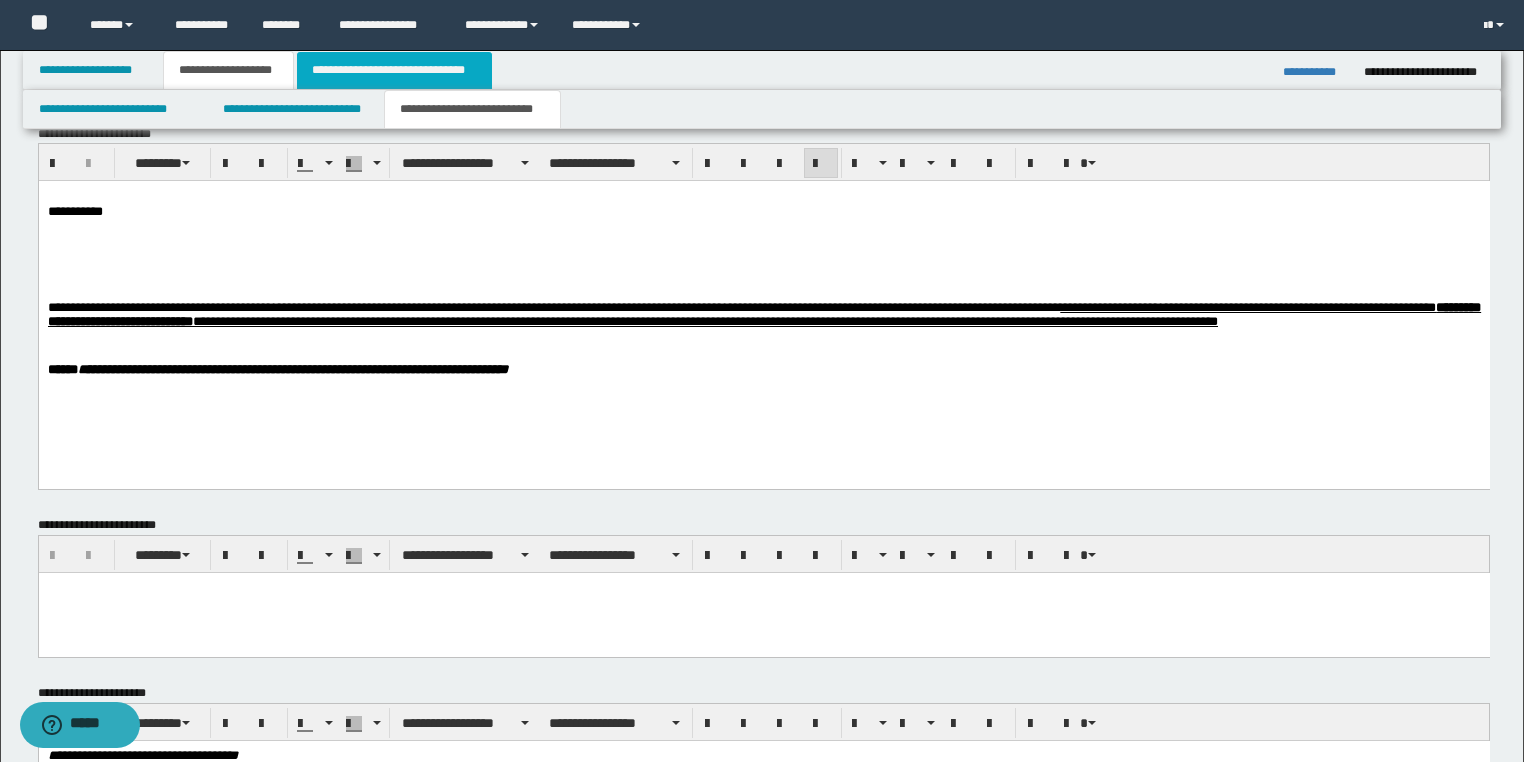 click on "**********" at bounding box center (394, 70) 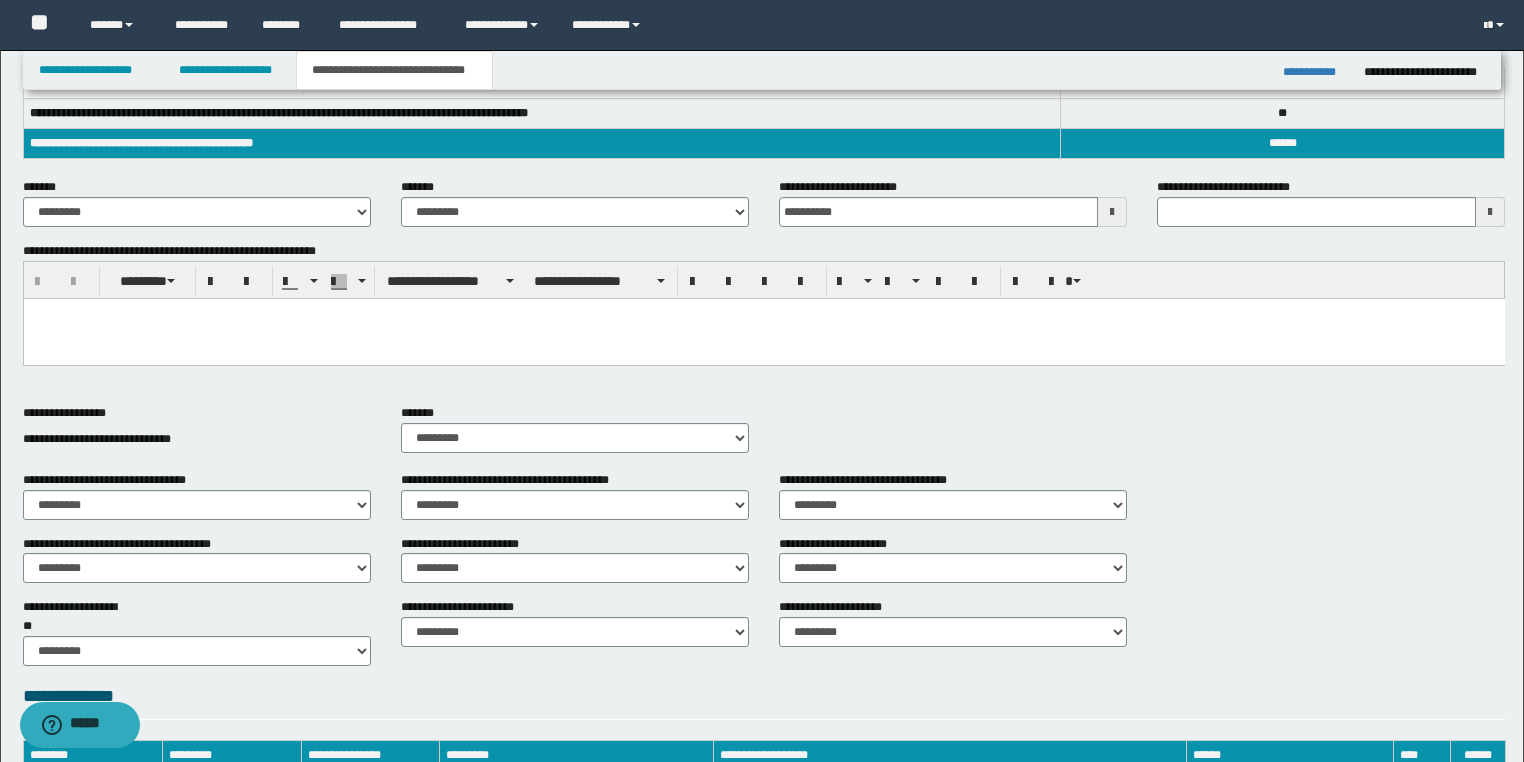 scroll, scrollTop: 309, scrollLeft: 0, axis: vertical 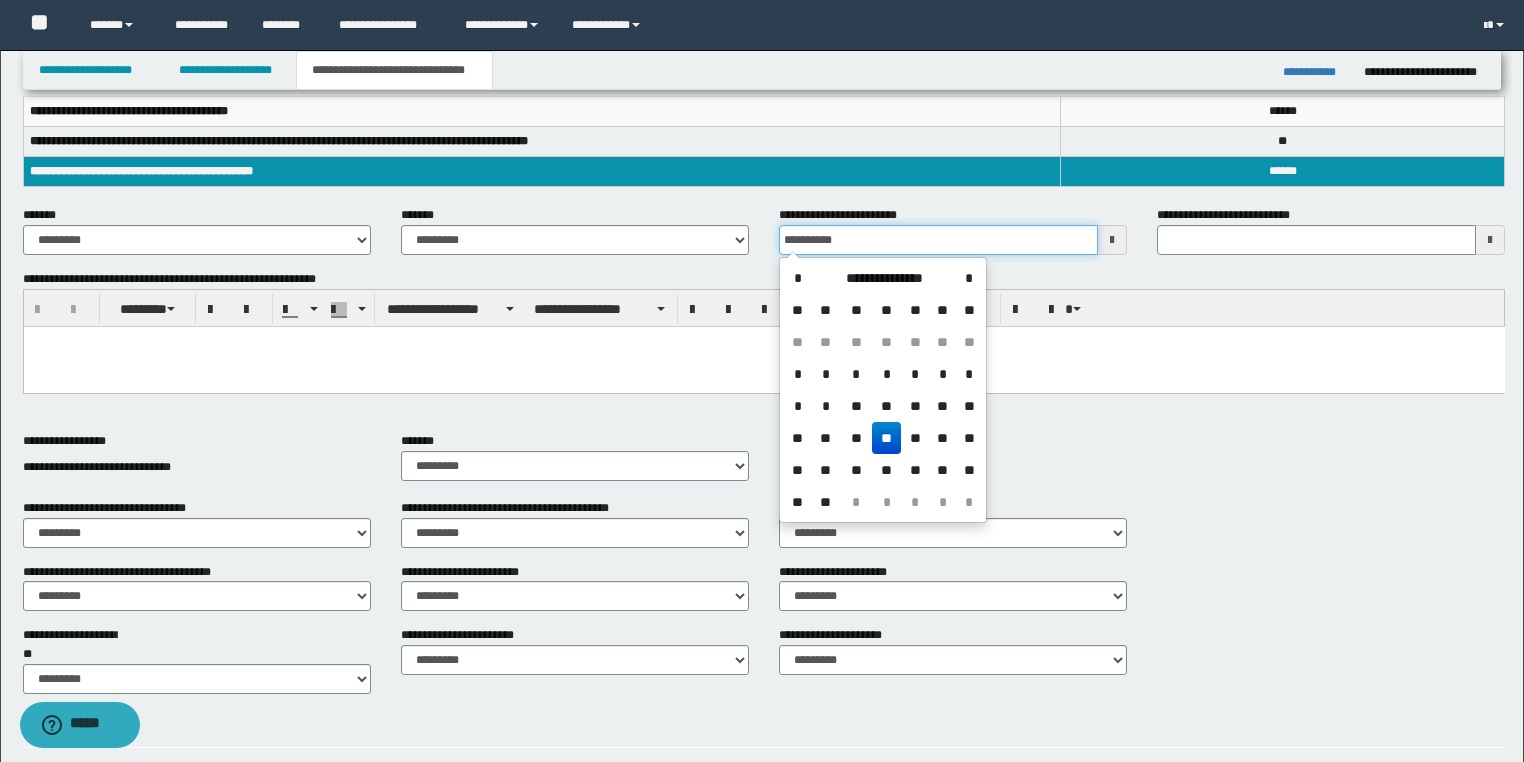 drag, startPoint x: 856, startPoint y: 244, endPoint x: 775, endPoint y: 236, distance: 81.394104 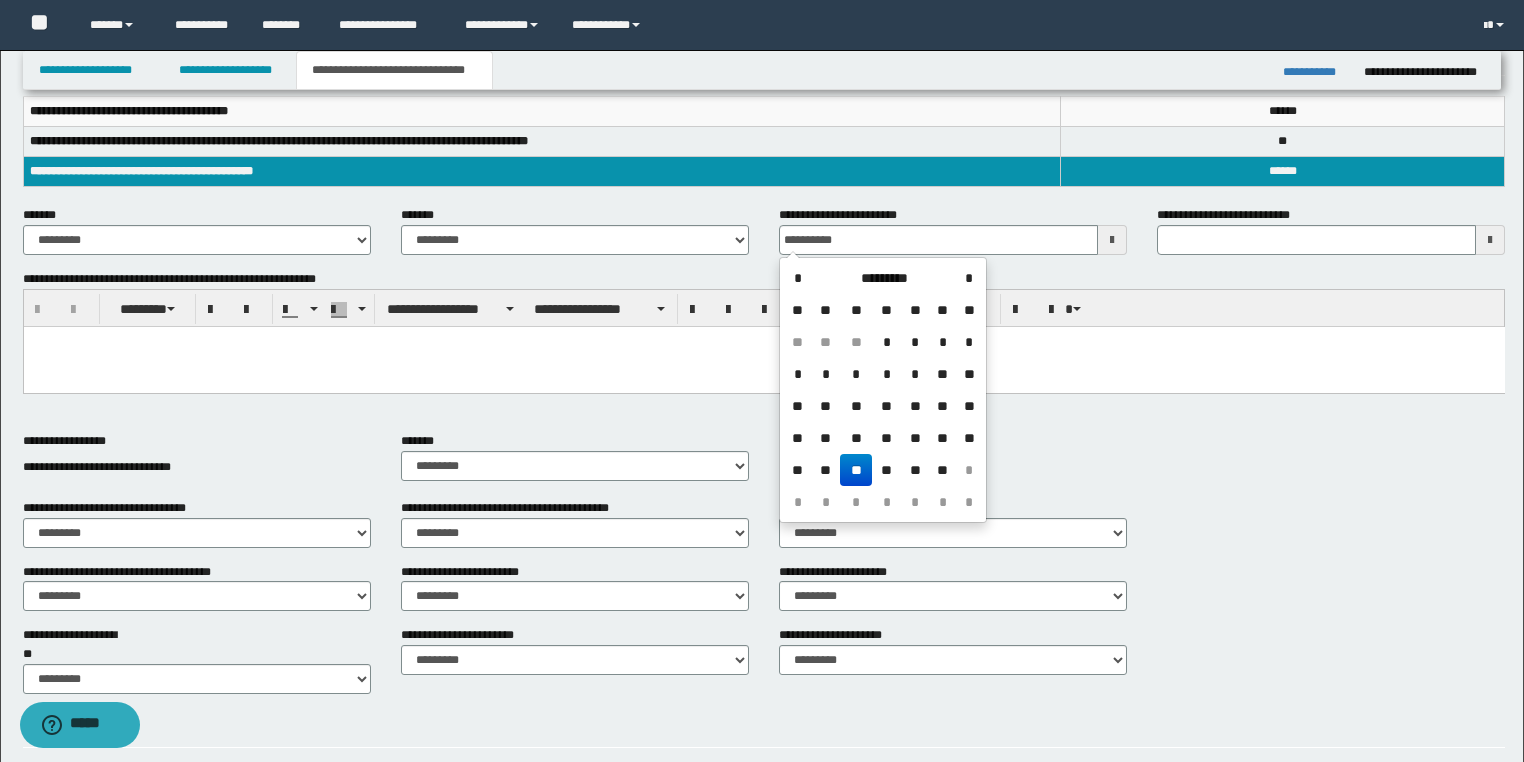 click on "**" at bounding box center (856, 470) 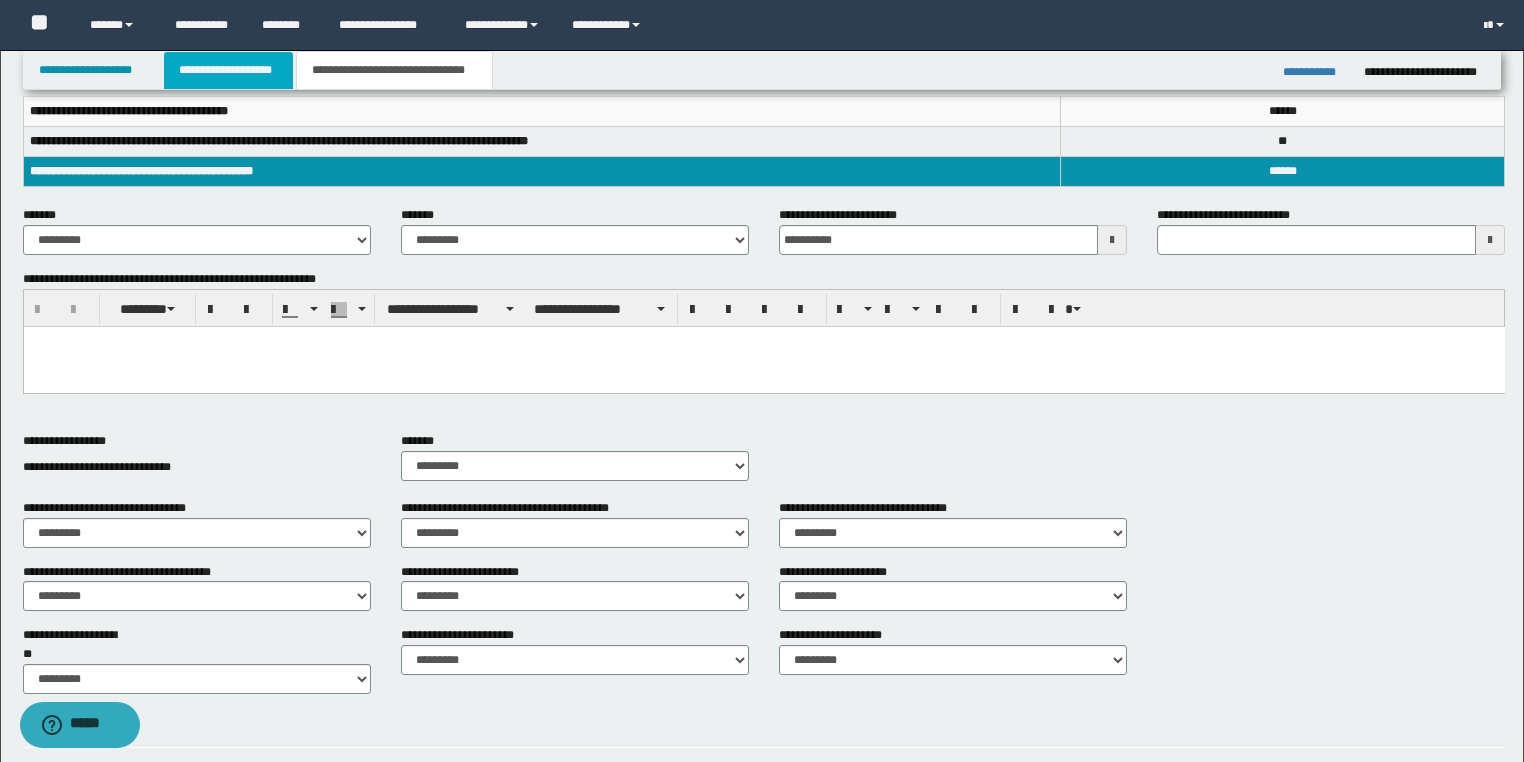 click on "**********" at bounding box center [228, 70] 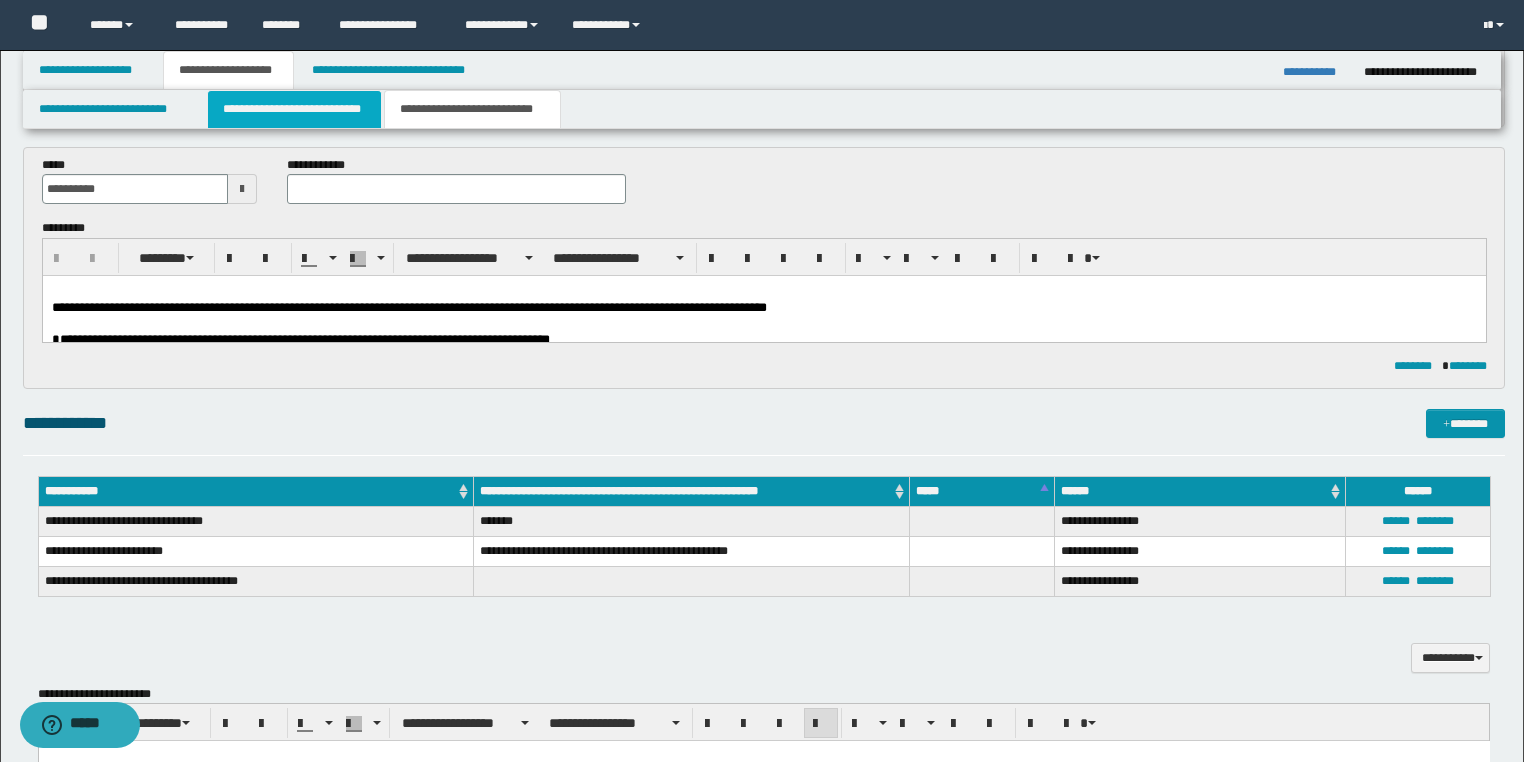 click on "**********" at bounding box center [294, 109] 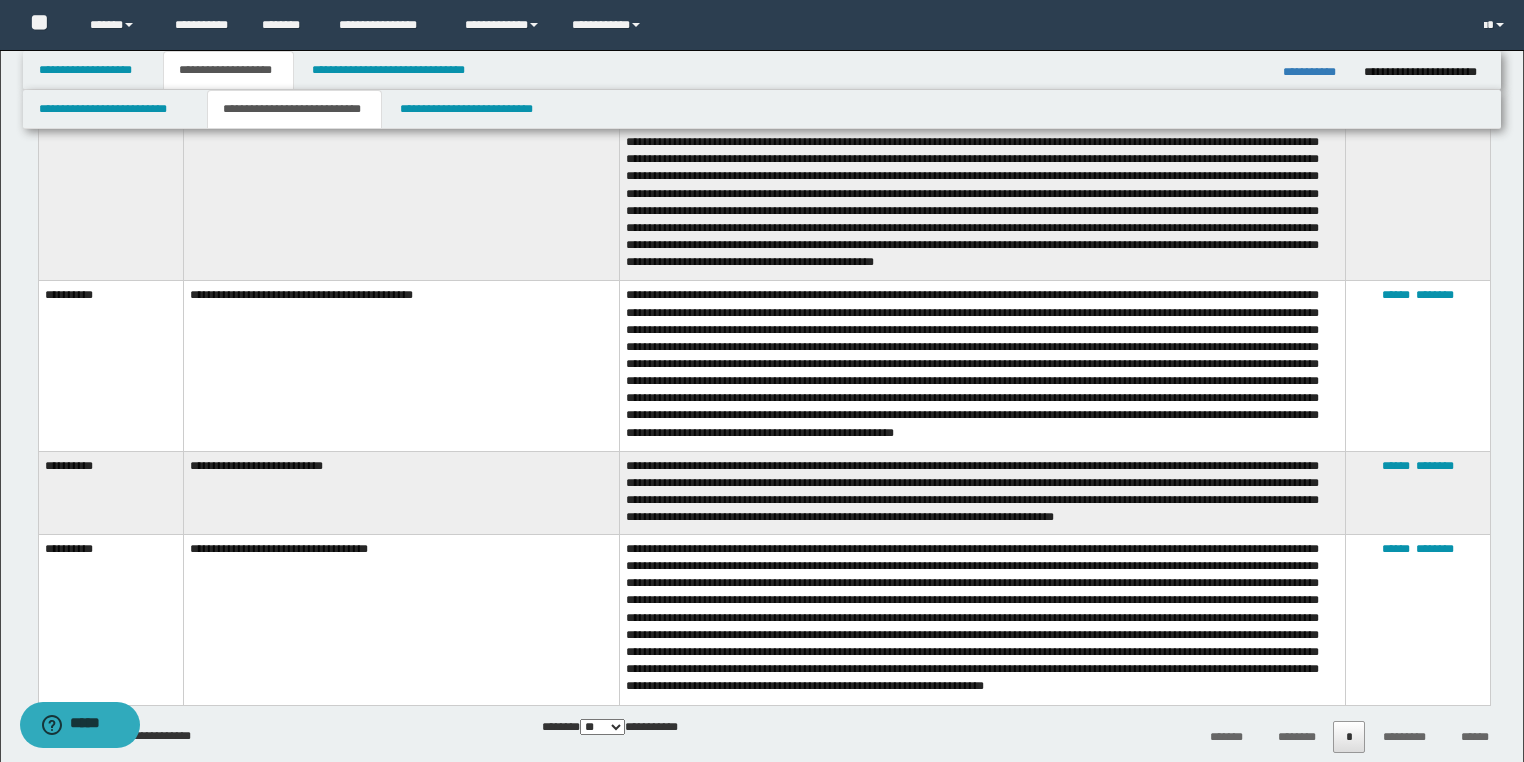 scroll, scrollTop: 1700, scrollLeft: 0, axis: vertical 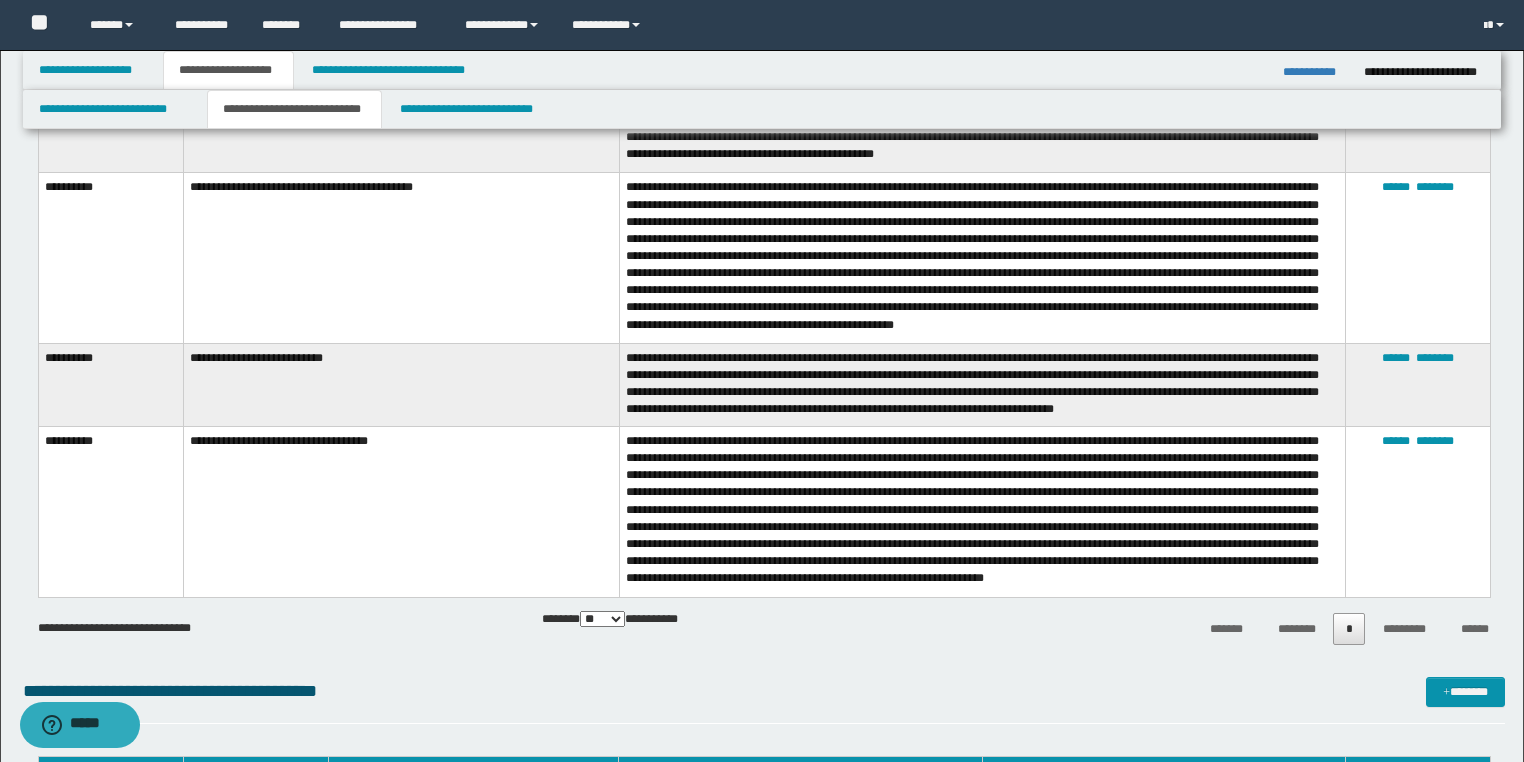 click on "**********" at bounding box center (762, 109) 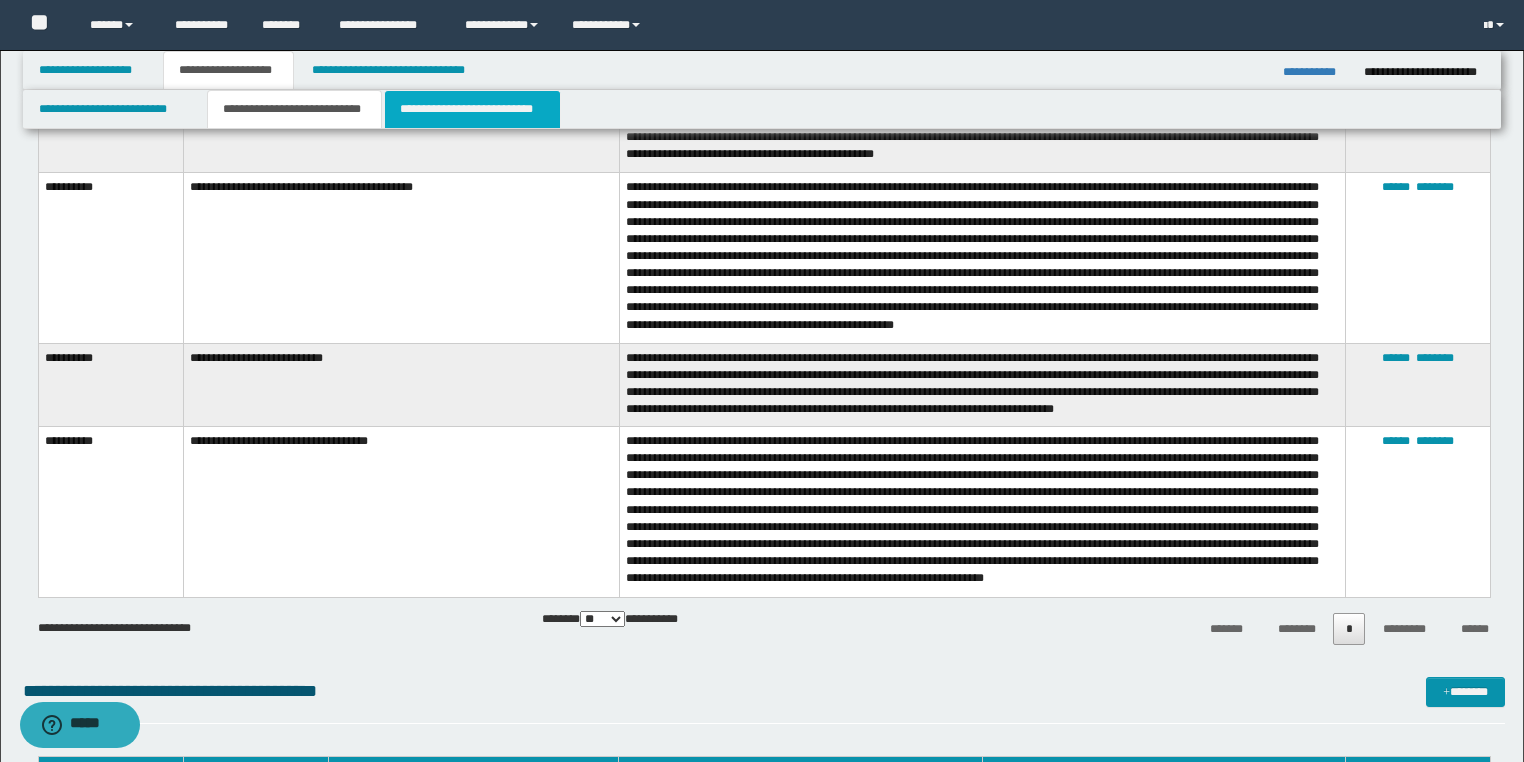 click on "**********" at bounding box center (472, 109) 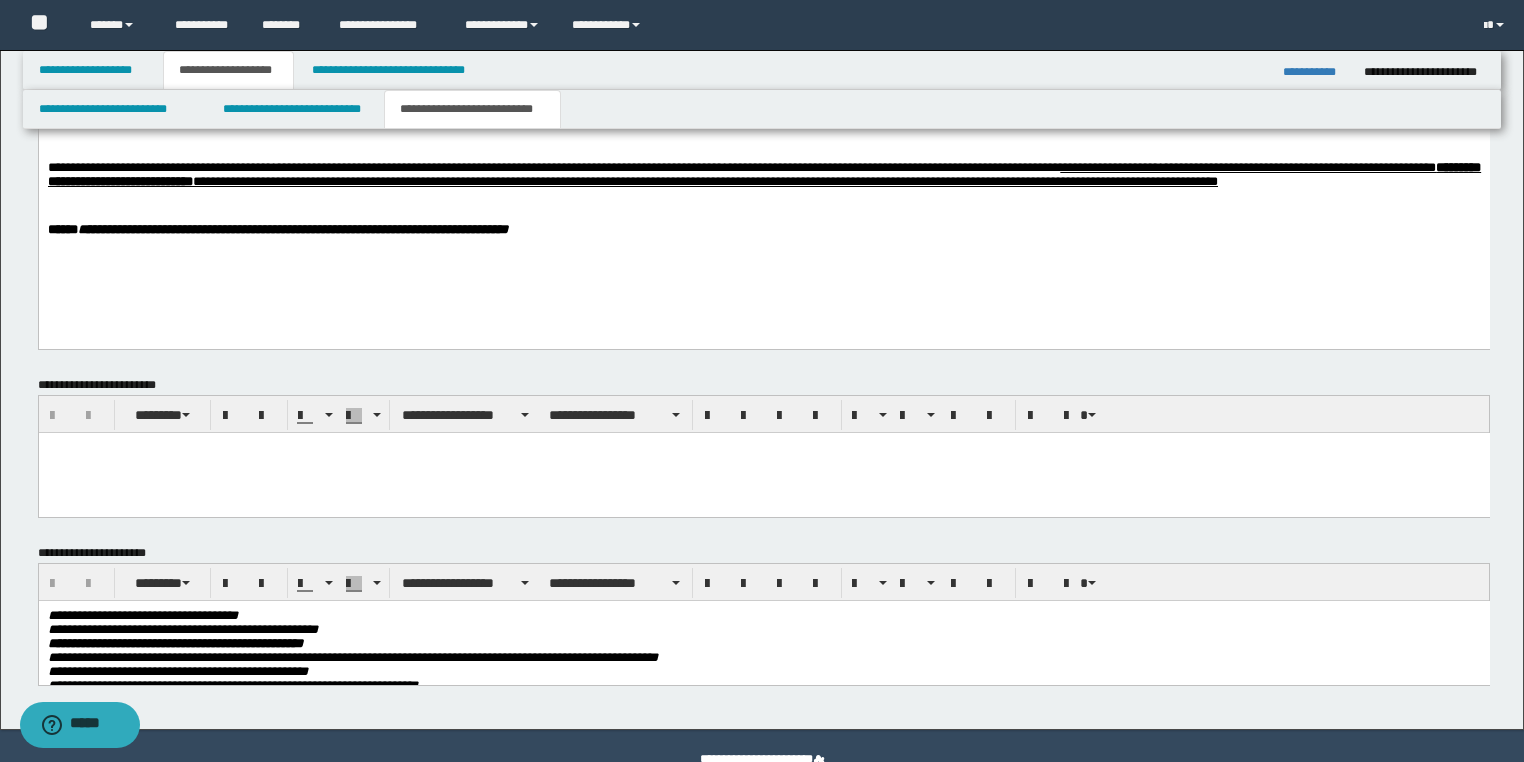 scroll, scrollTop: 1004, scrollLeft: 0, axis: vertical 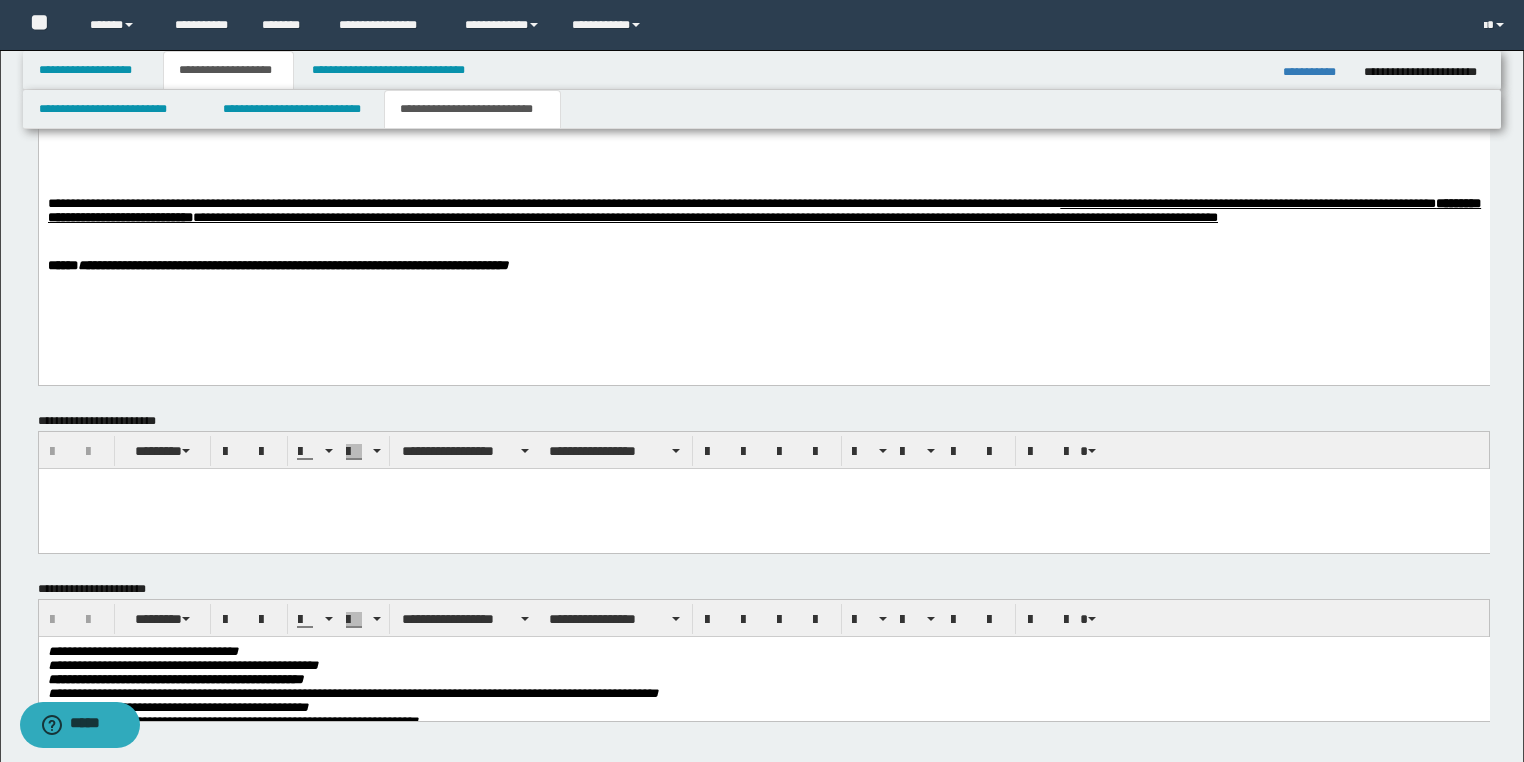 click on "**********" at bounding box center (763, 210) 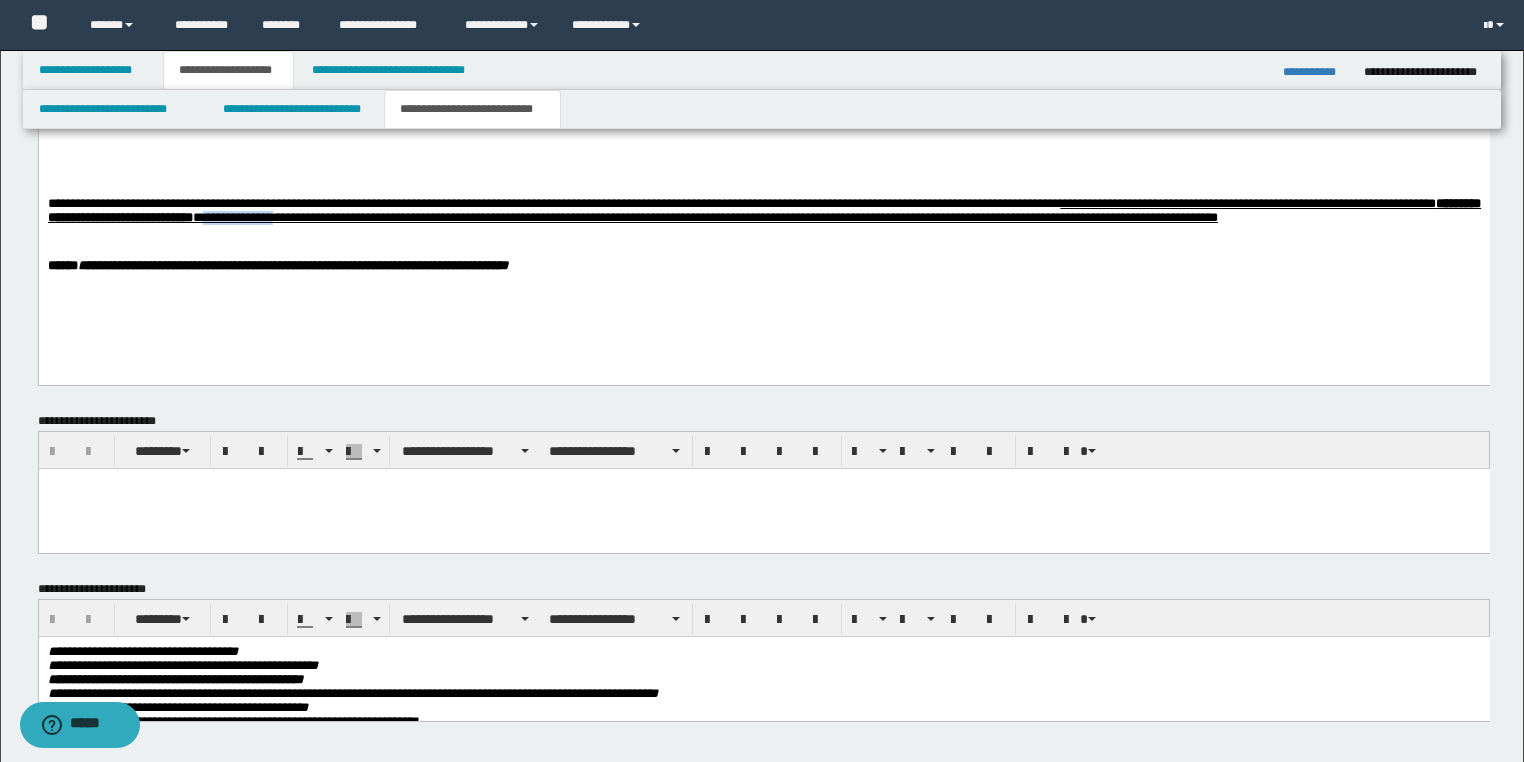 drag, startPoint x: 364, startPoint y: 222, endPoint x: 439, endPoint y: 222, distance: 75 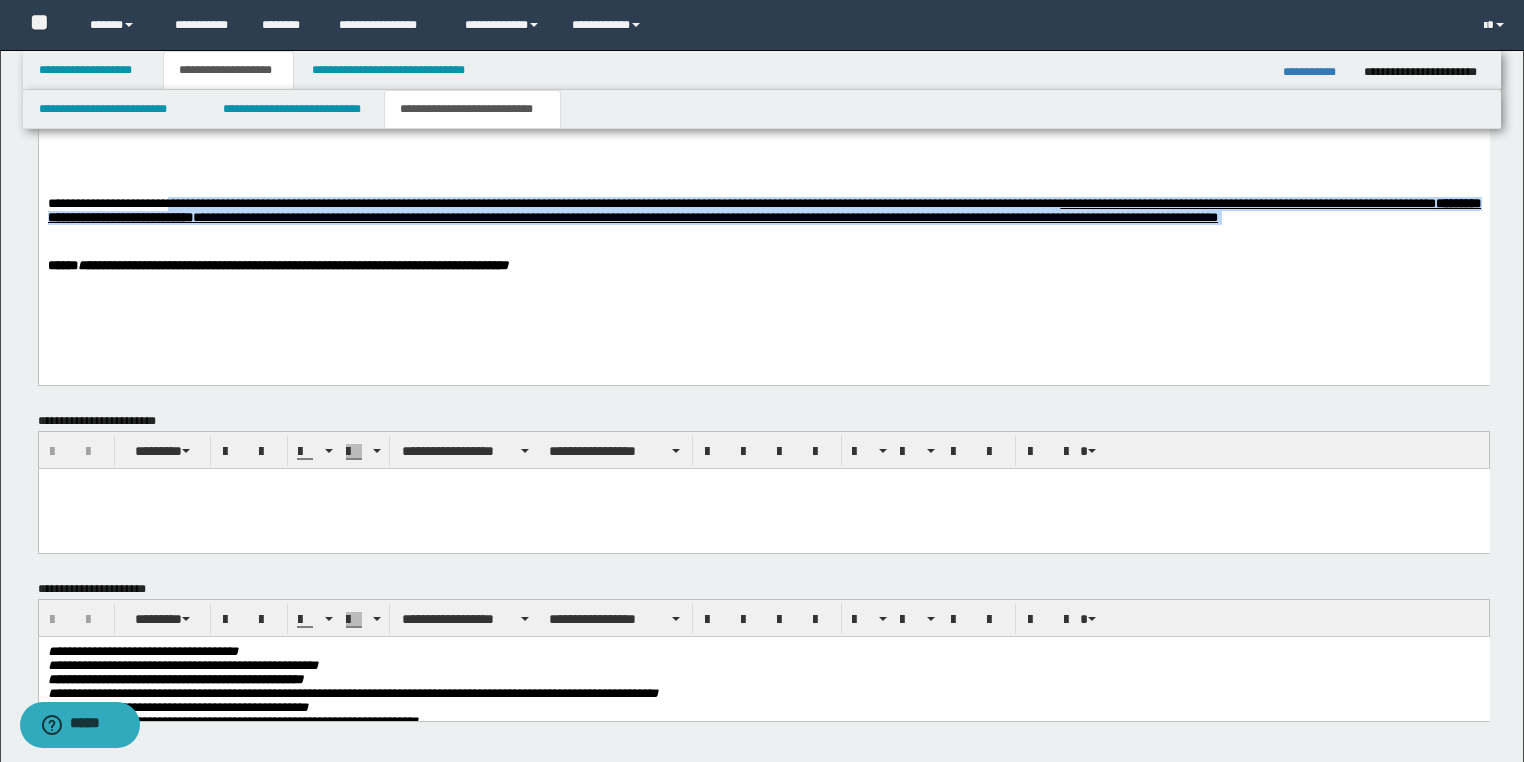 drag, startPoint x: 174, startPoint y: 203, endPoint x: 335, endPoint y: 242, distance: 165.65627 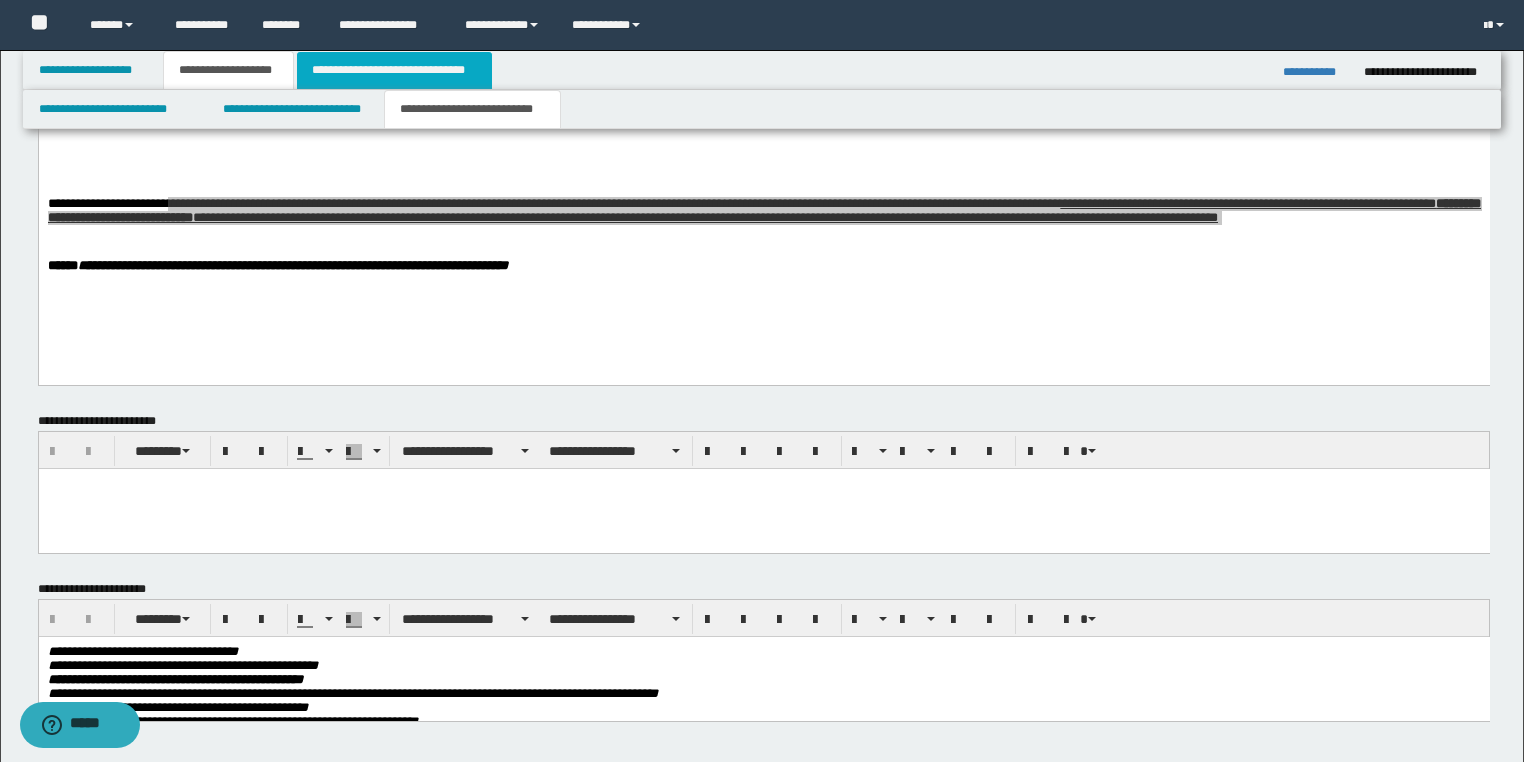 click on "**********" at bounding box center (394, 70) 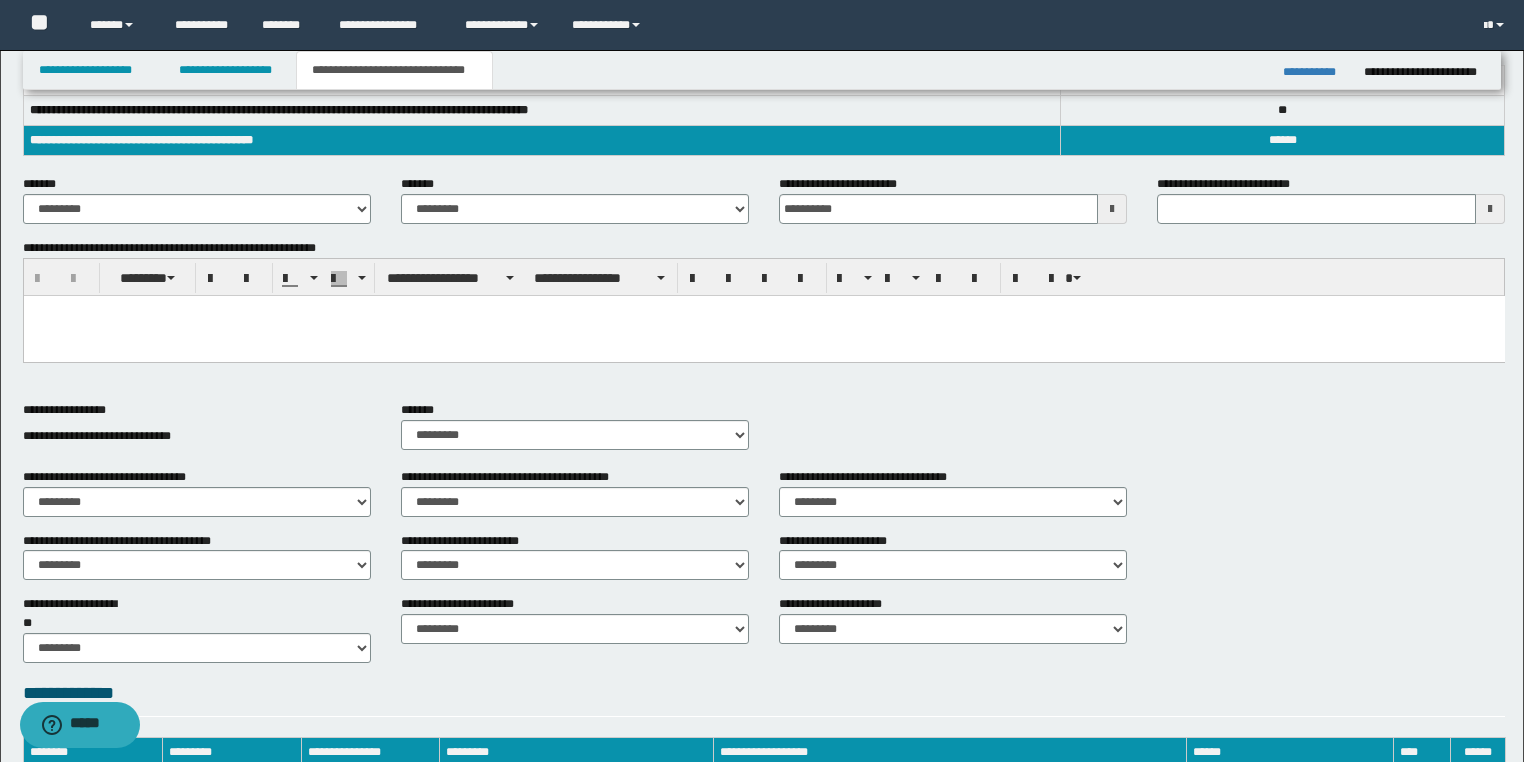 scroll, scrollTop: 309, scrollLeft: 0, axis: vertical 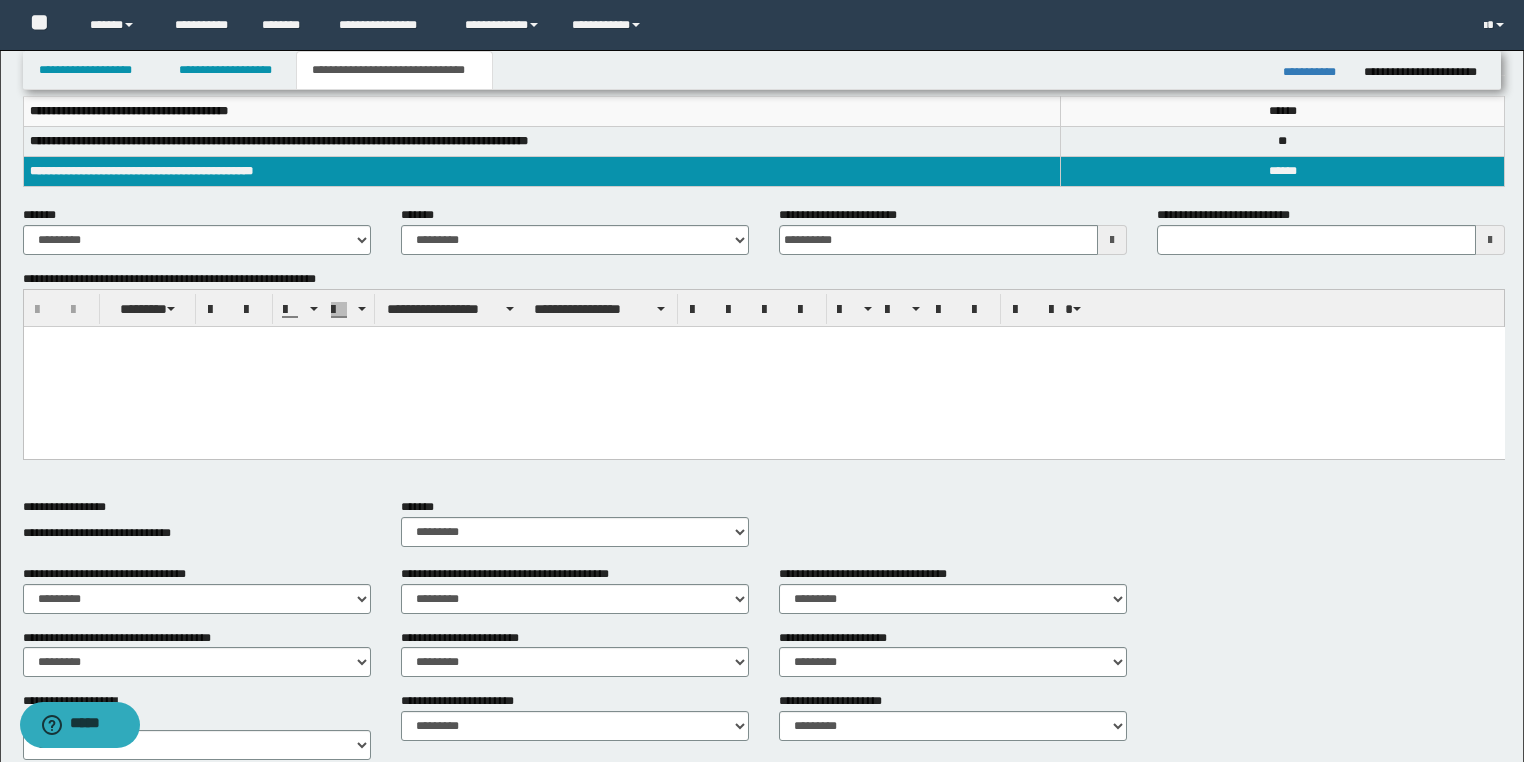 click at bounding box center [763, 342] 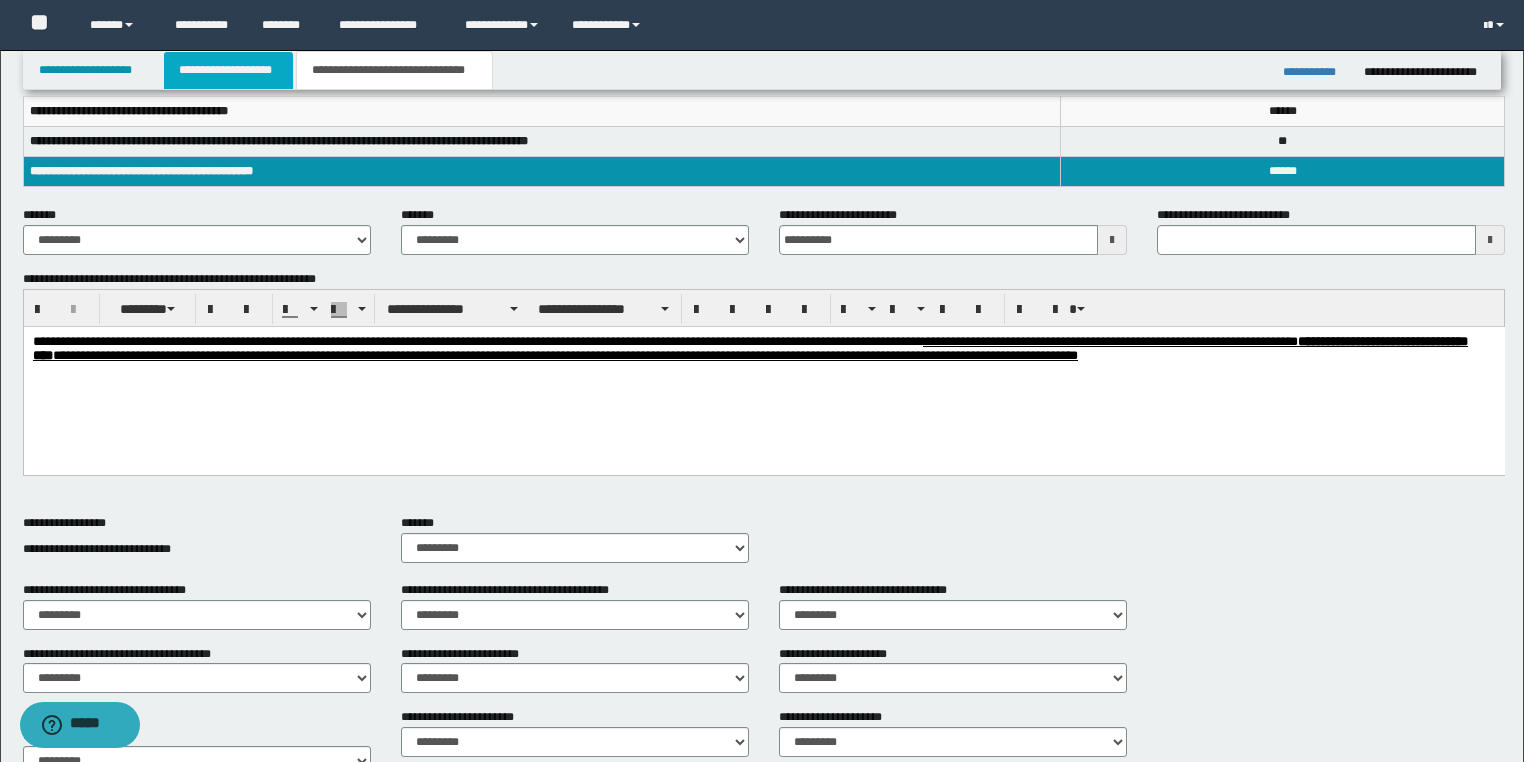 click on "**********" at bounding box center (228, 70) 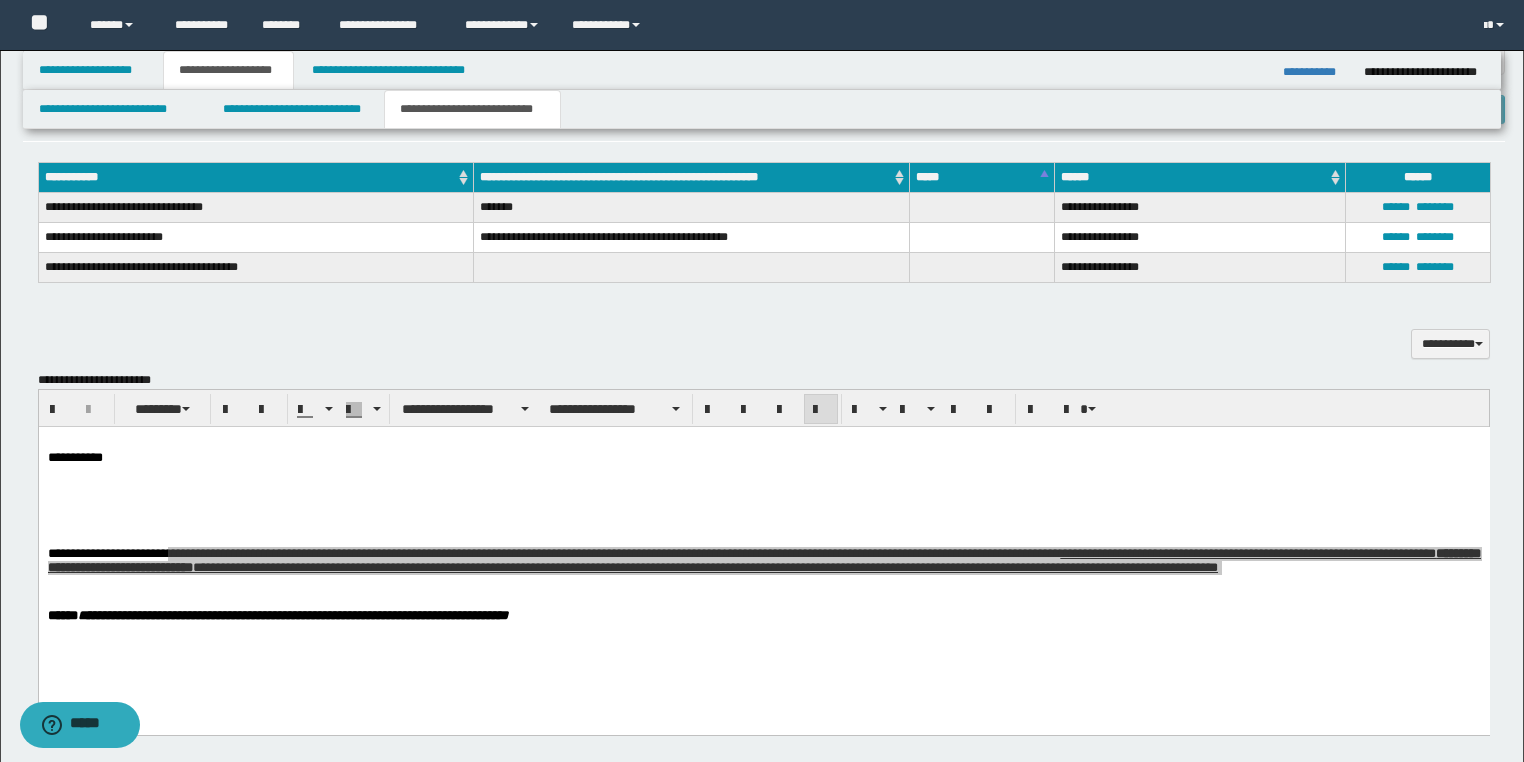 scroll, scrollTop: 660, scrollLeft: 0, axis: vertical 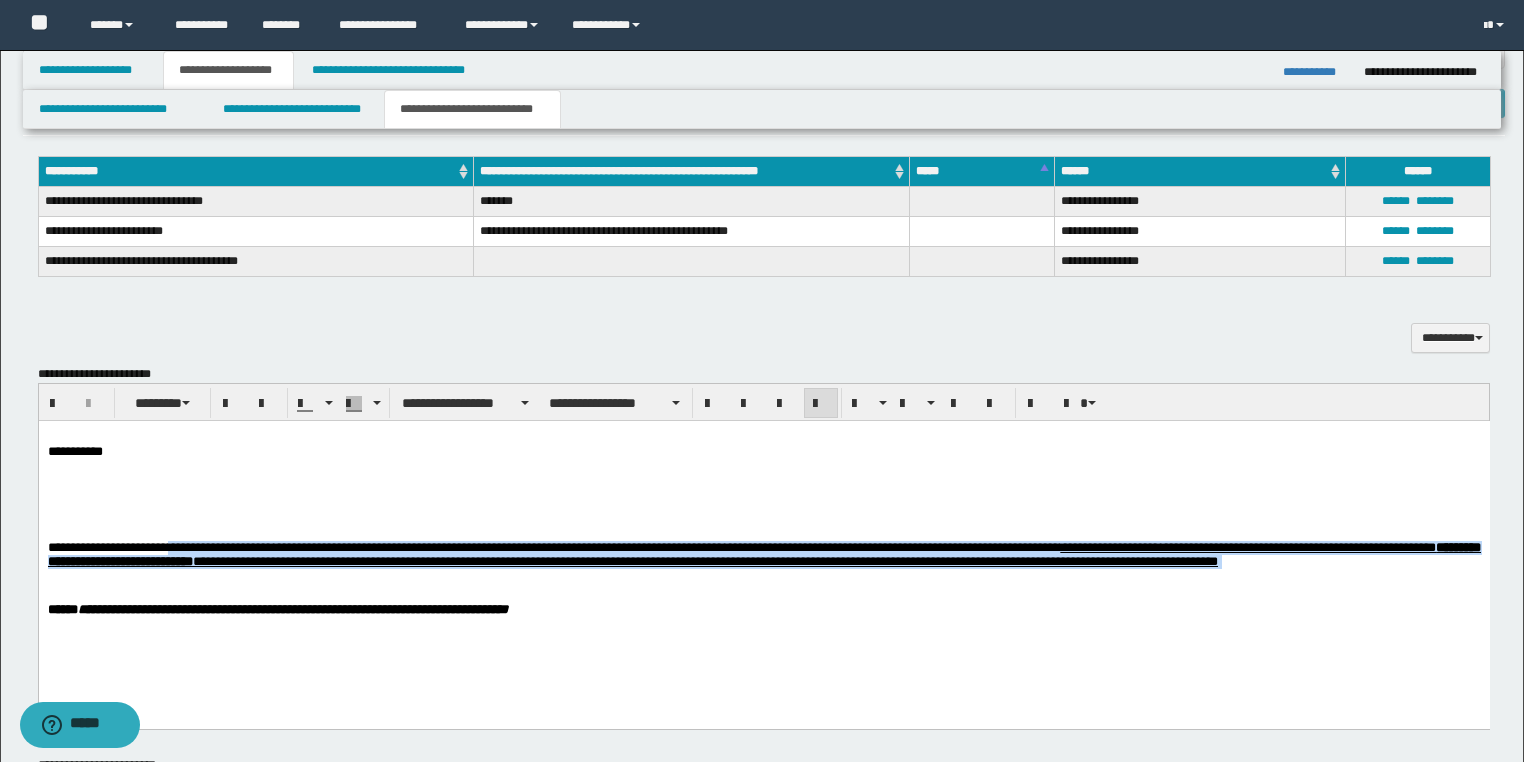 click on "**********" at bounding box center (763, 453) 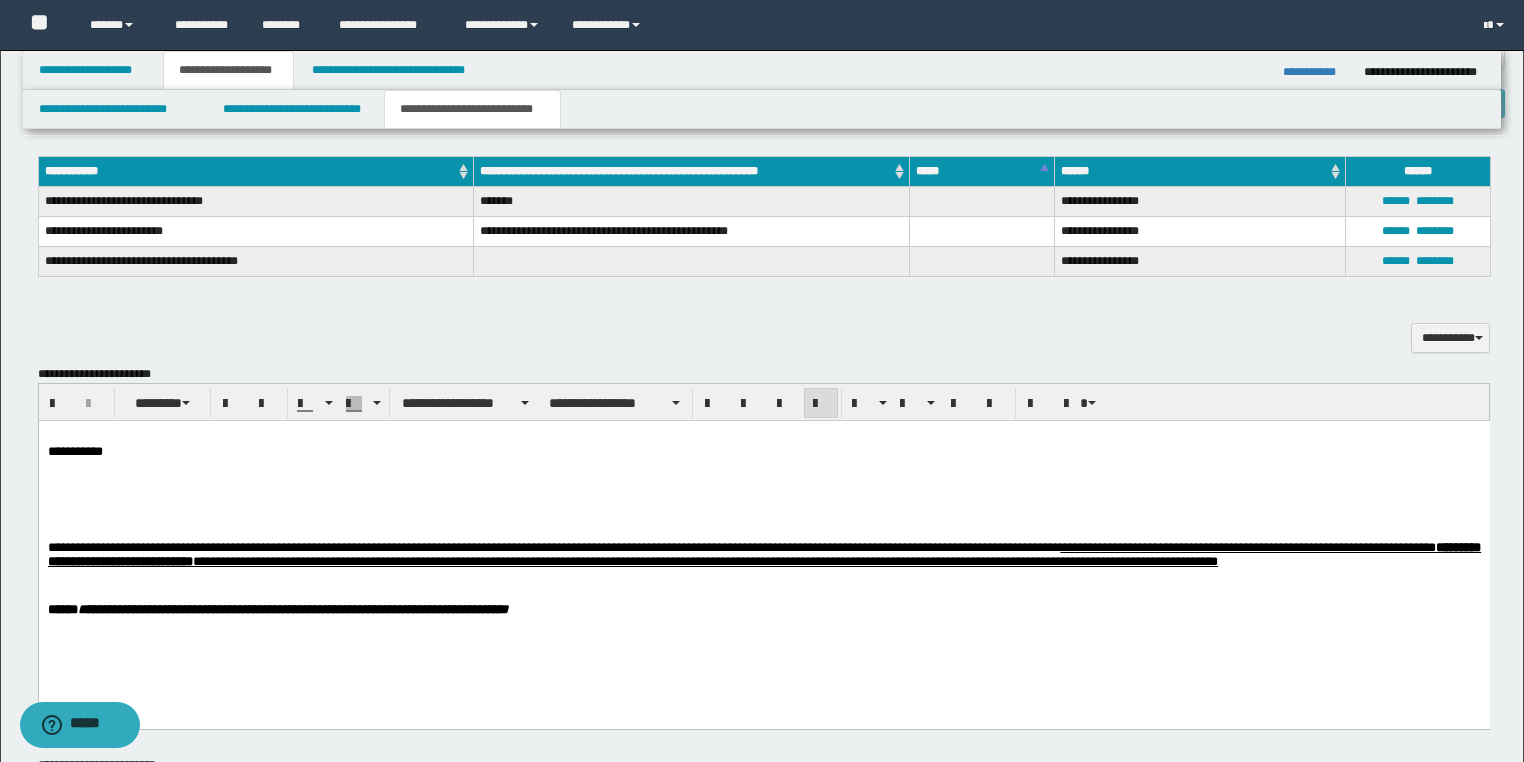 click on "**********" at bounding box center (763, 453) 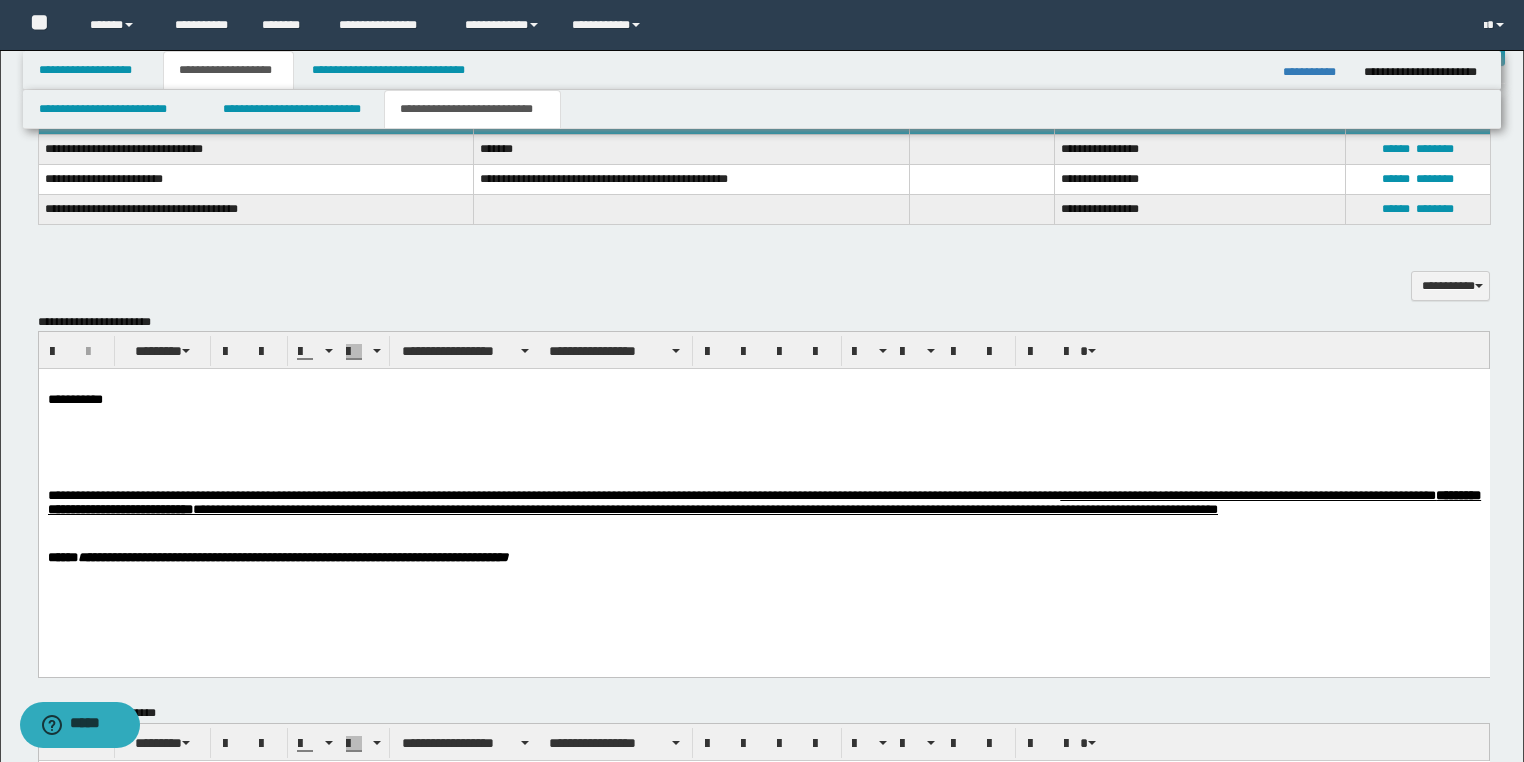 scroll, scrollTop: 684, scrollLeft: 0, axis: vertical 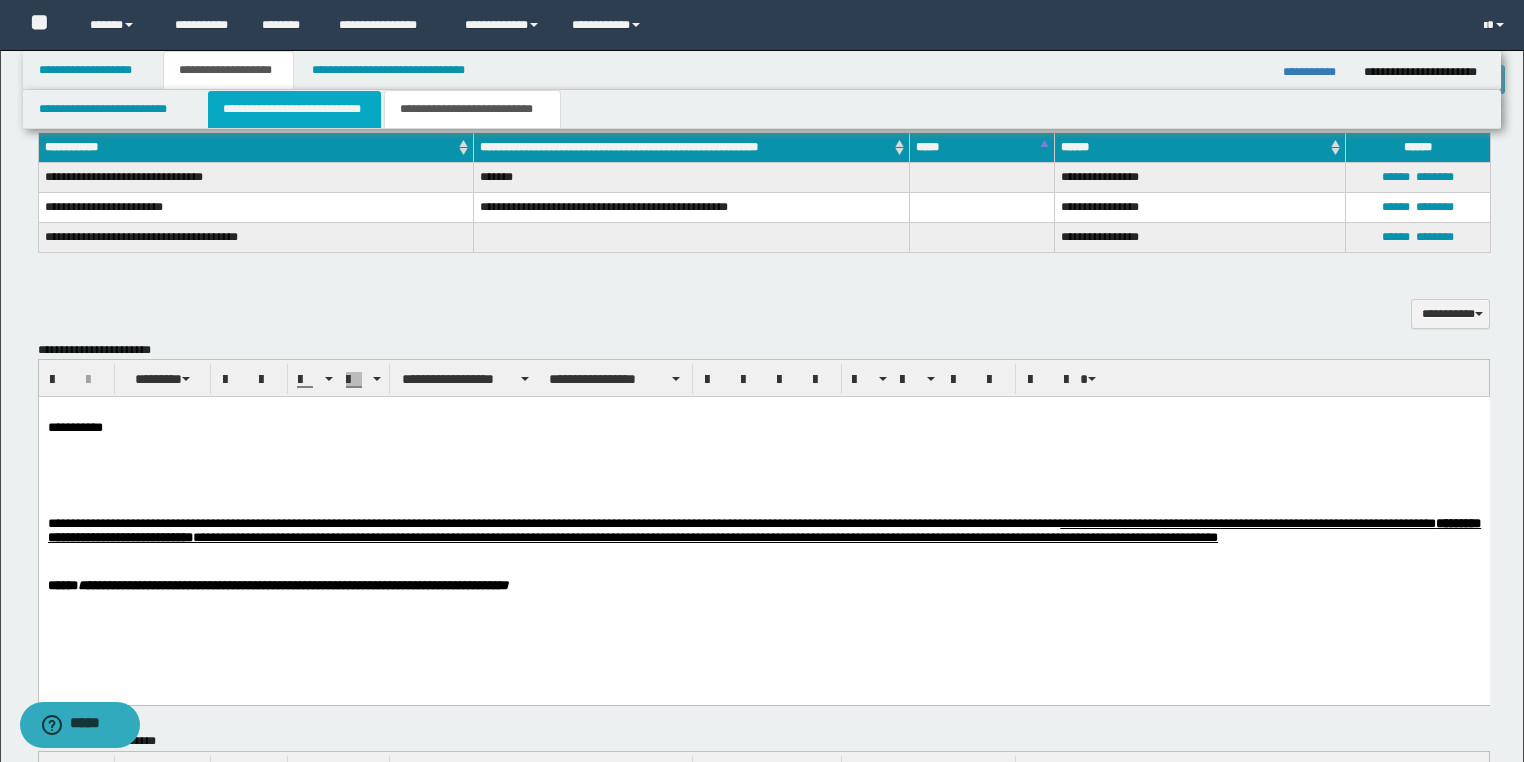 click on "**********" at bounding box center [294, 109] 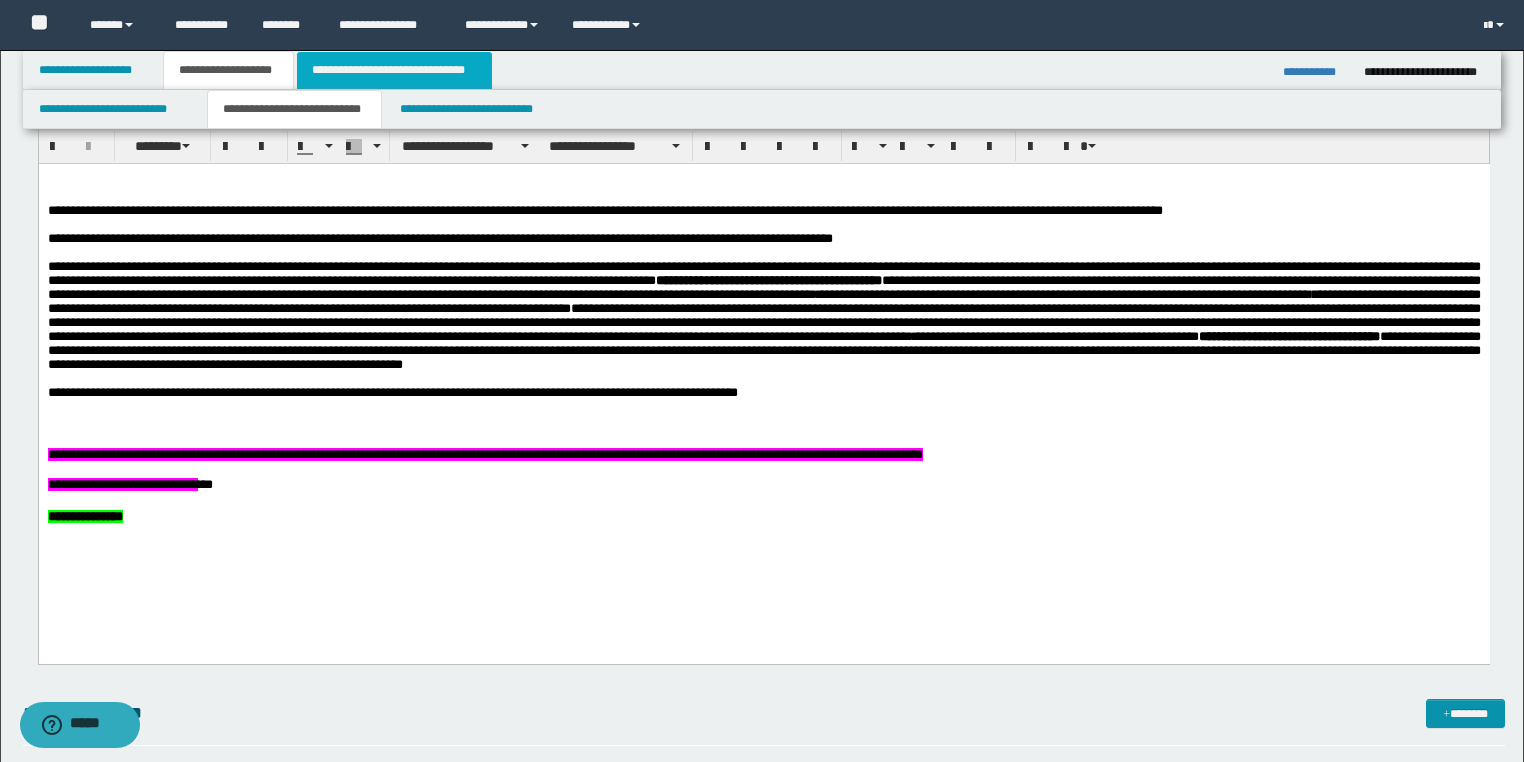 click on "**********" at bounding box center [394, 70] 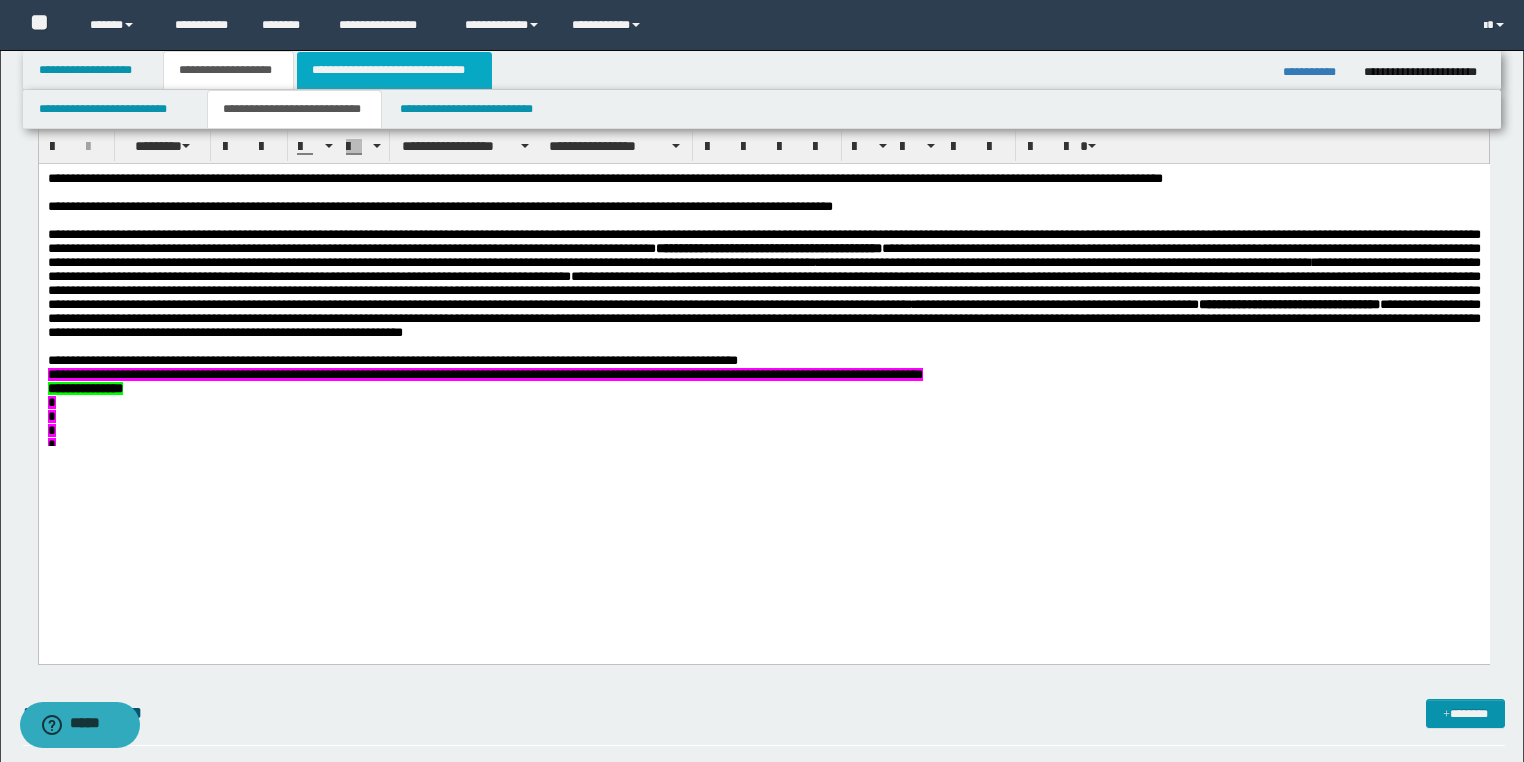 scroll, scrollTop: 653, scrollLeft: 0, axis: vertical 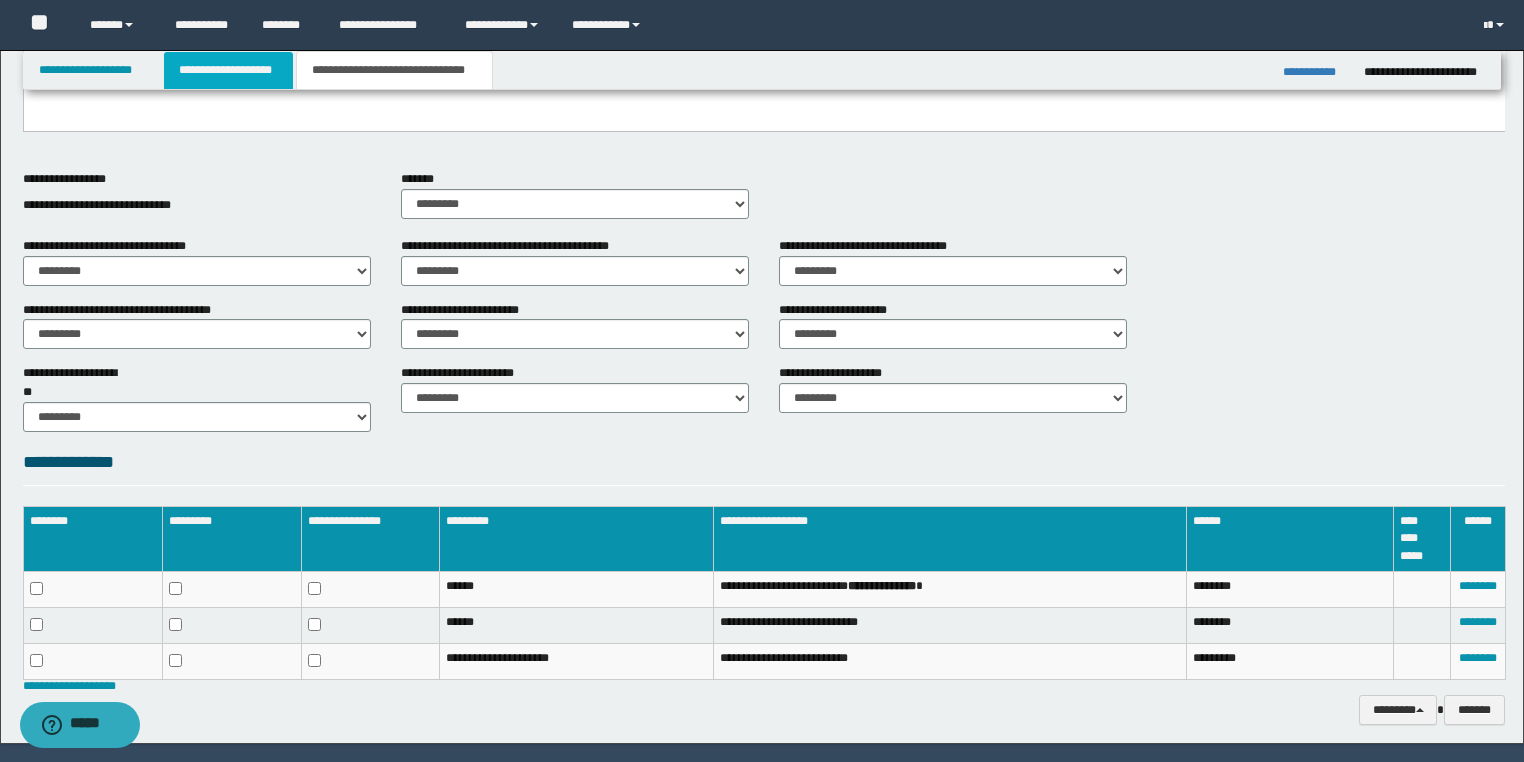 click on "**********" at bounding box center [228, 70] 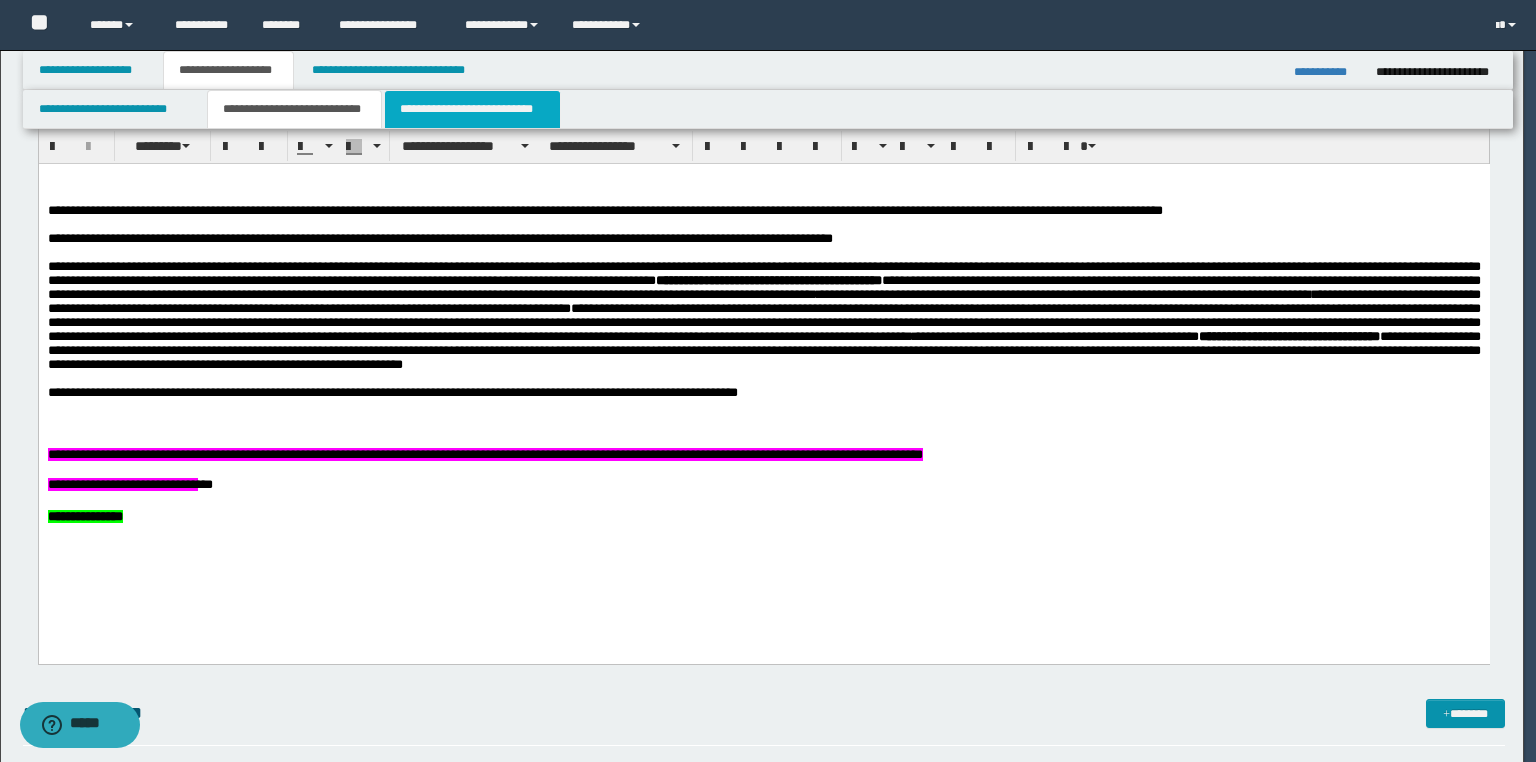 click on "**********" at bounding box center [472, 109] 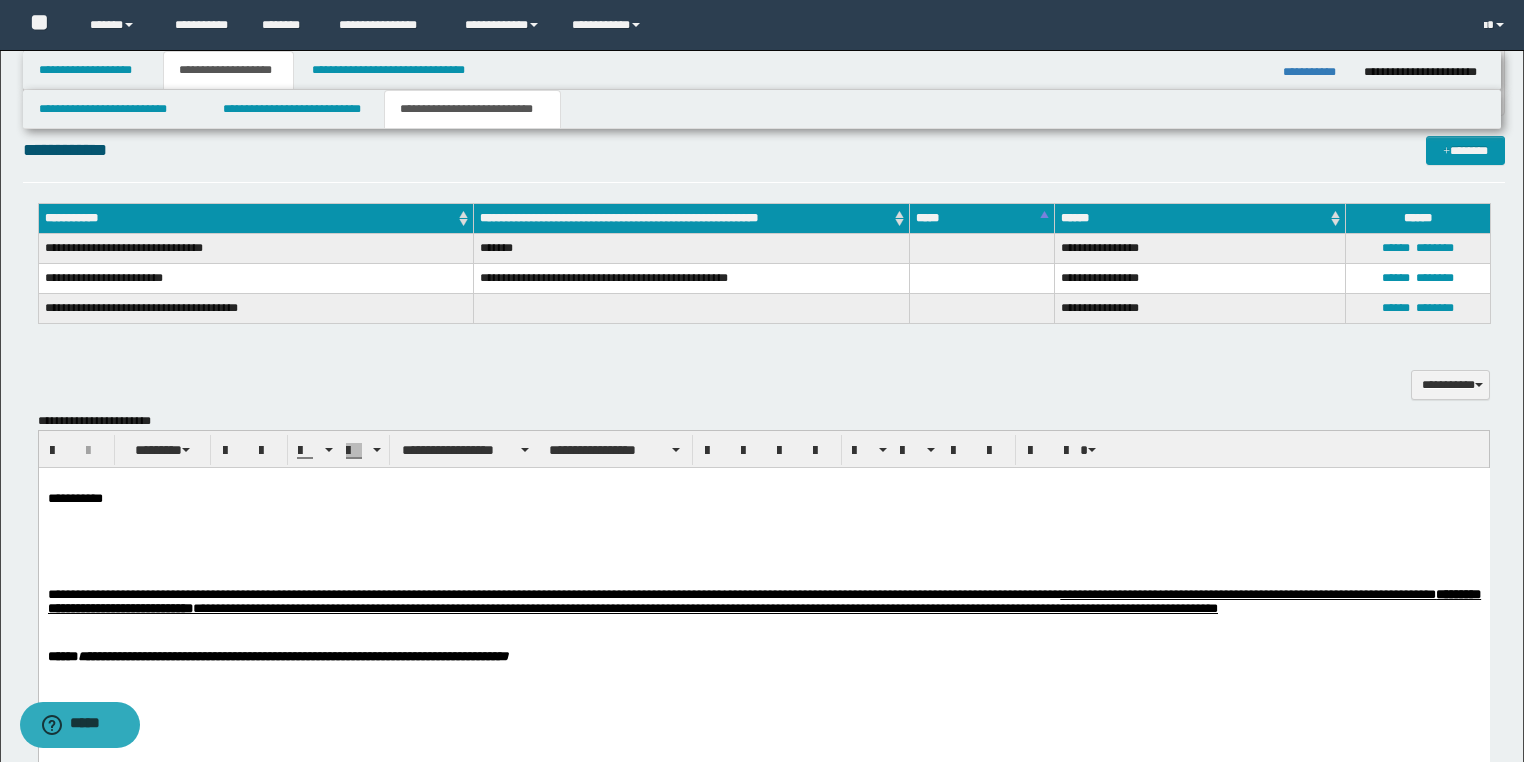 scroll, scrollTop: 604, scrollLeft: 0, axis: vertical 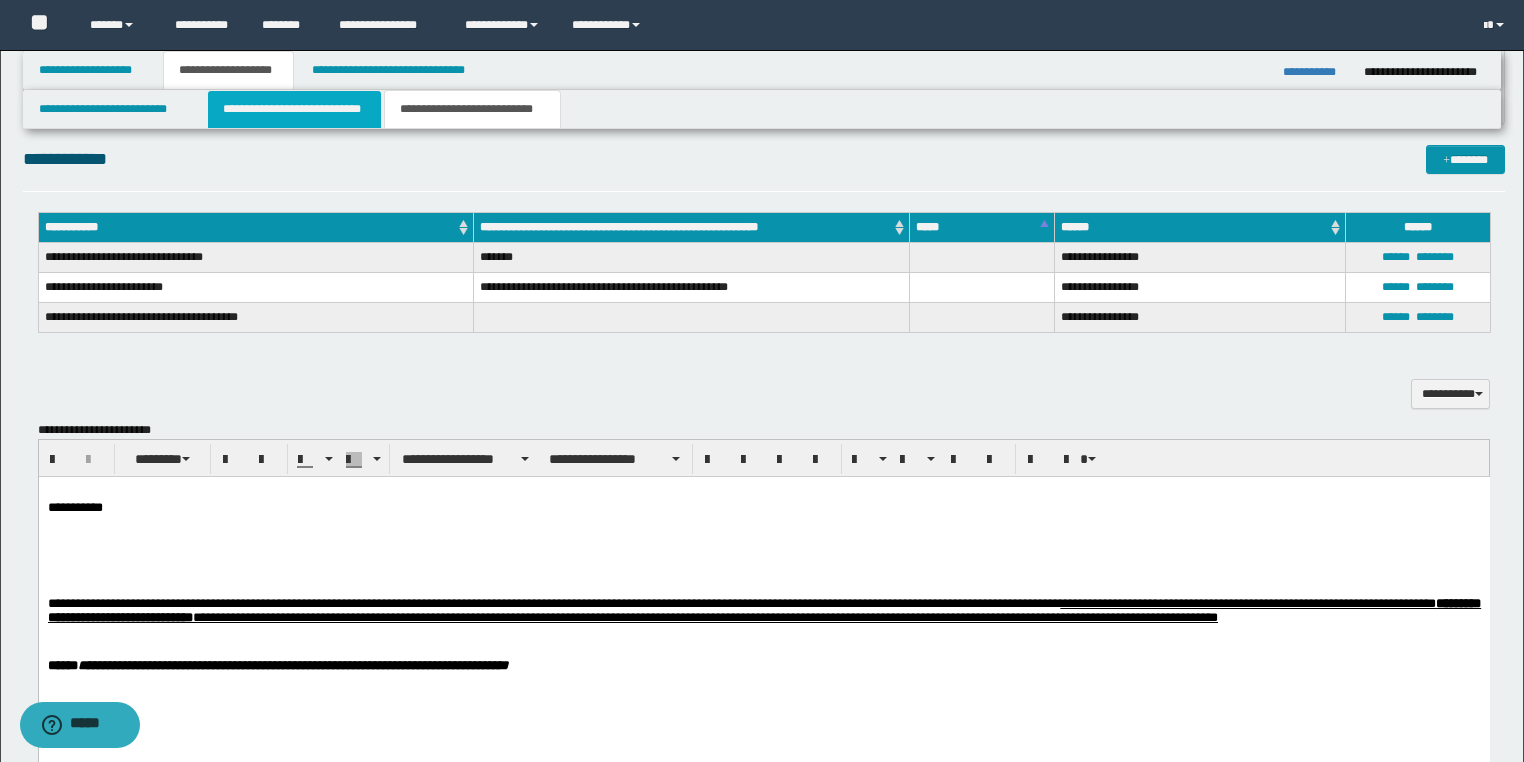 click on "**********" at bounding box center [294, 109] 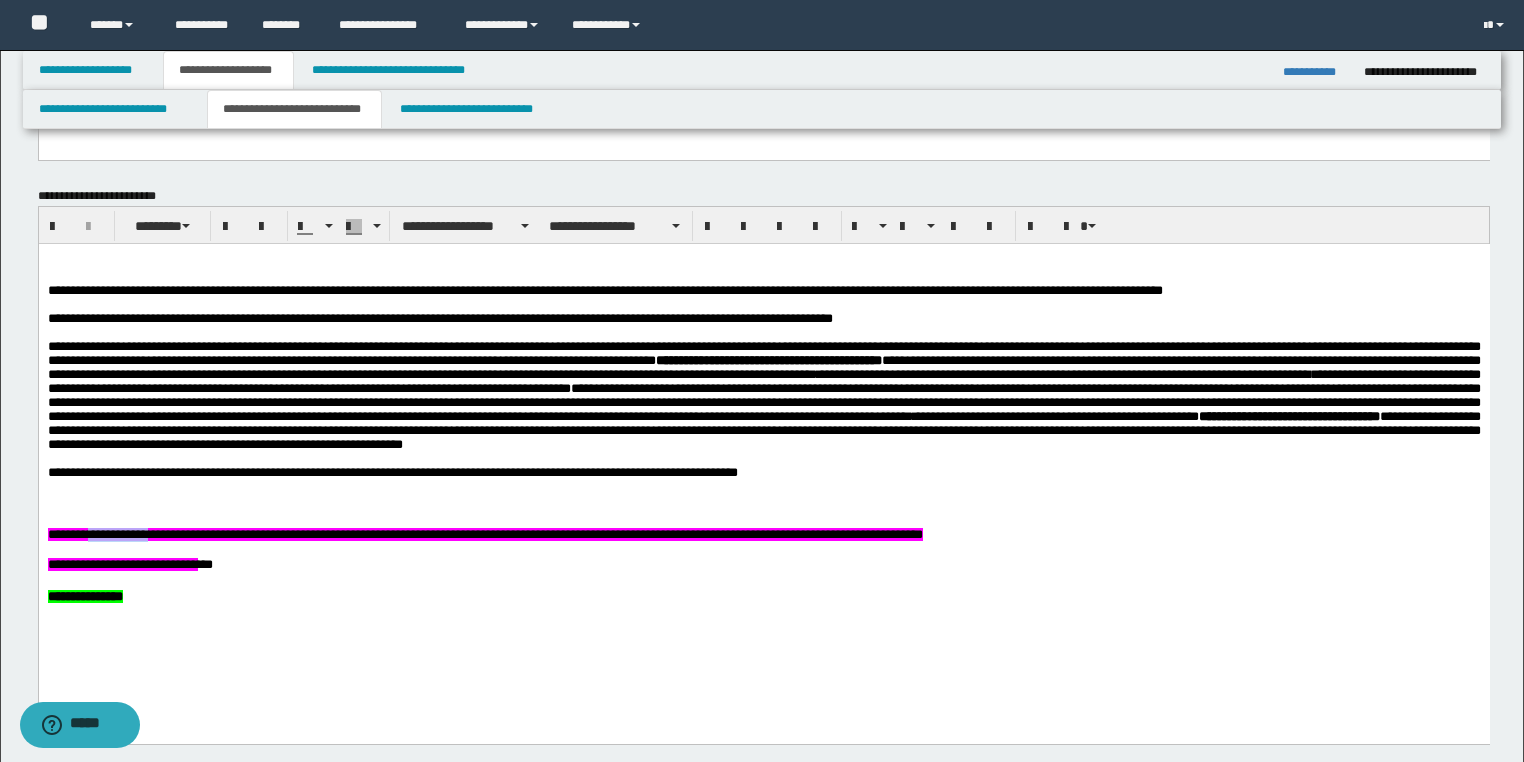 type 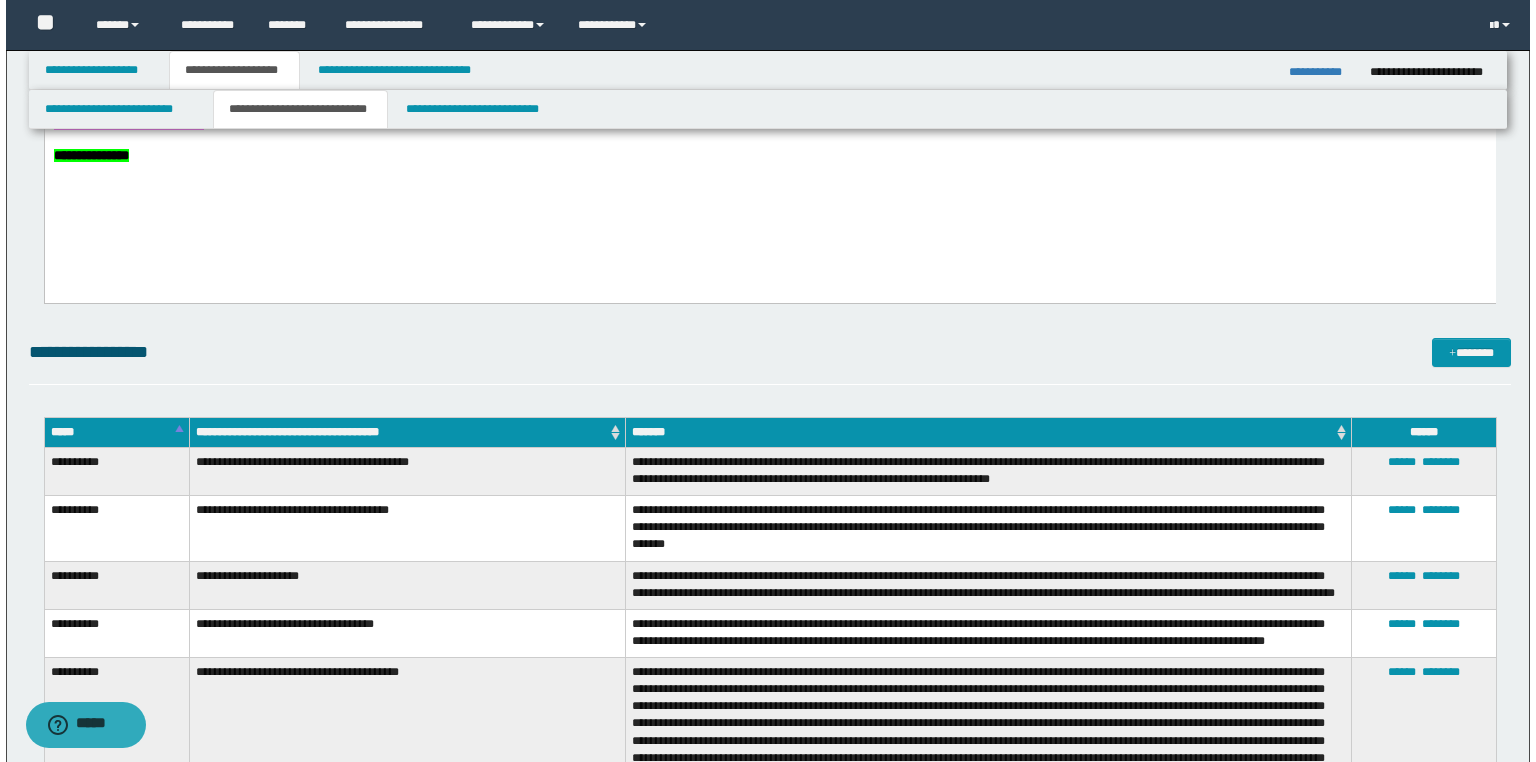 scroll, scrollTop: 1084, scrollLeft: 0, axis: vertical 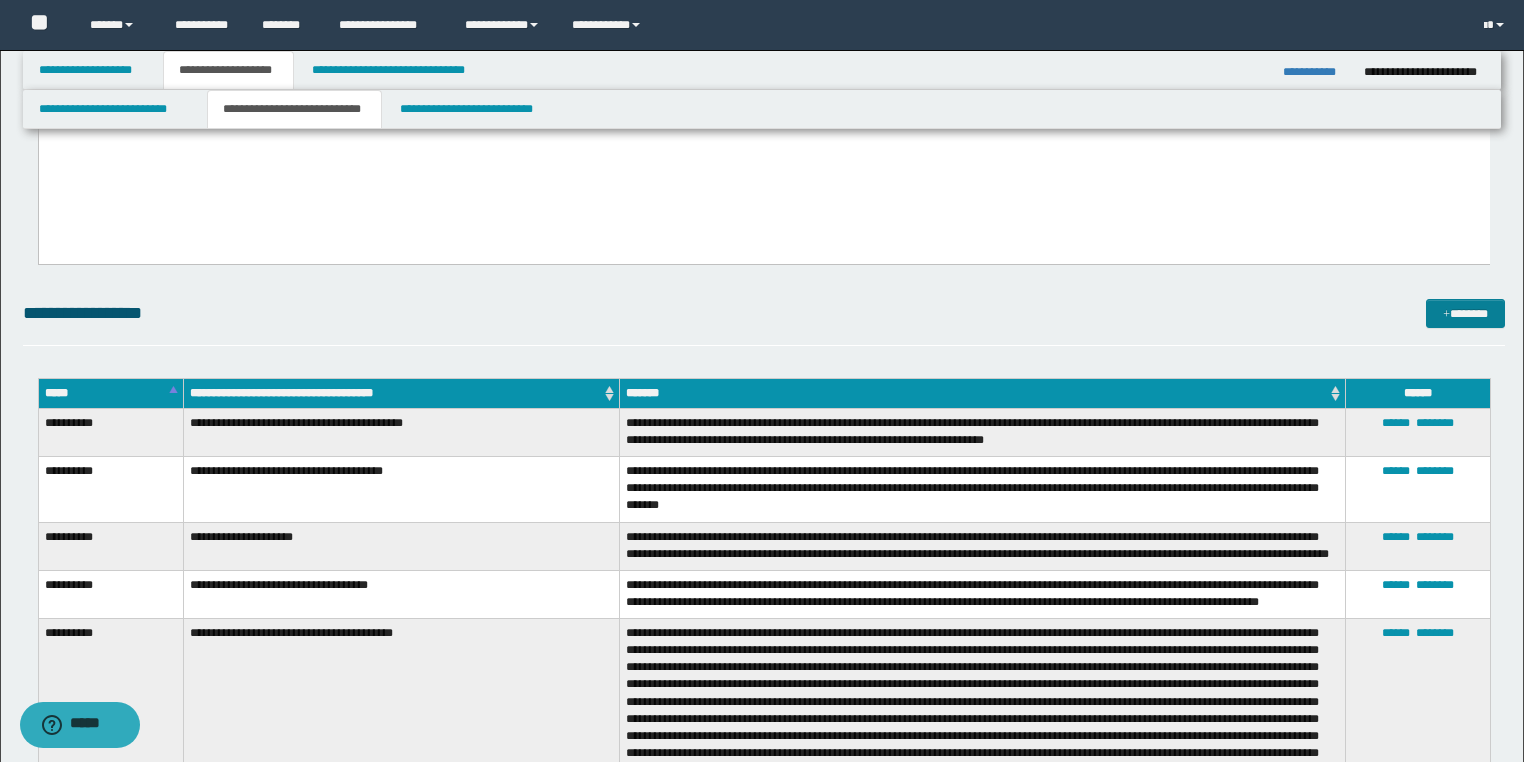 click on "*******" at bounding box center [1465, 314] 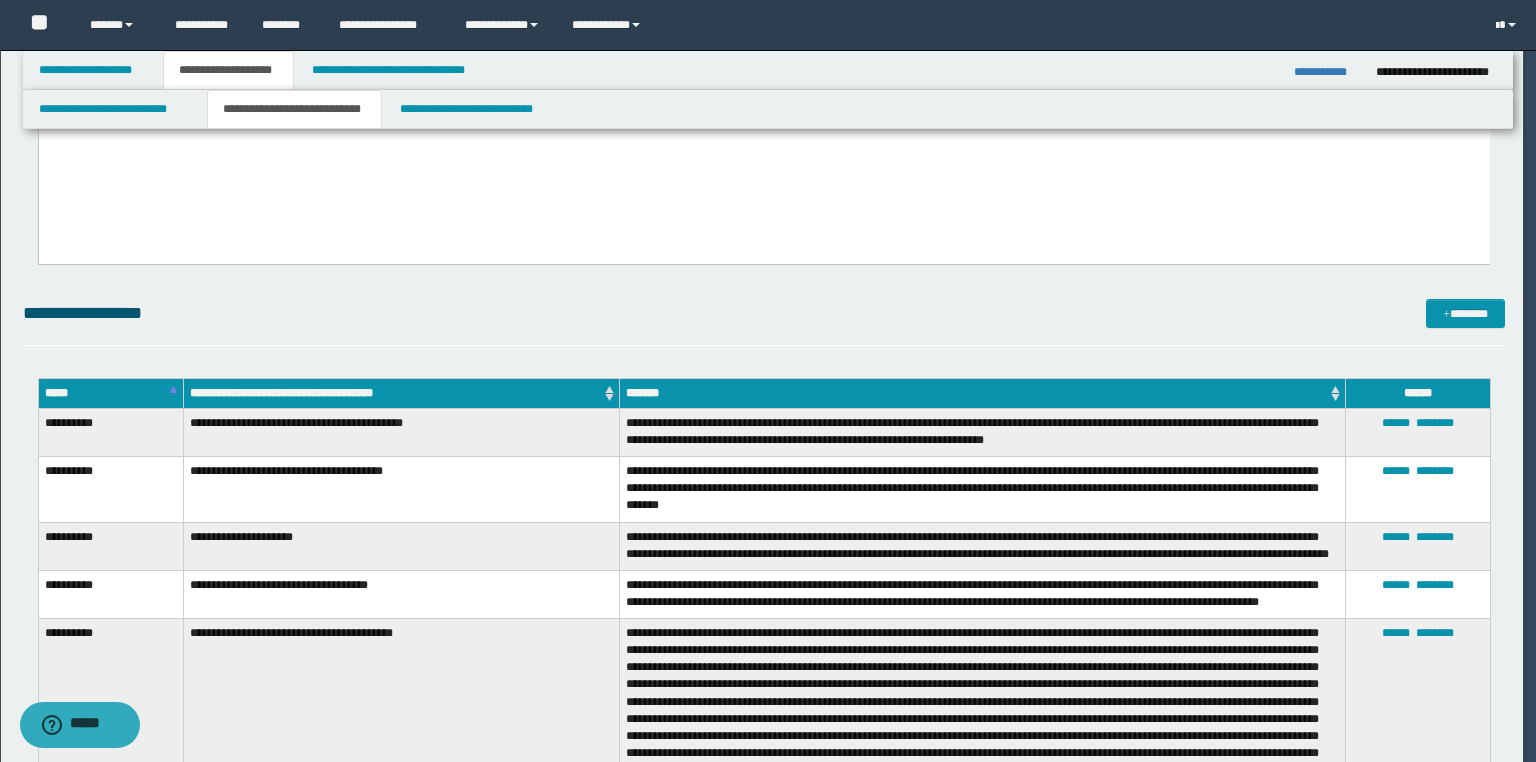 scroll, scrollTop: 0, scrollLeft: 0, axis: both 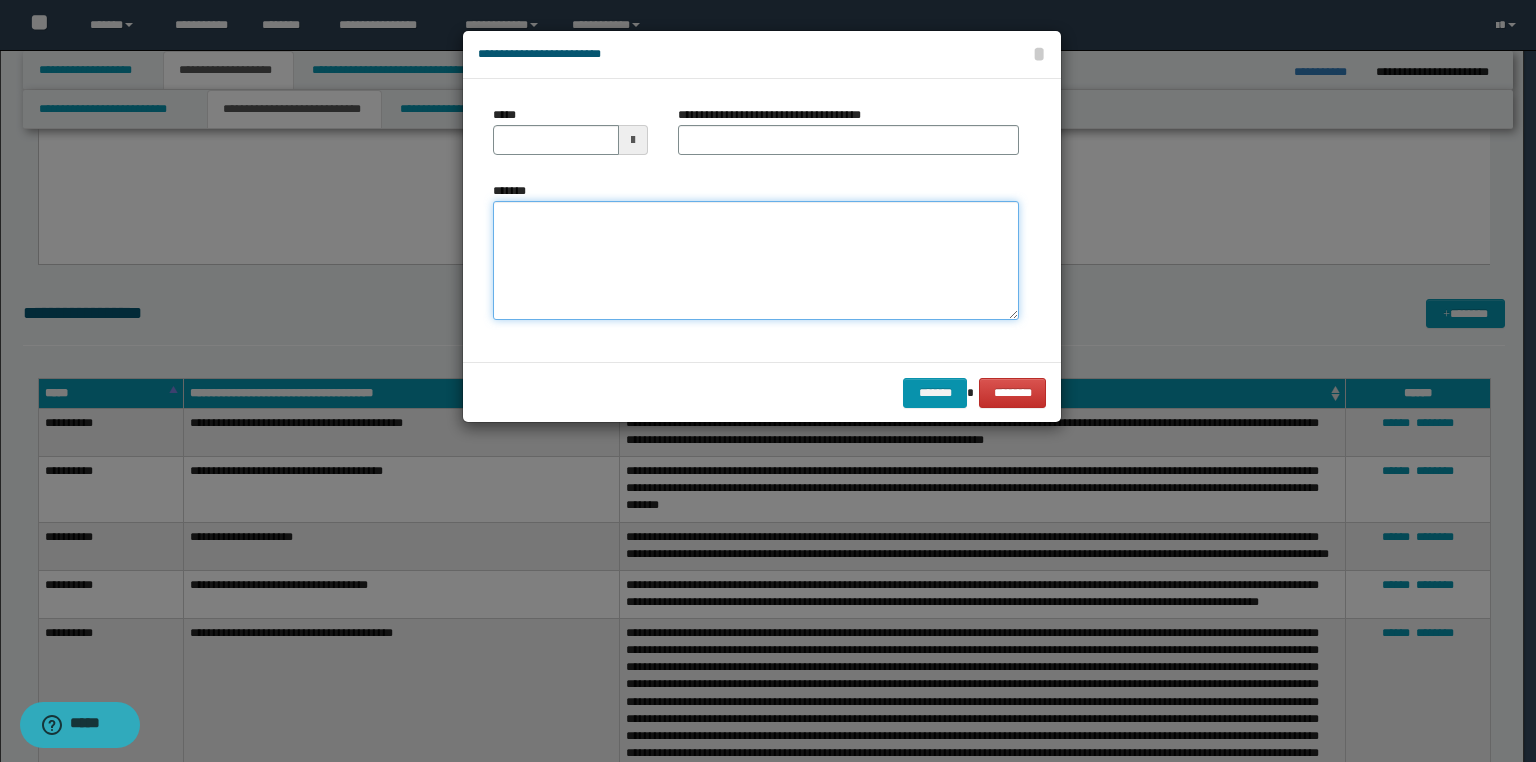click on "*******" at bounding box center (756, 261) 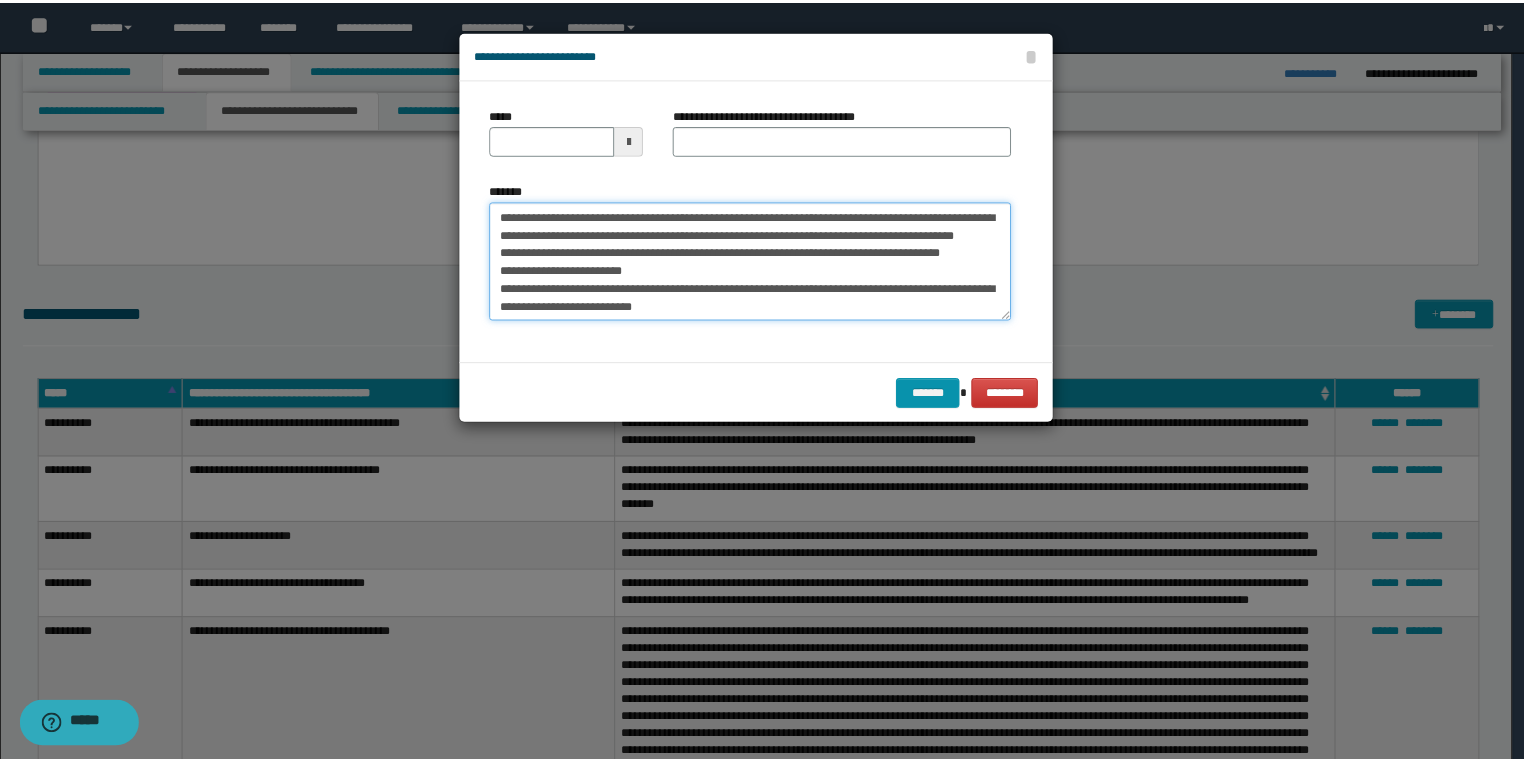 scroll, scrollTop: 0, scrollLeft: 0, axis: both 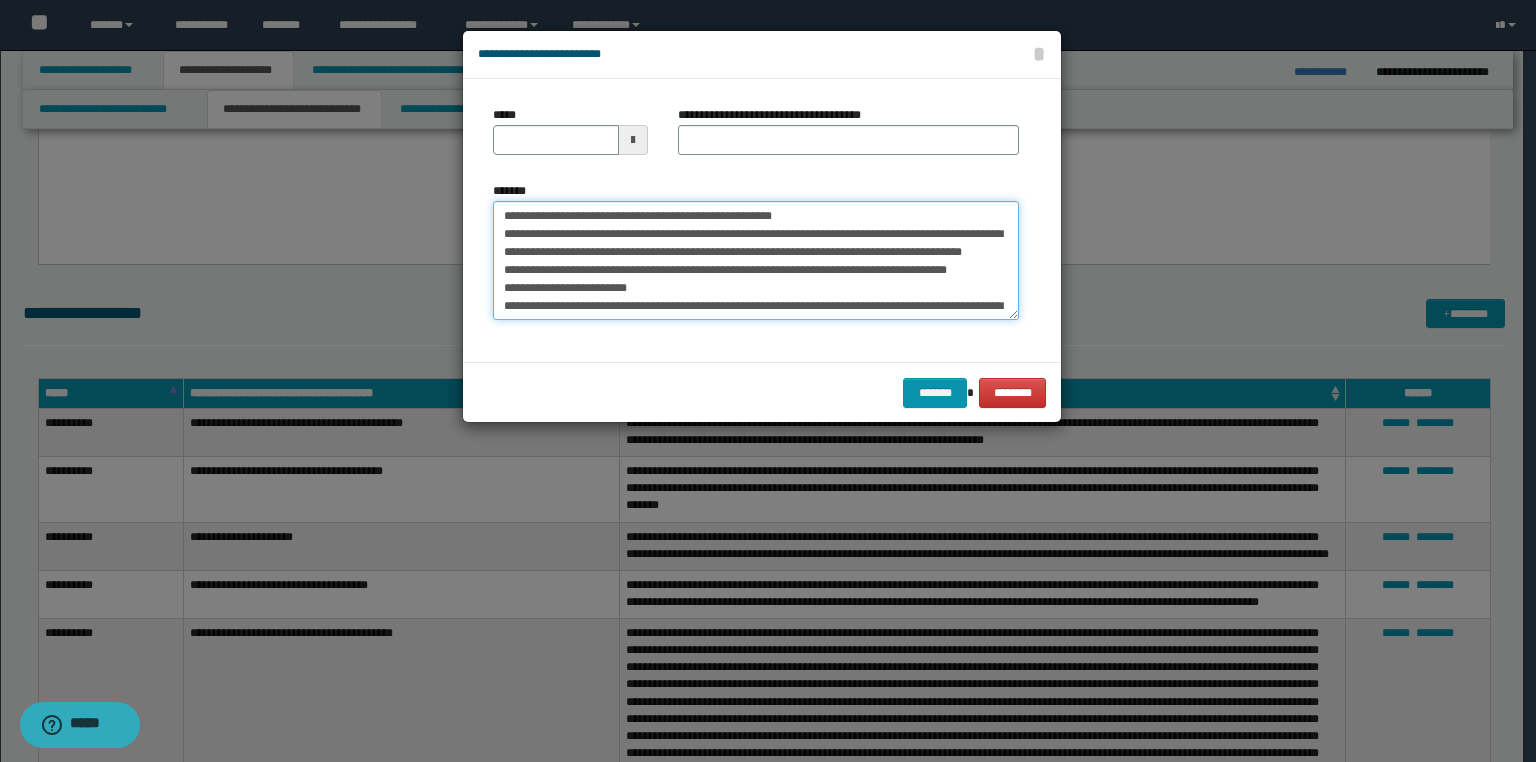 drag, startPoint x: 724, startPoint y: 216, endPoint x: 504, endPoint y: 202, distance: 220.445 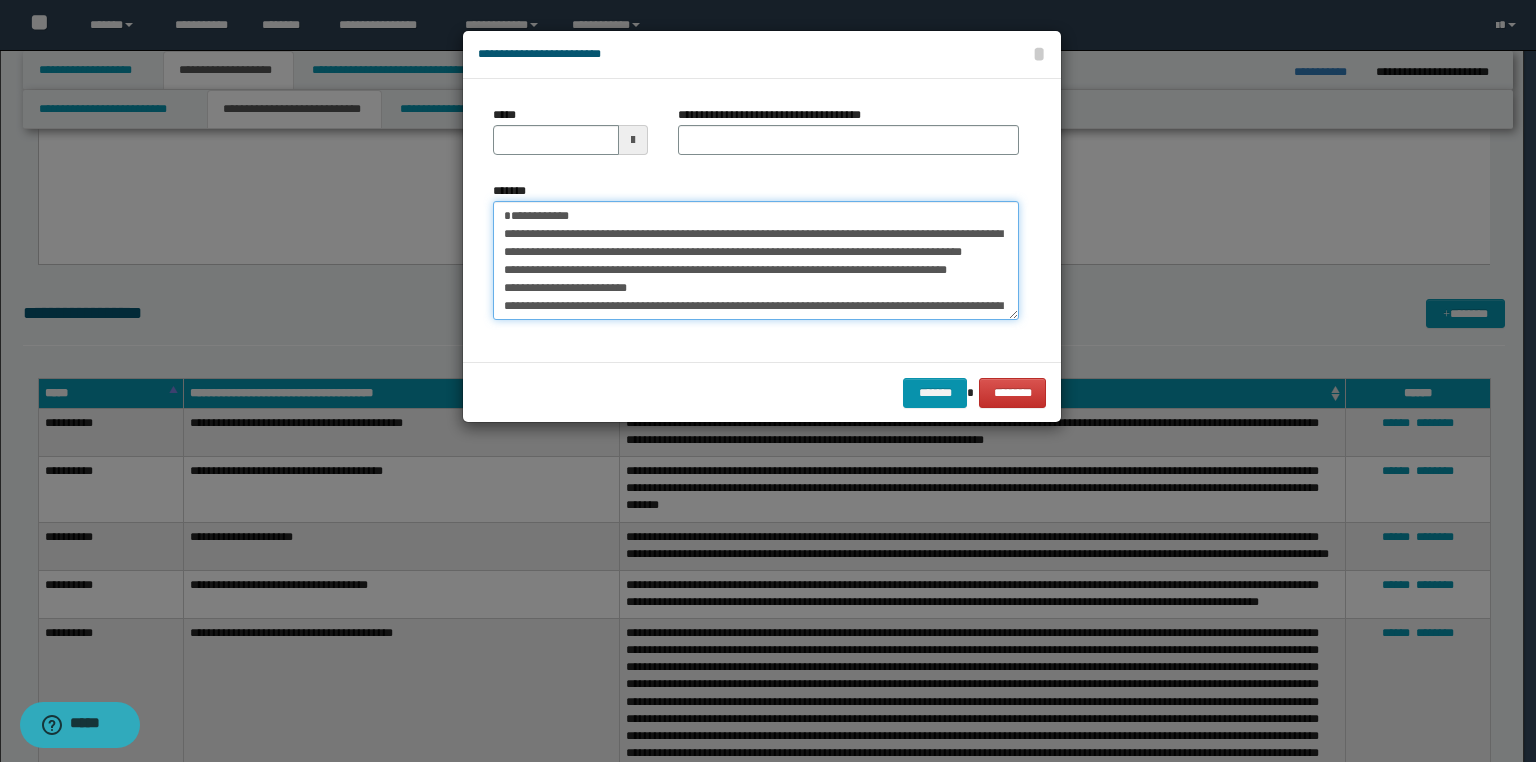 type on "**********" 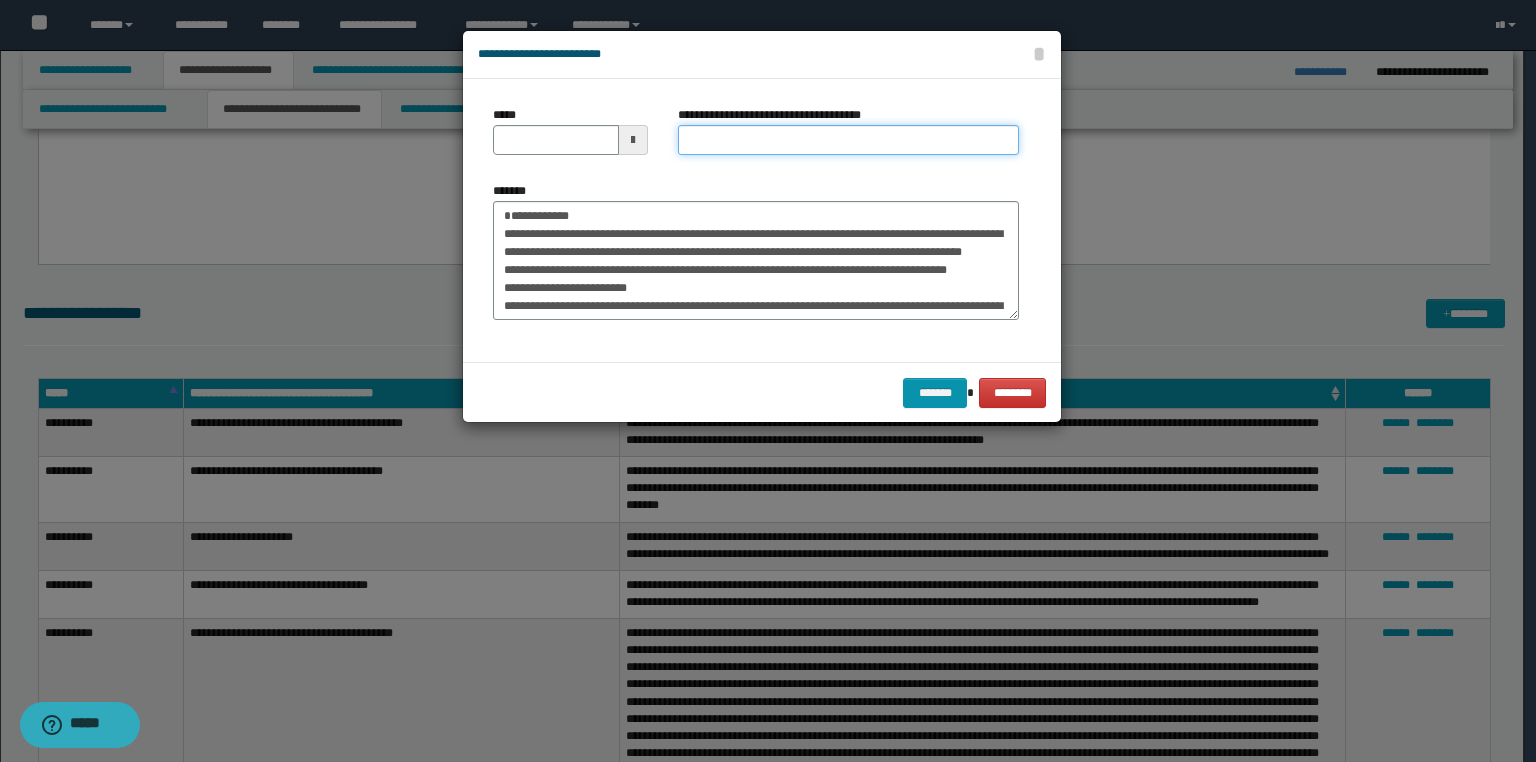 click on "**********" at bounding box center (848, 140) 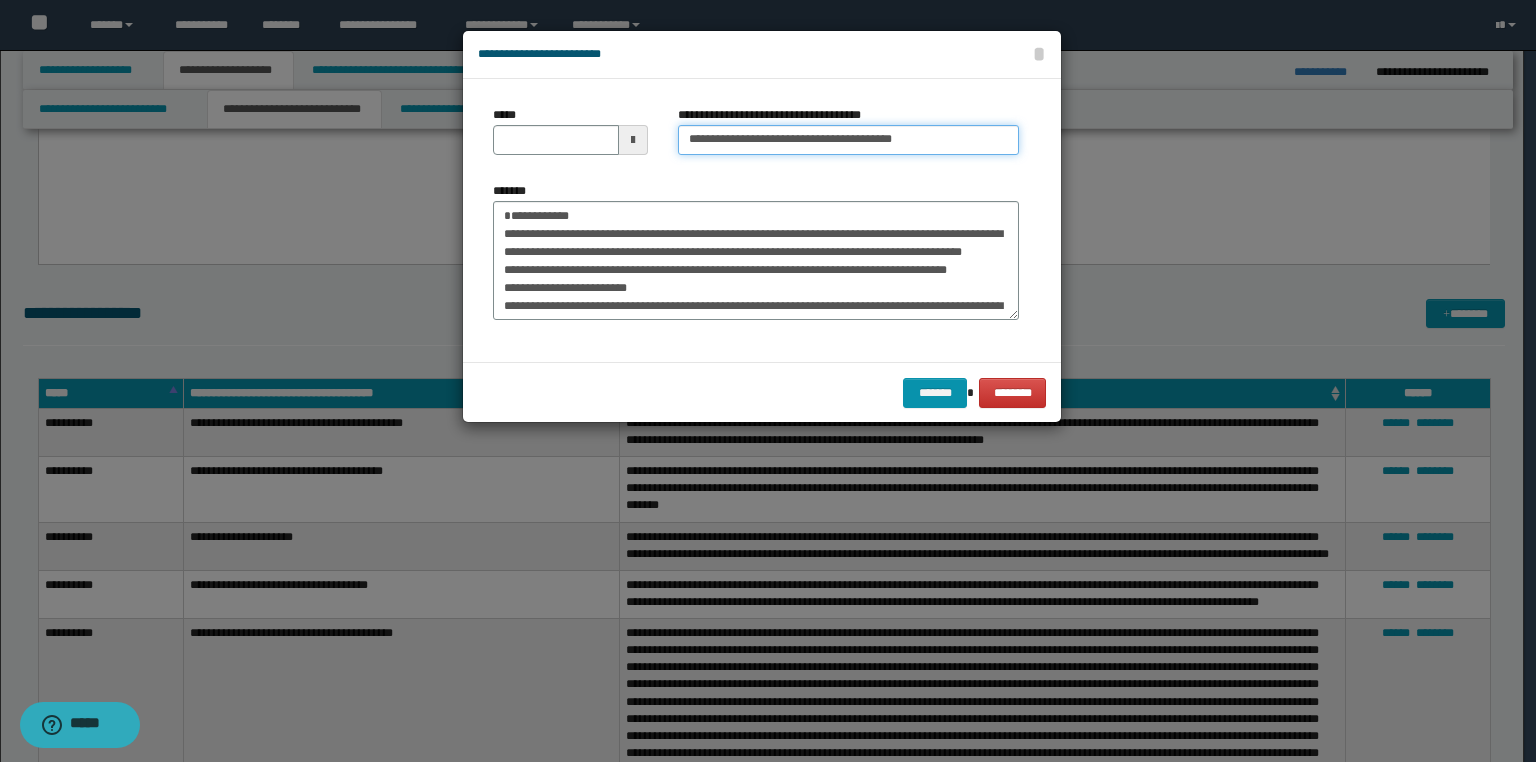 type on "**********" 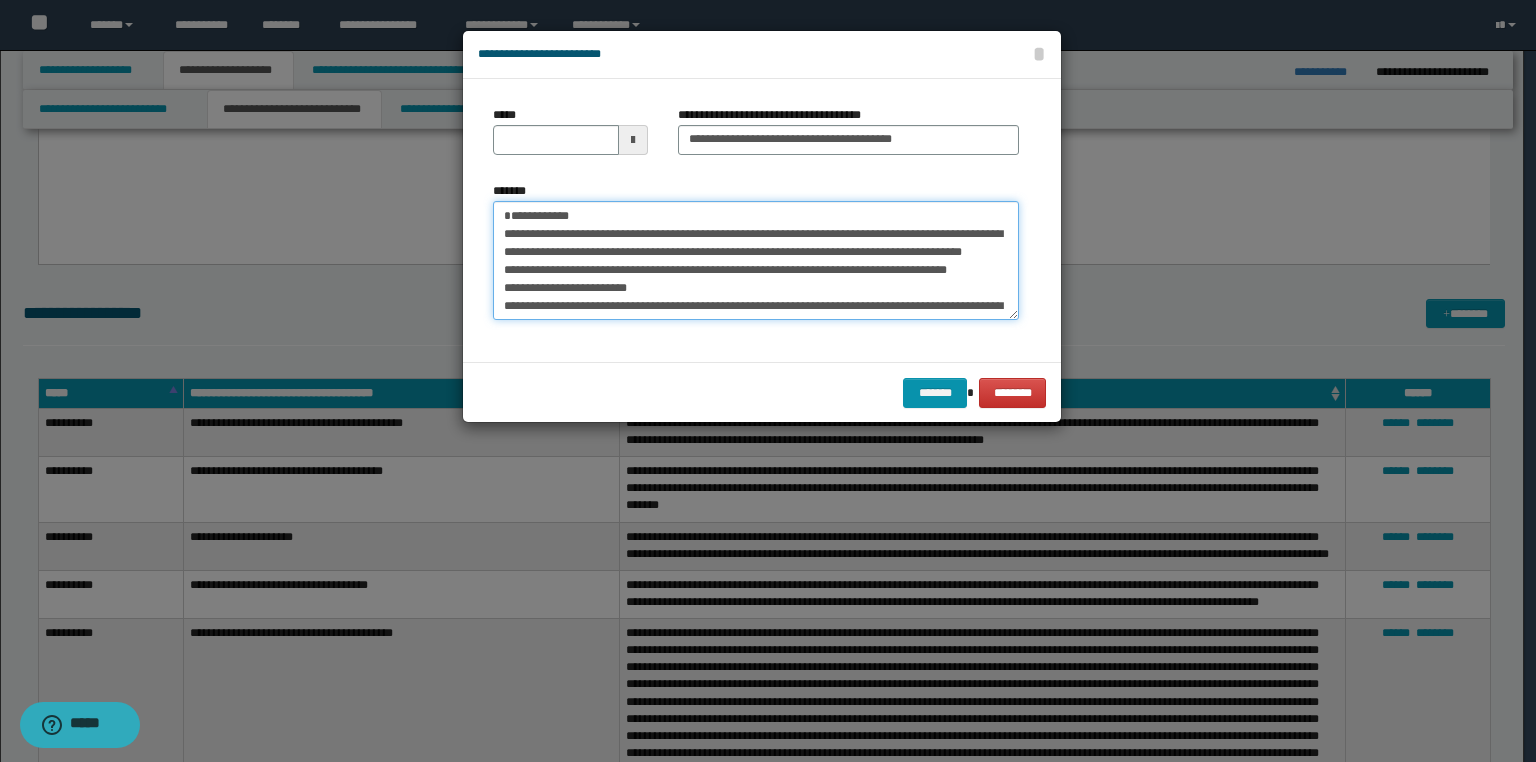 drag, startPoint x: 596, startPoint y: 210, endPoint x: 480, endPoint y: 193, distance: 117.239075 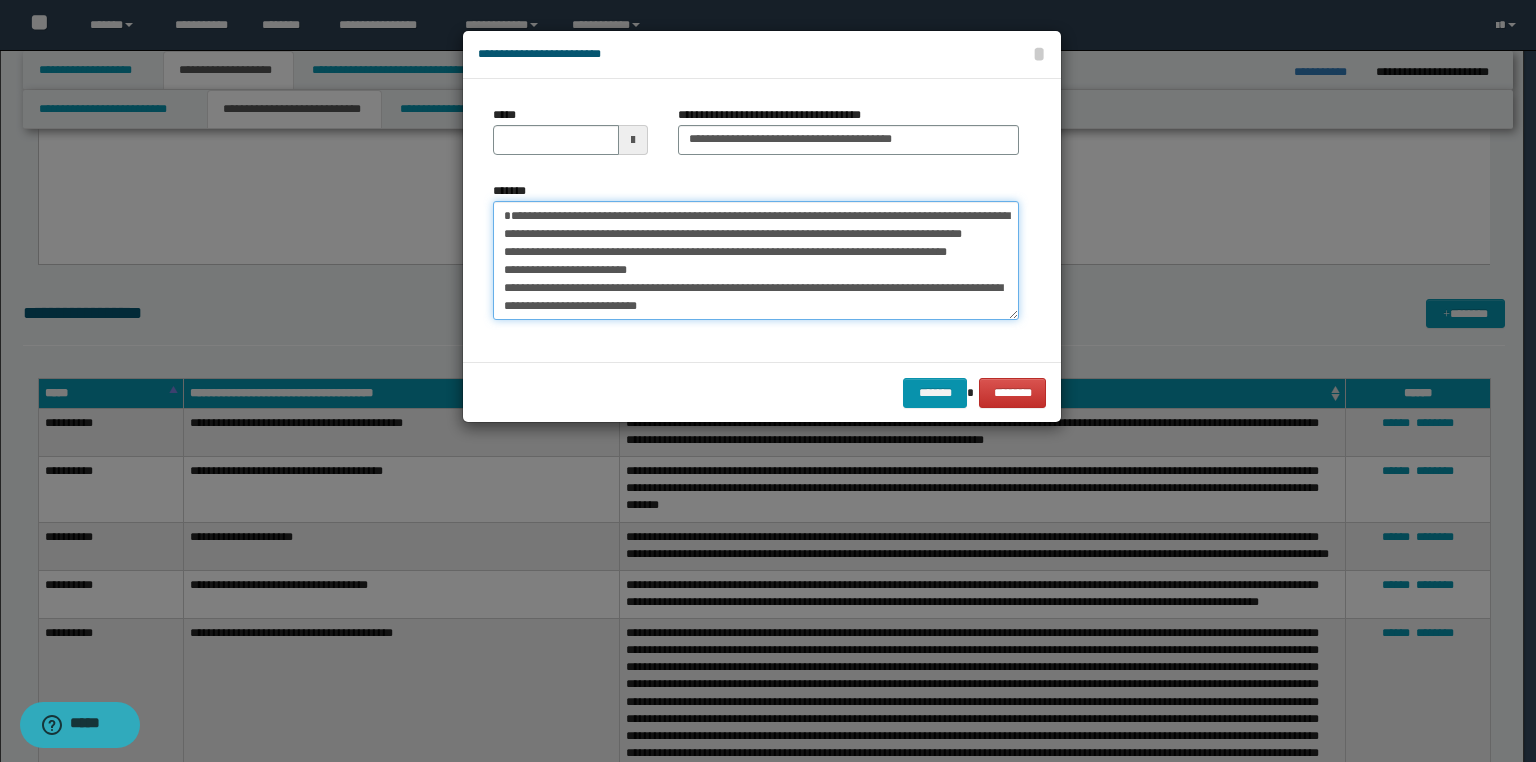 type 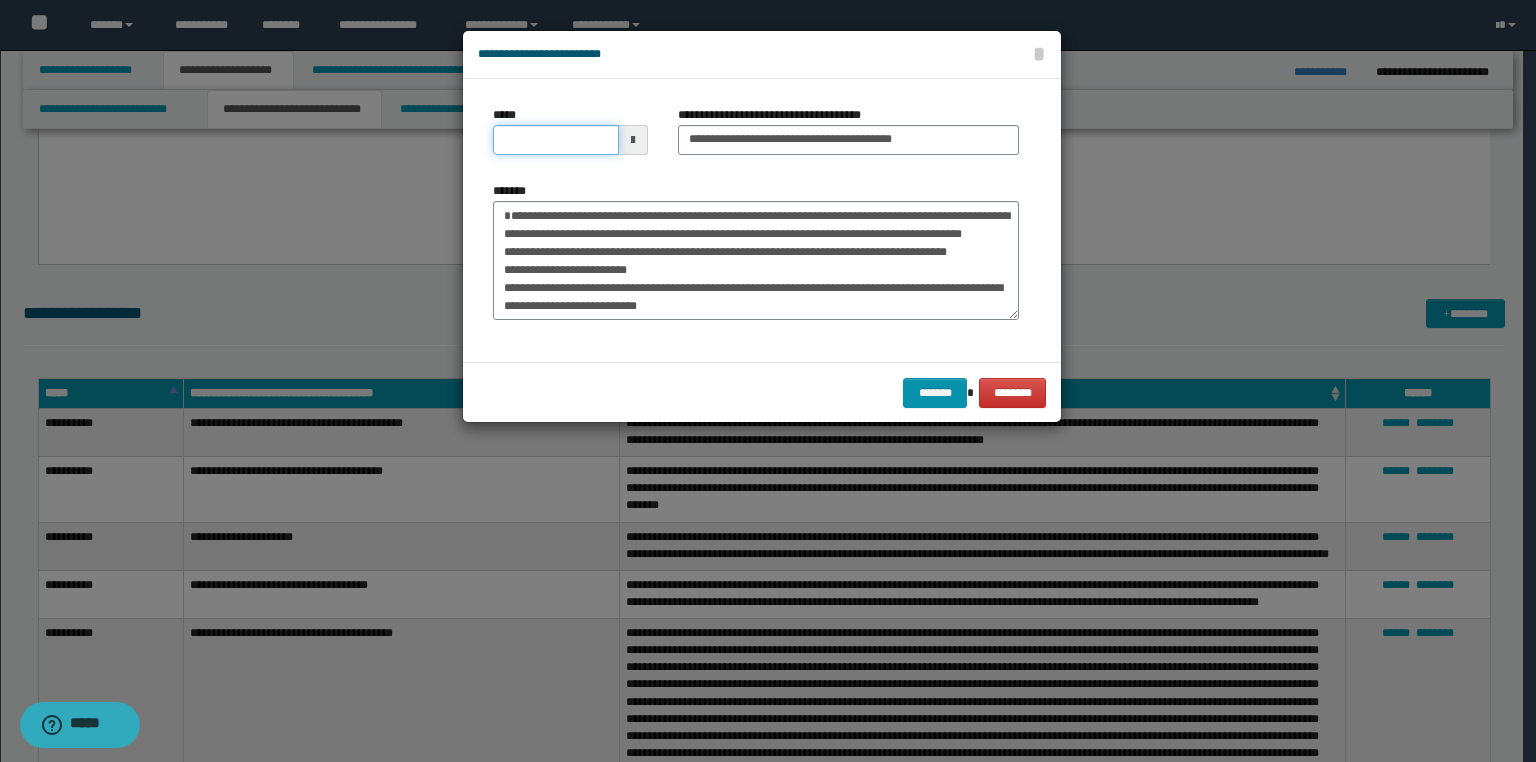 click on "*****" at bounding box center [556, 140] 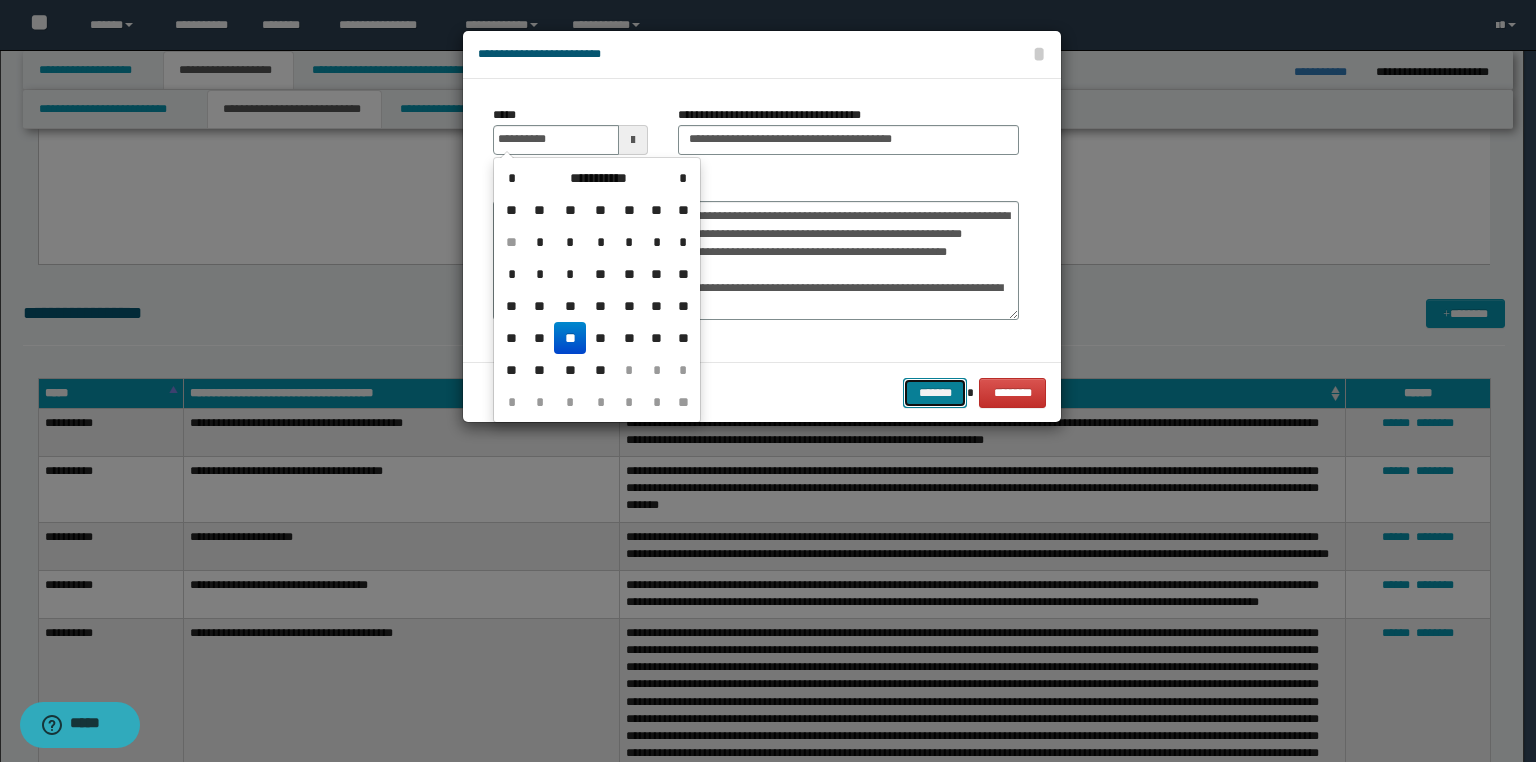 type on "**********" 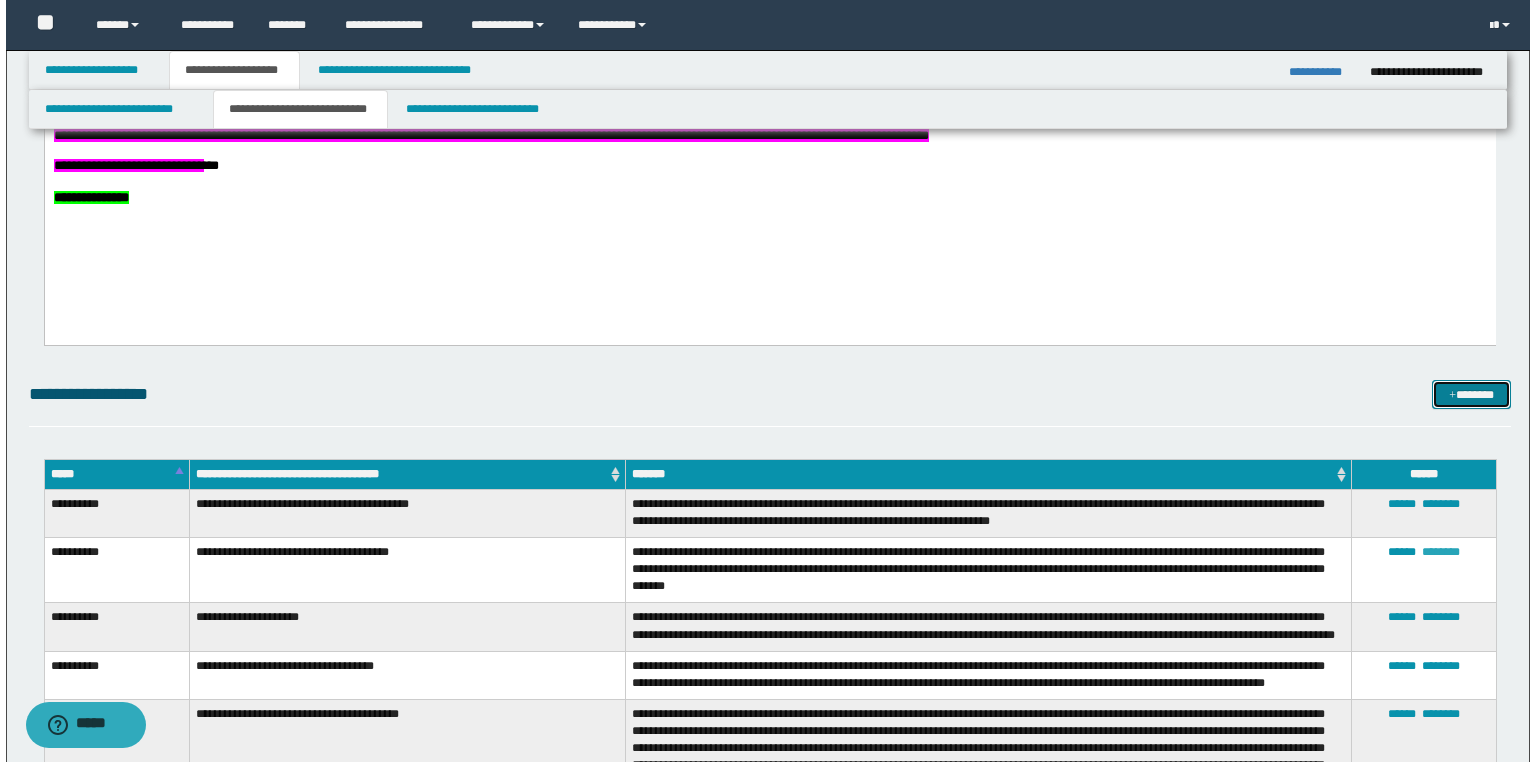 scroll, scrollTop: 1084, scrollLeft: 0, axis: vertical 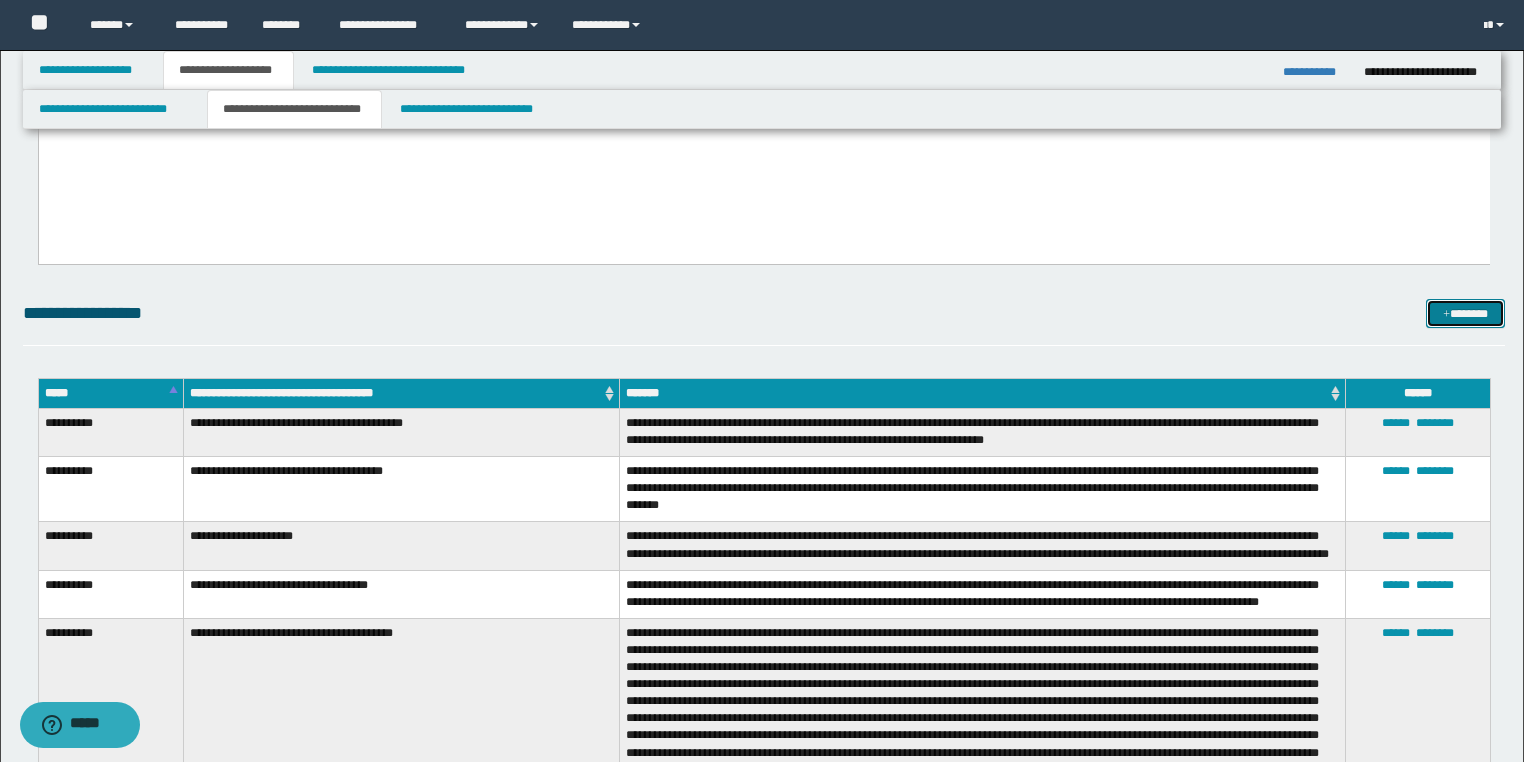 click on "*******" at bounding box center [1465, 314] 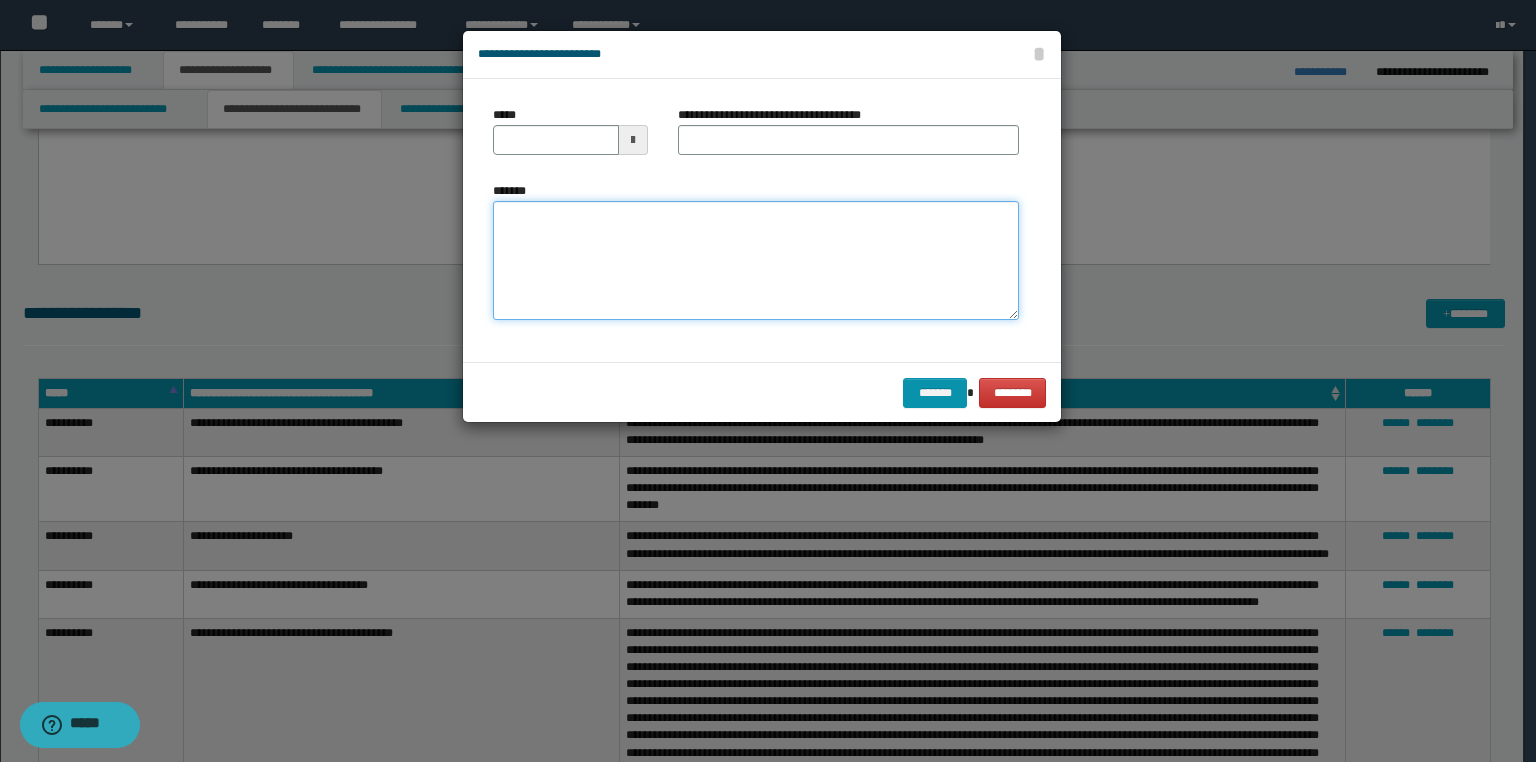 click on "*******" at bounding box center [756, 261] 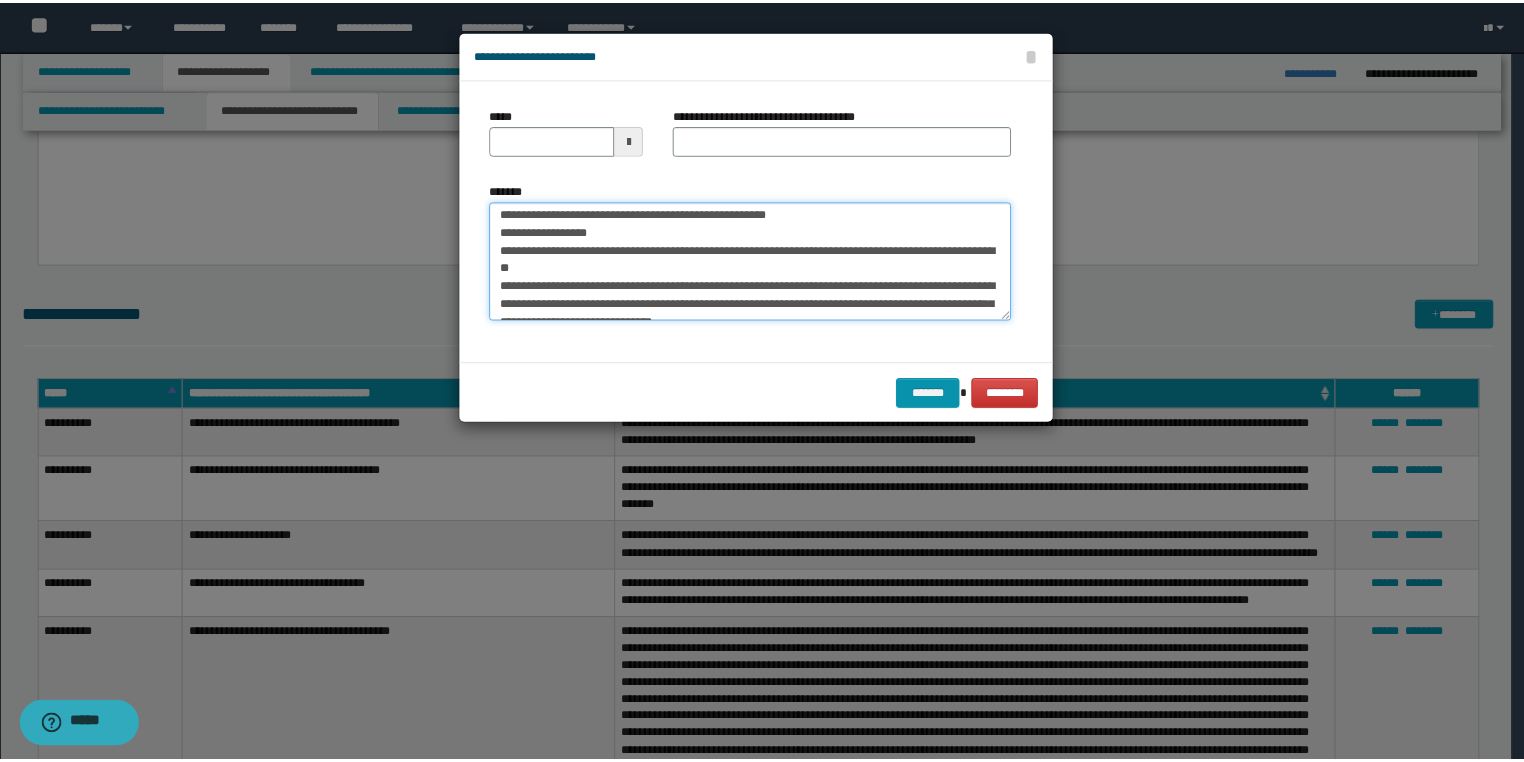 scroll, scrollTop: 0, scrollLeft: 0, axis: both 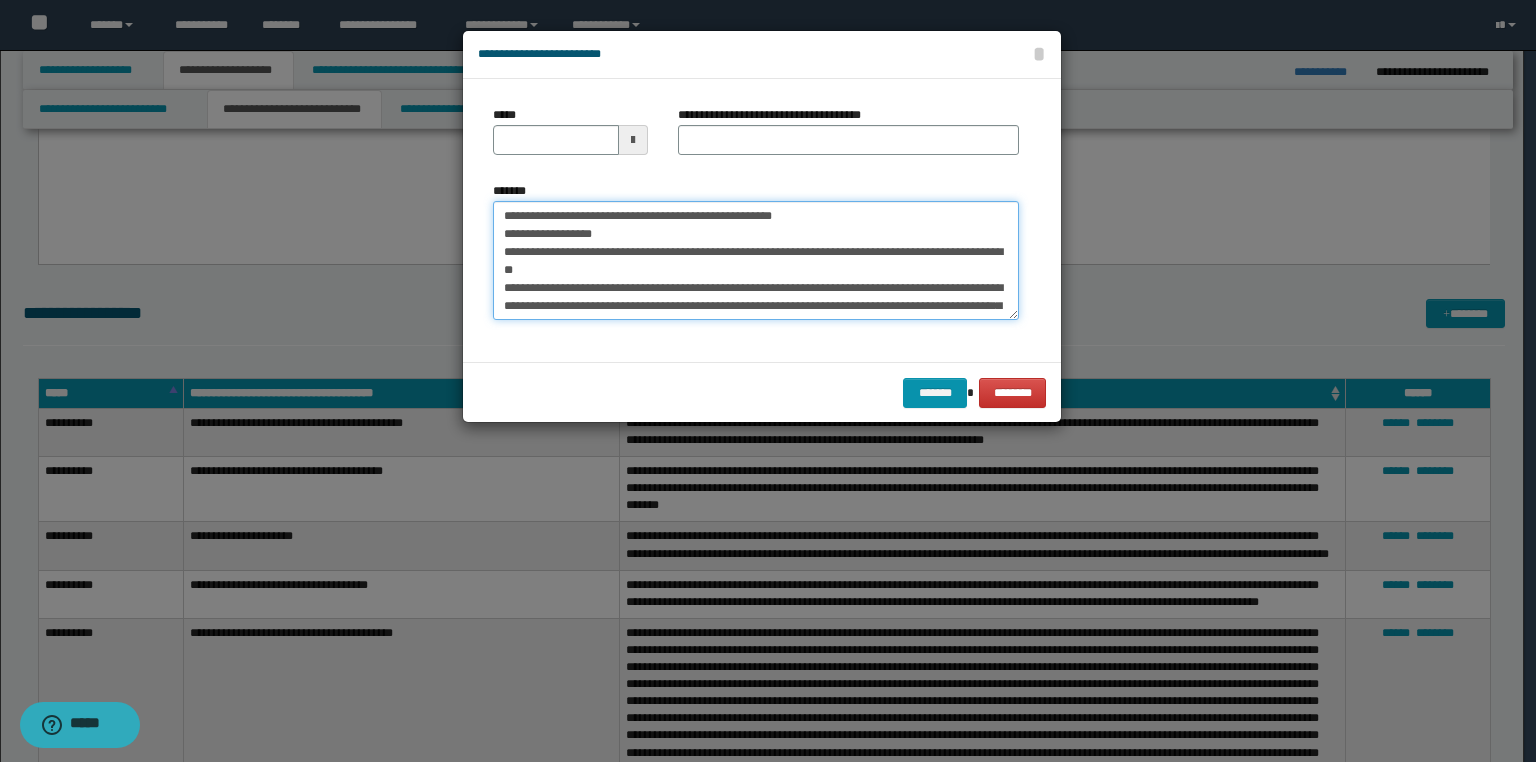 drag, startPoint x: 726, startPoint y: 214, endPoint x: 508, endPoint y: 214, distance: 218 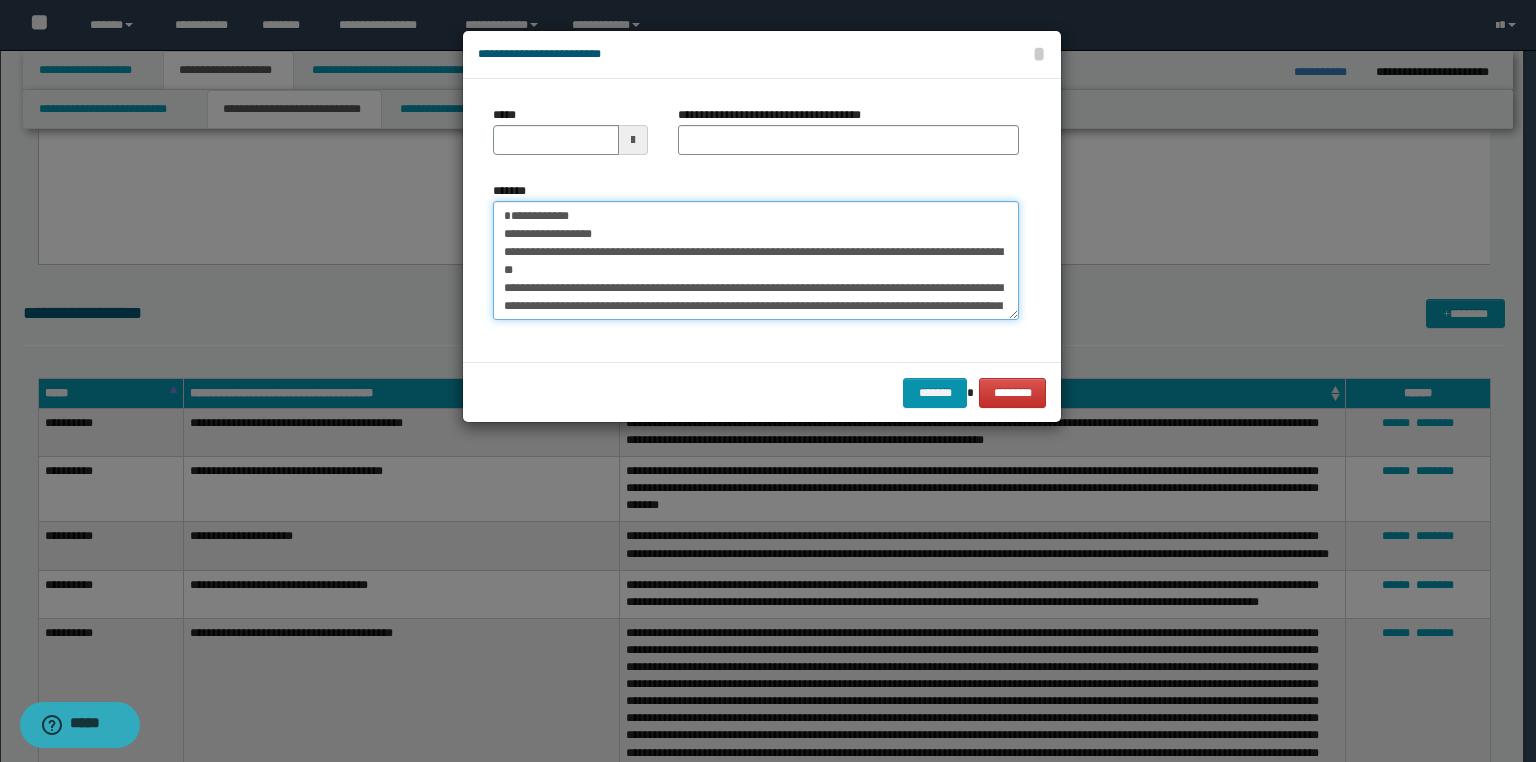type on "**********" 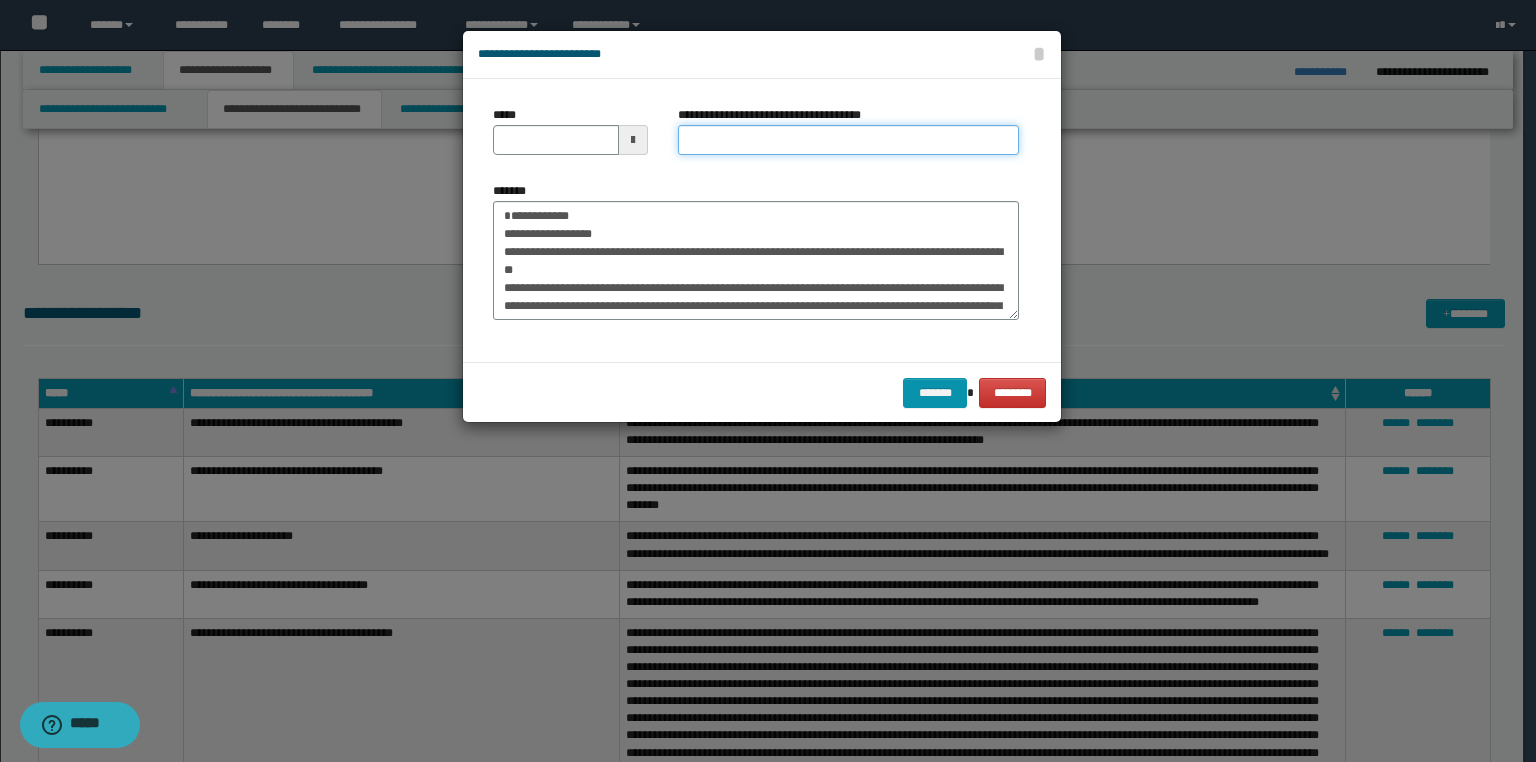 click on "**********" at bounding box center [848, 140] 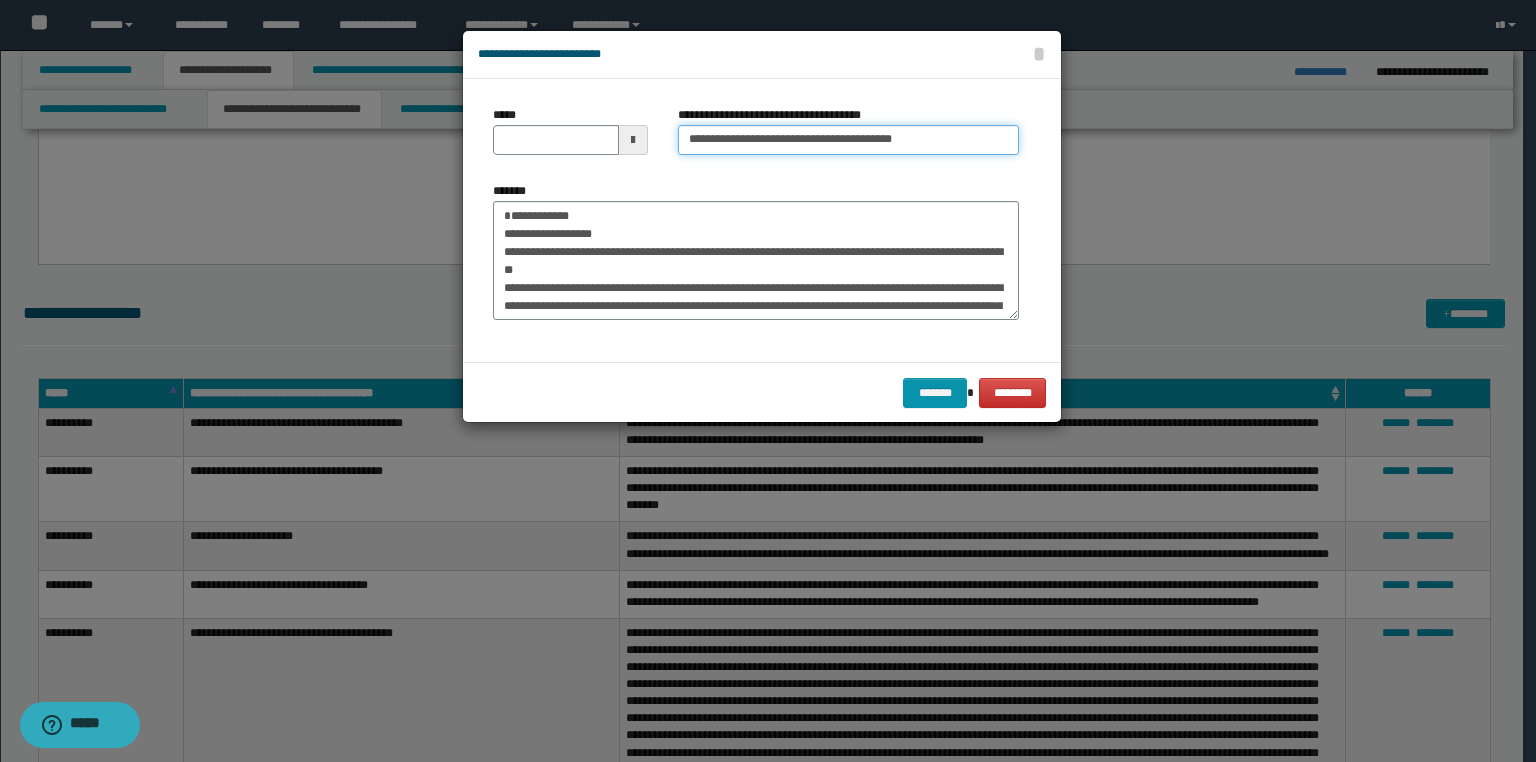 type on "**********" 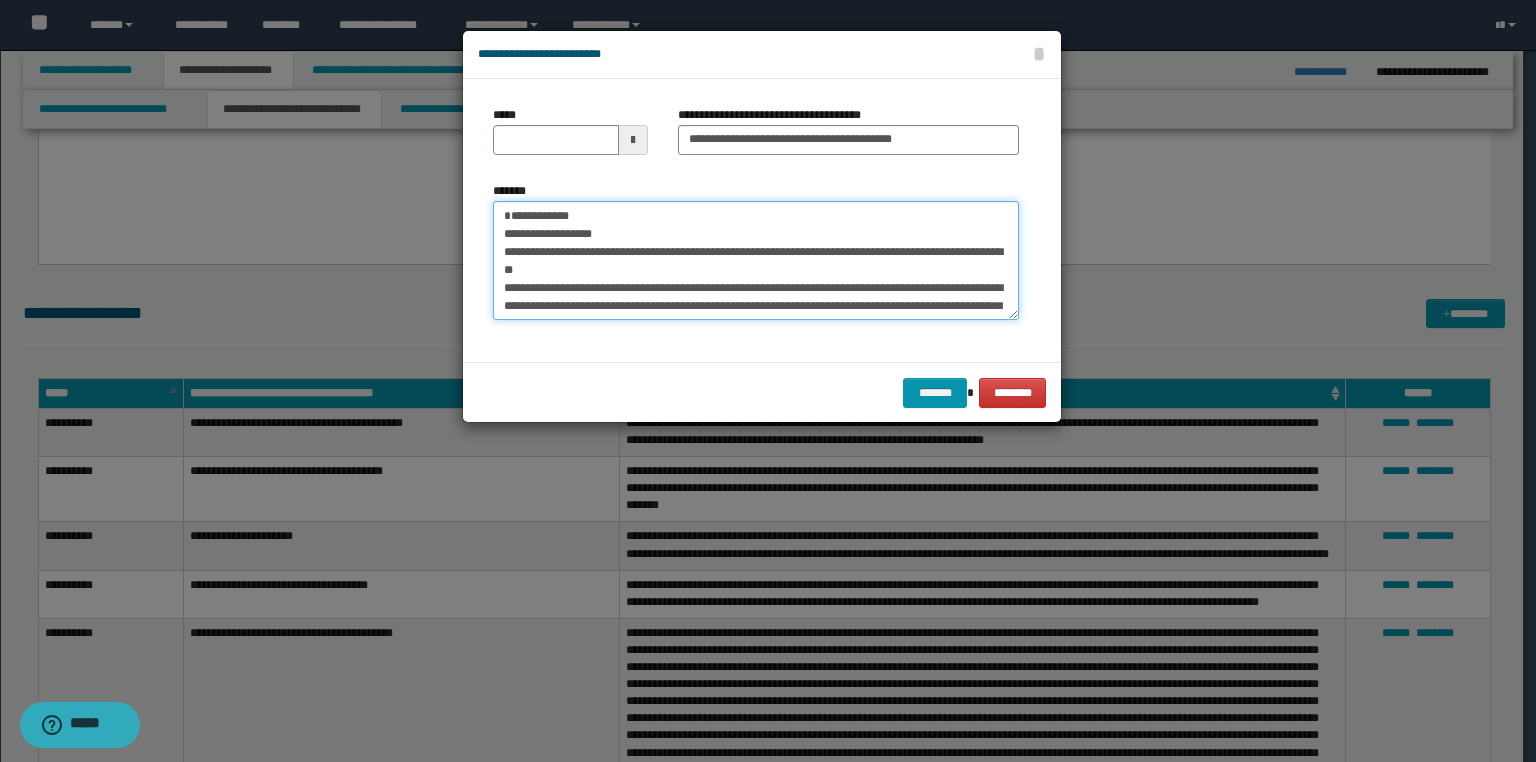 drag, startPoint x: 583, startPoint y: 216, endPoint x: 416, endPoint y: 187, distance: 169.49927 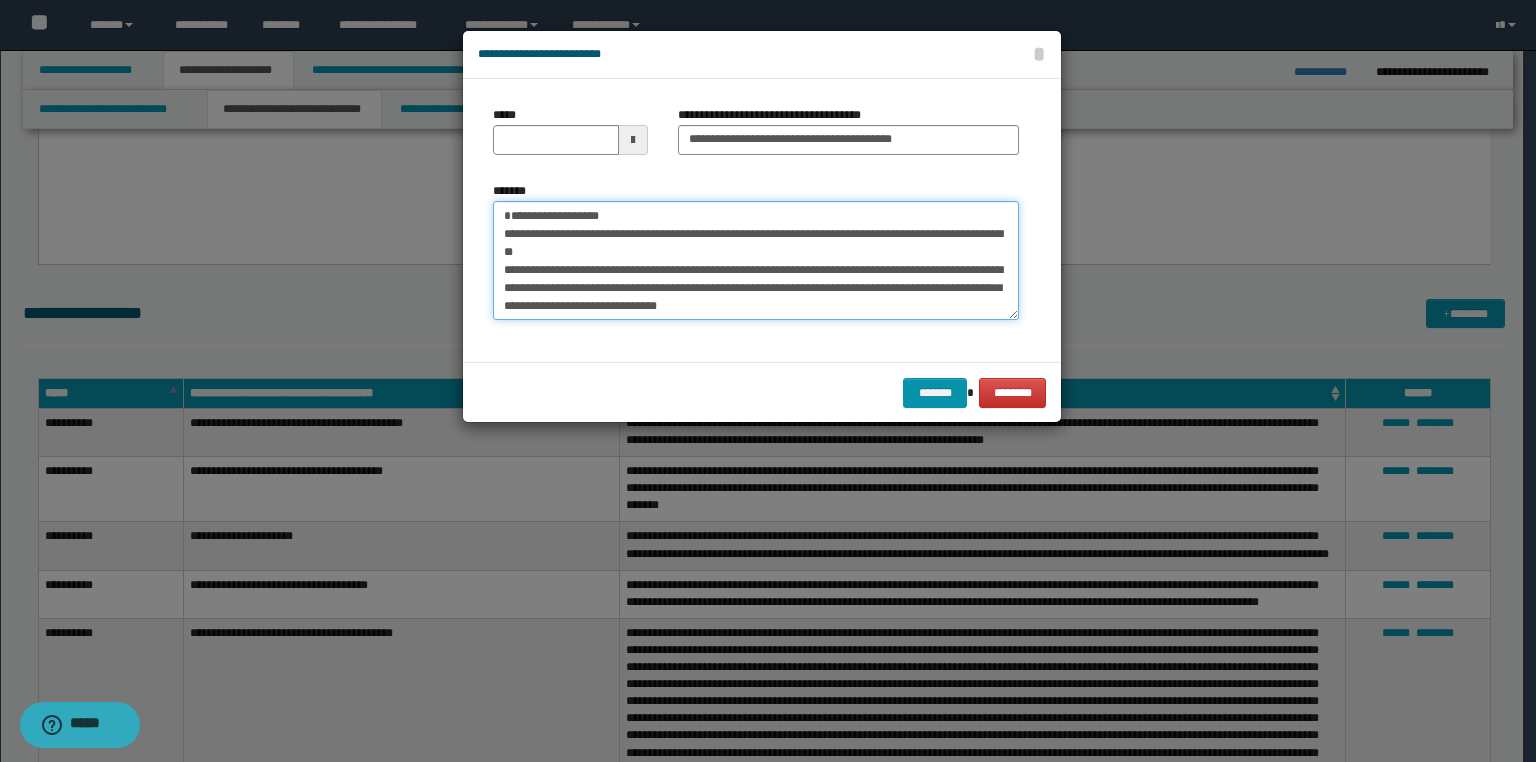 type 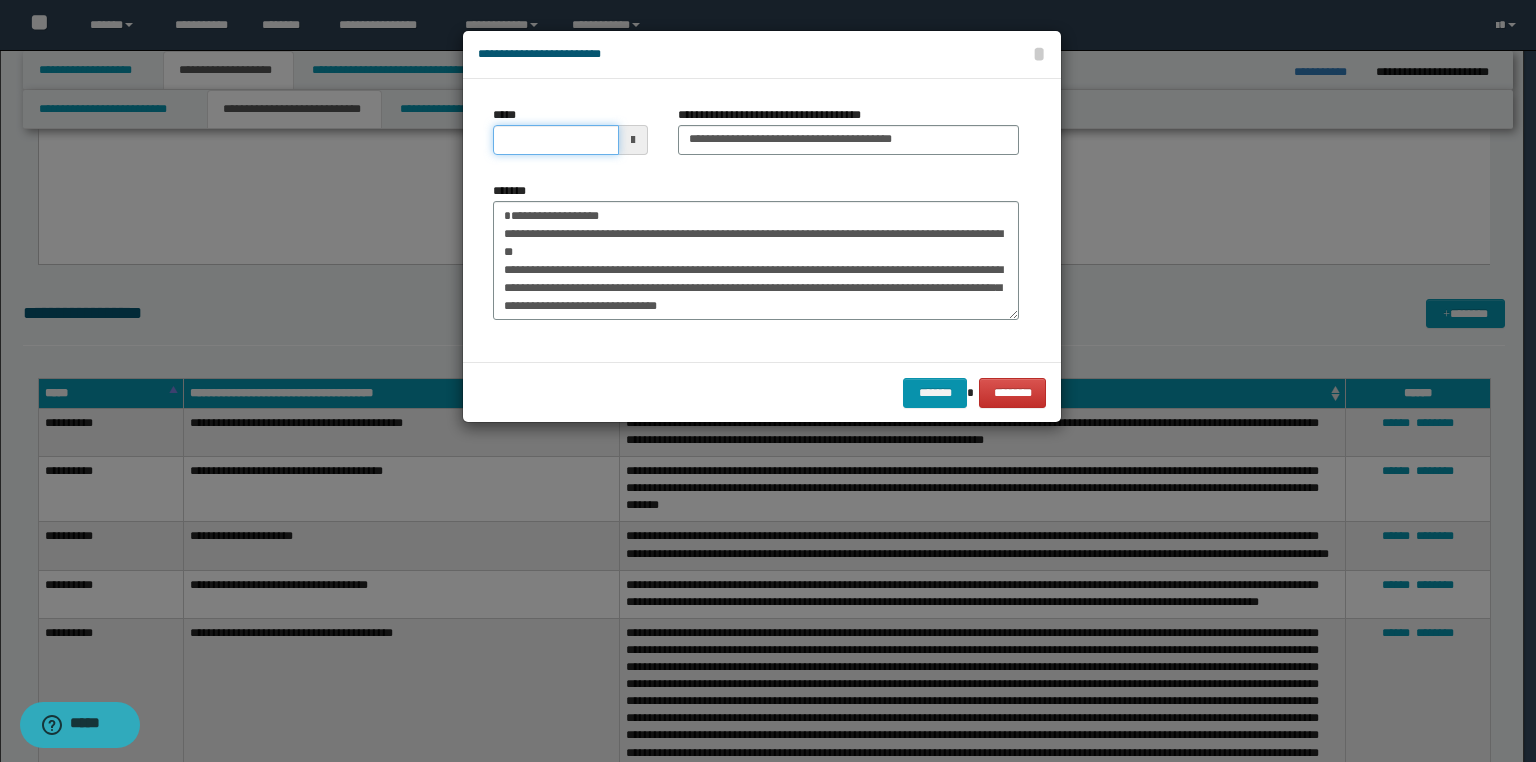click on "*****" at bounding box center [556, 140] 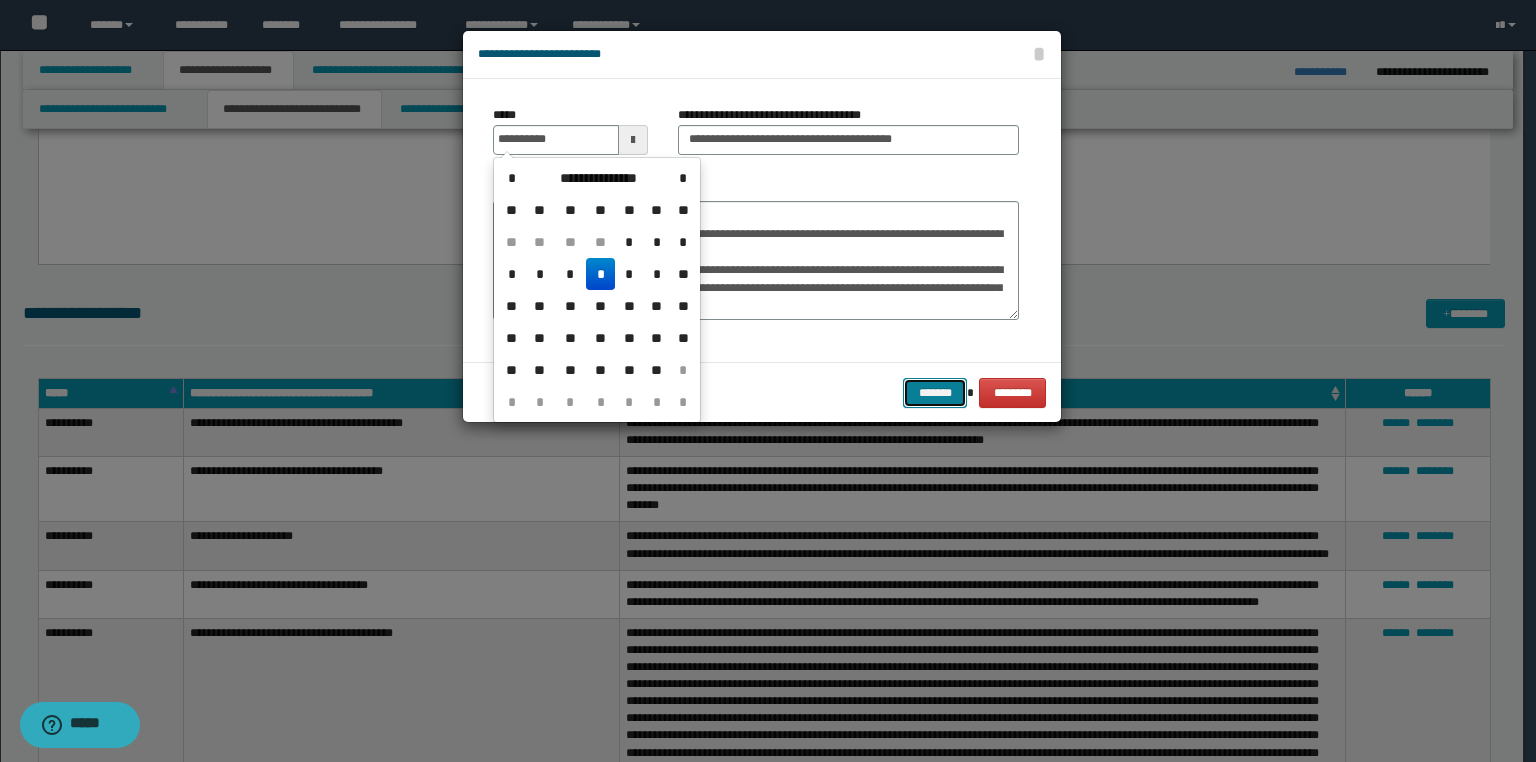 type on "**********" 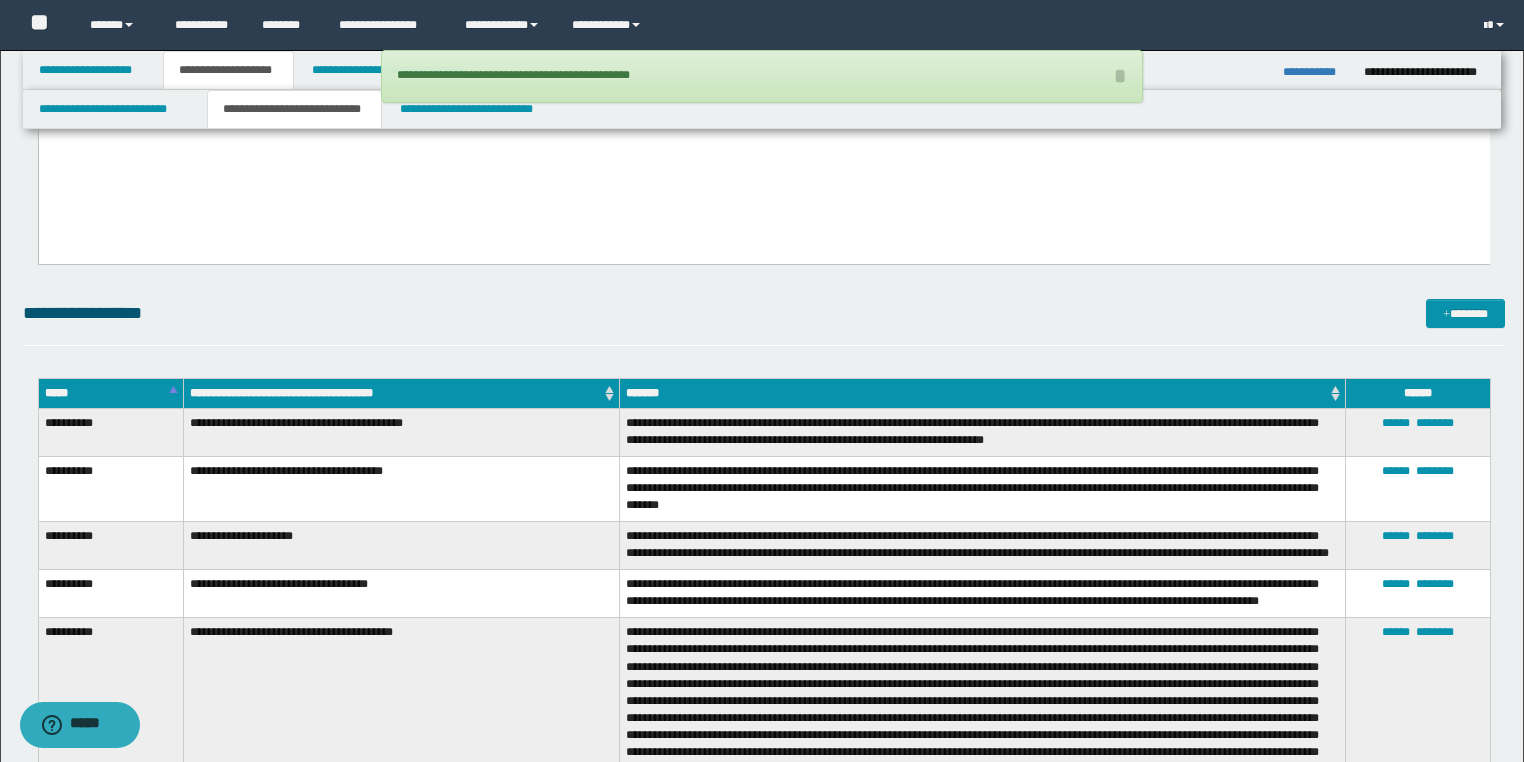 click on "**********" at bounding box center (1324, 66) 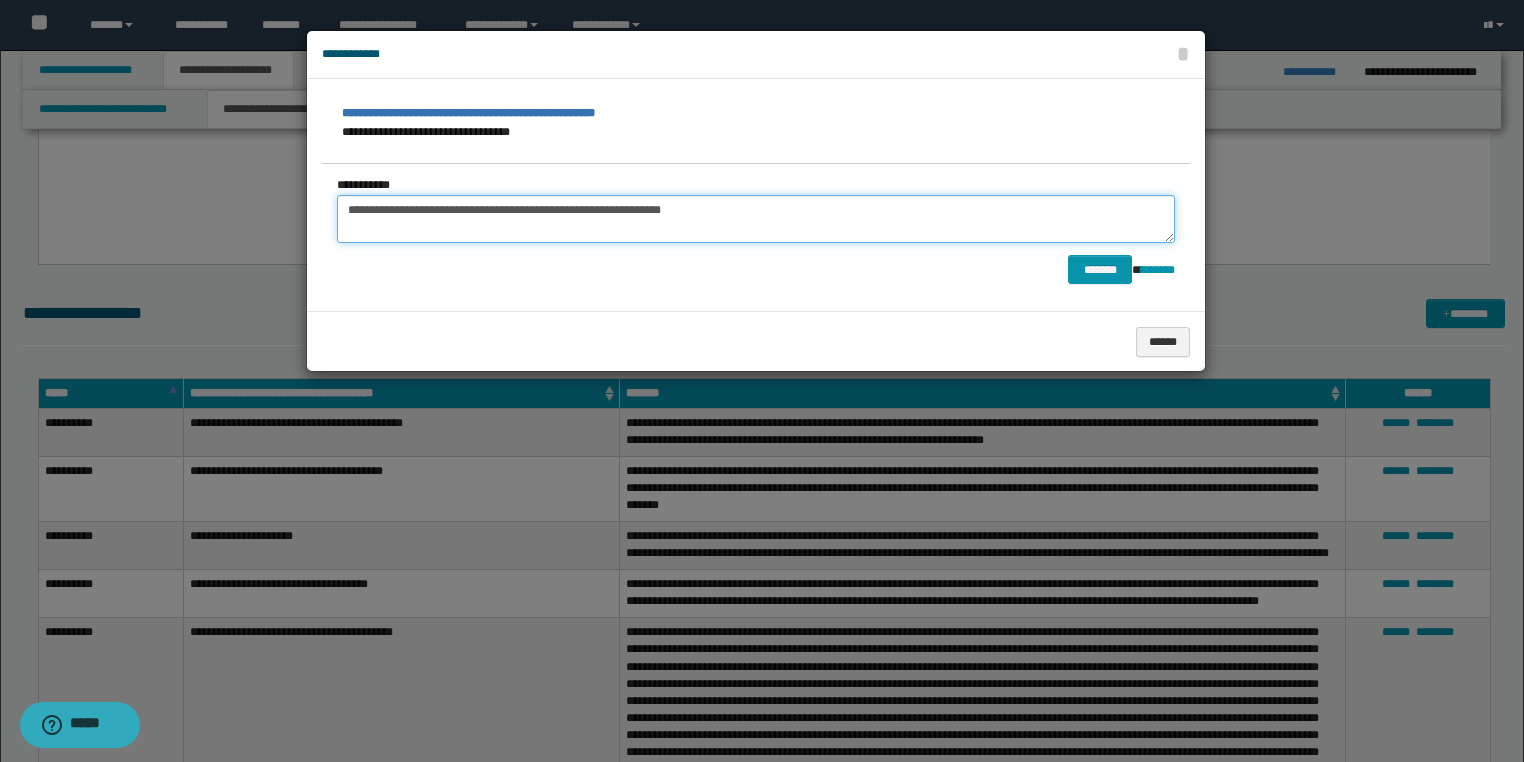 click on "**********" at bounding box center (756, 219) 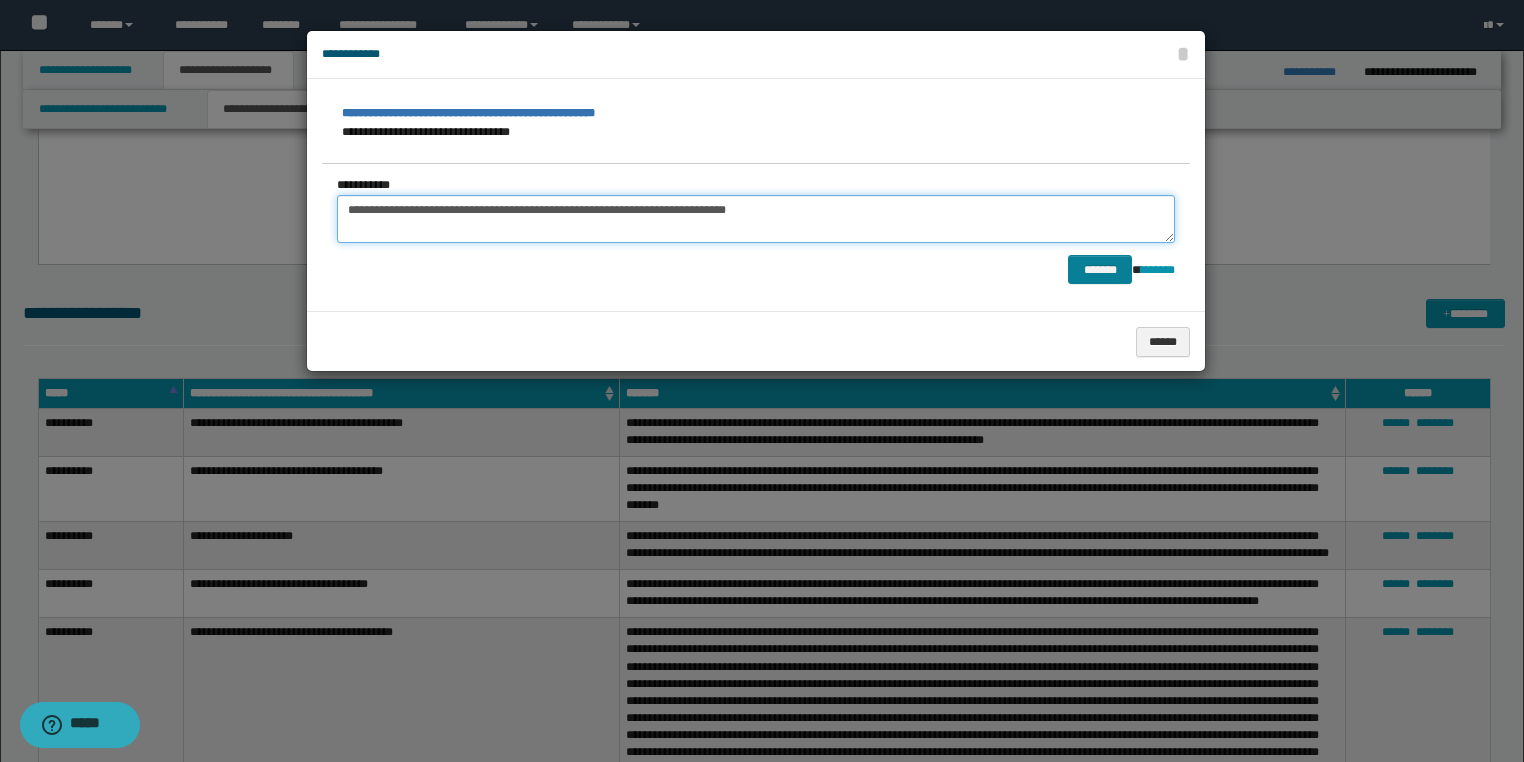 type on "**********" 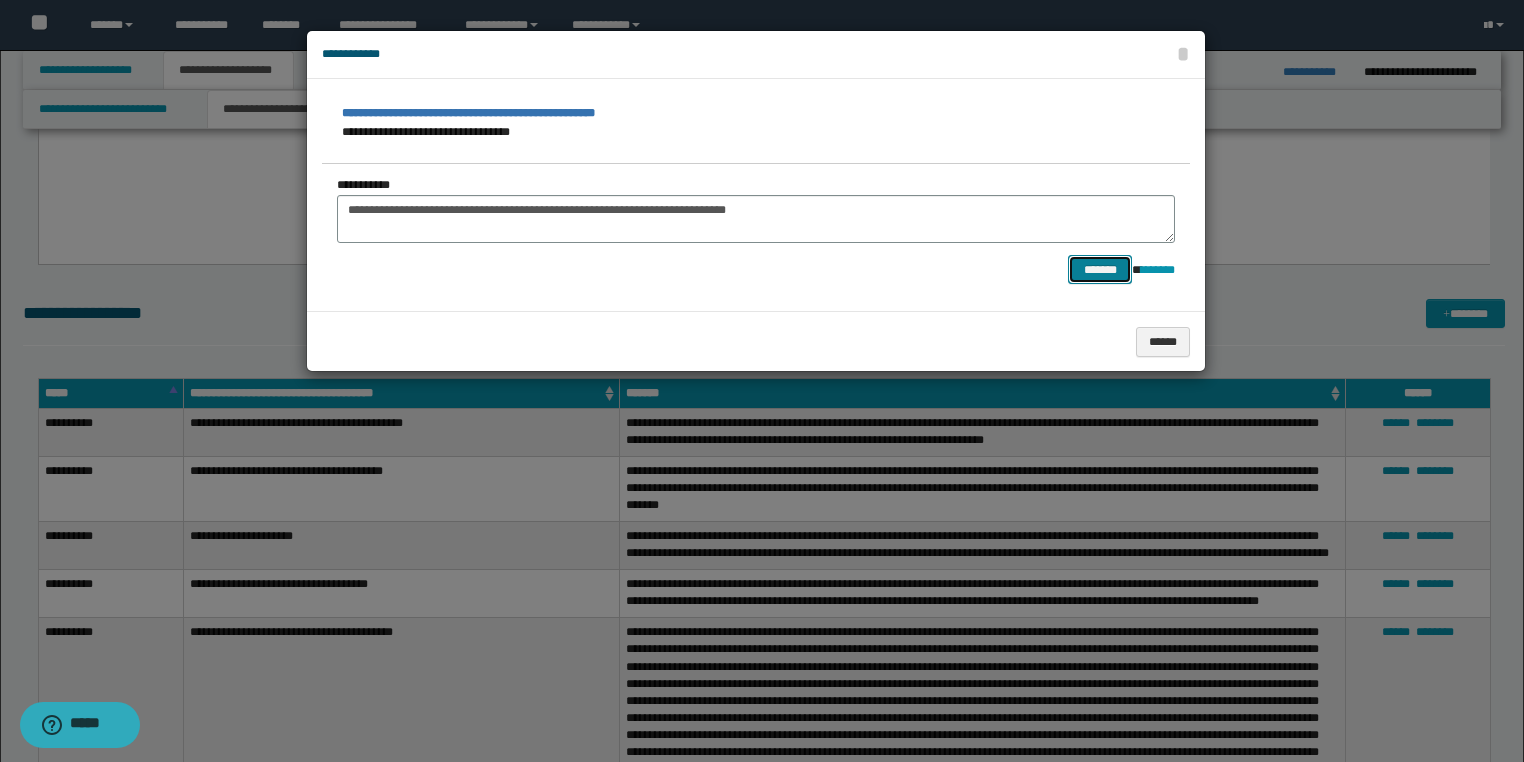 click on "*******" at bounding box center [1100, 270] 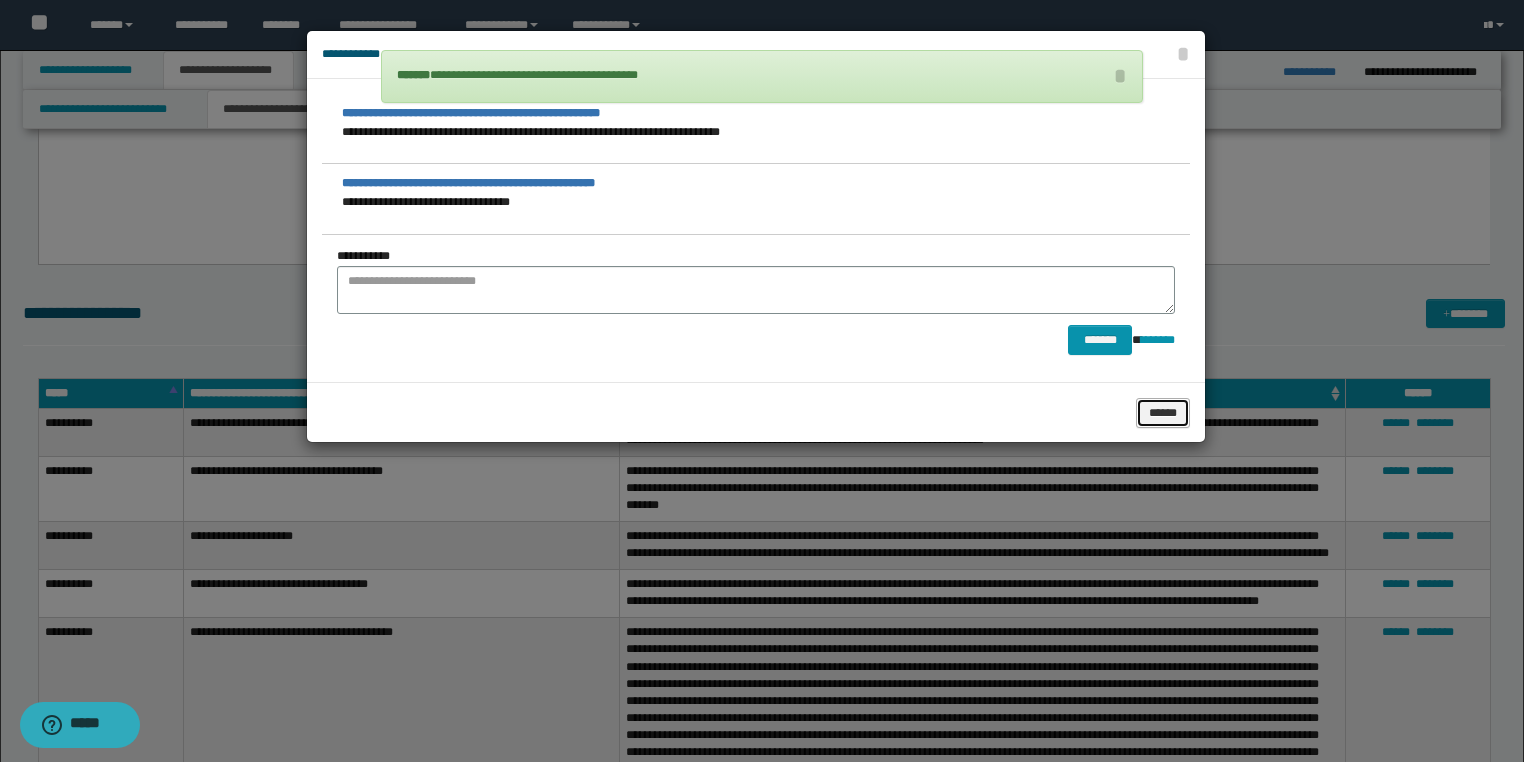 click on "******" at bounding box center [1163, 413] 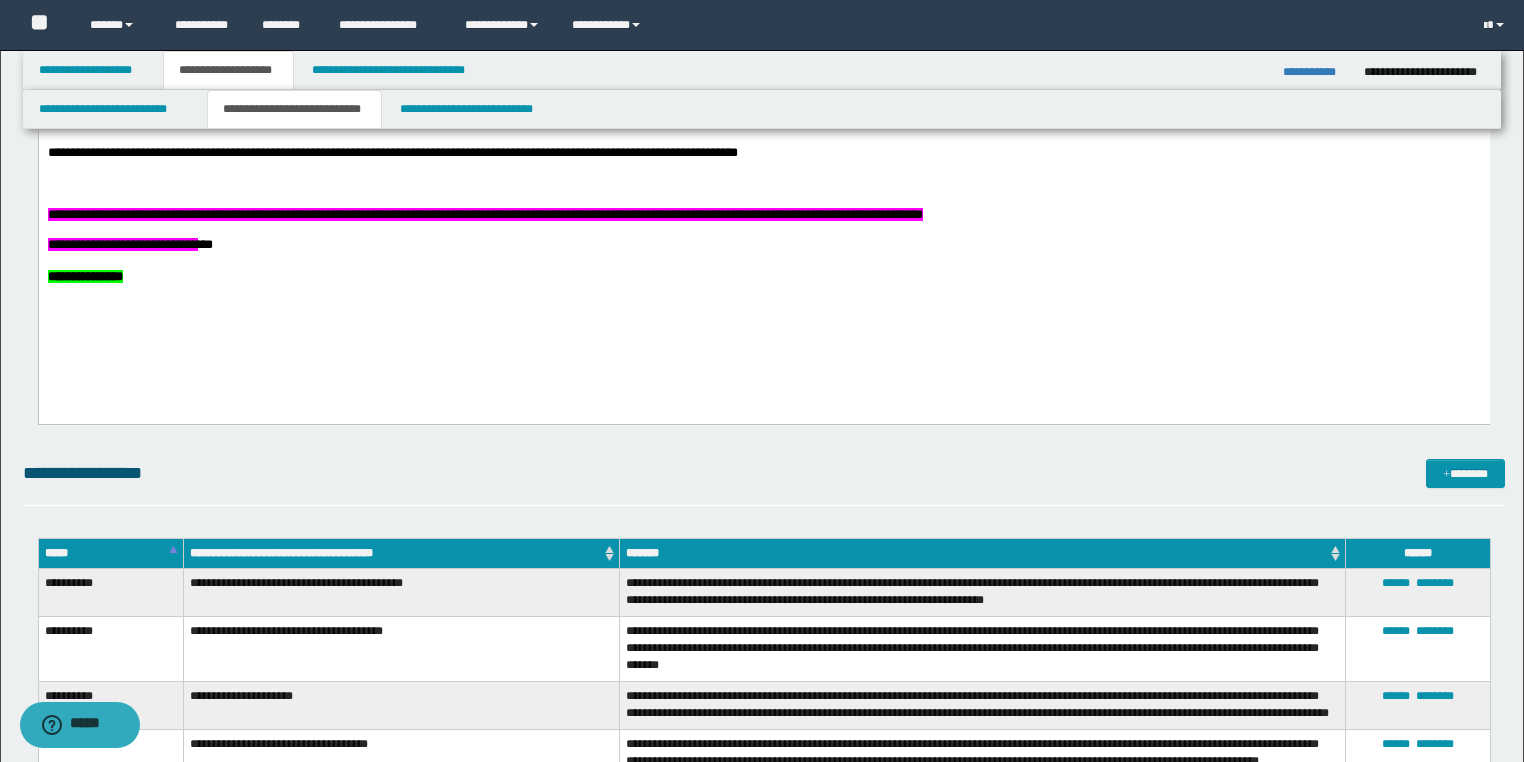 scroll, scrollTop: 924, scrollLeft: 0, axis: vertical 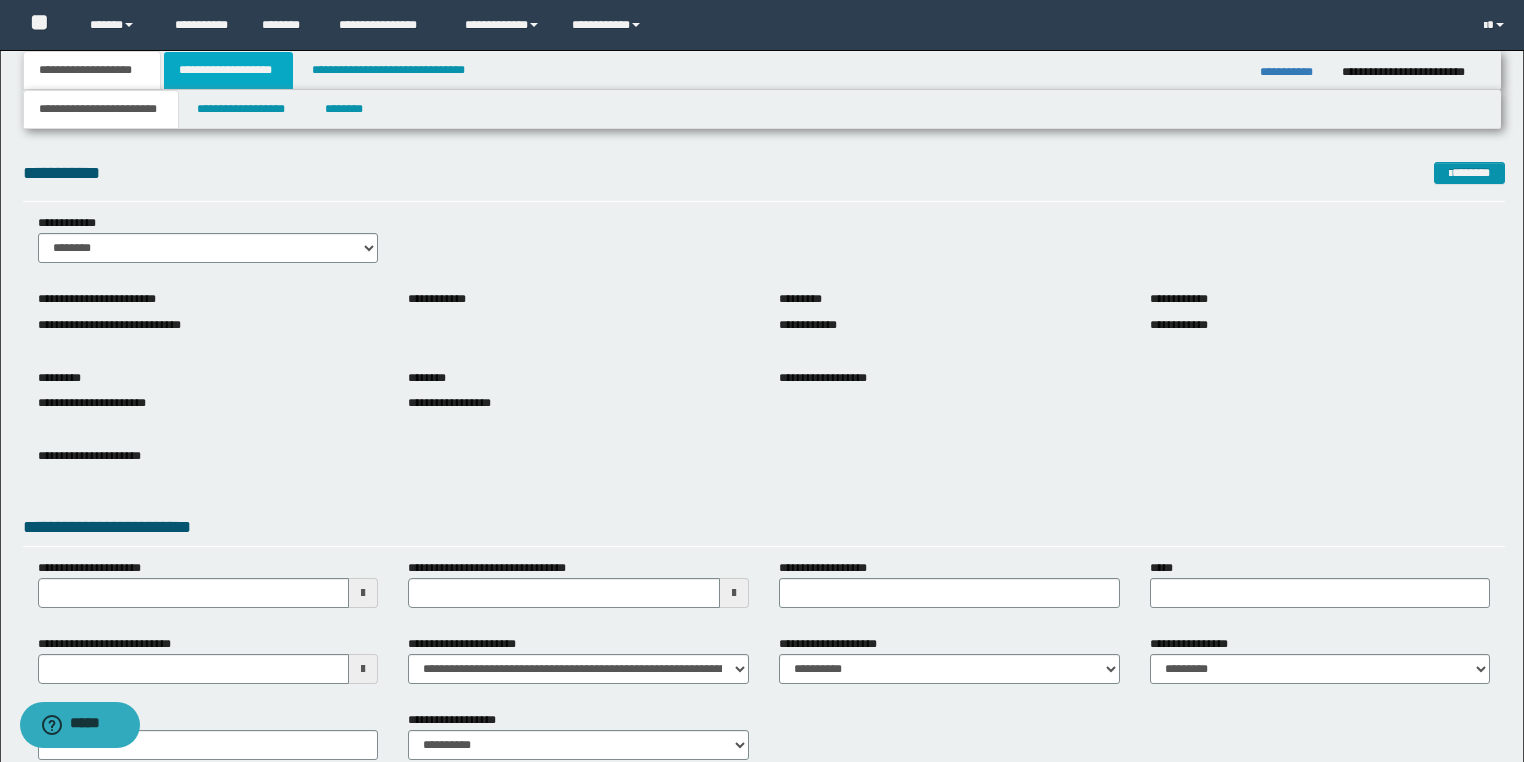 click on "**********" at bounding box center (228, 70) 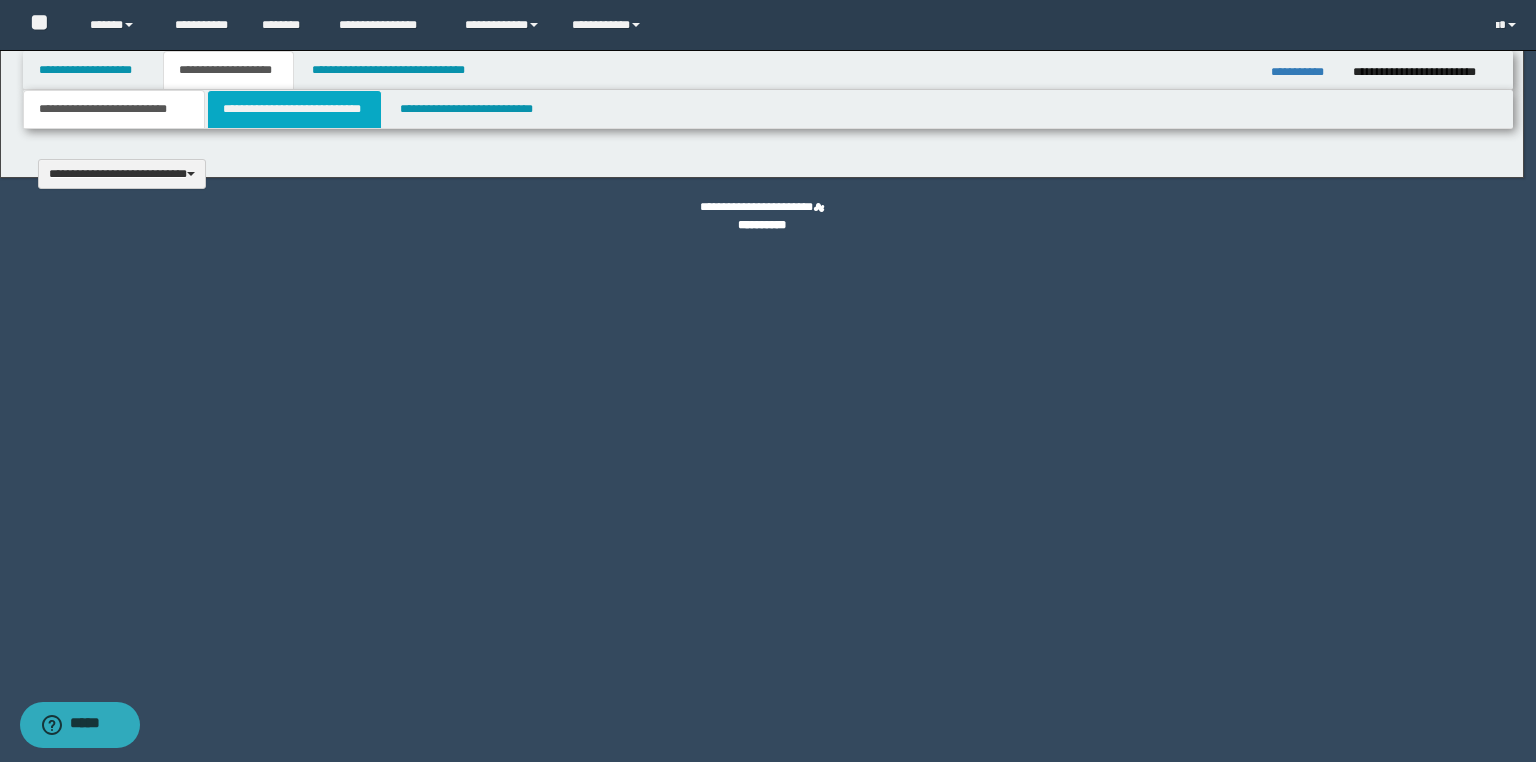 type 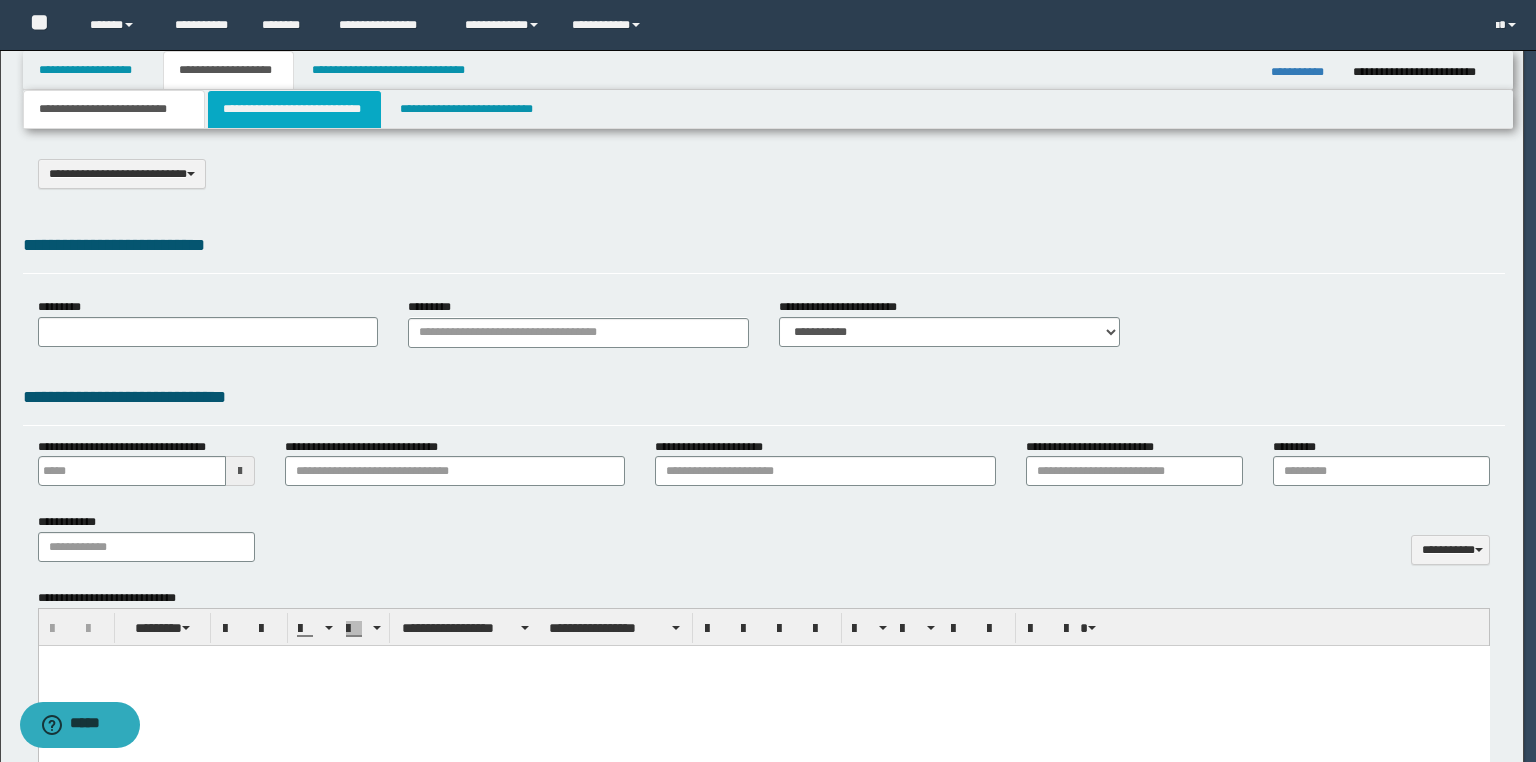 scroll, scrollTop: 0, scrollLeft: 0, axis: both 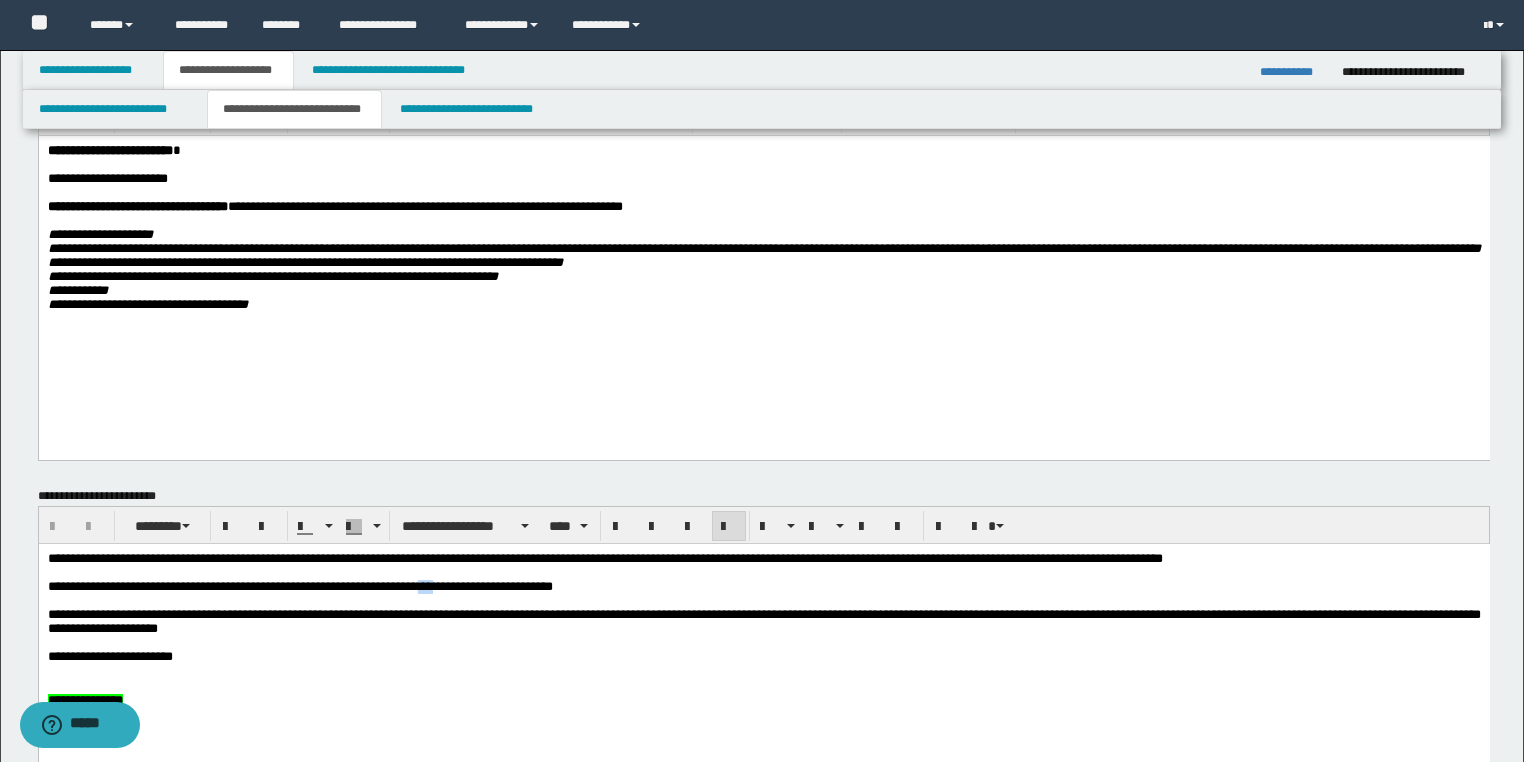 drag, startPoint x: 461, startPoint y: 590, endPoint x: 444, endPoint y: 590, distance: 17 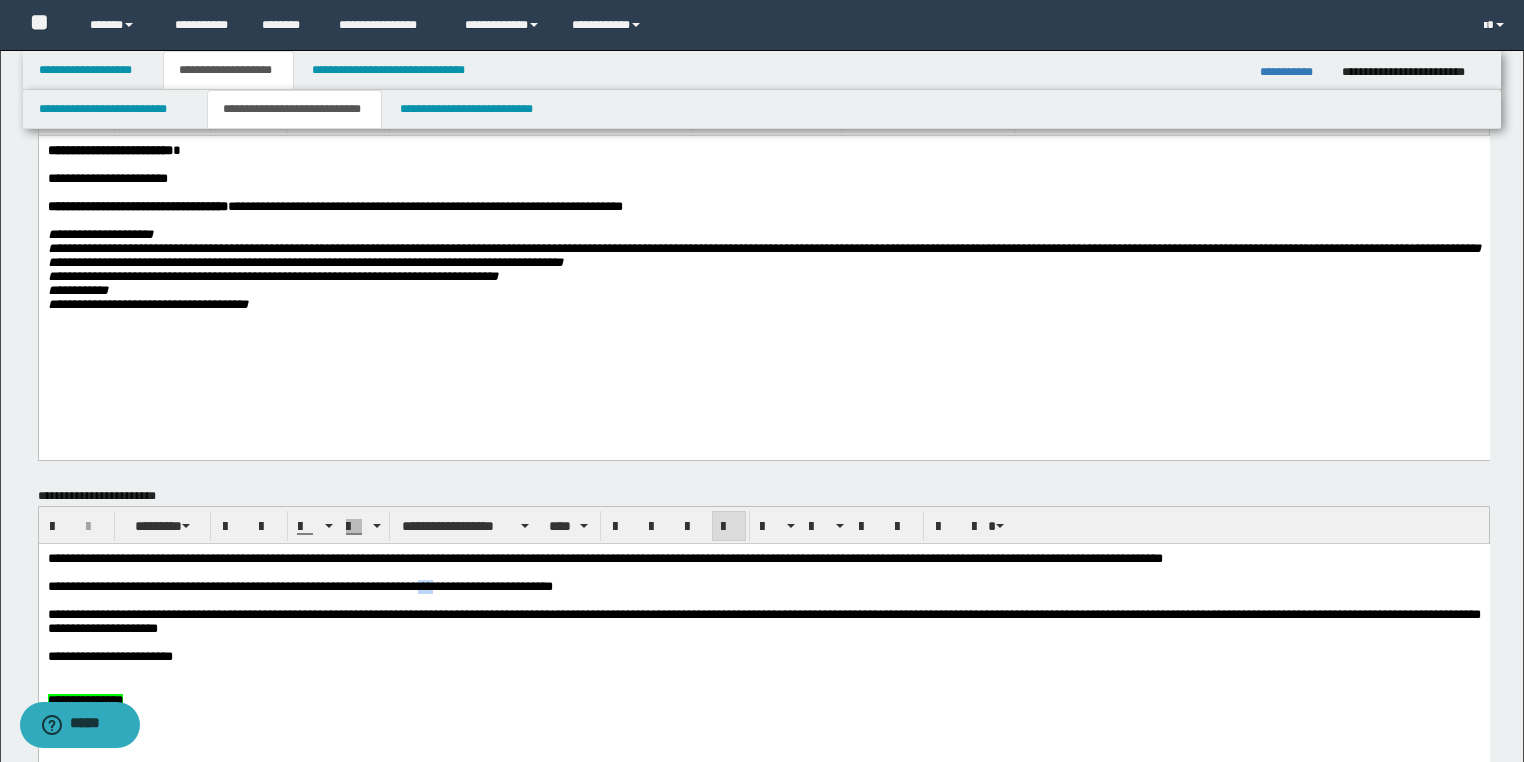 type 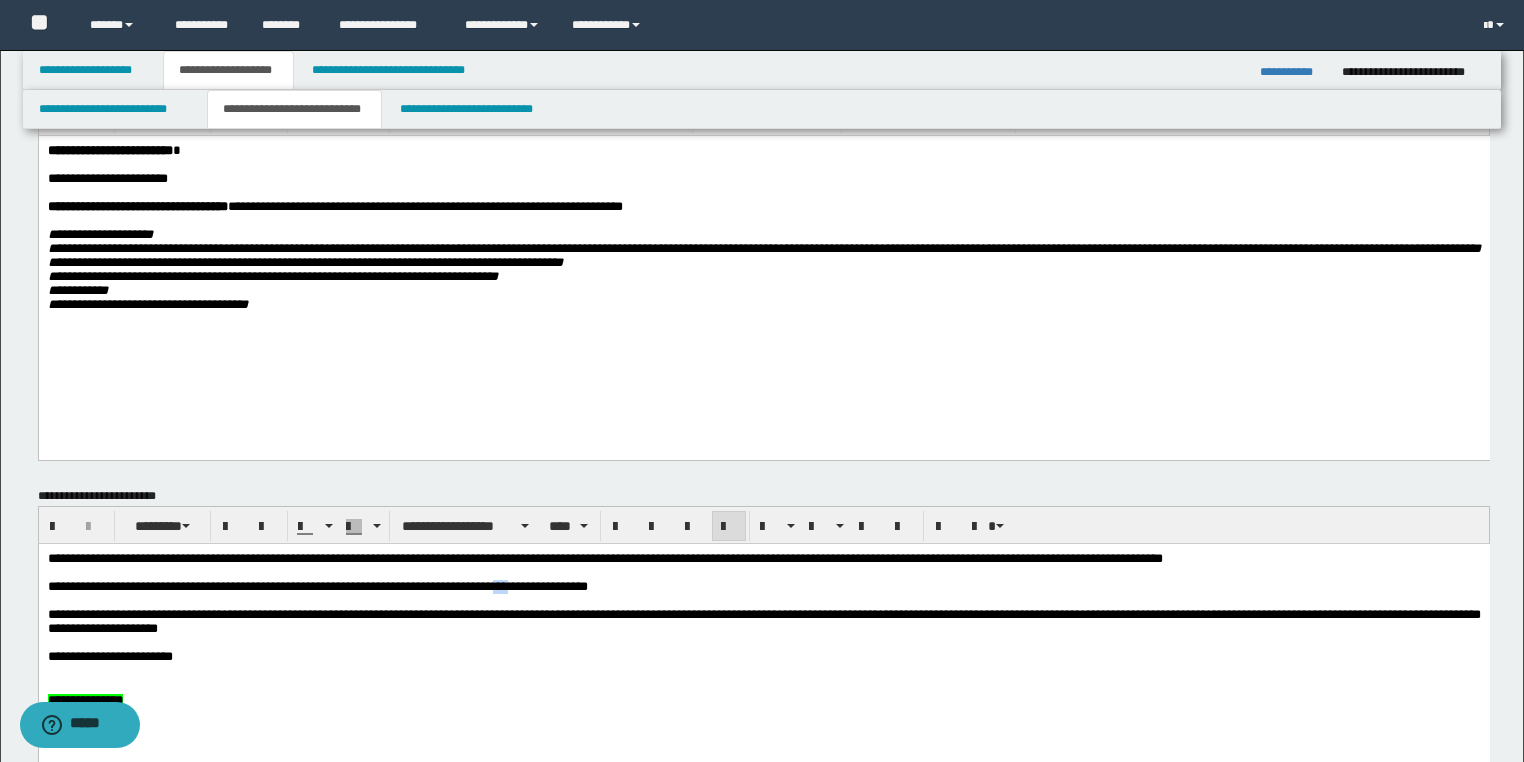 drag, startPoint x: 547, startPoint y: 588, endPoint x: 524, endPoint y: 587, distance: 23.021729 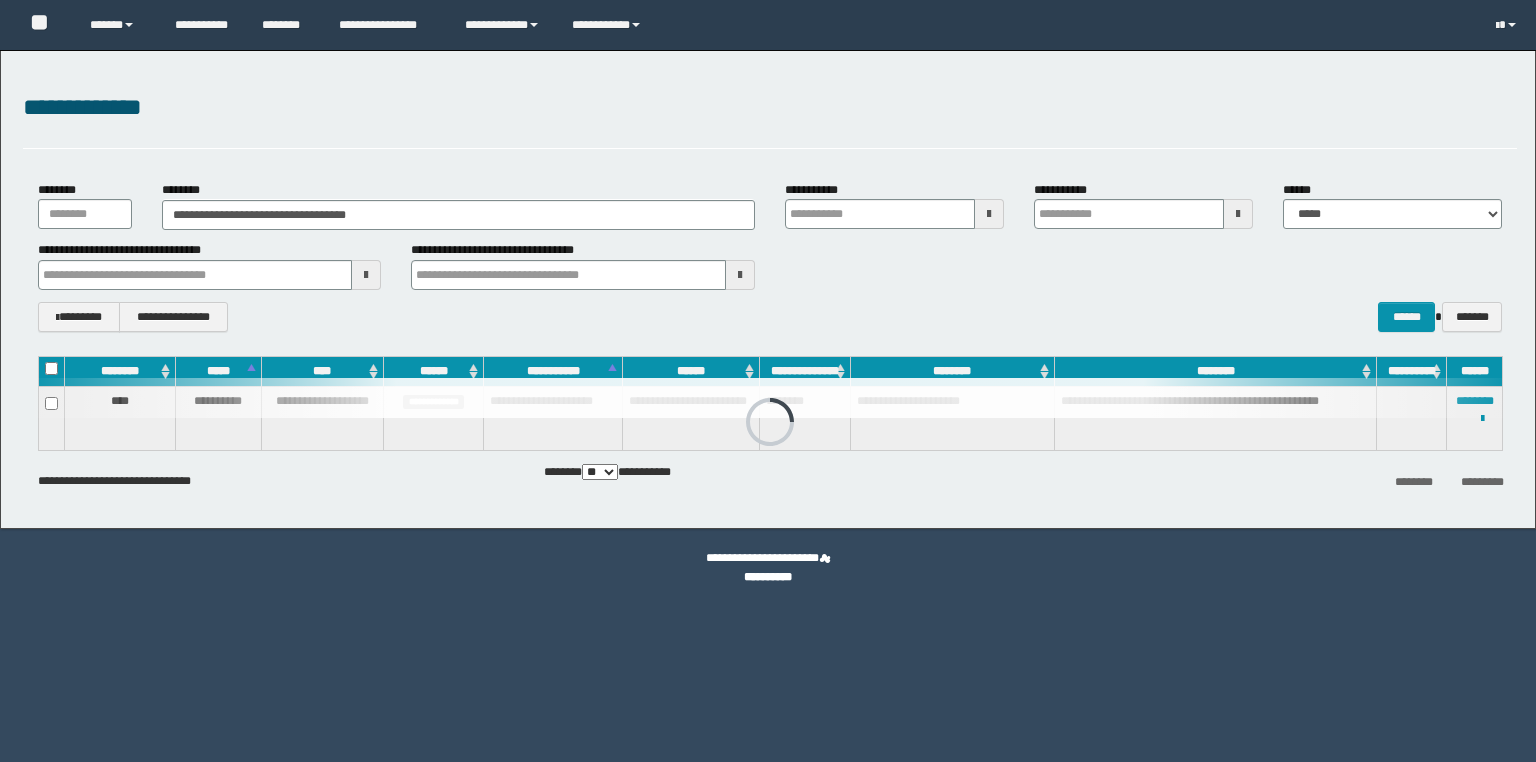 scroll, scrollTop: 0, scrollLeft: 0, axis: both 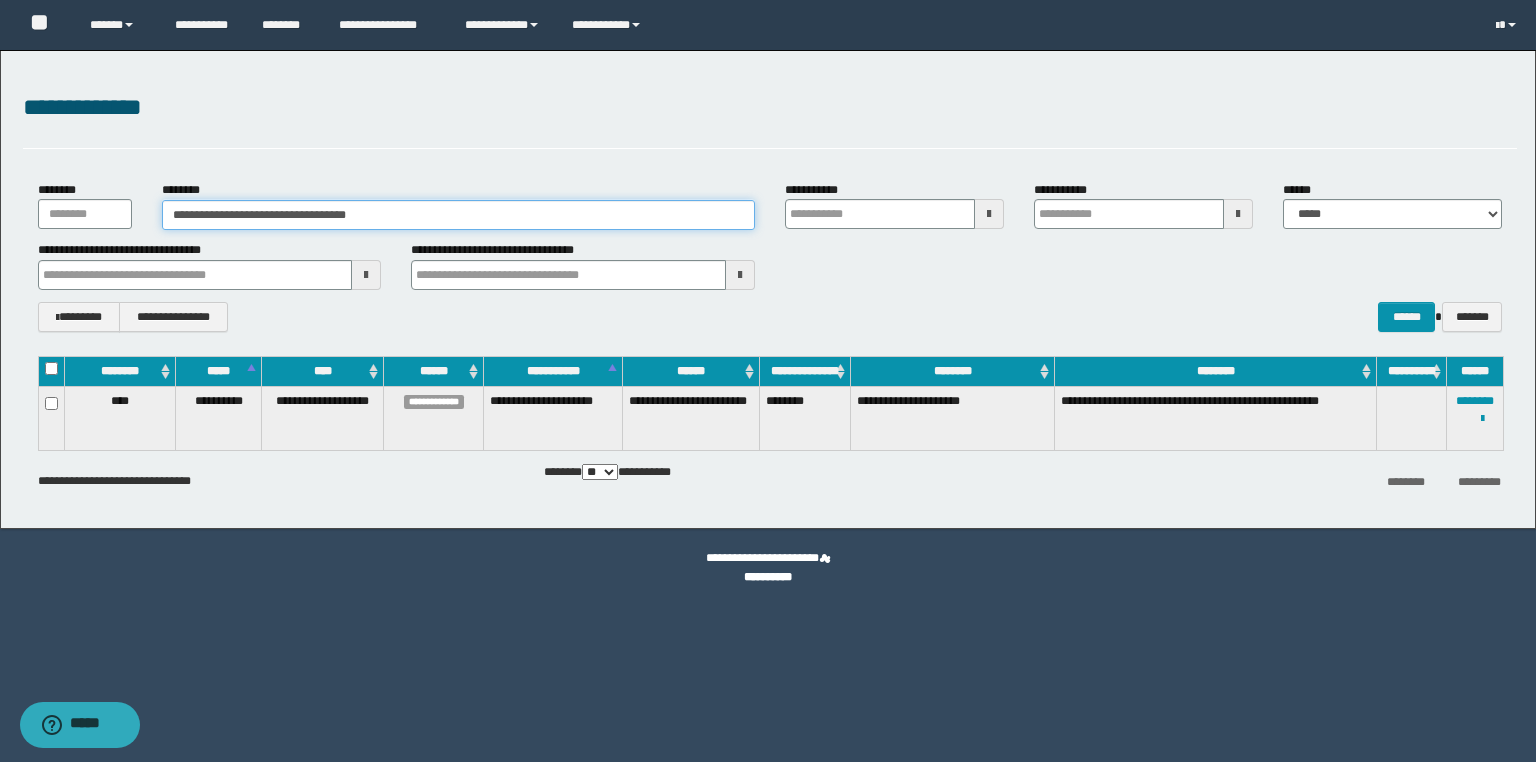 drag, startPoint x: 424, startPoint y: 223, endPoint x: 0, endPoint y: 220, distance: 424.01062 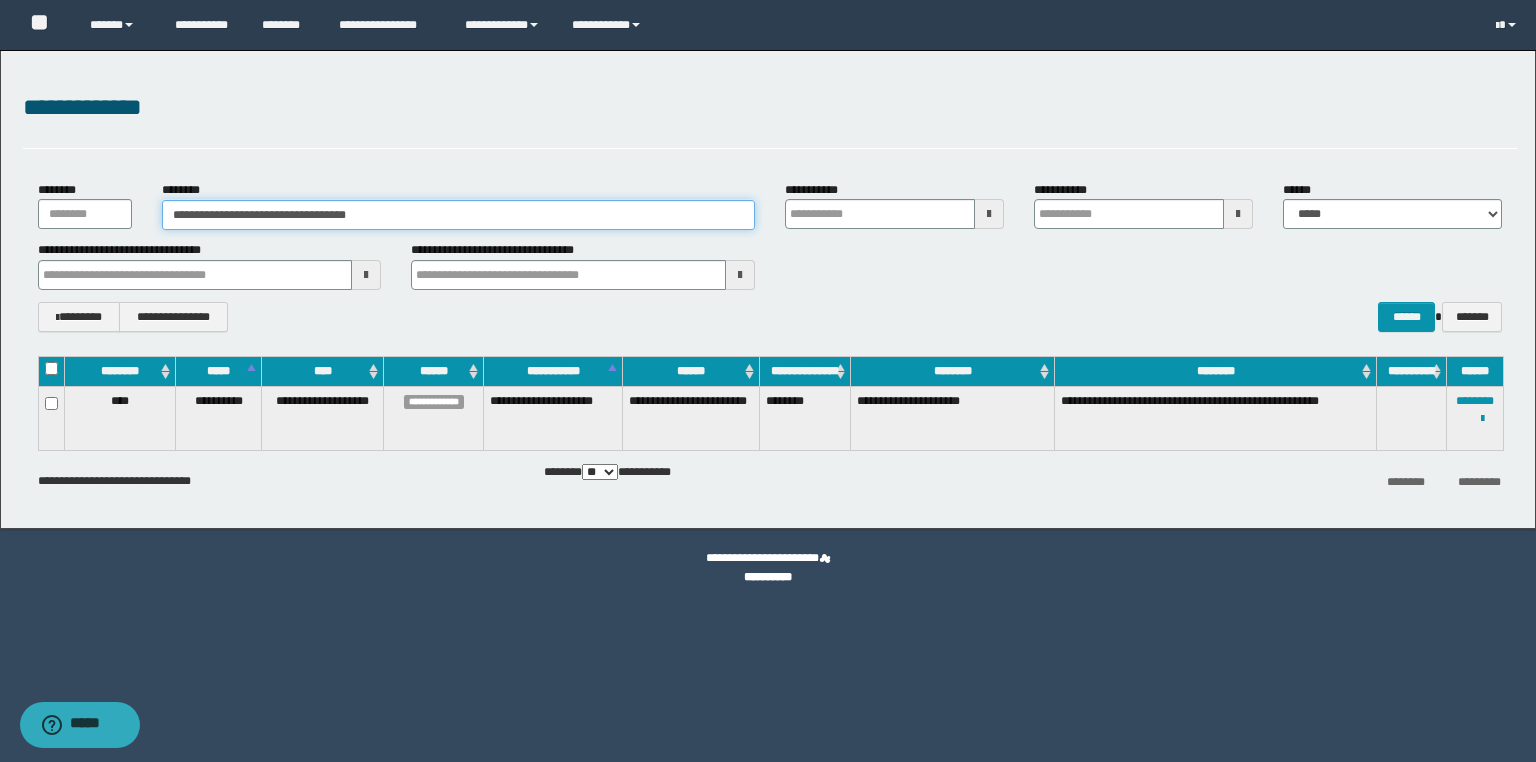 paste 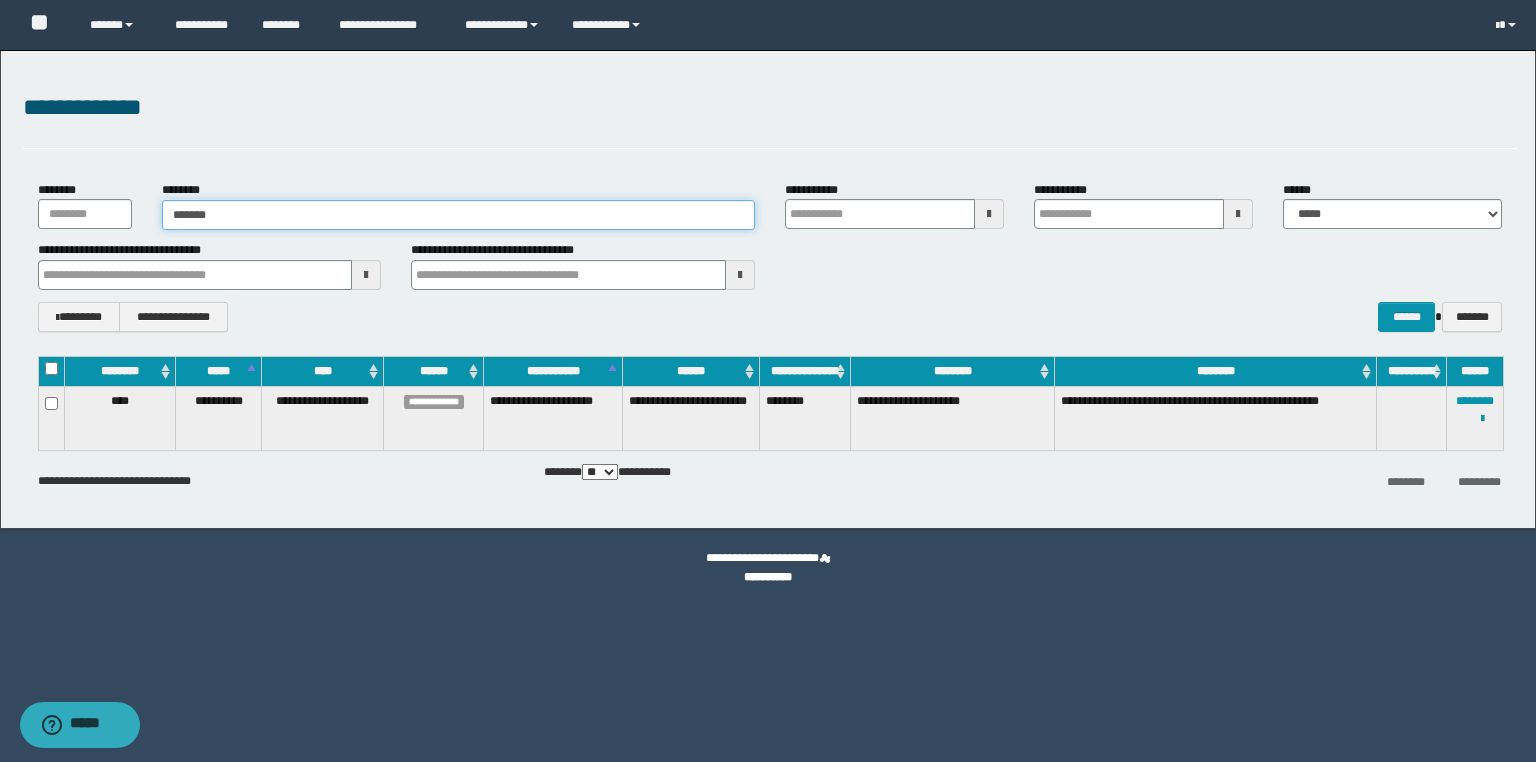type on "*******" 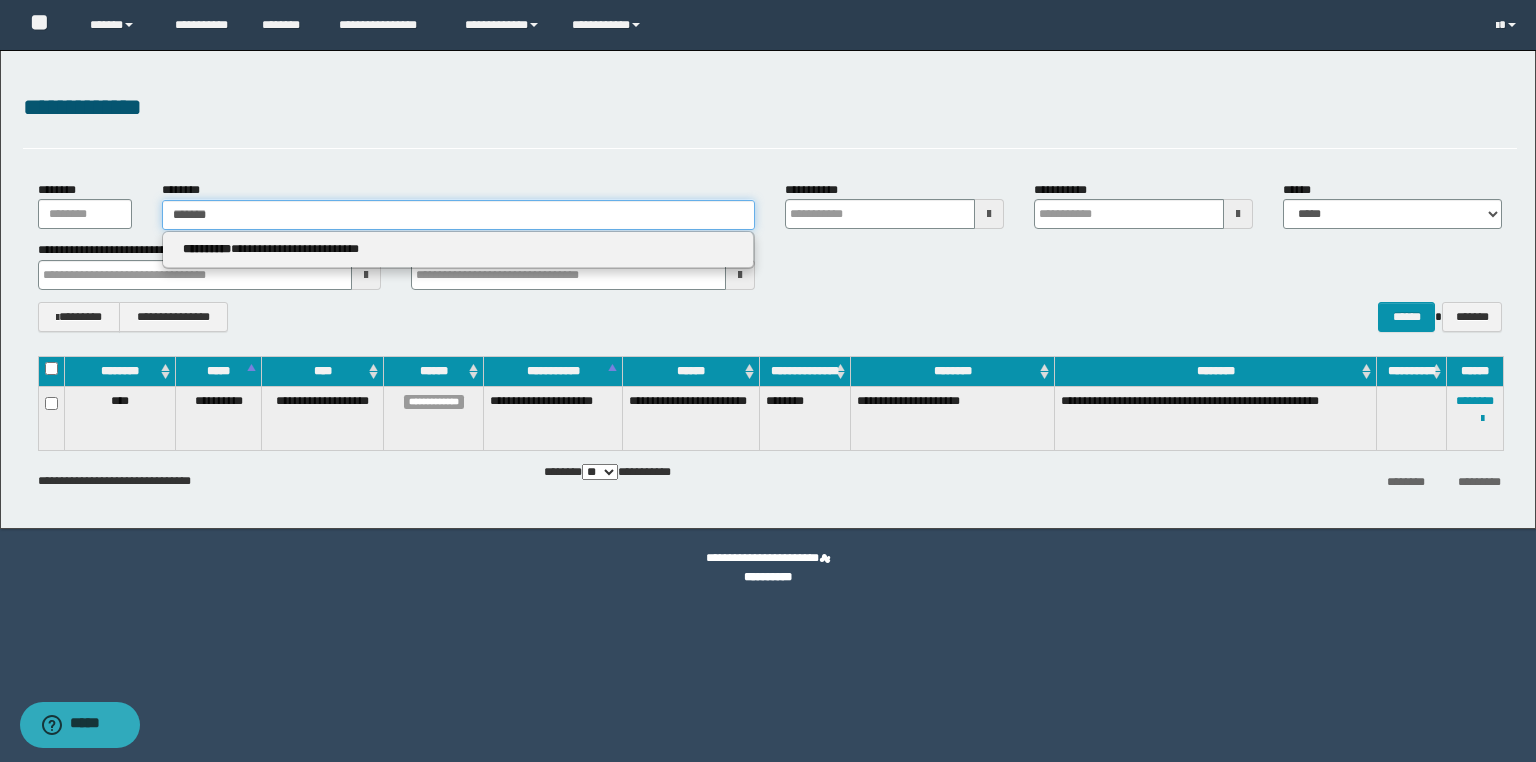 type on "*******" 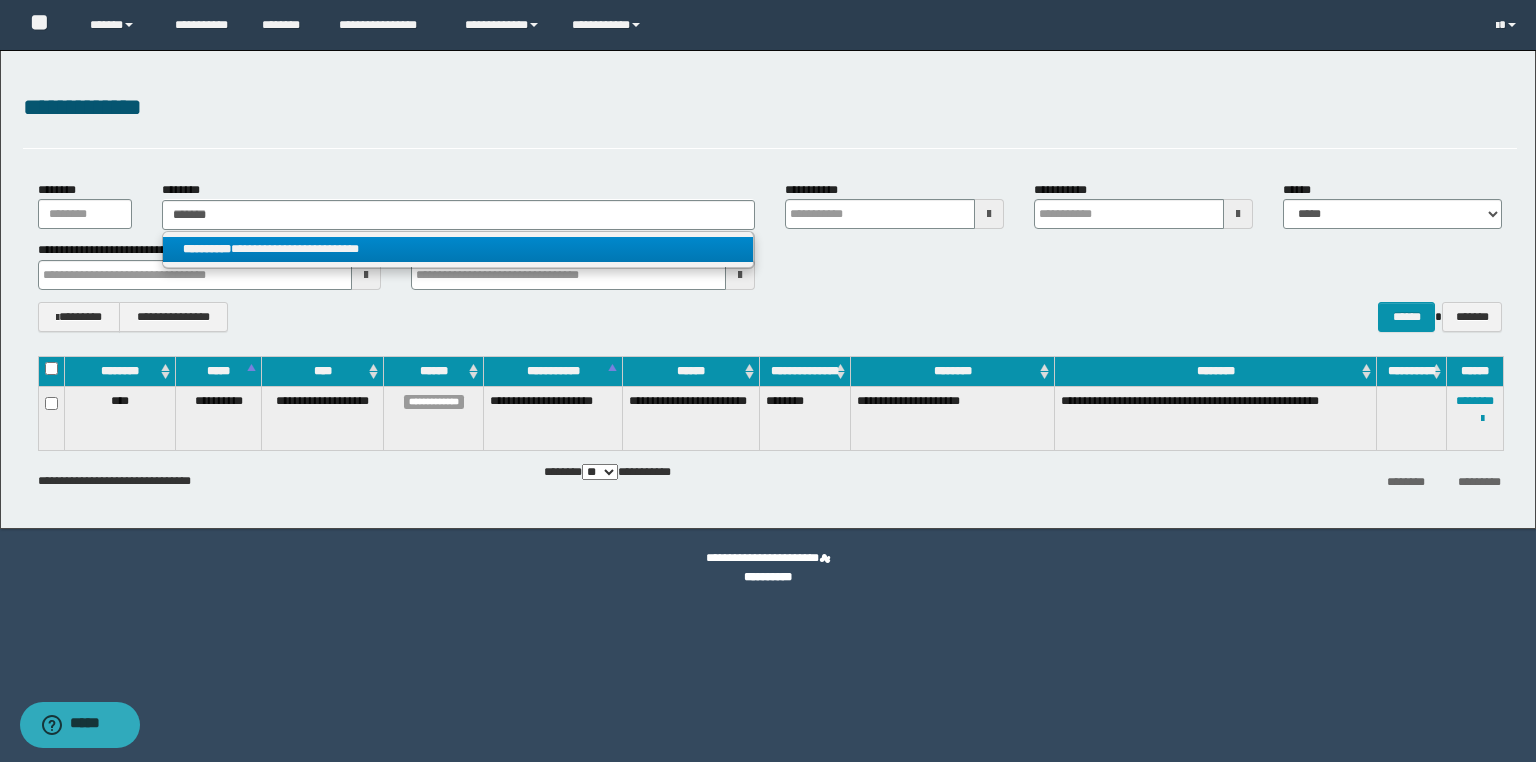 click on "**********" at bounding box center [458, 249] 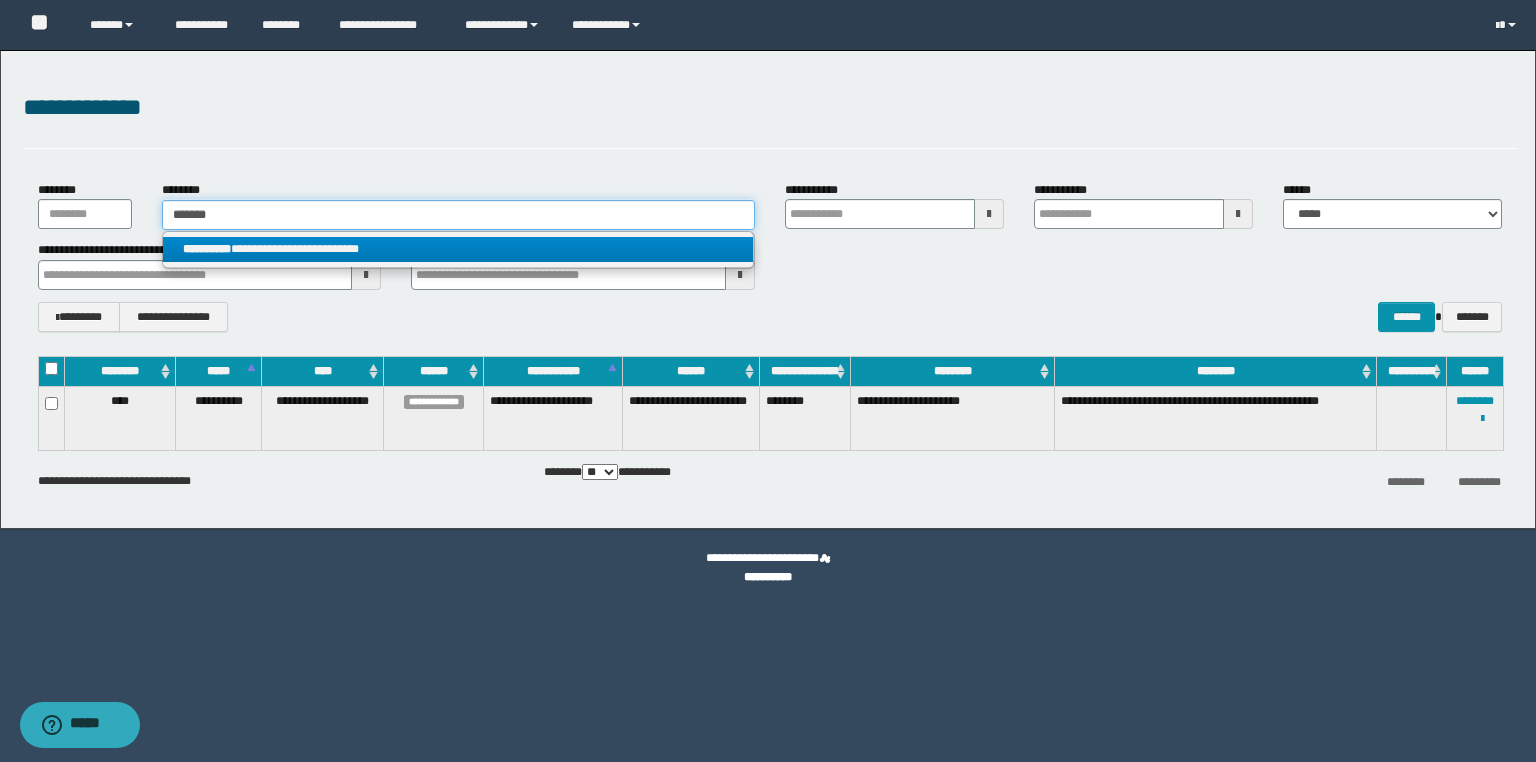 type 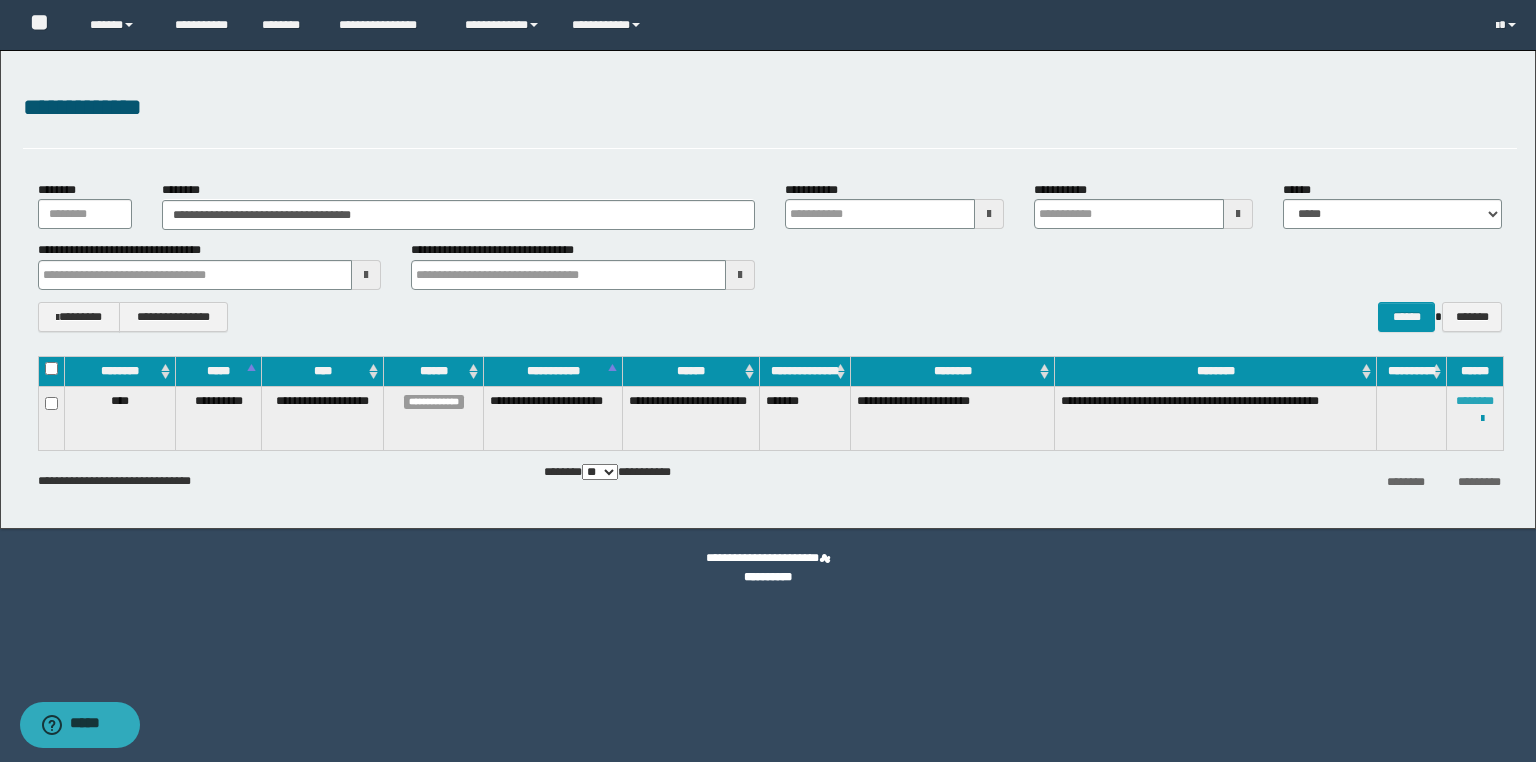 click on "********" at bounding box center [1475, 401] 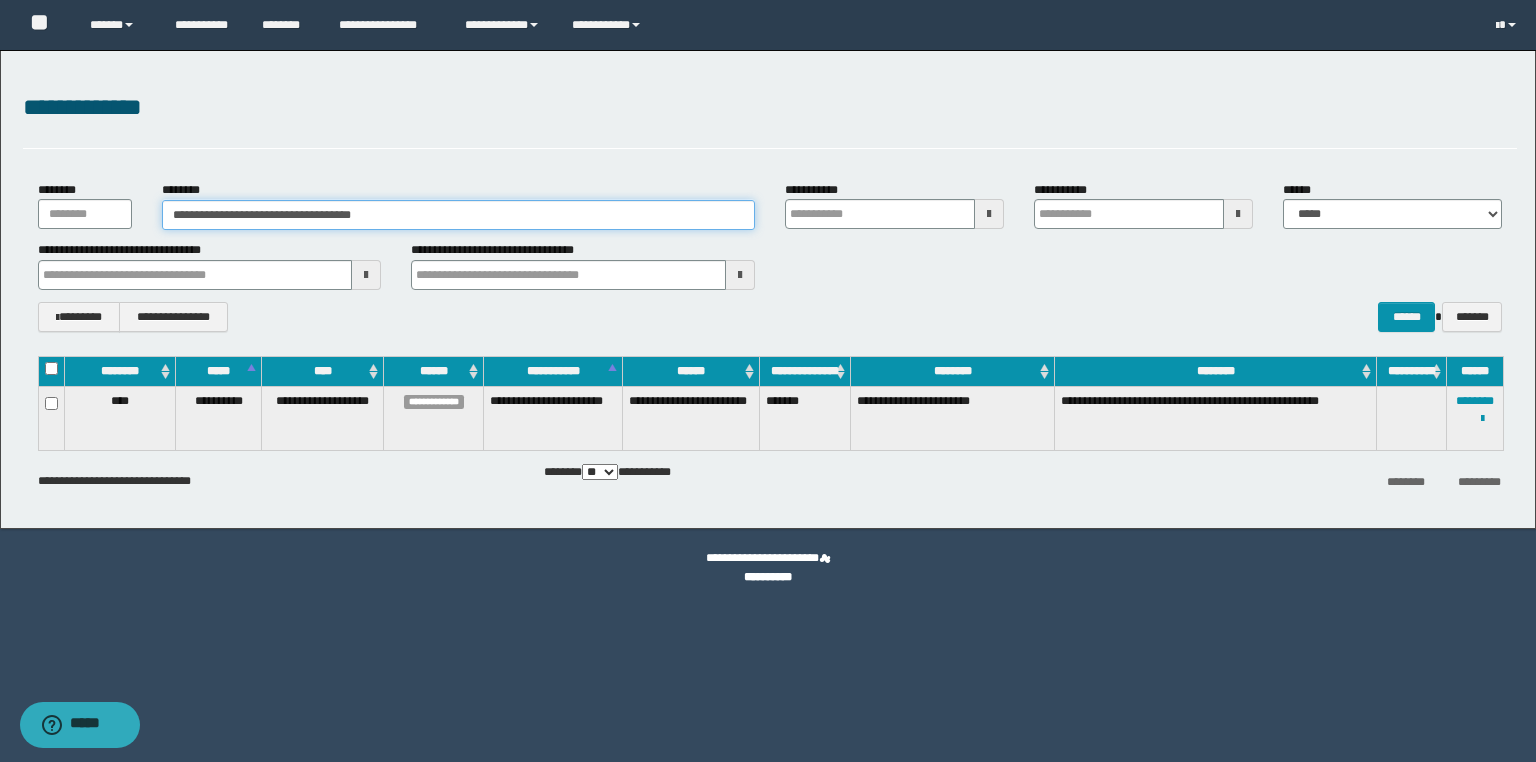 drag, startPoint x: 446, startPoint y: 217, endPoint x: 0, endPoint y: 200, distance: 446.32388 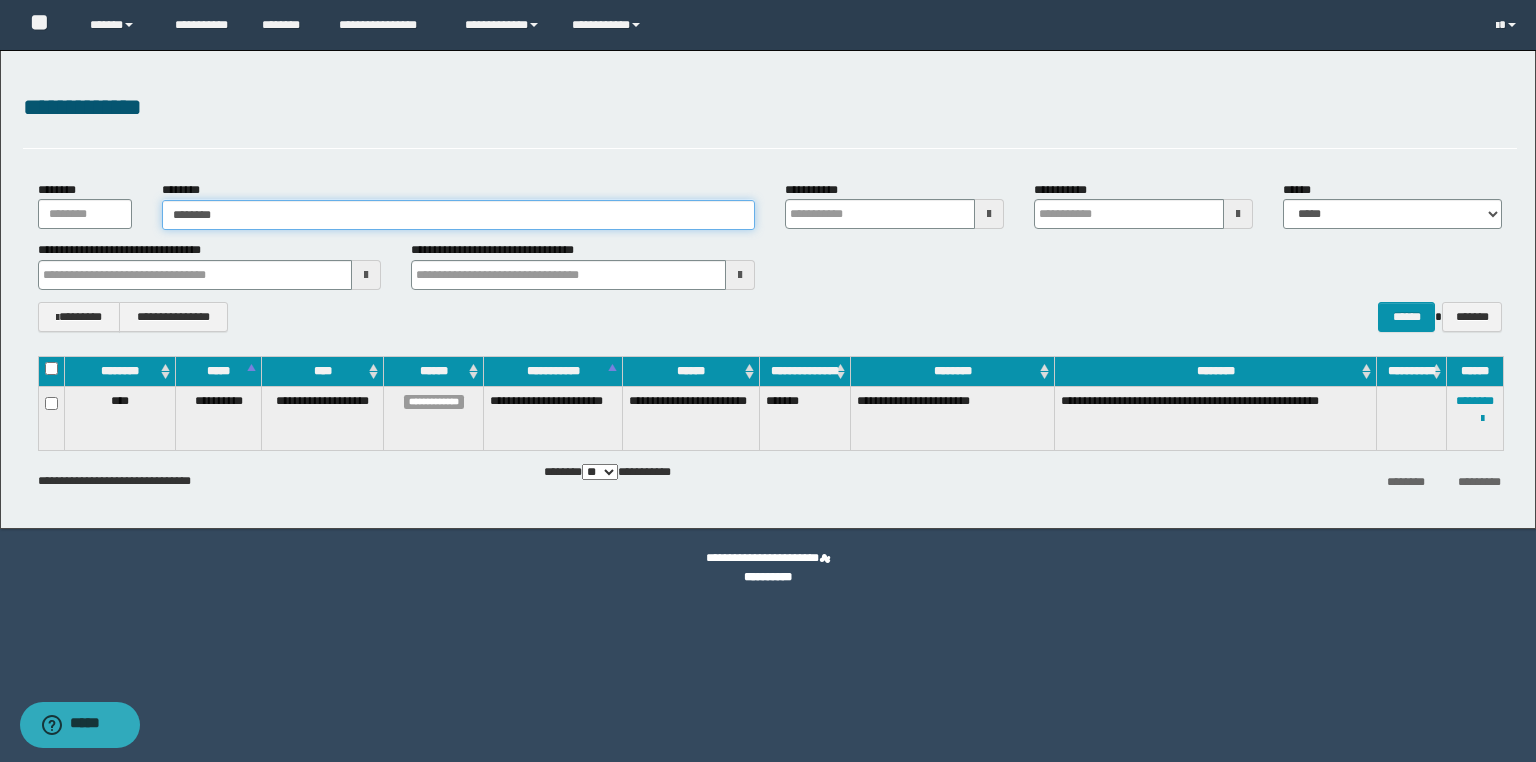 type on "********" 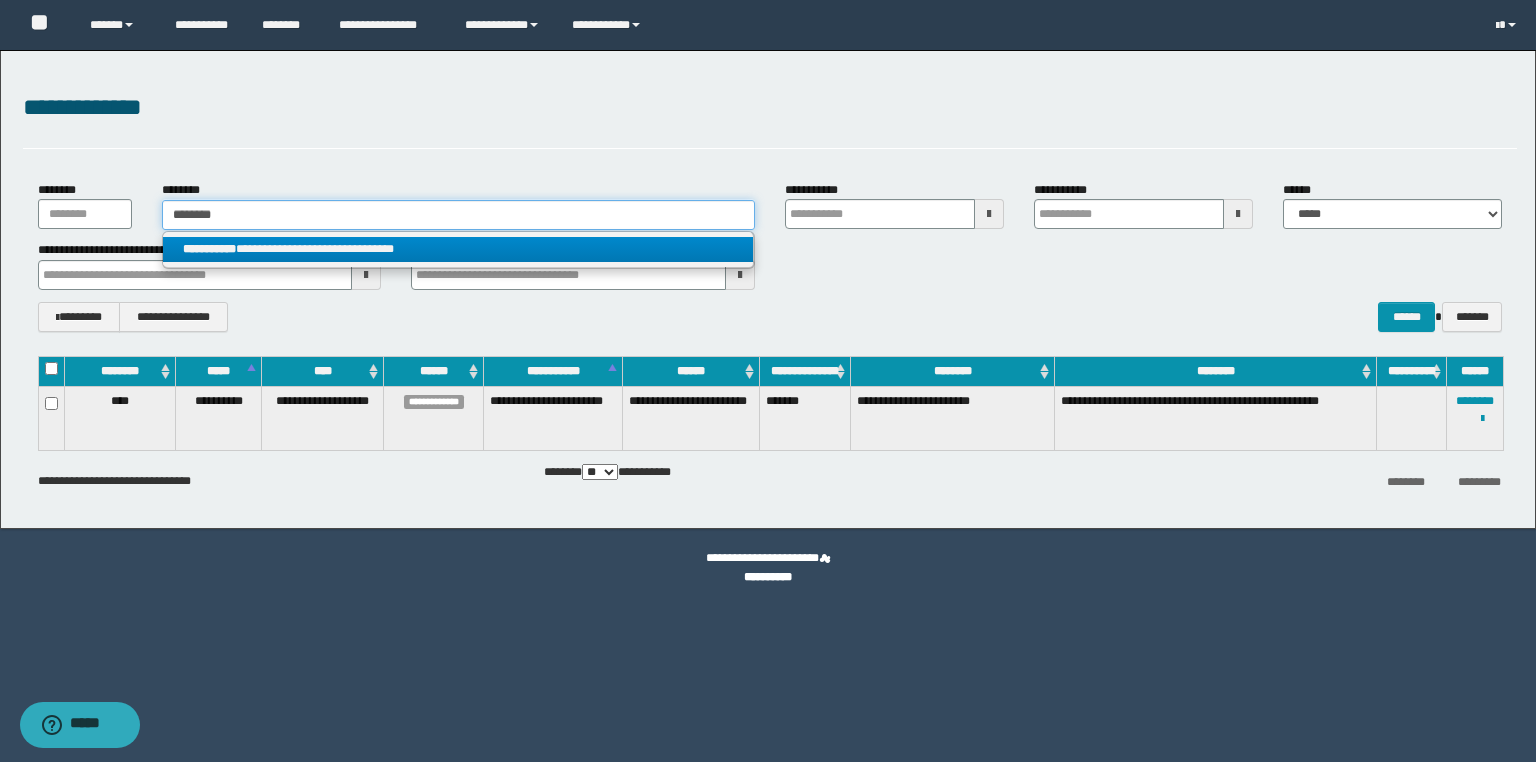 type on "********" 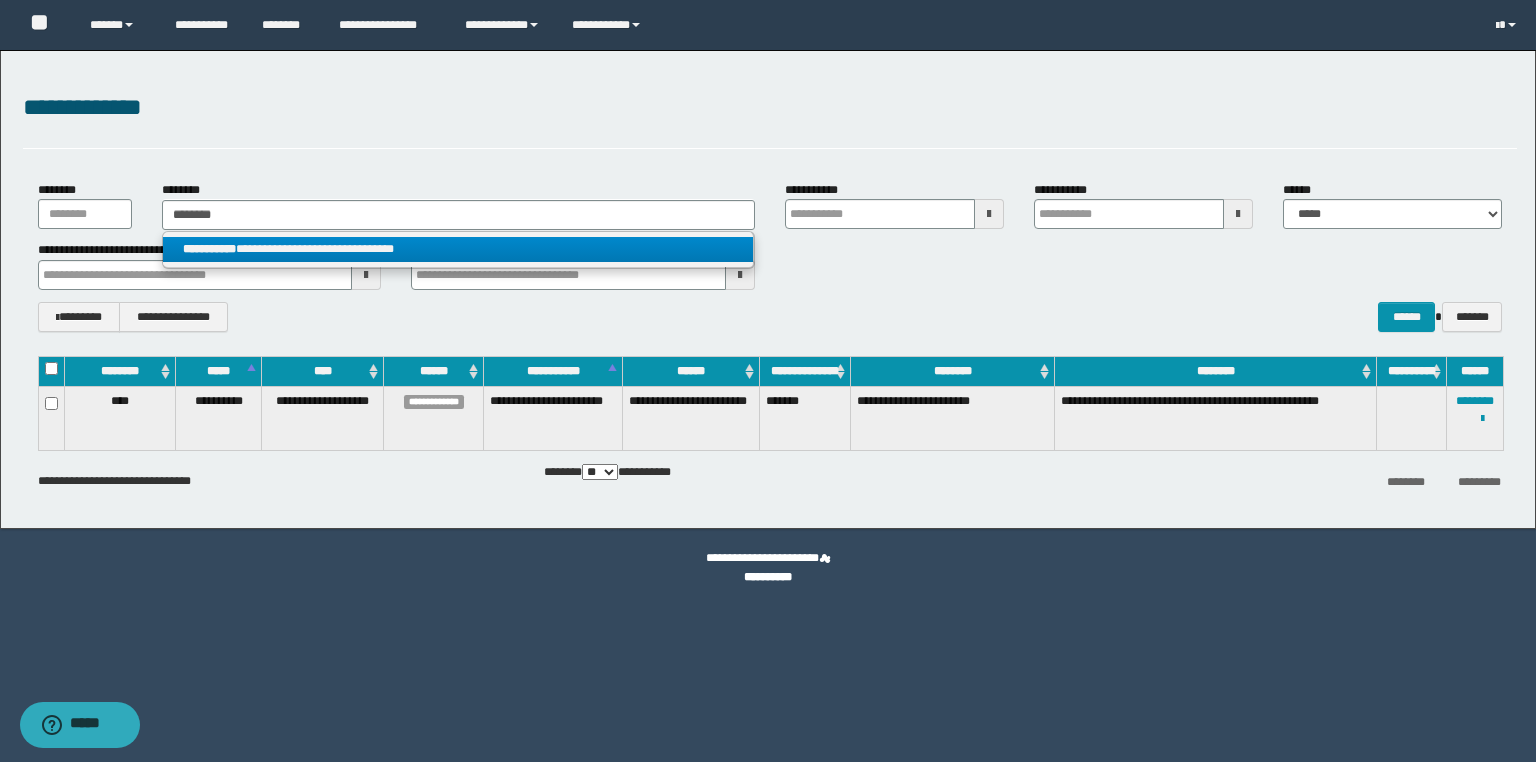 click on "**********" at bounding box center (458, 249) 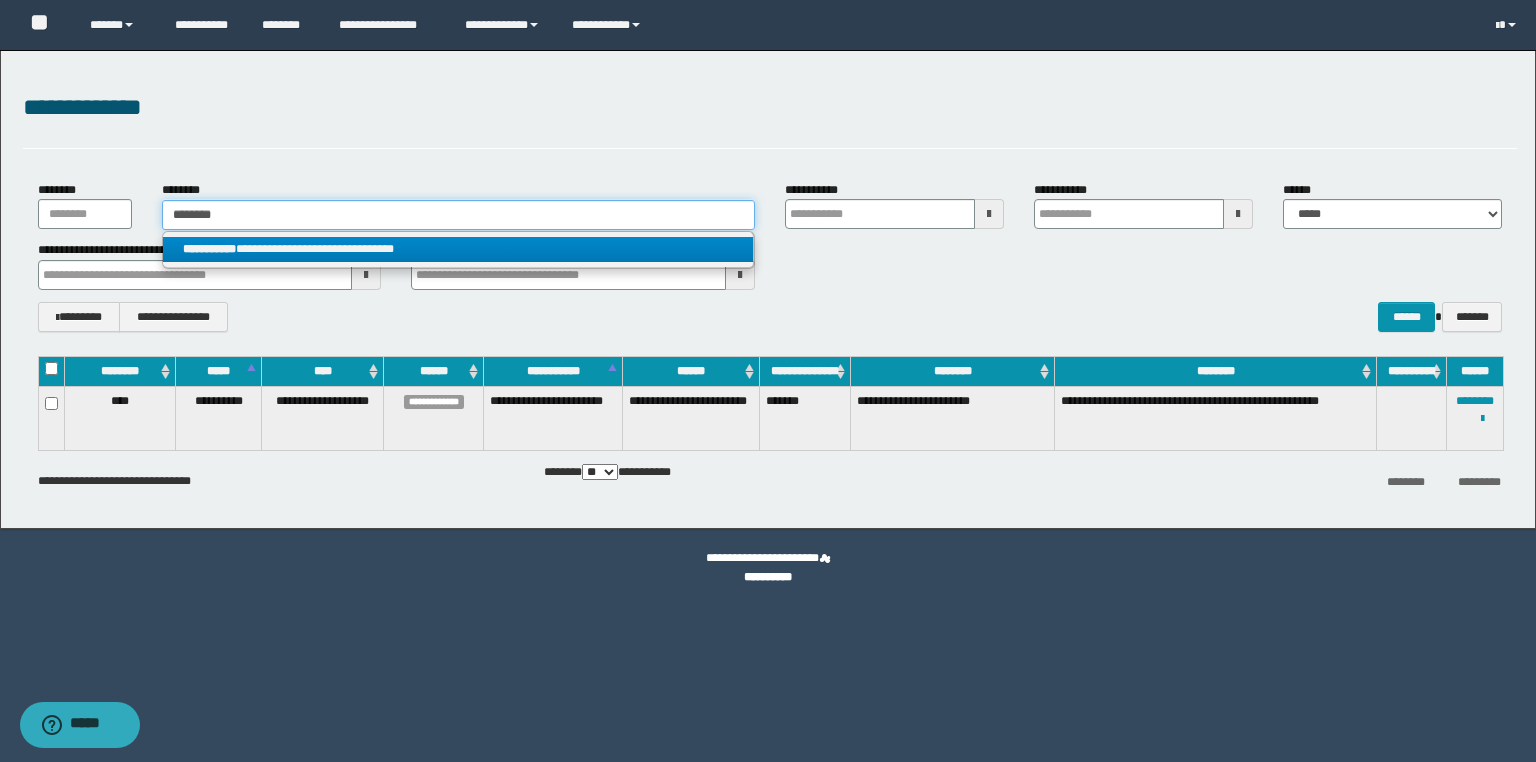type 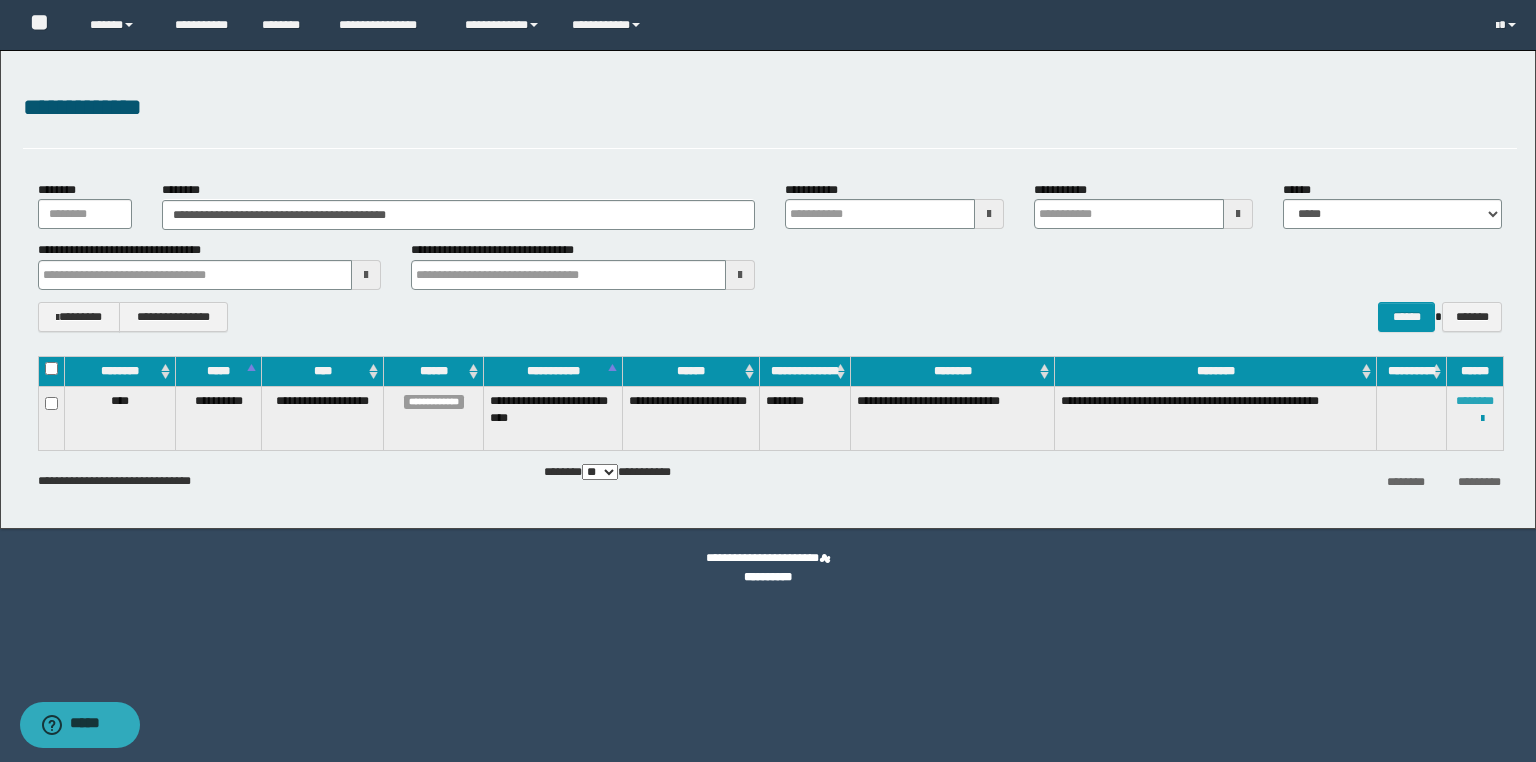 click on "********" at bounding box center (1475, 401) 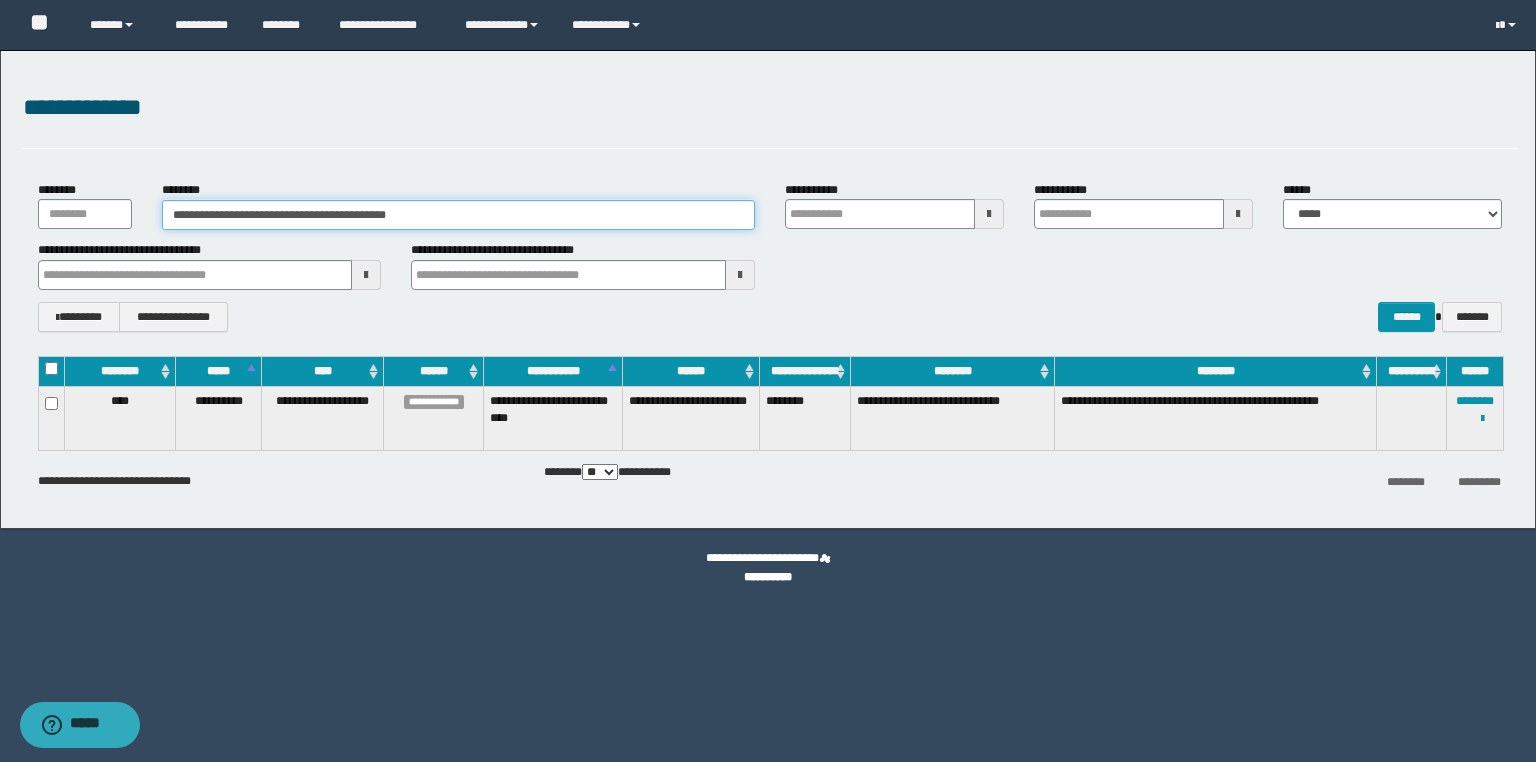 drag, startPoint x: 454, startPoint y: 220, endPoint x: 35, endPoint y: 220, distance: 419 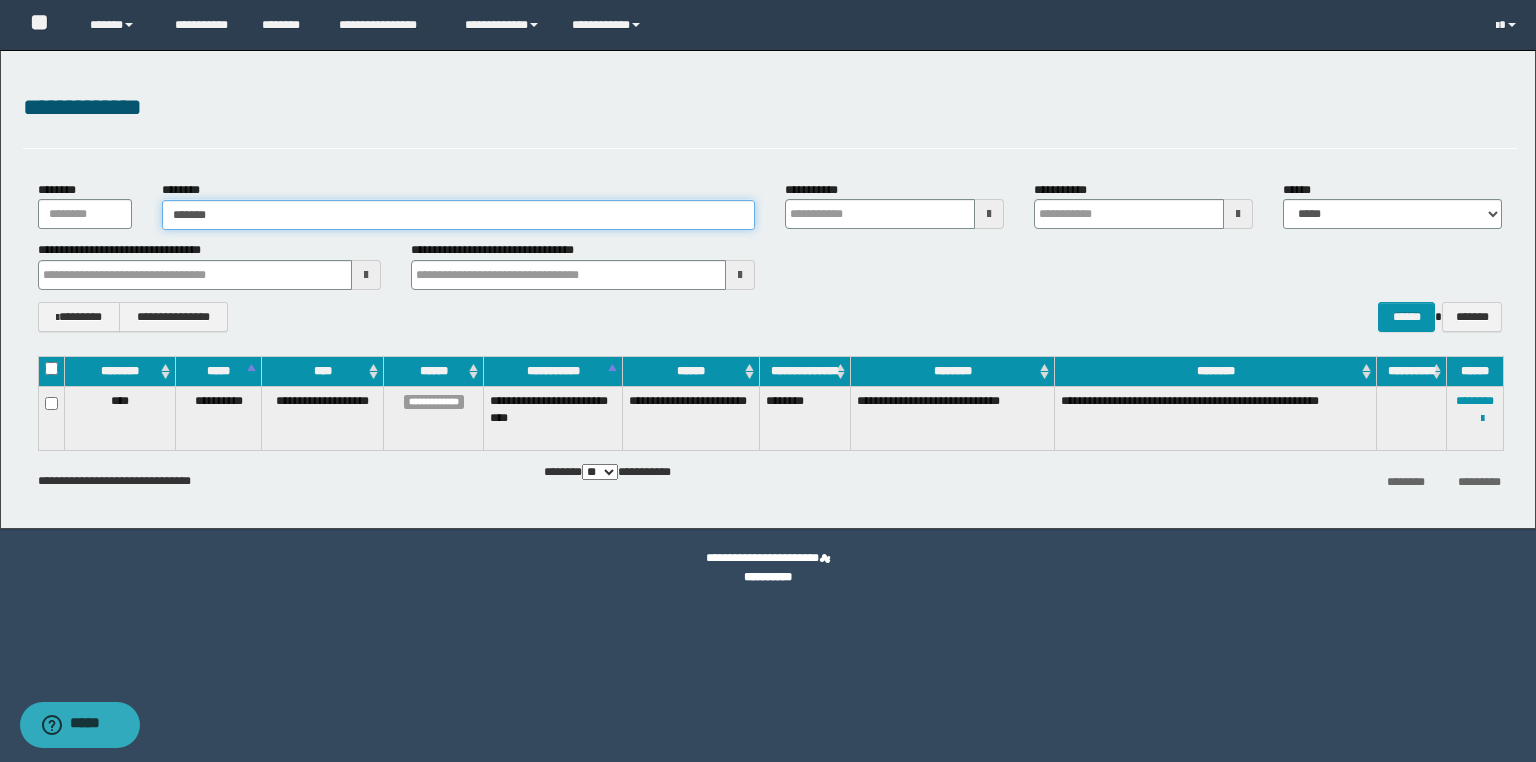 type on "*******" 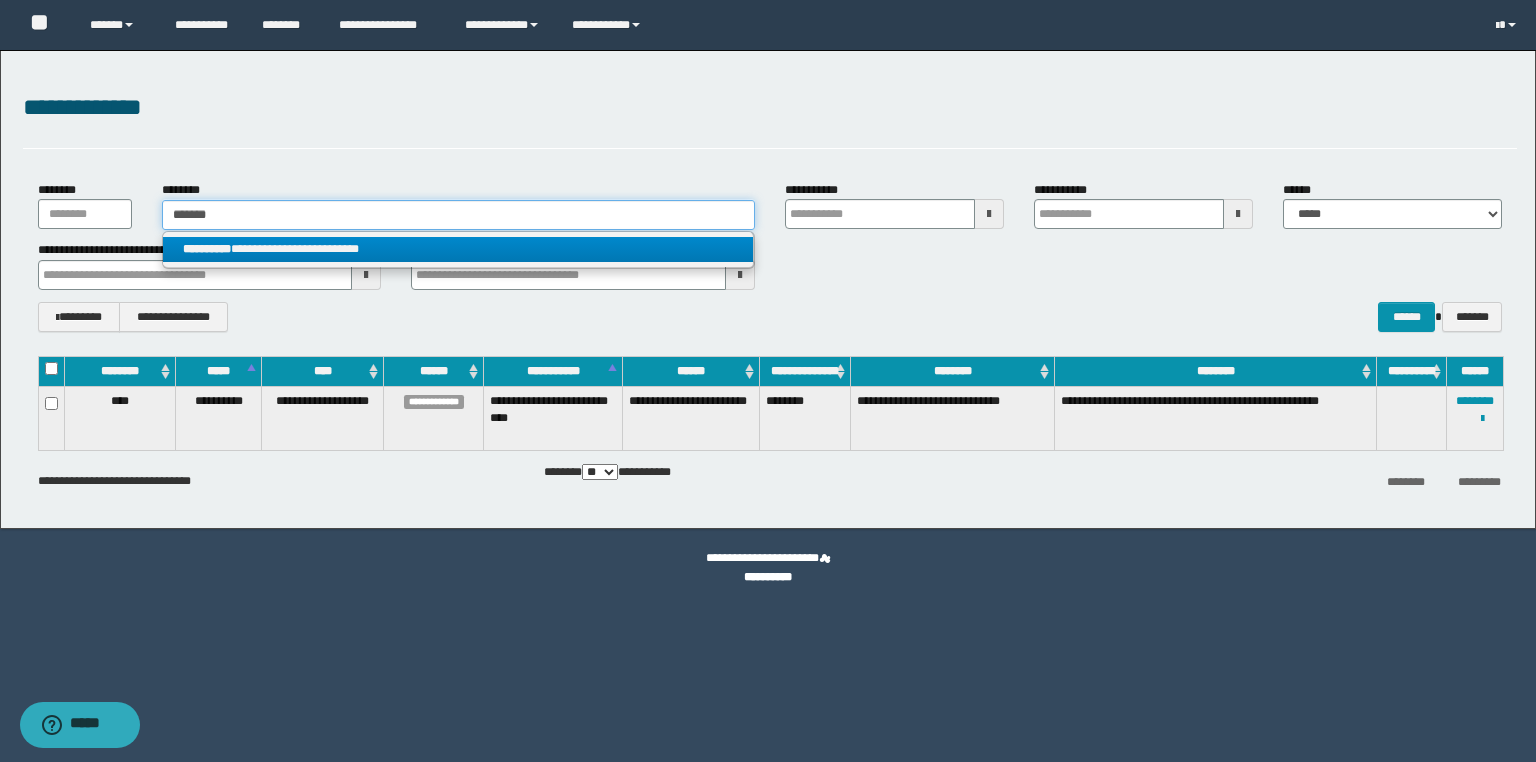 type on "*******" 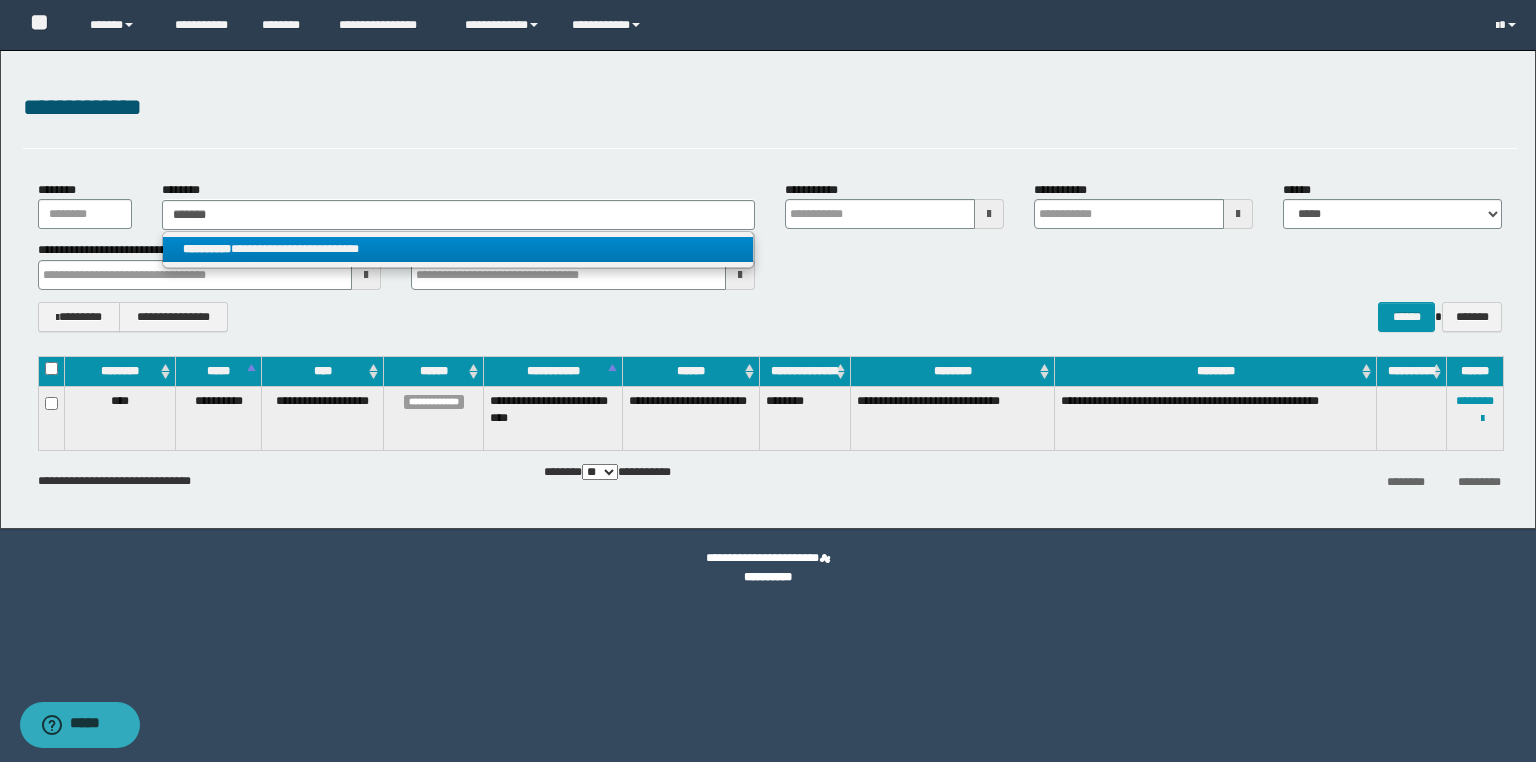 click on "**********" at bounding box center (458, 249) 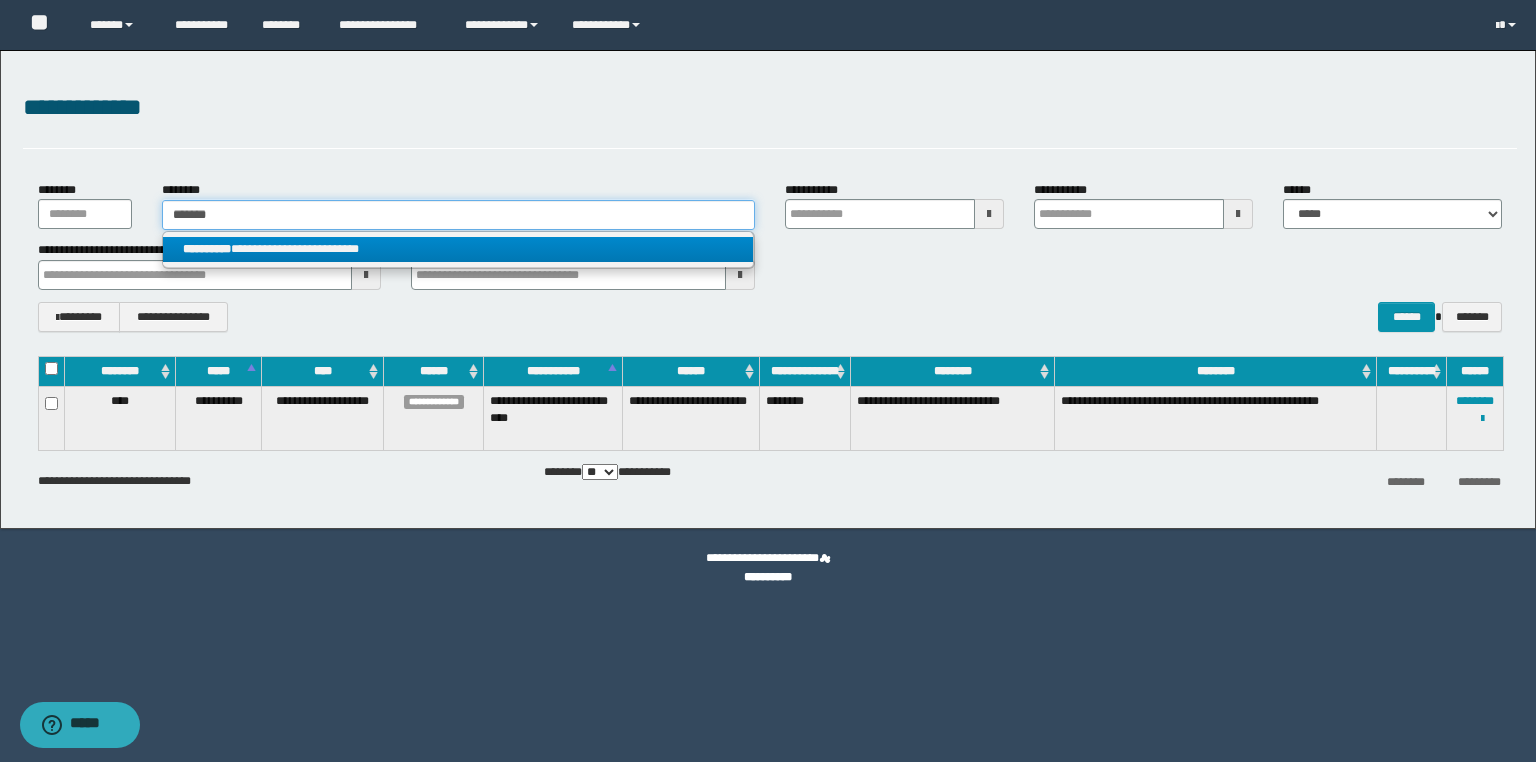 type 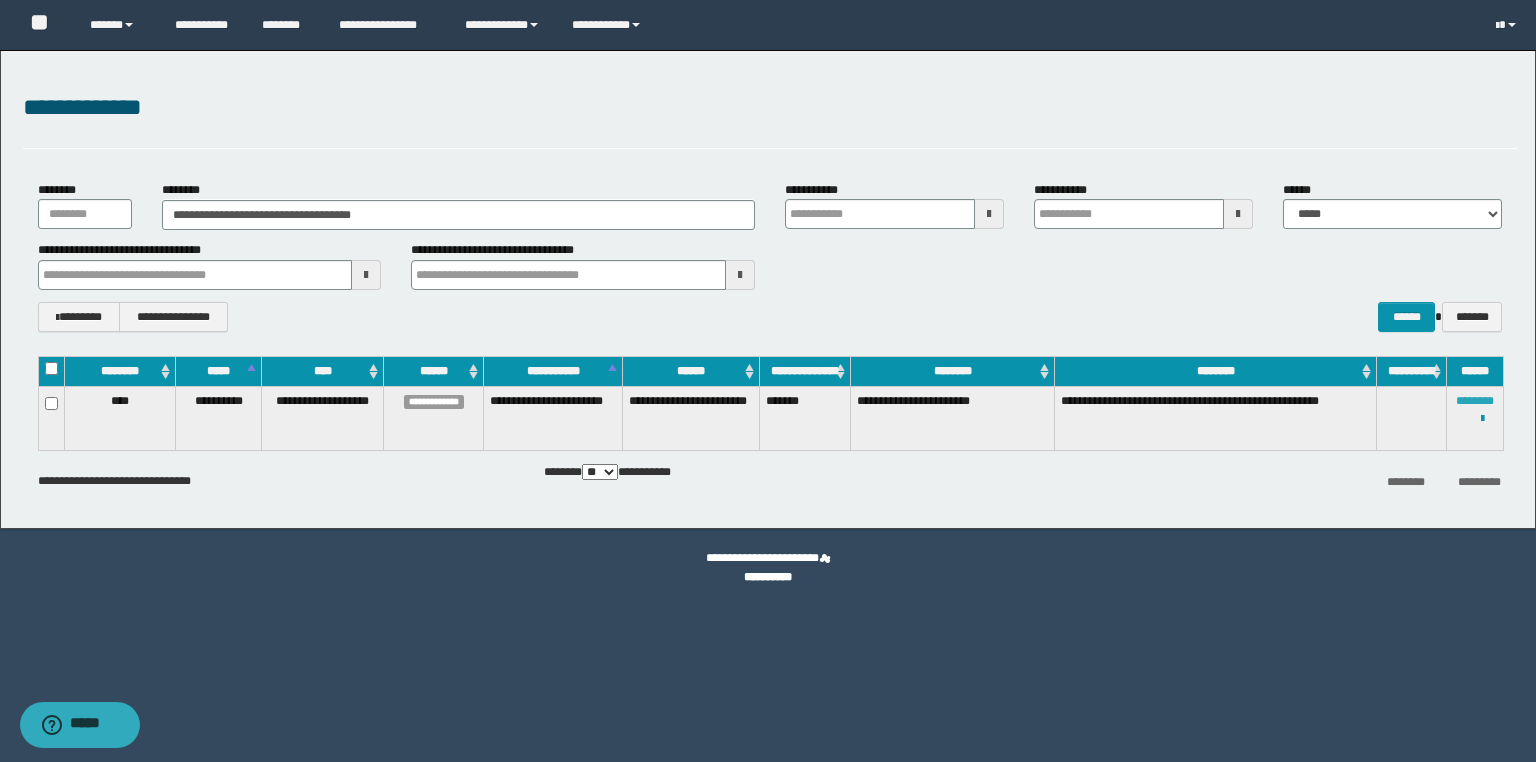 click on "********" at bounding box center [1475, 401] 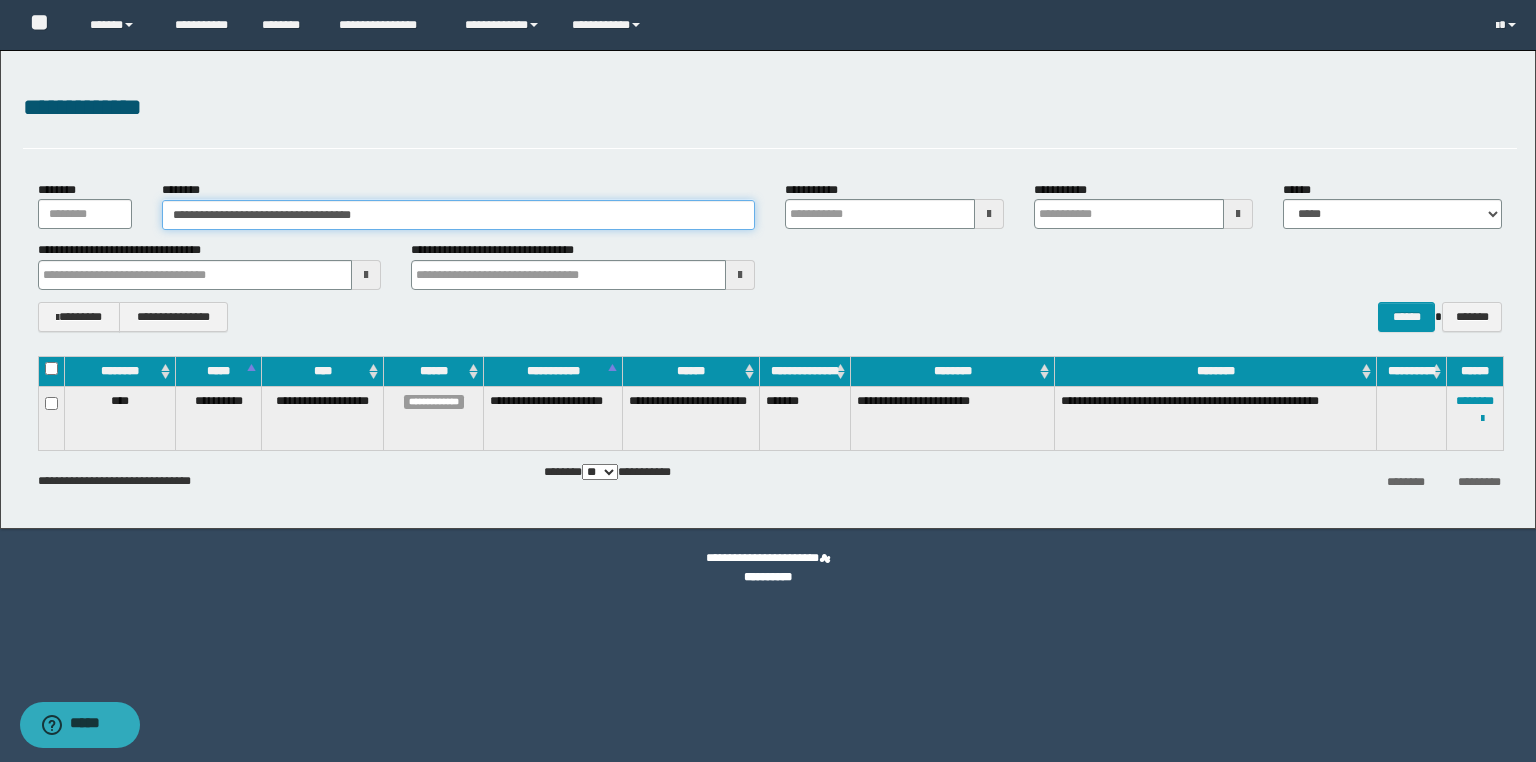 drag, startPoint x: 450, startPoint y: 207, endPoint x: 14, endPoint y: 207, distance: 436 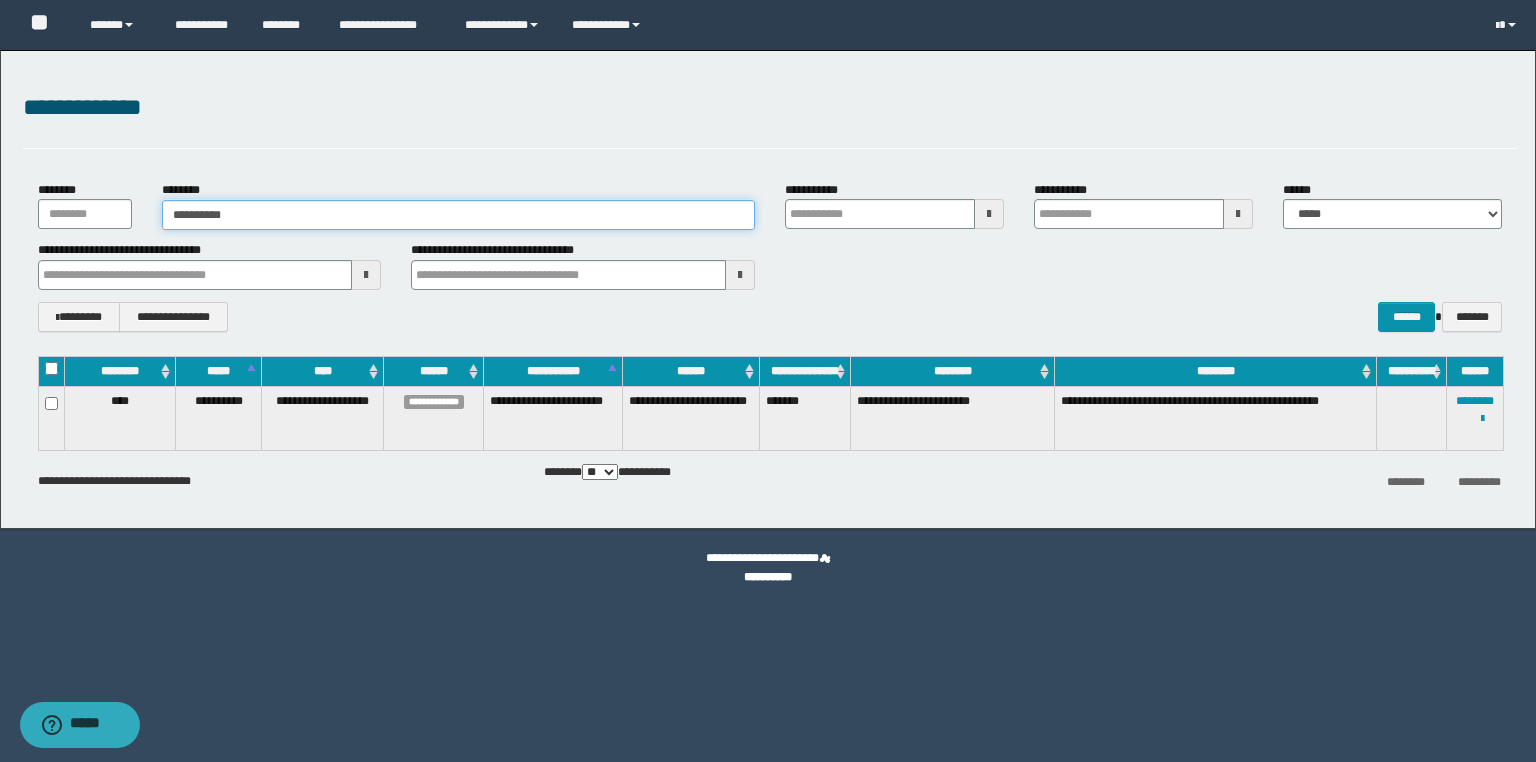 type on "**********" 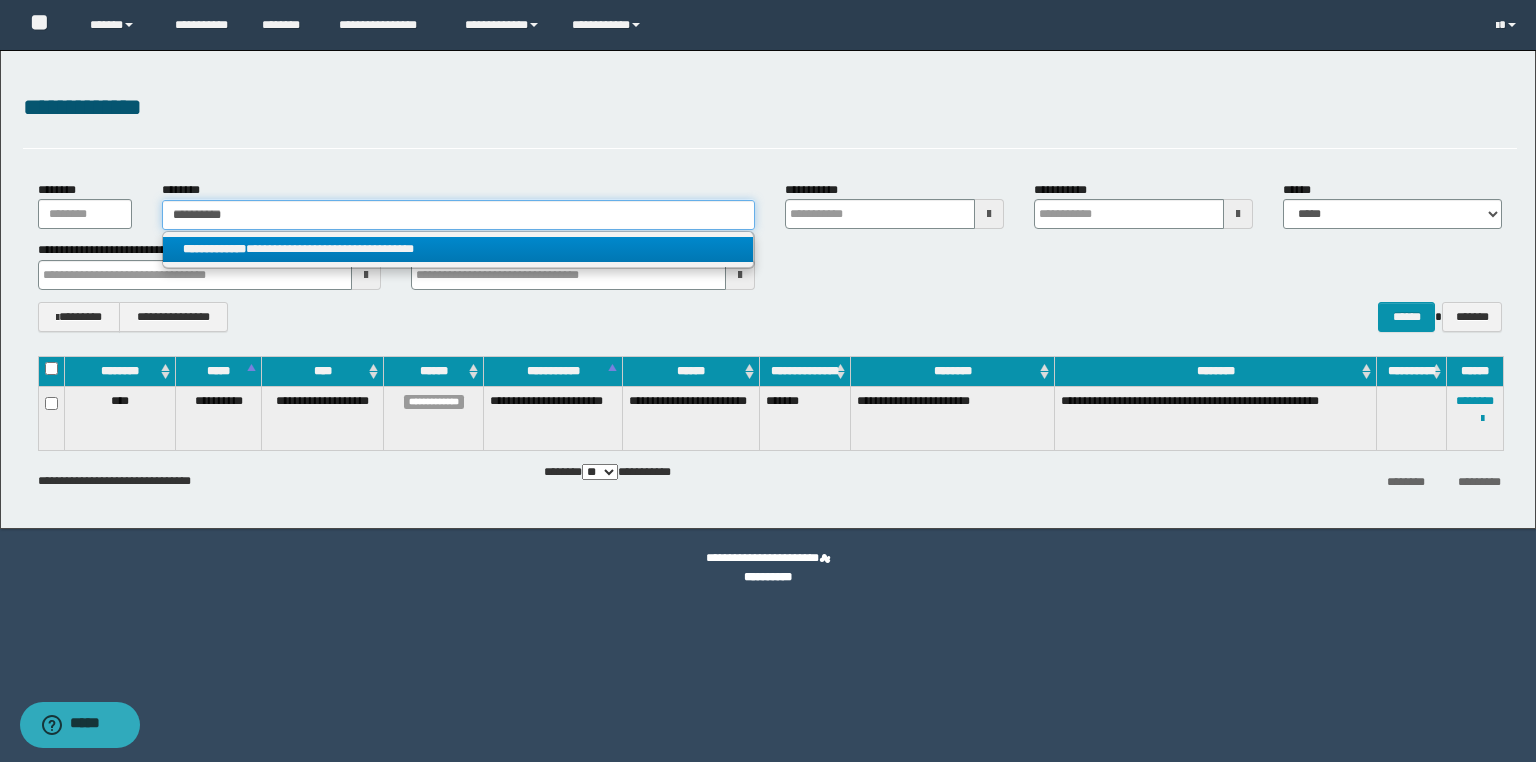 type on "**********" 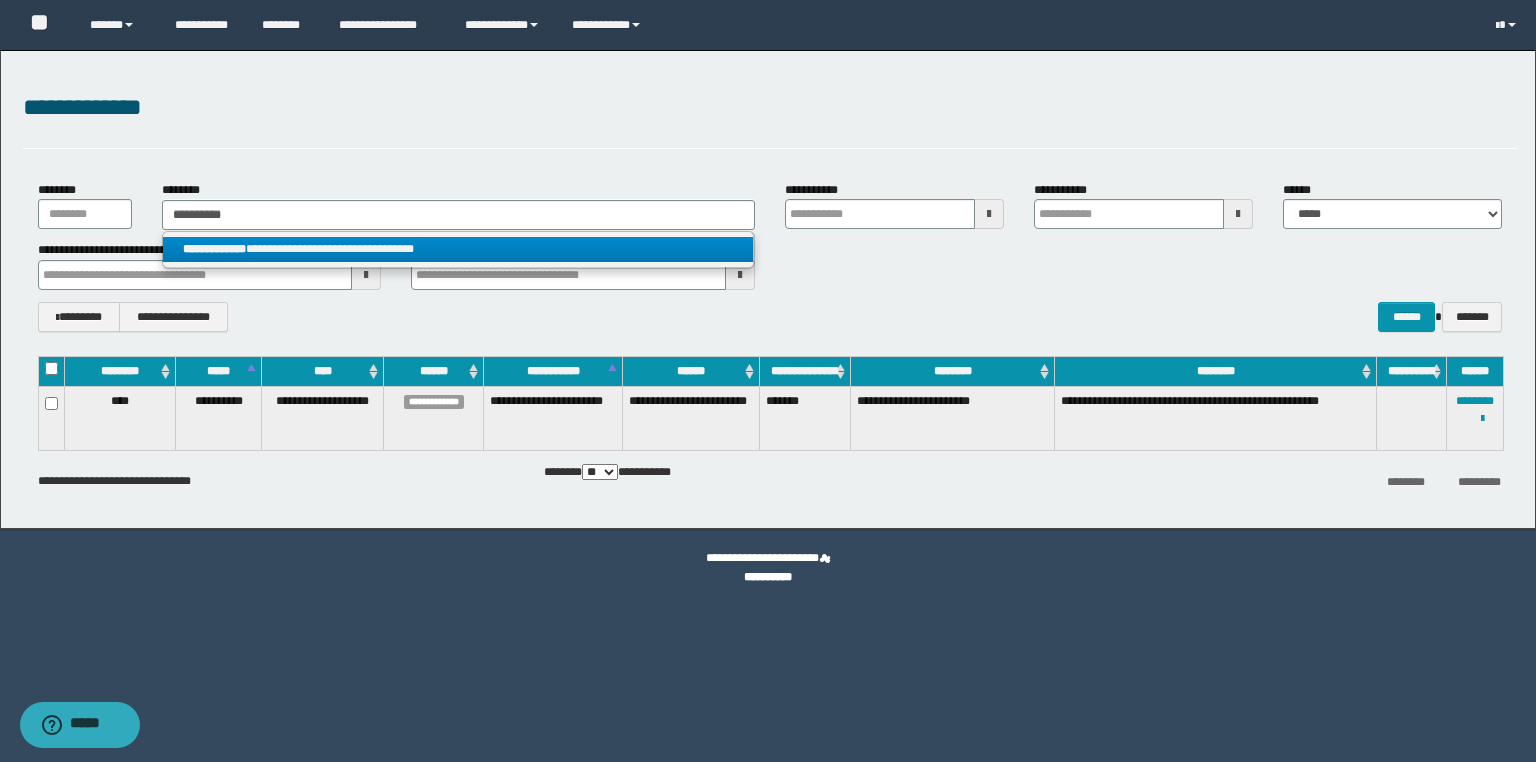 click on "**********" at bounding box center [458, 249] 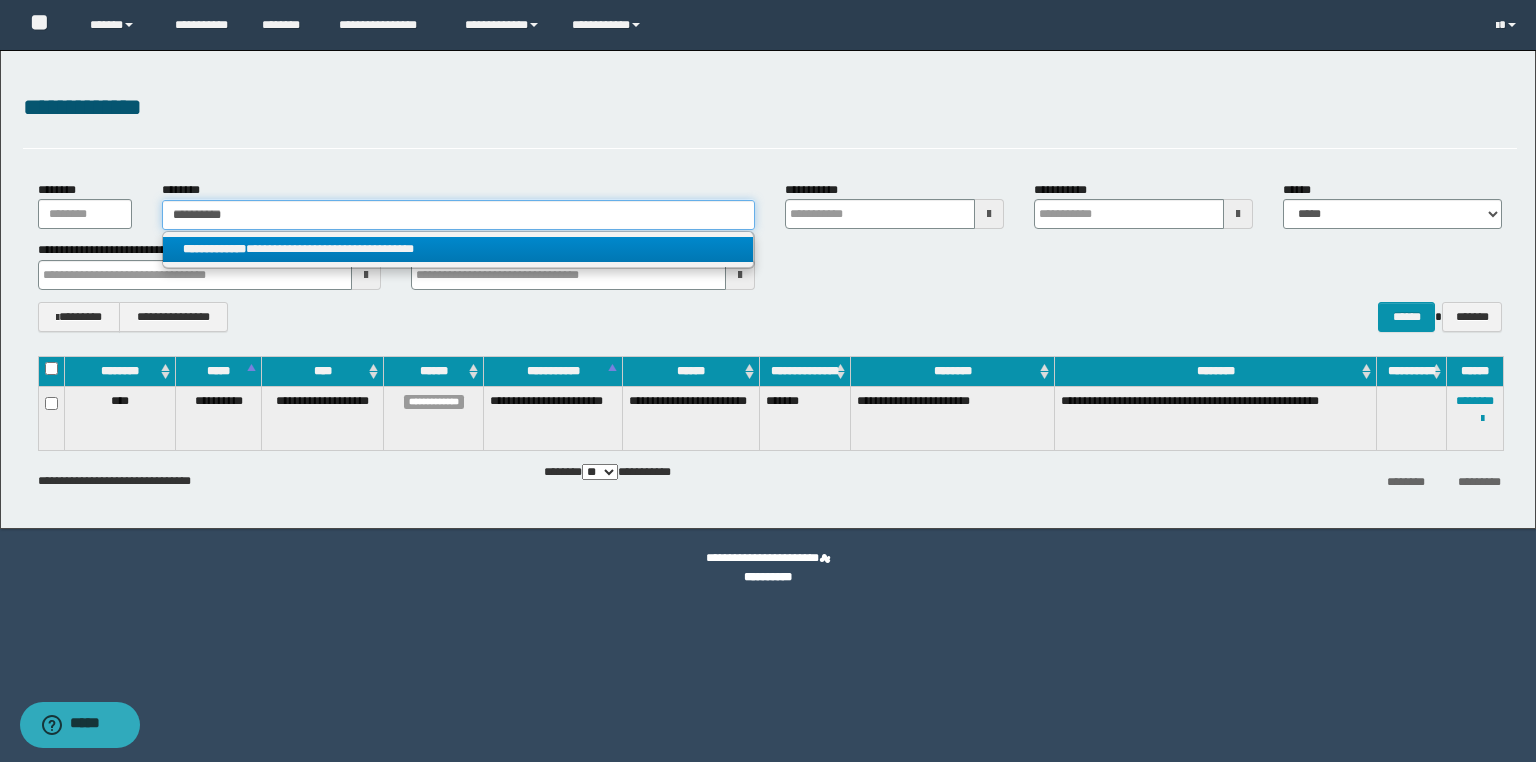 type 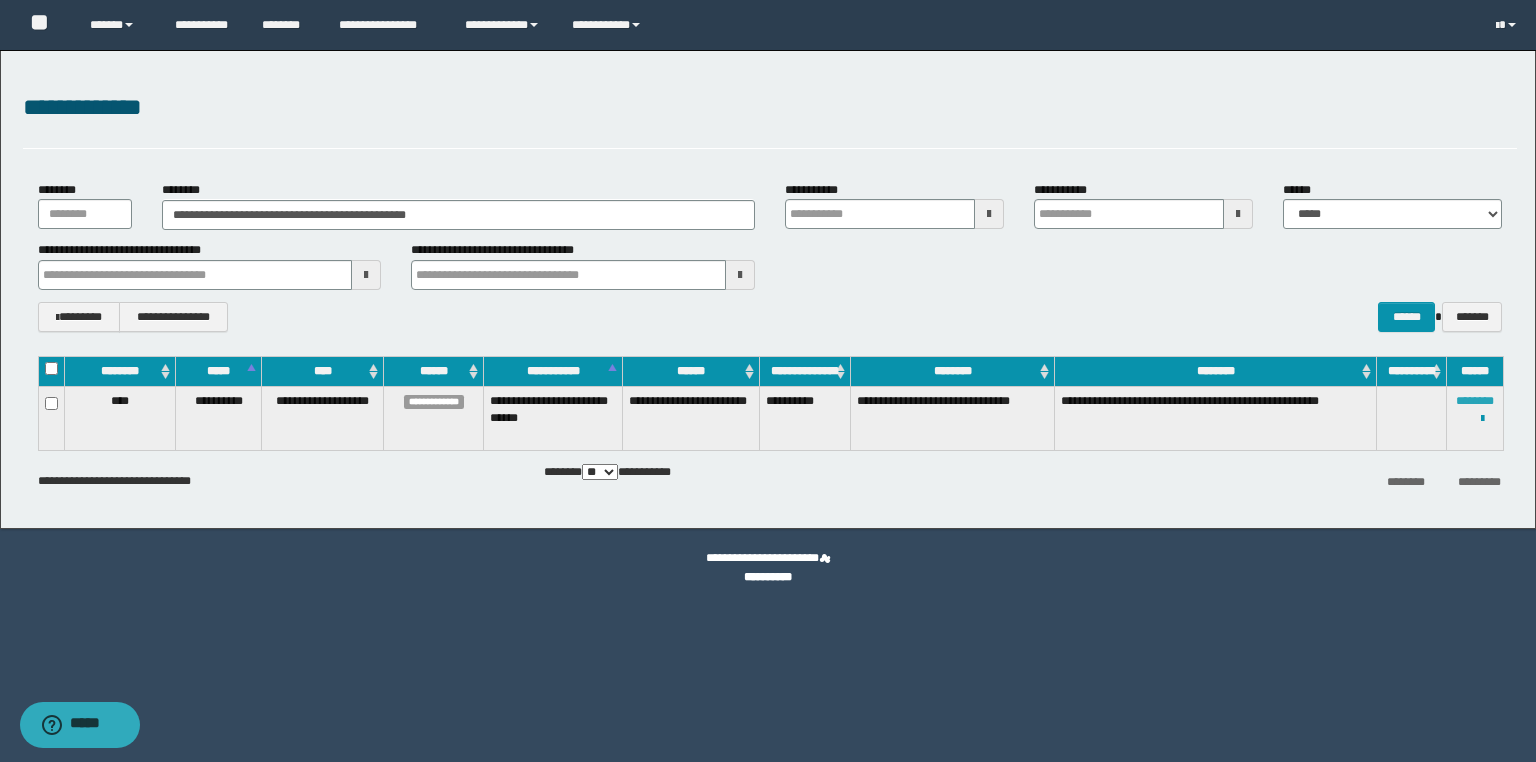 click on "********" at bounding box center [1475, 401] 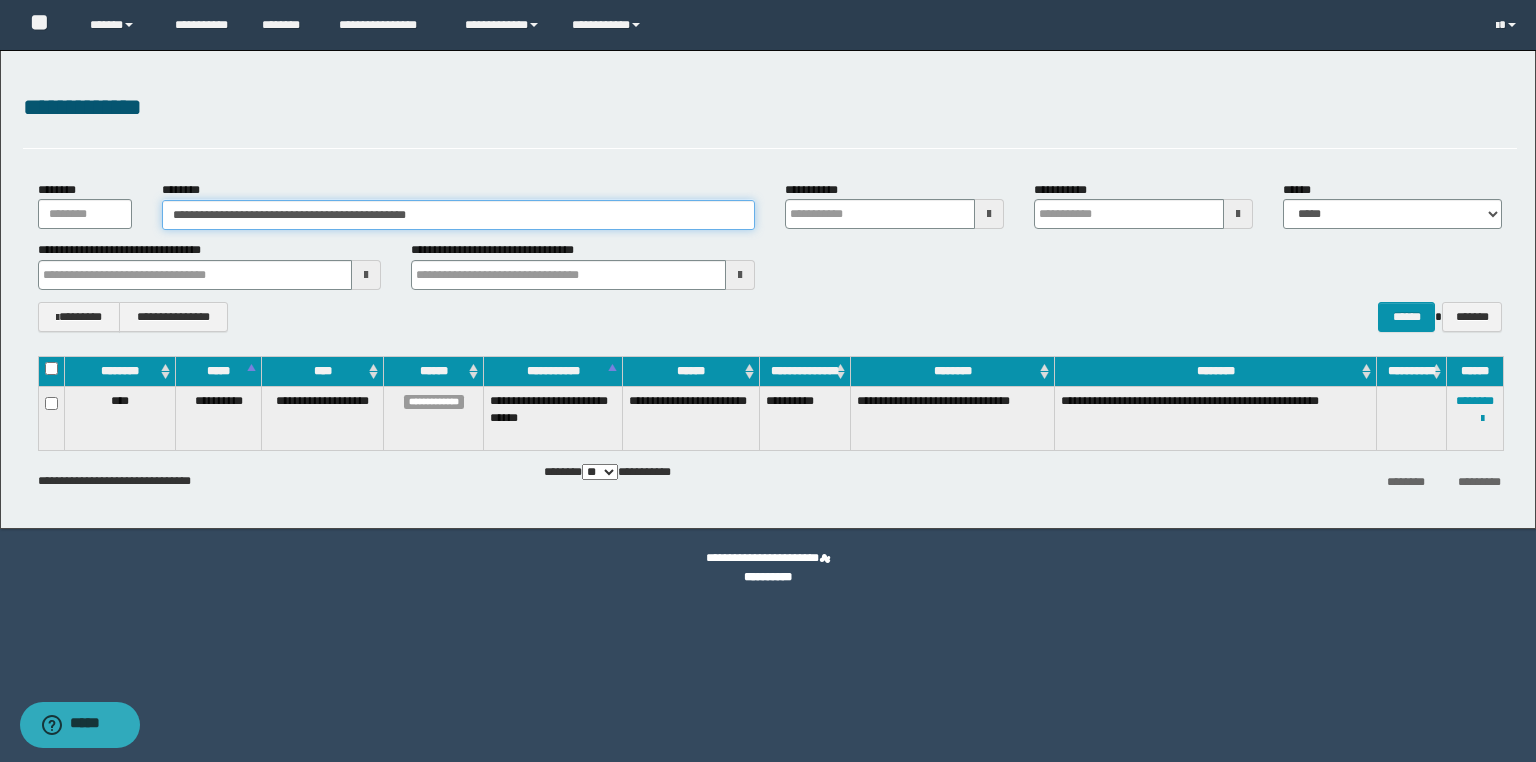 drag, startPoint x: 476, startPoint y: 216, endPoint x: 24, endPoint y: 212, distance: 452.0177 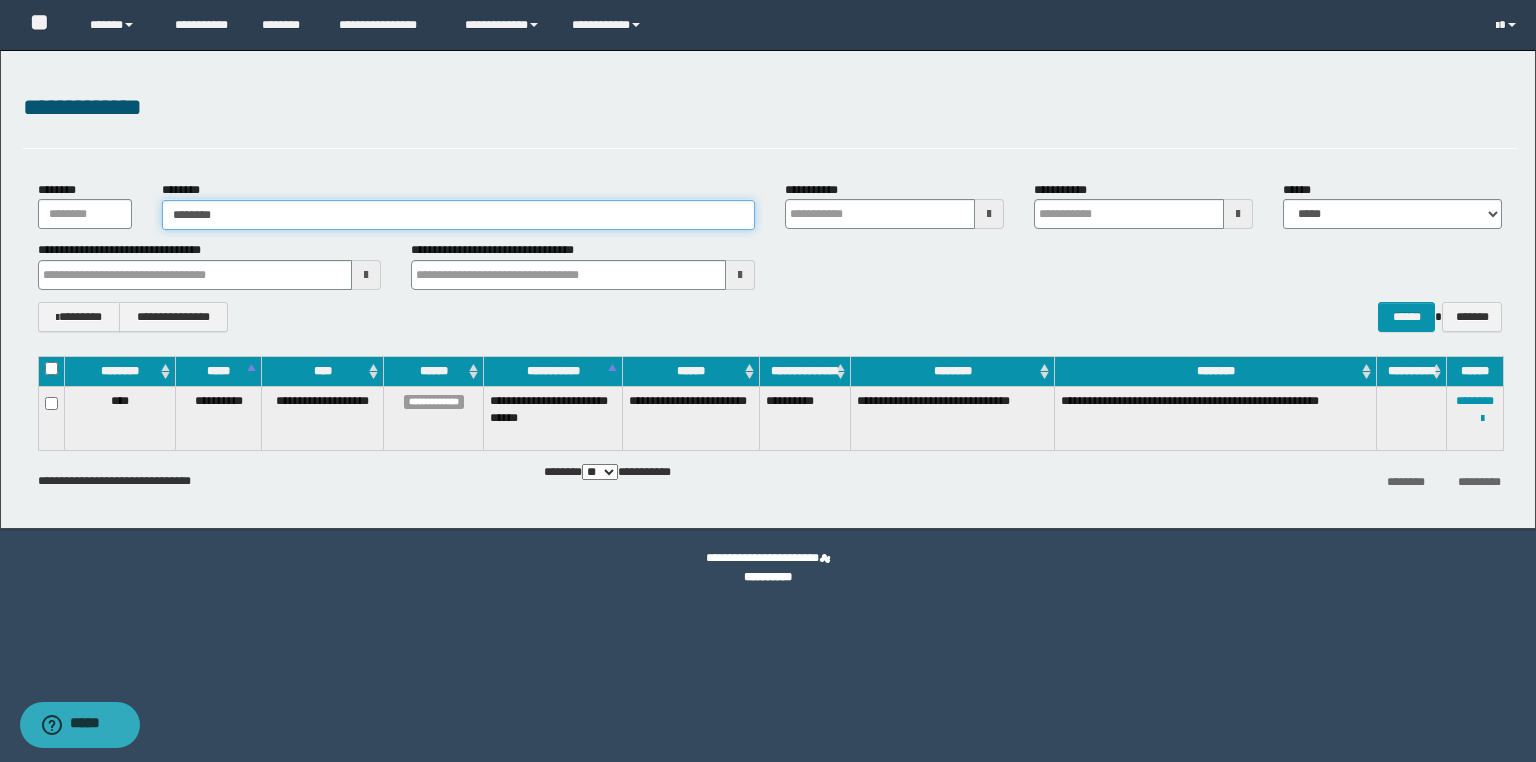 type on "********" 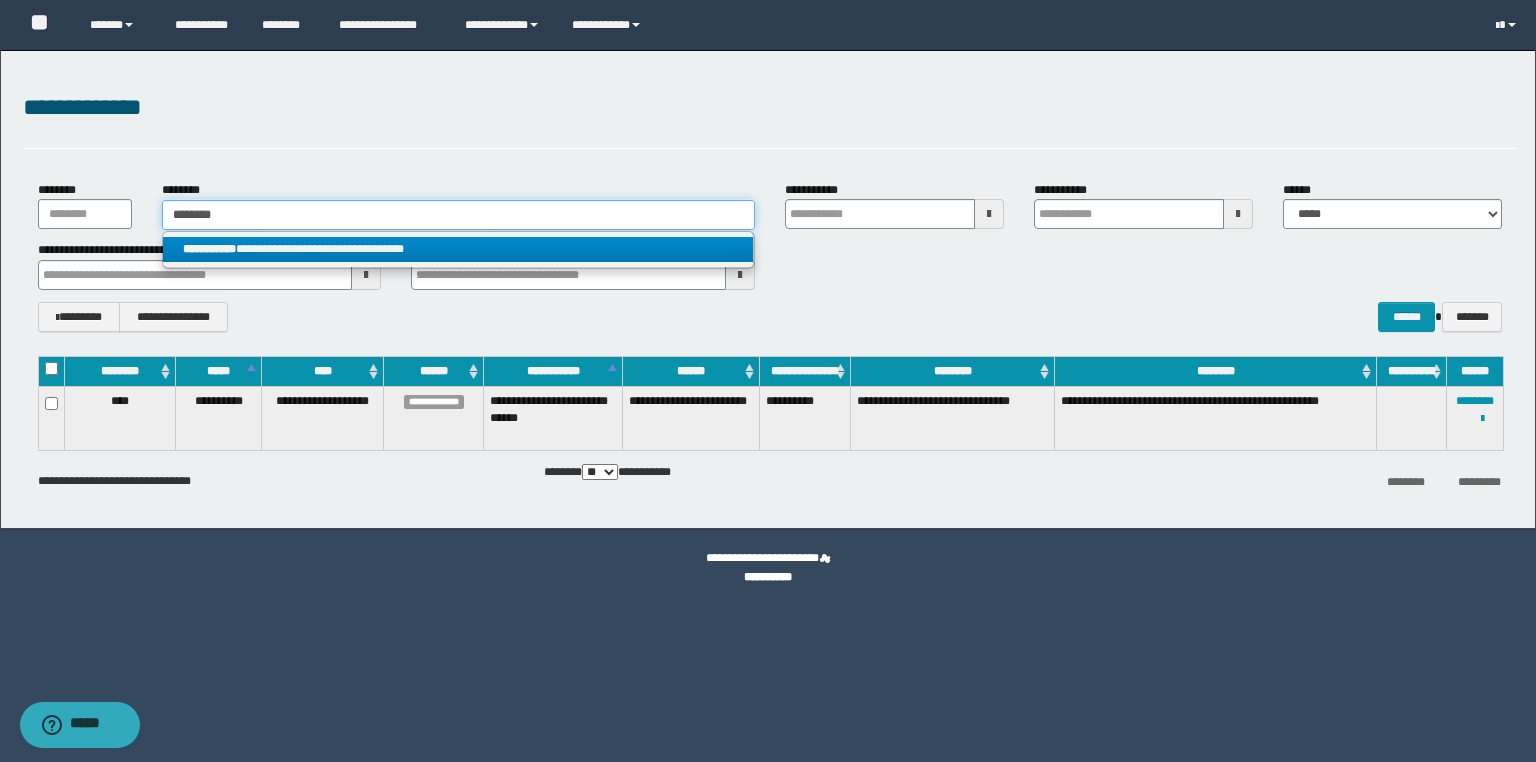 type on "********" 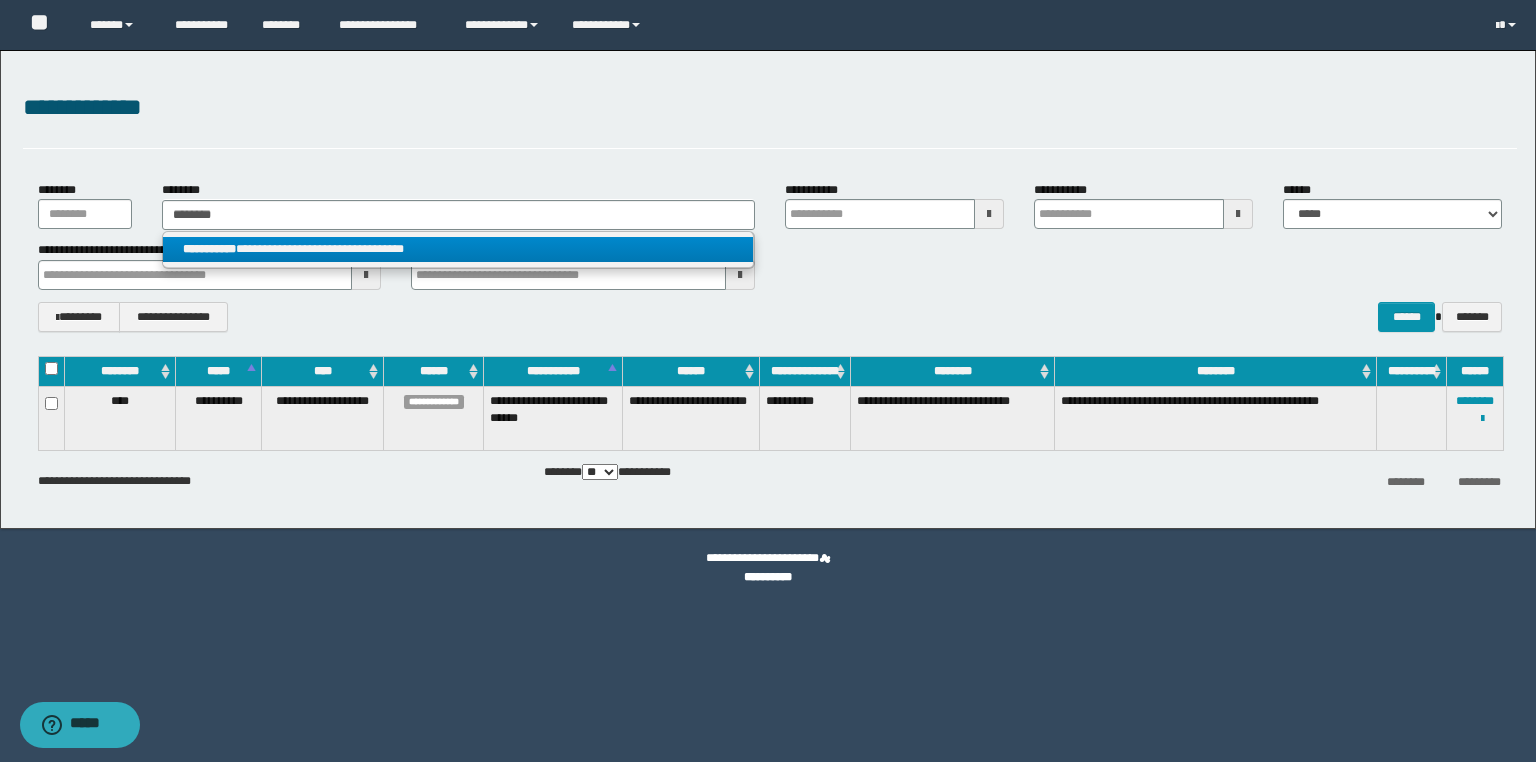 click on "**********" at bounding box center [458, 249] 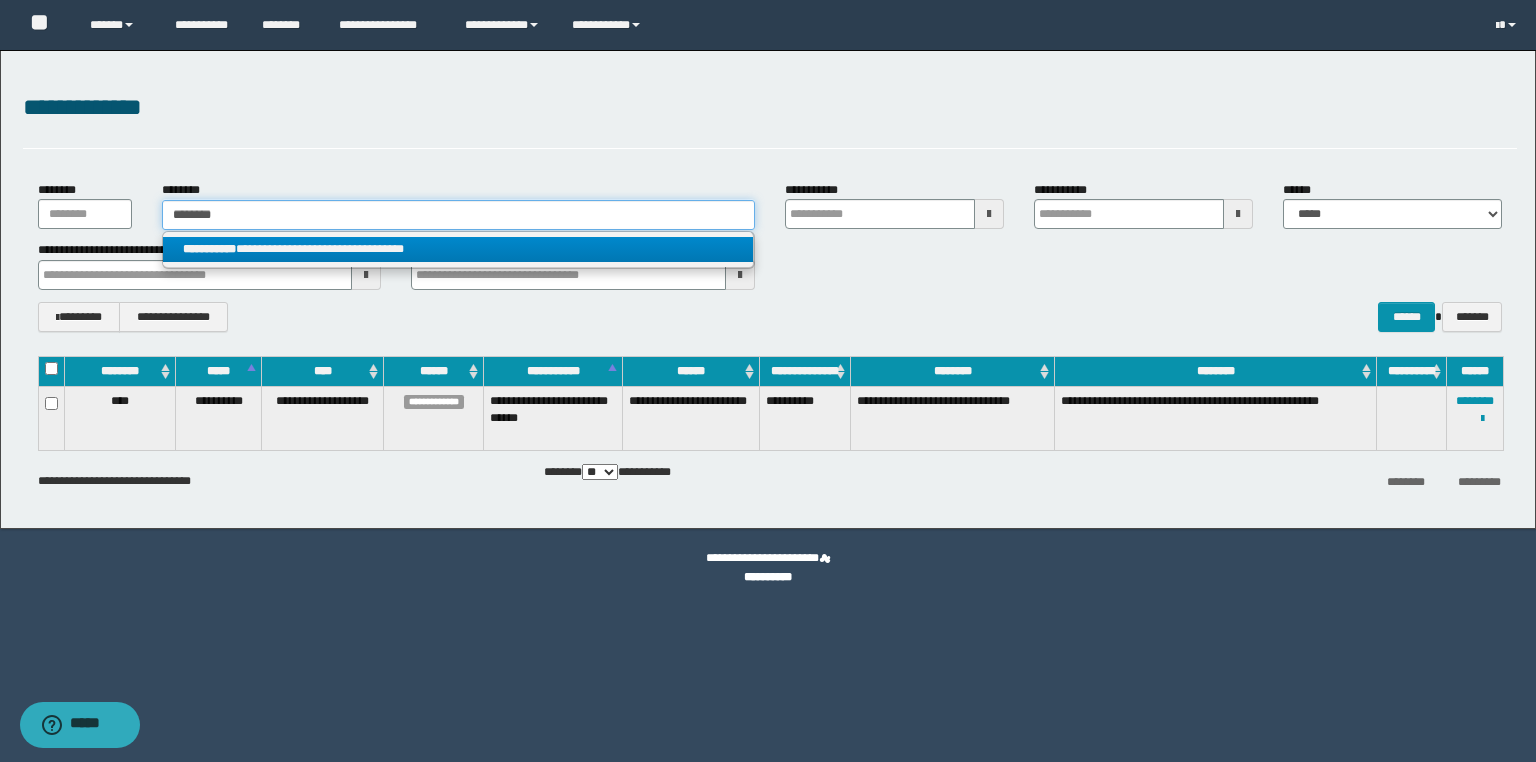 type 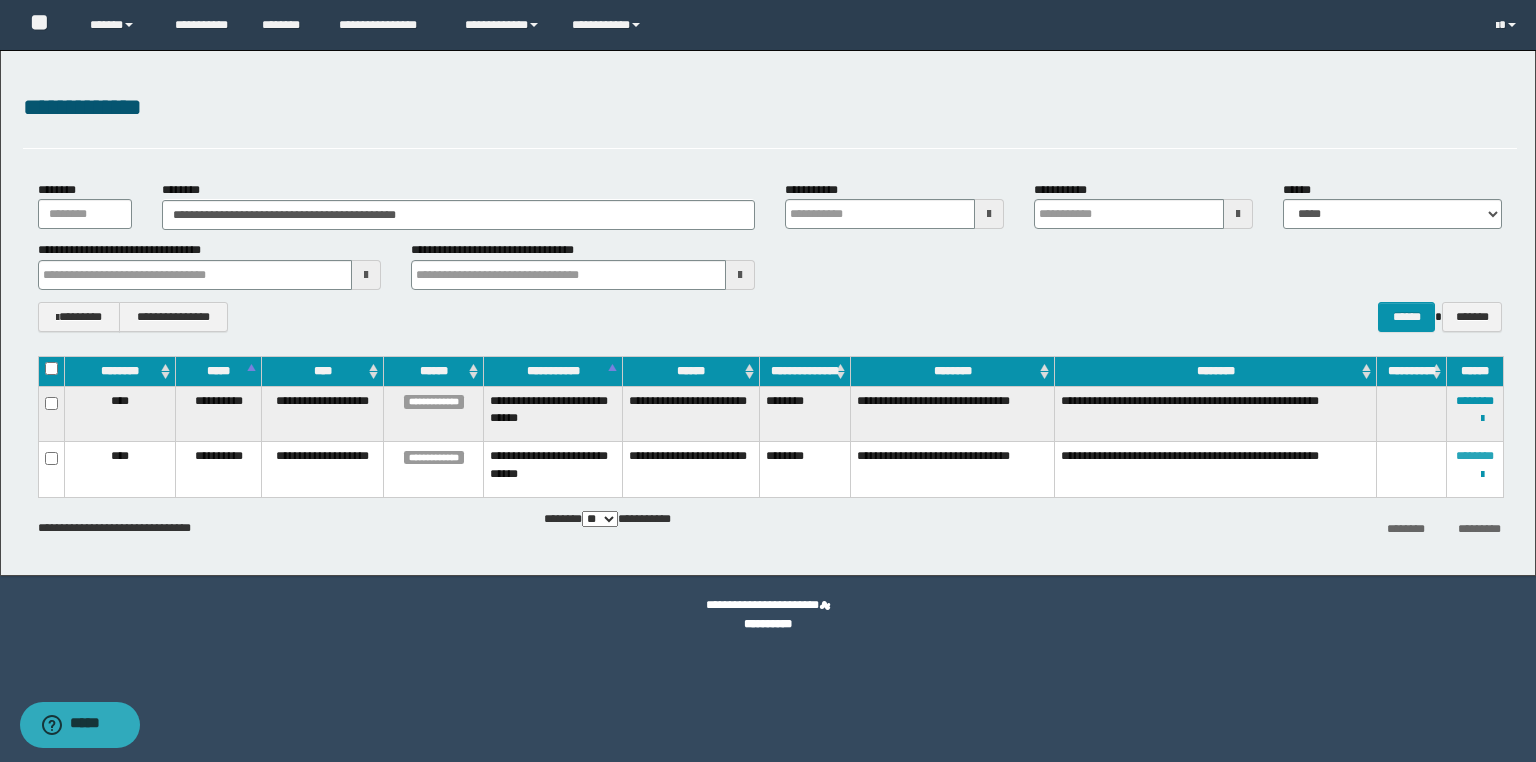 click on "********" at bounding box center [1475, 456] 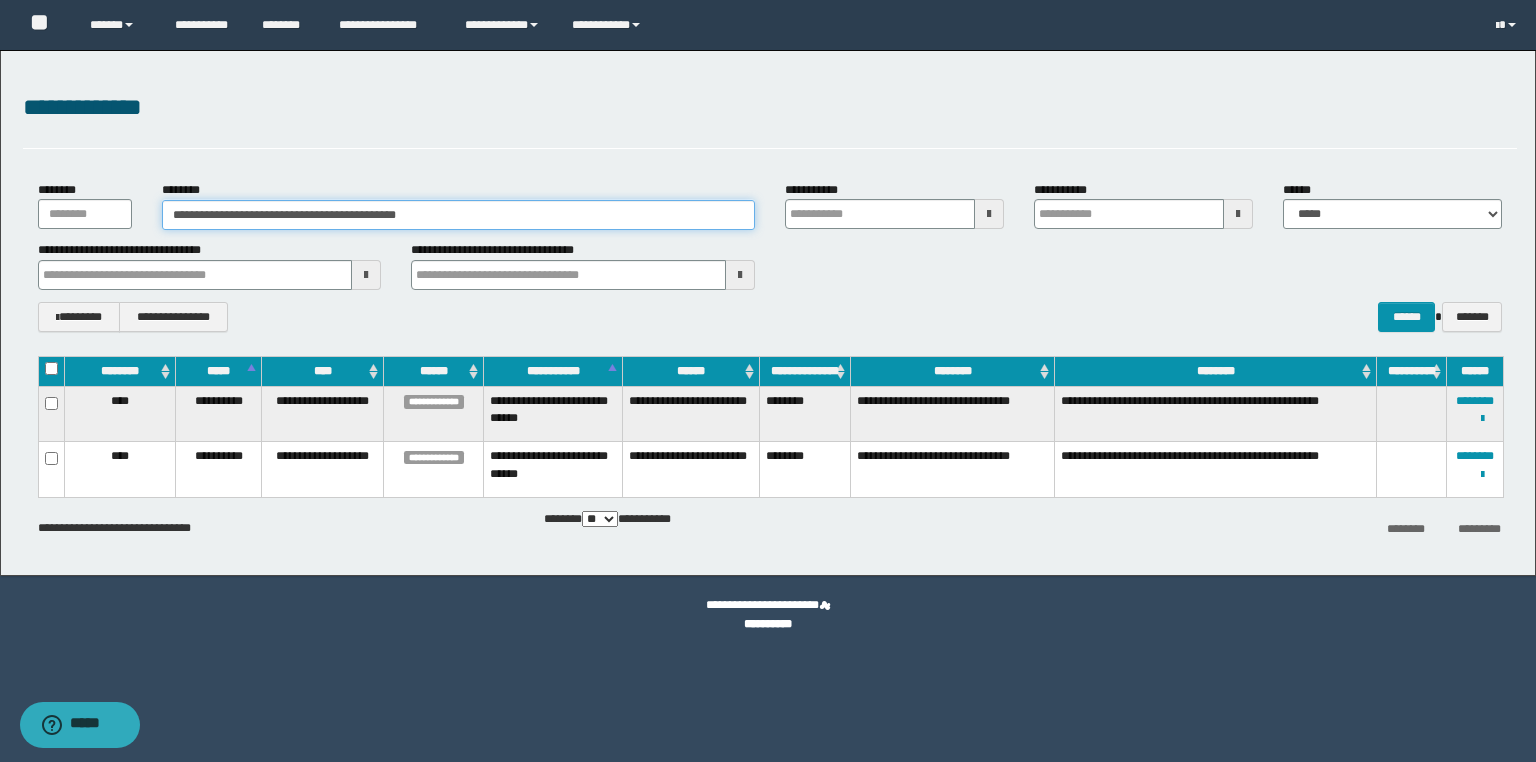 drag, startPoint x: 513, startPoint y: 224, endPoint x: 66, endPoint y: 206, distance: 447.36227 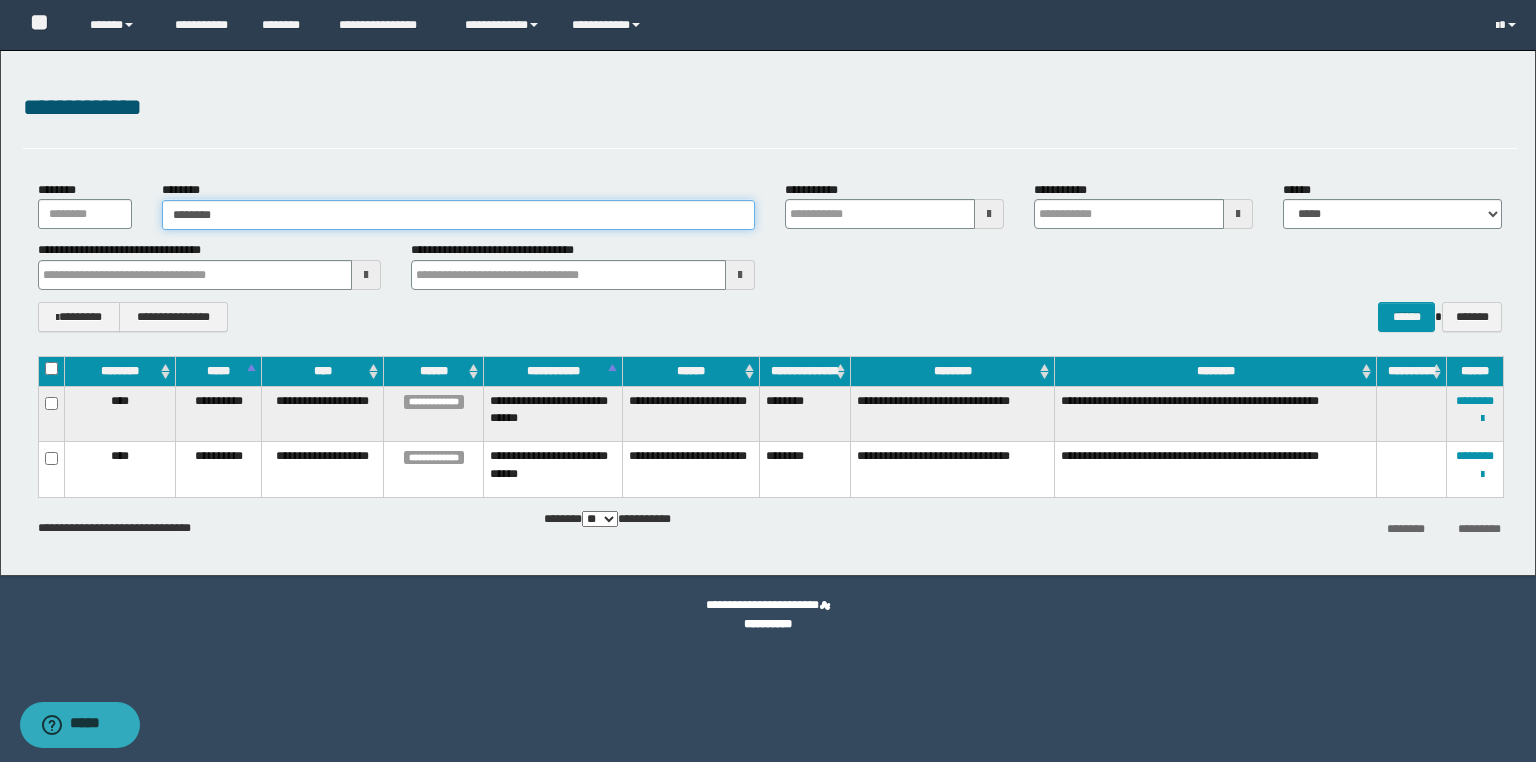 type on "********" 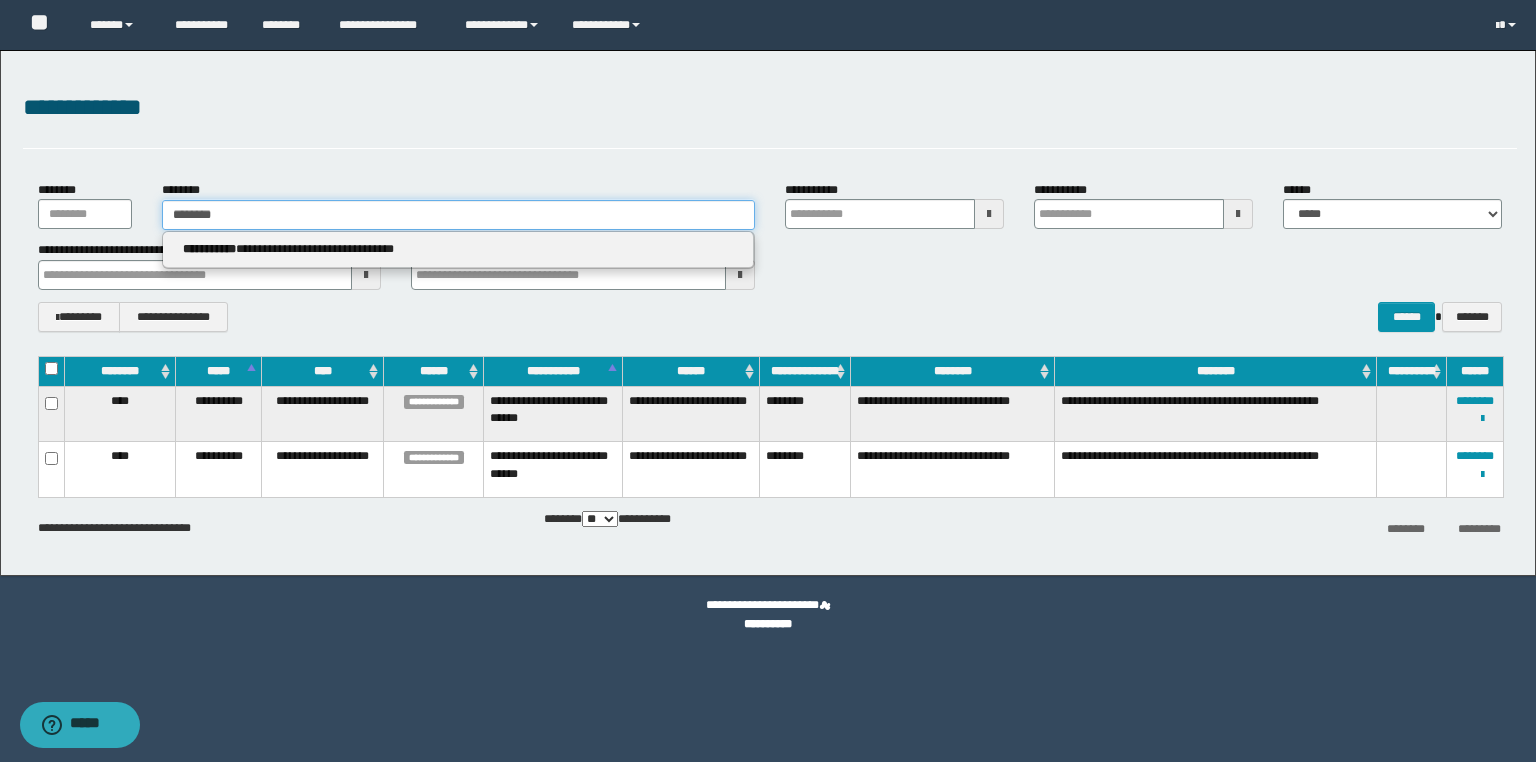 type on "********" 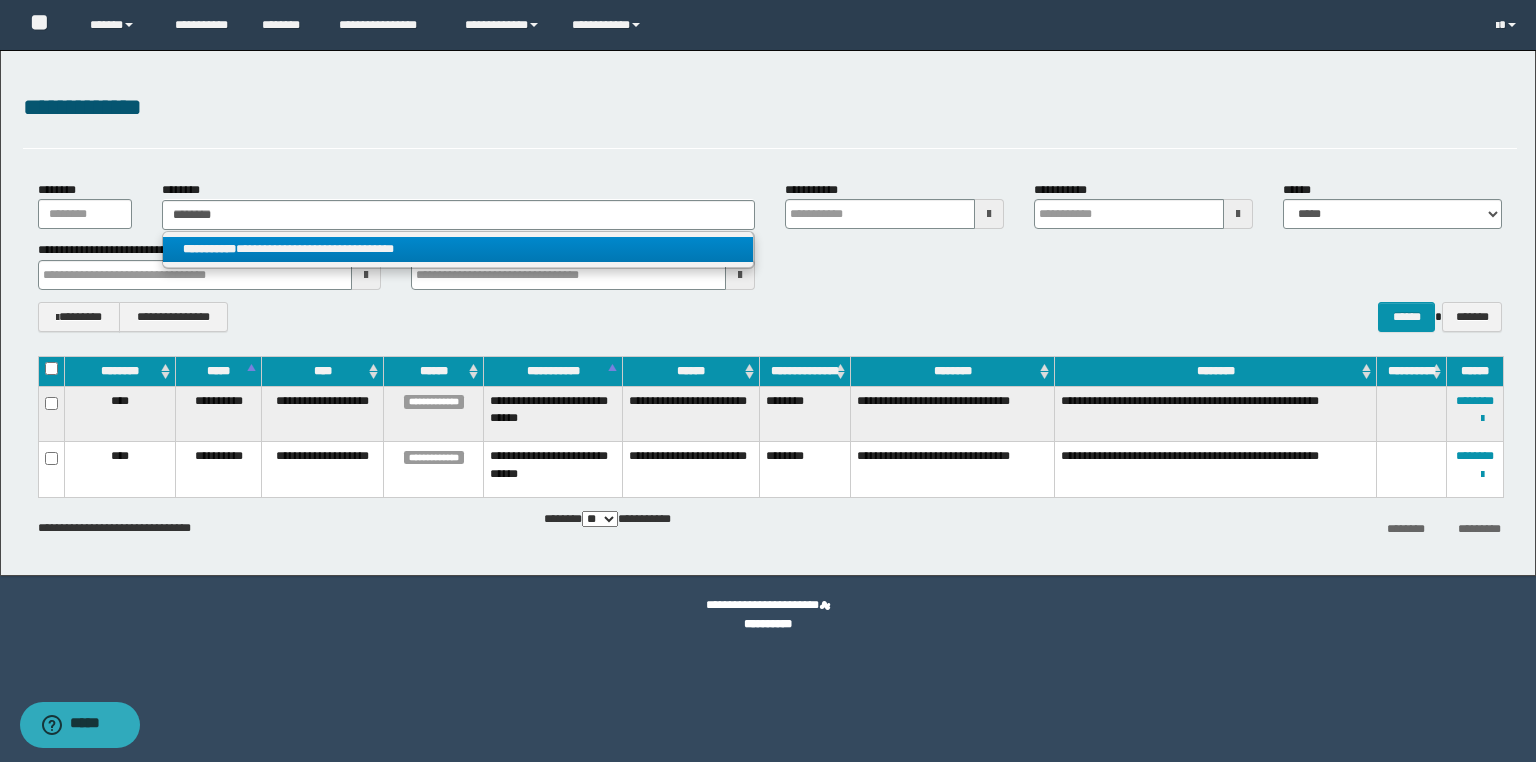 click on "**********" at bounding box center [458, 249] 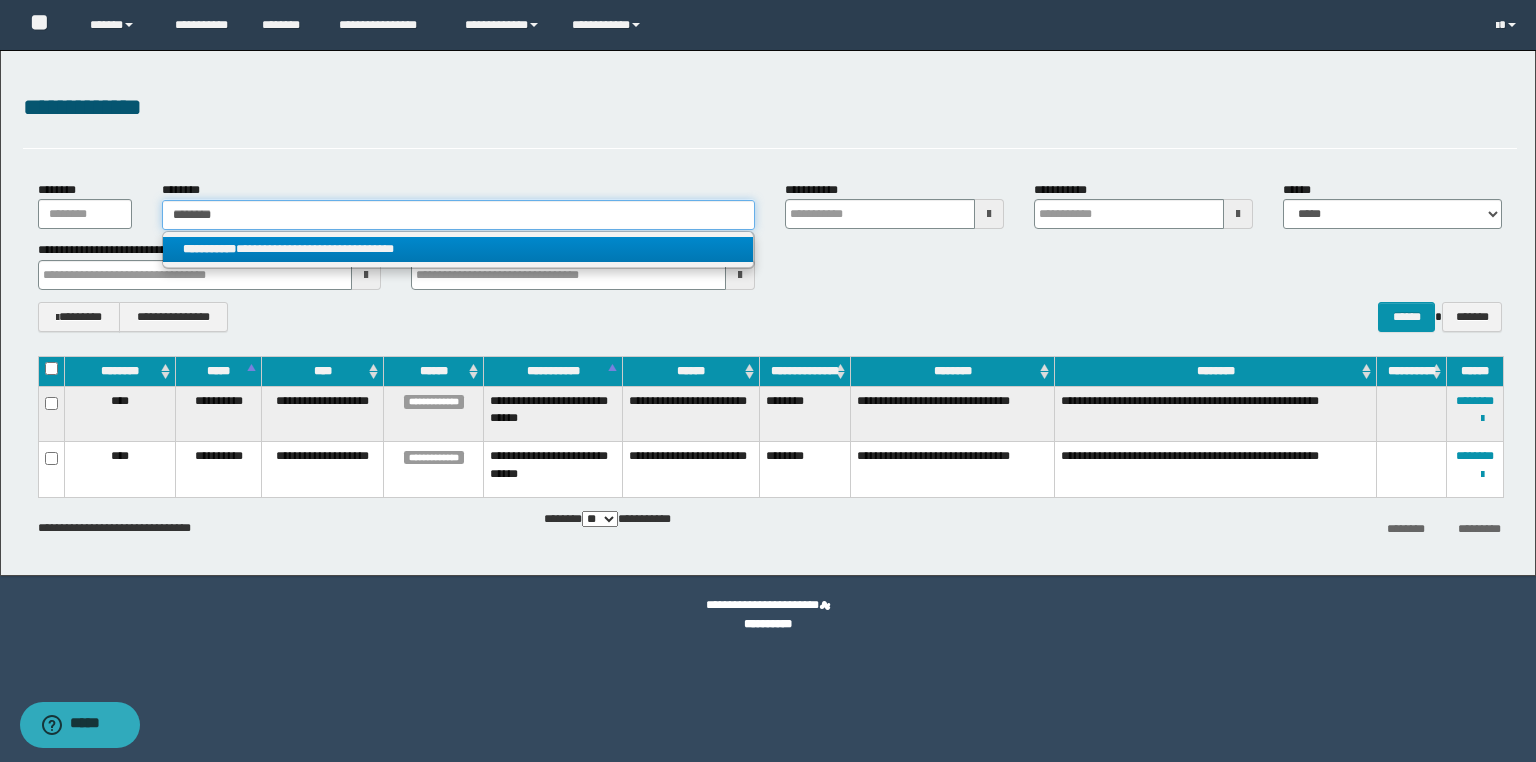 type 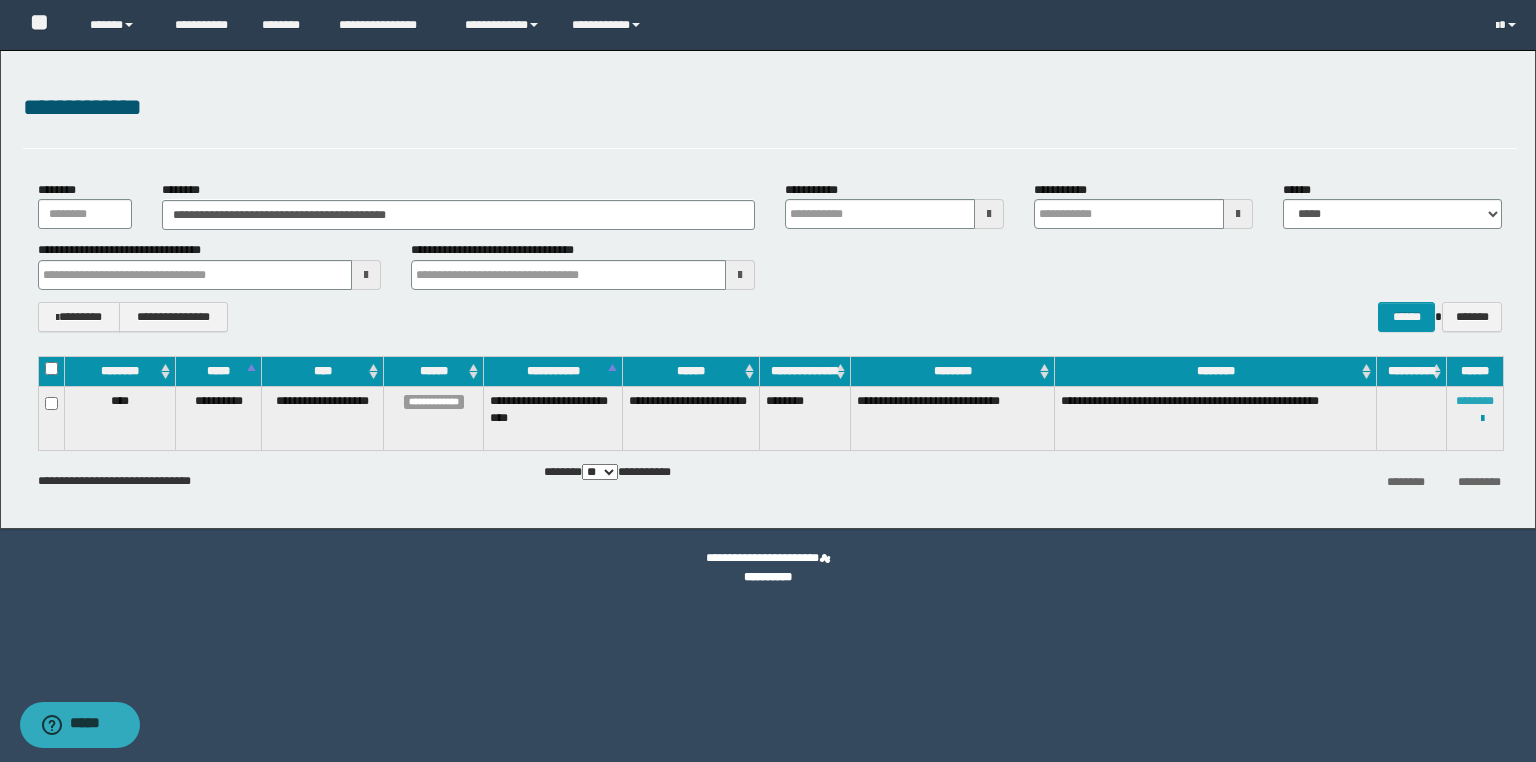 click on "********" at bounding box center (1475, 401) 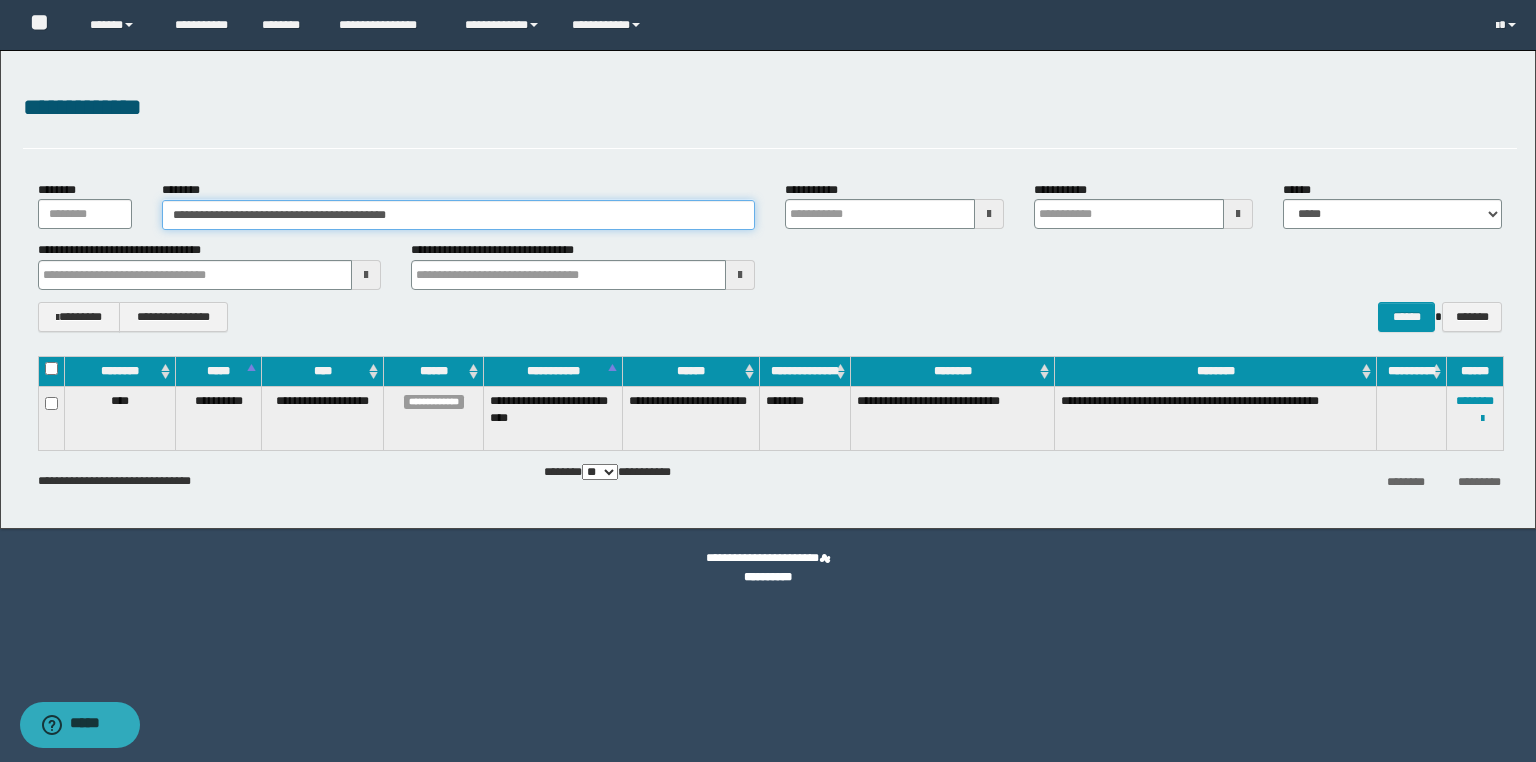 drag, startPoint x: 460, startPoint y: 212, endPoint x: 67, endPoint y: 222, distance: 393.1272 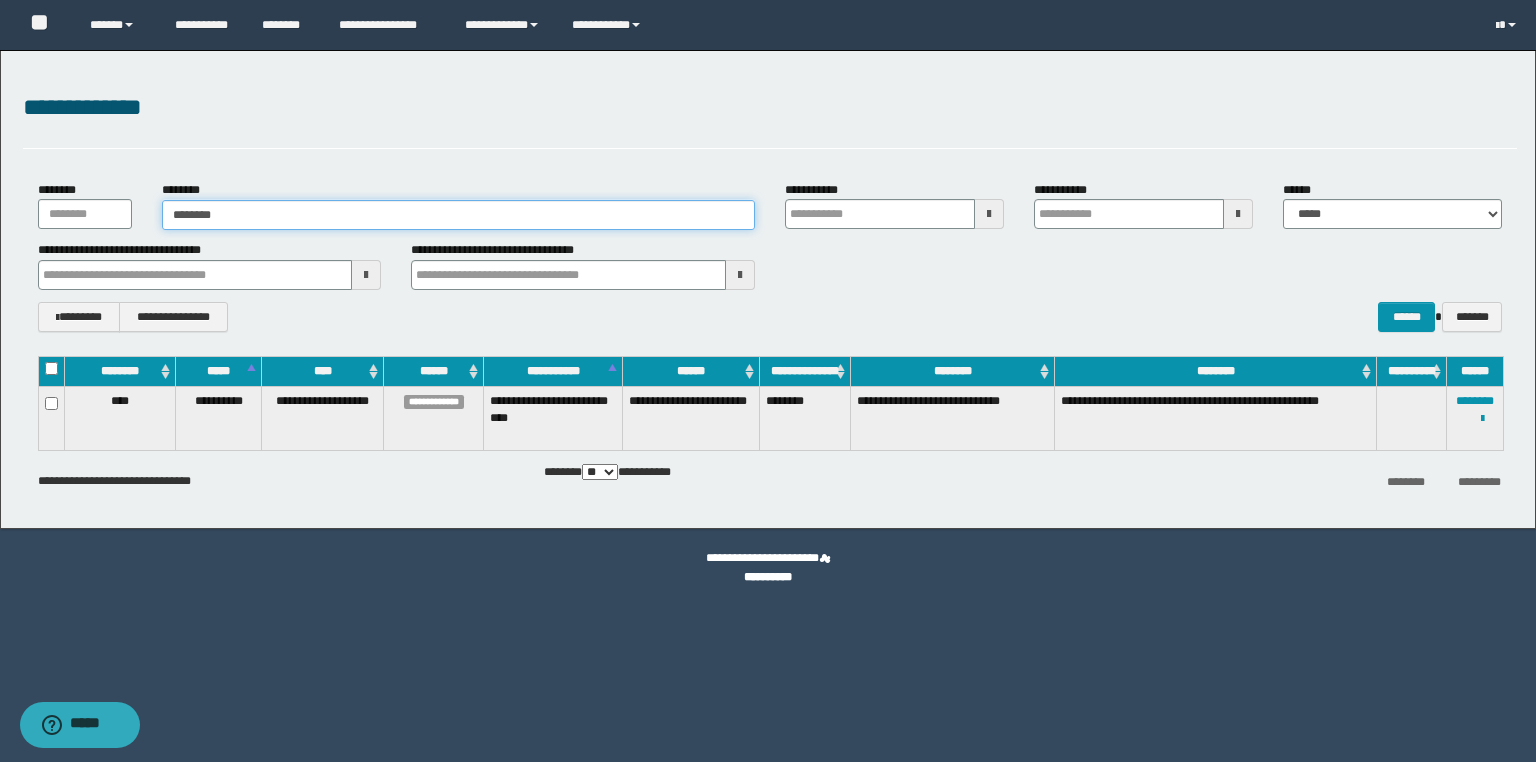 type on "********" 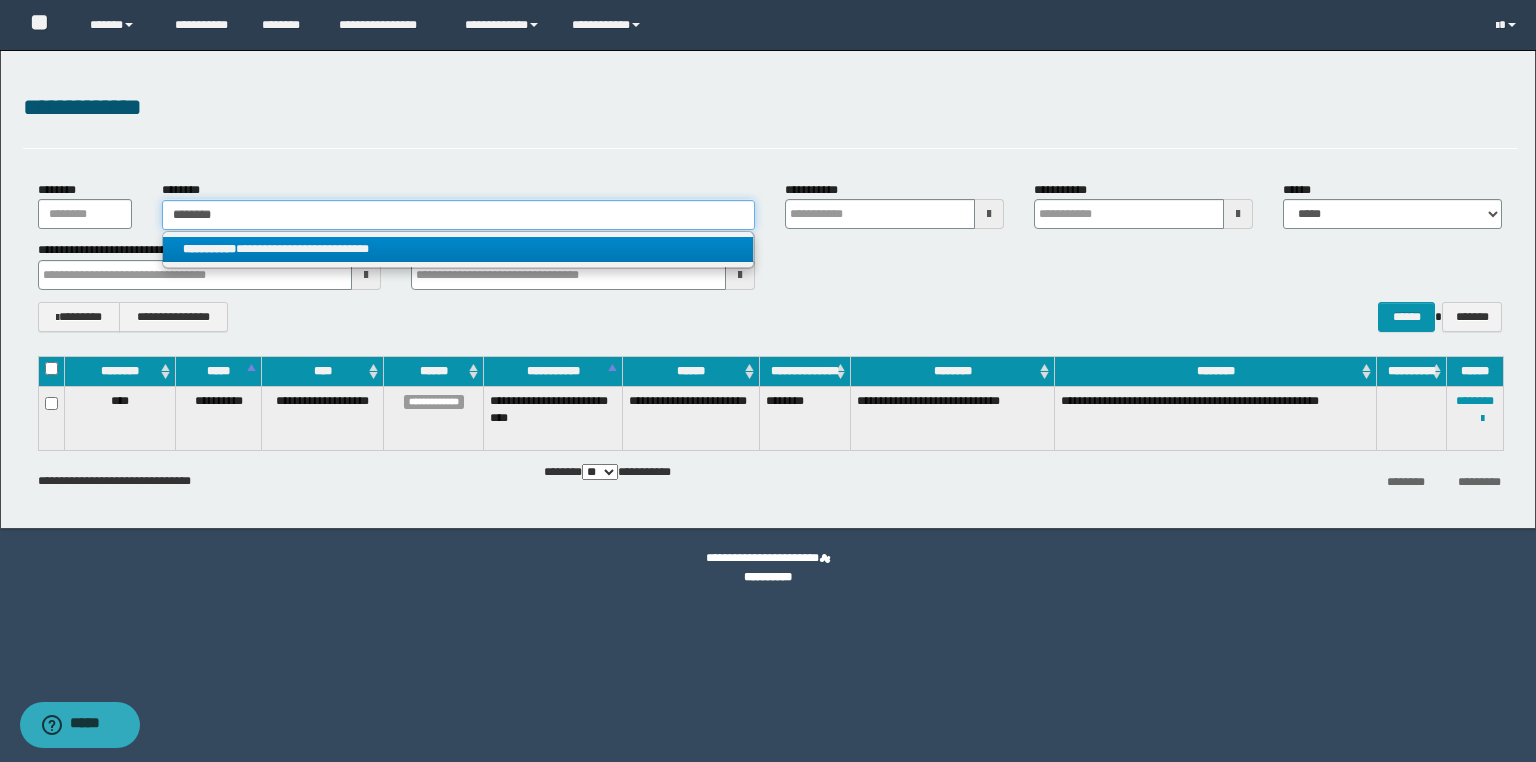 type on "********" 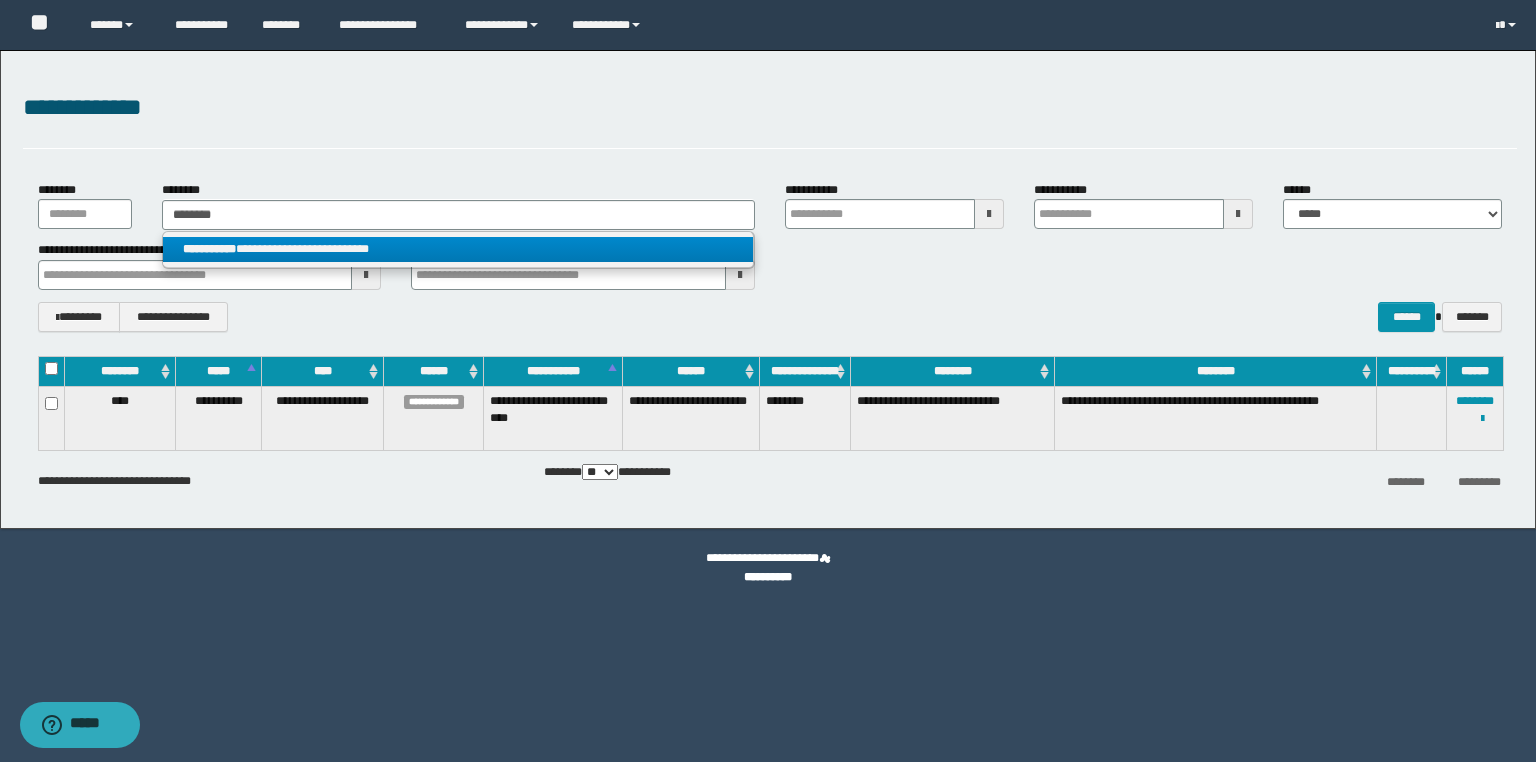 click on "**********" at bounding box center (458, 249) 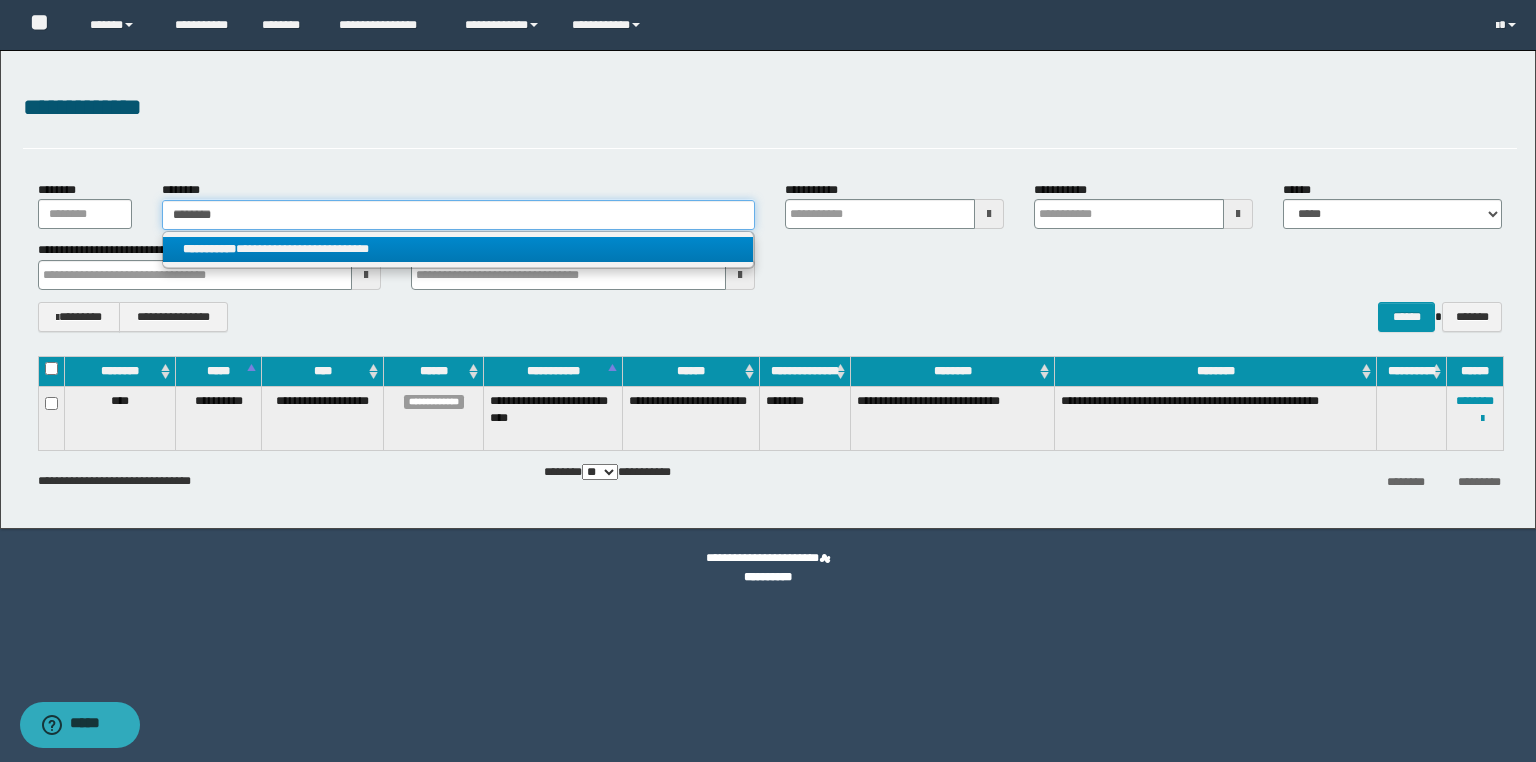 type 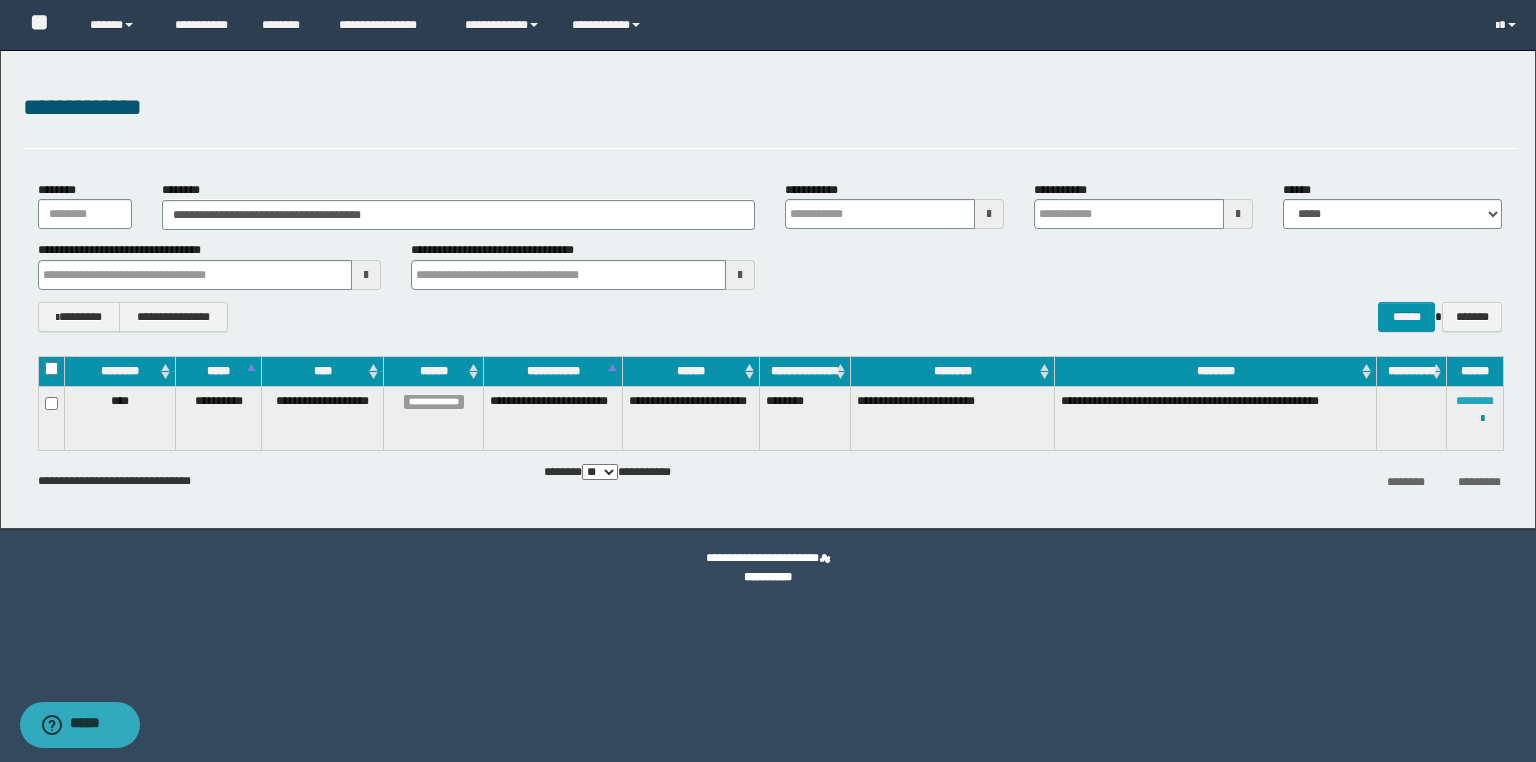 click on "********" at bounding box center (1475, 401) 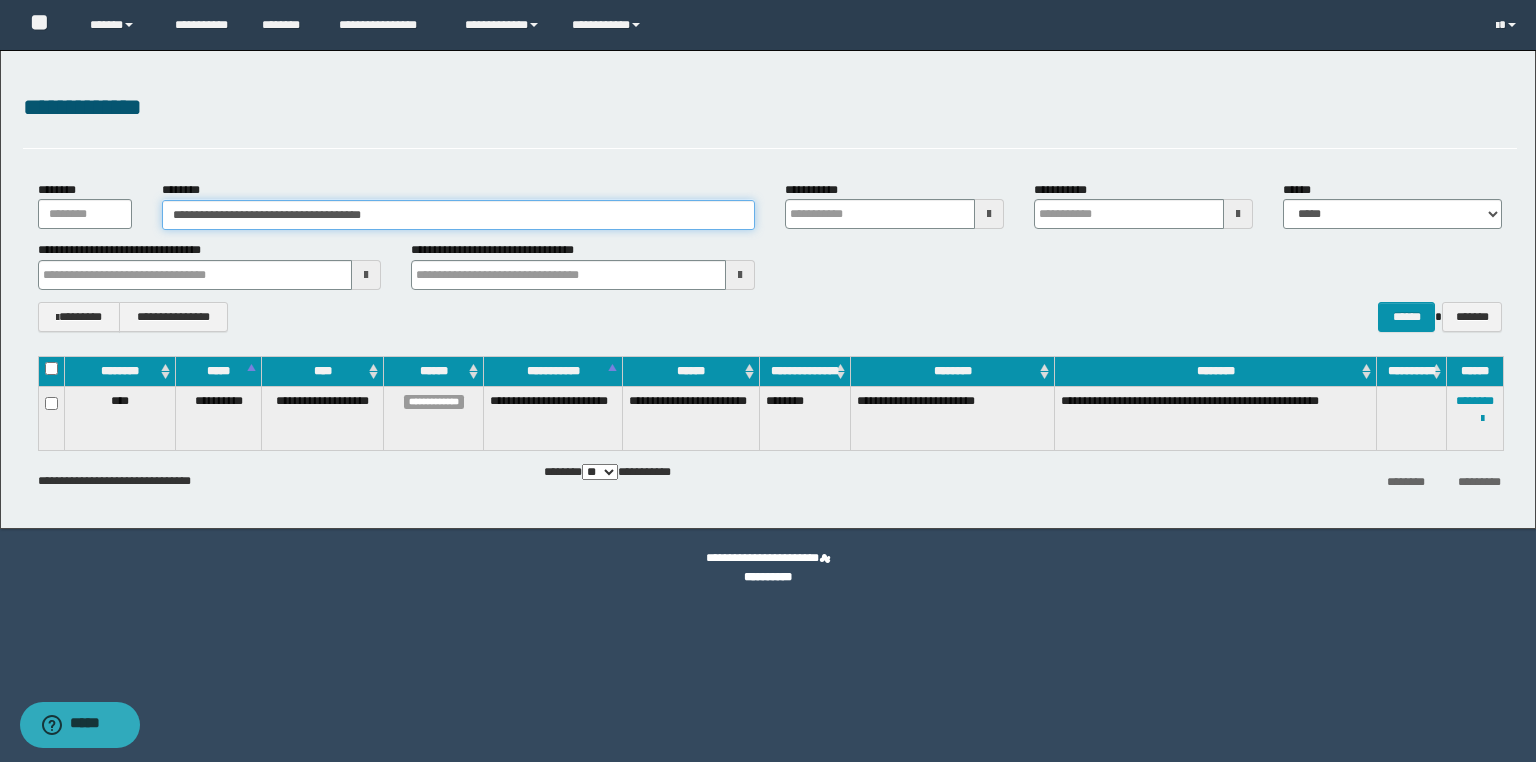 drag, startPoint x: 425, startPoint y: 212, endPoint x: 103, endPoint y: 211, distance: 322.00156 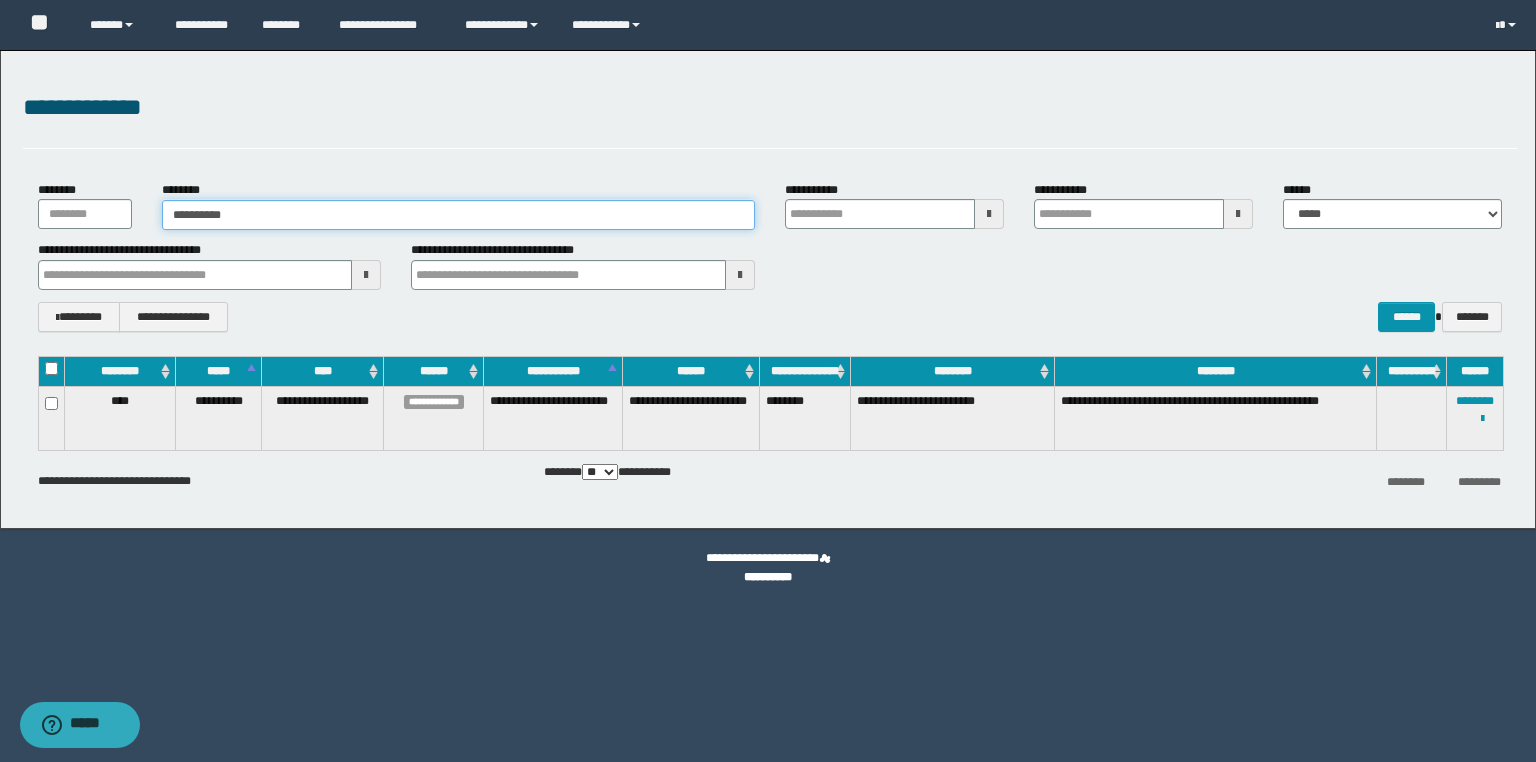 type on "**********" 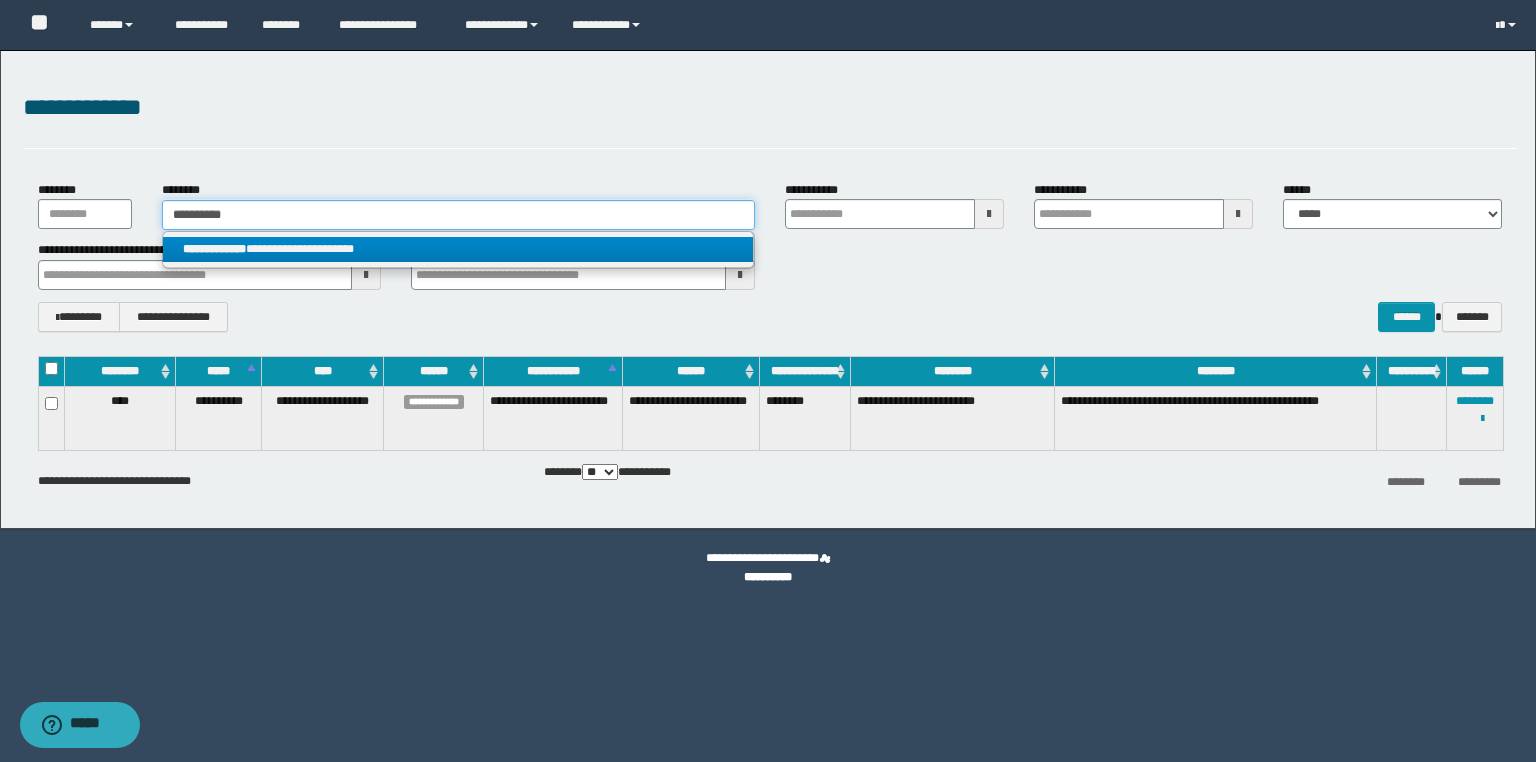 type on "**********" 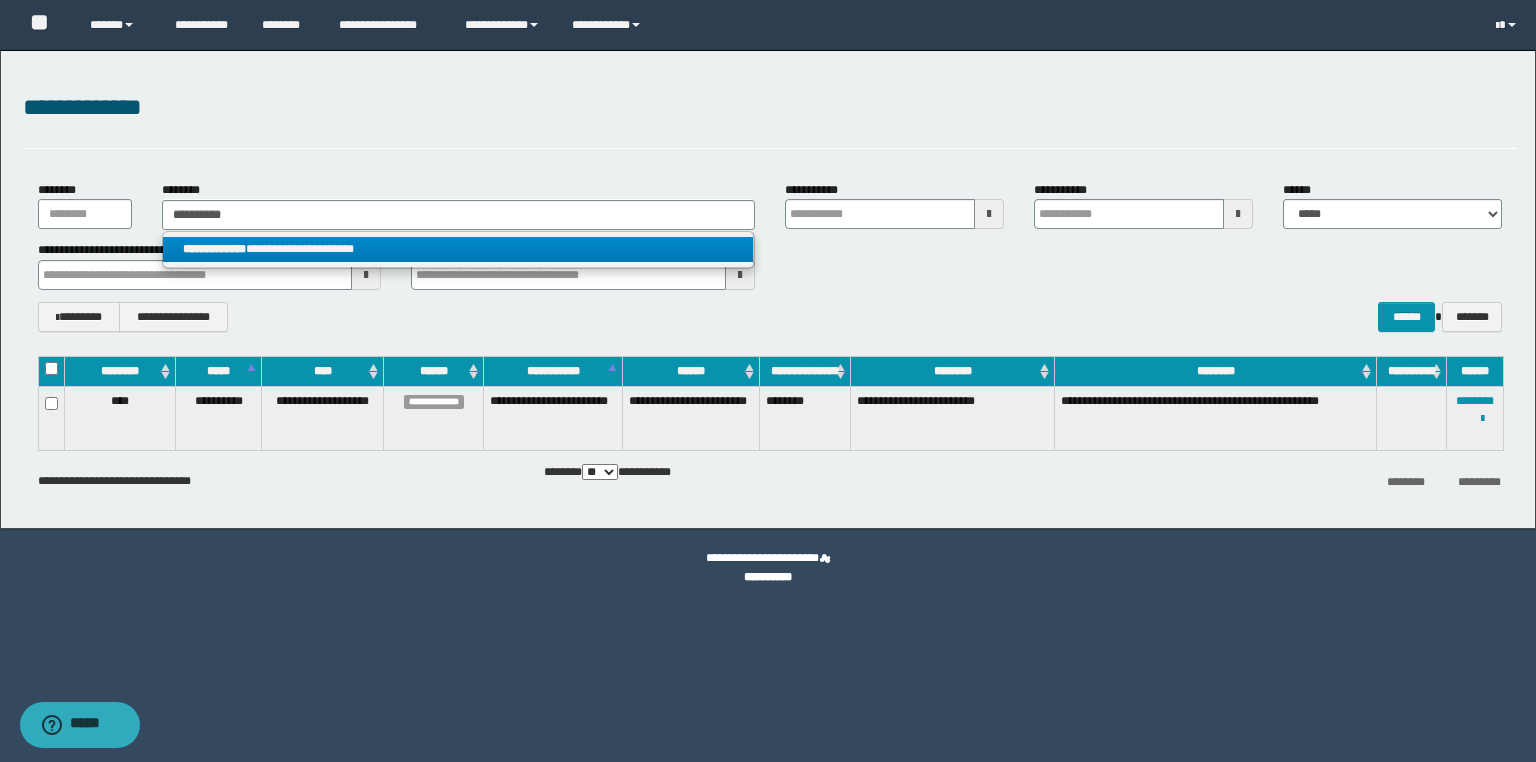 click on "**********" at bounding box center [458, 249] 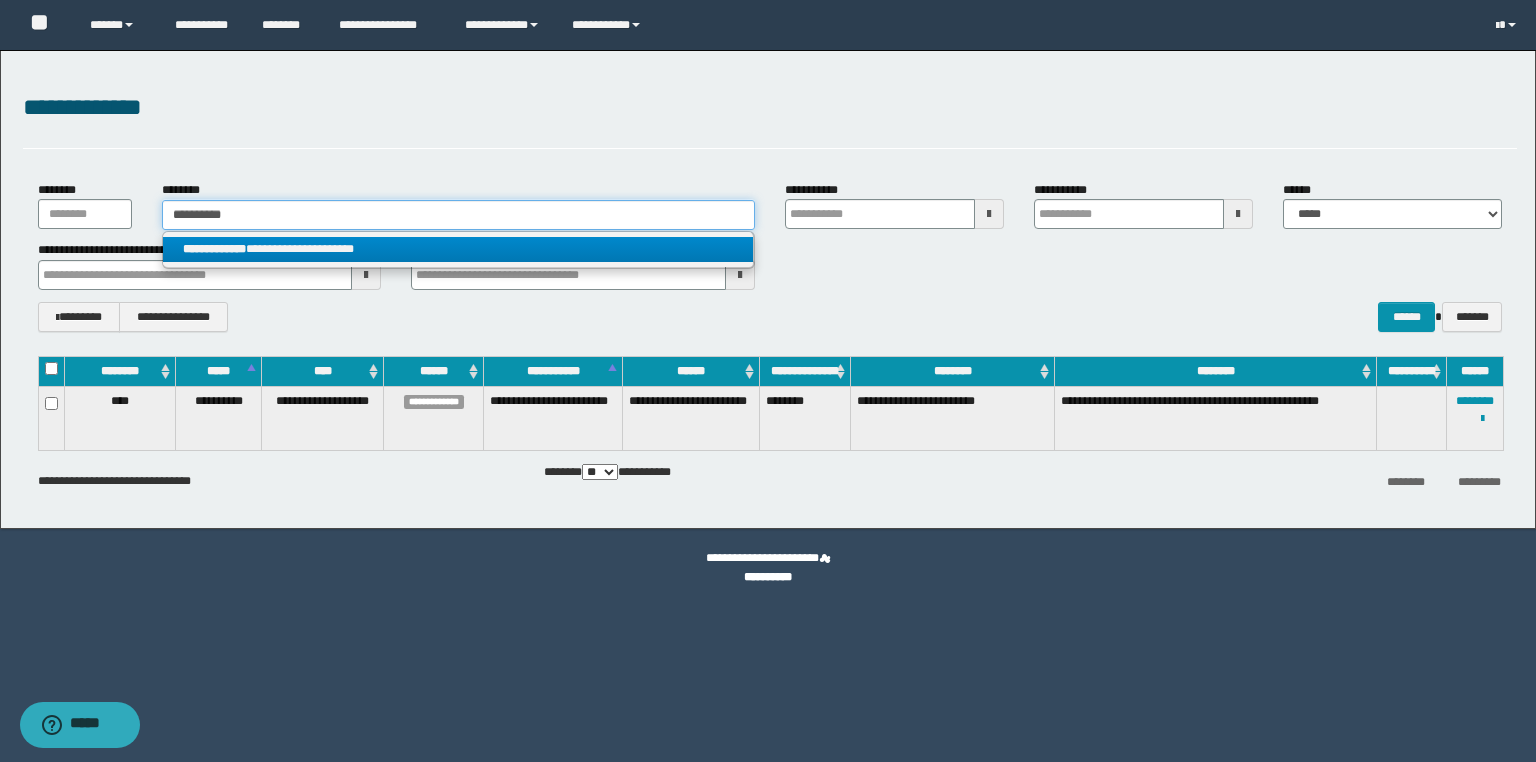 type 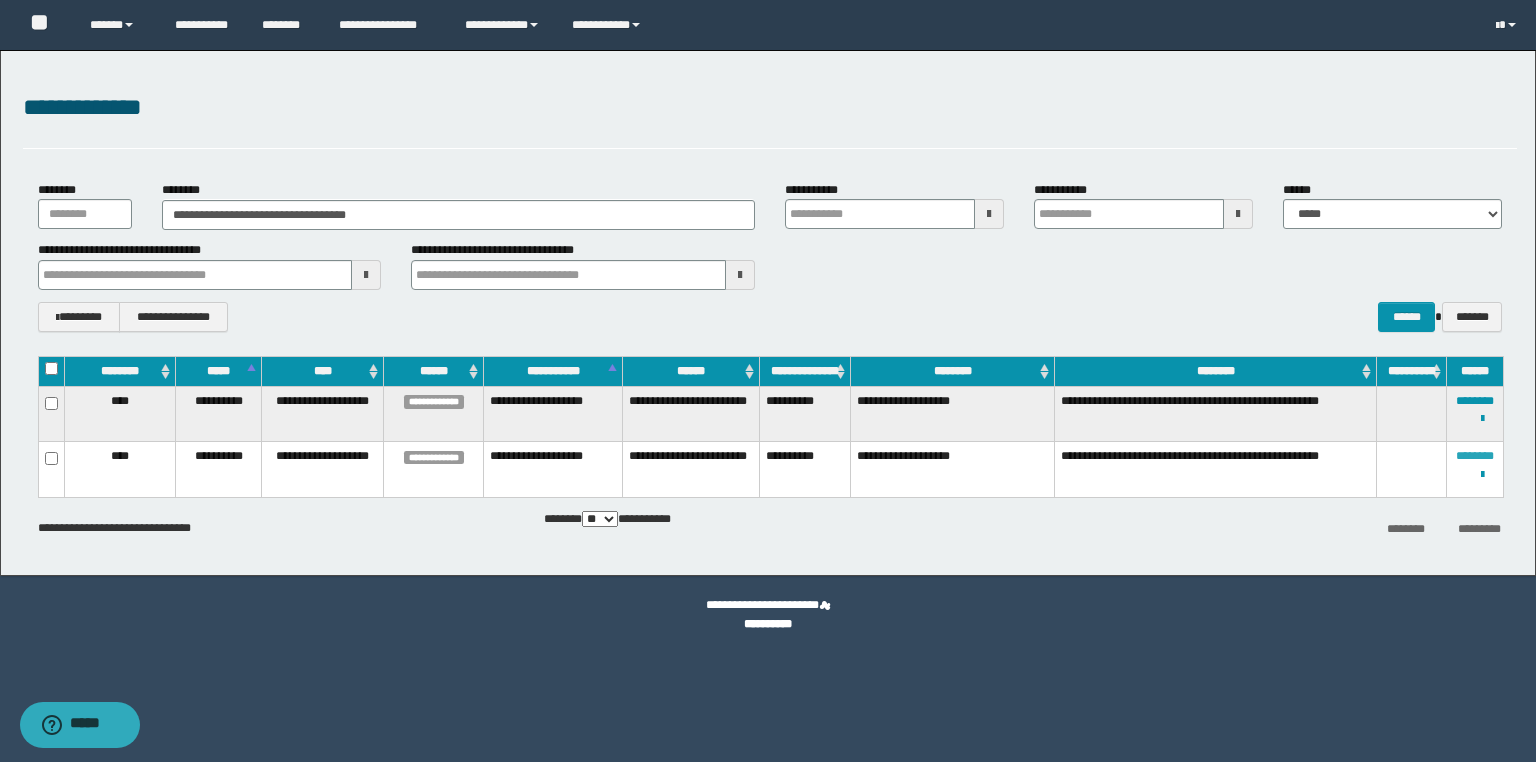 click on "********" at bounding box center [1475, 456] 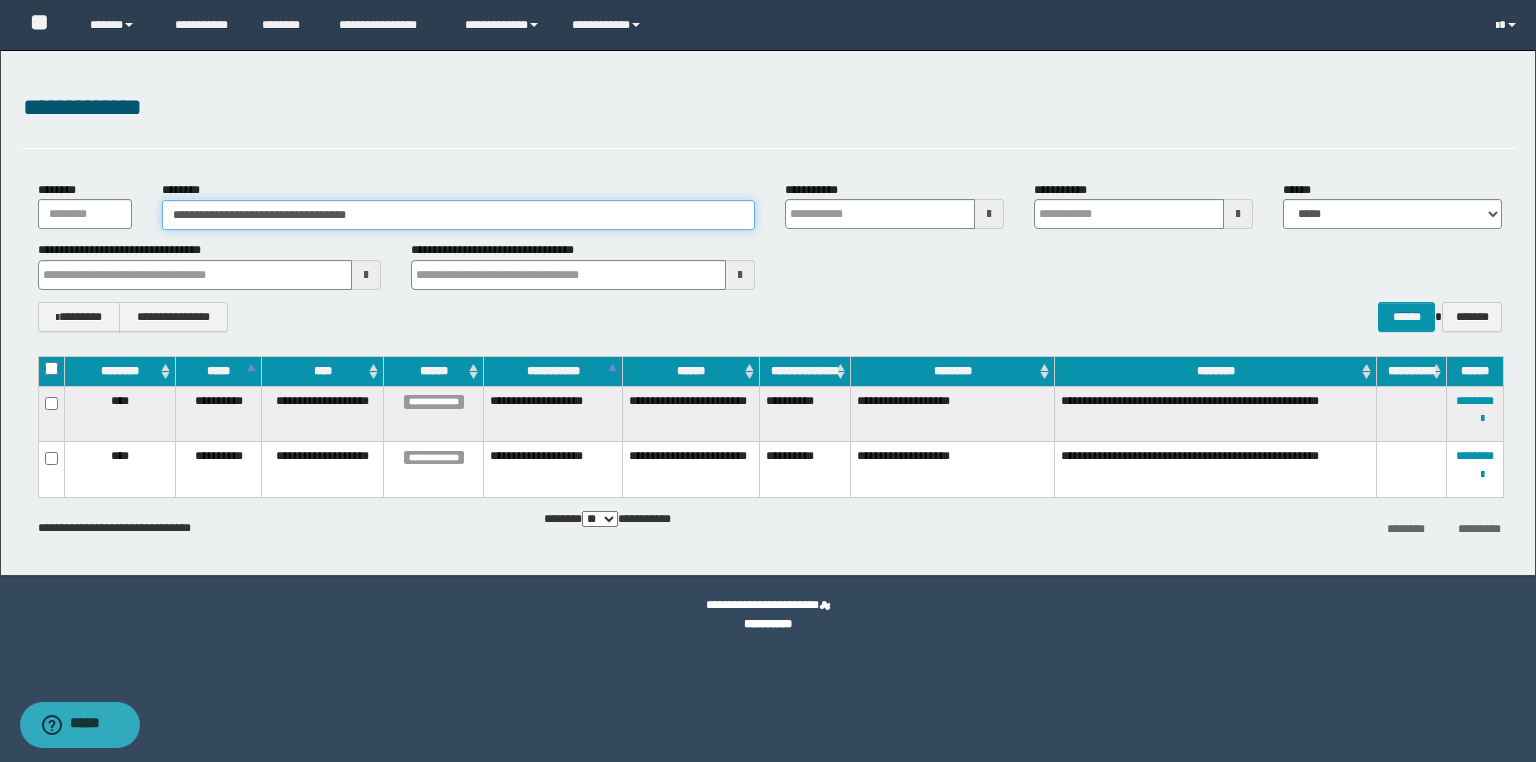 drag, startPoint x: 398, startPoint y: 220, endPoint x: 19, endPoint y: 196, distance: 379.75912 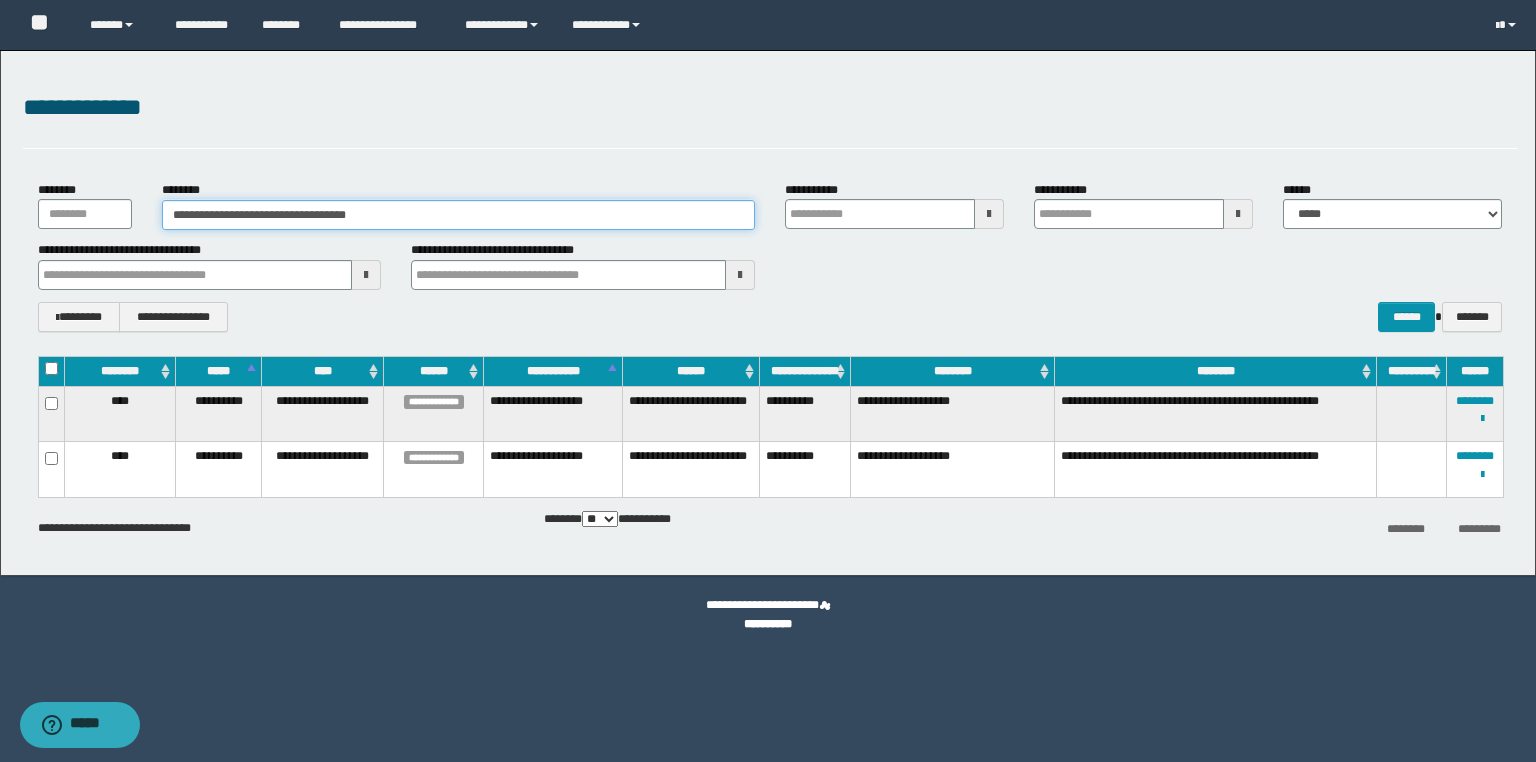 paste 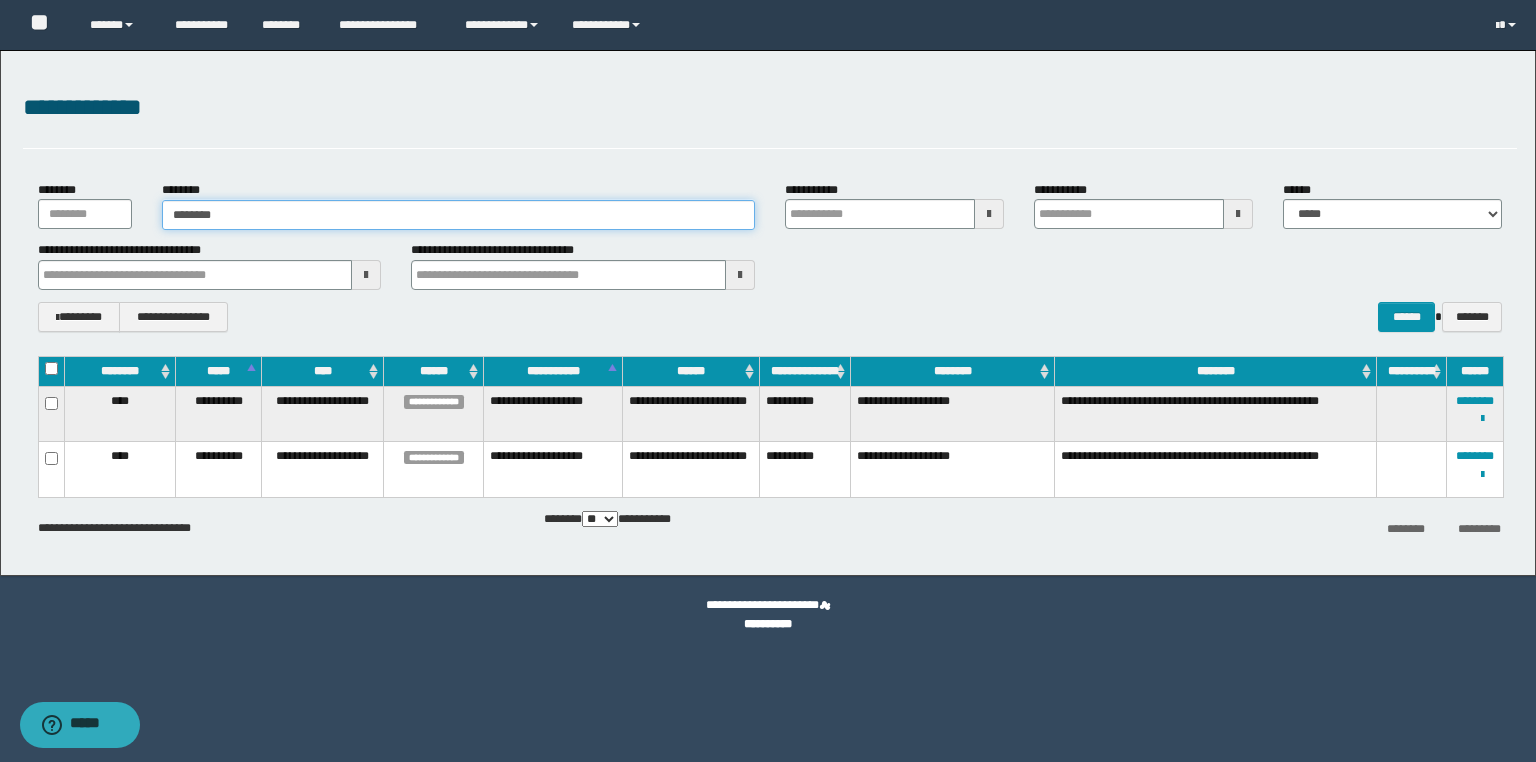 type on "********" 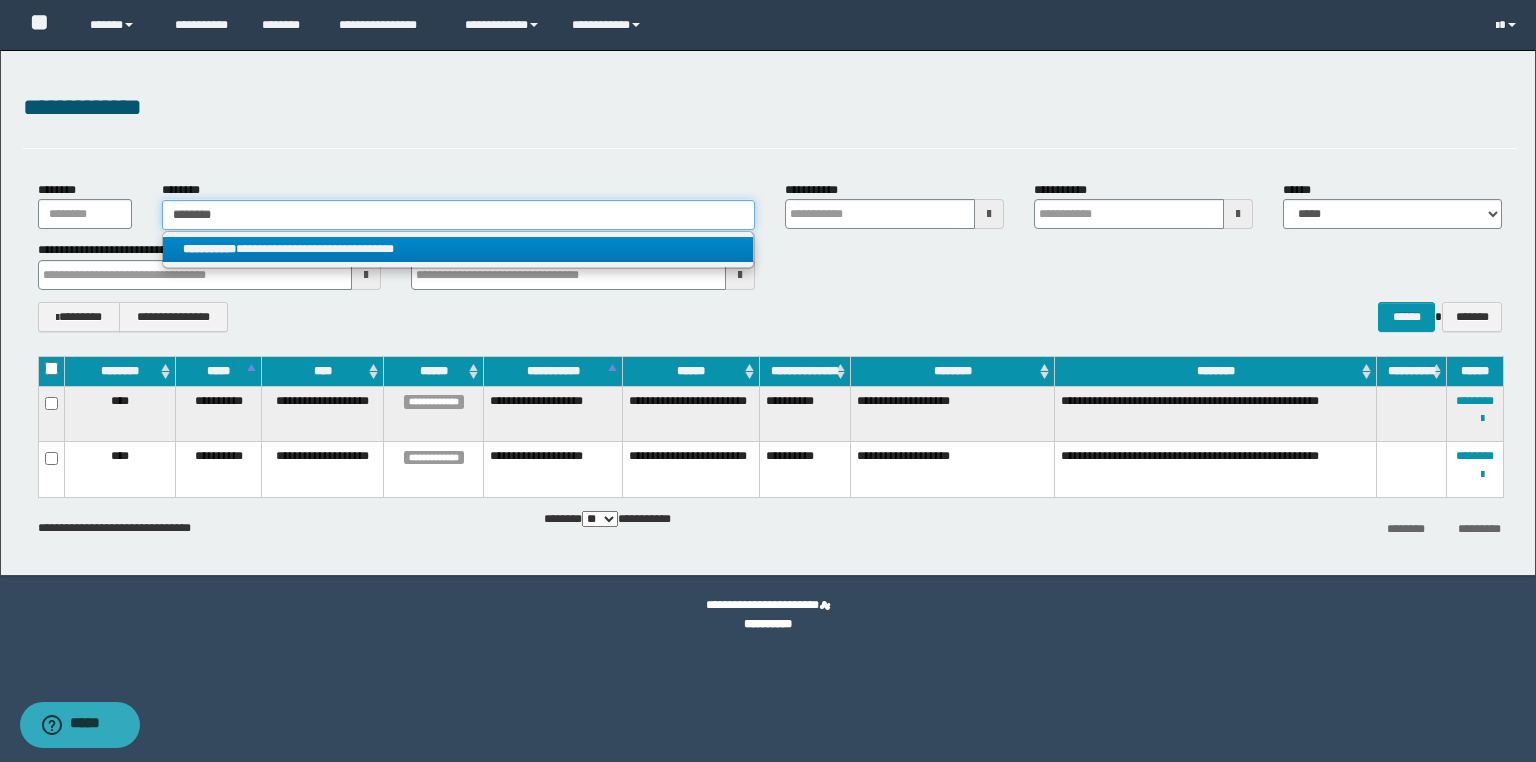 type on "********" 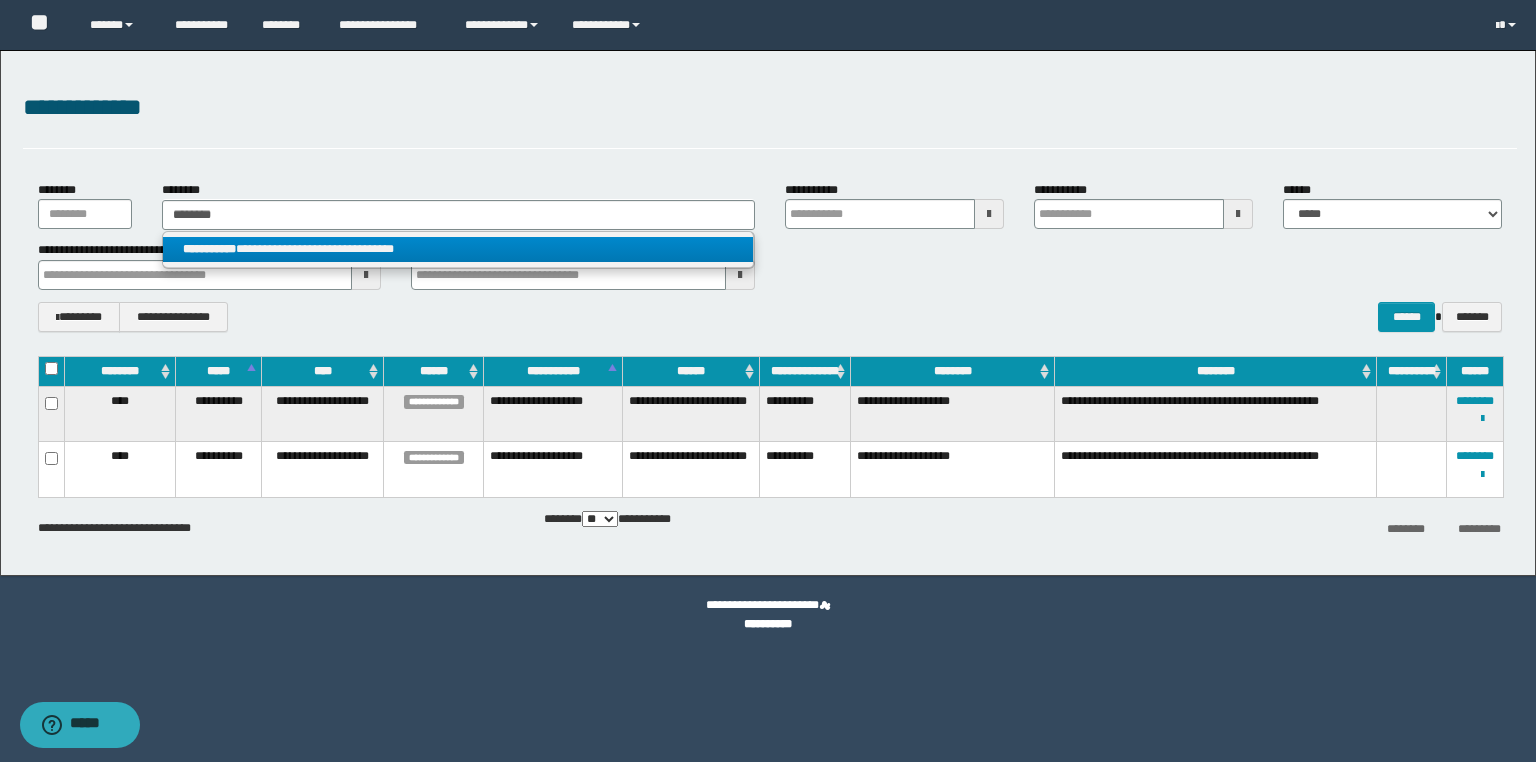 click on "**********" at bounding box center [458, 249] 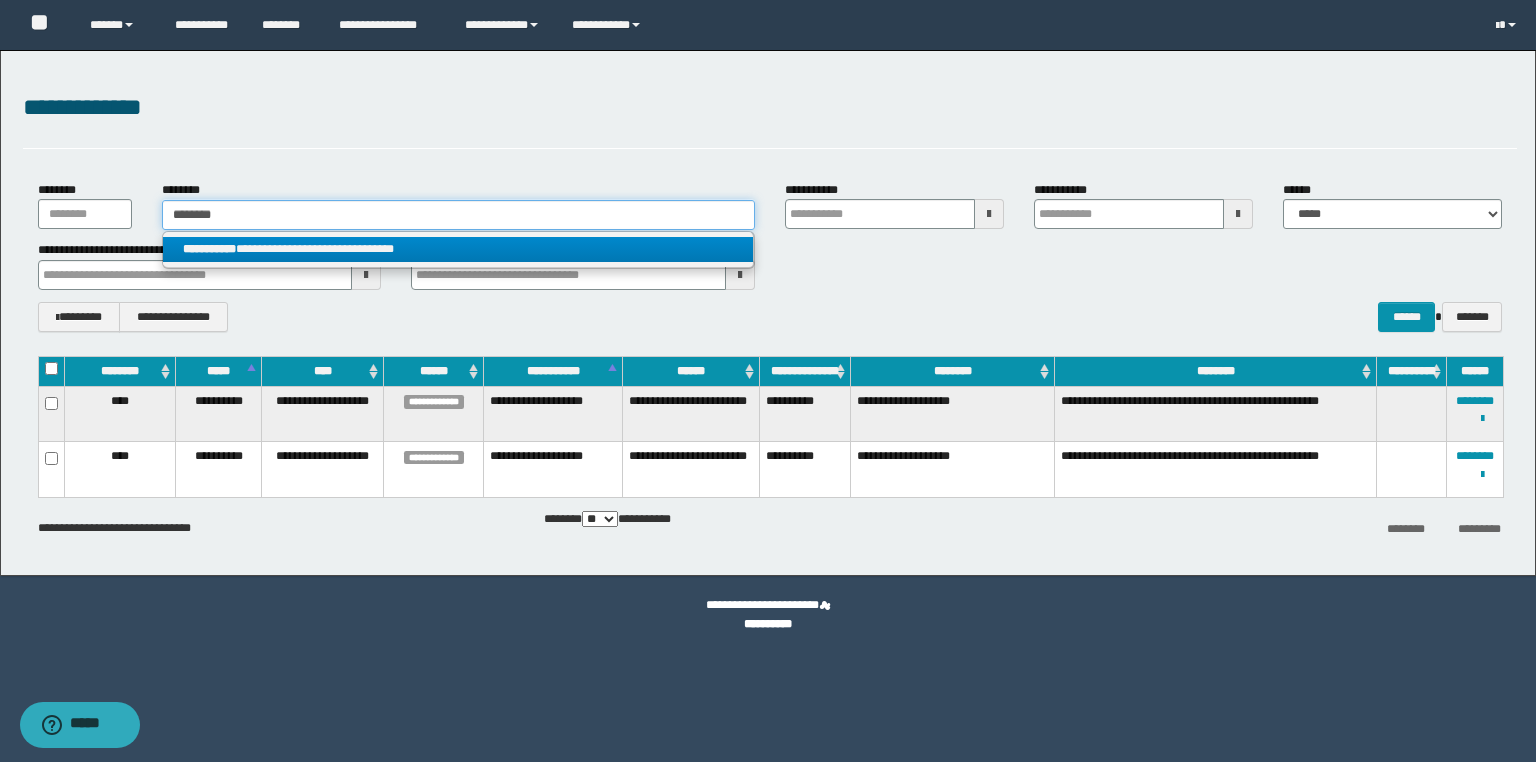 type 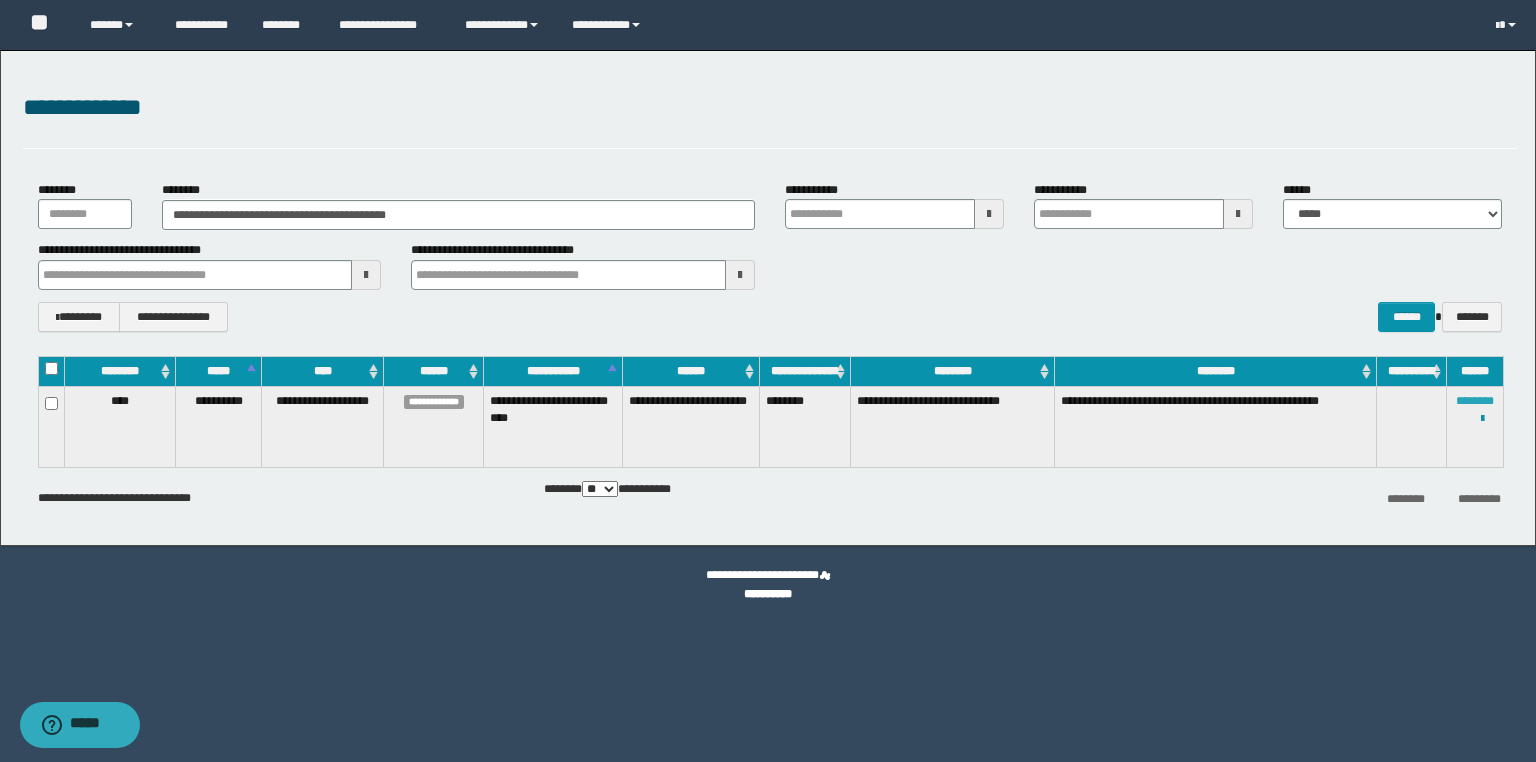 click on "********" at bounding box center [1475, 401] 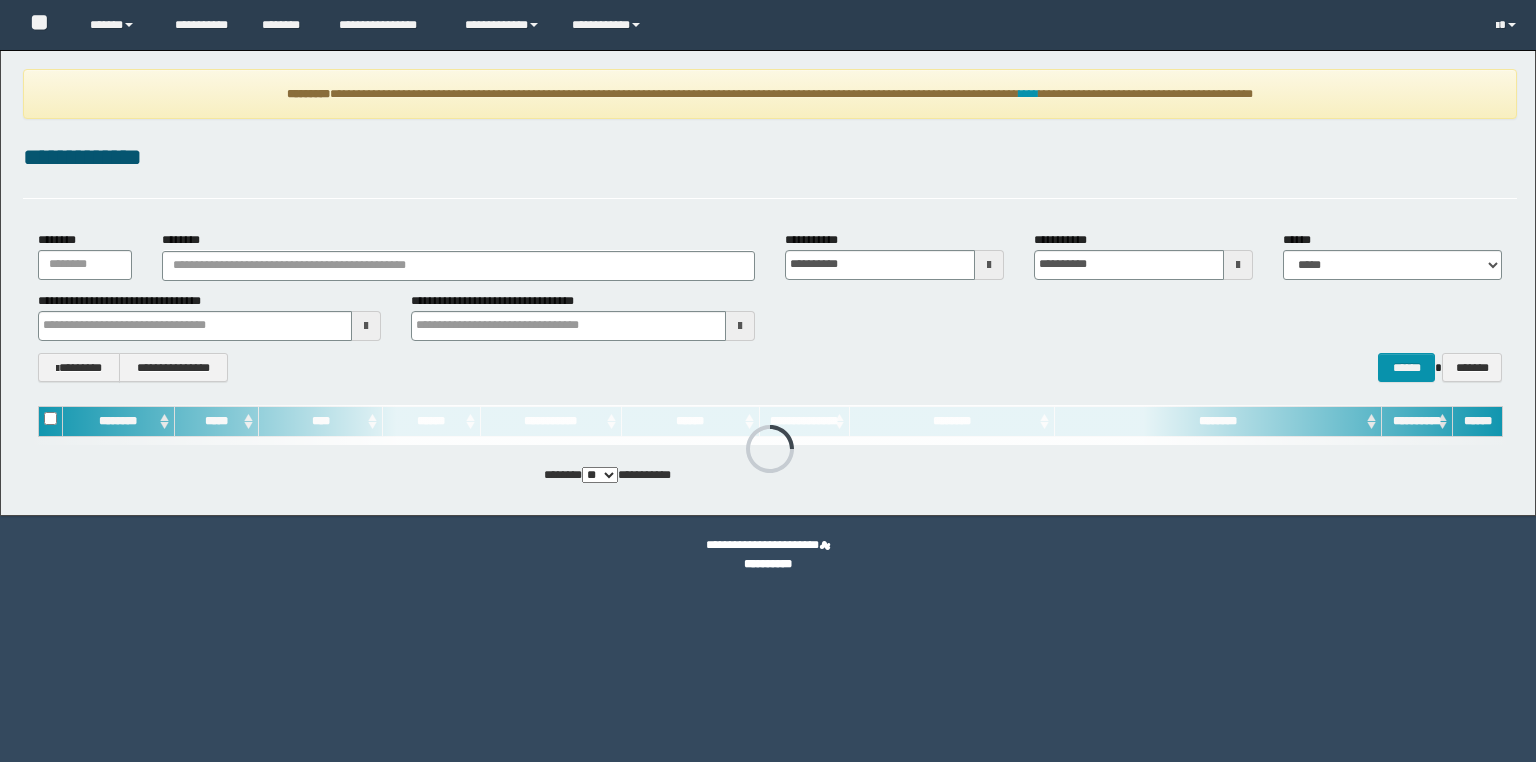 scroll, scrollTop: 0, scrollLeft: 0, axis: both 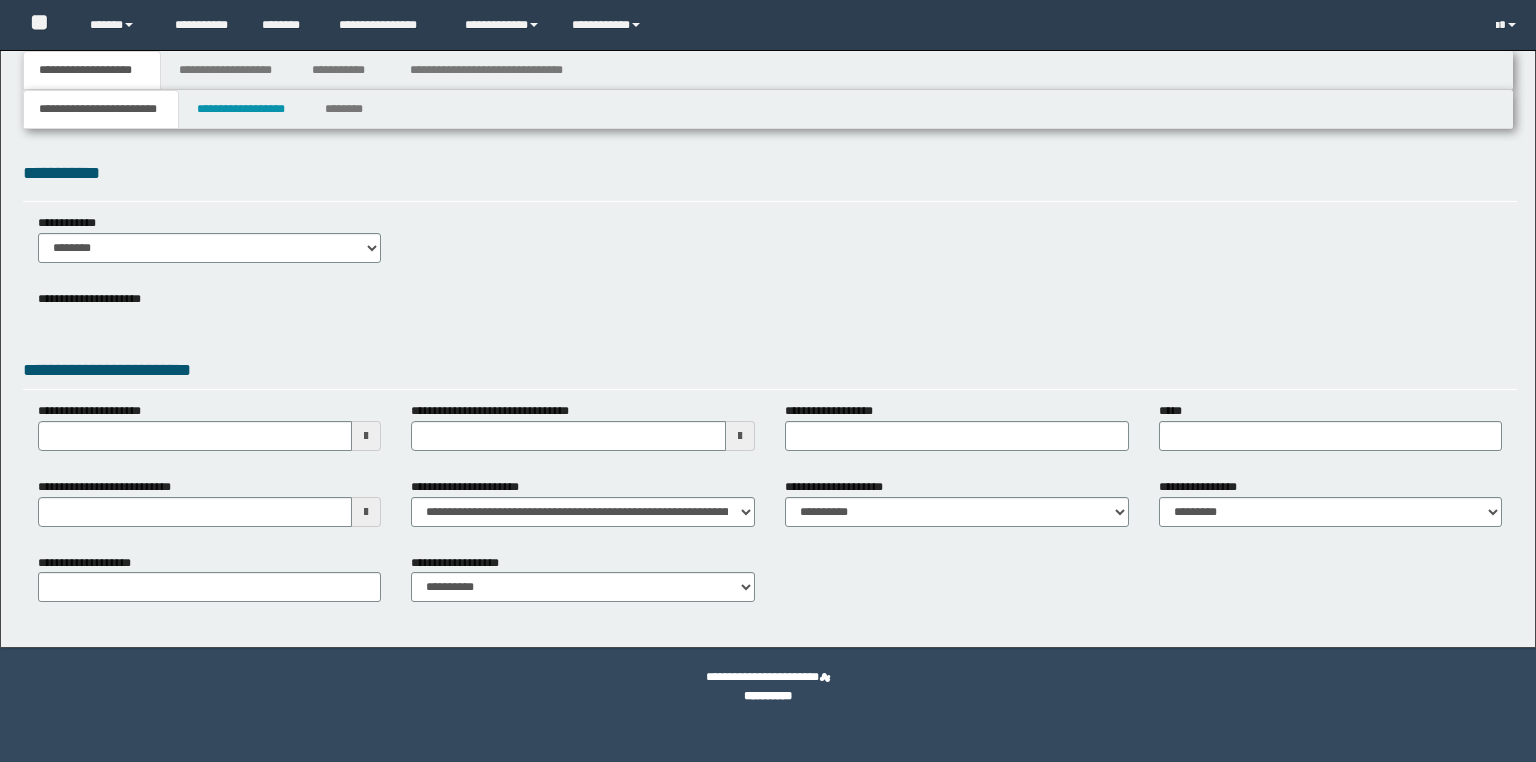 type on "**********" 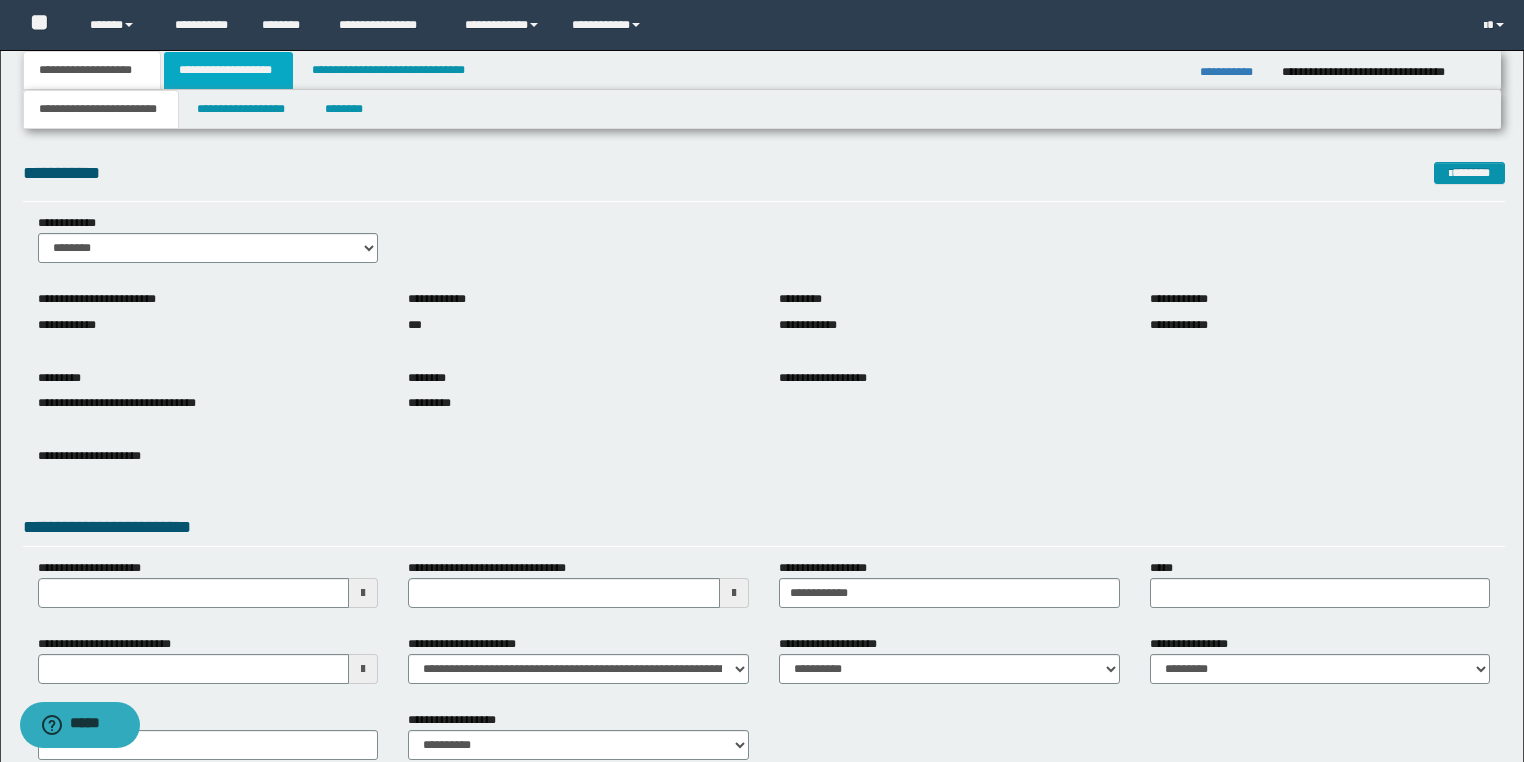 click on "**********" at bounding box center (228, 70) 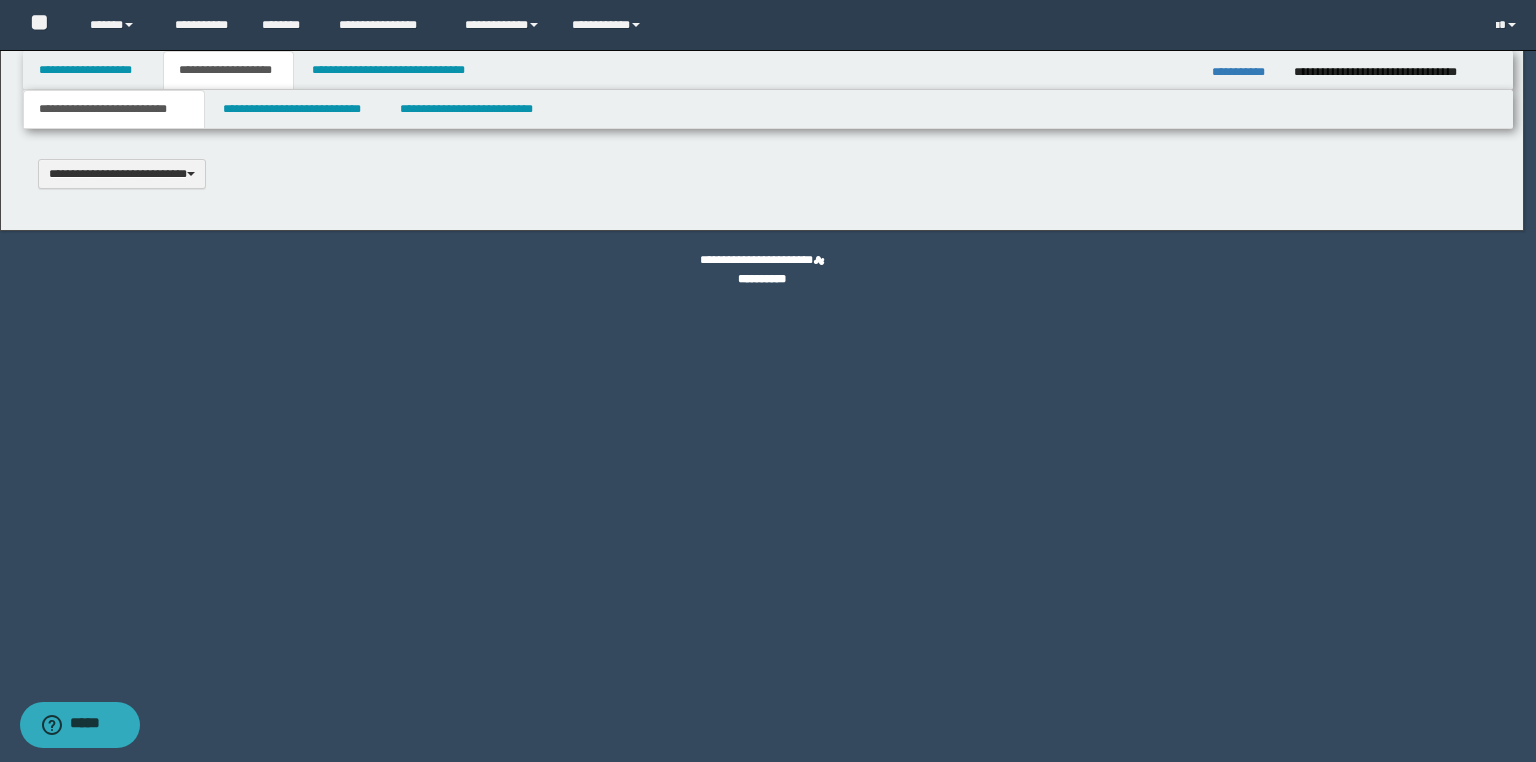 type 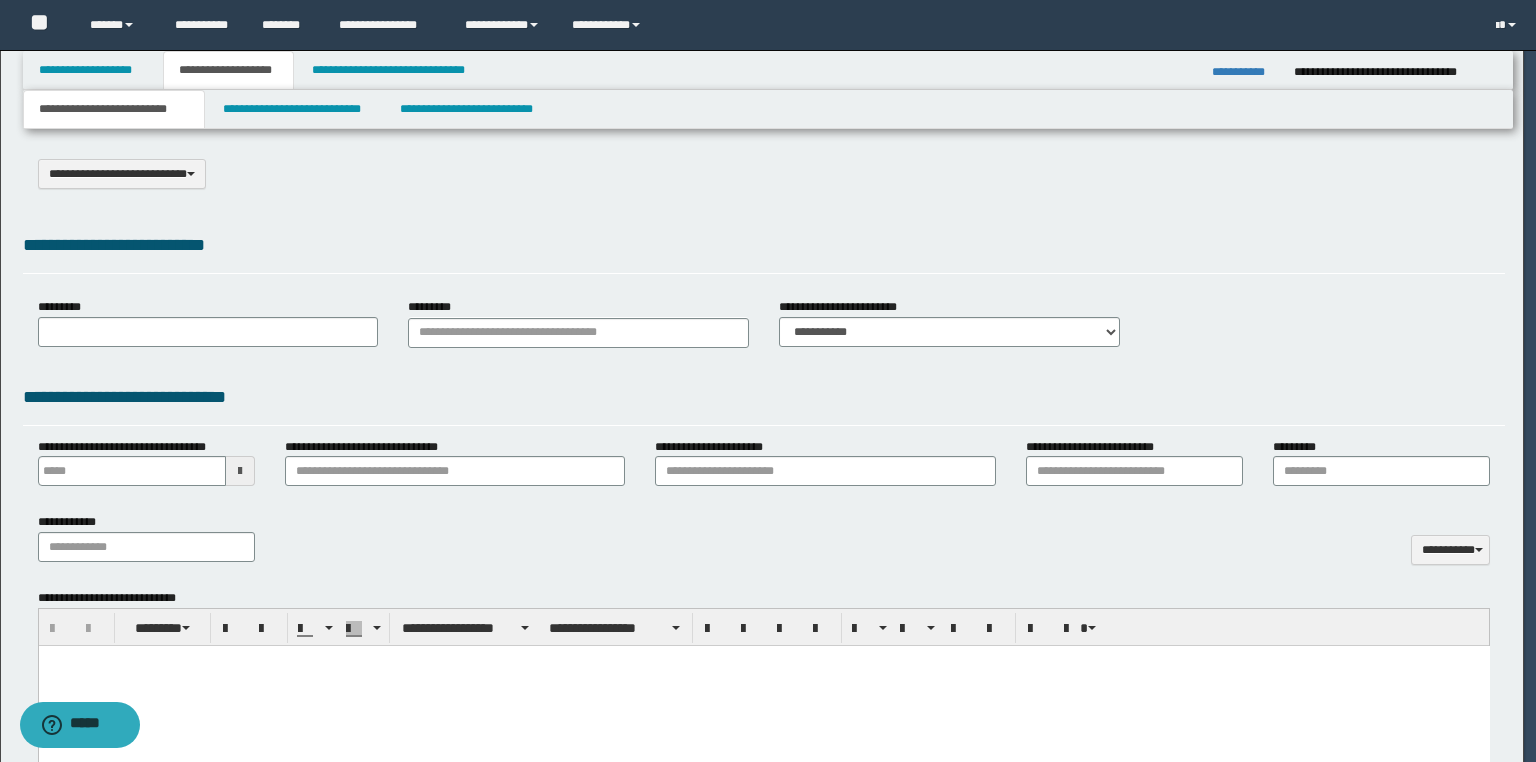 select on "*" 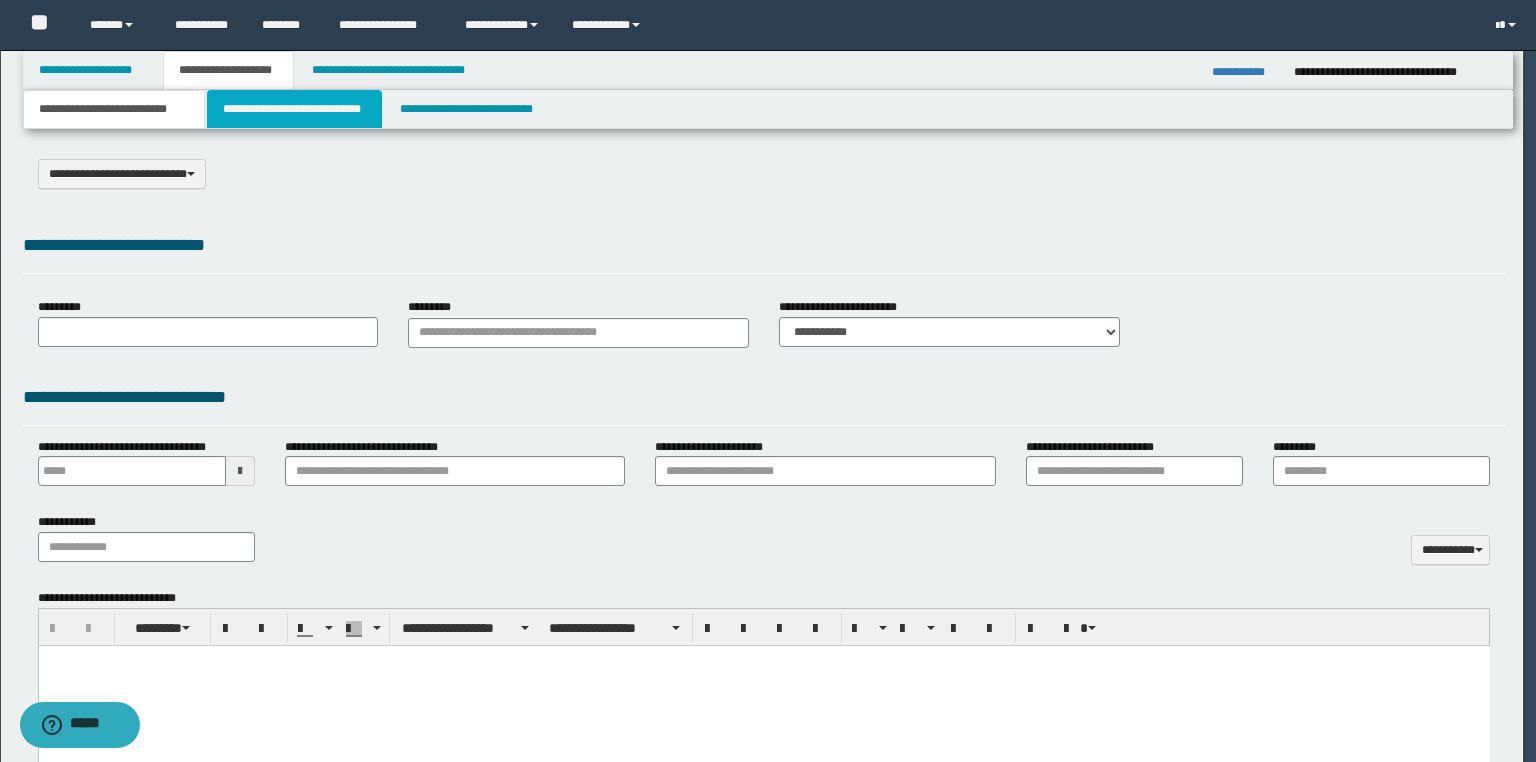 click on "**********" at bounding box center [294, 109] 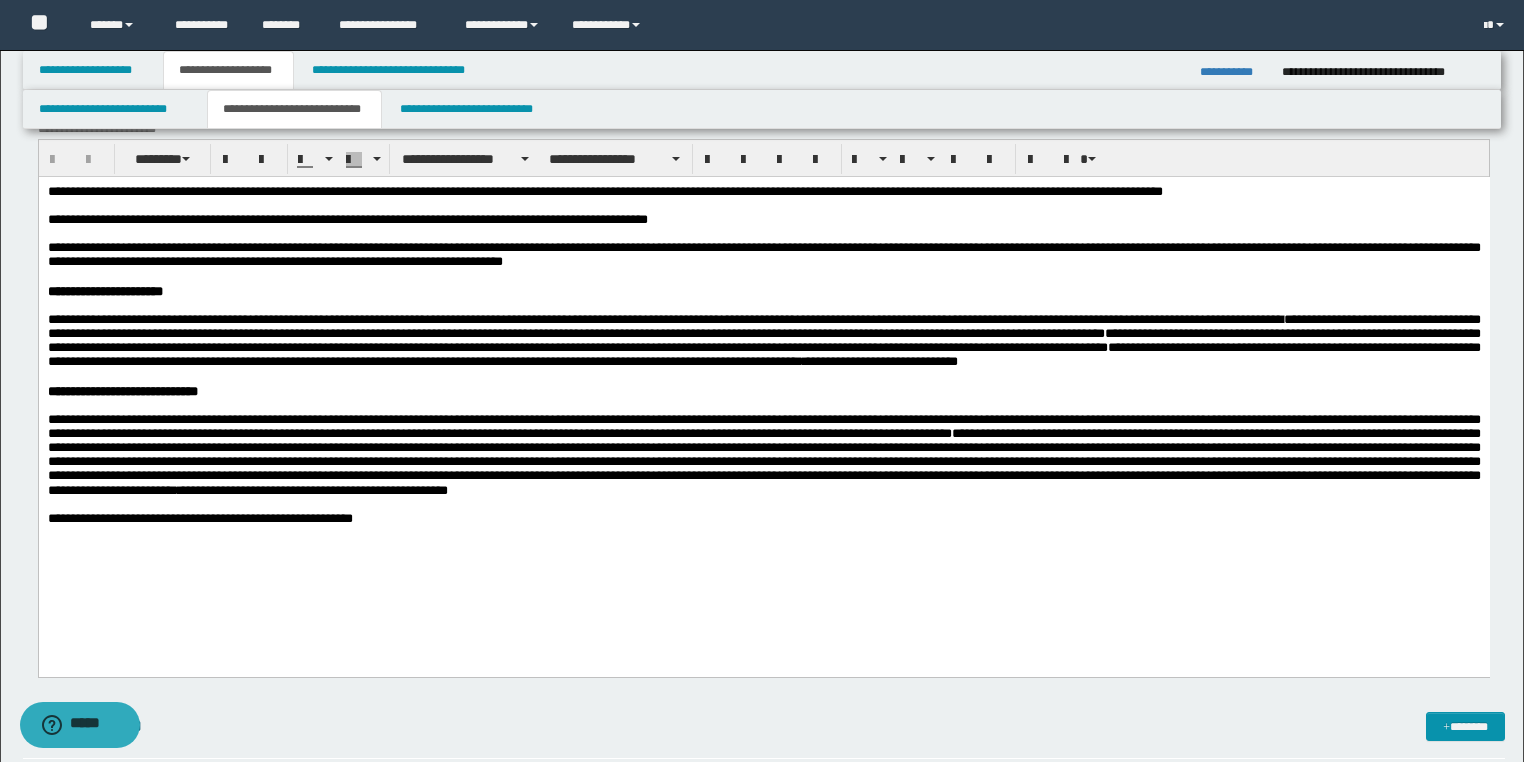 scroll, scrollTop: 1200, scrollLeft: 0, axis: vertical 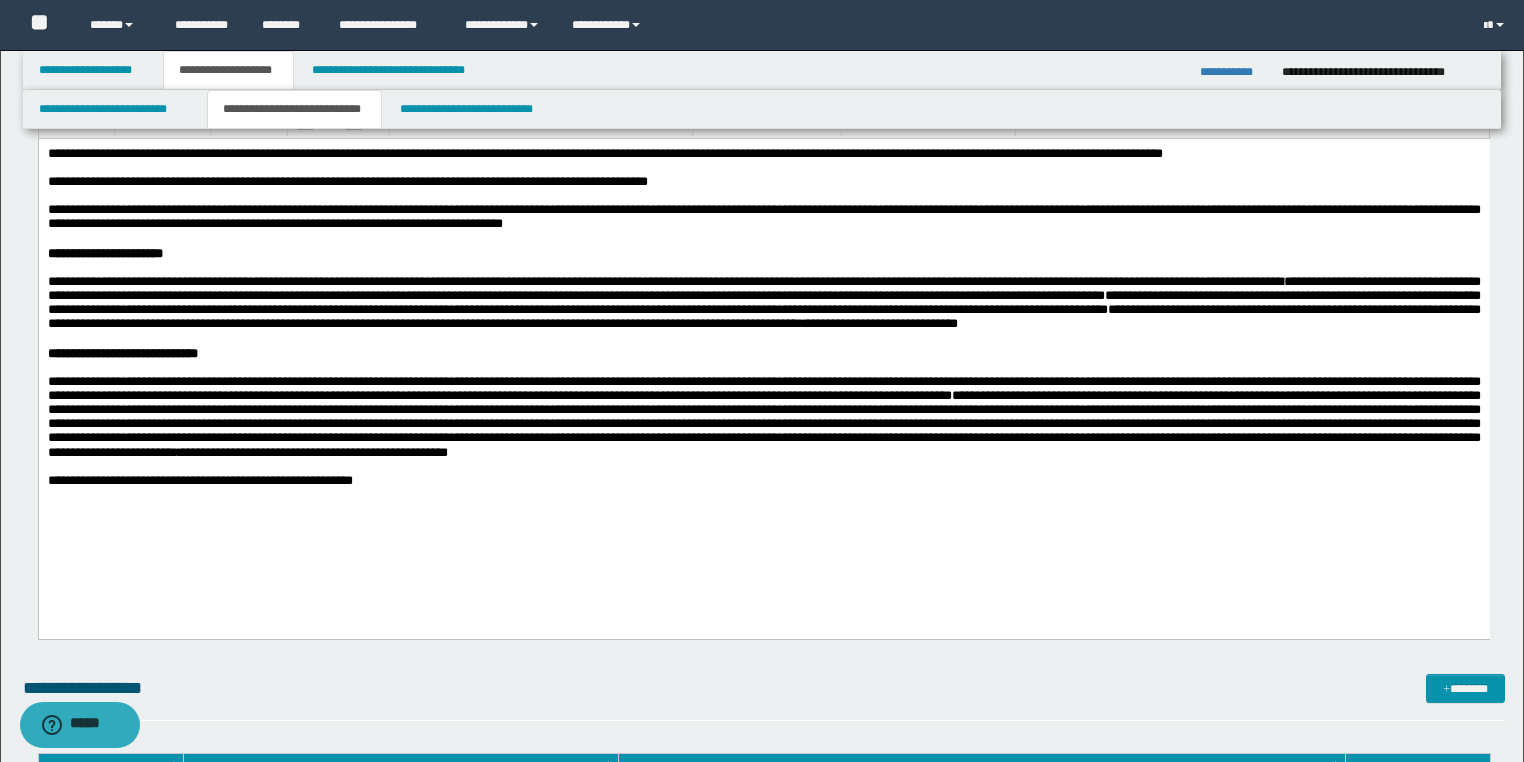 click on "**********" at bounding box center (763, 480) 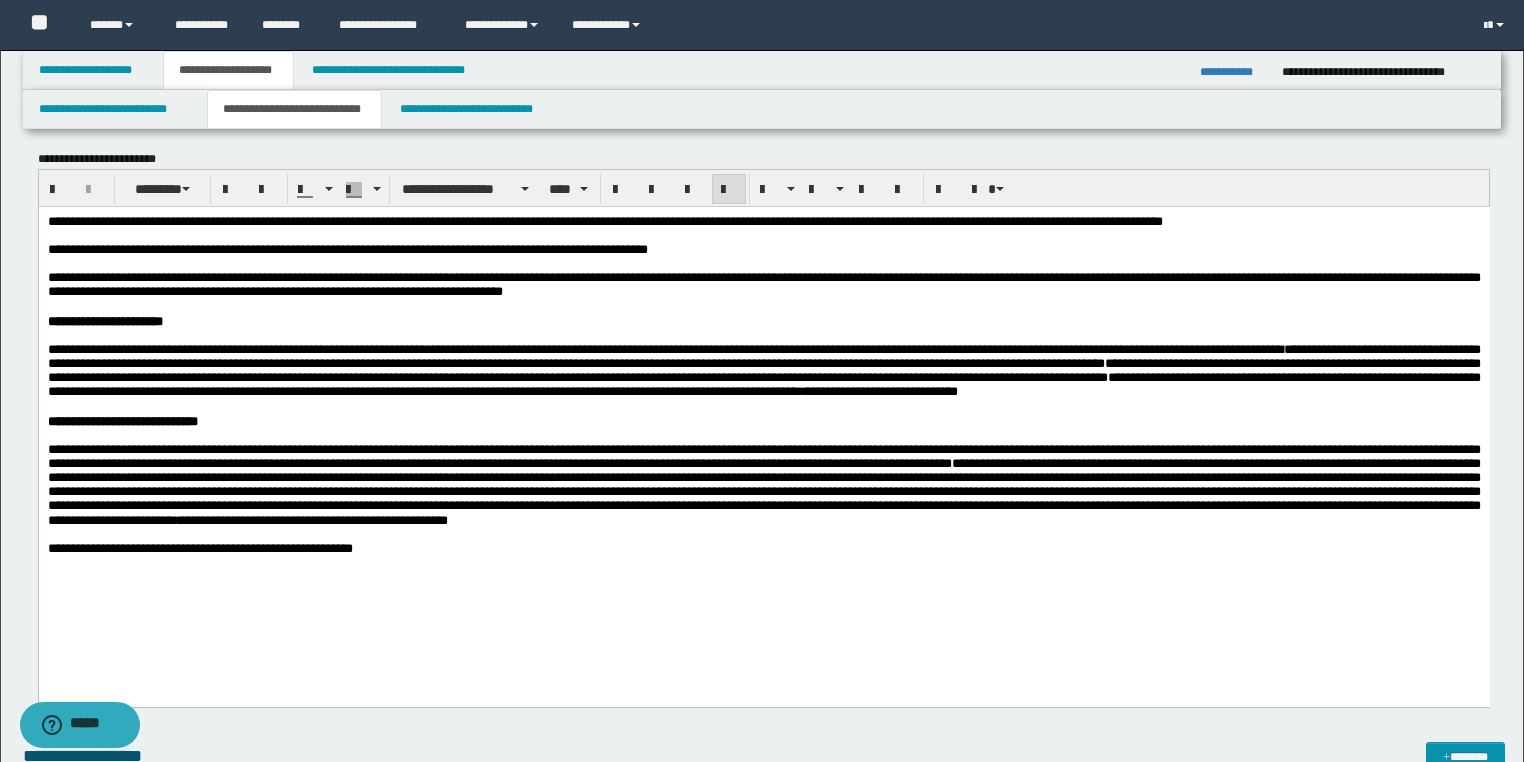 scroll, scrollTop: 1040, scrollLeft: 0, axis: vertical 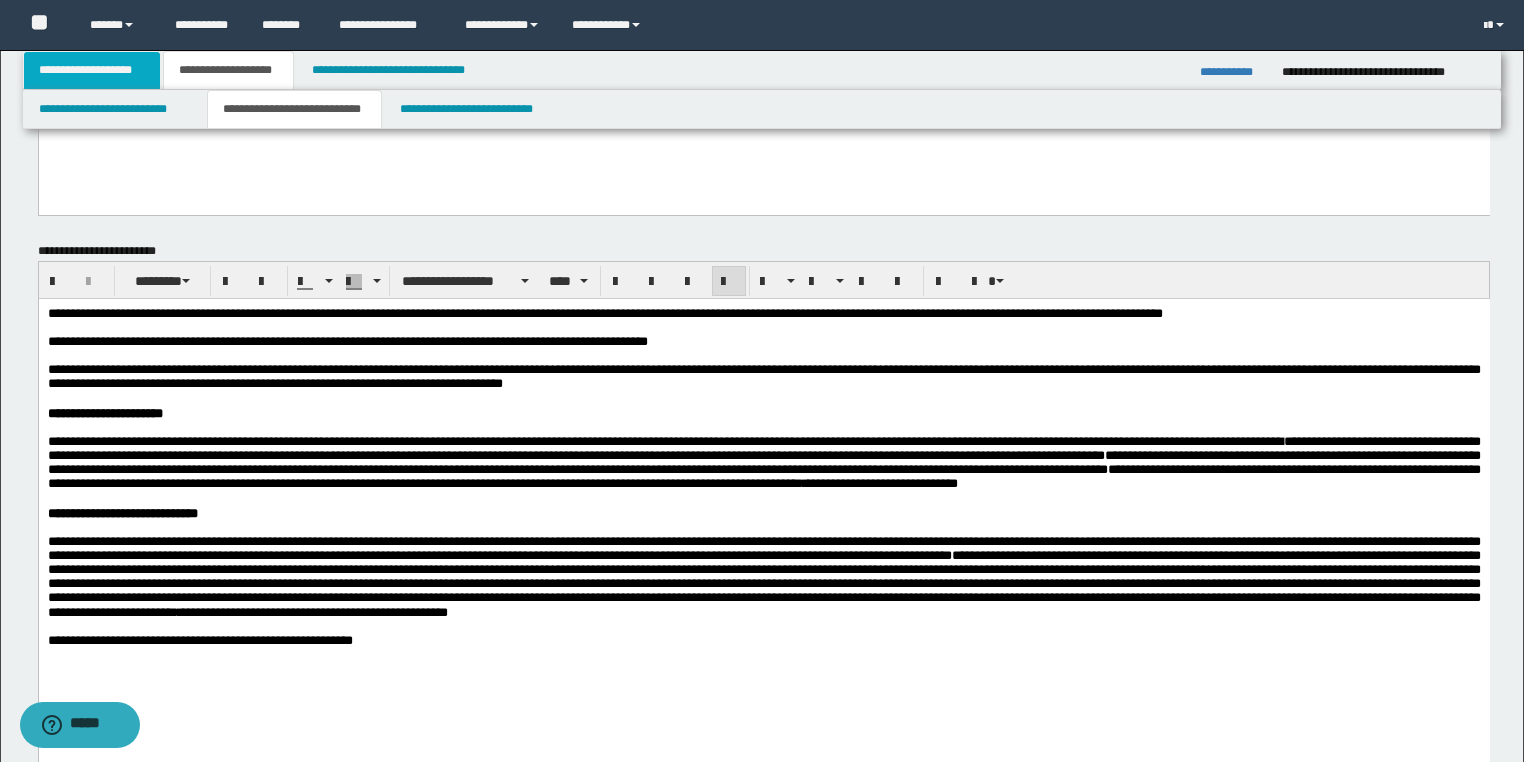 click on "**********" at bounding box center [92, 70] 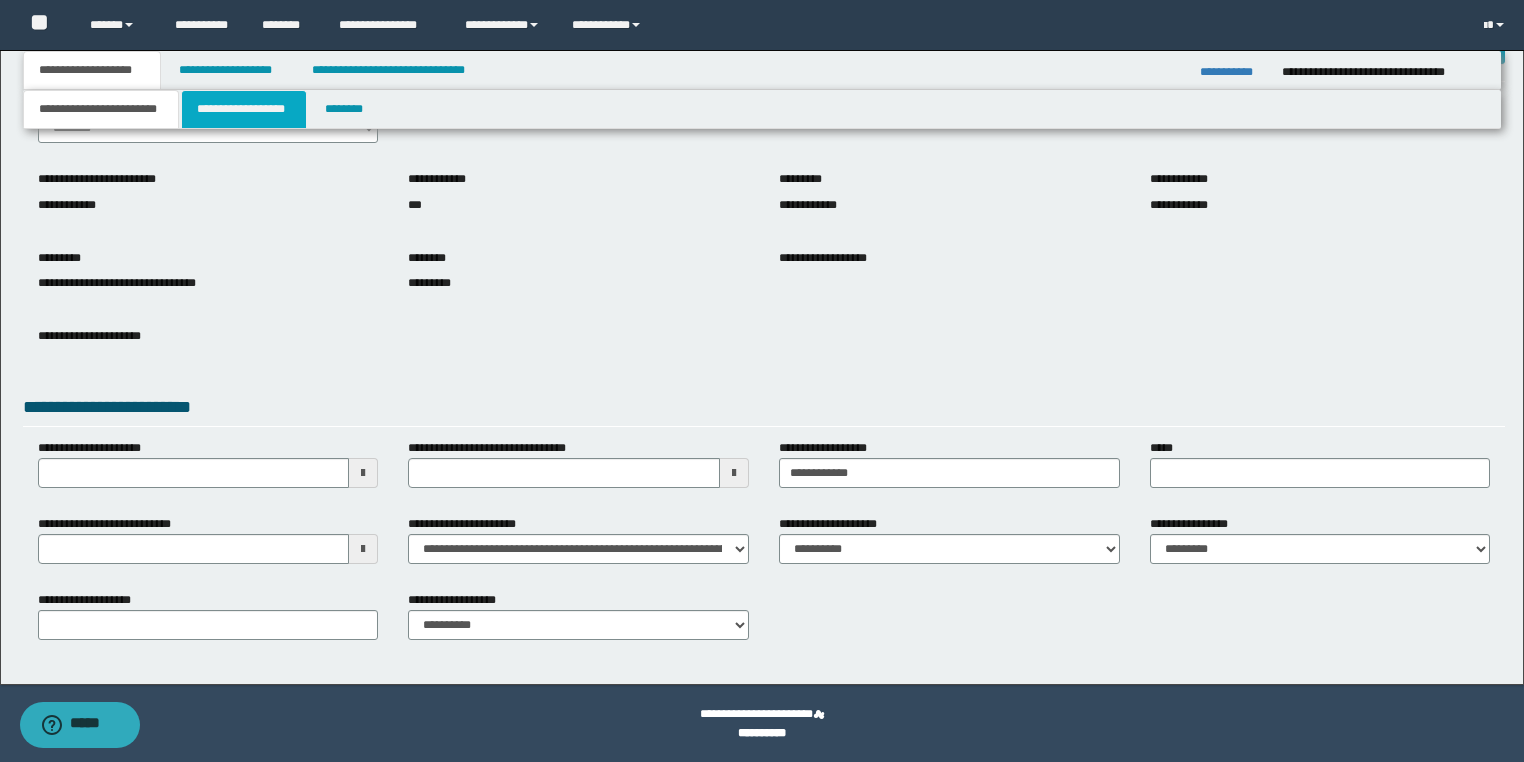 click on "**********" at bounding box center (244, 109) 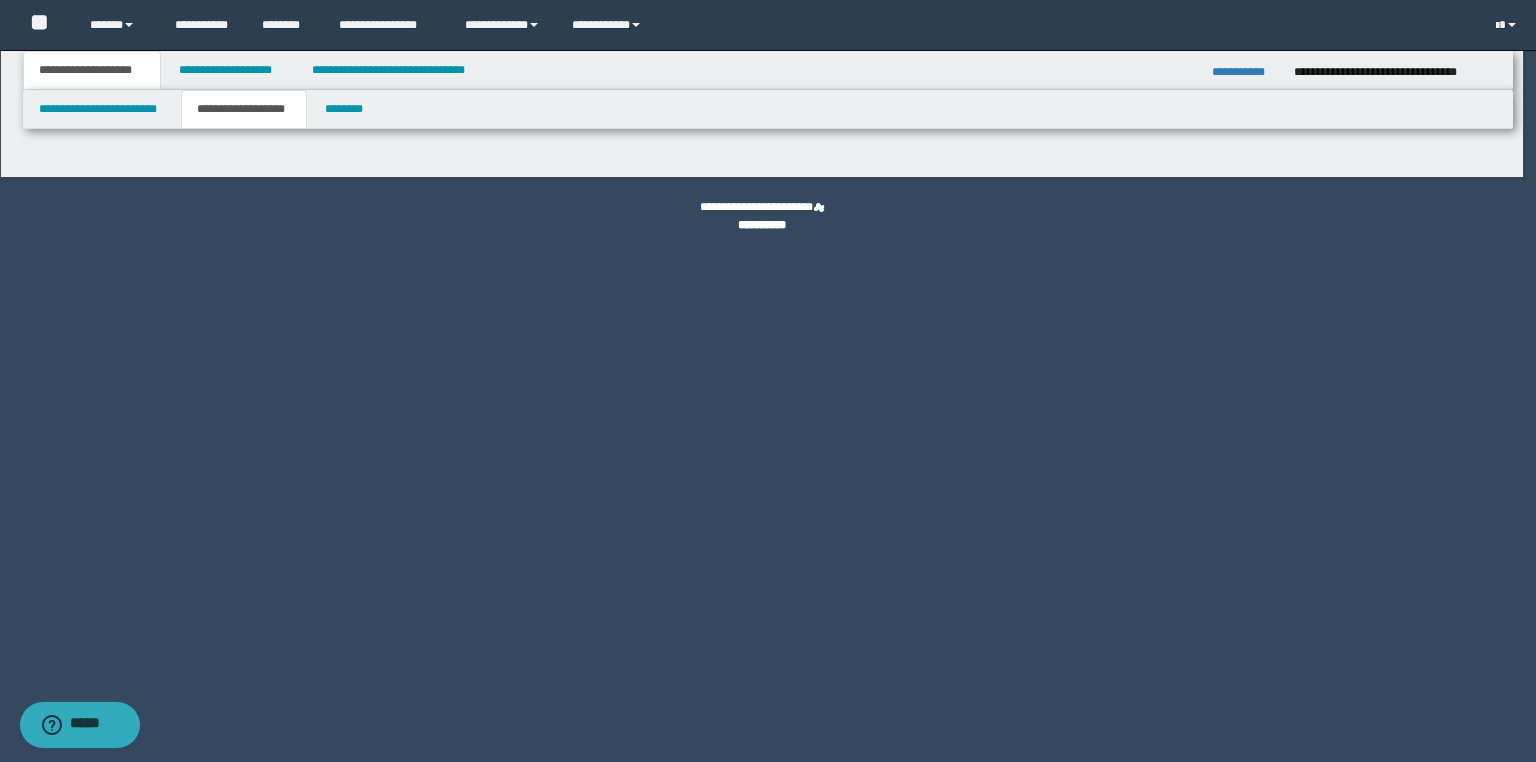 type on "********" 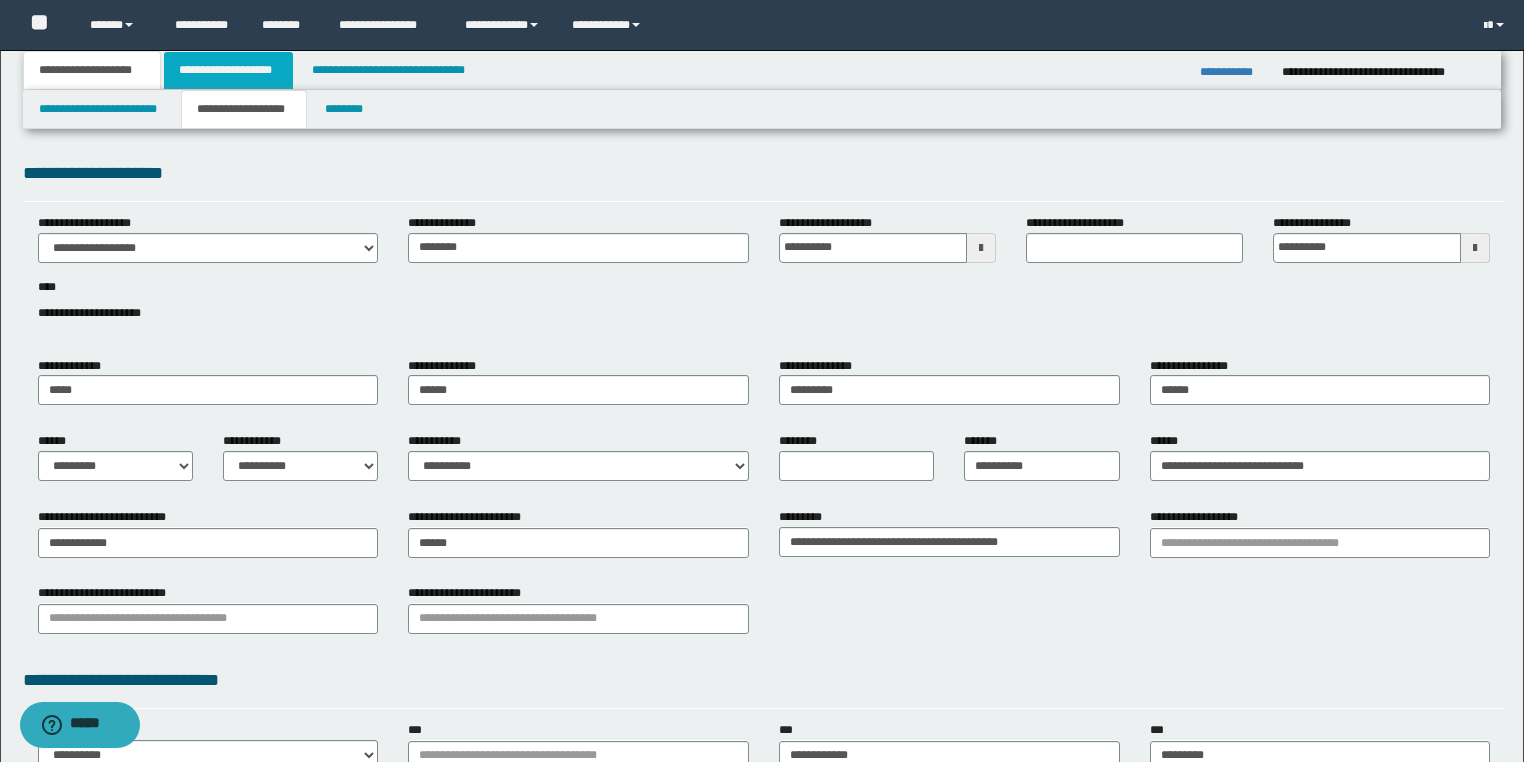 click on "**********" at bounding box center (228, 70) 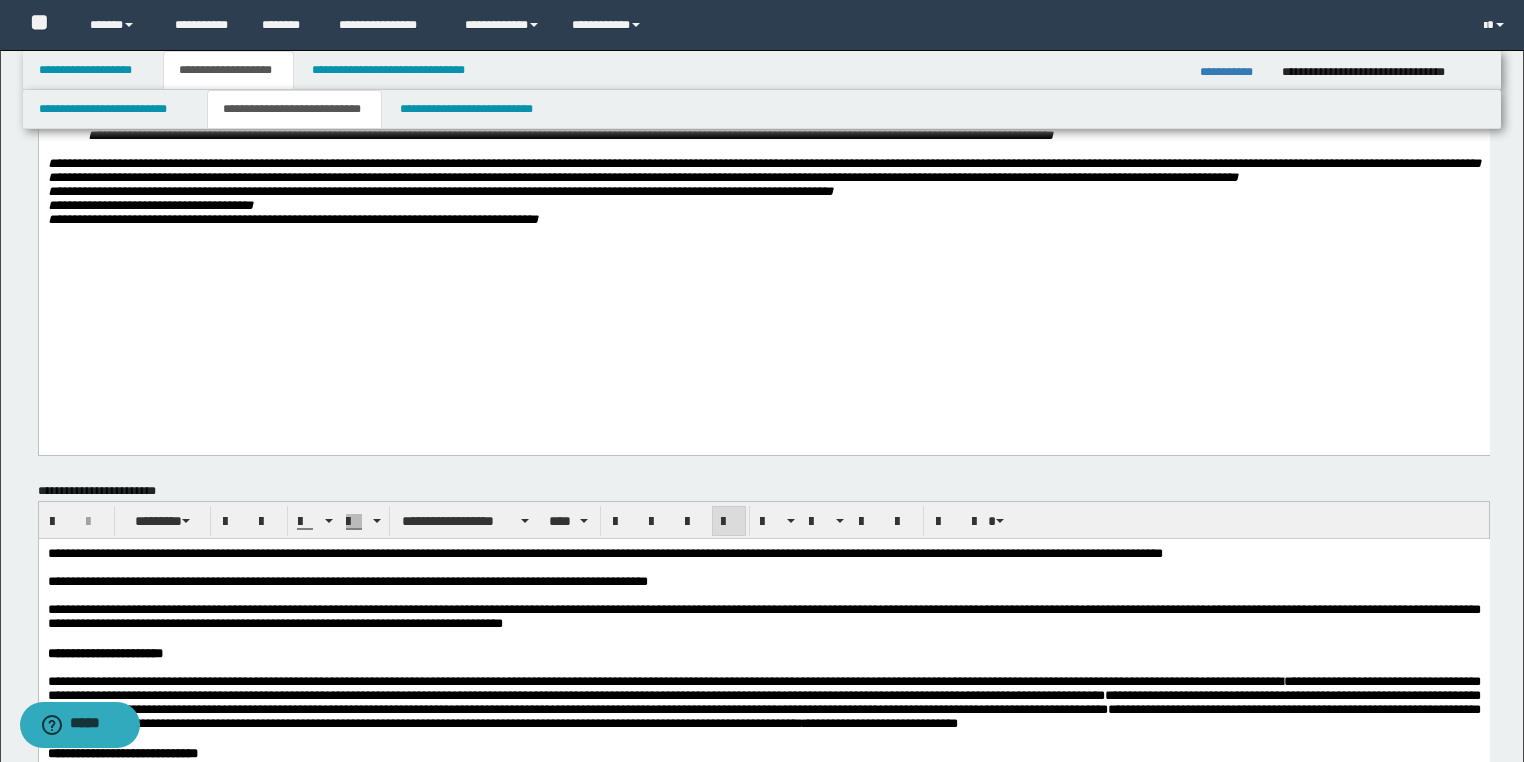 scroll, scrollTop: 880, scrollLeft: 0, axis: vertical 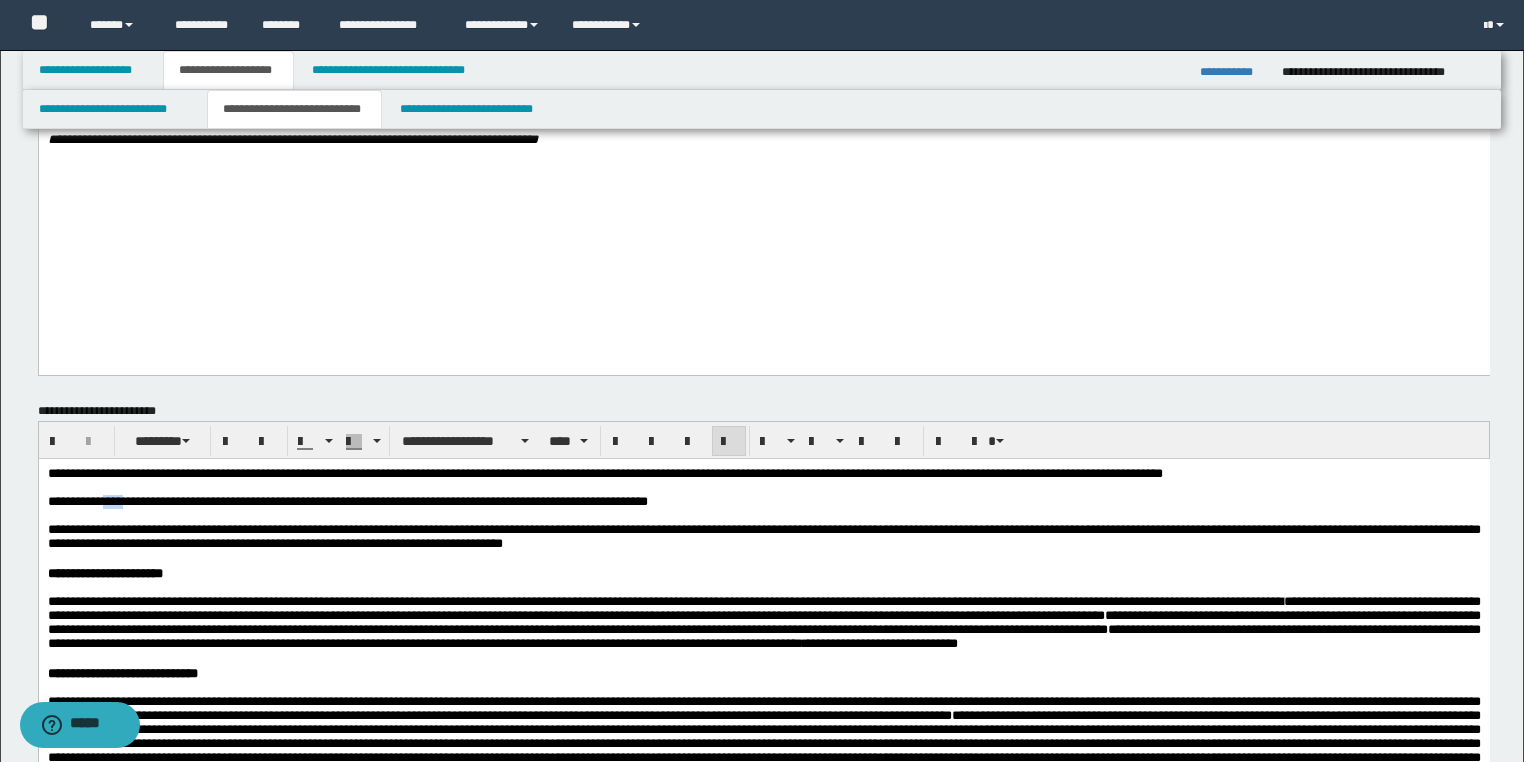 drag, startPoint x: 128, startPoint y: 513, endPoint x: 108, endPoint y: 512, distance: 20.024984 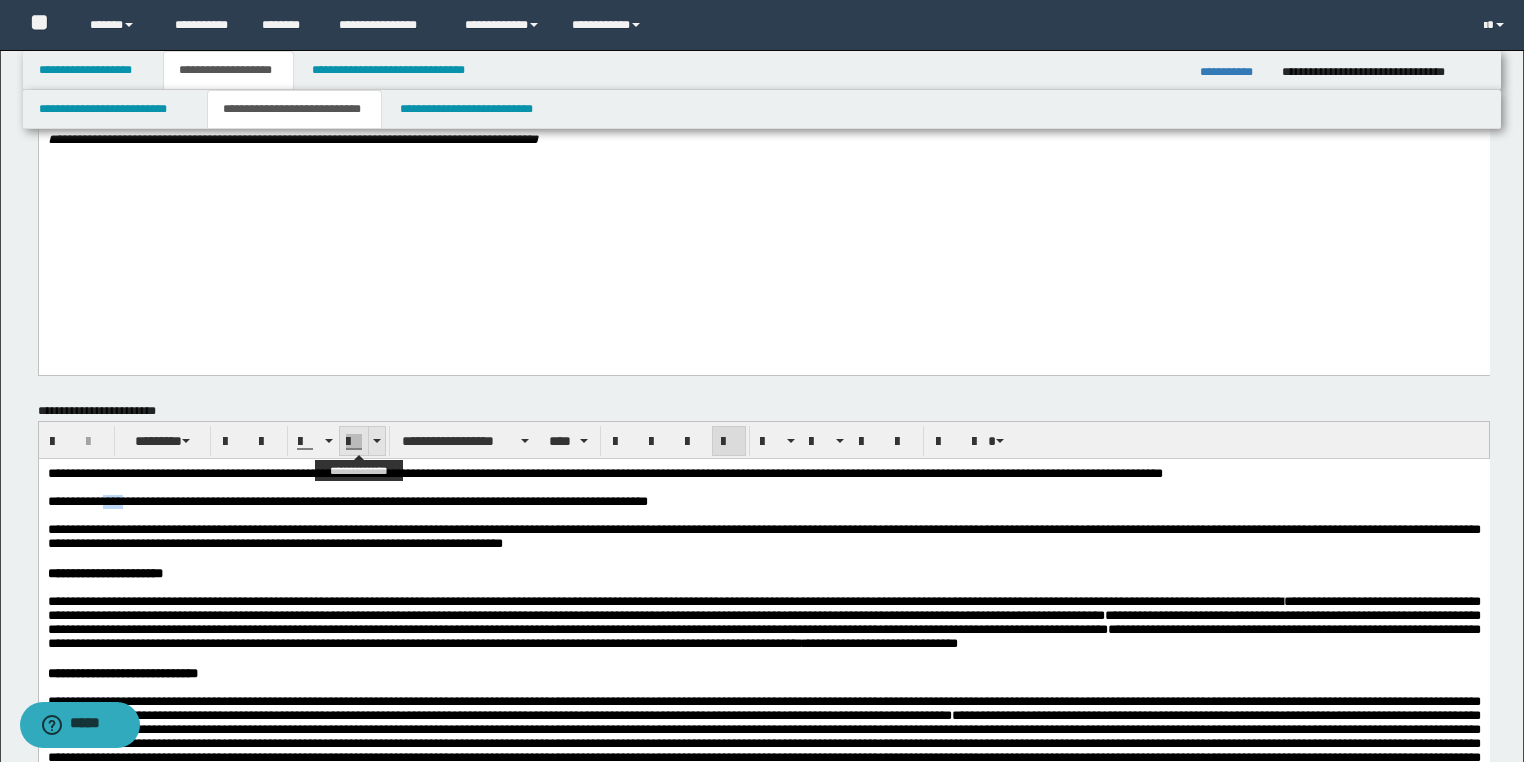 click at bounding box center (376, 441) 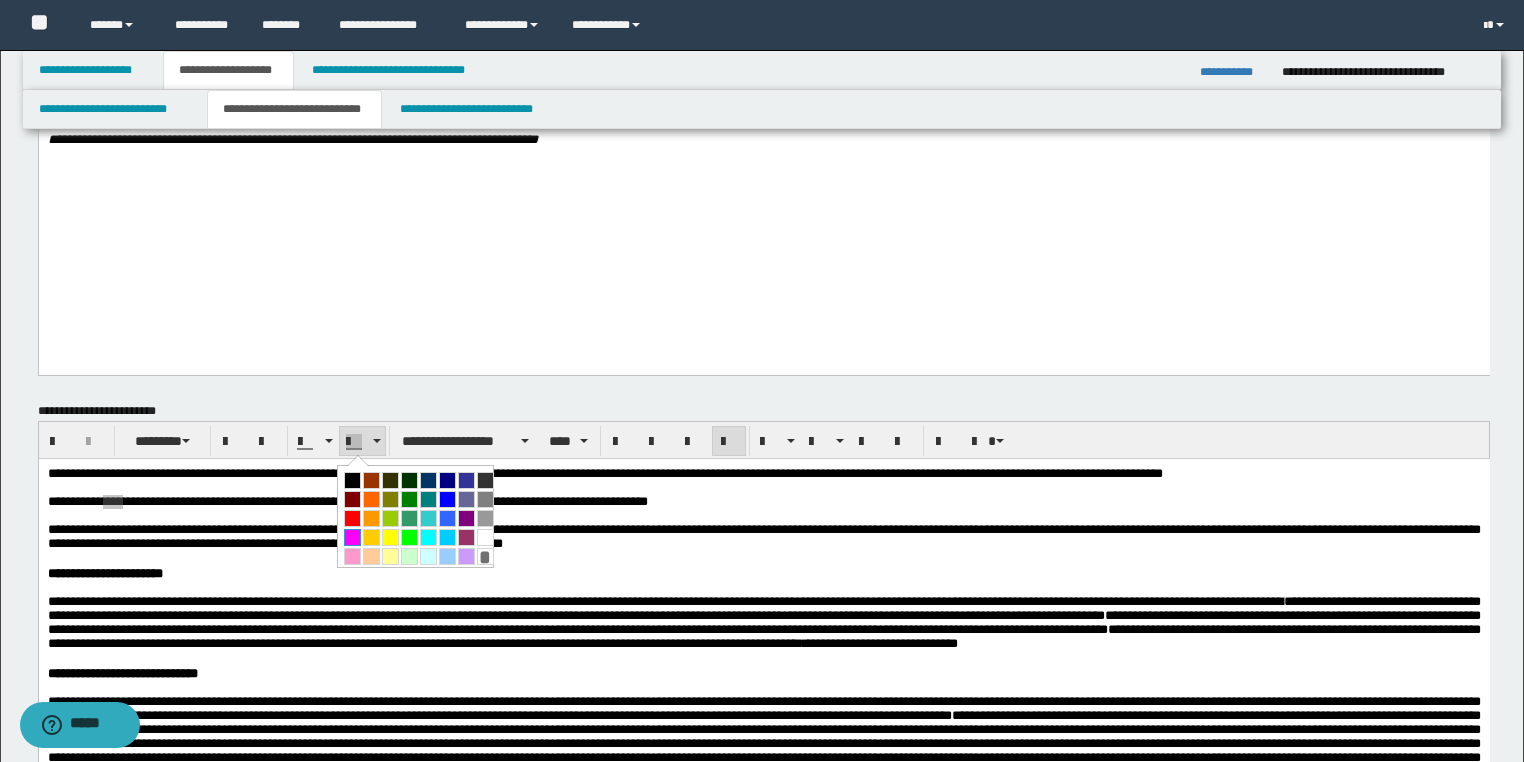 click at bounding box center [352, 537] 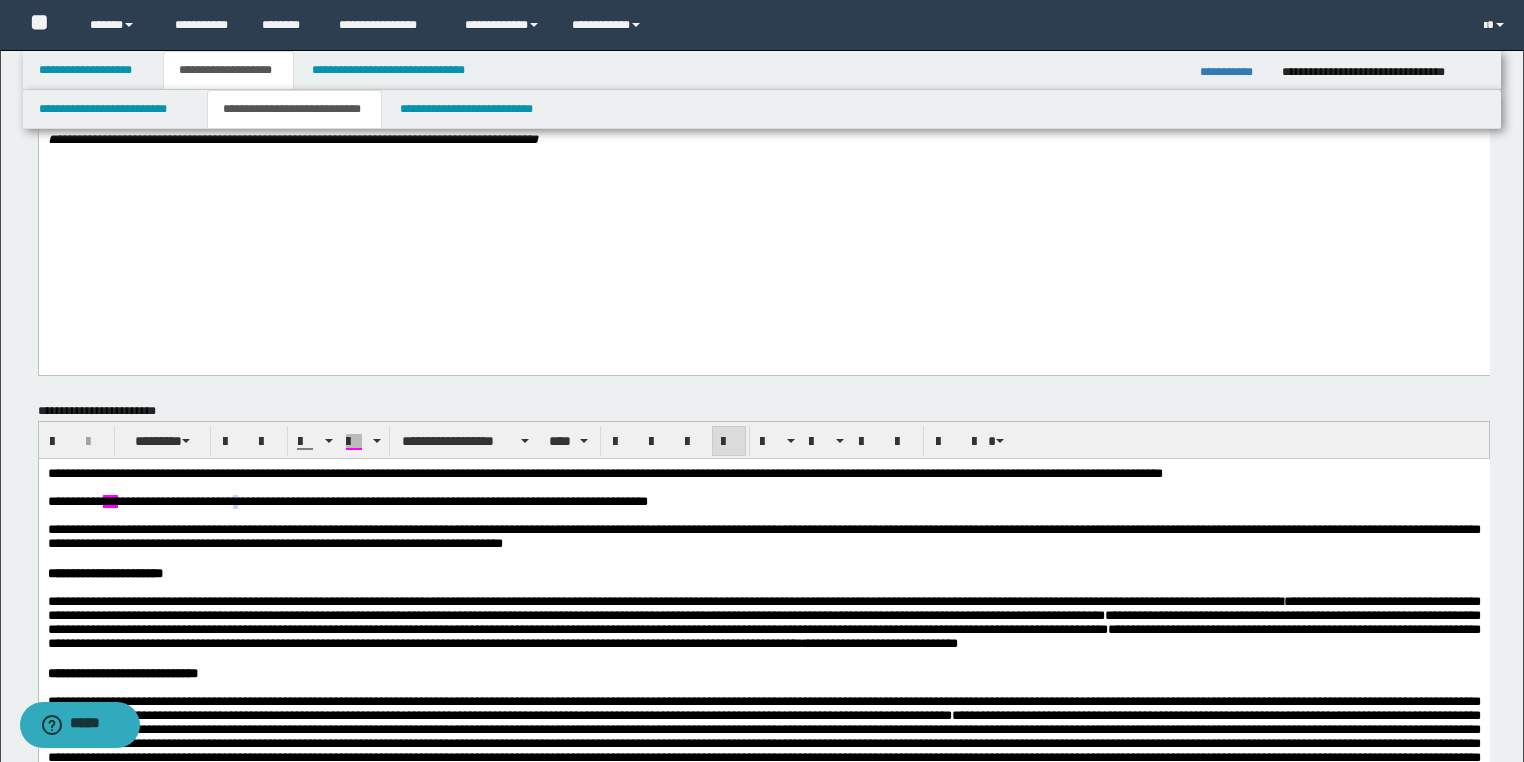 click on "[FIRST] [LAST]" at bounding box center (347, 500) 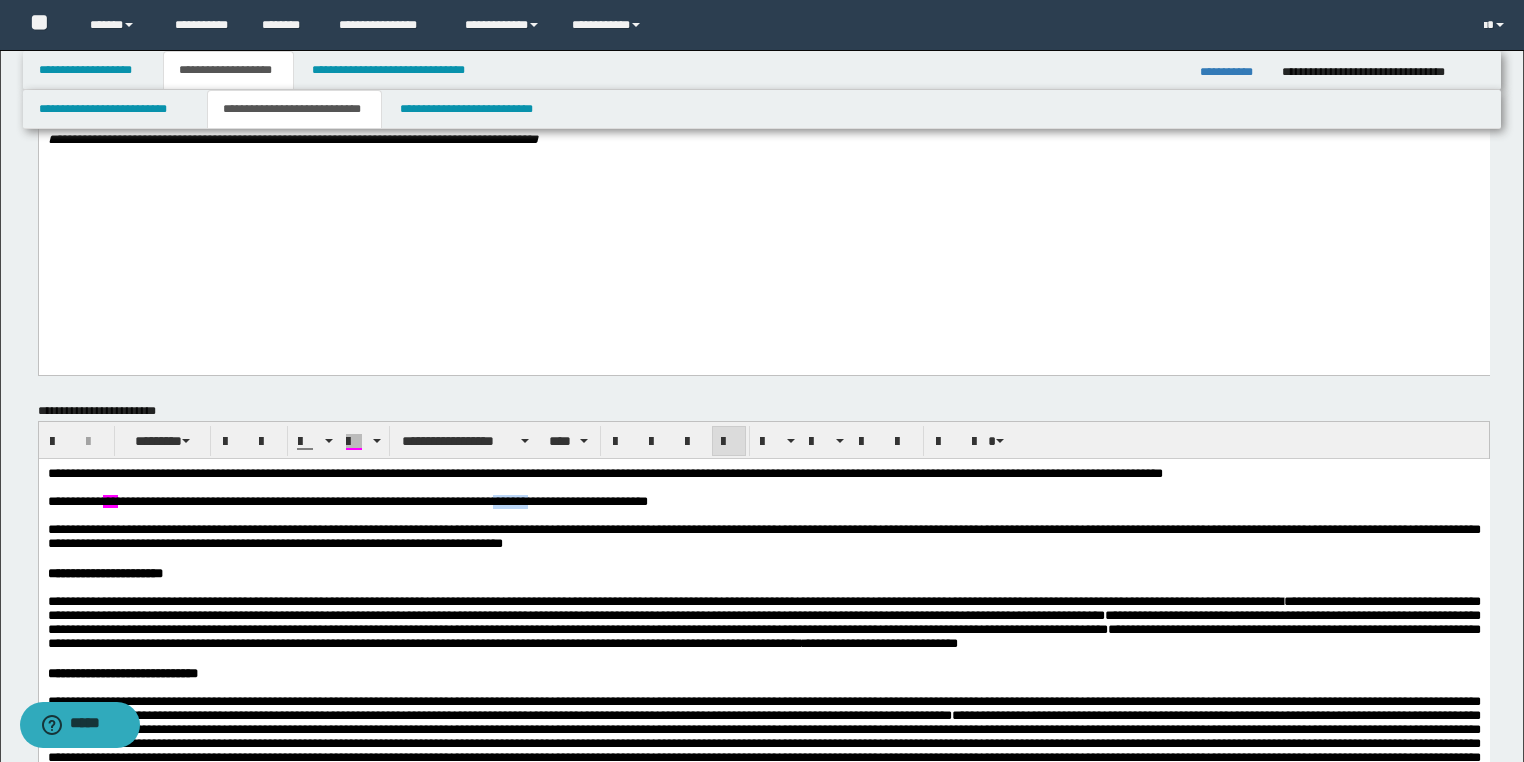 drag, startPoint x: 557, startPoint y: 505, endPoint x: 519, endPoint y: 505, distance: 38 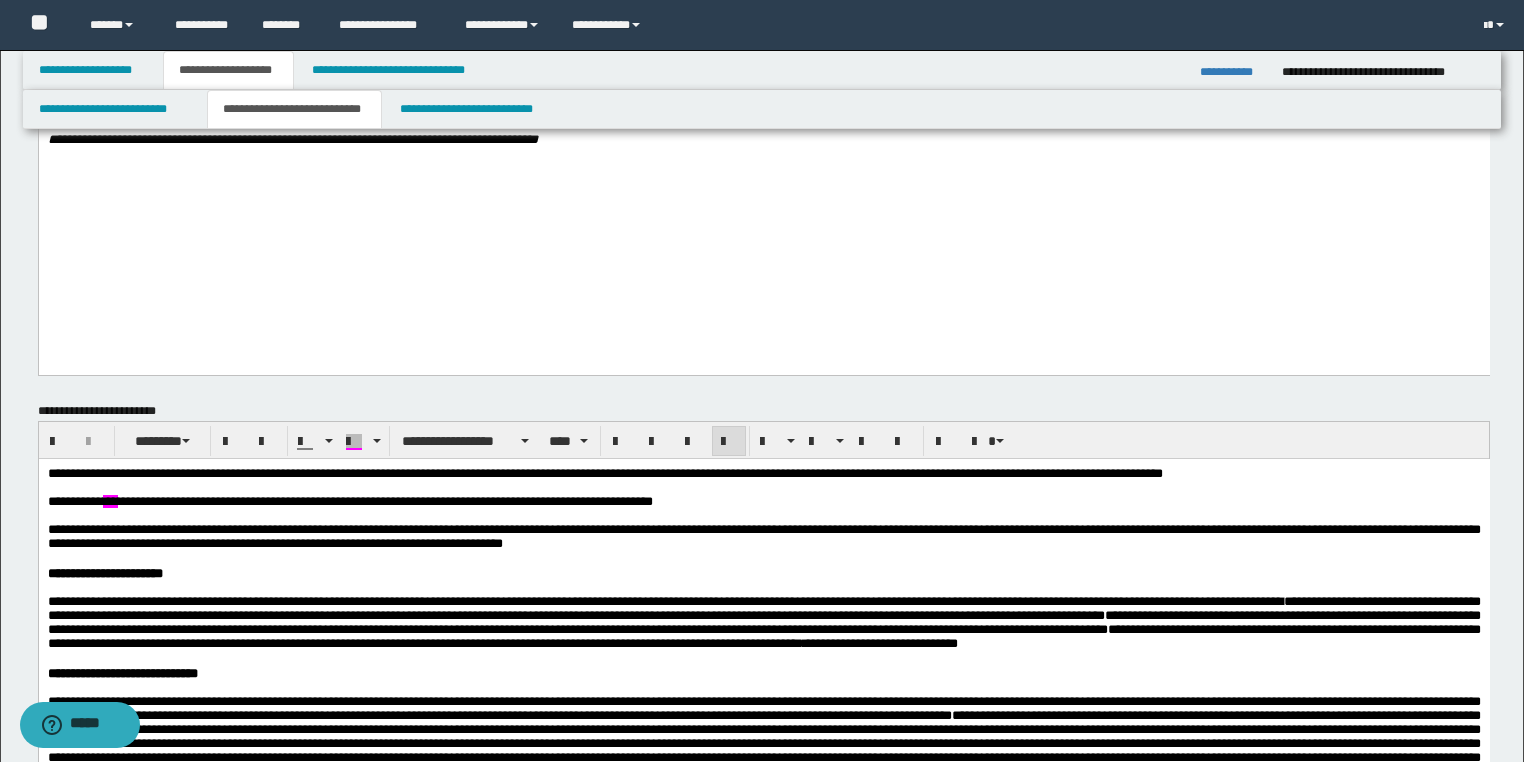 click on "[FIRST] [LAST]" at bounding box center [763, 501] 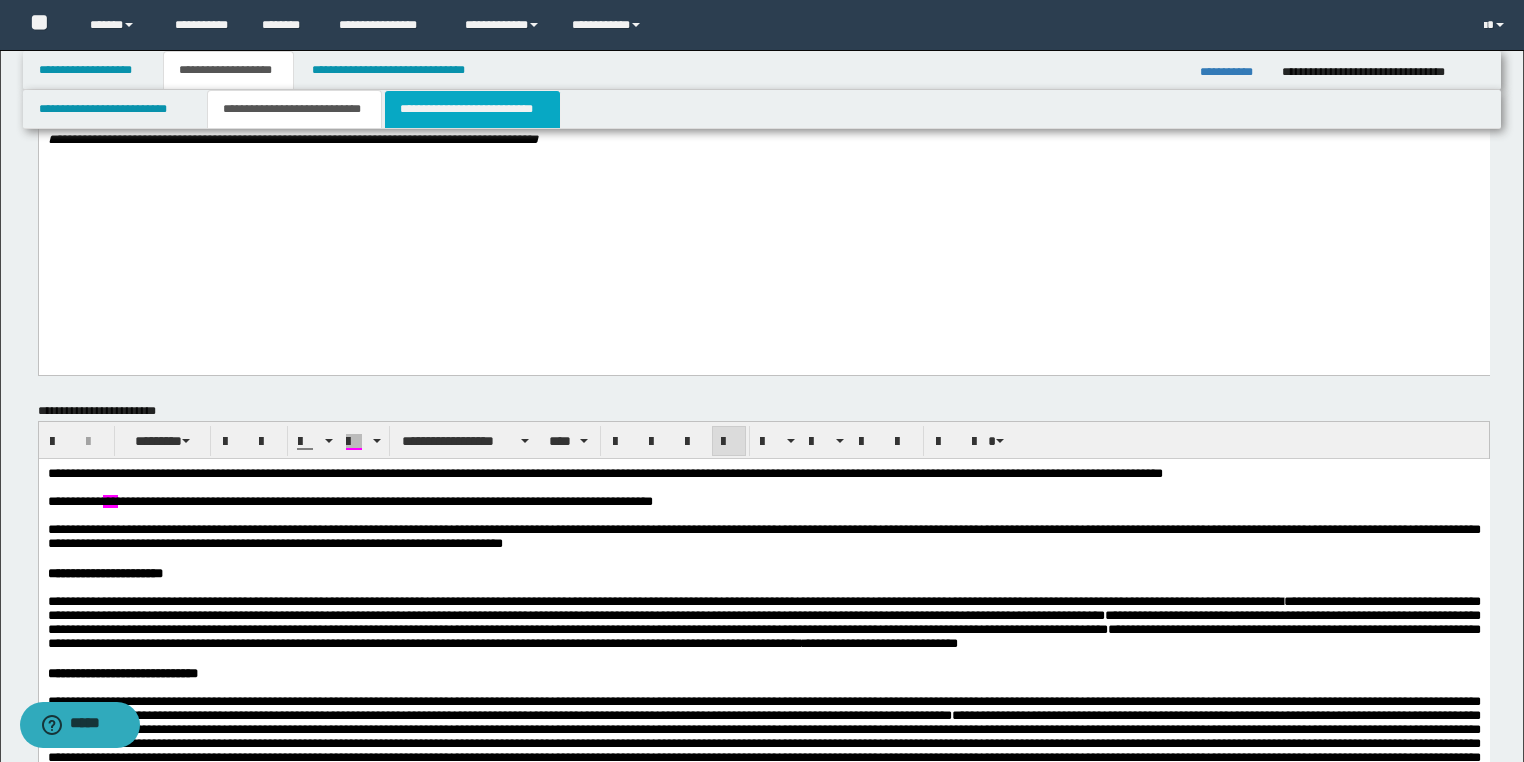 click on "**********" at bounding box center (472, 109) 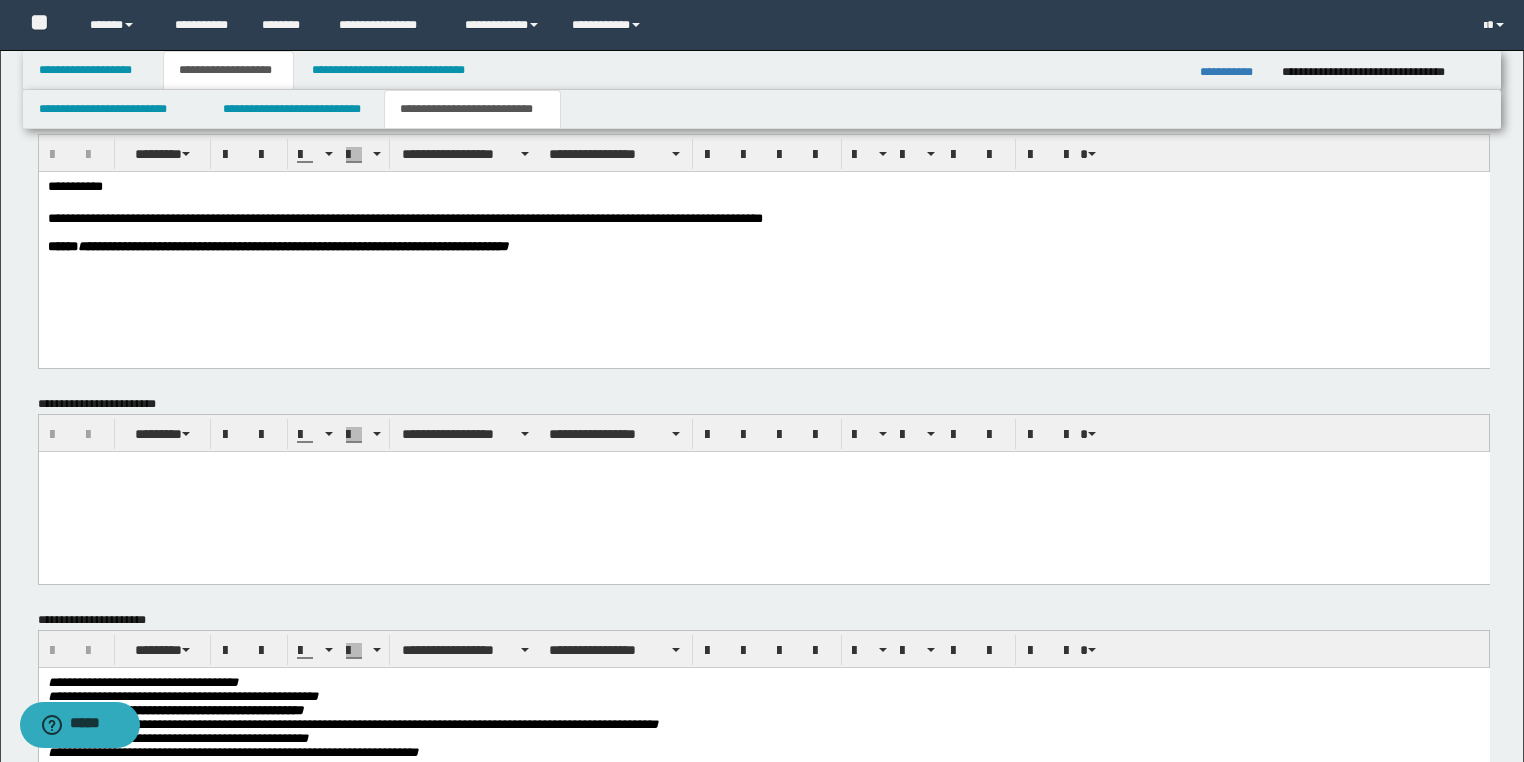 scroll, scrollTop: 1123, scrollLeft: 0, axis: vertical 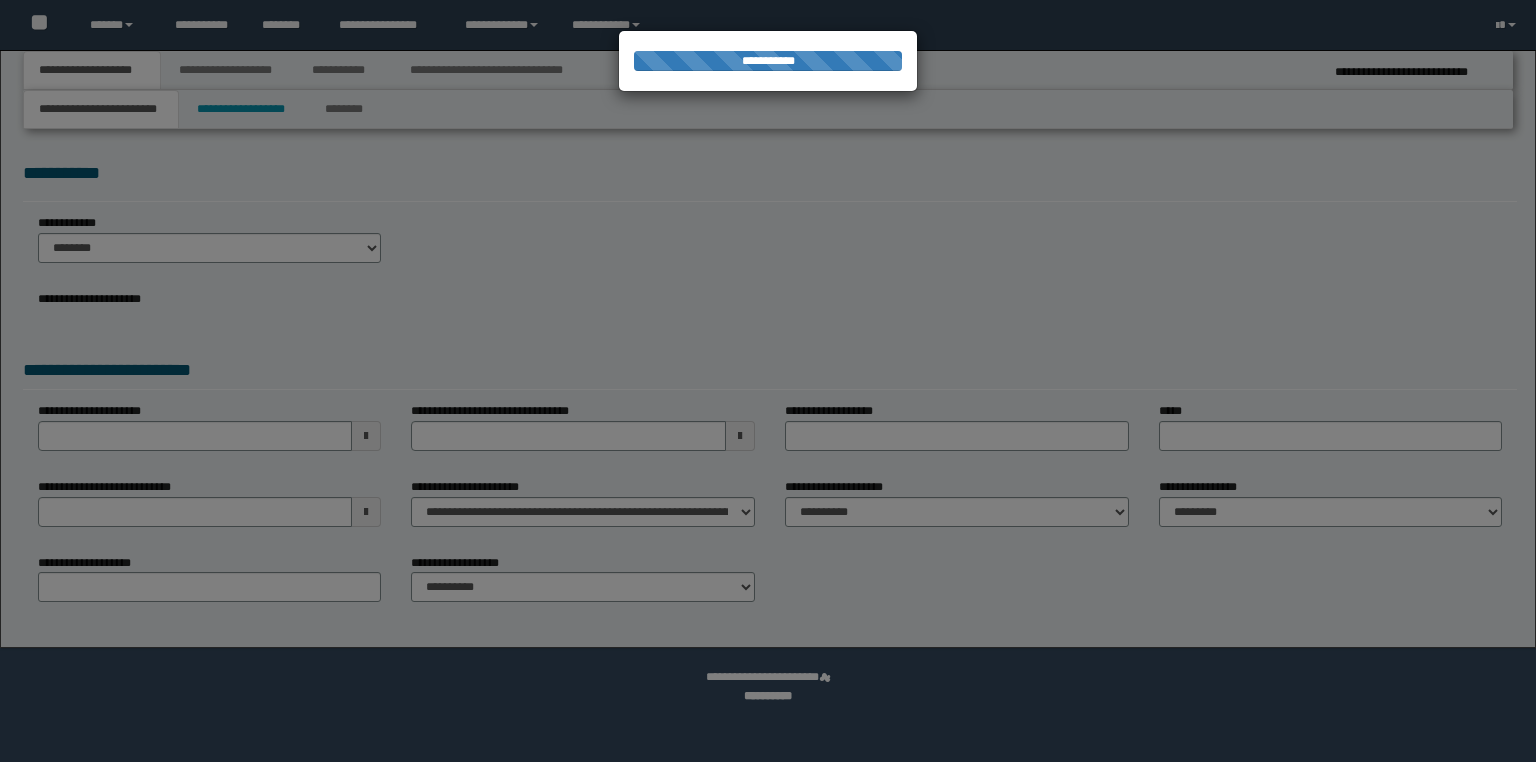 type on "**********" 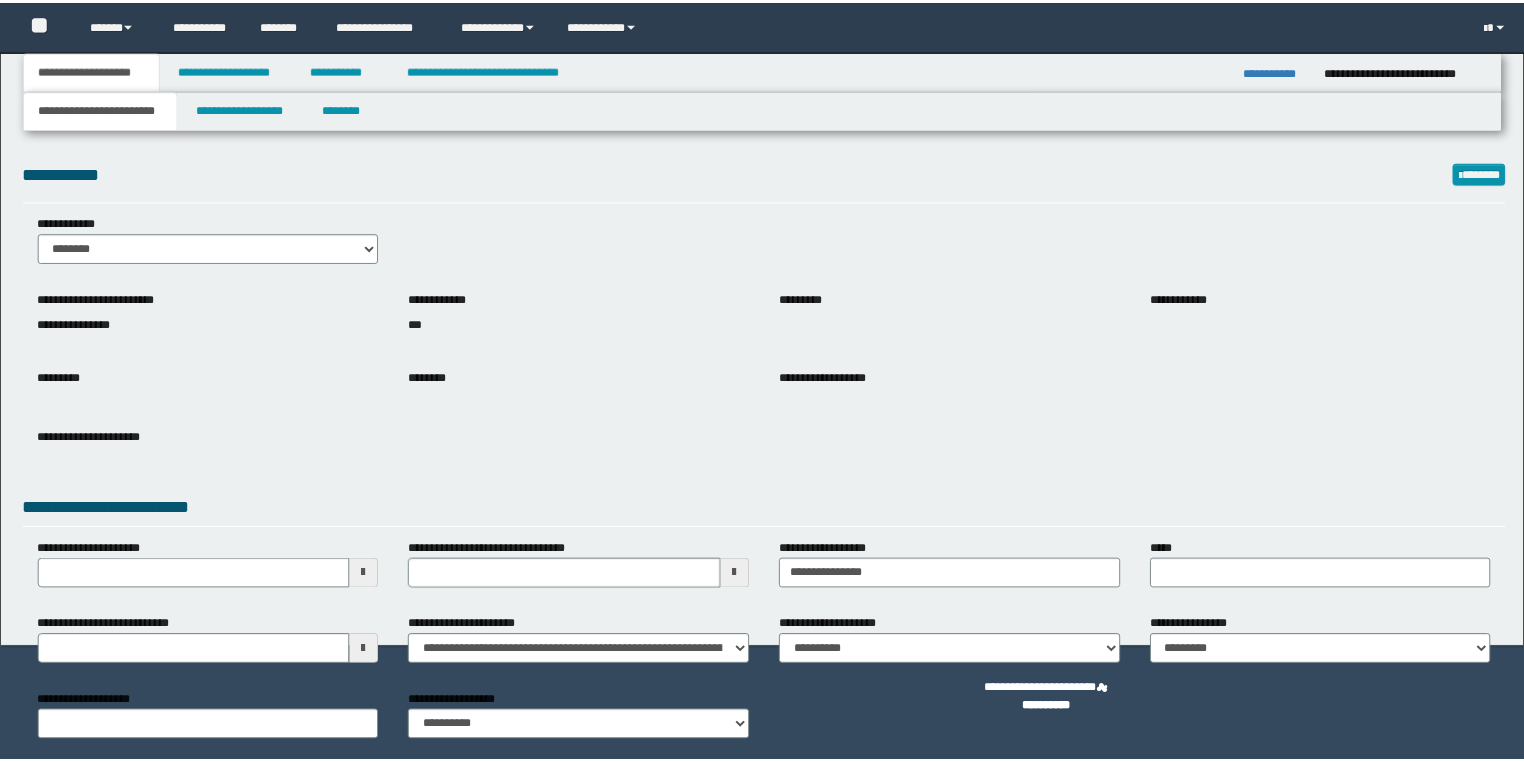 scroll, scrollTop: 0, scrollLeft: 0, axis: both 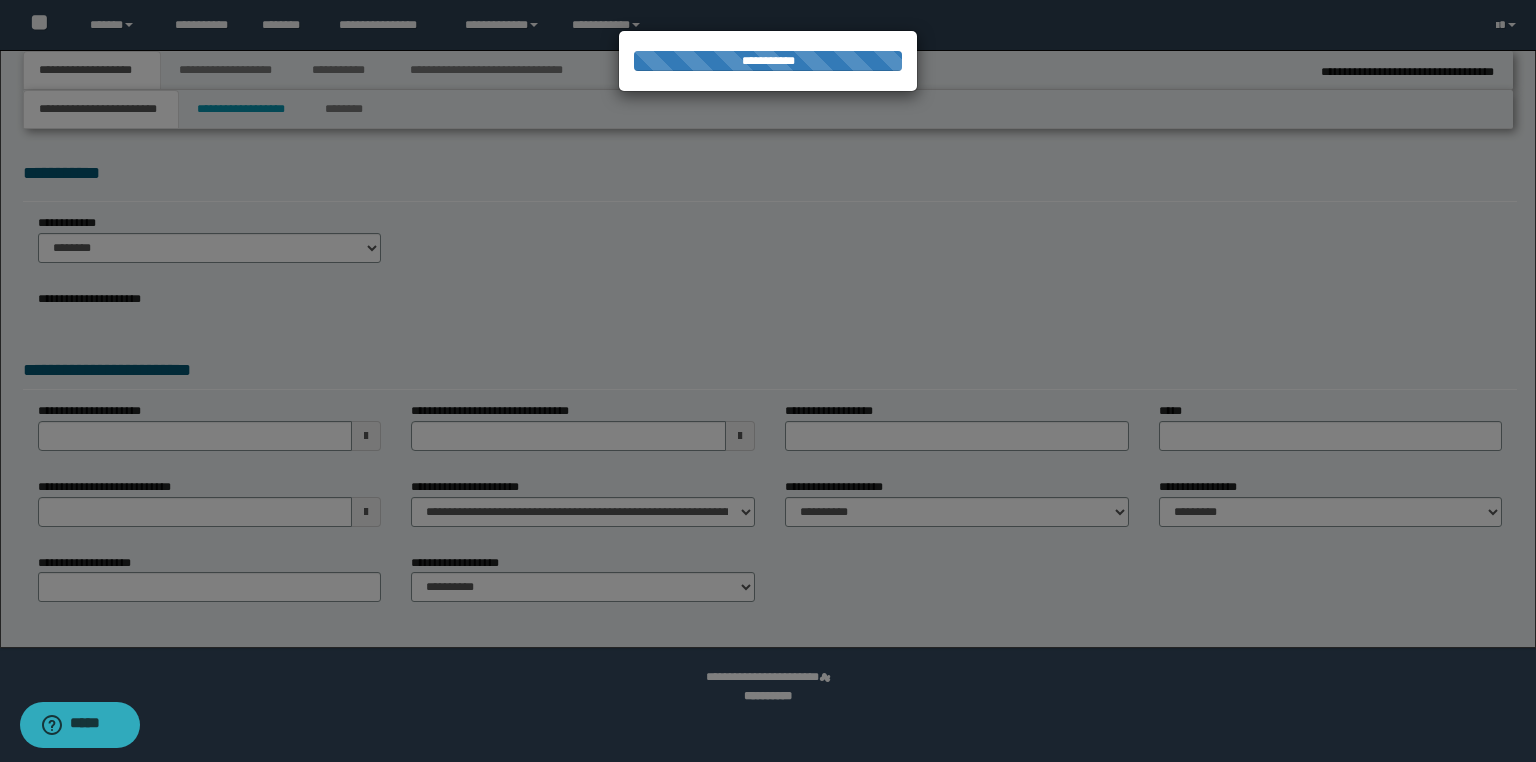 type on "**********" 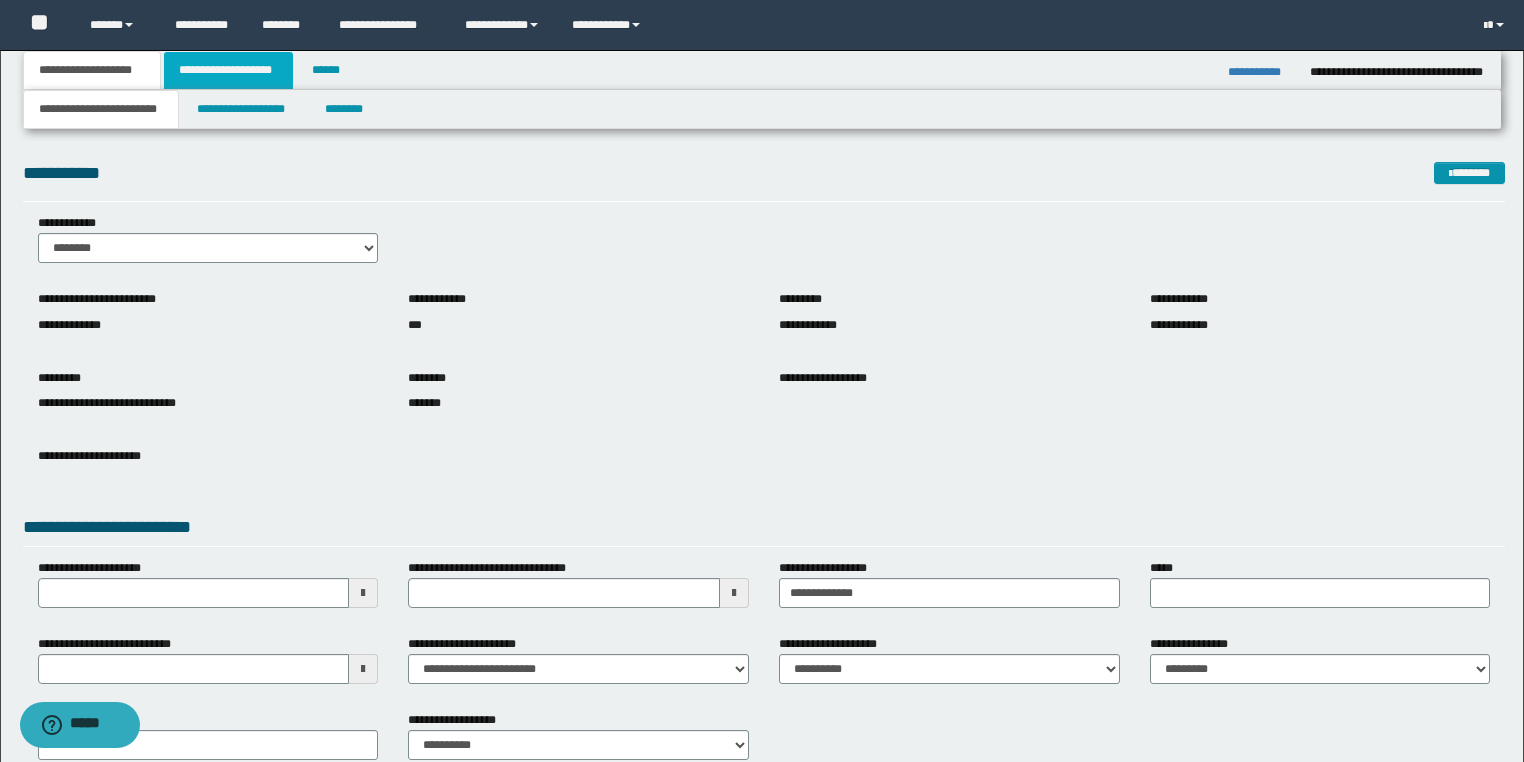 click on "**********" at bounding box center (228, 70) 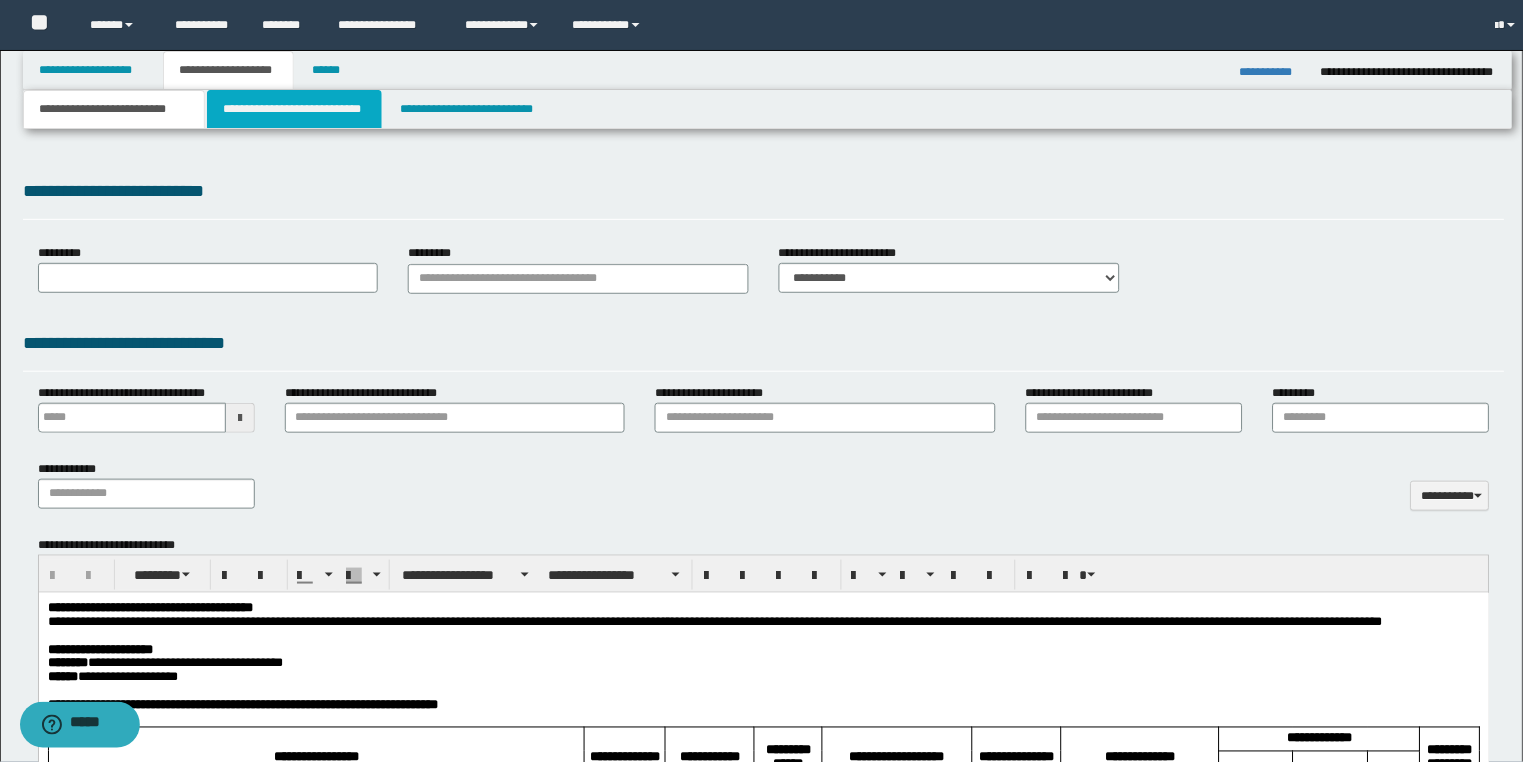 click on "**********" at bounding box center [294, 109] 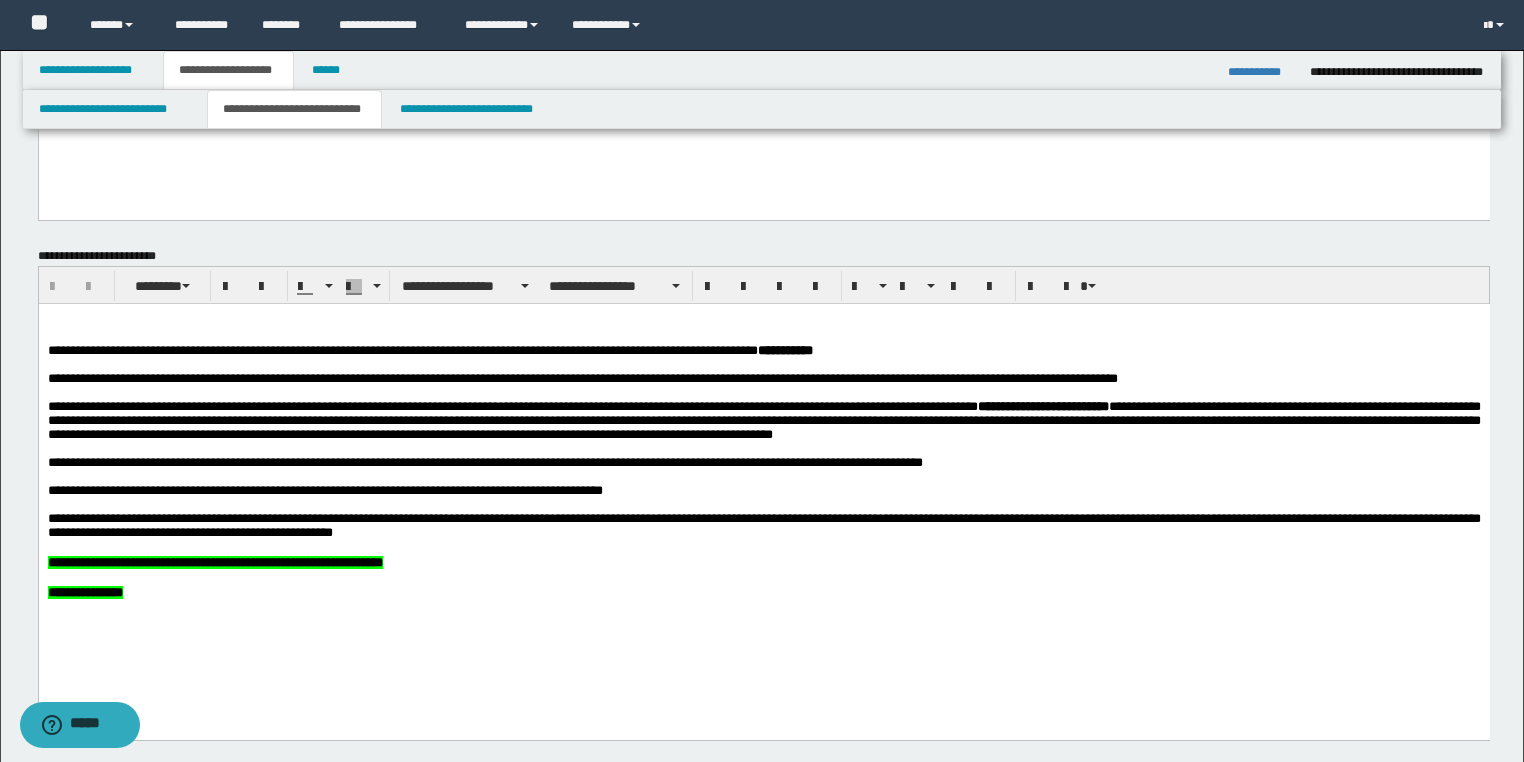 scroll, scrollTop: 2160, scrollLeft: 0, axis: vertical 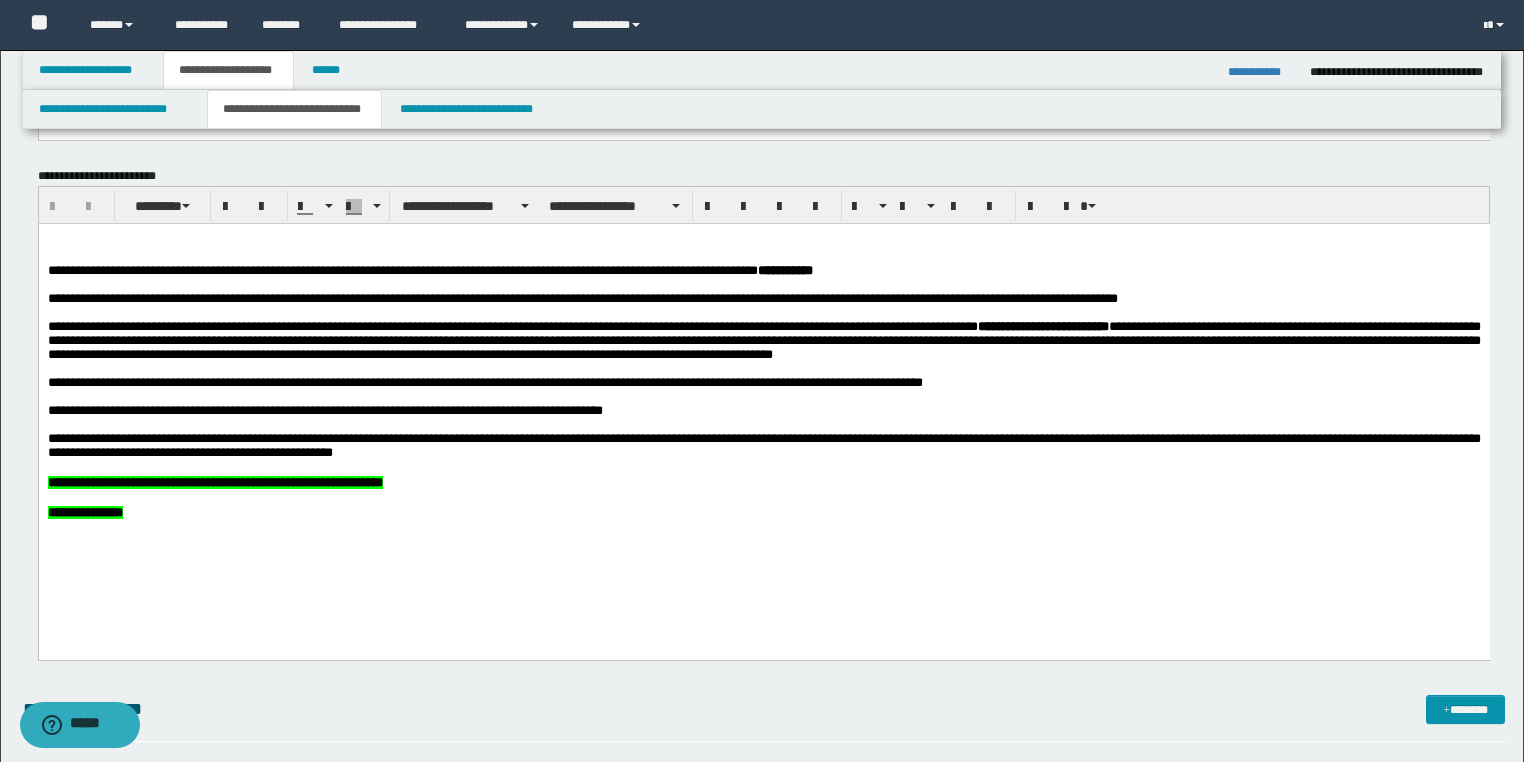click on "**********" at bounding box center [1261, 72] 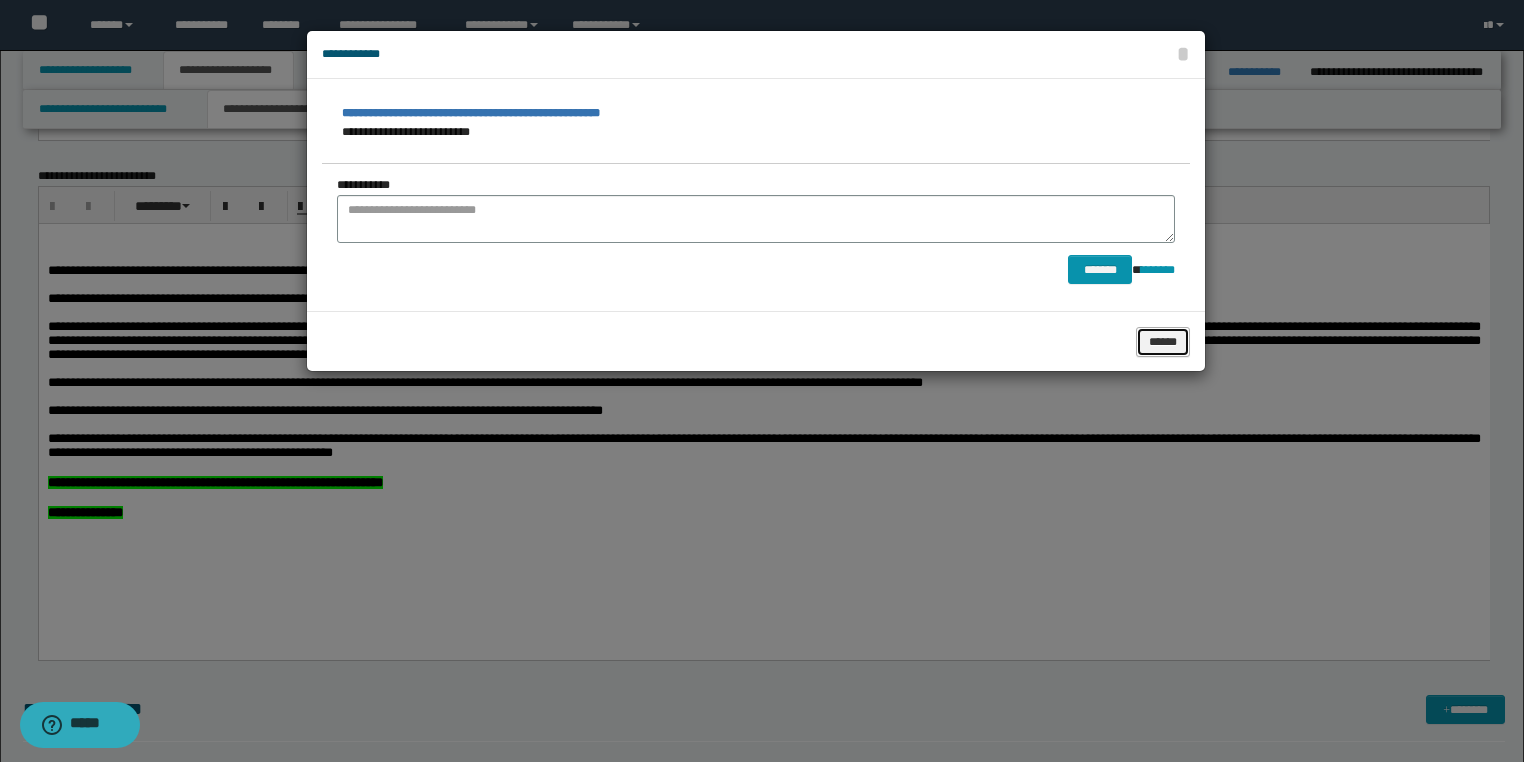 click on "******" at bounding box center [1163, 342] 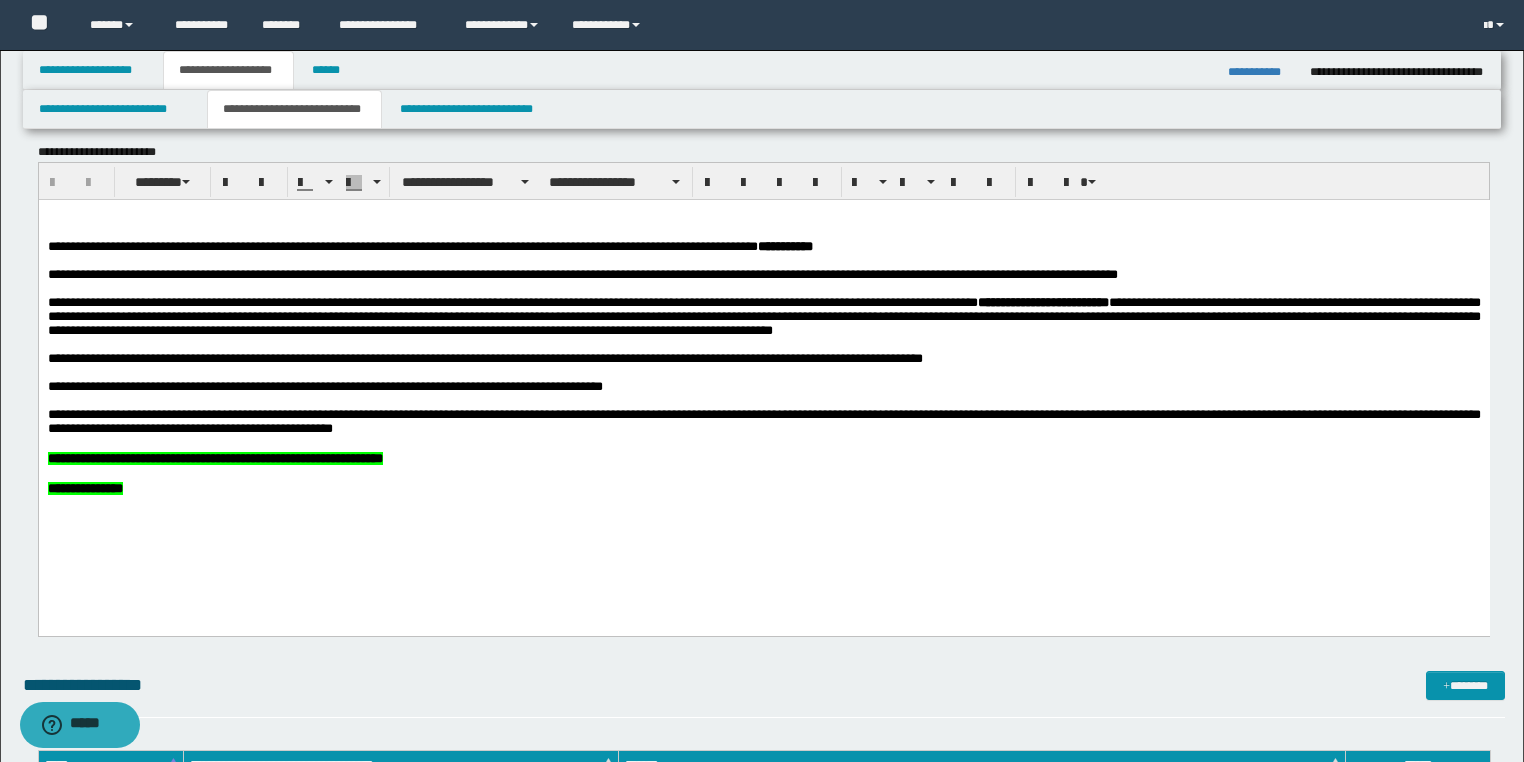 scroll, scrollTop: 2160, scrollLeft: 0, axis: vertical 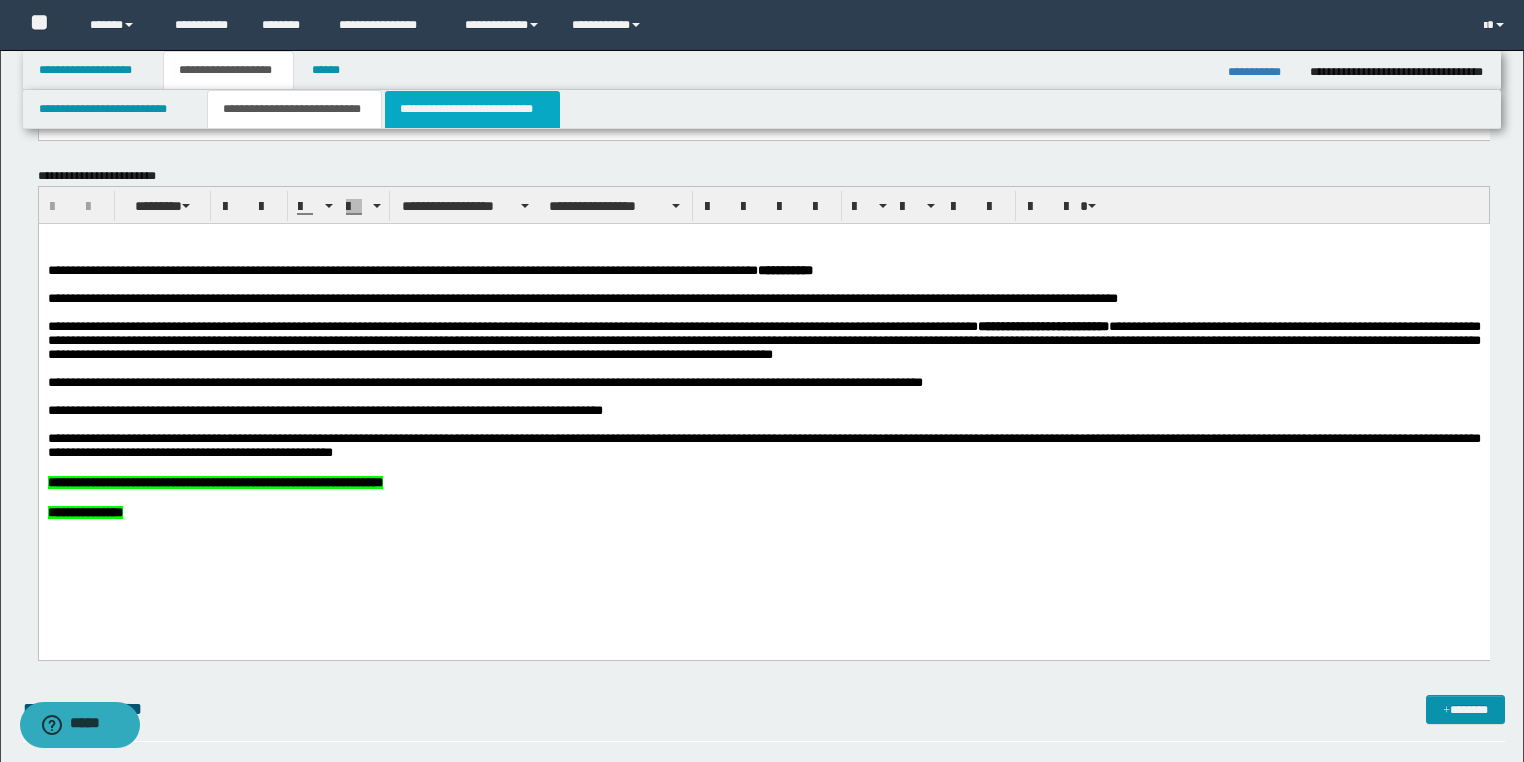 click on "**********" at bounding box center (472, 109) 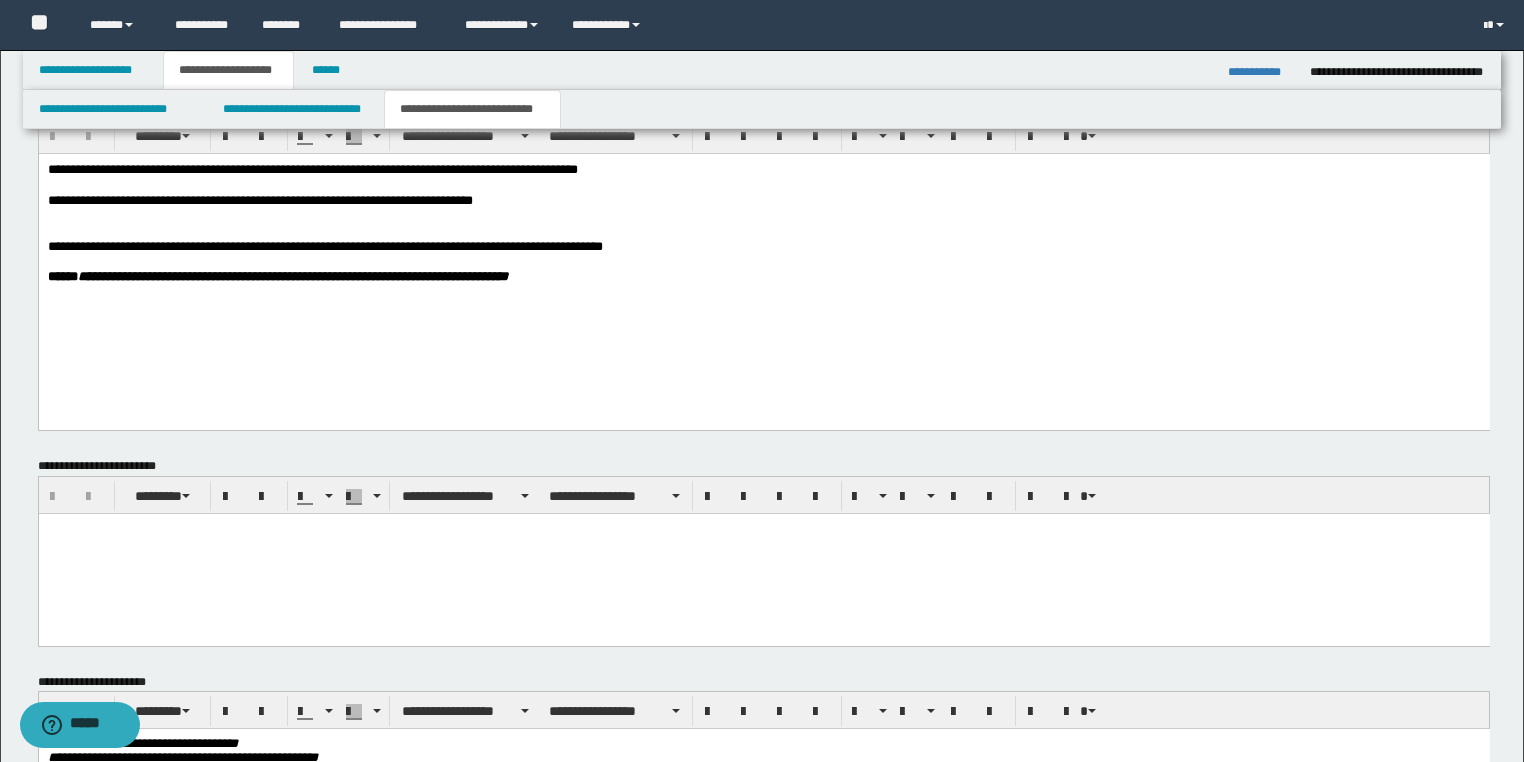 scroll, scrollTop: 960, scrollLeft: 0, axis: vertical 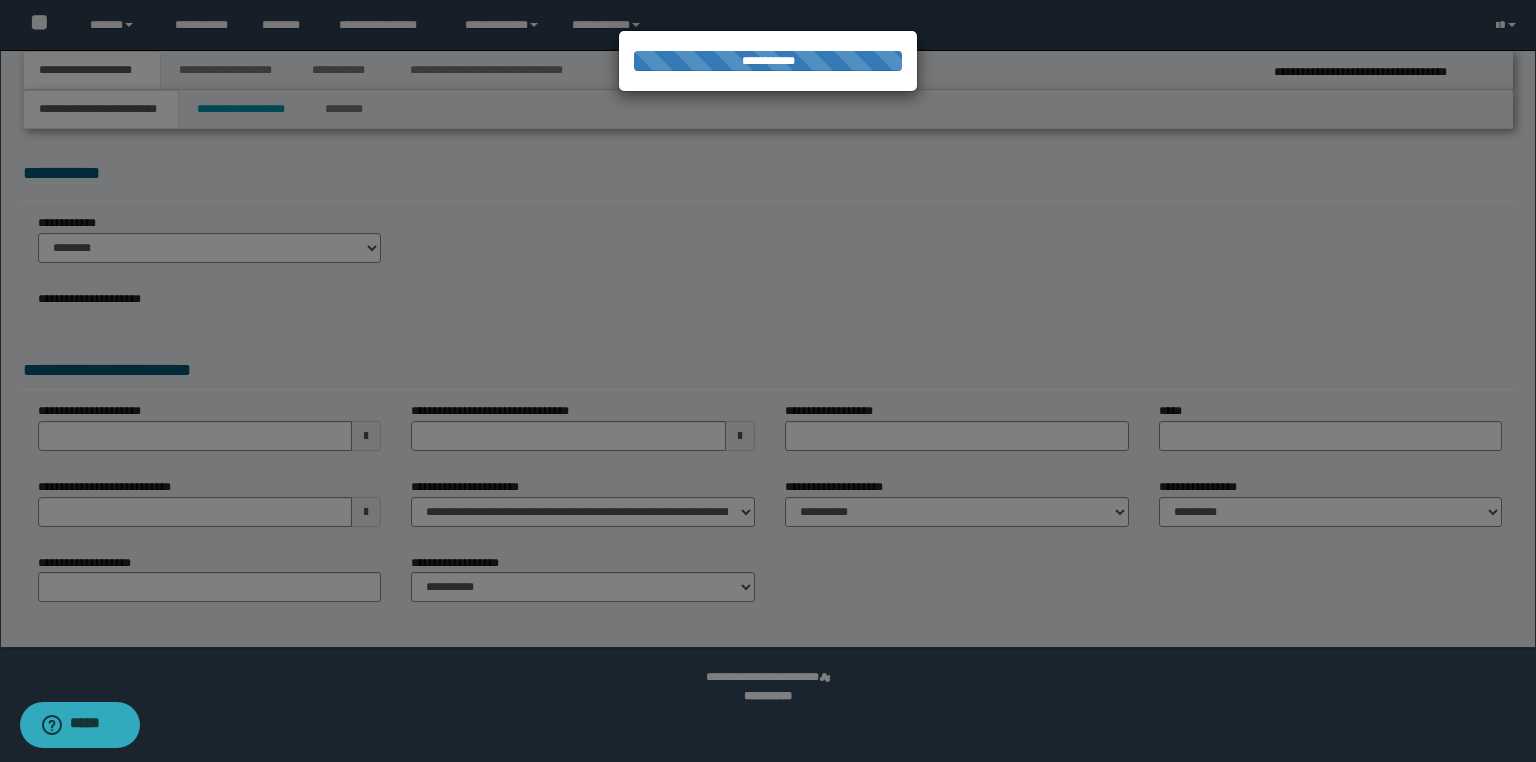 type on "**********" 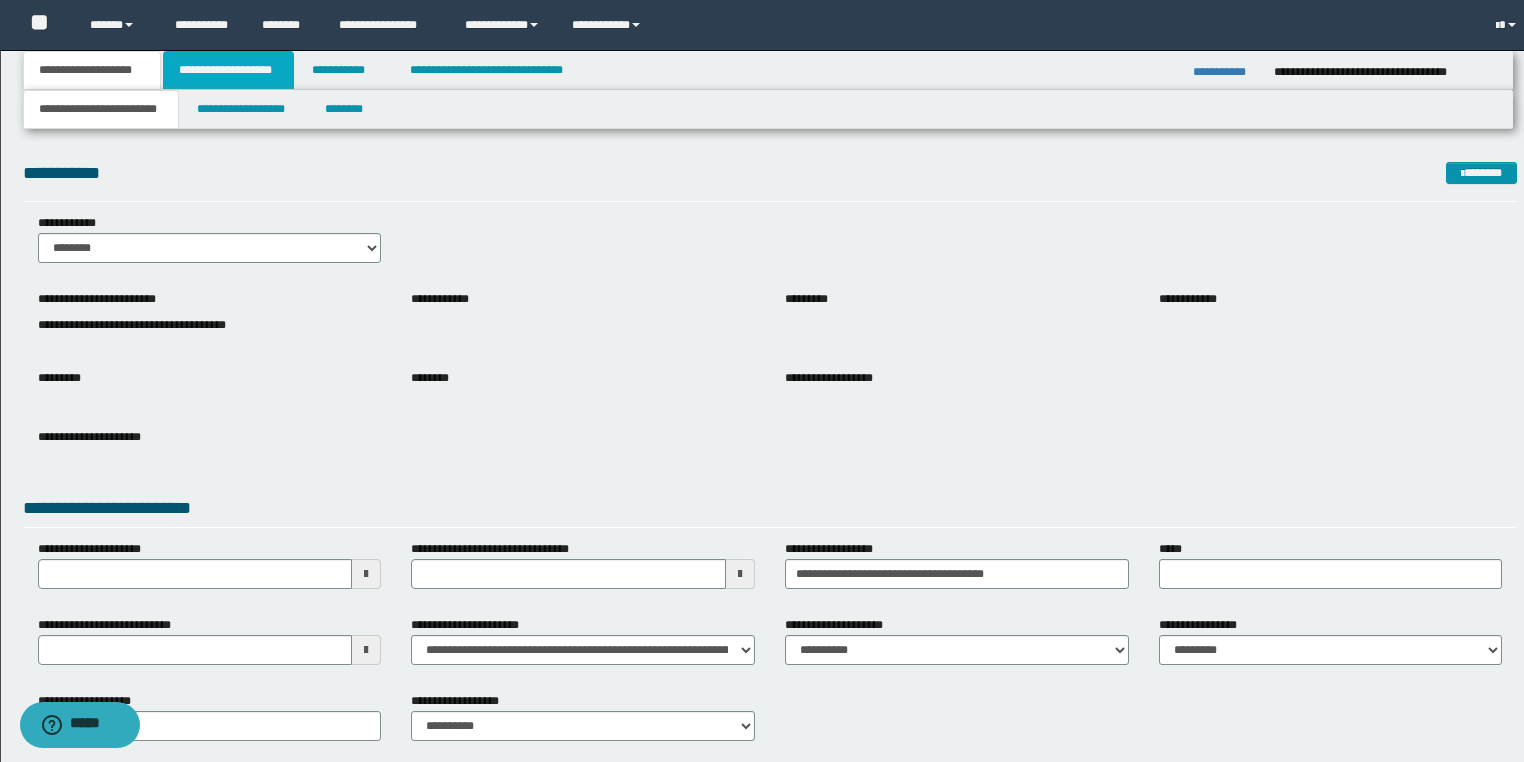 click on "**********" at bounding box center (228, 70) 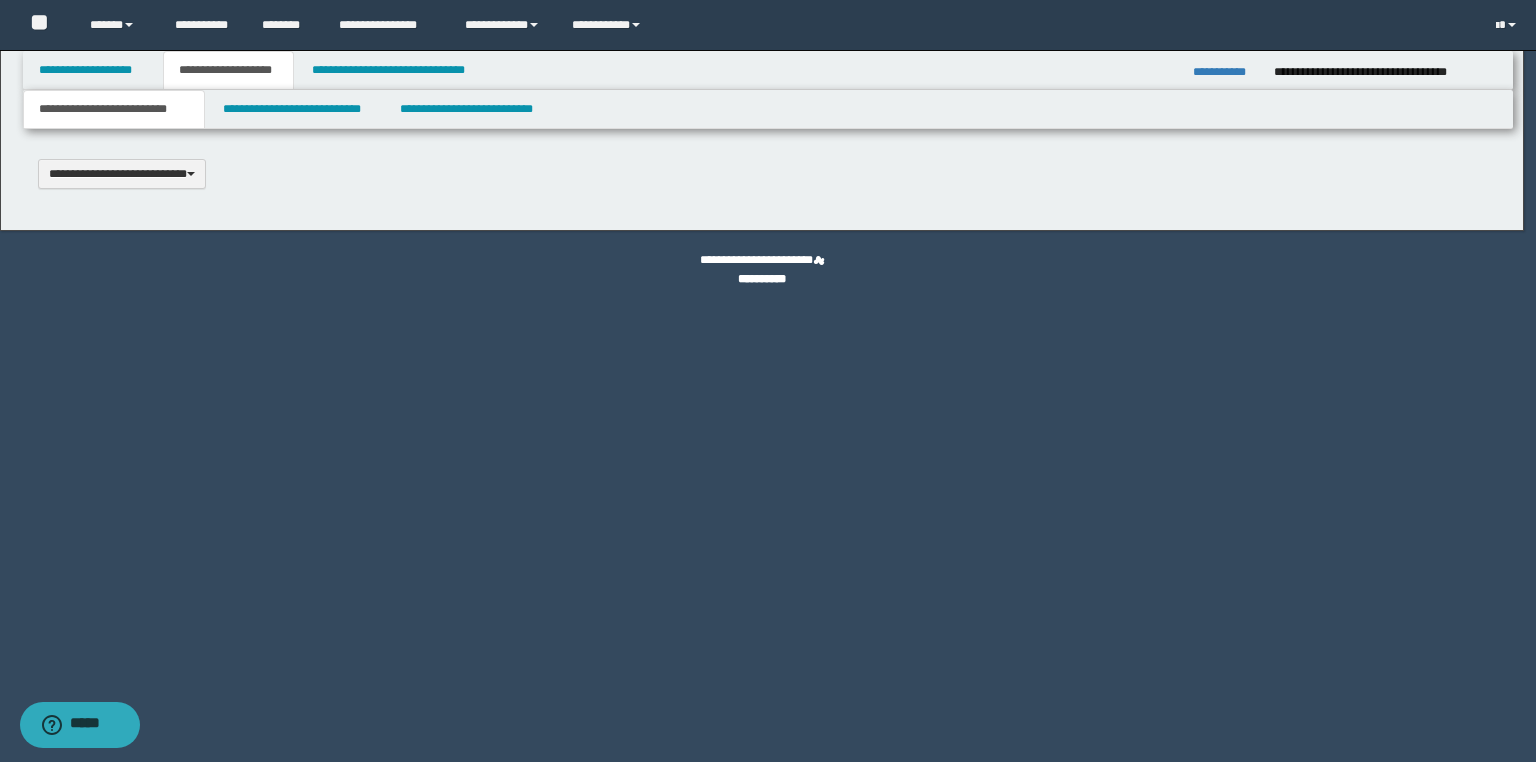 type 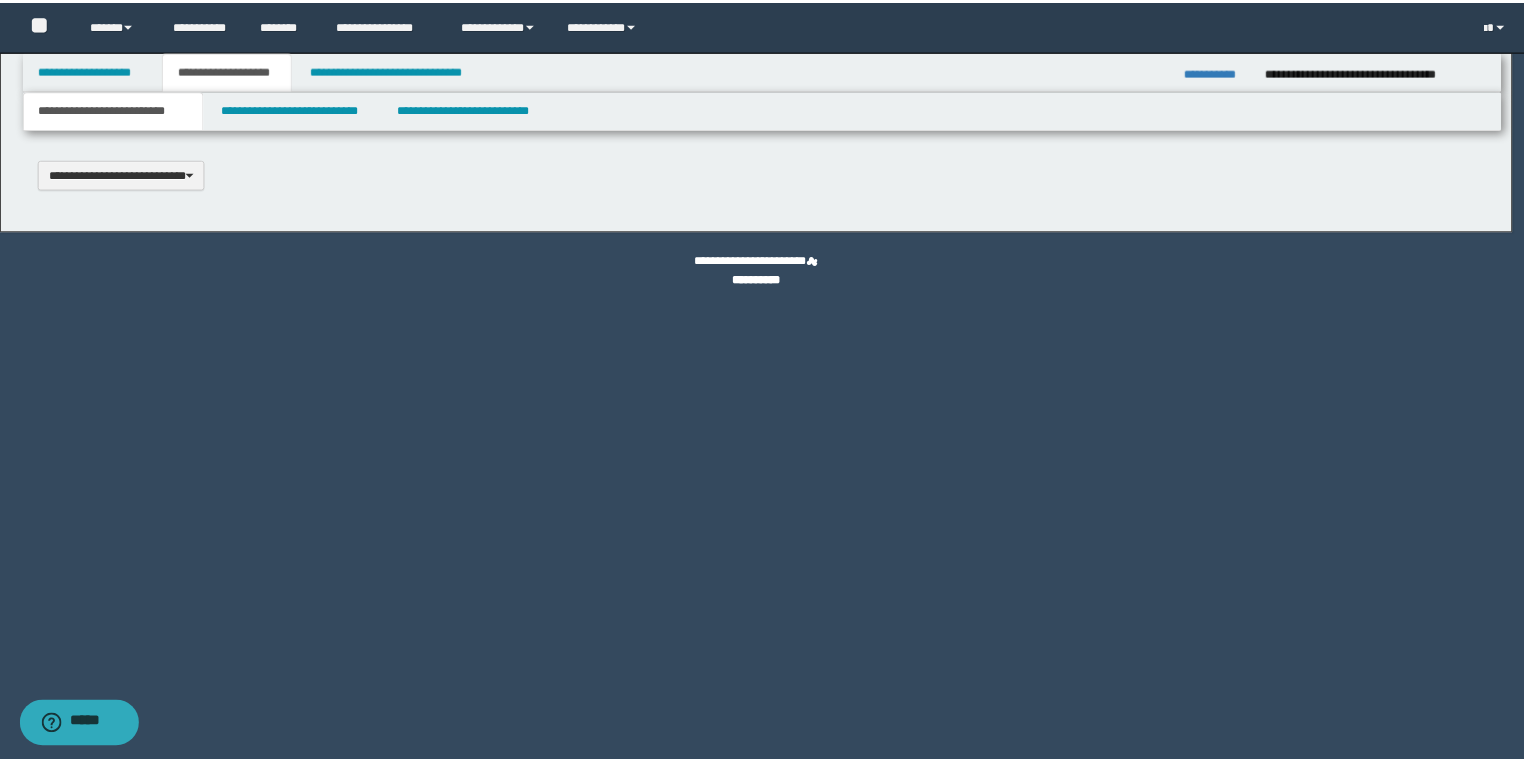 scroll, scrollTop: 0, scrollLeft: 0, axis: both 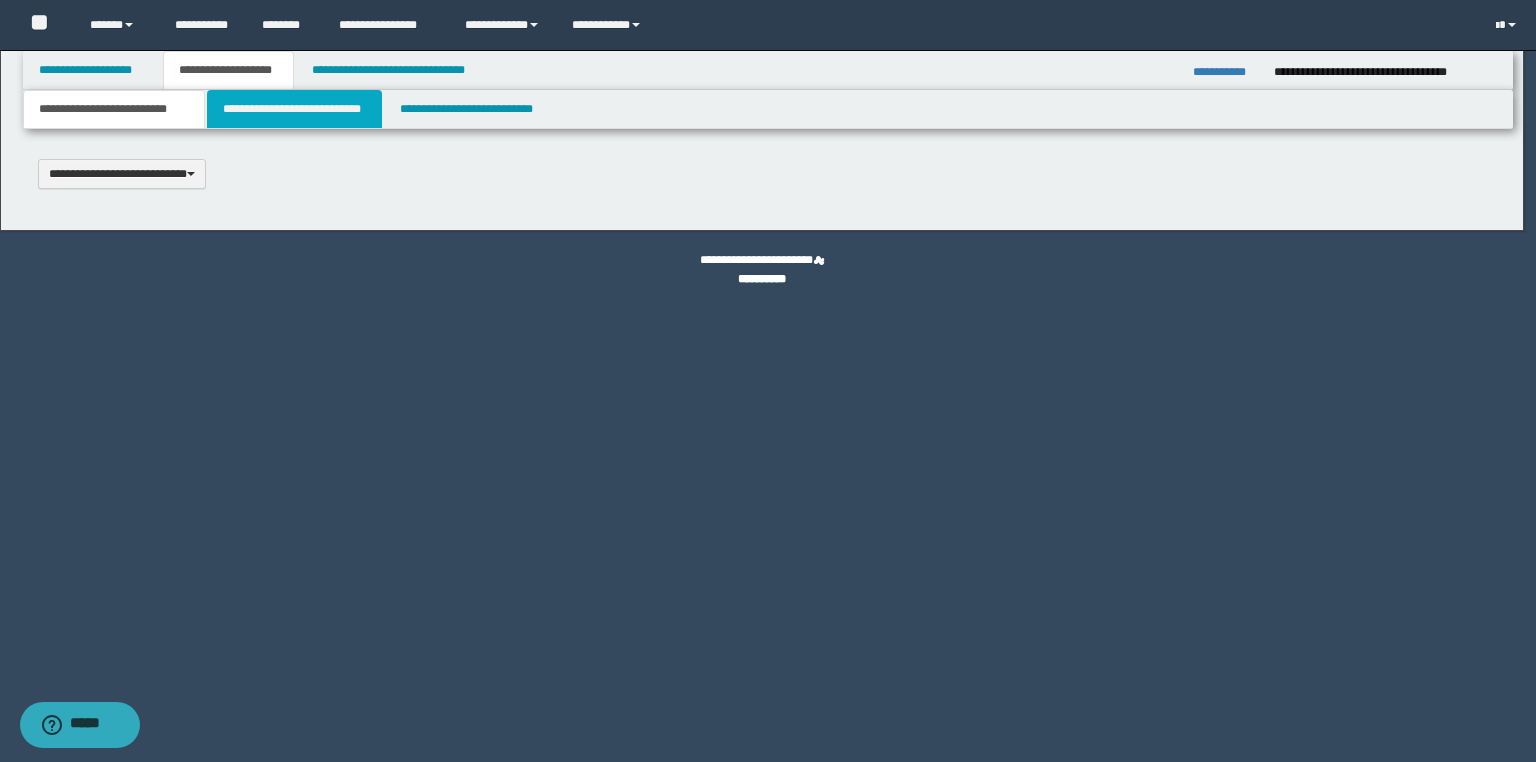 select on "*" 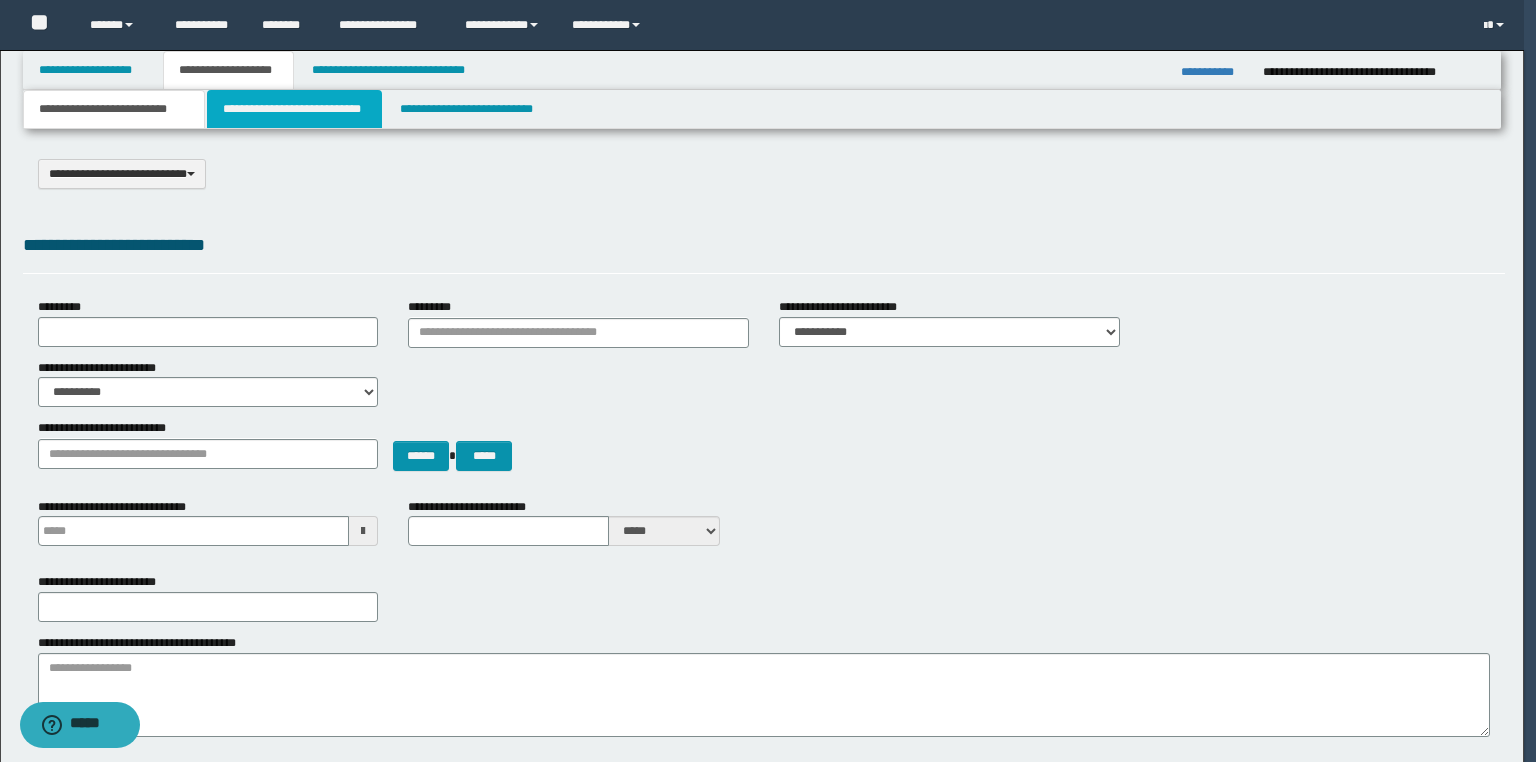 click on "**********" at bounding box center (294, 109) 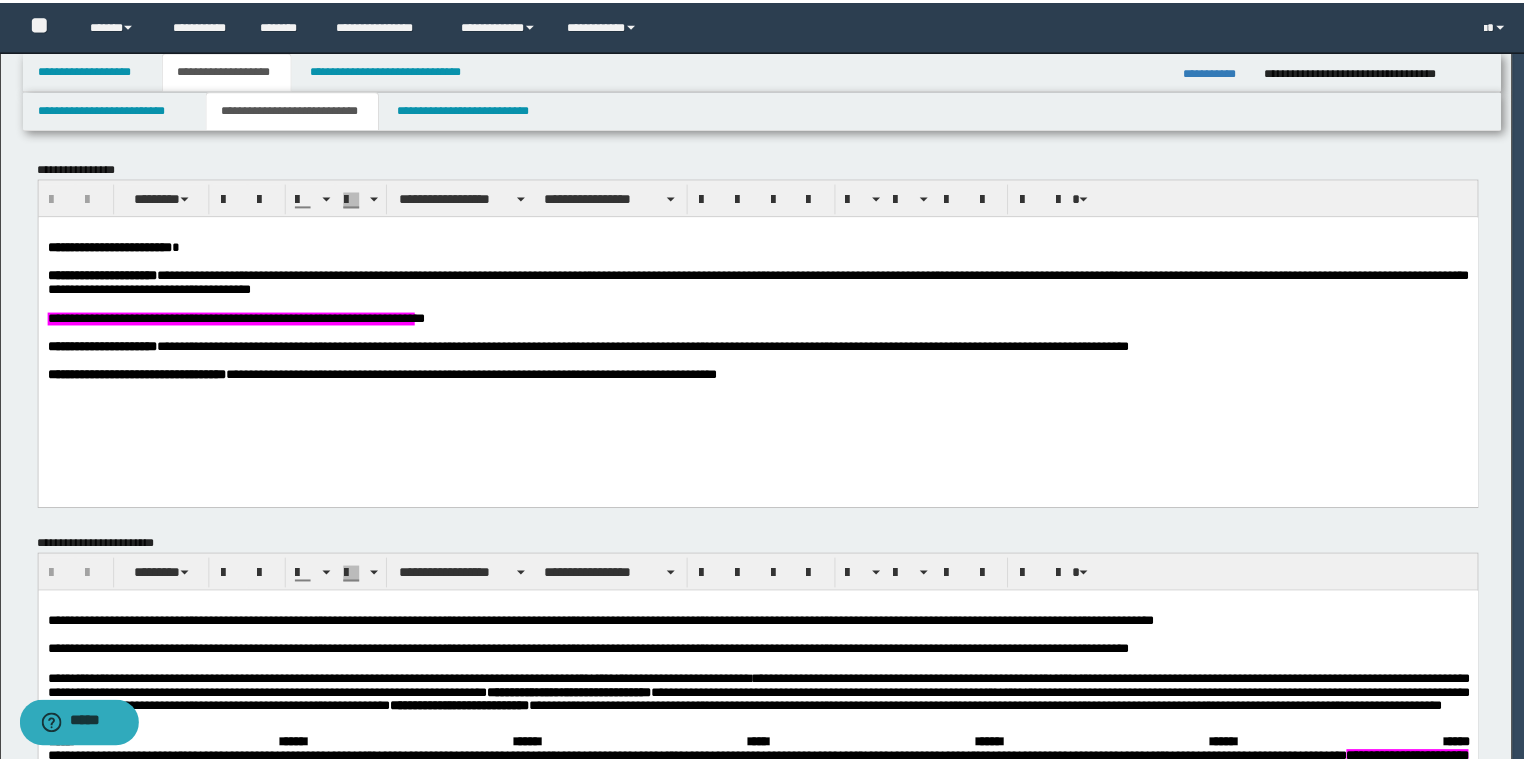 scroll, scrollTop: 0, scrollLeft: 0, axis: both 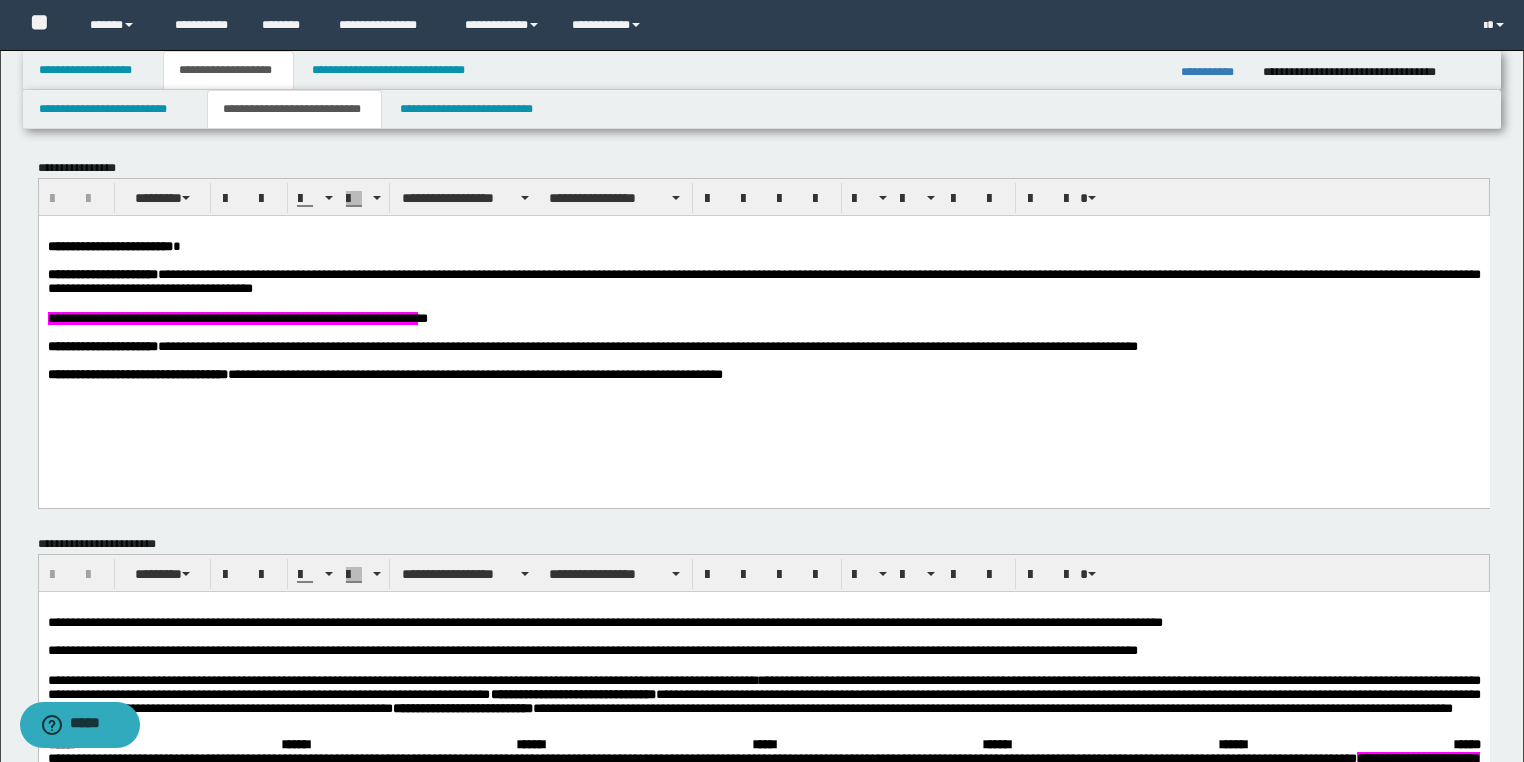 click at bounding box center [763, 303] 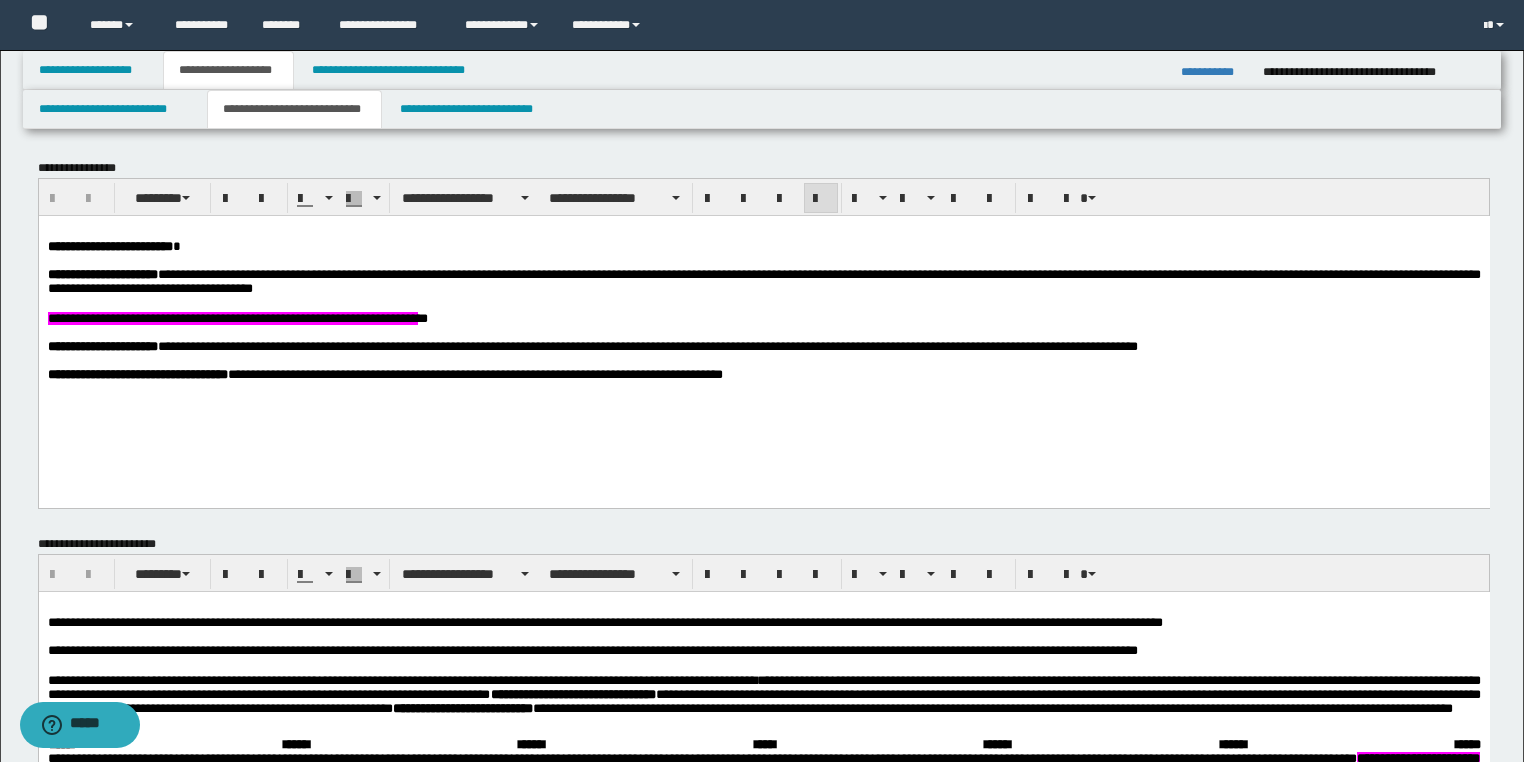 click on "**********" at bounding box center [763, 281] 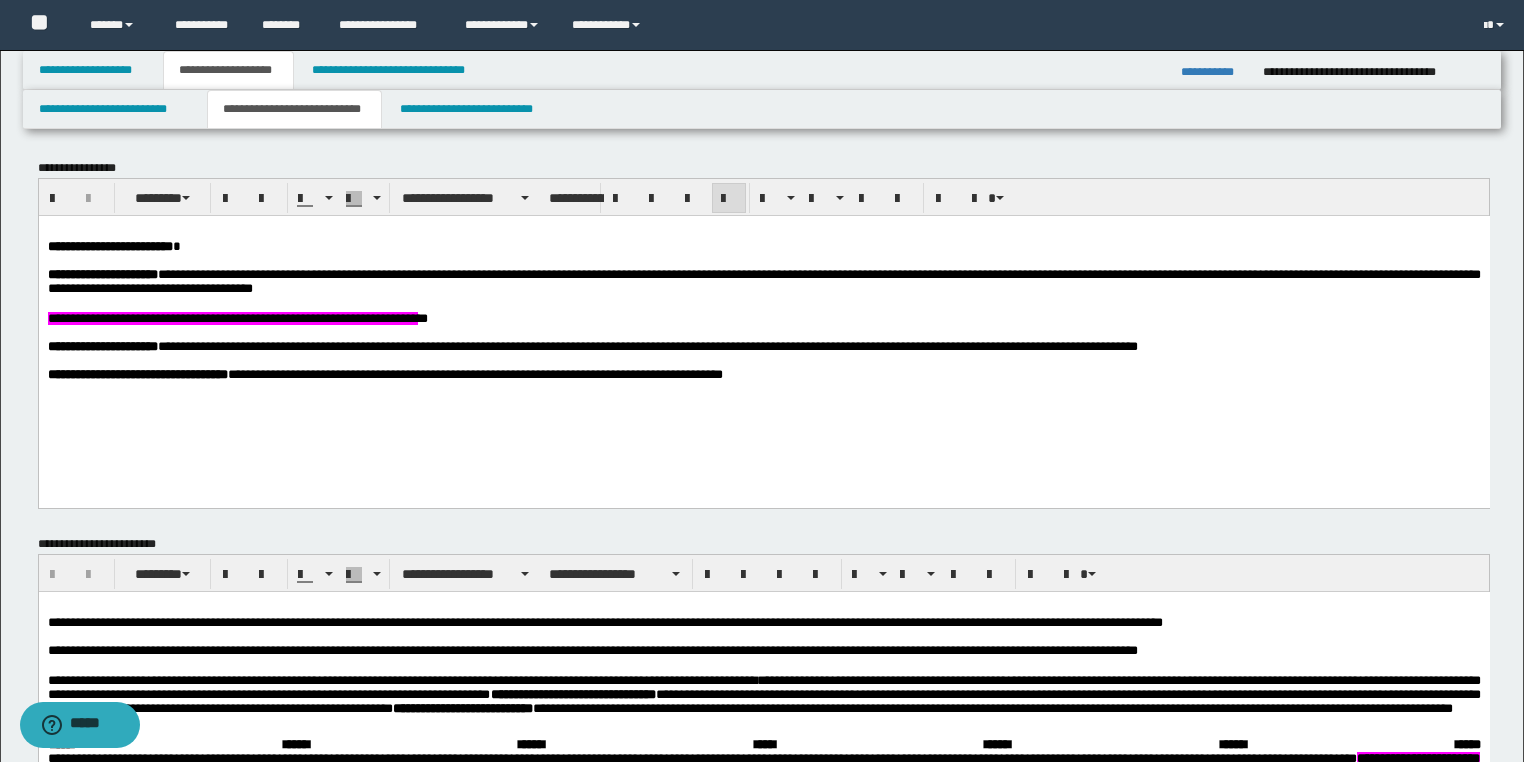 drag, startPoint x: 671, startPoint y: 316, endPoint x: 680, endPoint y: 321, distance: 10.29563 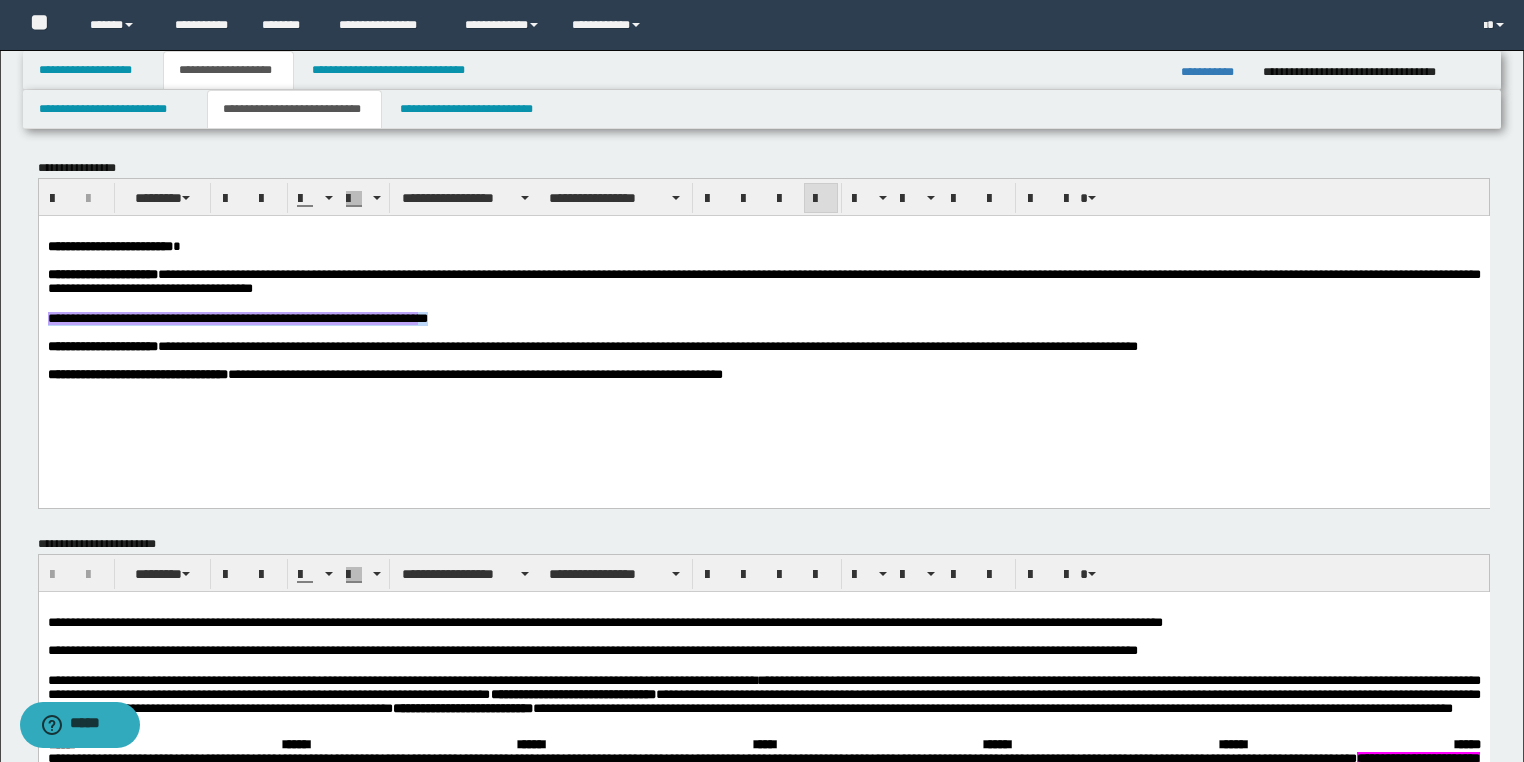 click on "**********" at bounding box center (763, 318) 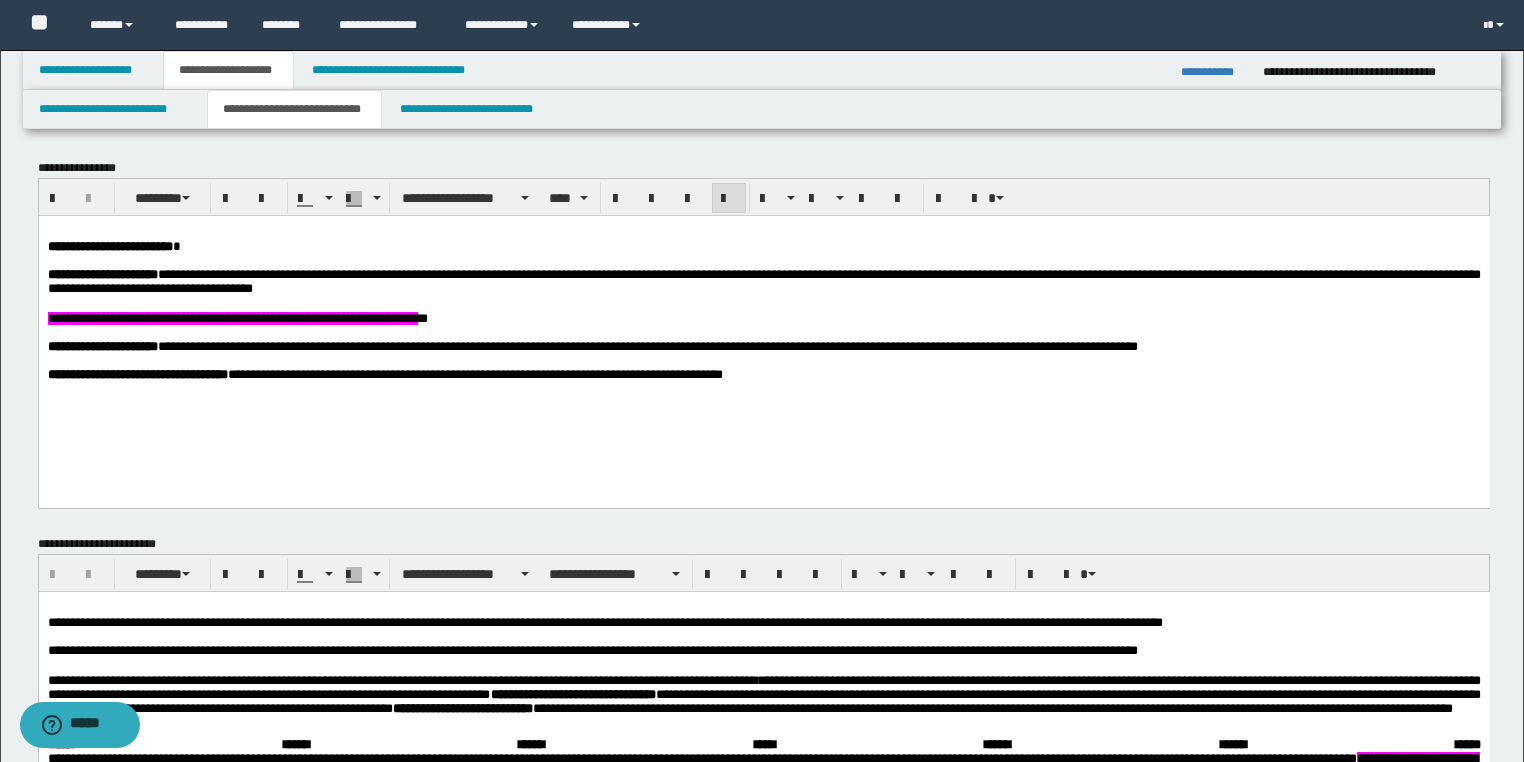 type 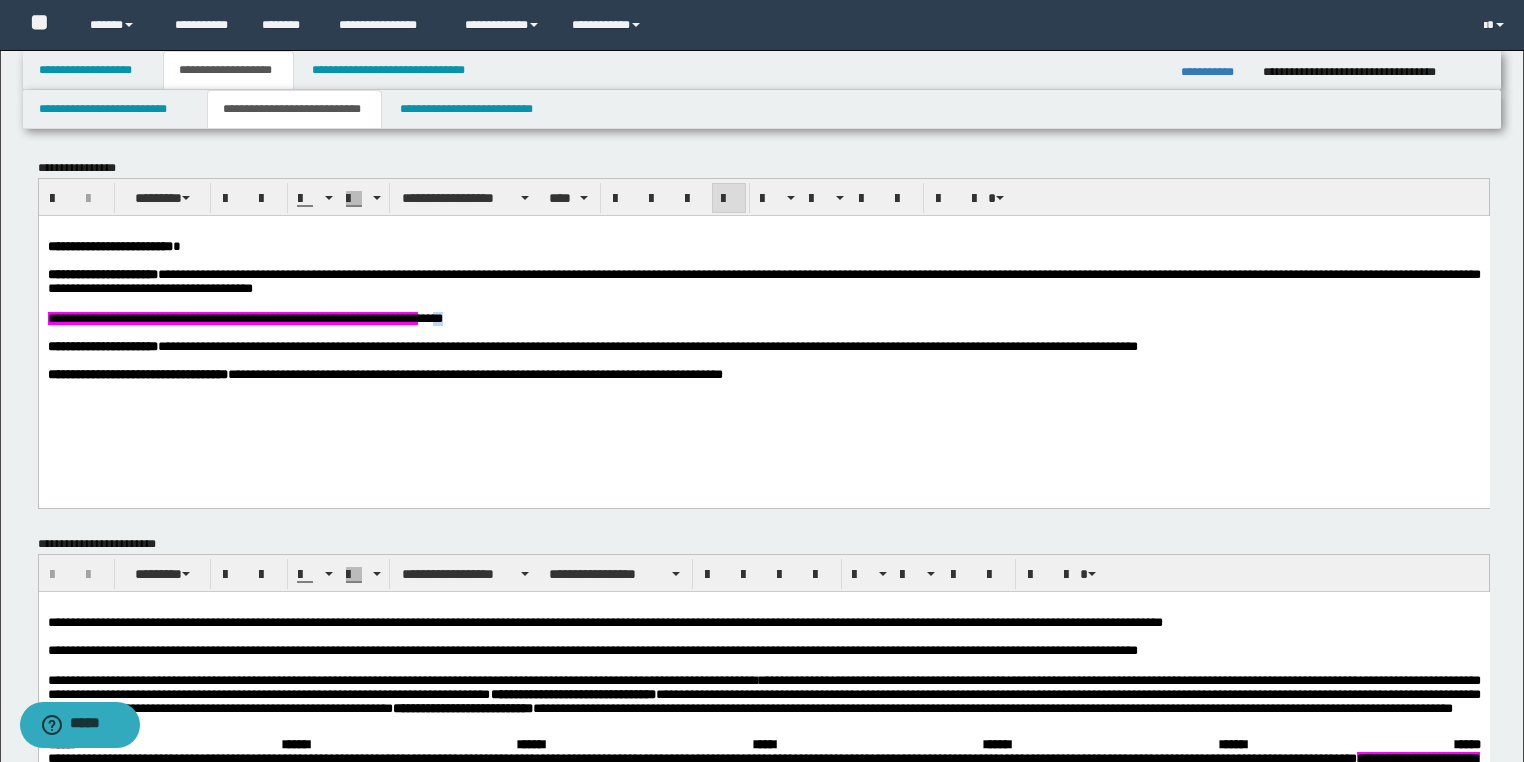 drag, startPoint x: 683, startPoint y: 329, endPoint x: 617, endPoint y: 322, distance: 66.37017 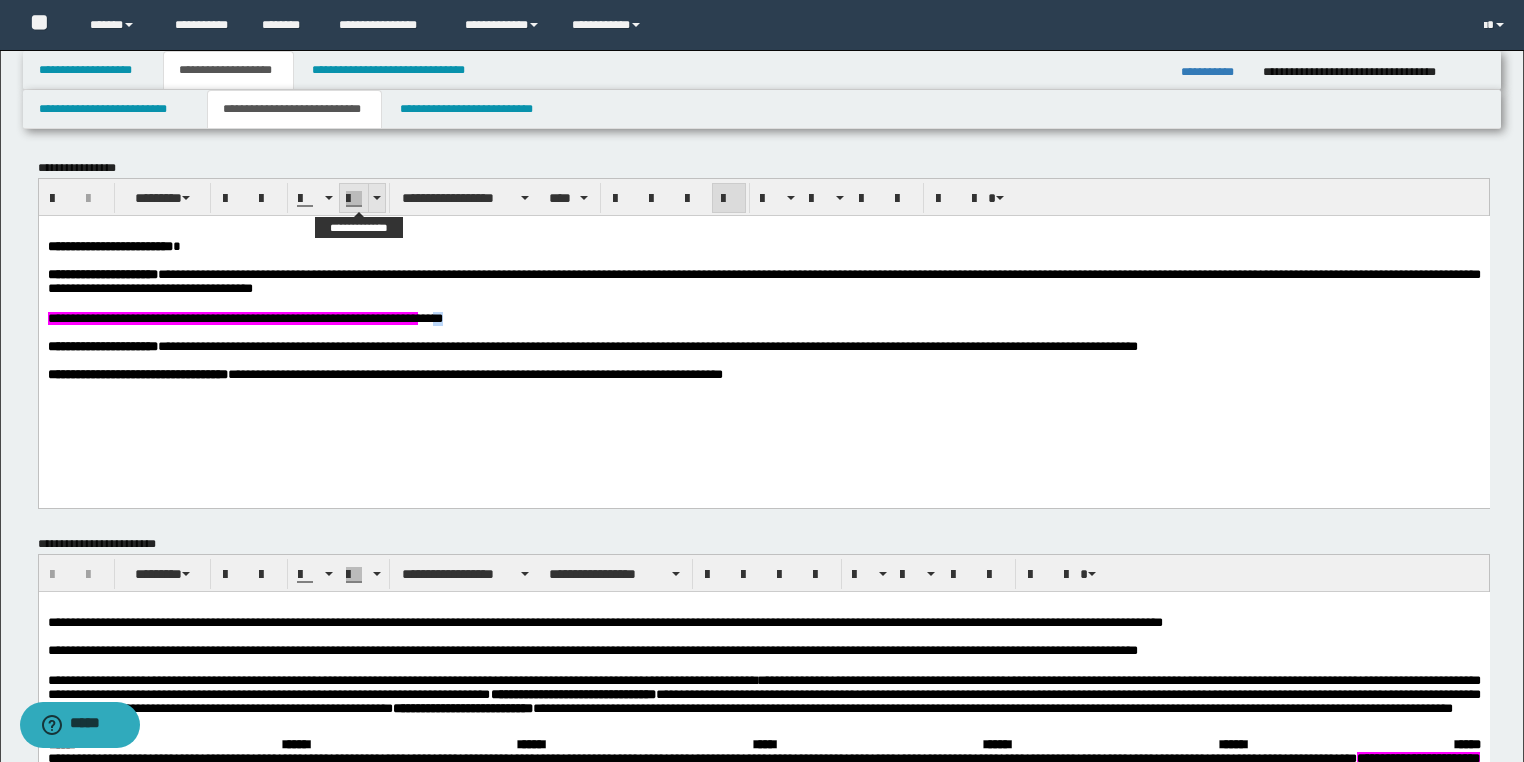 click at bounding box center (377, 198) 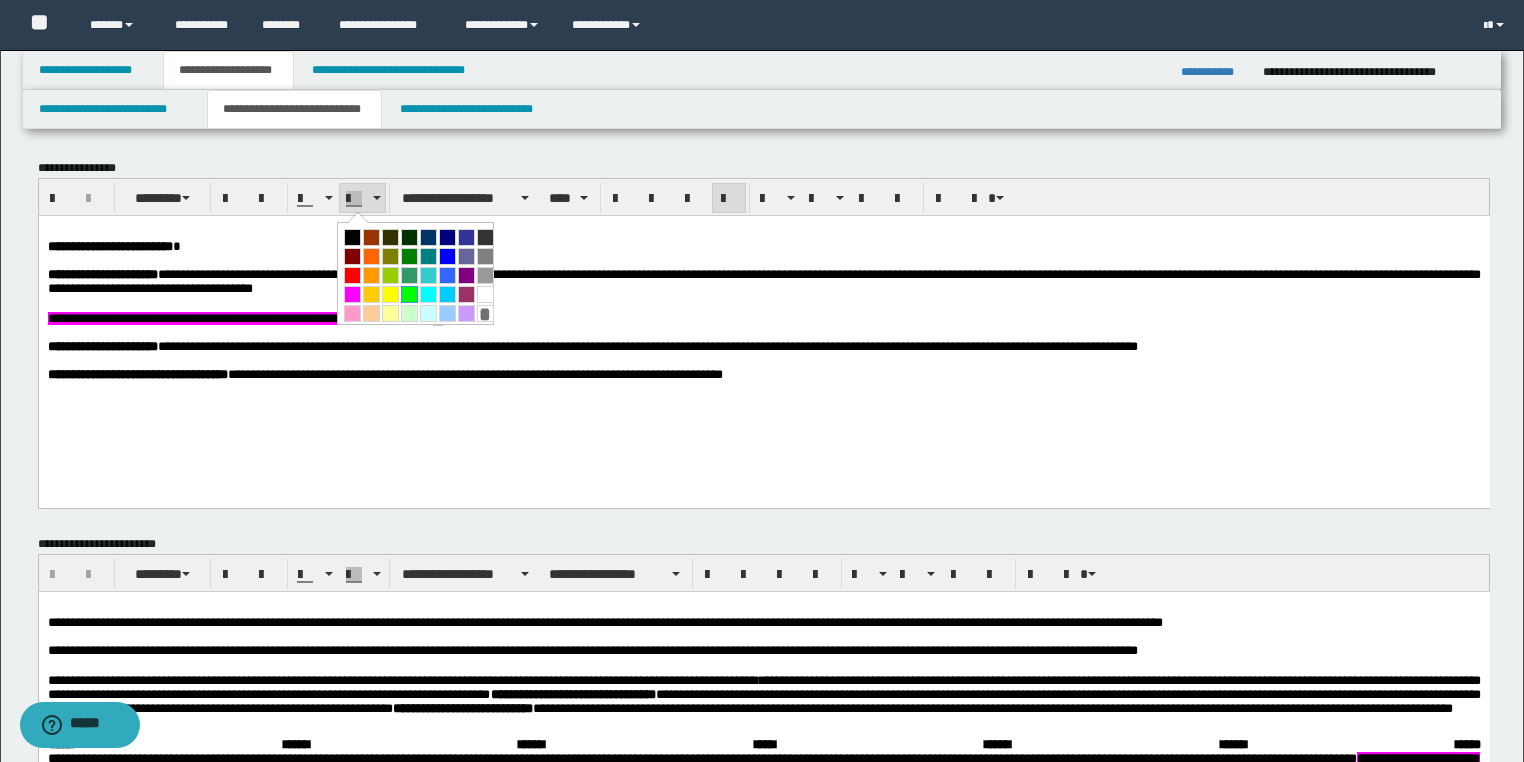 click at bounding box center [409, 294] 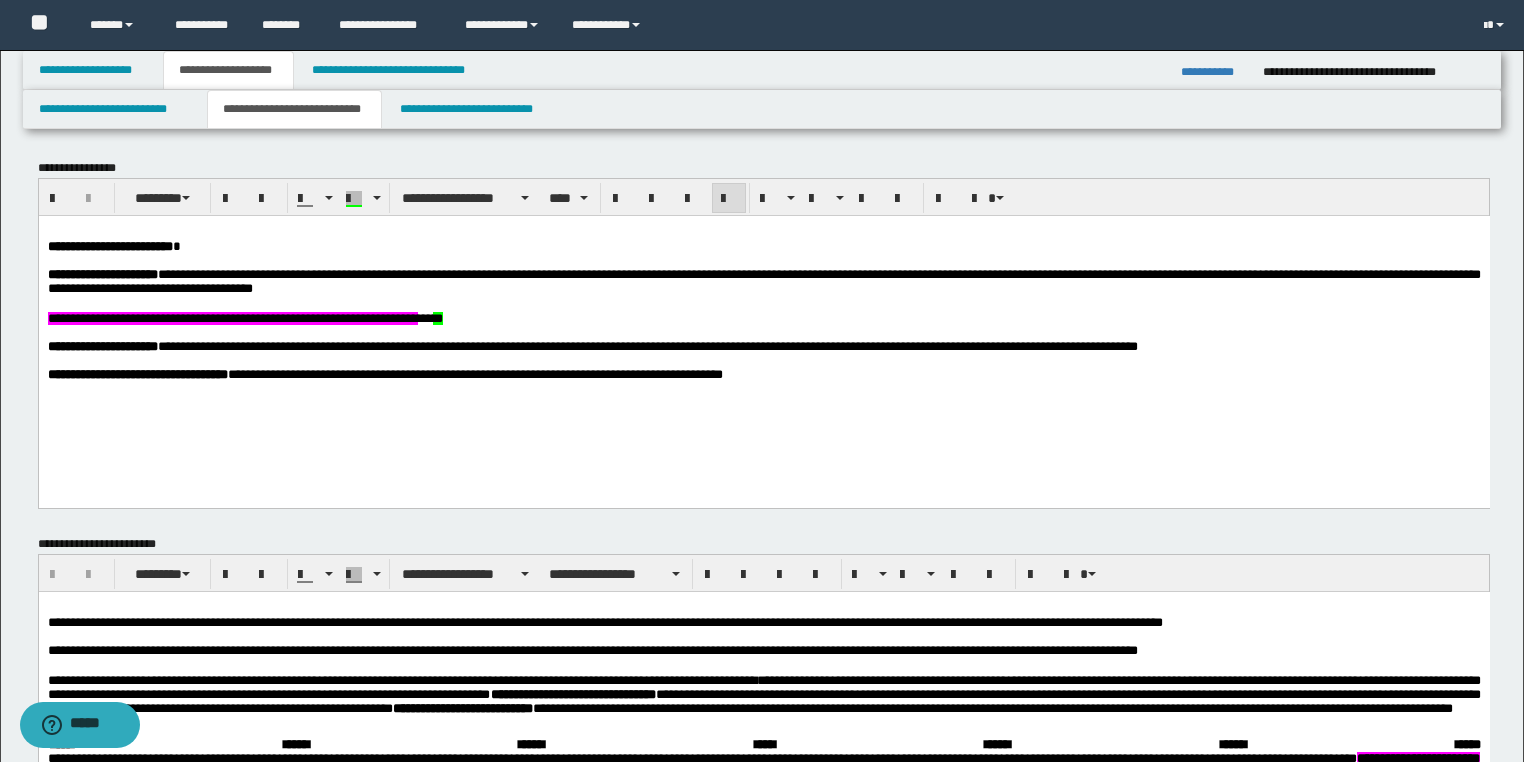 click on "**********" at bounding box center (763, 318) 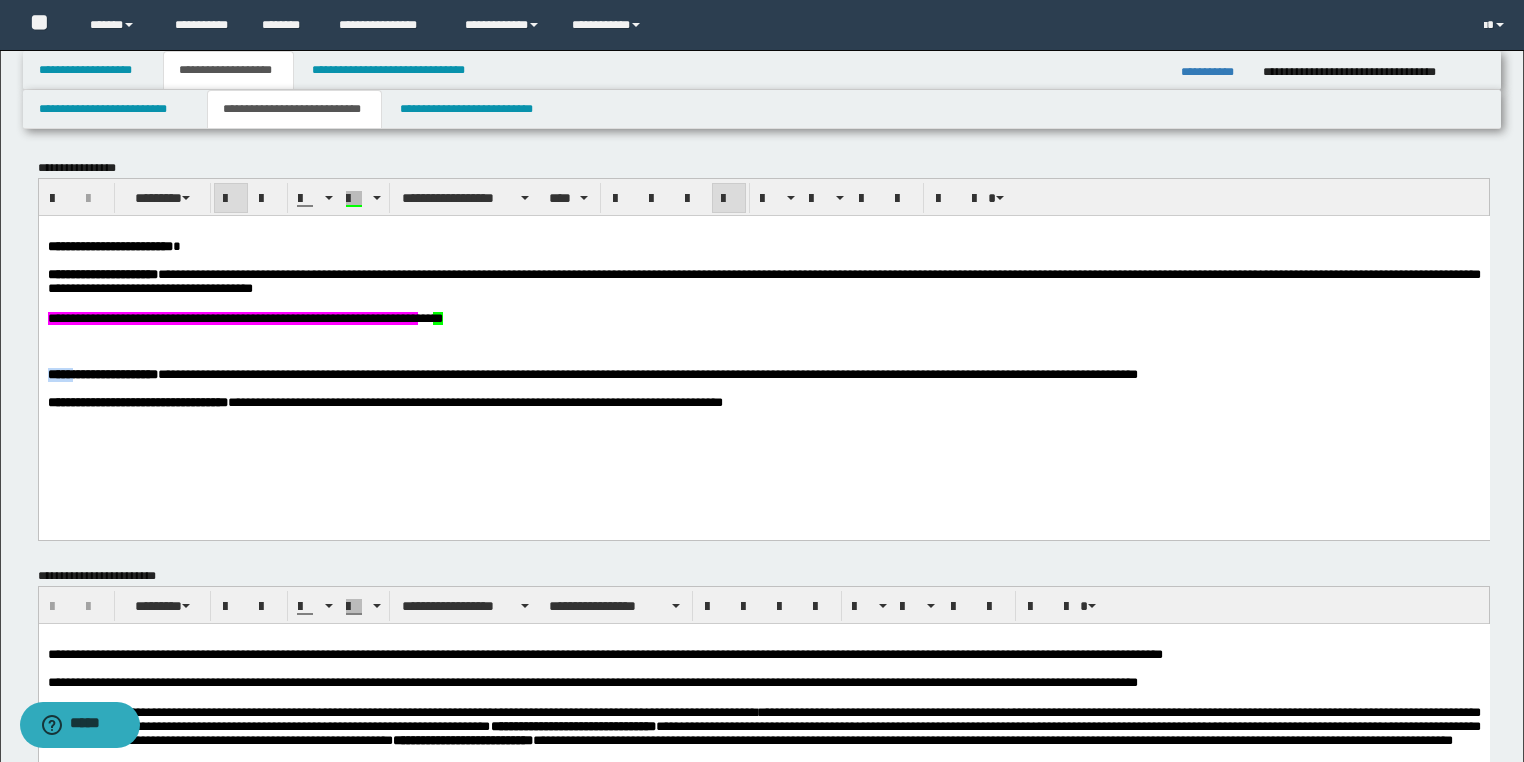 drag, startPoint x: 47, startPoint y: 391, endPoint x: 78, endPoint y: 392, distance: 31.016125 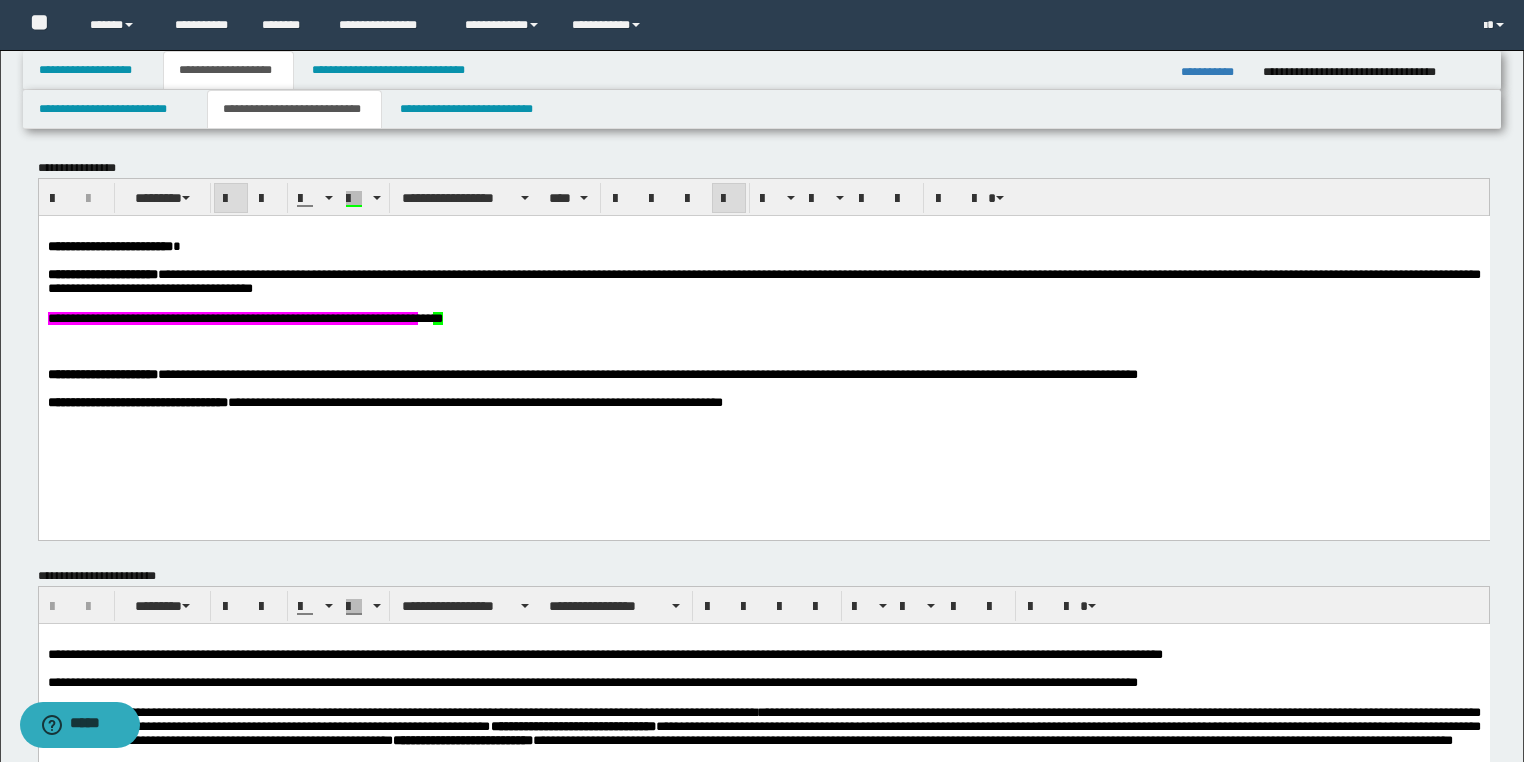 click at bounding box center (763, 346) 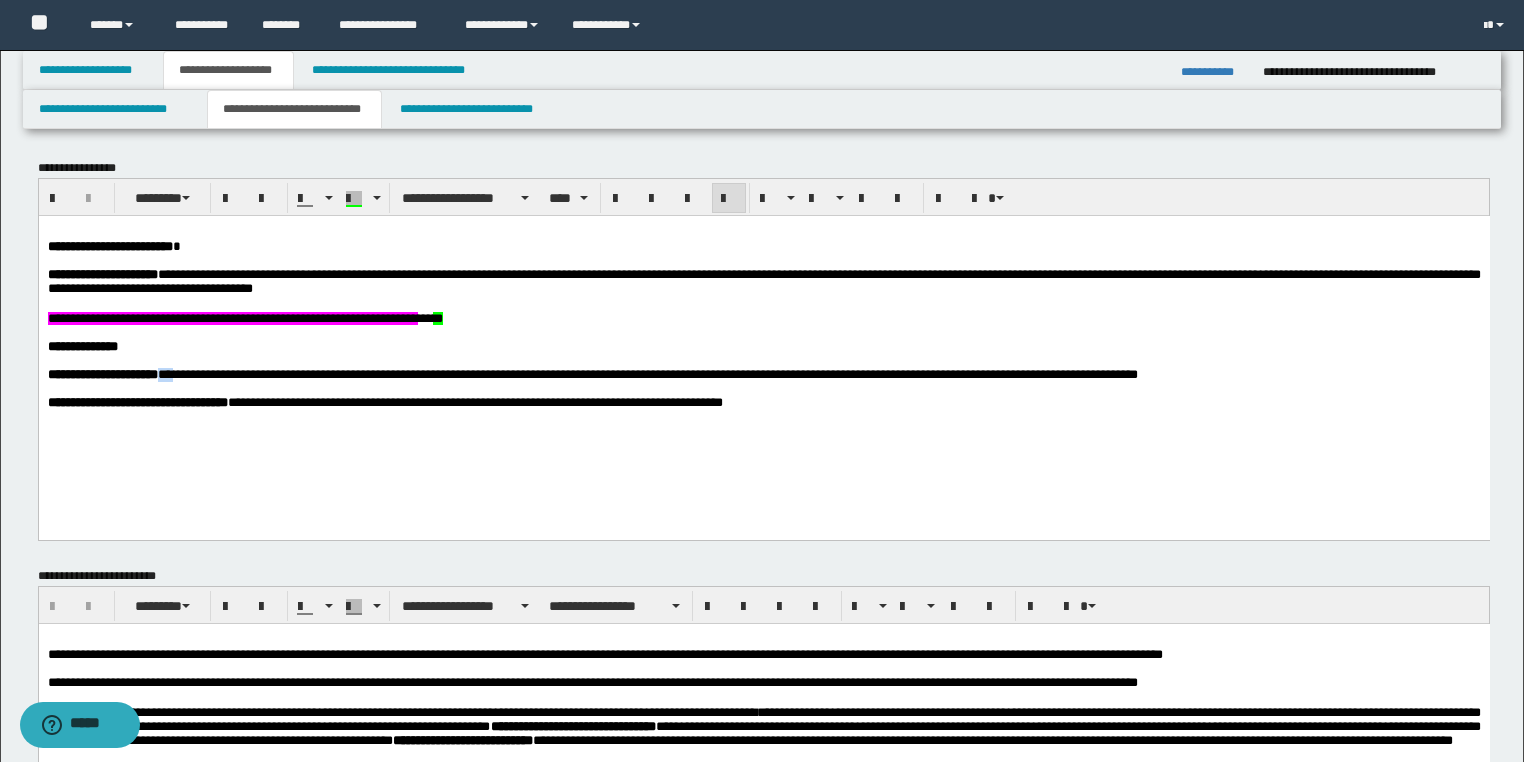 click on "**********" at bounding box center [647, 373] 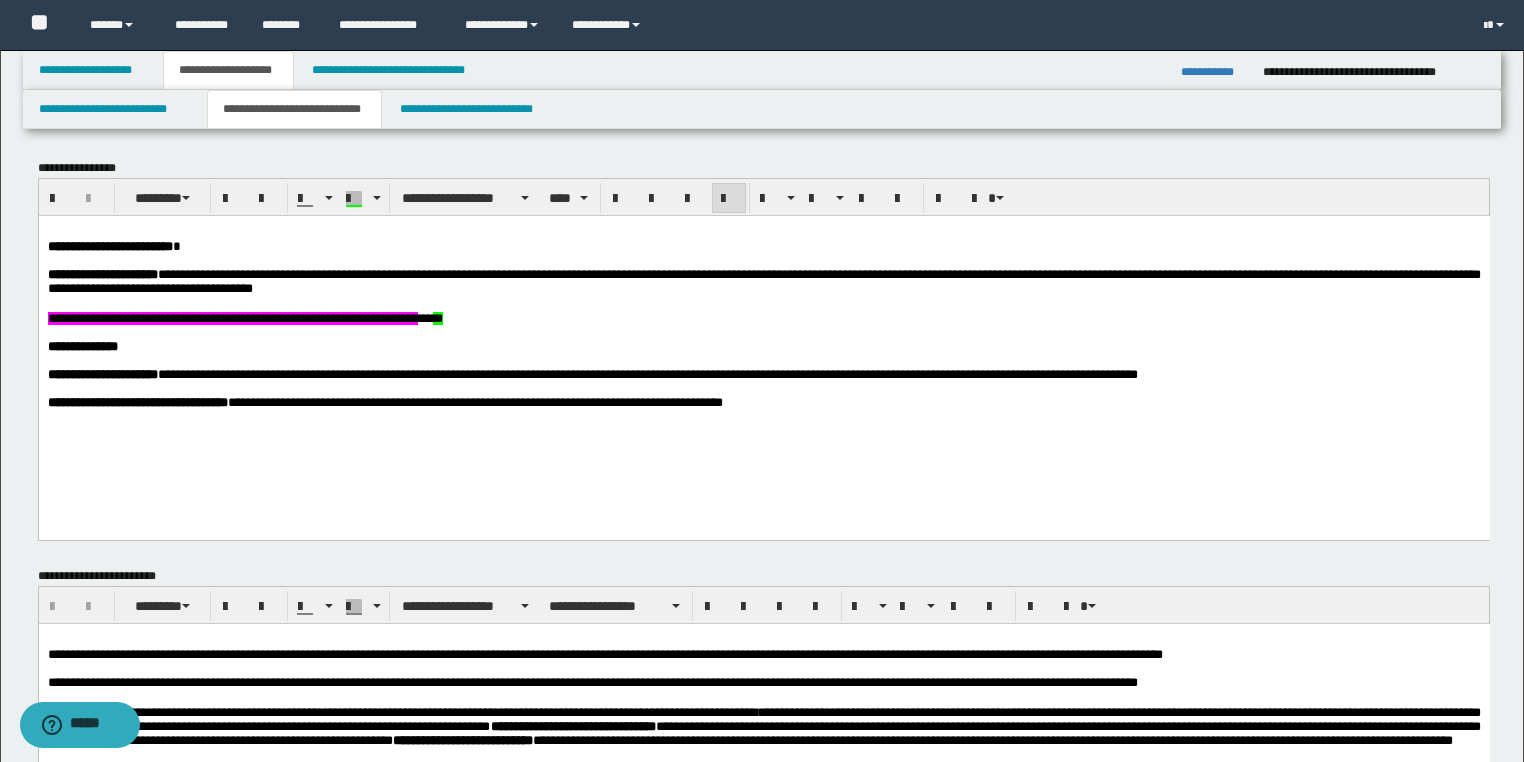 click at bounding box center (763, 332) 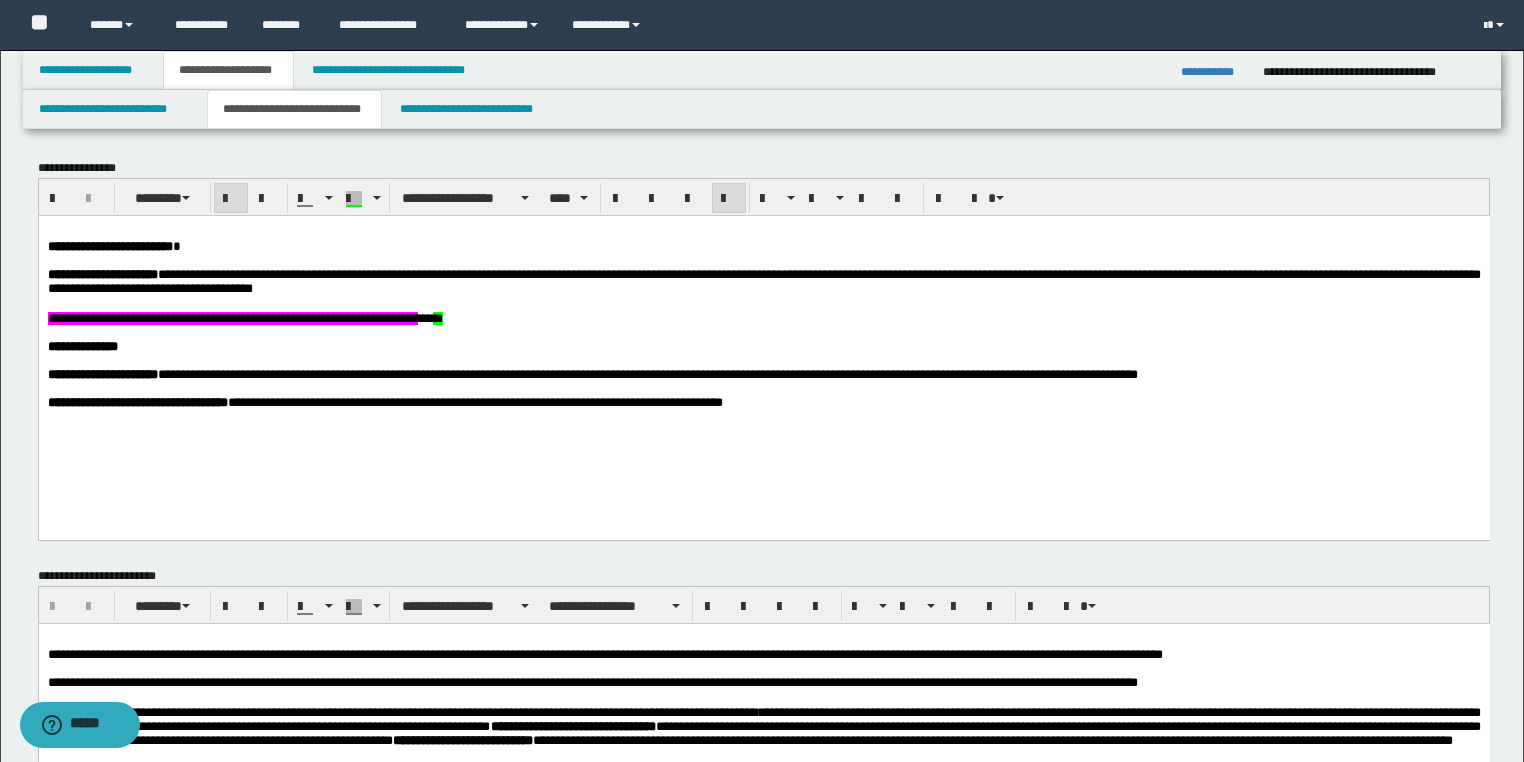 click on "**********" at bounding box center [763, 346] 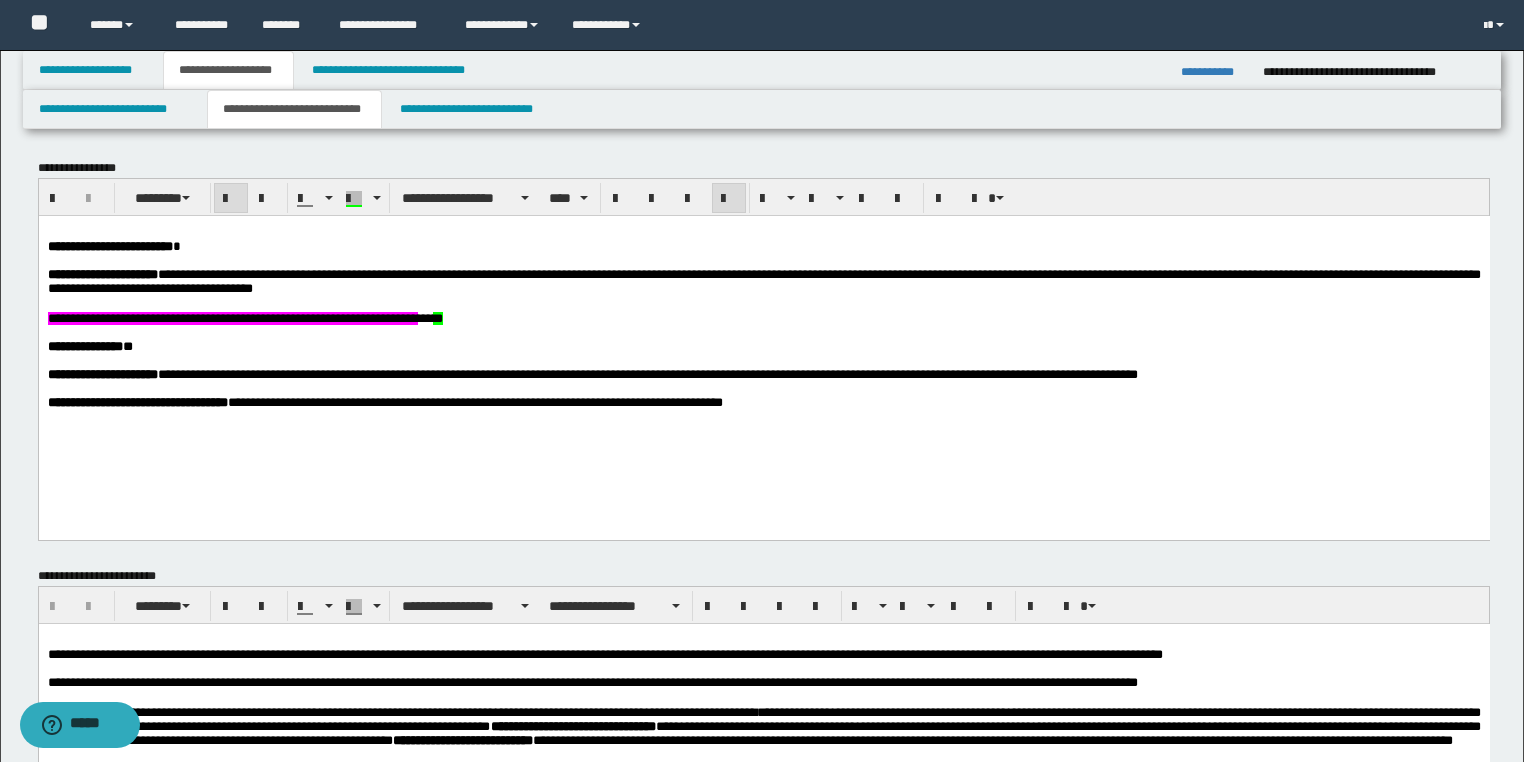 click on "**********" at bounding box center (763, 346) 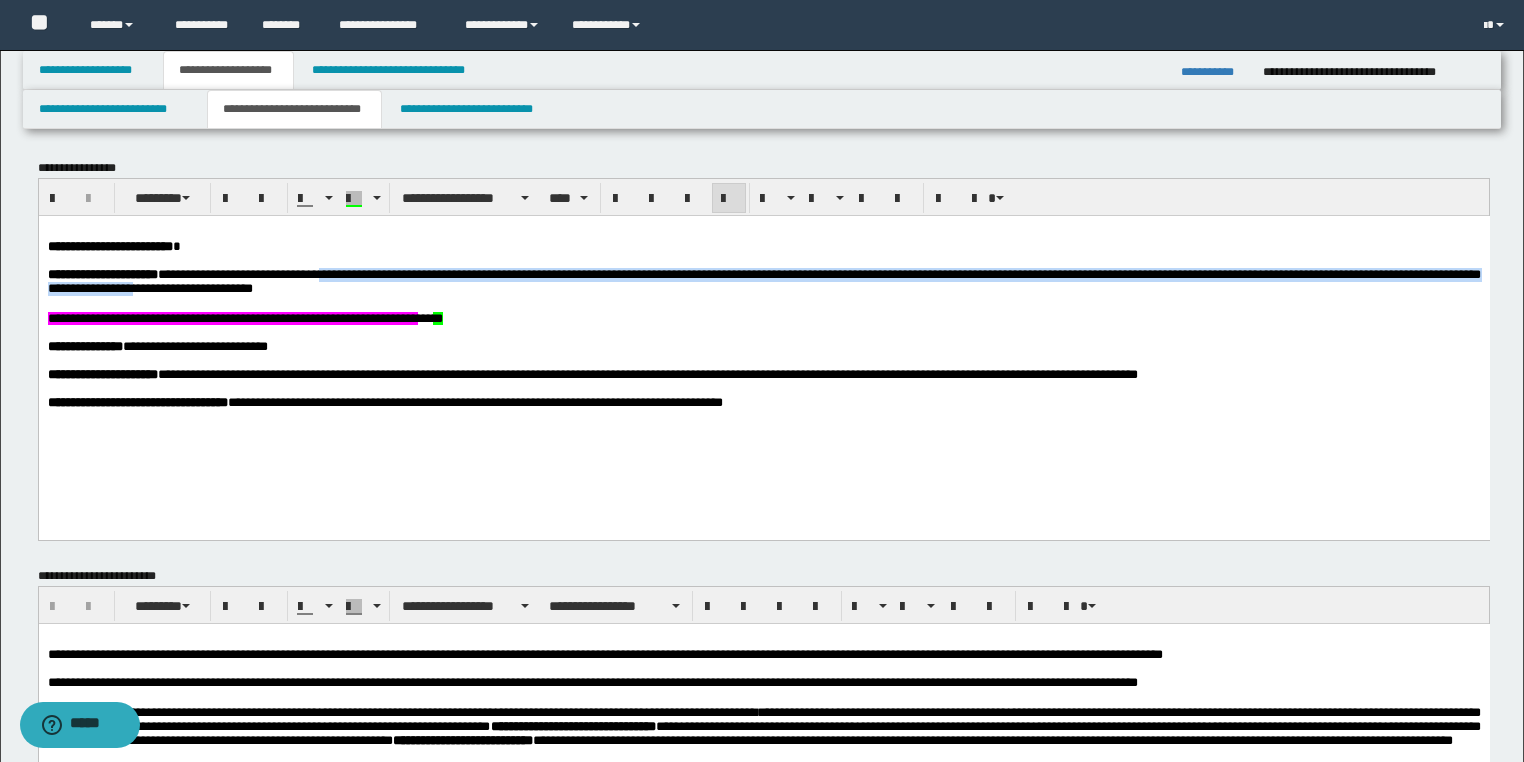 drag, startPoint x: 354, startPoint y: 280, endPoint x: 274, endPoint y: 295, distance: 81.394104 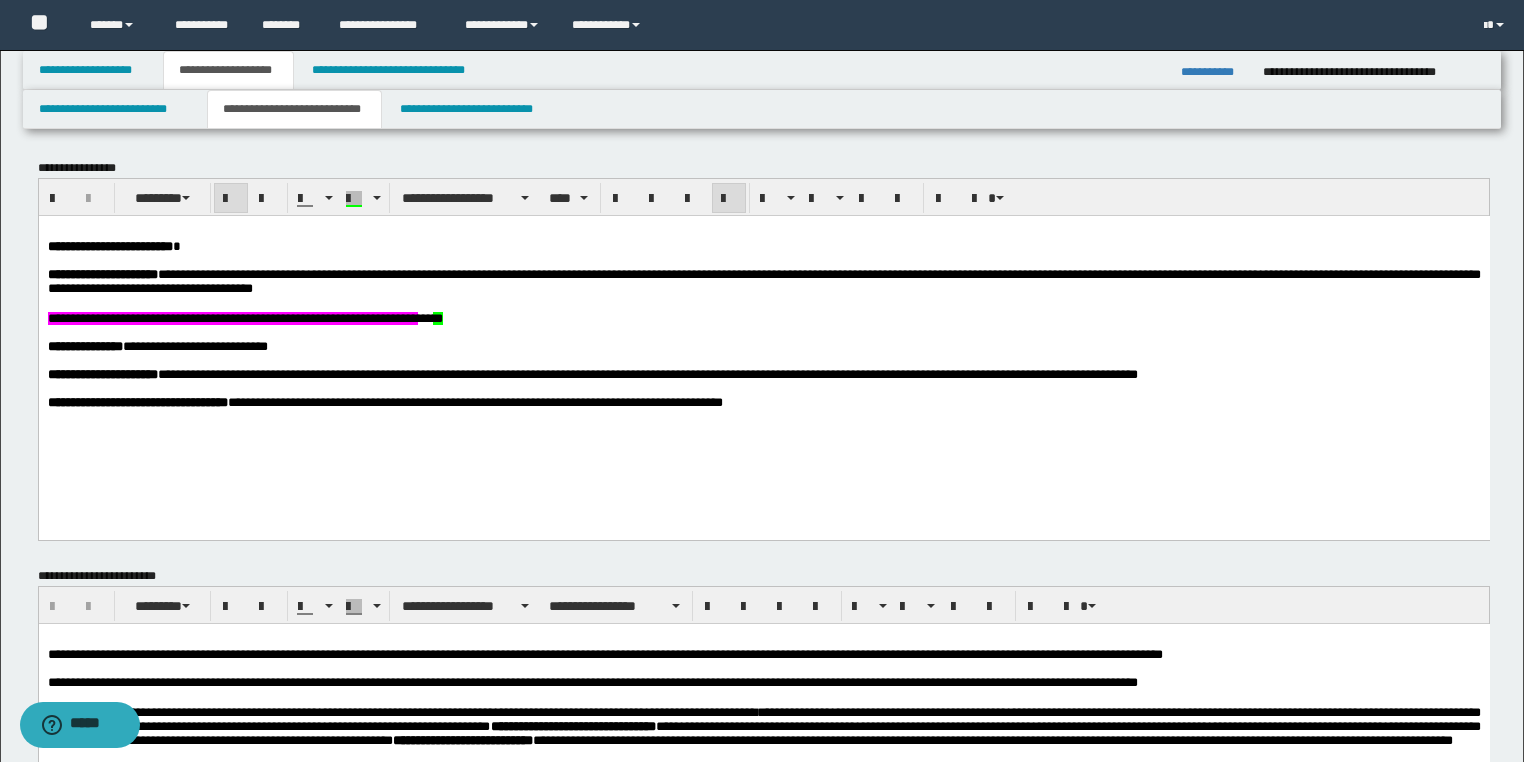 click on "**********" at bounding box center (763, 346) 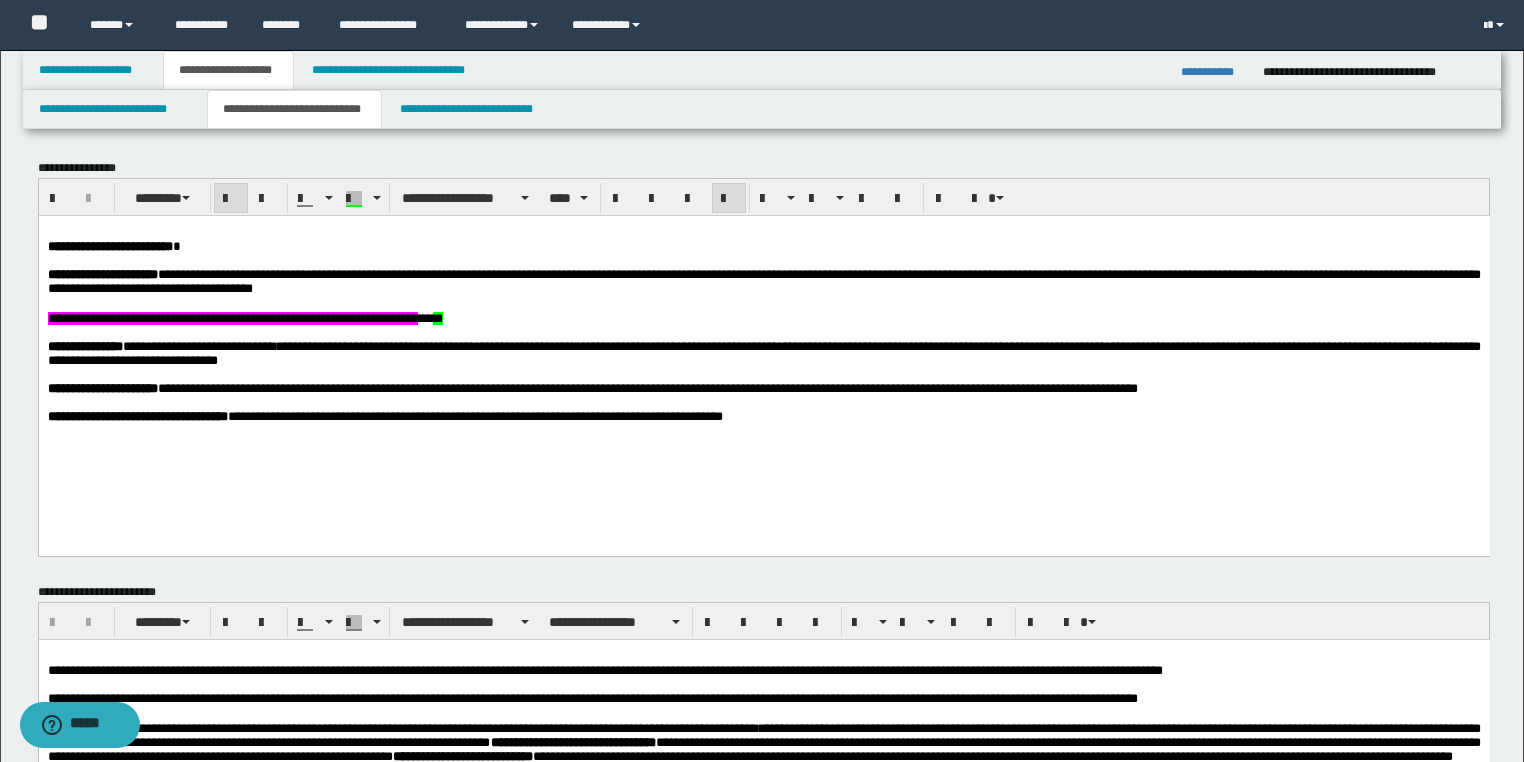 click on "**********" at bounding box center (763, 353) 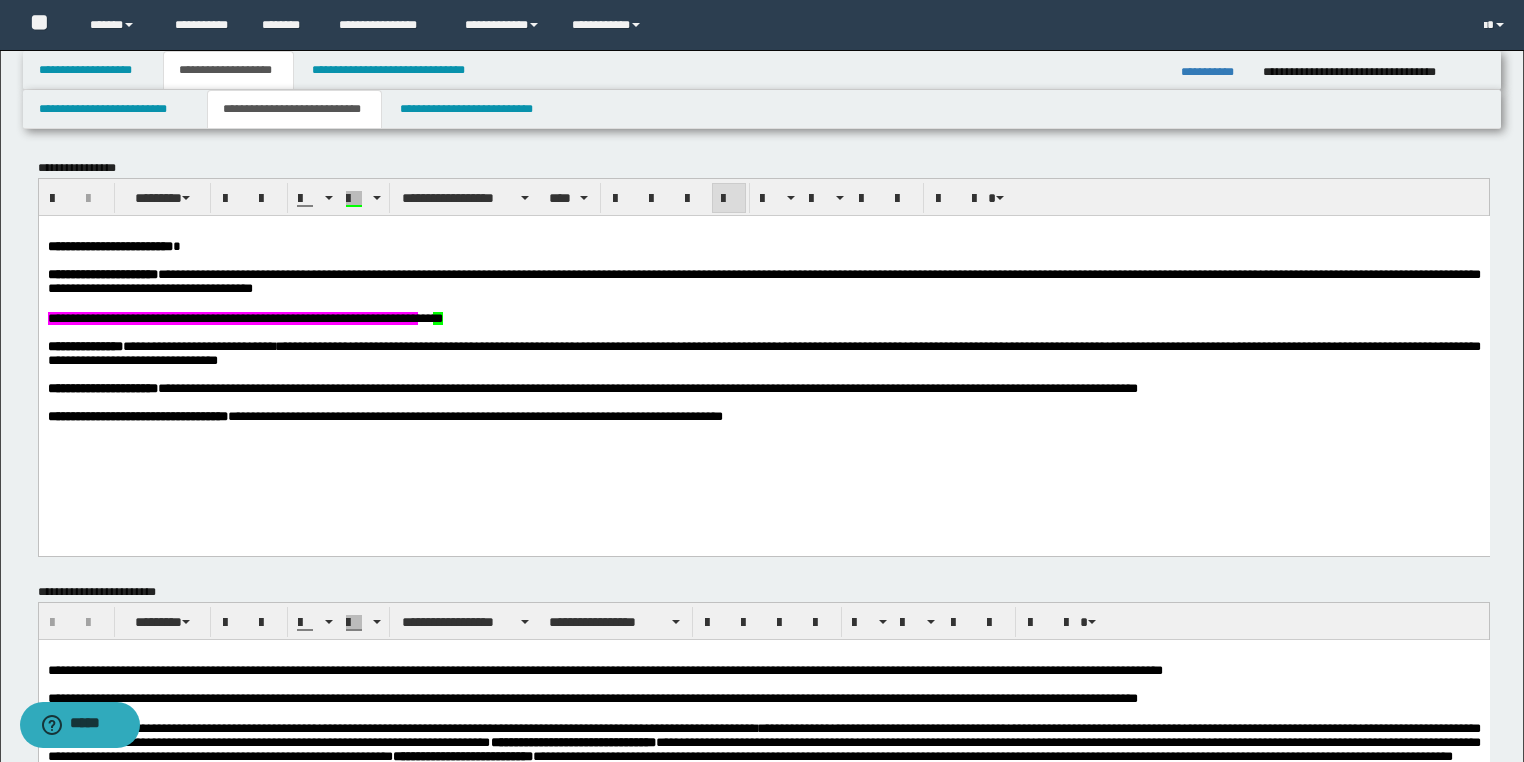 click on "**********" at bounding box center (763, 388) 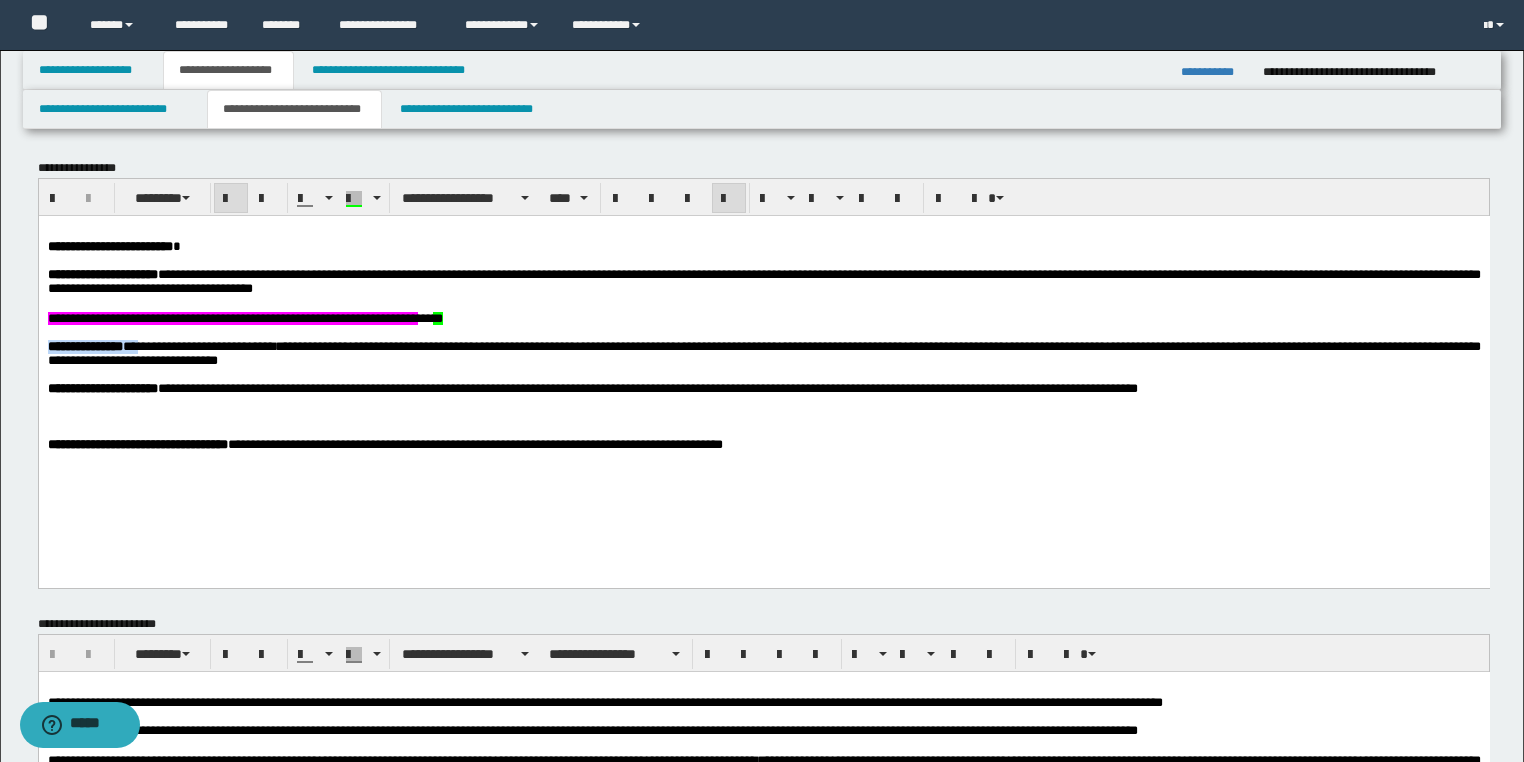 drag, startPoint x: 45, startPoint y: 357, endPoint x: 154, endPoint y: 359, distance: 109.01835 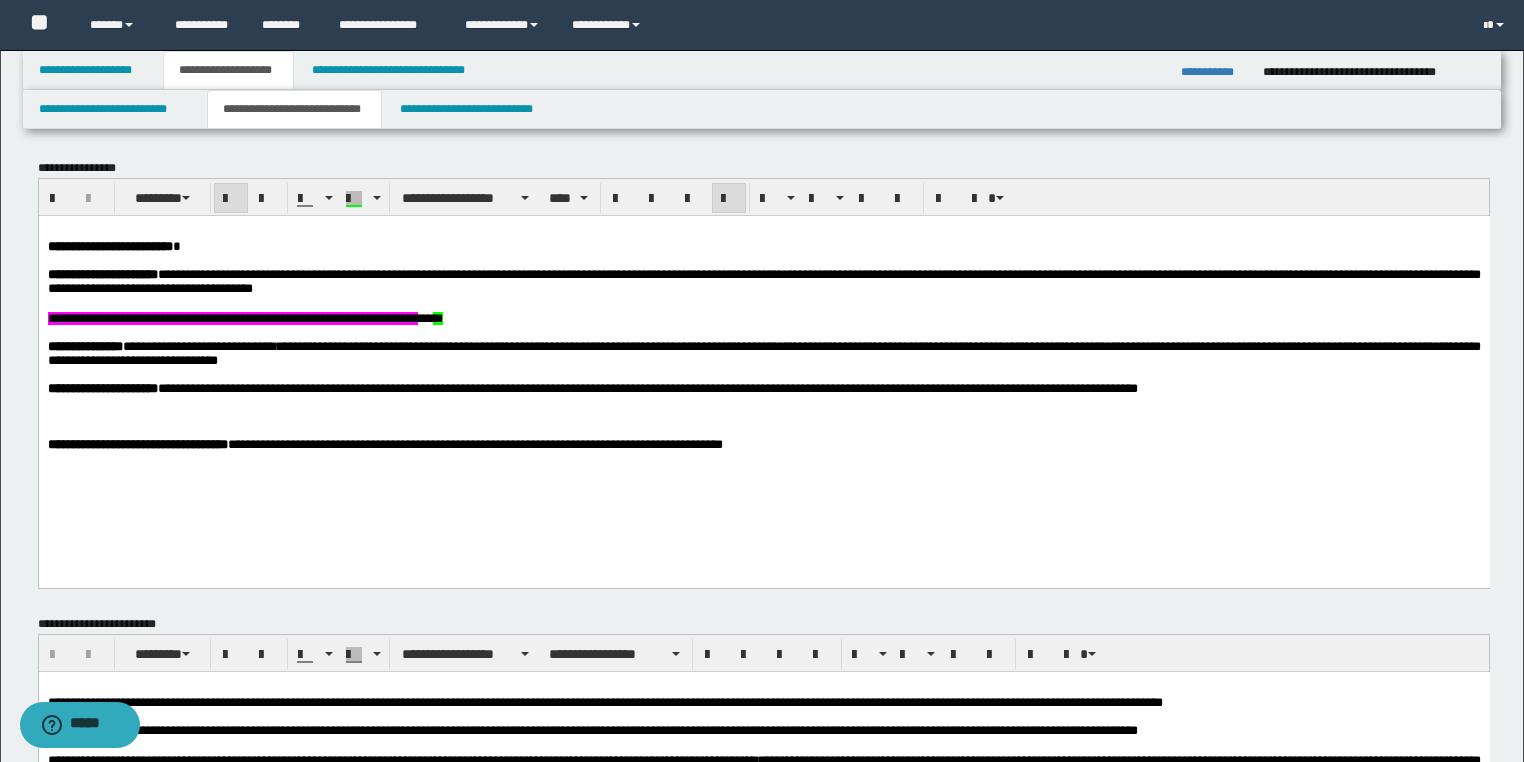 click at bounding box center [763, 416] 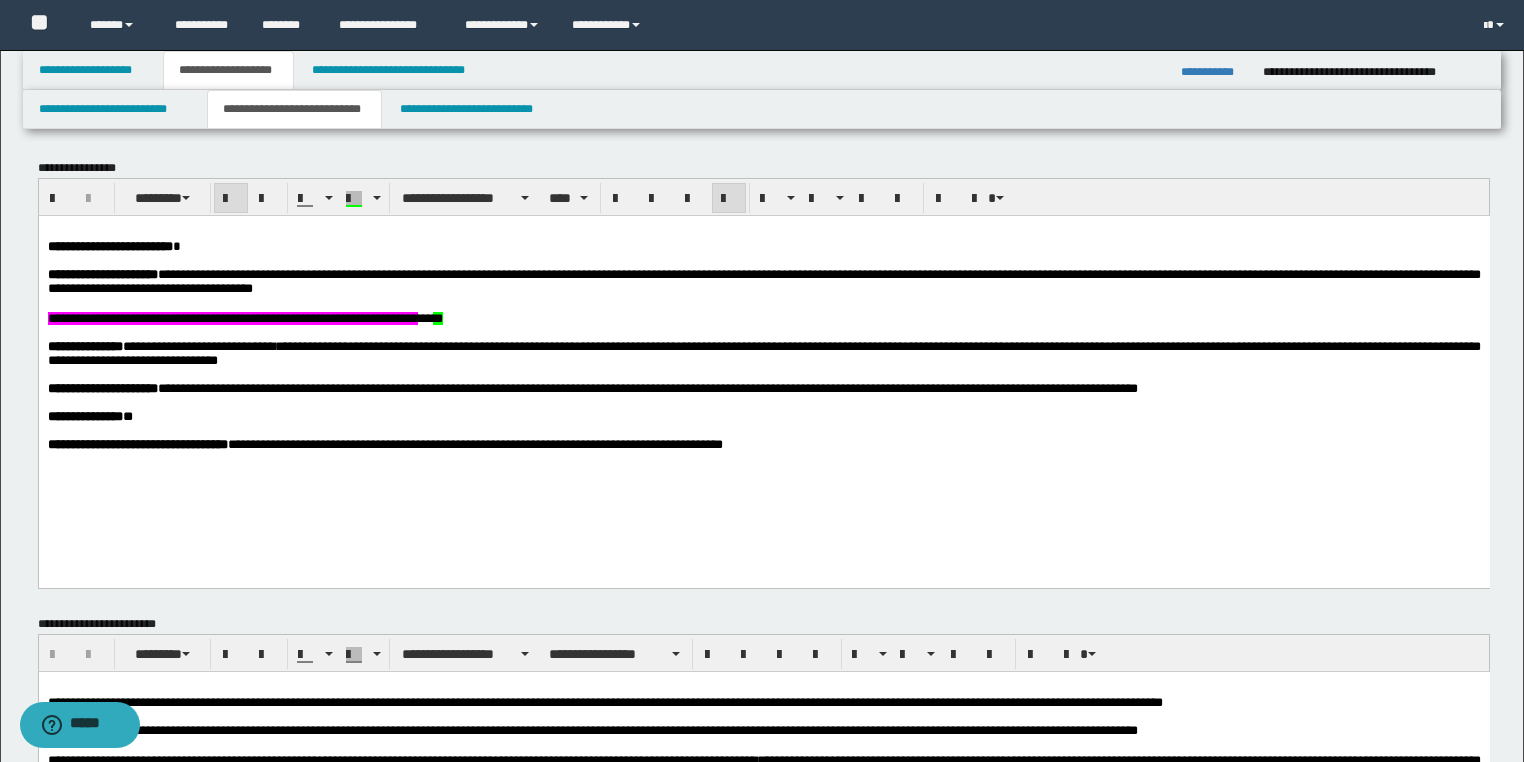 click on "**********" at bounding box center [89, 415] 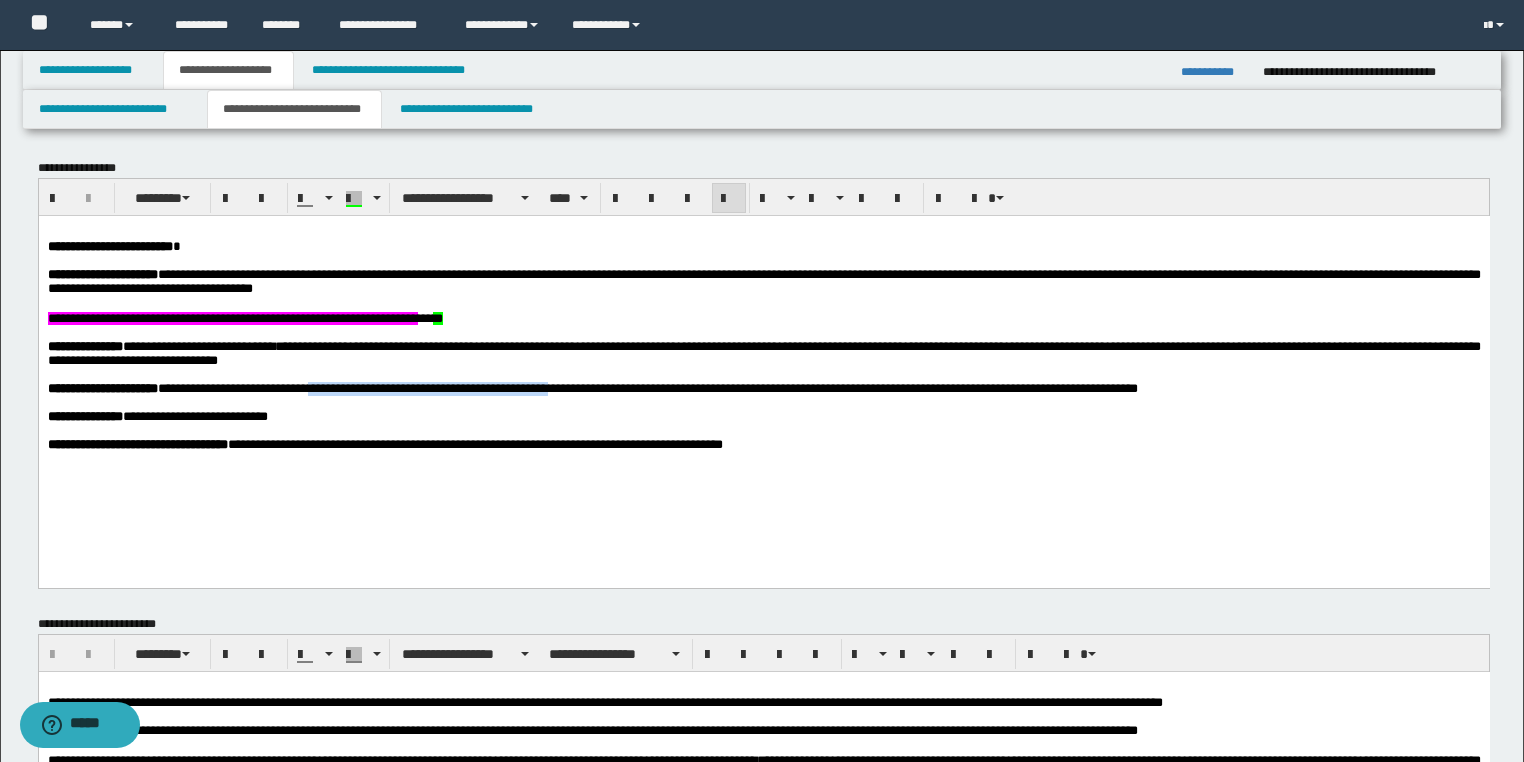 drag, startPoint x: 338, startPoint y: 408, endPoint x: 595, endPoint y: 411, distance: 257.01752 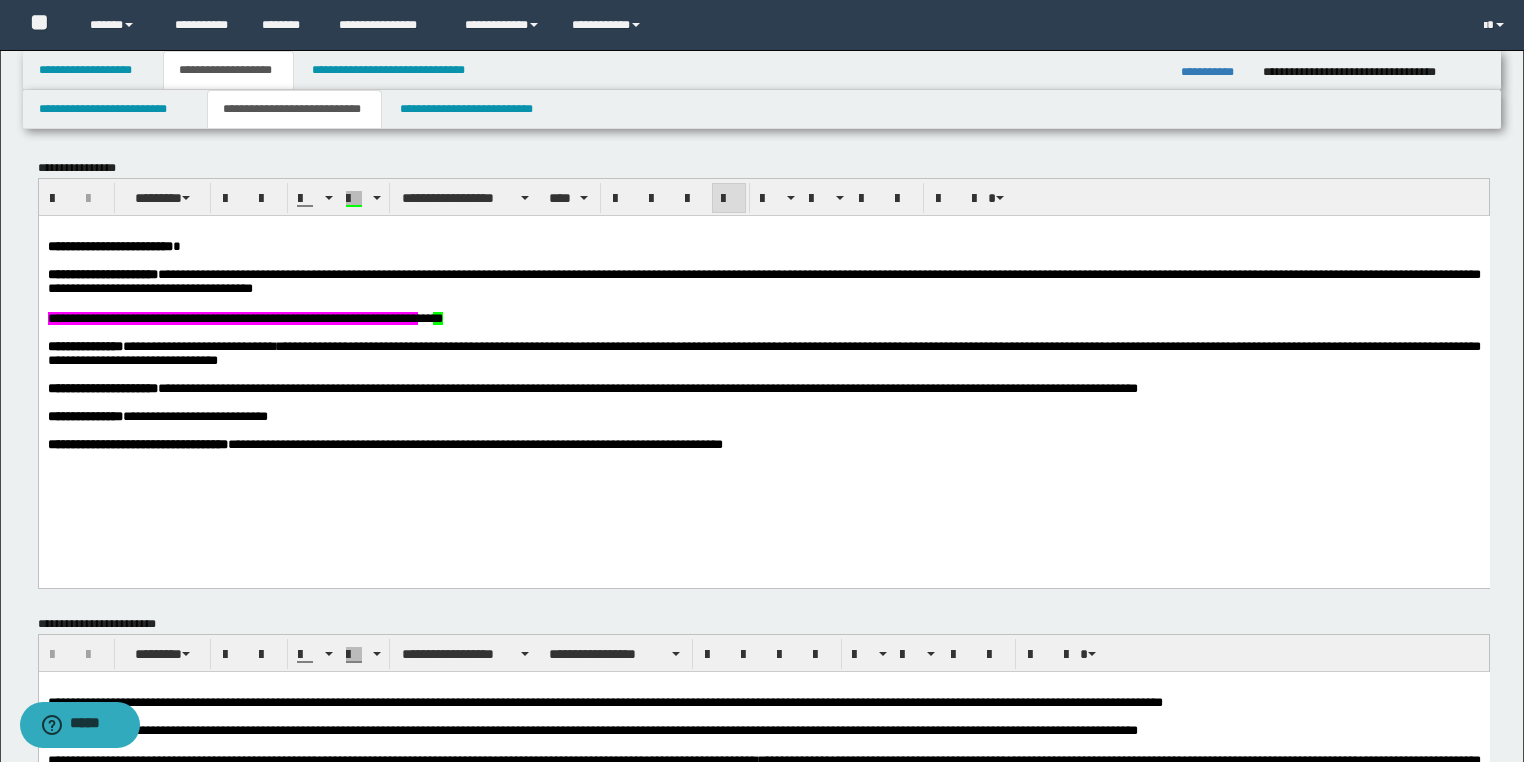 click on "**********" at bounding box center [763, 416] 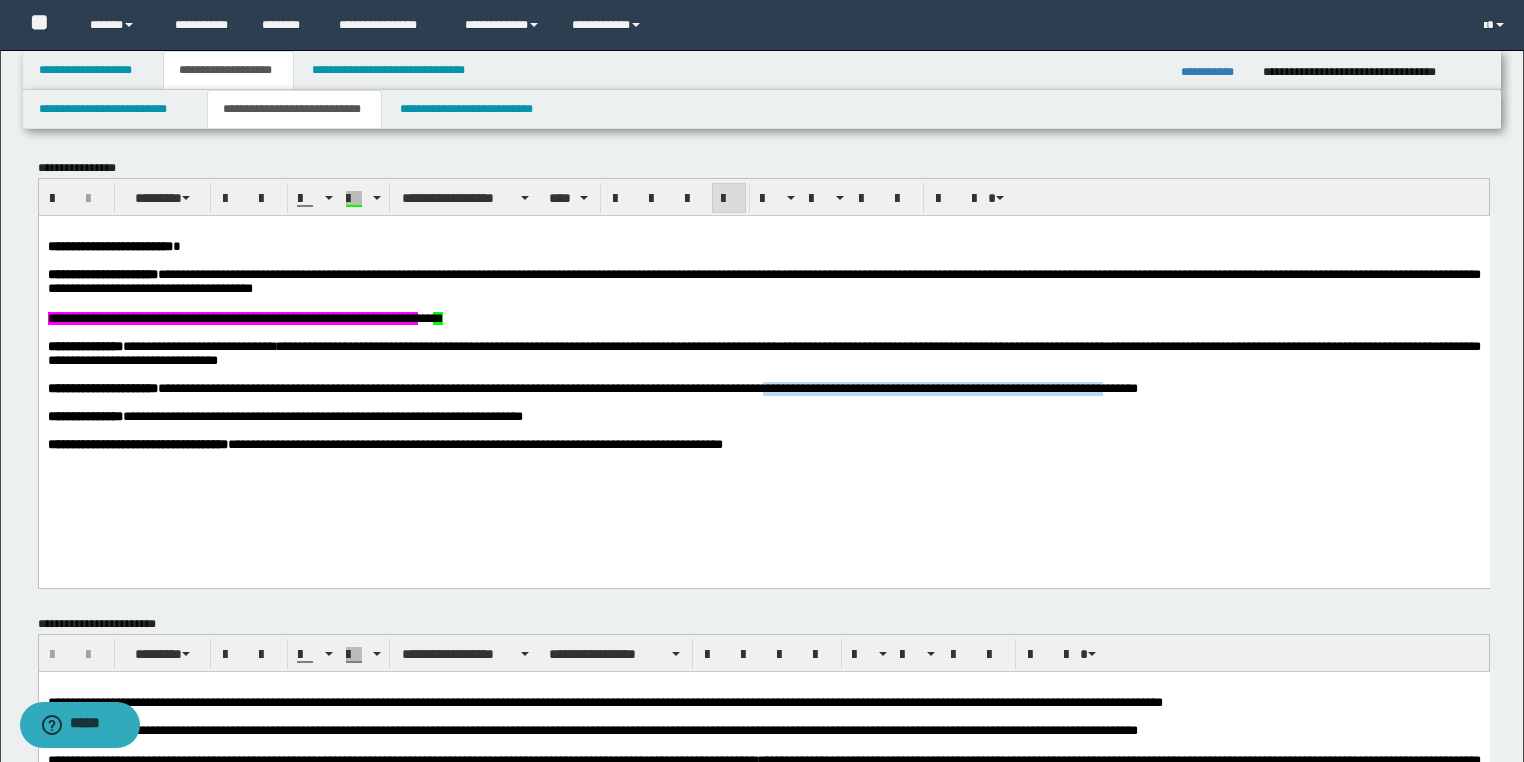 drag, startPoint x: 841, startPoint y: 408, endPoint x: 1220, endPoint y: 408, distance: 379 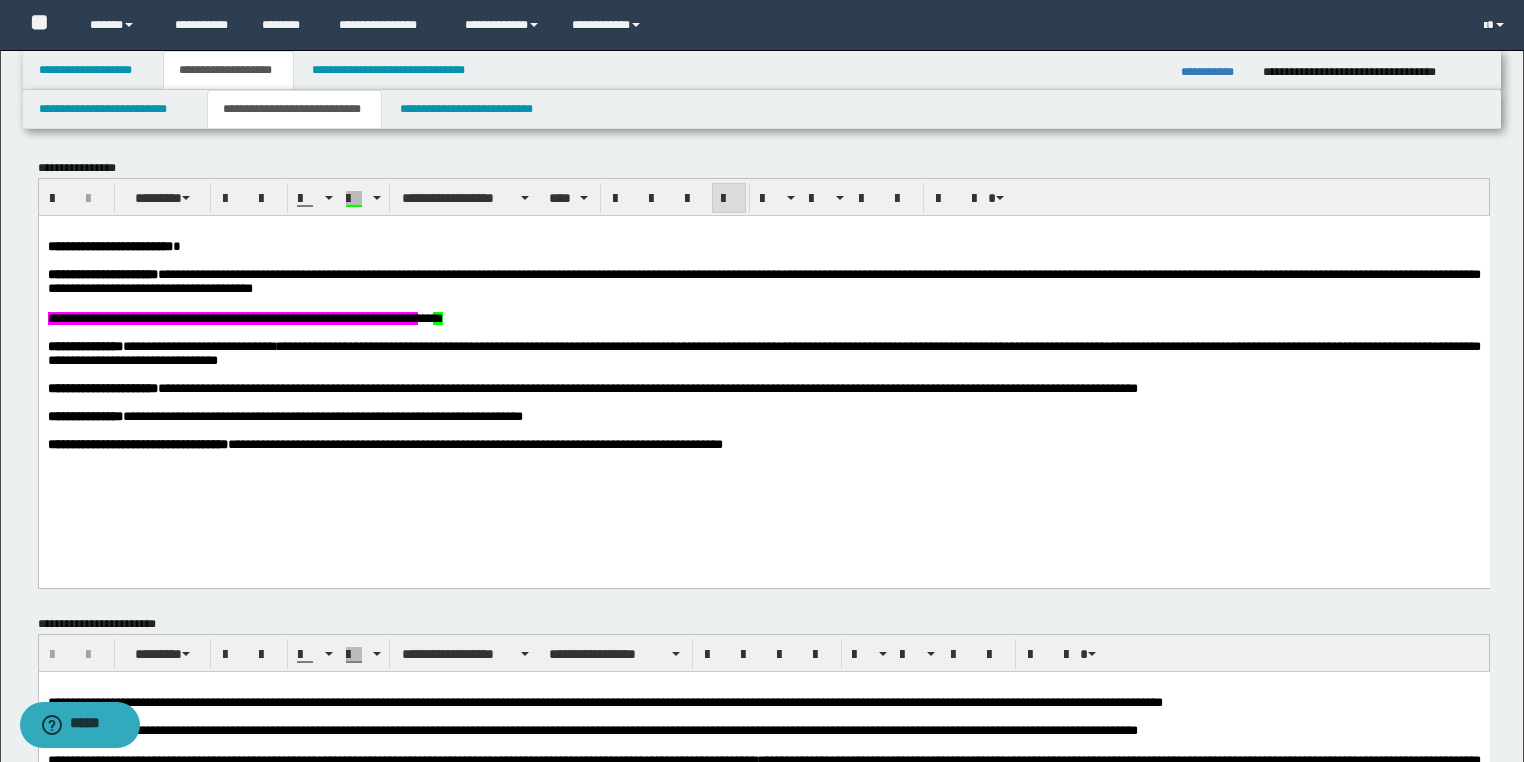 click on "**********" at bounding box center [763, 416] 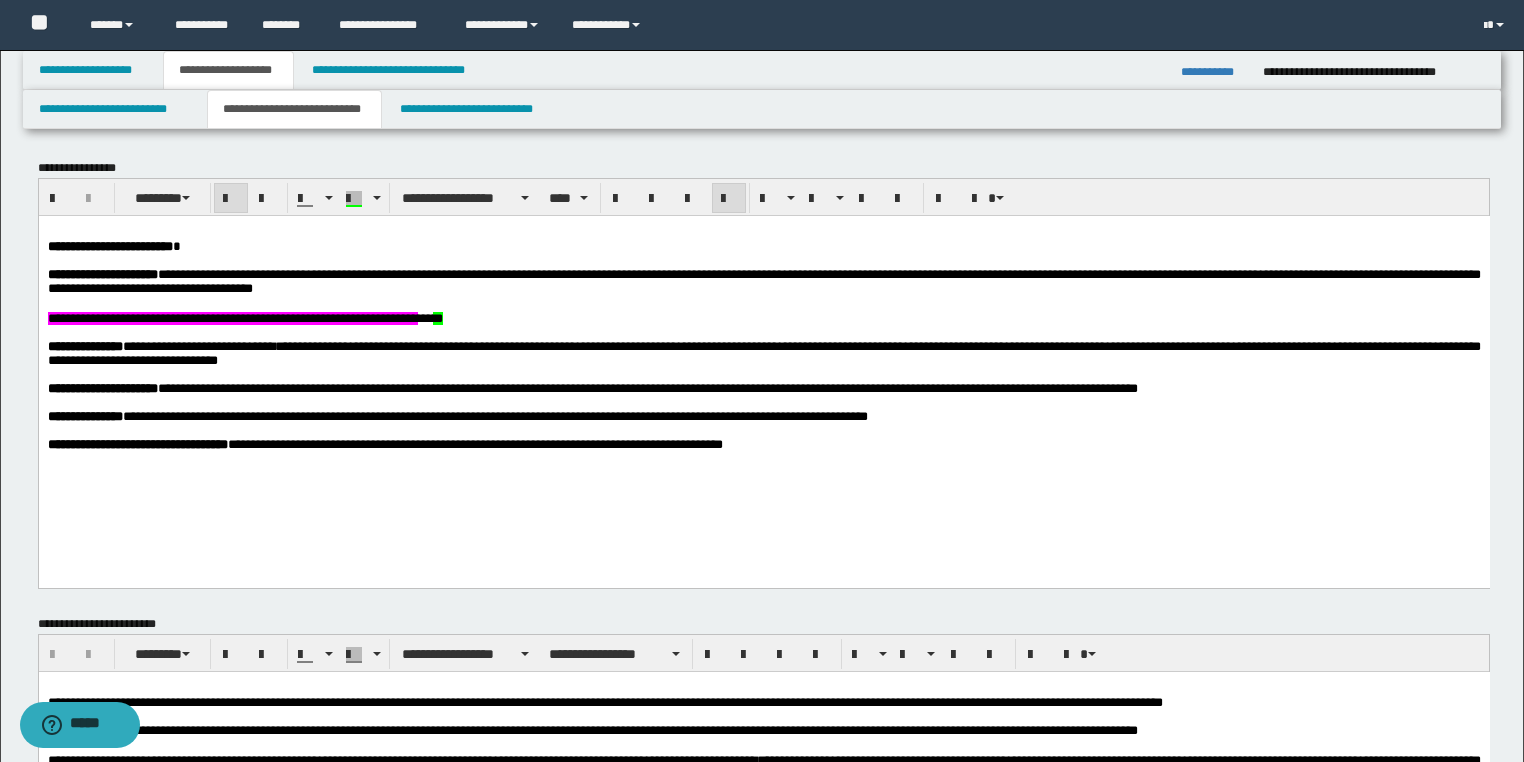 click on "**********" at bounding box center [494, 415] 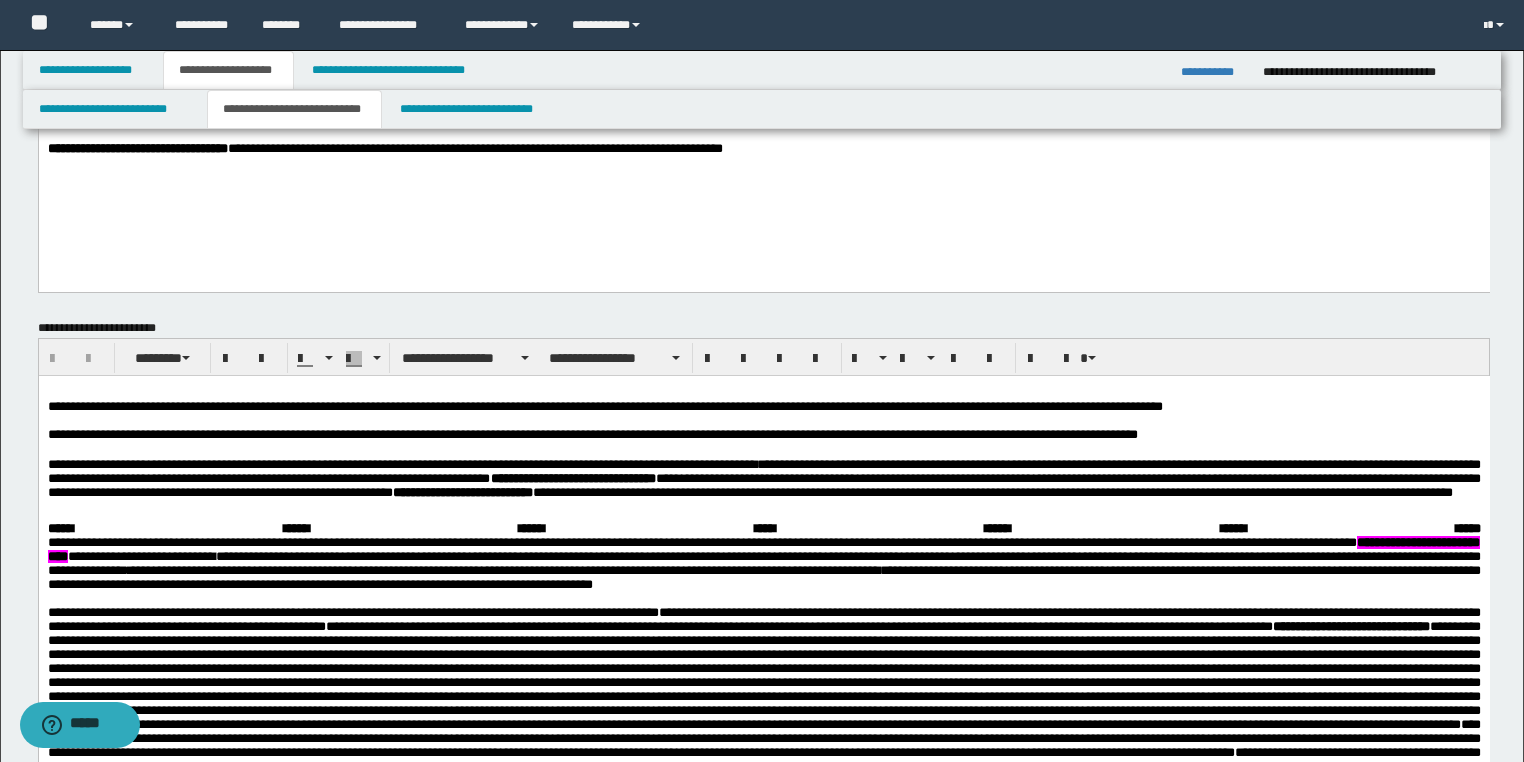 scroll, scrollTop: 320, scrollLeft: 0, axis: vertical 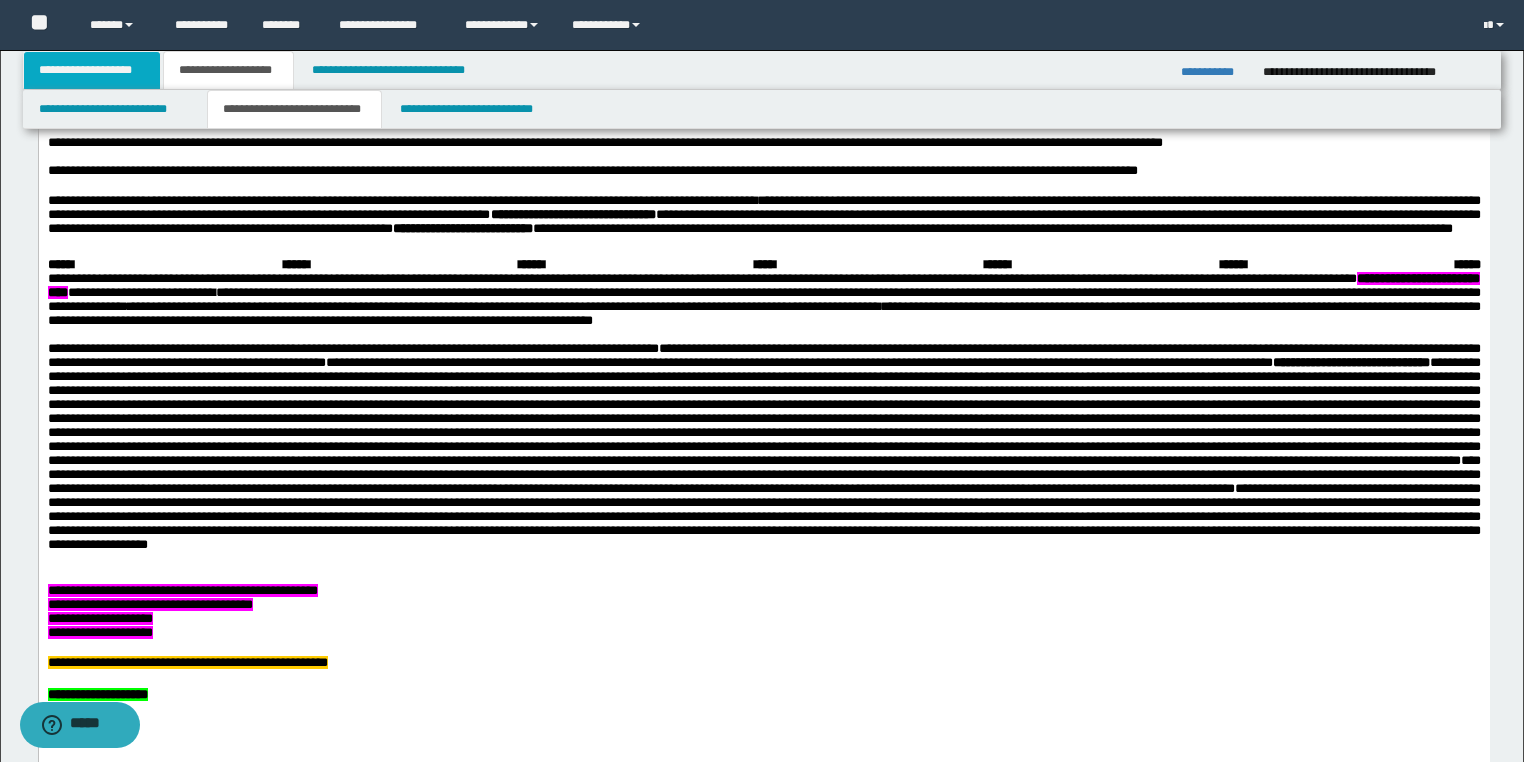 click on "**********" at bounding box center [92, 70] 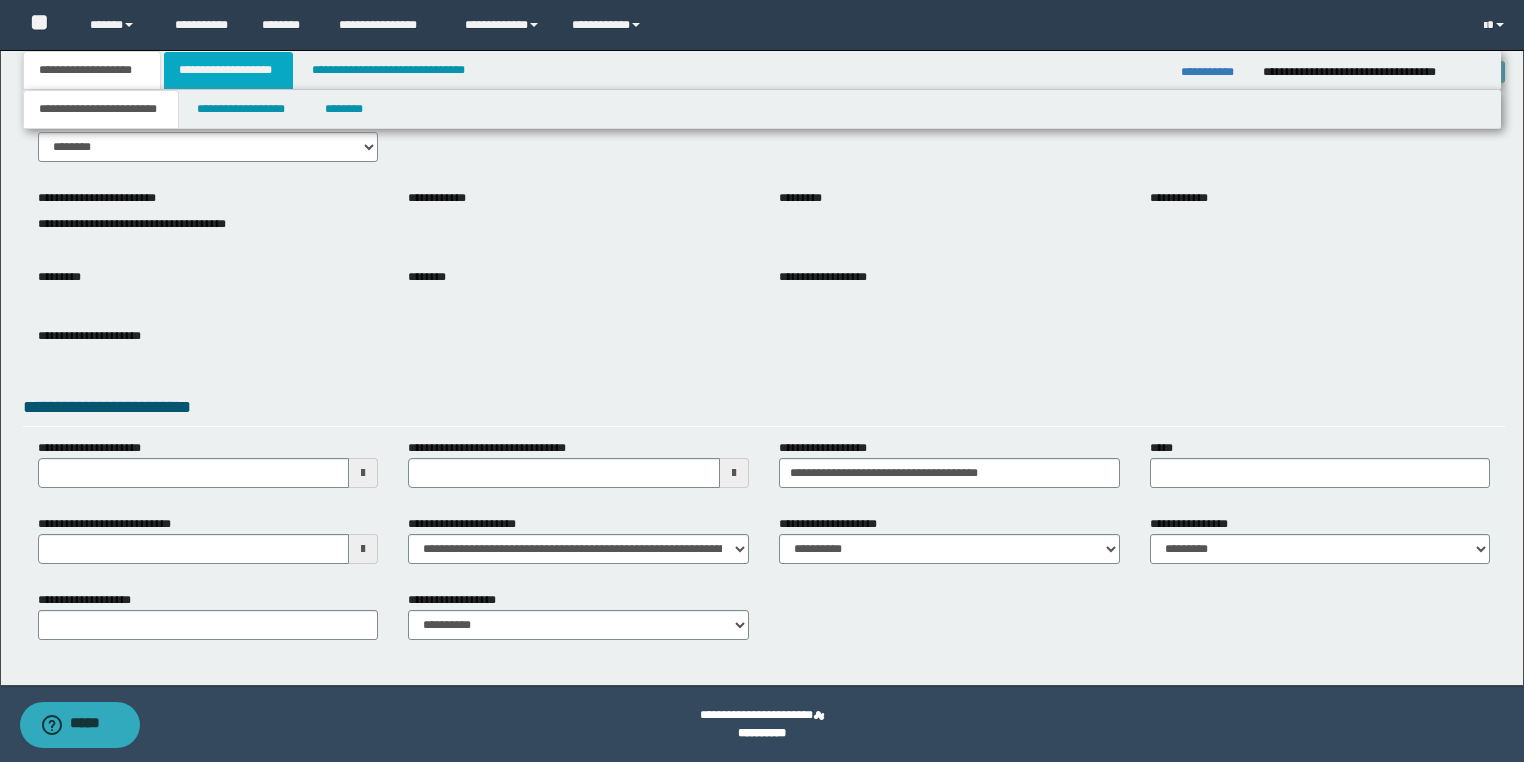 click on "**********" at bounding box center [228, 70] 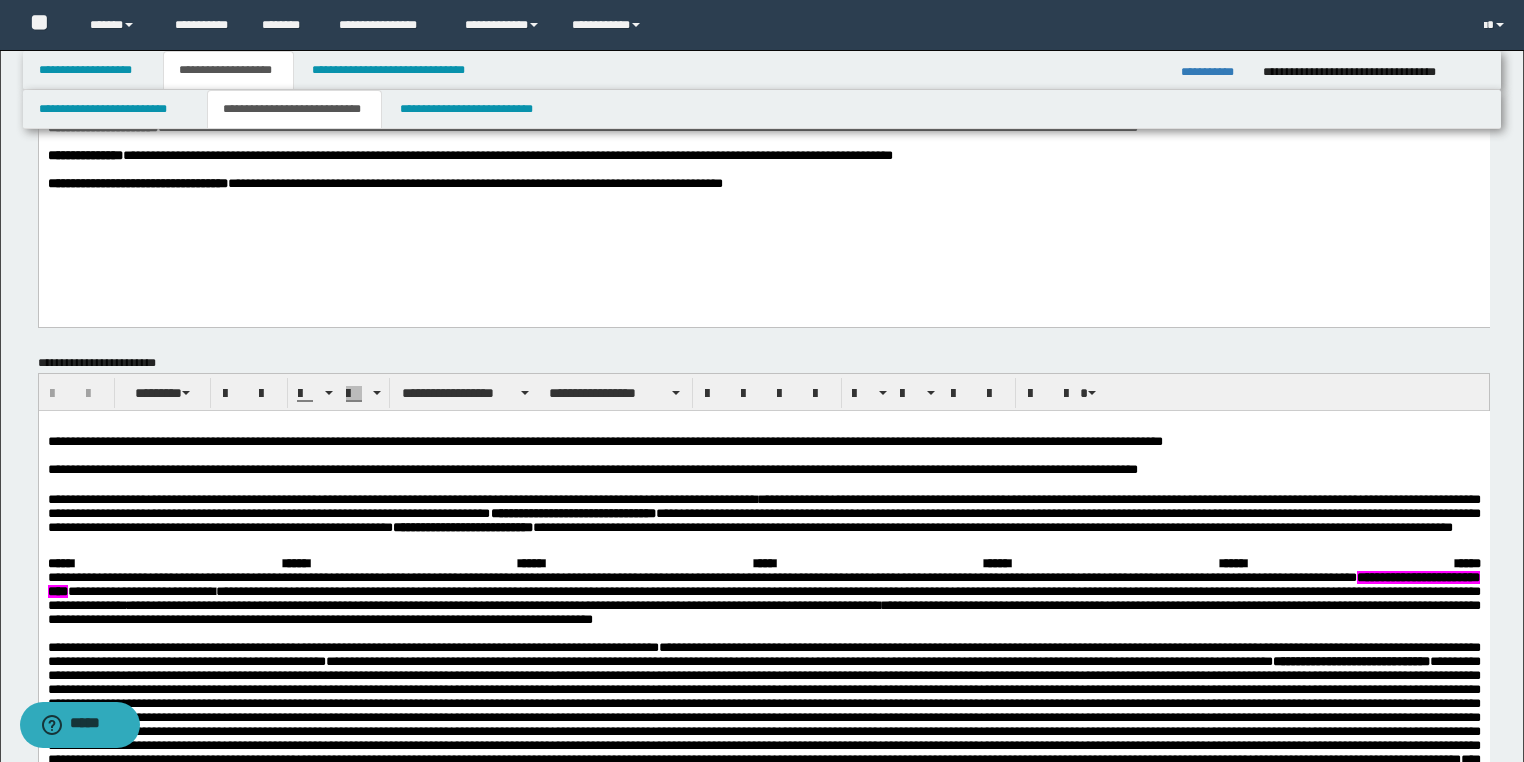 scroll, scrollTop: 341, scrollLeft: 0, axis: vertical 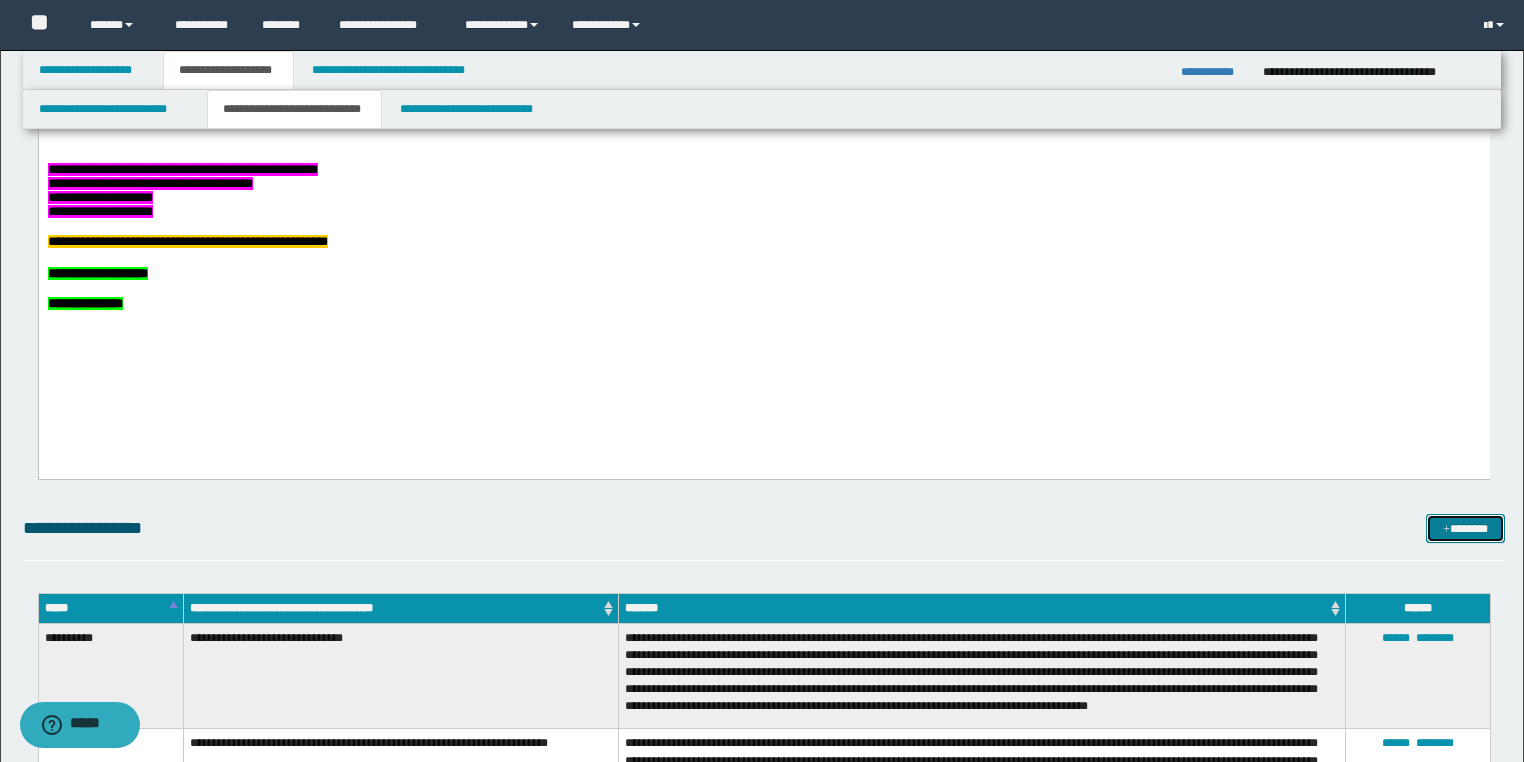 click on "*******" at bounding box center (1465, 529) 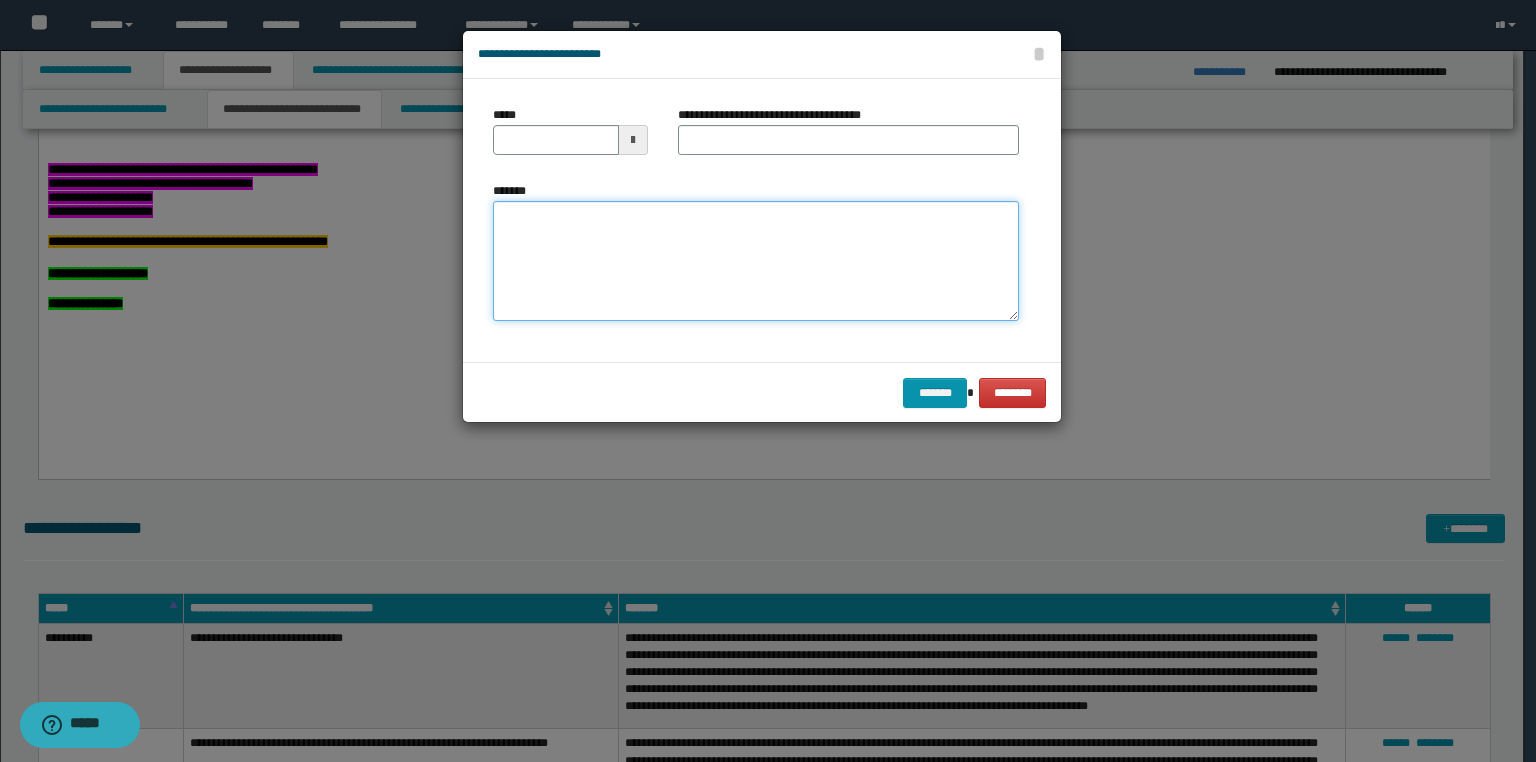 click on "*******" at bounding box center (756, 261) 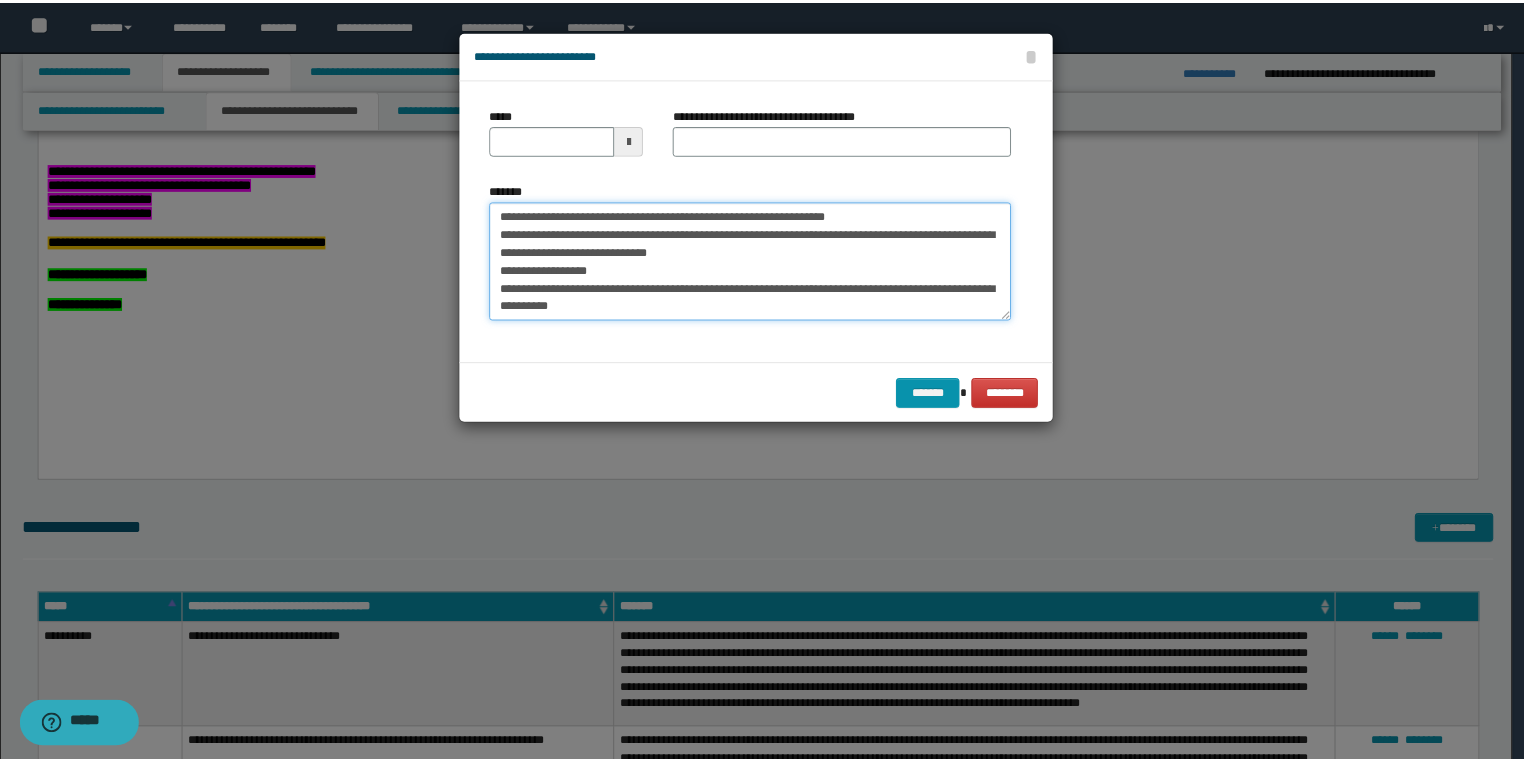 scroll, scrollTop: 0, scrollLeft: 0, axis: both 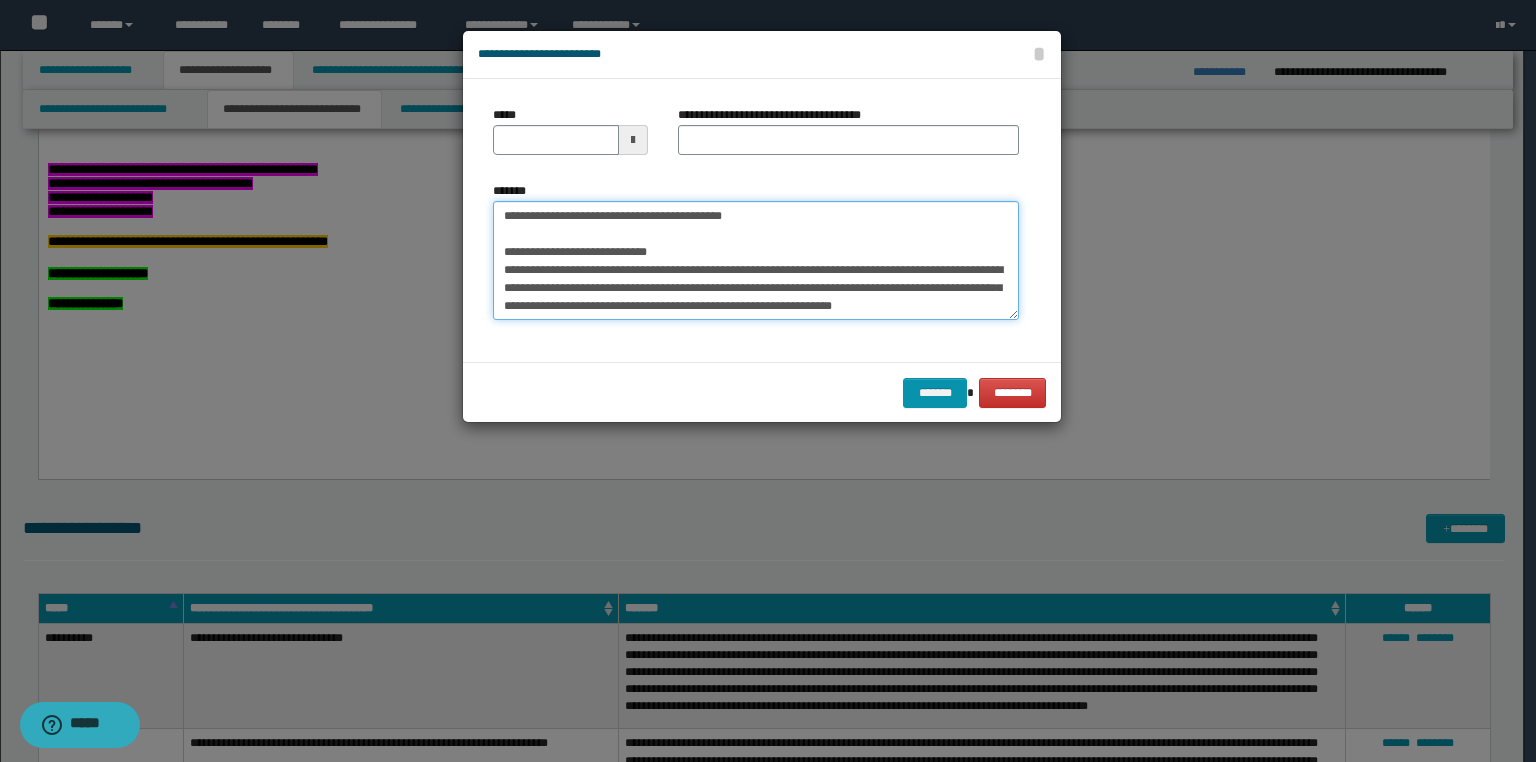 drag, startPoint x: 683, startPoint y: 216, endPoint x: 472, endPoint y: 181, distance: 213.88315 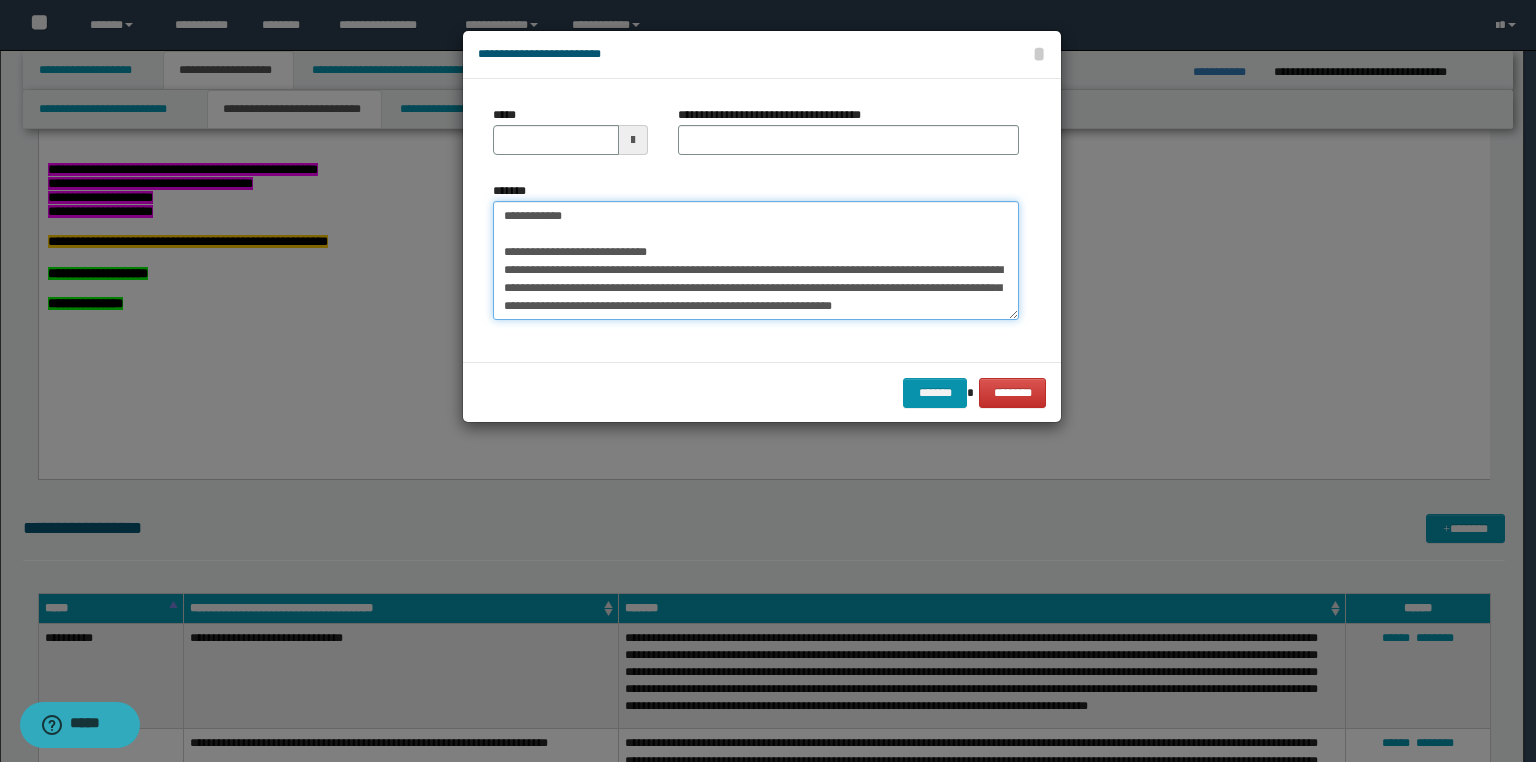 type on "**********" 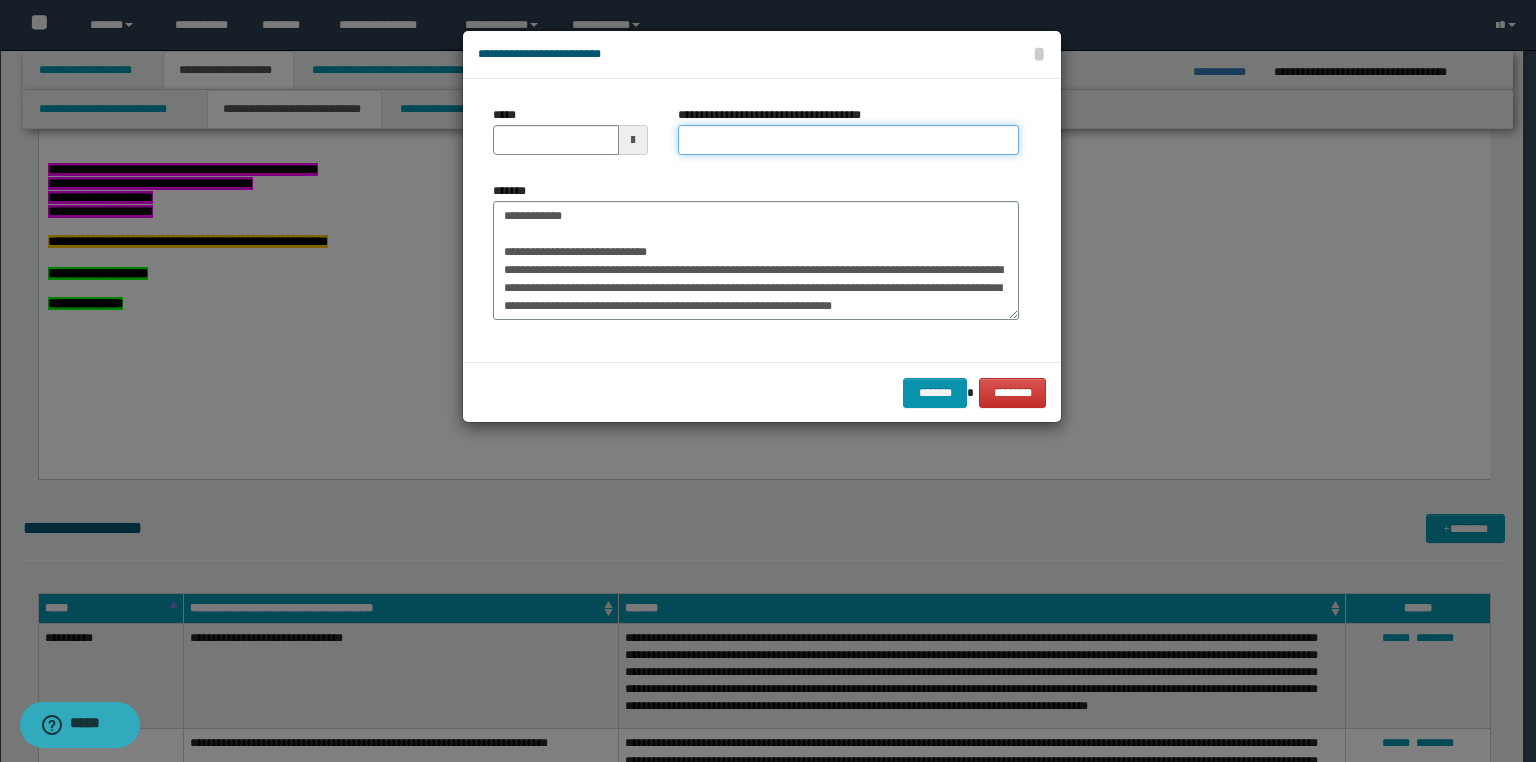click on "**********" at bounding box center [848, 140] 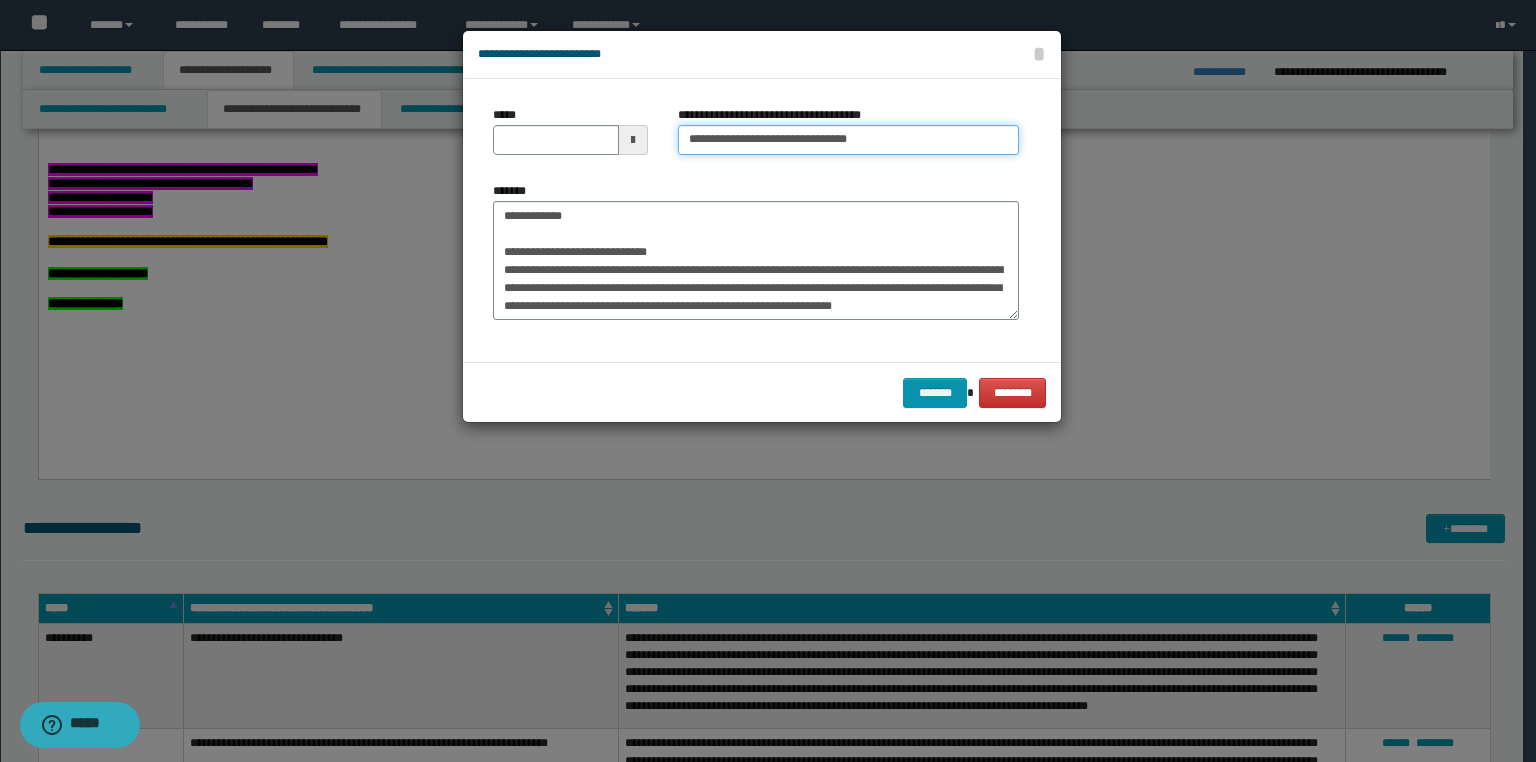 type on "**********" 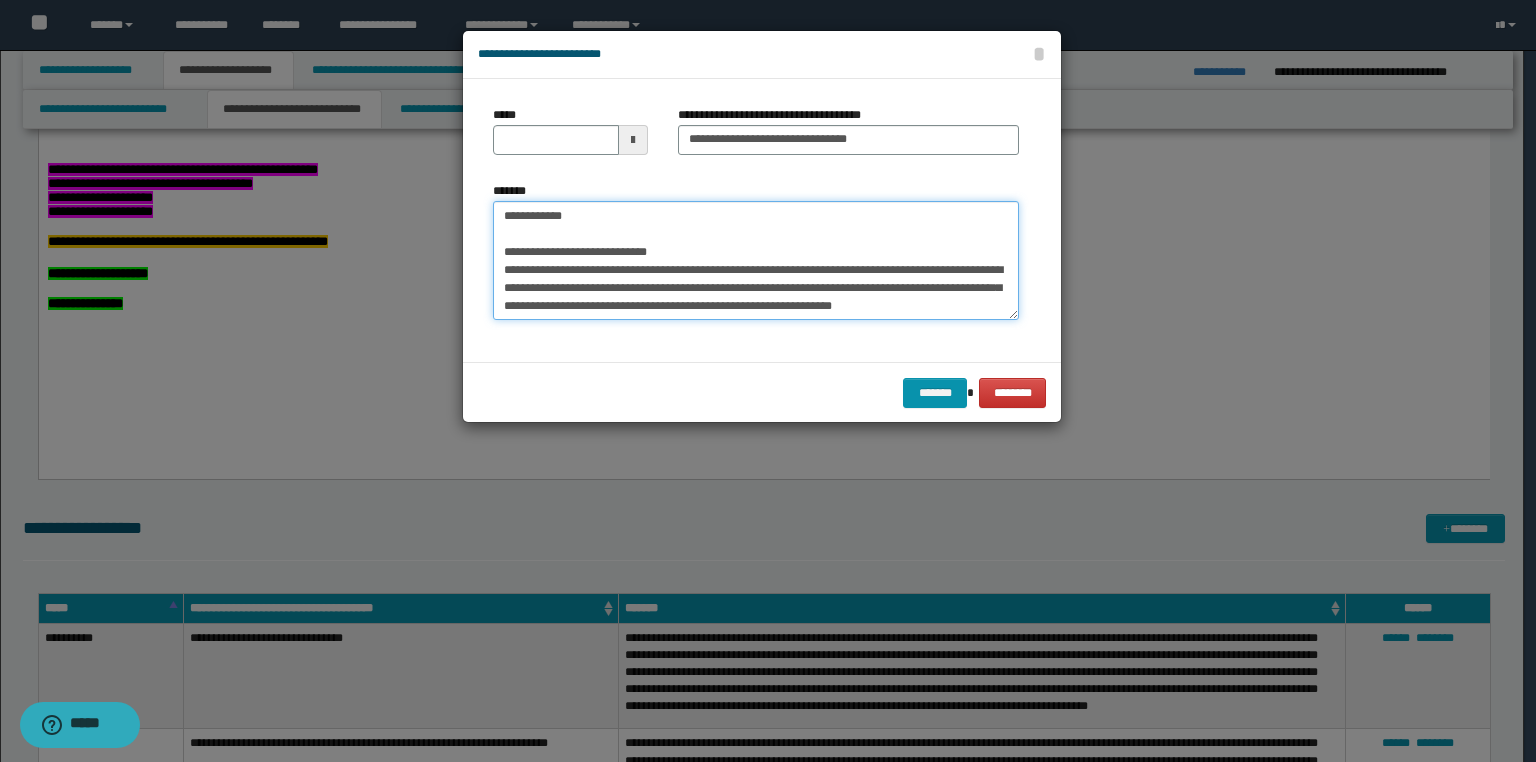drag, startPoint x: 479, startPoint y: 204, endPoint x: 372, endPoint y: 202, distance: 107.01869 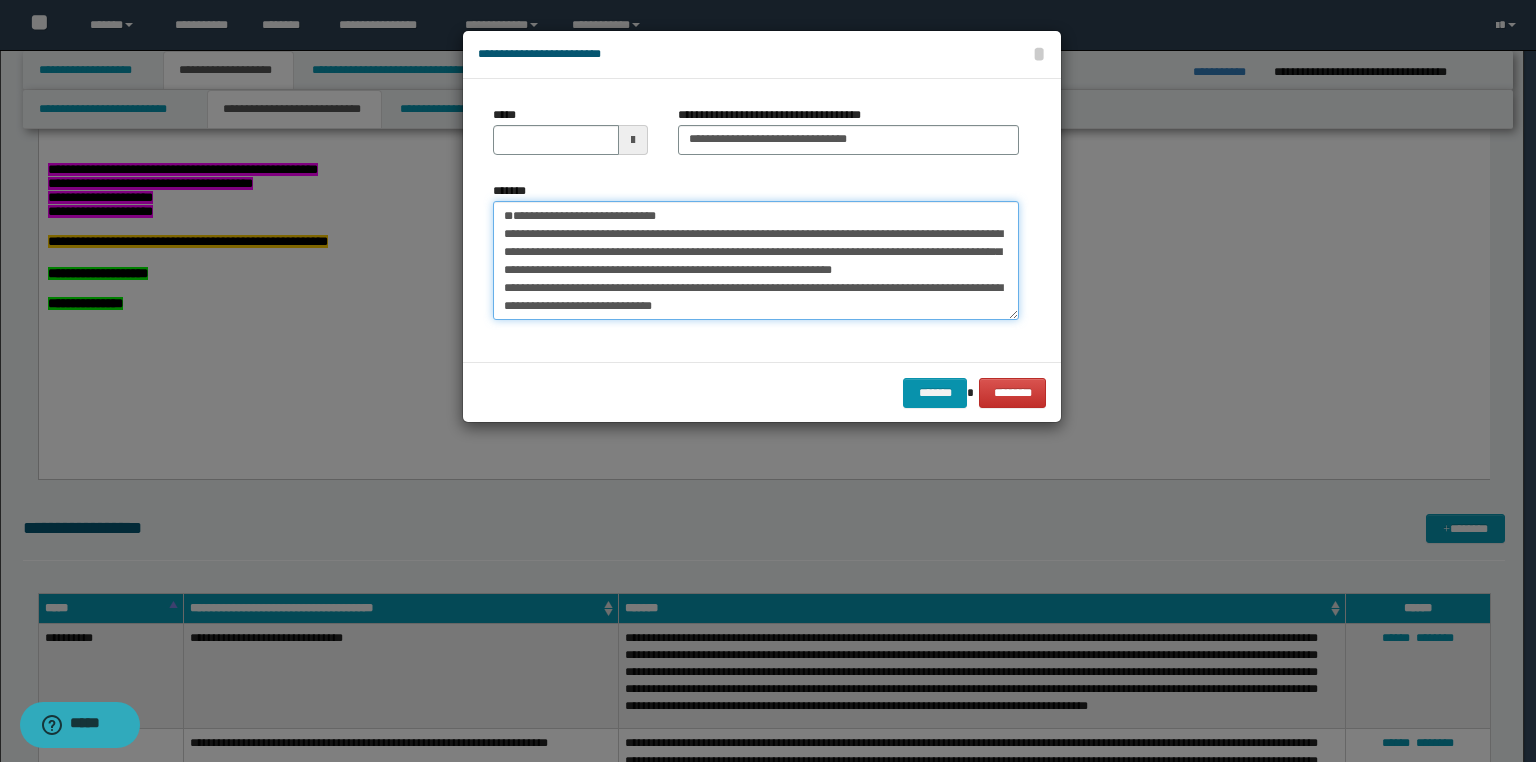 type on "**********" 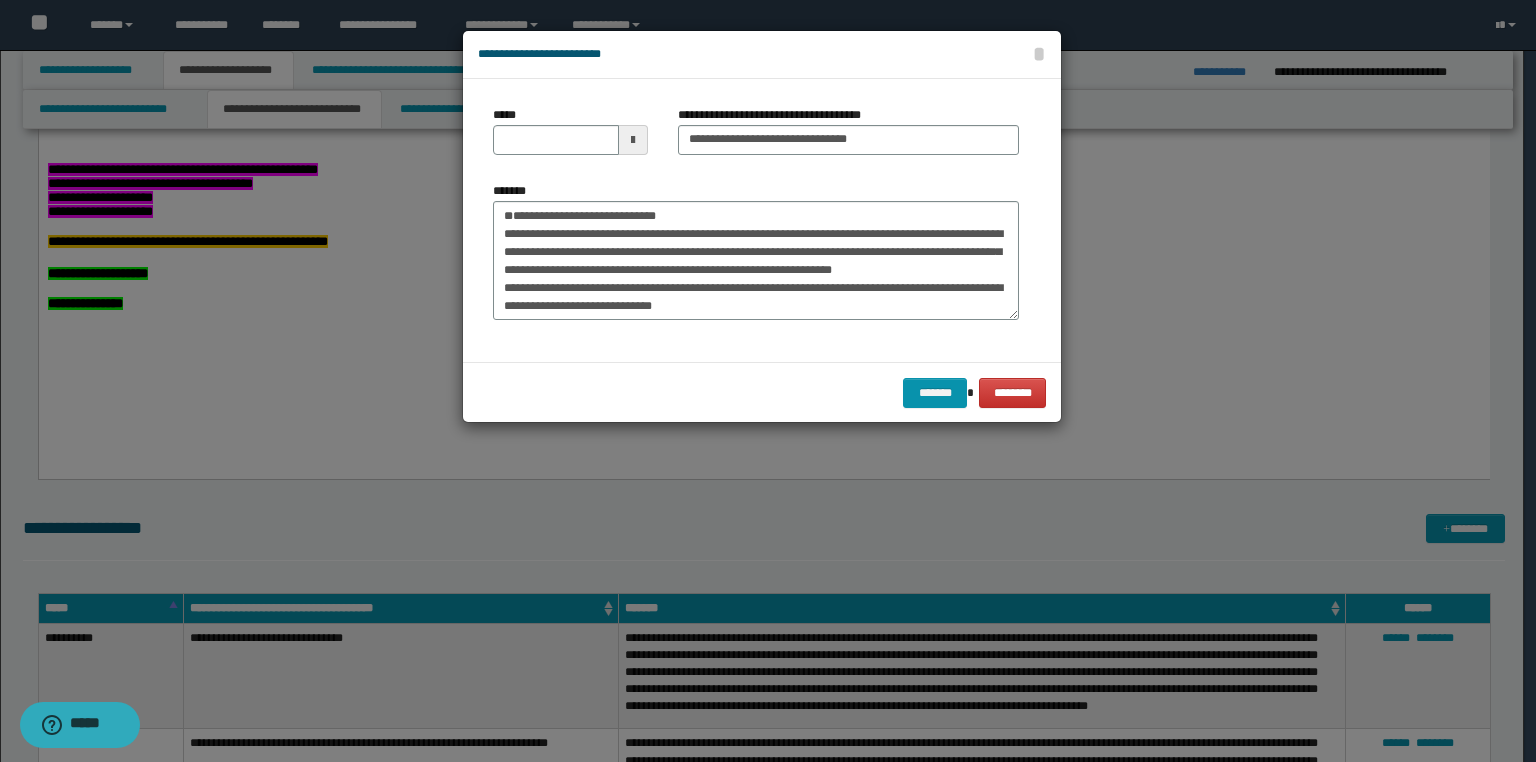 click on "*****" at bounding box center [570, 138] 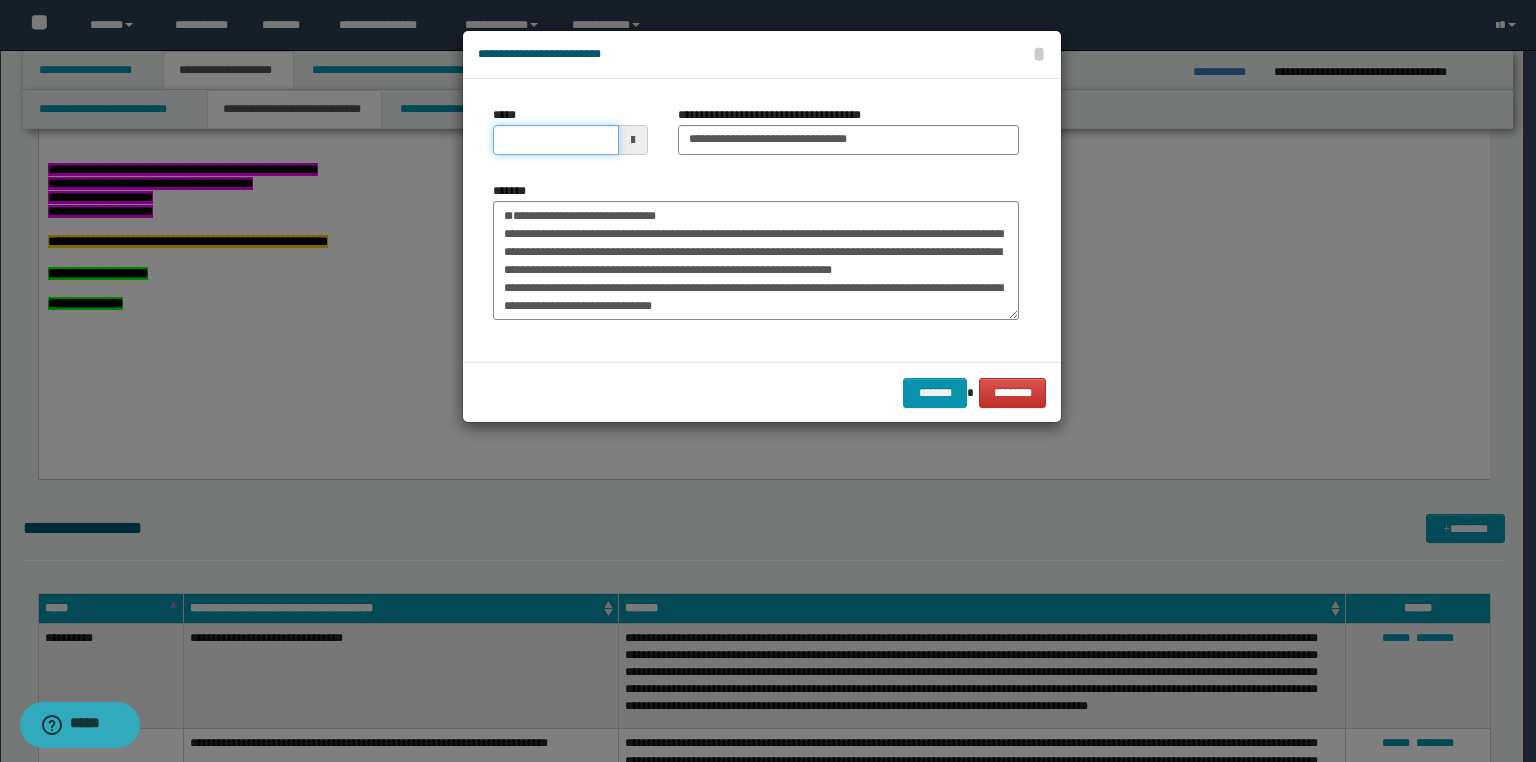 click on "*****" at bounding box center [556, 140] 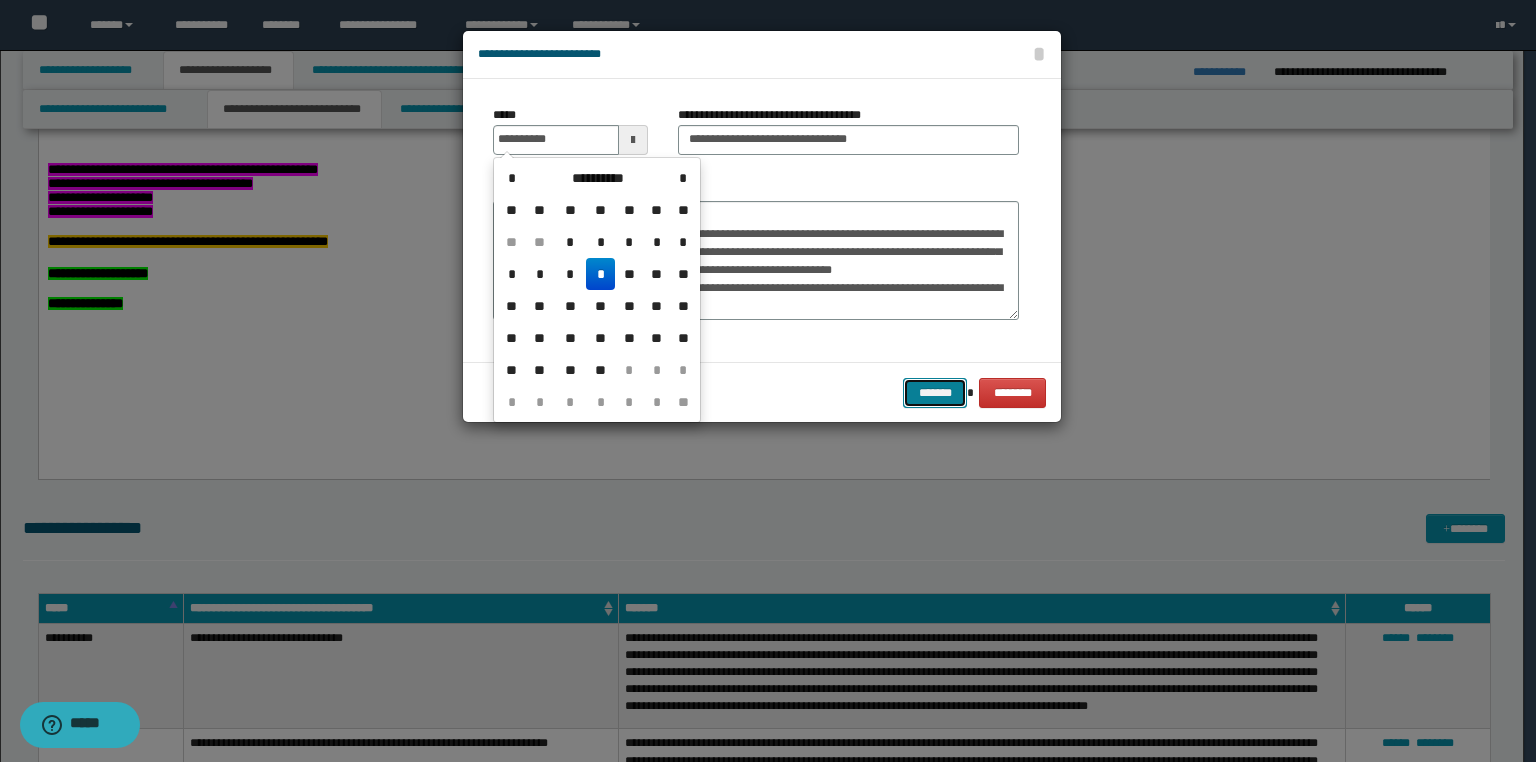 type on "**********" 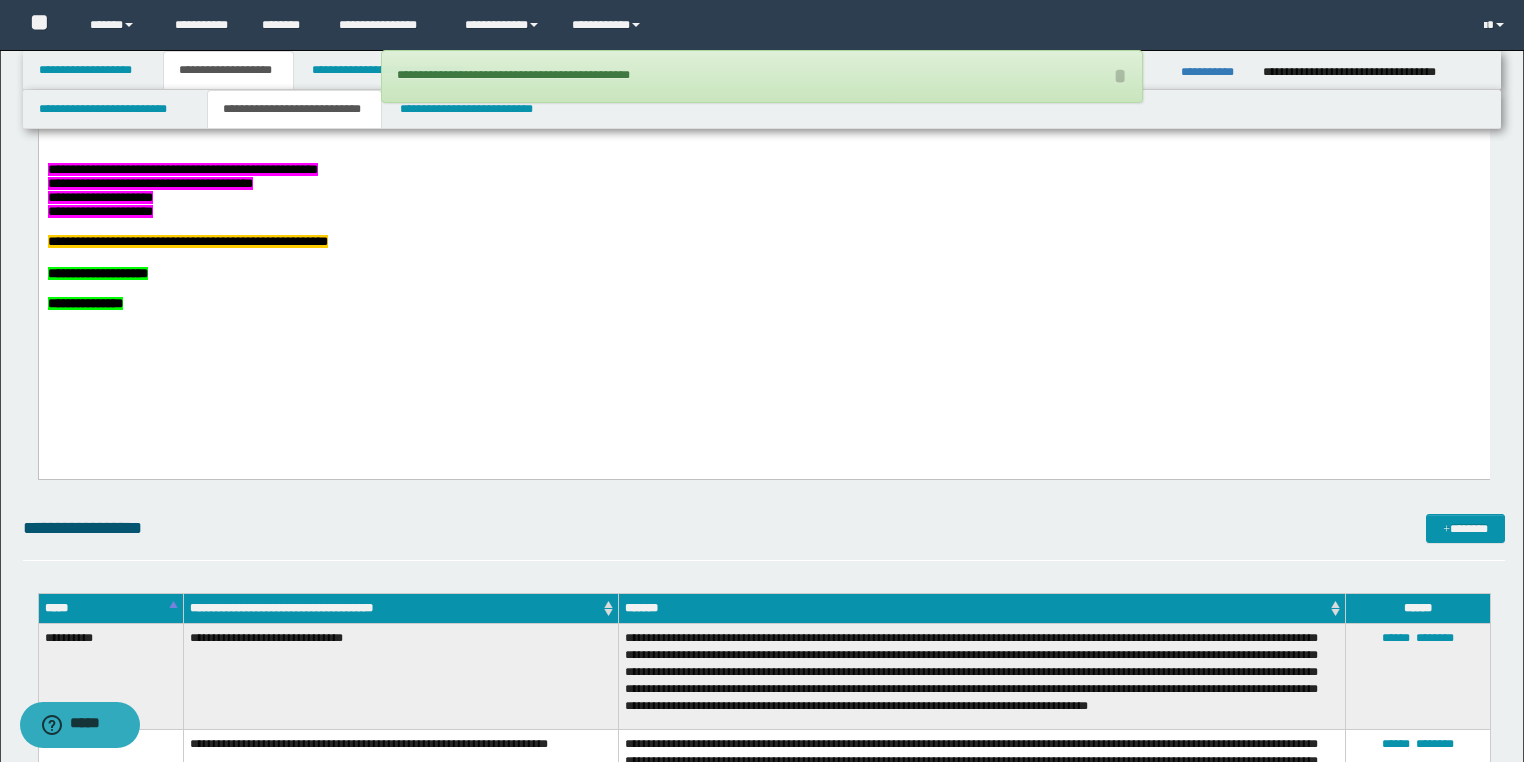 click on "**********" at bounding box center (763, 170) 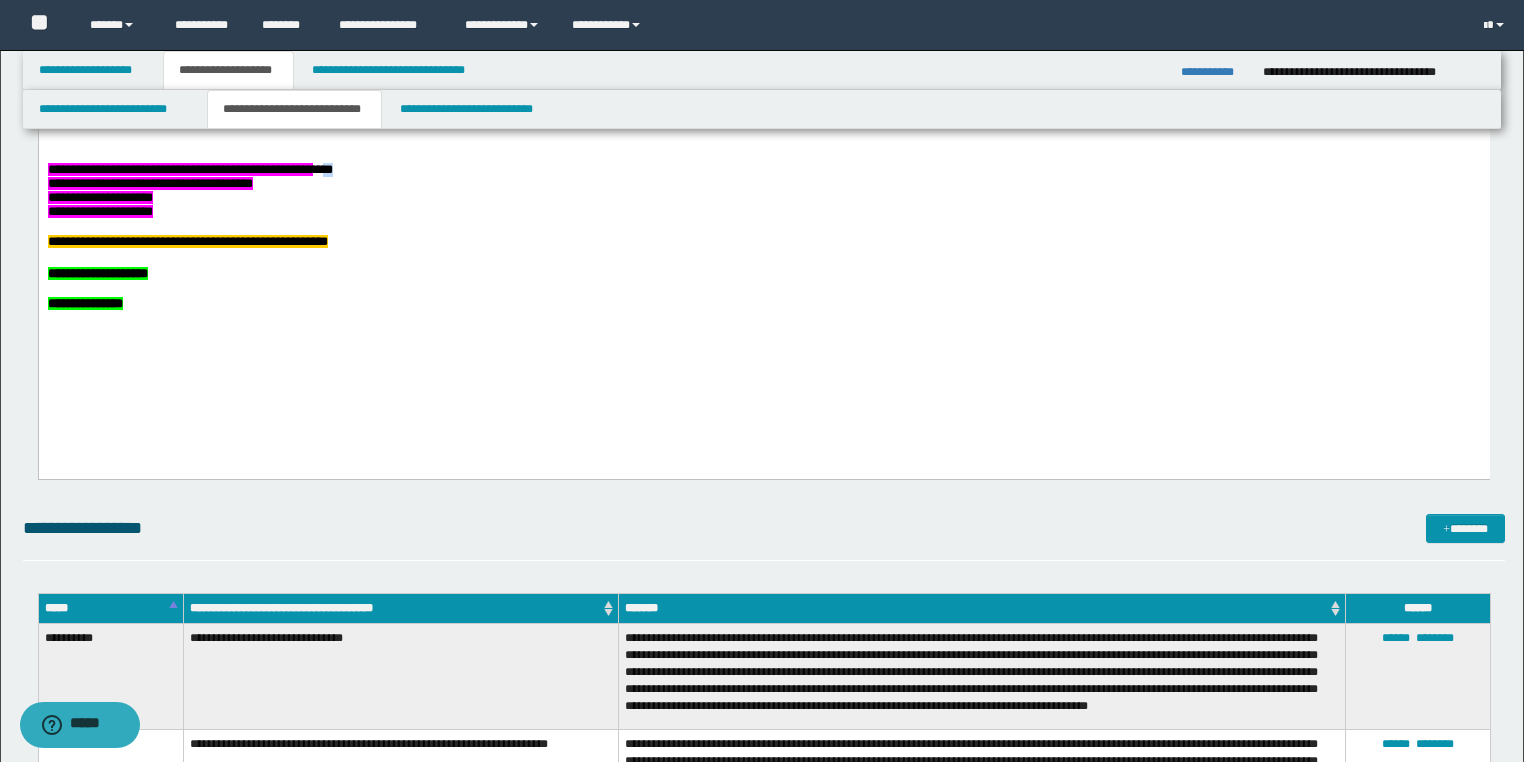 drag, startPoint x: 488, startPoint y: 215, endPoint x: 455, endPoint y: 213, distance: 33.06055 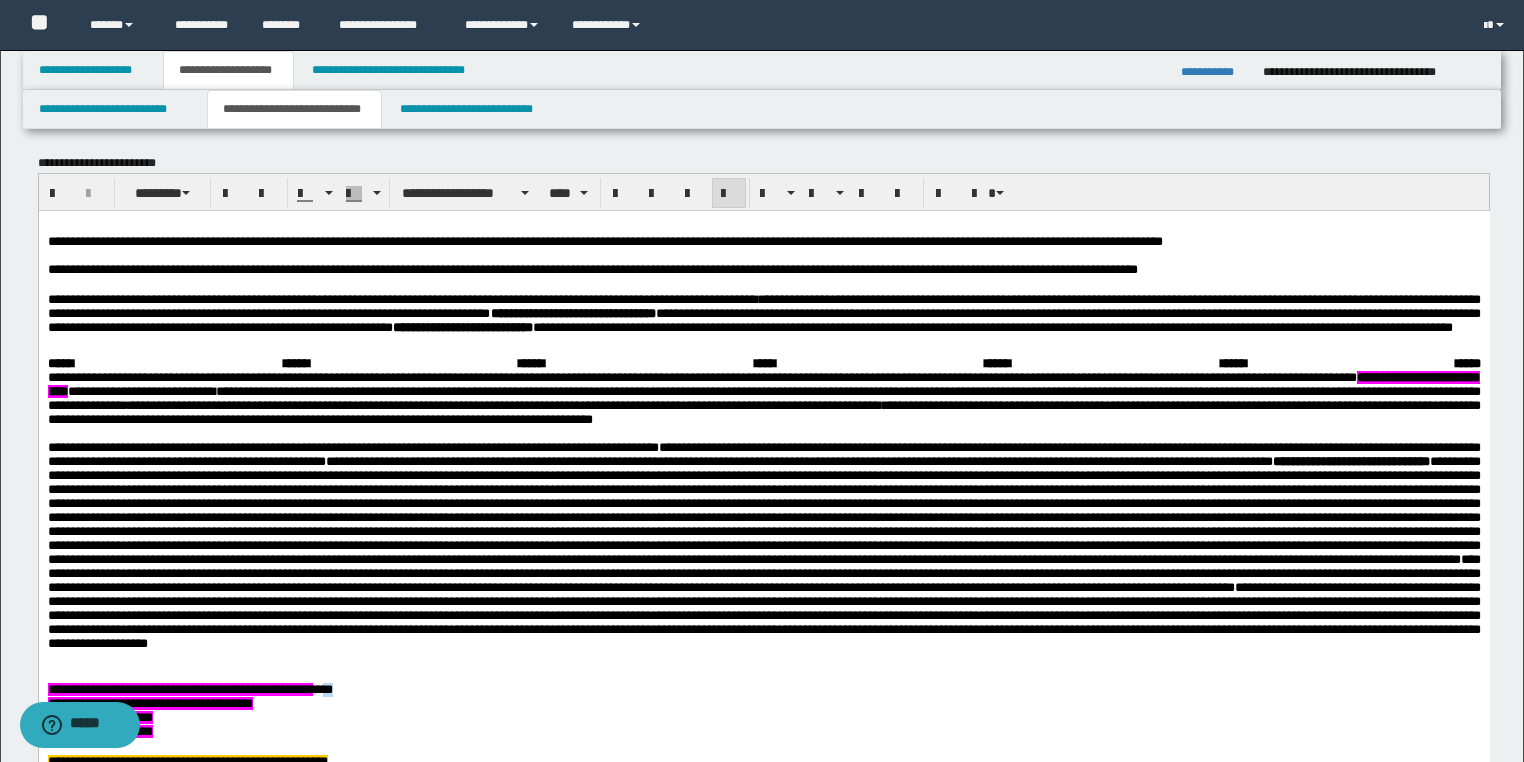 scroll, scrollTop: 421, scrollLeft: 0, axis: vertical 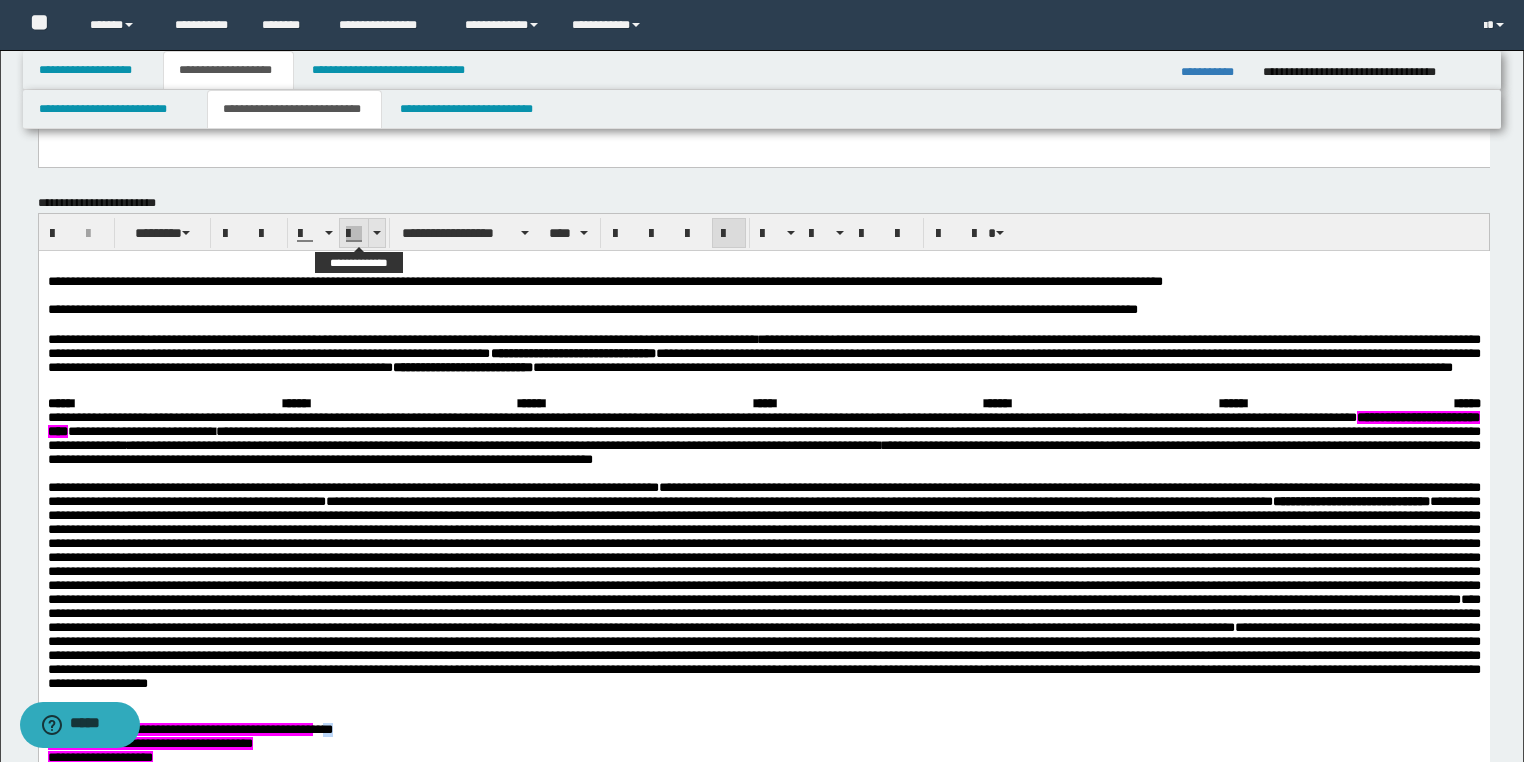 click at bounding box center [376, 233] 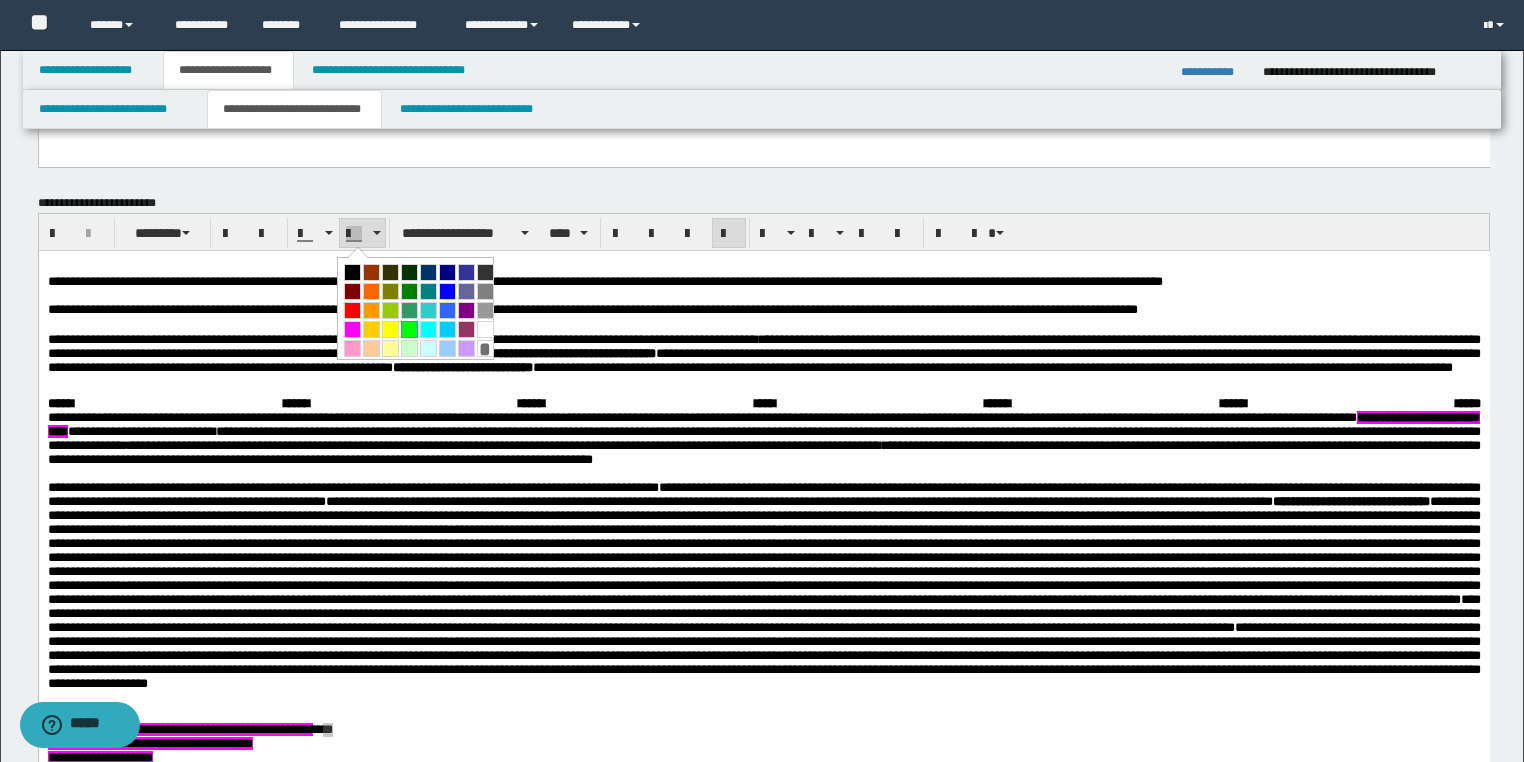click at bounding box center [409, 329] 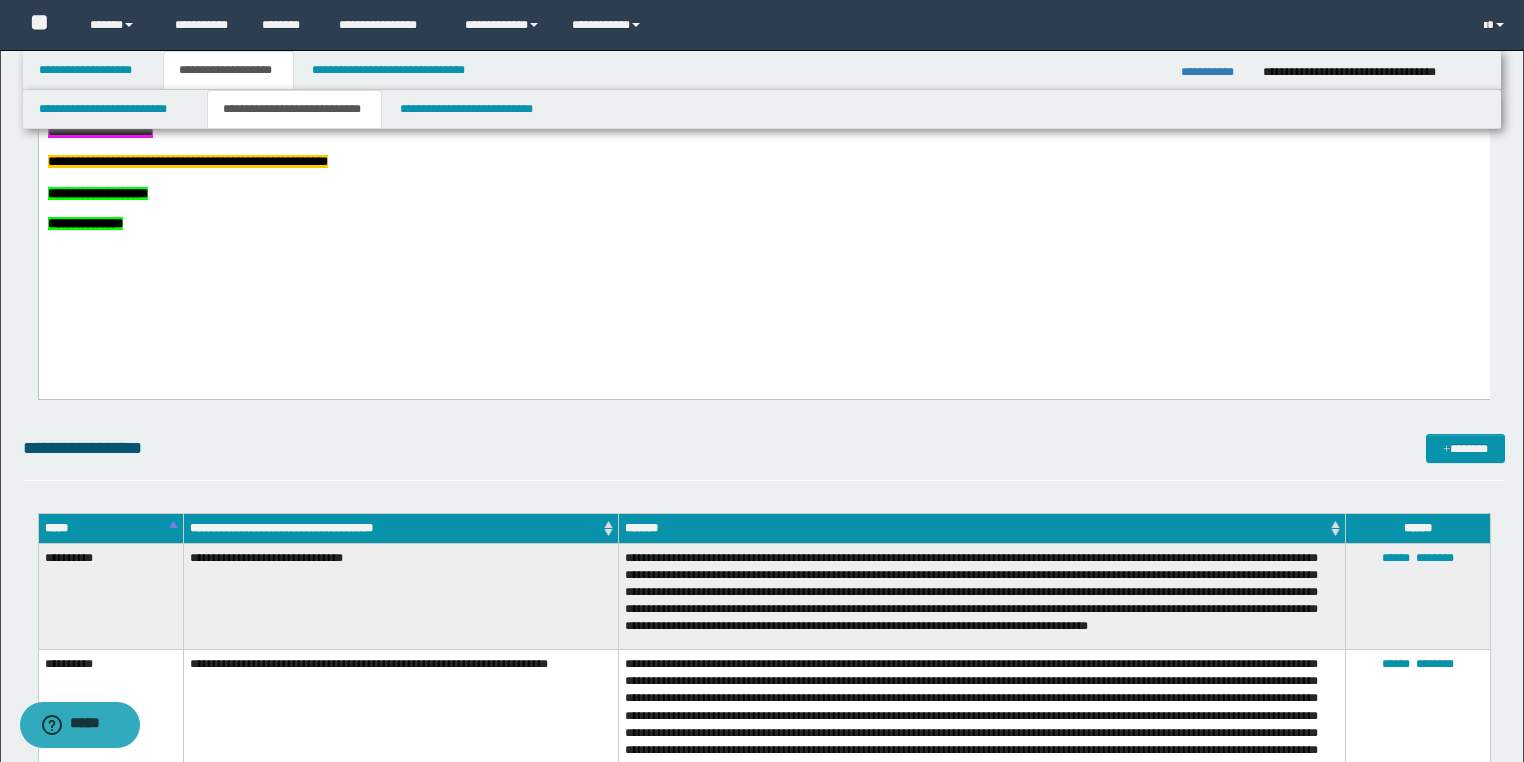 click on "**********" at bounding box center (763, -50) 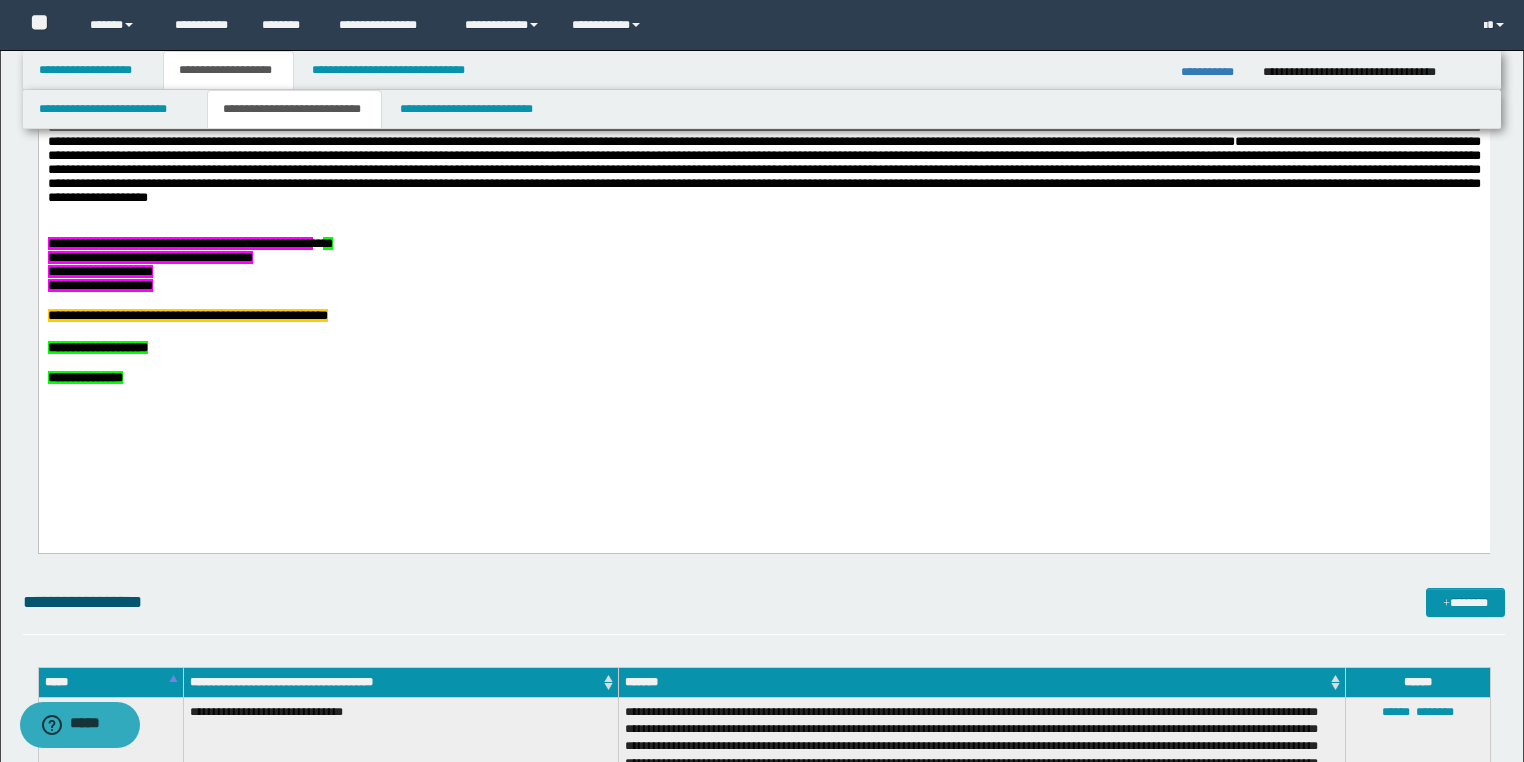 scroll, scrollTop: 901, scrollLeft: 0, axis: vertical 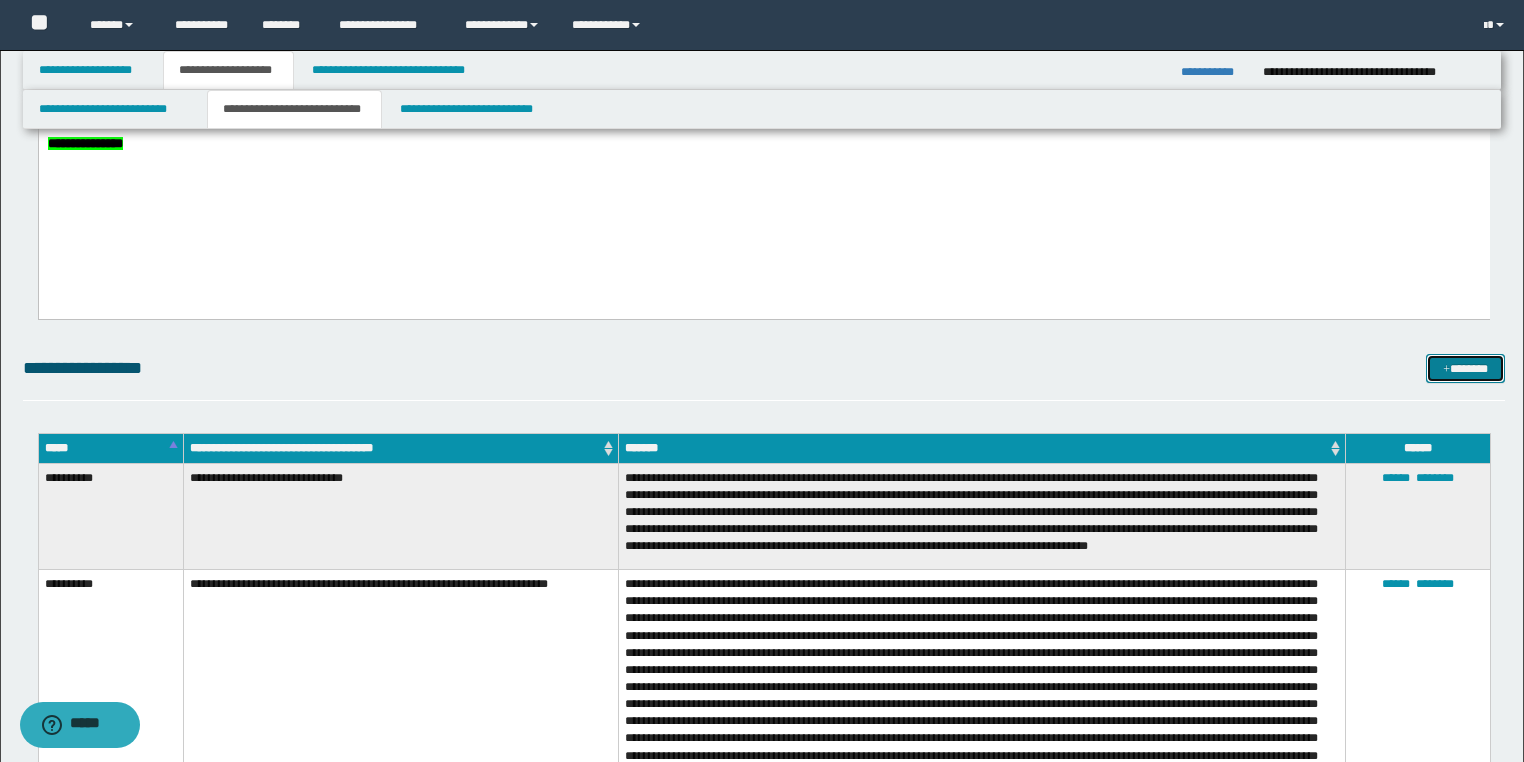 click on "*******" at bounding box center [1465, 369] 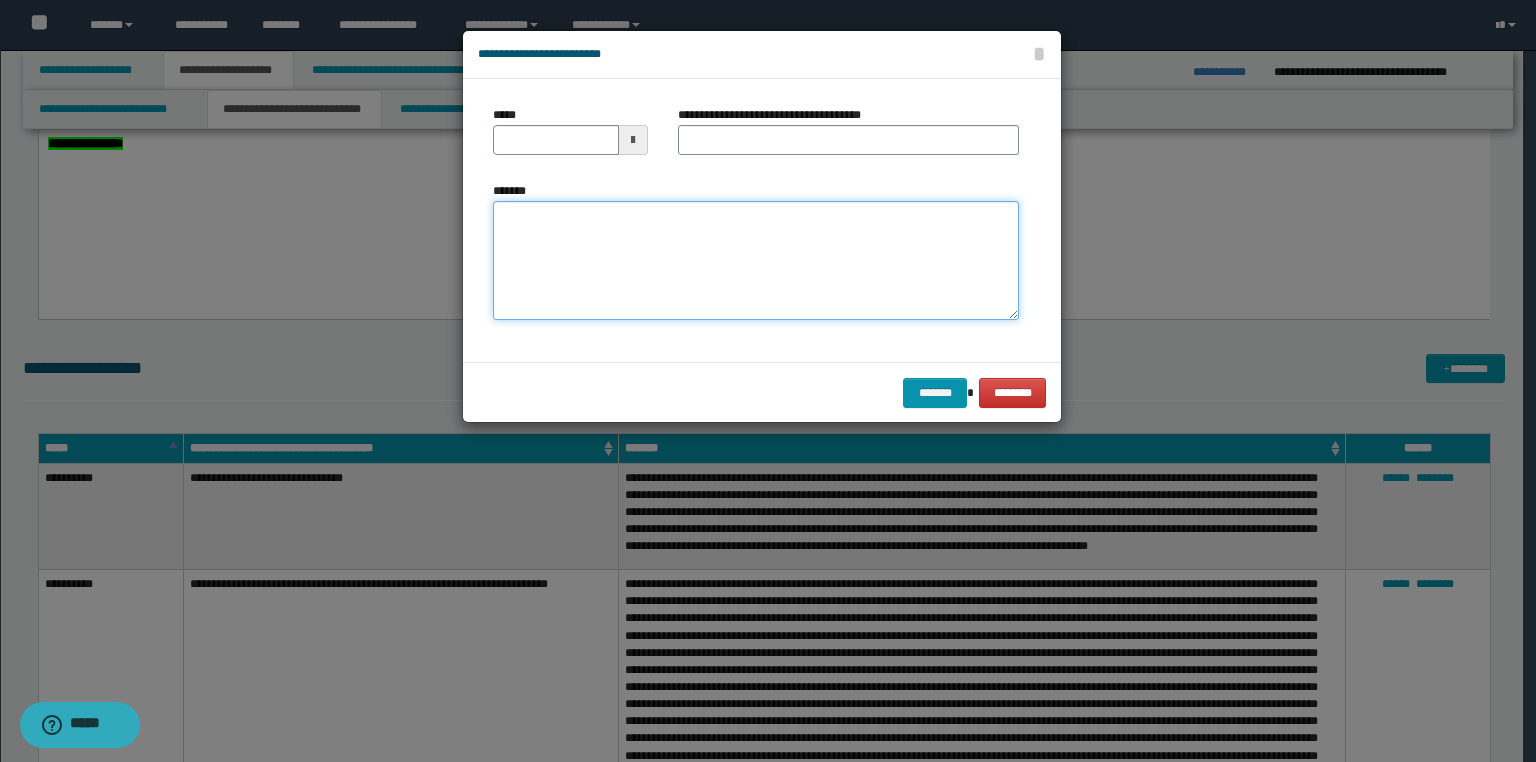 click on "*******" at bounding box center [756, 261] 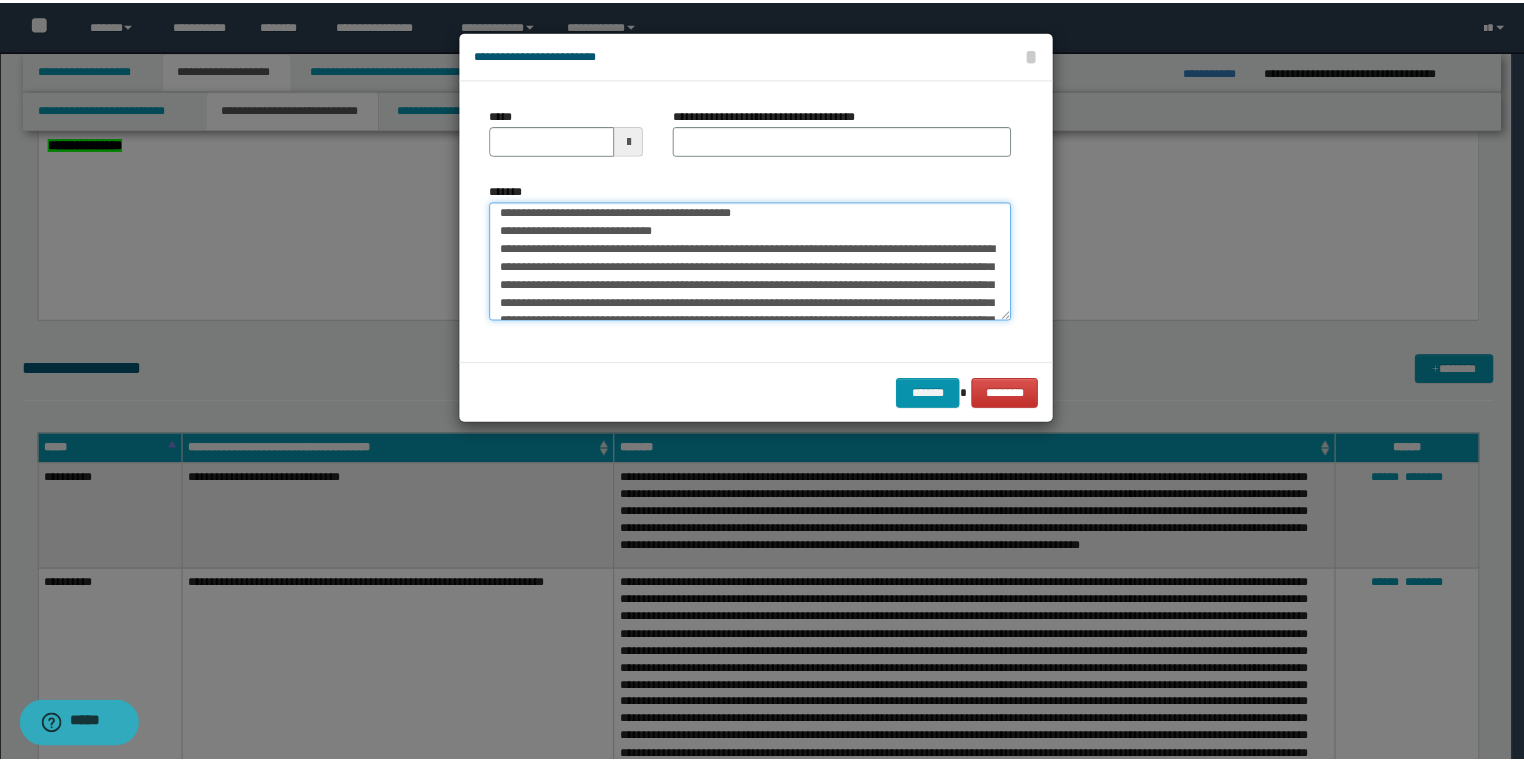 scroll, scrollTop: 0, scrollLeft: 0, axis: both 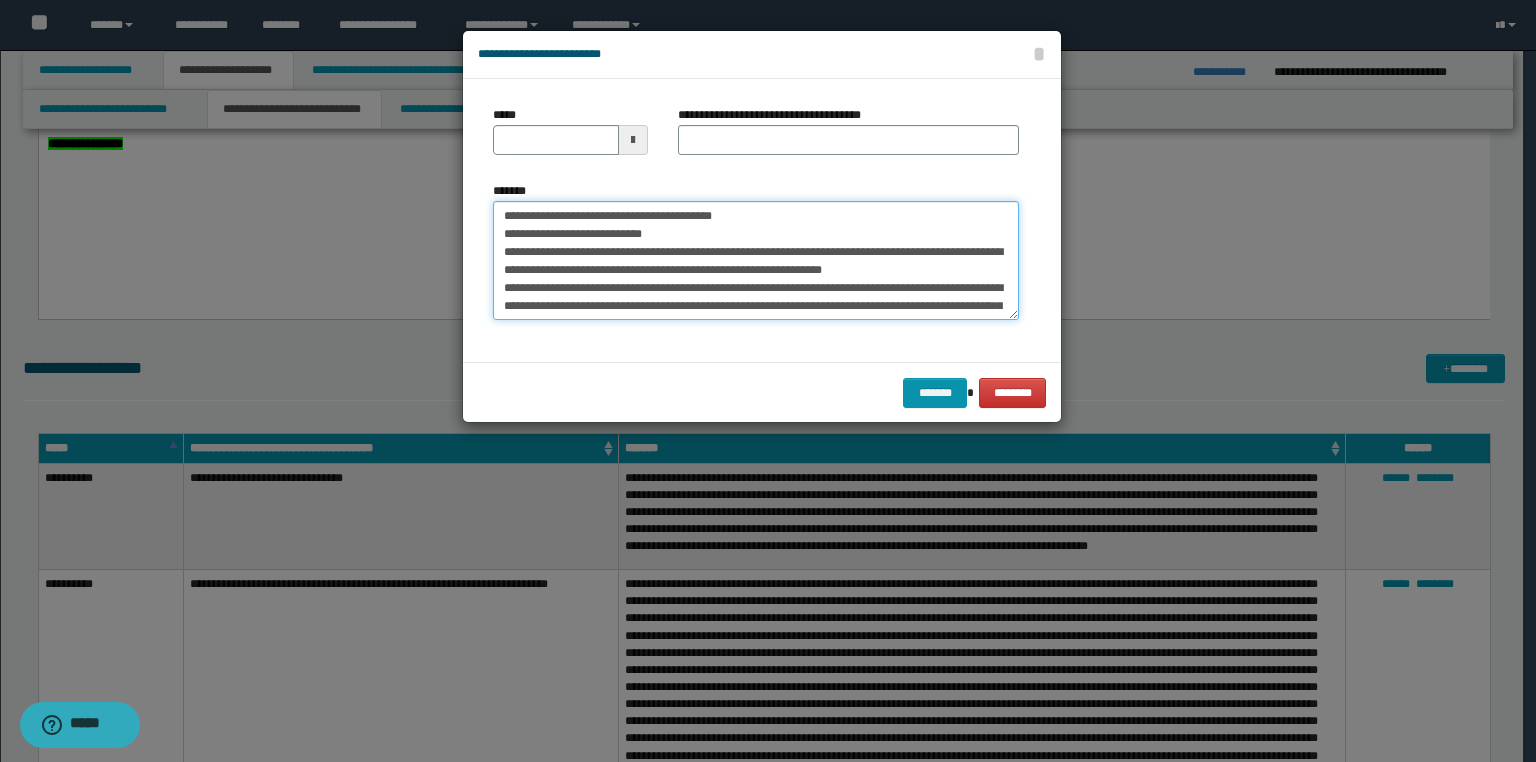 drag, startPoint x: 668, startPoint y: 210, endPoint x: 438, endPoint y: 187, distance: 231.14714 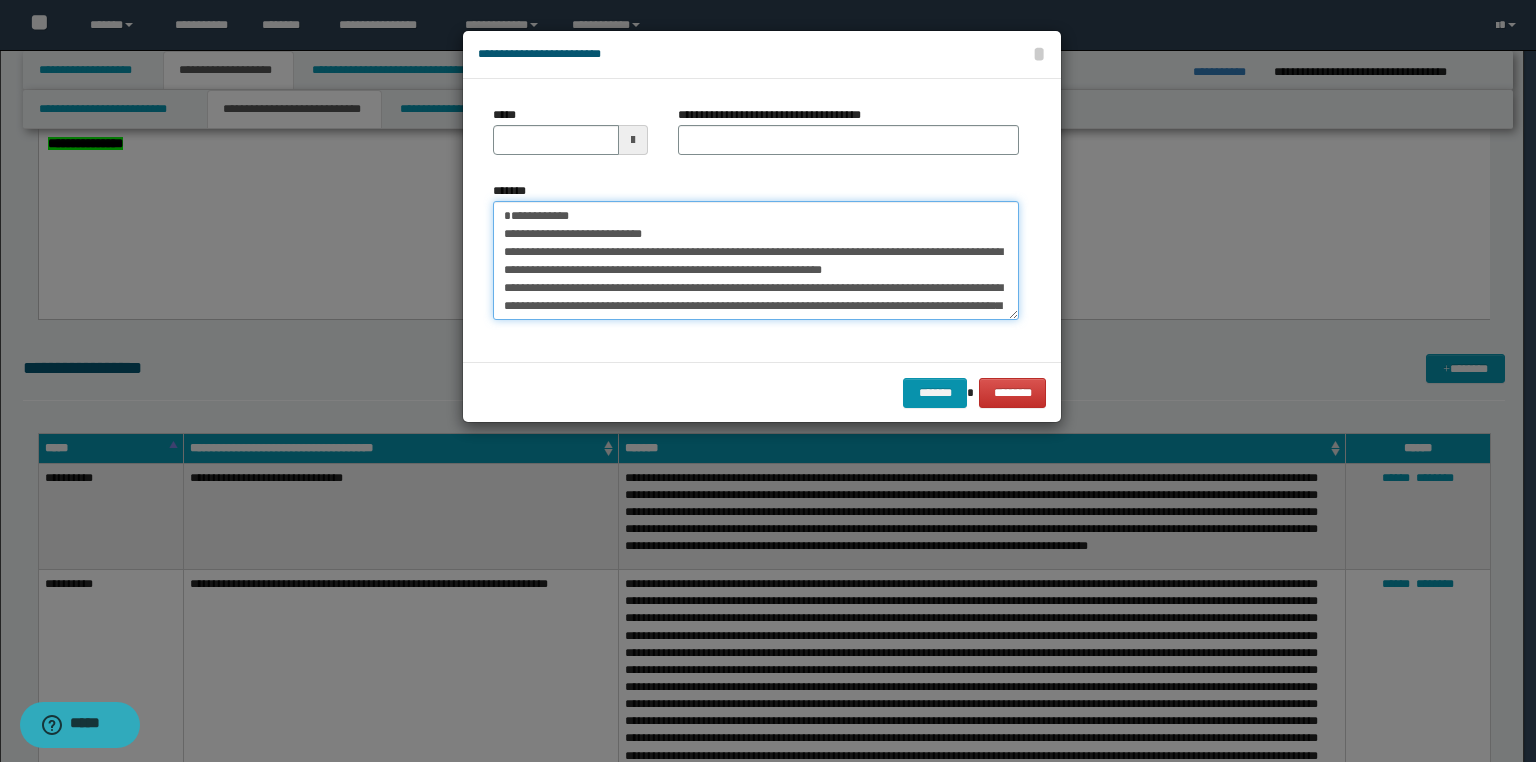 type on "**********" 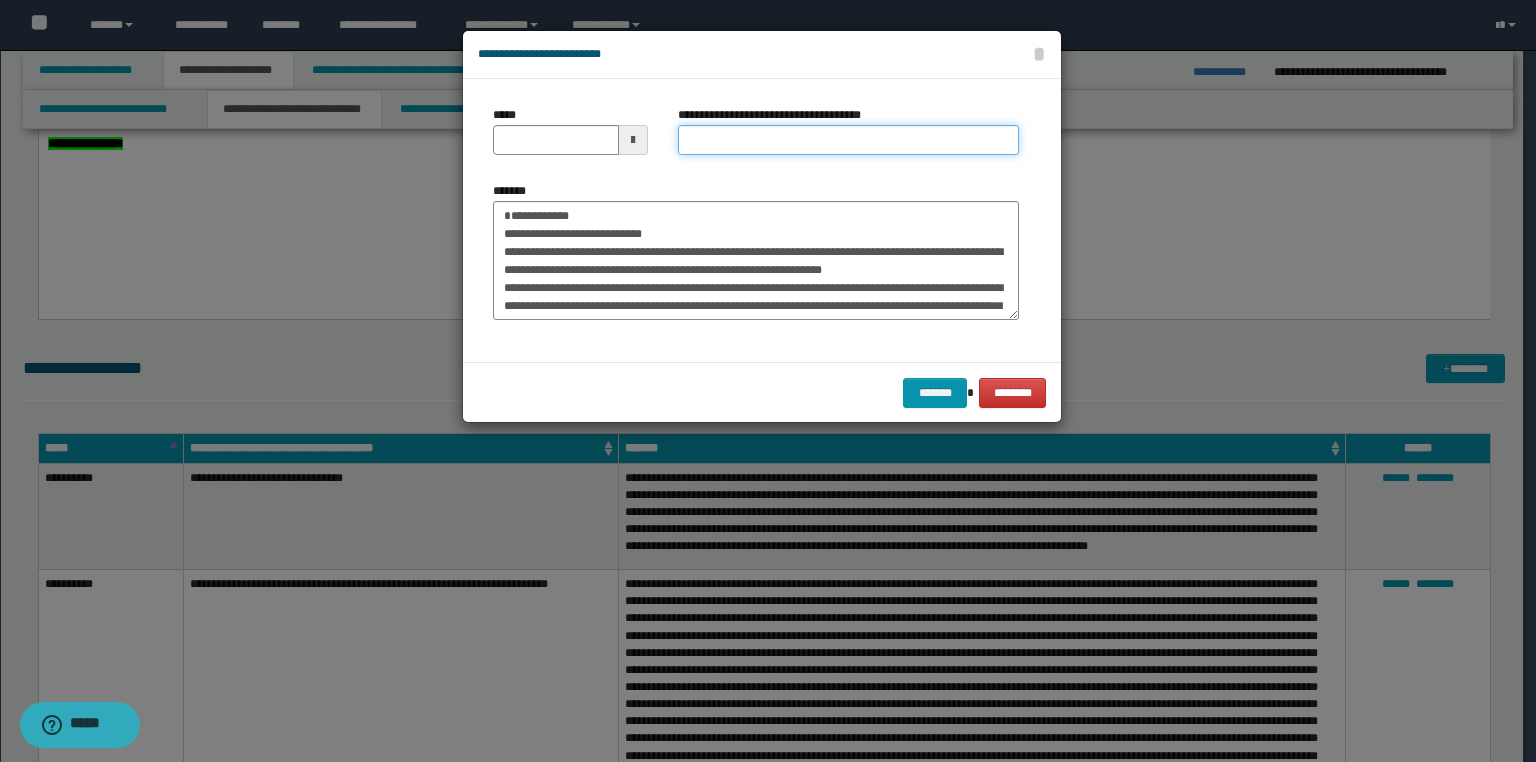 click on "**********" at bounding box center (848, 140) 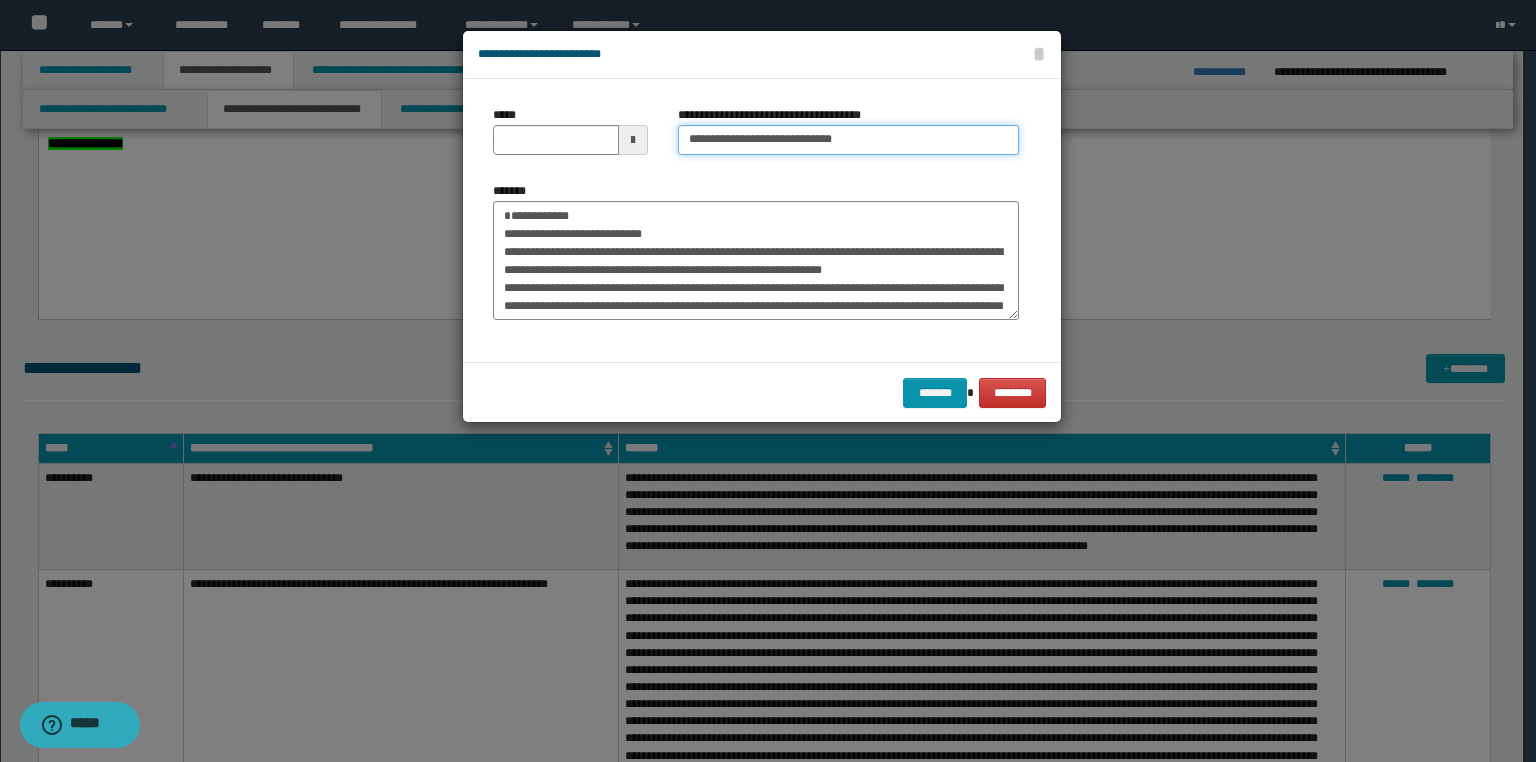 type on "**********" 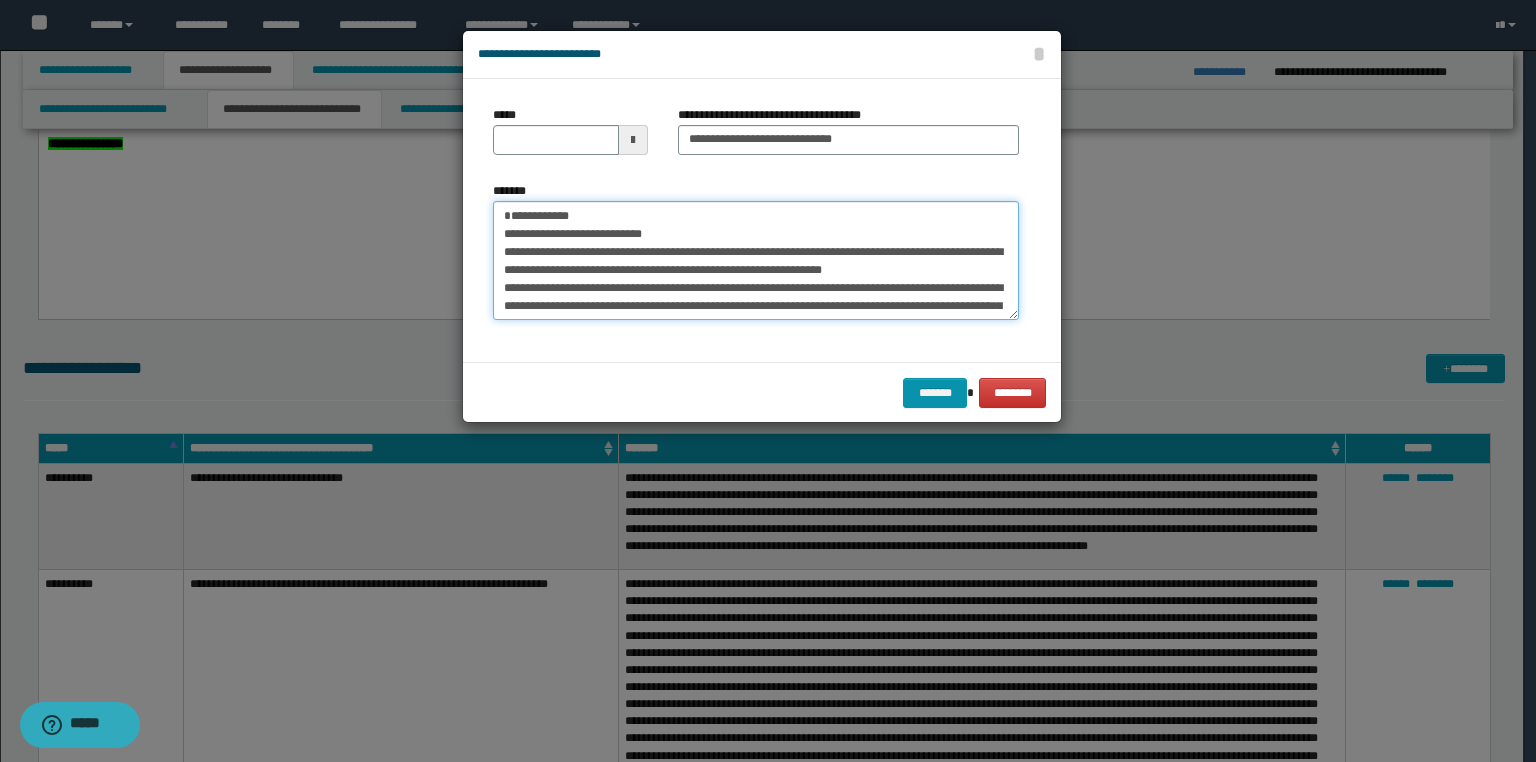 drag, startPoint x: 576, startPoint y: 214, endPoint x: 500, endPoint y: 212, distance: 76.02631 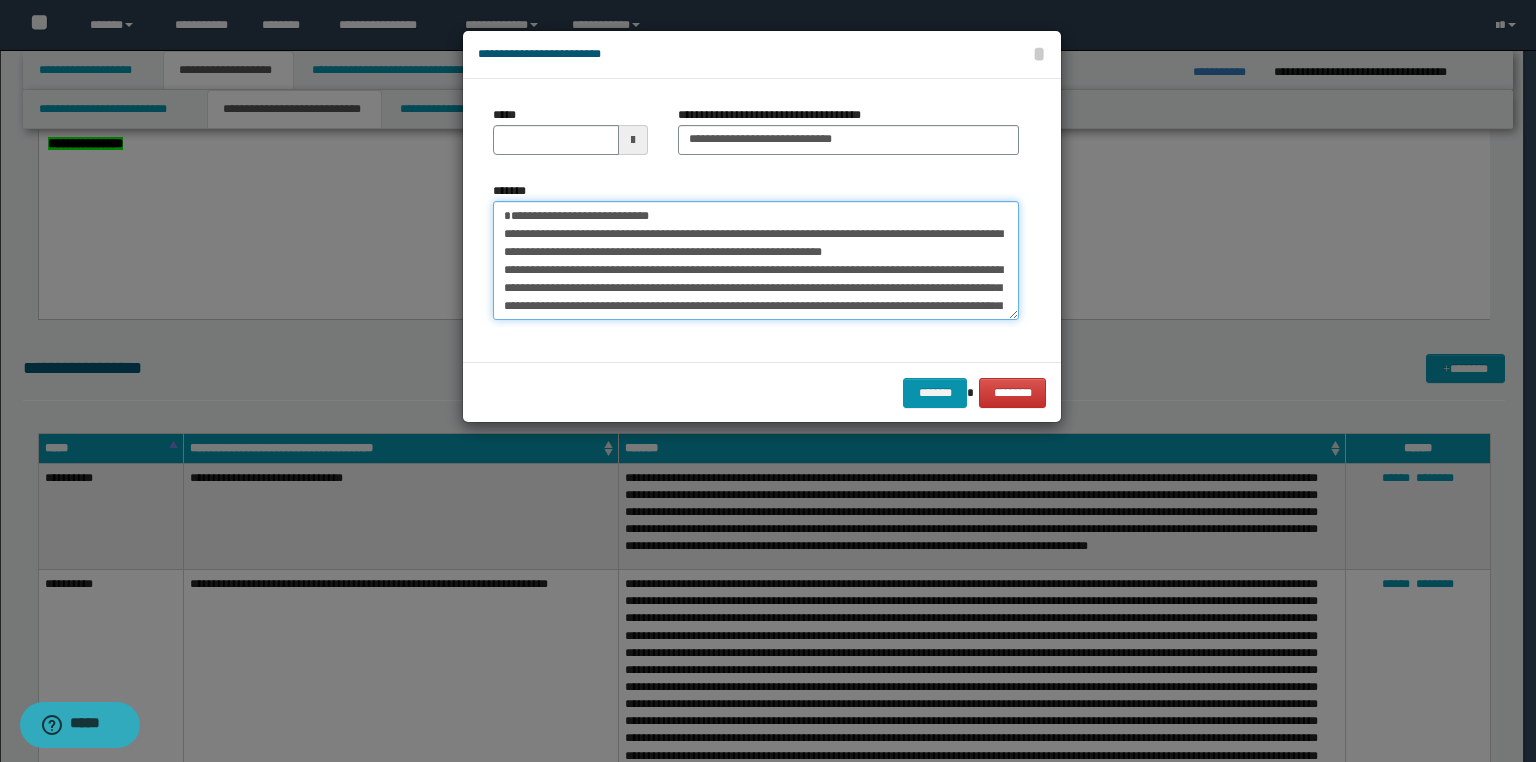 type 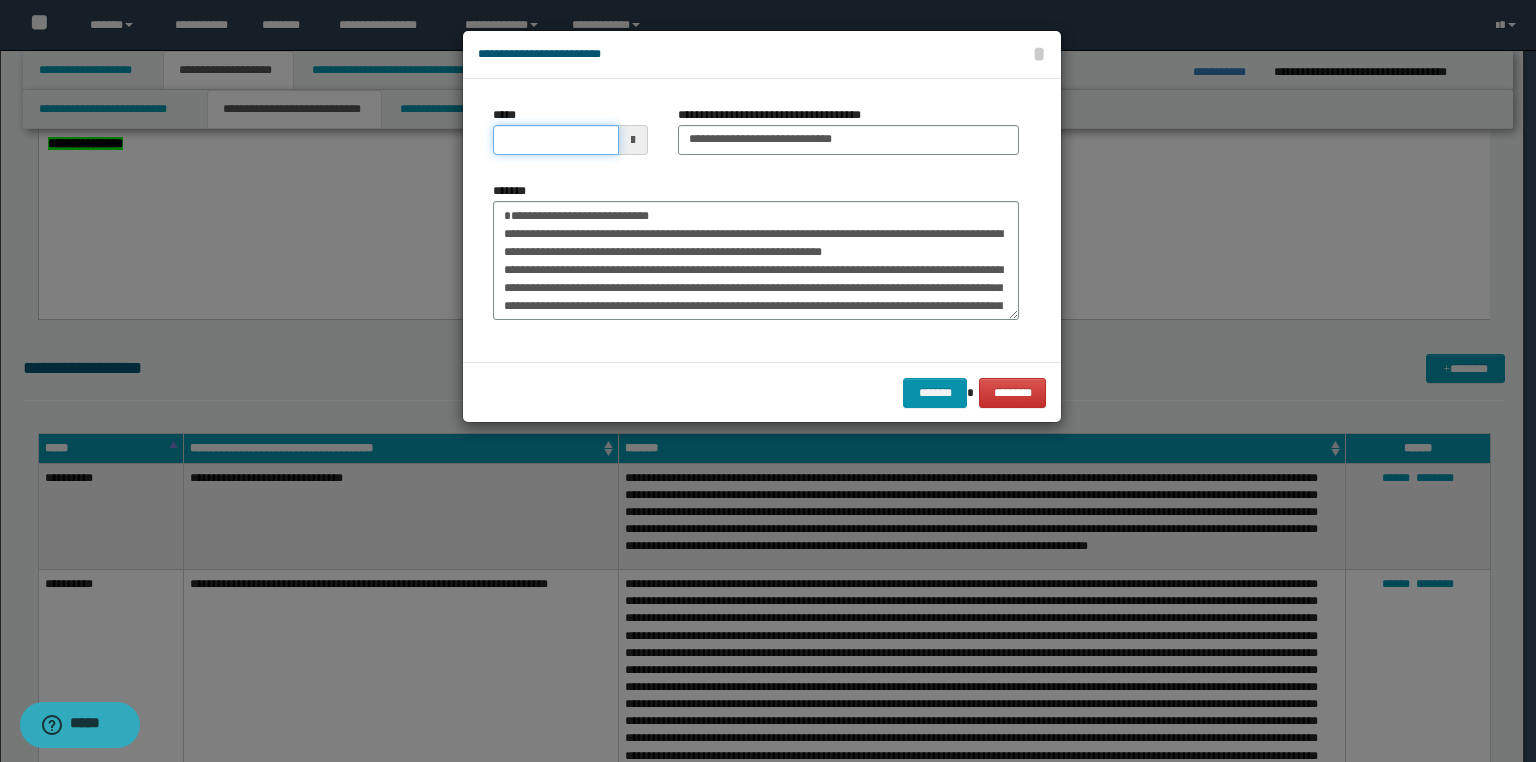 click on "*****" at bounding box center [556, 140] 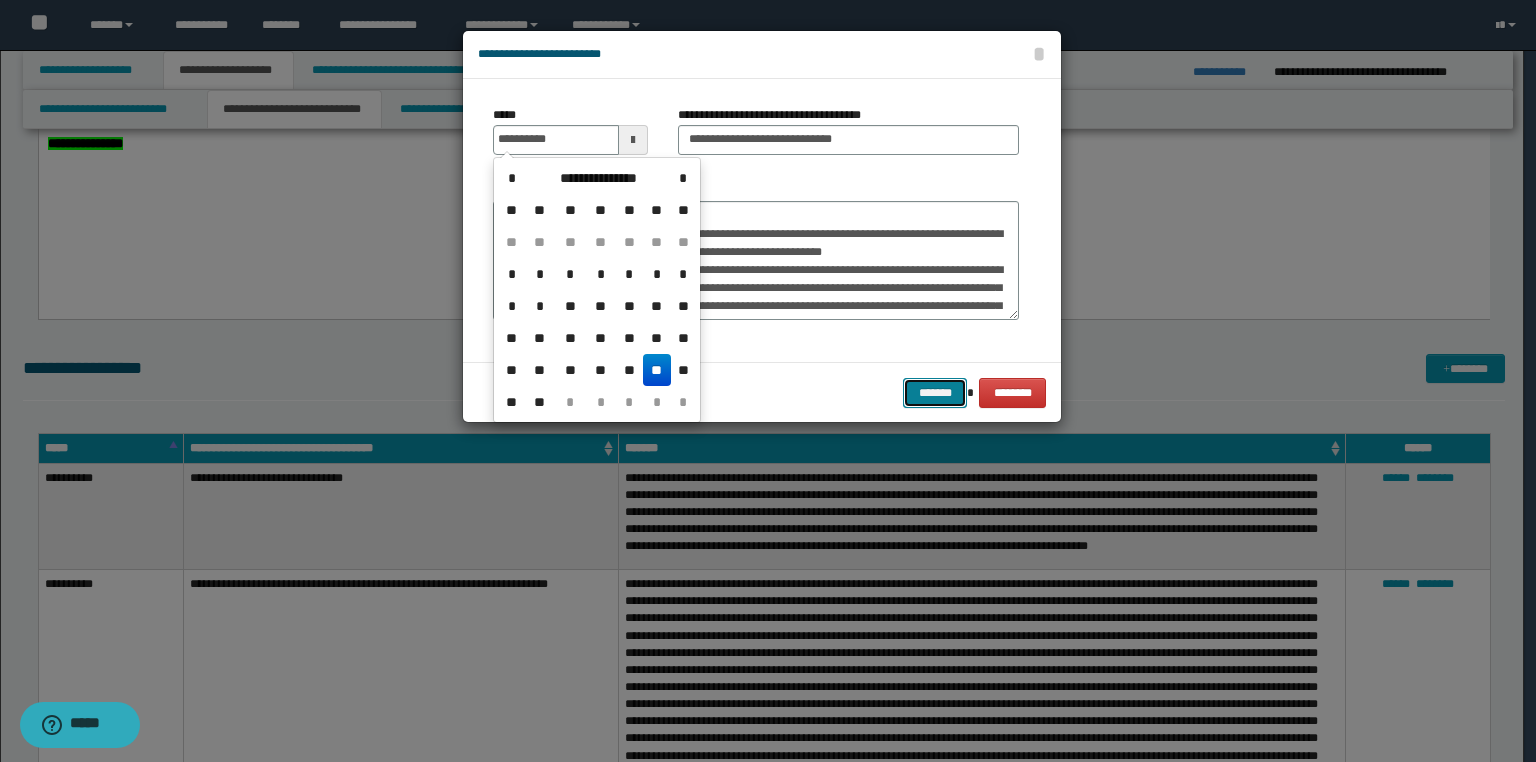 type on "**********" 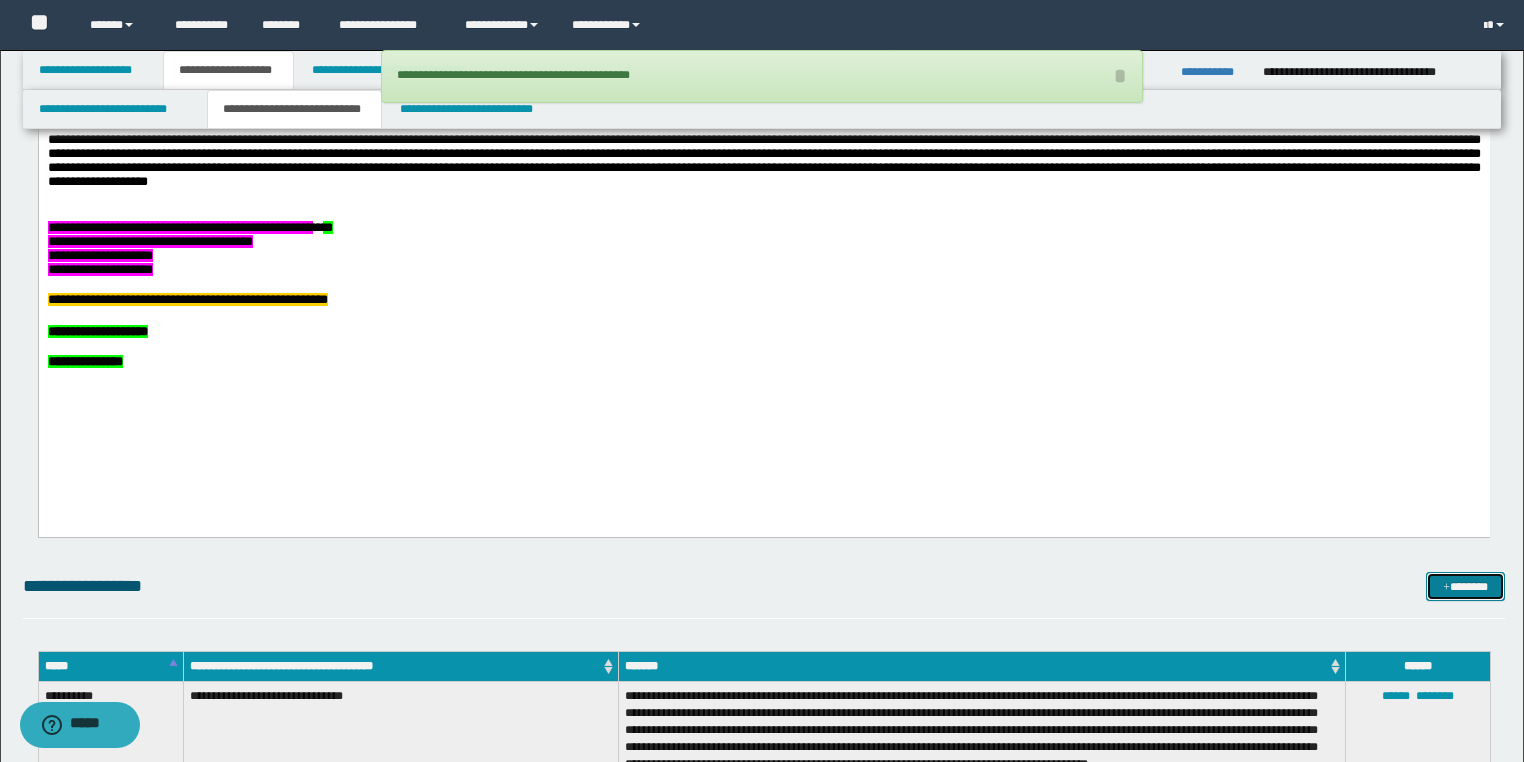 scroll, scrollTop: 901, scrollLeft: 0, axis: vertical 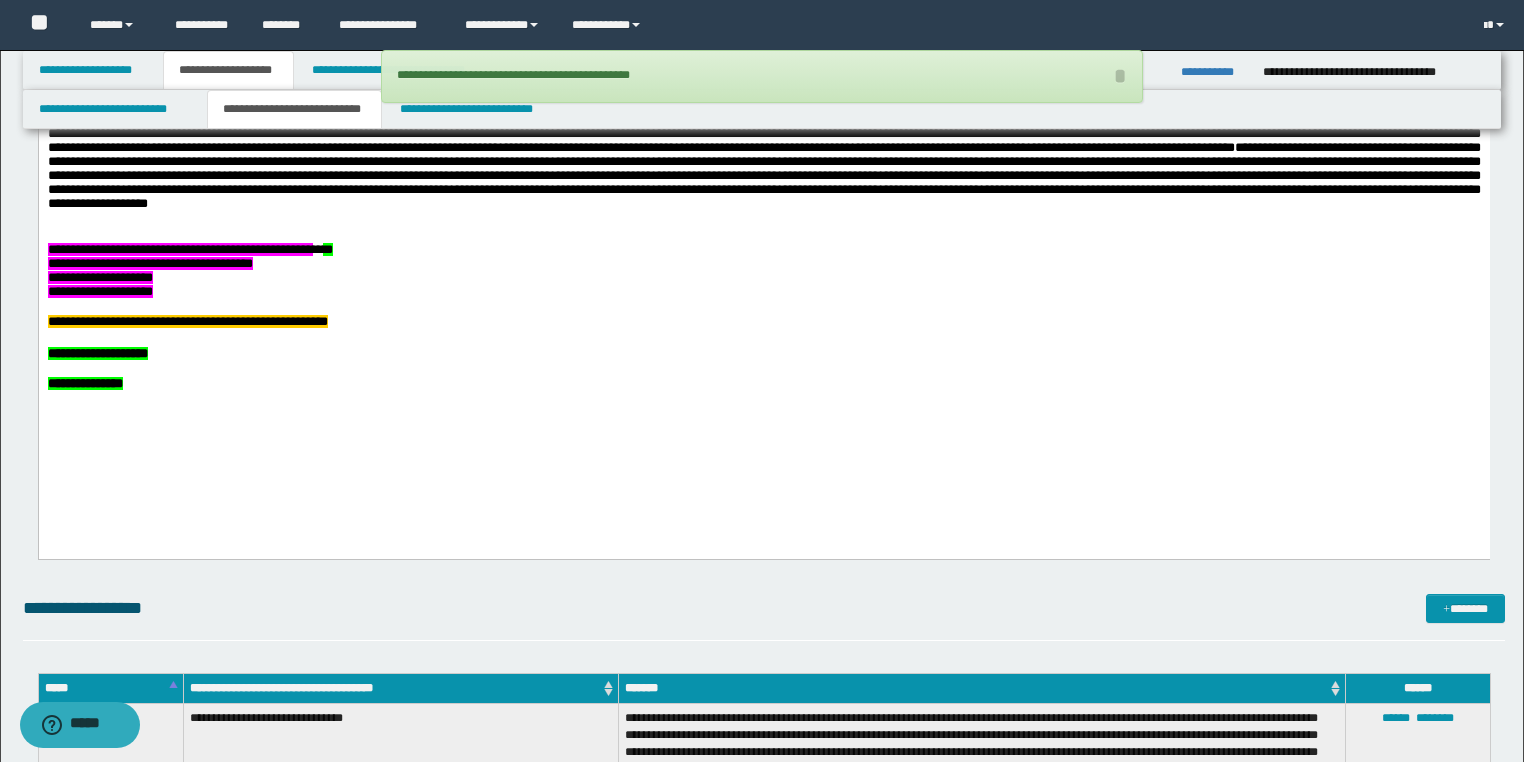 click on "**********" at bounding box center (763, 292) 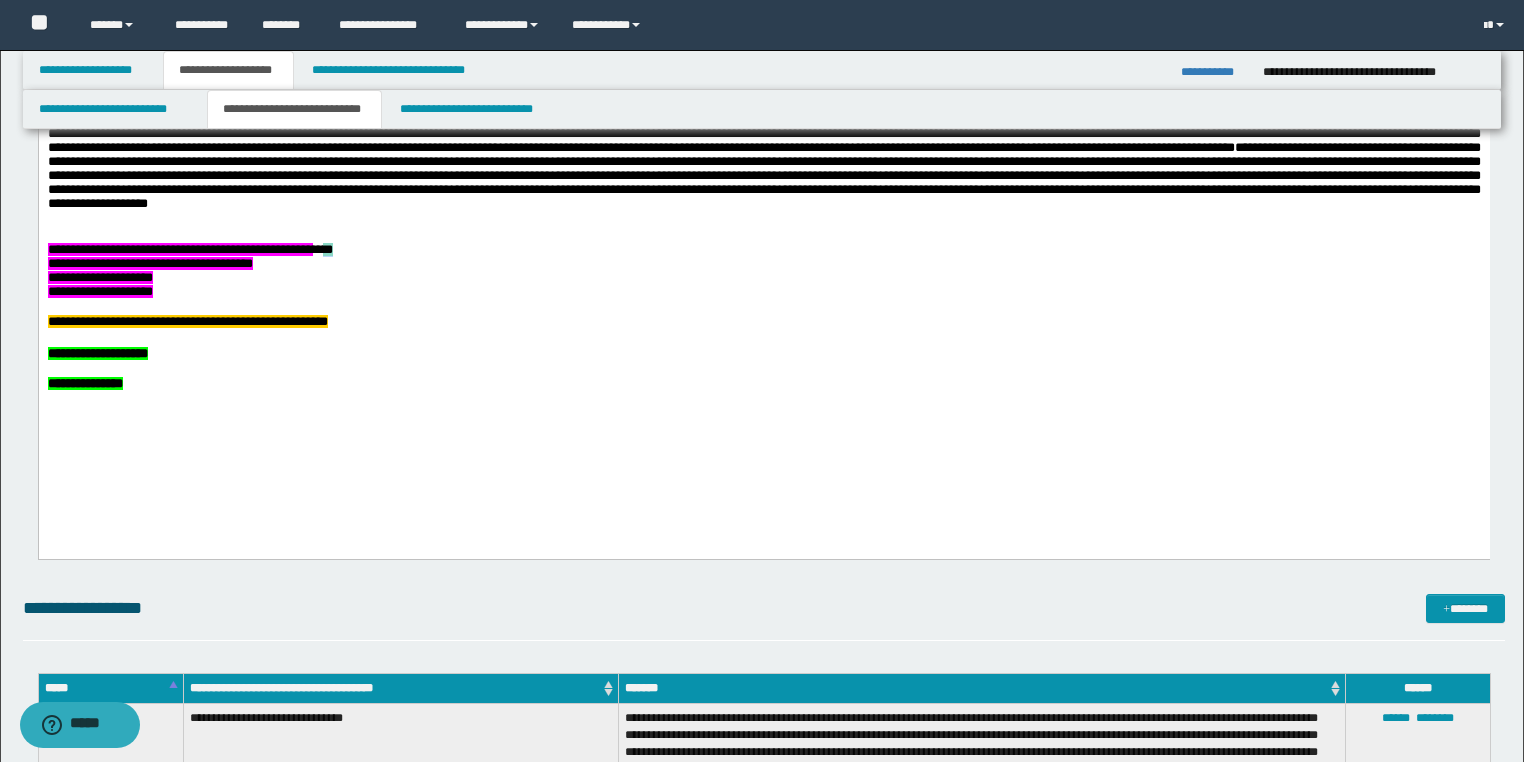 drag, startPoint x: 475, startPoint y: 301, endPoint x: 452, endPoint y: 297, distance: 23.345236 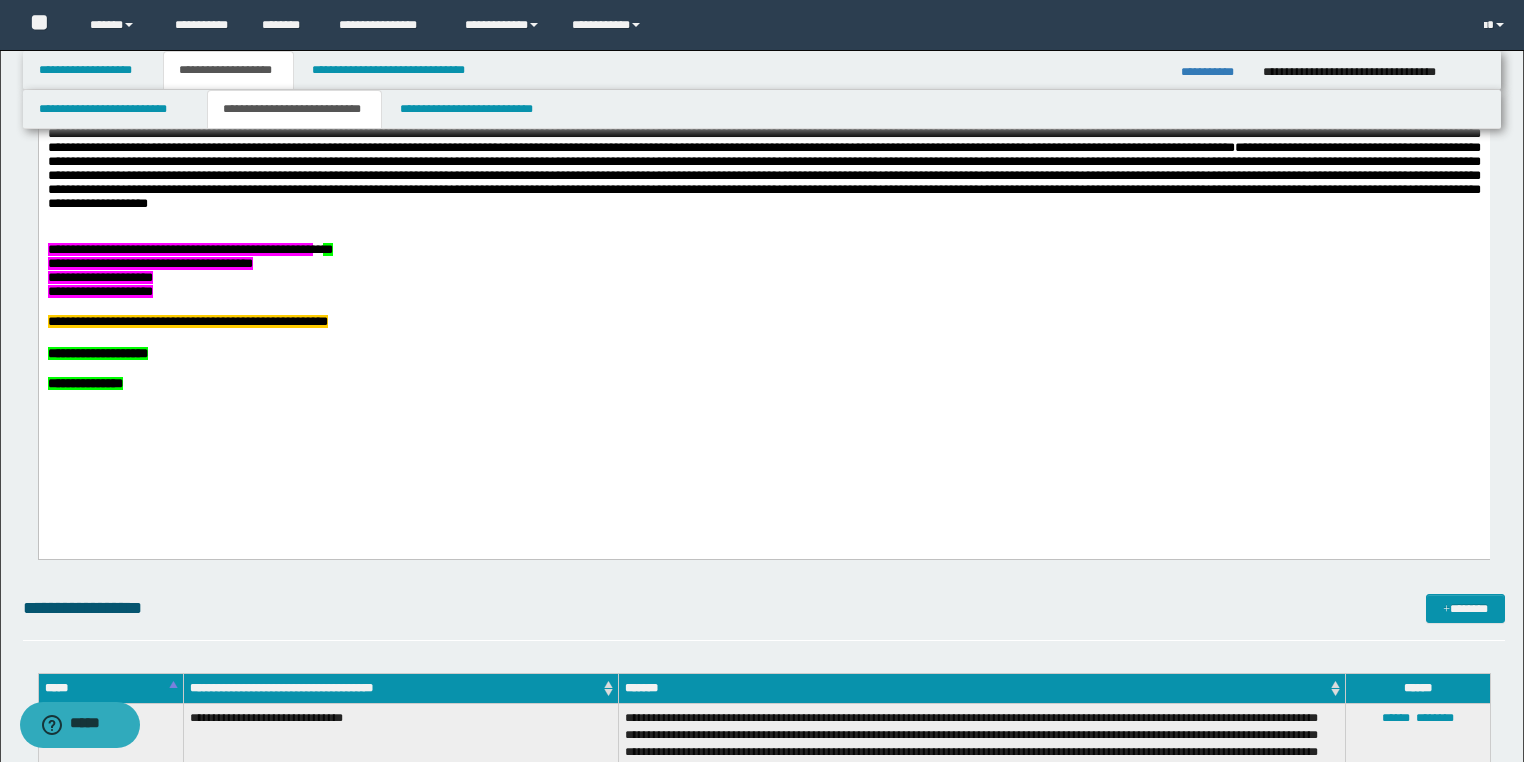 click on "**********" at bounding box center (763, 292) 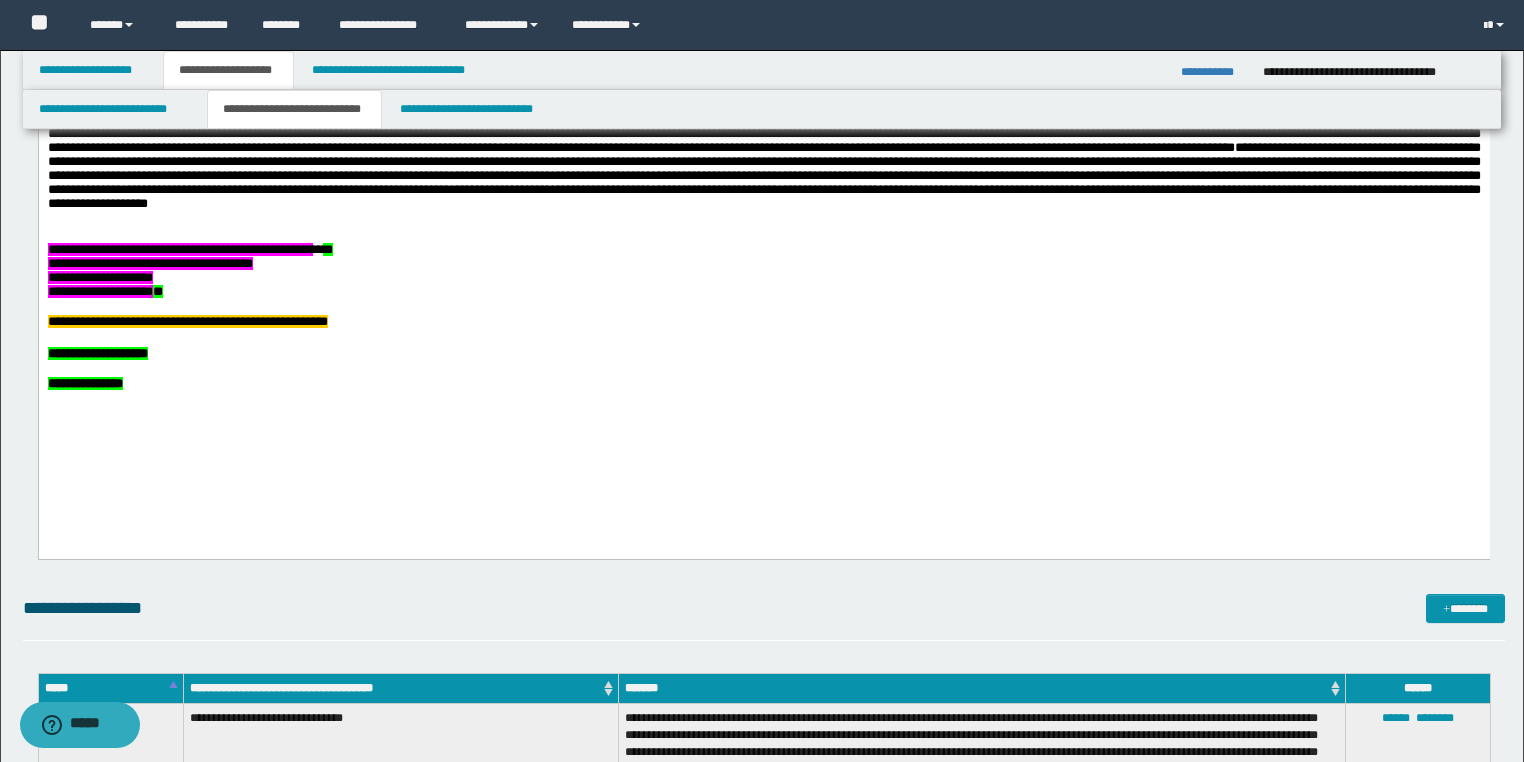 click on "**********" at bounding box center [763, 278] 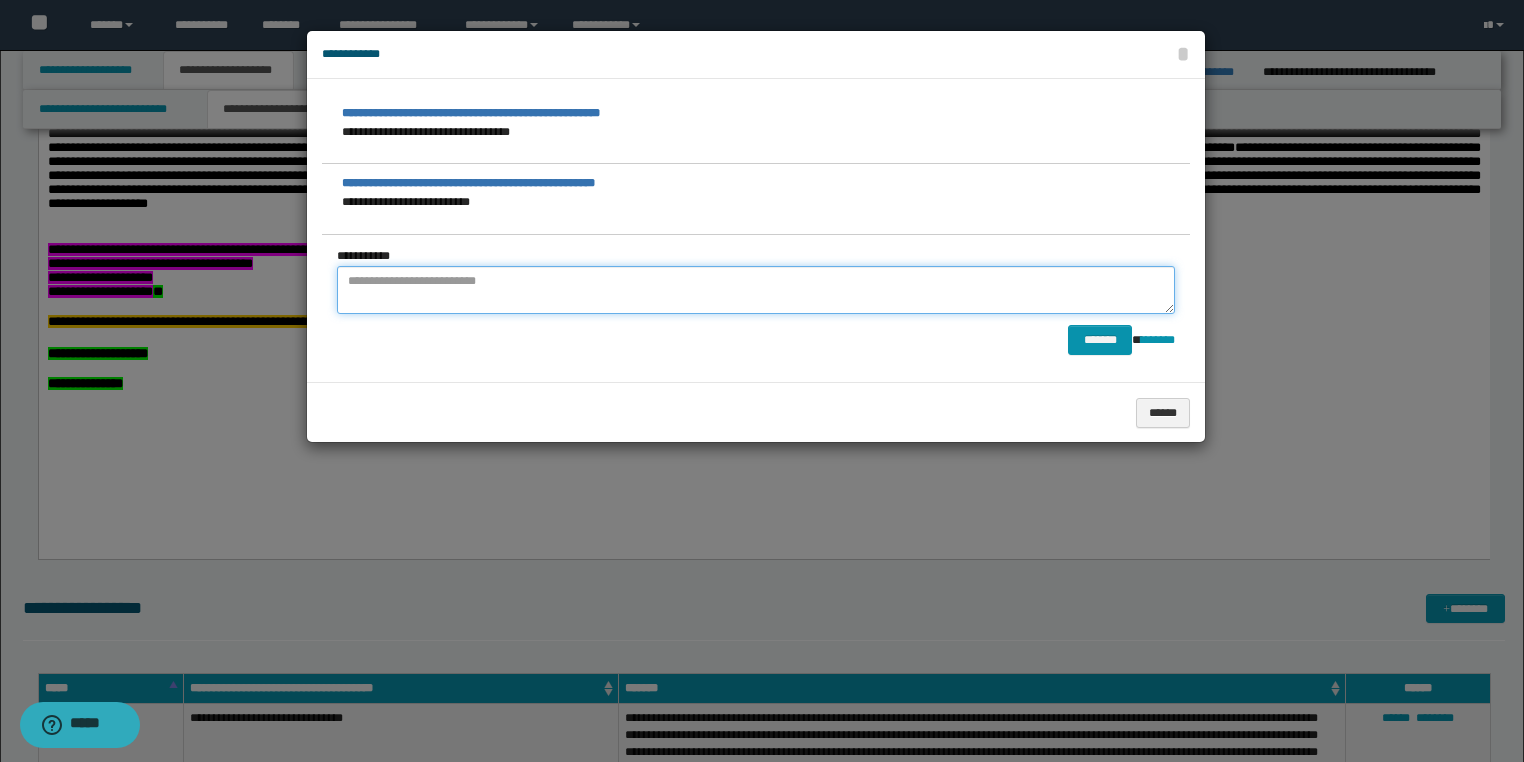 click at bounding box center (756, 290) 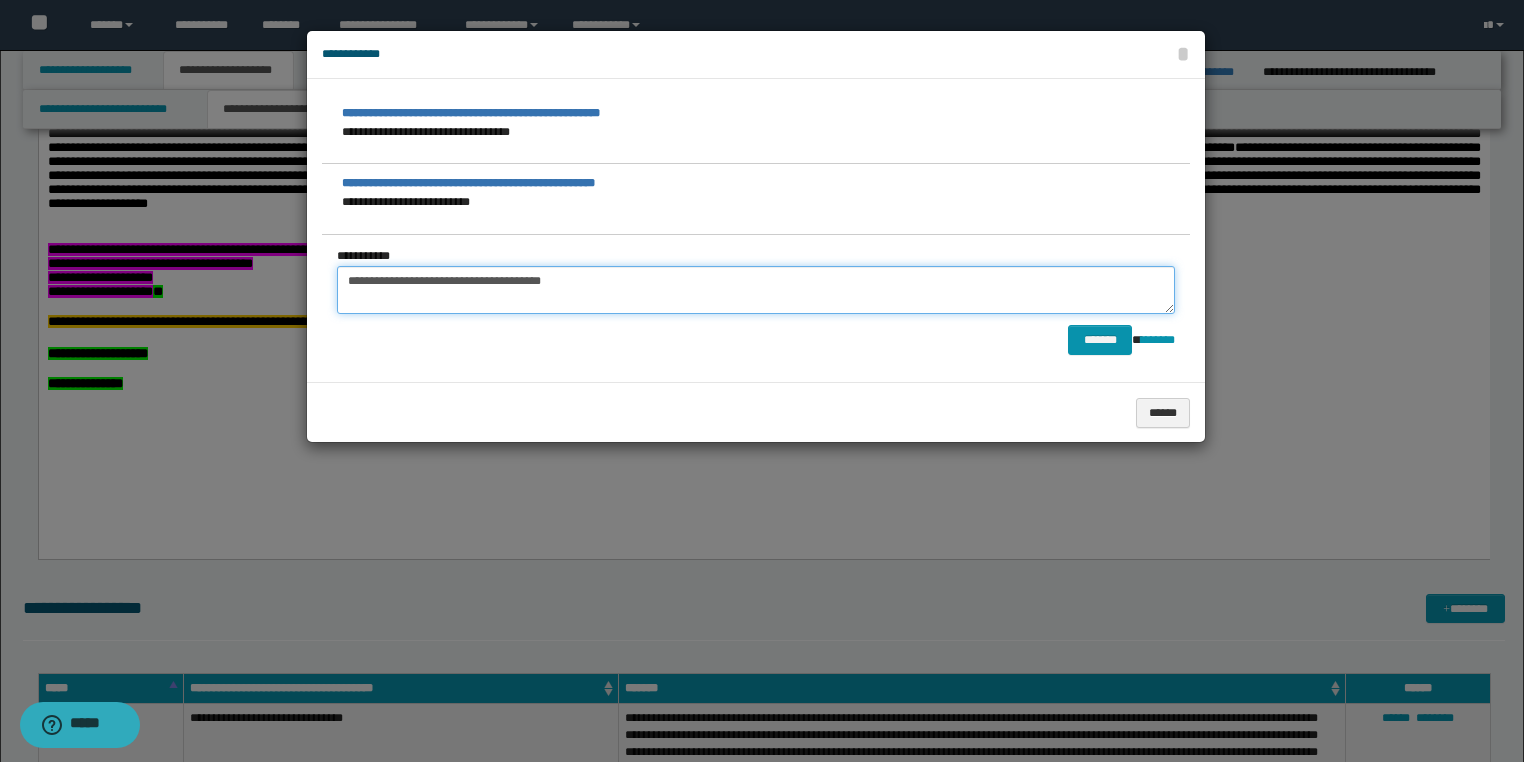 type on "**********" 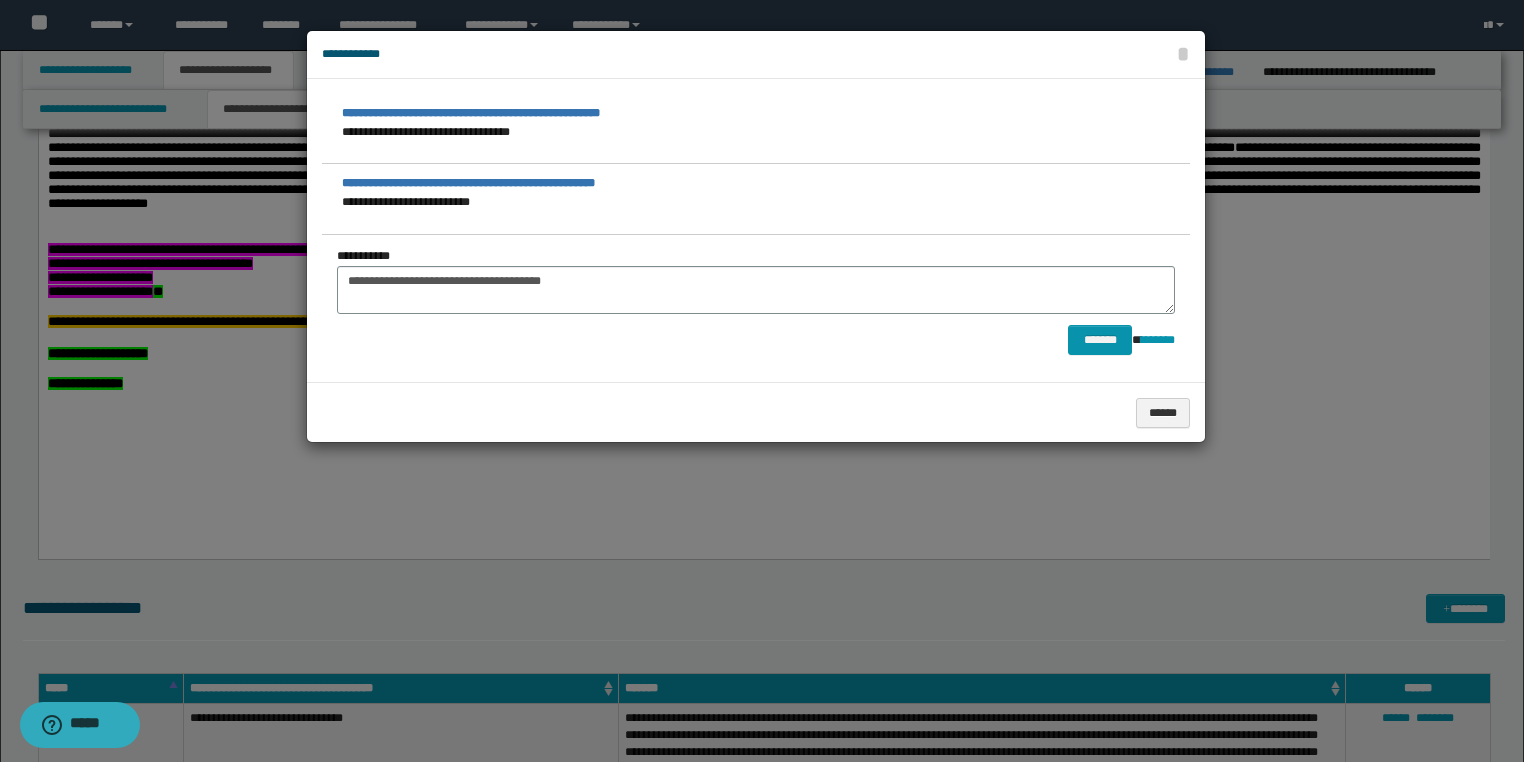 click at bounding box center (762, 381) 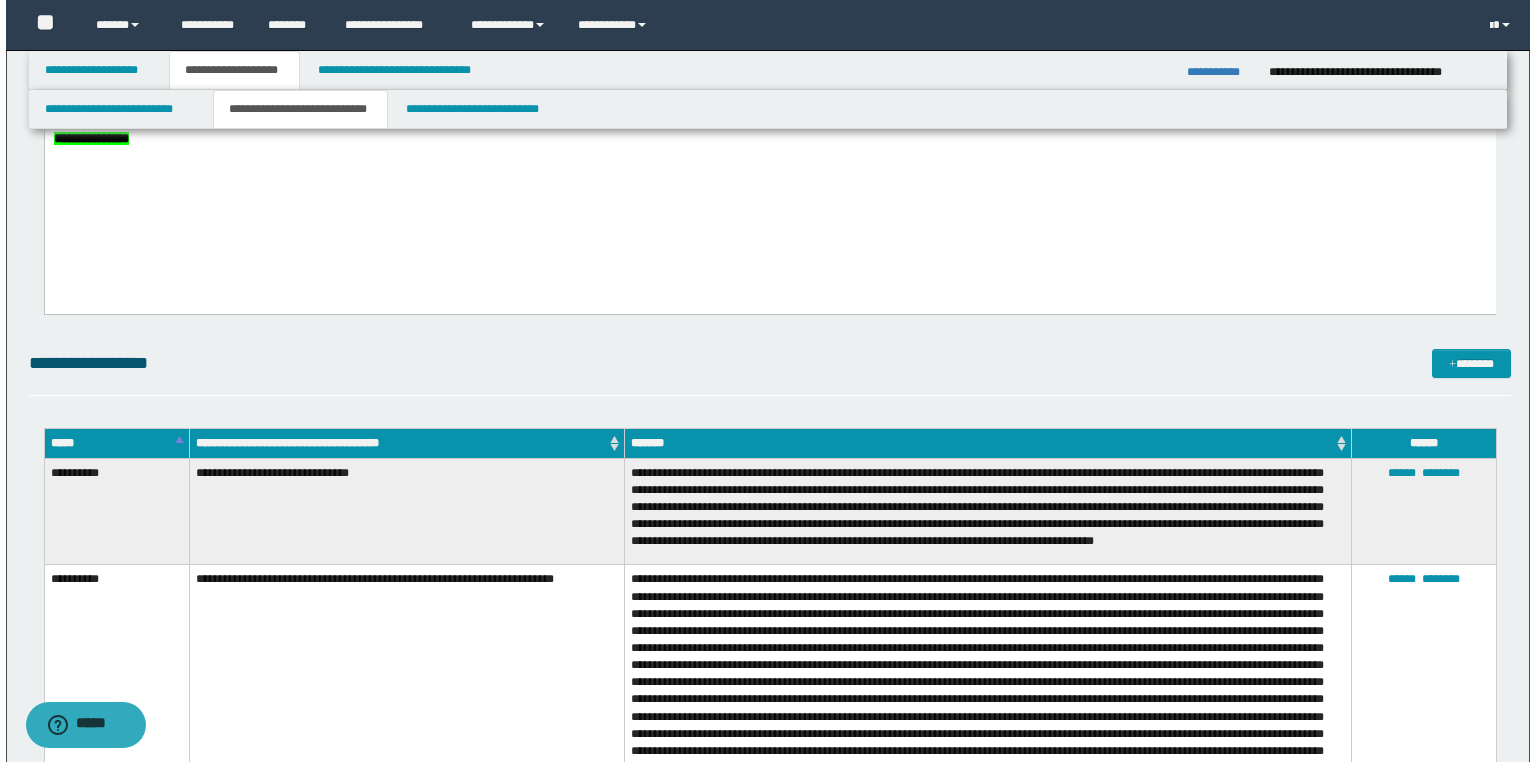 scroll, scrollTop: 1141, scrollLeft: 0, axis: vertical 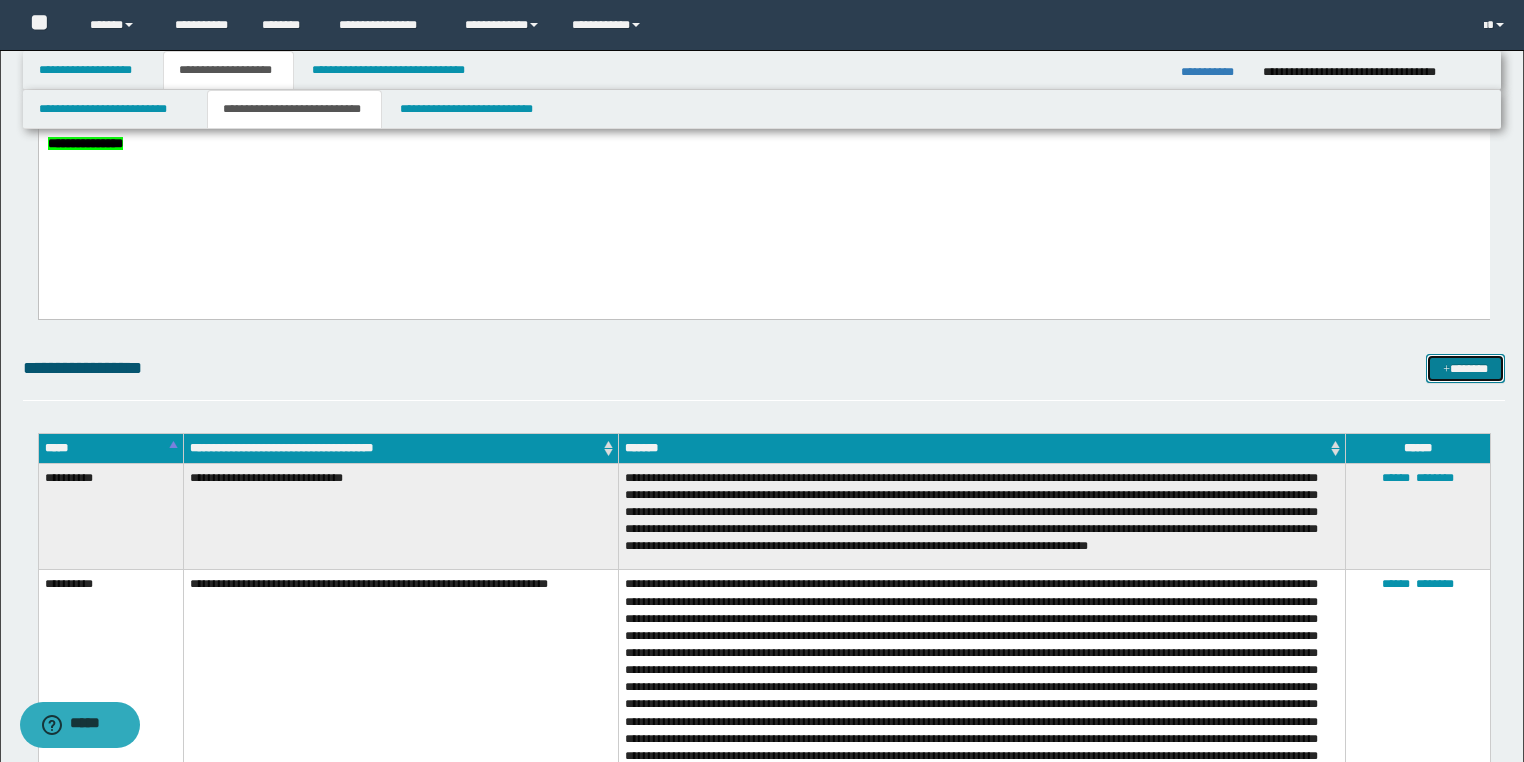 click on "*******" at bounding box center (1465, 369) 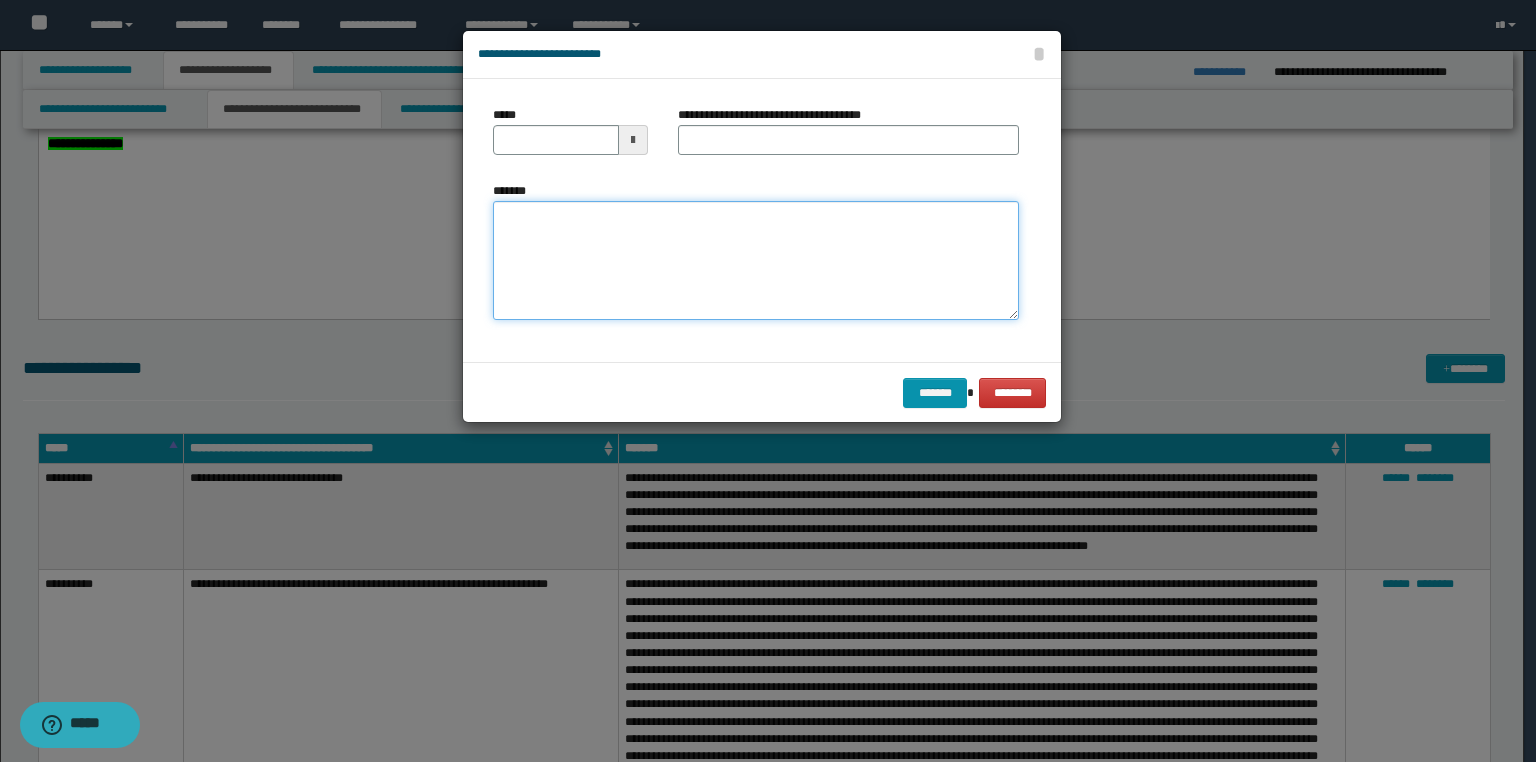 click on "*******" at bounding box center (756, 261) 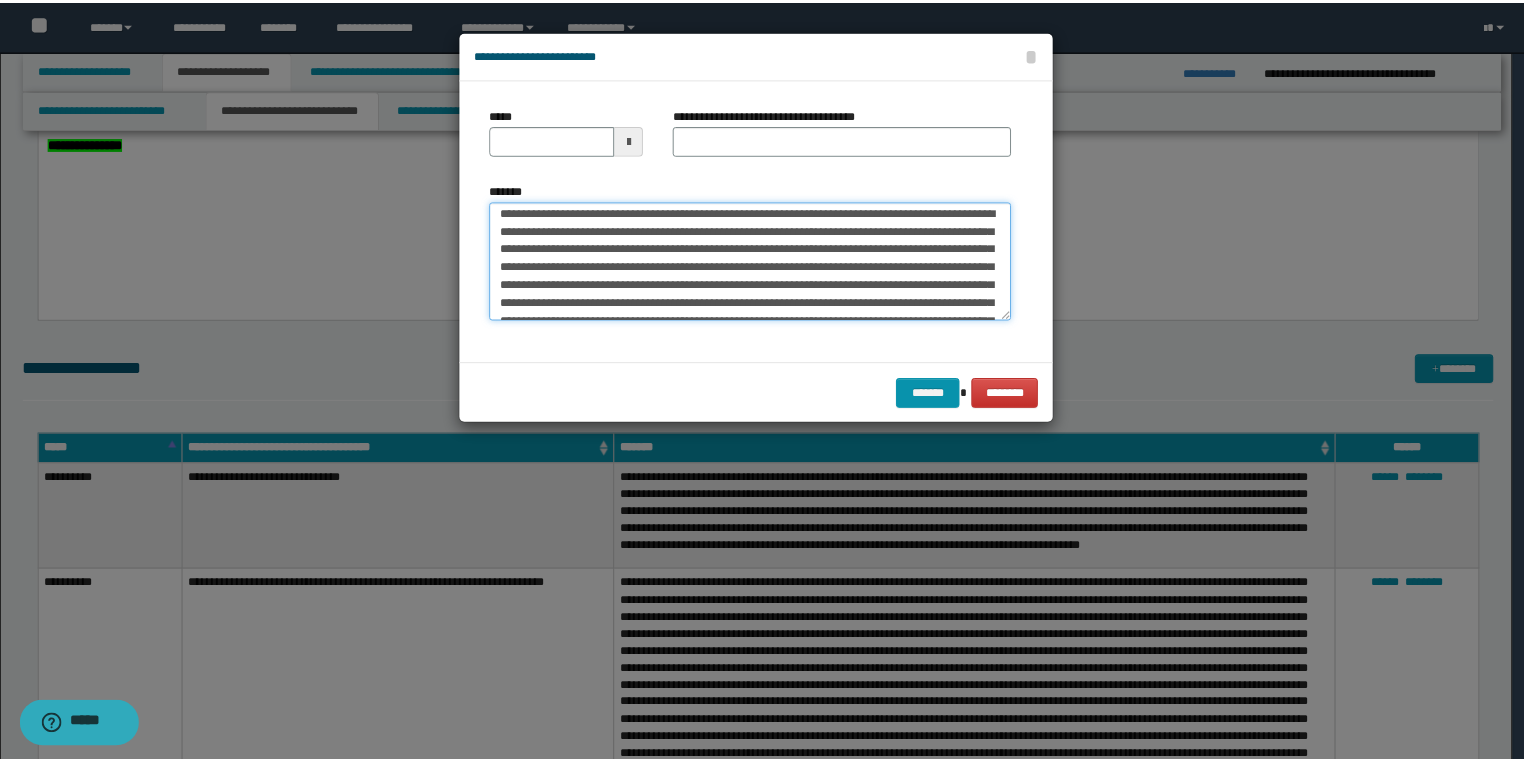 scroll, scrollTop: 0, scrollLeft: 0, axis: both 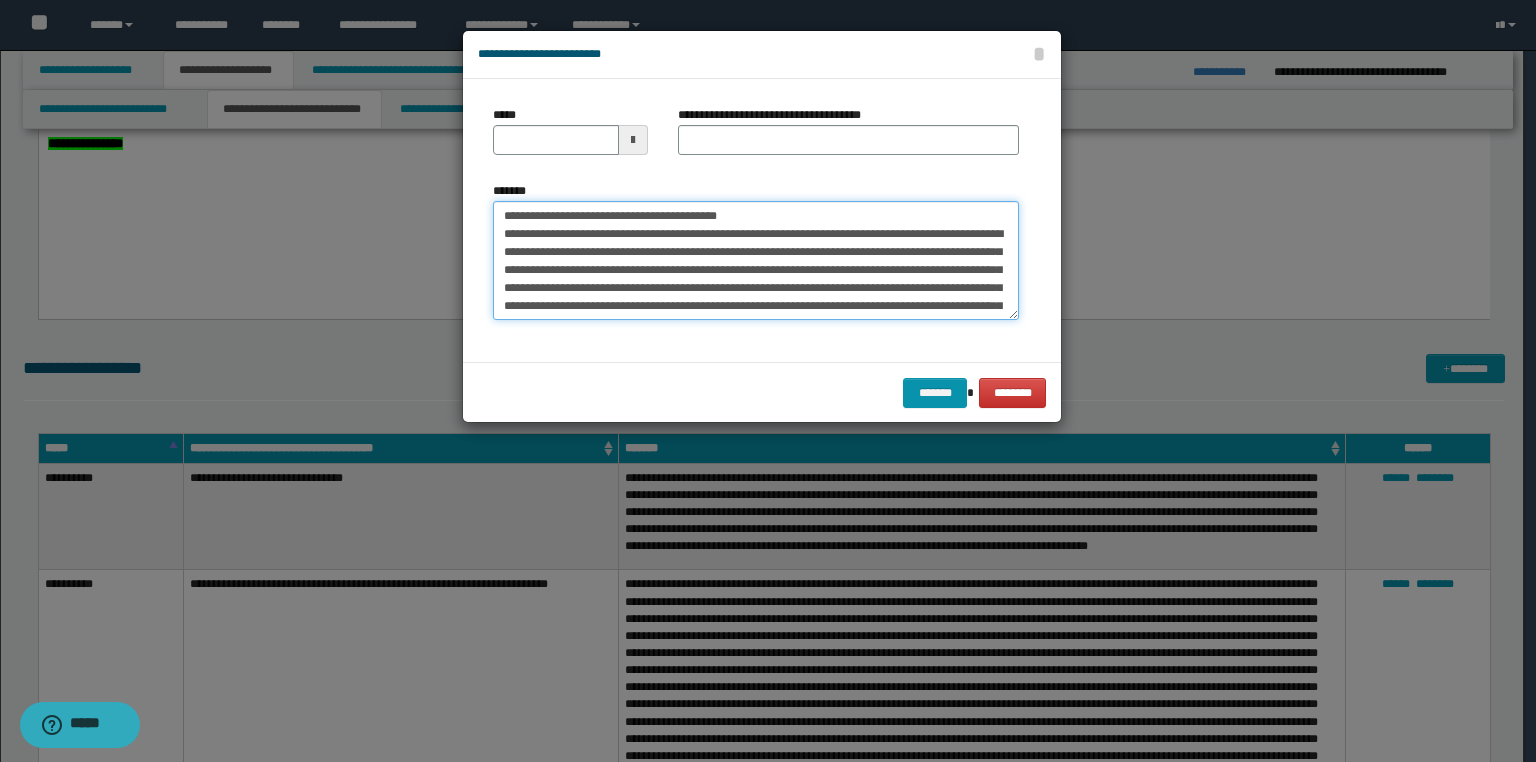 drag, startPoint x: 672, startPoint y: 217, endPoint x: 417, endPoint y: 180, distance: 257.67032 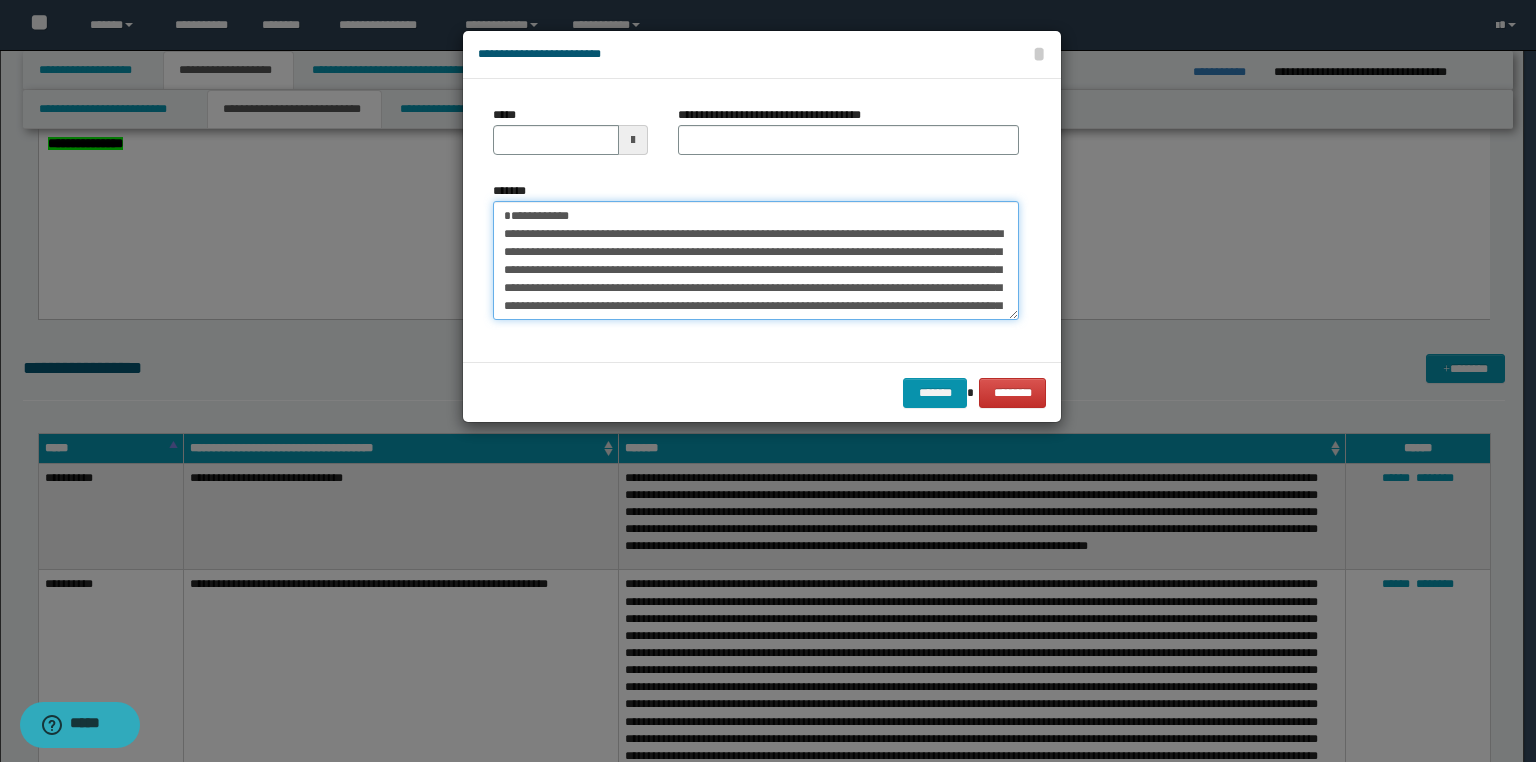type on "**********" 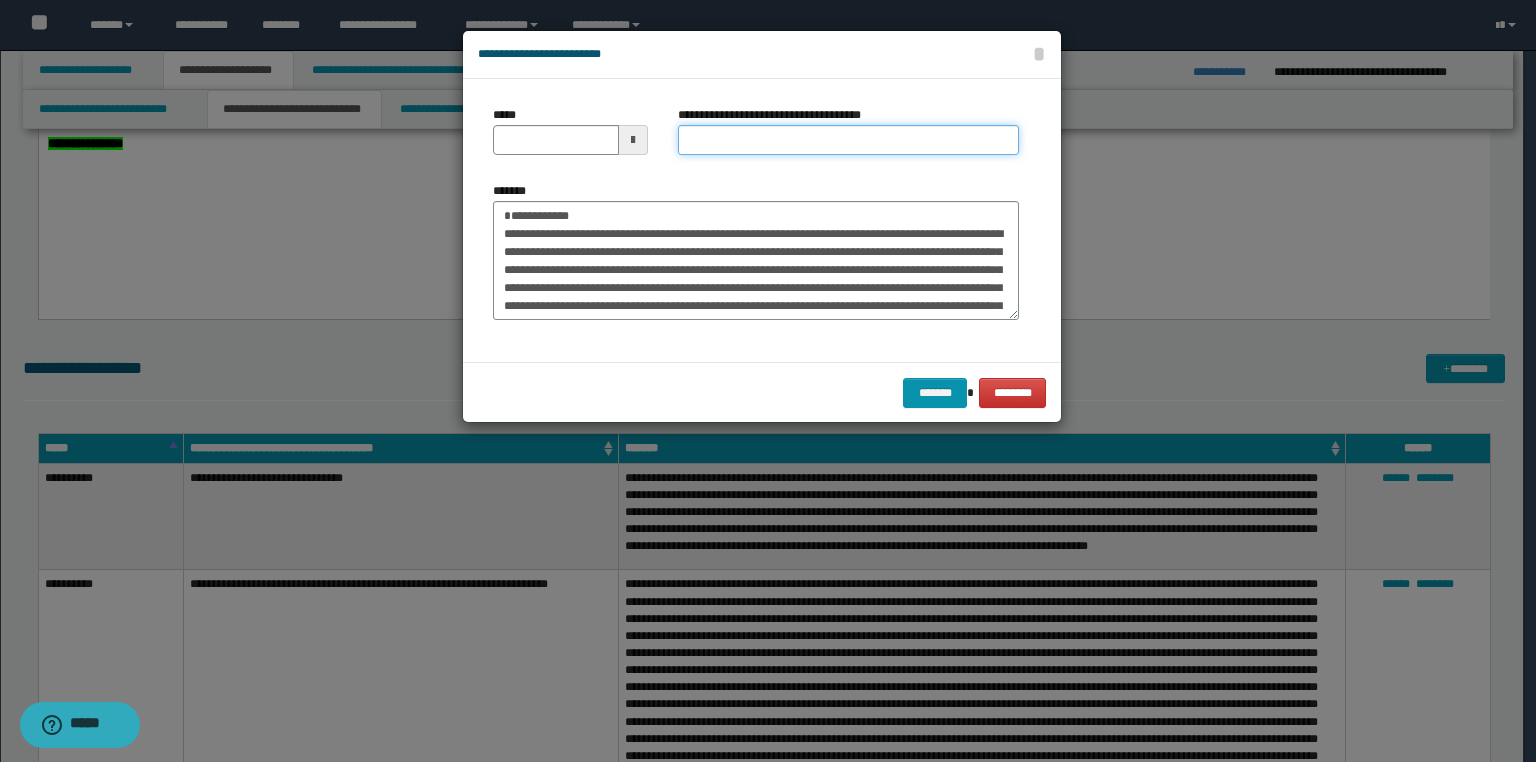 click on "**********" at bounding box center [848, 140] 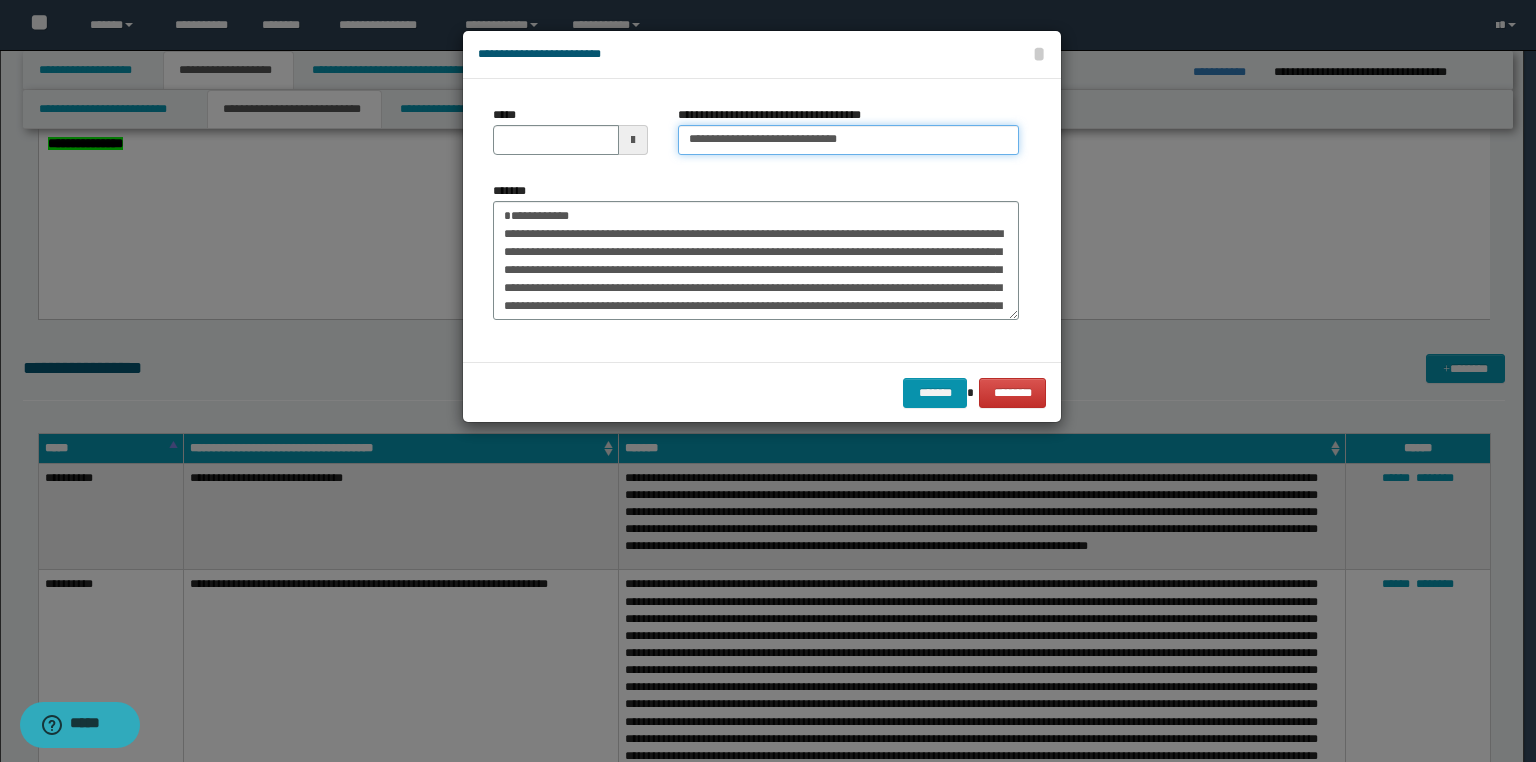 type on "**********" 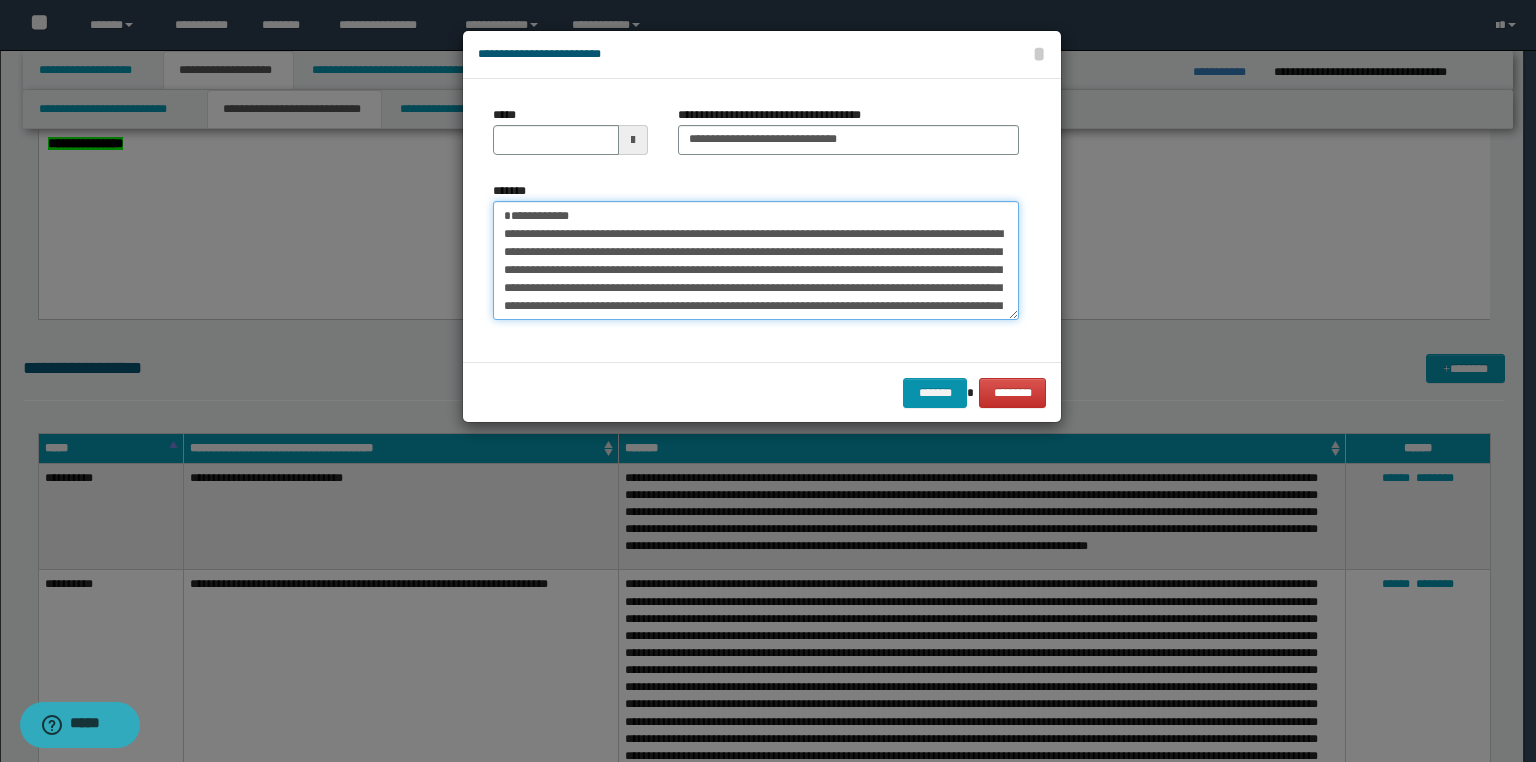 drag, startPoint x: 404, startPoint y: 193, endPoint x: 388, endPoint y: 189, distance: 16.492422 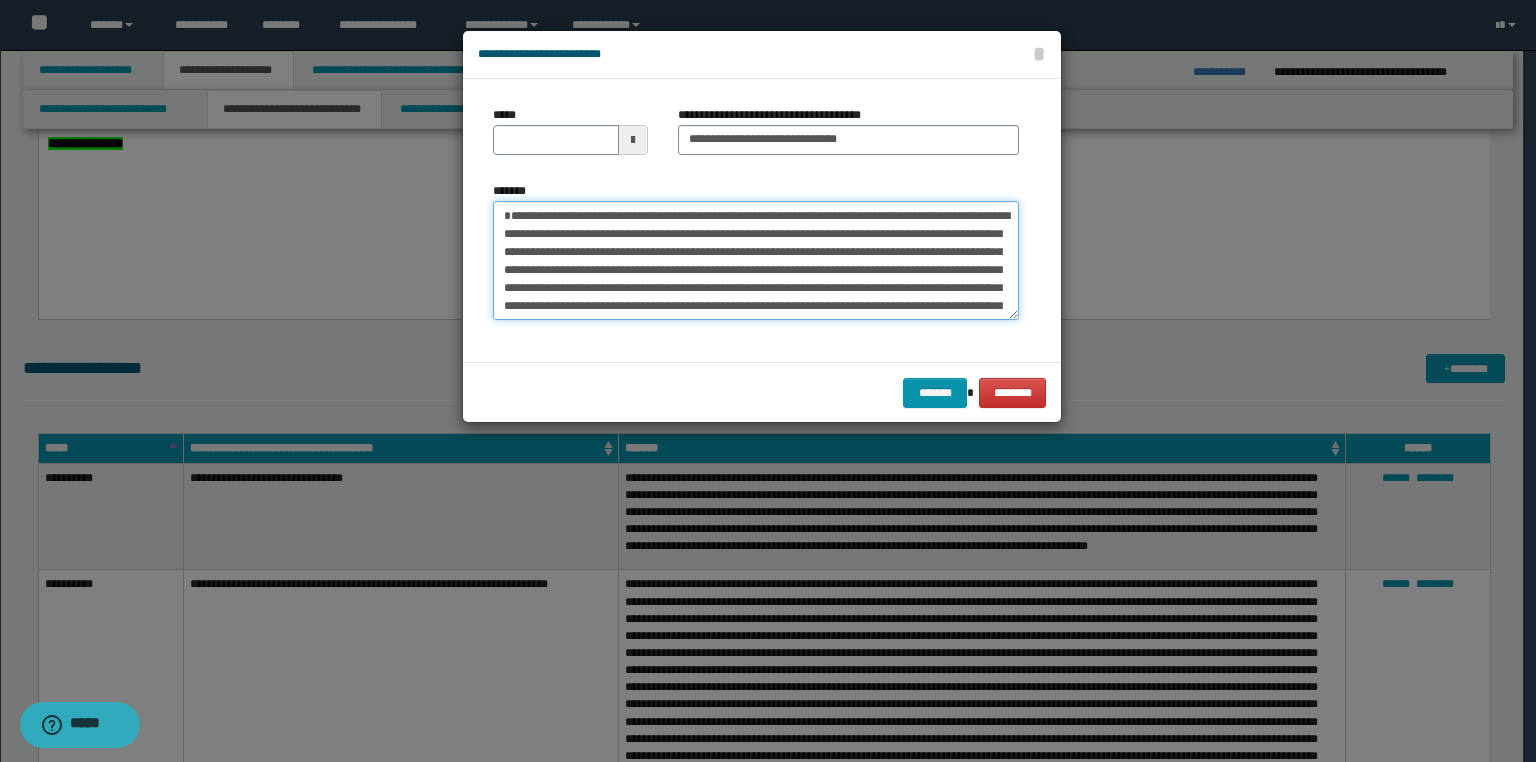 type 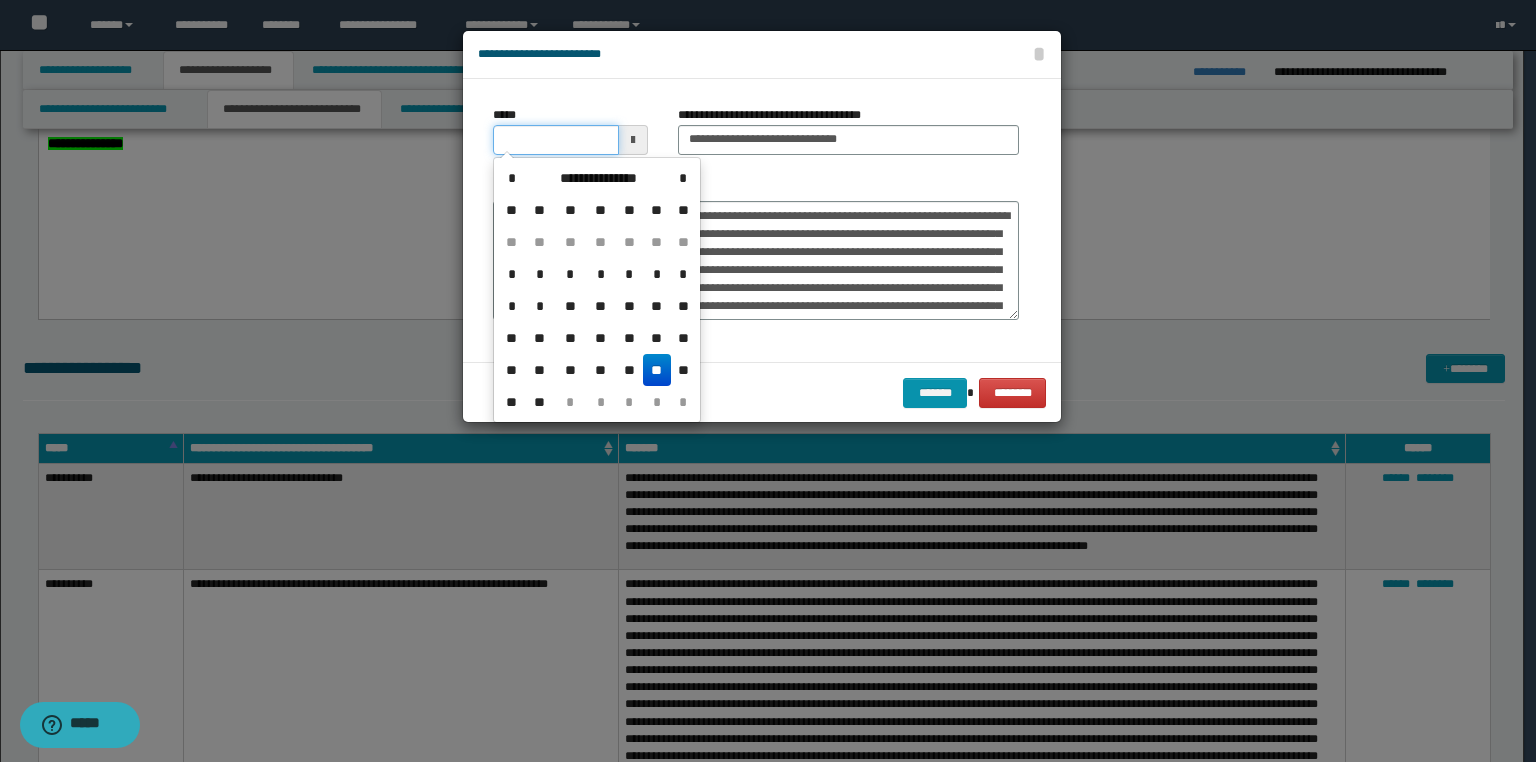 click on "*****" at bounding box center (556, 140) 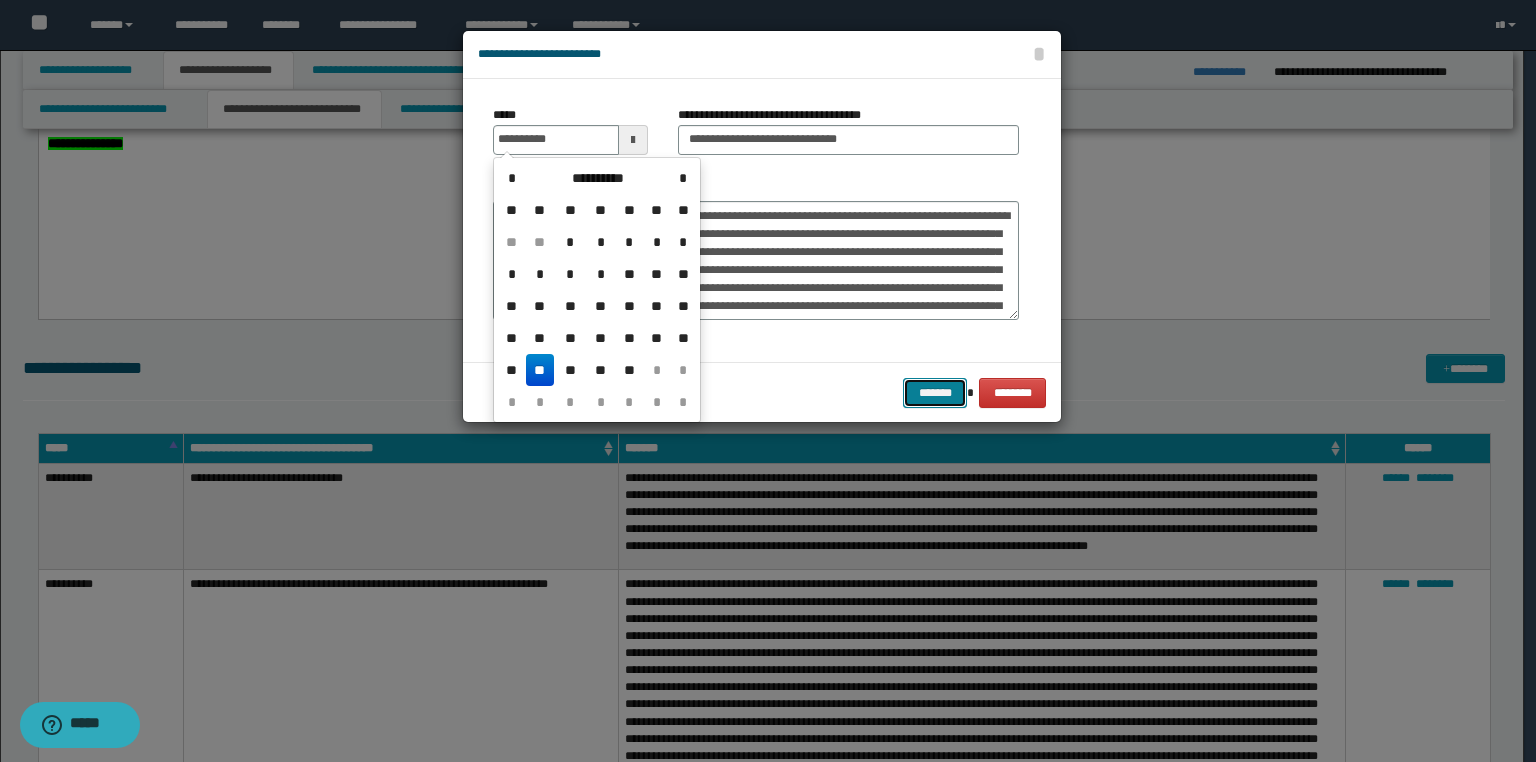 type on "**********" 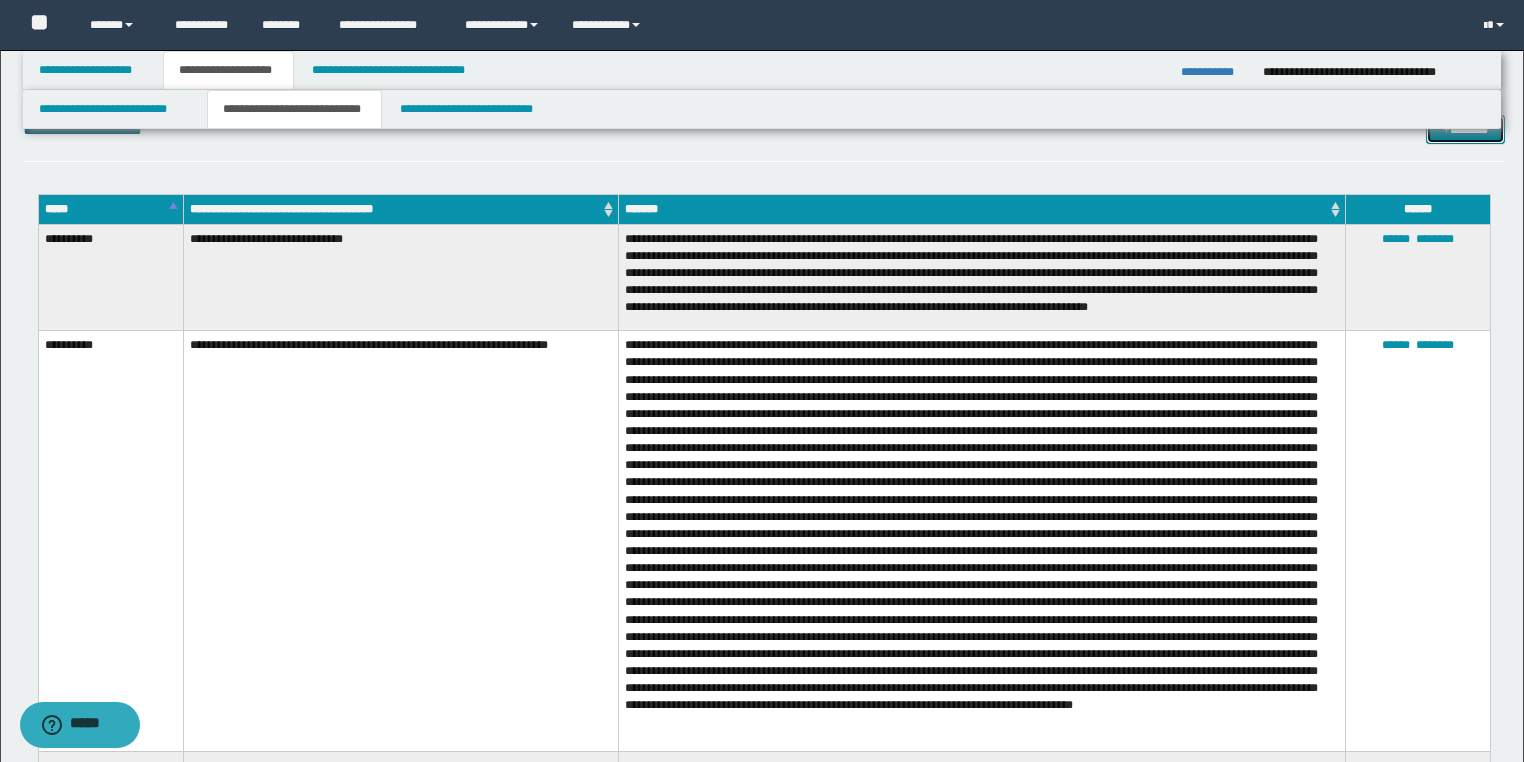 scroll, scrollTop: 1381, scrollLeft: 0, axis: vertical 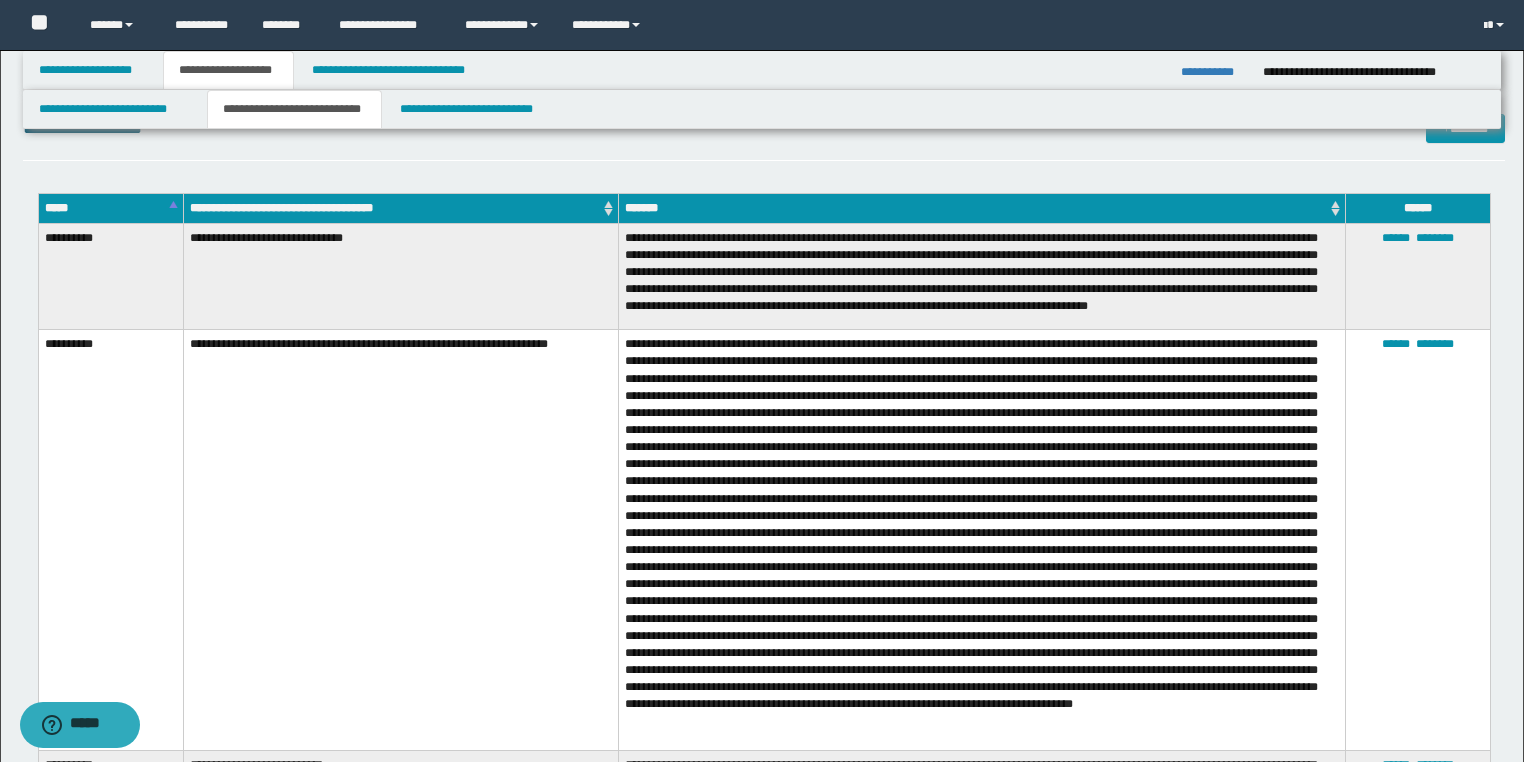 click on "**********" at bounding box center (1214, 72) 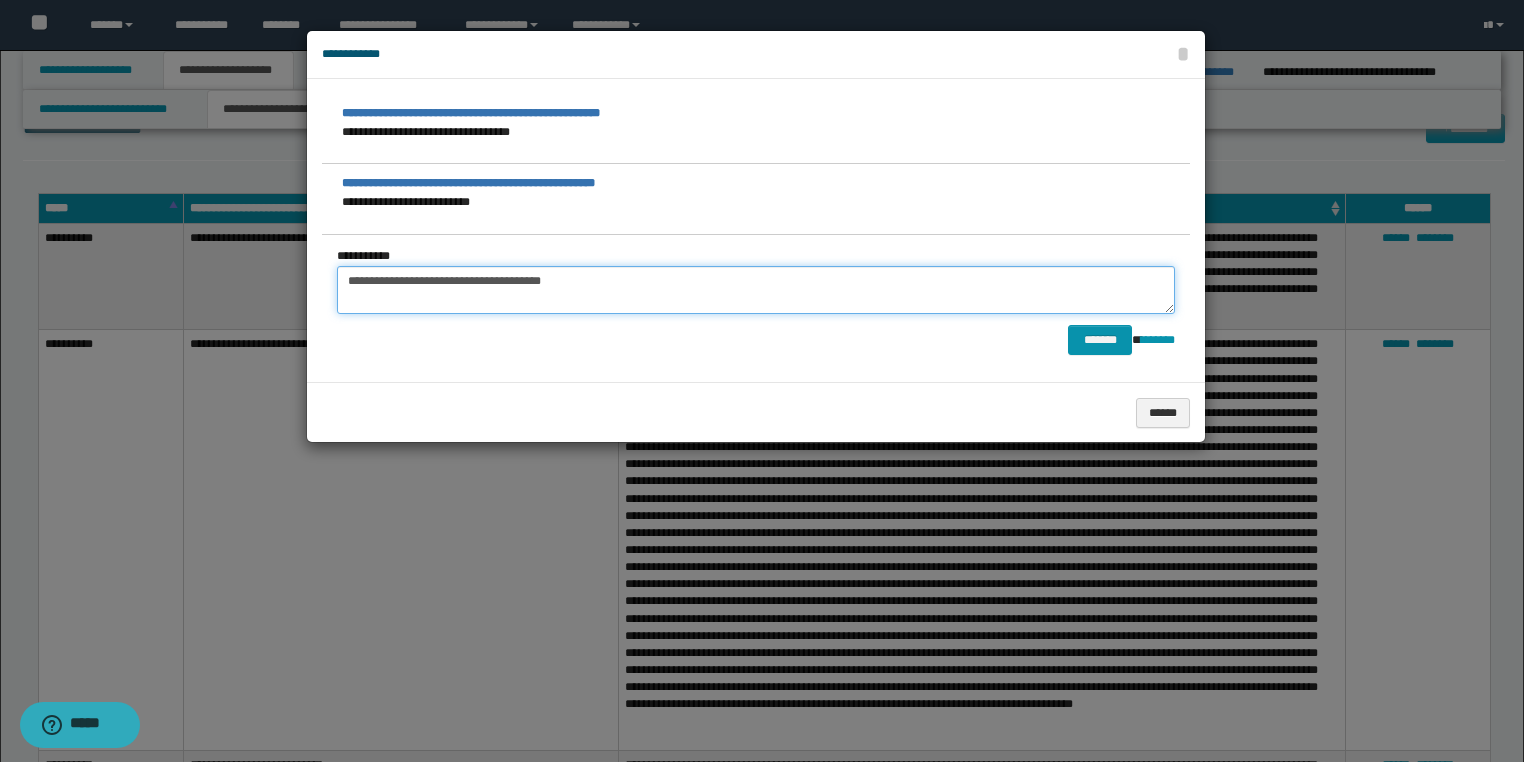 click on "**********" at bounding box center (756, 290) 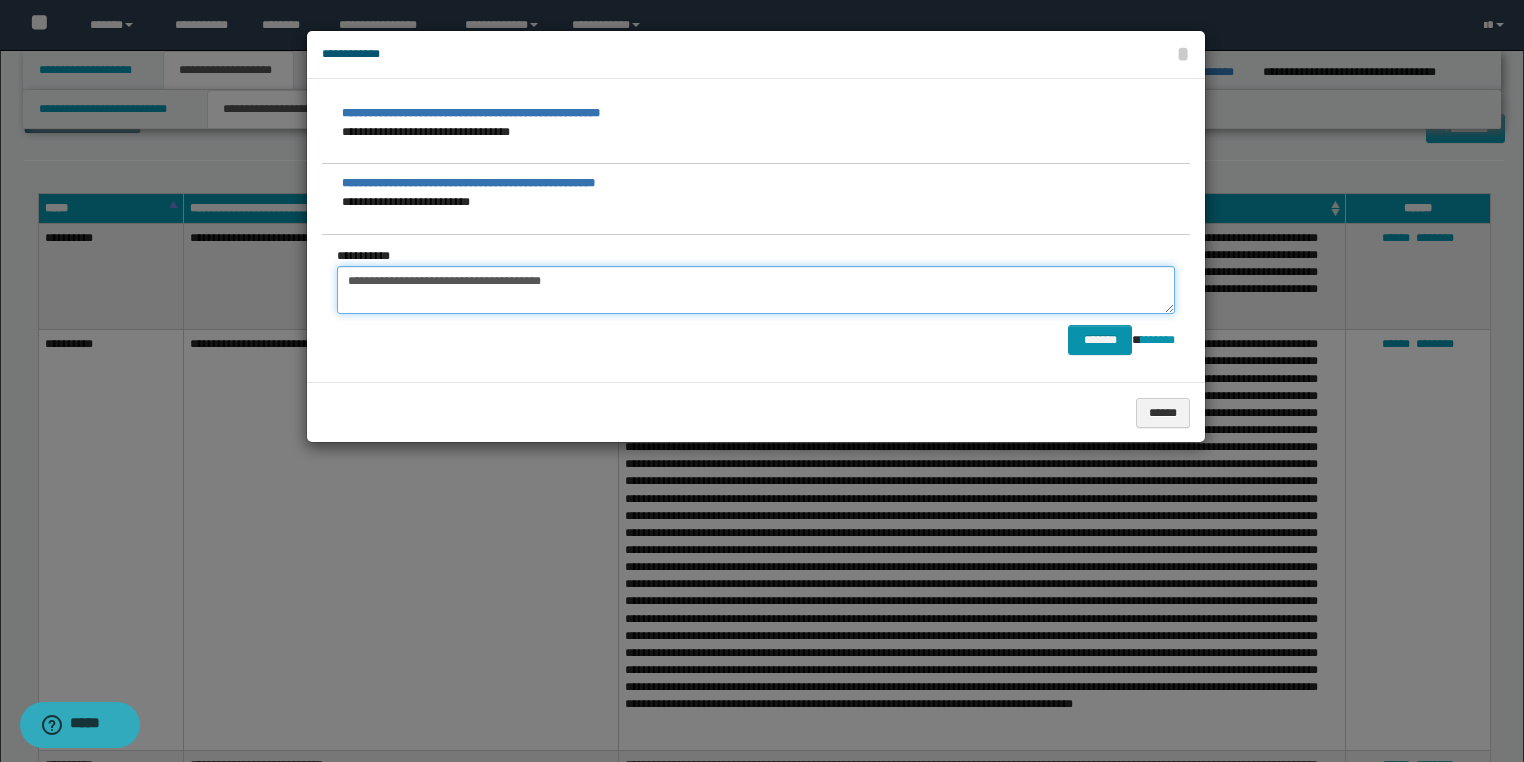 click on "**********" at bounding box center [756, 290] 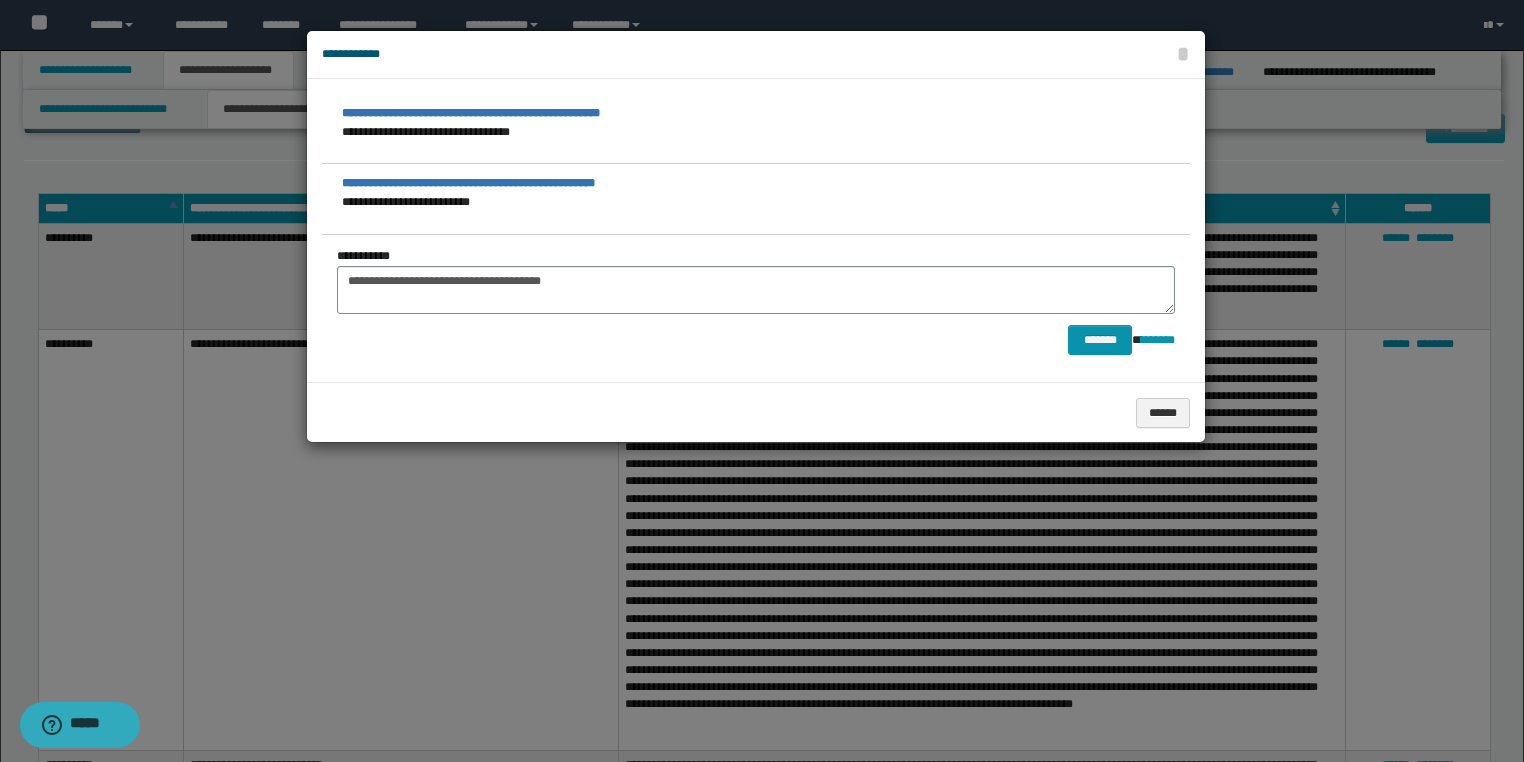 click at bounding box center [762, 381] 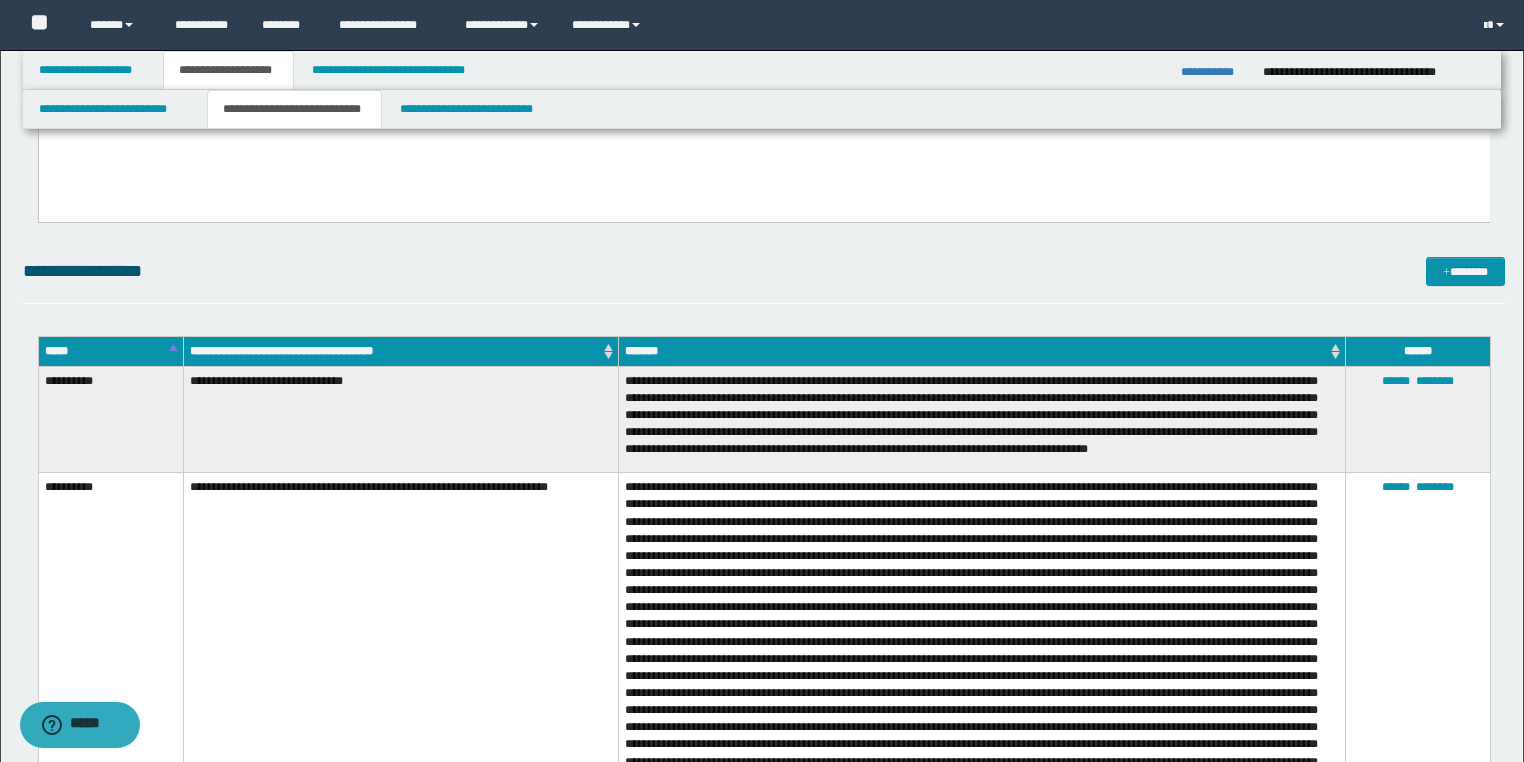 scroll, scrollTop: 821, scrollLeft: 0, axis: vertical 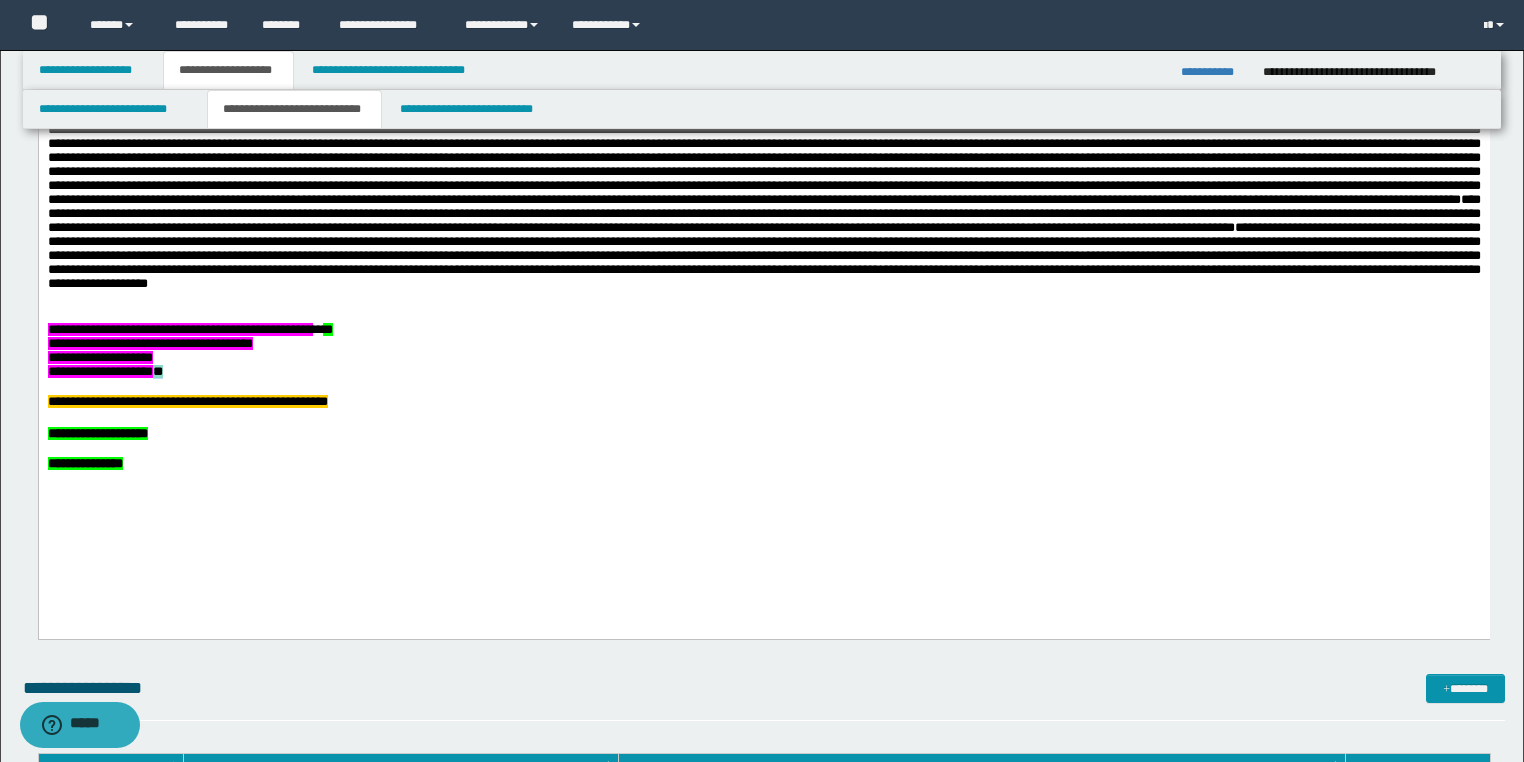drag, startPoint x: 211, startPoint y: 427, endPoint x: 191, endPoint y: 428, distance: 20.024984 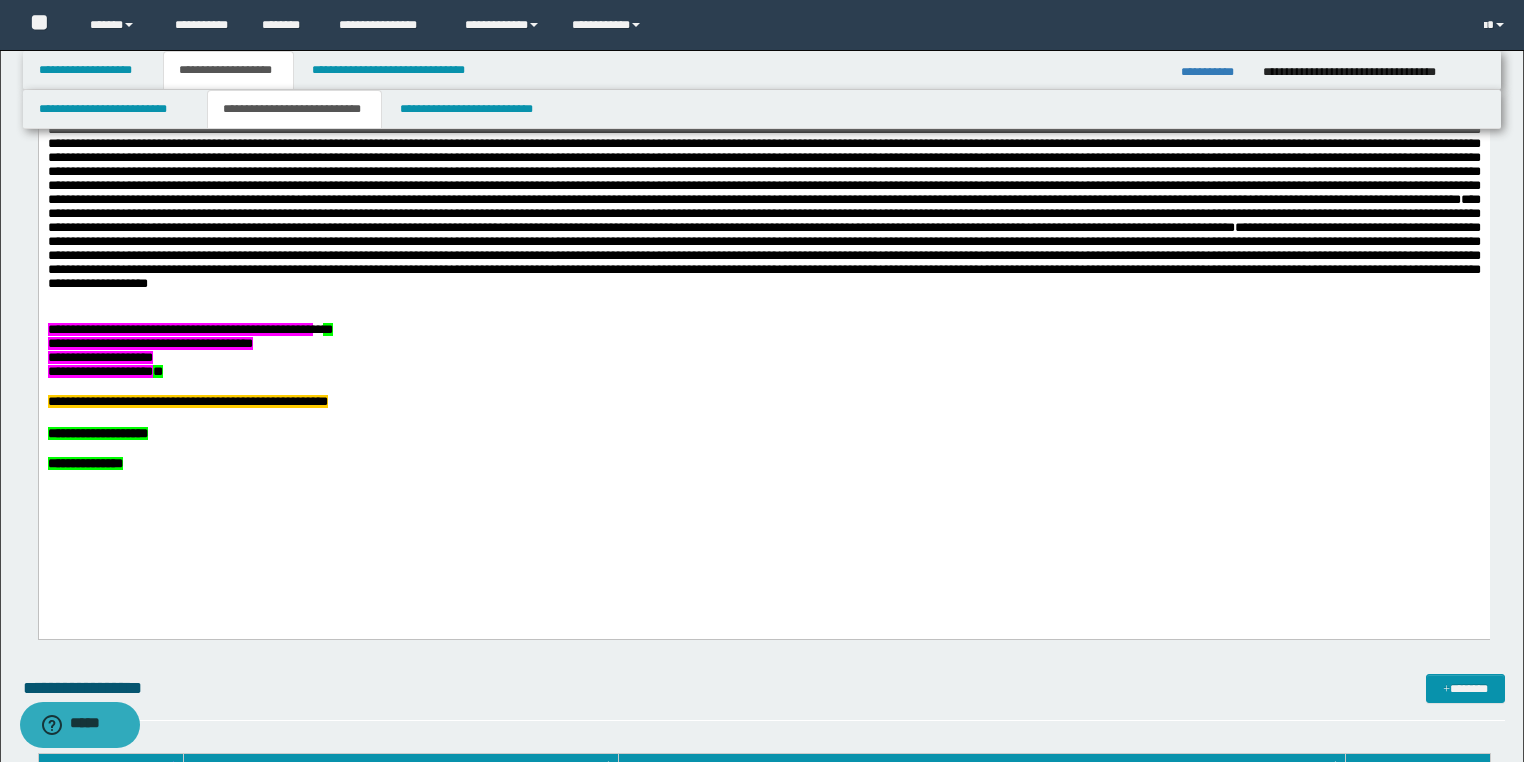 click on "**********" at bounding box center [763, 358] 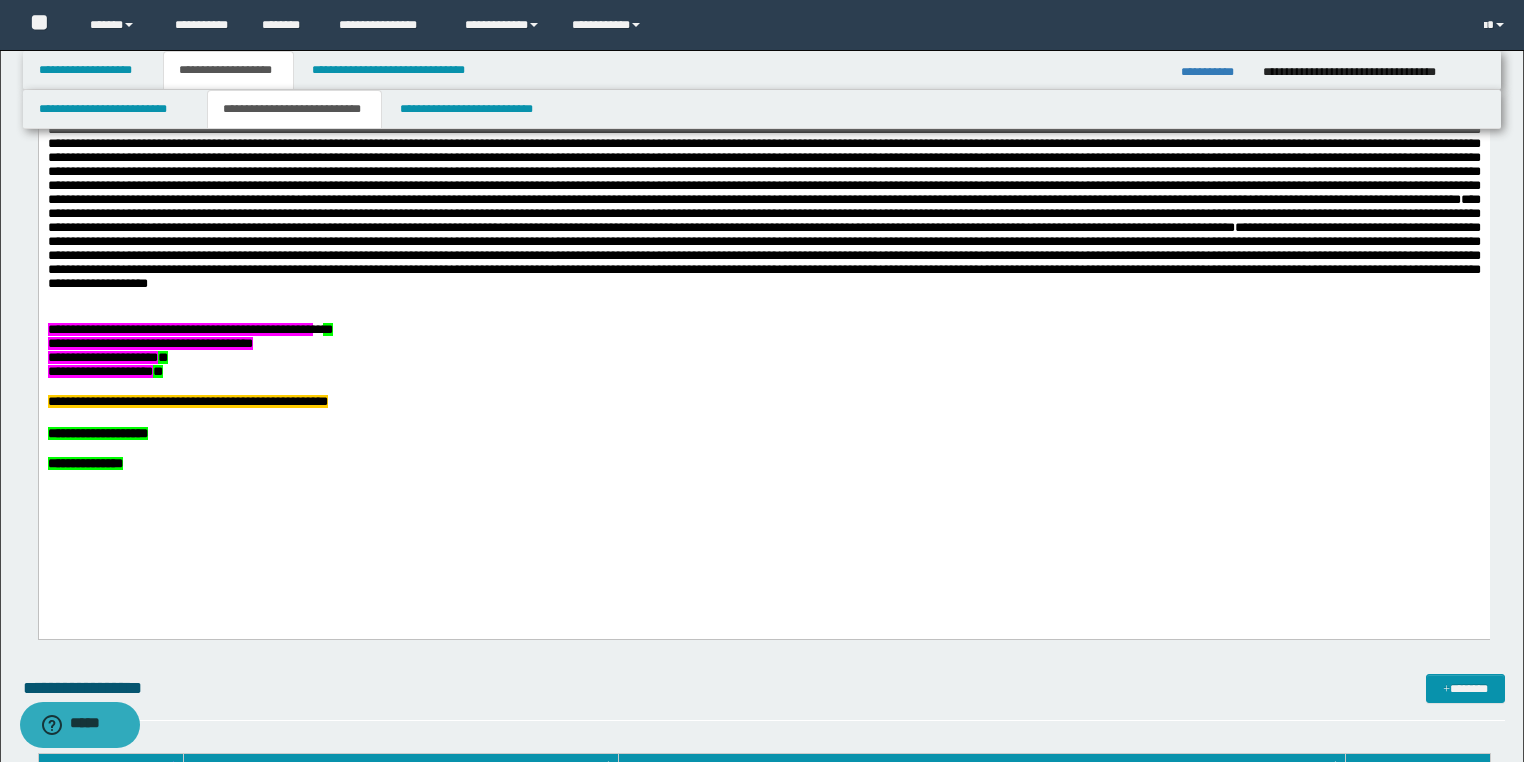 click on "**********" at bounding box center (763, 344) 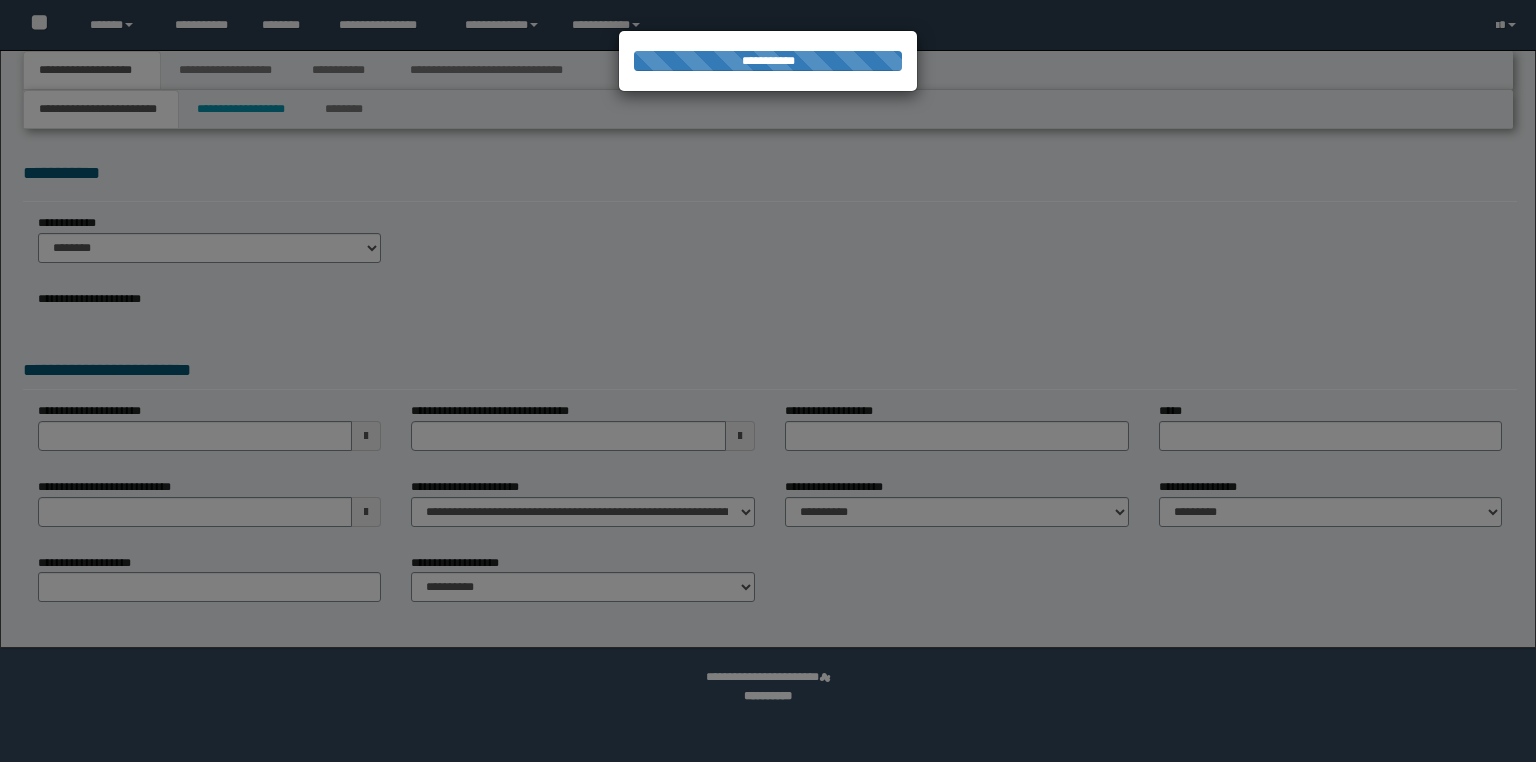 scroll, scrollTop: 0, scrollLeft: 0, axis: both 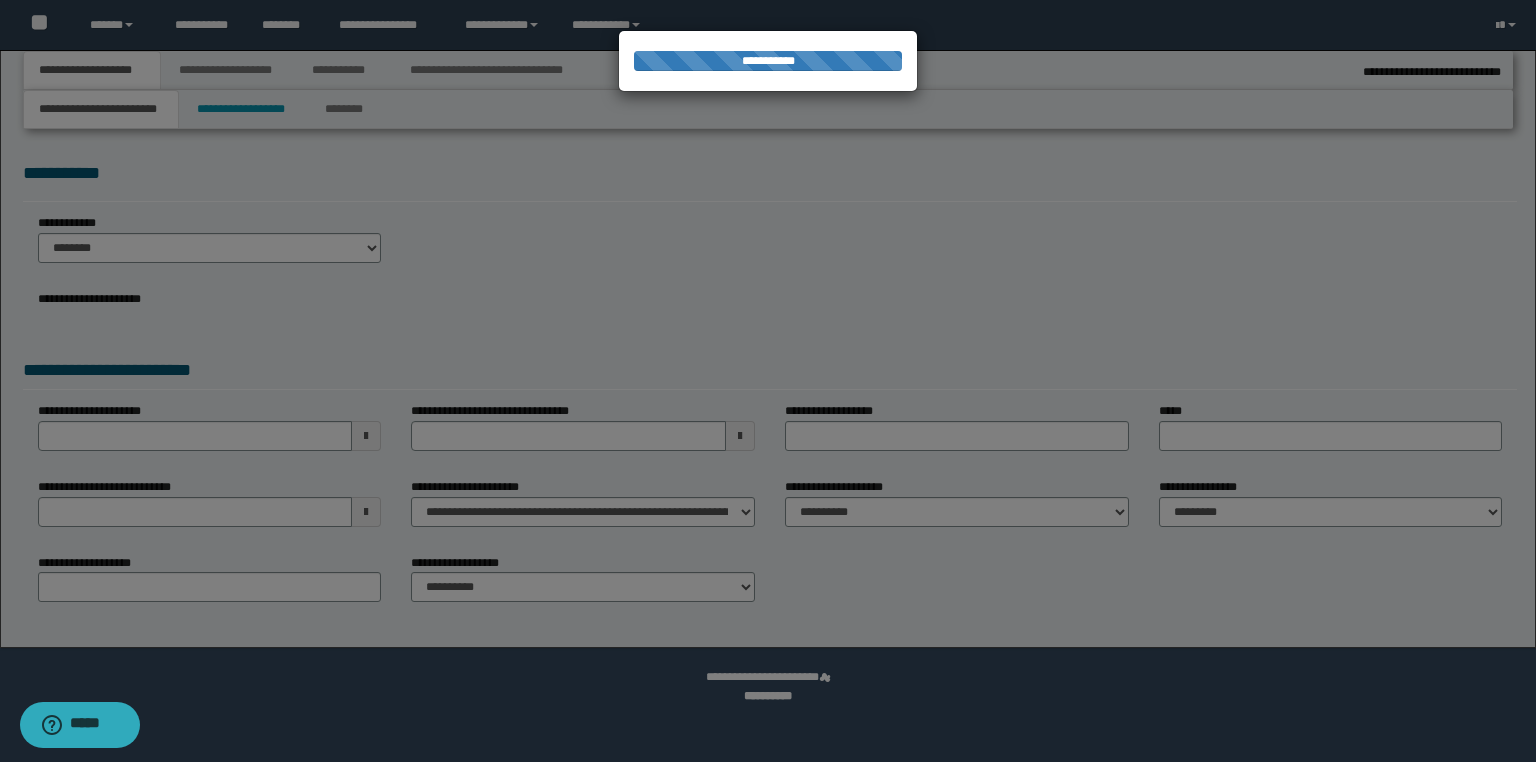 type on "**********" 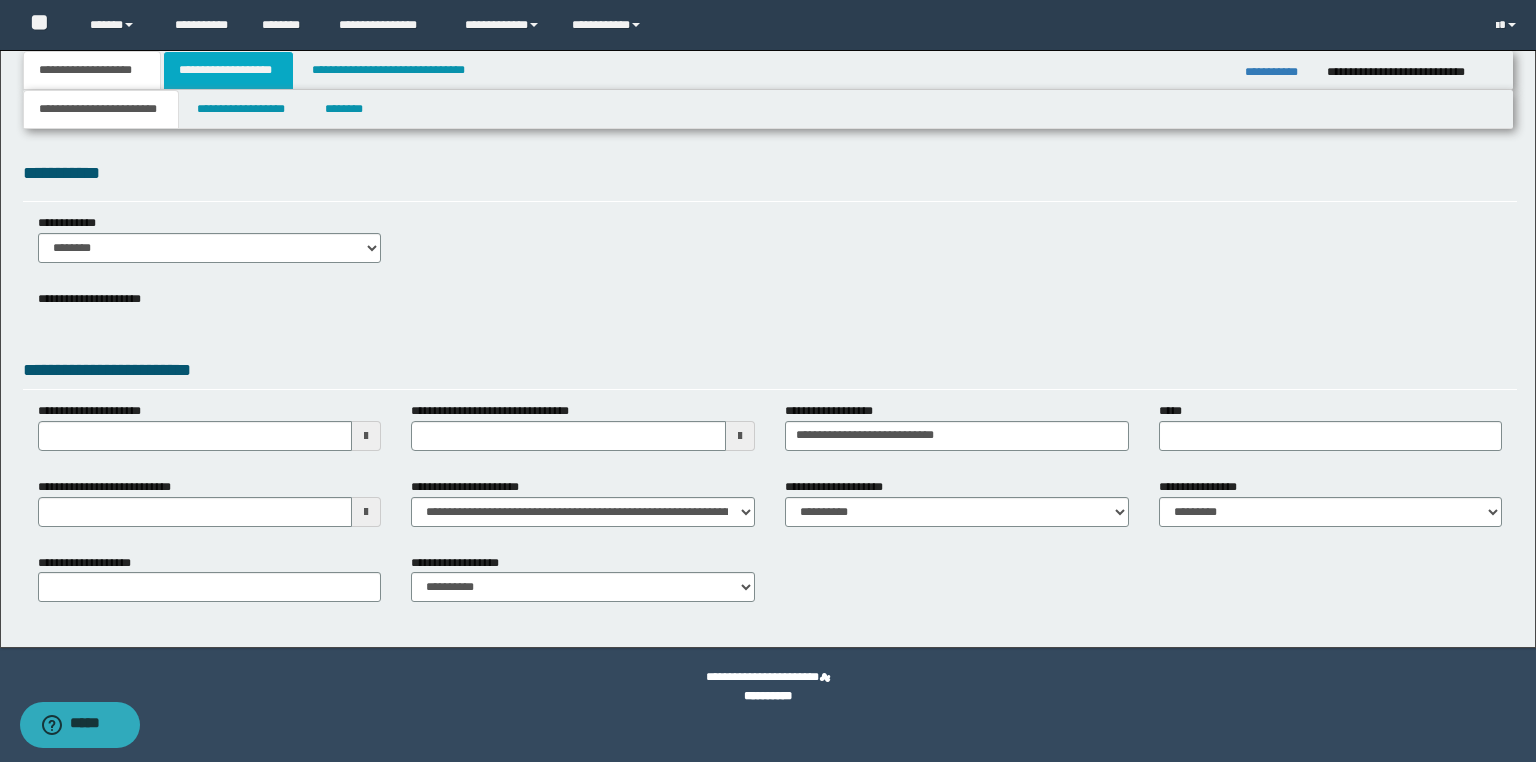 click on "**********" at bounding box center (228, 70) 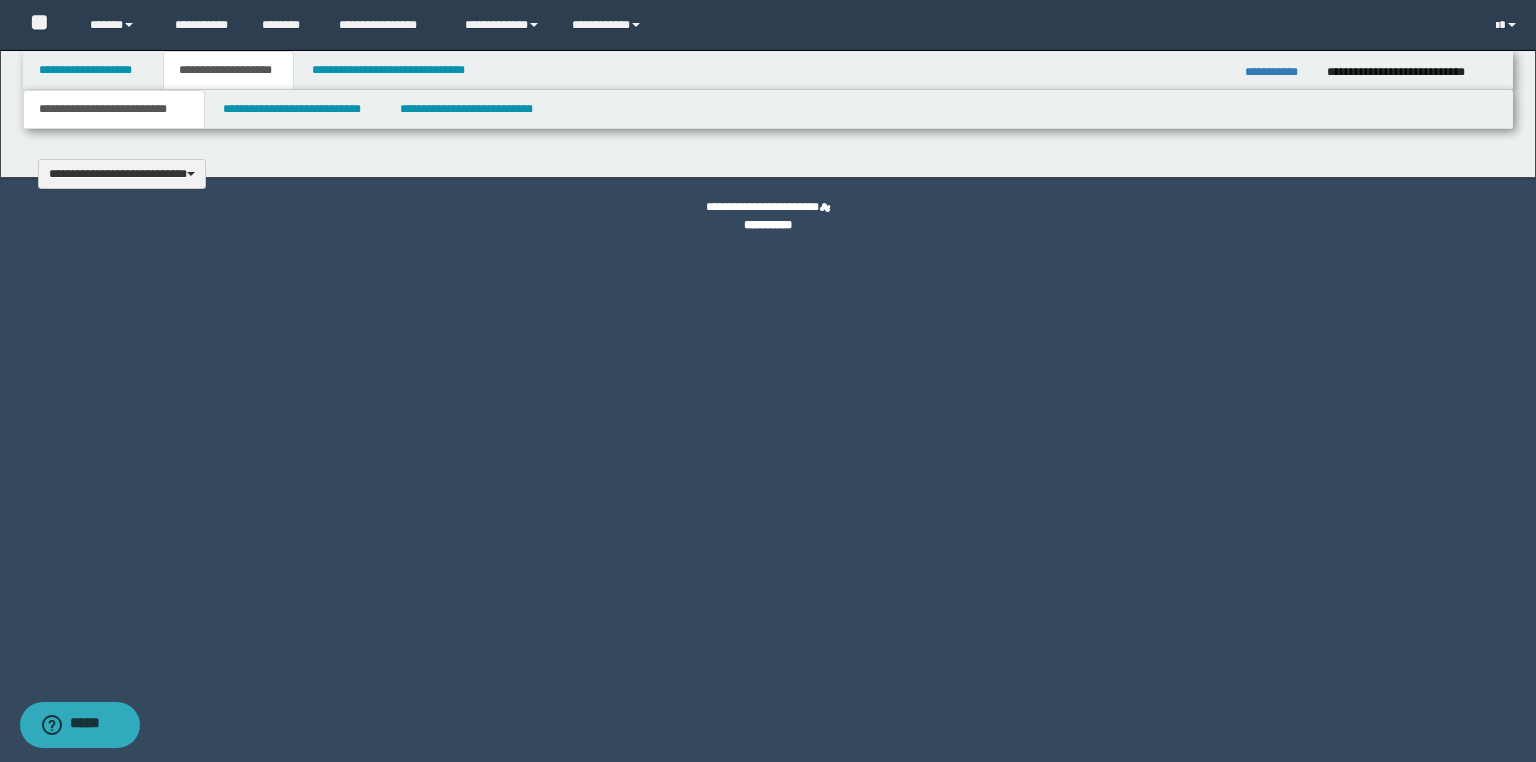 type 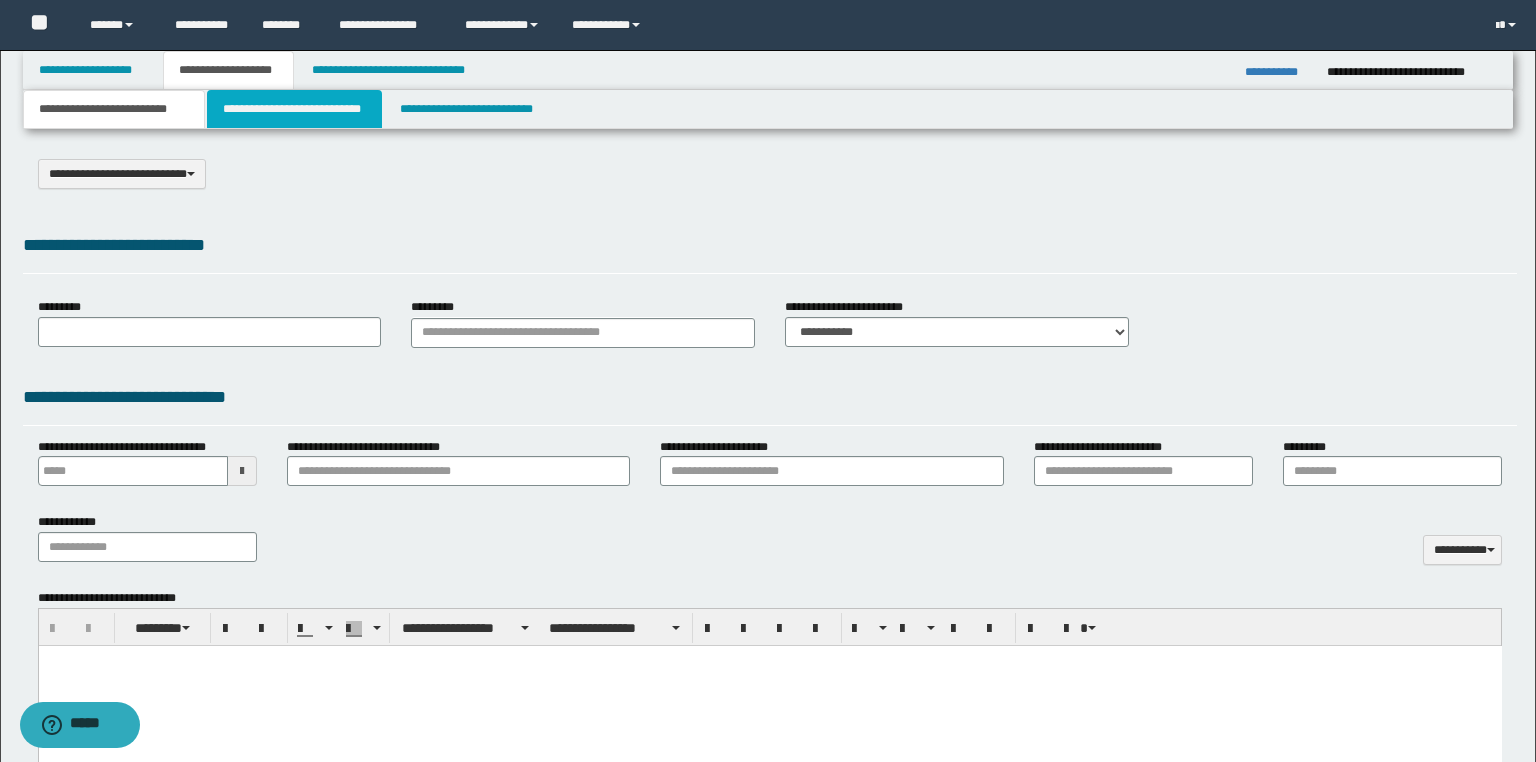 select on "*" 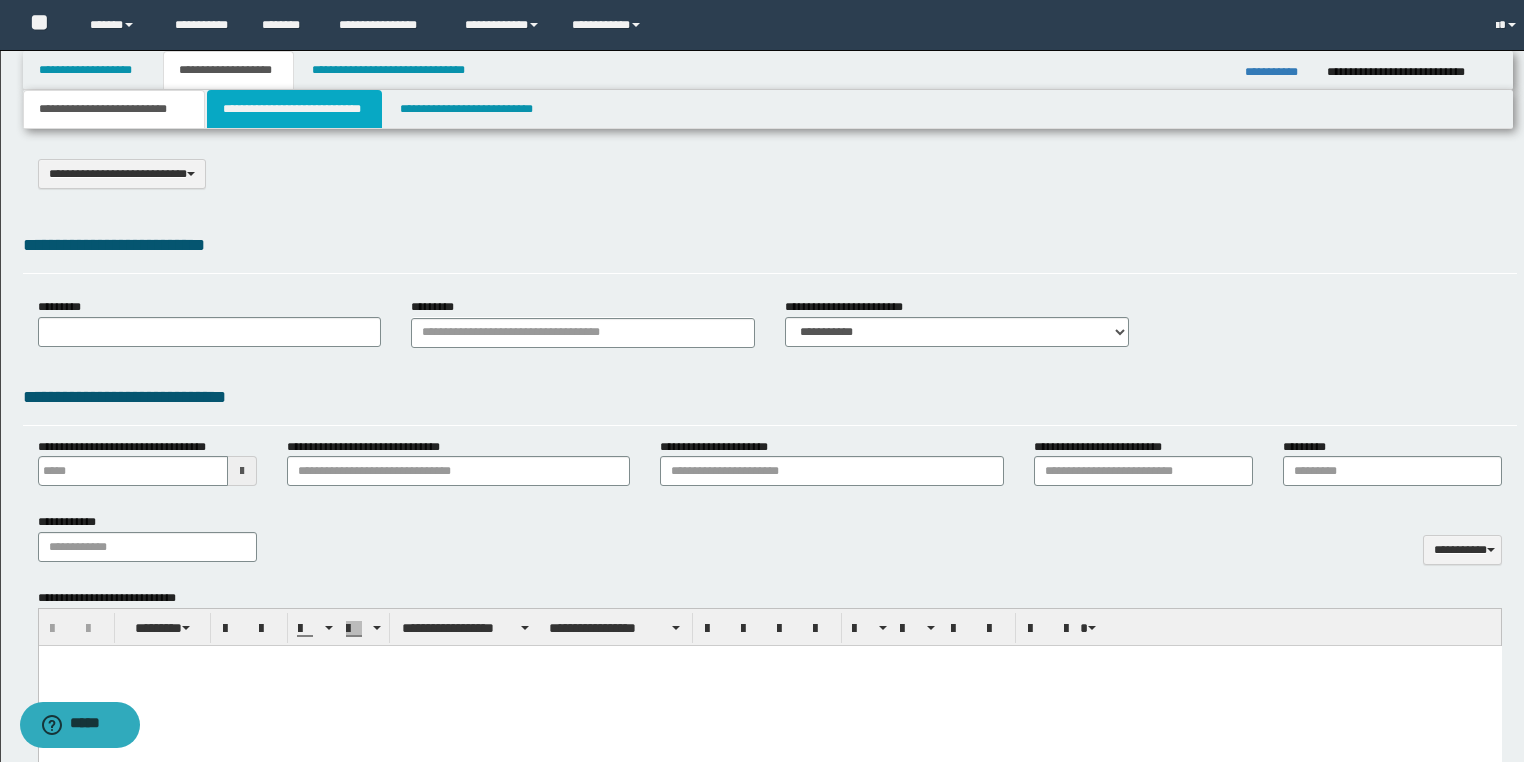 click on "**********" at bounding box center (294, 109) 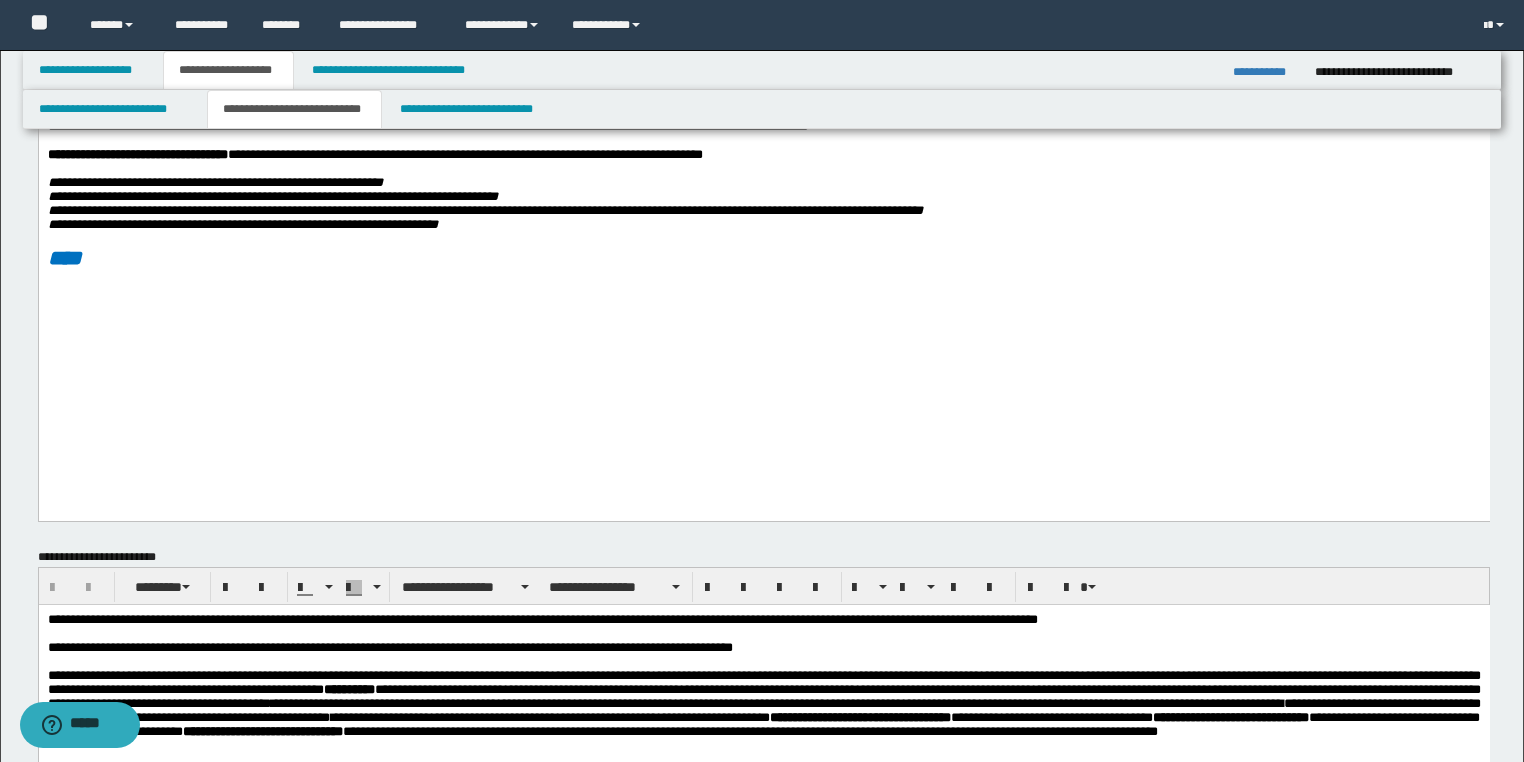 scroll, scrollTop: 720, scrollLeft: 0, axis: vertical 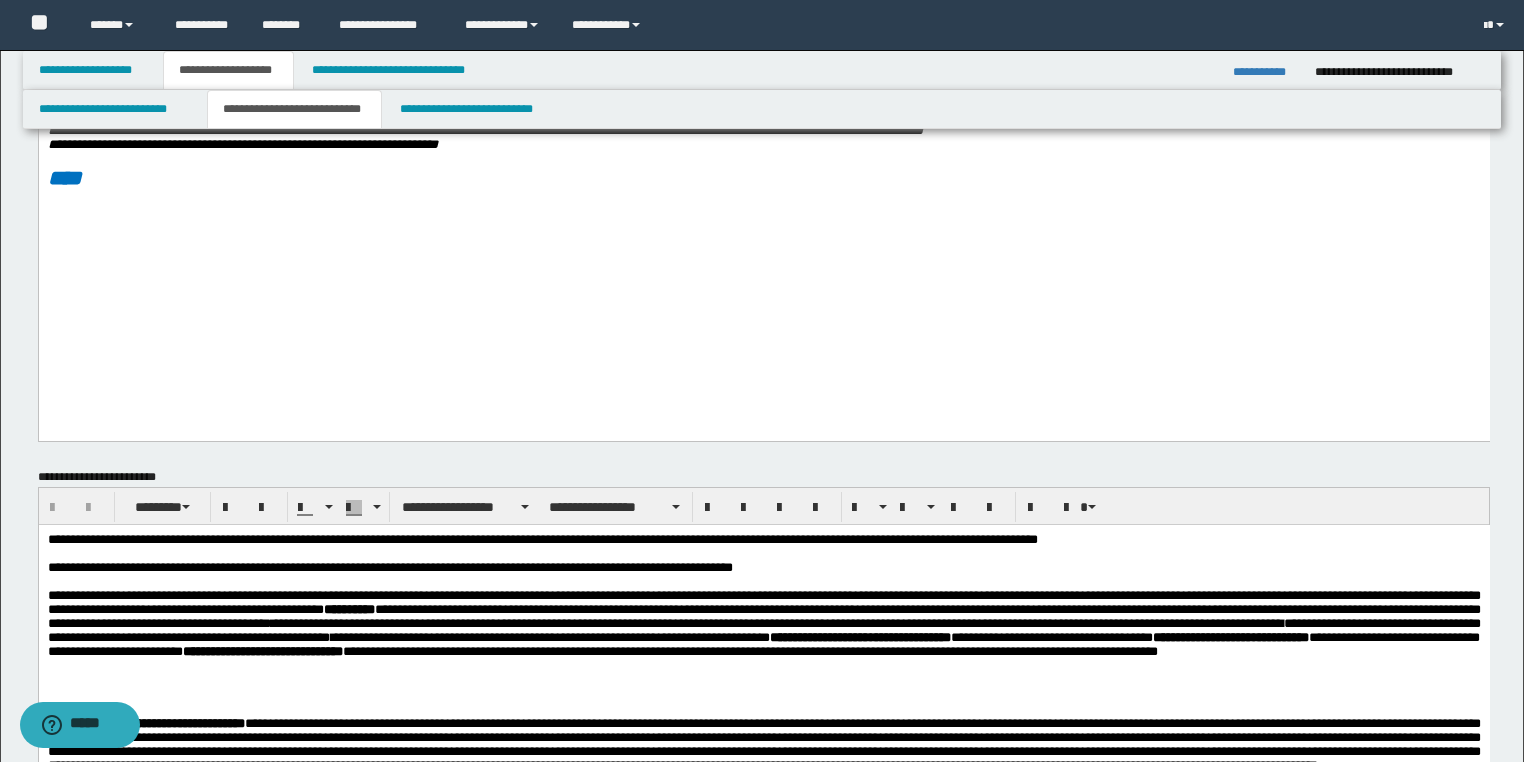 click on "**********" at bounding box center (389, 566) 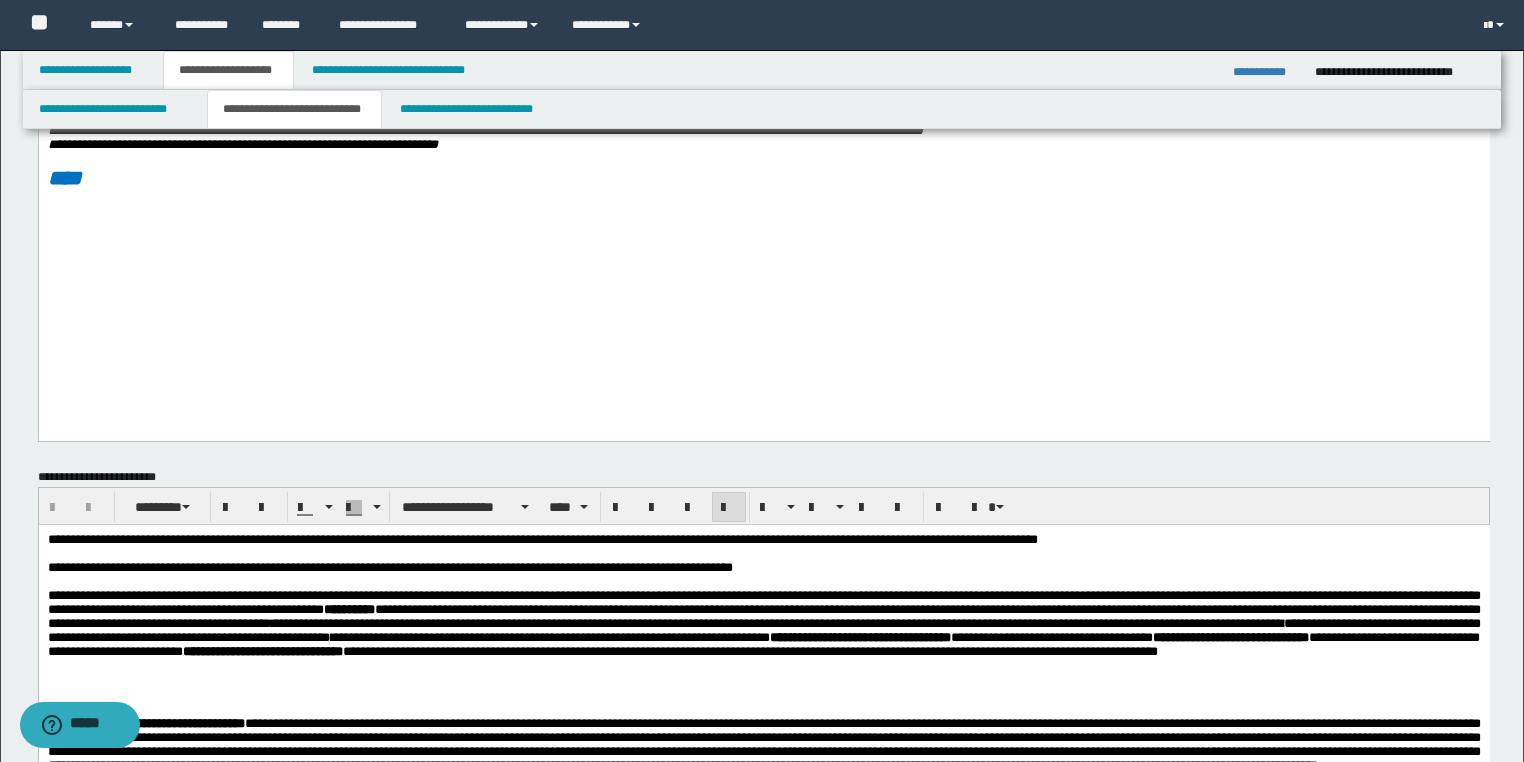 click on "**********" at bounding box center (389, 566) 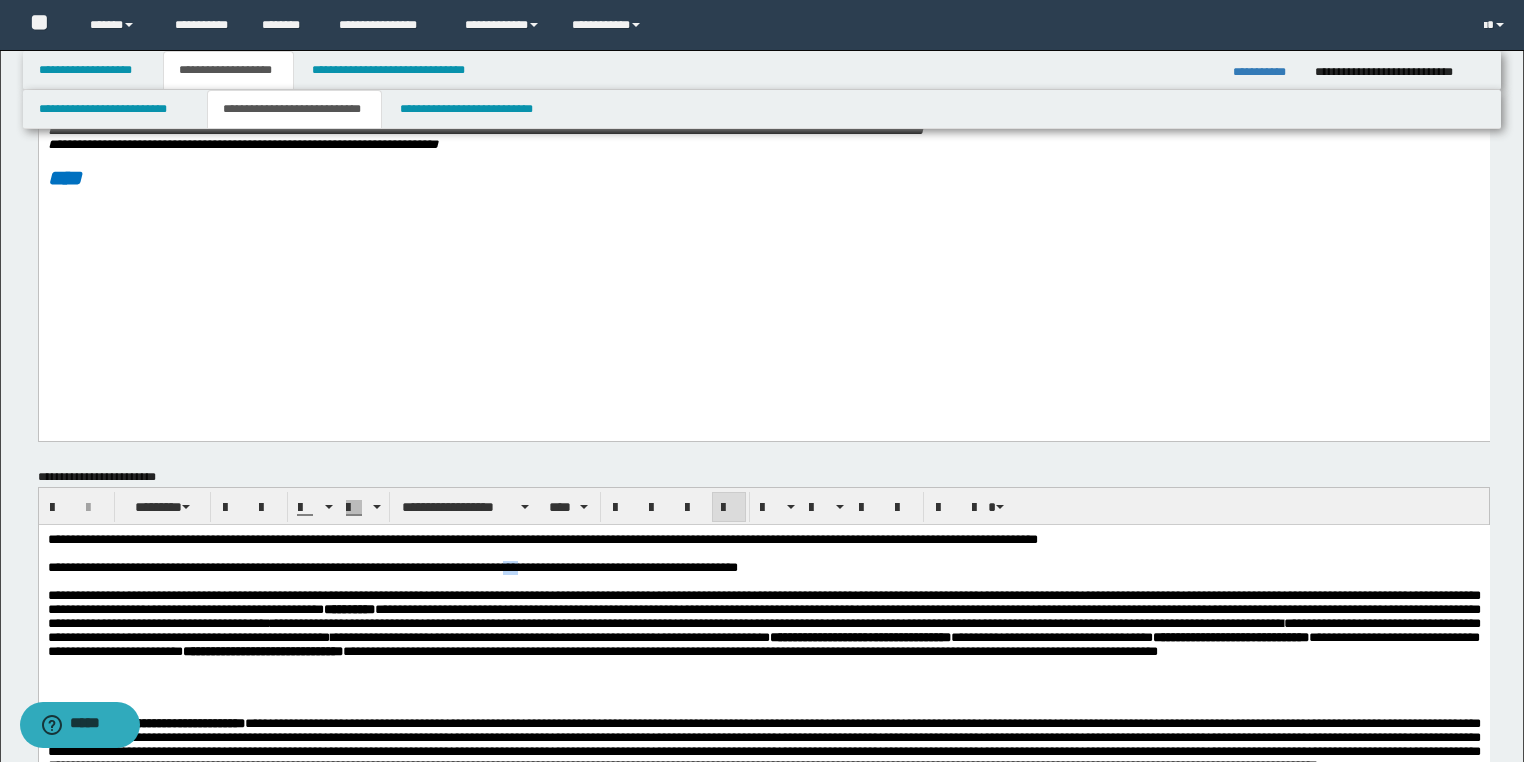 drag, startPoint x: 588, startPoint y: 573, endPoint x: 560, endPoint y: 573, distance: 28 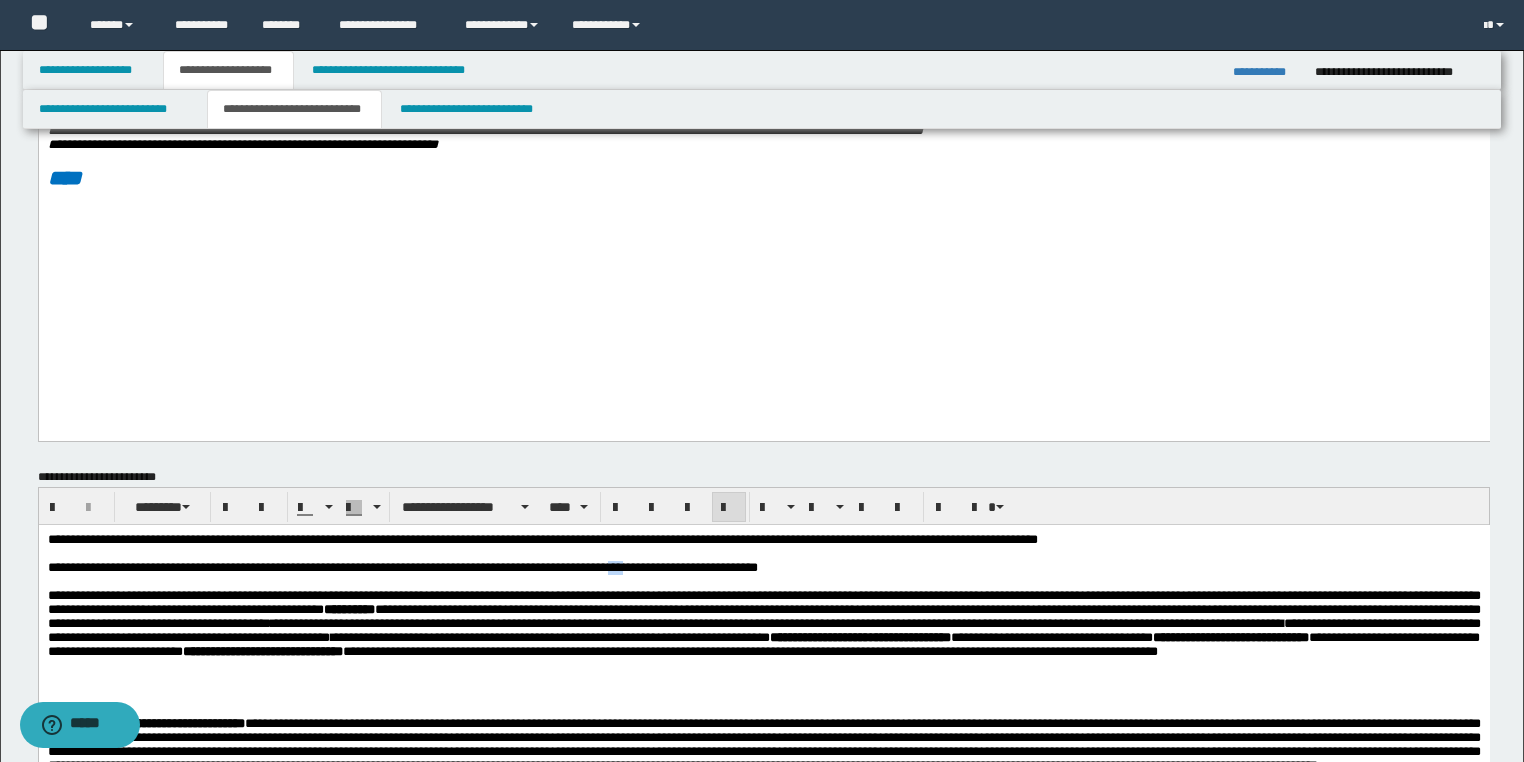 drag, startPoint x: 697, startPoint y: 569, endPoint x: 671, endPoint y: 569, distance: 26 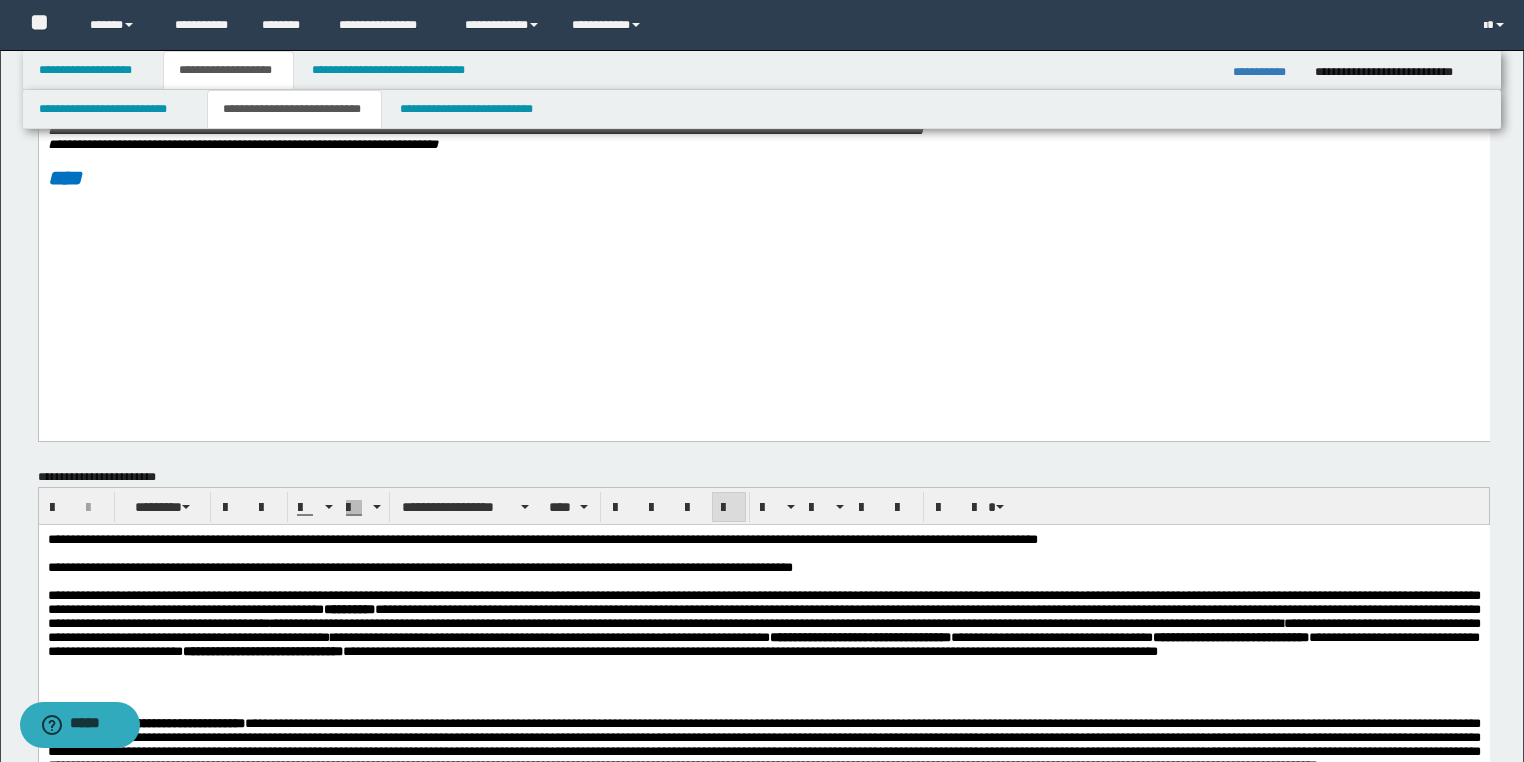 click on "**********" at bounding box center [419, 566] 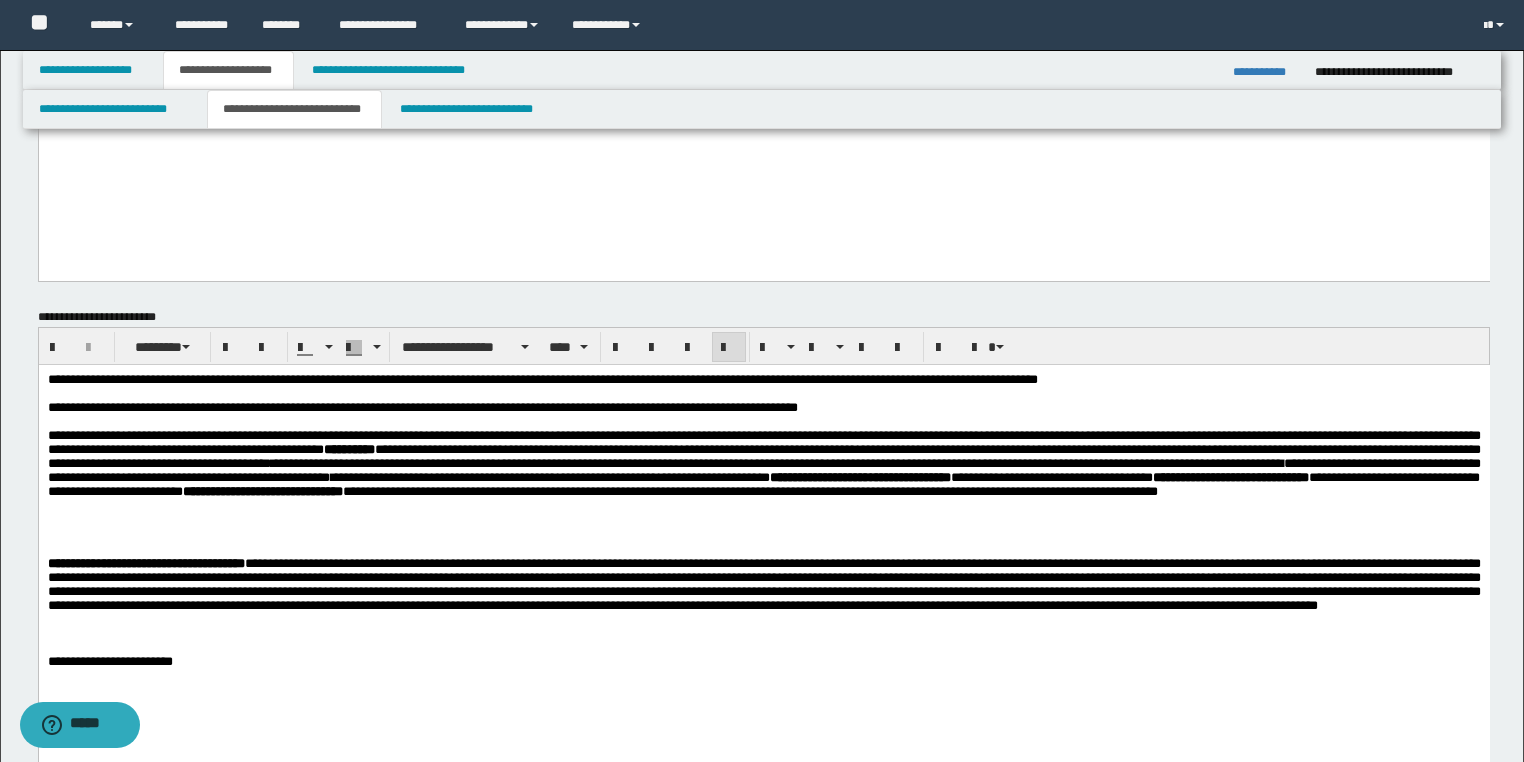 scroll, scrollTop: 960, scrollLeft: 0, axis: vertical 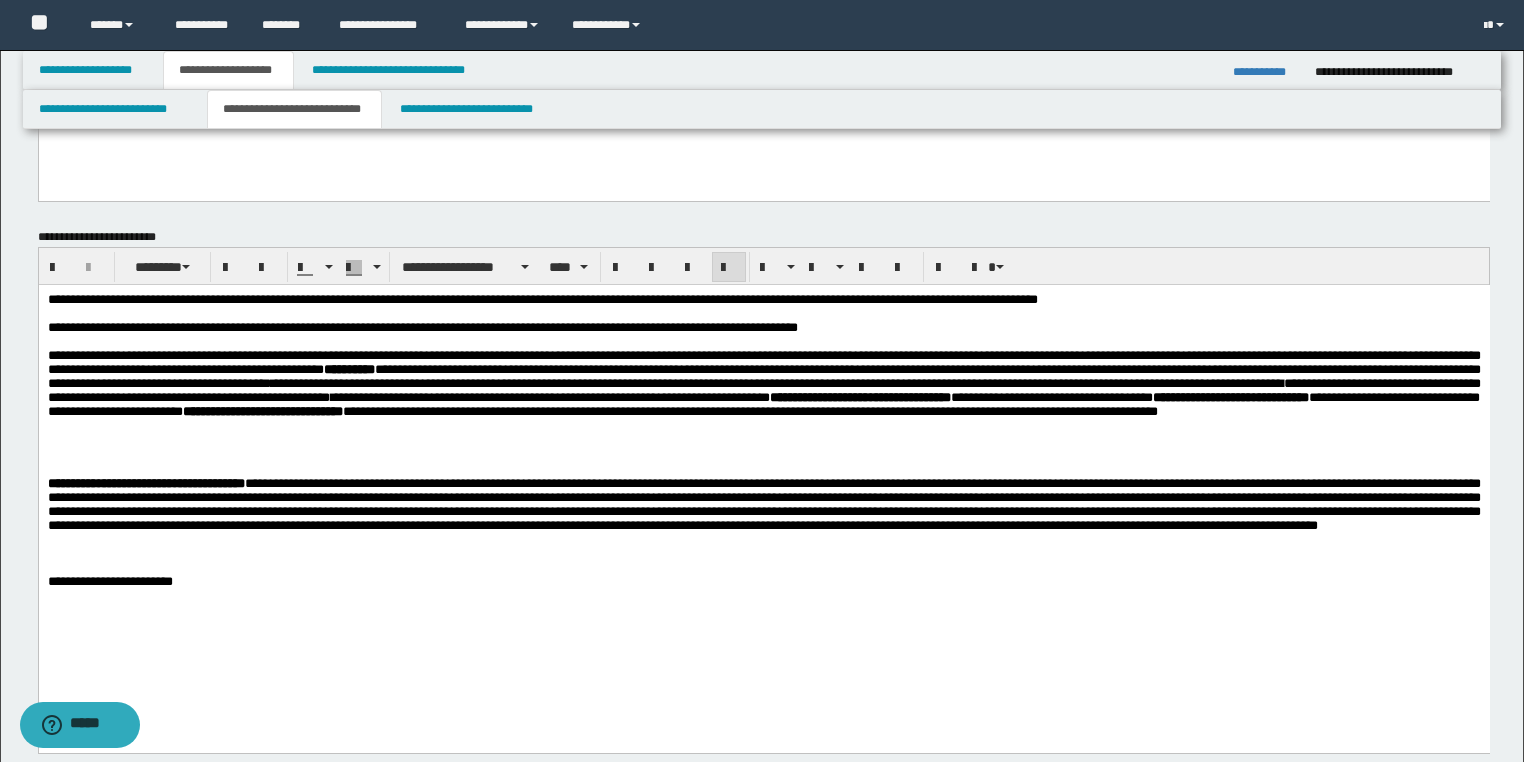 click at bounding box center (763, 567) 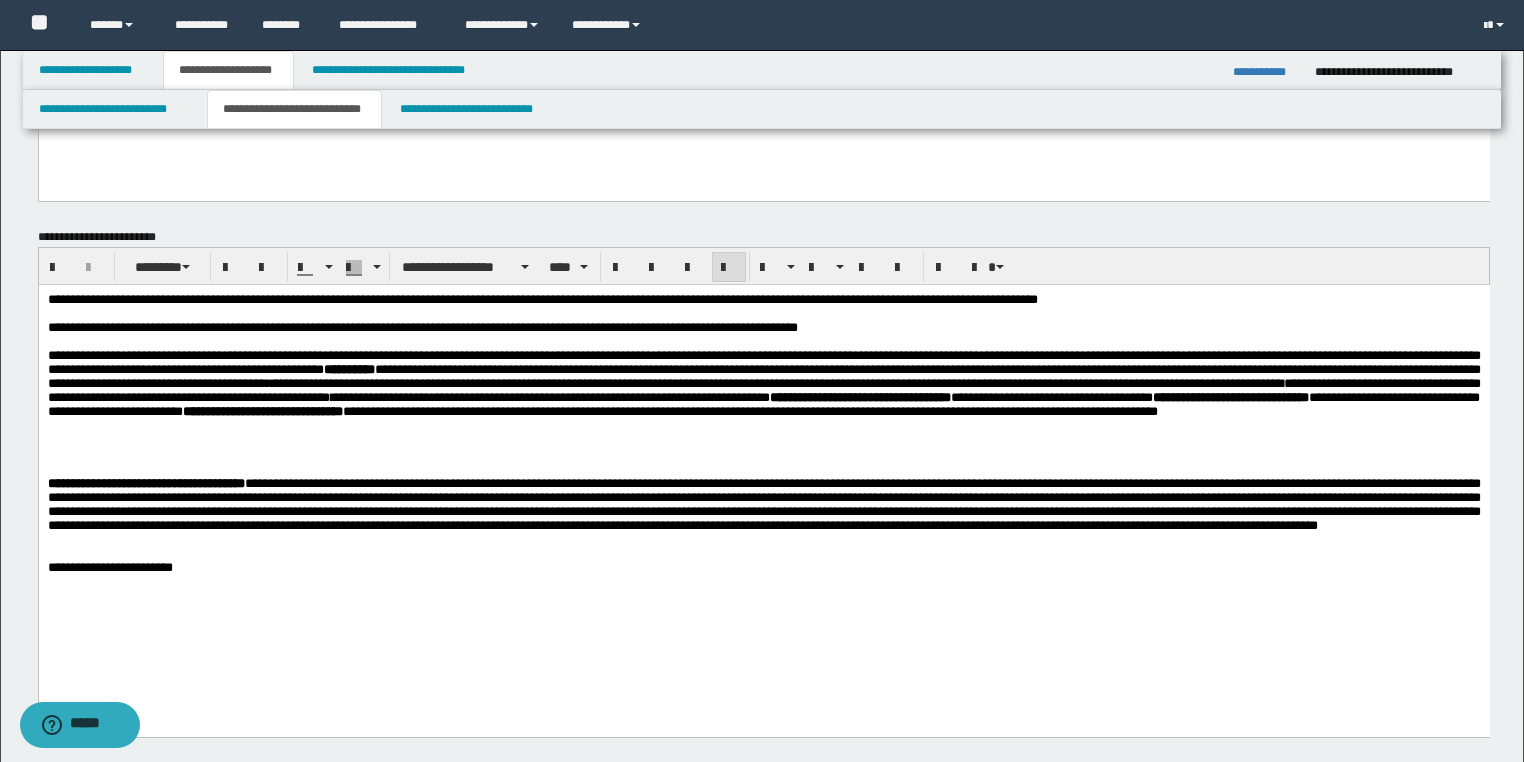 click at bounding box center (763, 468) 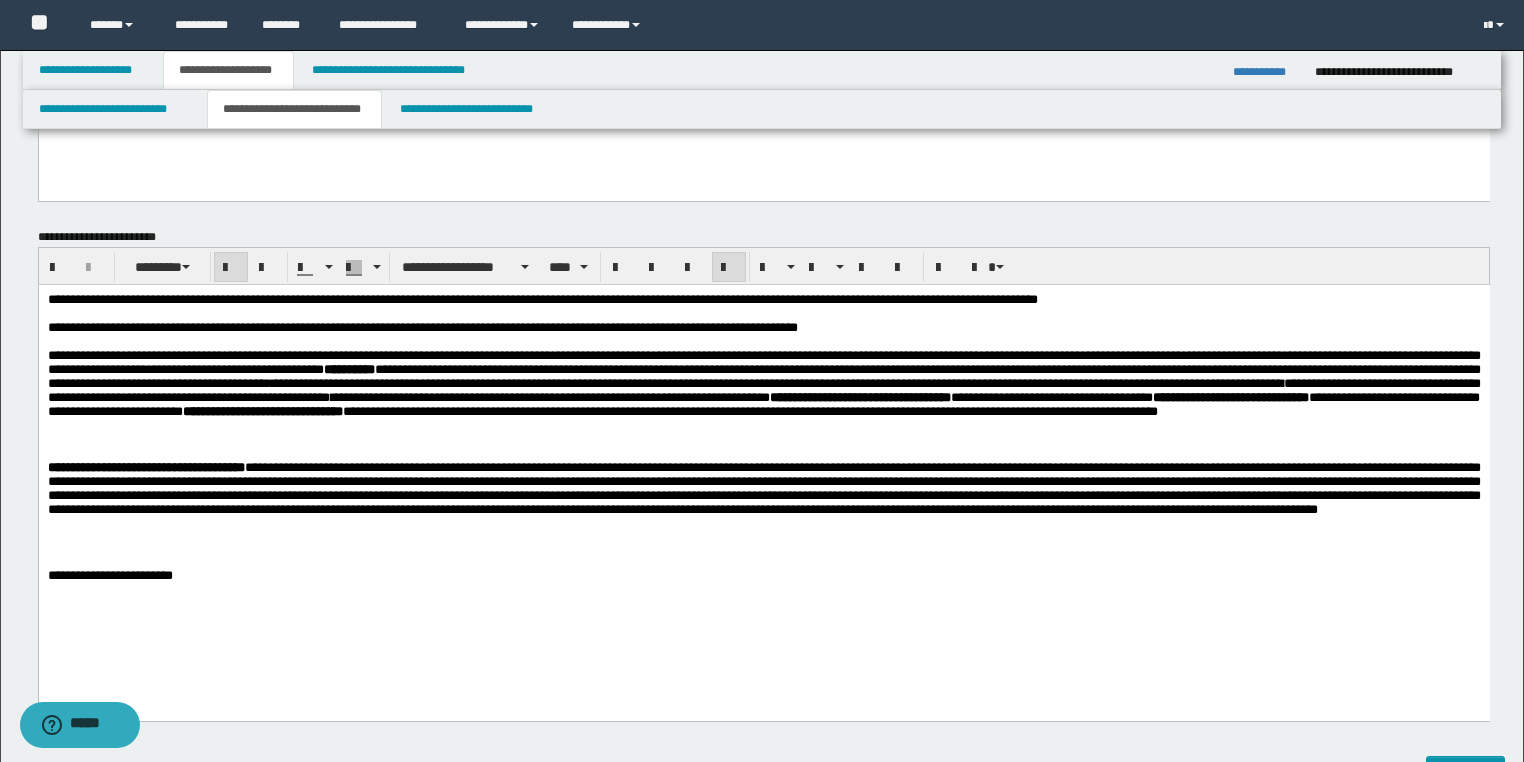click at bounding box center [763, 547] 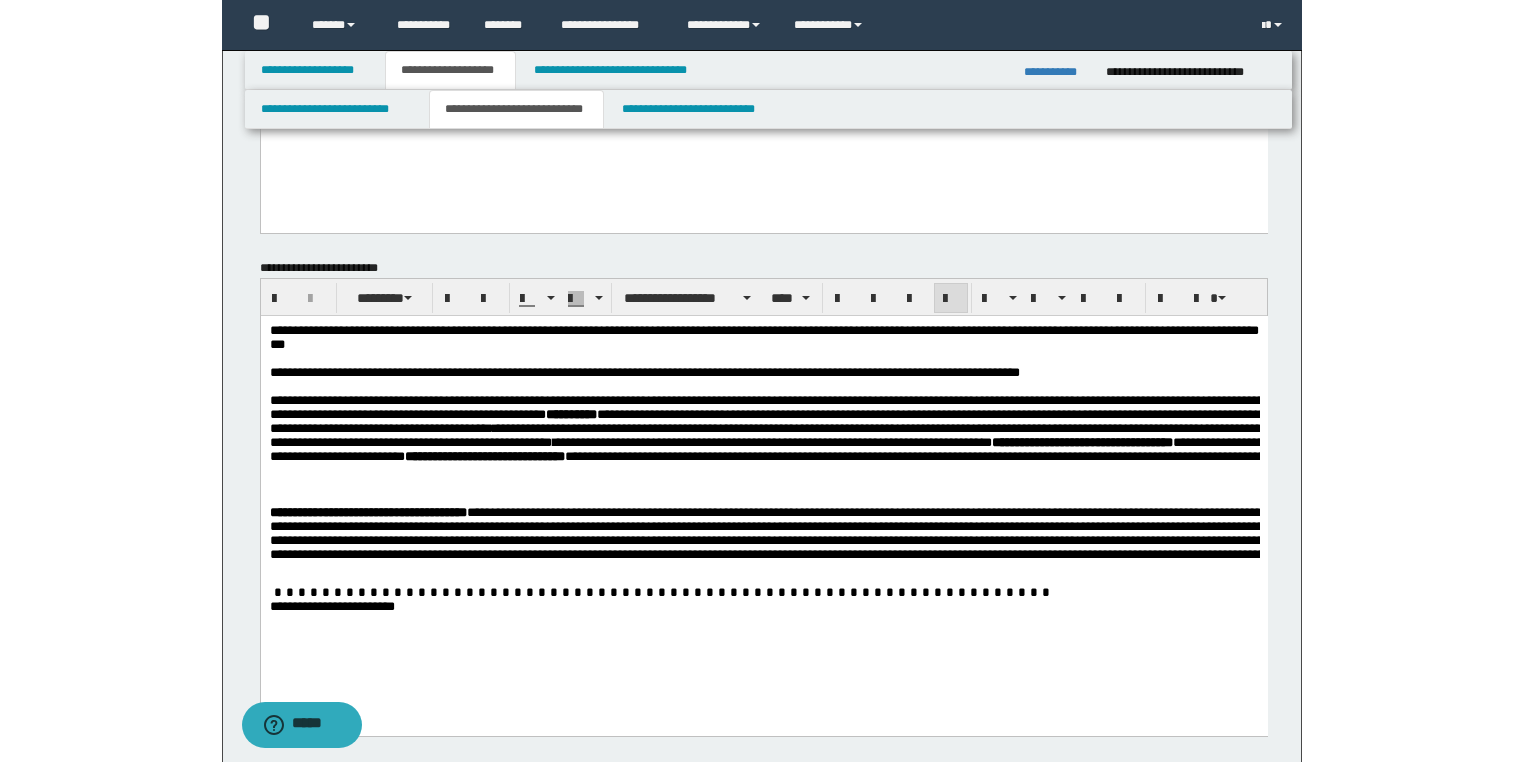 click at bounding box center [985, 533] 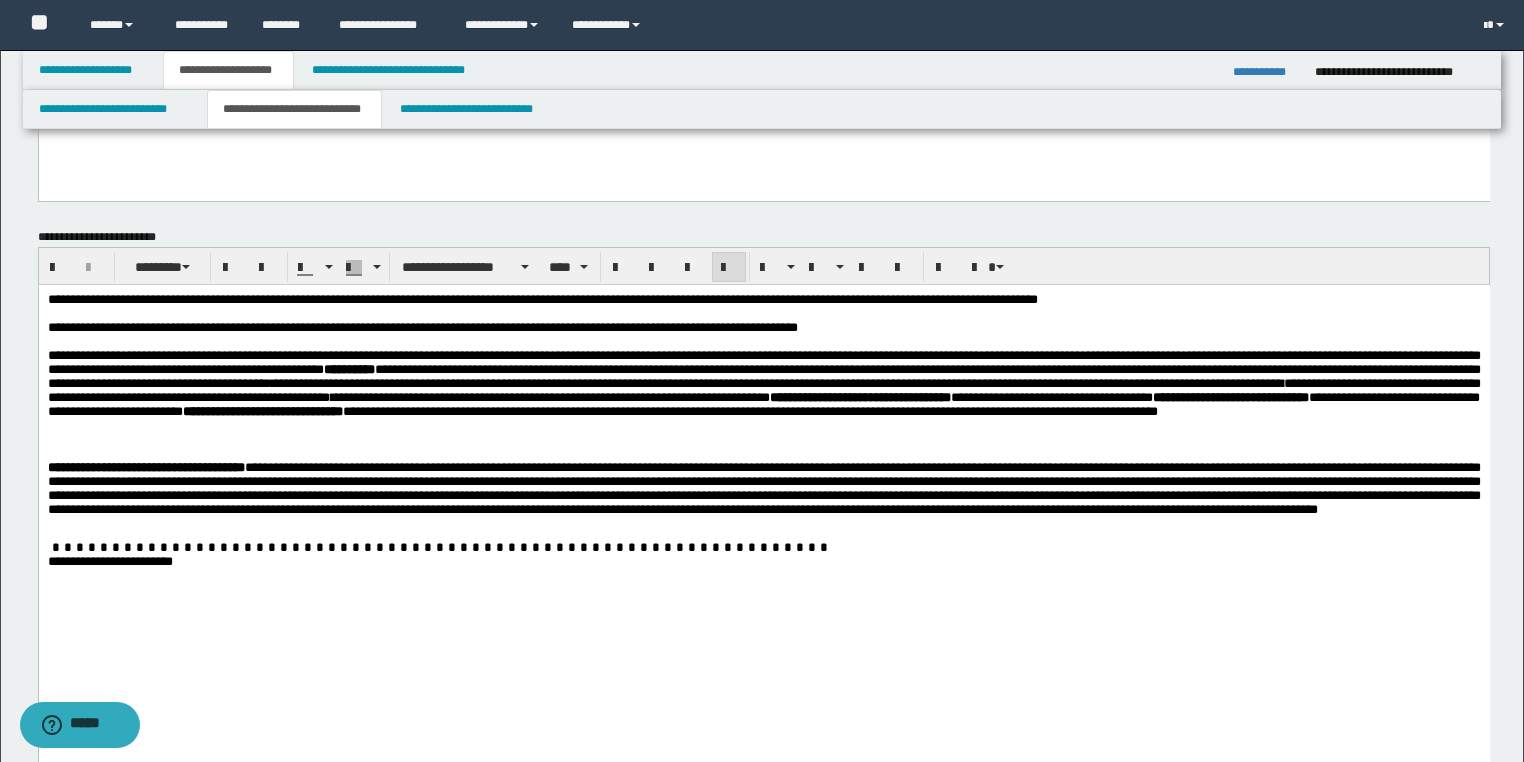 click at bounding box center (763, 575) 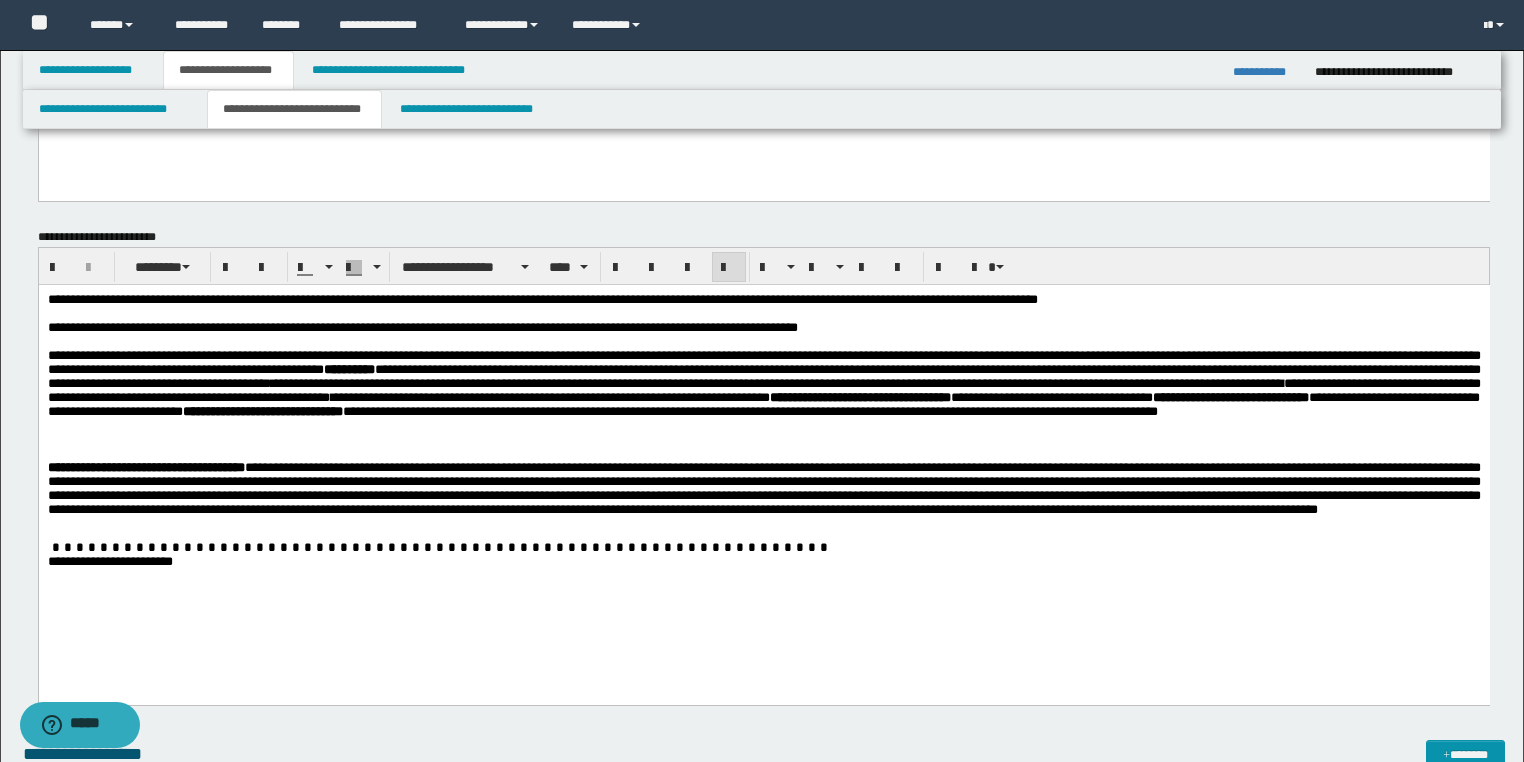 click on "**********" at bounding box center (763, 561) 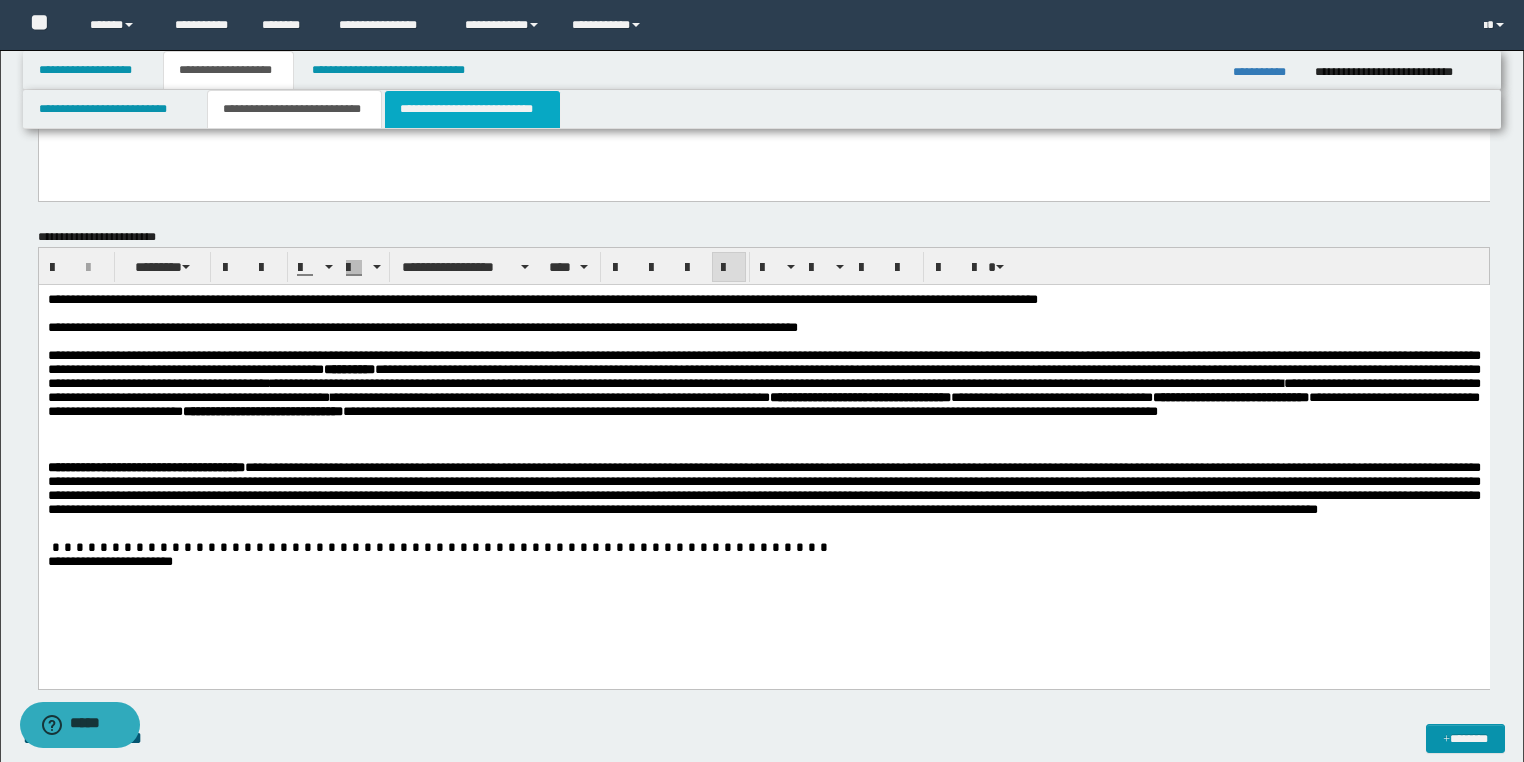 click on "**********" at bounding box center (472, 109) 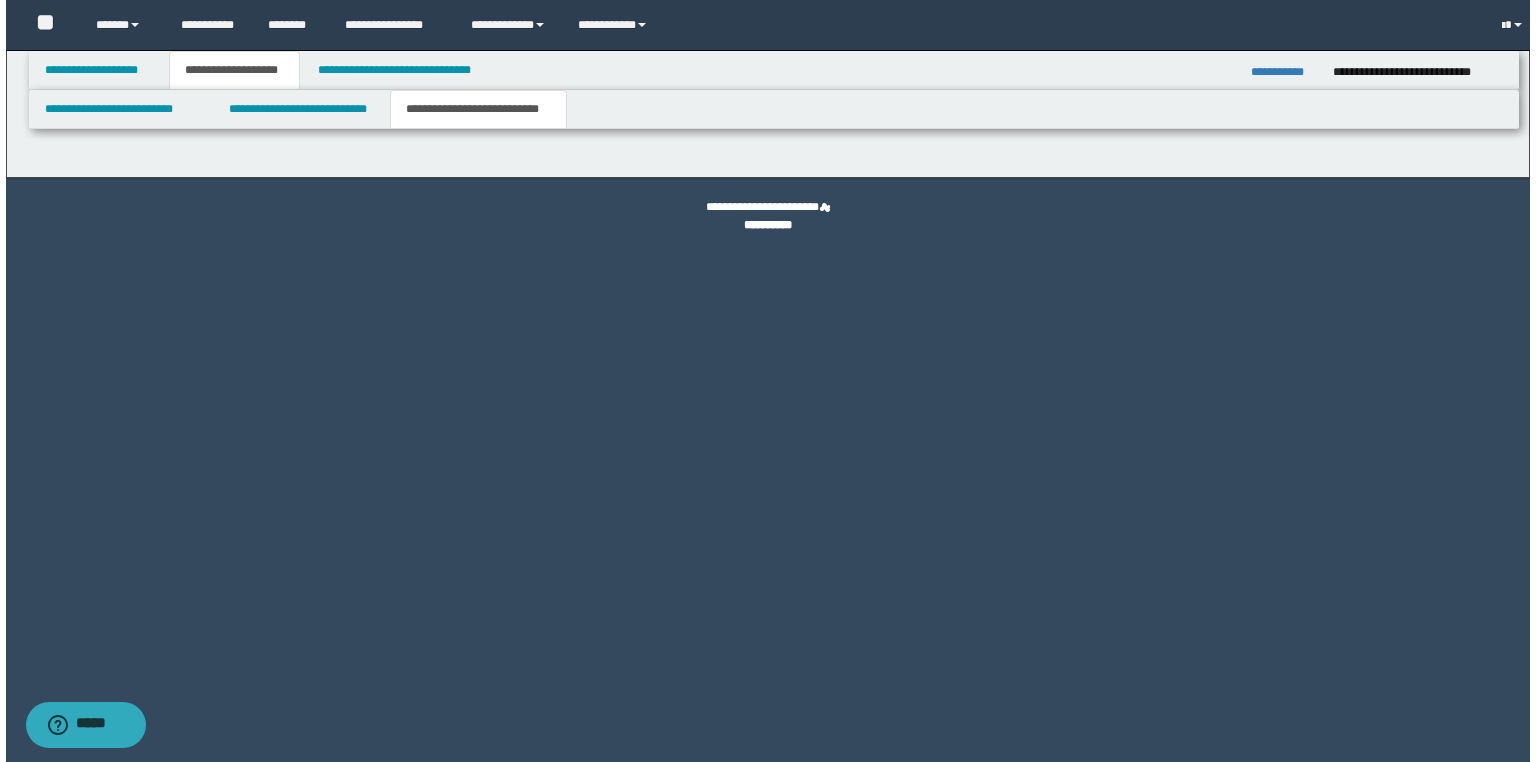scroll, scrollTop: 0, scrollLeft: 0, axis: both 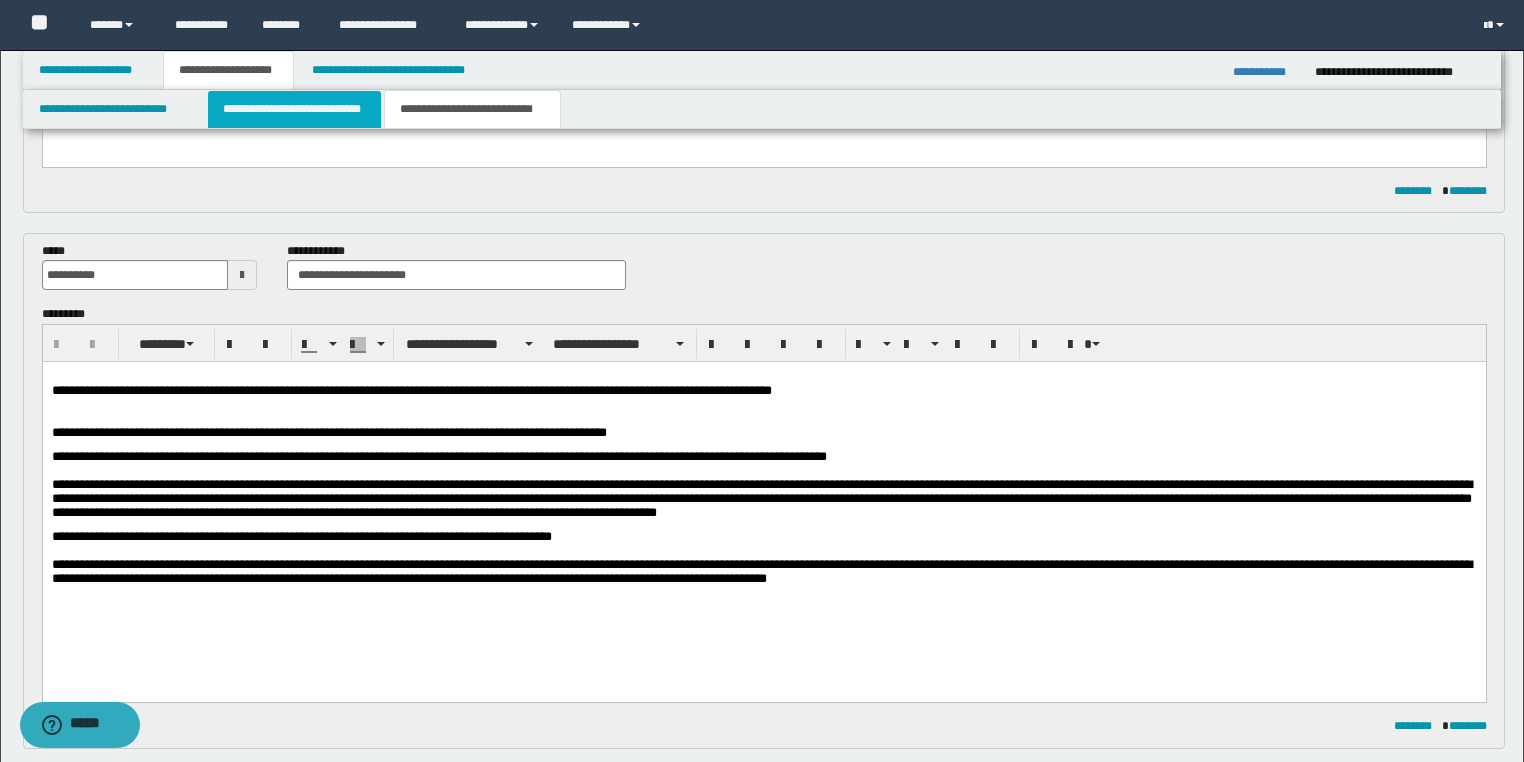 click on "**********" at bounding box center [294, 109] 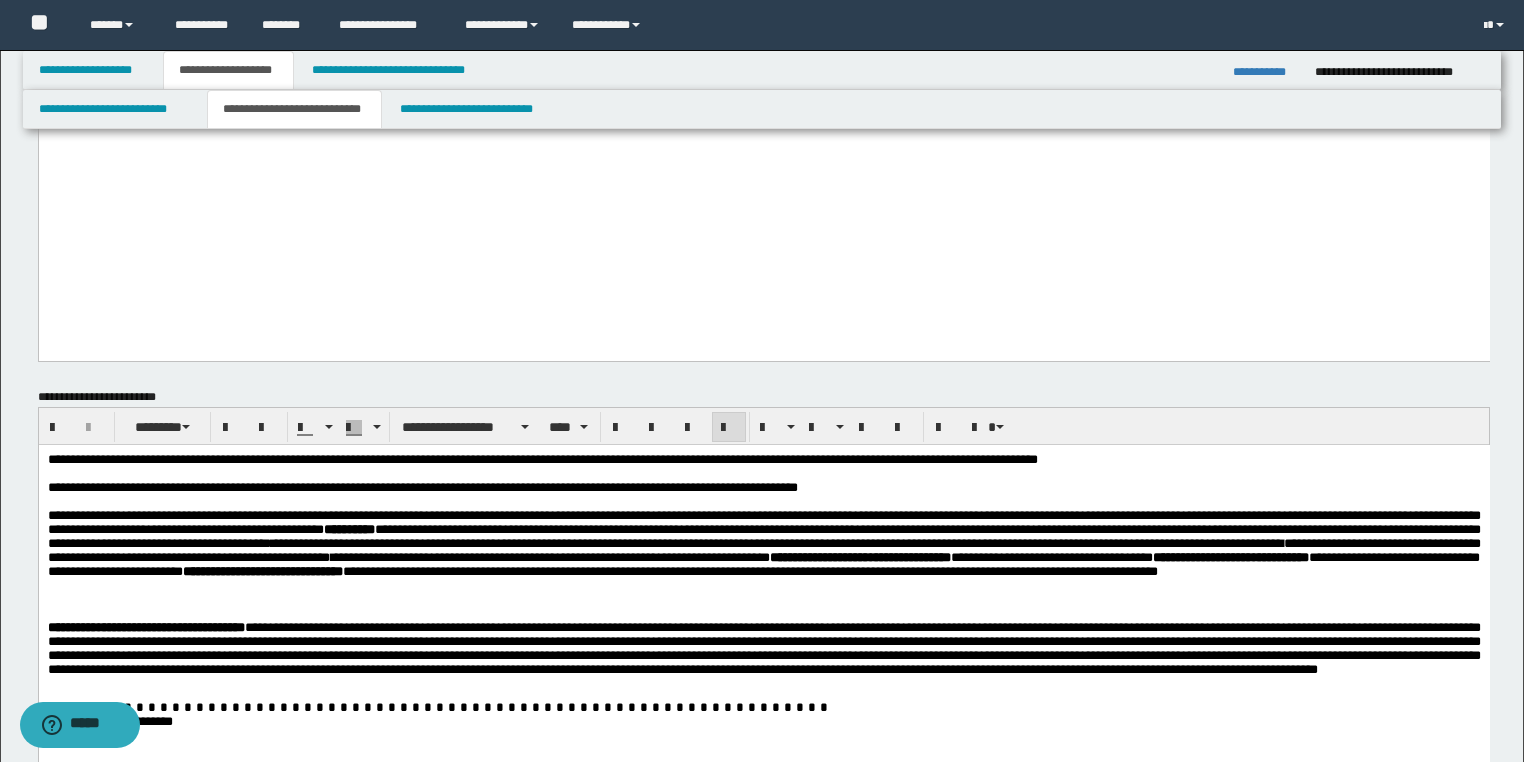 scroll, scrollTop: 880, scrollLeft: 0, axis: vertical 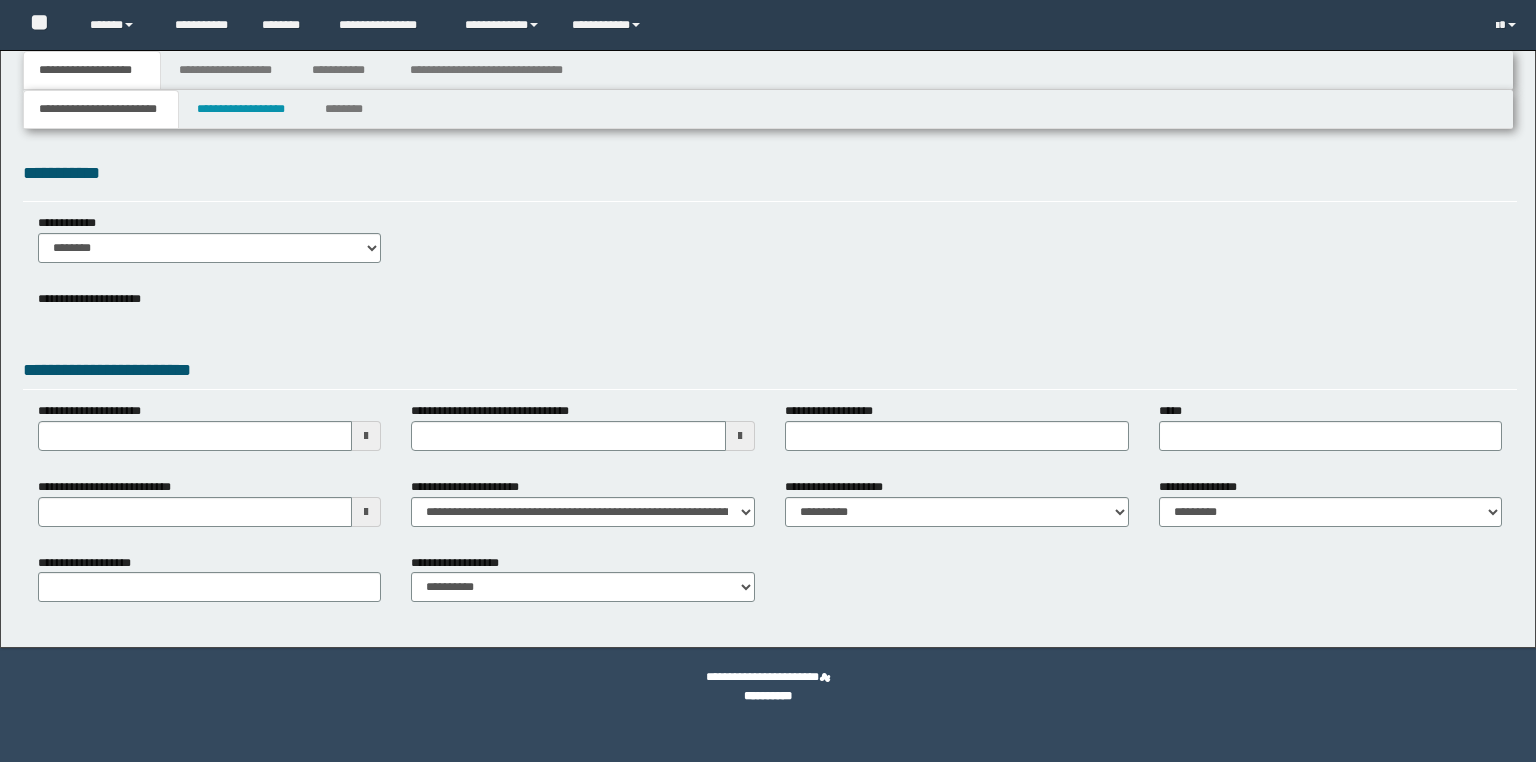 type on "**********" 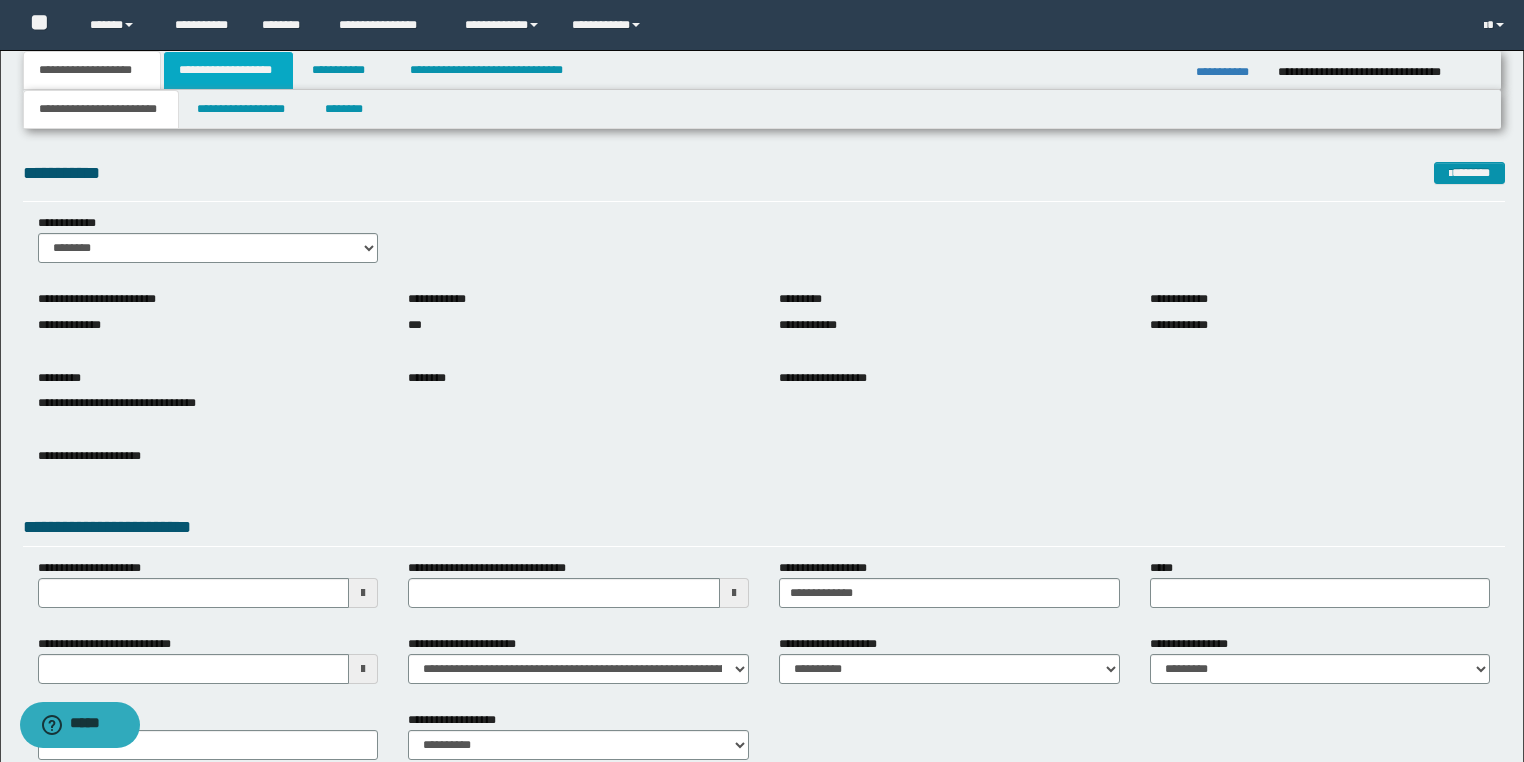click on "**********" at bounding box center [228, 70] 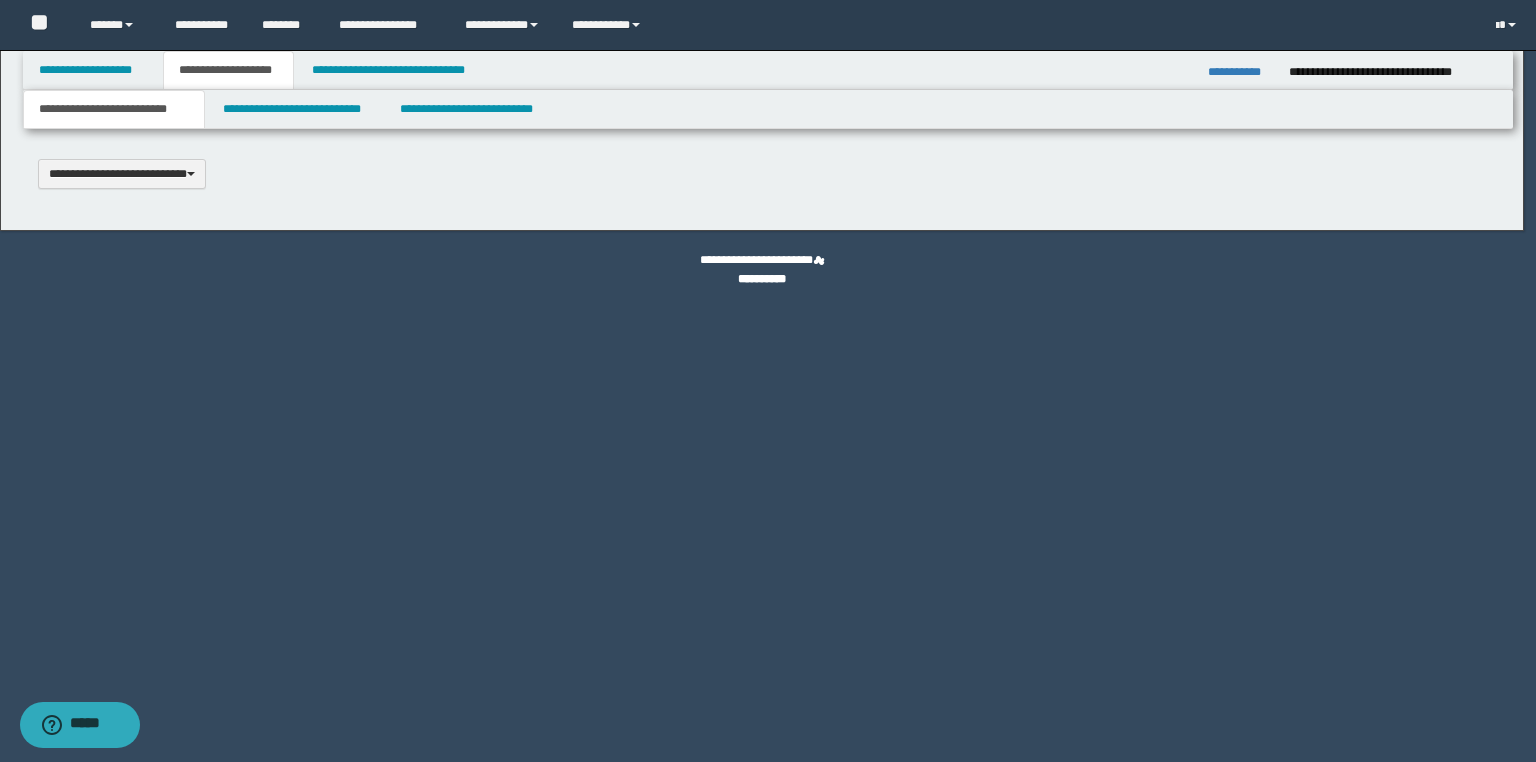 type 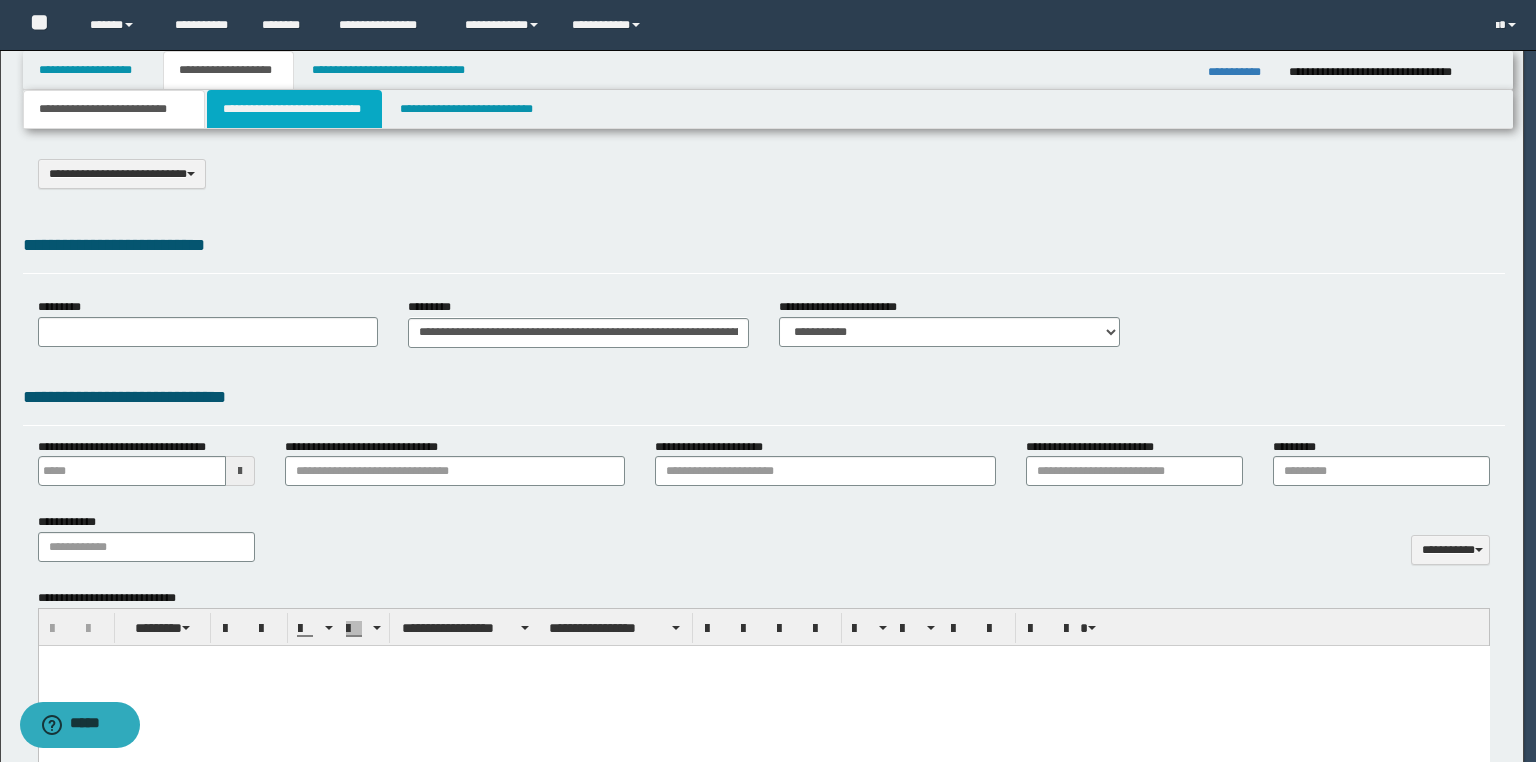 click on "**********" at bounding box center [294, 109] 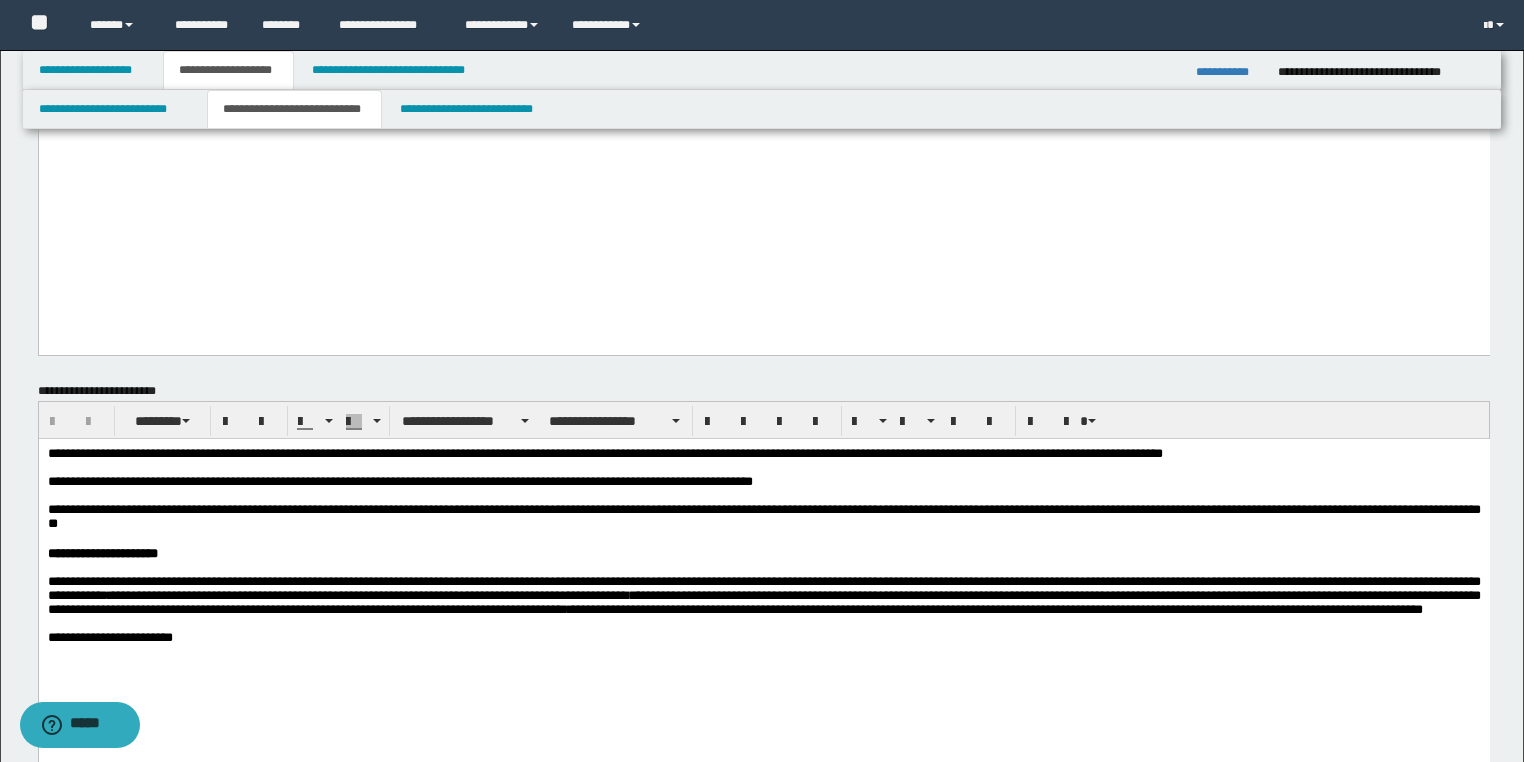 scroll, scrollTop: 640, scrollLeft: 0, axis: vertical 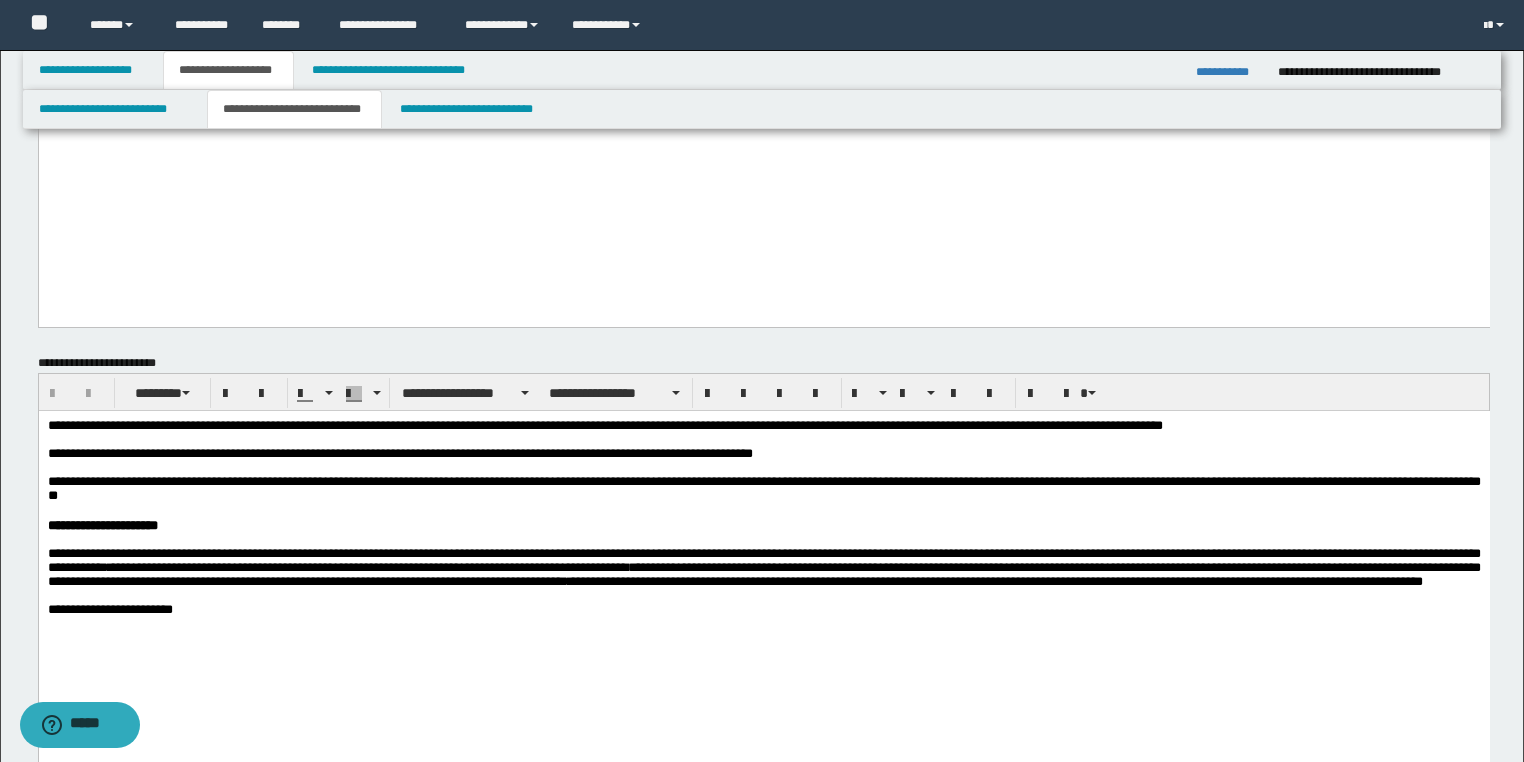 click on "**********" at bounding box center (399, 452) 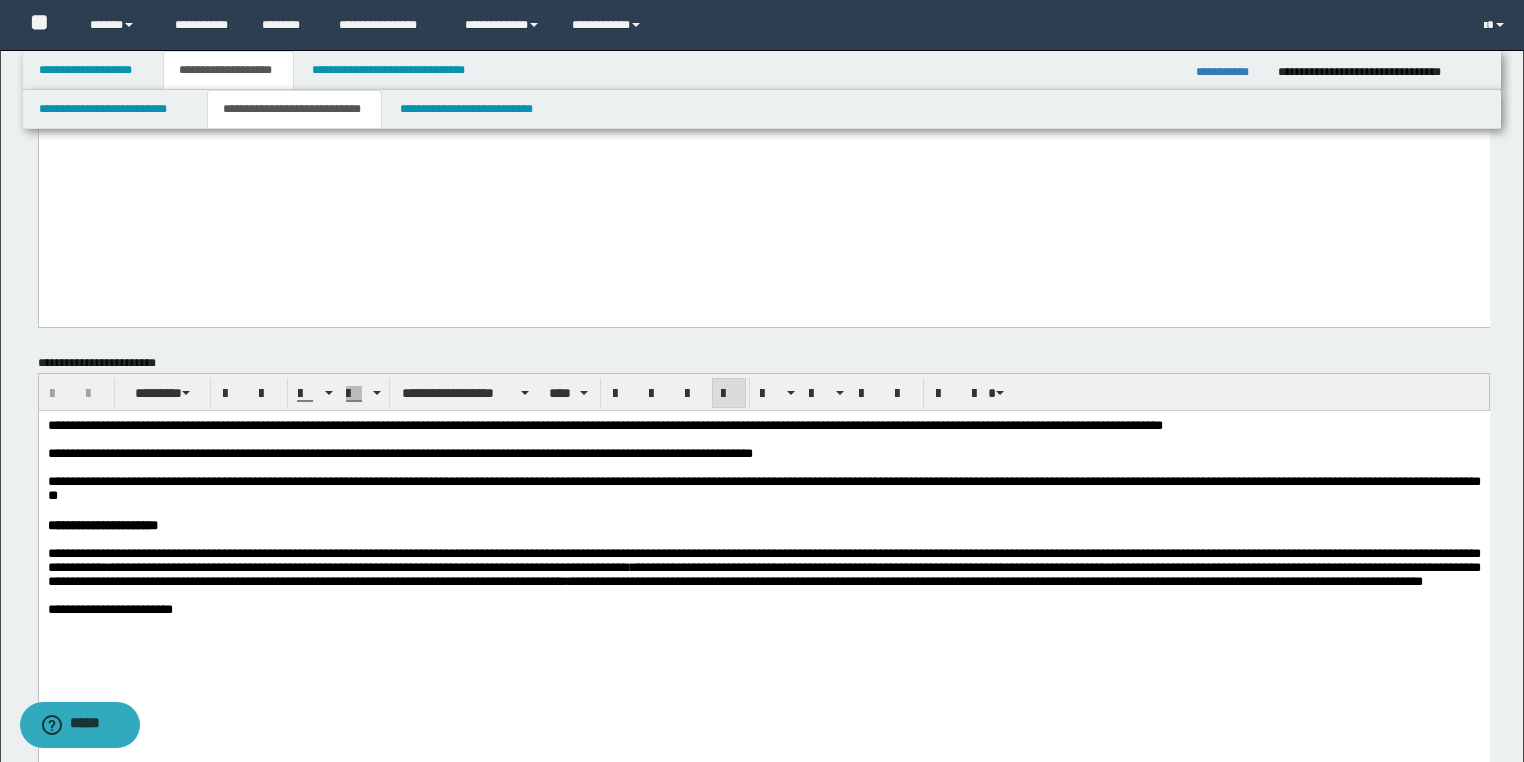 type 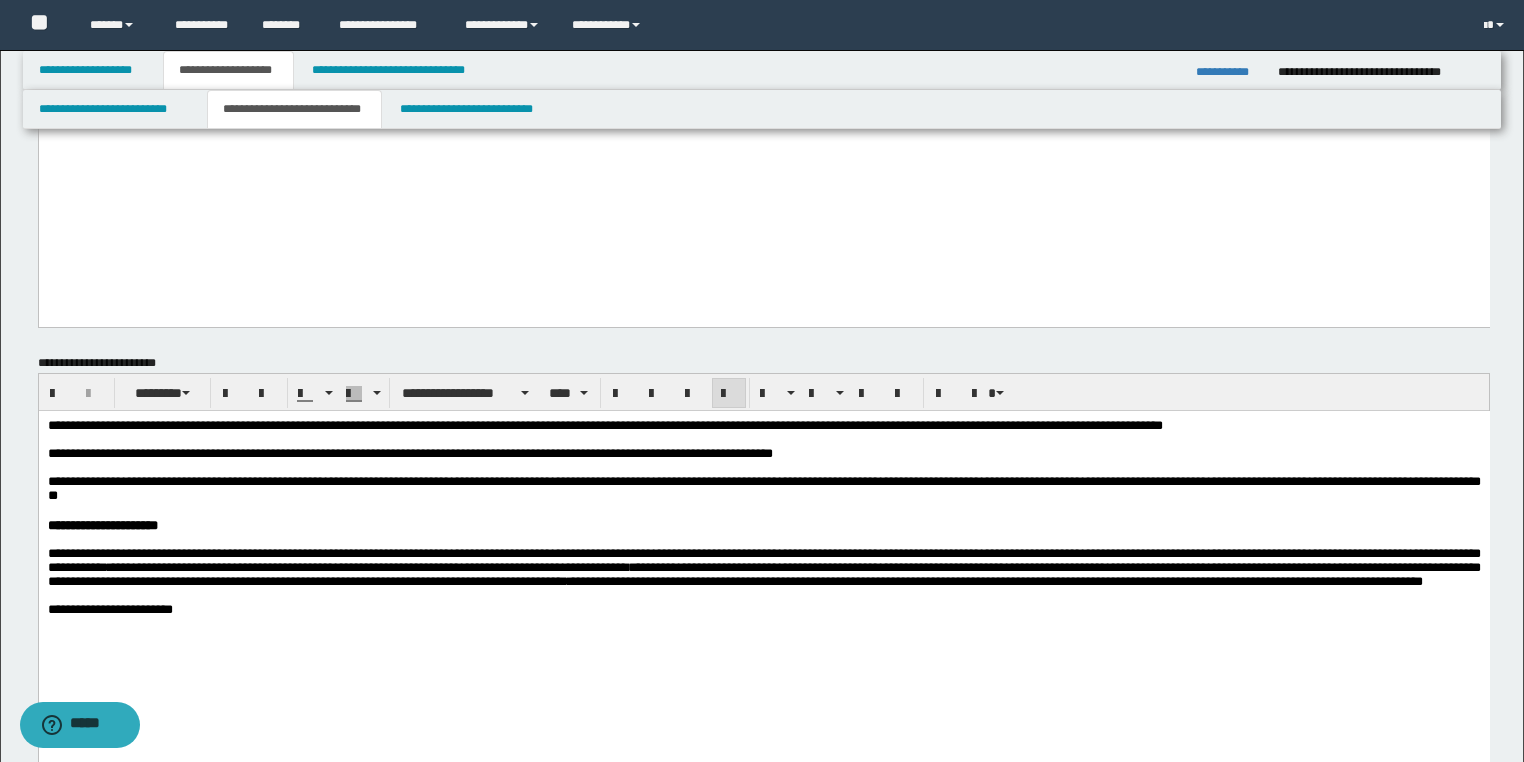 click on "**********" at bounding box center (763, 453) 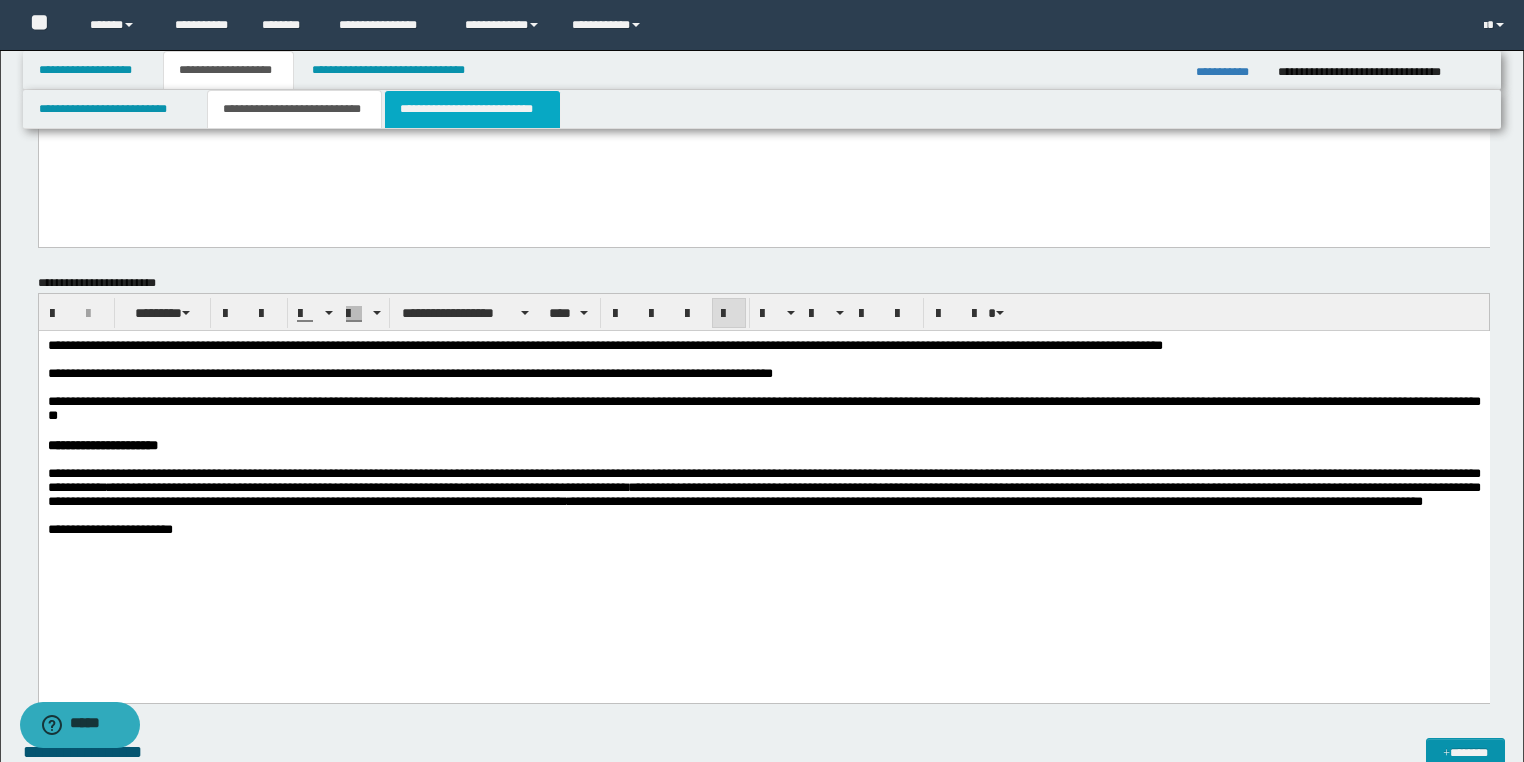click on "**********" at bounding box center [472, 109] 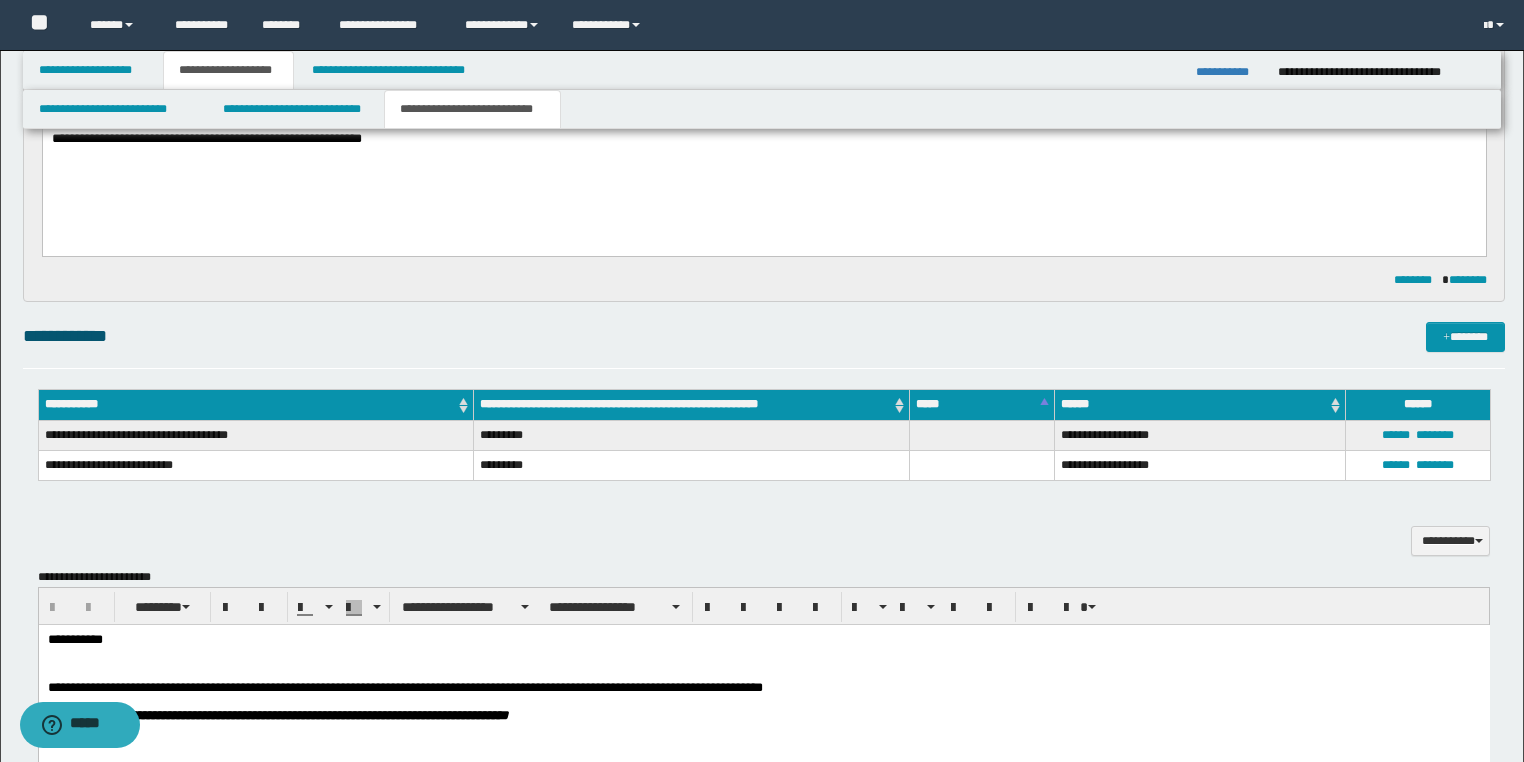 scroll, scrollTop: 480, scrollLeft: 0, axis: vertical 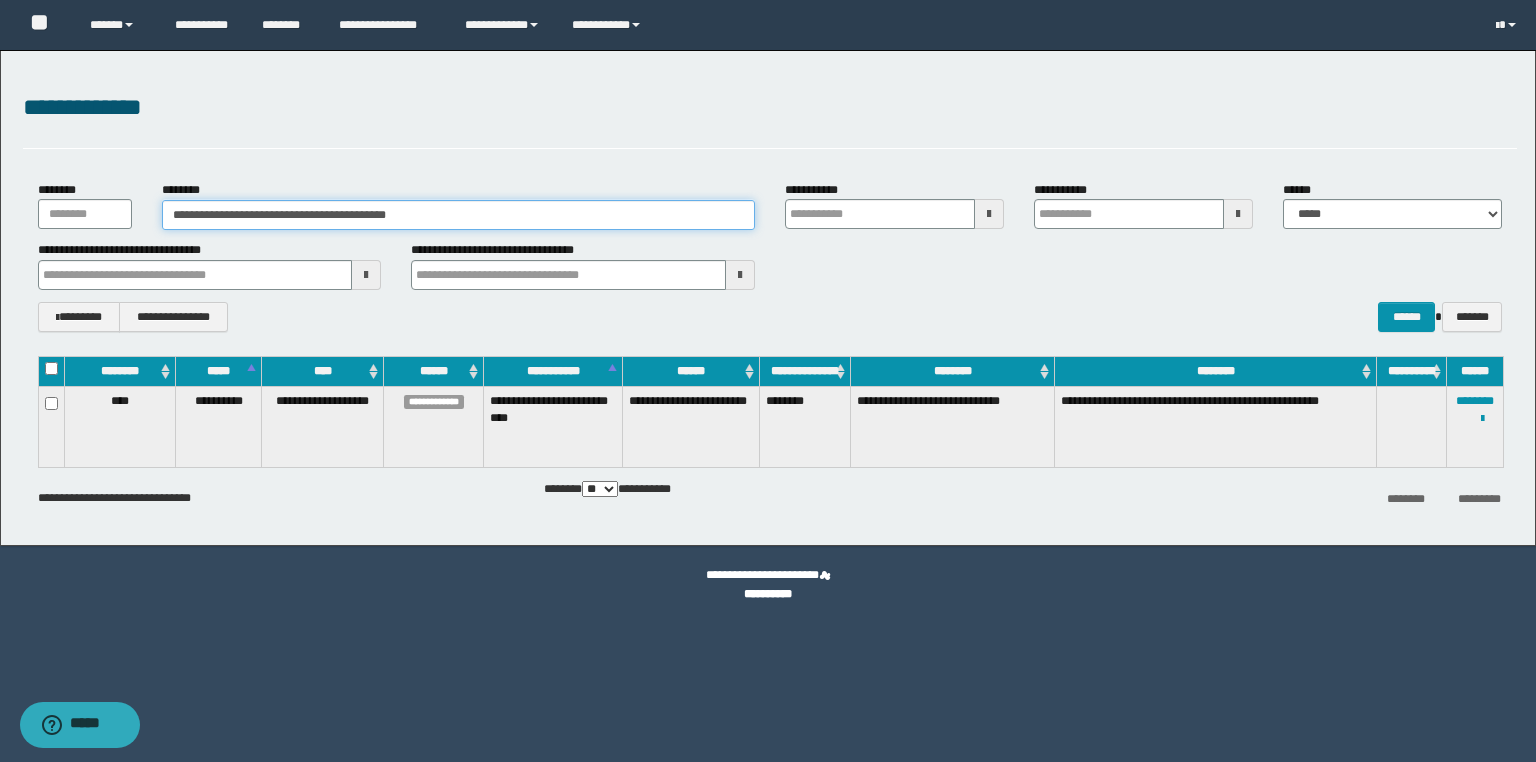 drag, startPoint x: 444, startPoint y: 209, endPoint x: 84, endPoint y: 211, distance: 360.00555 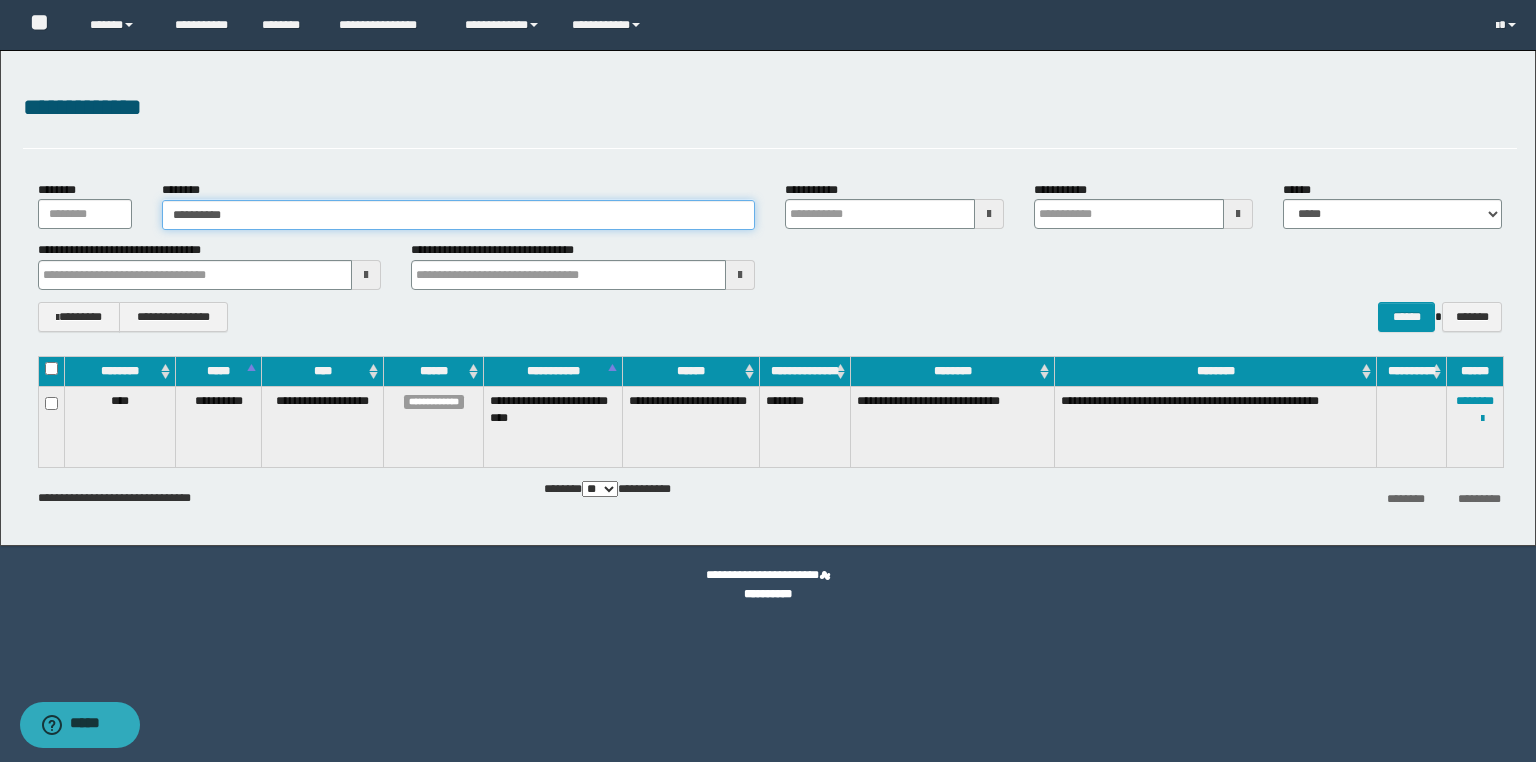 type on "**********" 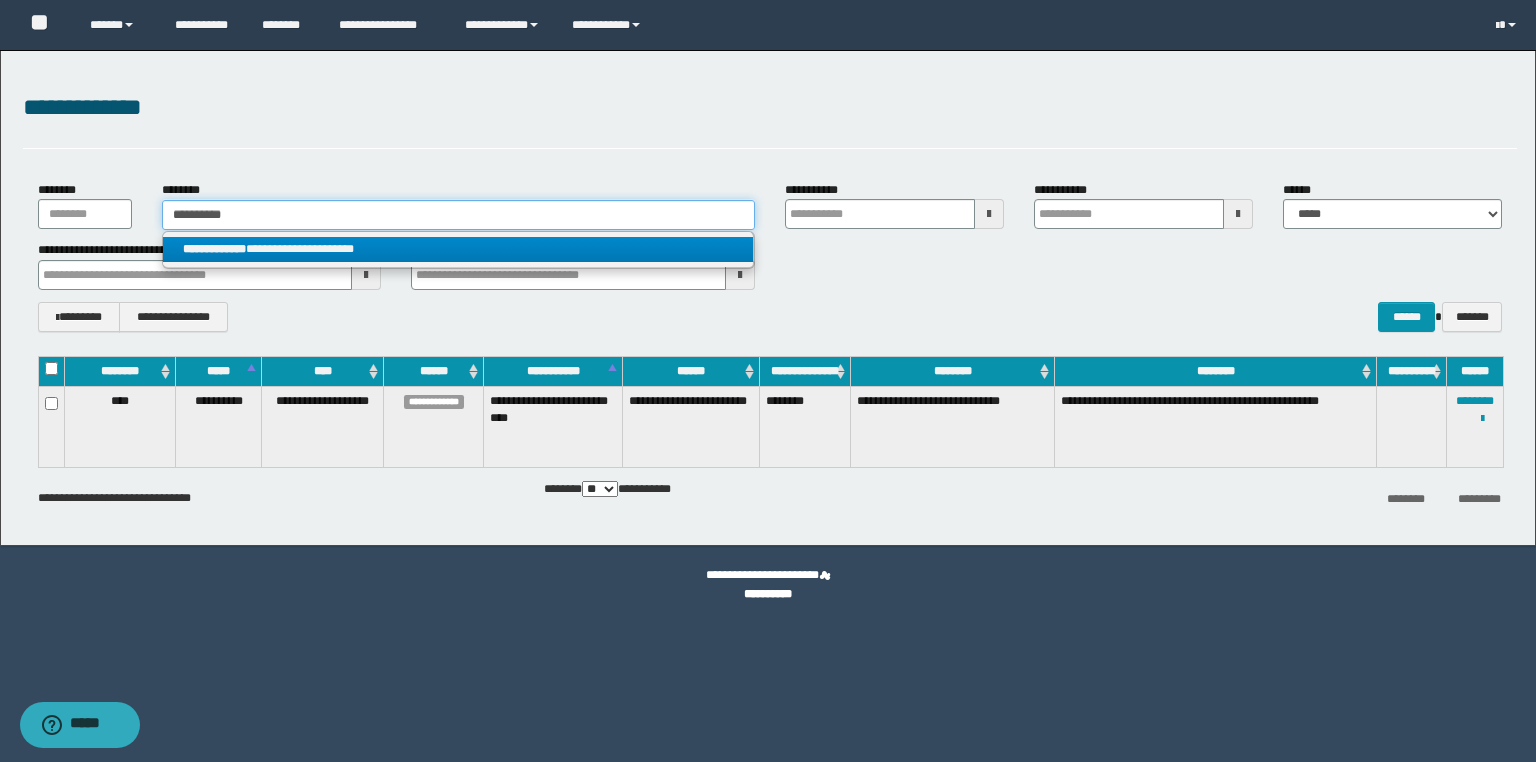 type on "**********" 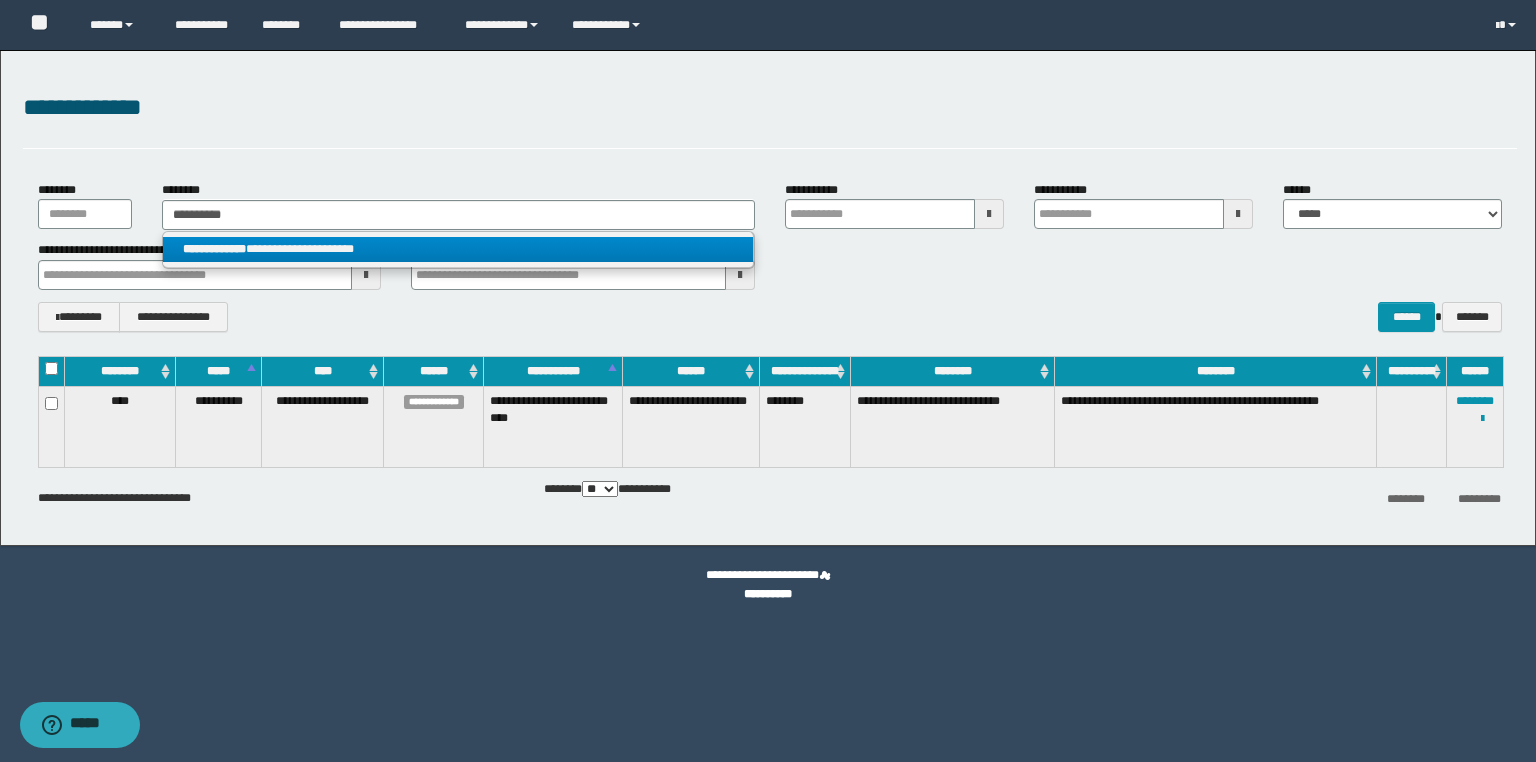 click on "**********" at bounding box center [458, 249] 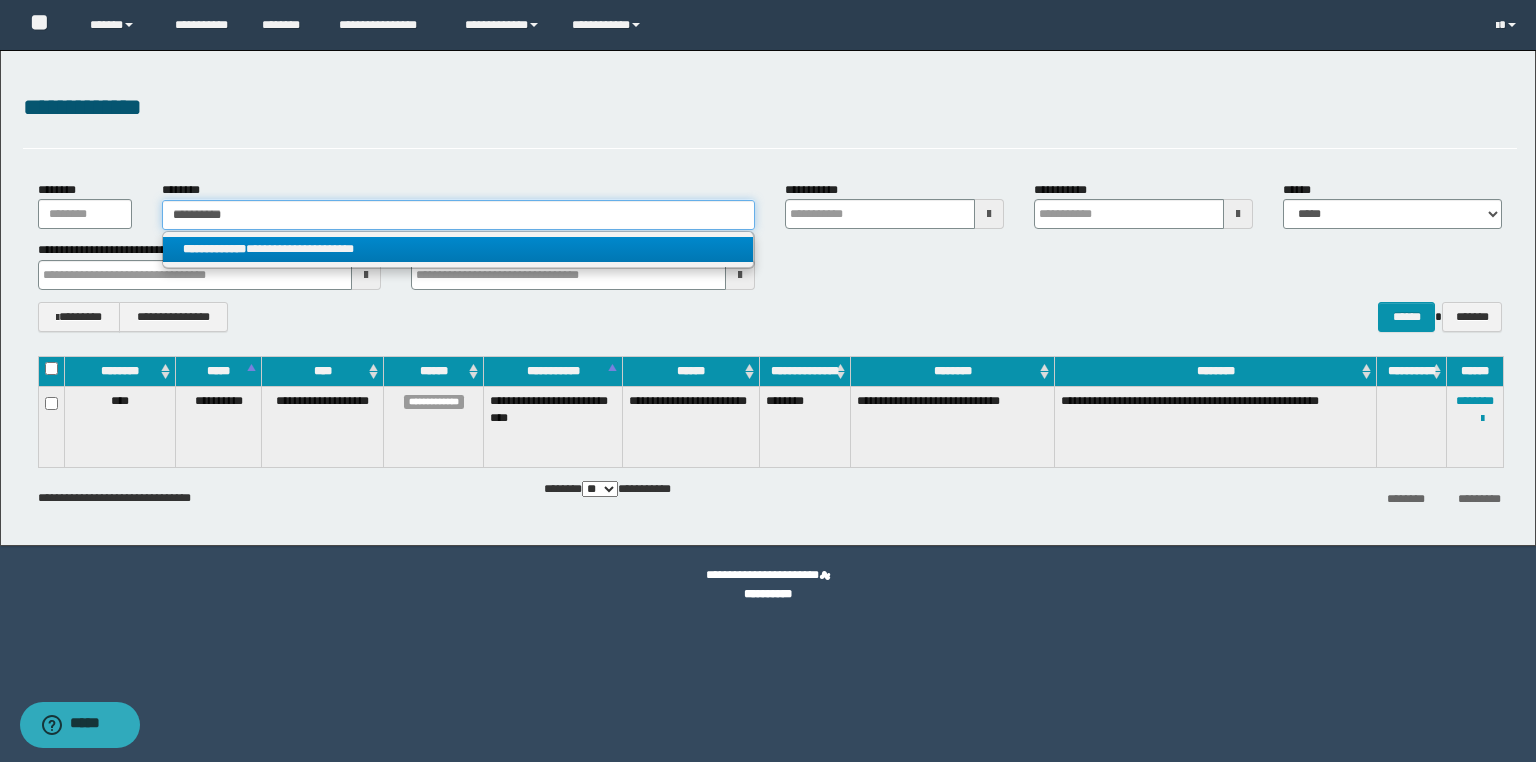 type 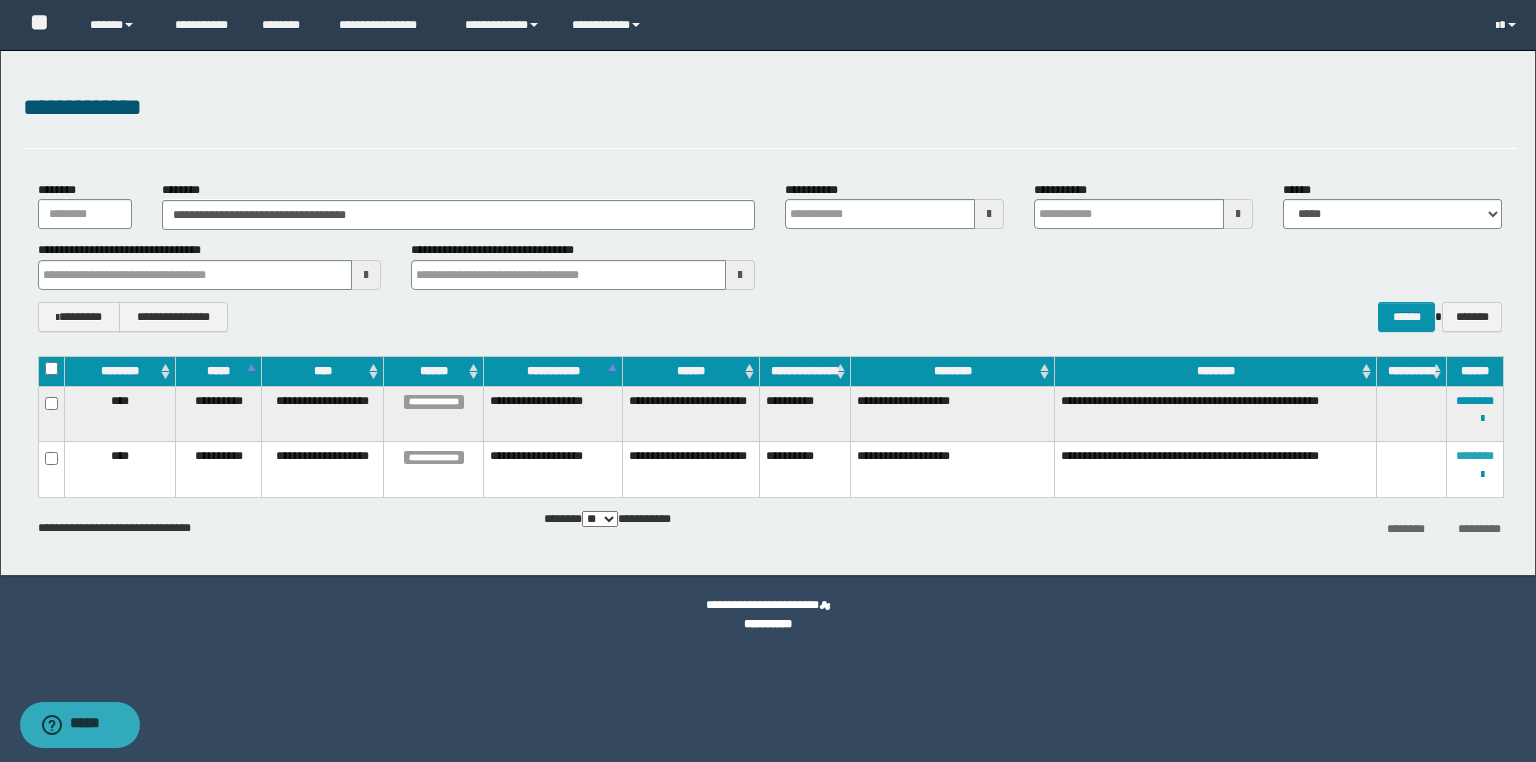 click on "********" at bounding box center [1475, 456] 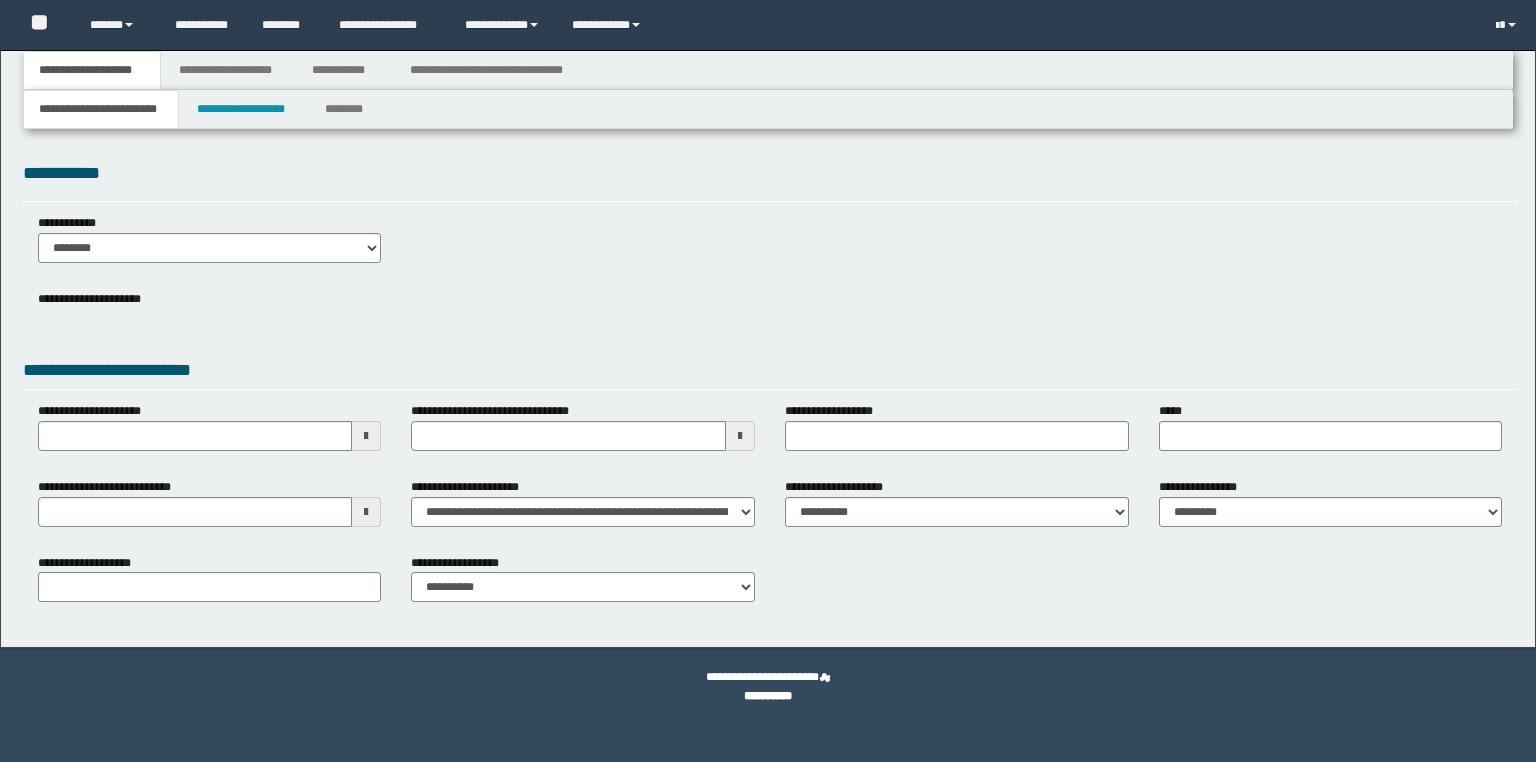 scroll, scrollTop: 0, scrollLeft: 0, axis: both 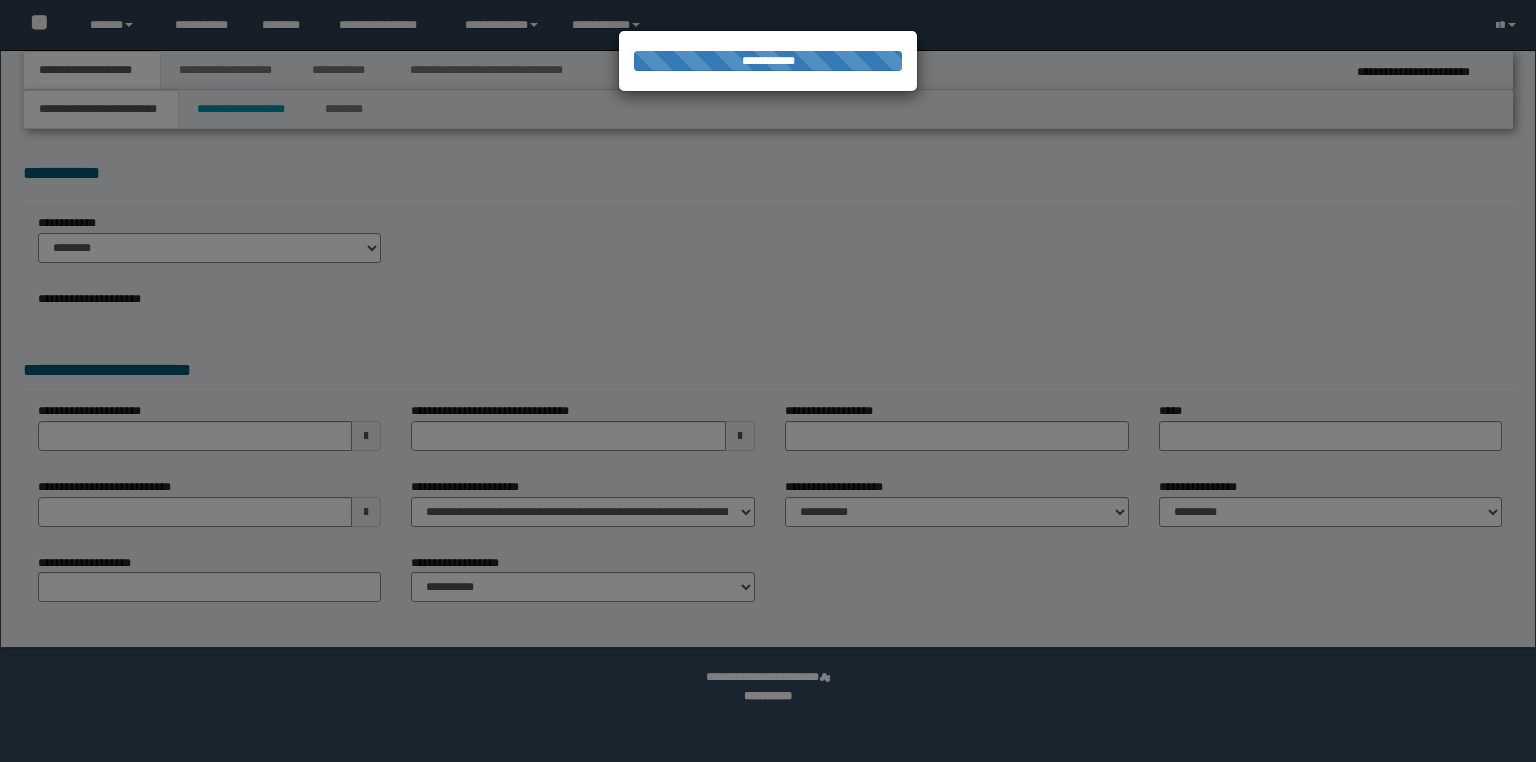 type on "********" 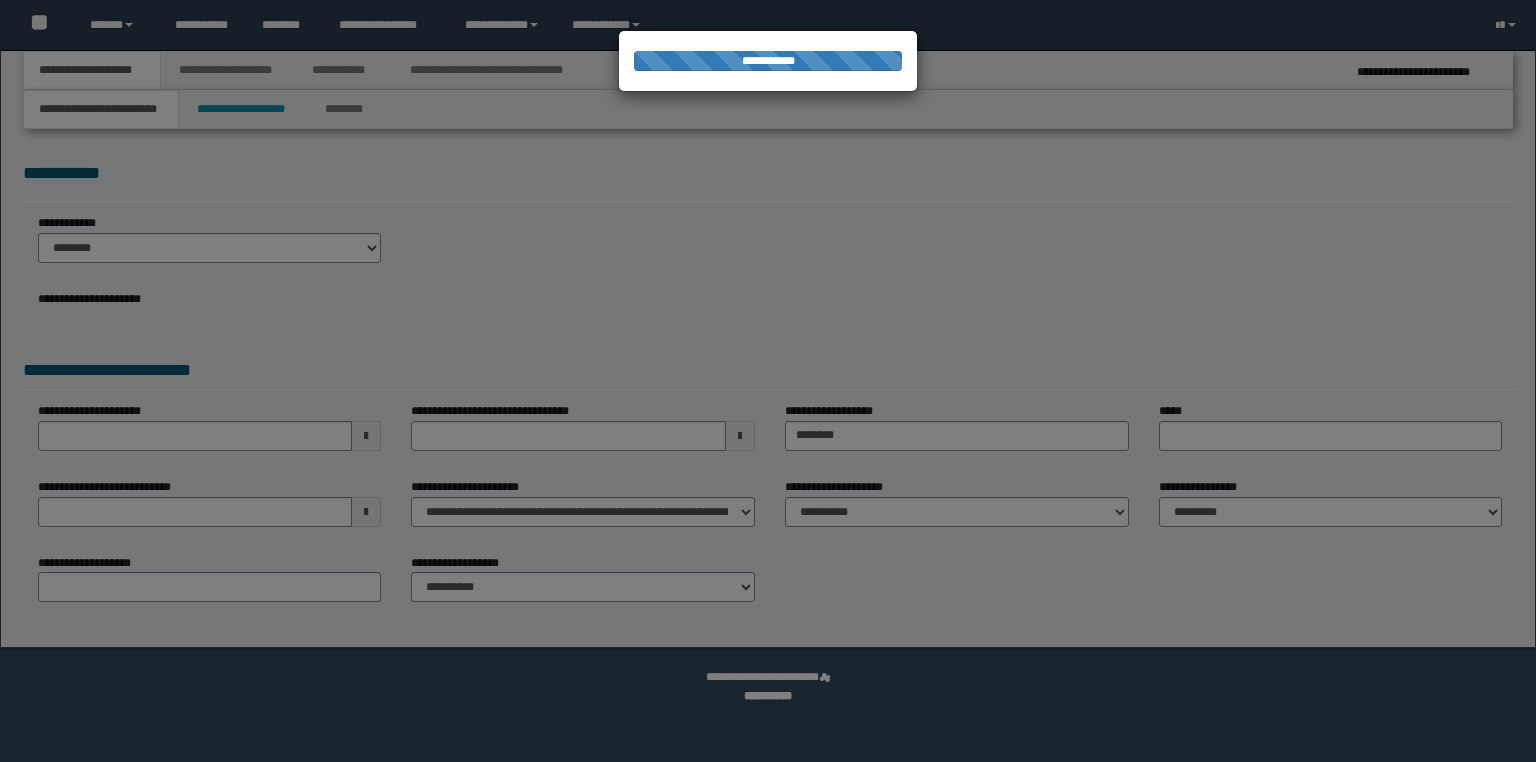 scroll, scrollTop: 0, scrollLeft: 0, axis: both 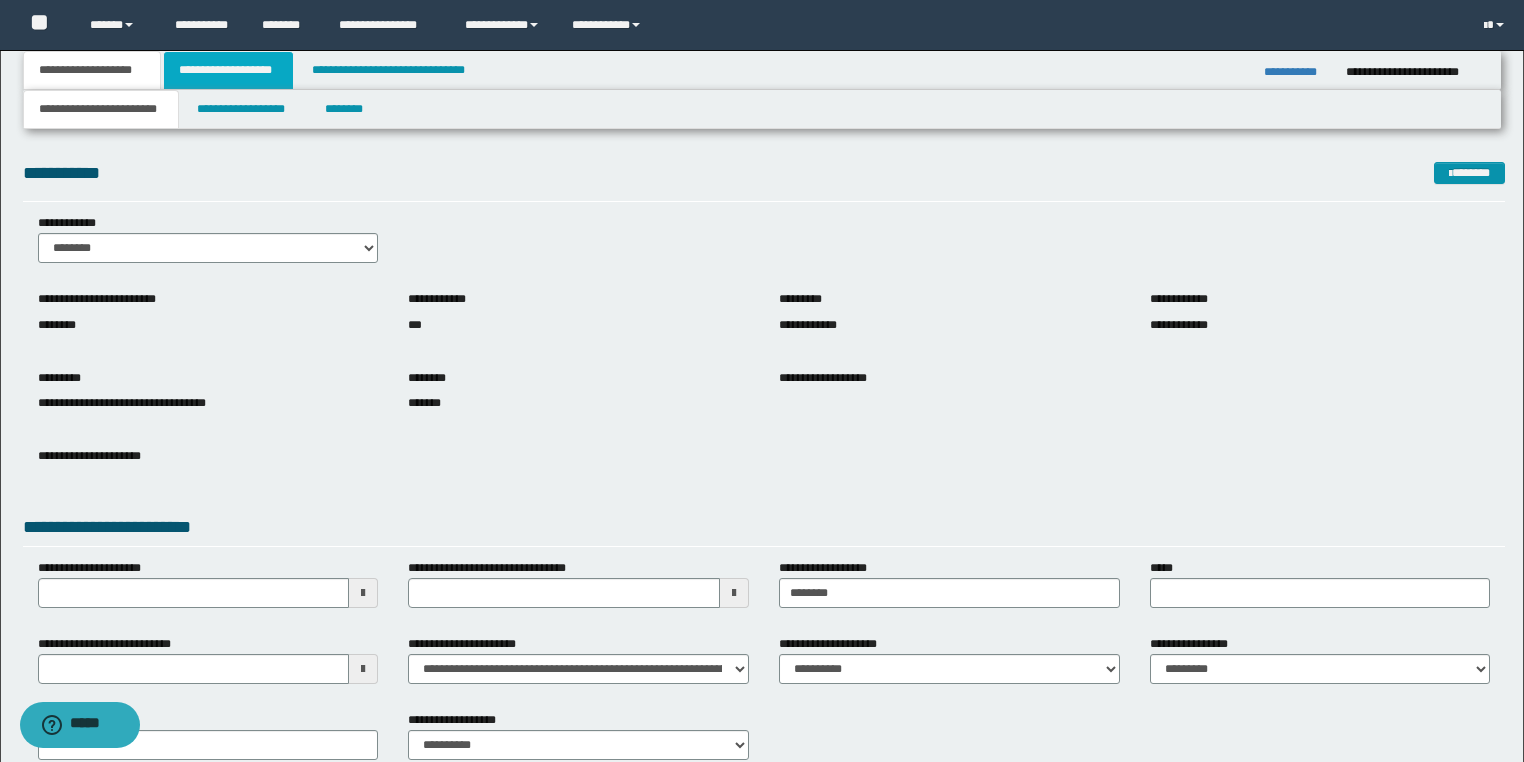 click on "**********" at bounding box center (228, 70) 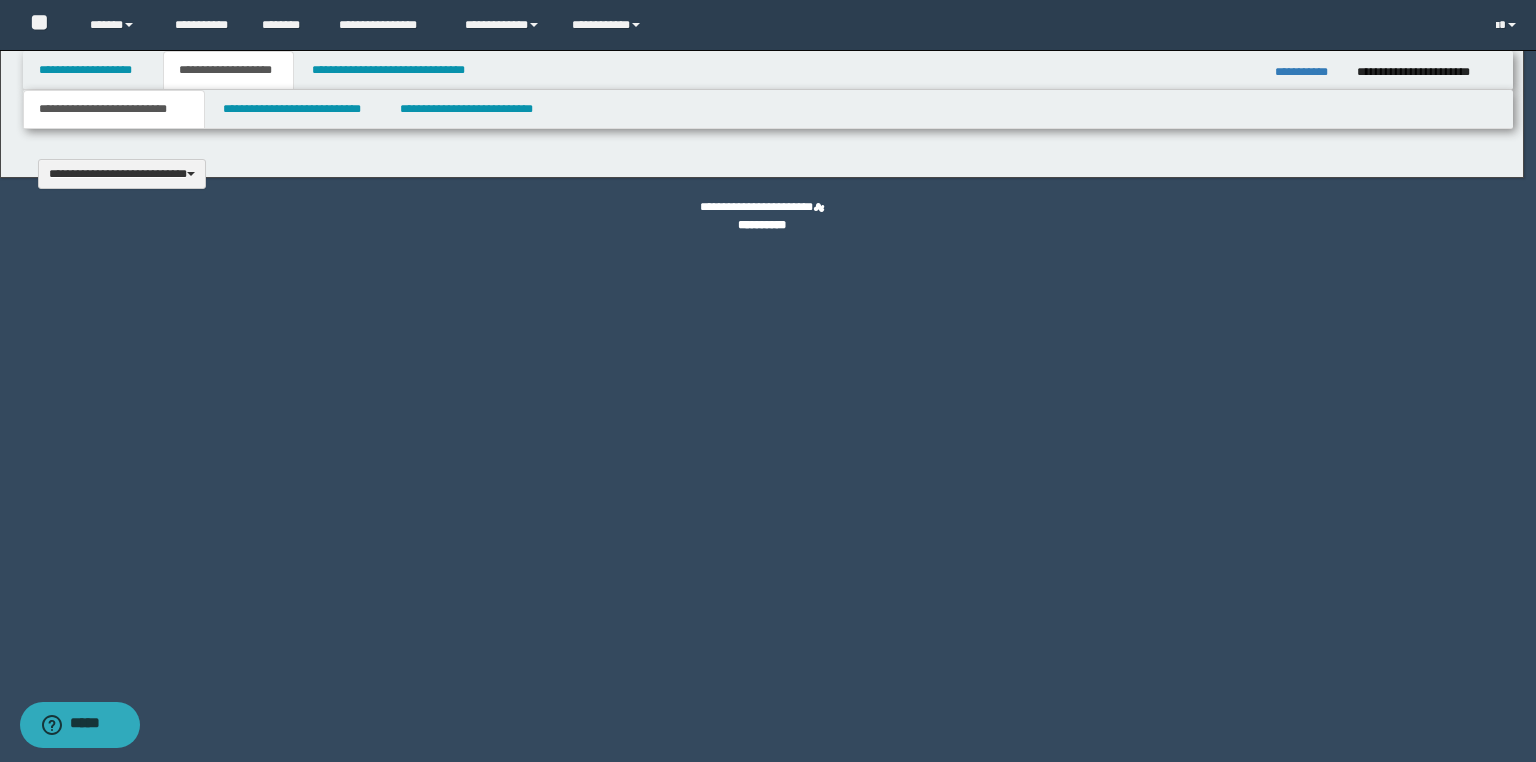 type 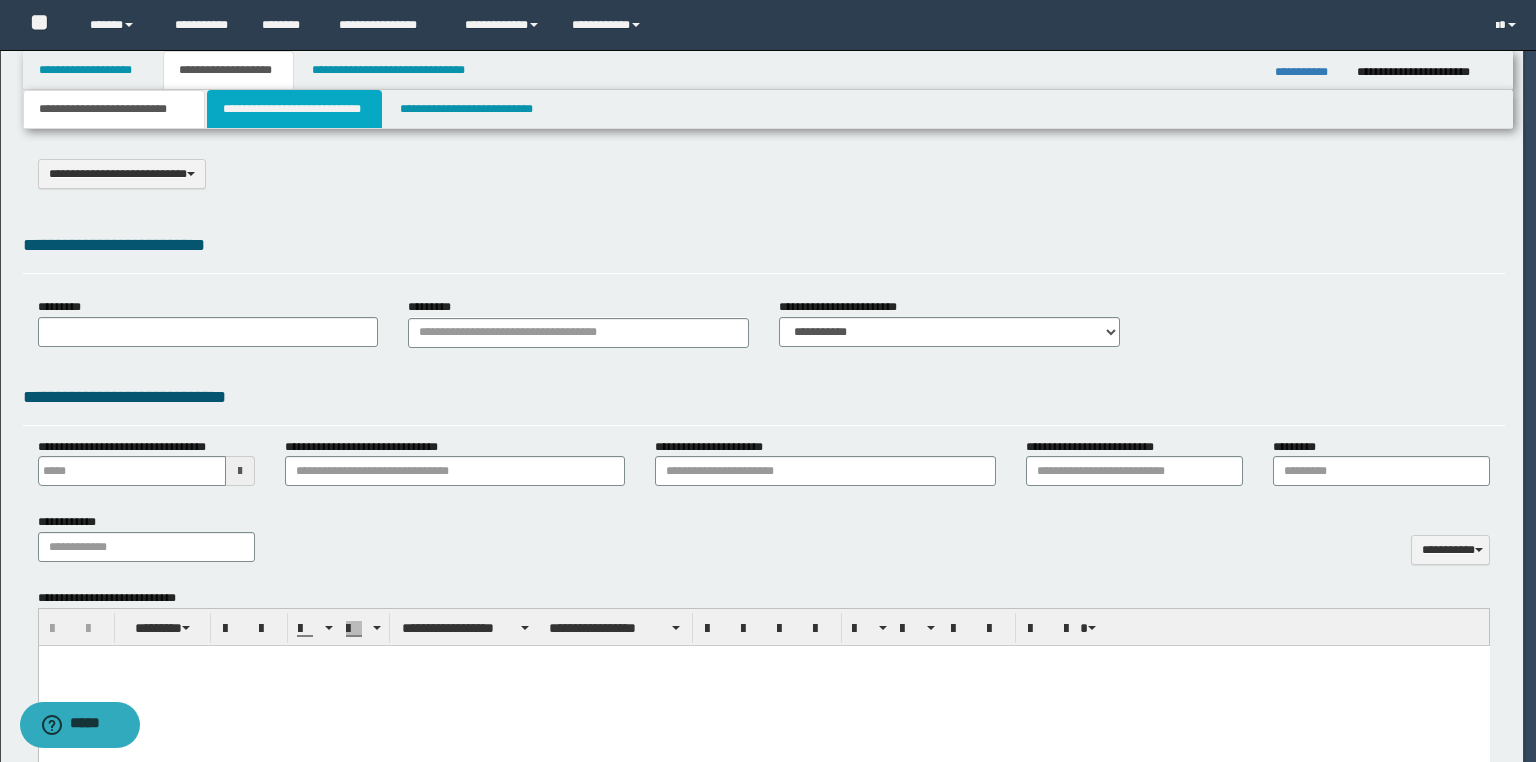 select on "*" 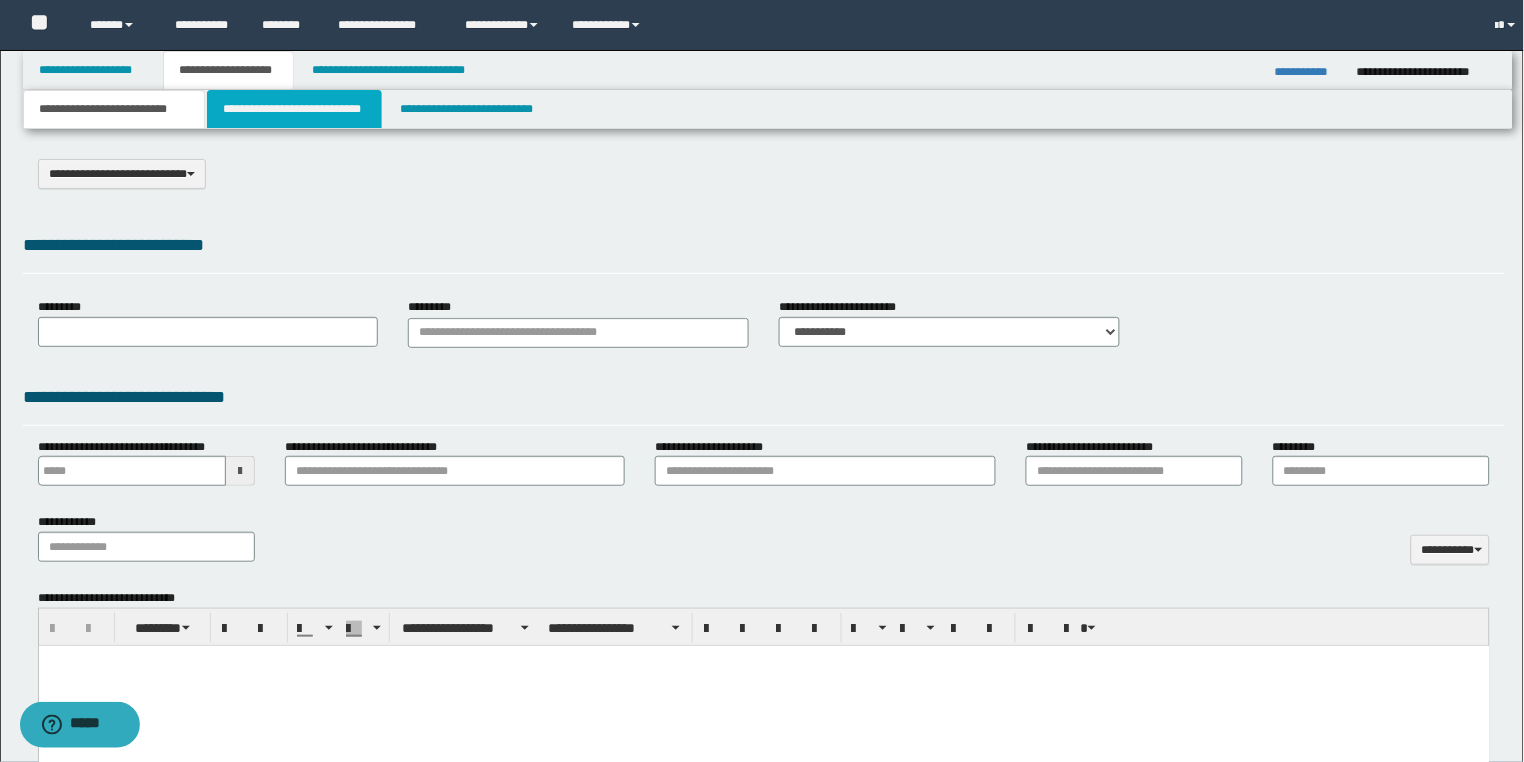 click on "**********" at bounding box center [294, 109] 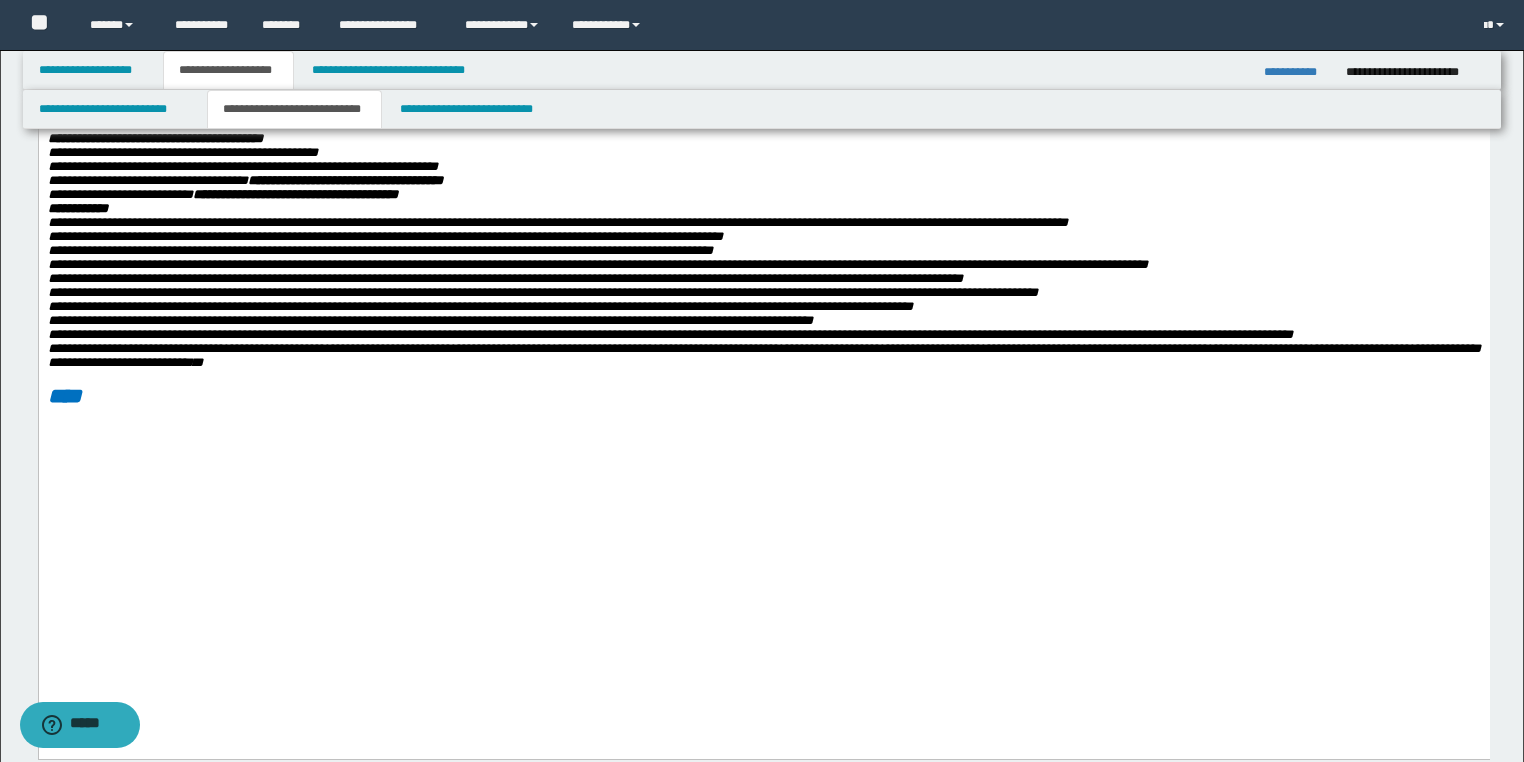 scroll, scrollTop: 1760, scrollLeft: 0, axis: vertical 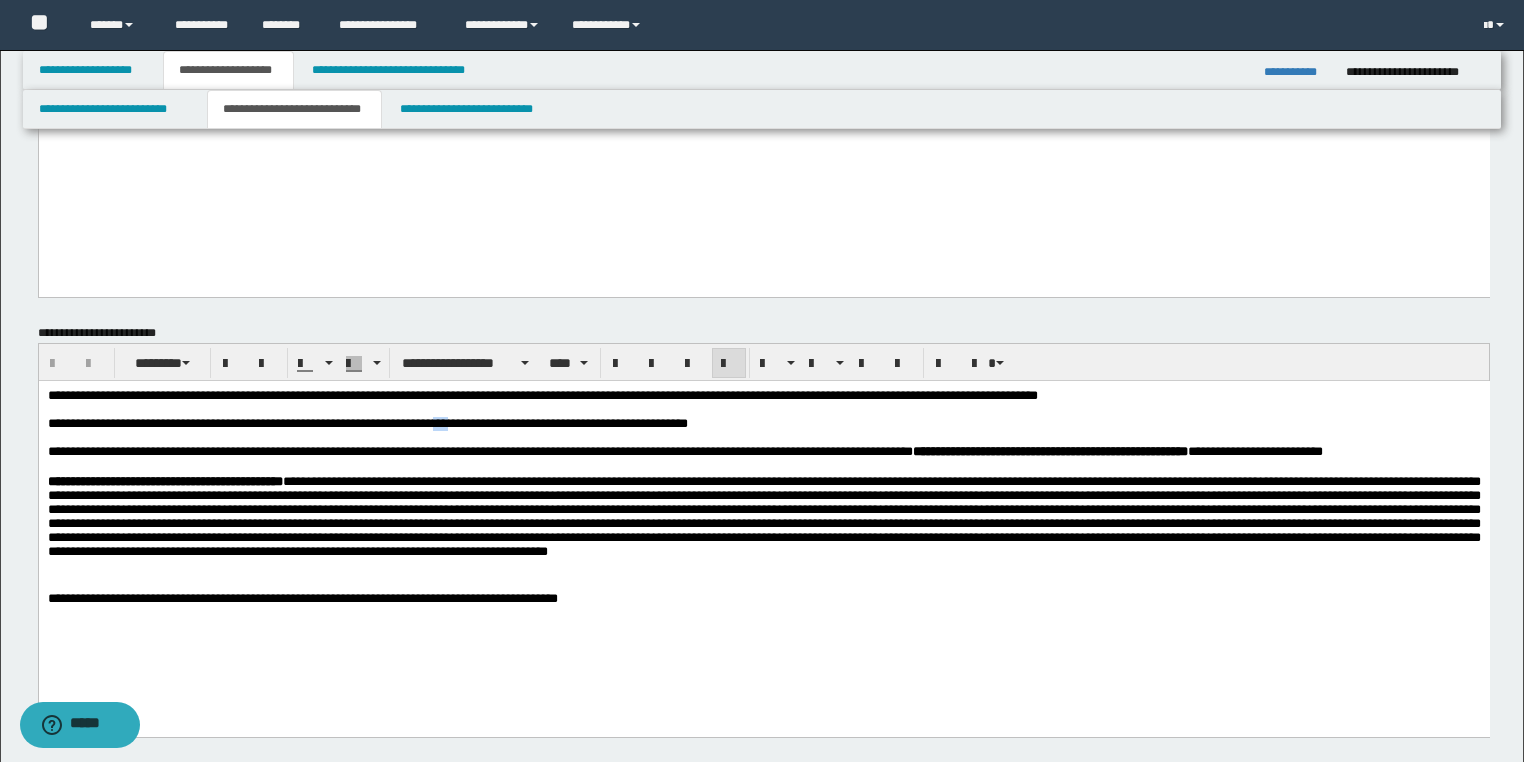 drag, startPoint x: 471, startPoint y: 425, endPoint x: 499, endPoint y: 426, distance: 28.01785 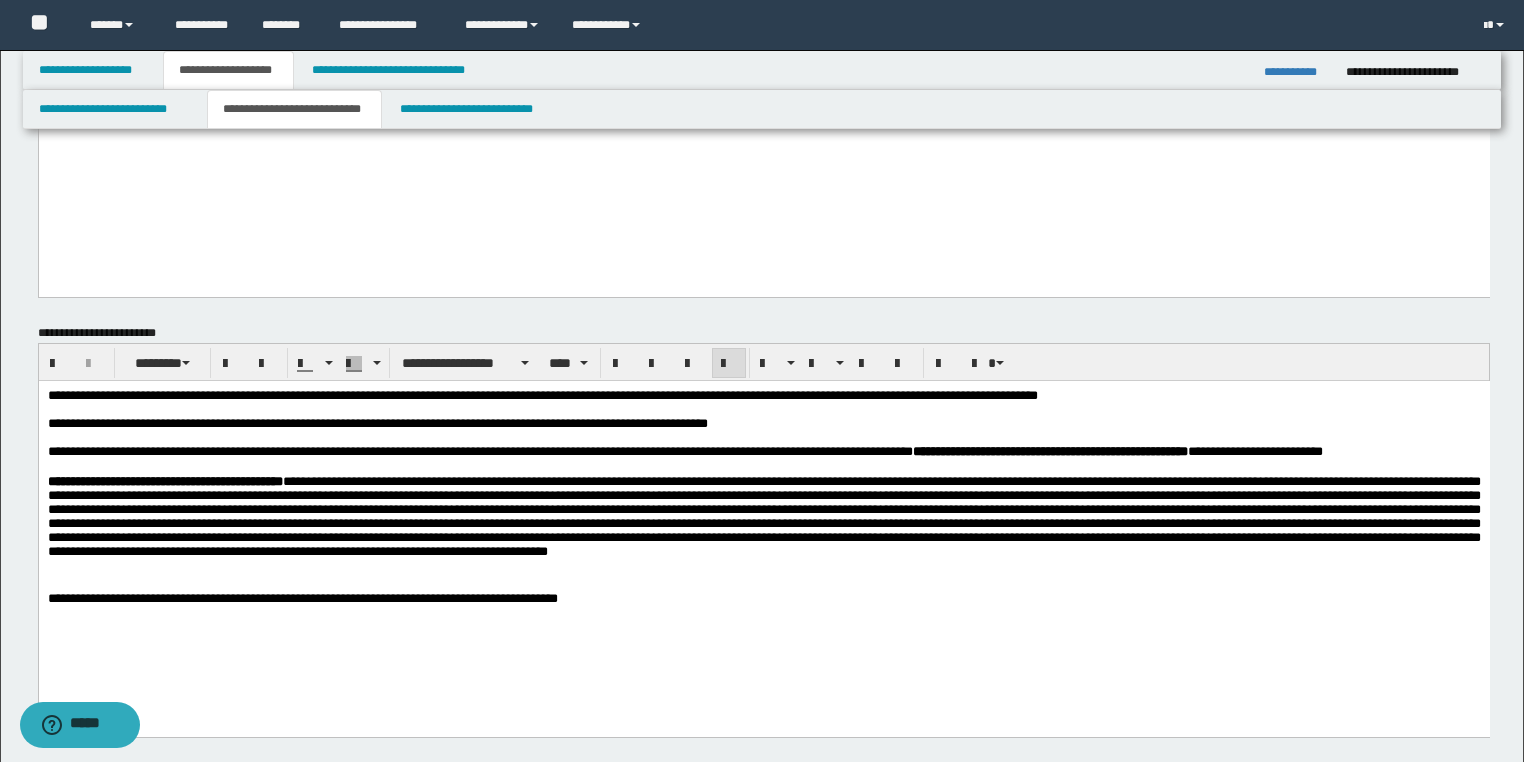 click on "**********" at bounding box center [377, 422] 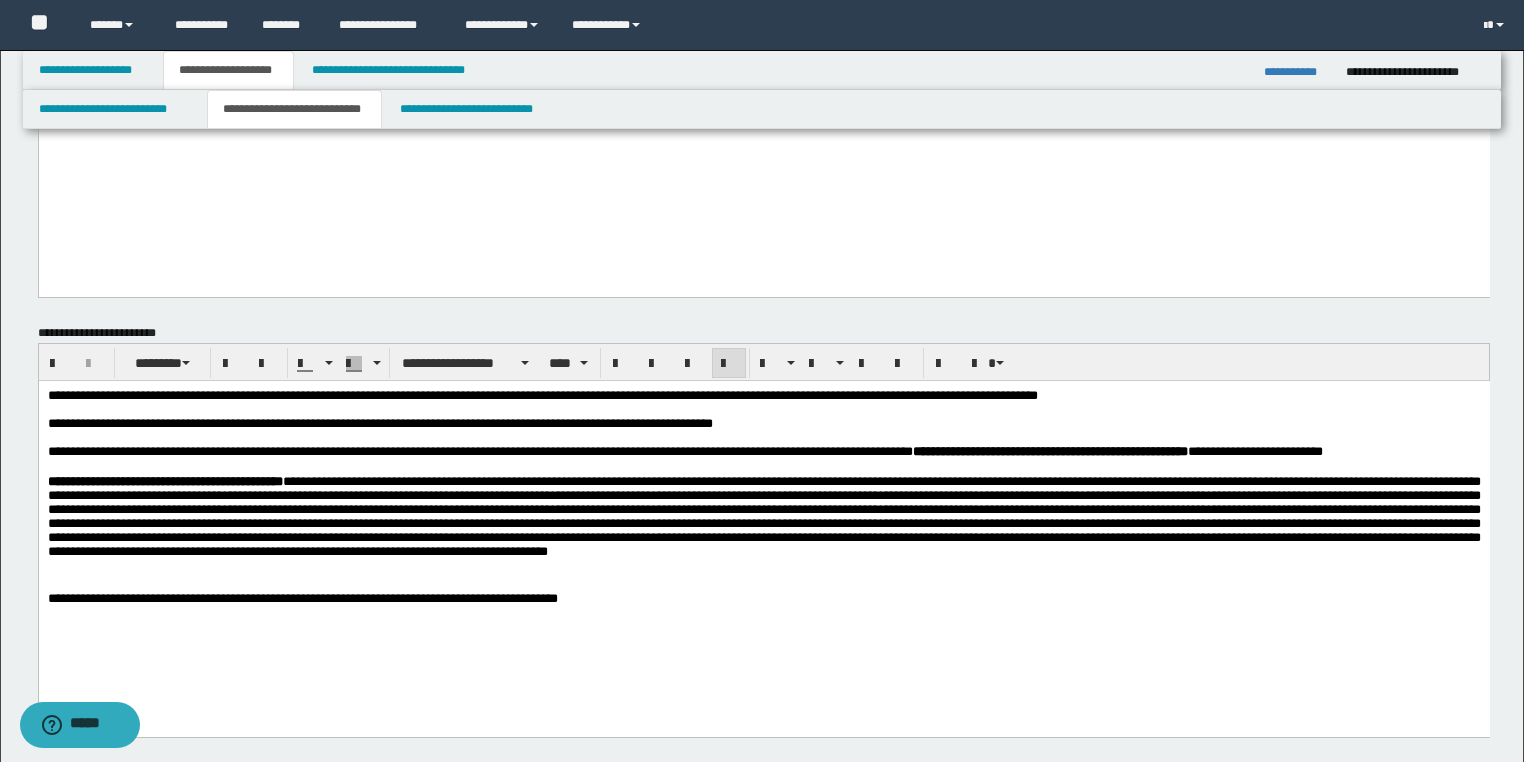 click on "**********" at bounding box center [379, 422] 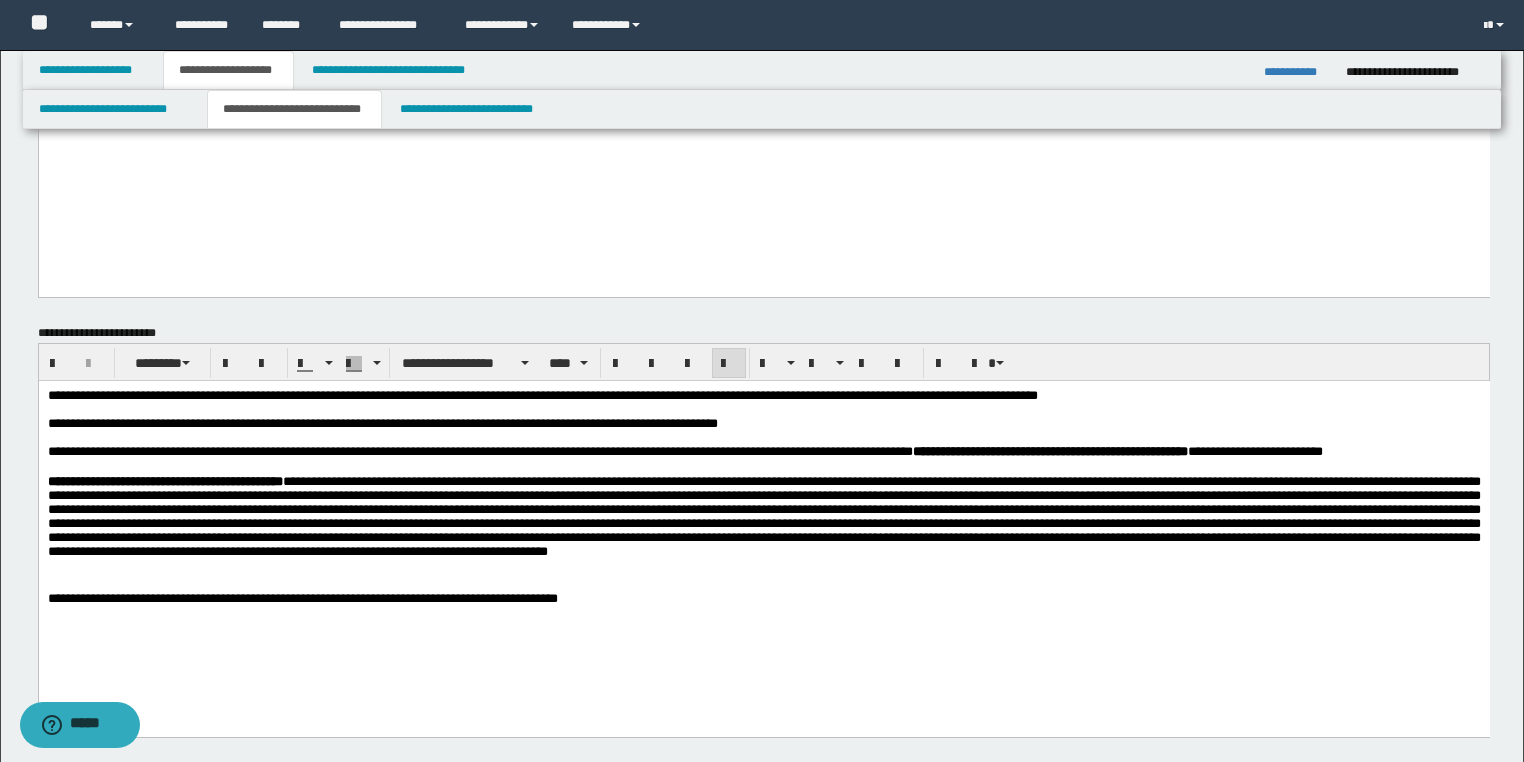 scroll, scrollTop: 1840, scrollLeft: 0, axis: vertical 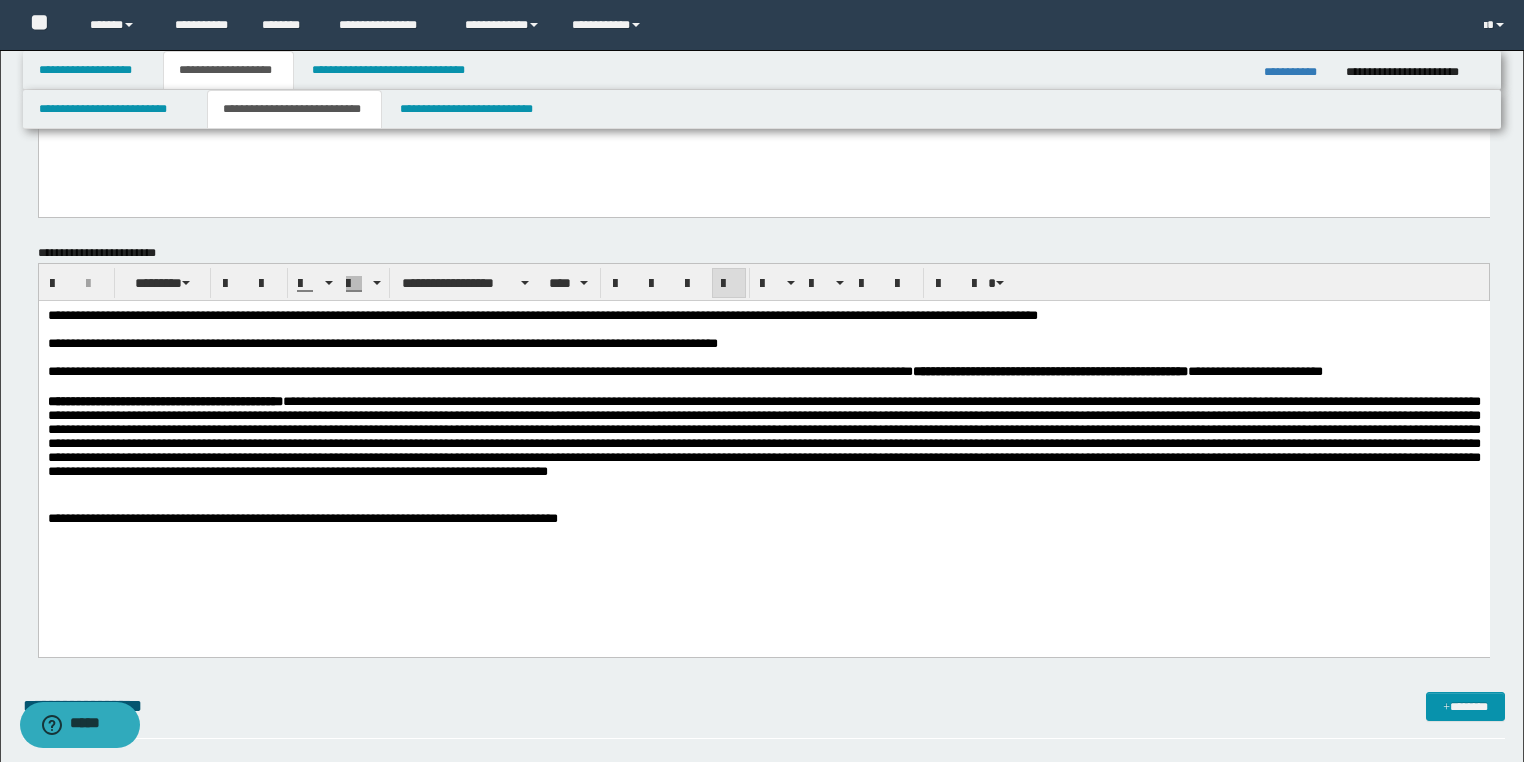 click at bounding box center (763, 502) 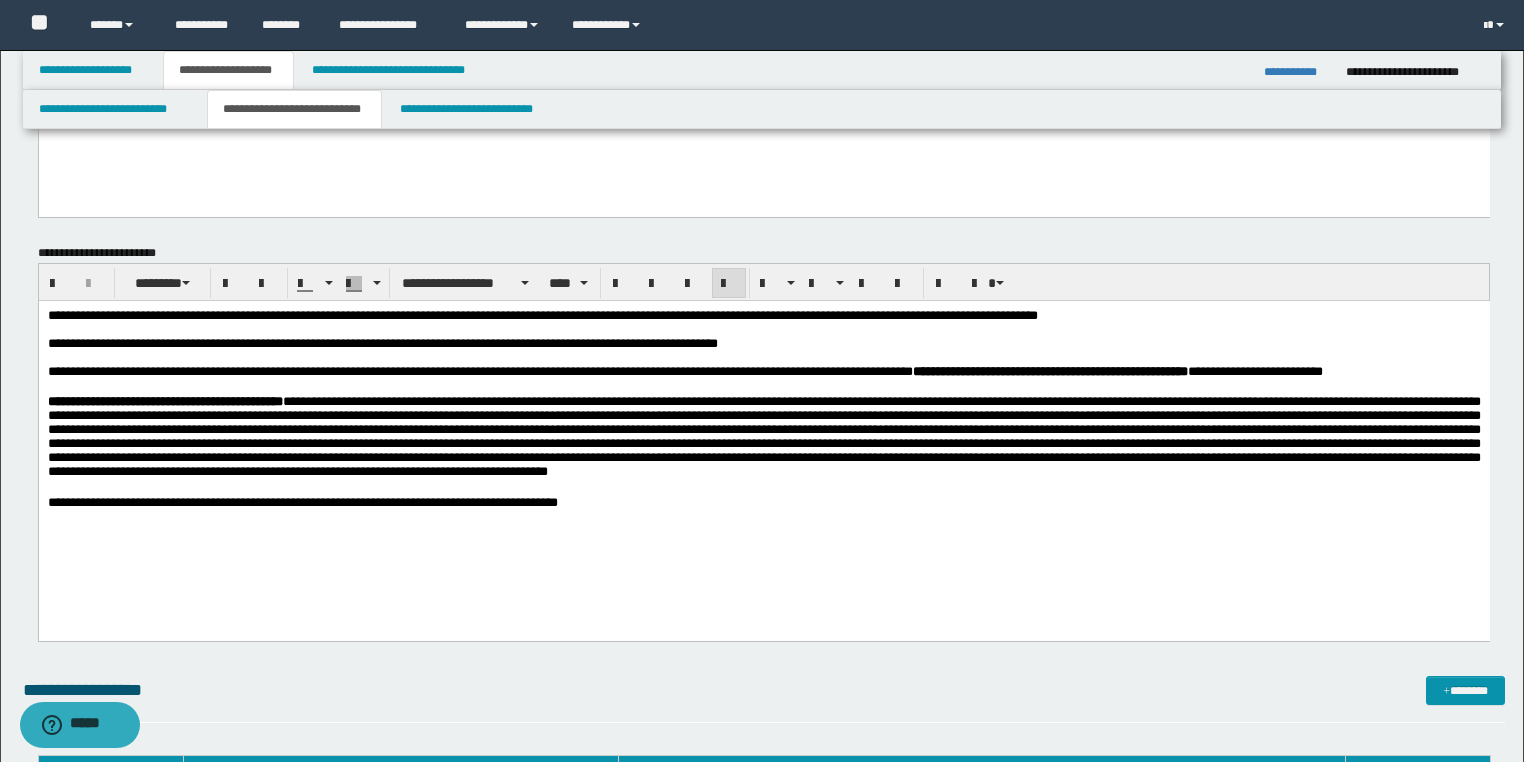 click on "**********" at bounding box center [763, 434] 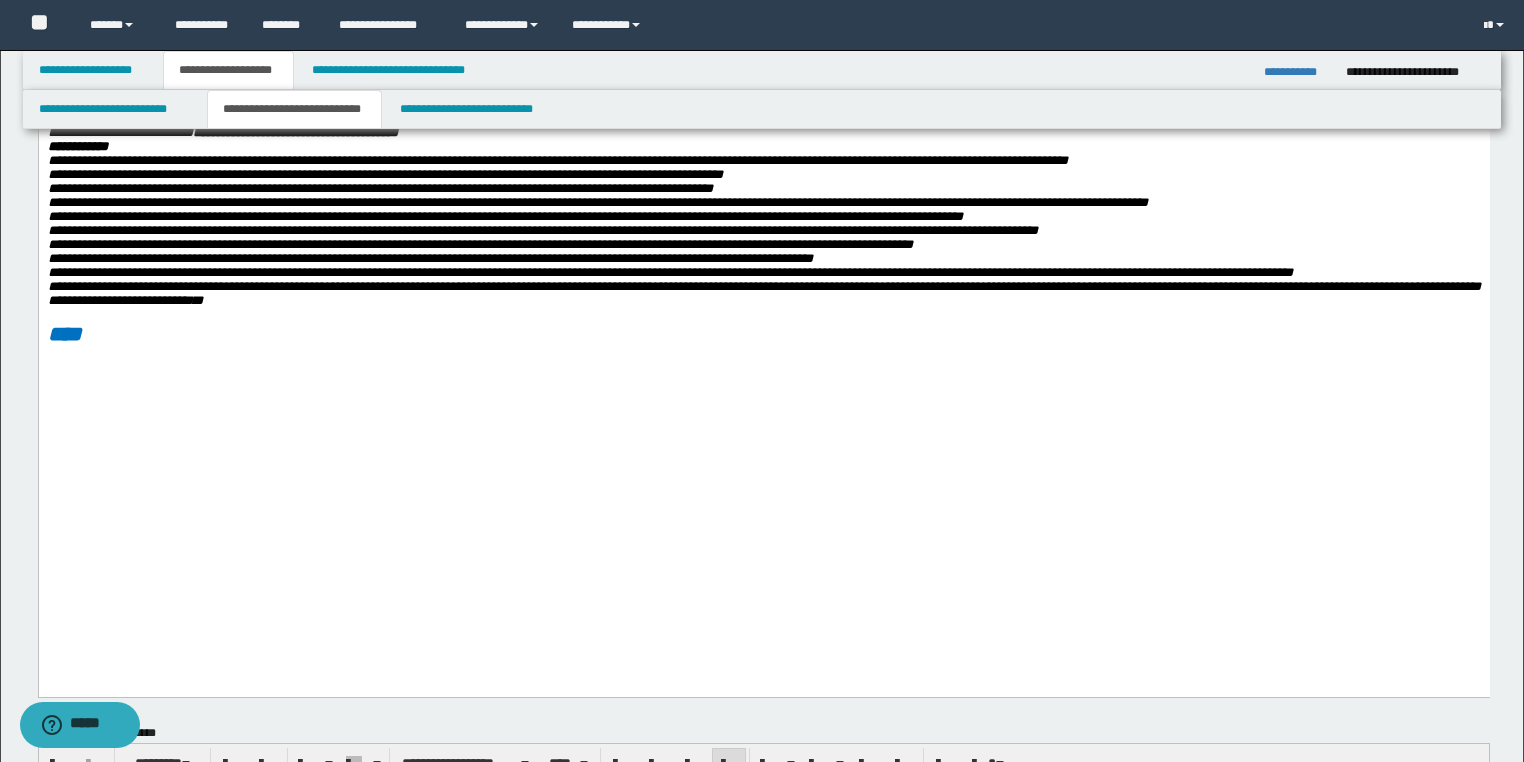 scroll, scrollTop: 1840, scrollLeft: 0, axis: vertical 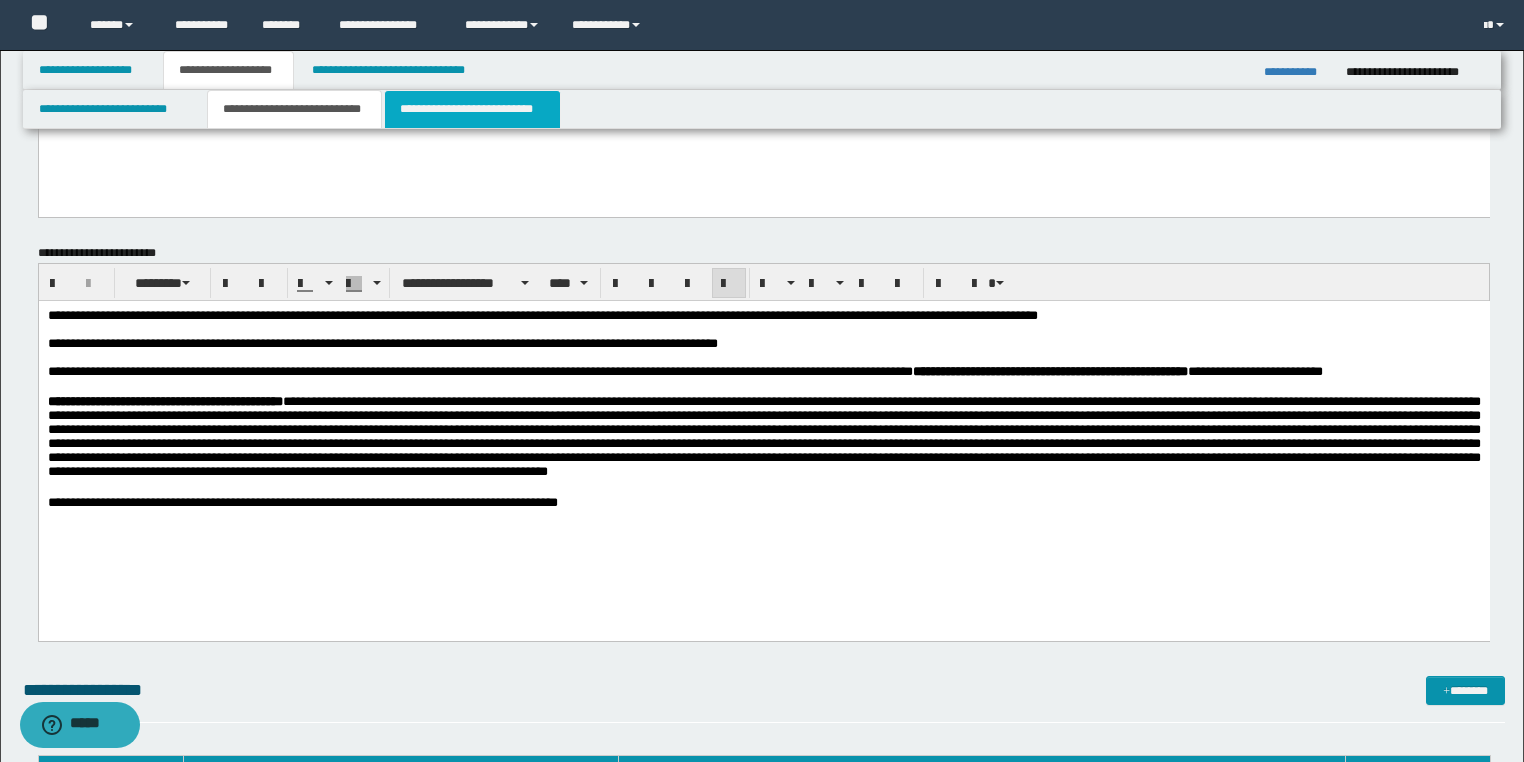 click on "**********" at bounding box center [472, 109] 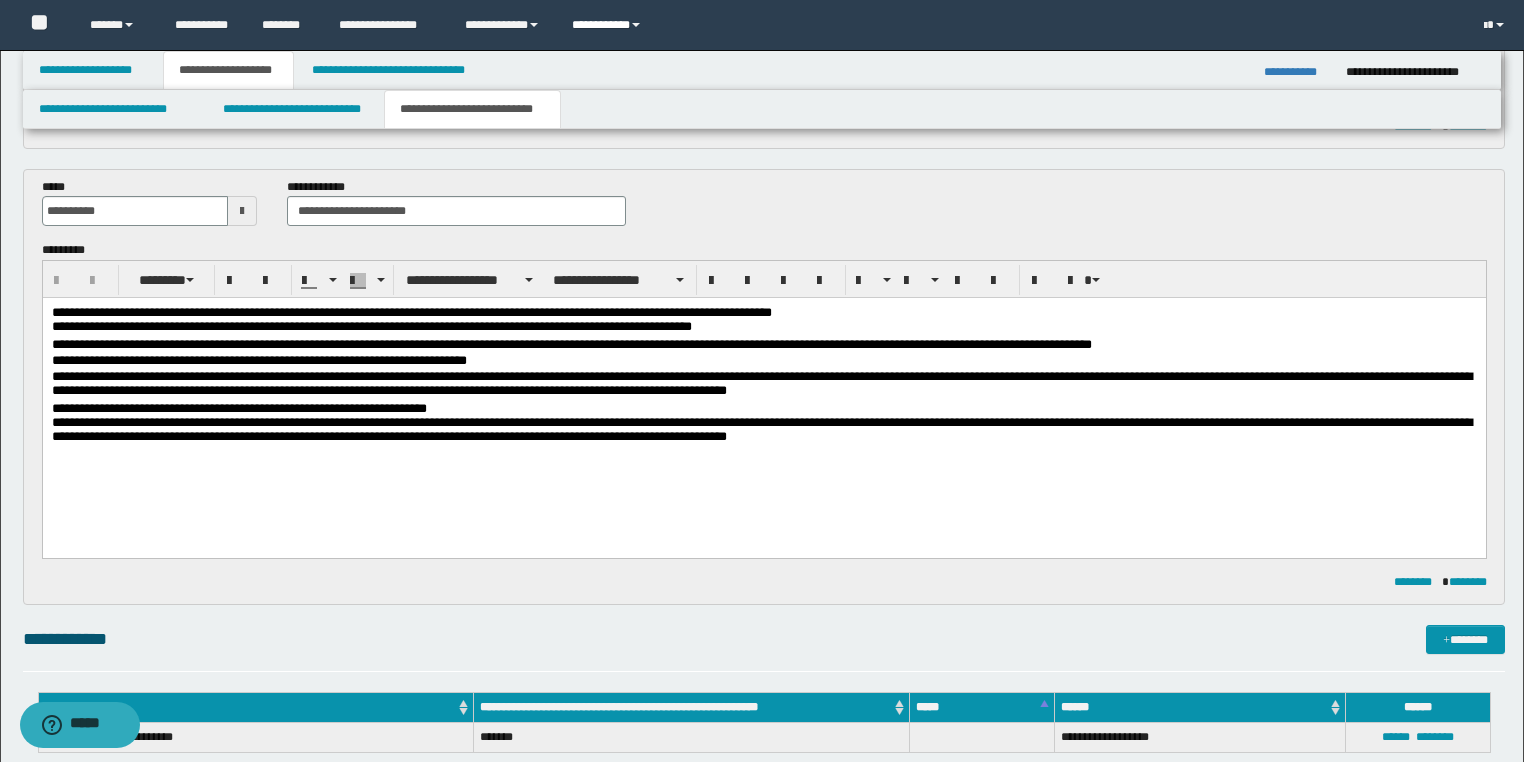 scroll, scrollTop: 400, scrollLeft: 0, axis: vertical 